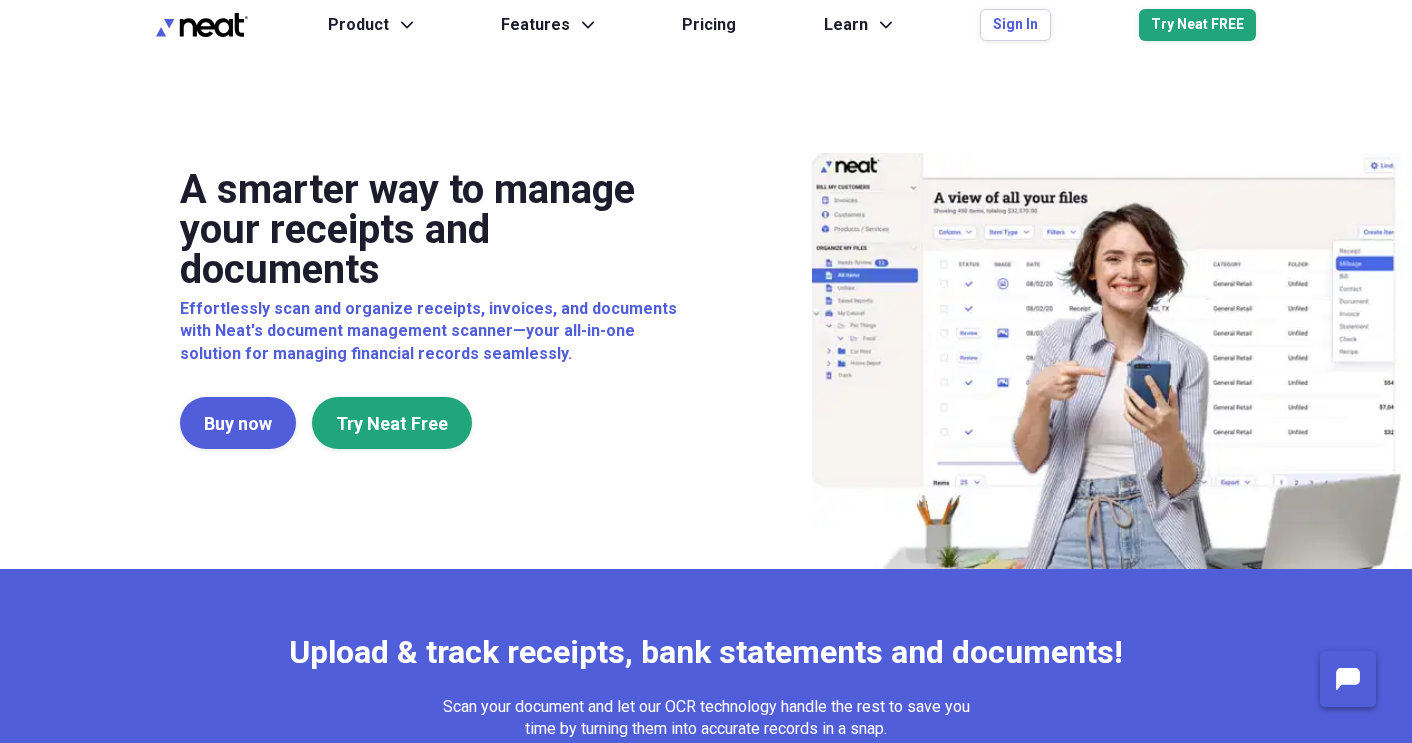 scroll, scrollTop: 0, scrollLeft: 0, axis: both 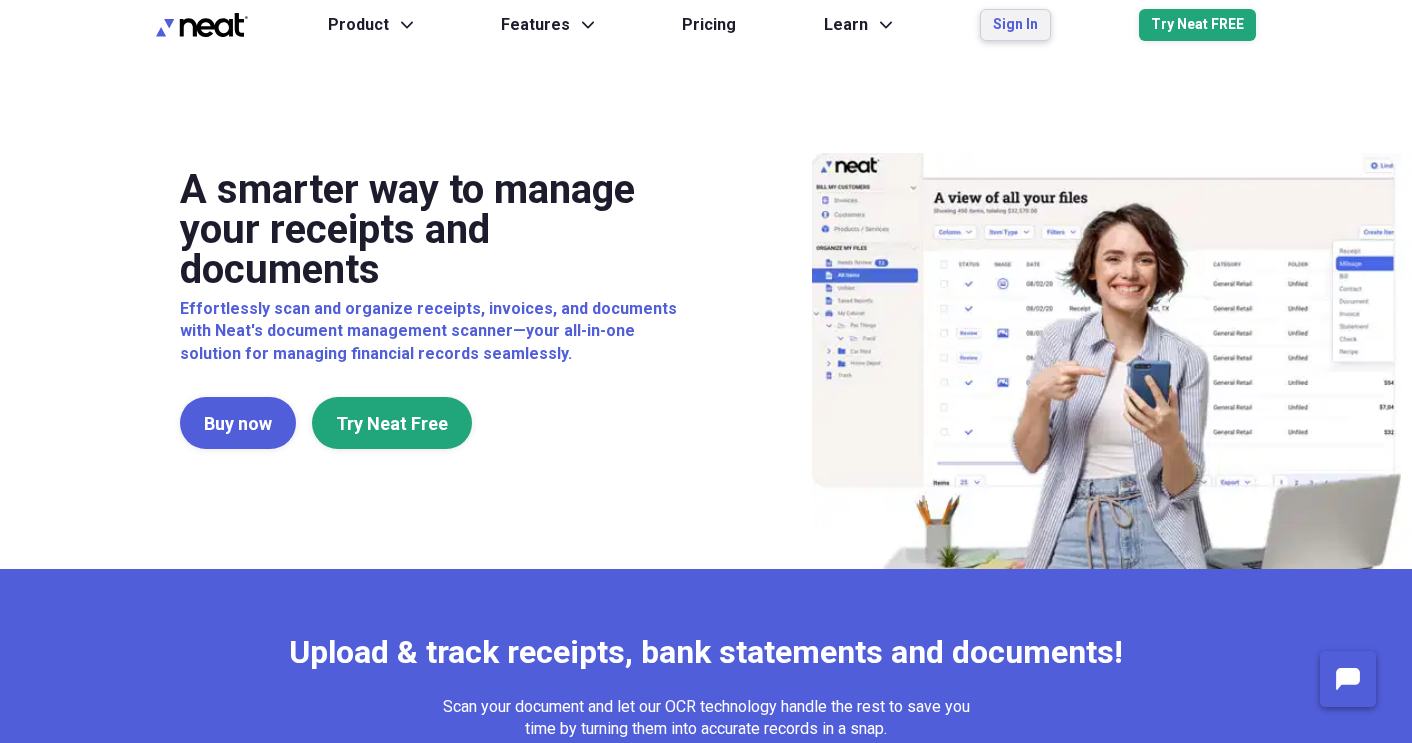 click on "Sign In" at bounding box center [1015, 25] 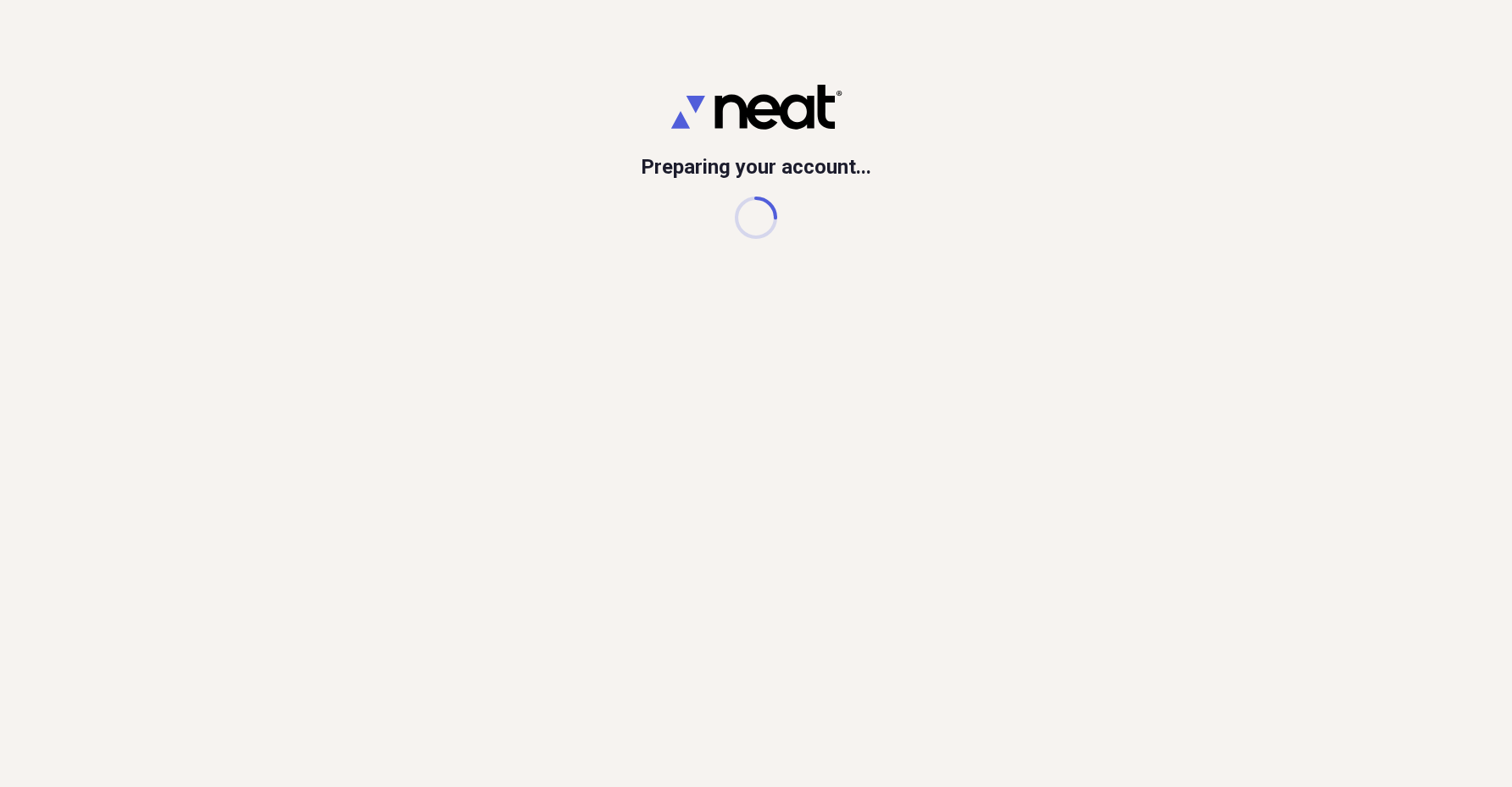 scroll, scrollTop: 0, scrollLeft: 0, axis: both 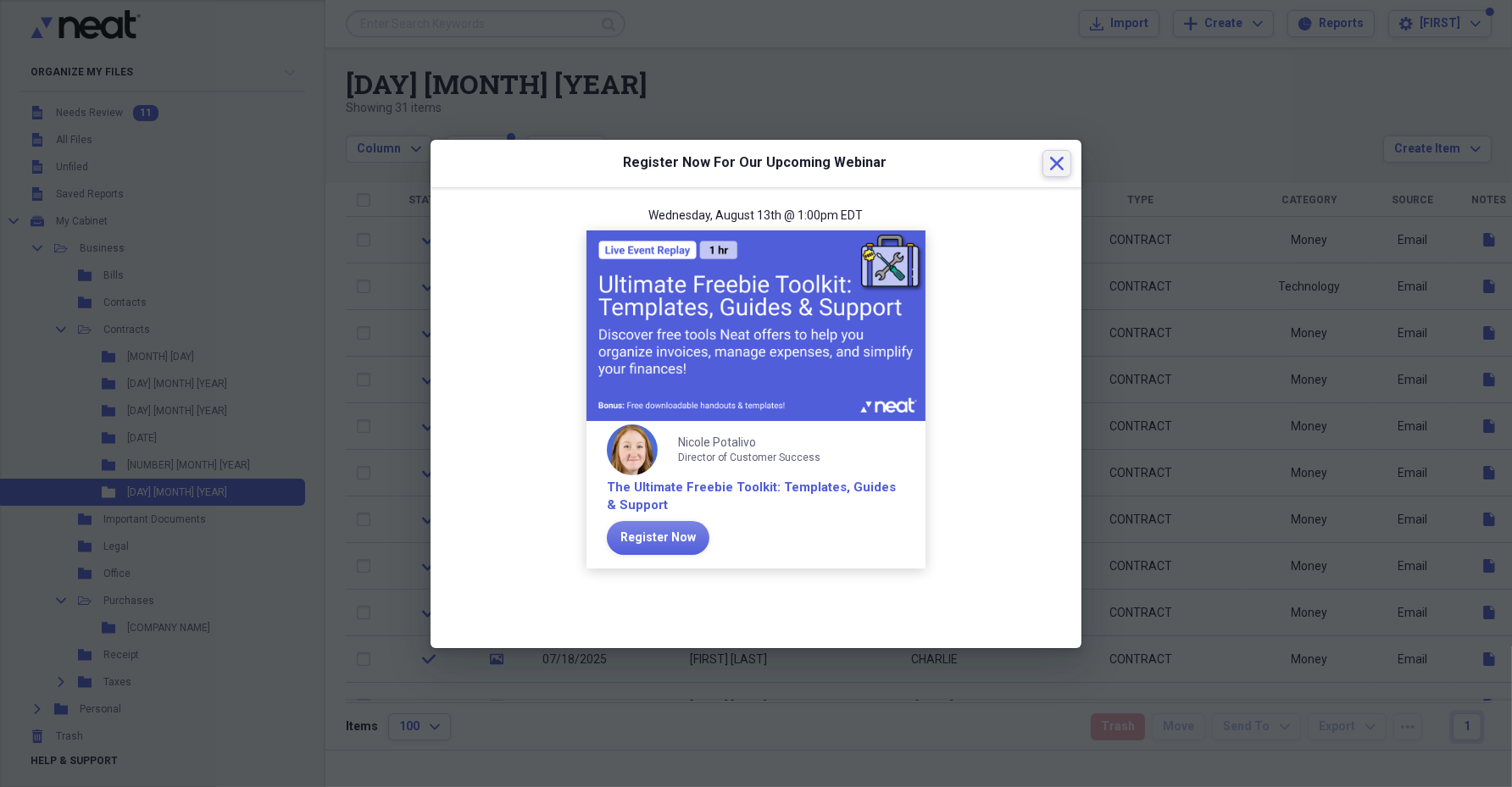 click on "Close" at bounding box center (1057, 163) 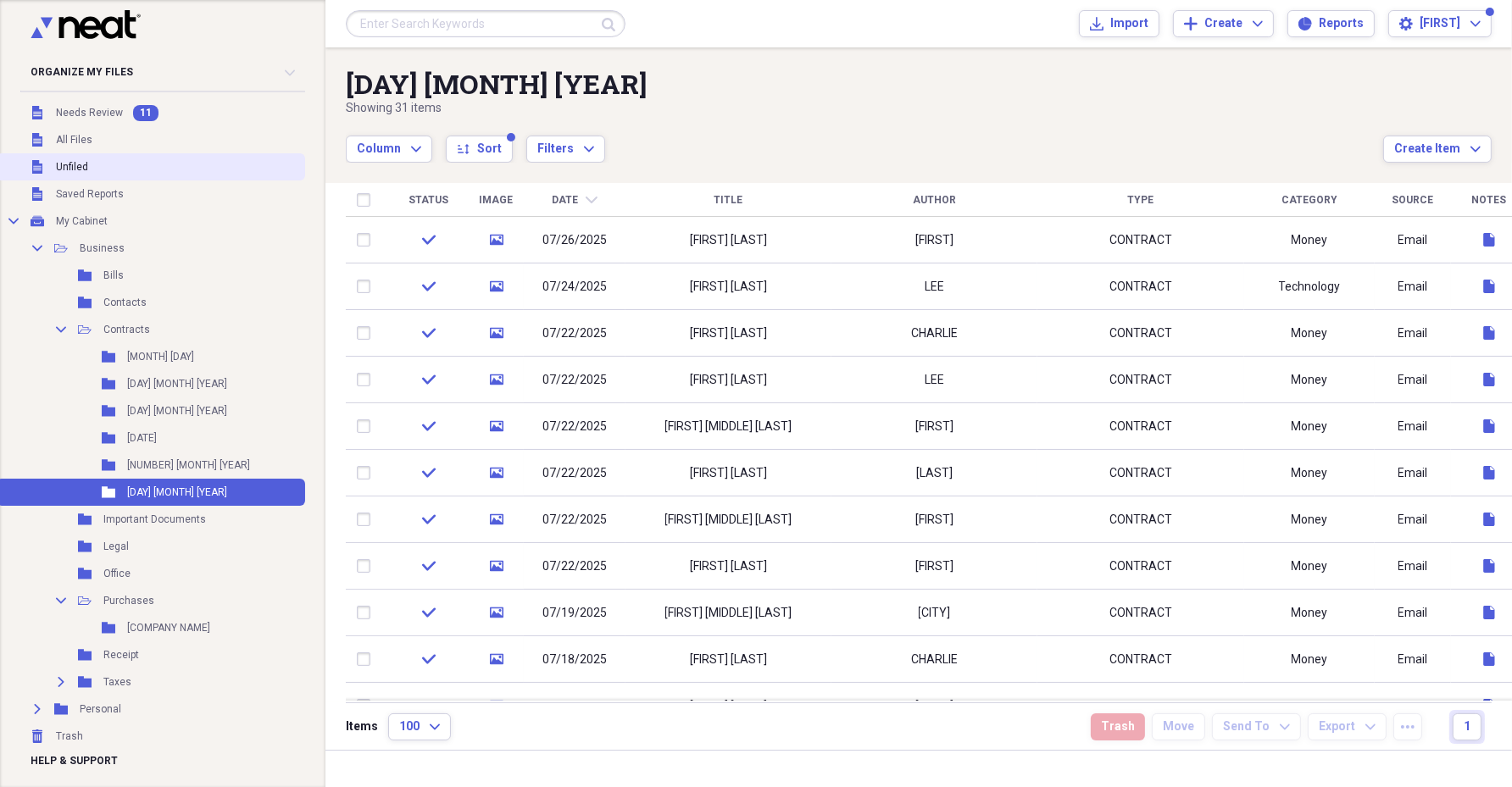 click on "Unfiled" at bounding box center (72, 167) 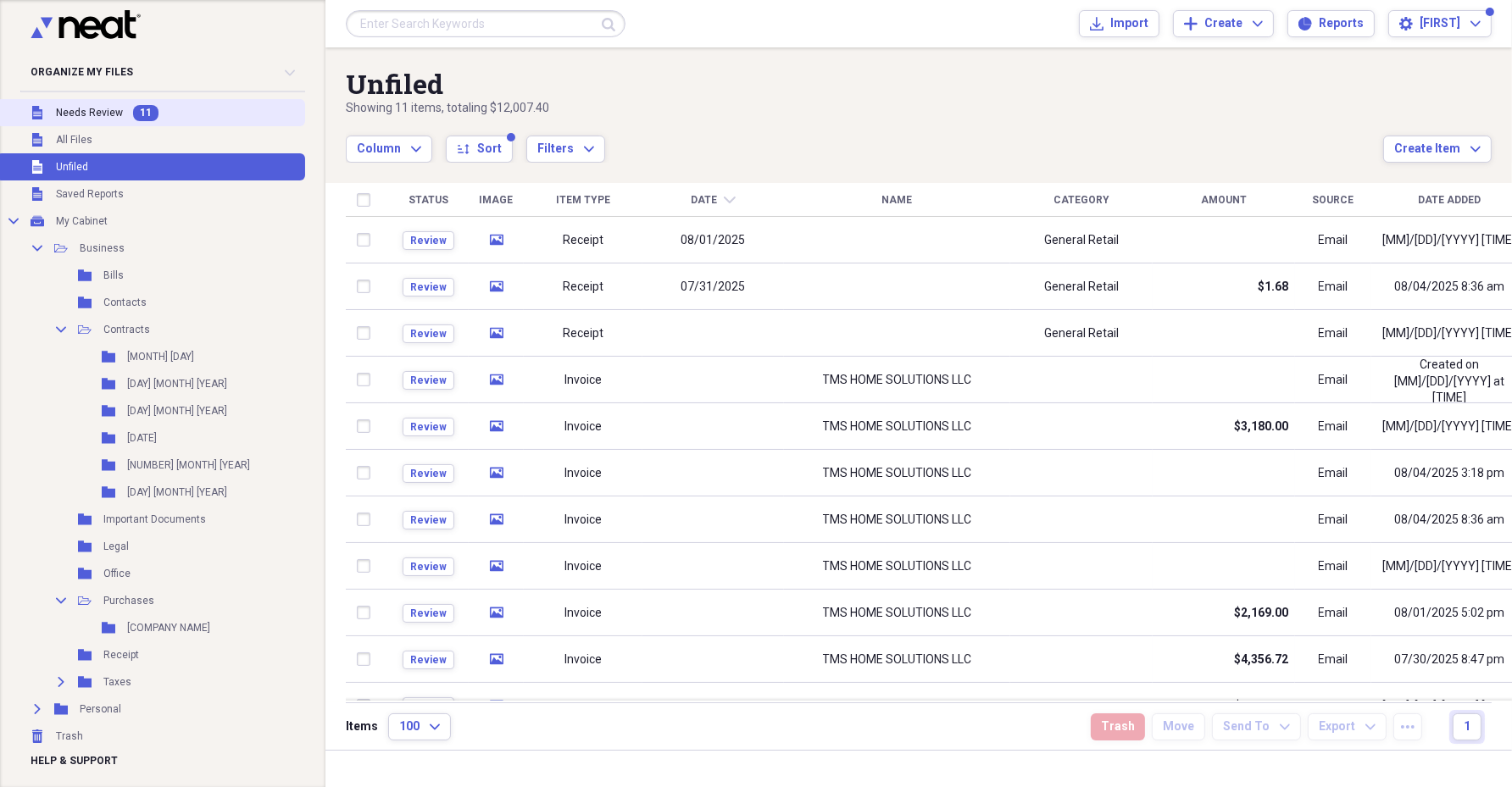 click on "Needs Review" at bounding box center (89, 113) 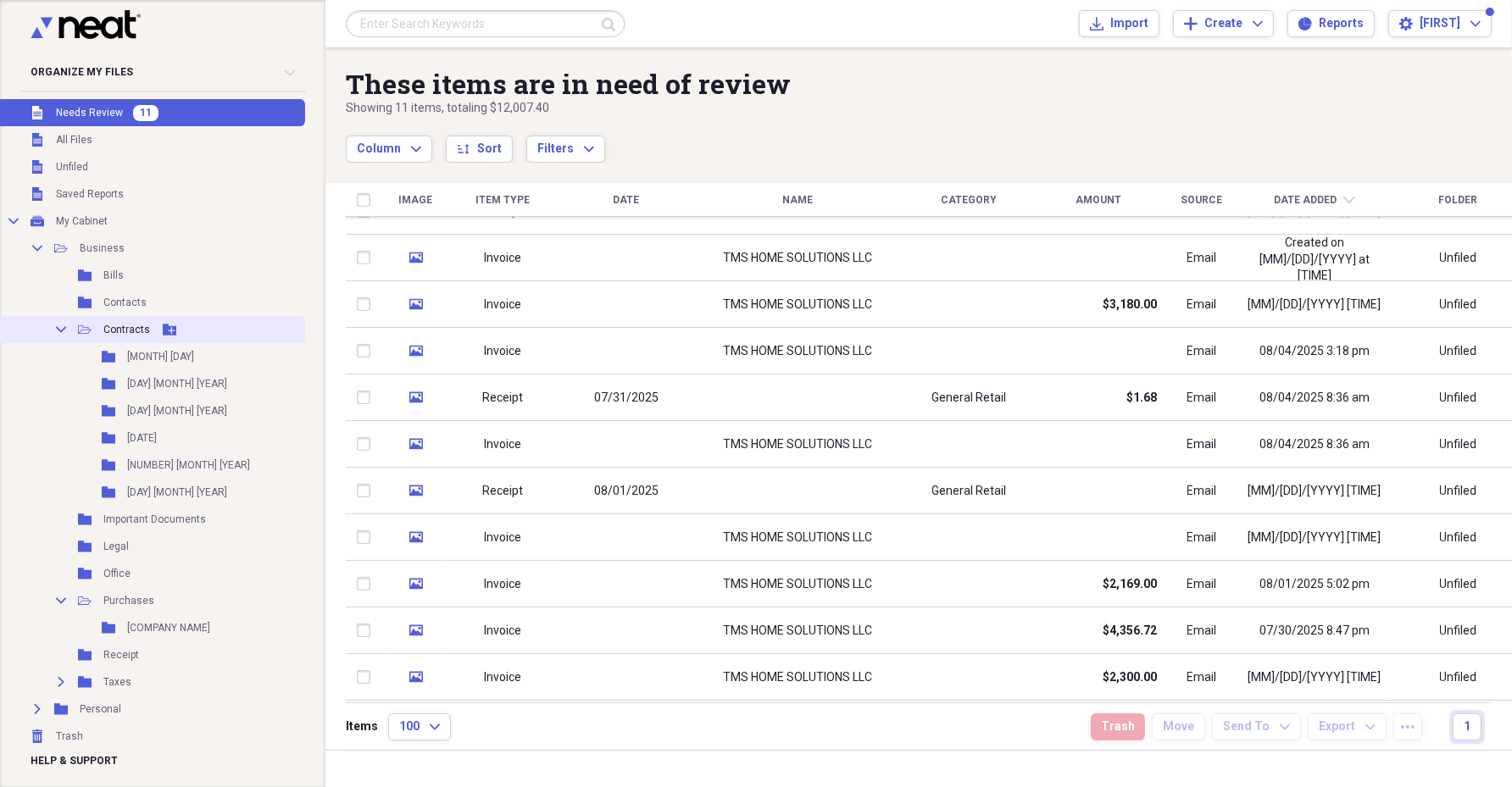 click on "Add Folder" 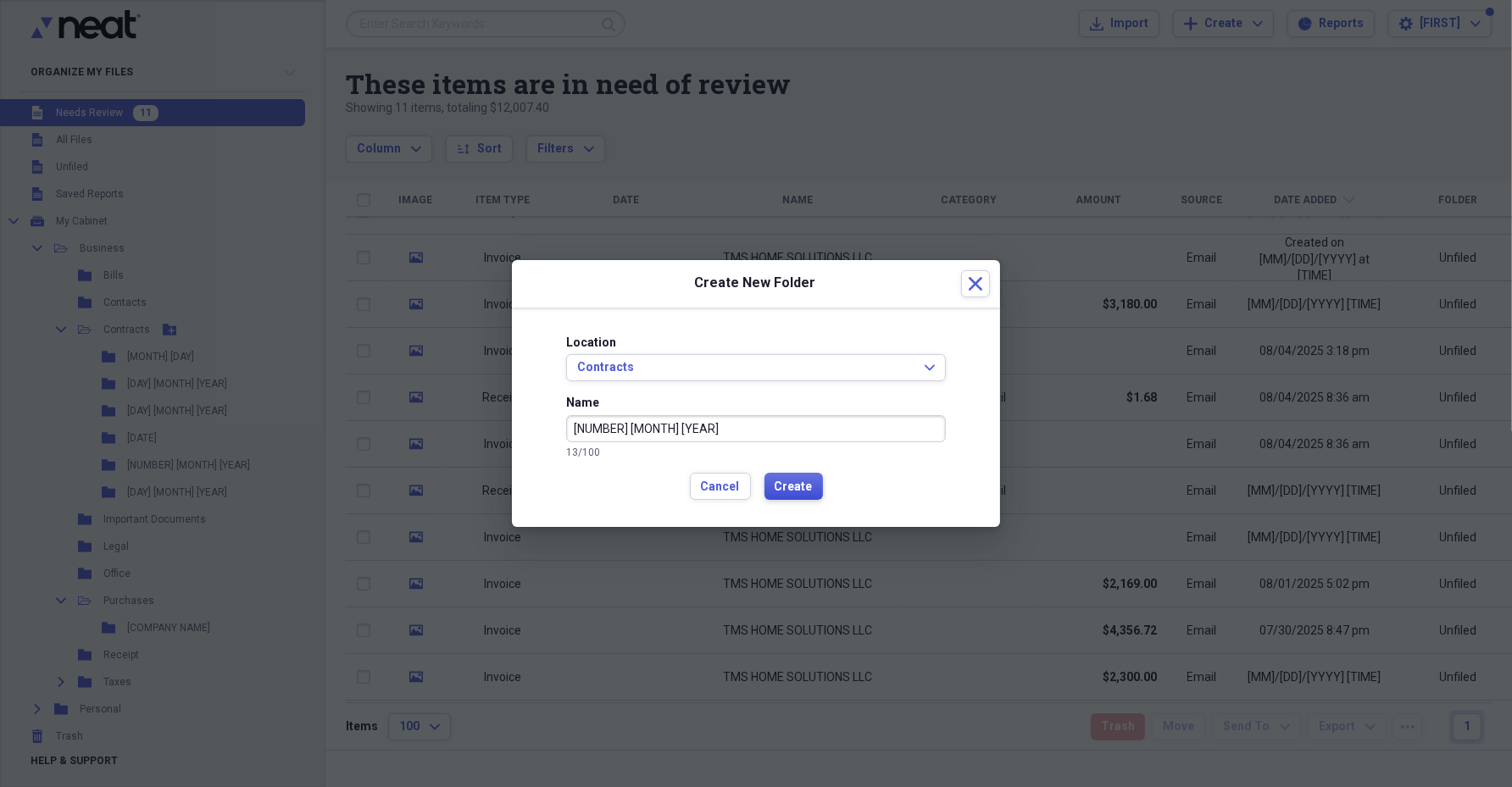 type on "[NUMBER] [MONTH] [YEAR]" 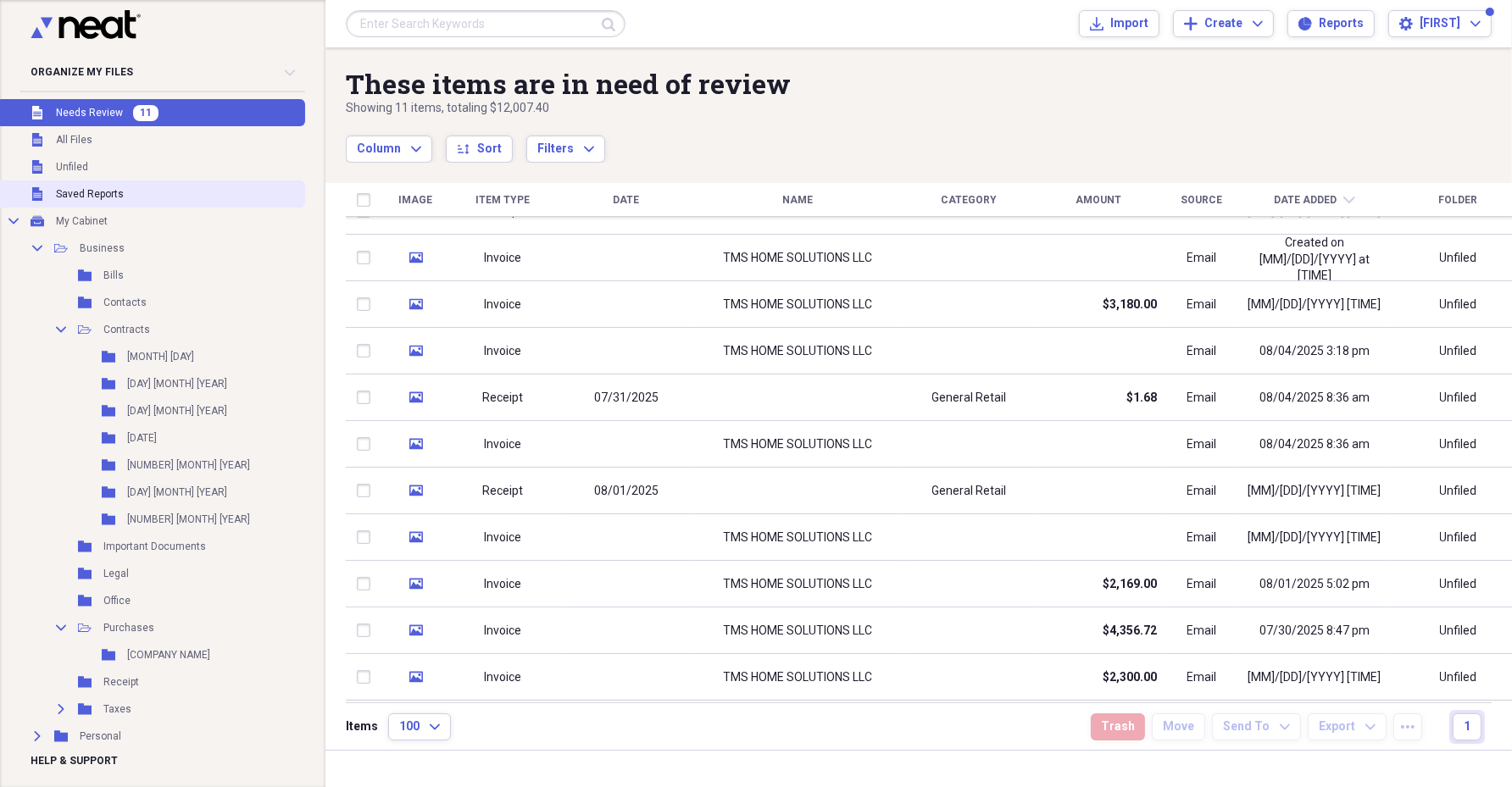 click on "Unfiled" 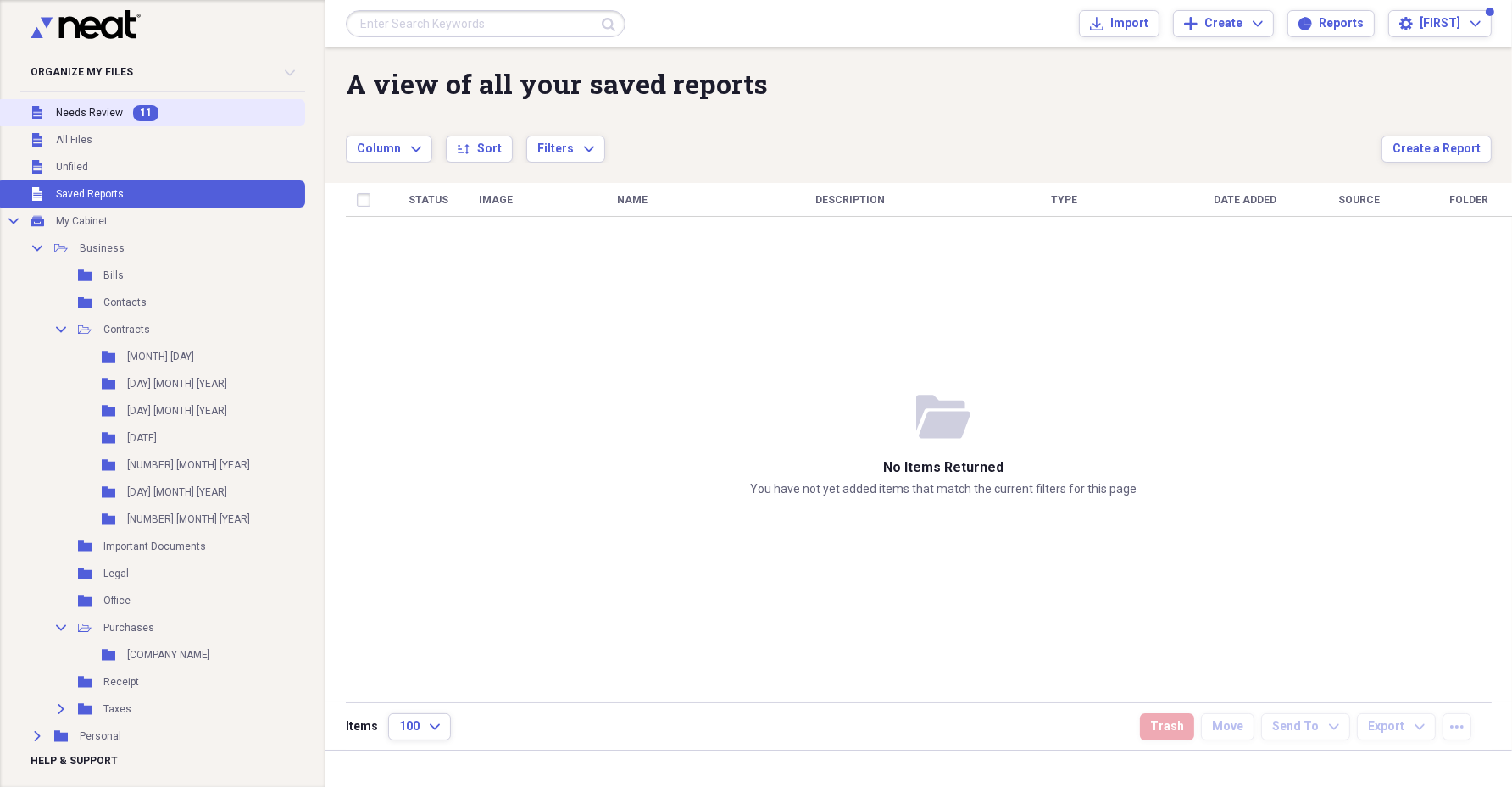 click on "Needs Review" at bounding box center [89, 113] 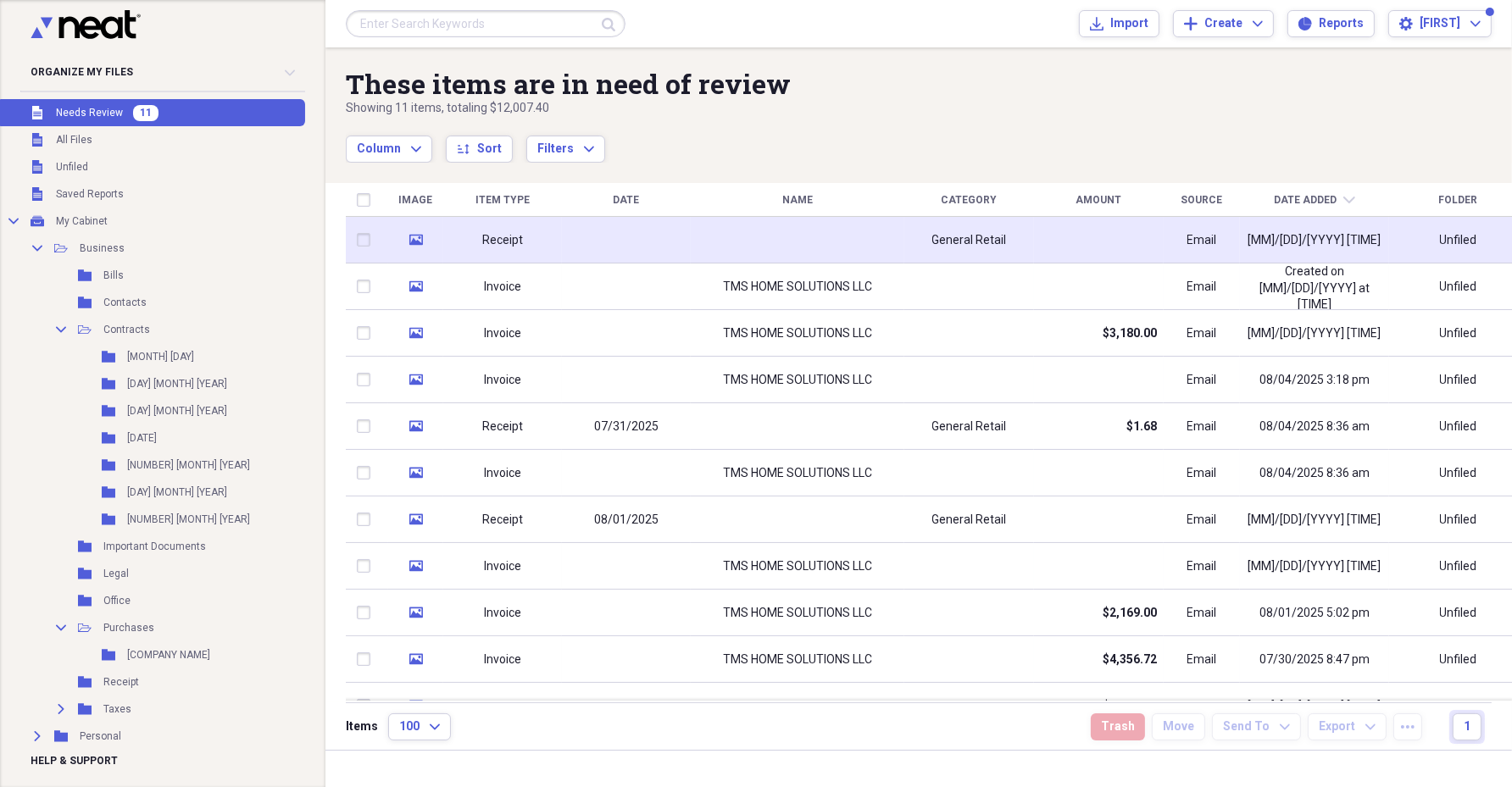 click on "media" at bounding box center [416, 240] 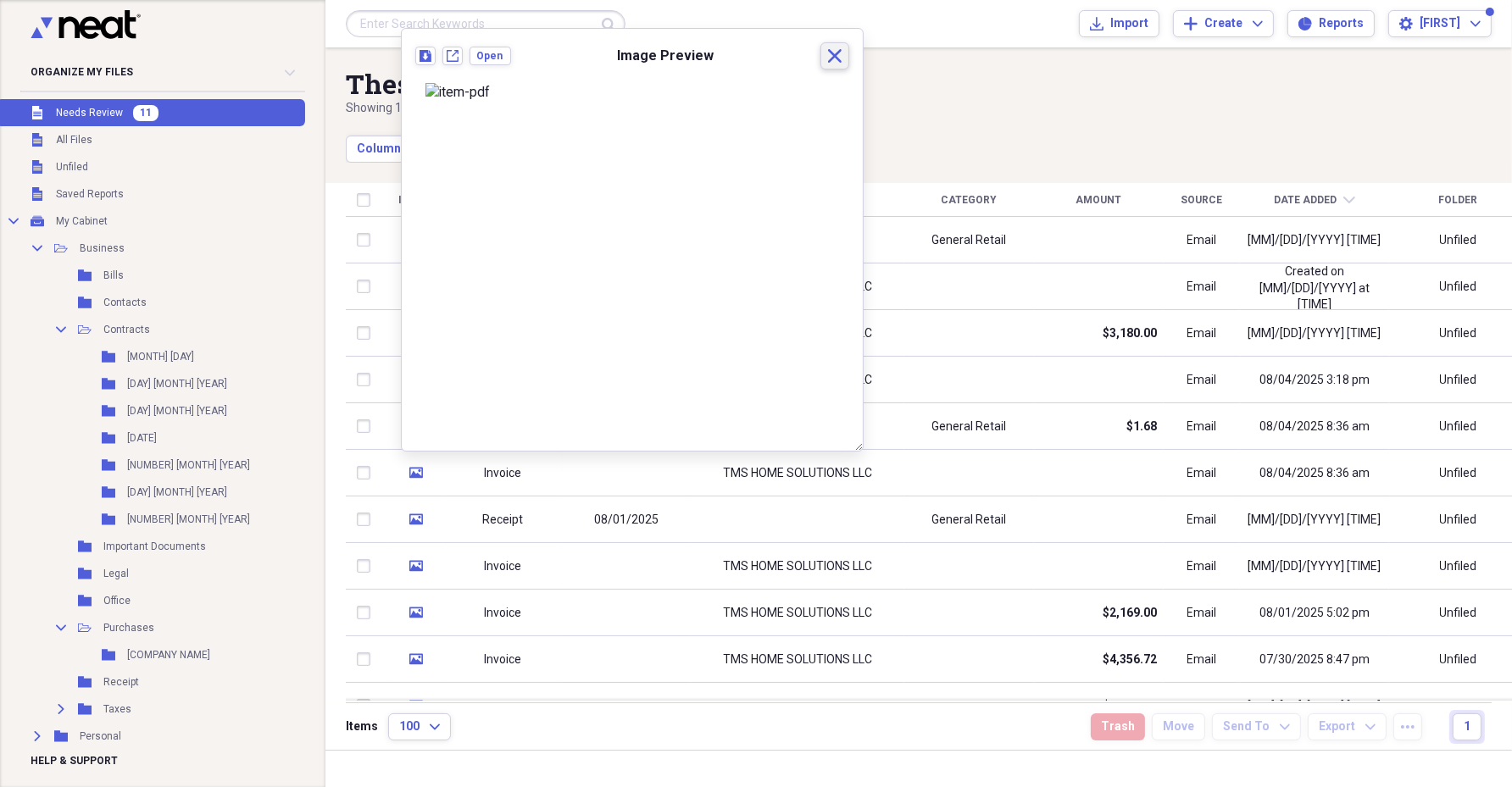 click on "Close" at bounding box center [835, 56] 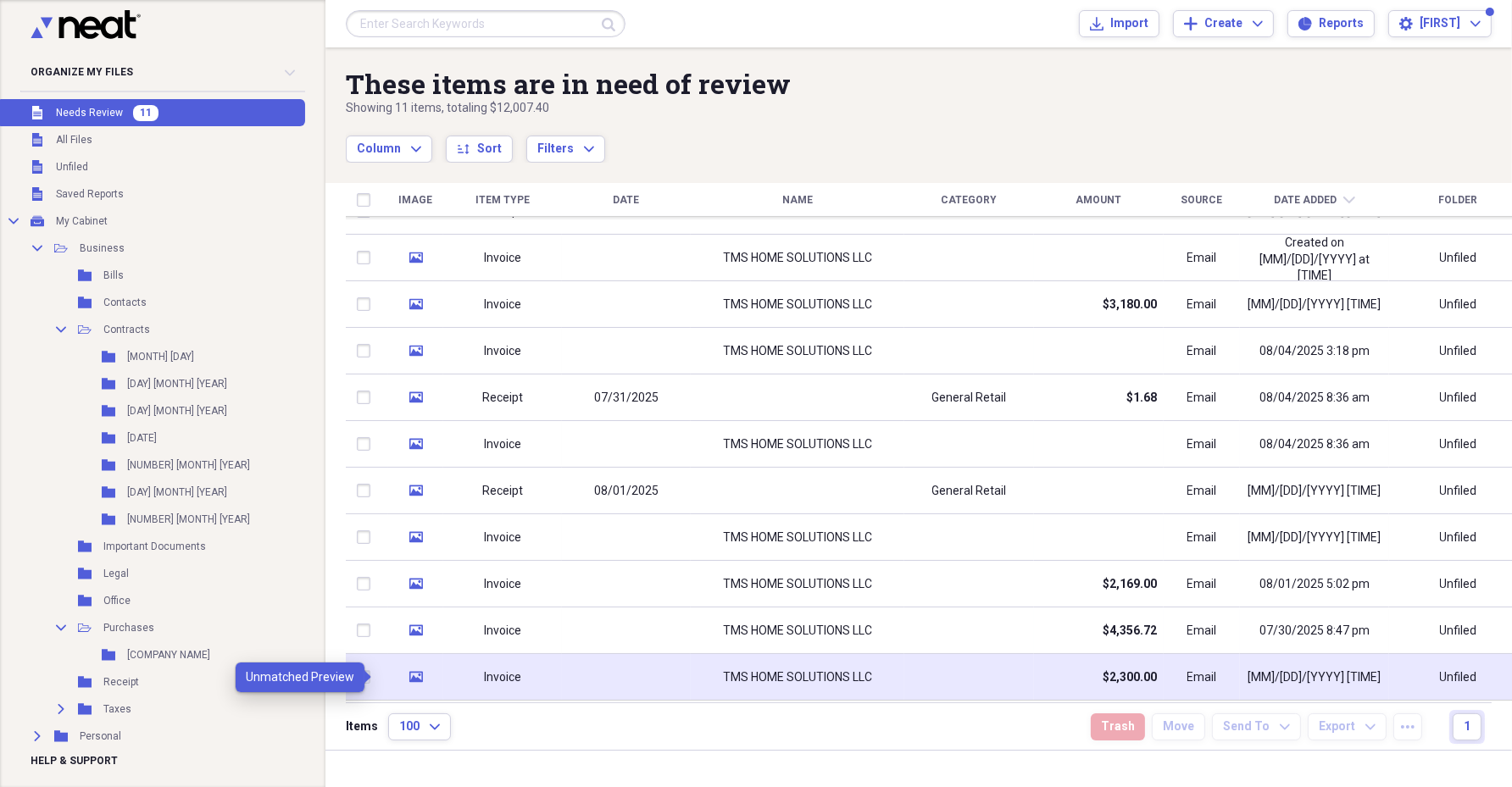 click 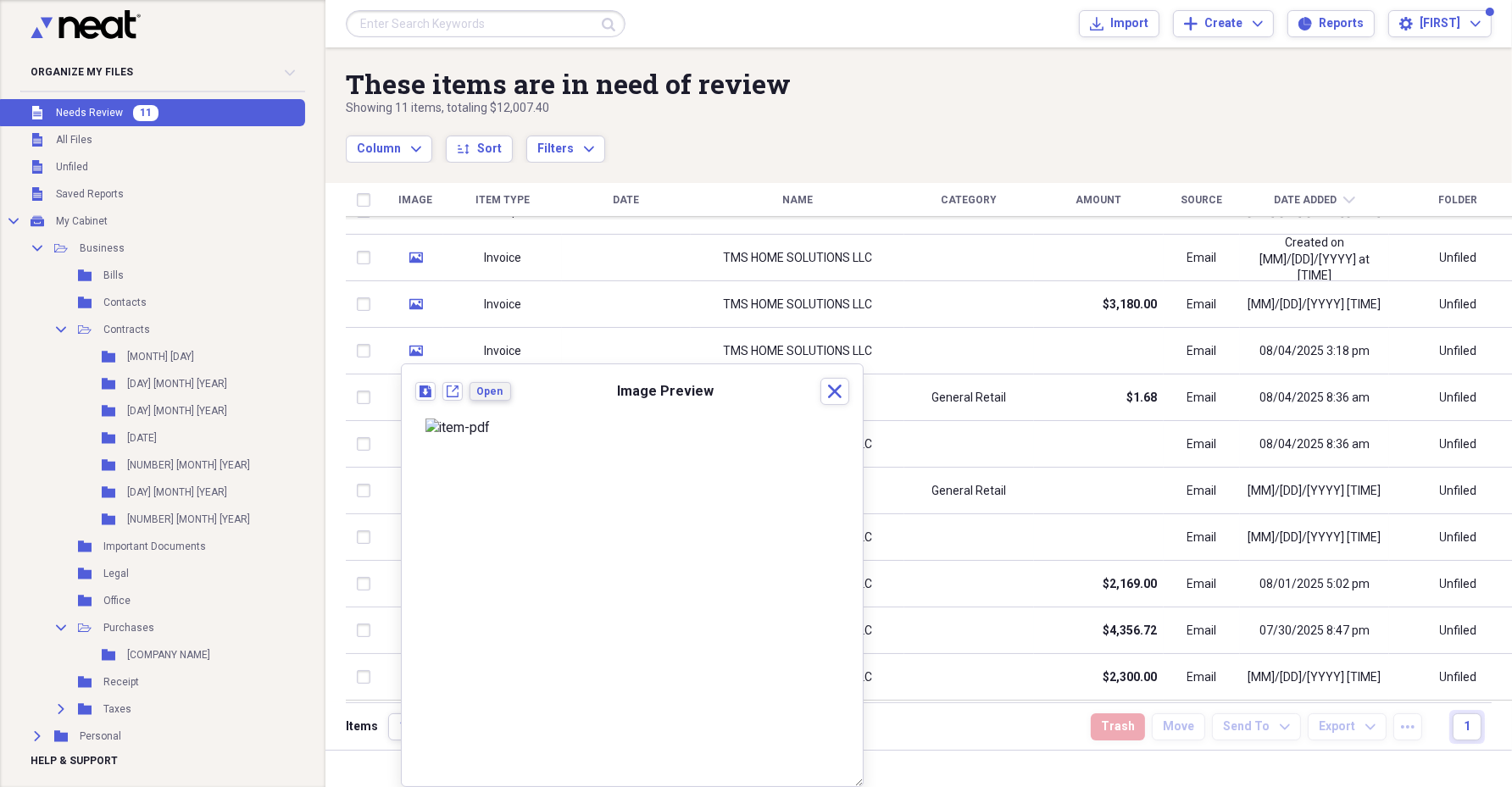 click on "Open" at bounding box center [490, 391] 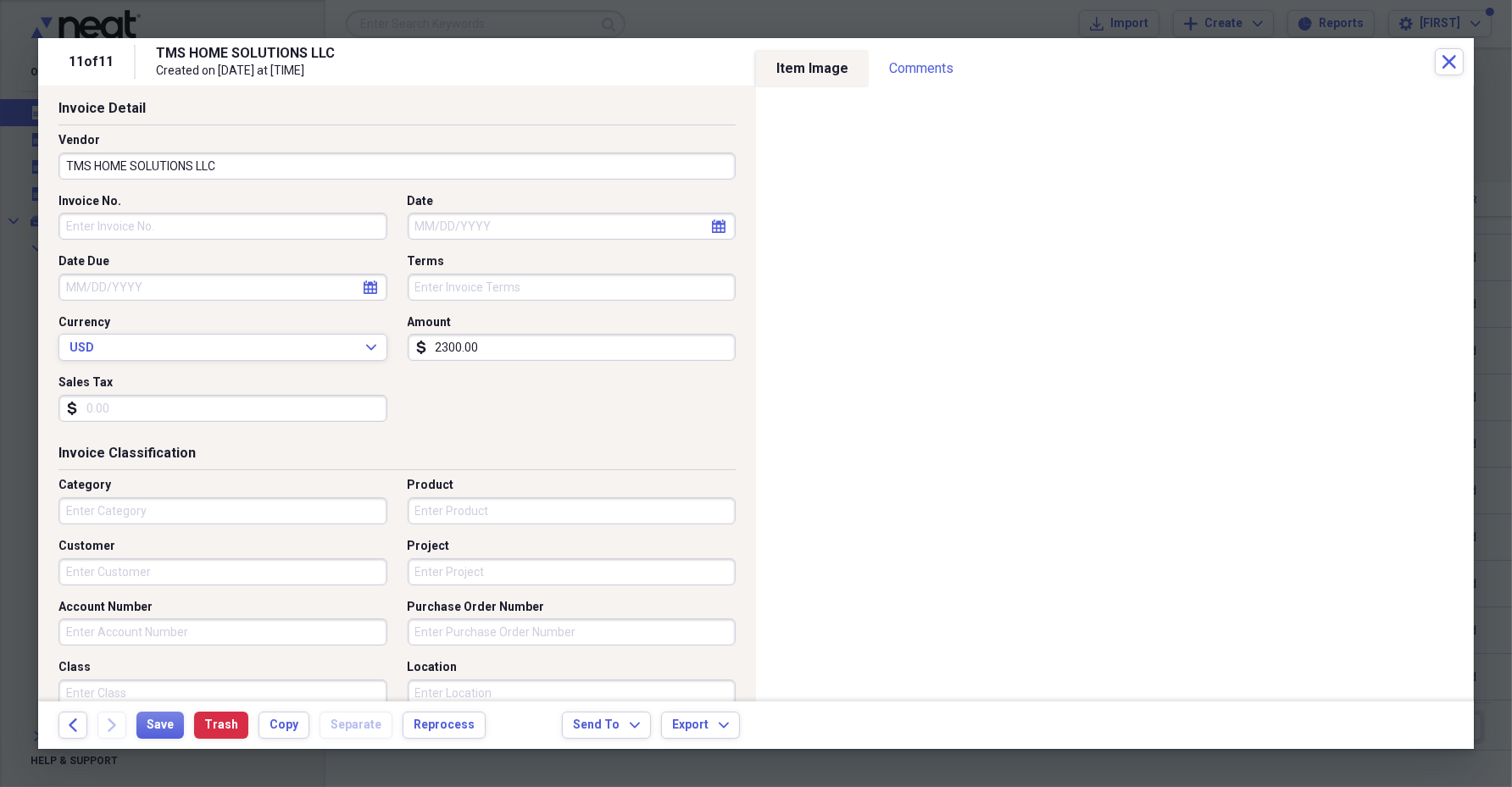 scroll, scrollTop: 0, scrollLeft: 0, axis: both 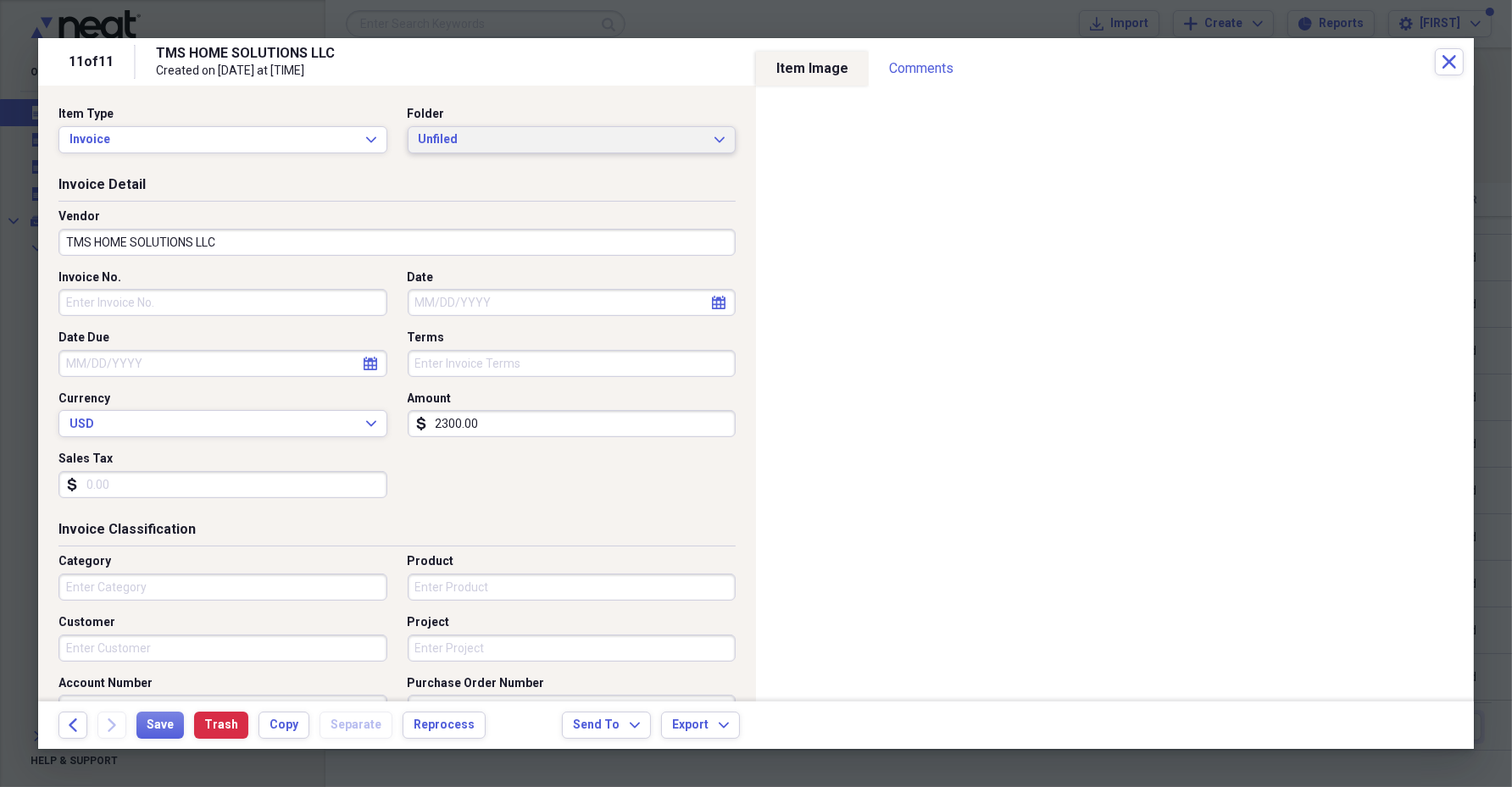 click on "Unfiled" at bounding box center (562, 140) 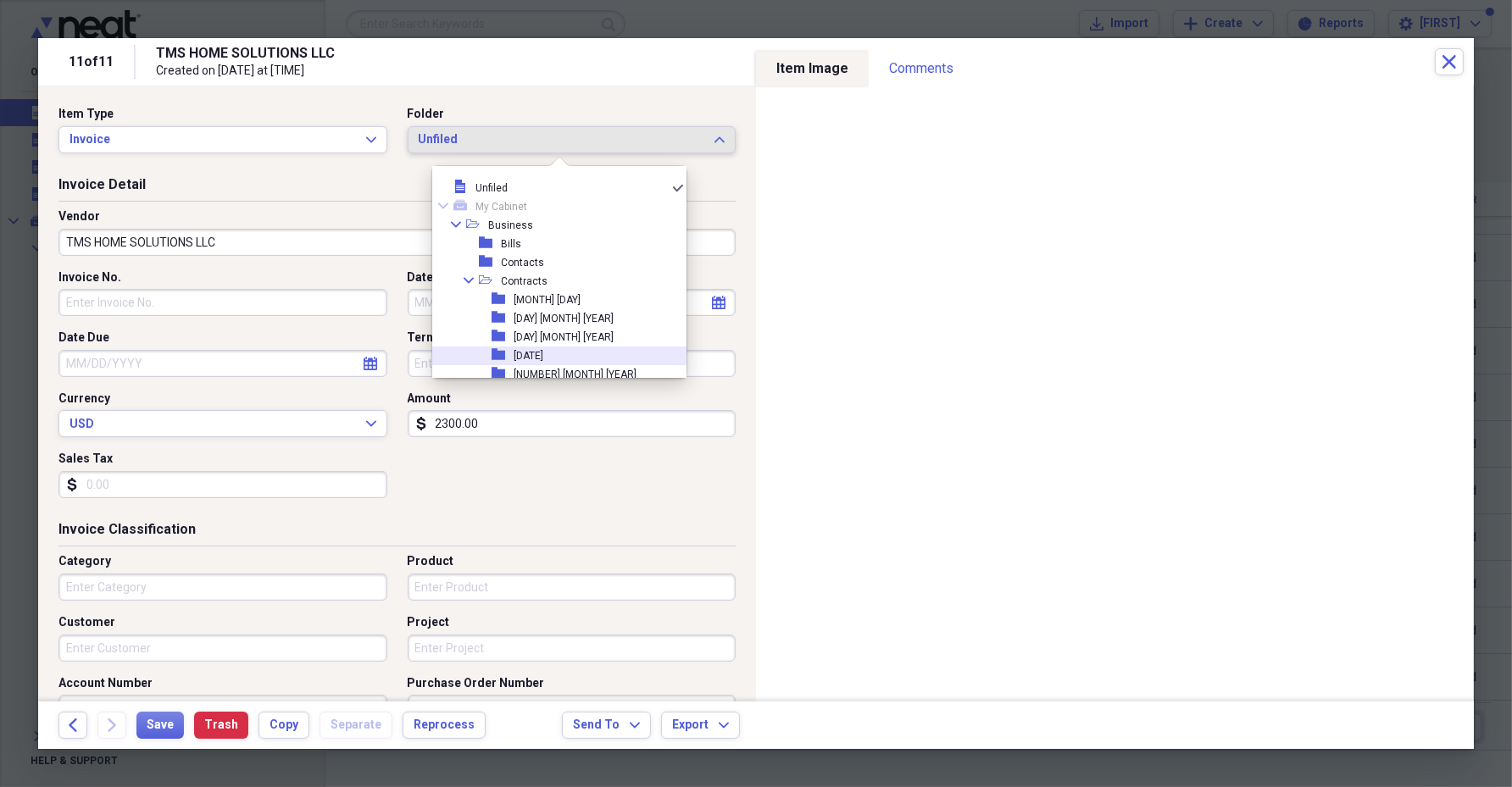 scroll, scrollTop: 211, scrollLeft: 0, axis: vertical 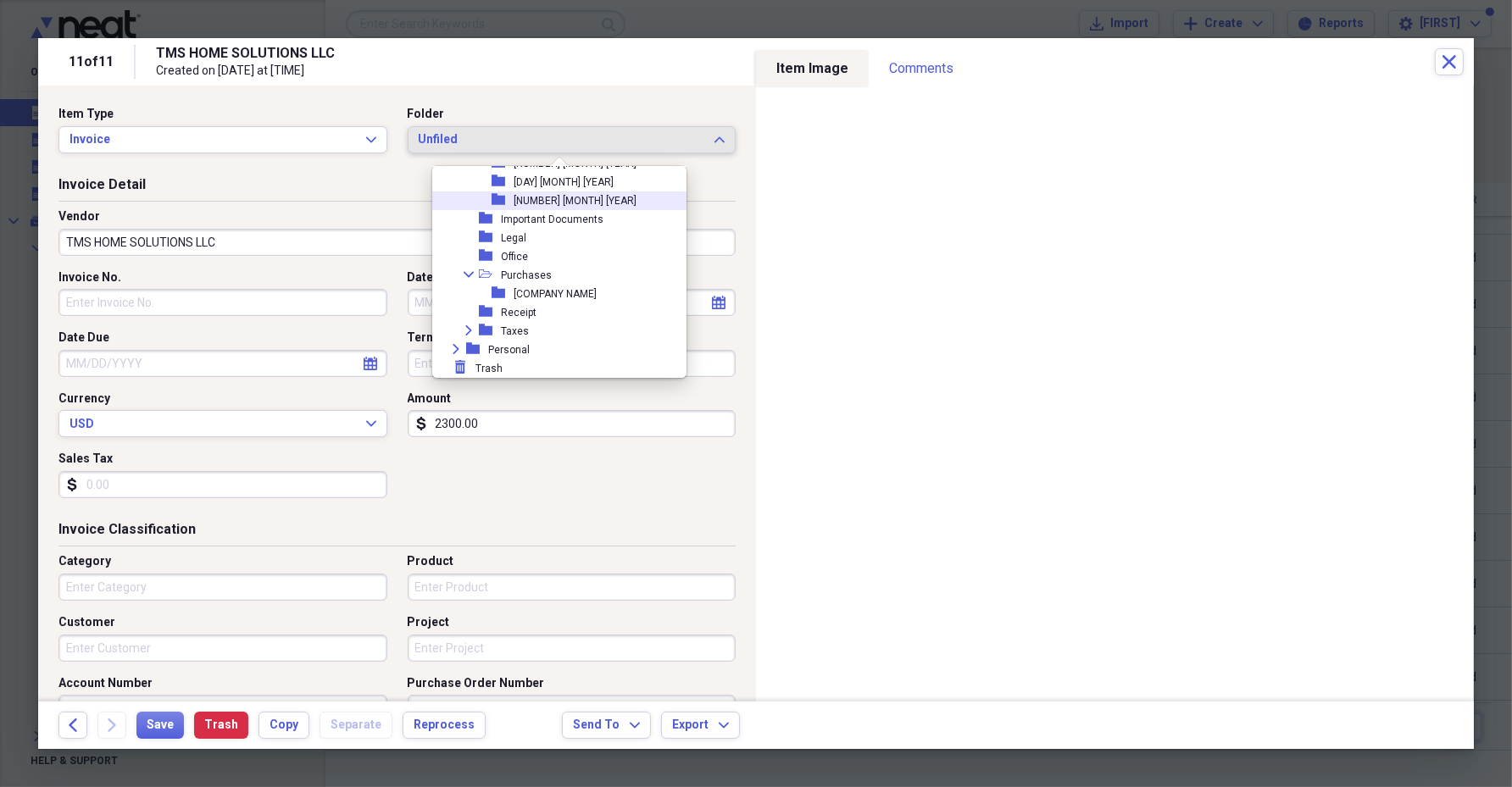 click on "[NUMBER] [MONTH] [YEAR]" at bounding box center (575, 201) 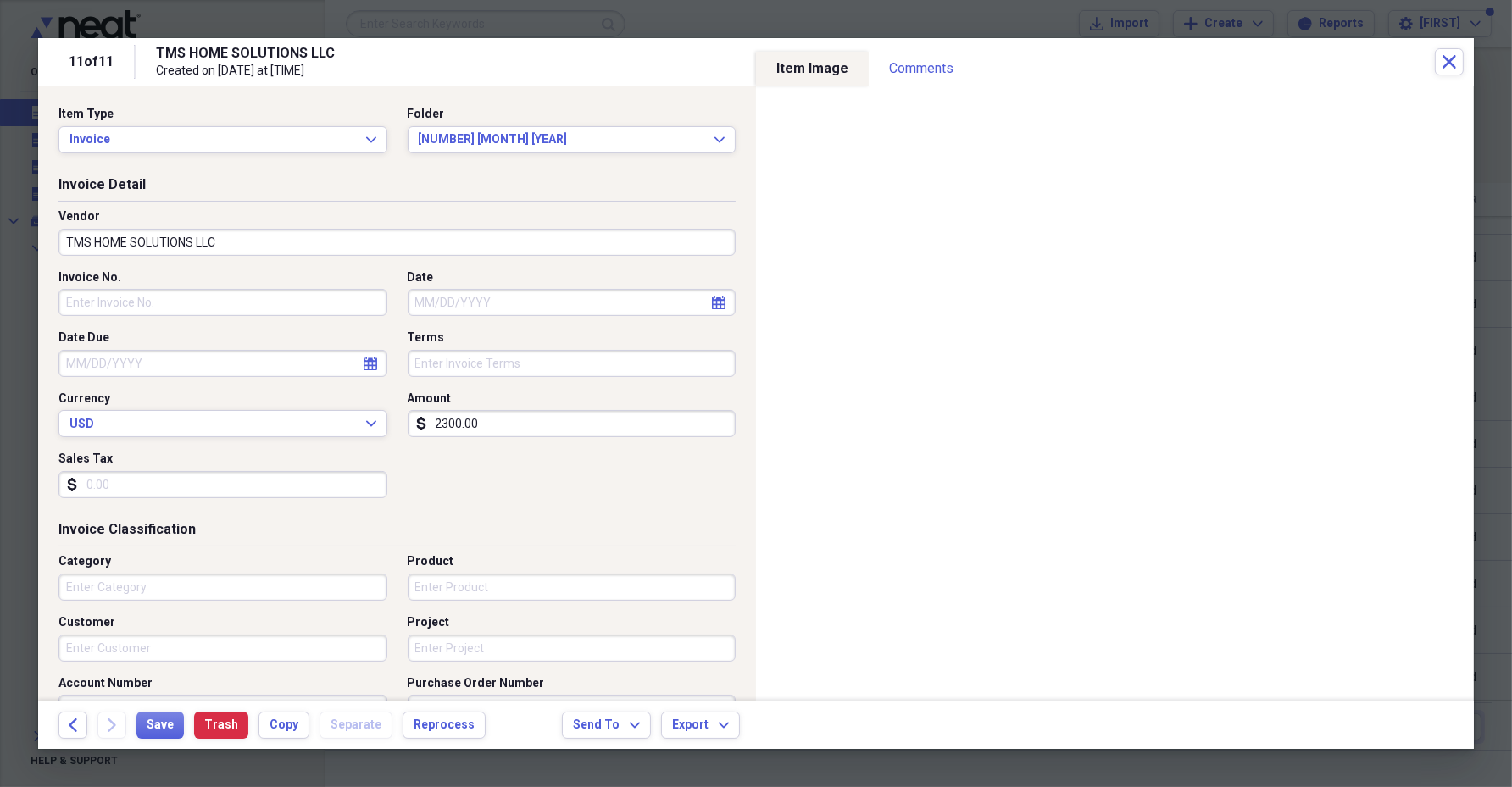 click on "Invoice No." at bounding box center [223, 302] 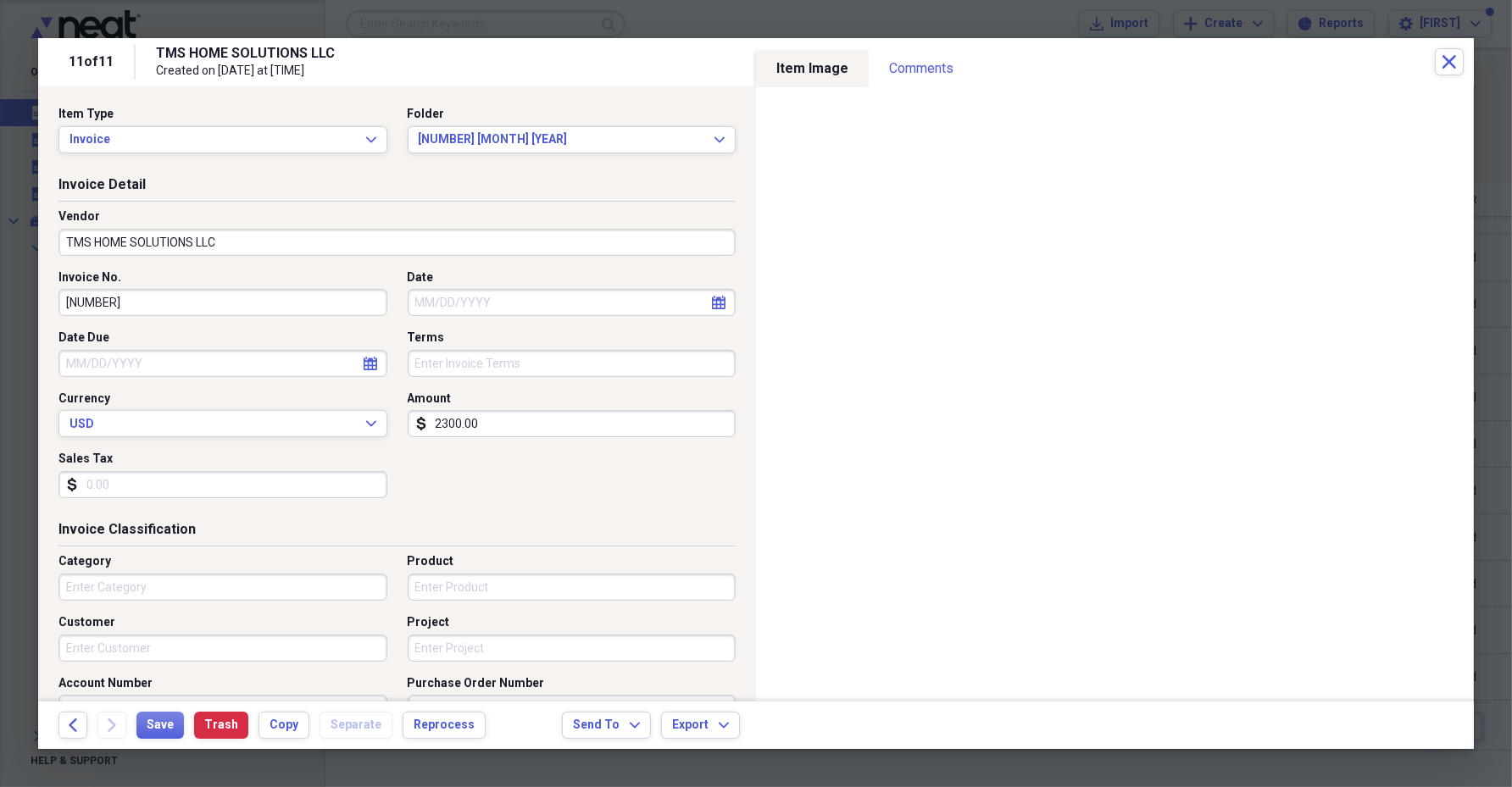 type on "[NUMBER]" 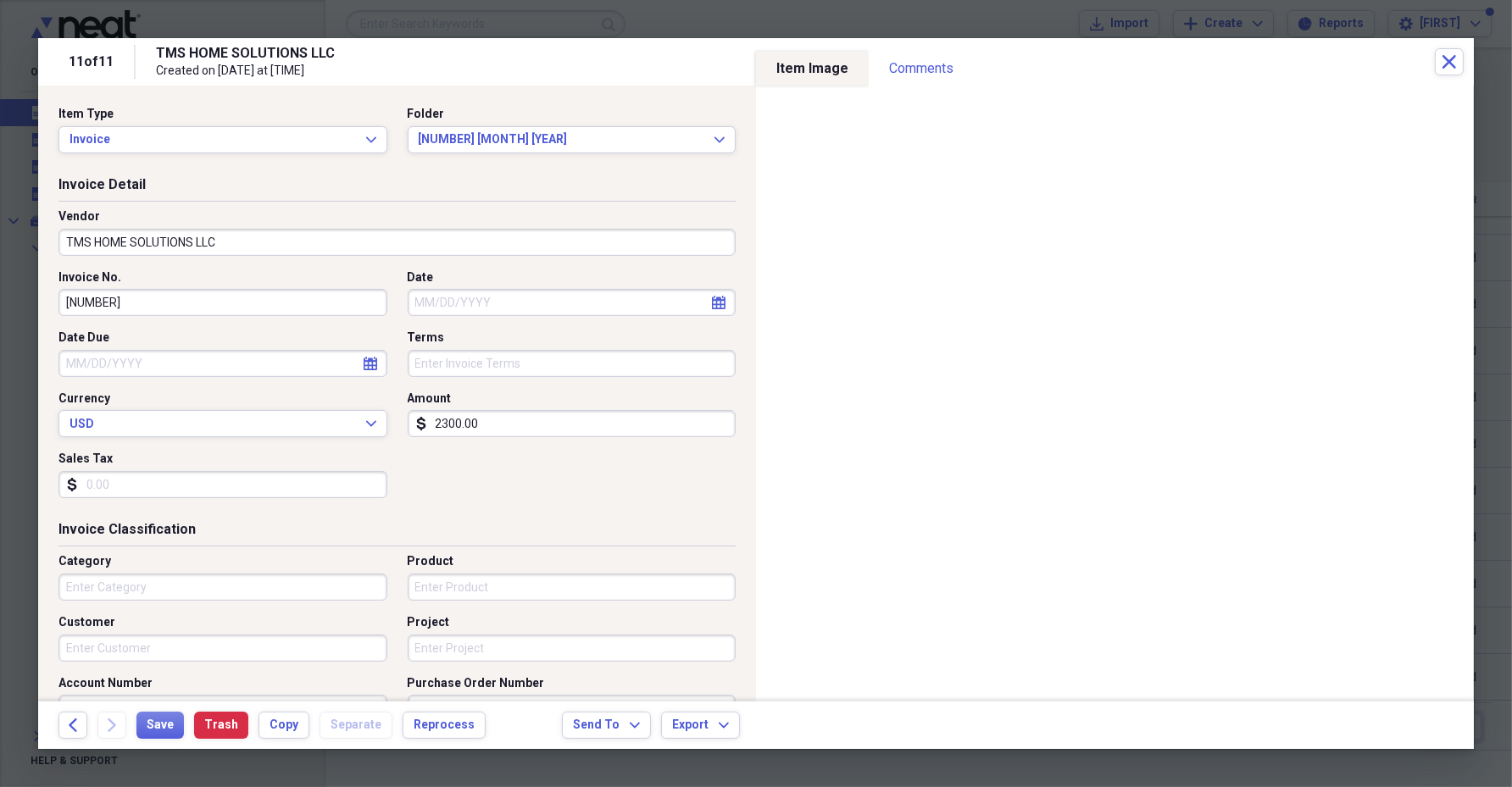 click on "Date" at bounding box center (572, 302) 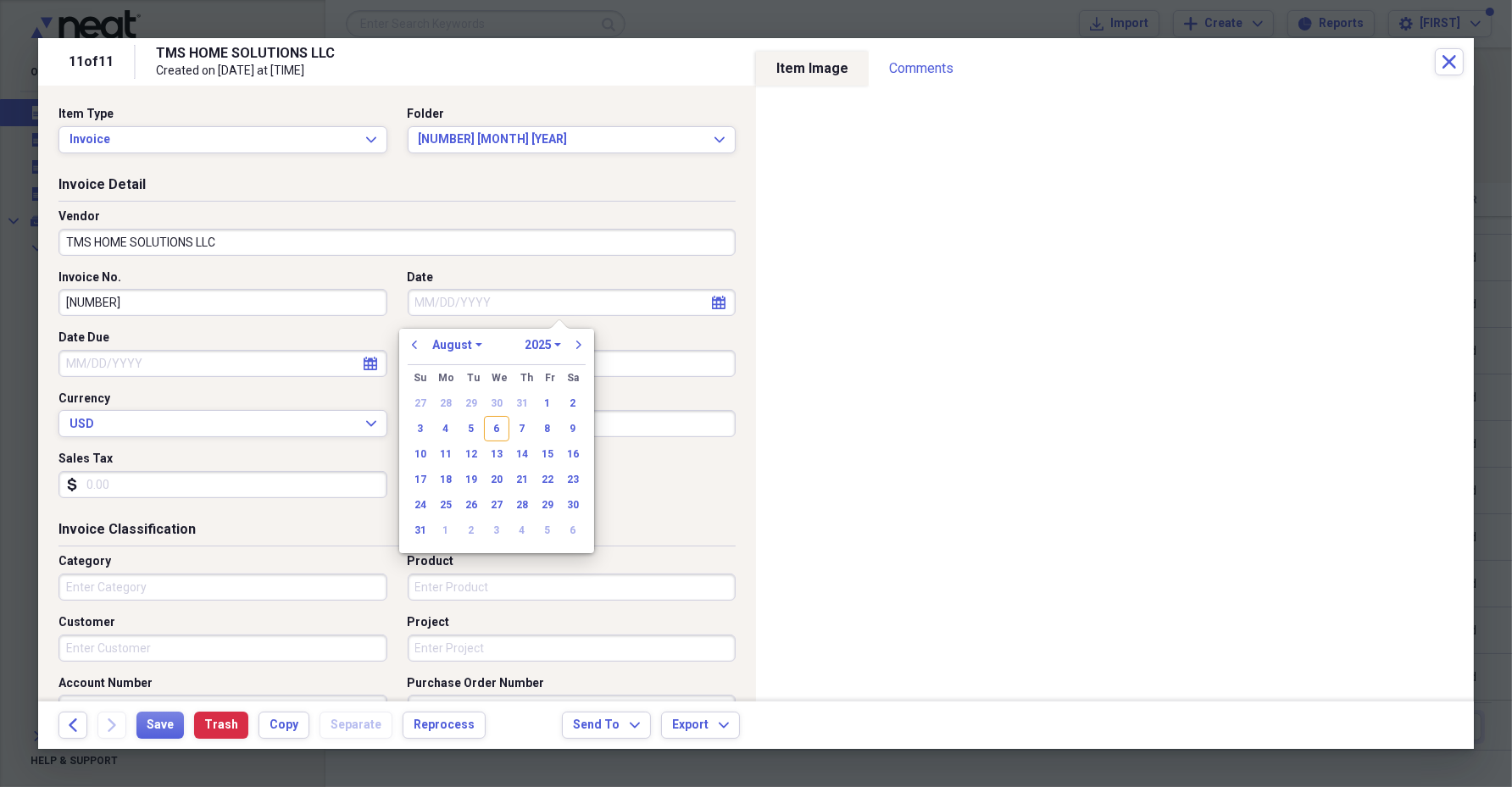 paste on "[MONTH] [DAY], [YEAR]" 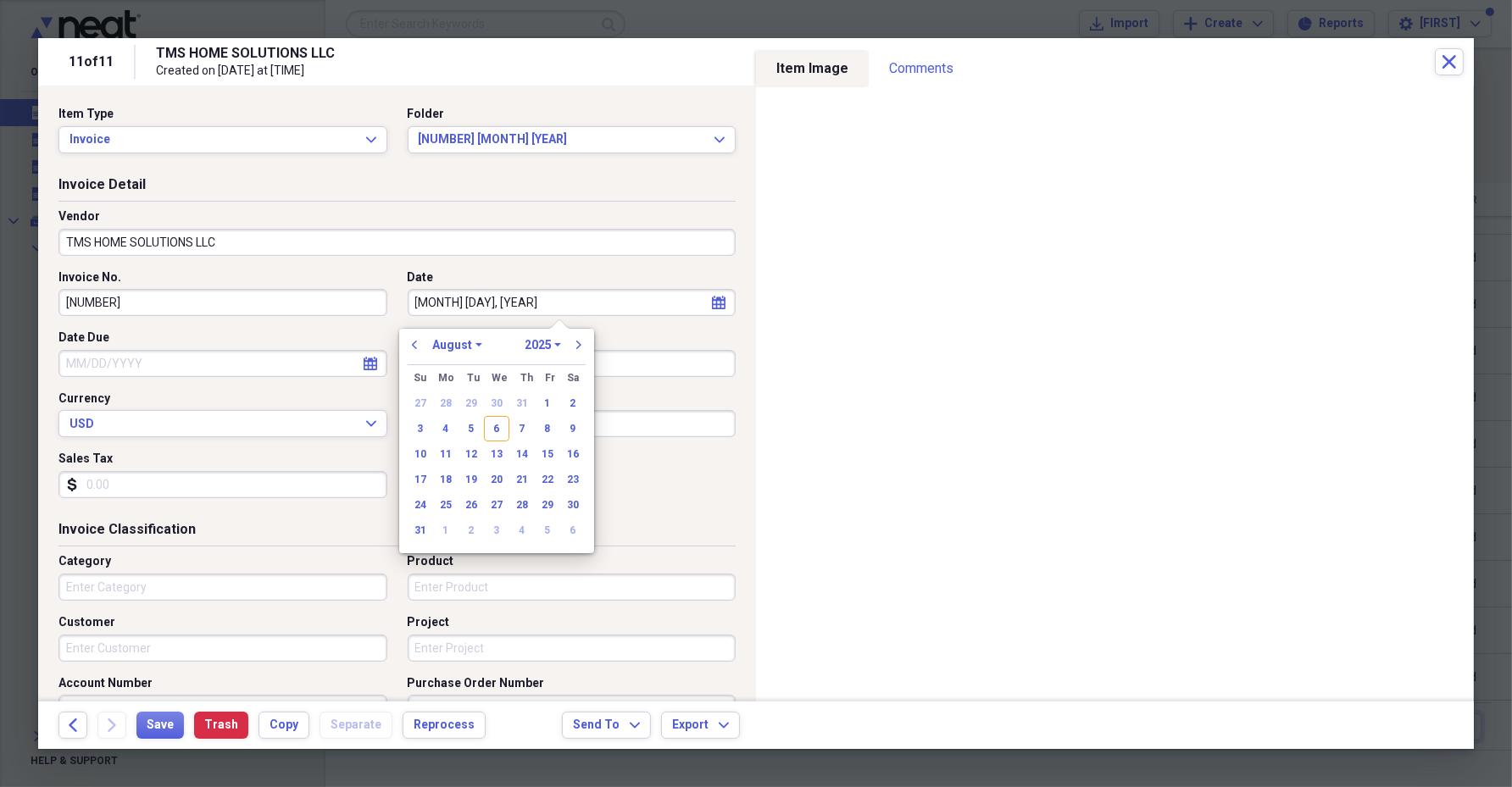 type on "[MONTH] [DAY], [YEAR]" 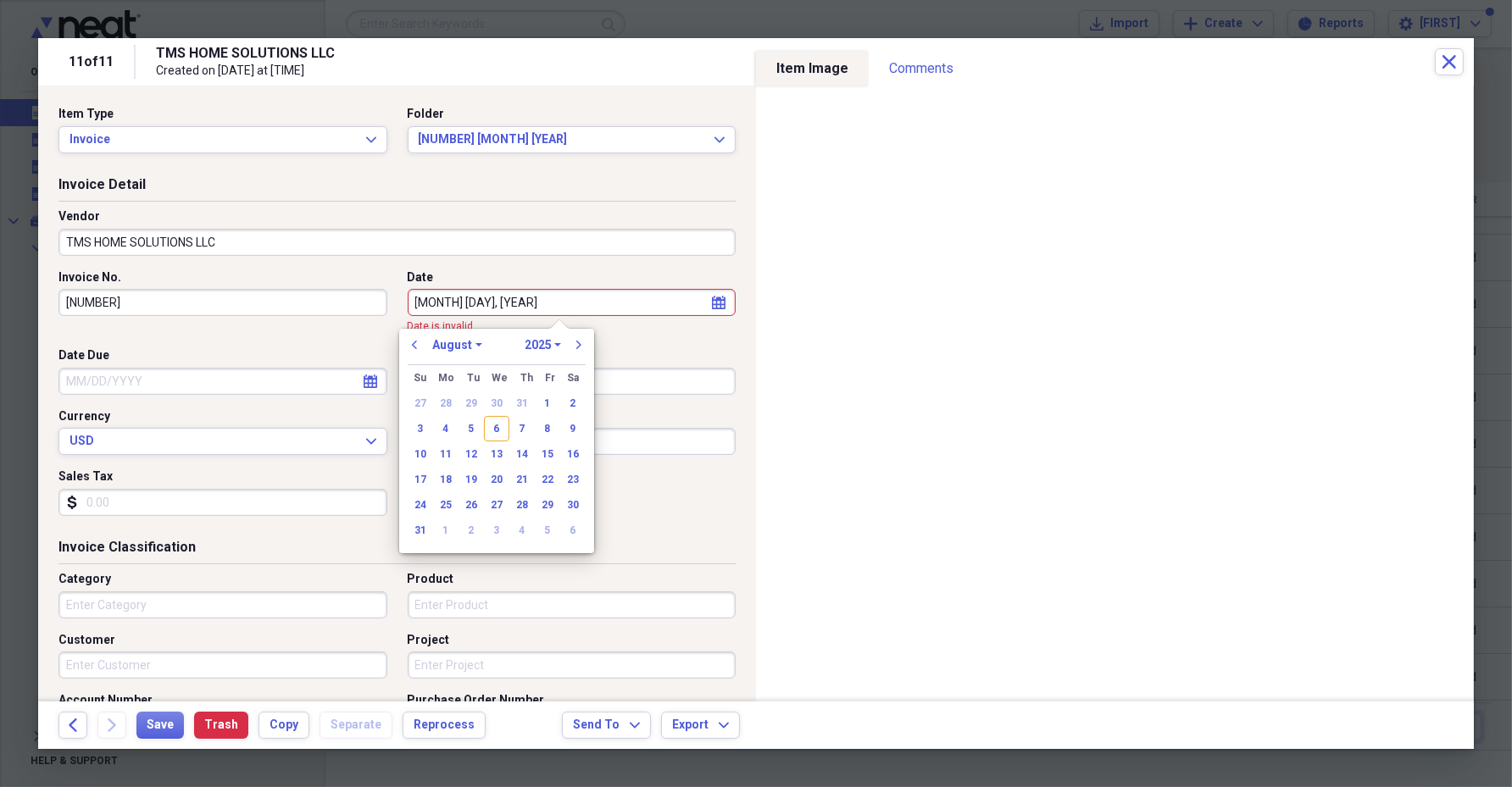 type 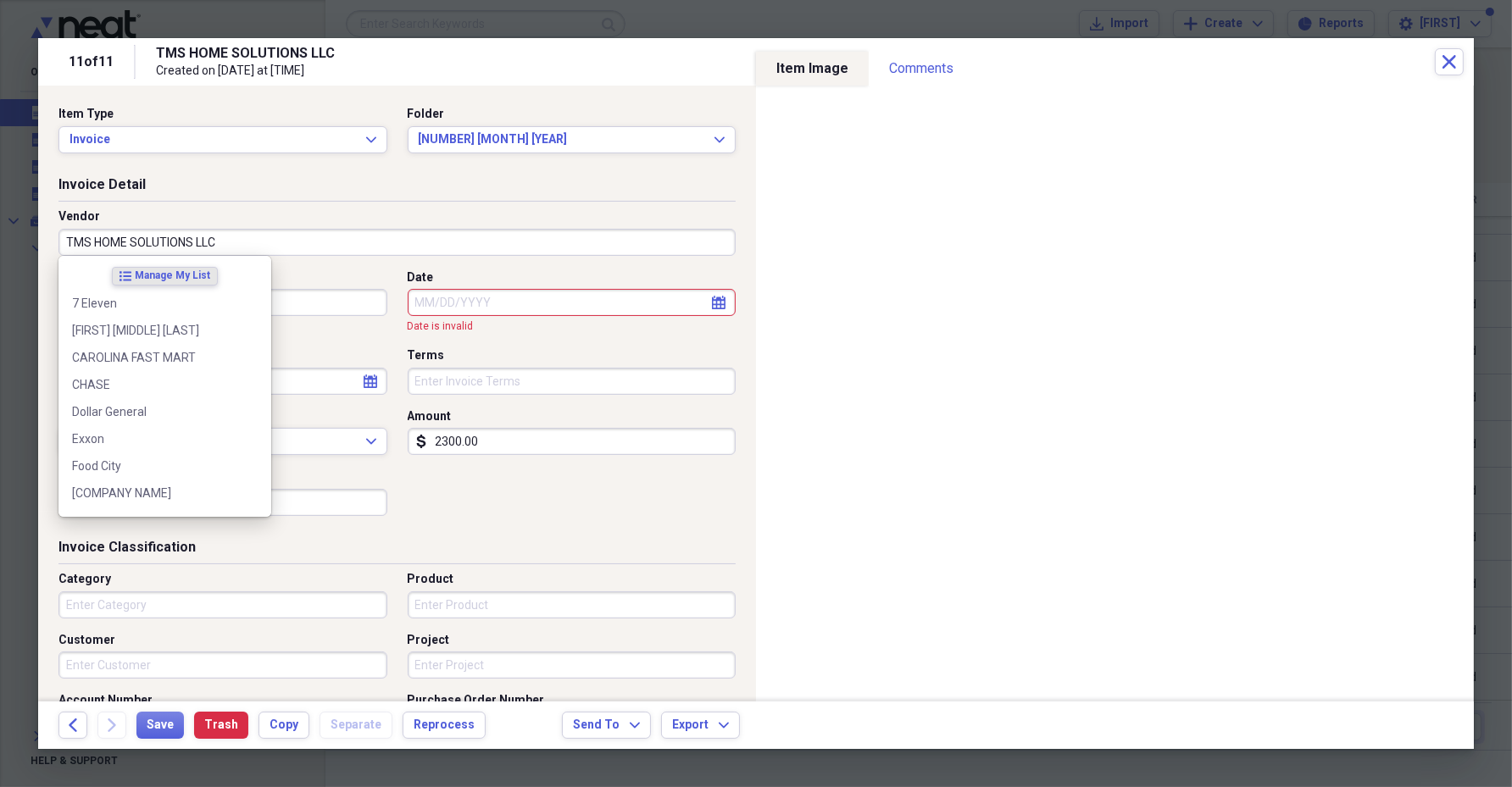 click on "Date" at bounding box center (572, 302) 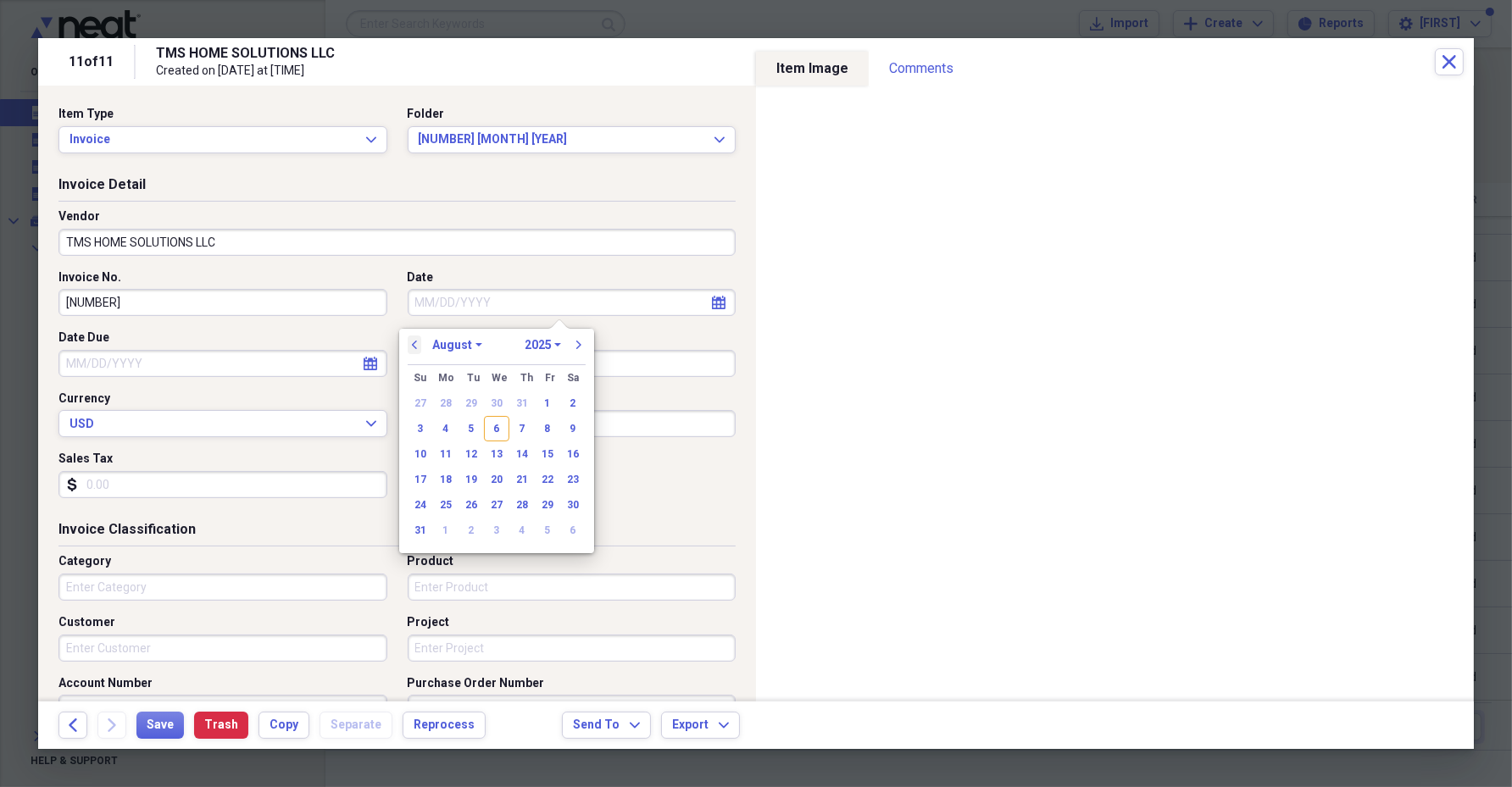 click on "previous" at bounding box center [414, 345] 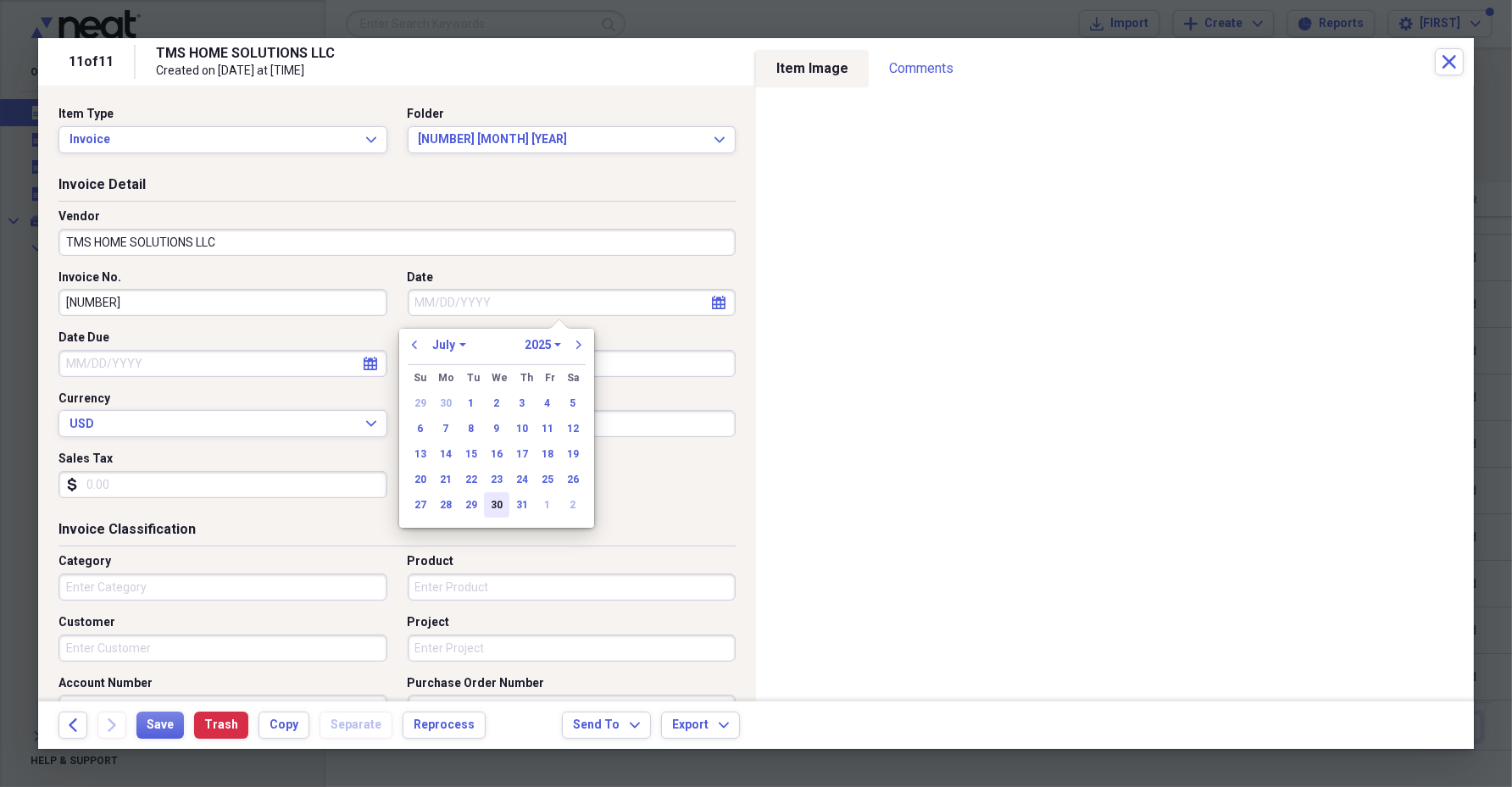 click on "30" at bounding box center [497, 505] 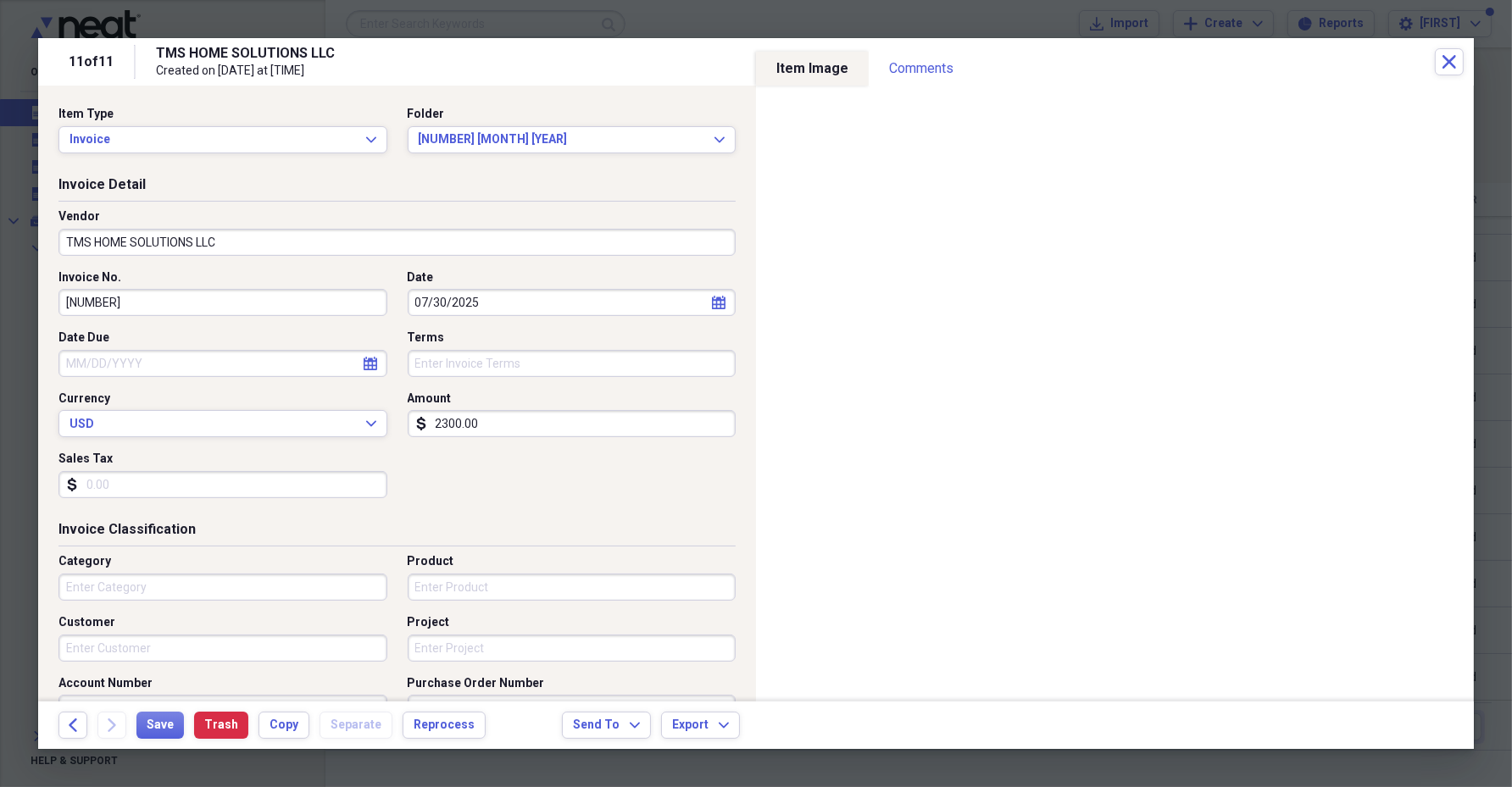 click on "calendar" 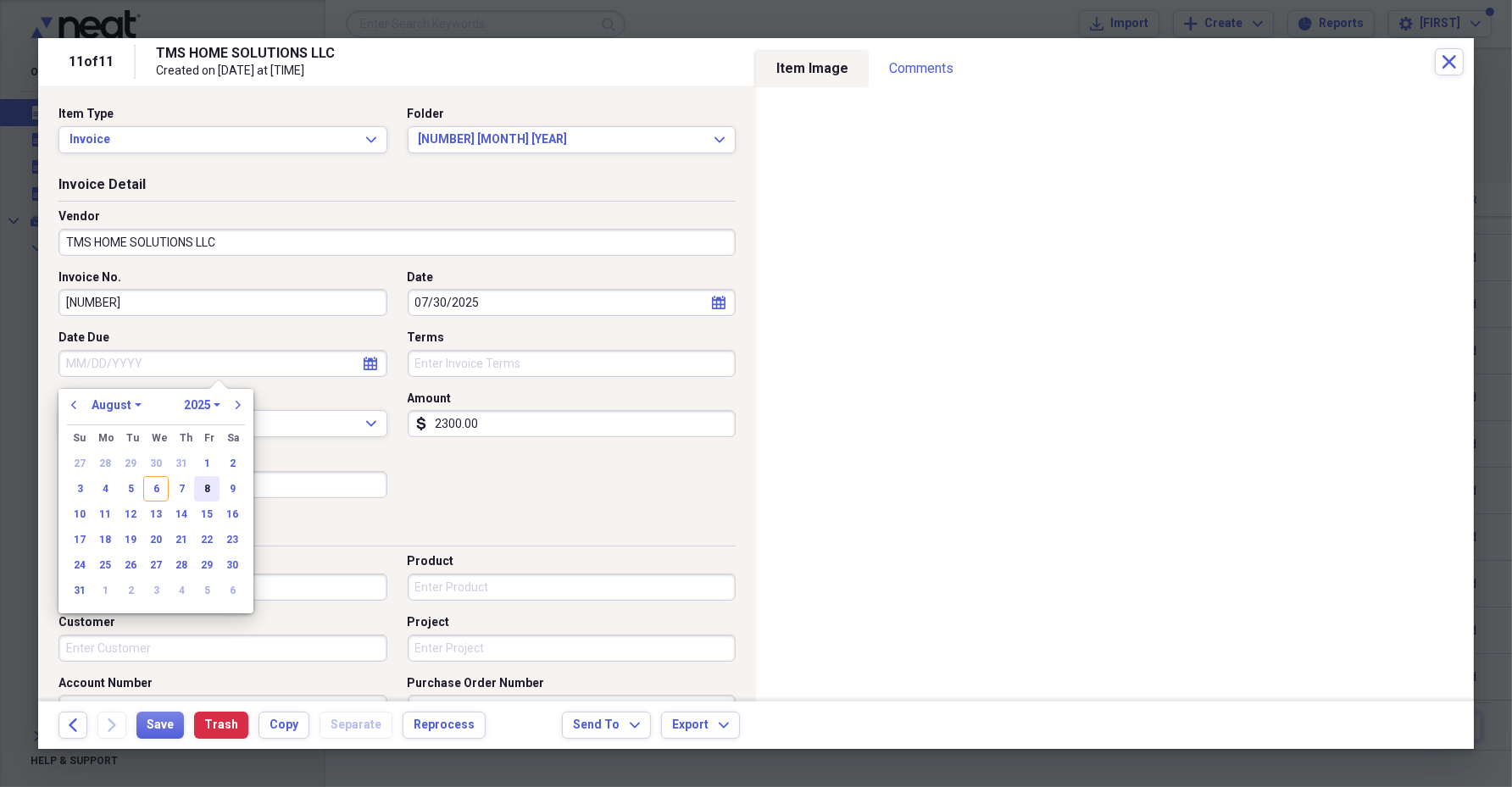 click on "8" at bounding box center [207, 489] 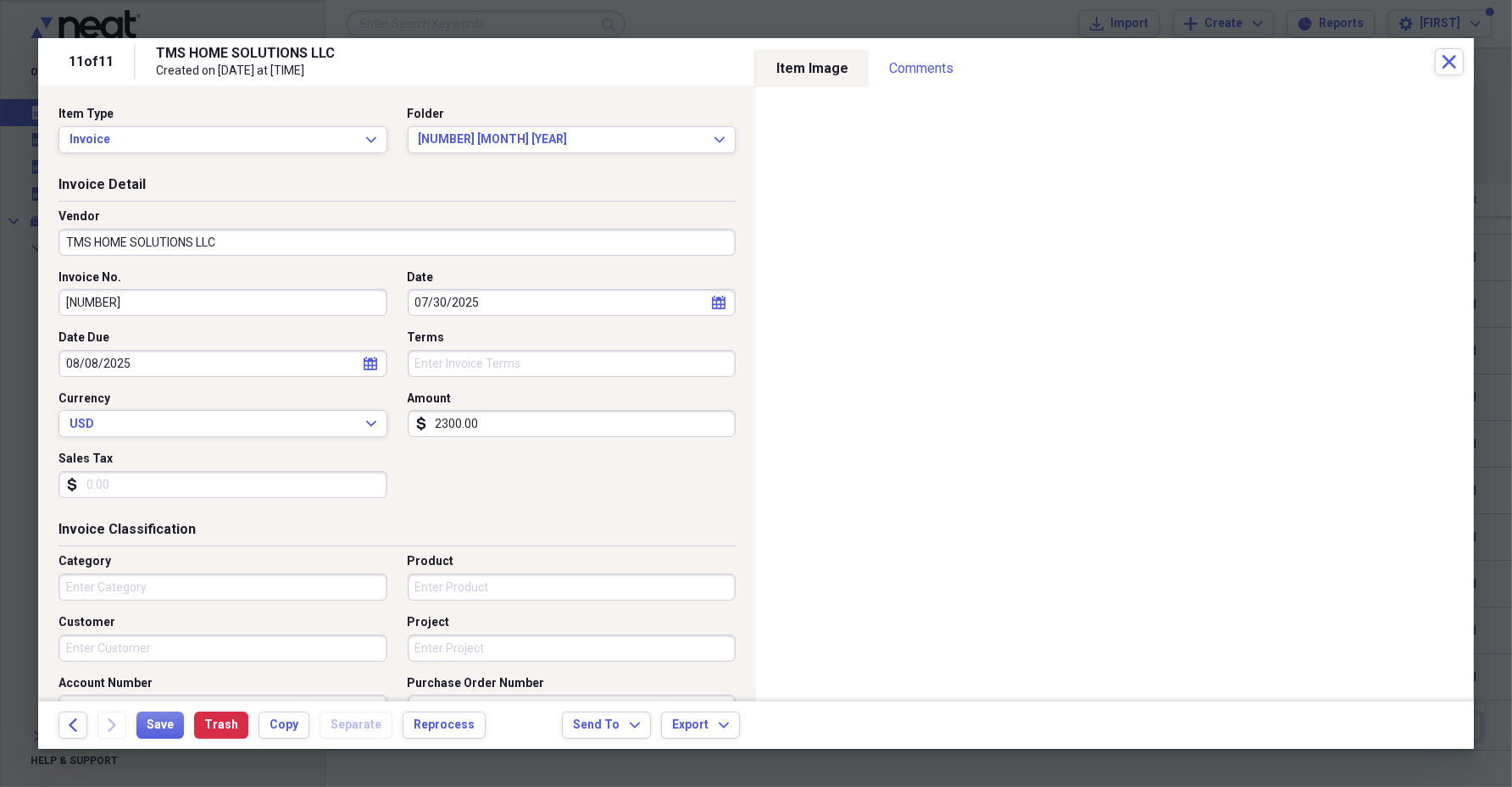 click on "Terms" at bounding box center (572, 363) 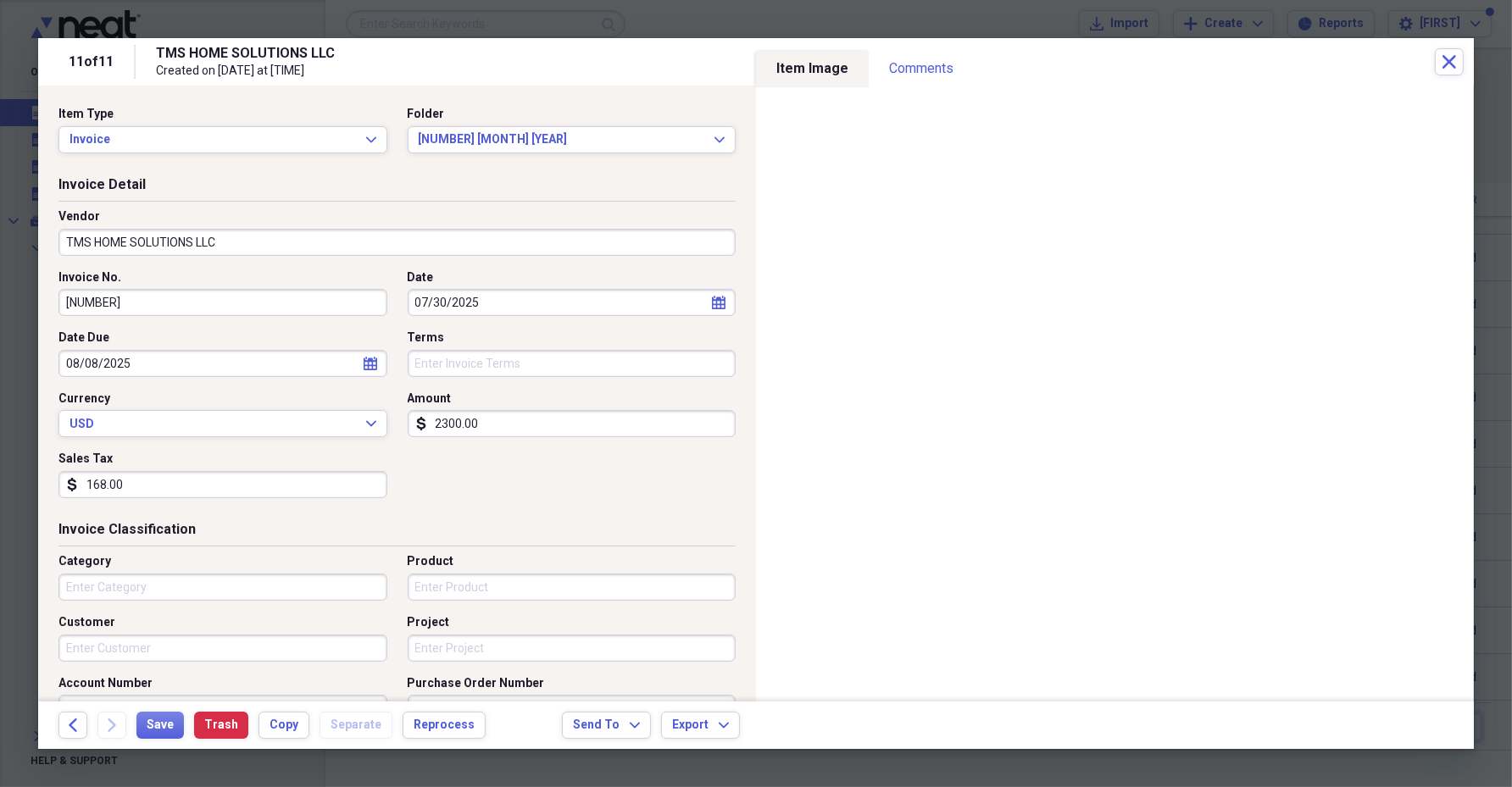 type on "168.00" 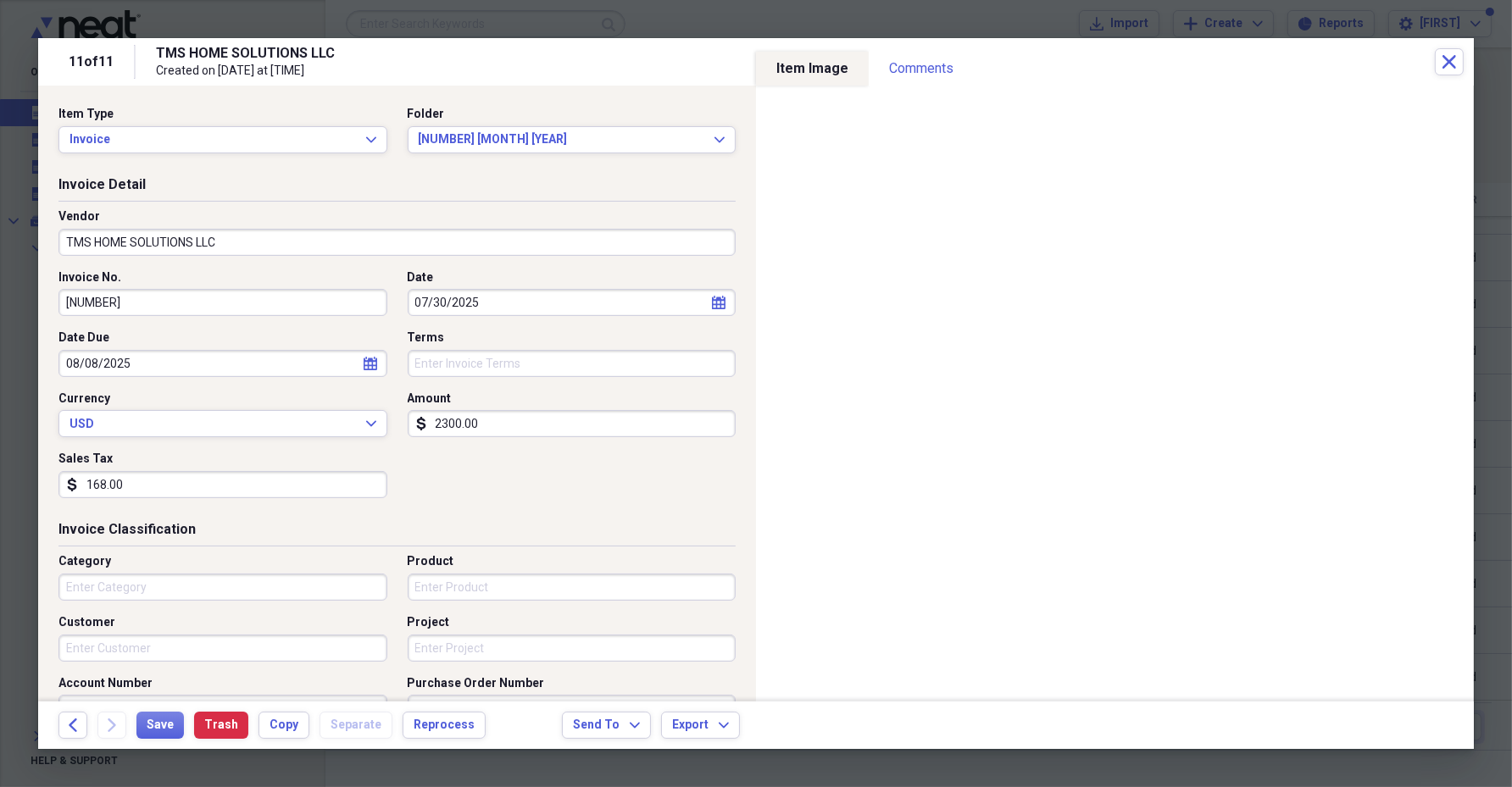 click on "Terms" at bounding box center (572, 363) 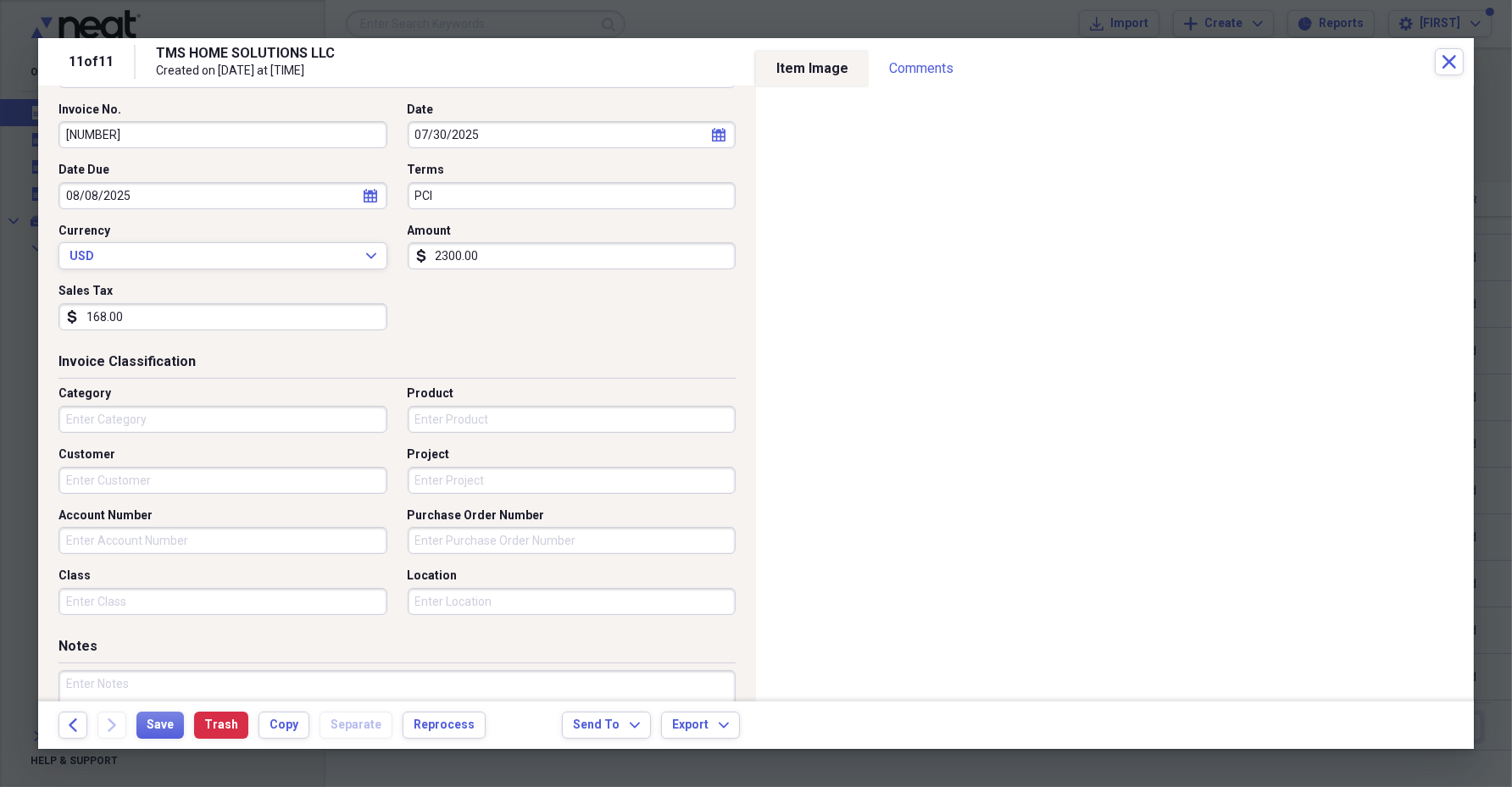 scroll, scrollTop: 211, scrollLeft: 0, axis: vertical 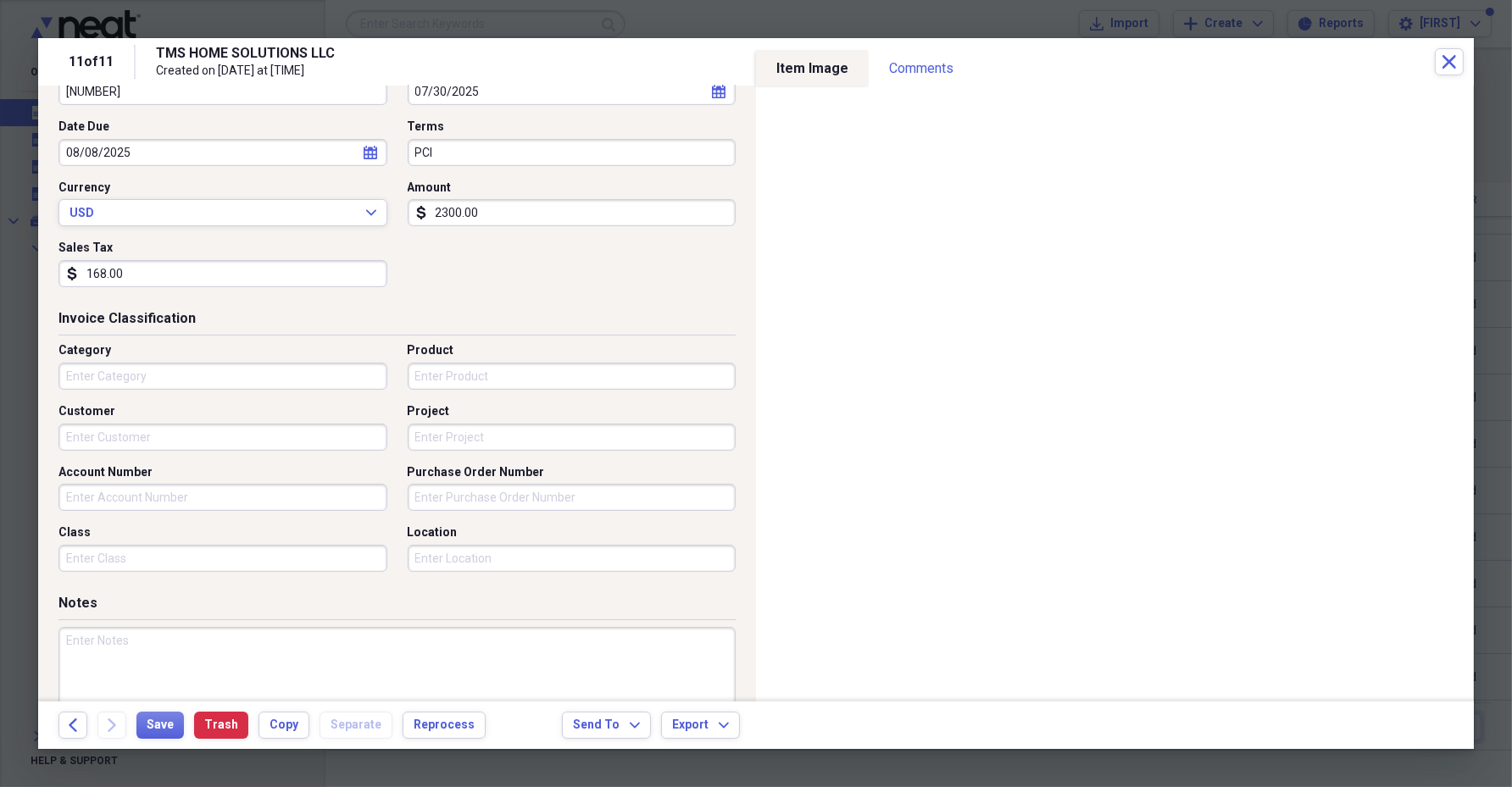 type on "PCI" 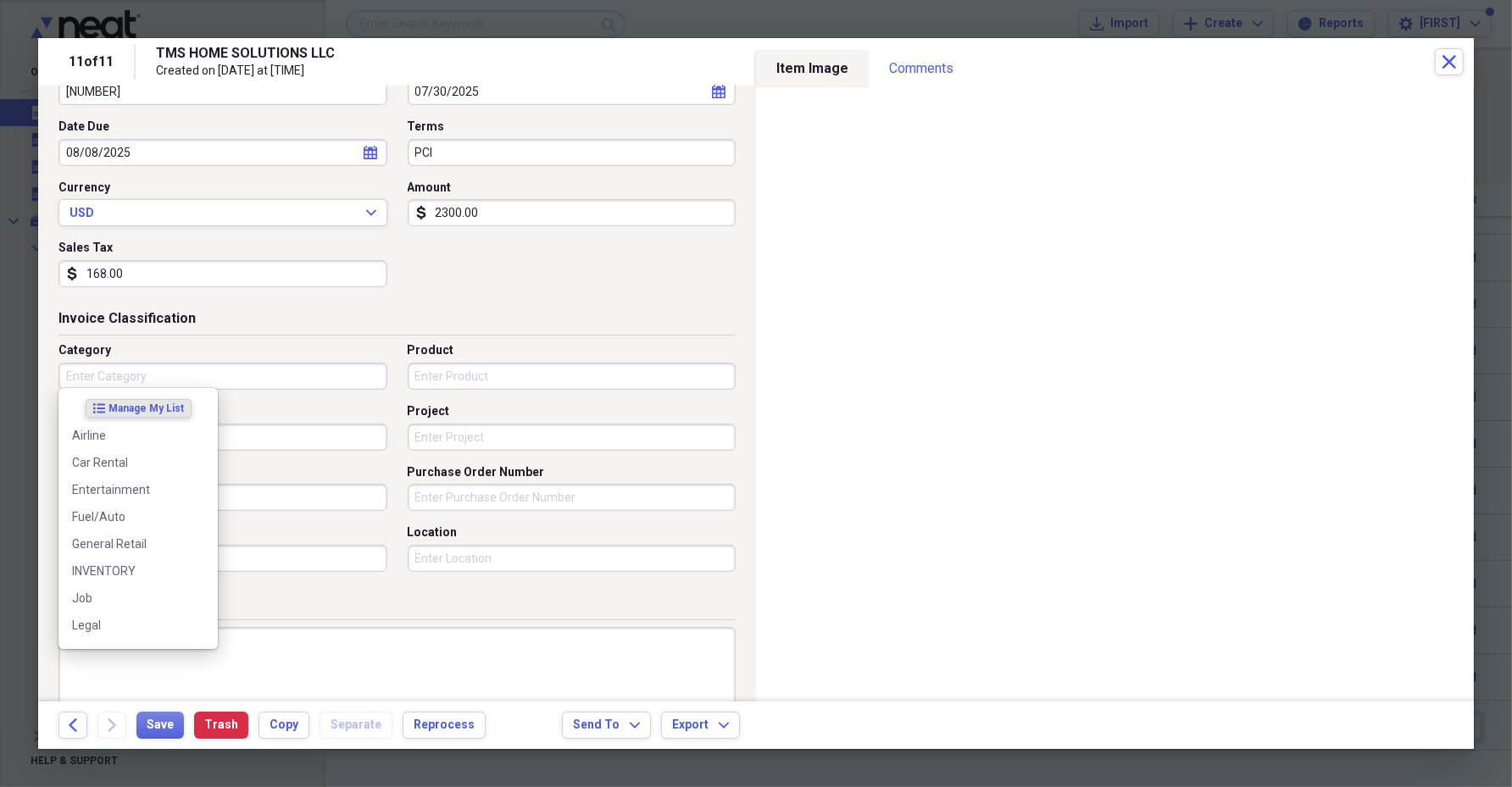 click on "Category" at bounding box center [223, 376] 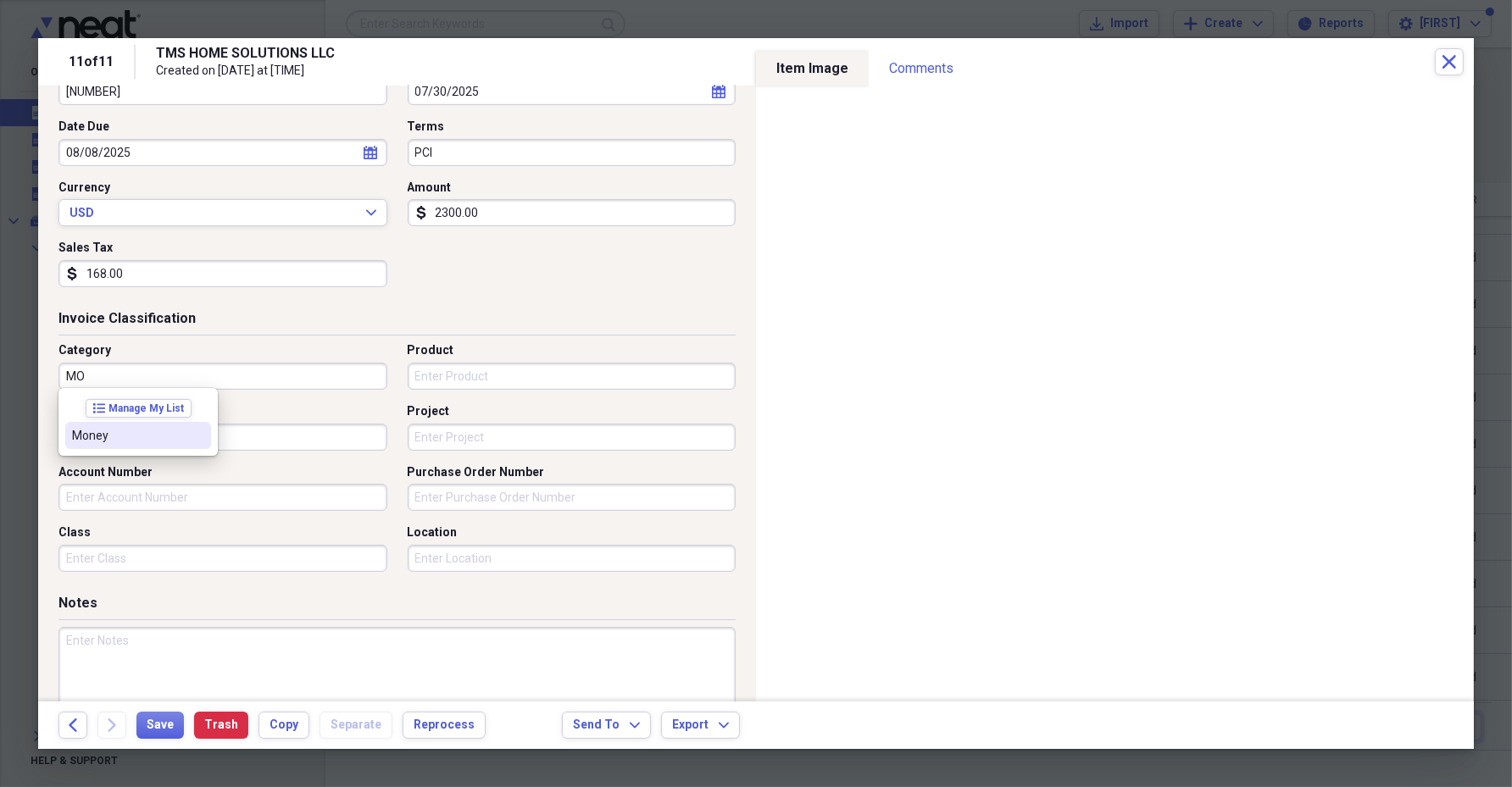 click on "Money" at bounding box center (128, 435) 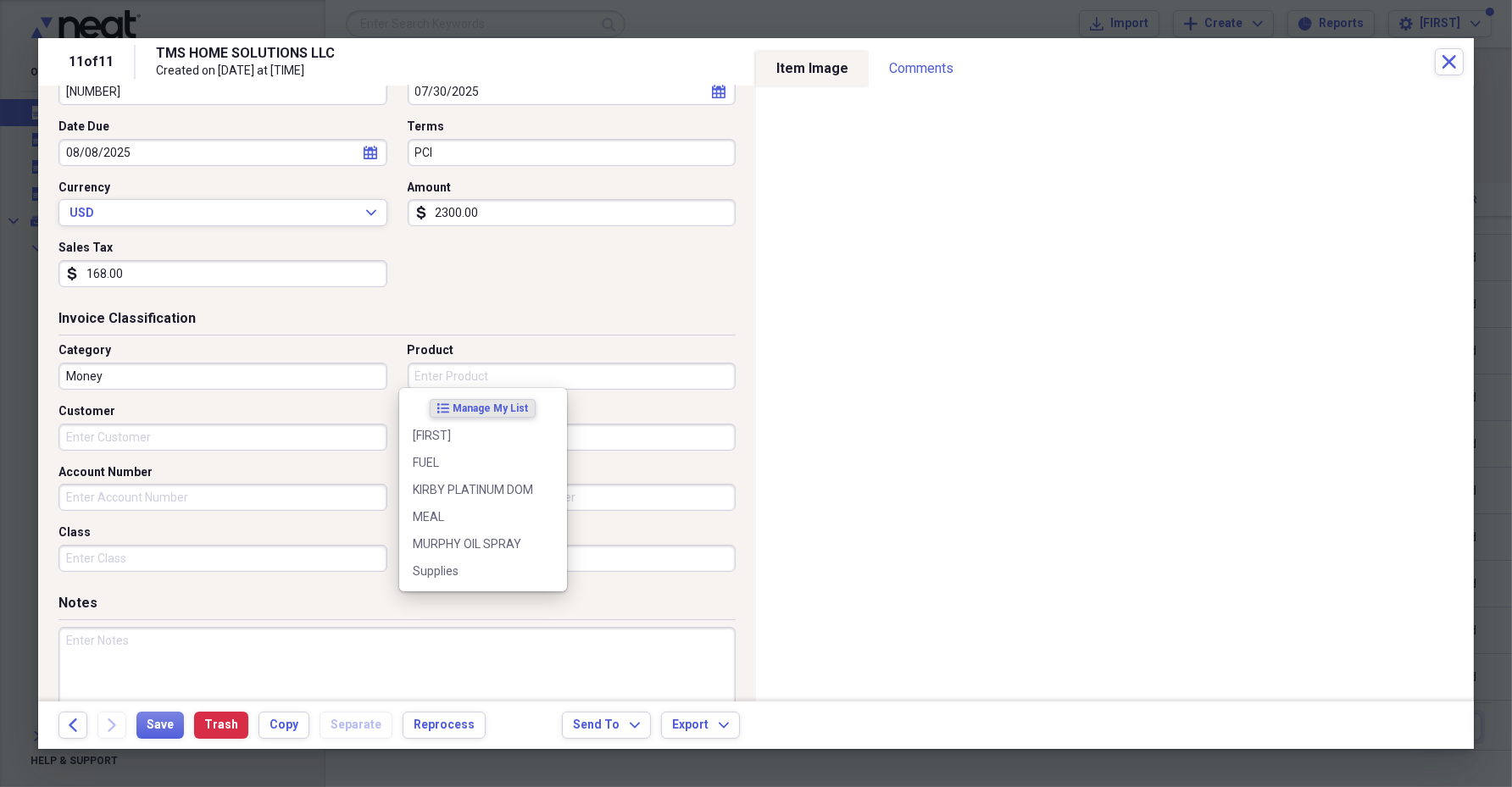click on "Product" at bounding box center [572, 376] 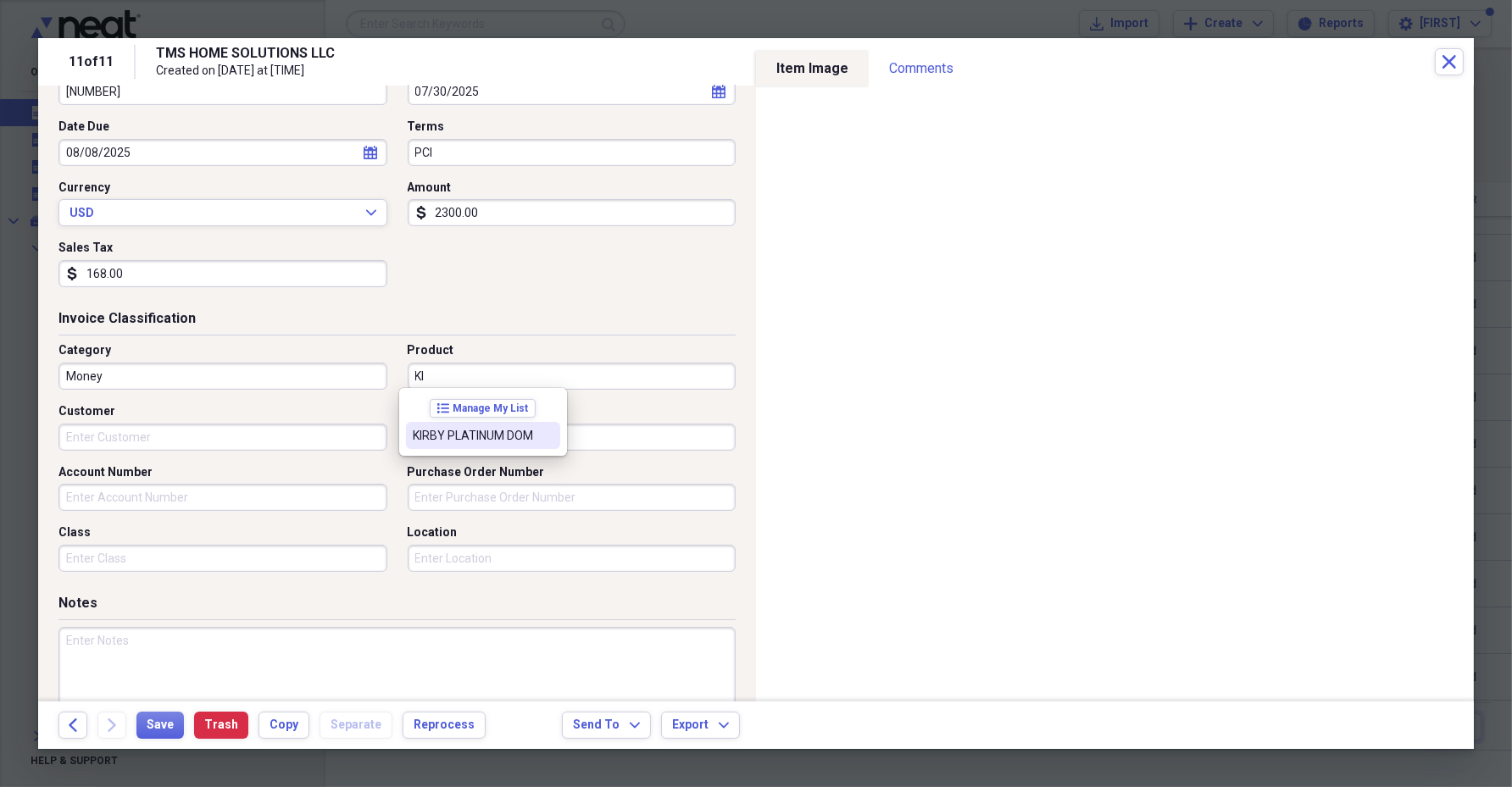 click on "KIRBY PLATINUM DOM" at bounding box center [483, 435] 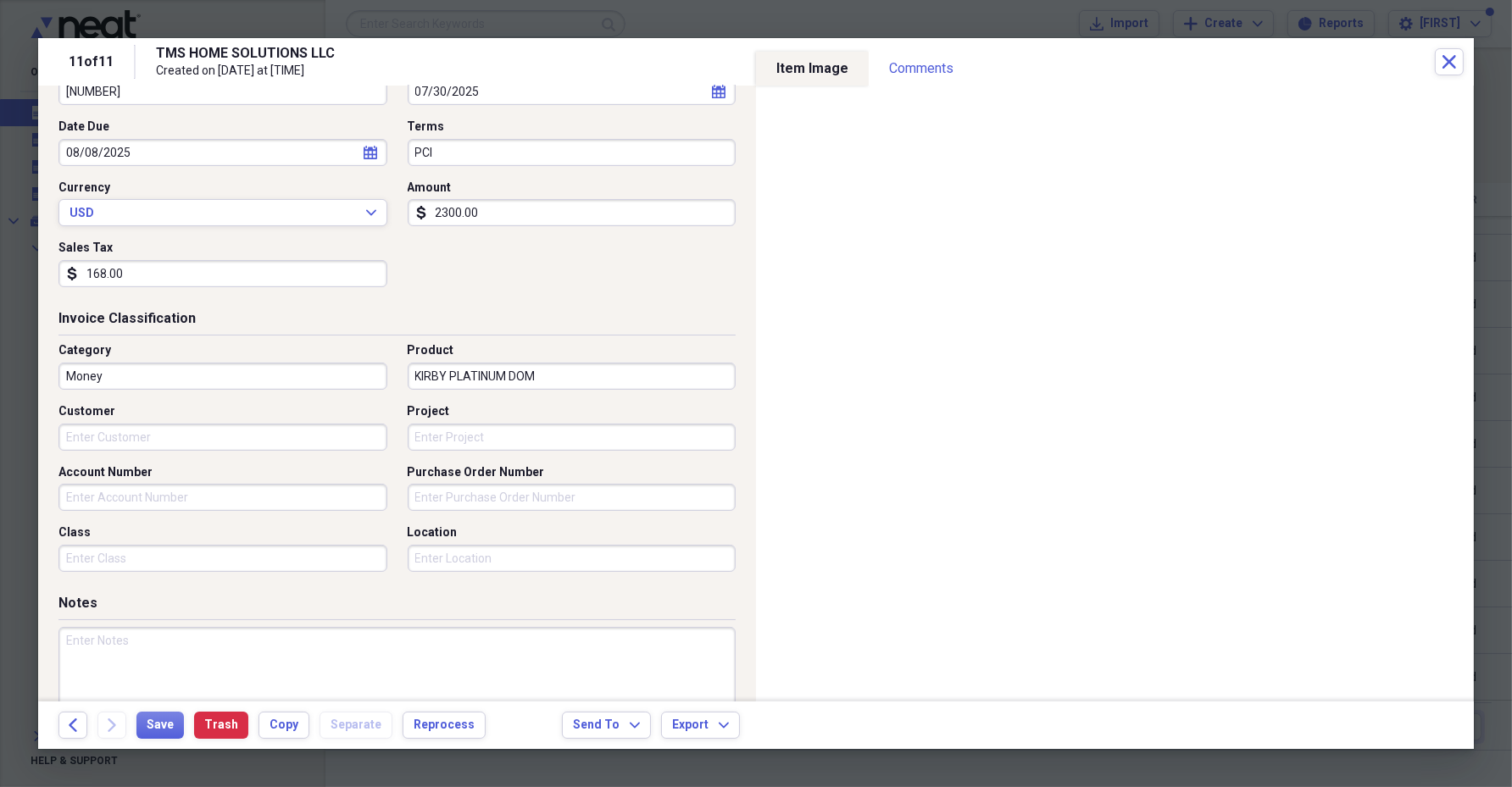 click on "Customer" at bounding box center [223, 437] 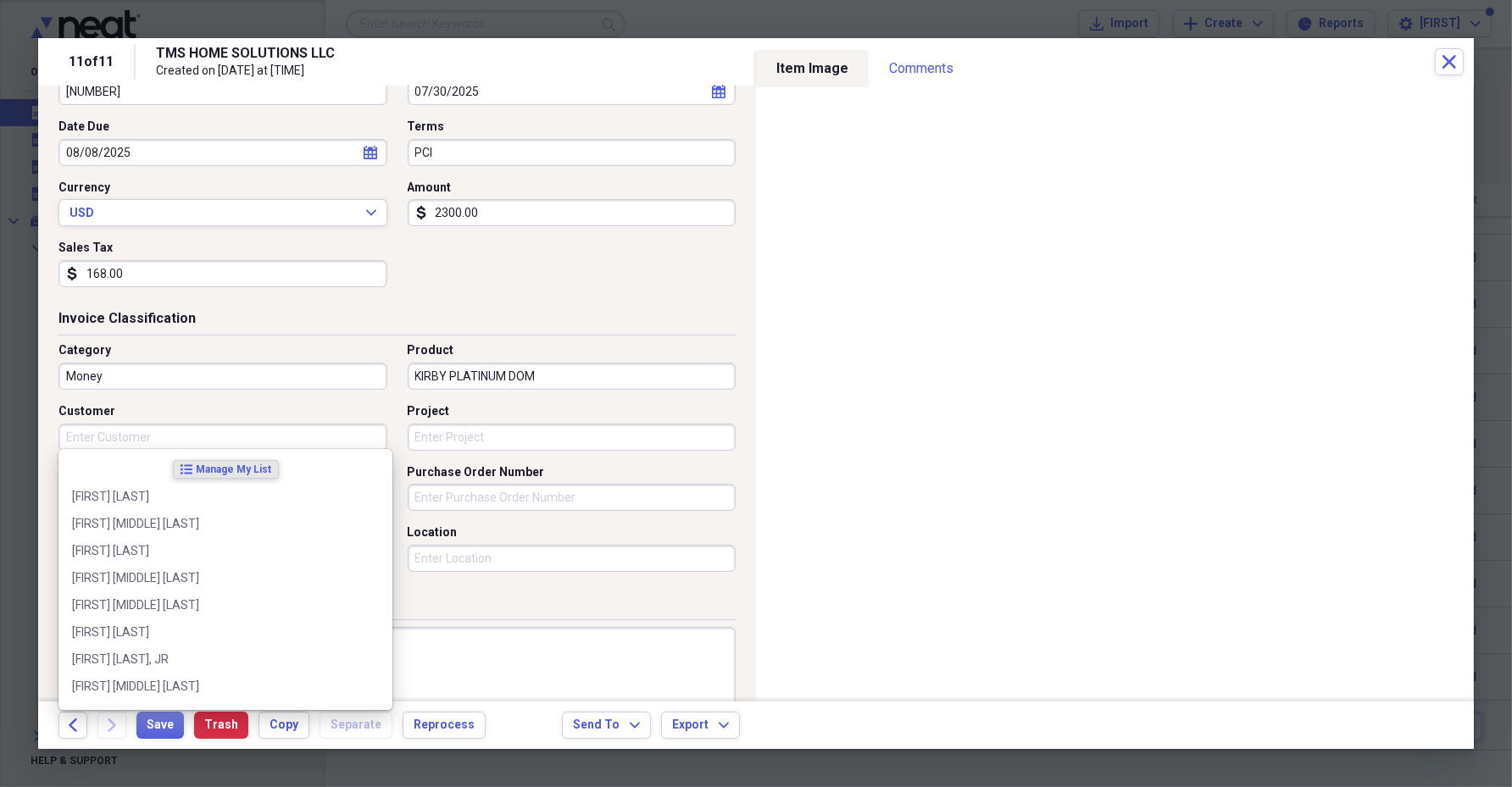 drag, startPoint x: 1370, startPoint y: 83, endPoint x: 378, endPoint y: 405, distance: 1042.9516 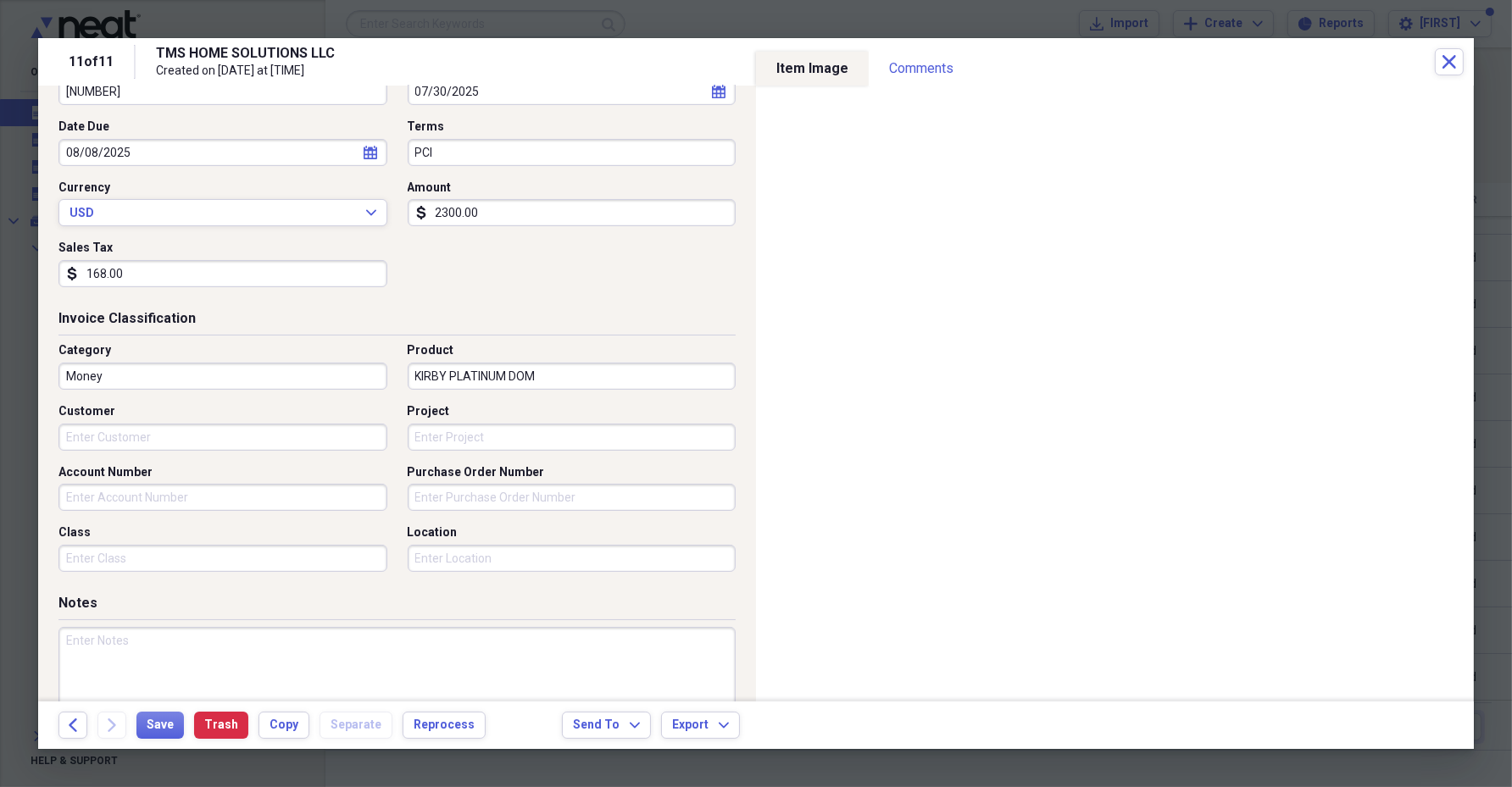 click on "Customer" at bounding box center (223, 437) 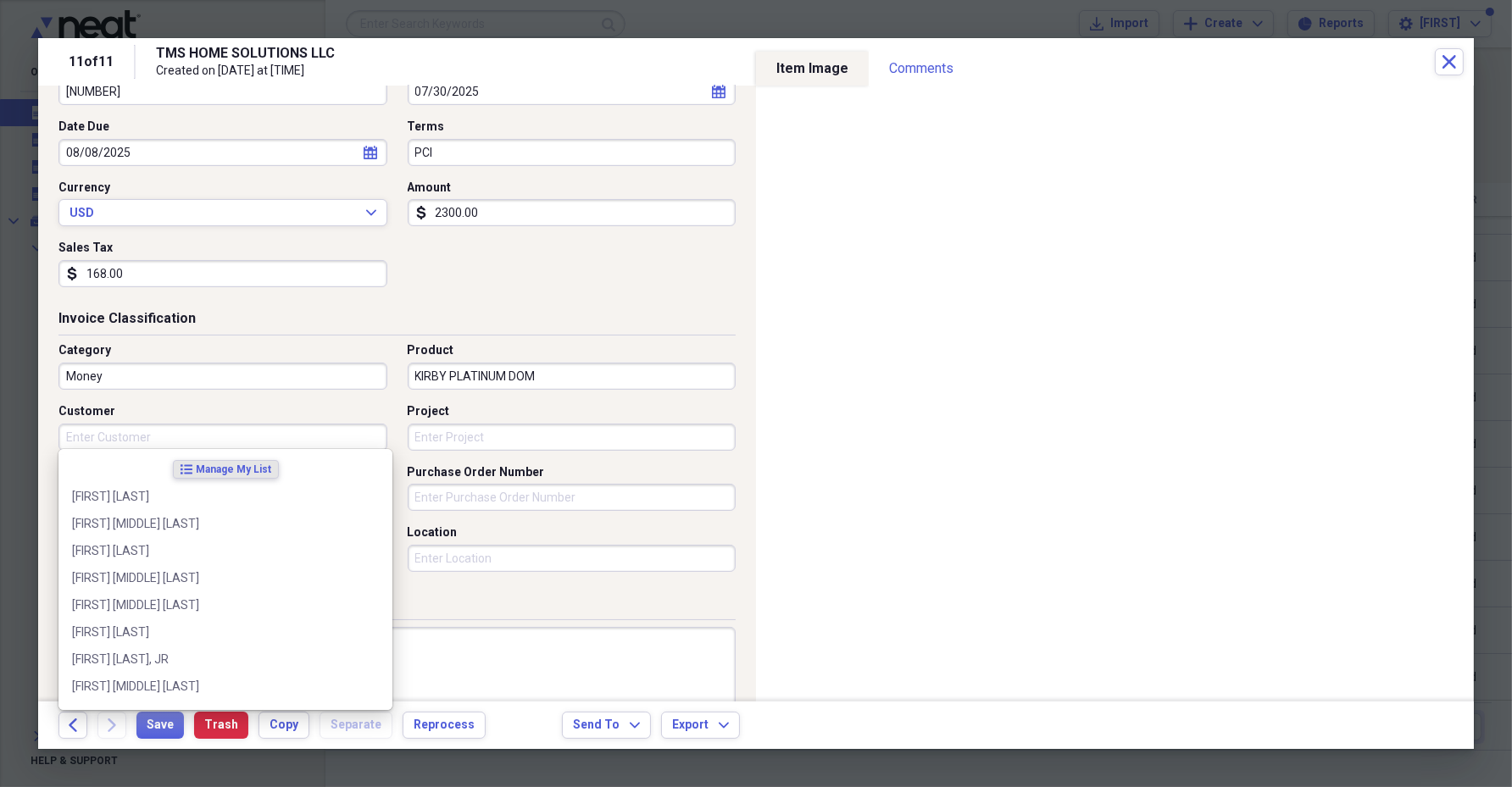paste on "[FIRST][LAST]" 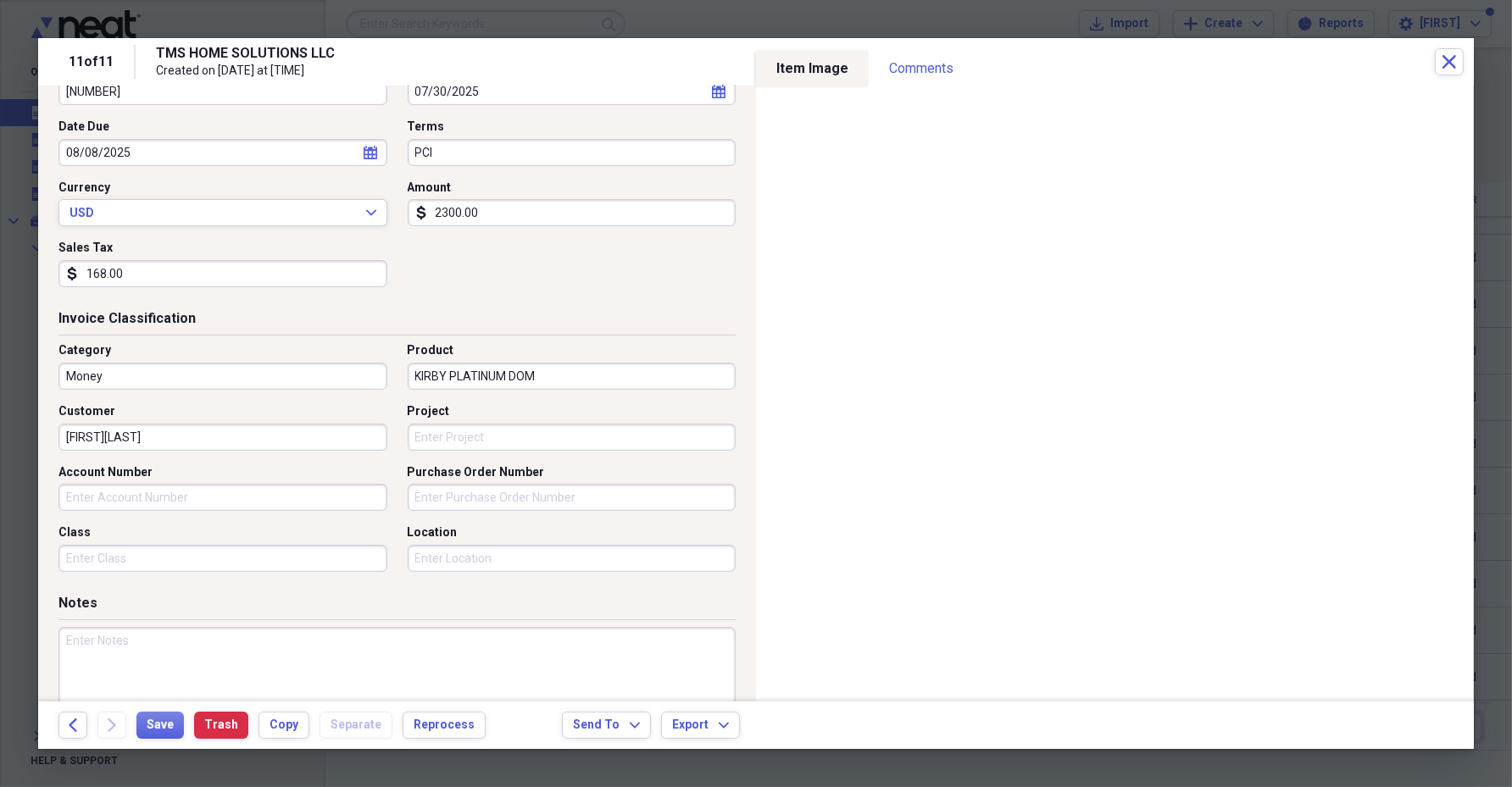 click on "[FIRST][LAST]" at bounding box center [223, 437] 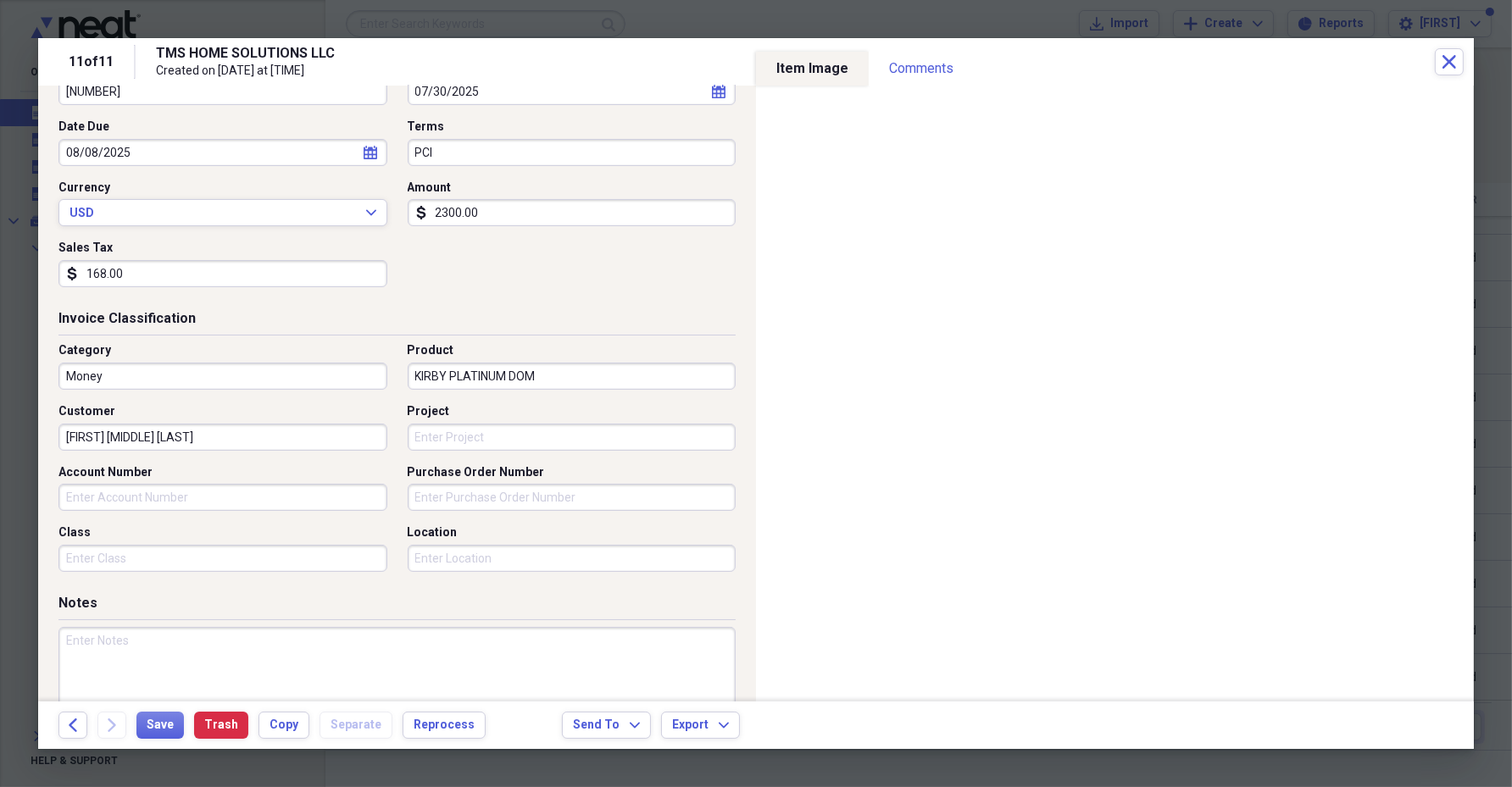 type on "[FIRST] [MIDDLE] [LAST]" 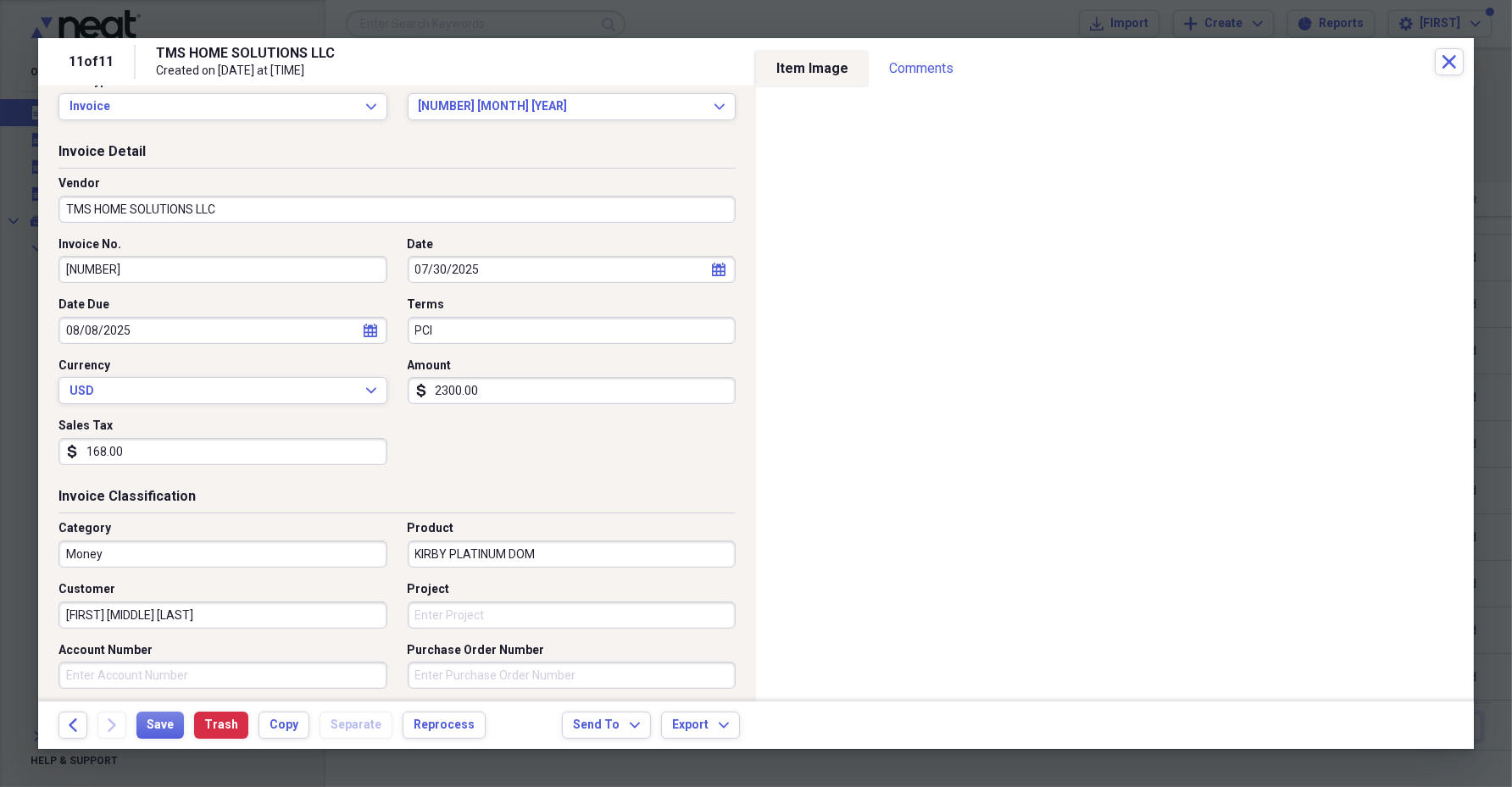 scroll, scrollTop: 0, scrollLeft: 0, axis: both 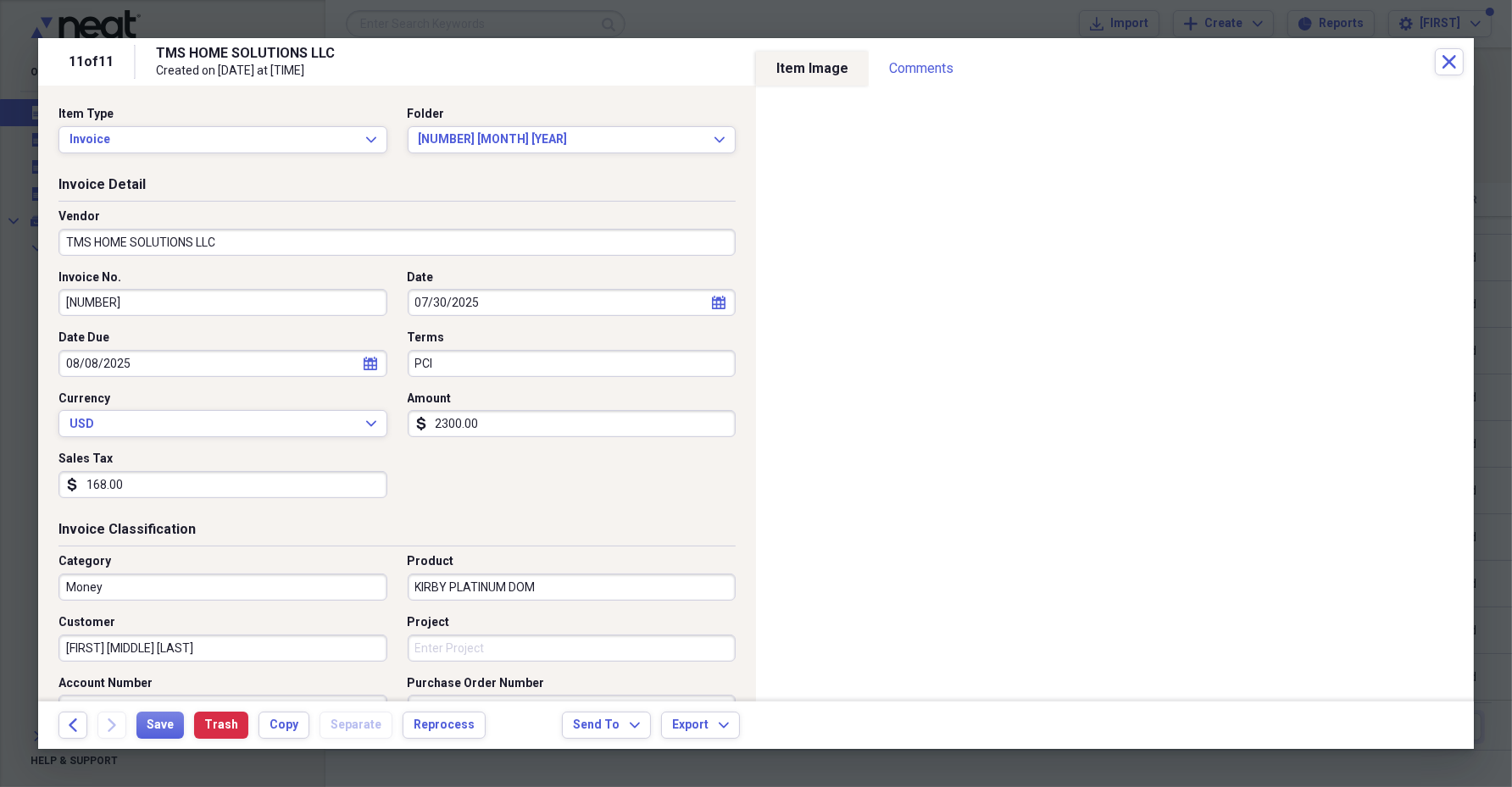 click on "[NUMBER]" at bounding box center [223, 302] 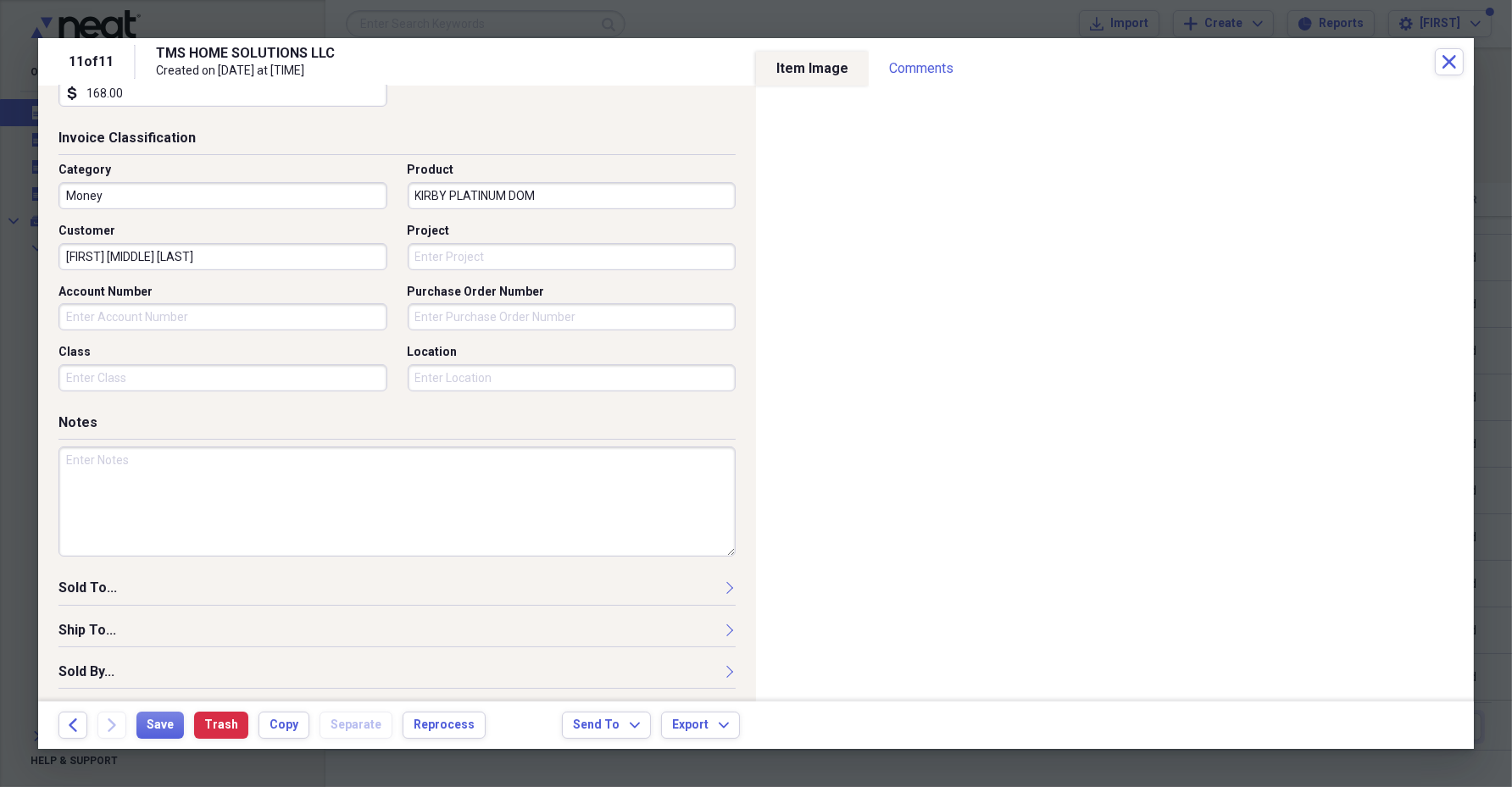 scroll, scrollTop: 392, scrollLeft: 0, axis: vertical 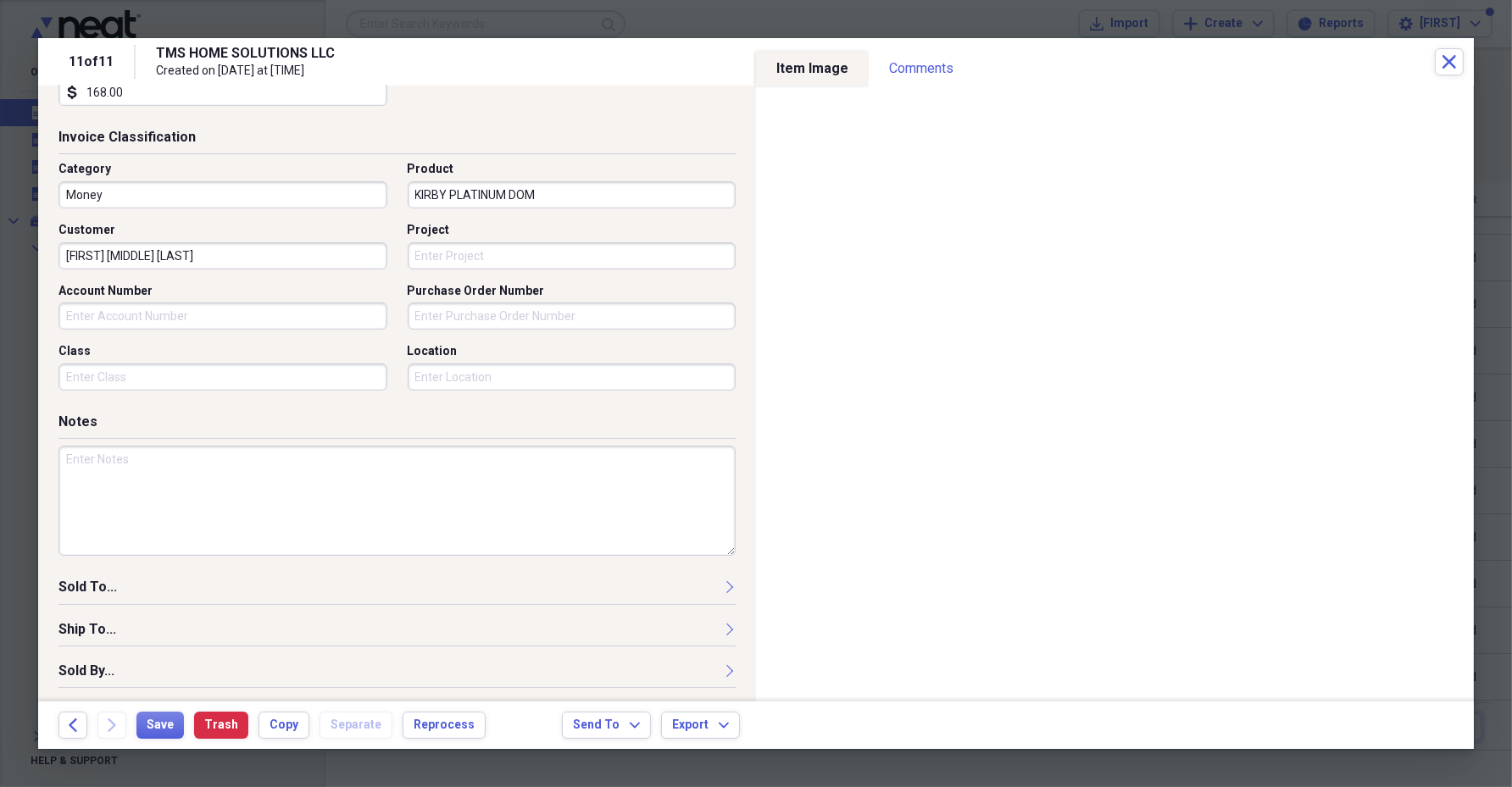 click on "Account Number" at bounding box center [223, 316] 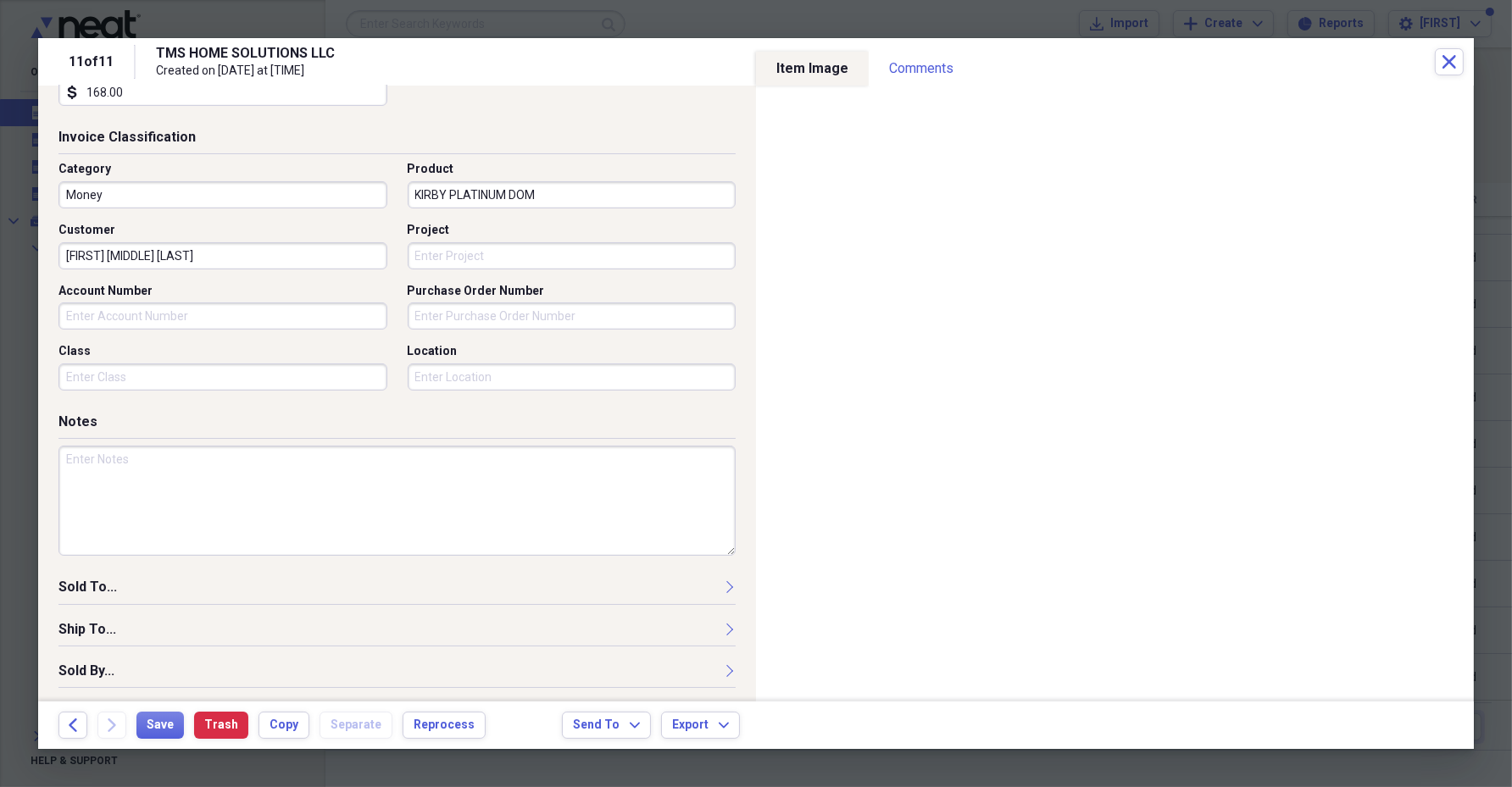 paste on "[NUMBER]" 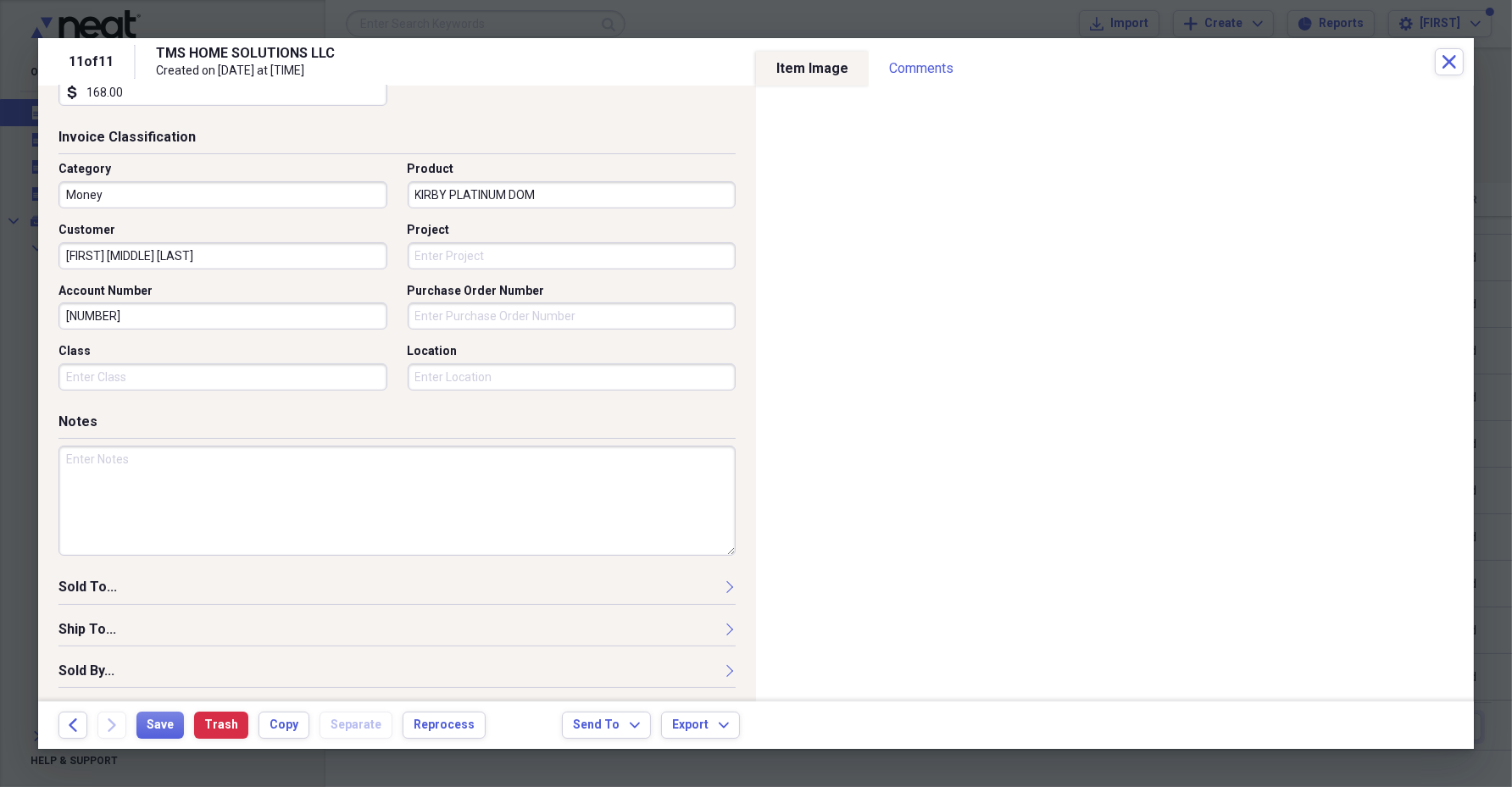type on "[NUMBER]" 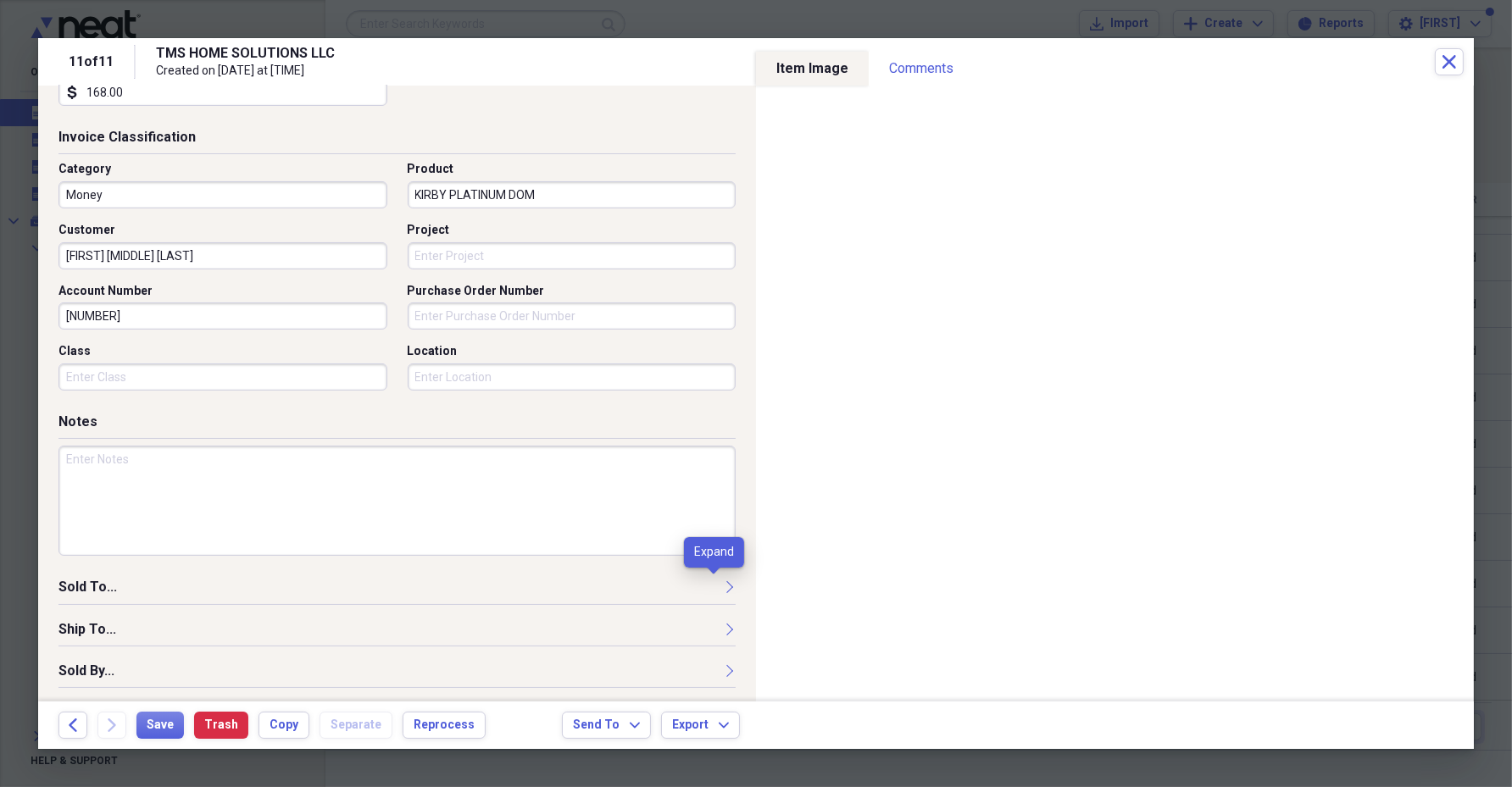 click at bounding box center (729, 586) 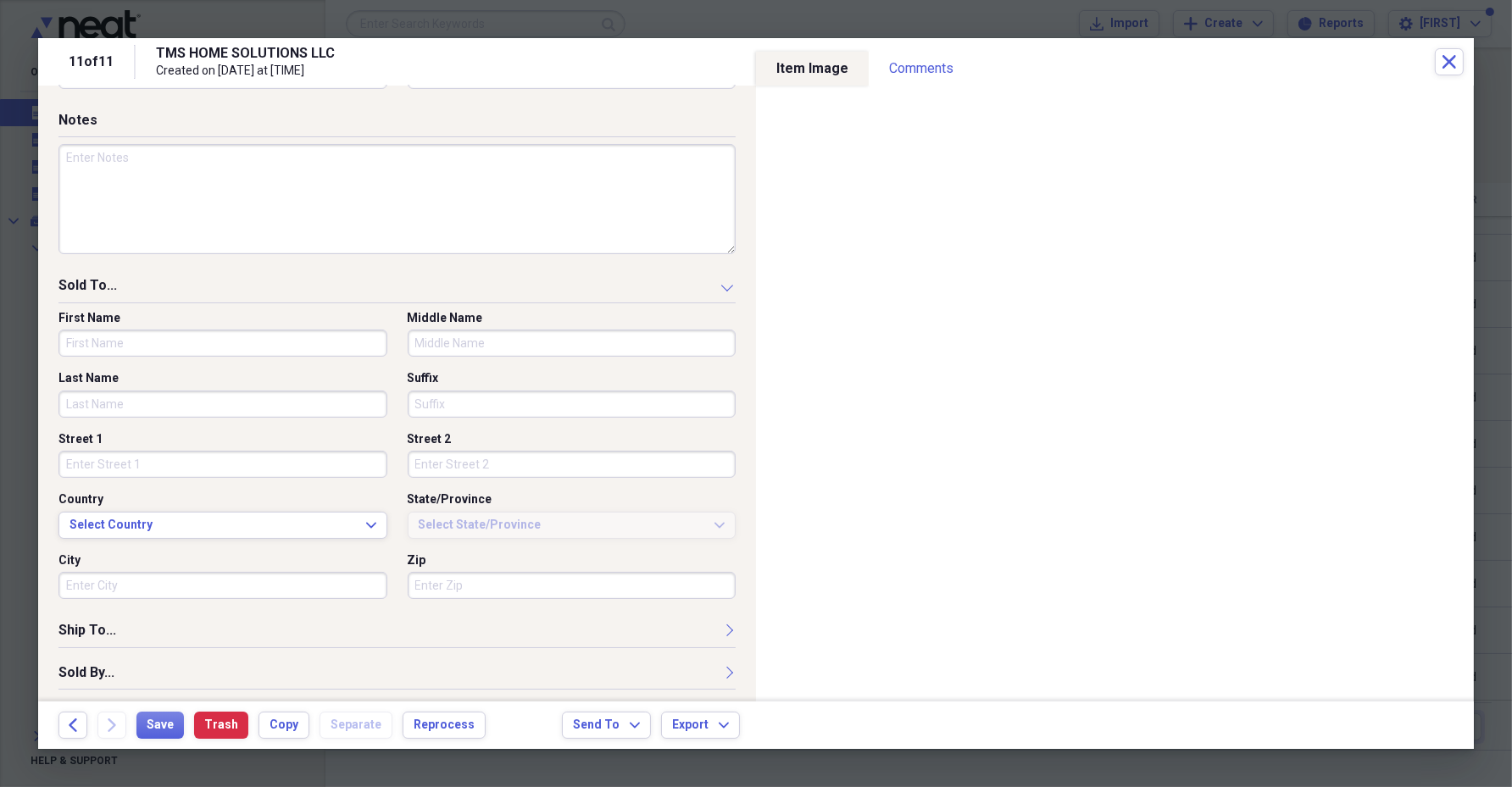 scroll, scrollTop: 695, scrollLeft: 0, axis: vertical 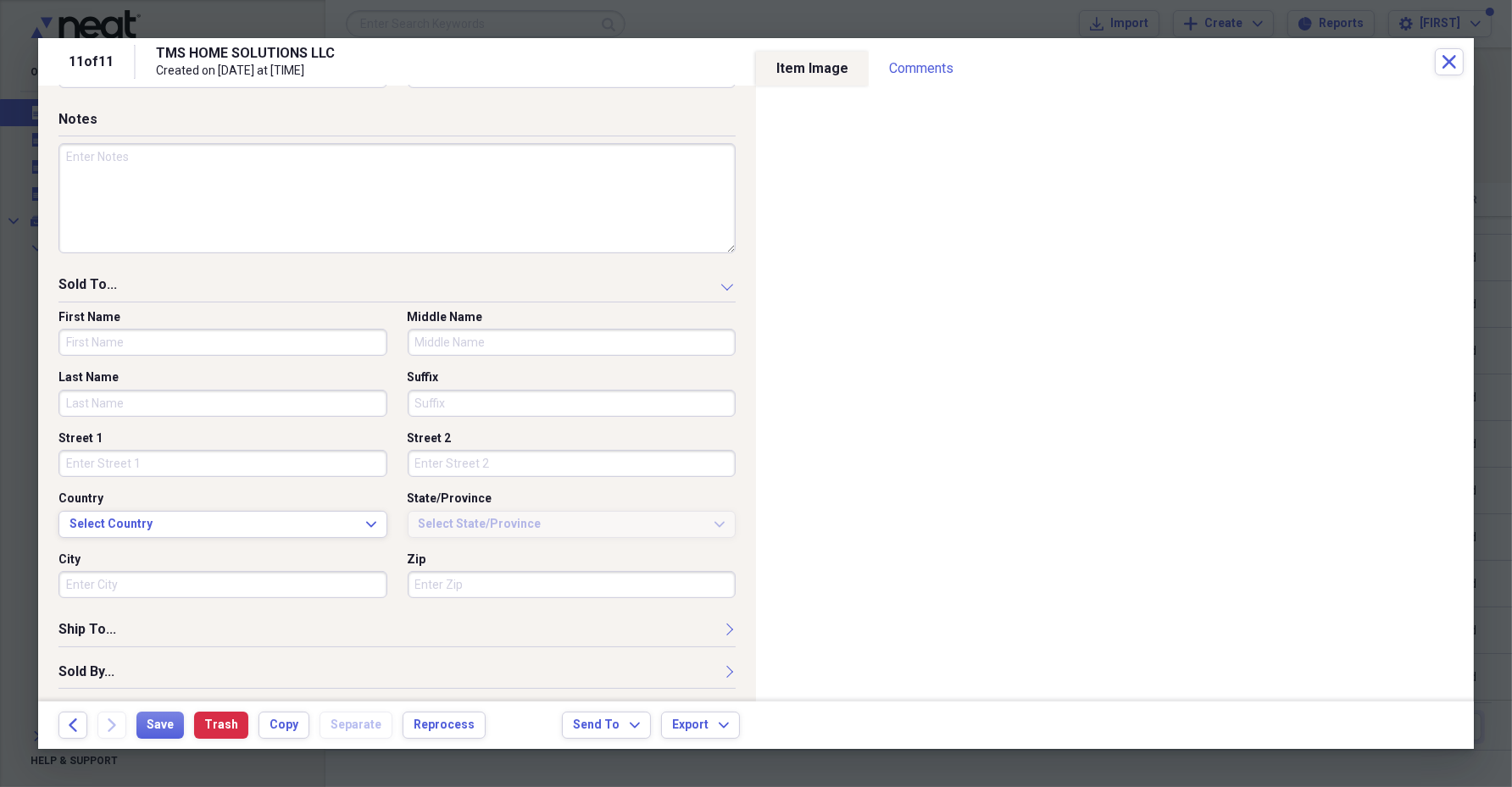 click on "First Name" at bounding box center [223, 342] 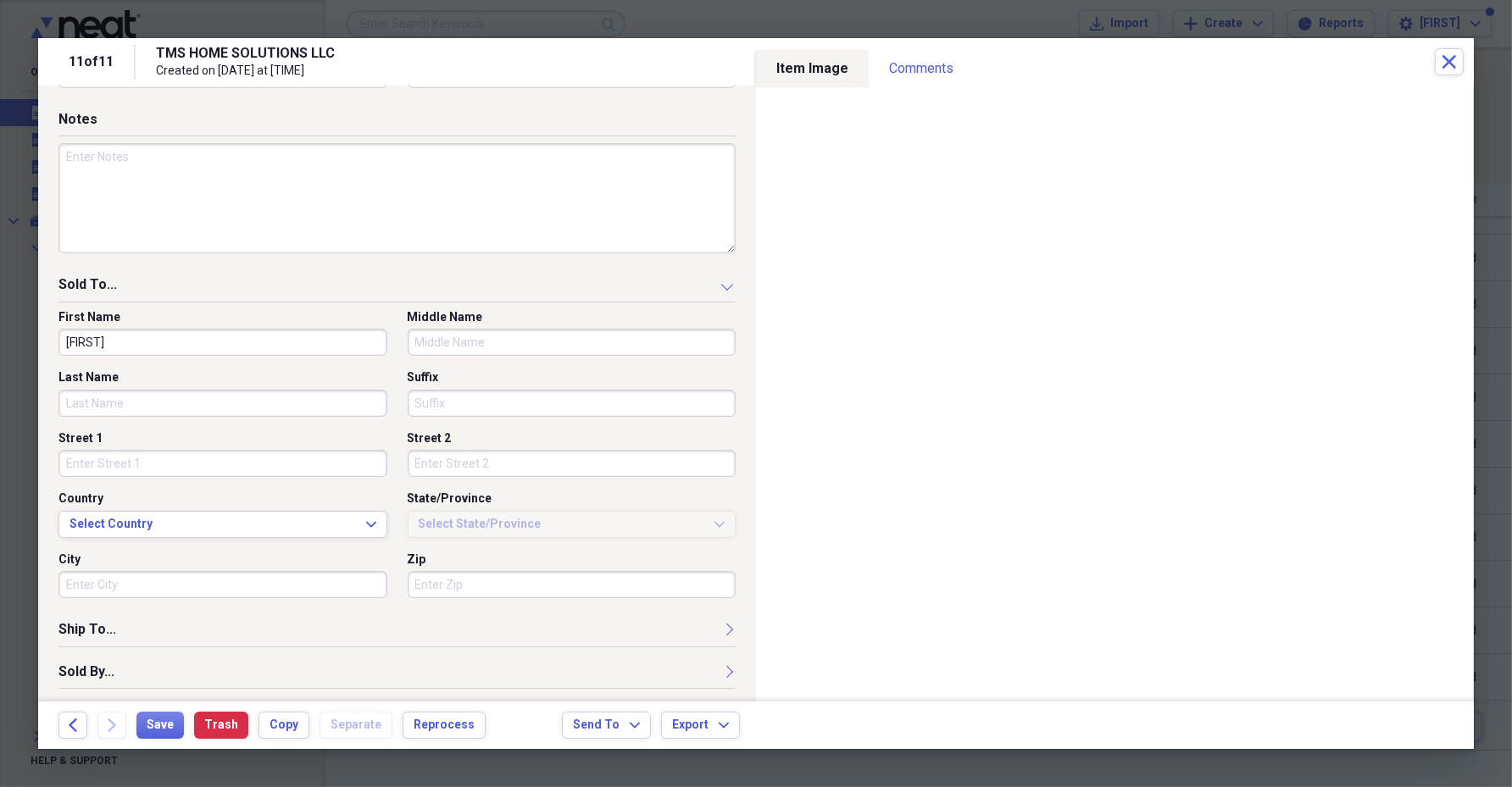 type on "[FIRST]" 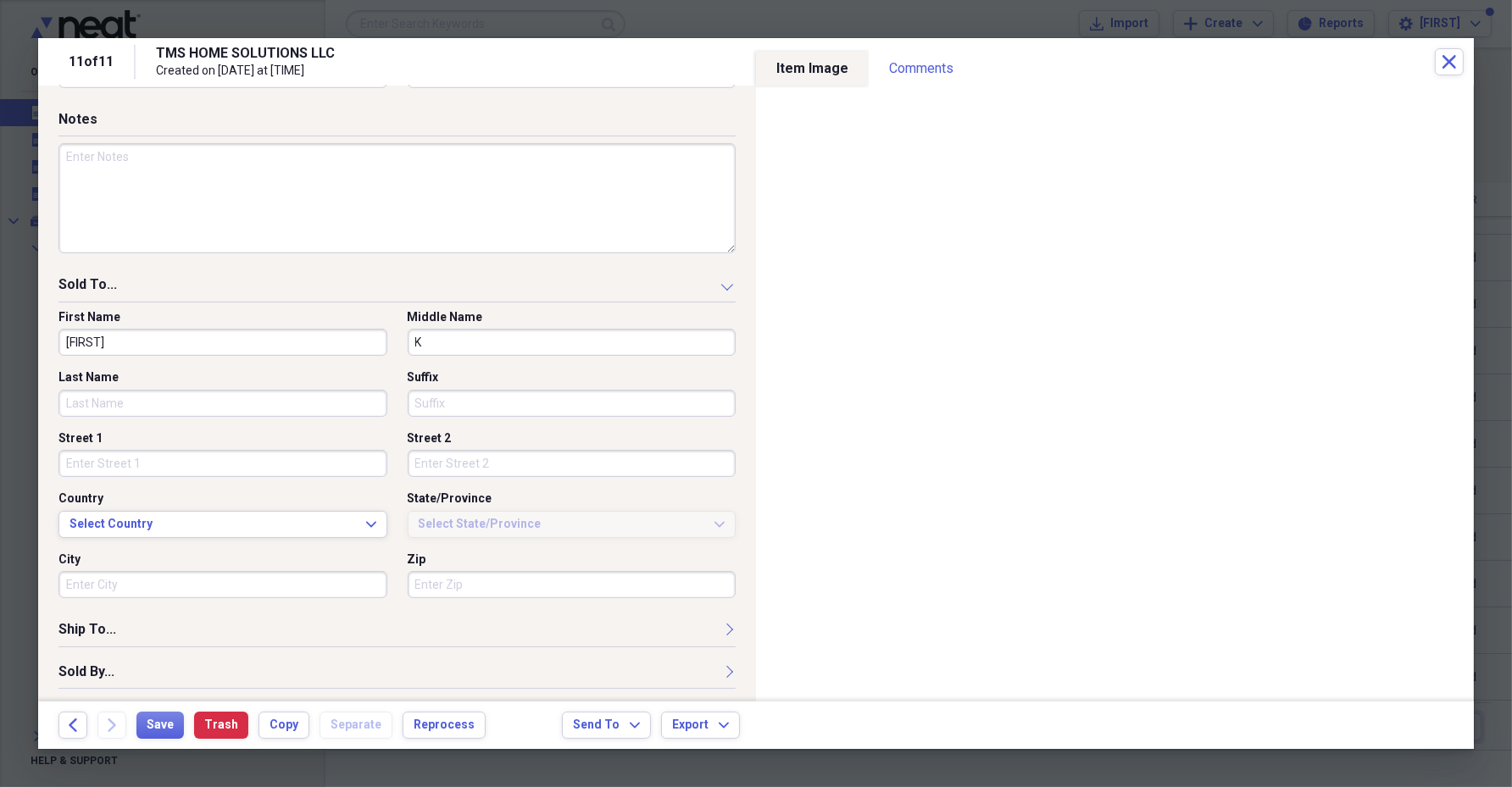 type on "K" 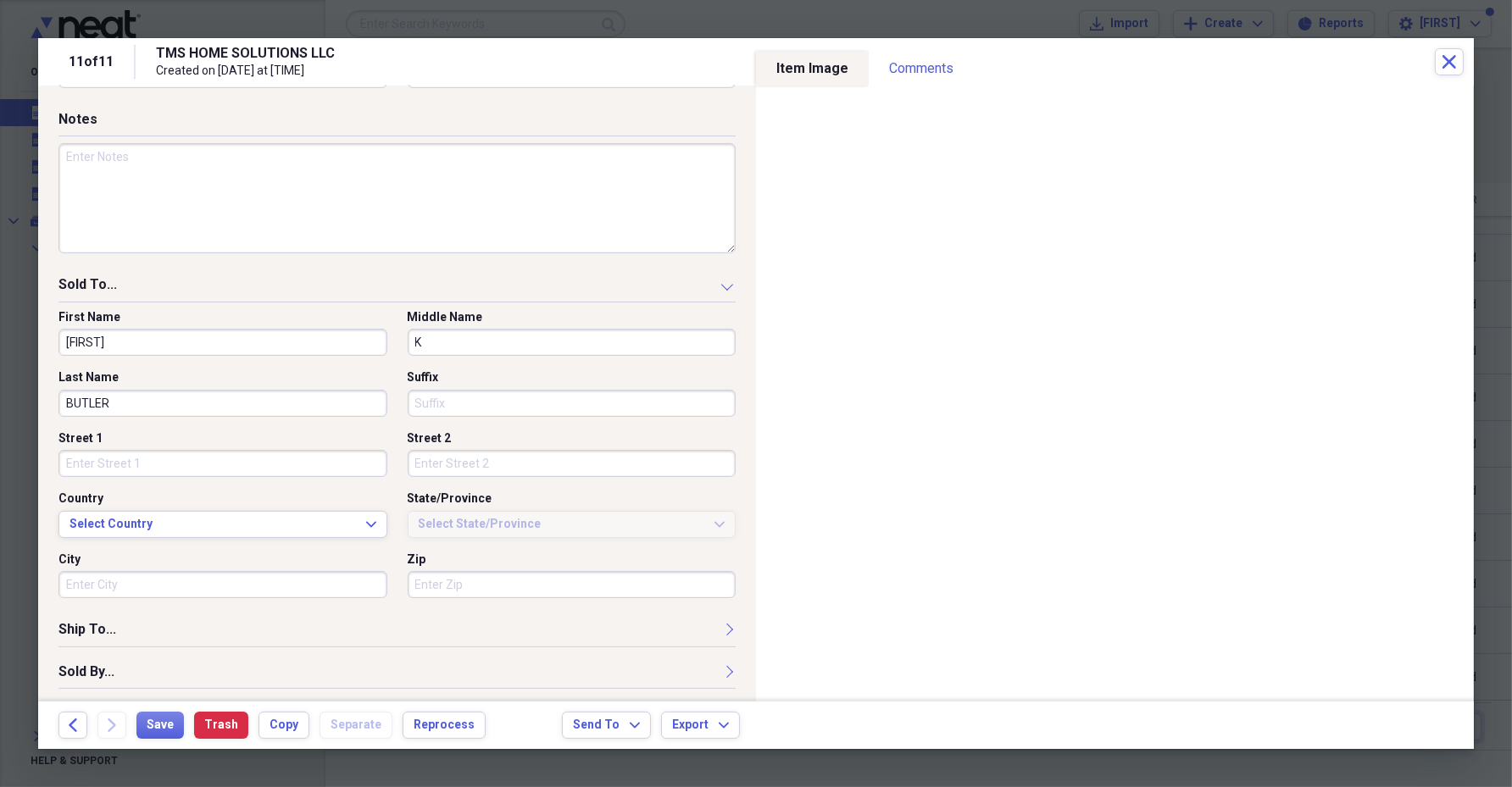 type on "BUTLER" 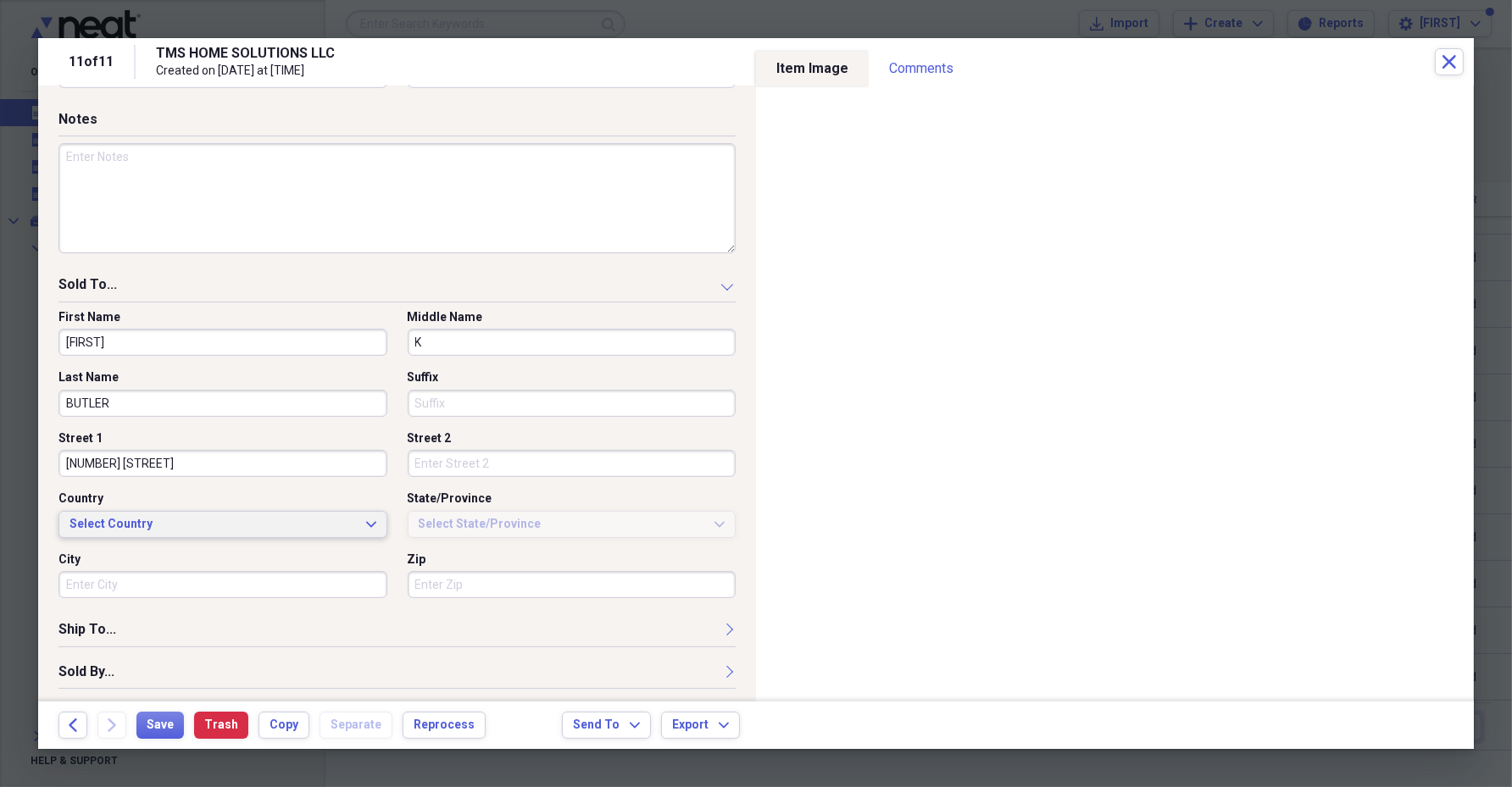 type on "[NUMBER] [STREET]" 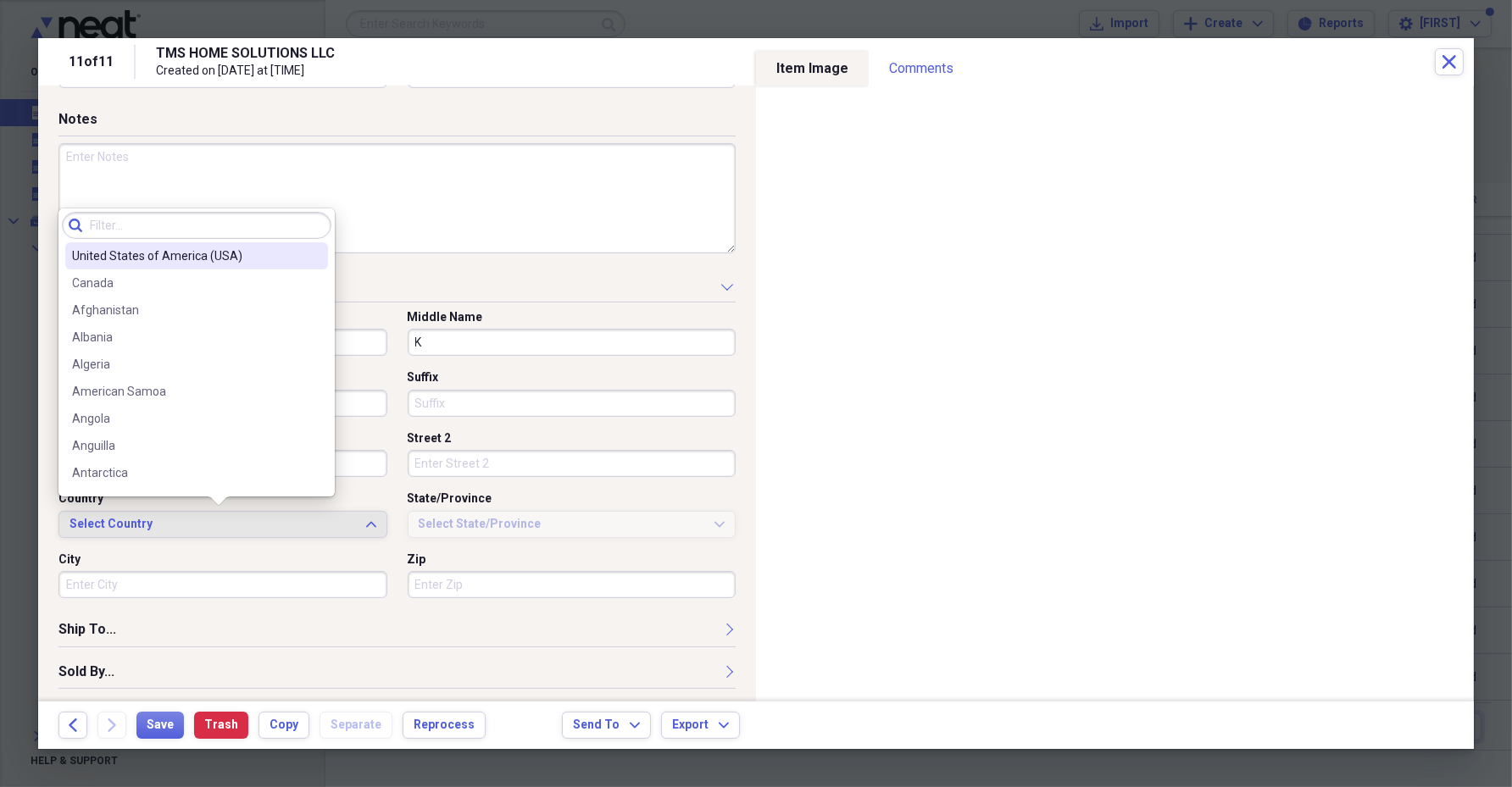 click on "United States of America (USA)" at bounding box center (197, 256) 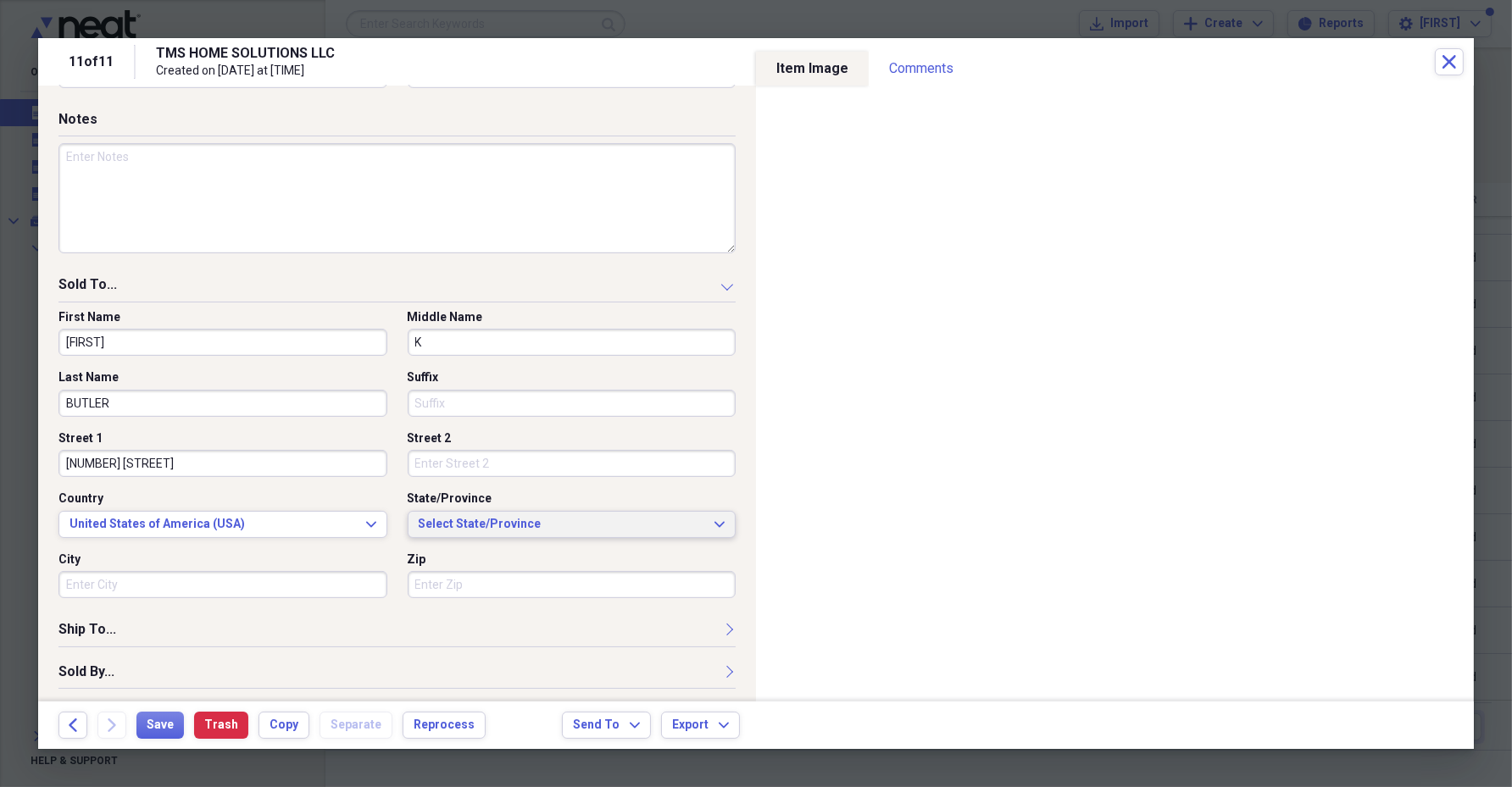 click on "Select State/Province" at bounding box center [562, 524] 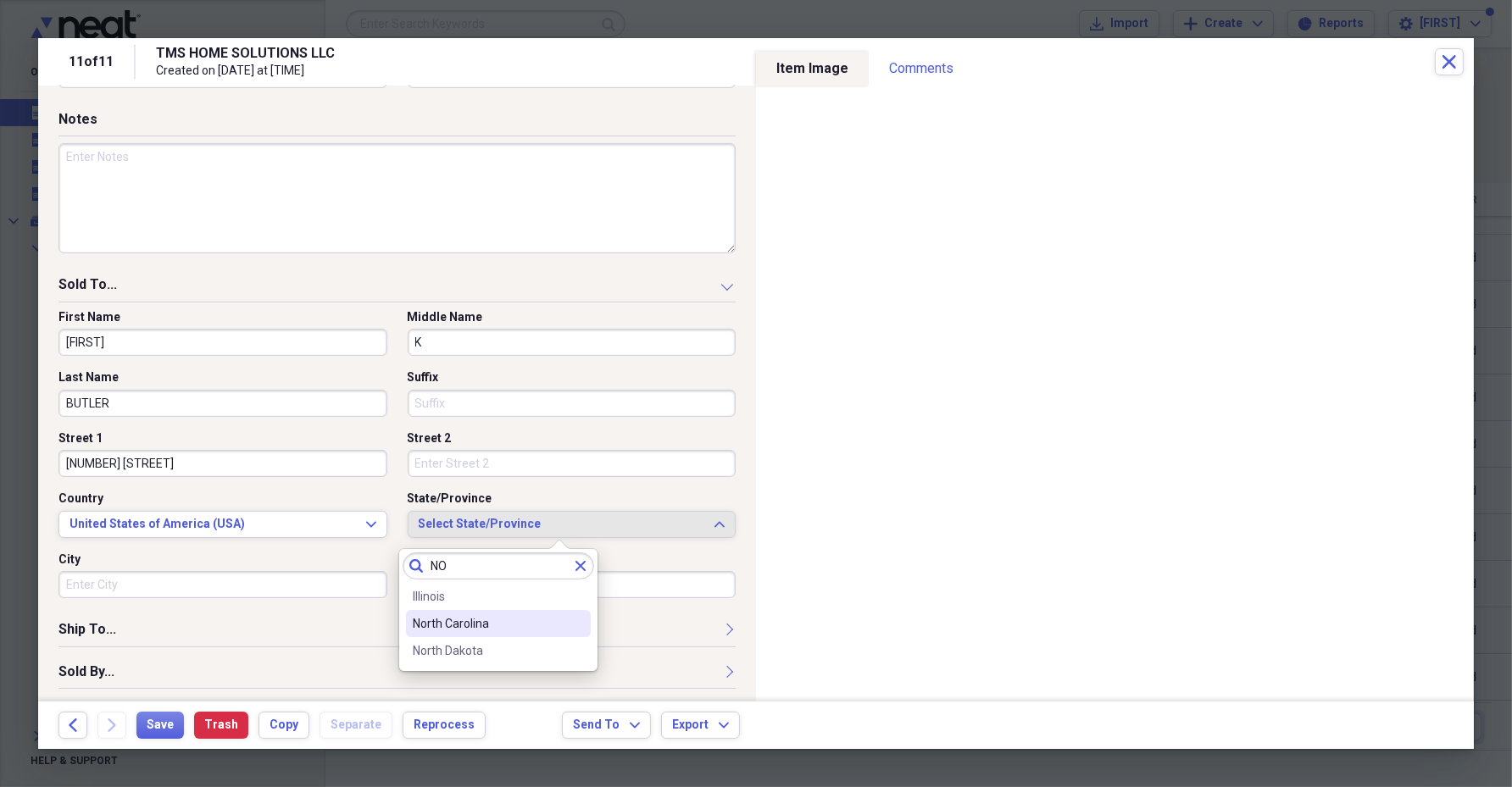 type on "NO" 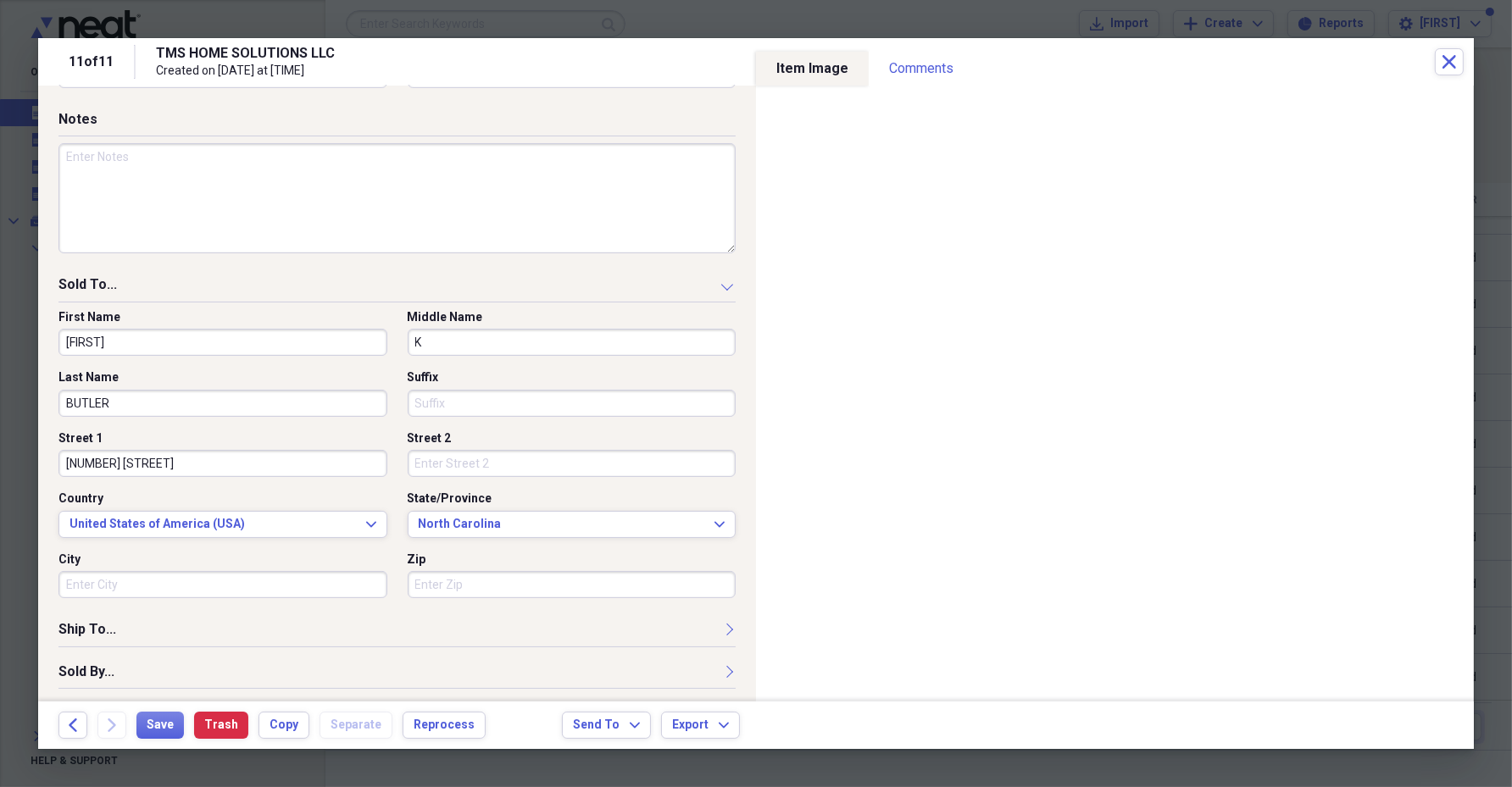 click on "City" at bounding box center (223, 585) 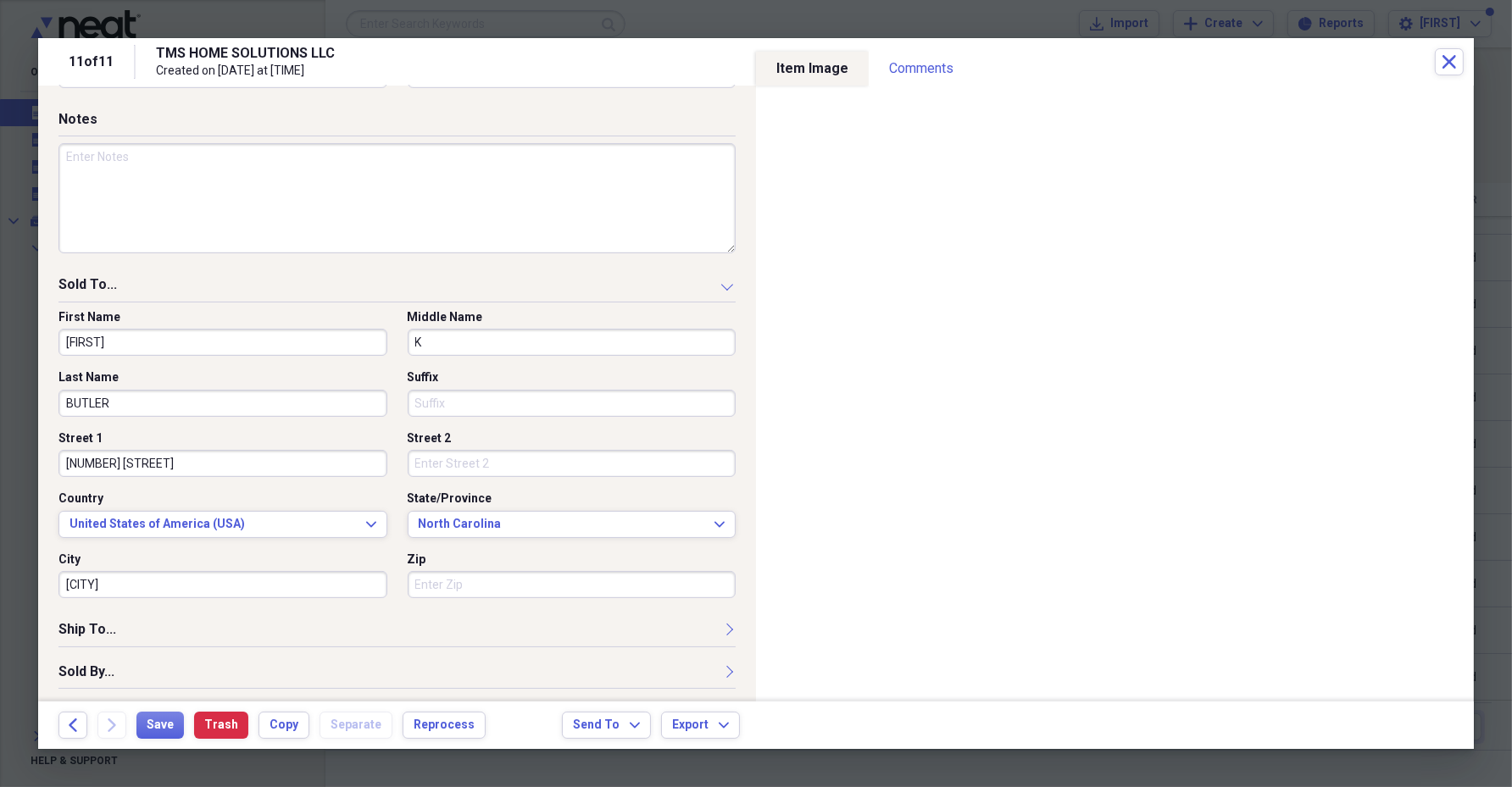 type on "[CITY]" 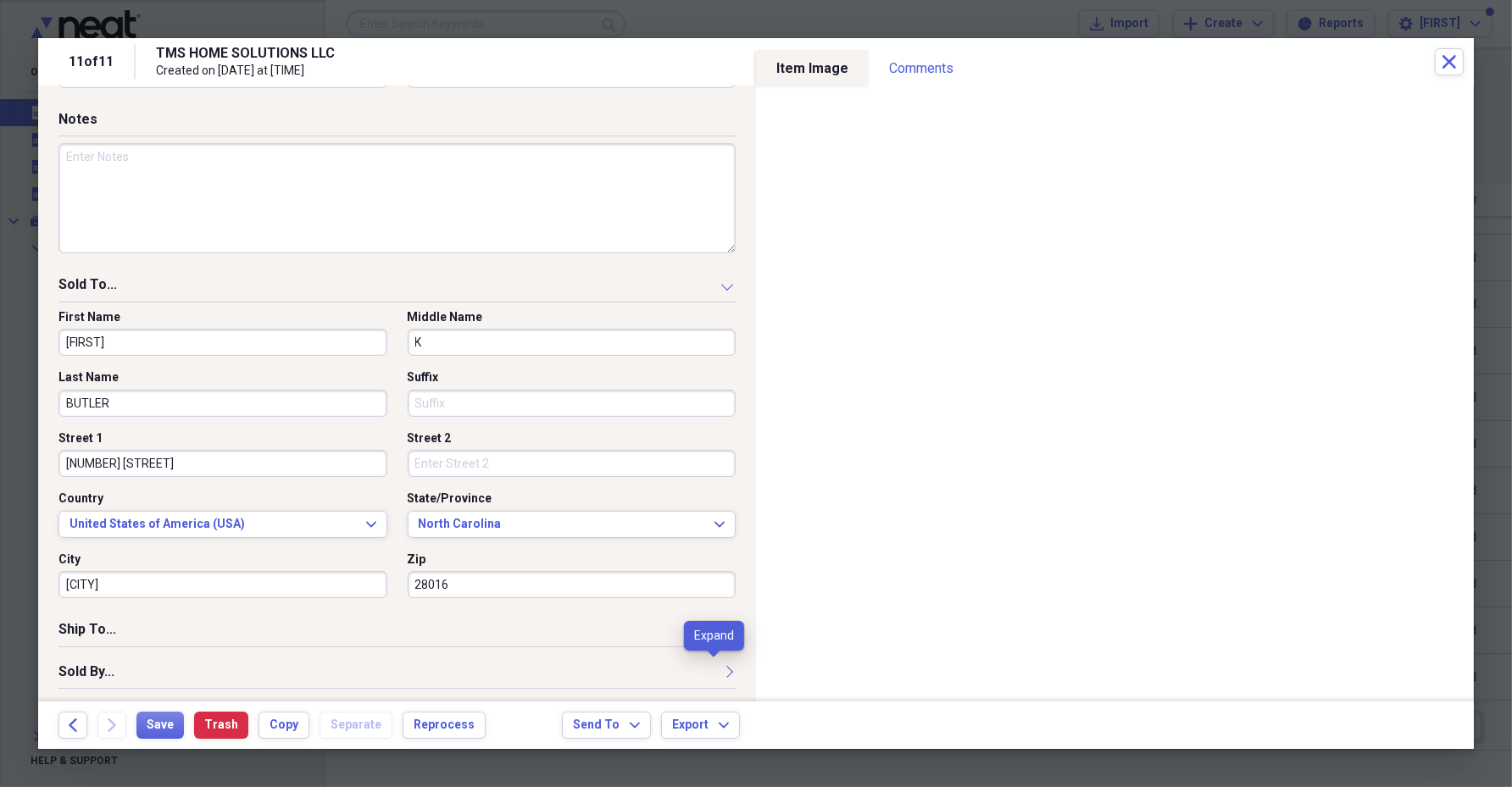type on "28016" 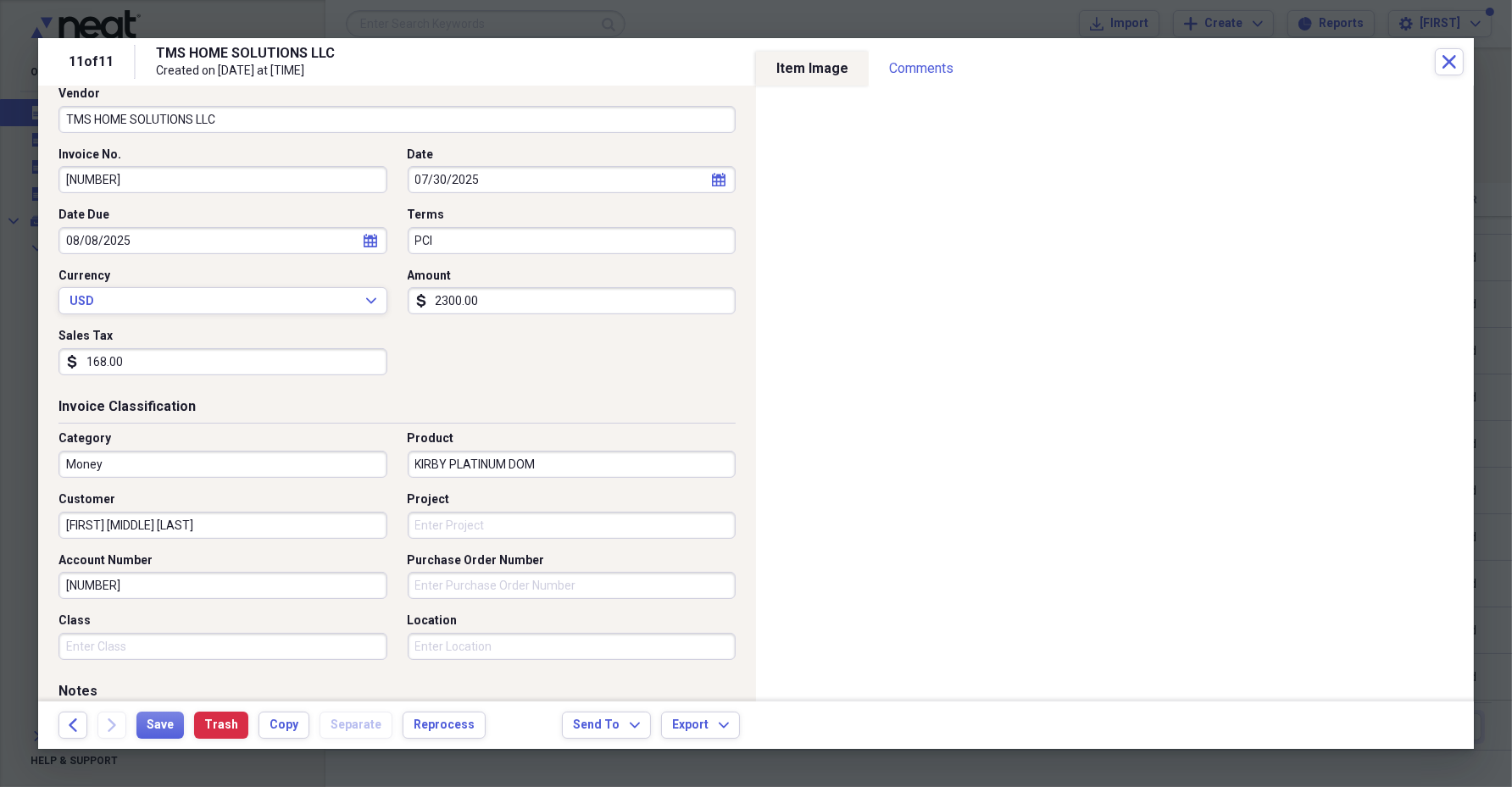 scroll, scrollTop: 152, scrollLeft: 0, axis: vertical 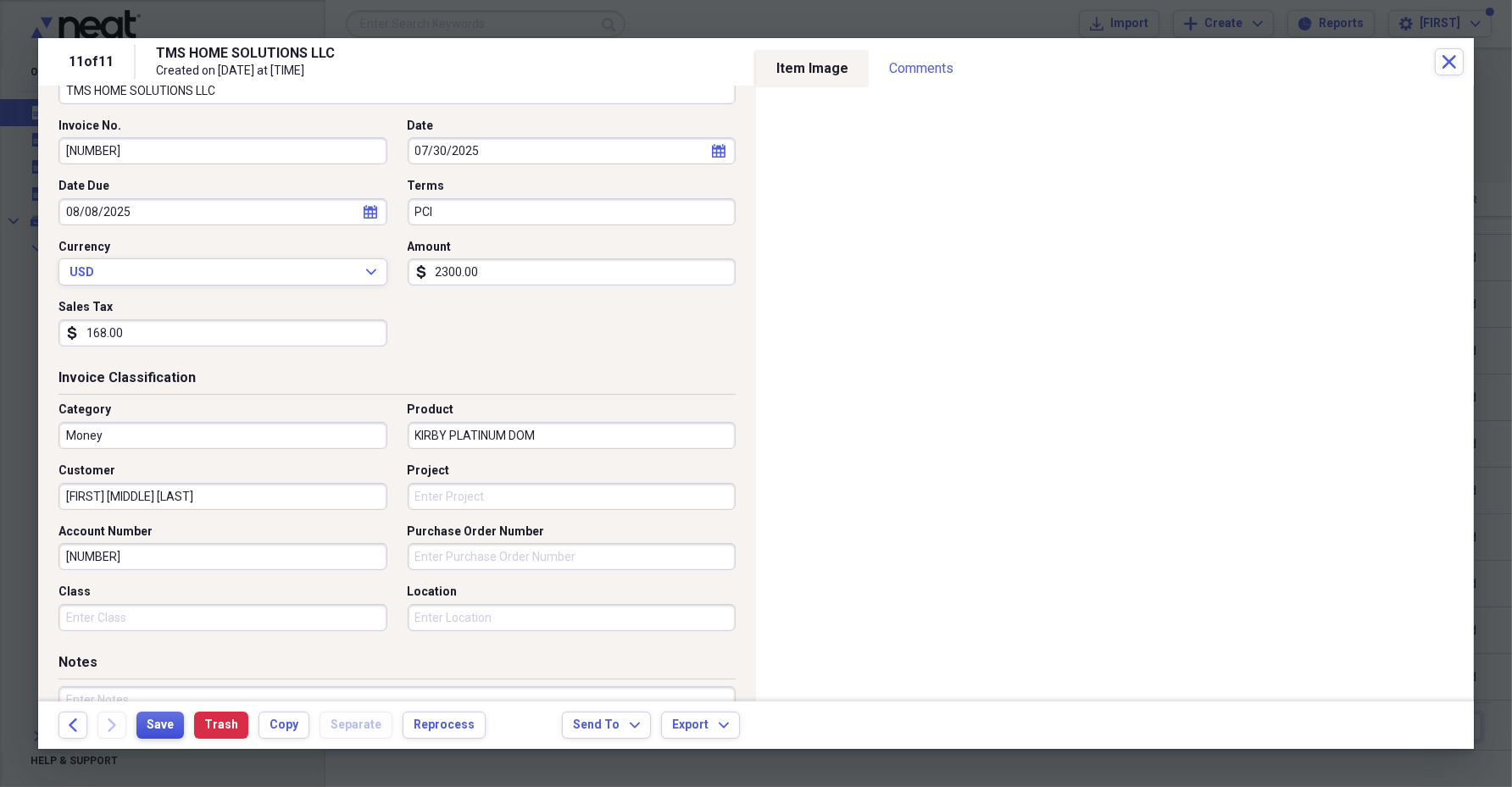 click on "Save" at bounding box center [160, 725] 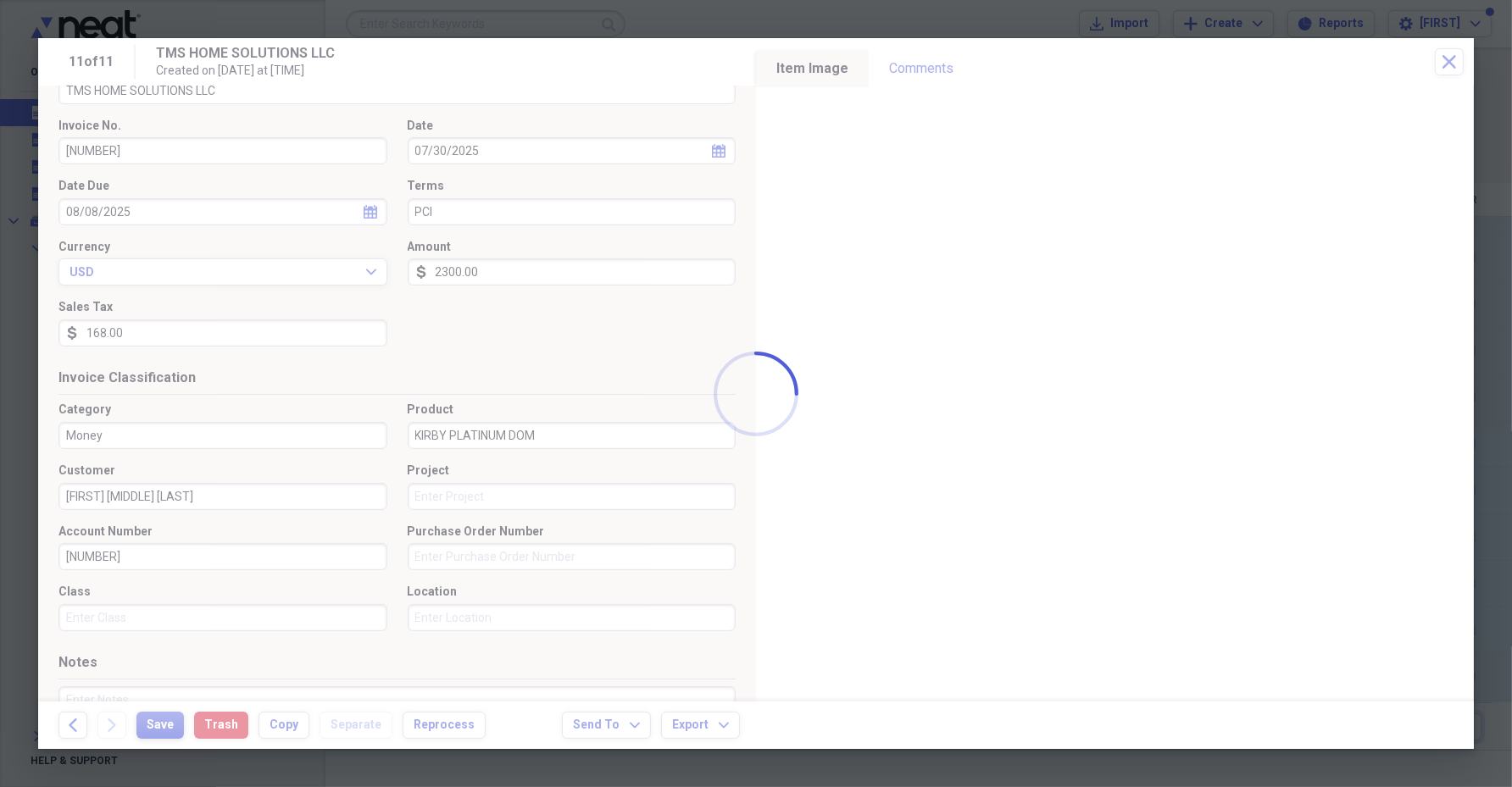 type on "[FIRST]" 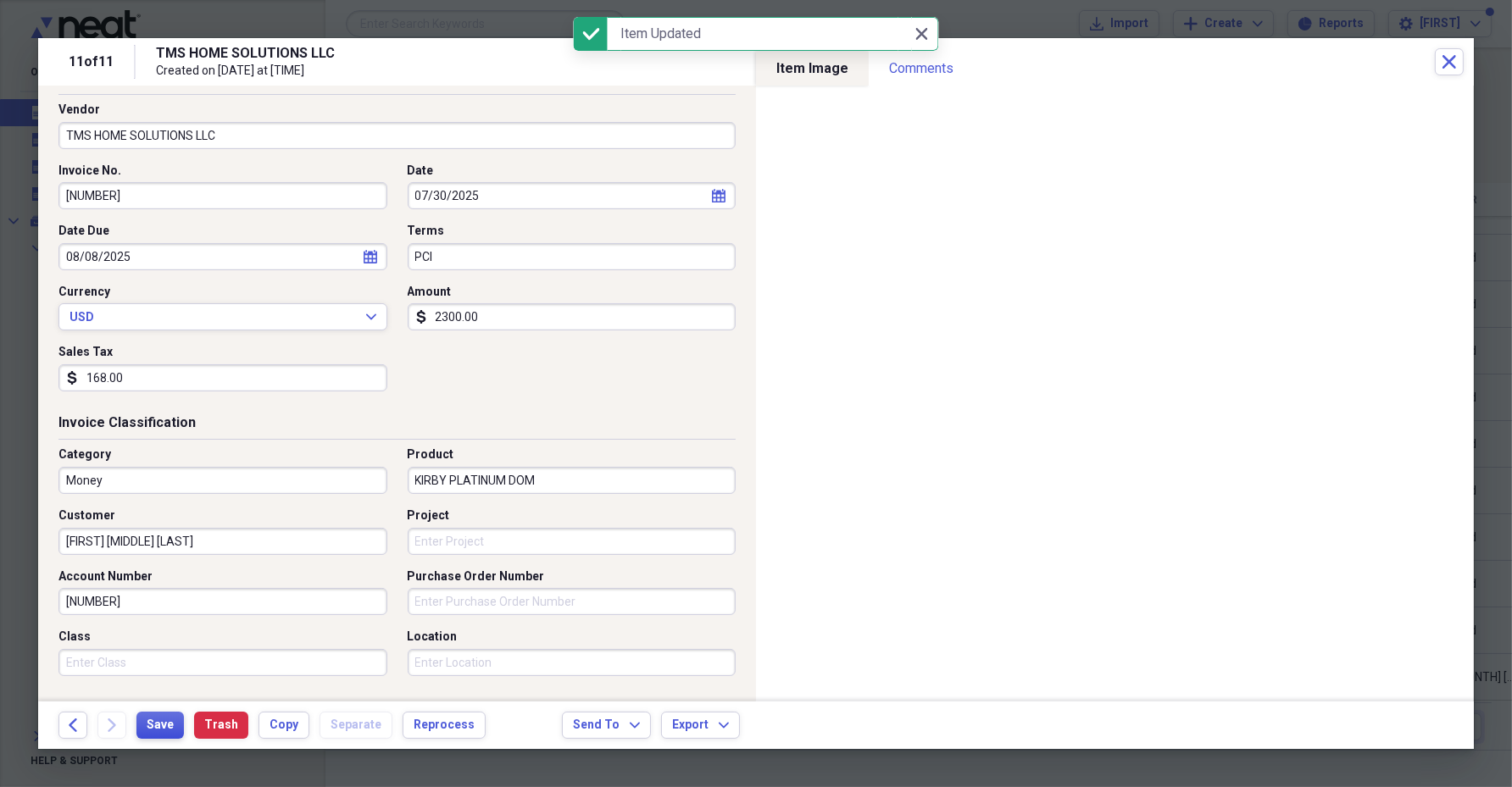 scroll, scrollTop: 211, scrollLeft: 0, axis: vertical 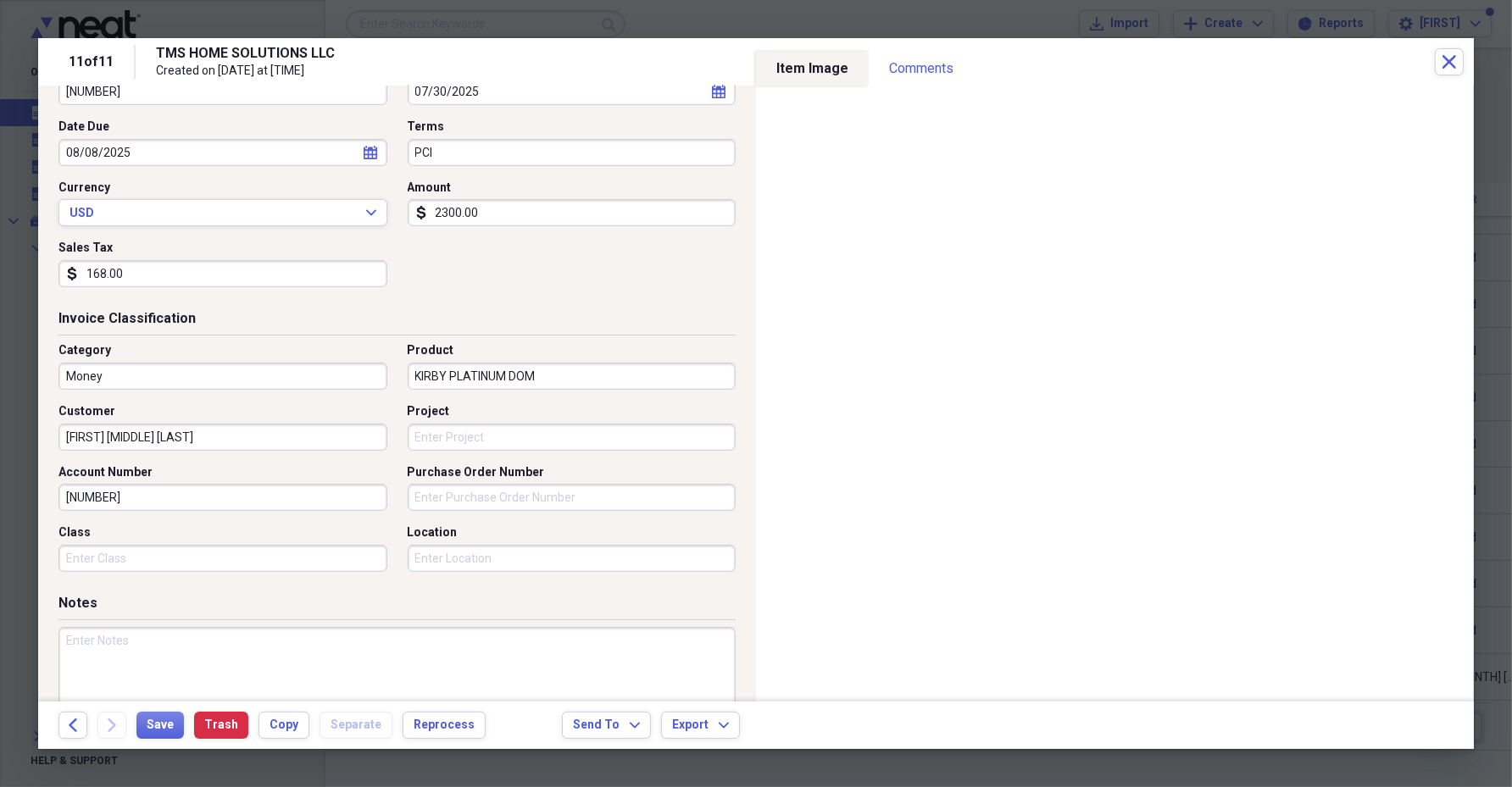 click on "[FIRST] [MIDDLE] [LAST]" at bounding box center (223, 437) 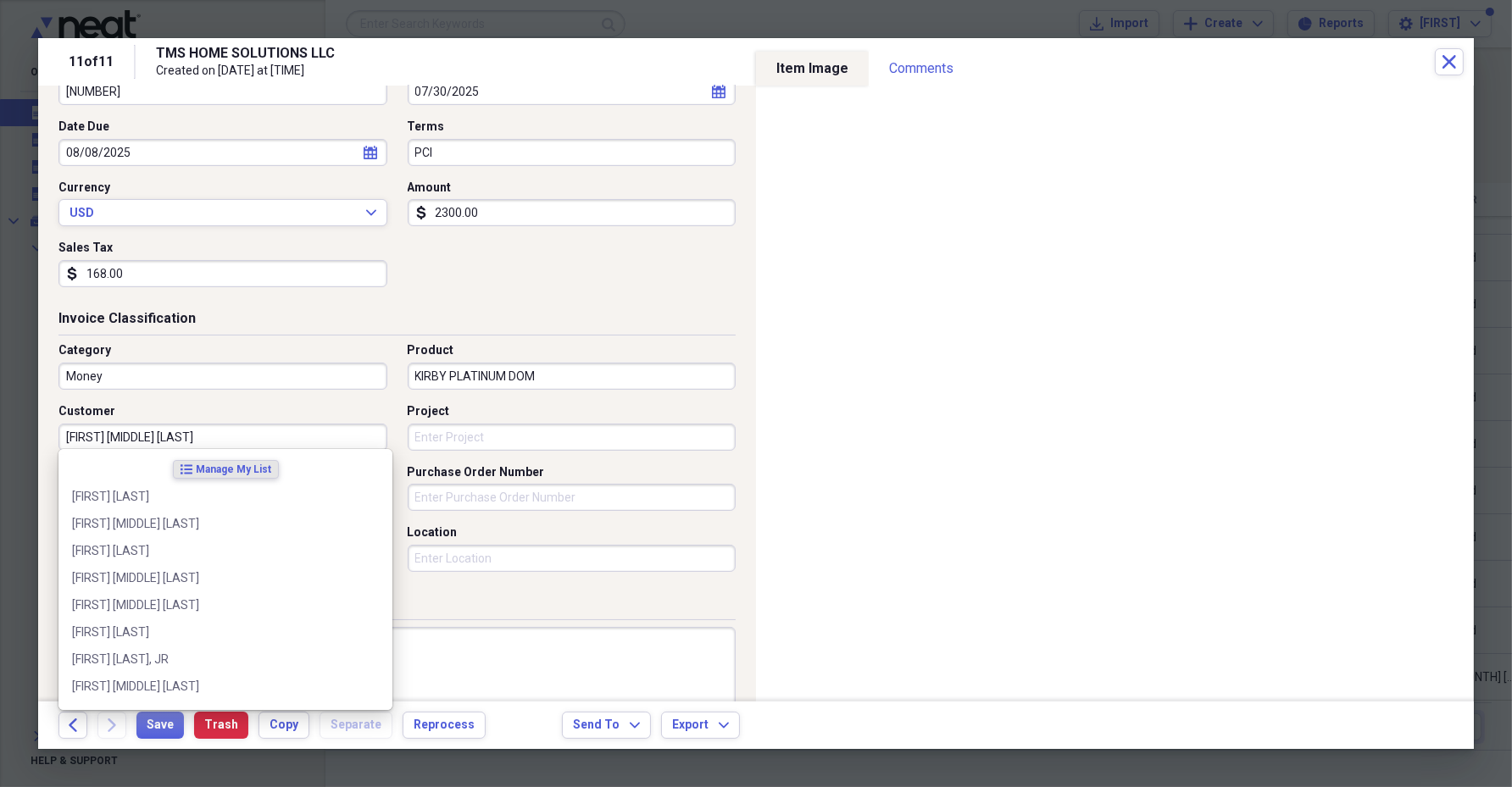click on "[FIRST] [MIDDLE] [LAST]" at bounding box center (223, 437) 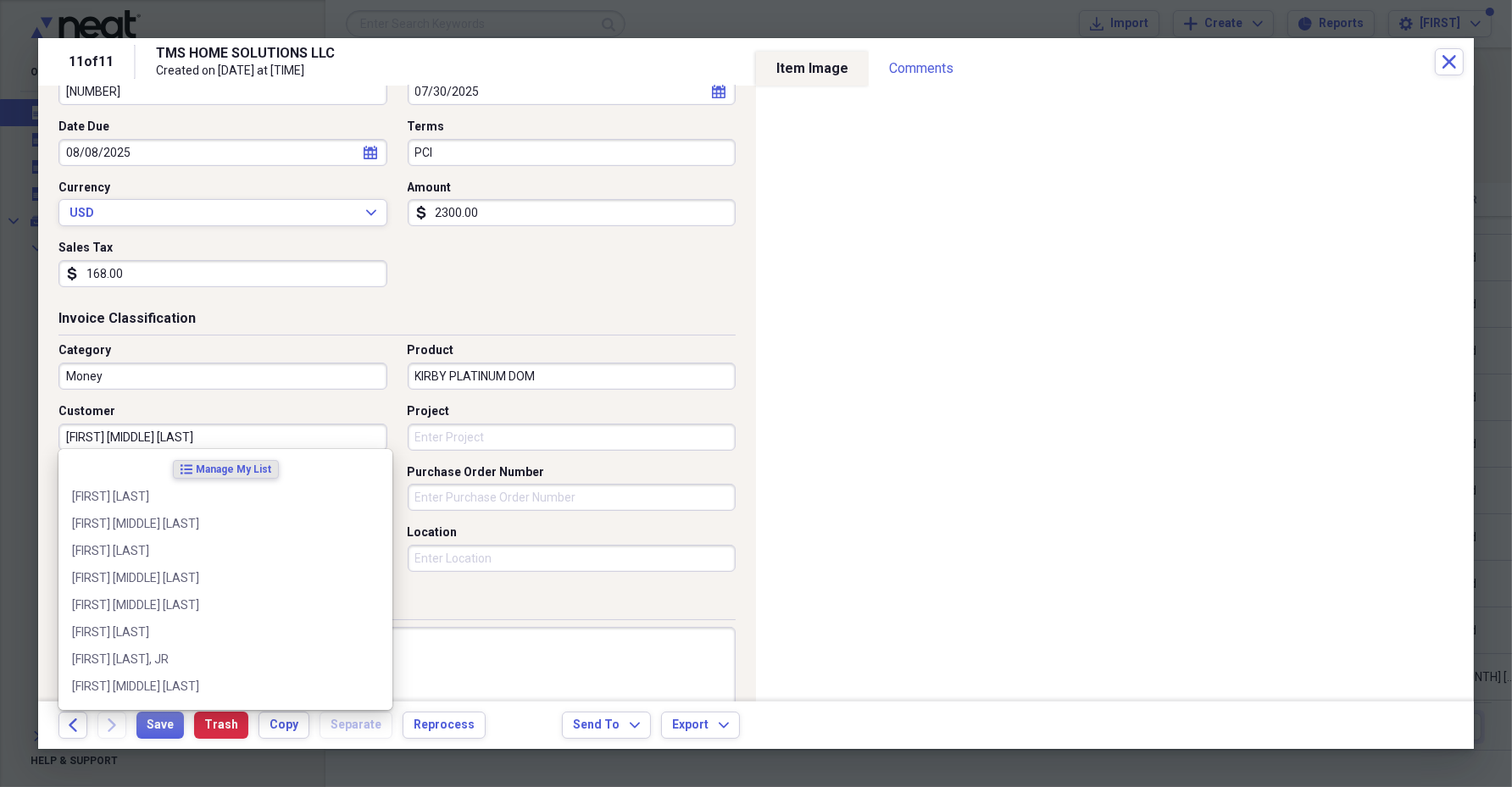 click on "Invoice No. [NUMBER] Date [DATE] calendar Calendar Date Due [DATE] calendar Calendar Terms PCI Currency USD Expand Amount dollar-sign $[NUMBER] Sales Tax dollar-sign $[NUMBER]" at bounding box center (397, 180) 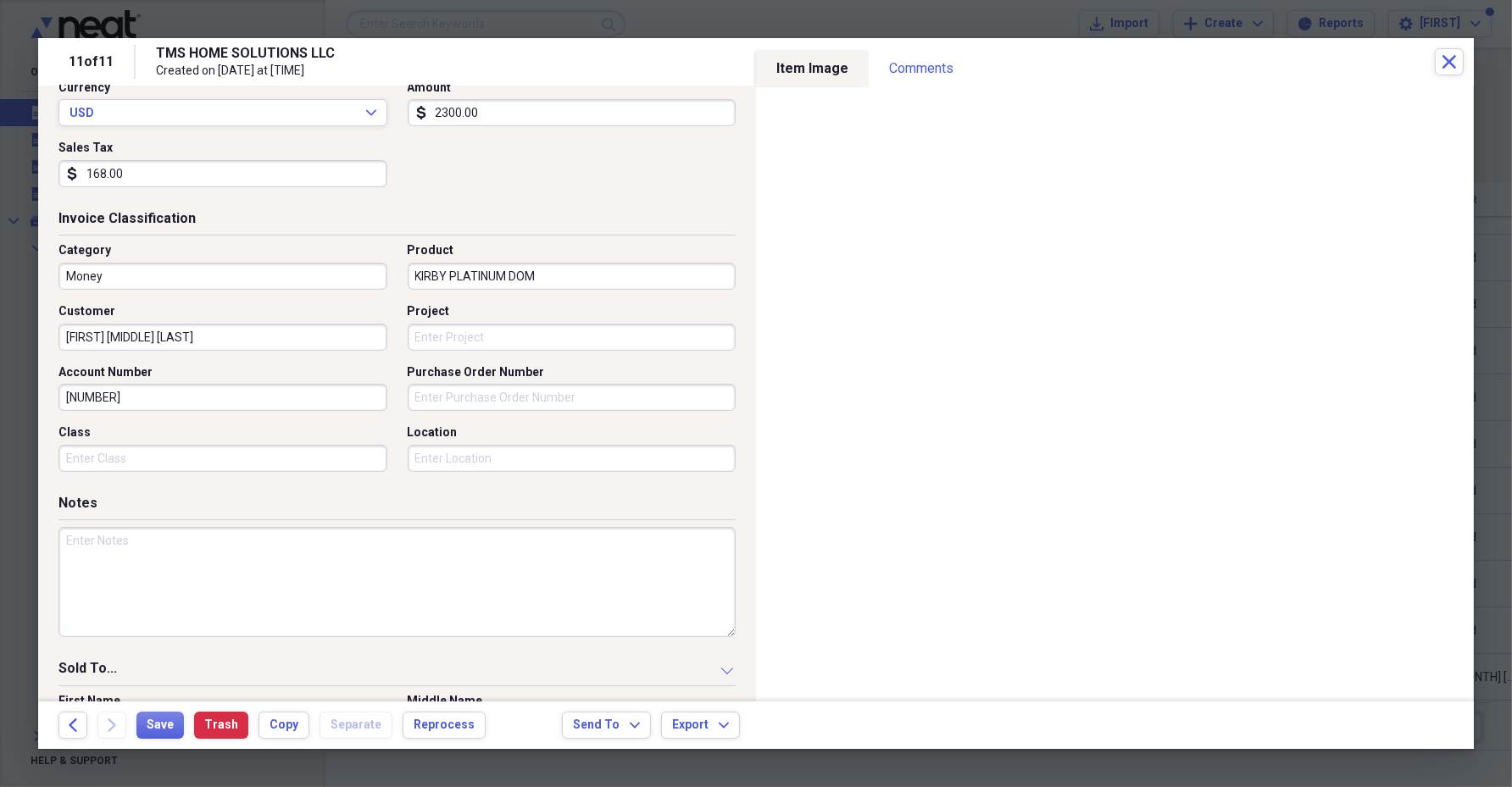 scroll, scrollTop: 423, scrollLeft: 0, axis: vertical 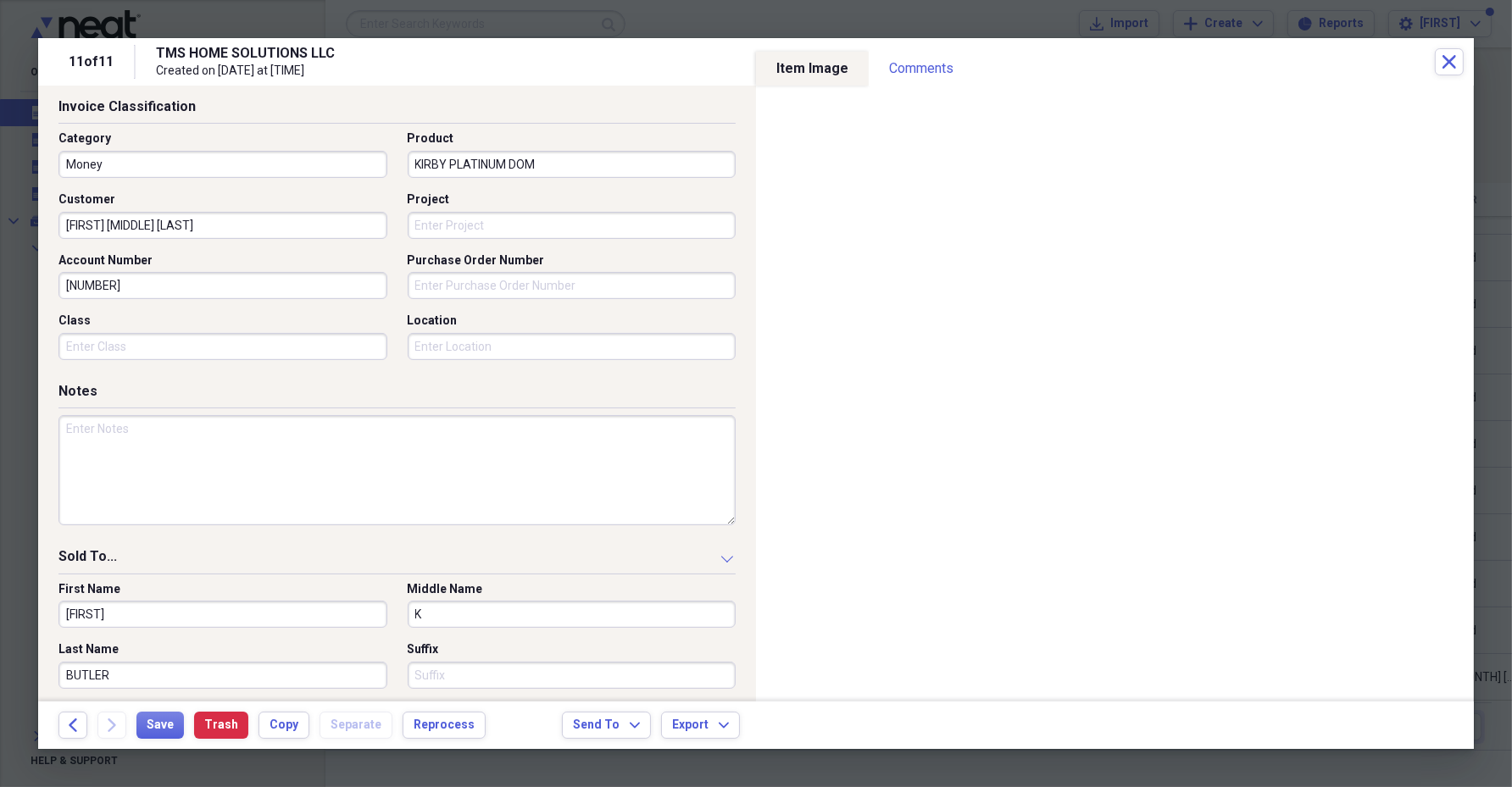click at bounding box center [397, 470] 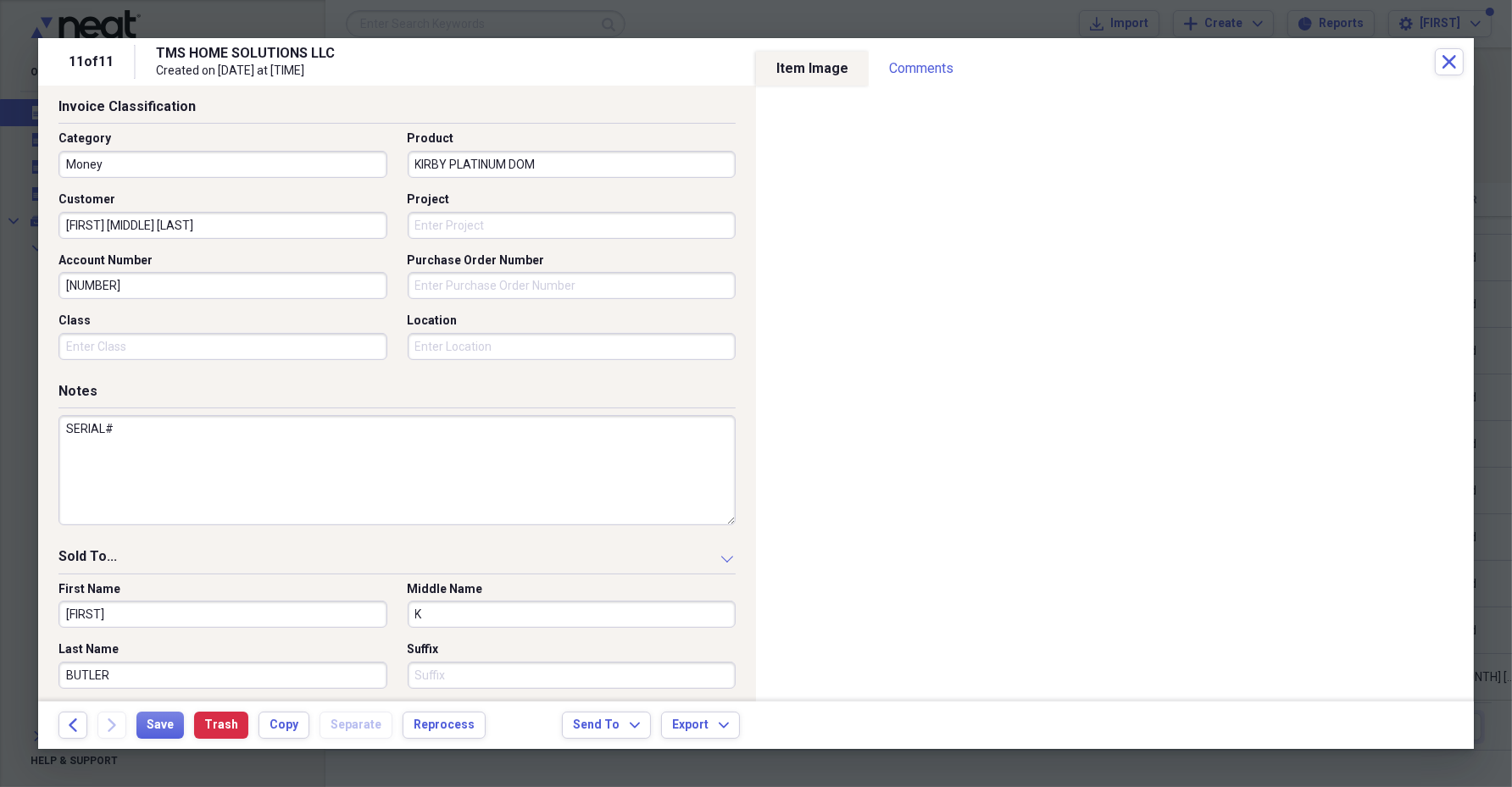 paste on "[NUMBER]" 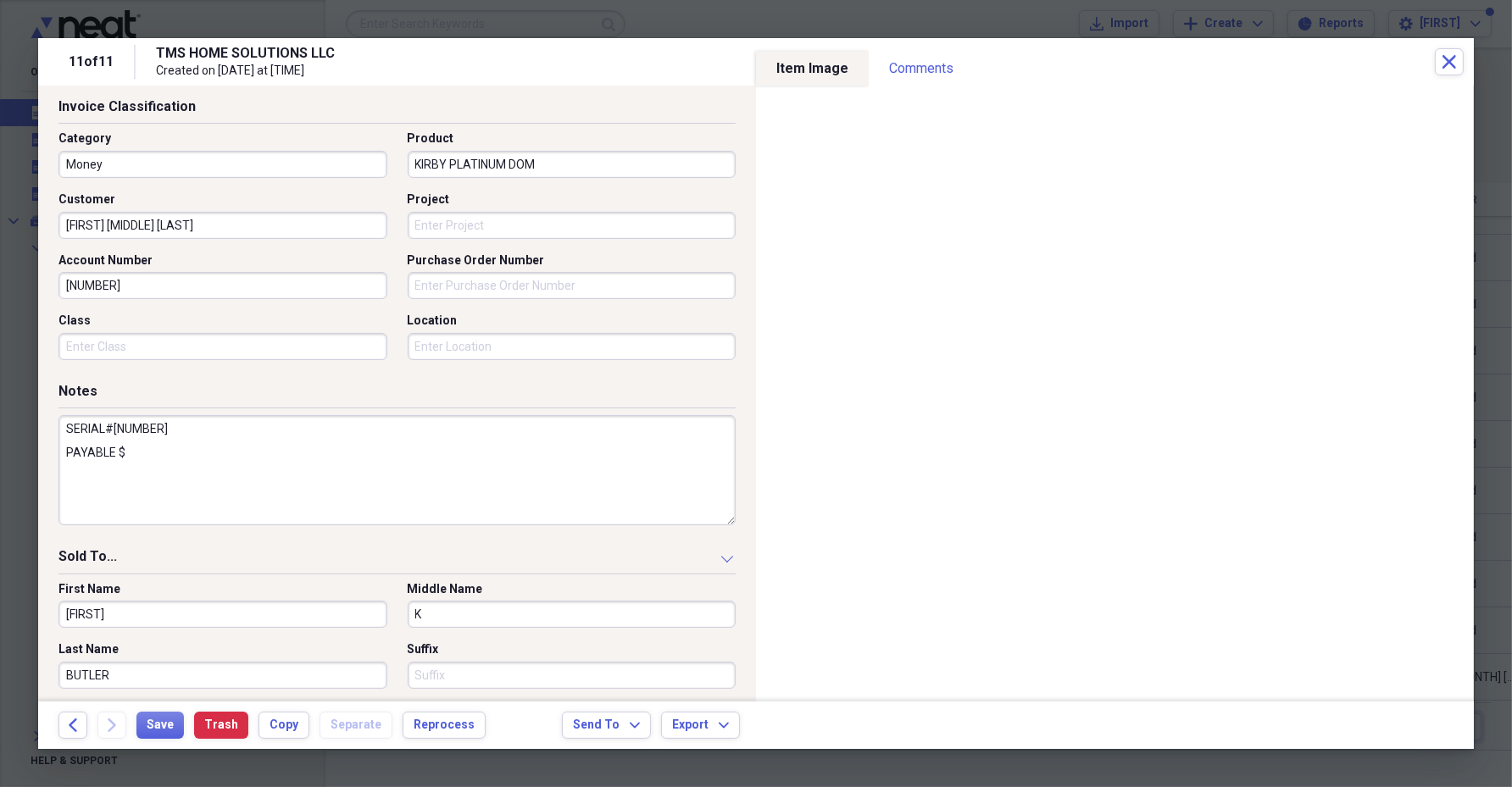 type on "SERIAL#[NUMBER]
PAYABLE $" 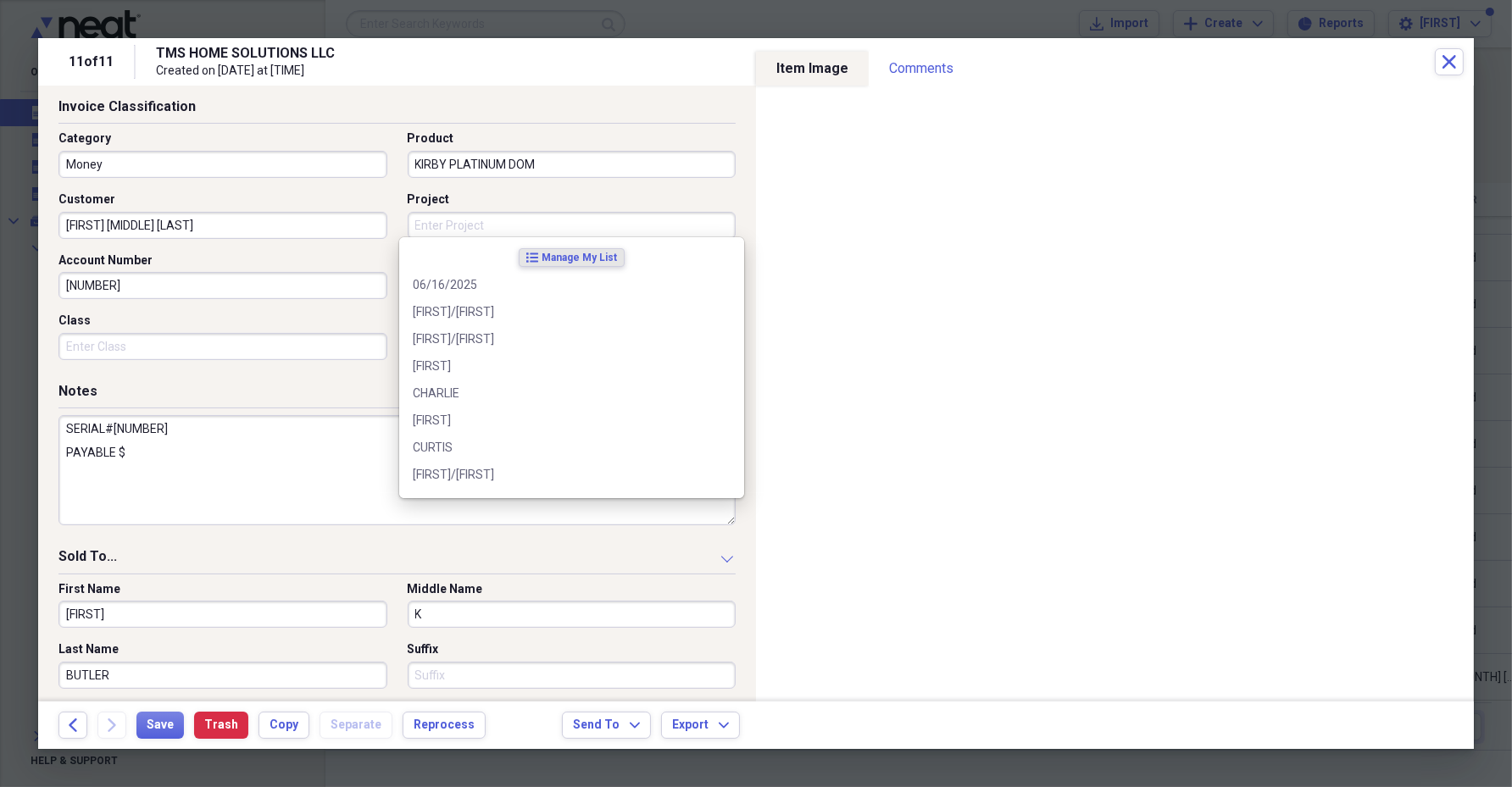 paste on "[LAST]" 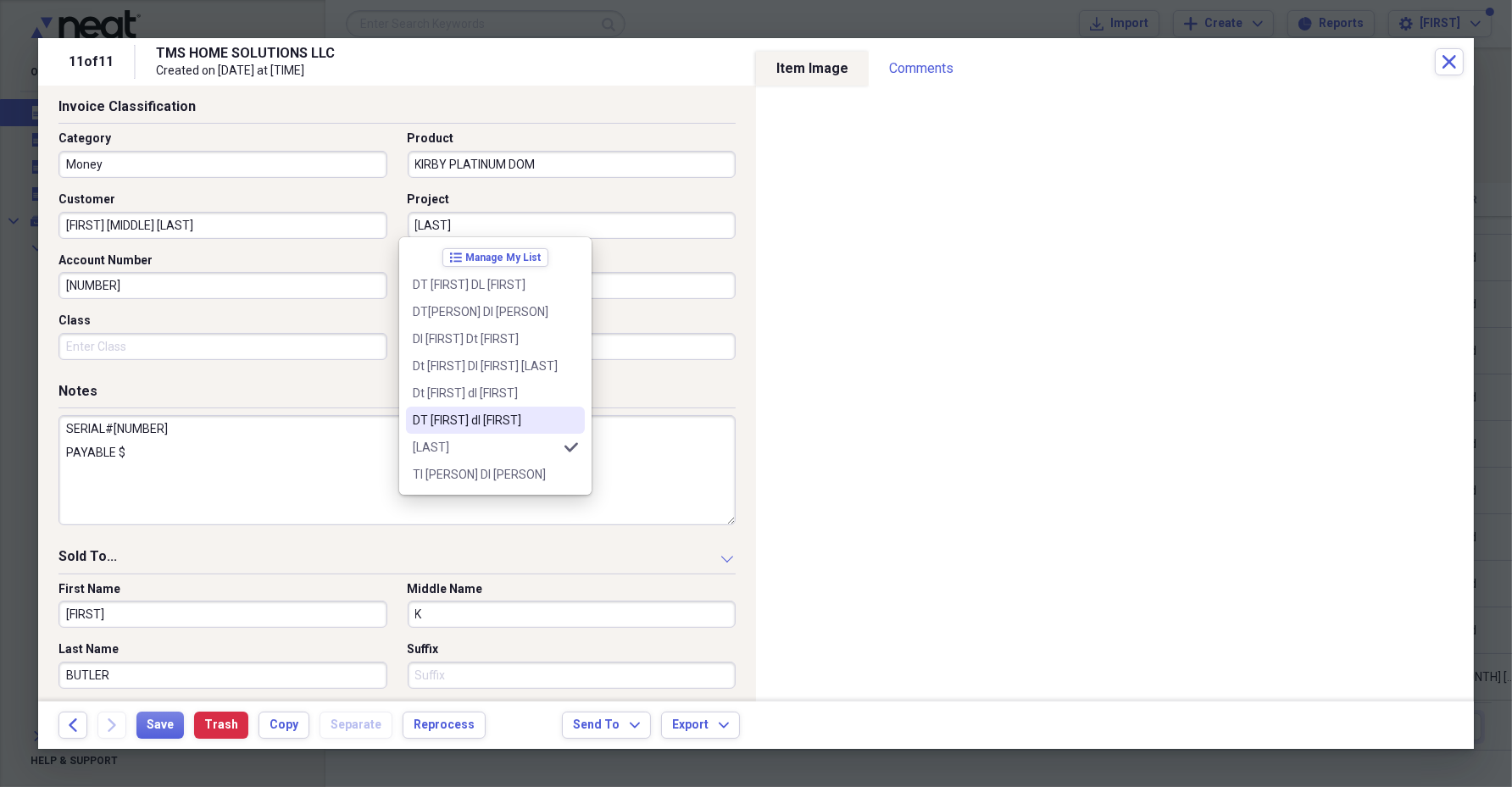 type on "[LAST]" 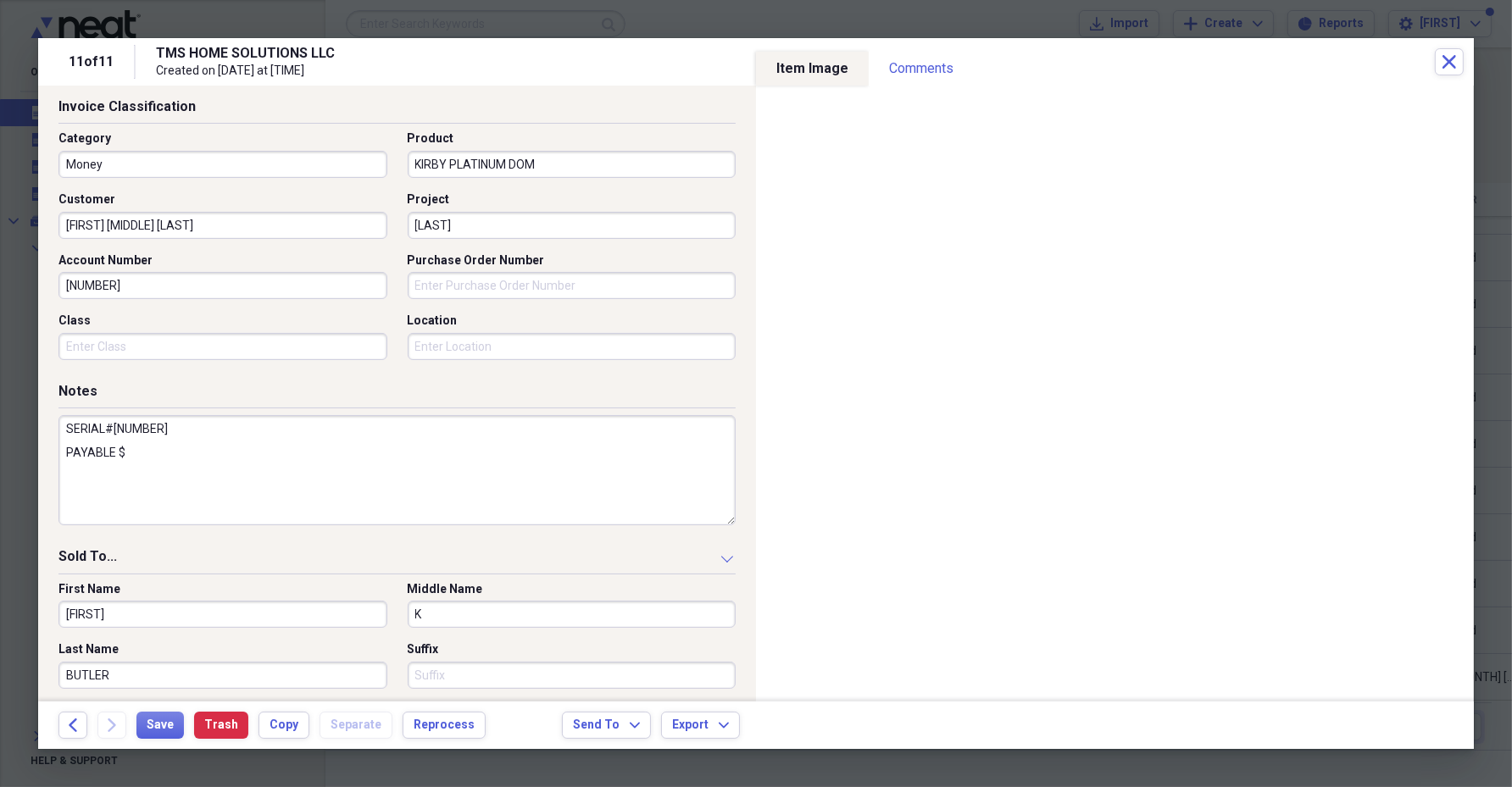 click on "SERIAL#[NUMBER]
PAYABLE $" at bounding box center [397, 470] 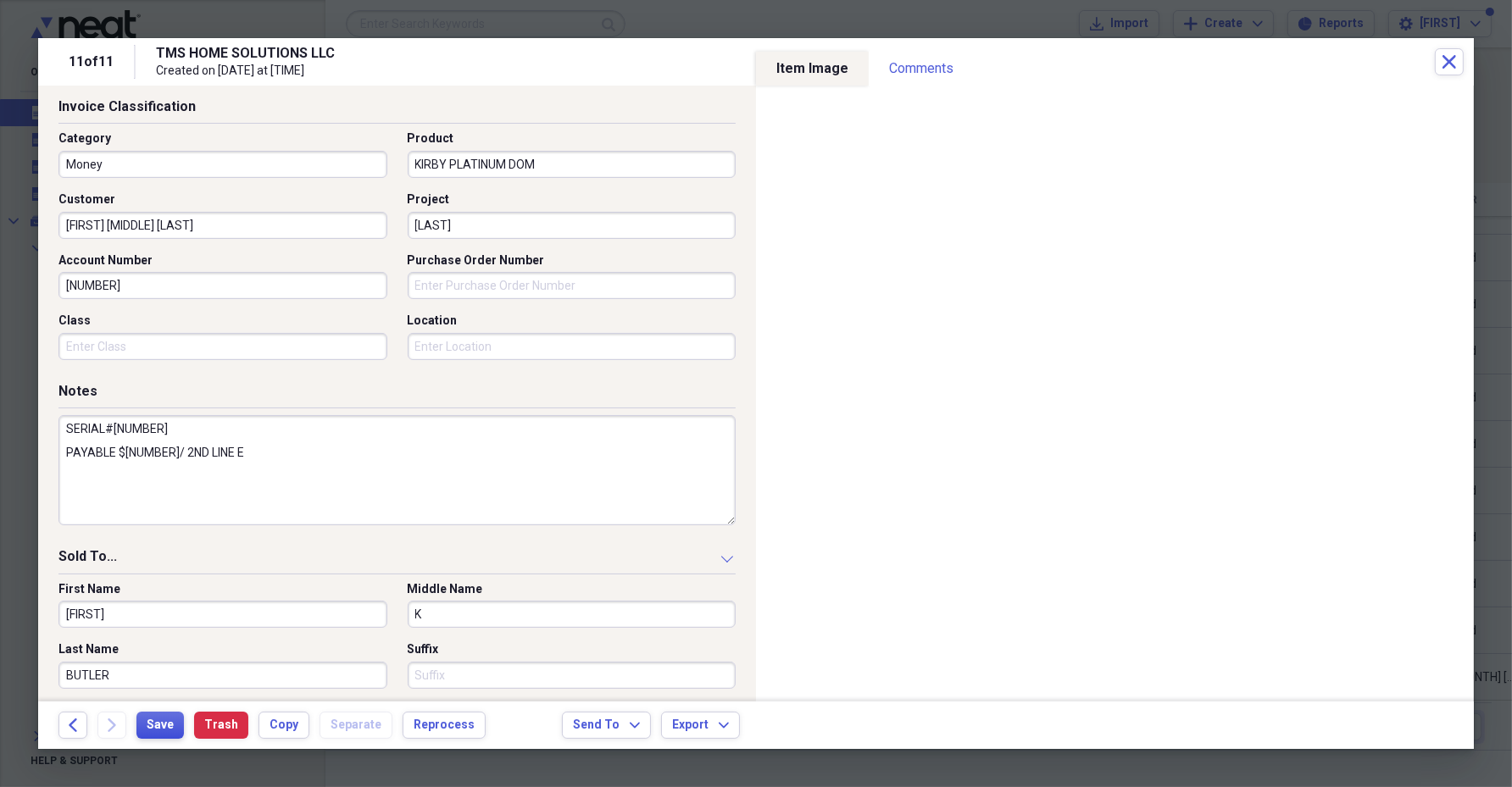type on "SERIAL#[NUMBER]
PAYABLE $[NUMBER]/ 2ND LINE E" 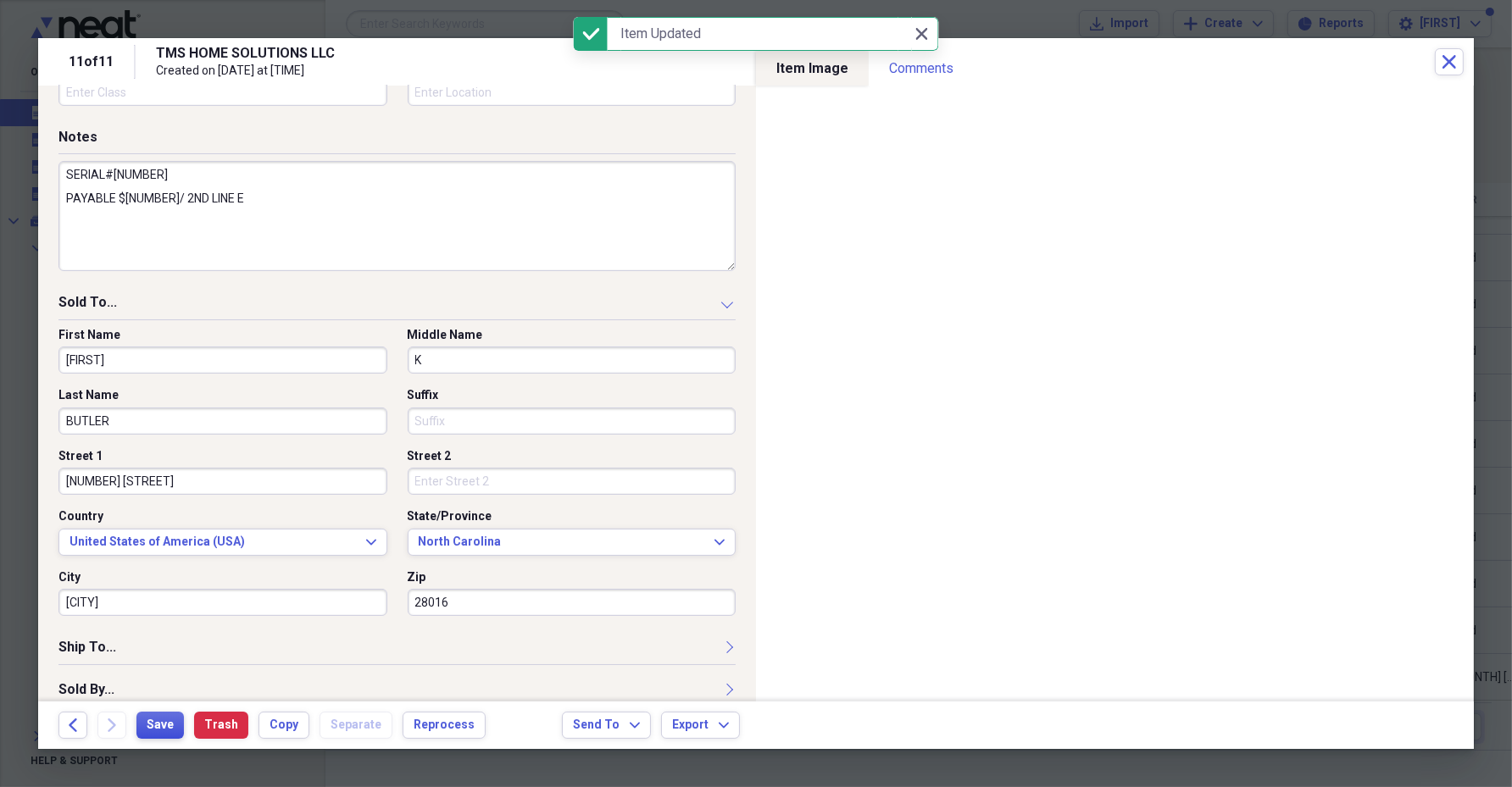 scroll, scrollTop: 695, scrollLeft: 0, axis: vertical 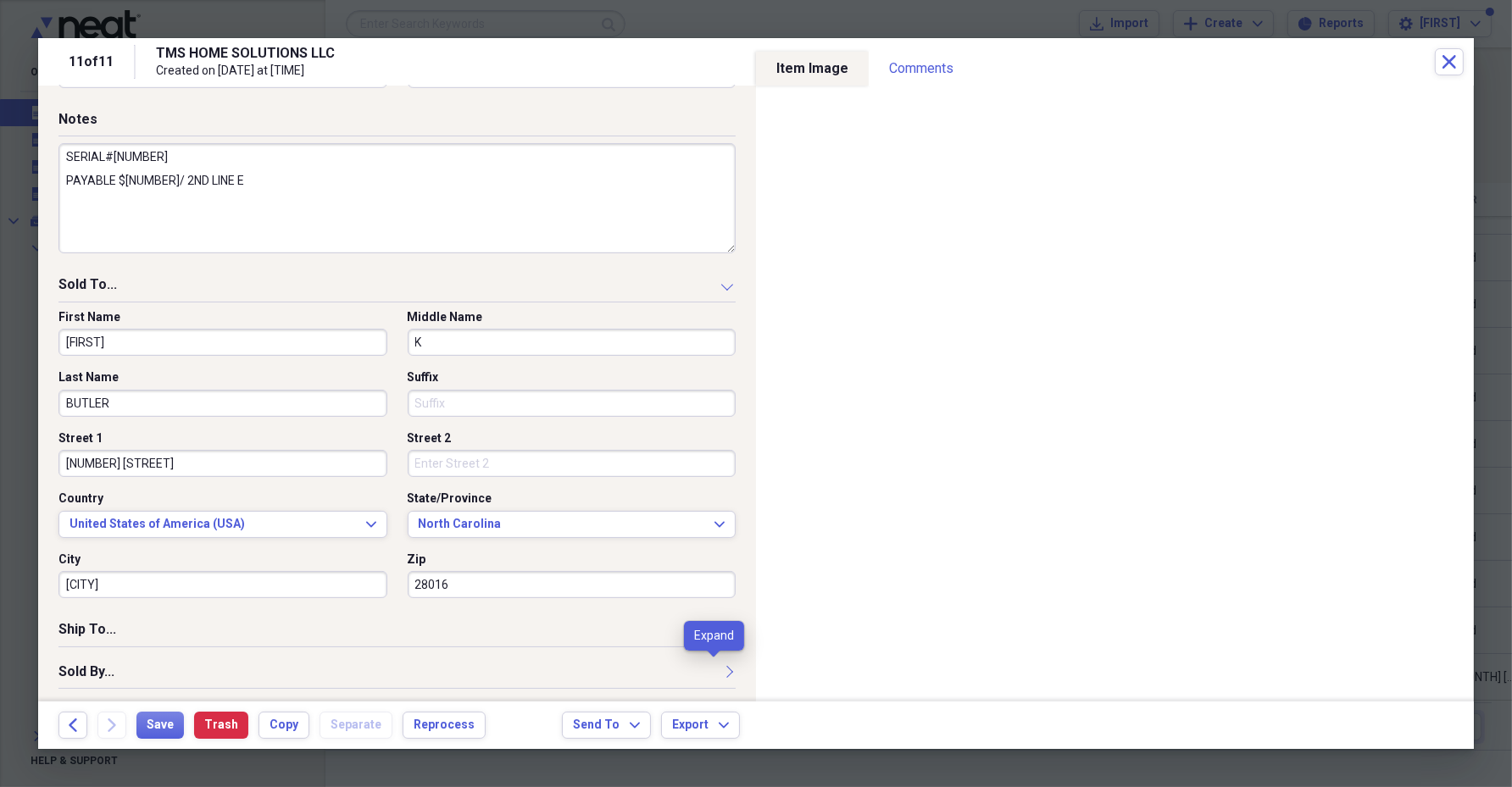 click at bounding box center [729, 671] 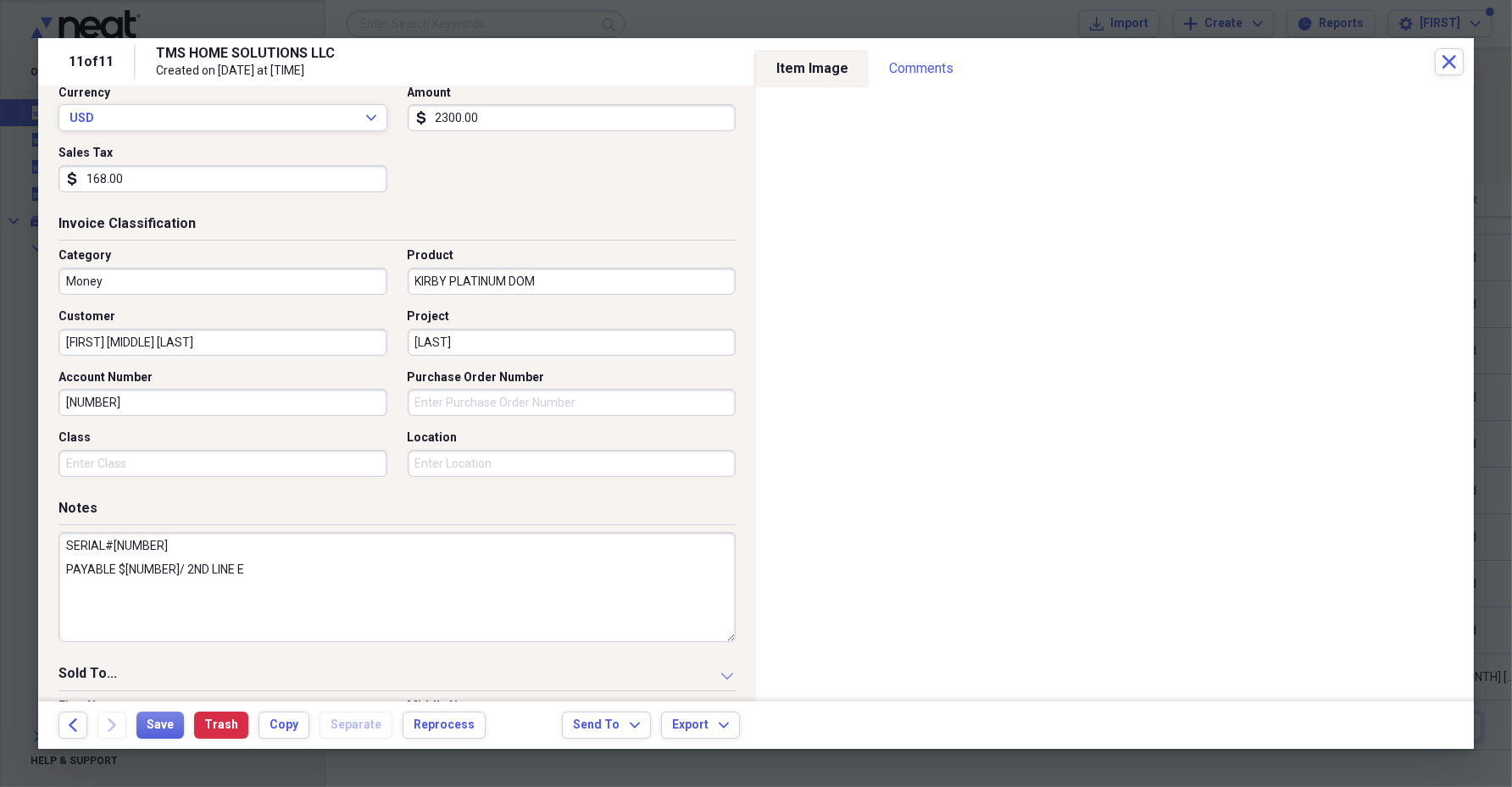 scroll, scrollTop: 258, scrollLeft: 0, axis: vertical 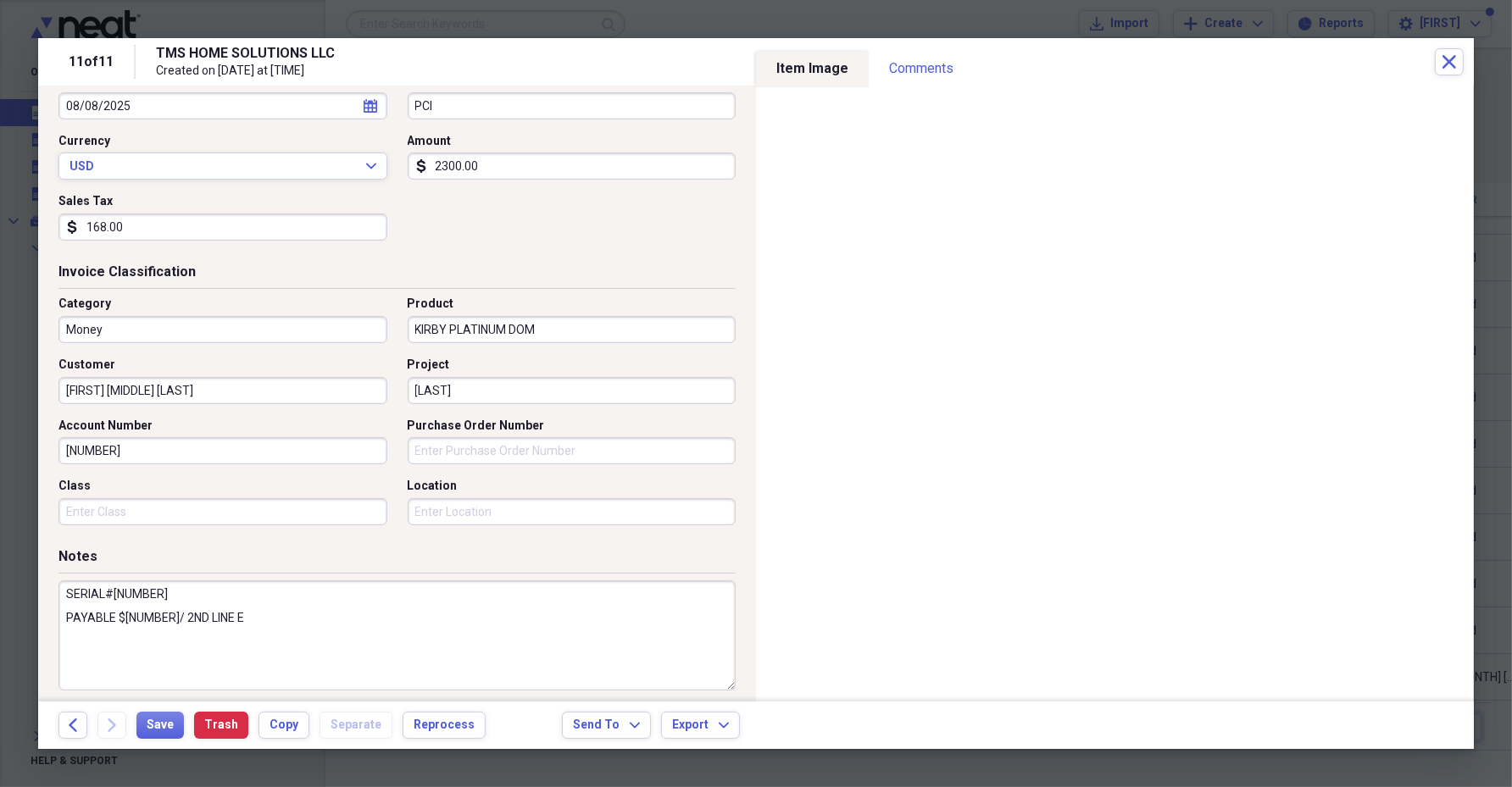 click on "[LAST]" at bounding box center [572, 391] 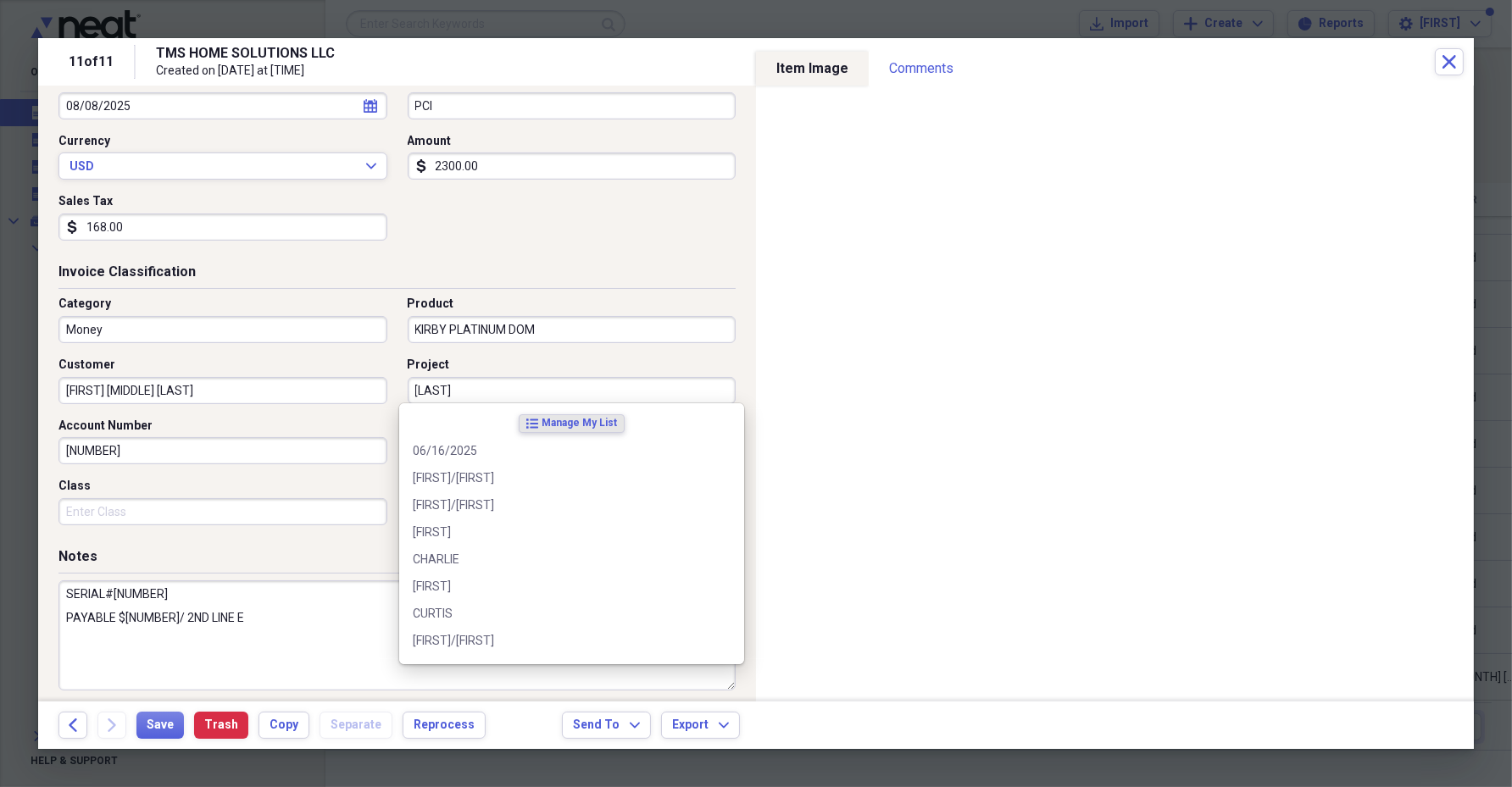 click on "[LAST]" at bounding box center [572, 391] 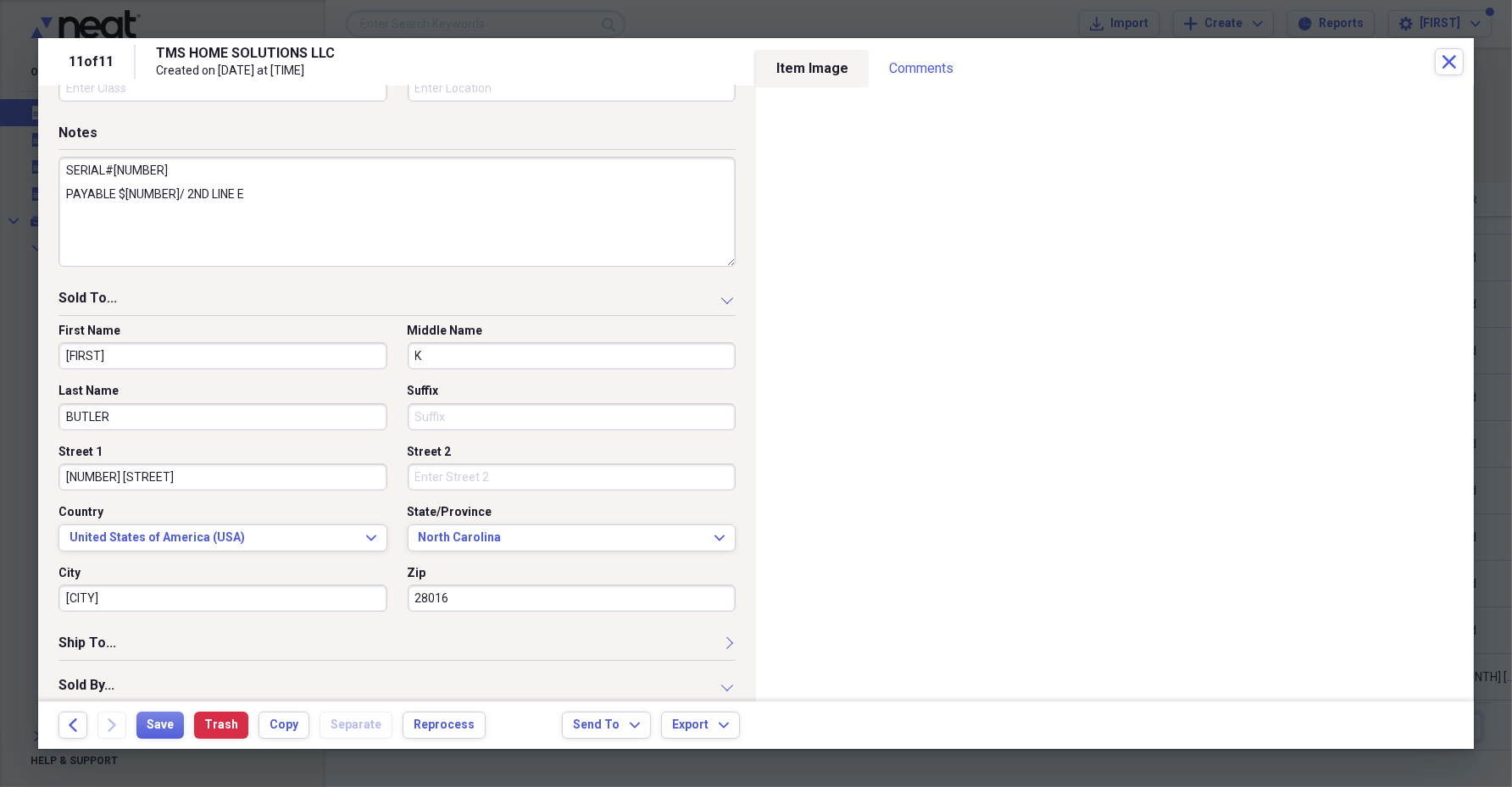scroll, scrollTop: 999, scrollLeft: 0, axis: vertical 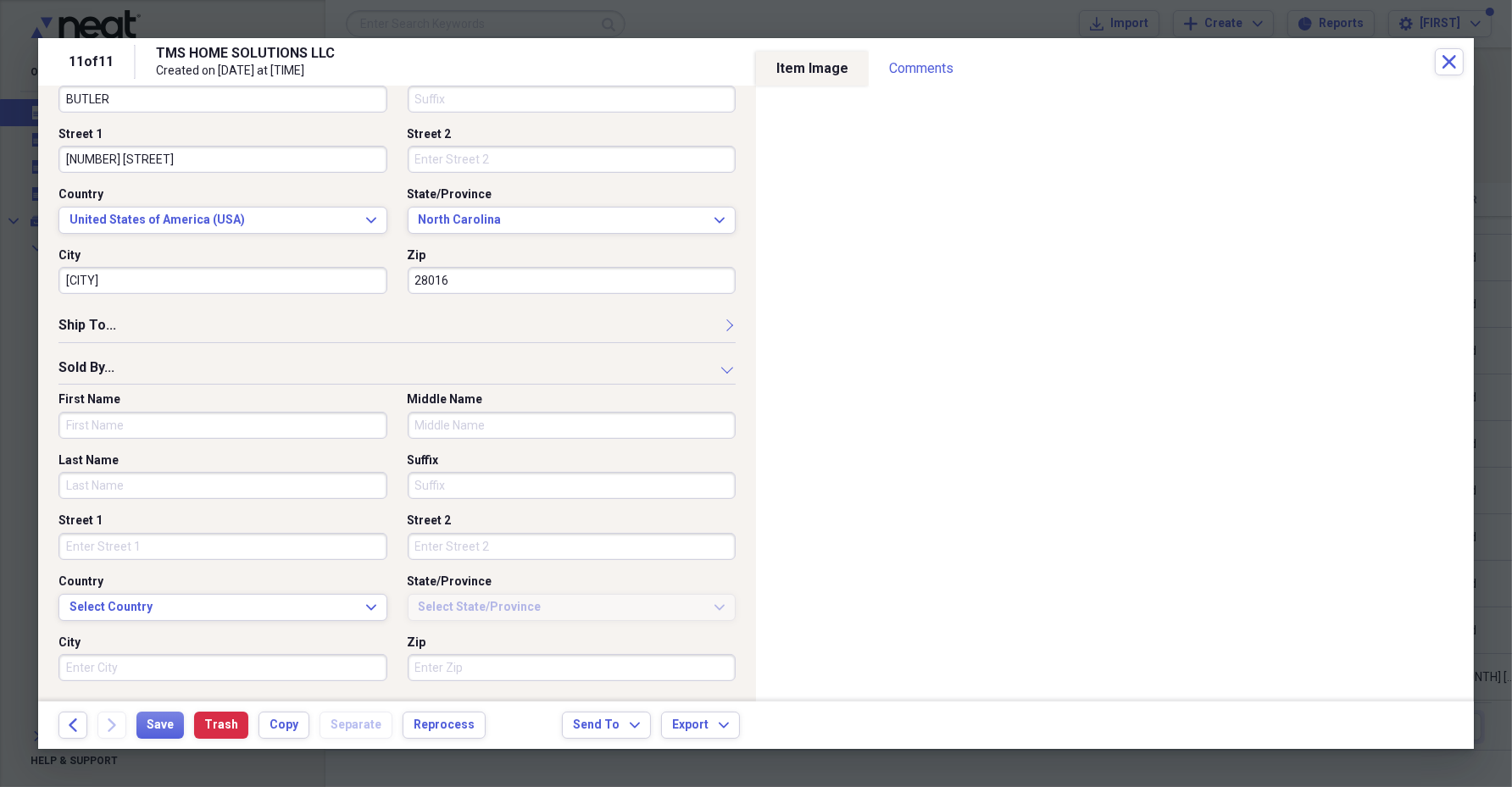 click on "First Name" at bounding box center [223, 425] 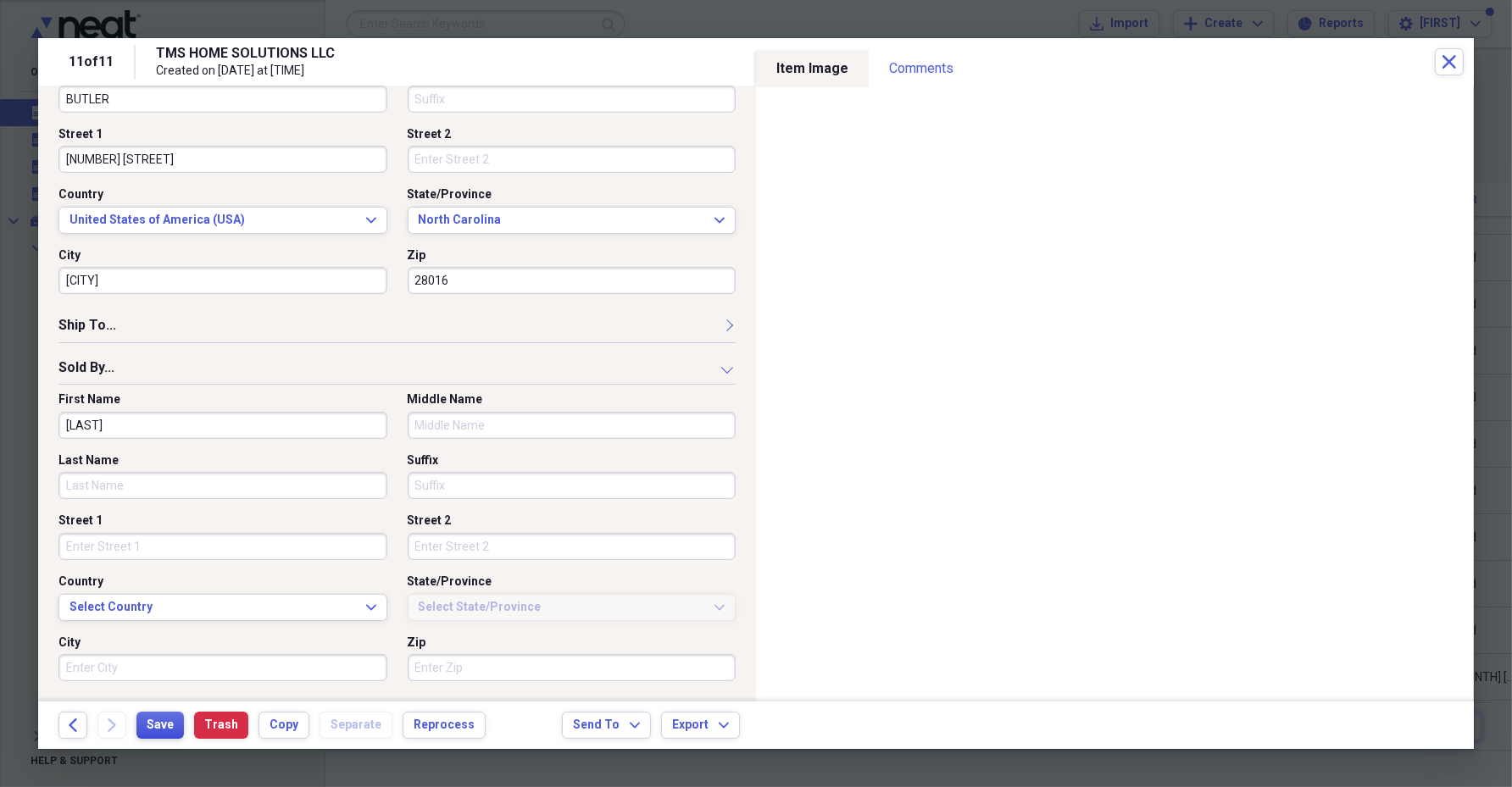 type on "[LAST]" 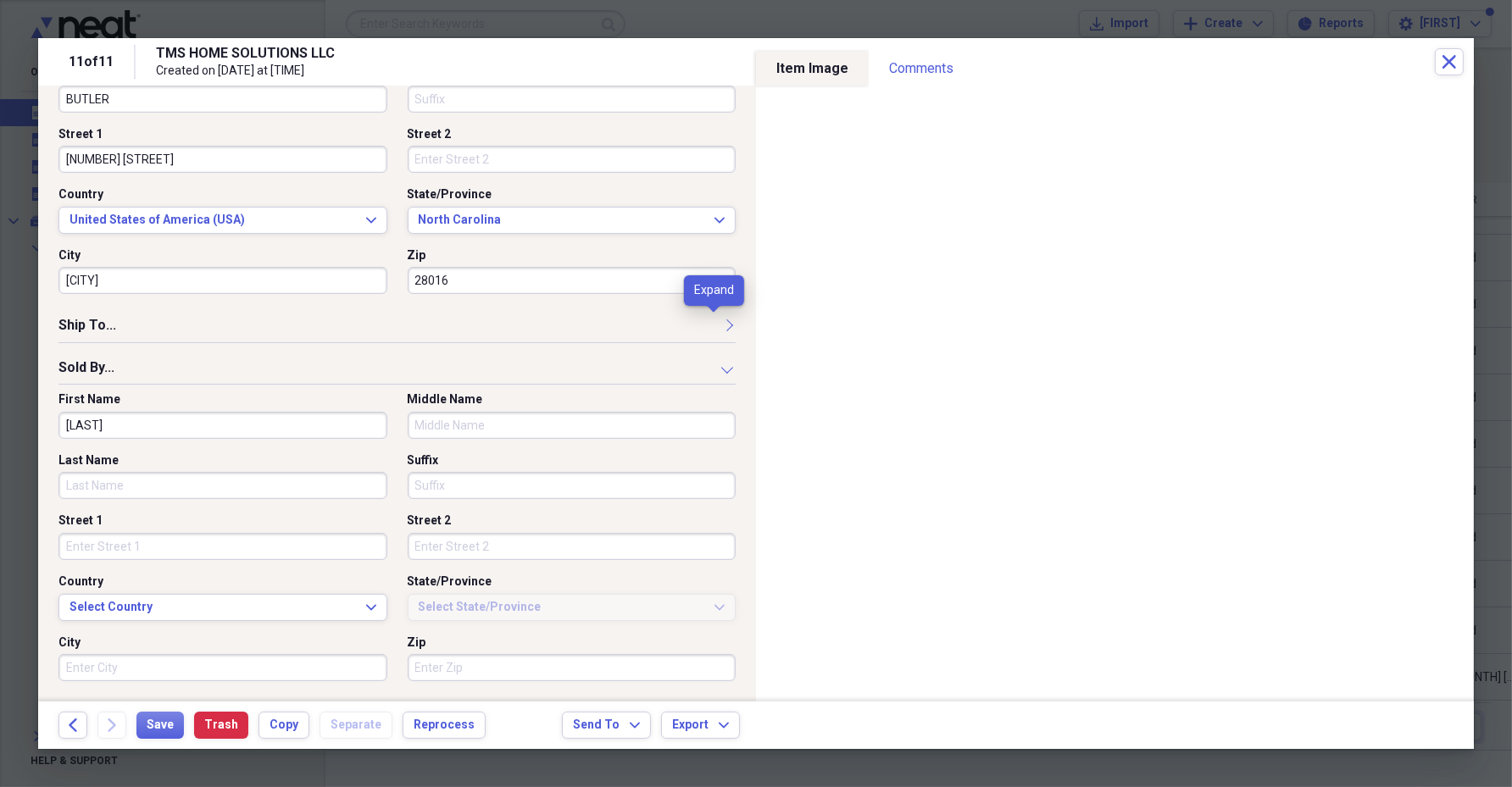 click at bounding box center [729, 324] 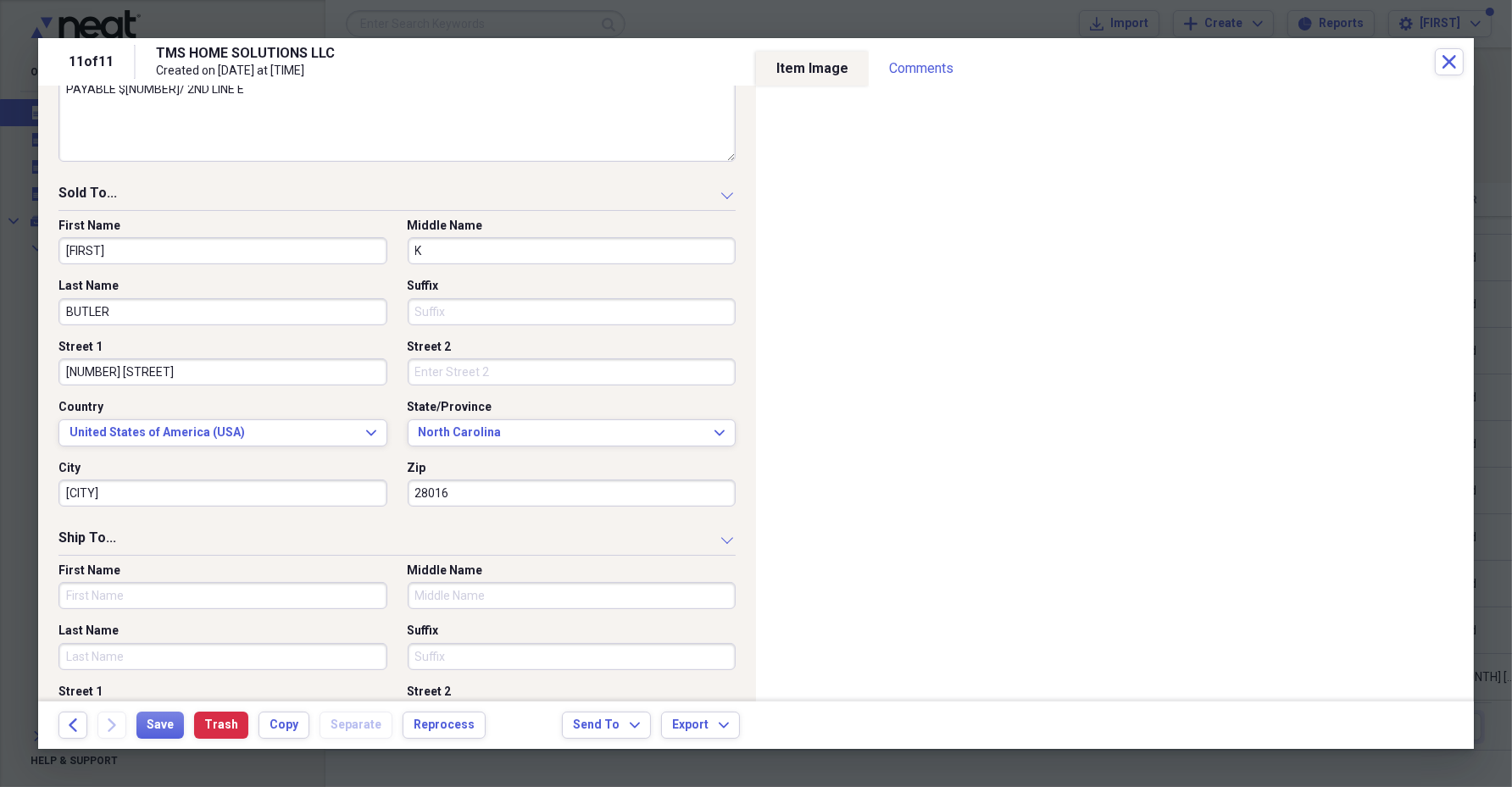 scroll, scrollTop: 454, scrollLeft: 0, axis: vertical 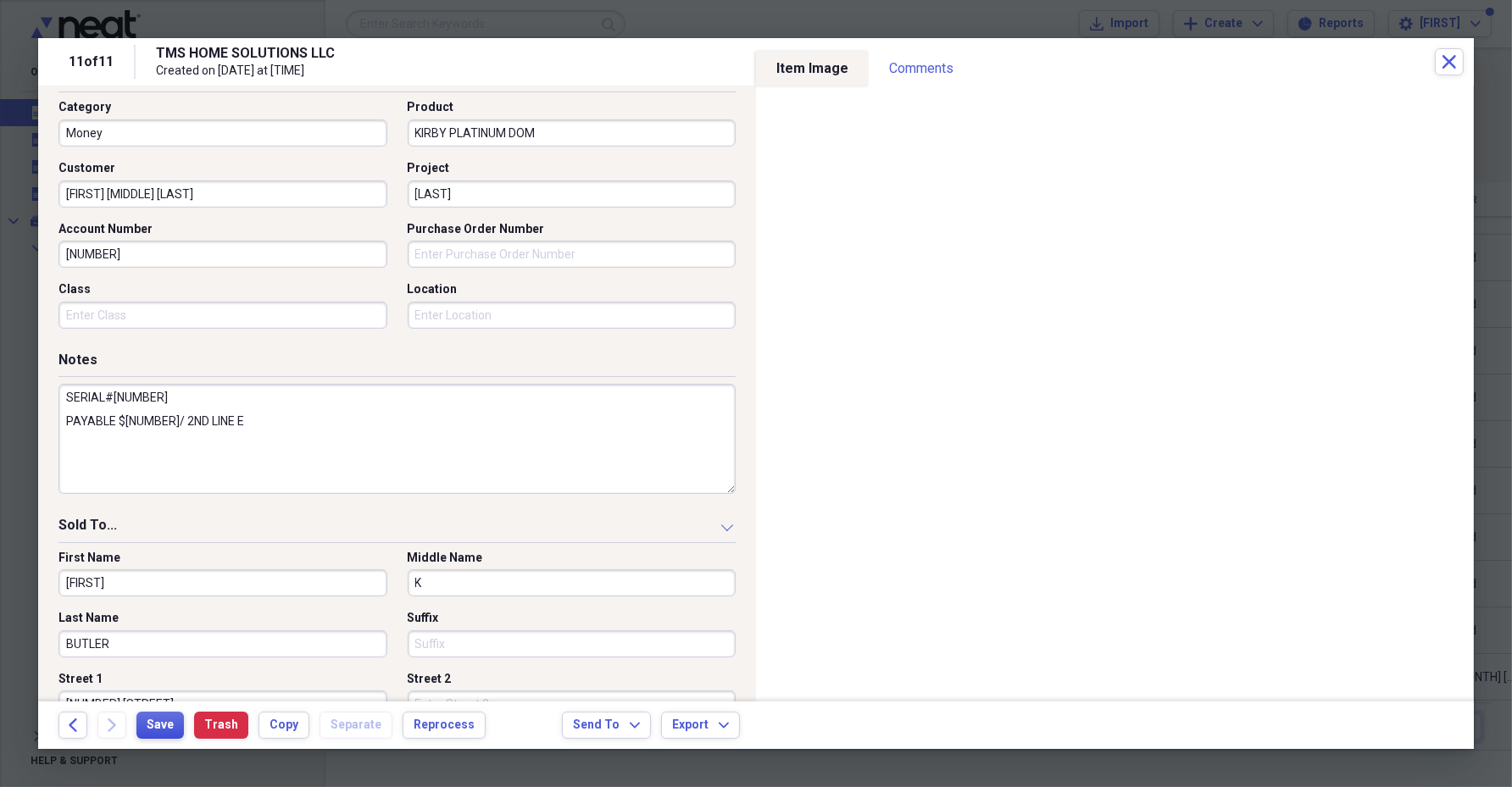 click on "Save" at bounding box center (160, 725) 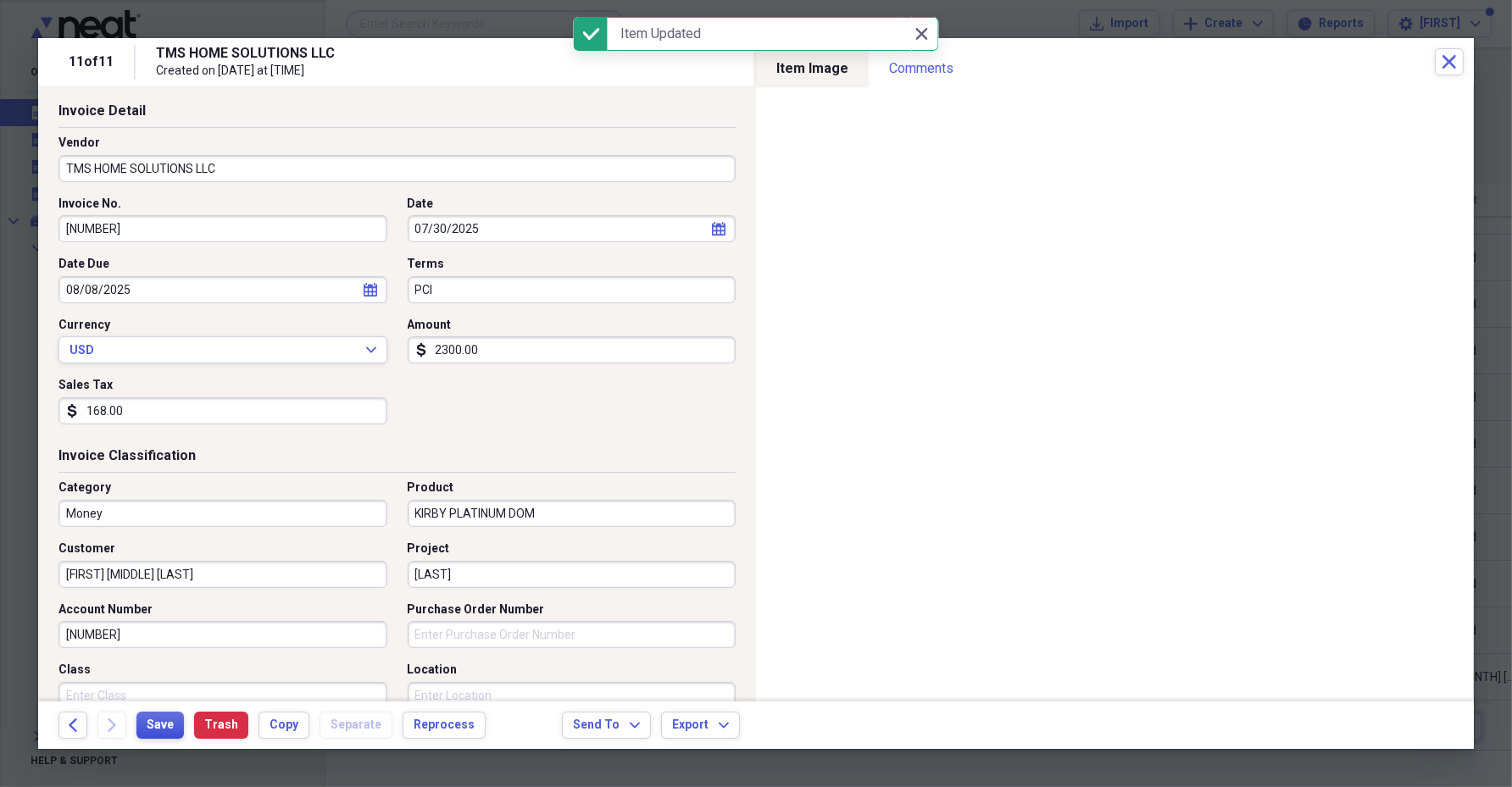 scroll, scrollTop: 0, scrollLeft: 0, axis: both 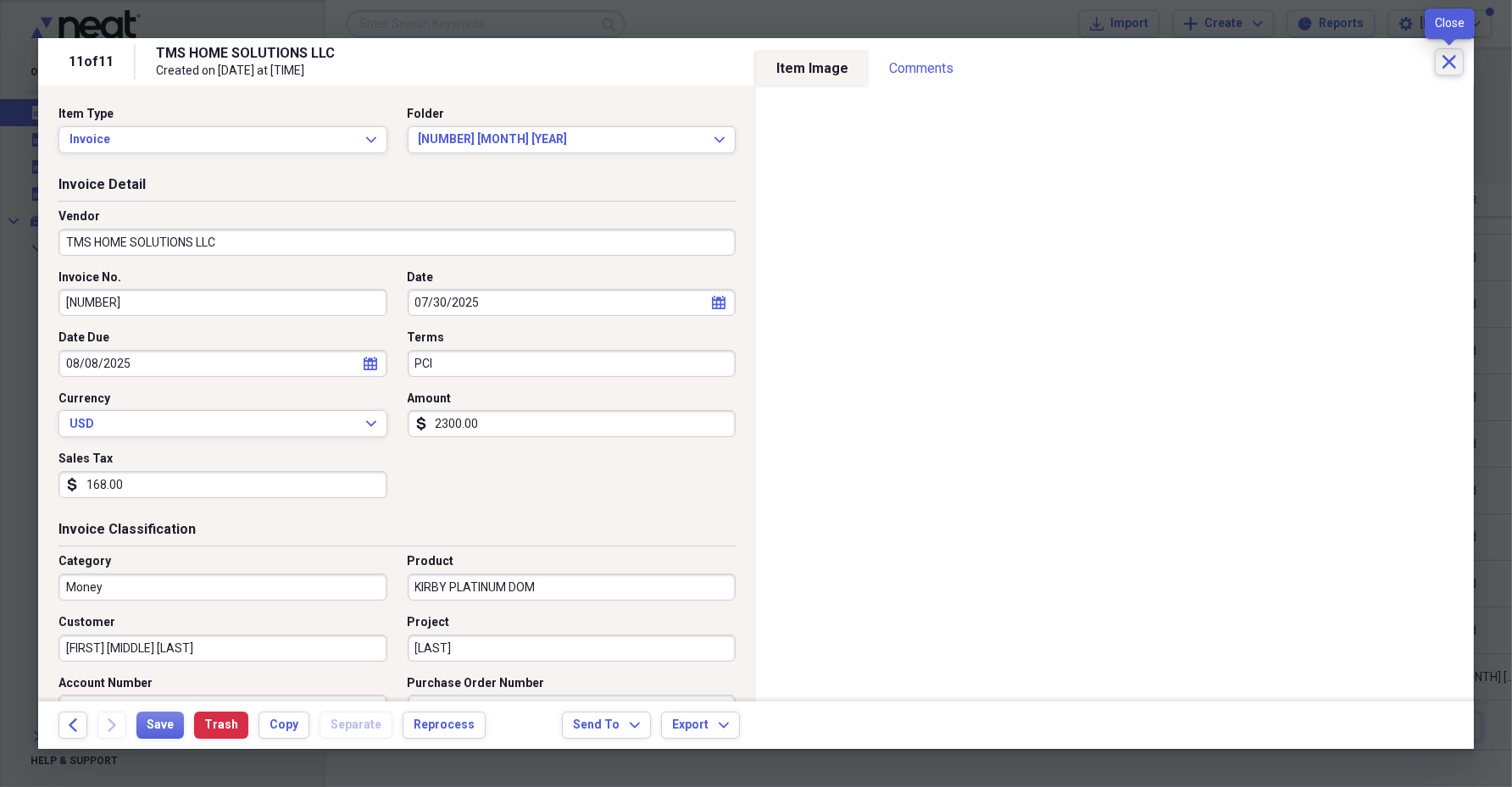 click 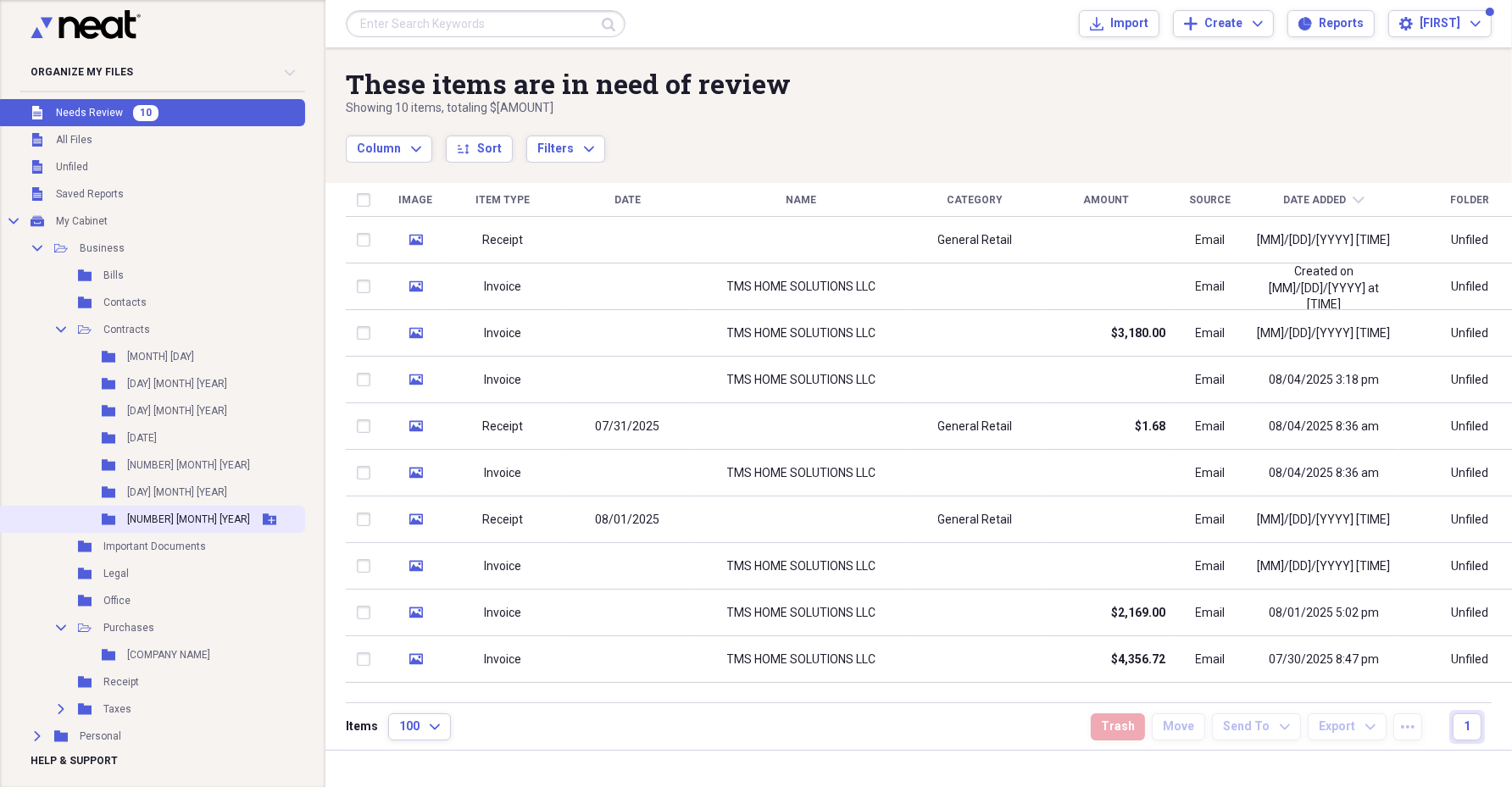 click on "[NUMBER] [MONTH] [YEAR]" at bounding box center (188, 519) 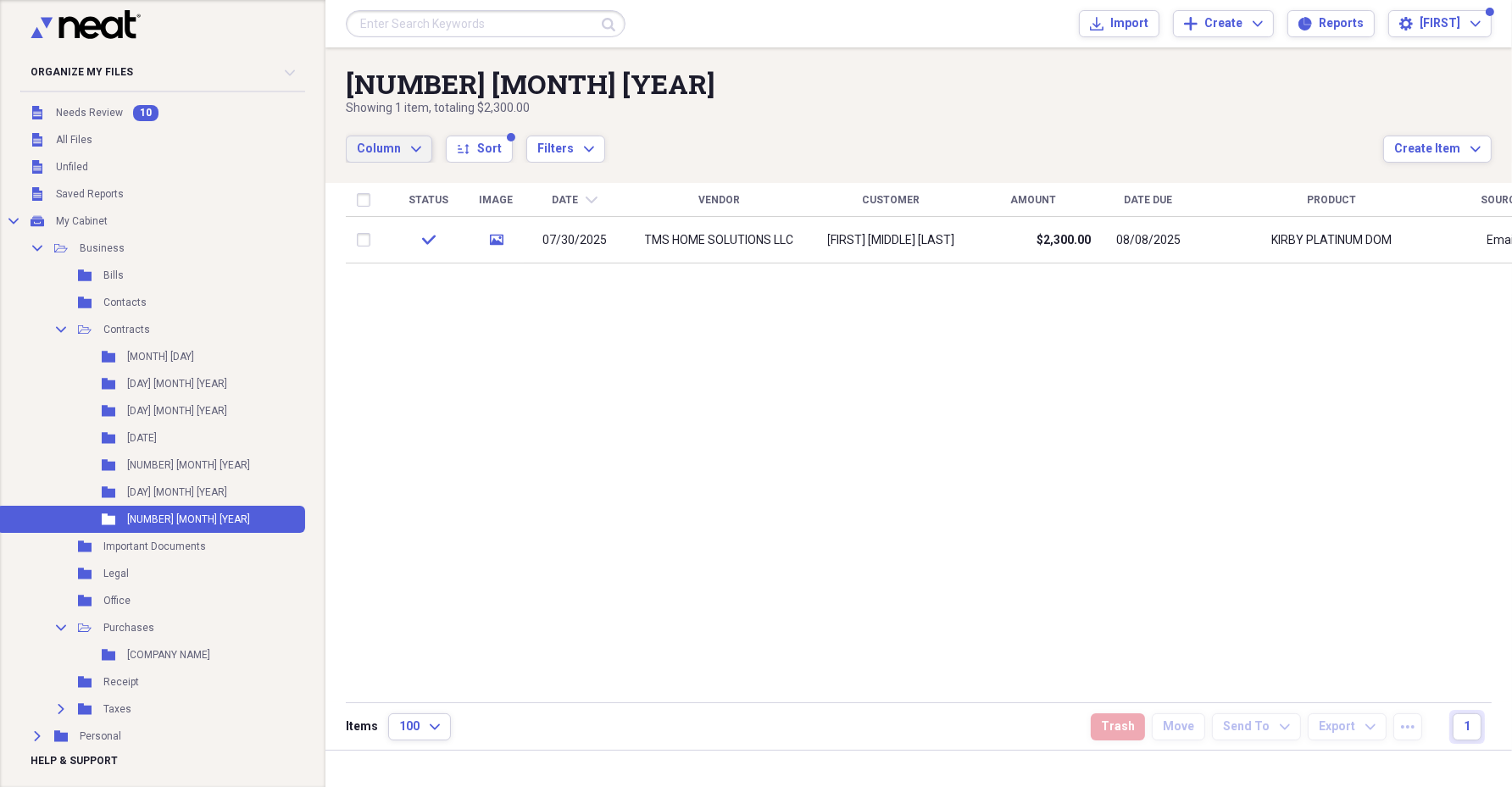 click on "Expand" 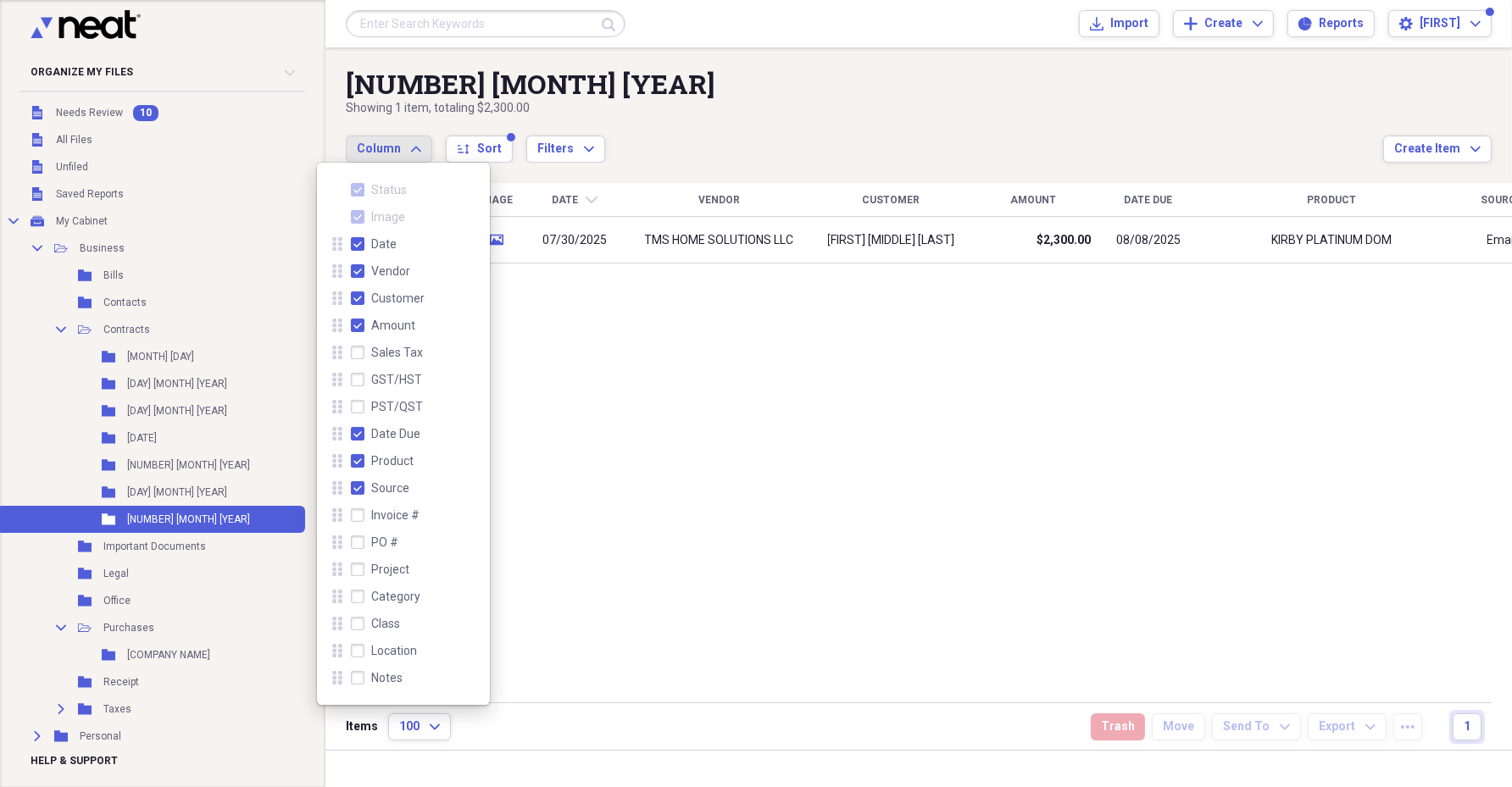 click on "Project" at bounding box center [380, 569] 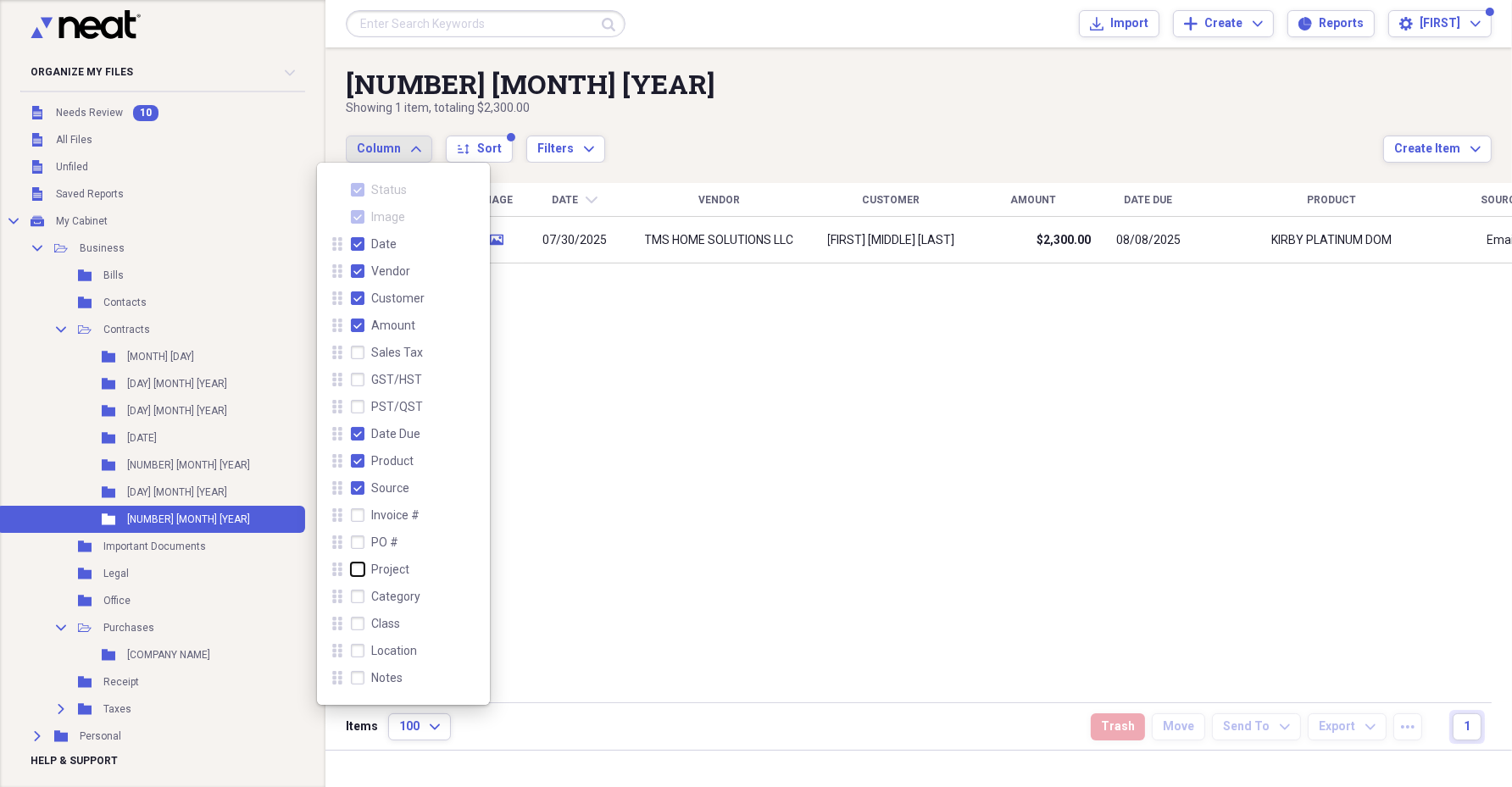 click on "Project" at bounding box center [351, 568] 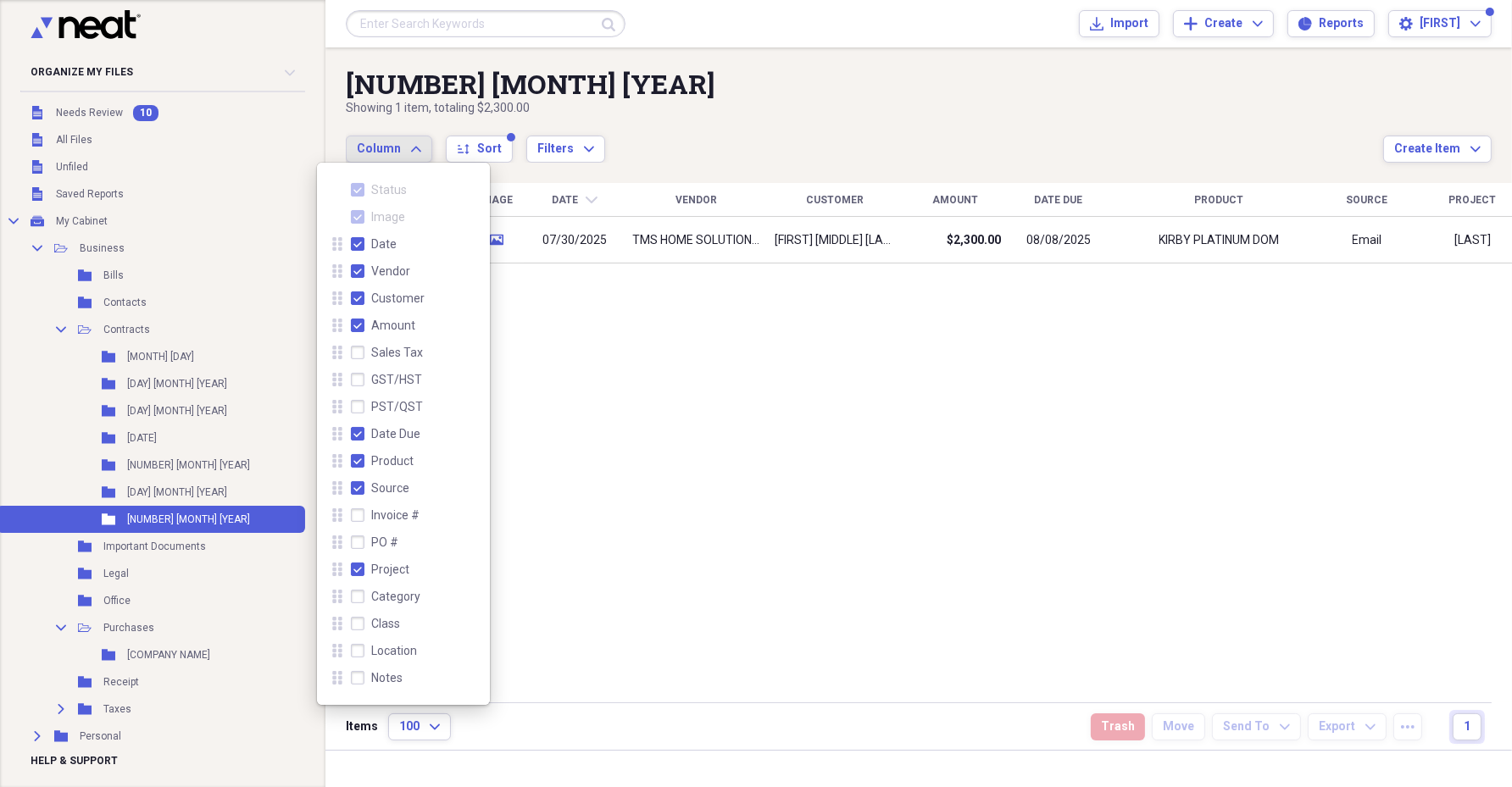 click on "Status Image Date chevron-down Vendor Customer Amount Date Due Product Source Project check media [MM]/[DD]/[YYYY] [BRAND] [FIRST] [LAST] $[AMOUNT] [MM]/[DD]/[YYYY] KIRBY PLATINUM DOM Email MARANDA" at bounding box center [943, 441] 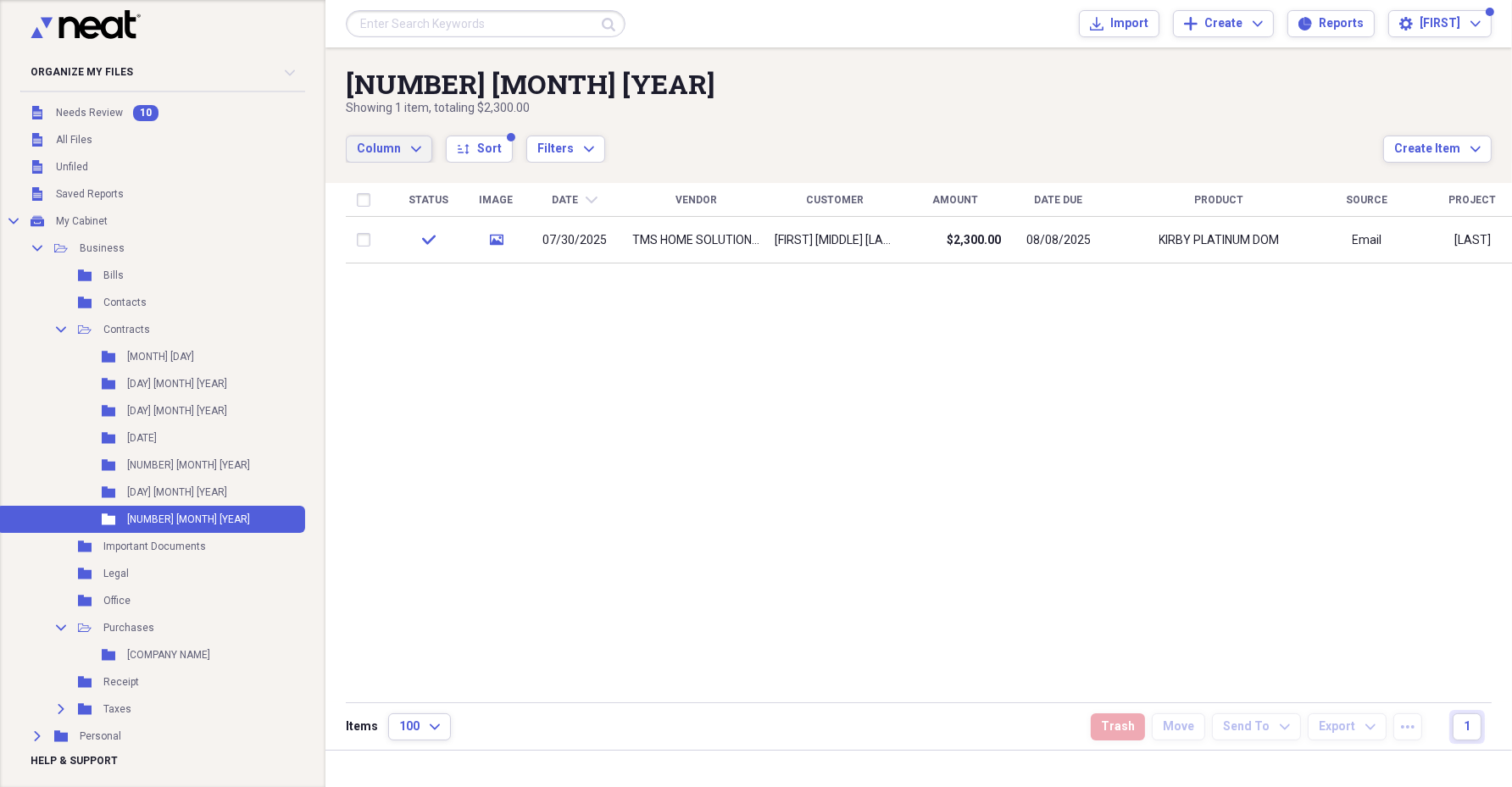 click on "Expand" 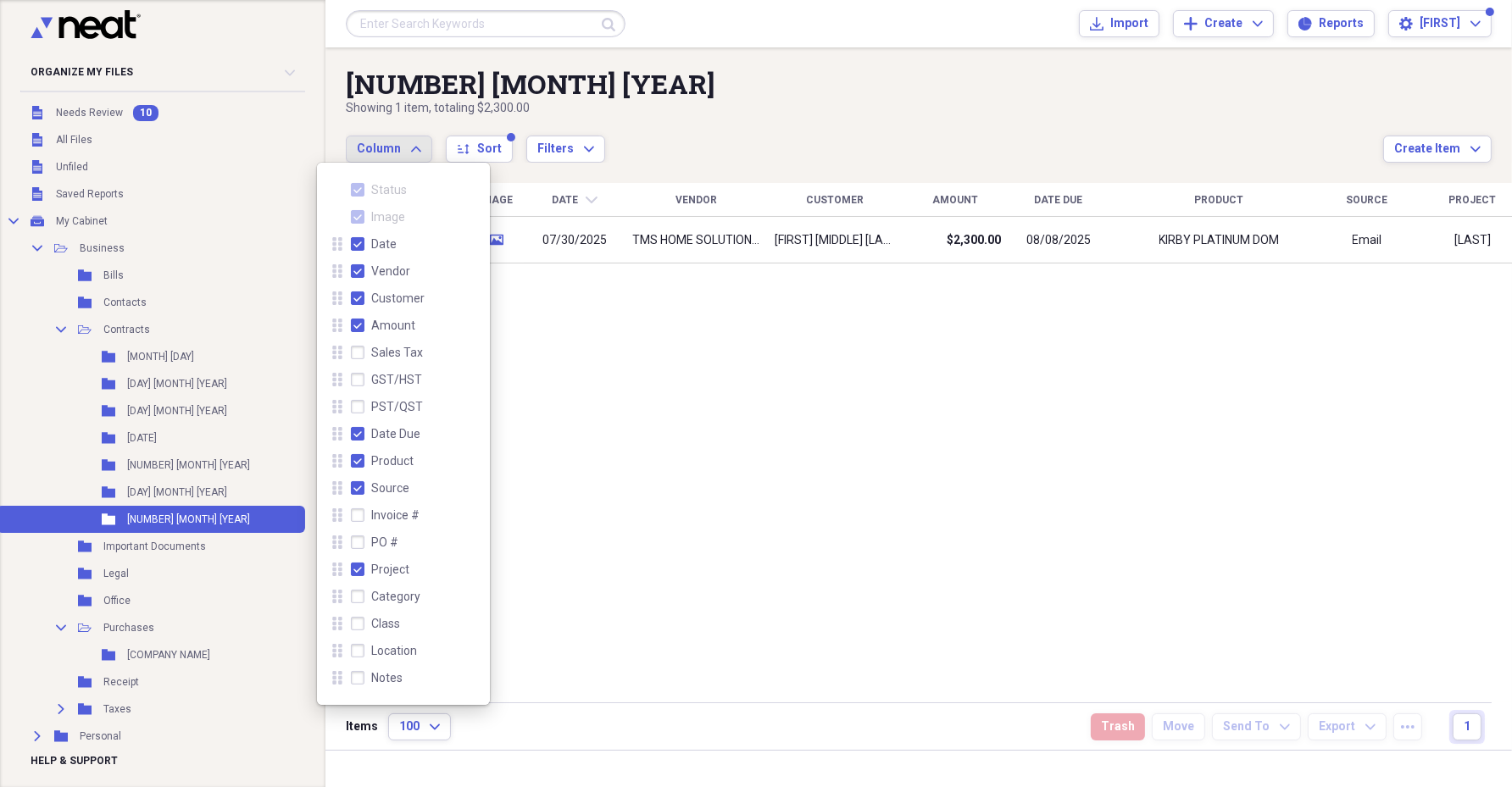 click on "PST/QST" at bounding box center [386, 407] 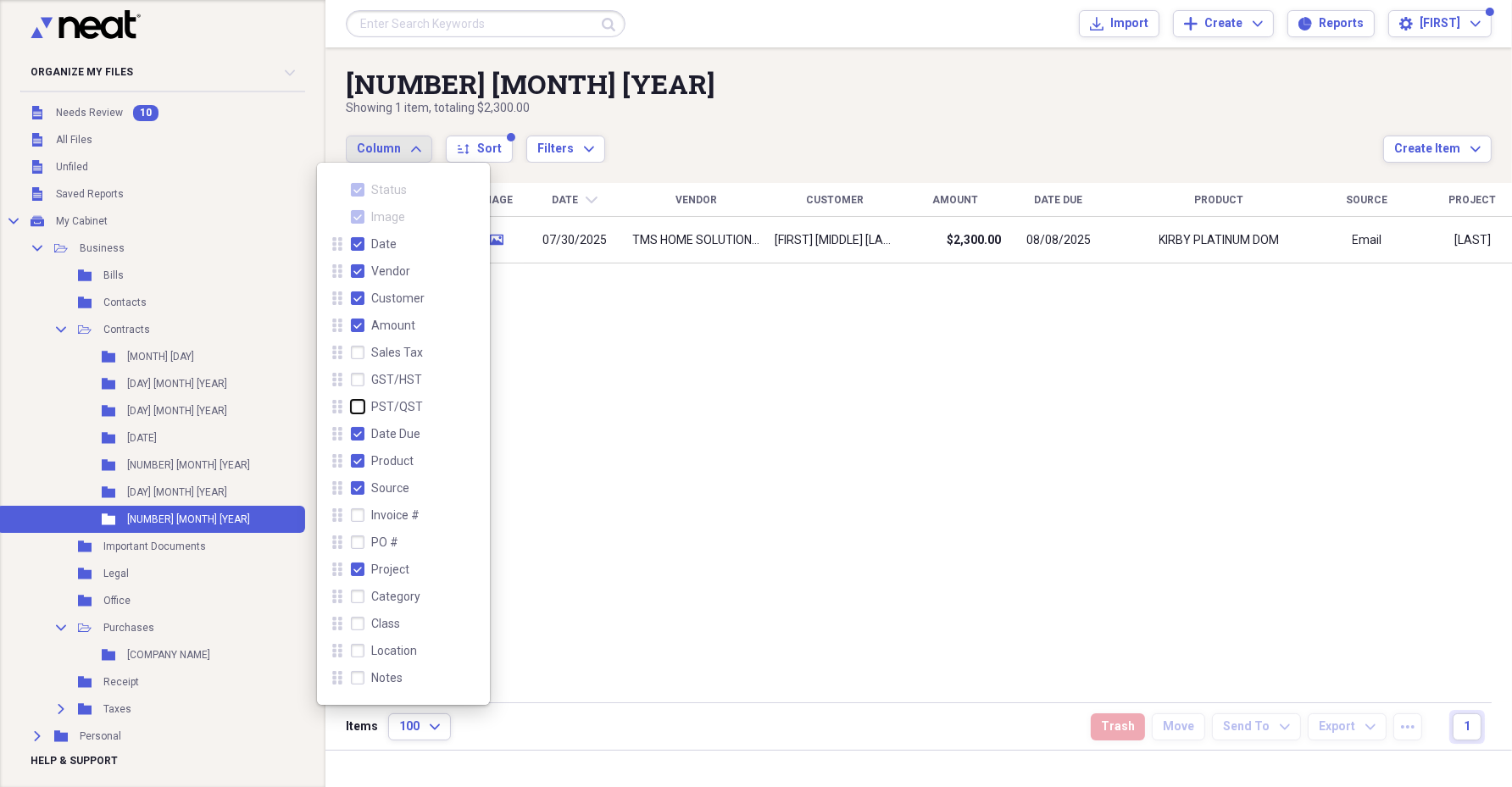 click on "PST/QST" at bounding box center [351, 406] 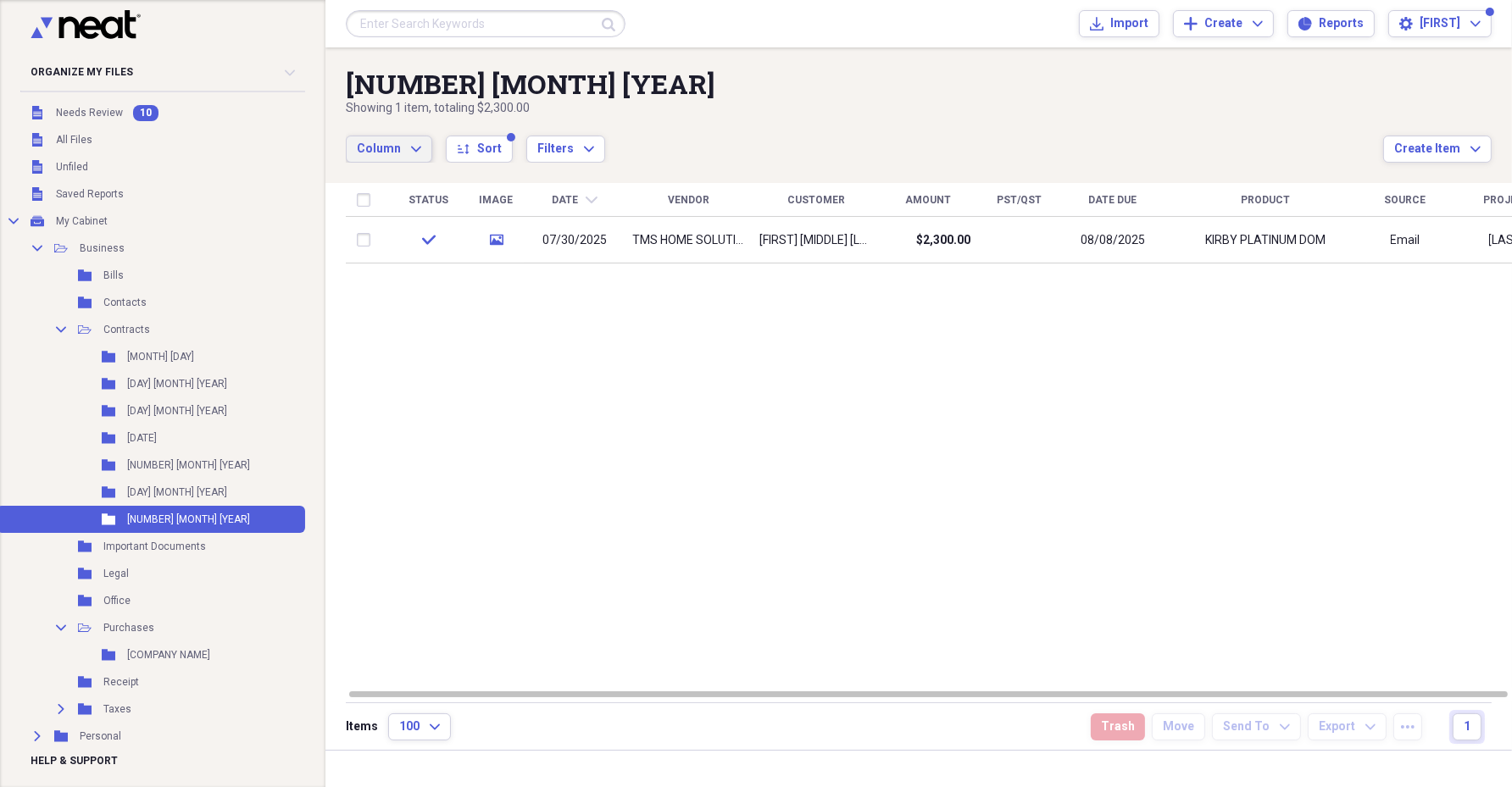 click on "Status Image Date chevron-down Vendor Customer Amount PST/QST Date Due Product Source Project check media 07/30/2025 TMS HOME SOLUTIONS LLC [FIRST] [LAST] $2,300.00 08/08/2025 KIRBY PLATINUM DOM Email [FIRST] [LAST]" at bounding box center [943, 435] 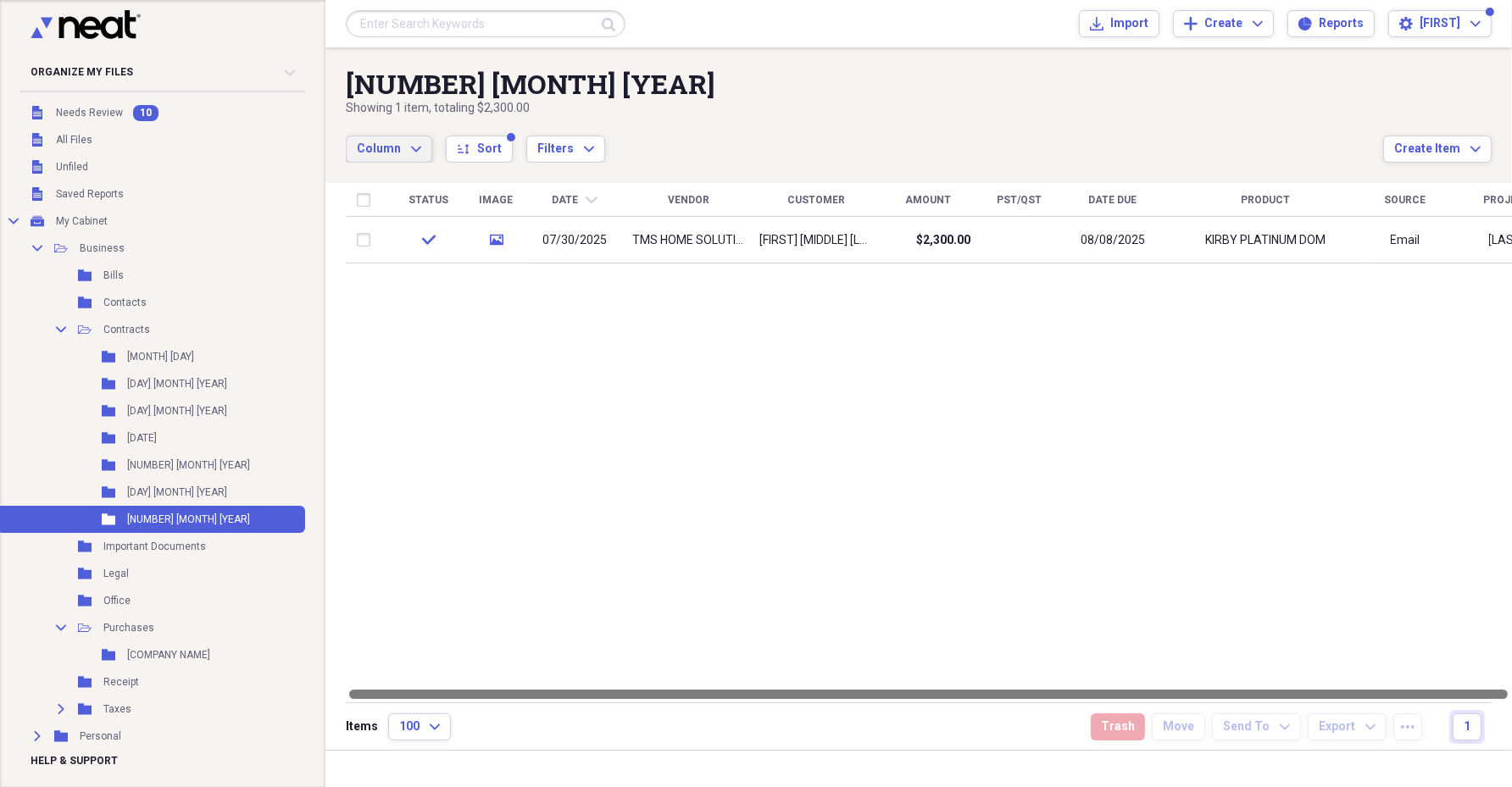 drag, startPoint x: 674, startPoint y: 688, endPoint x: 753, endPoint y: 675, distance: 80.06248 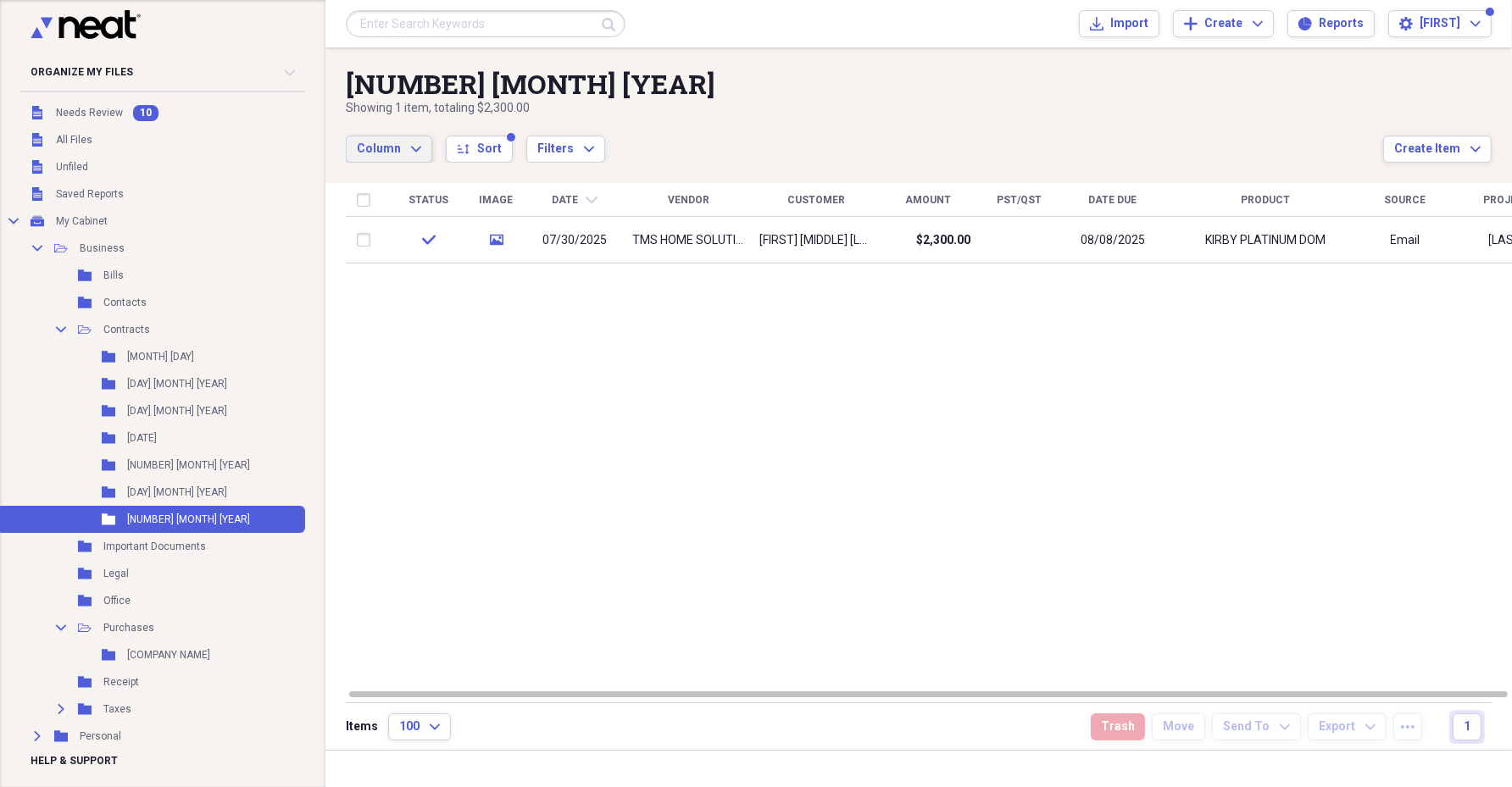 drag, startPoint x: 364, startPoint y: 141, endPoint x: 364, endPoint y: 180, distance: 39 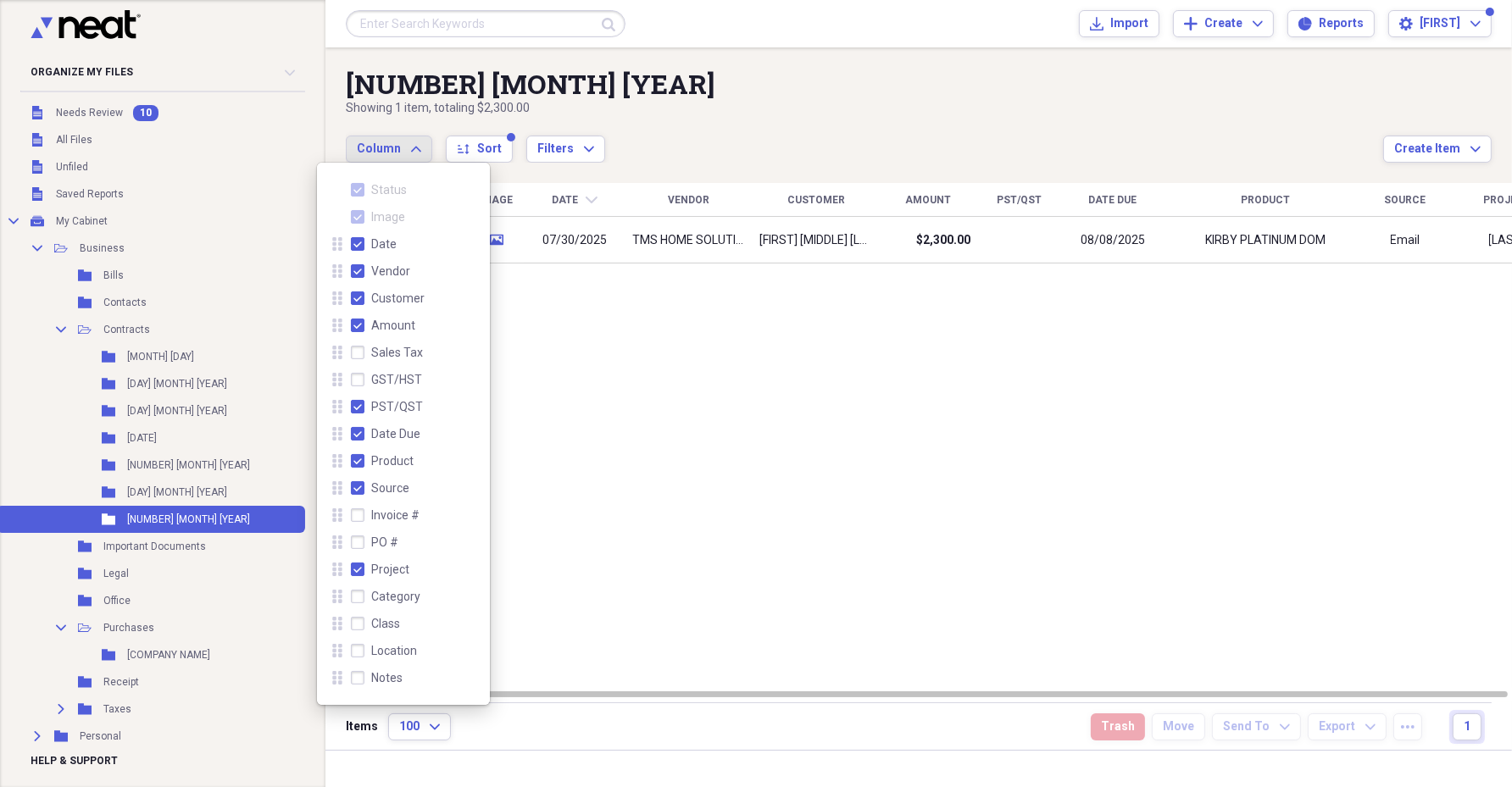 click on "drag-vertical PST/QST" at bounding box center [403, 407] 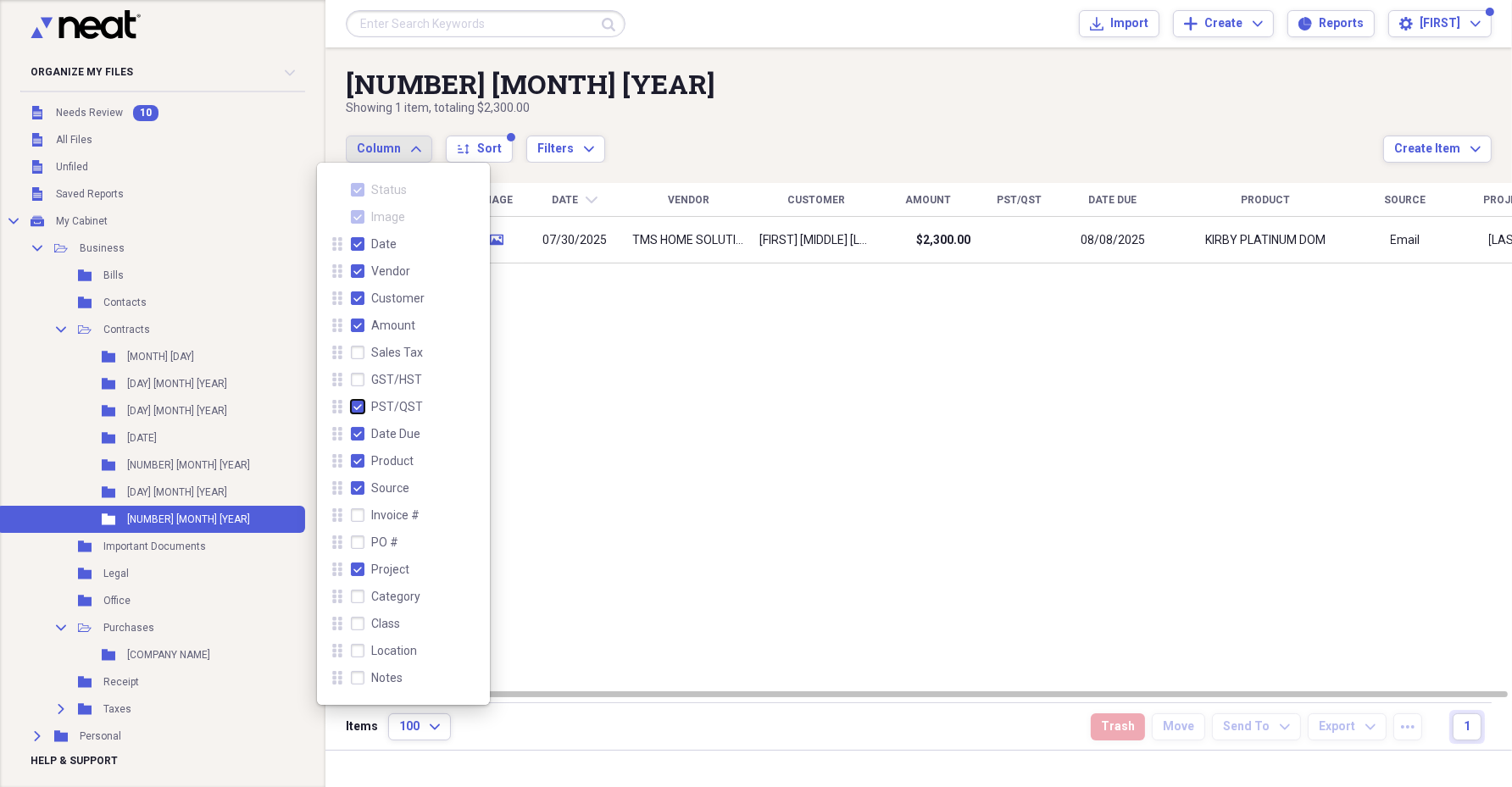 click on "PST/QST" at bounding box center (351, 406) 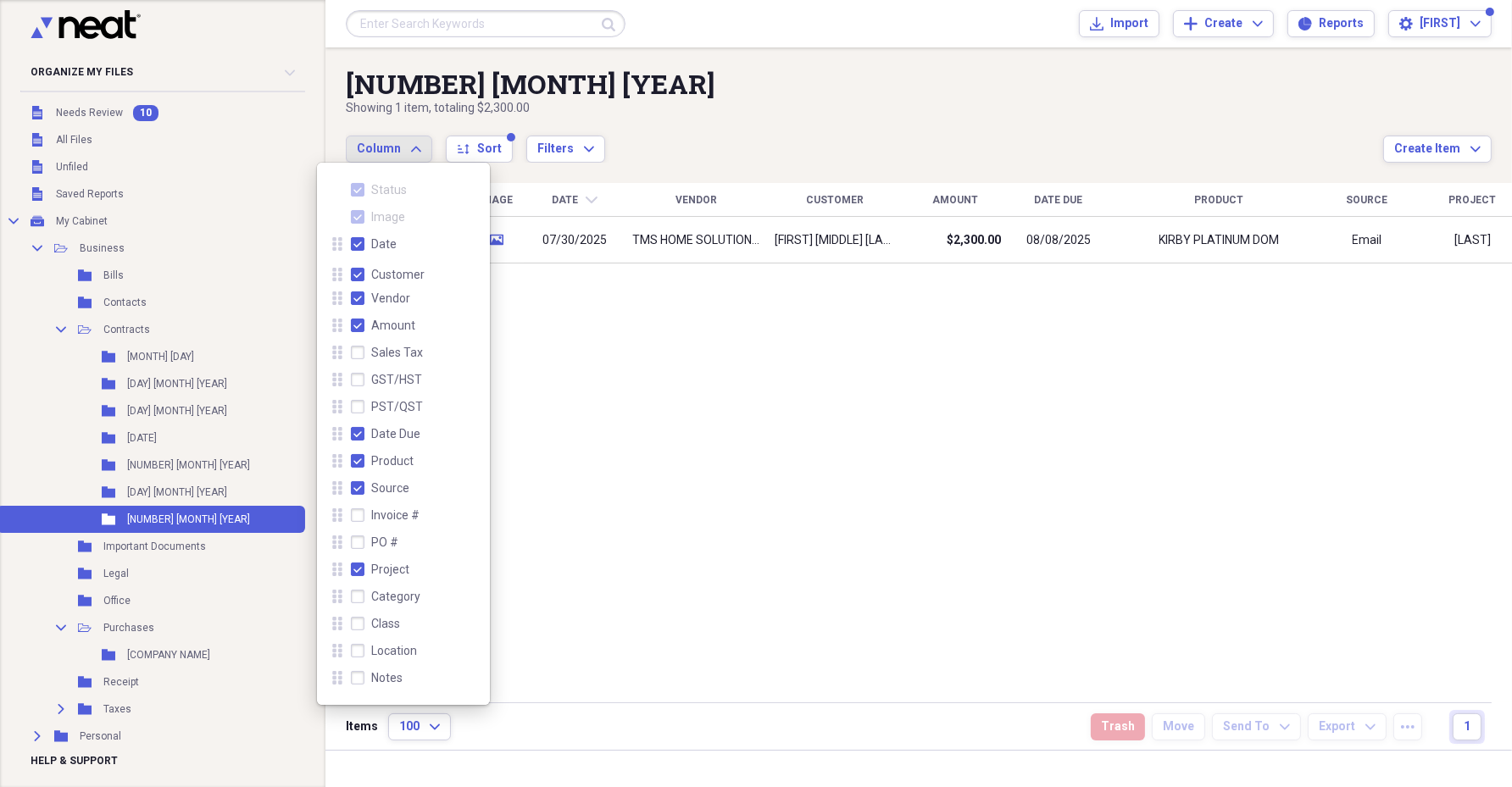 drag, startPoint x: 339, startPoint y: 300, endPoint x: 339, endPoint y: 276, distance: 24 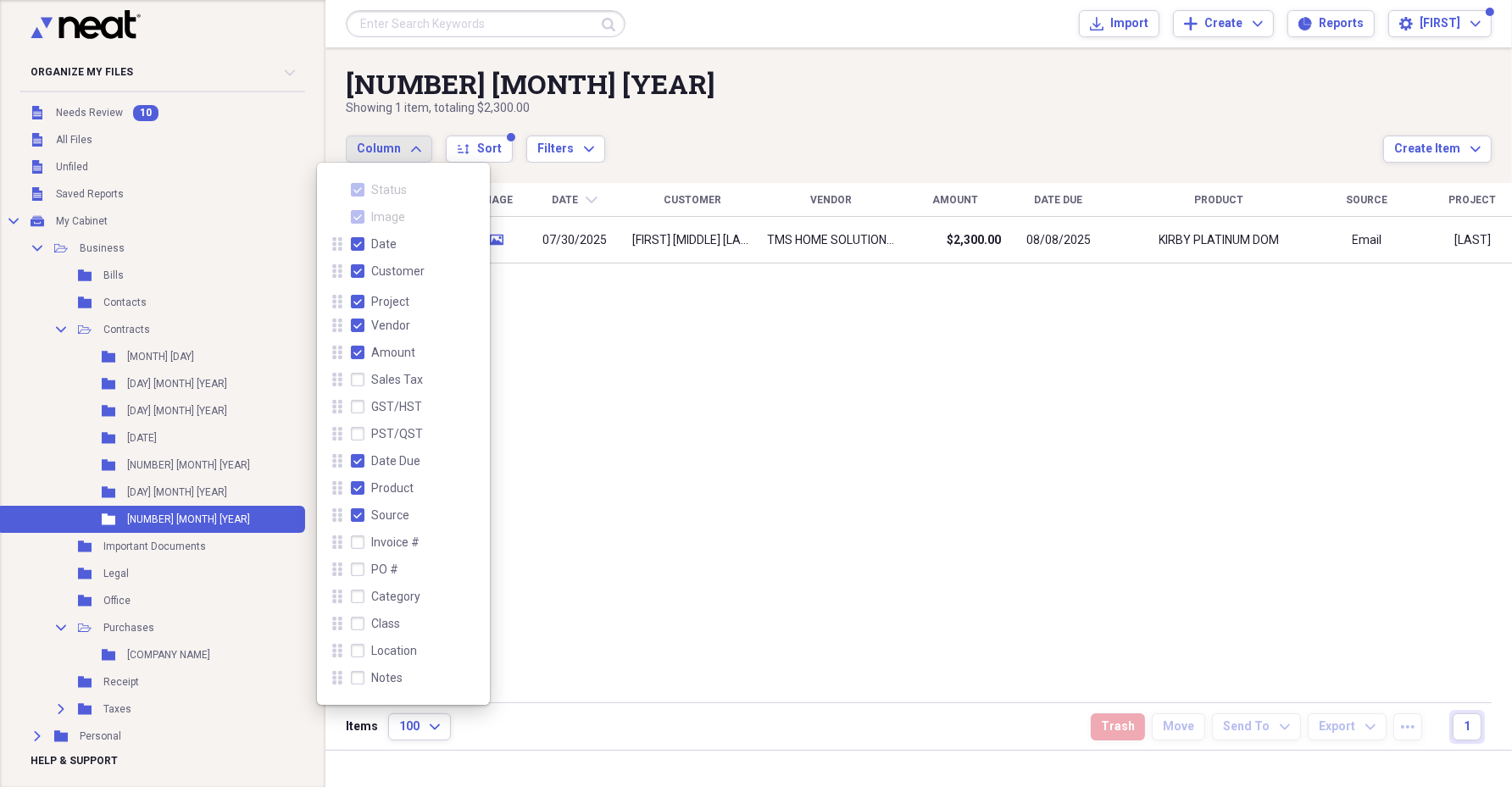 drag, startPoint x: 340, startPoint y: 568, endPoint x: 357, endPoint y: 297, distance: 271.5327 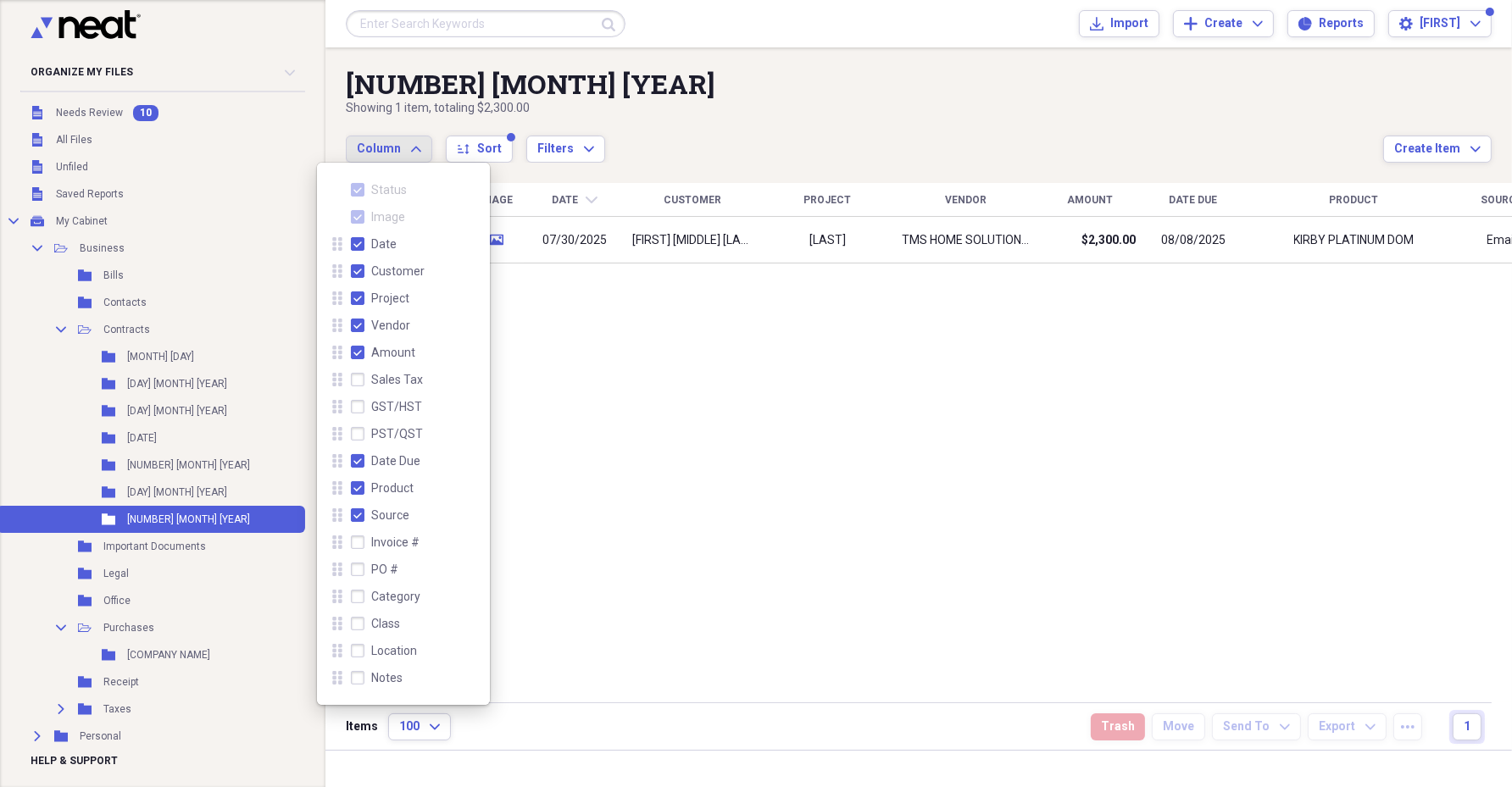 click on "Notes" at bounding box center [376, 678] 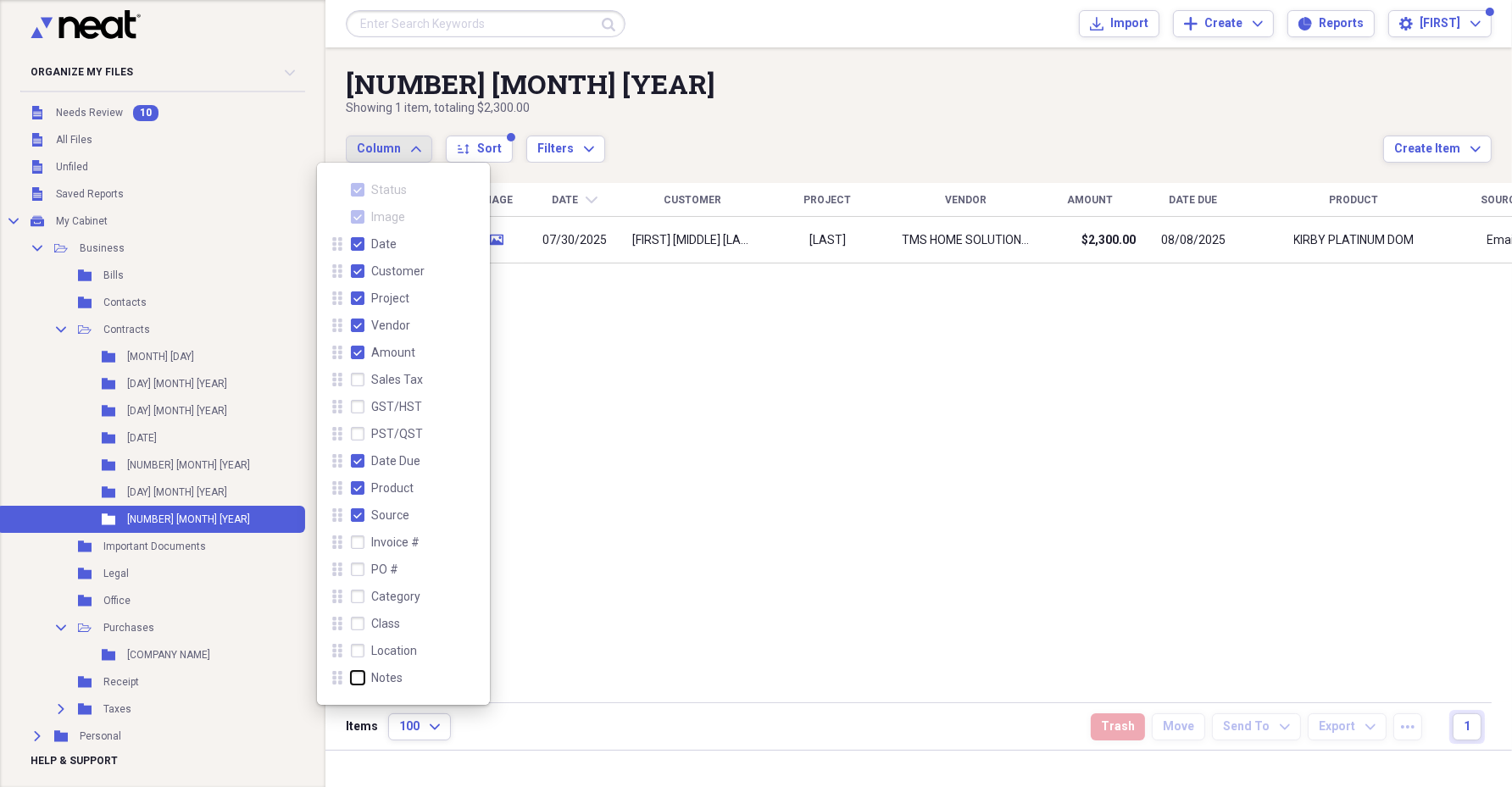 click on "Notes" at bounding box center [351, 677] 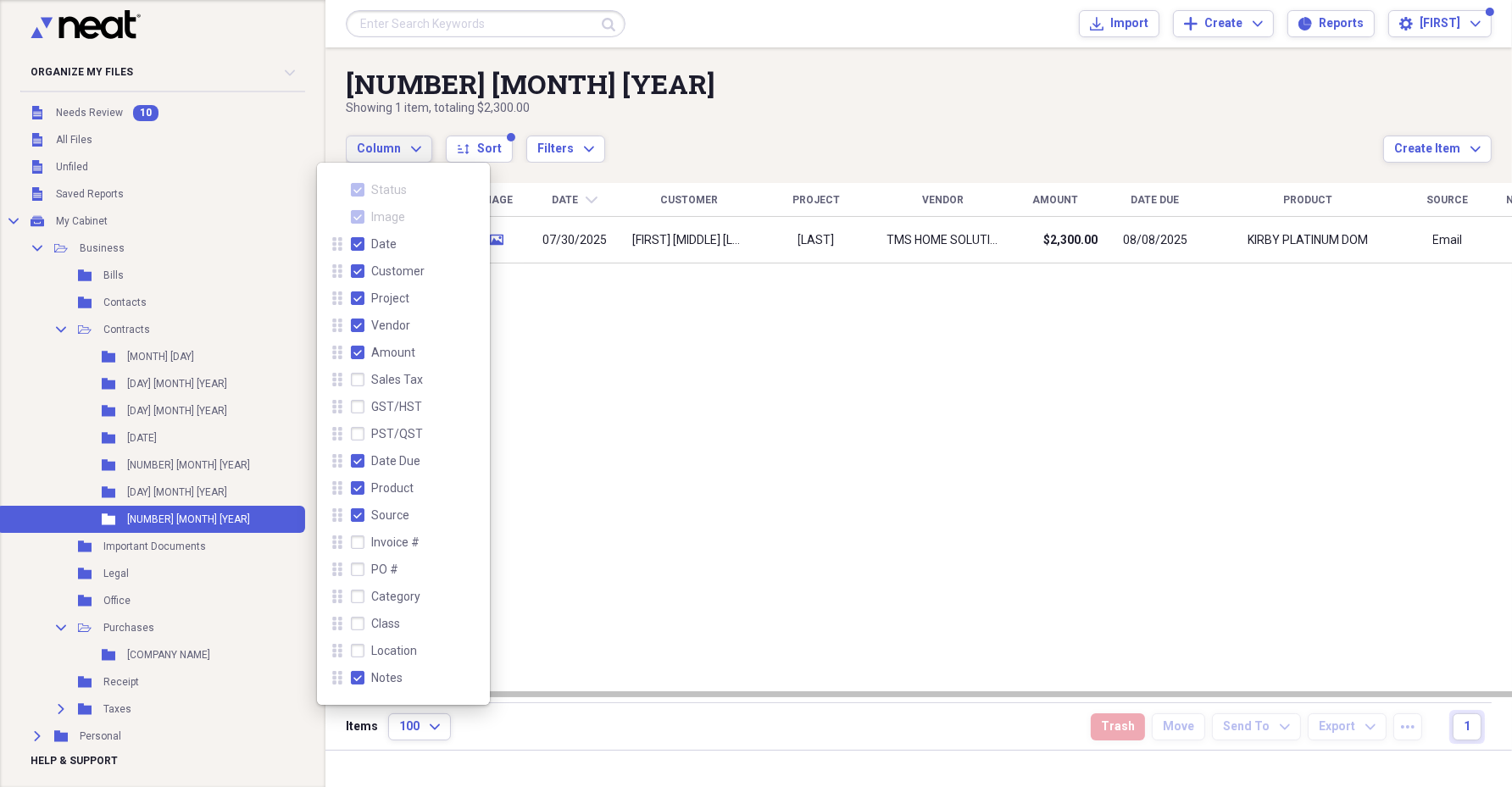 click on "Status Image Date chevron-down Customer Project Vendor Amount Date Due Product Source Notes check media [DATE] [FIRST] [LAST] MARANDA TMS HOME SOLUTIONS LLC $[NUMBER] [DATE] KIRBY PLATINUM DOM Email document" at bounding box center [943, 435] 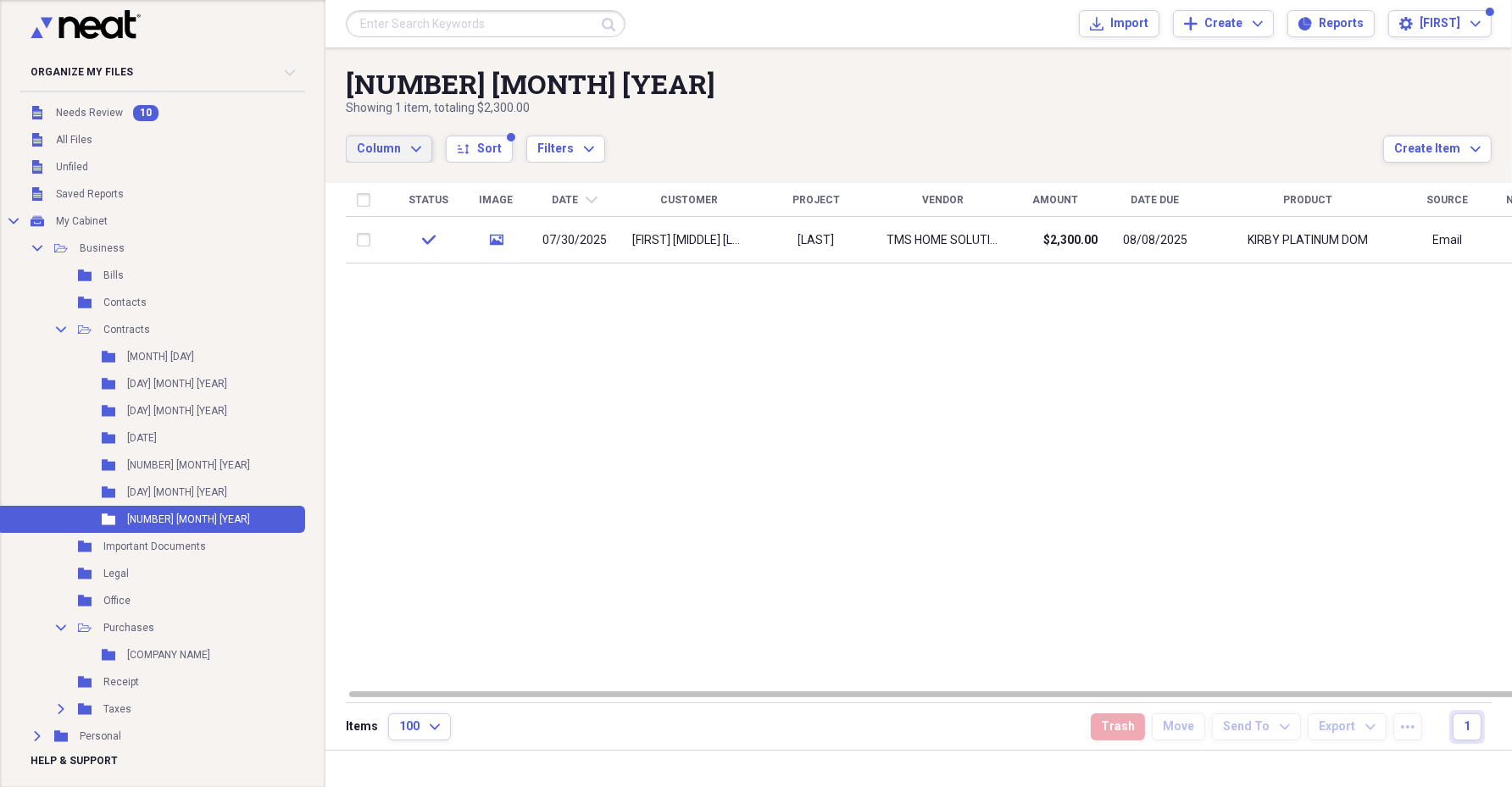 click on "Column" at bounding box center [379, 148] 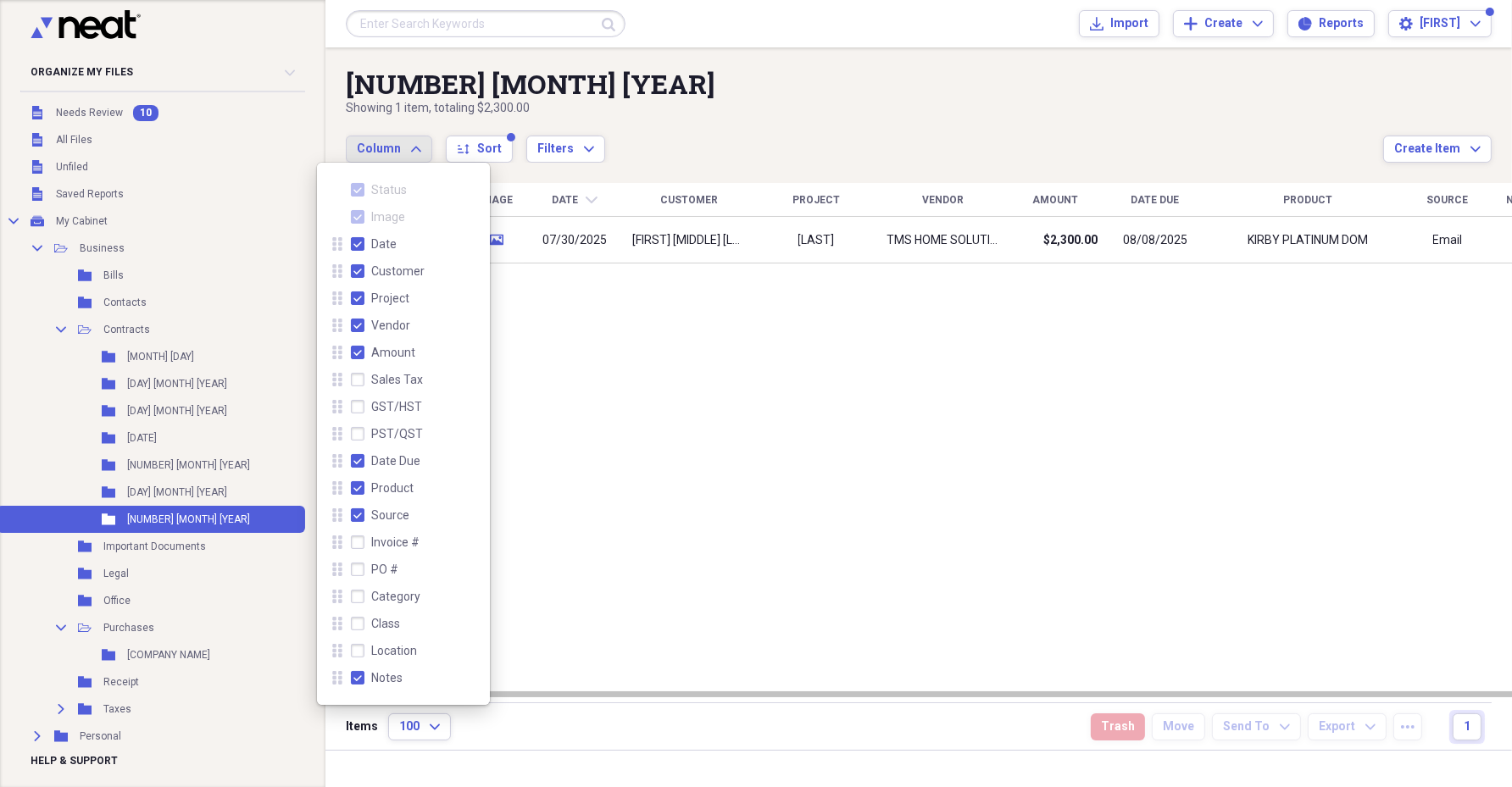 click on "Sales Tax" at bounding box center [386, 380] 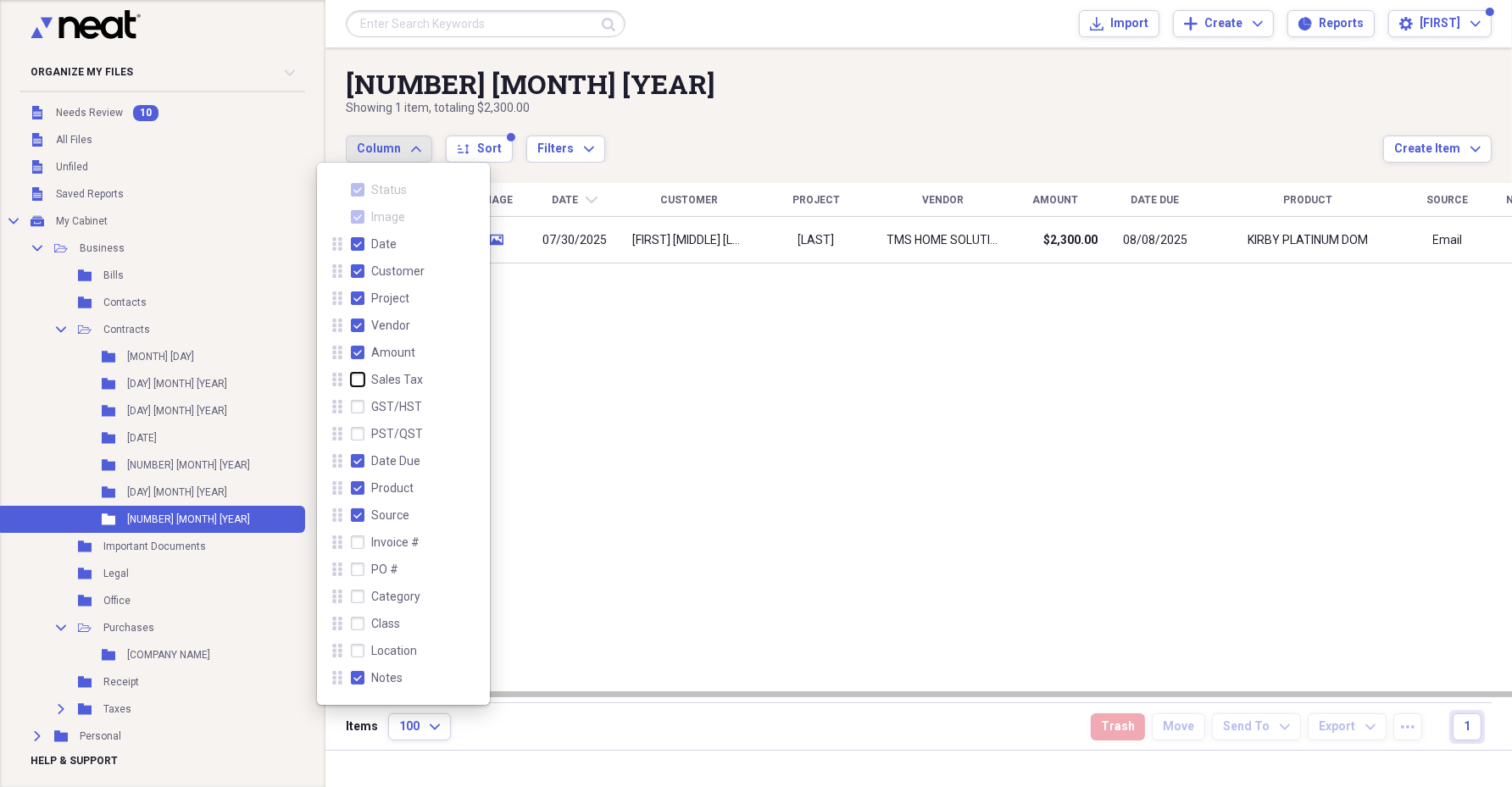 click on "Sales Tax" at bounding box center (351, 379) 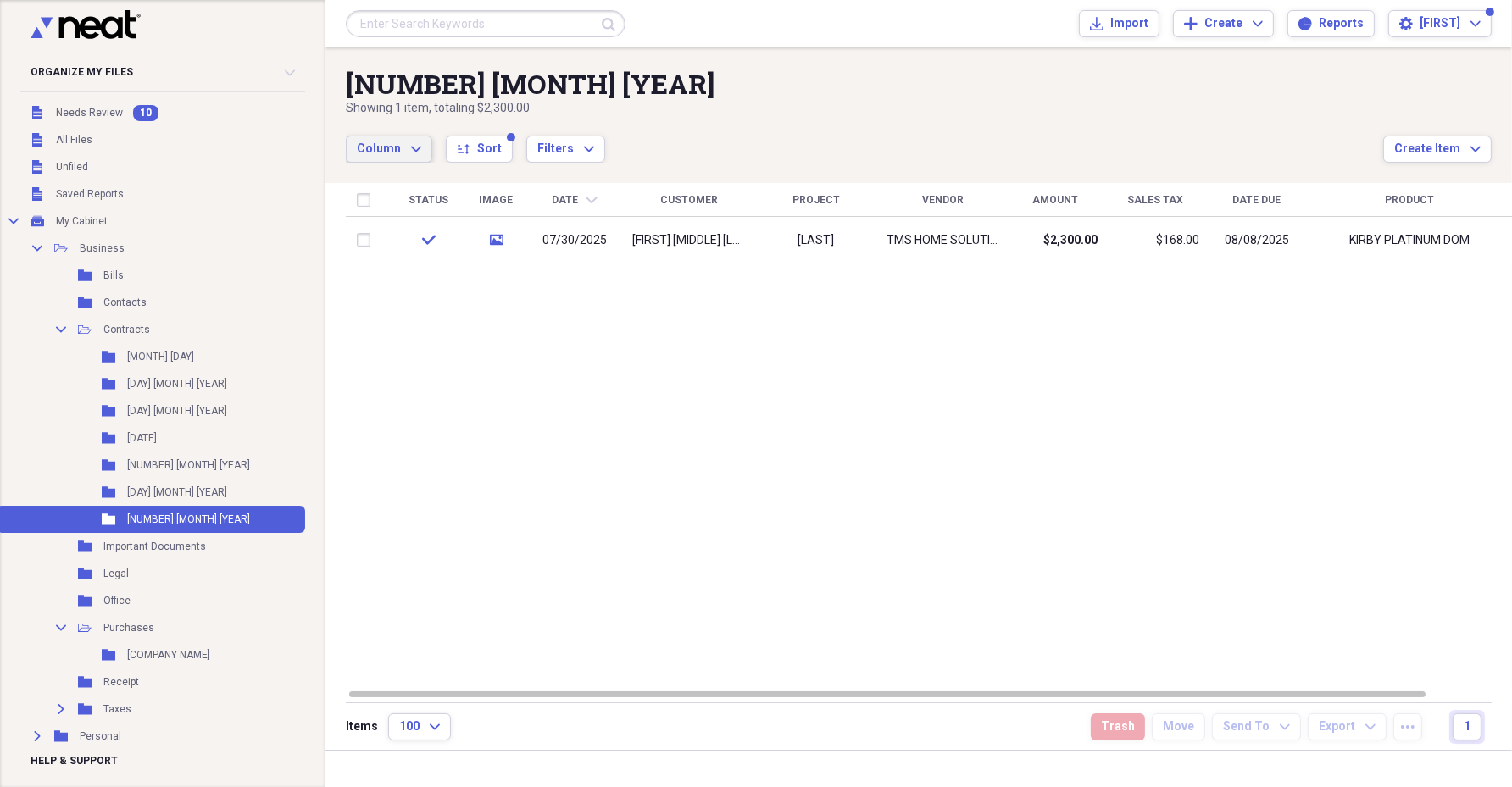 click on "Showing 1 item , totaling $[AMOUNT]" at bounding box center (864, 108) 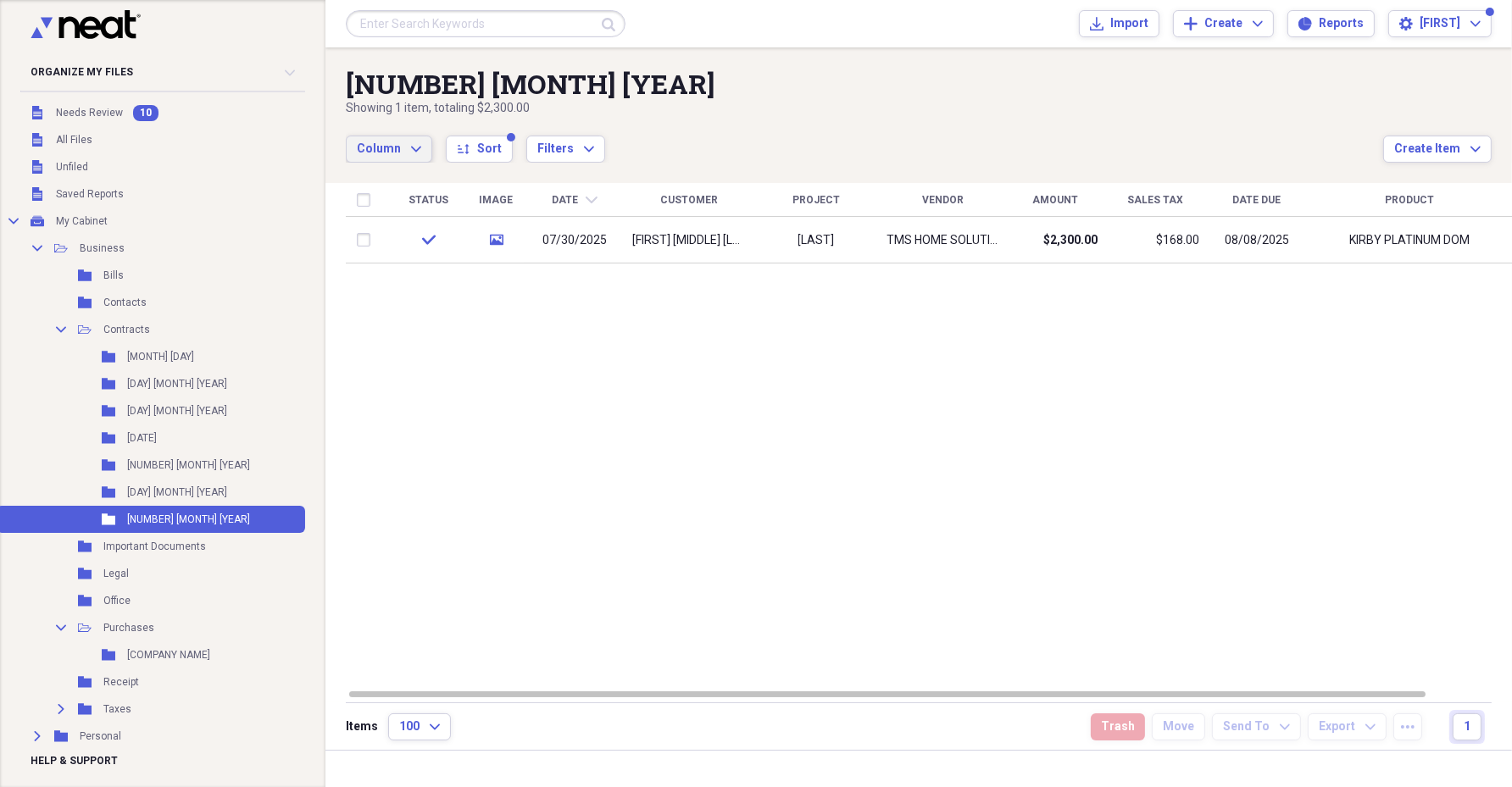 click on "Column" at bounding box center (379, 148) 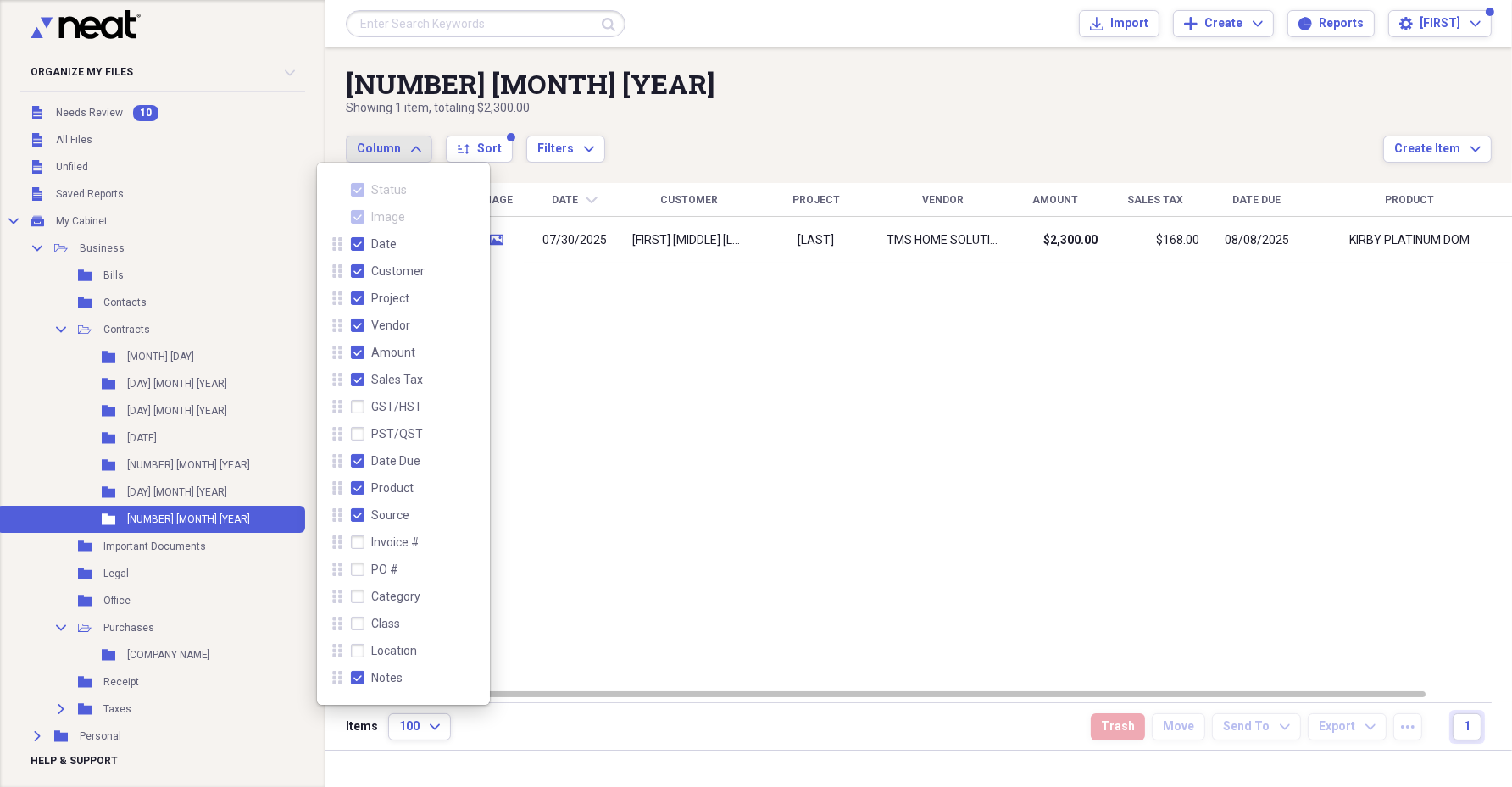click on "Class" at bounding box center [375, 624] 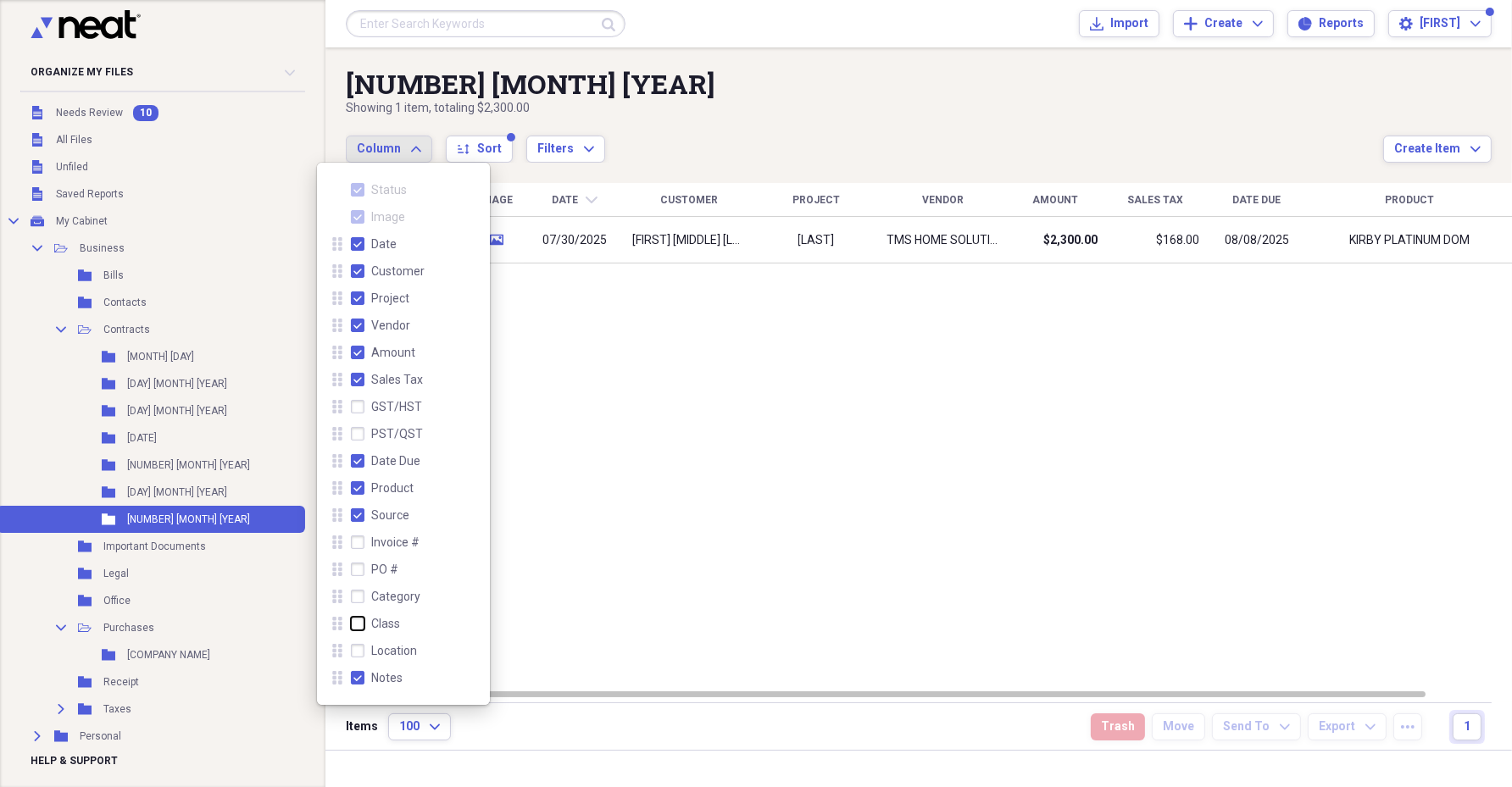 click on "Class" at bounding box center (351, 623) 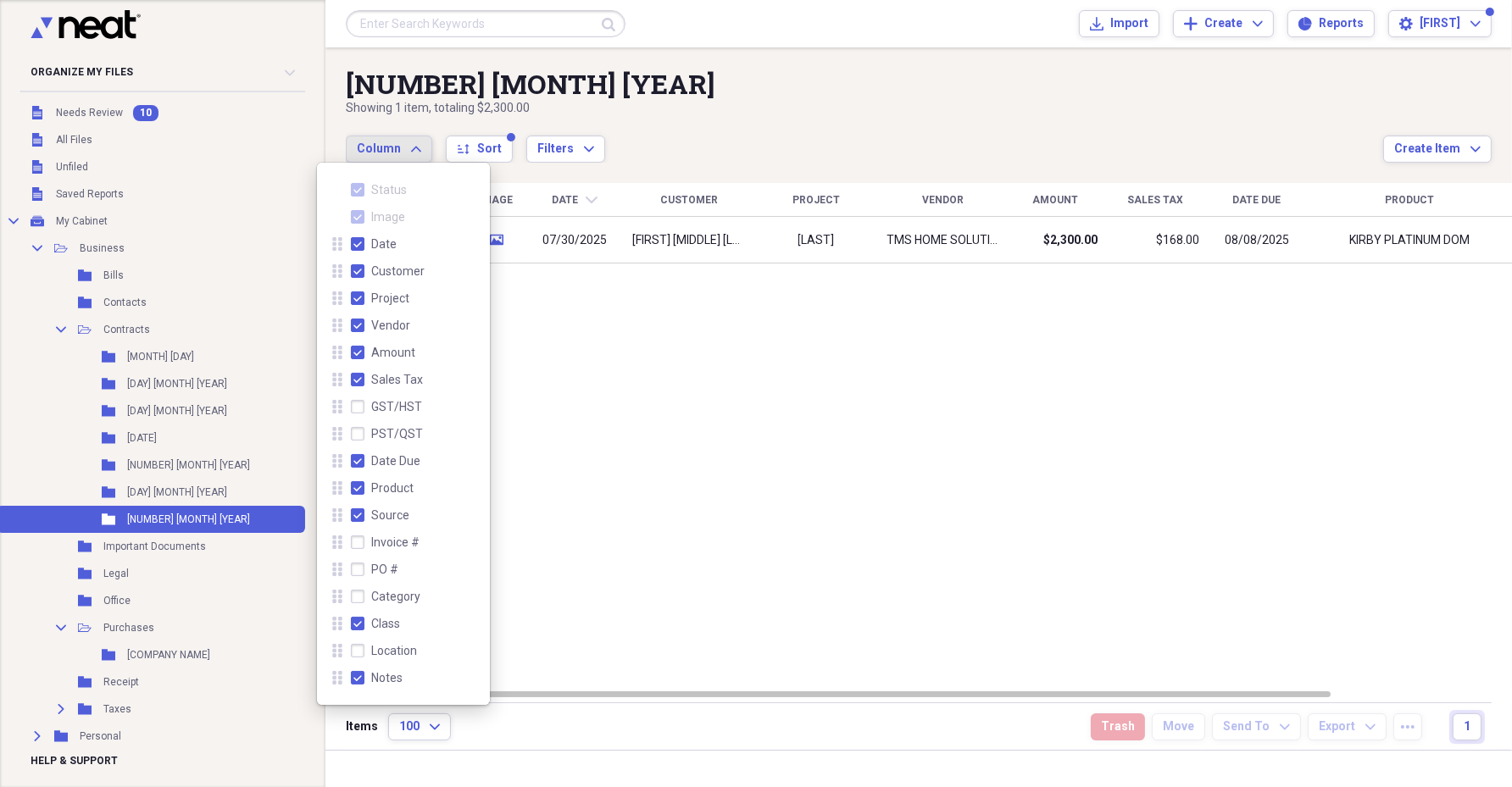 click on "Status Image Date chevron-down Customer Project Vendor Amount Sales Tax Date Due Product Source Class Notes check media 07/30/2025 [FIRST] [LAST] [FIRST] TMS HOME SOLUTIONS LLC $2,300.00 $168.00 08/08/2025 KIRBY PLATINUM DOM Email document" at bounding box center [943, 435] 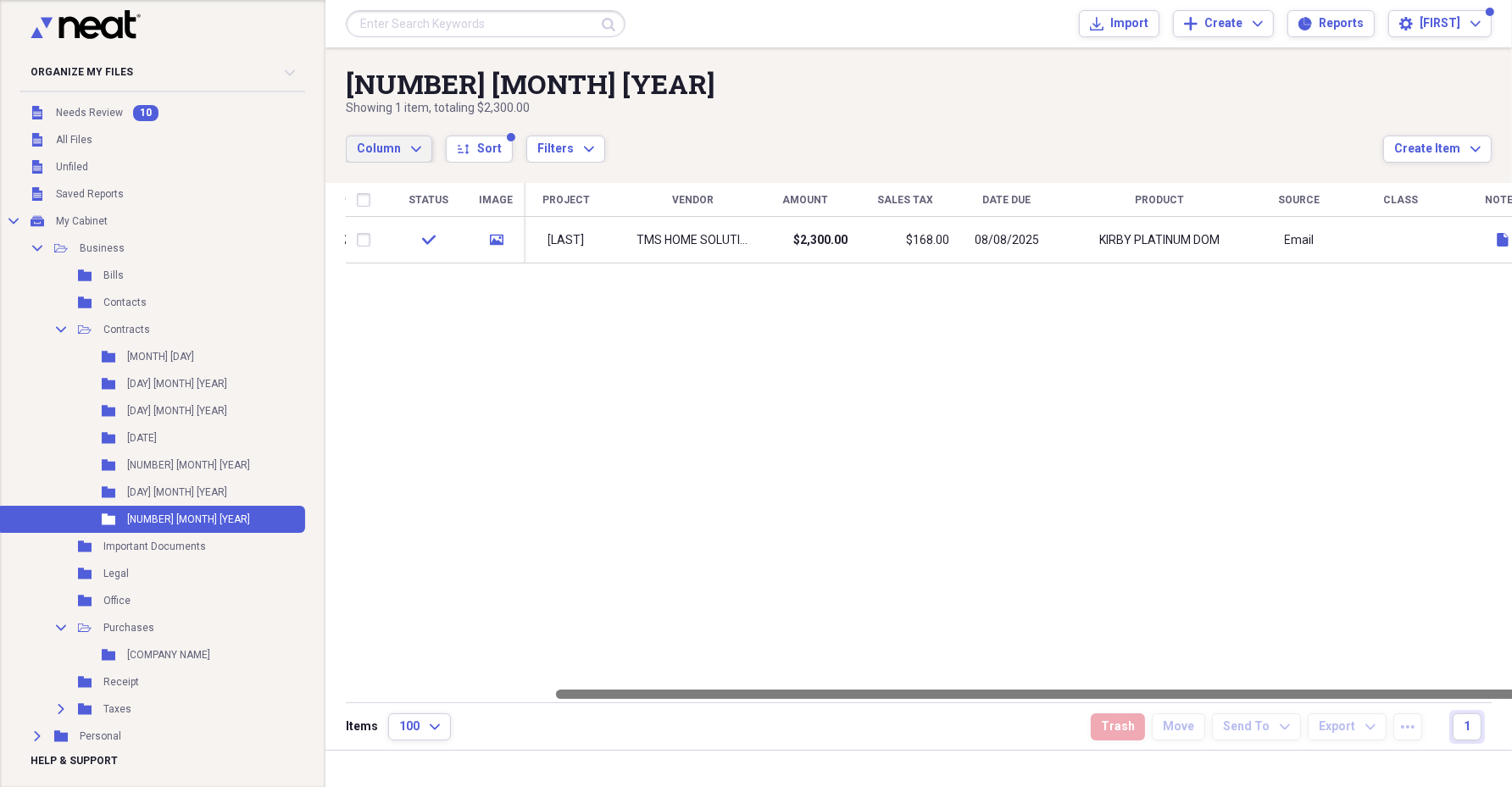 drag, startPoint x: 873, startPoint y: 691, endPoint x: 1173, endPoint y: 655, distance: 302.15228 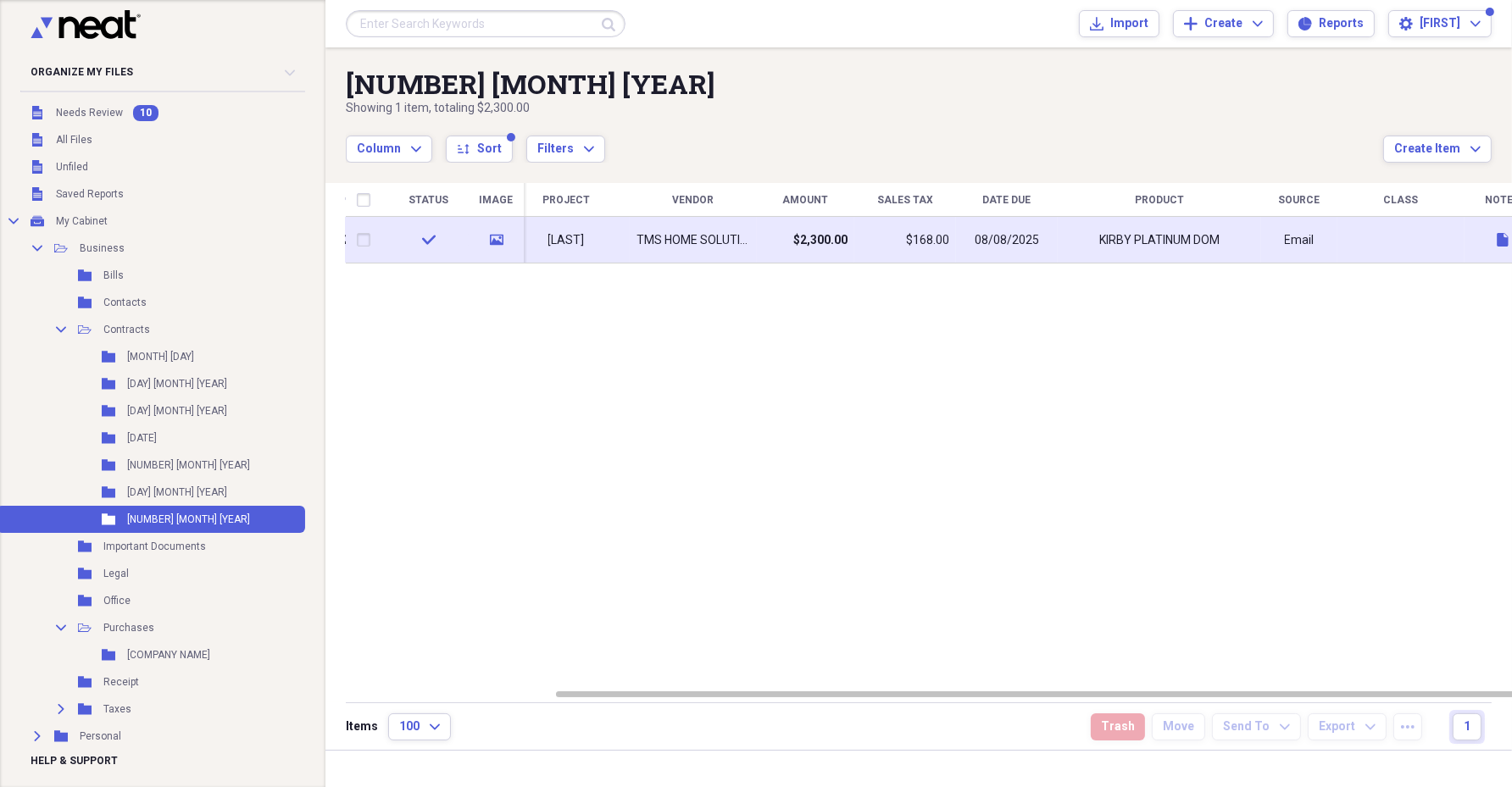 click on "[MONTH] [DAY], [YEAR] [FIRST] [LAST] [BRAND] $[AMOUNT] $[AMOUNT] KIRBY PLATINUM DOM Email MARANDA" at bounding box center [907, 240] 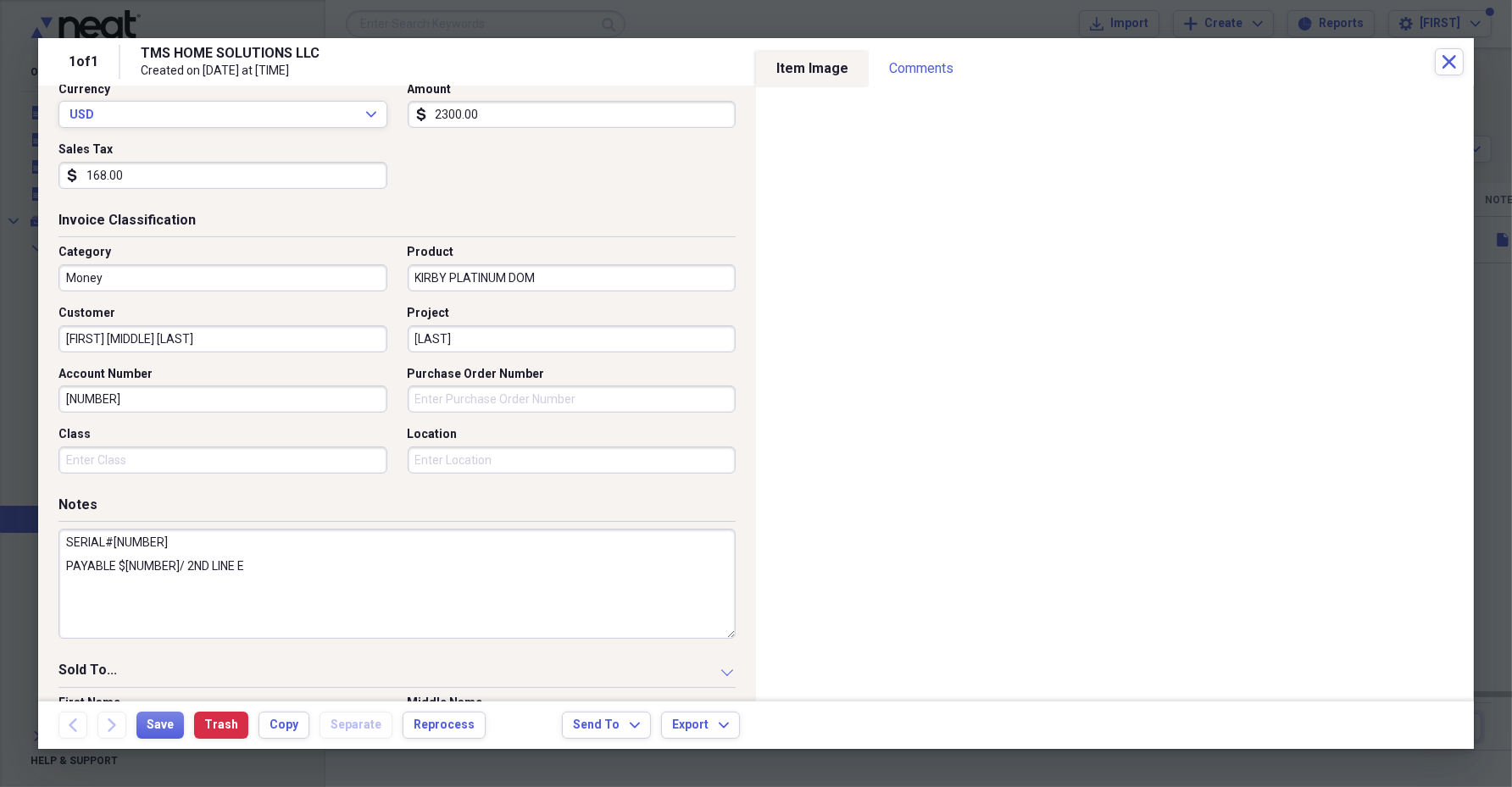 scroll, scrollTop: 318, scrollLeft: 0, axis: vertical 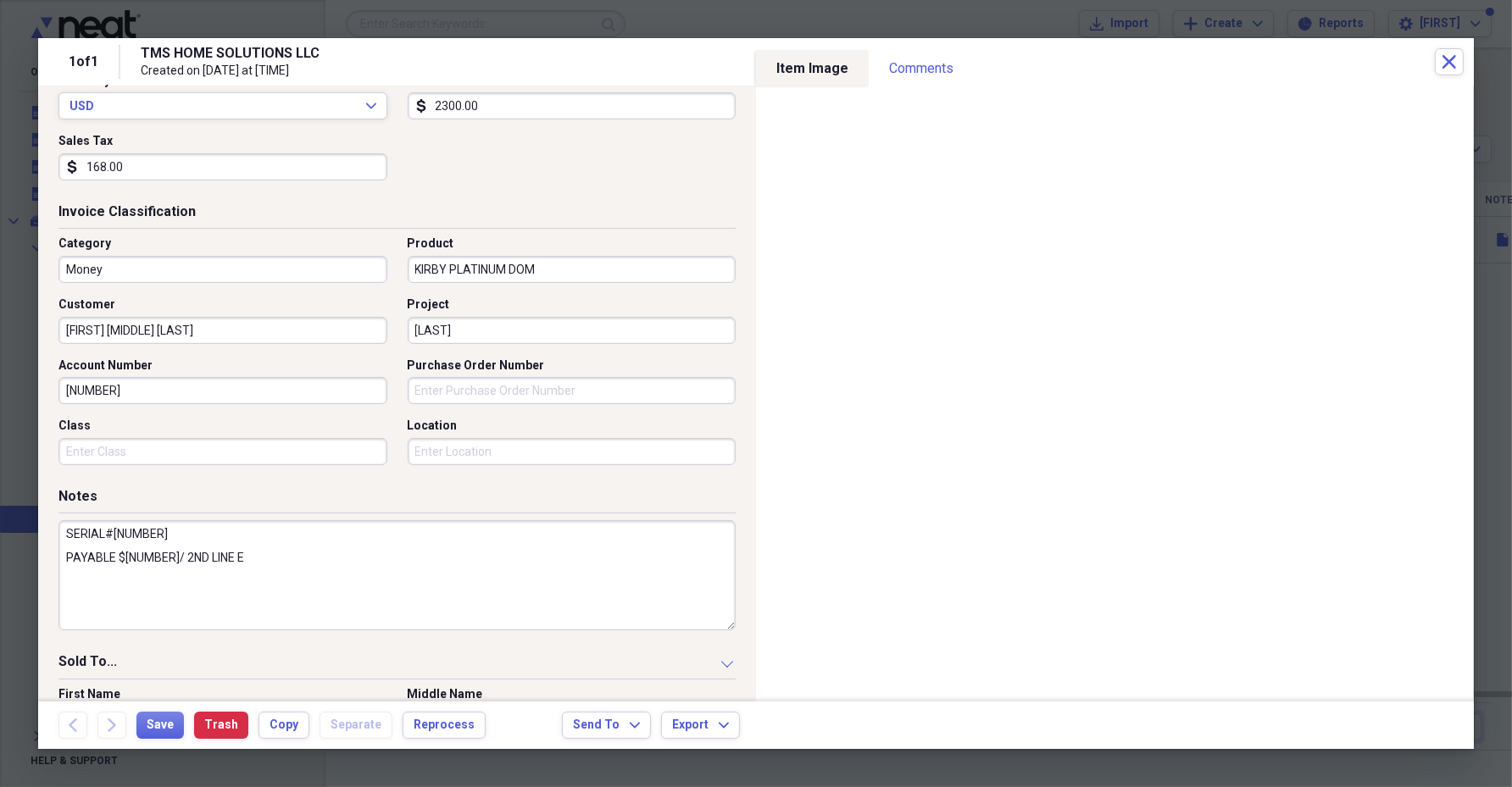 click on "Class" at bounding box center [223, 452] 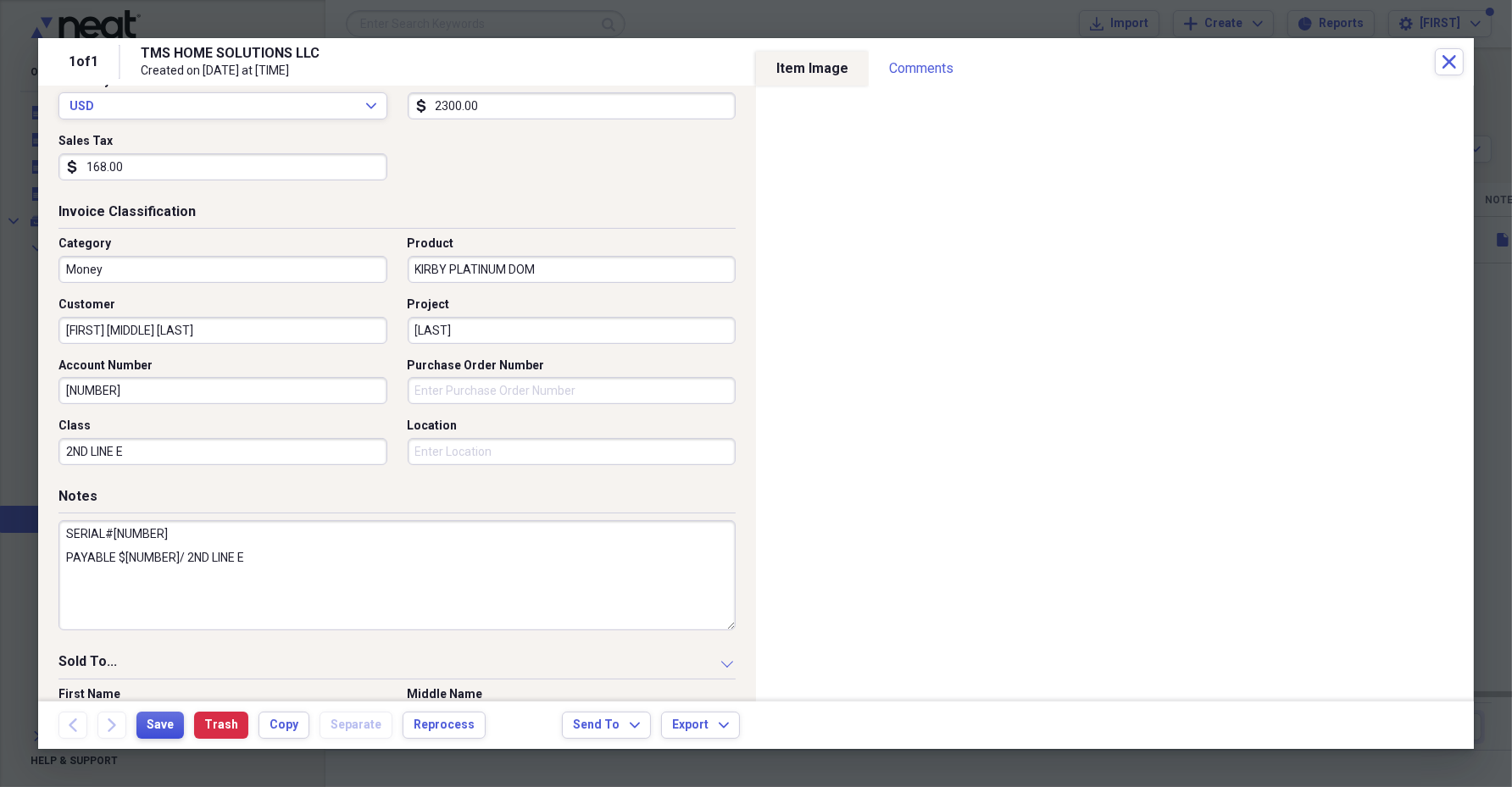 type on "2ND LINE E" 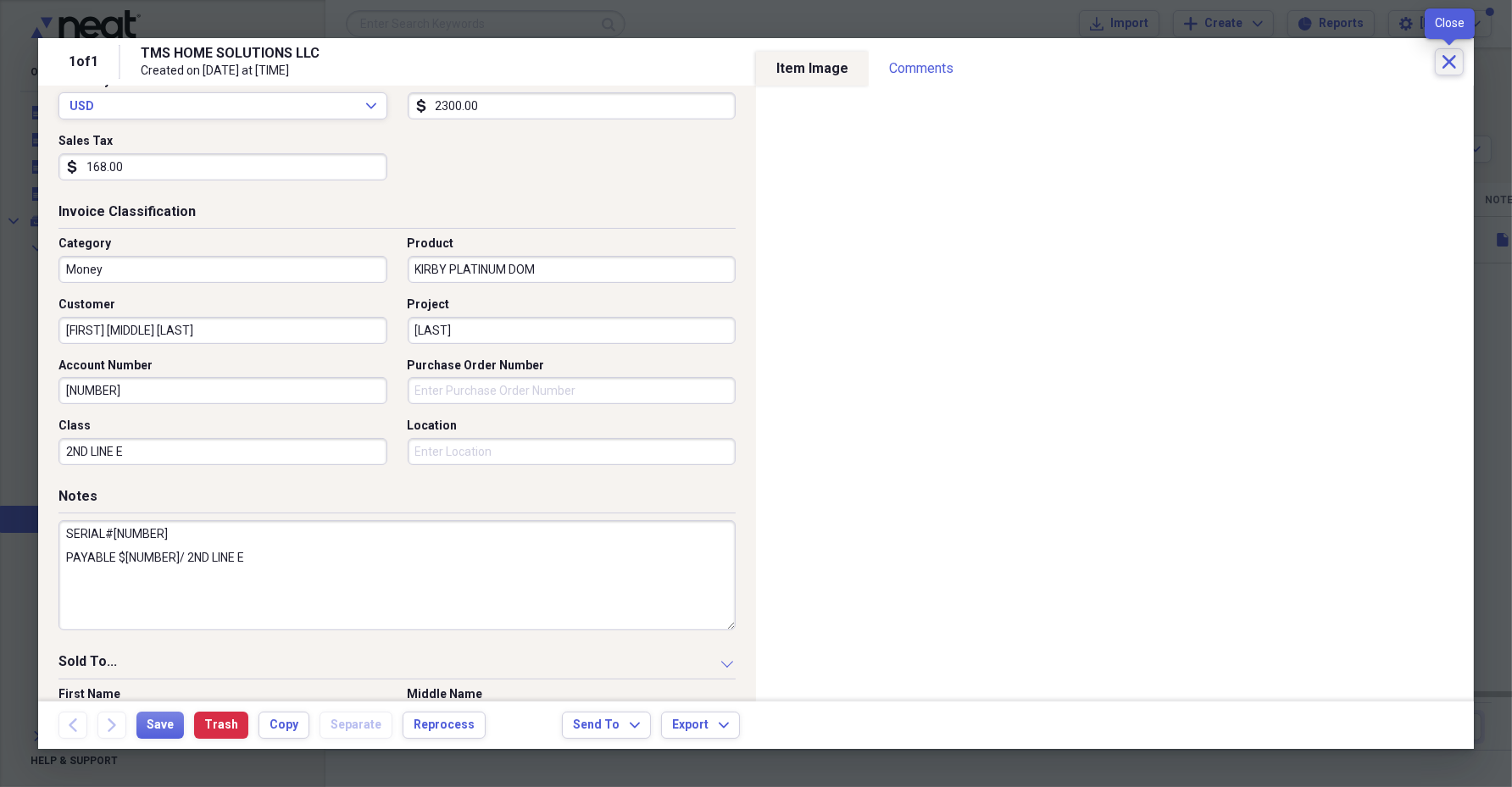 click on "Close" 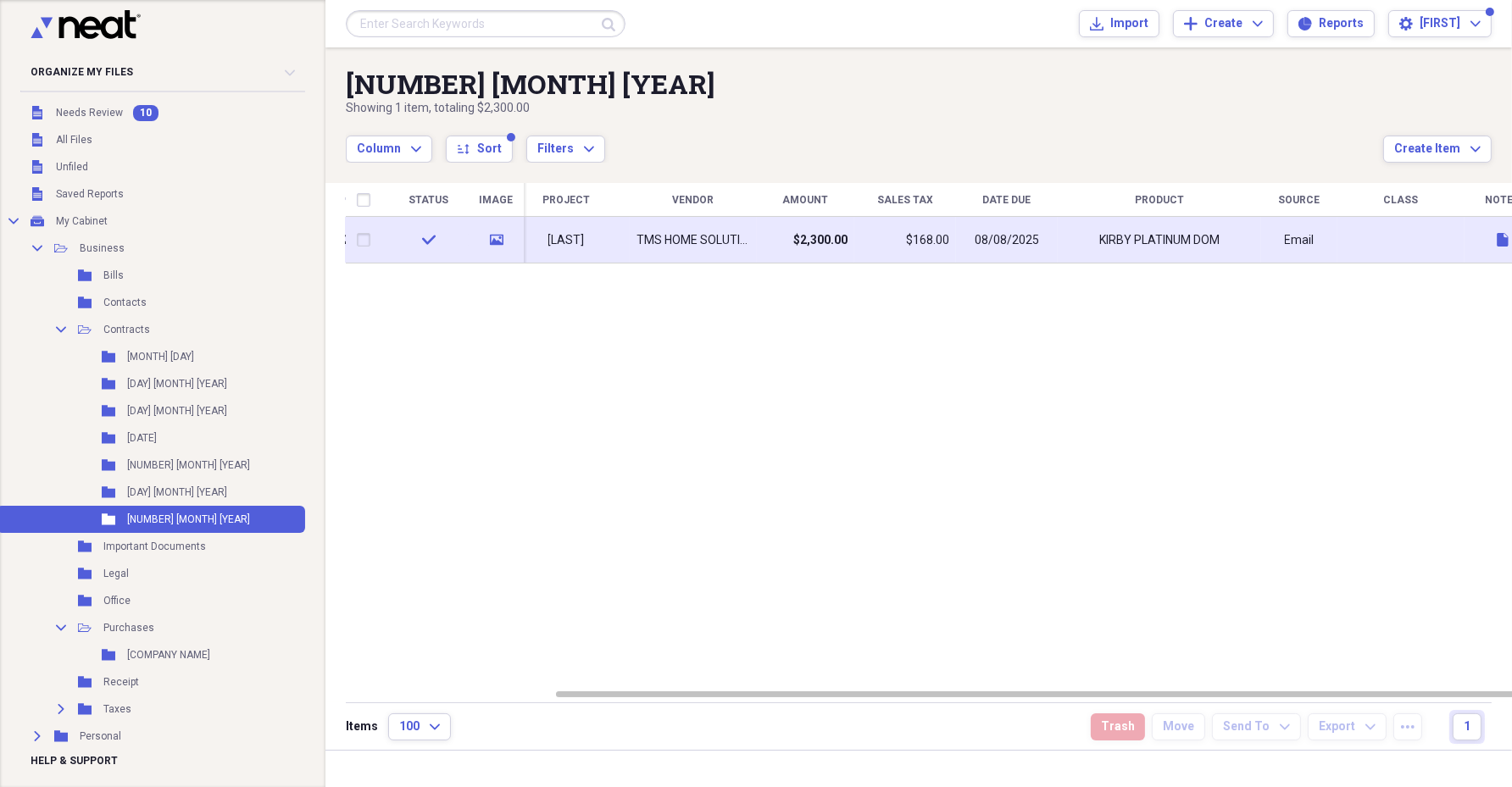 click on "[LAST]" at bounding box center [566, 240] 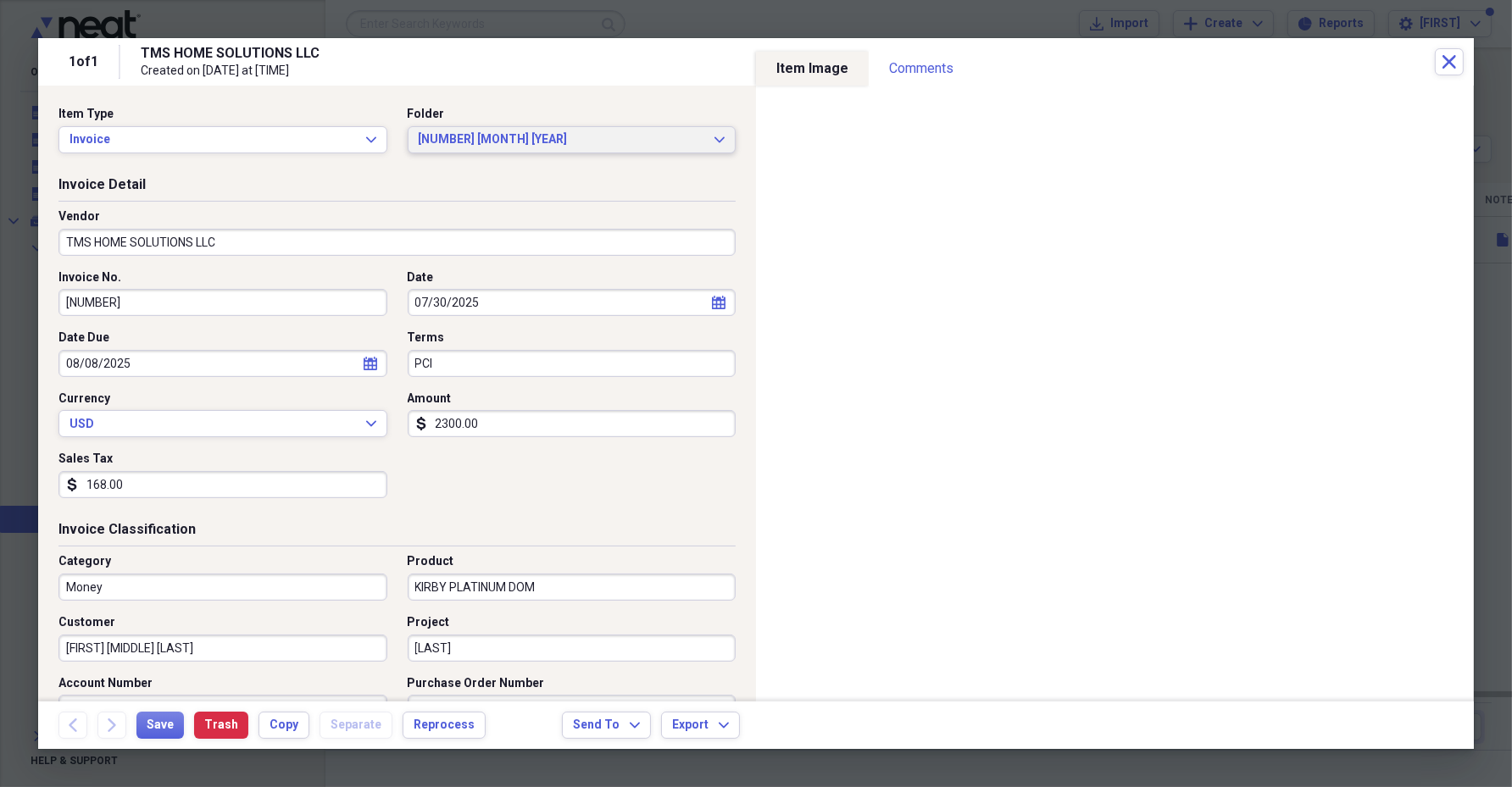 click on "[DAY] [MONTH] [YEAR] Expand" at bounding box center (572, 140) 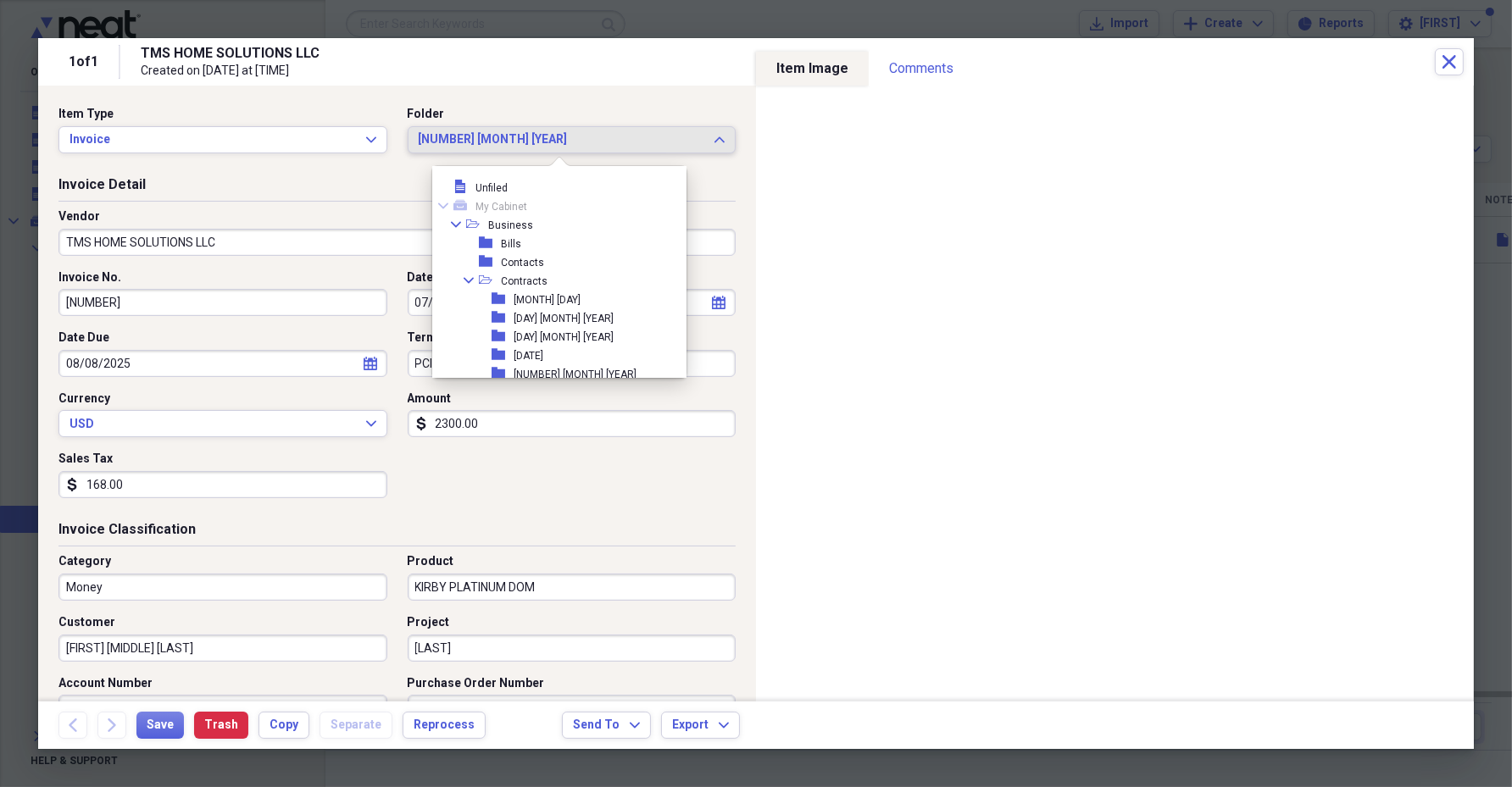 scroll, scrollTop: 140, scrollLeft: 0, axis: vertical 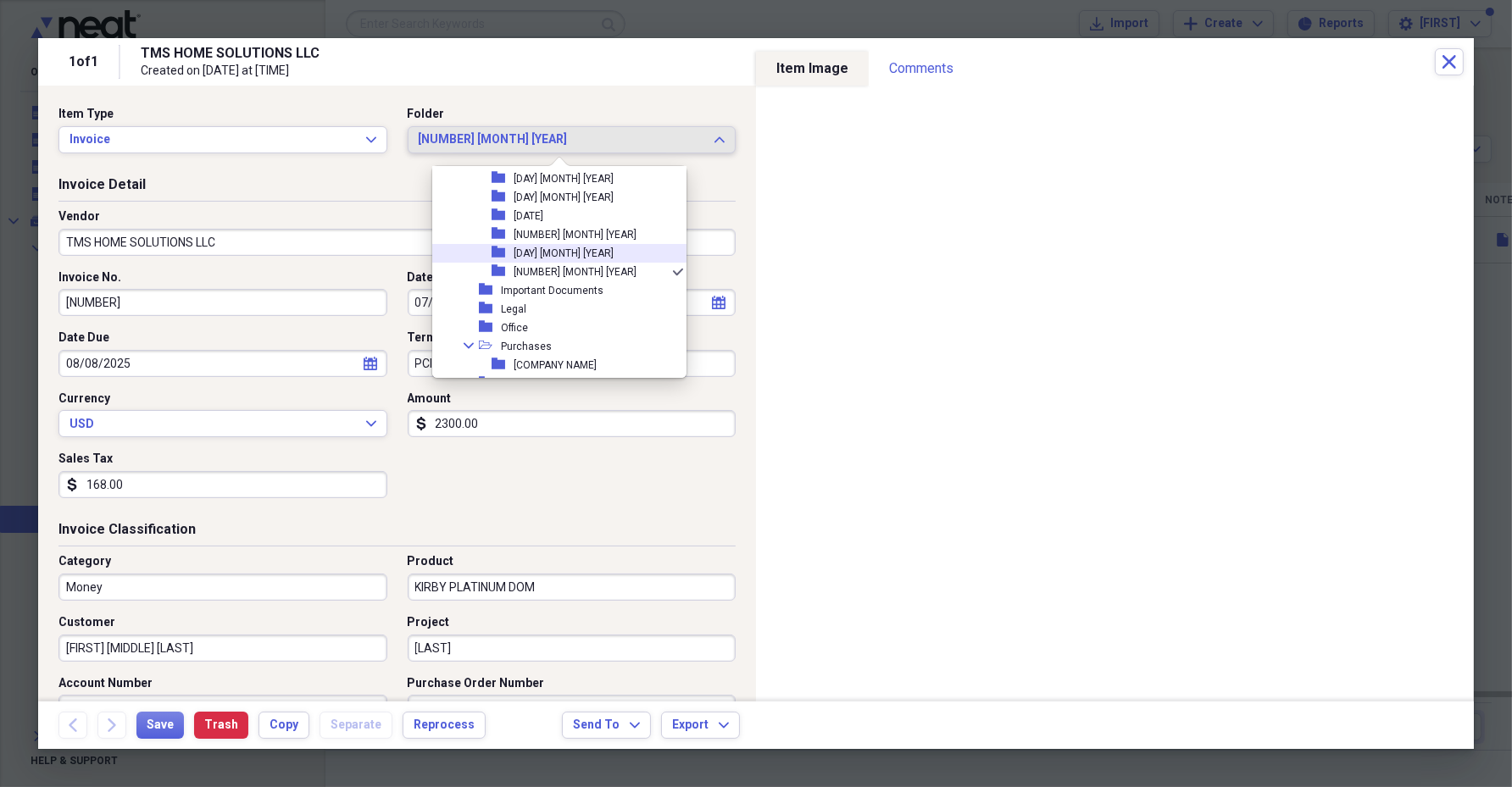 click on "[DAY] [MONTH] [YEAR]" at bounding box center (564, 253) 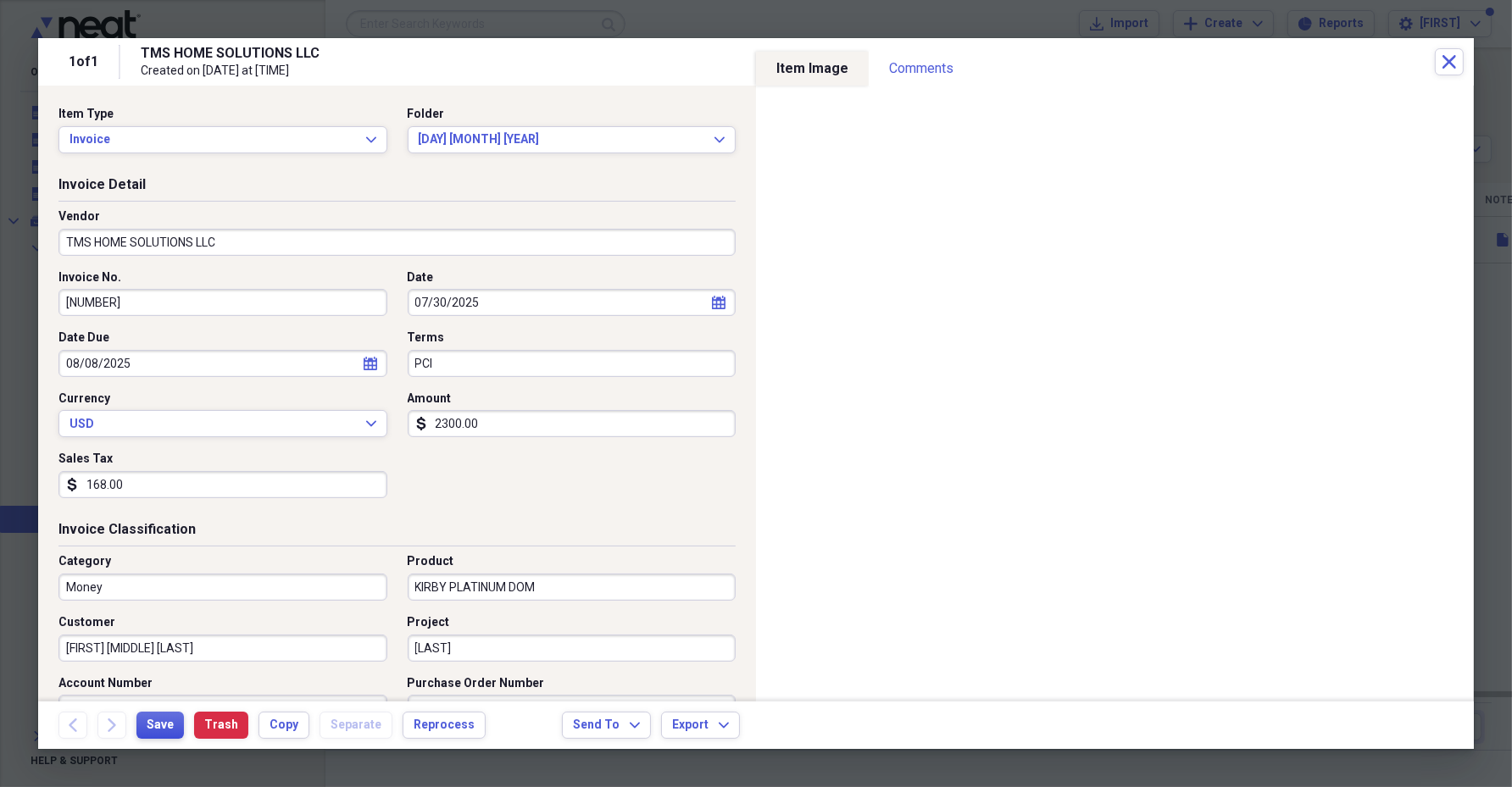 click on "Save" at bounding box center (160, 725) 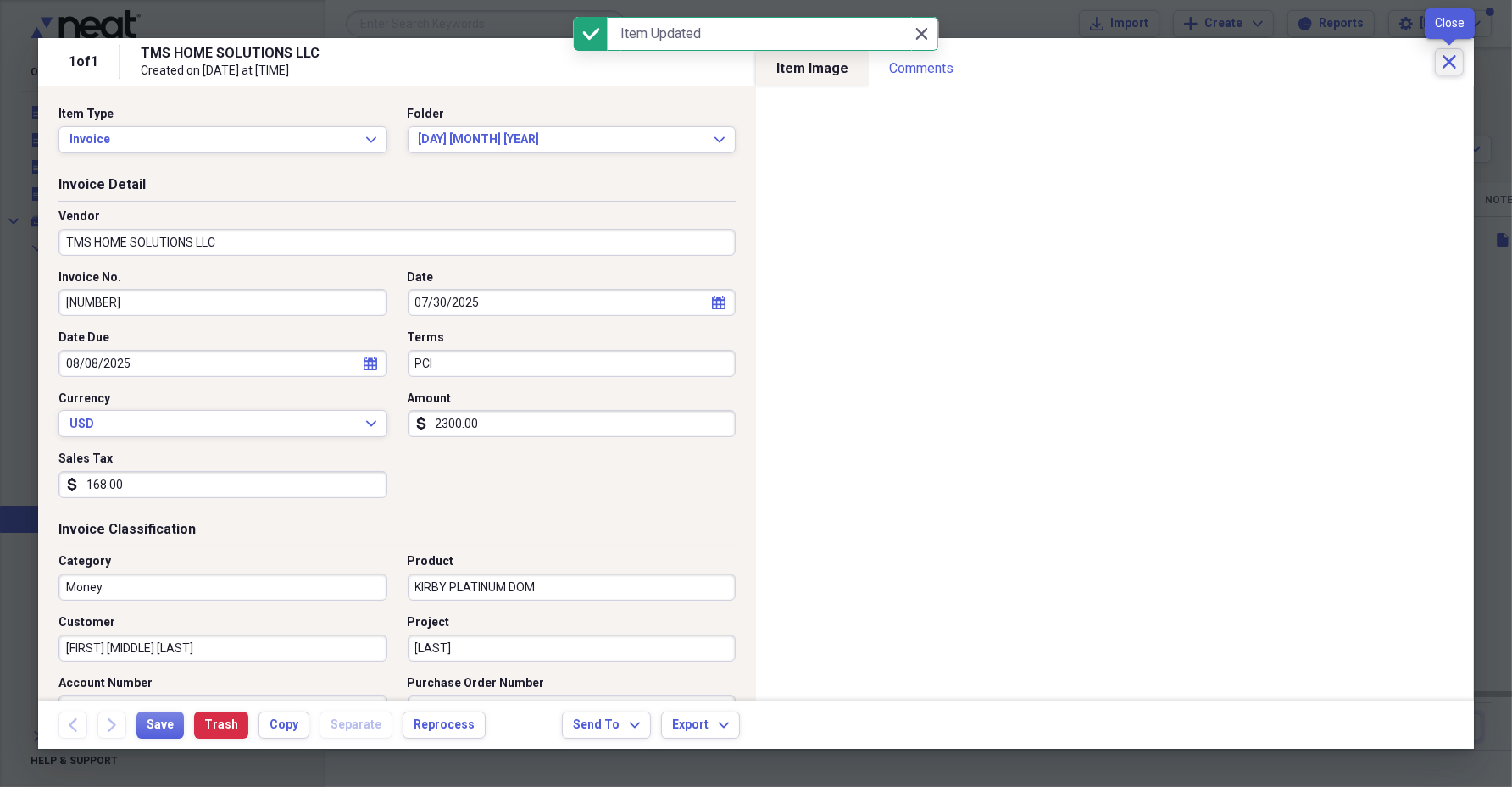 click on "Close" 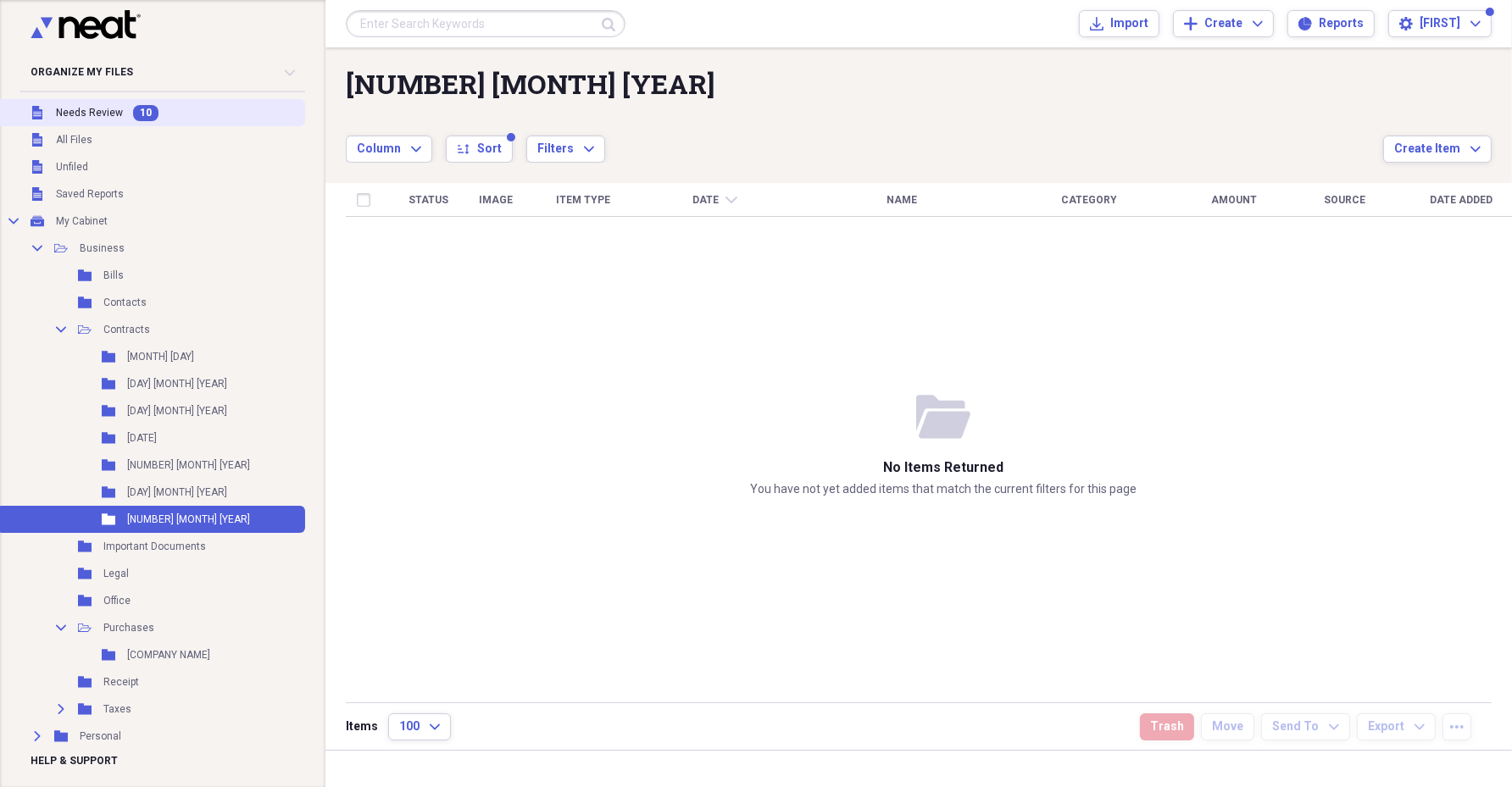 click on "Needs Review" at bounding box center (89, 113) 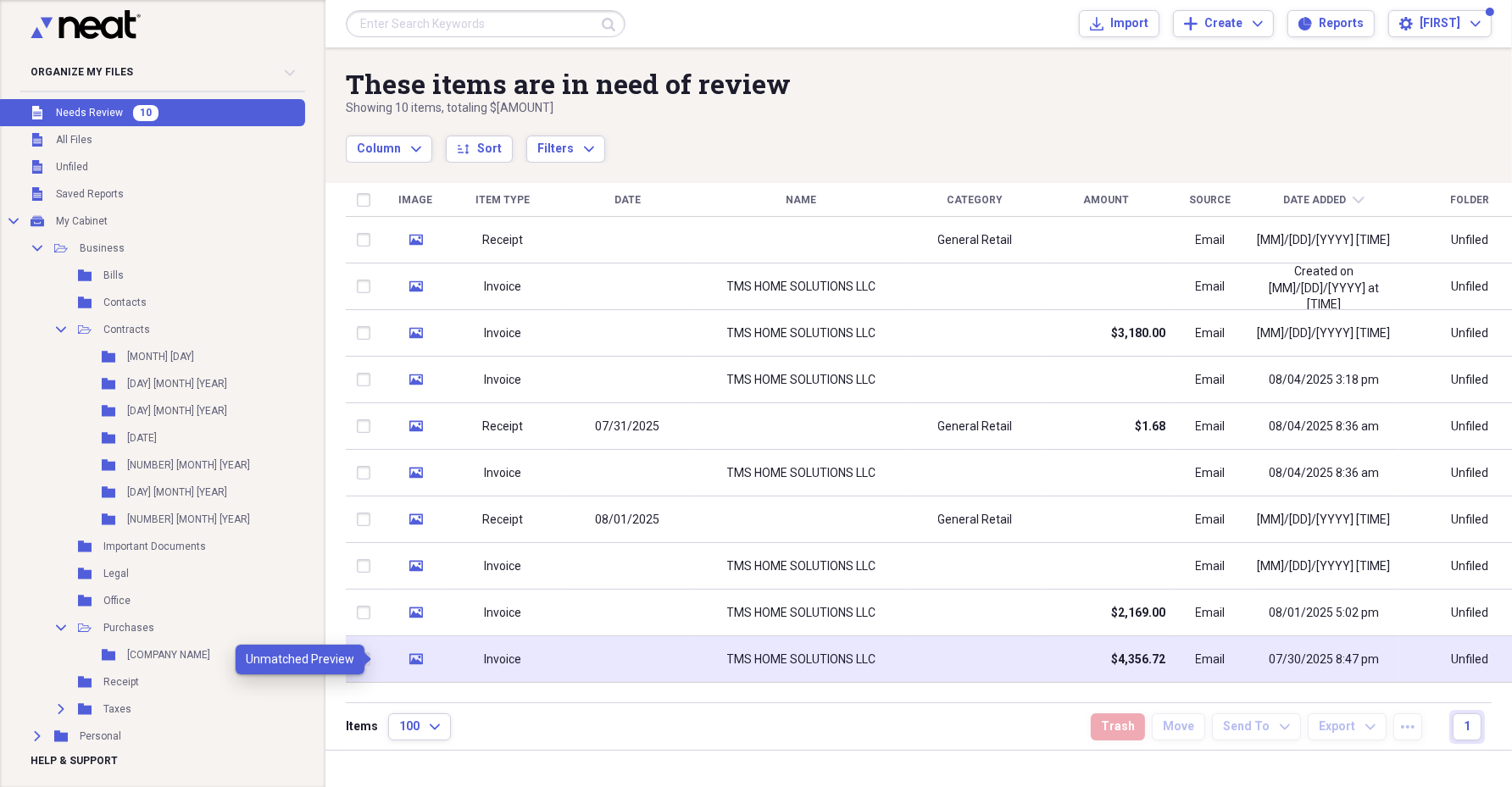 click on "media" at bounding box center [416, 659] 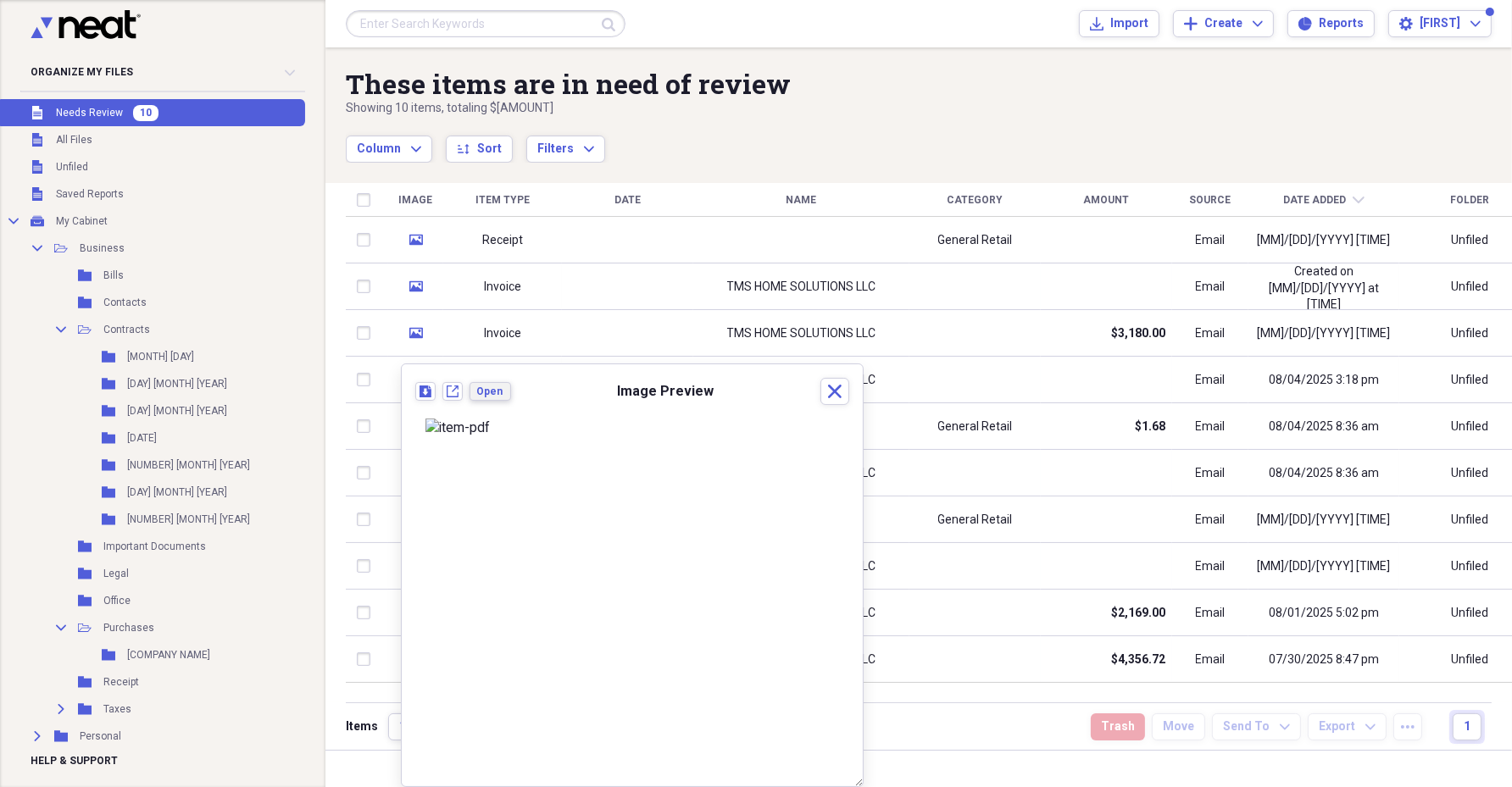 click on "Open" at bounding box center (490, 391) 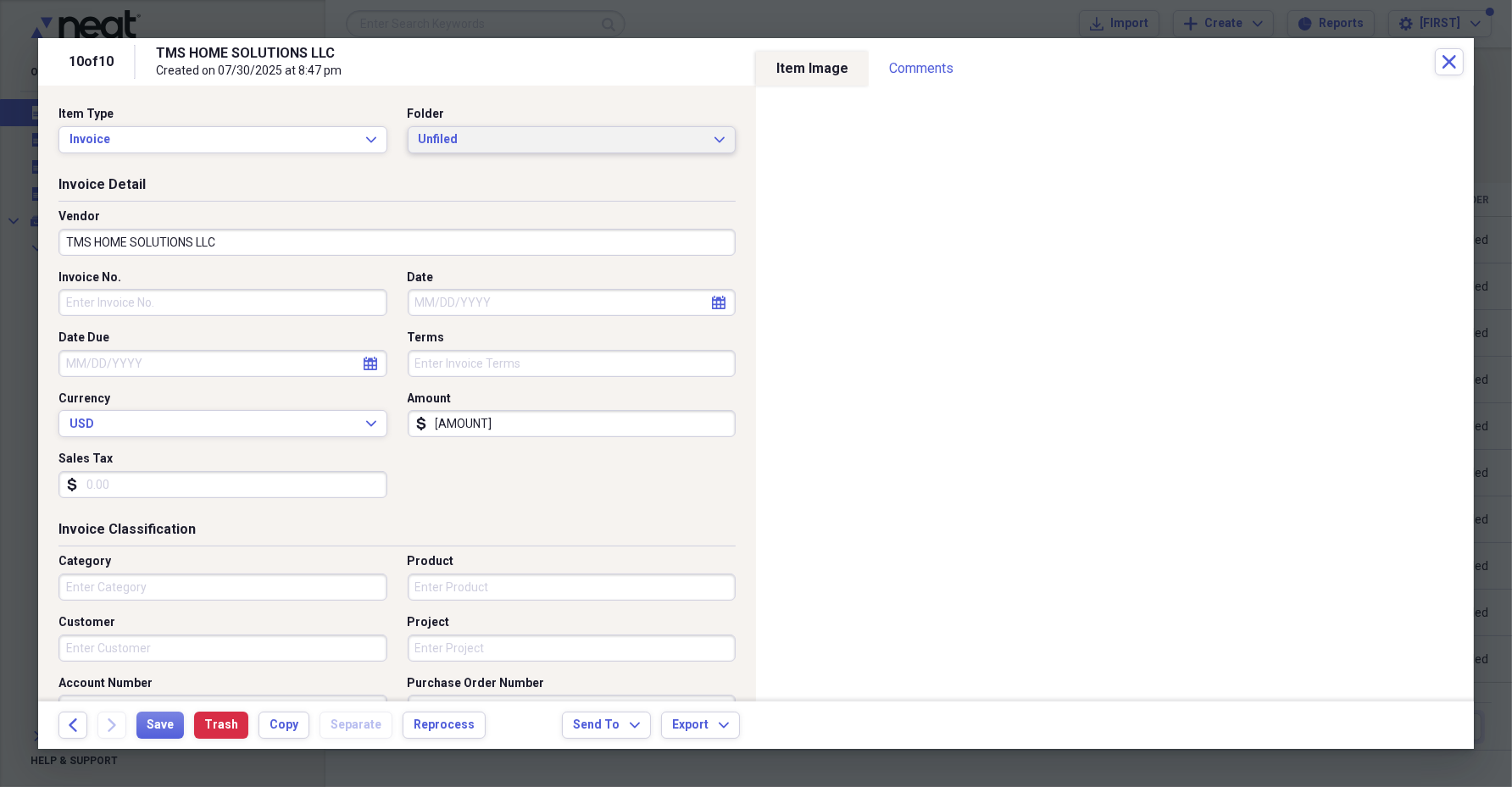 click on "Unfiled" at bounding box center (562, 140) 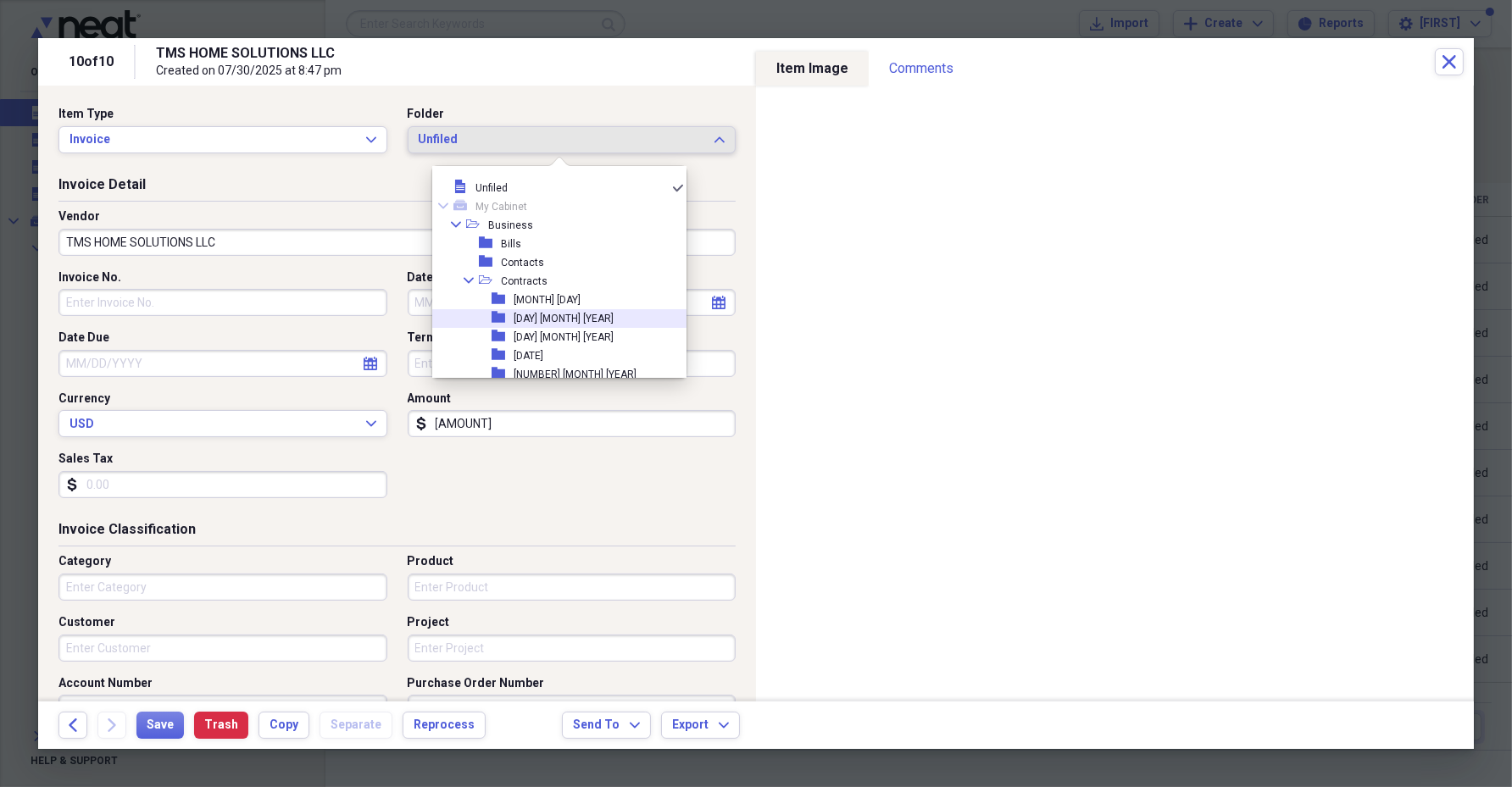 scroll, scrollTop: 211, scrollLeft: 0, axis: vertical 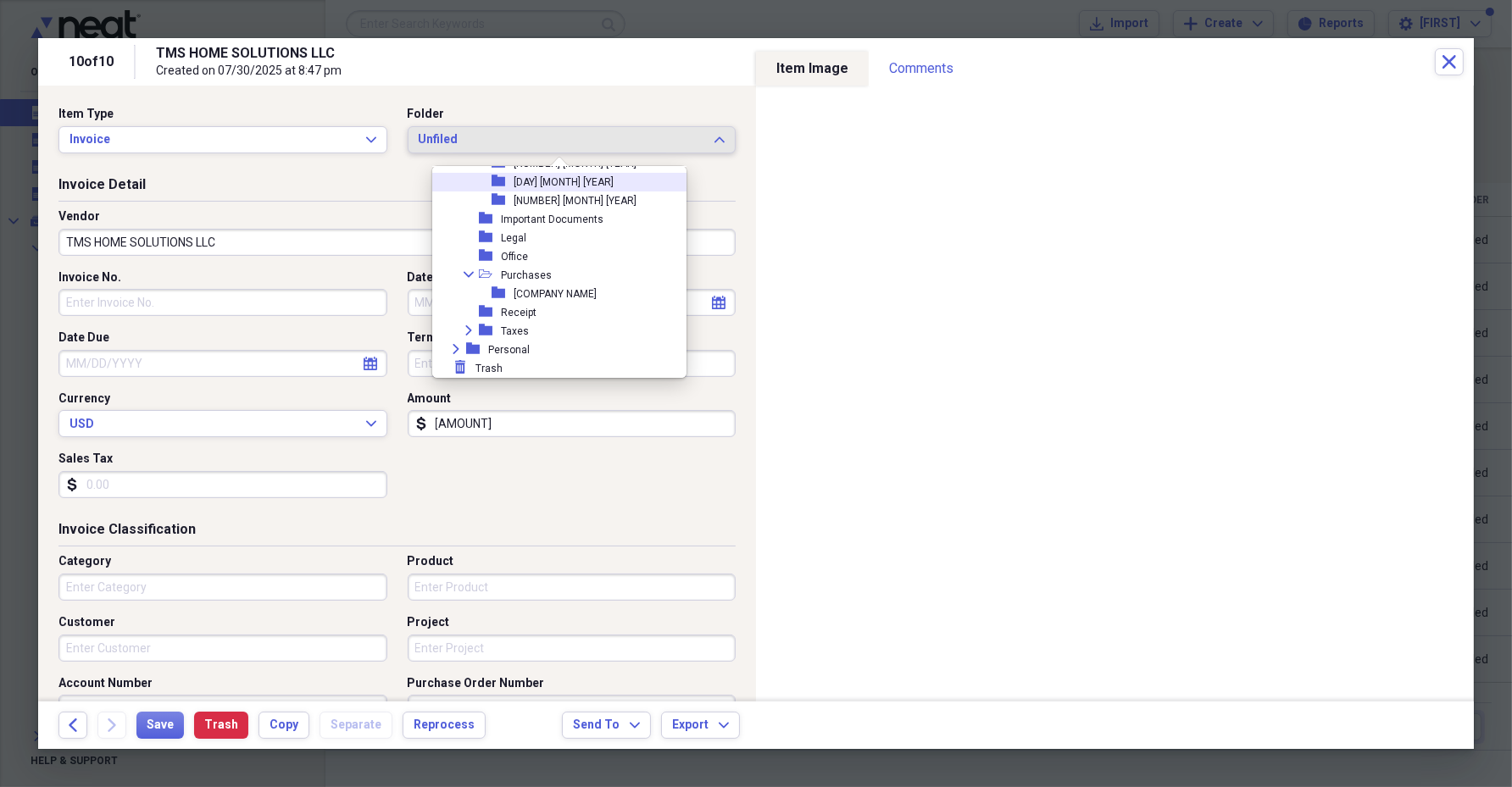 click on "[DAY] [MONTH] [YEAR]" at bounding box center (564, 182) 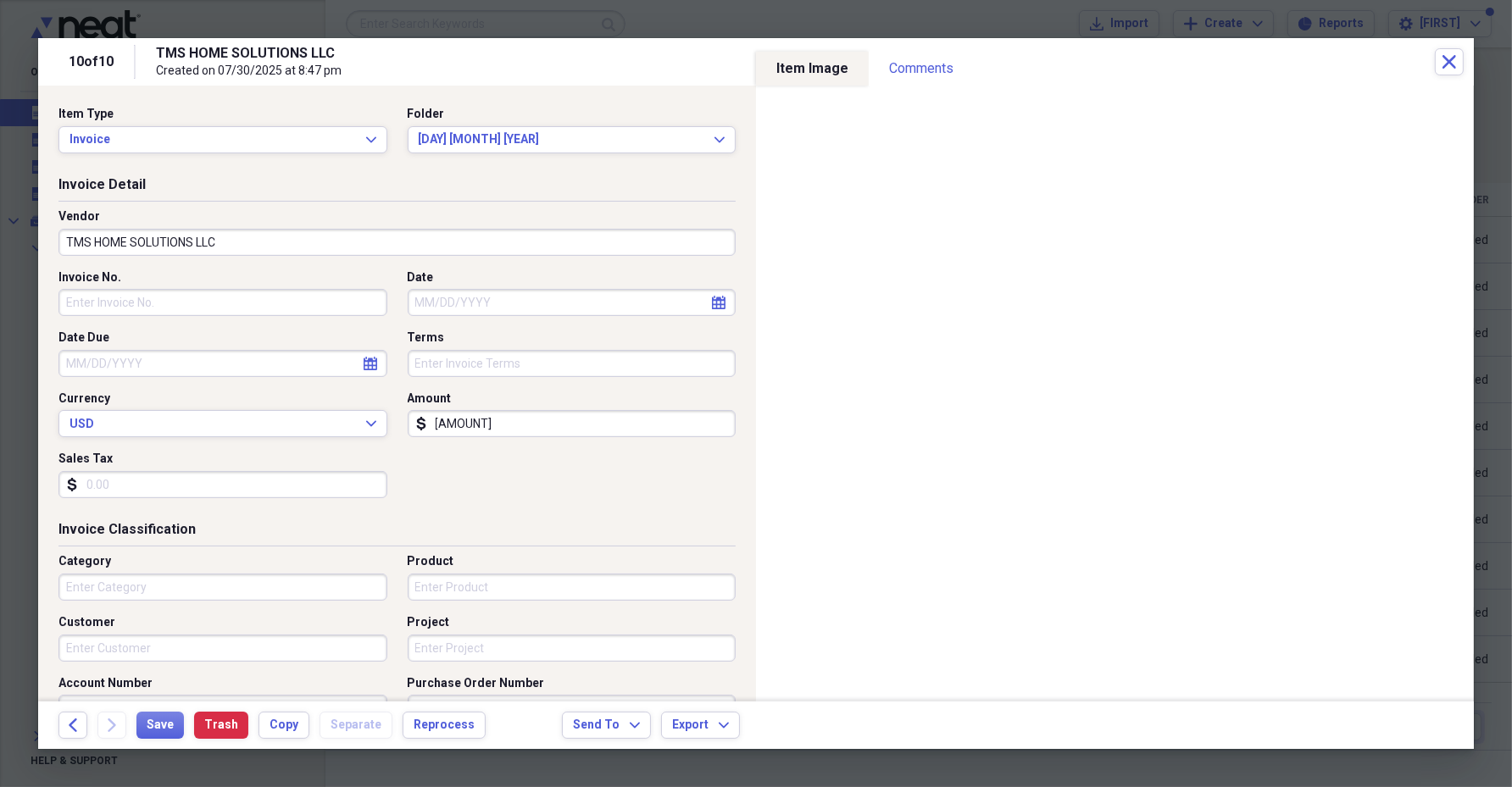 click on "Invoice No." at bounding box center (223, 302) 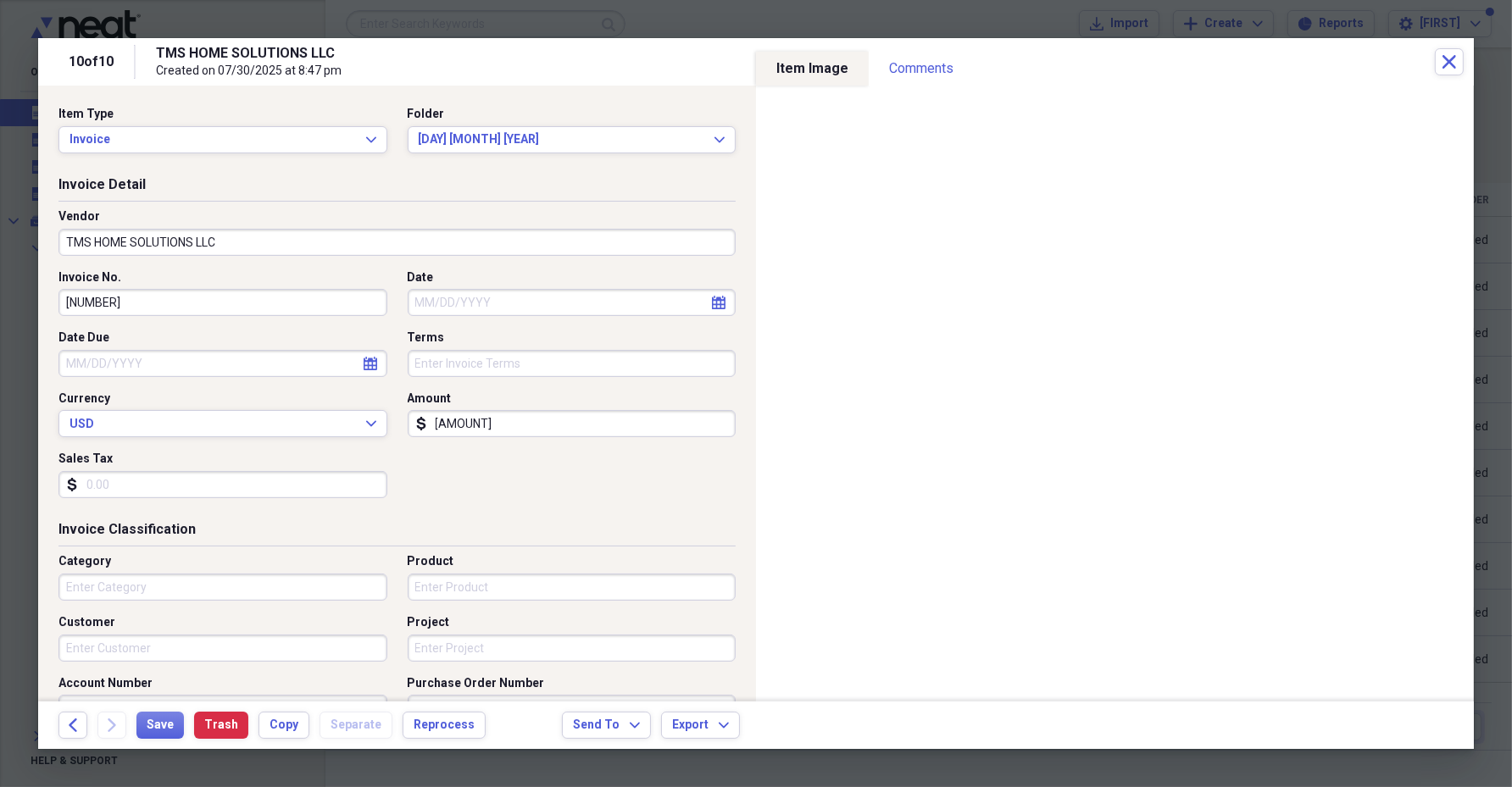 type on "[NUMBER]" 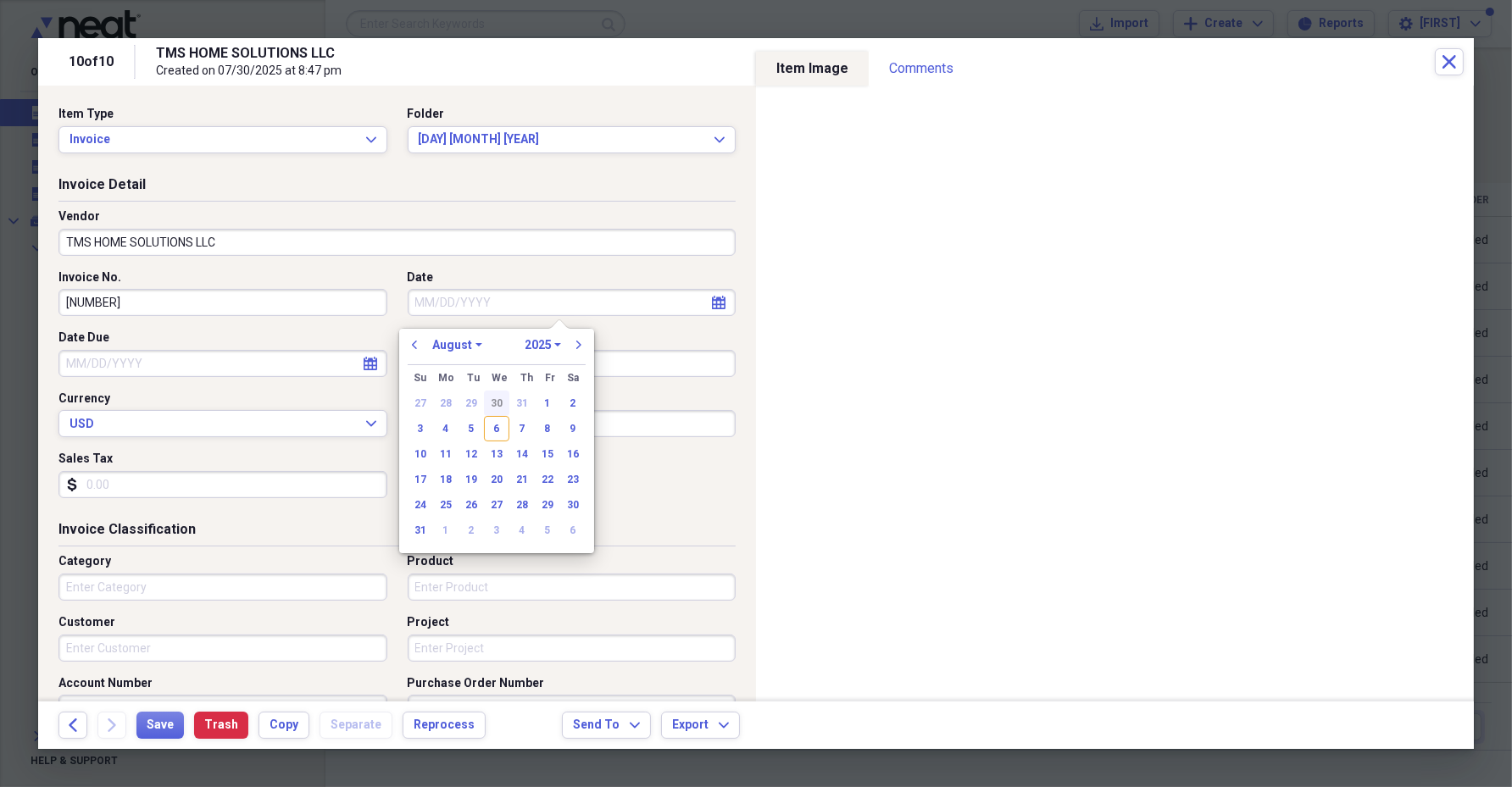 click on "30" at bounding box center [497, 403] 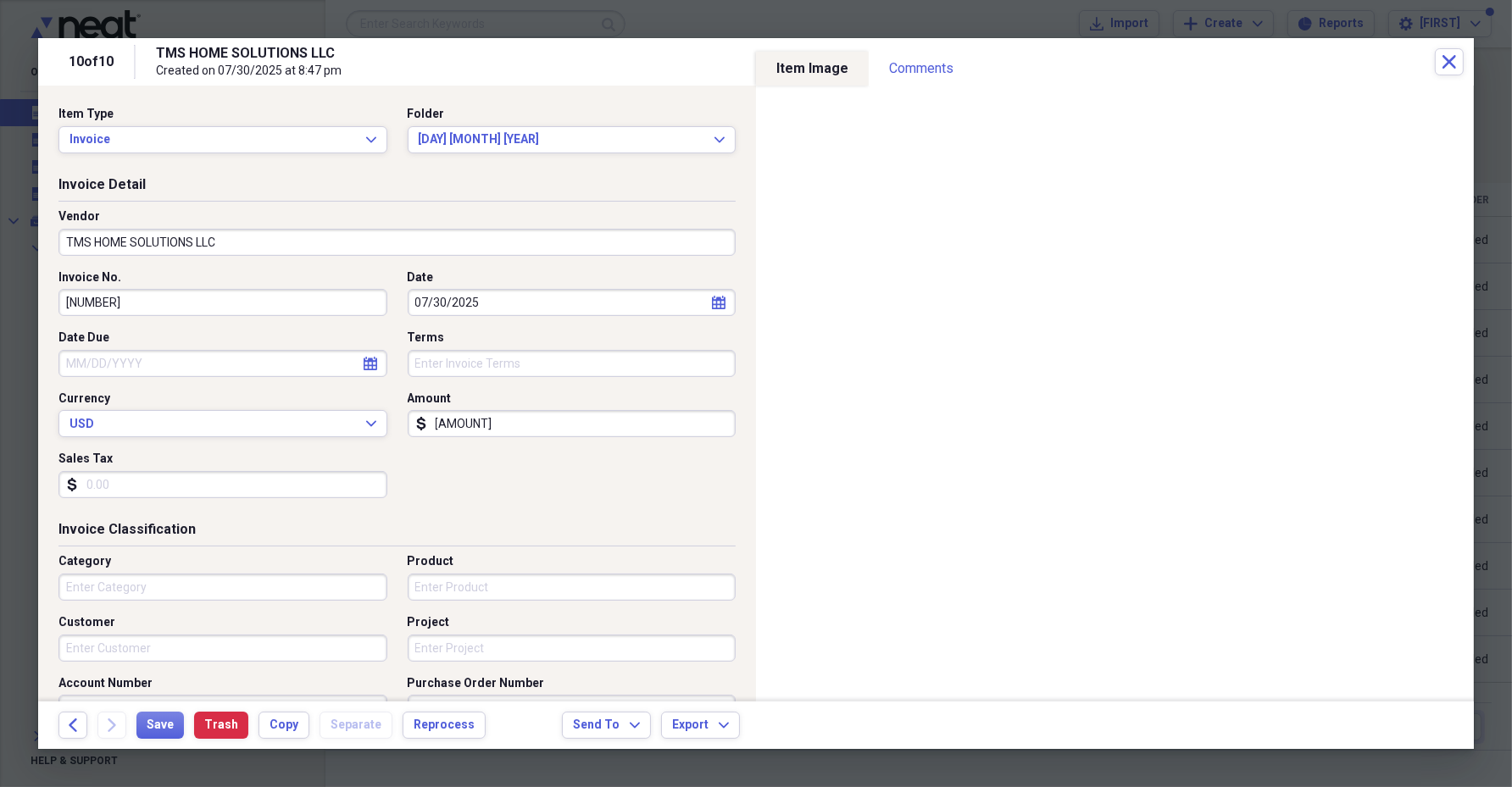 click on "calendar Calendar" at bounding box center (370, 363) 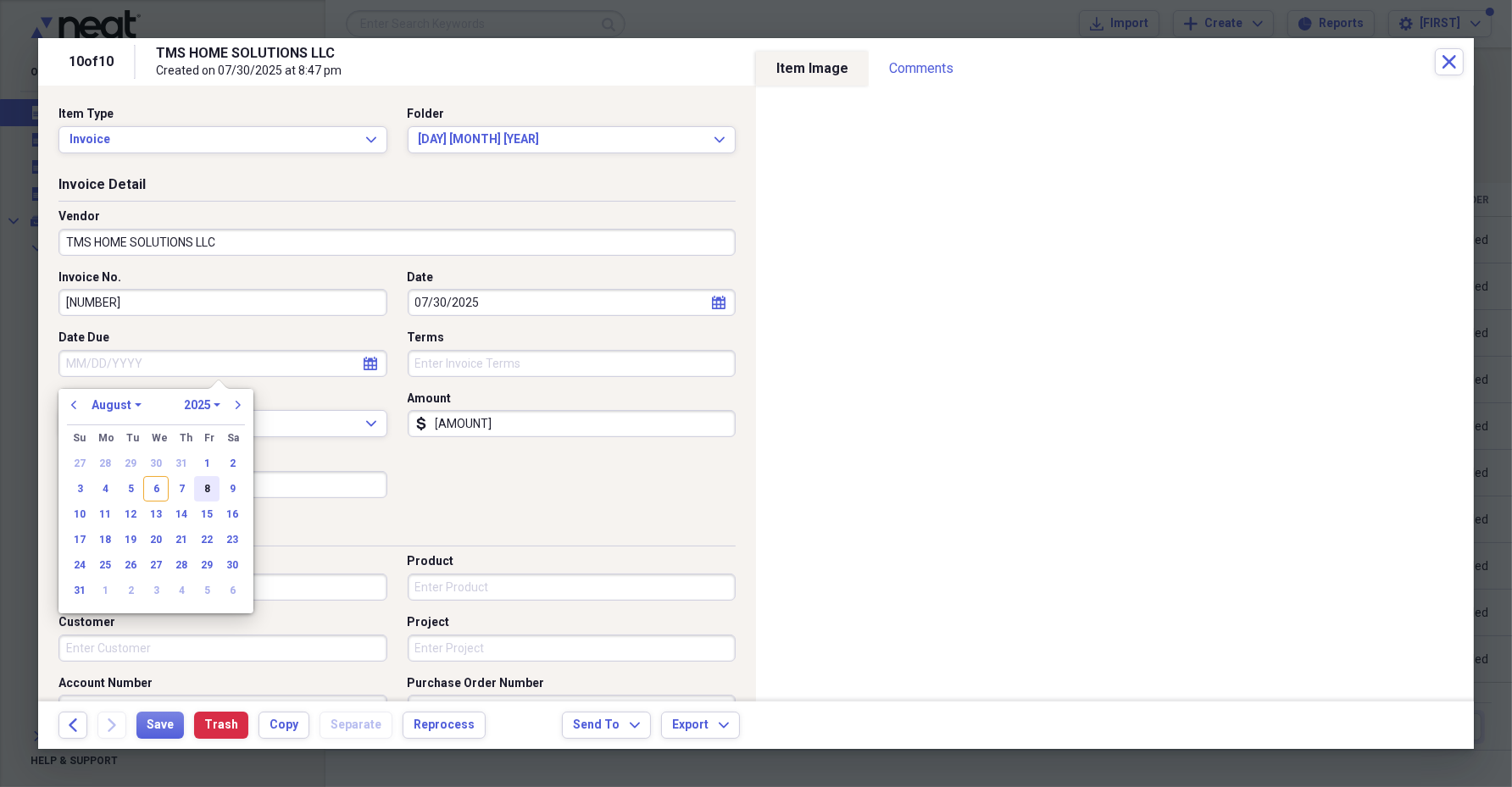 click on "8" at bounding box center (207, 489) 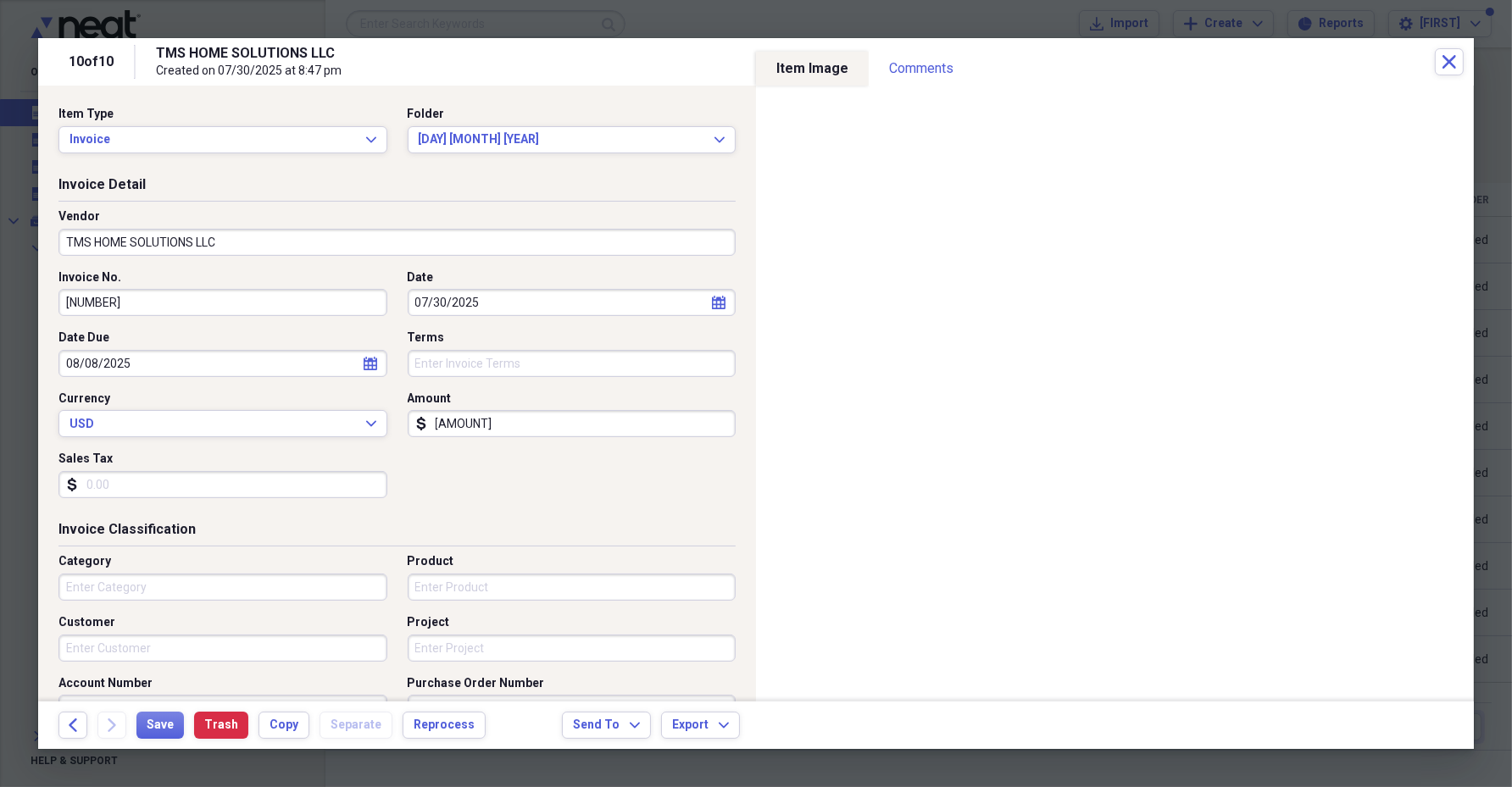 click on "Terms" at bounding box center [572, 363] 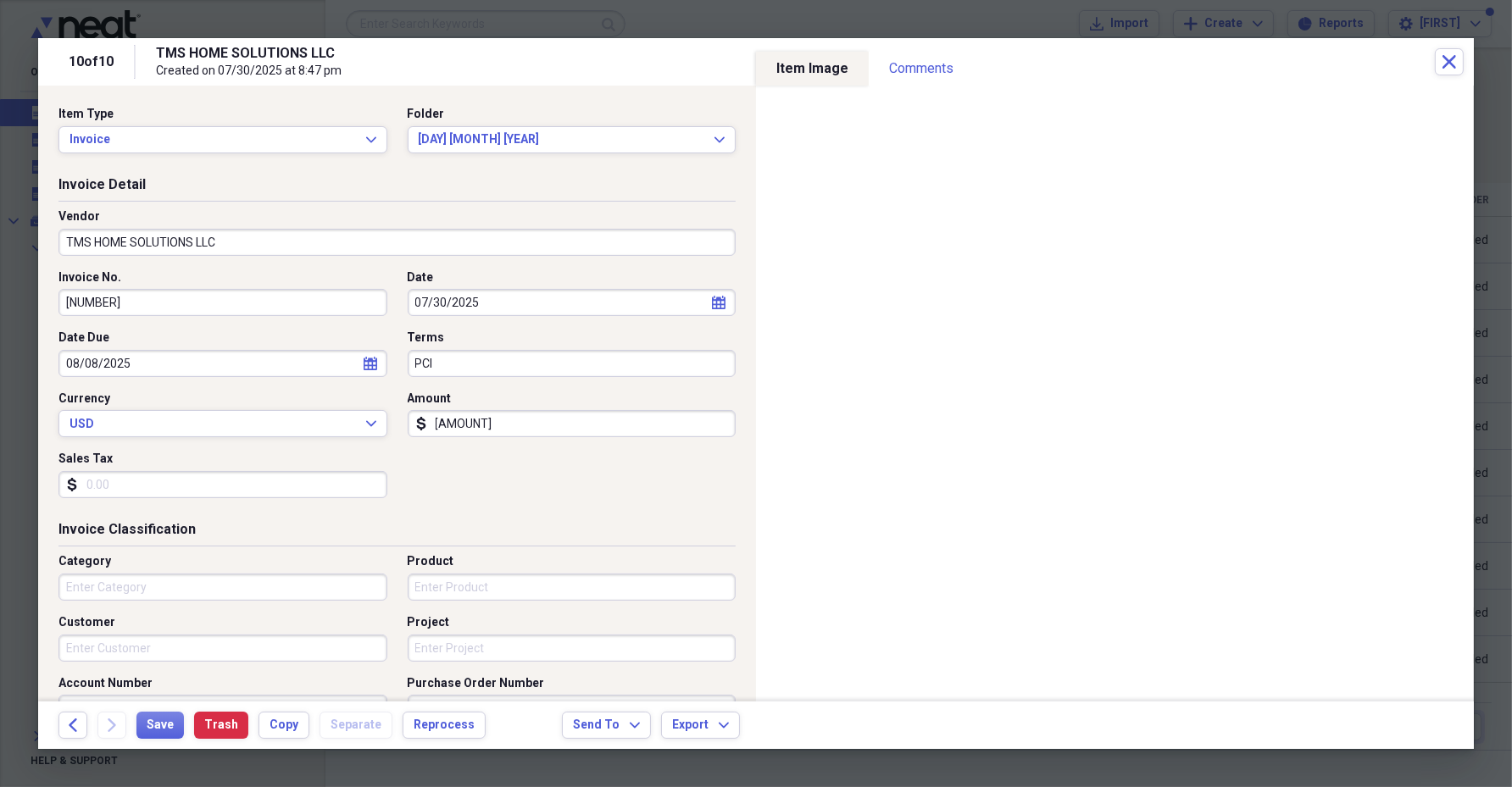 type on "PCI" 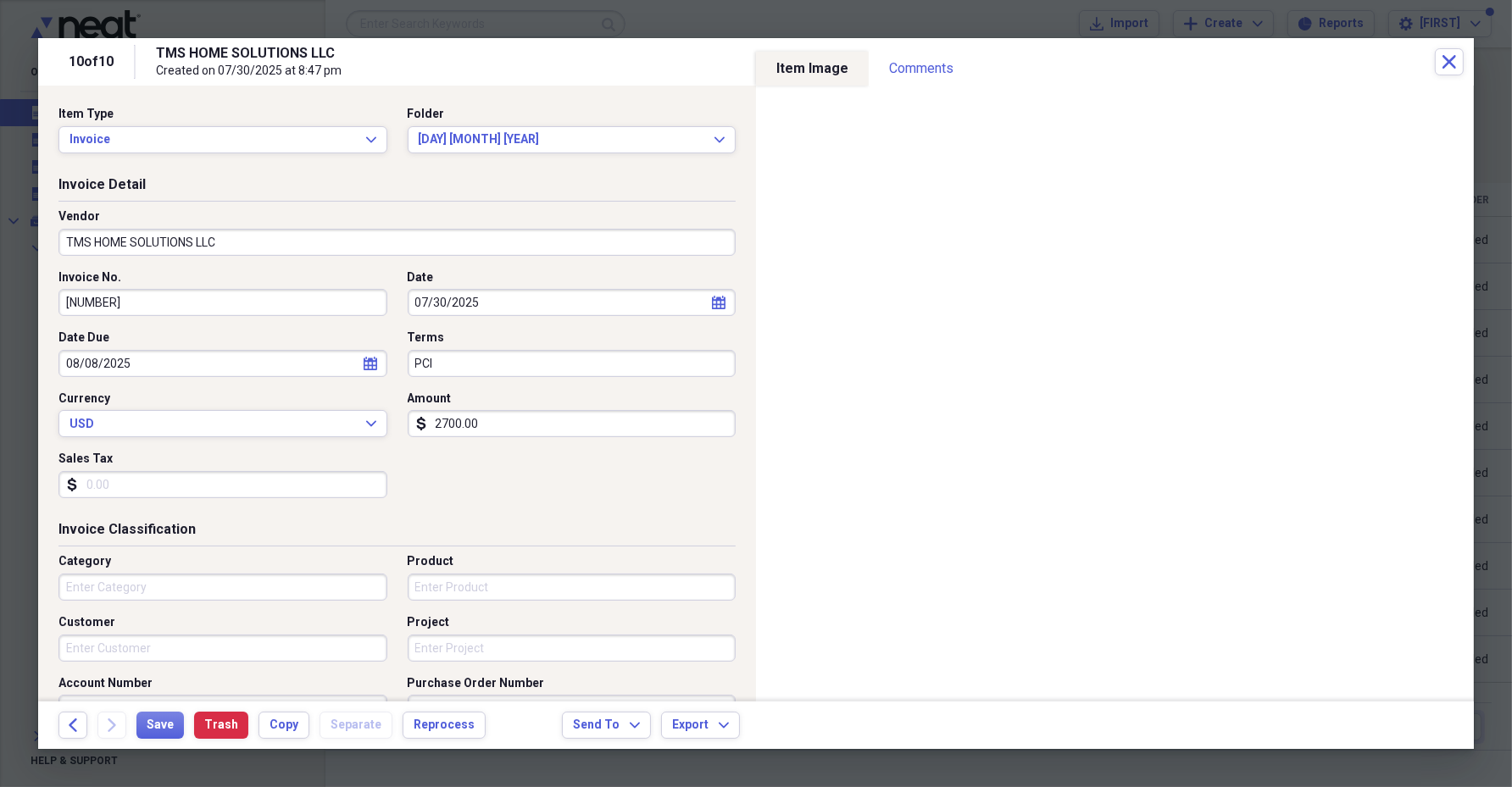type on "2700.00" 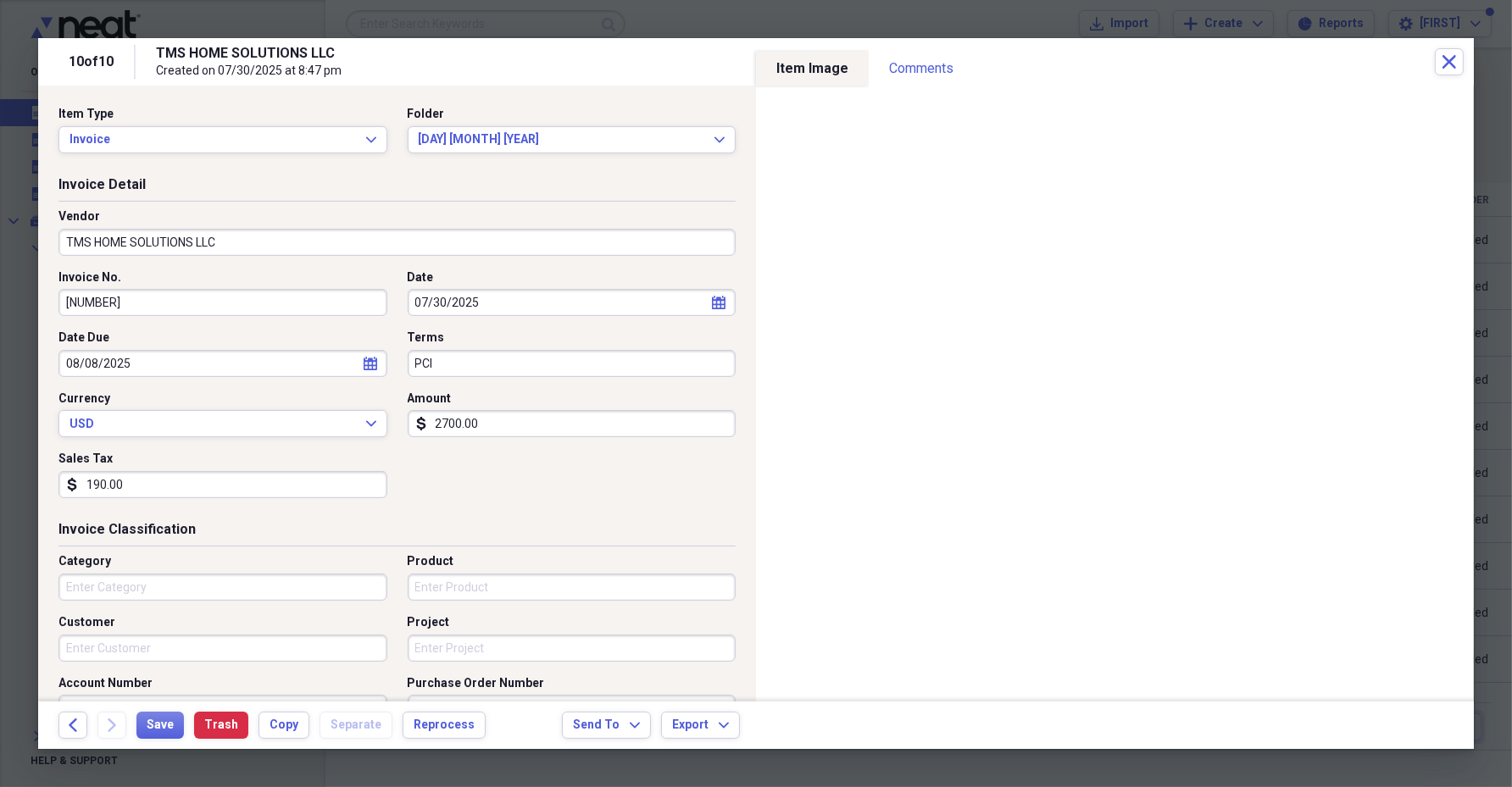 type on "190.00" 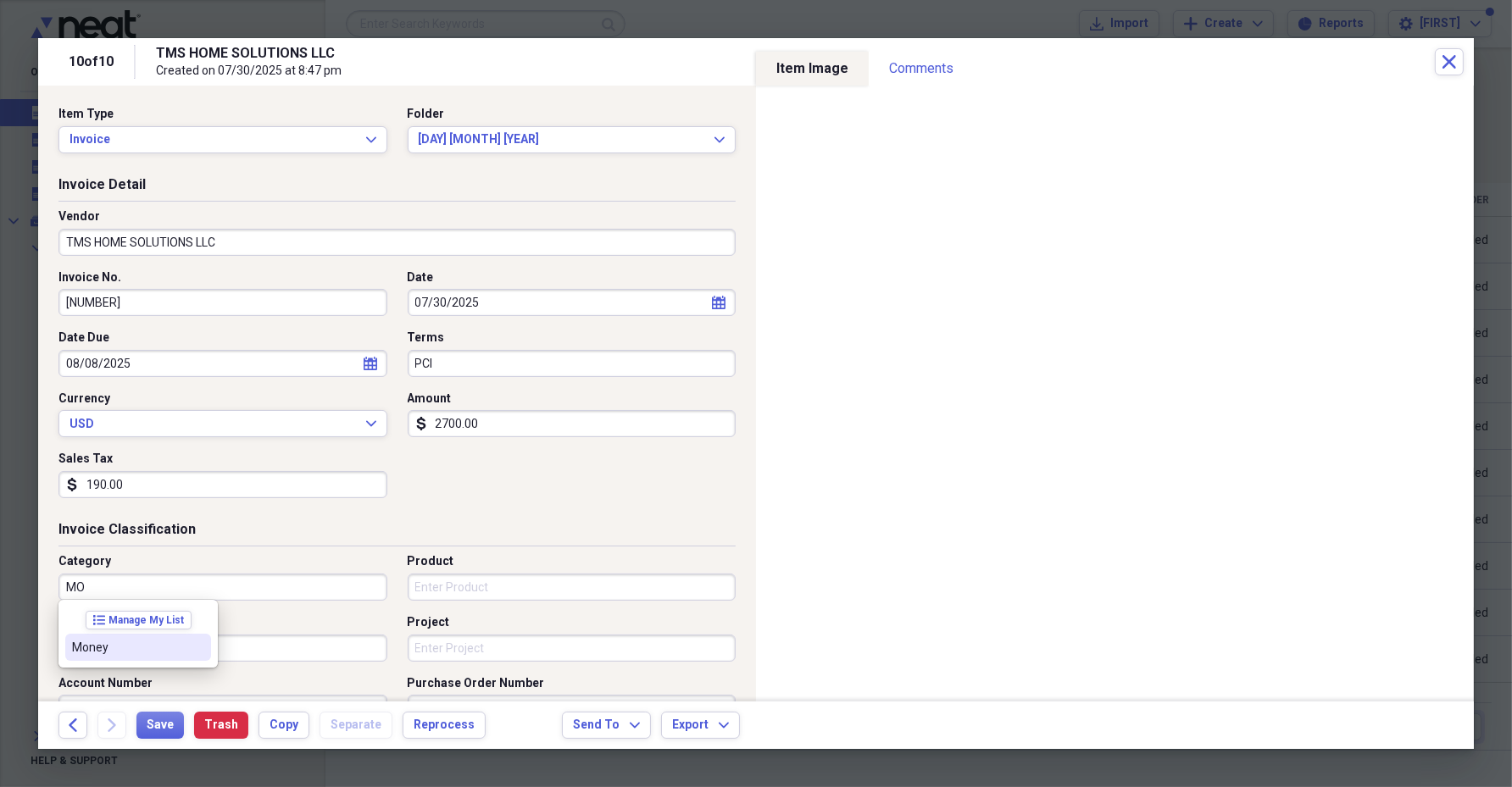 click on "Money" at bounding box center [128, 647] 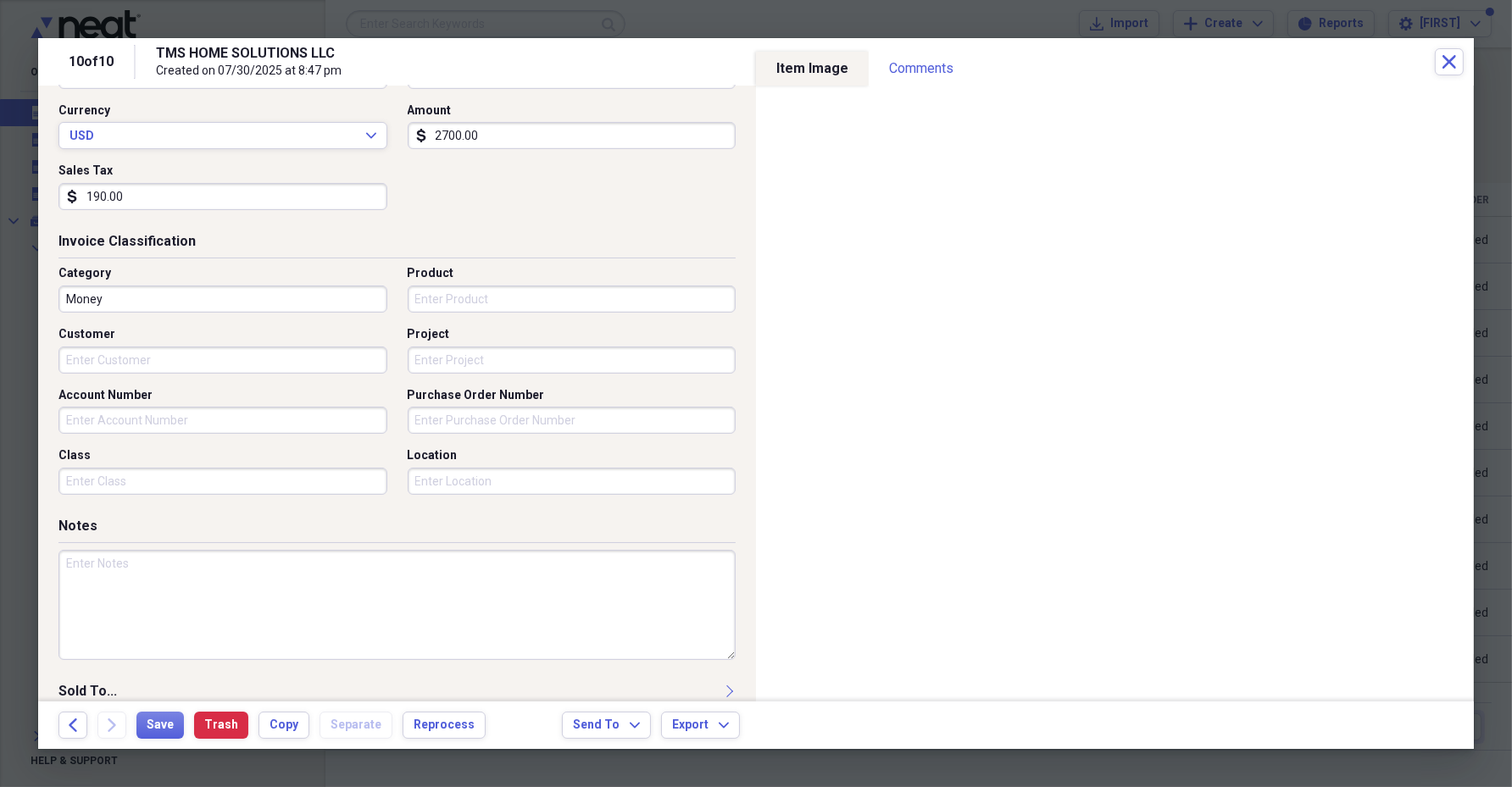 scroll, scrollTop: 318, scrollLeft: 0, axis: vertical 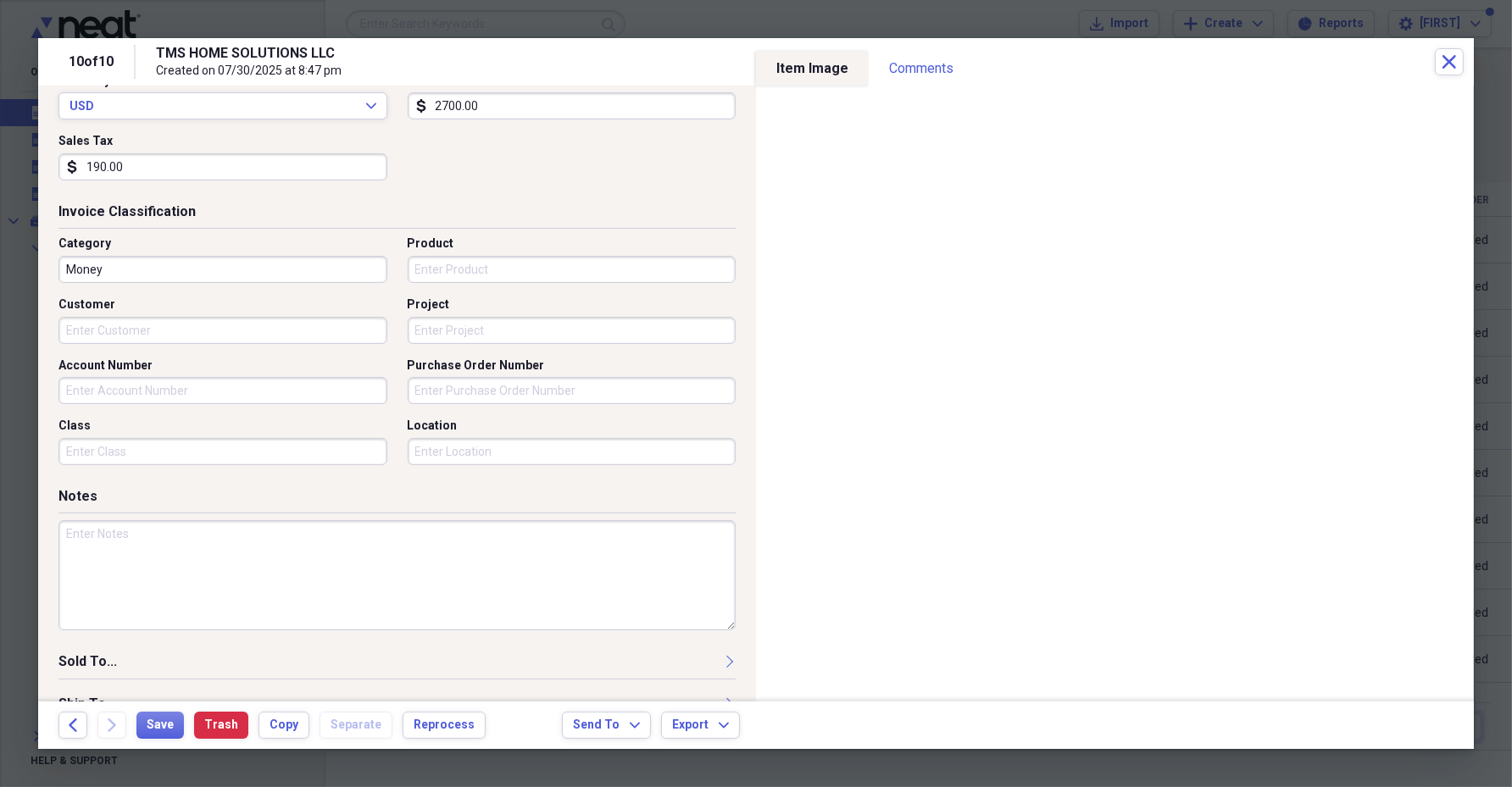 click on "Product" at bounding box center (572, 269) 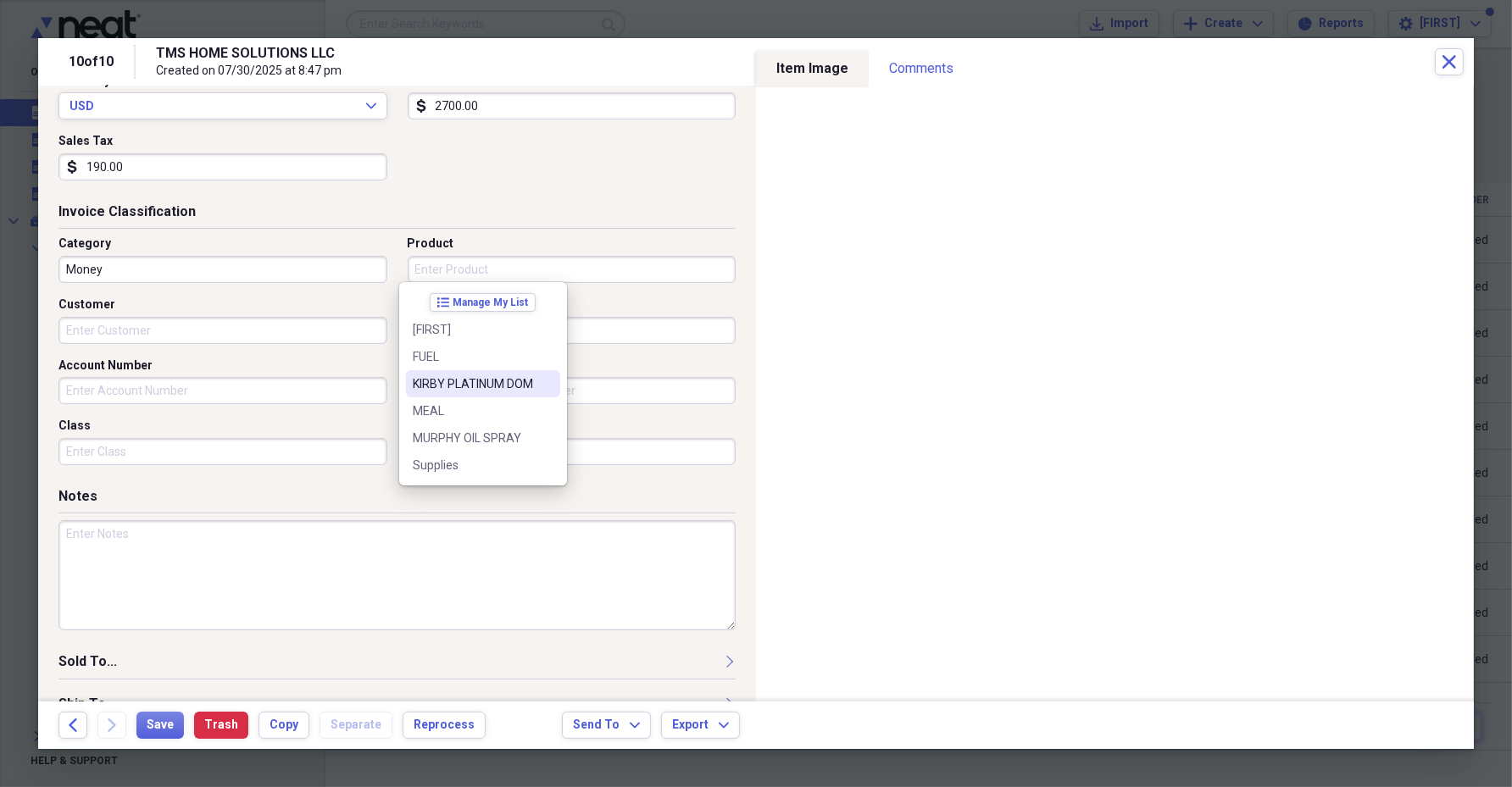 click on "KIRBY PLATINUM DOM" at bounding box center (473, 384) 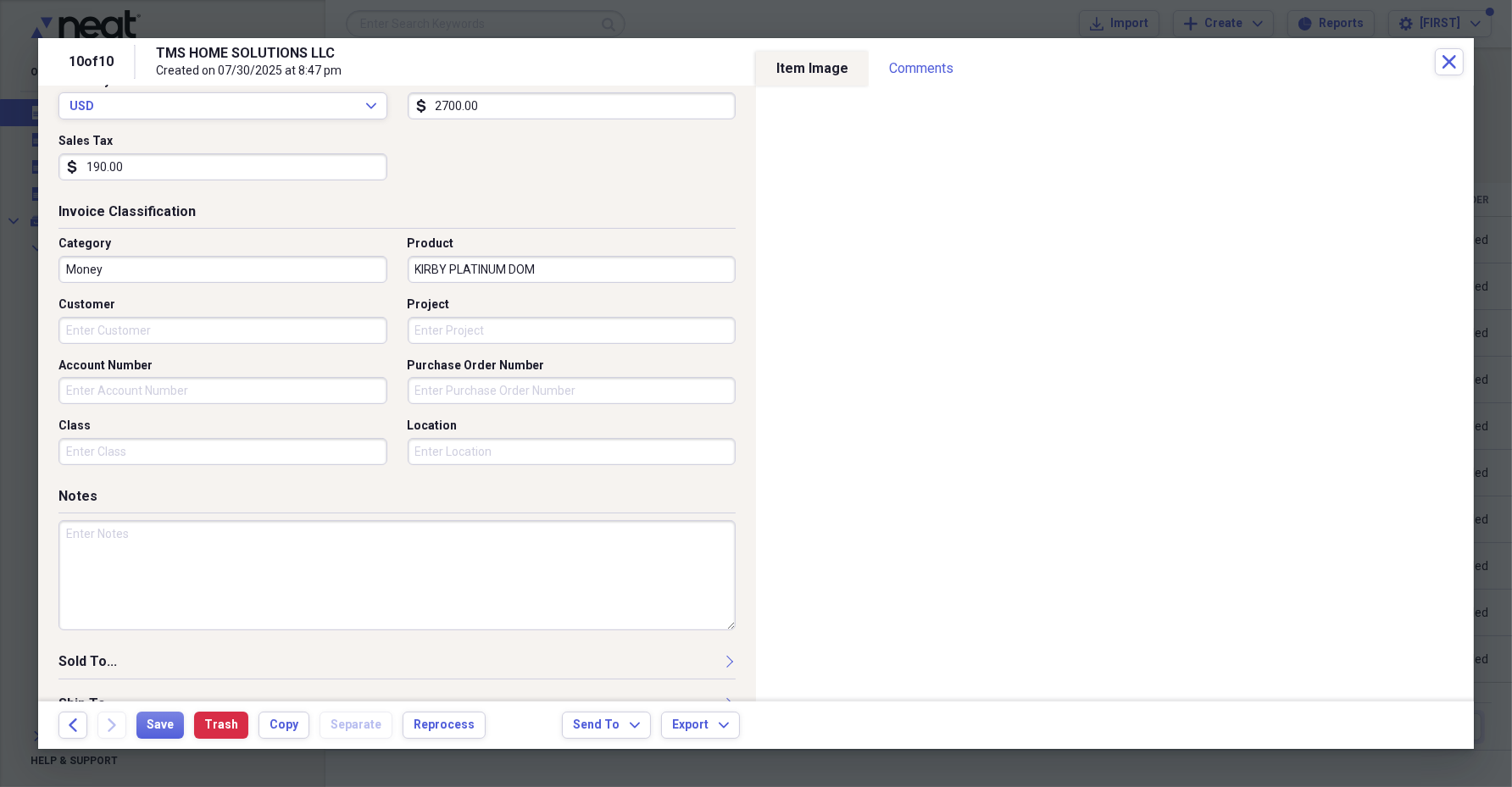 click on "Customer" at bounding box center [223, 330] 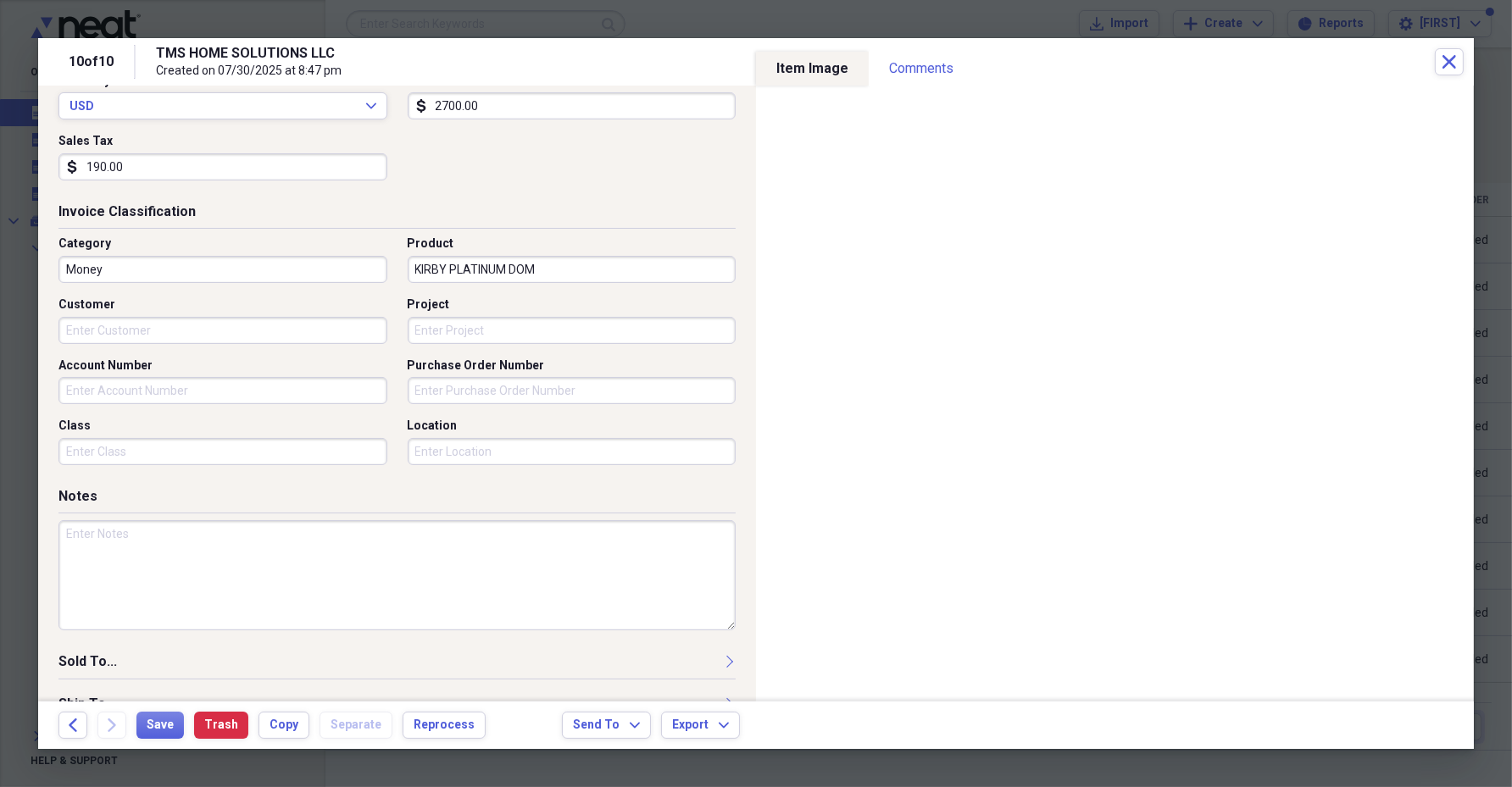 drag, startPoint x: 1497, startPoint y: 402, endPoint x: 381, endPoint y: 303, distance: 1120.3825 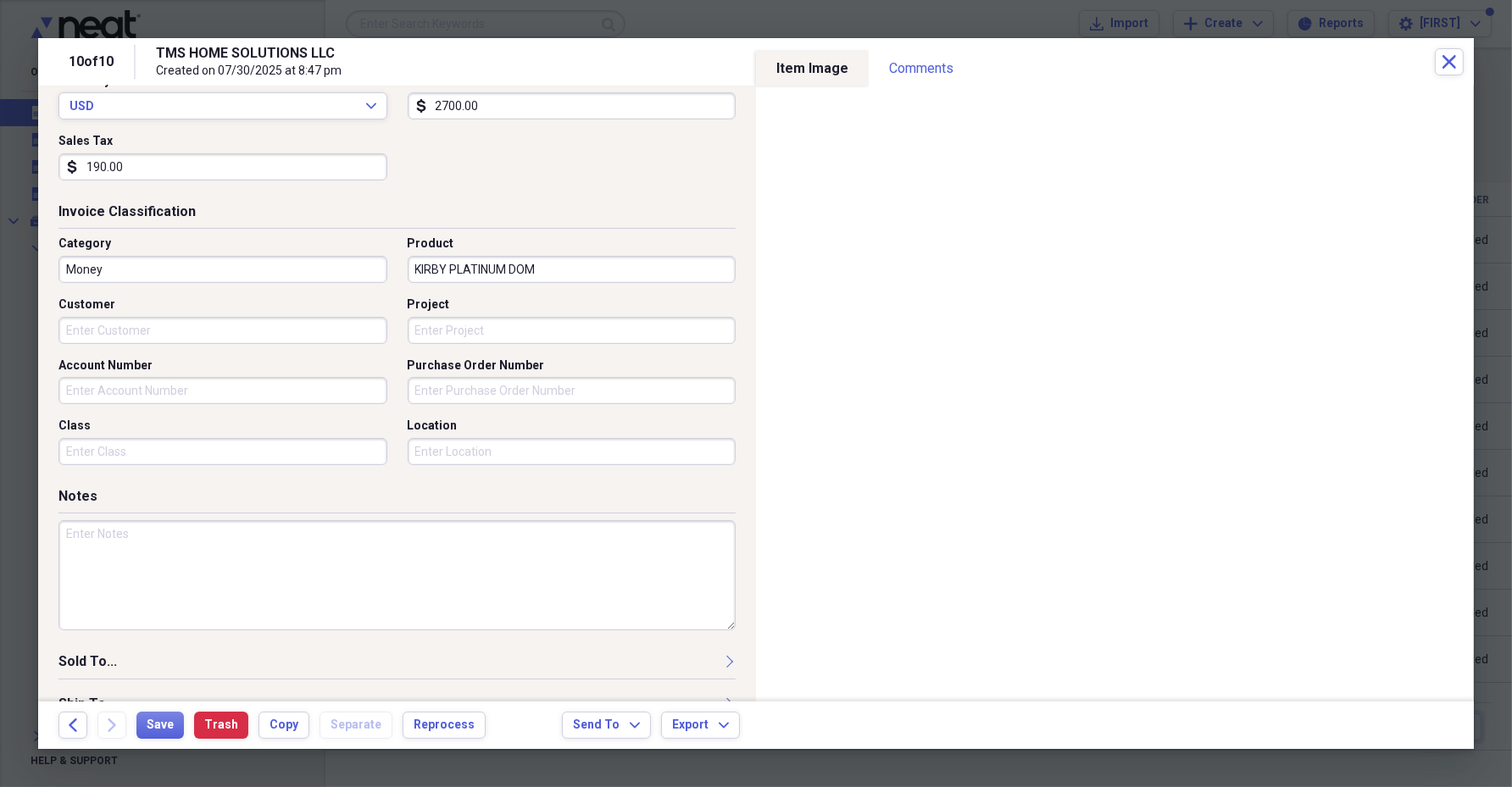 click on "Customer" at bounding box center [223, 330] 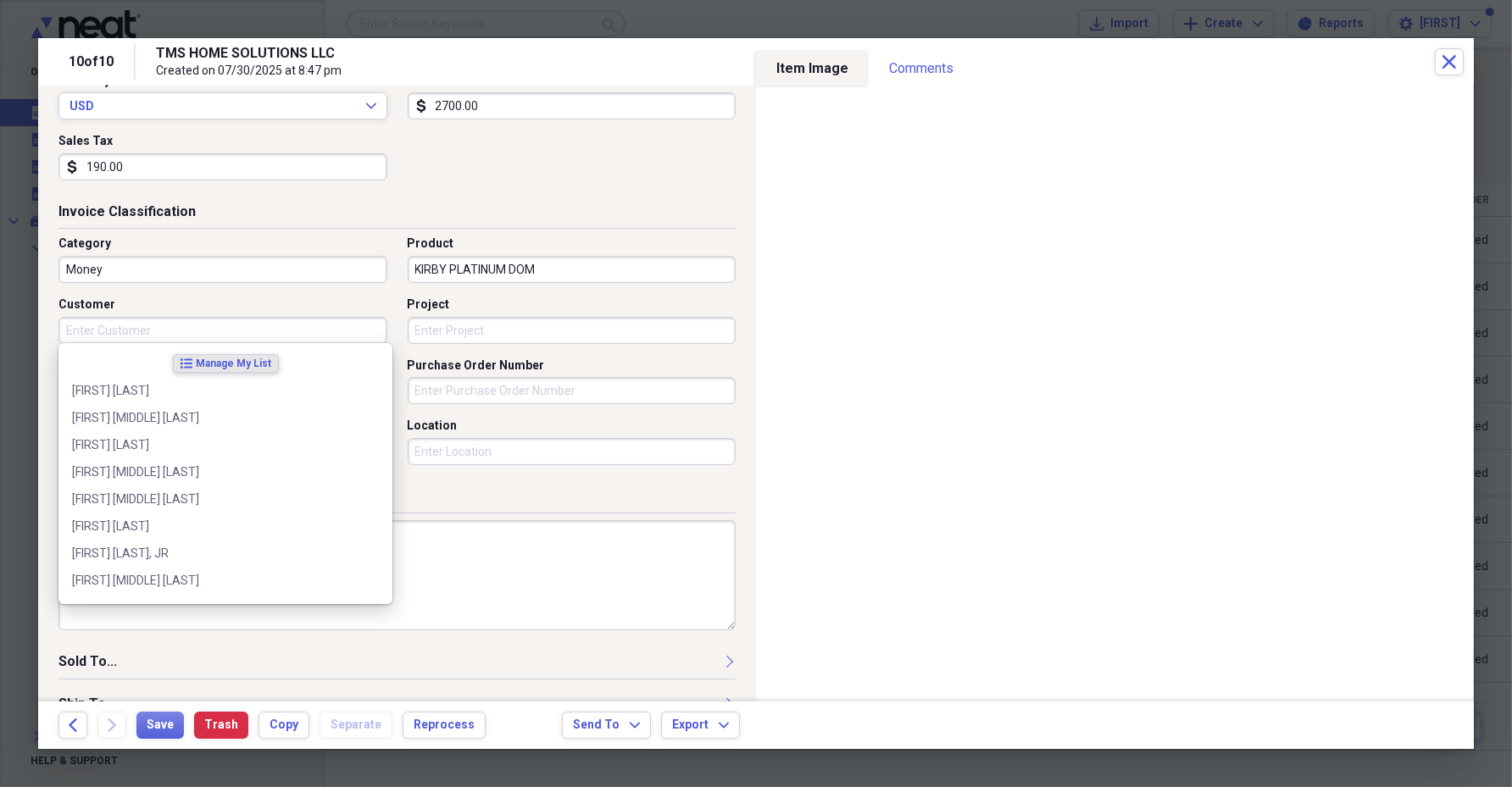 paste on "[FIRST][LAST]" 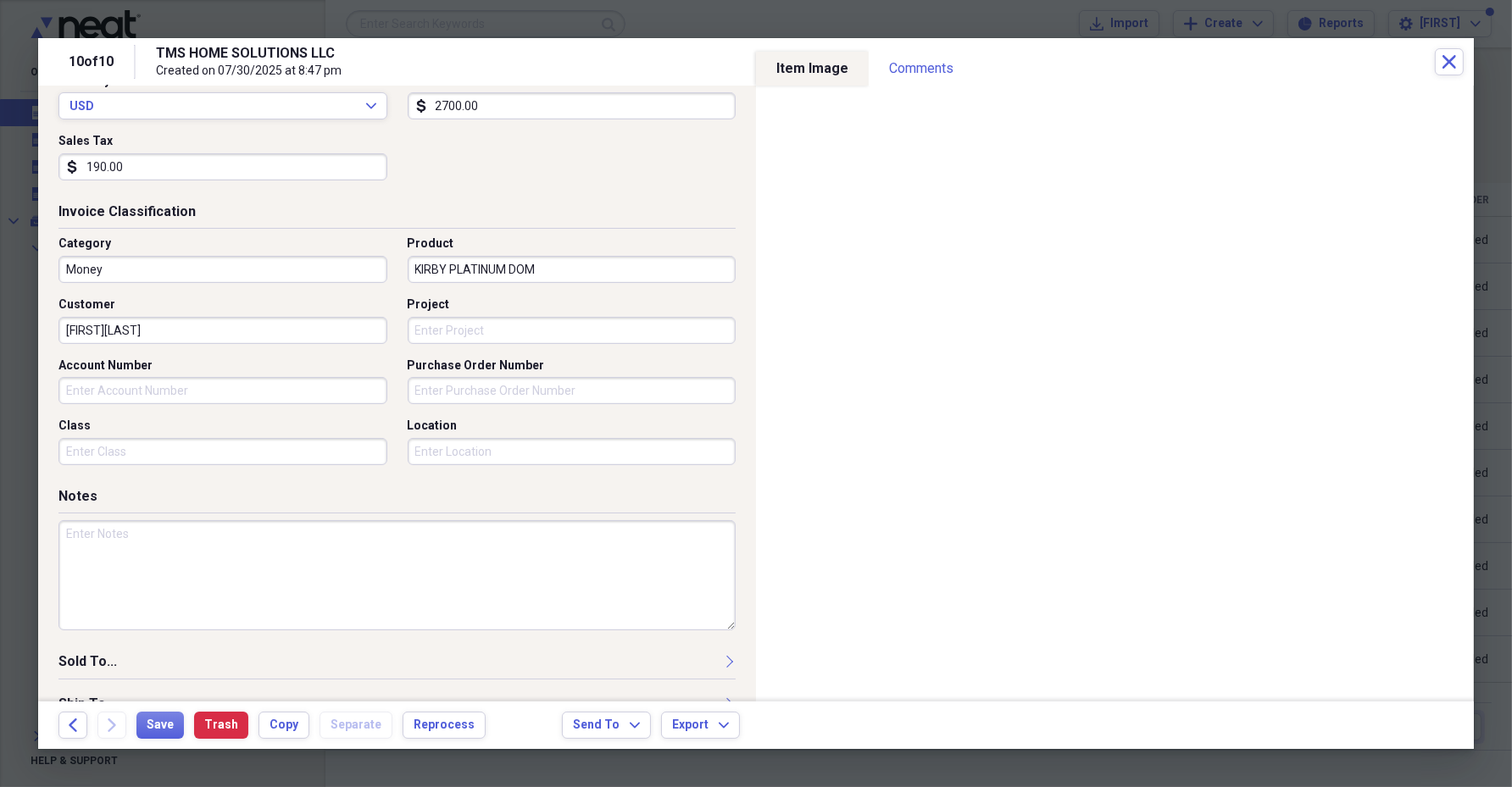 click on "[FIRST][LAST]" at bounding box center [223, 330] 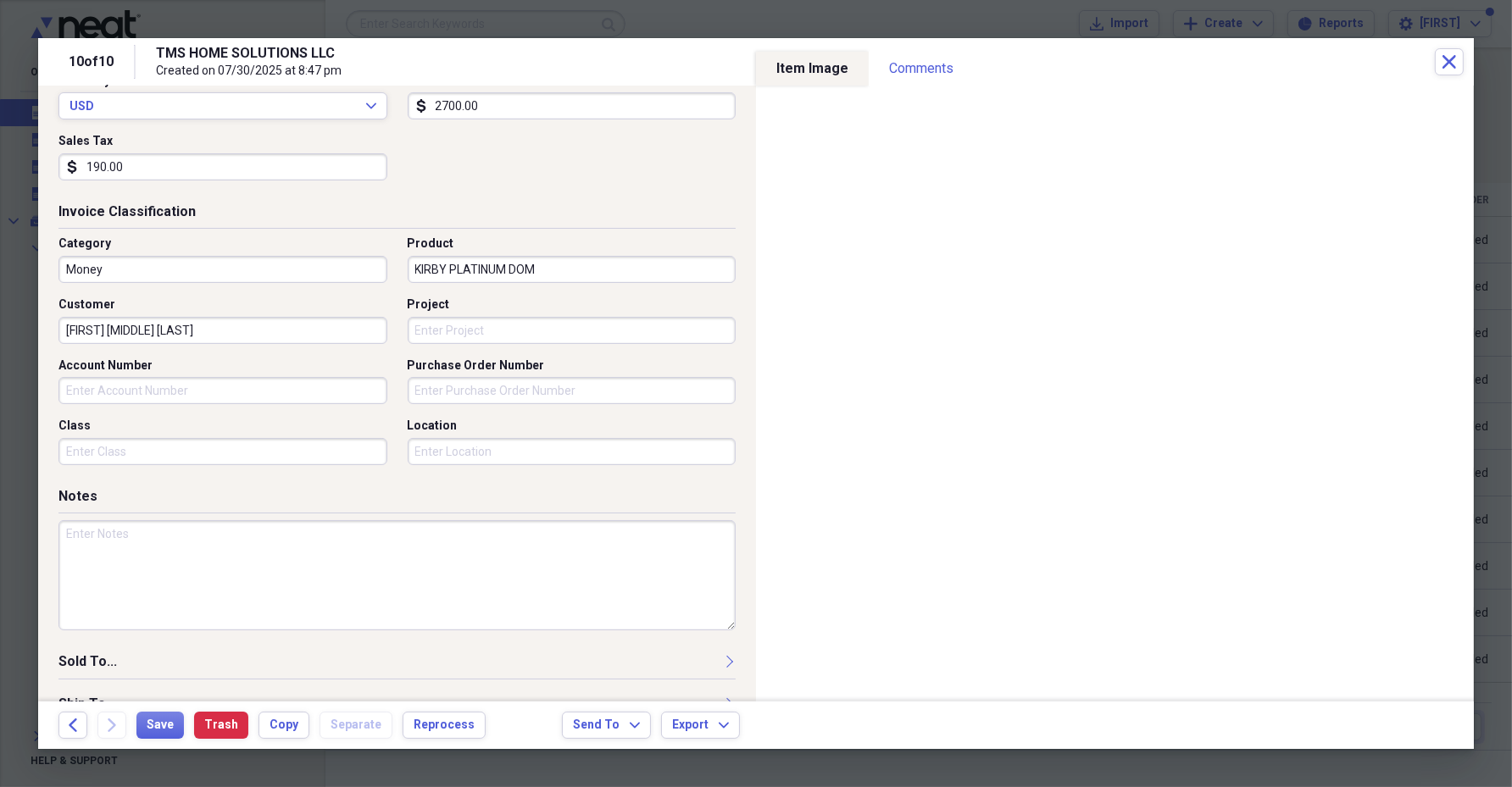 type on "[FIRST] [MIDDLE] [LAST]" 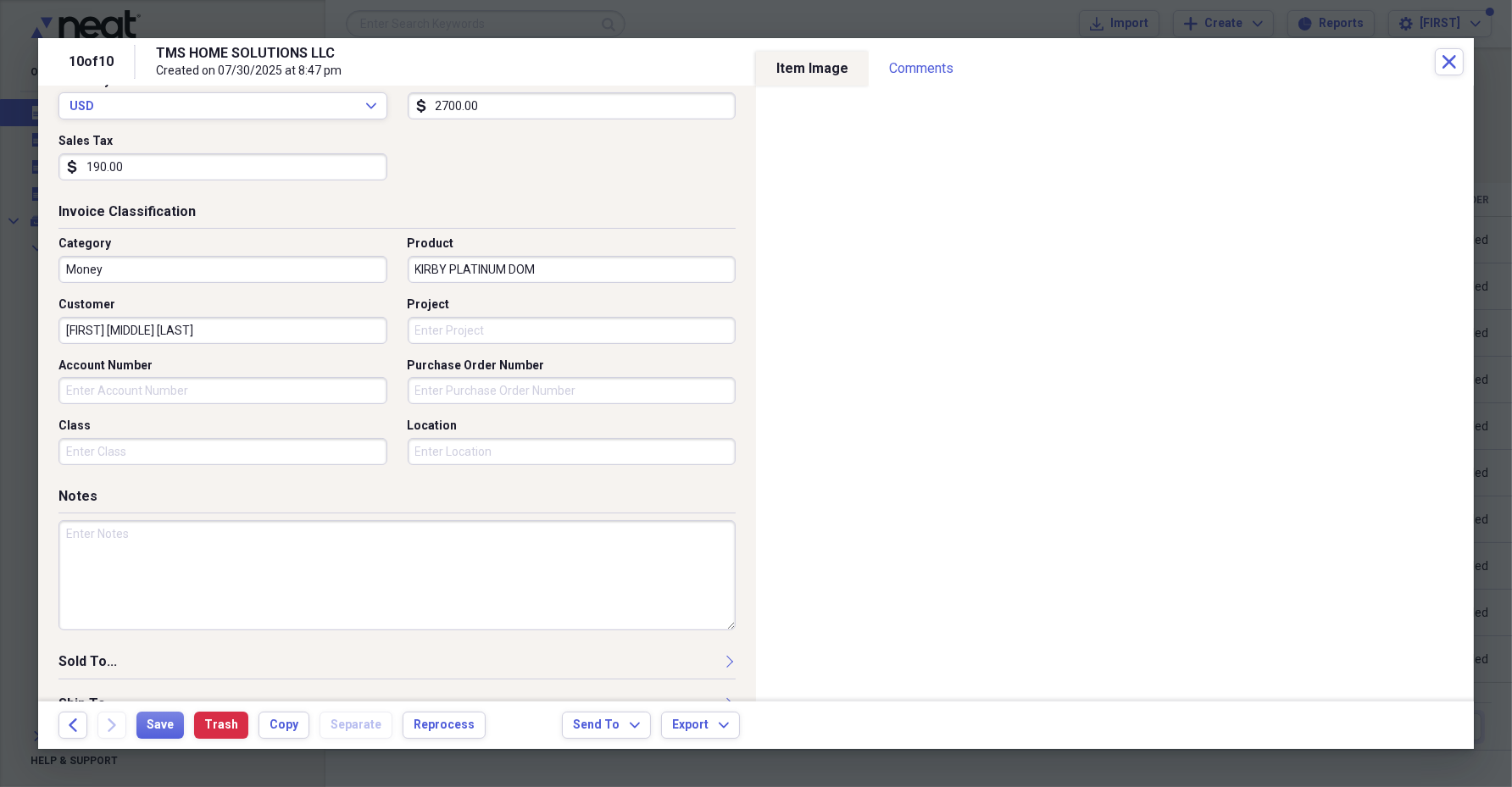 click on "Account Number" at bounding box center (223, 391) 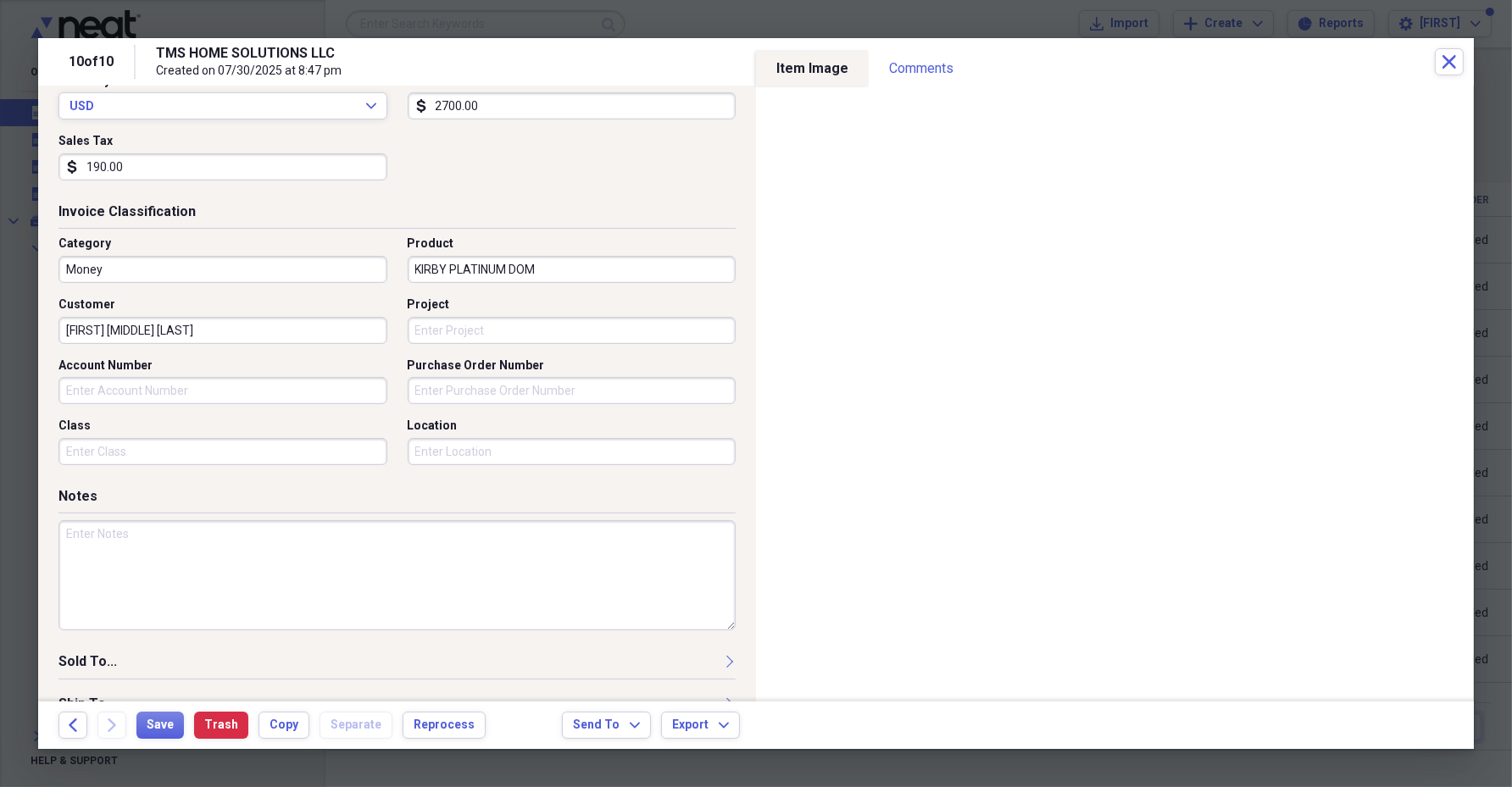 paste on "[FIRST] [MIDDLE] [LAST]" 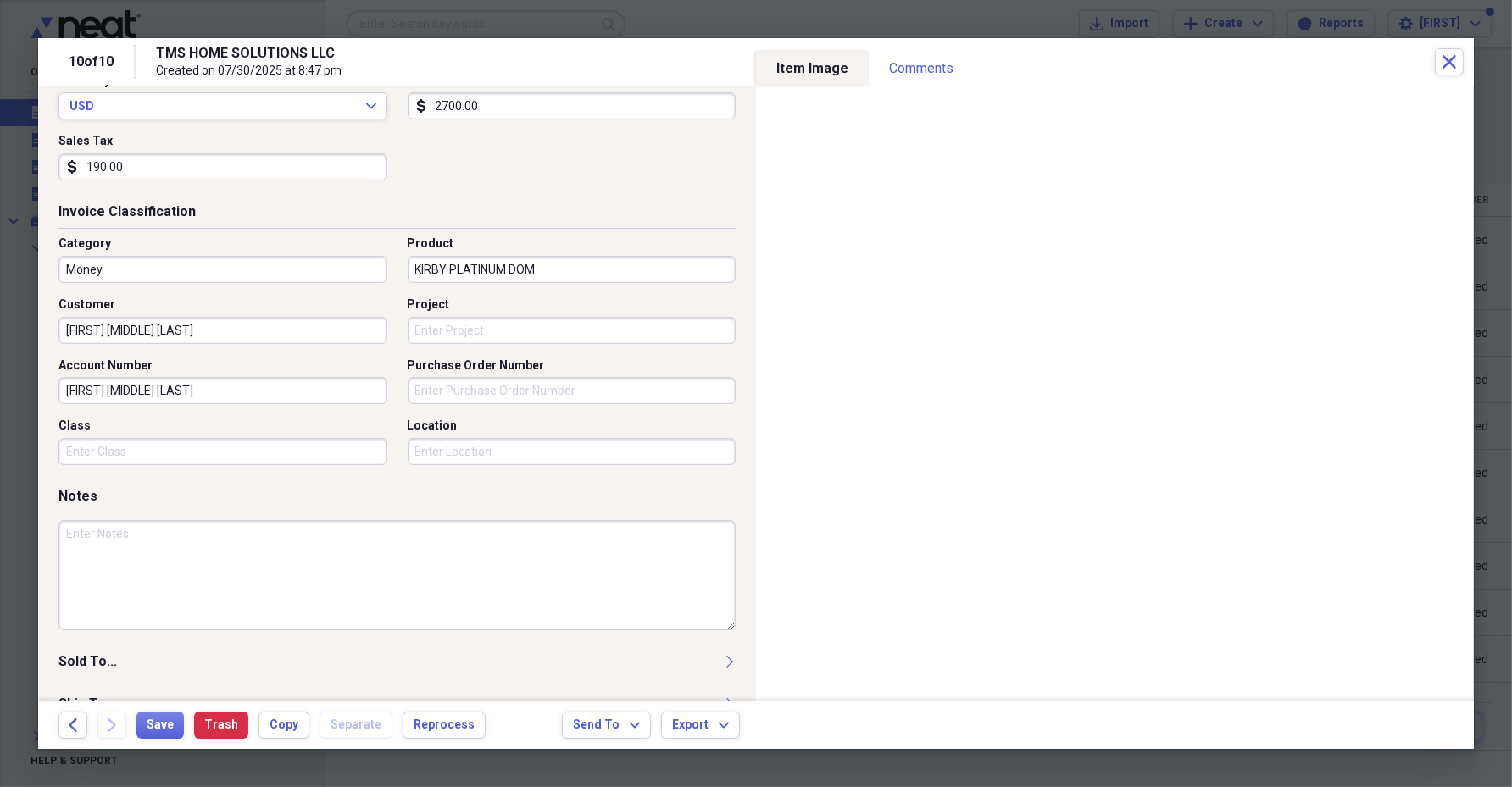 type on "[FIRST] [MIDDLE] [LAST]" 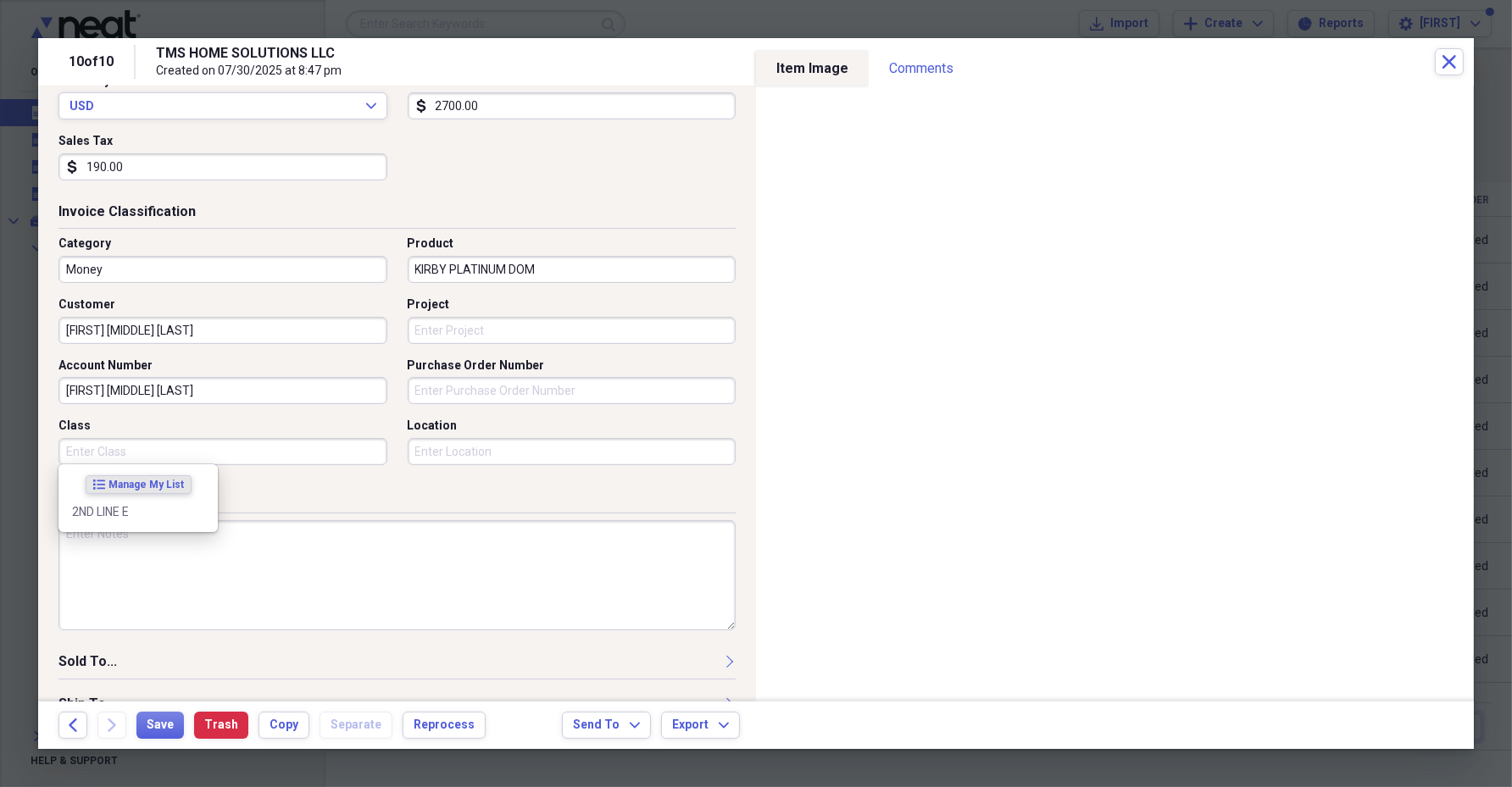 click on "Notes" at bounding box center (397, 500) 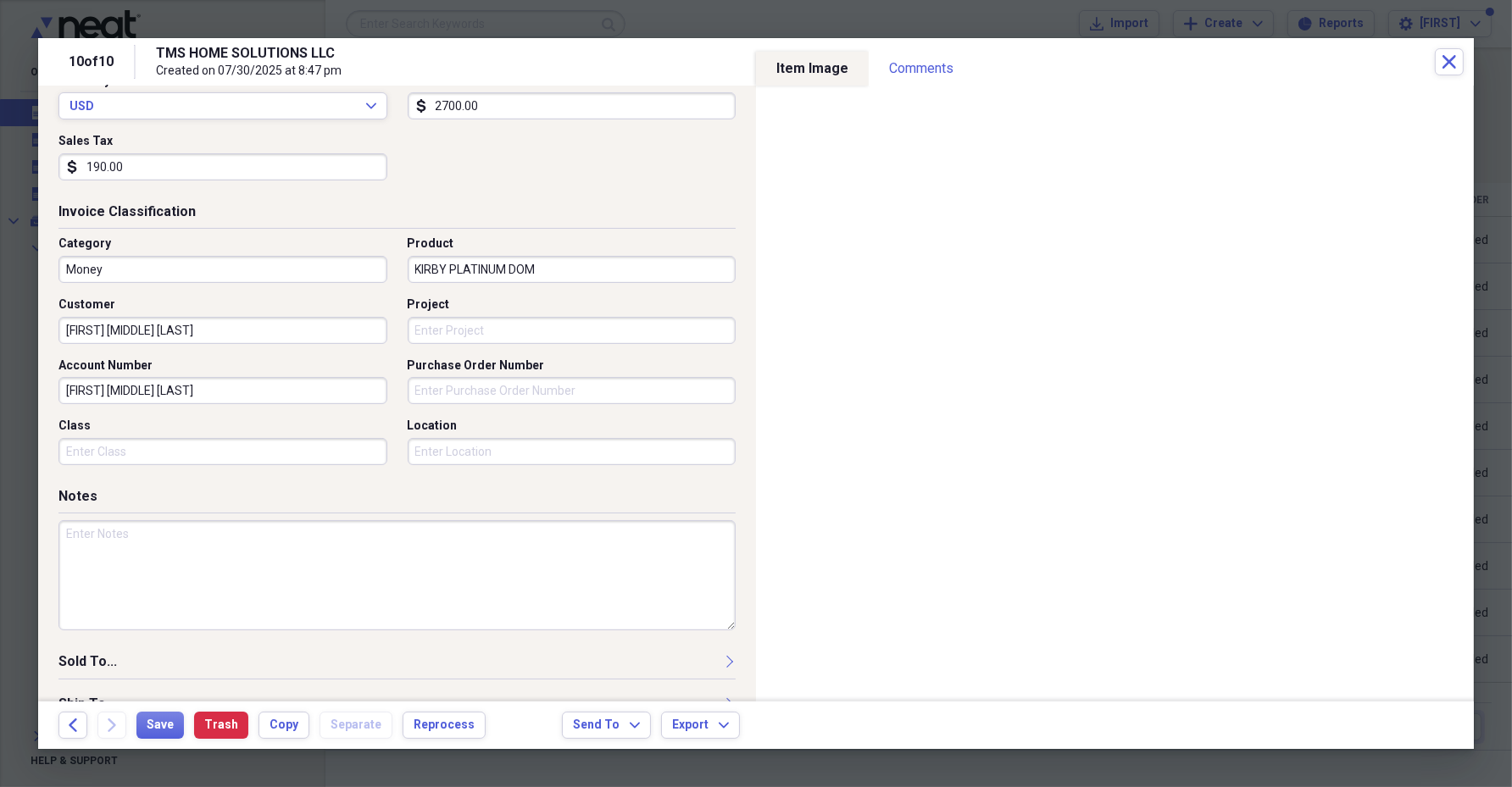 click at bounding box center (397, 575) 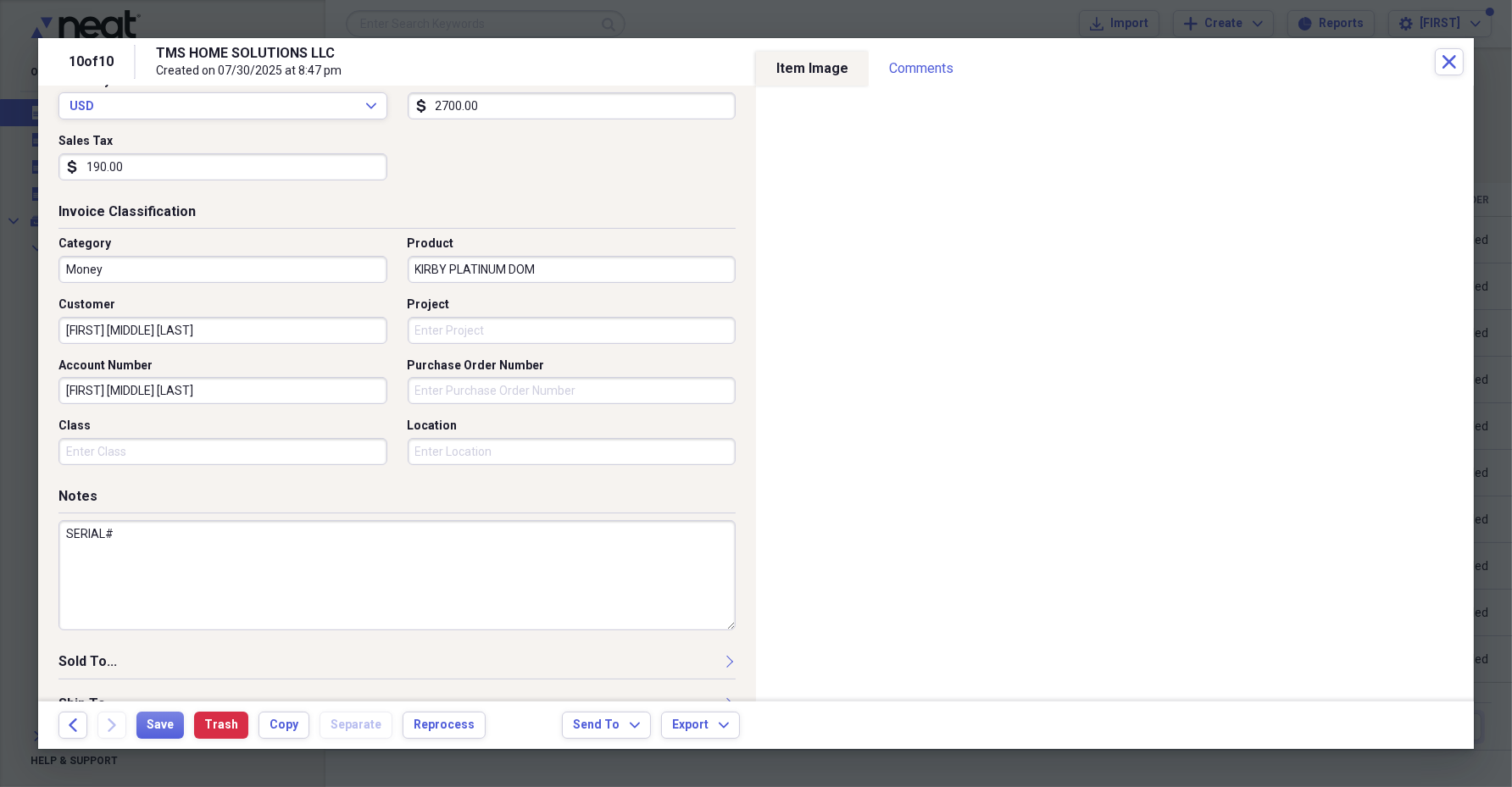 click on "SERIAL#" at bounding box center [397, 575] 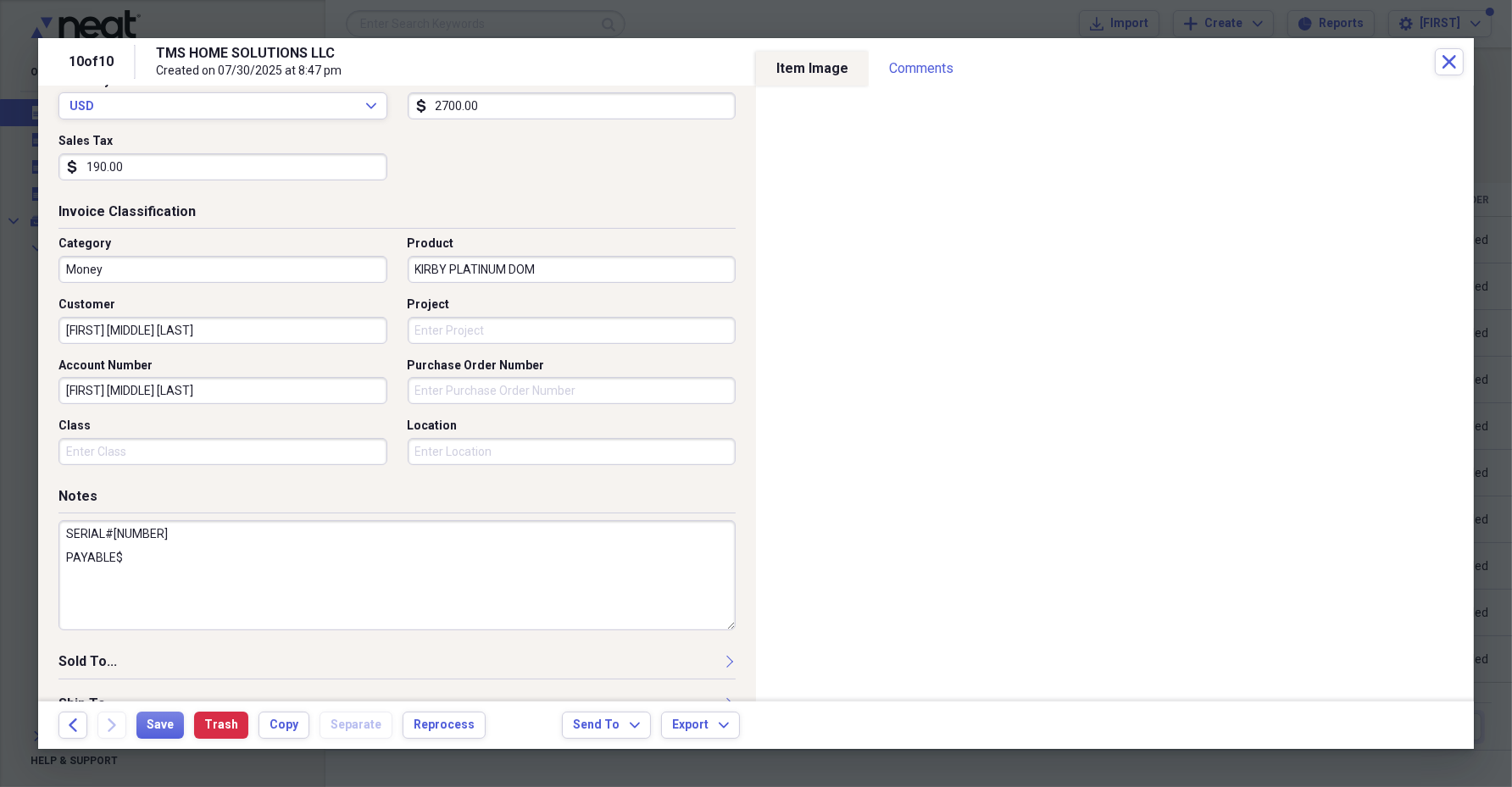 click on "SERIAL#[NUMBER]
PAYABLE$" at bounding box center [397, 575] 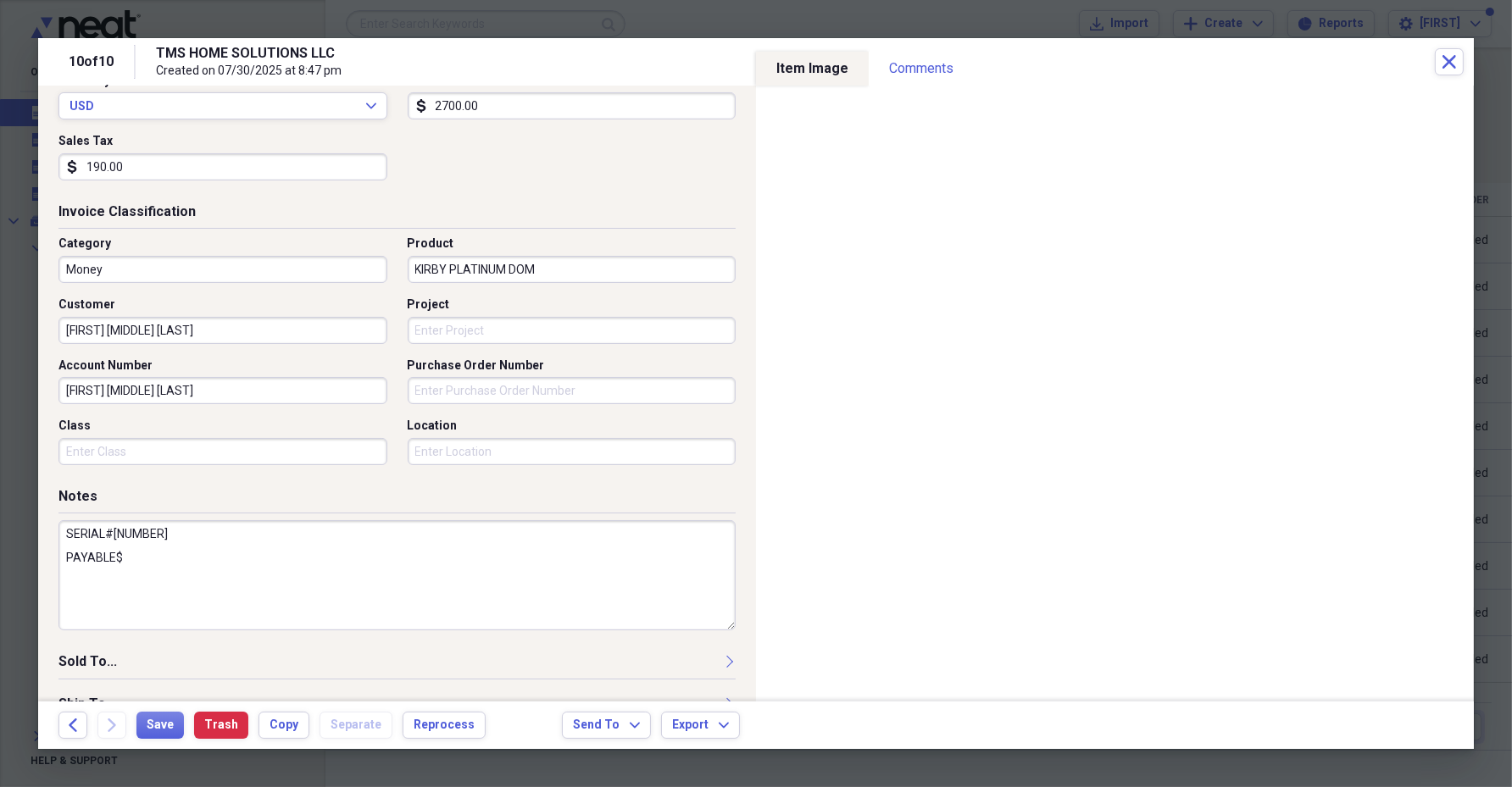 paste on "2484.00" 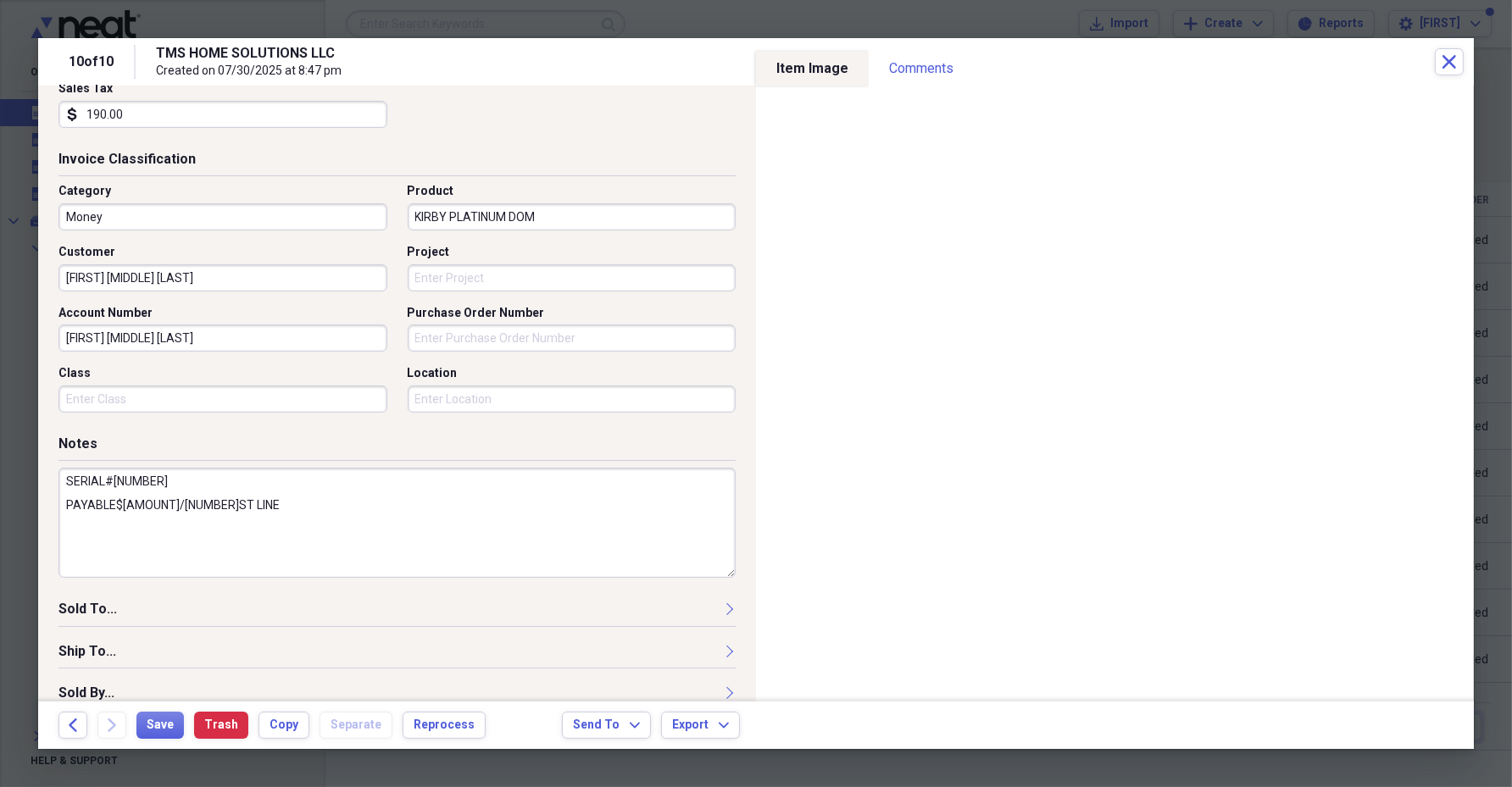scroll, scrollTop: 392, scrollLeft: 0, axis: vertical 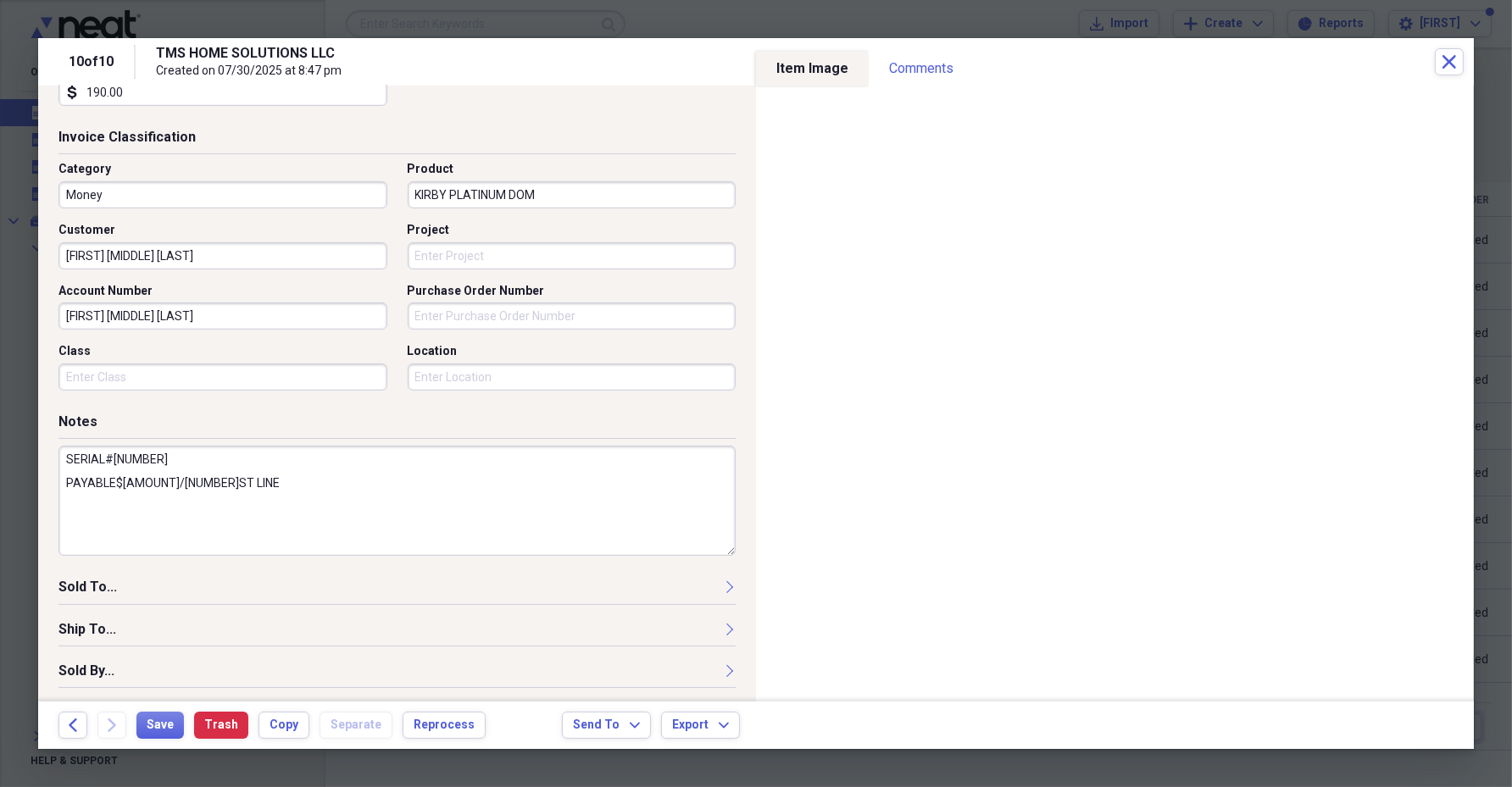 type on "SERIAL#[NUMBER]
PAYABLE$[AMOUNT]/[NUMBER]ST LINE" 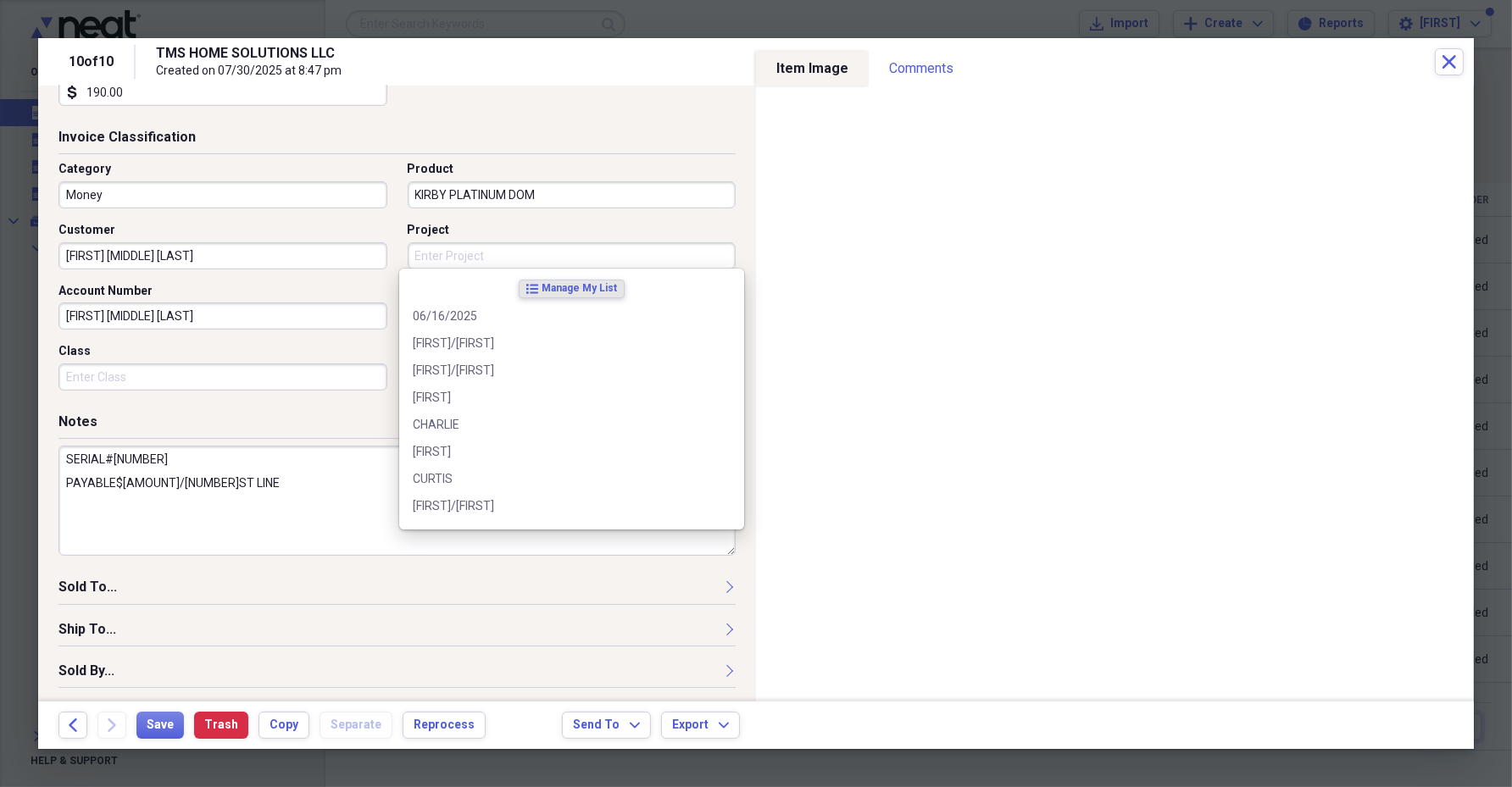 click on "Project" at bounding box center (572, 256) 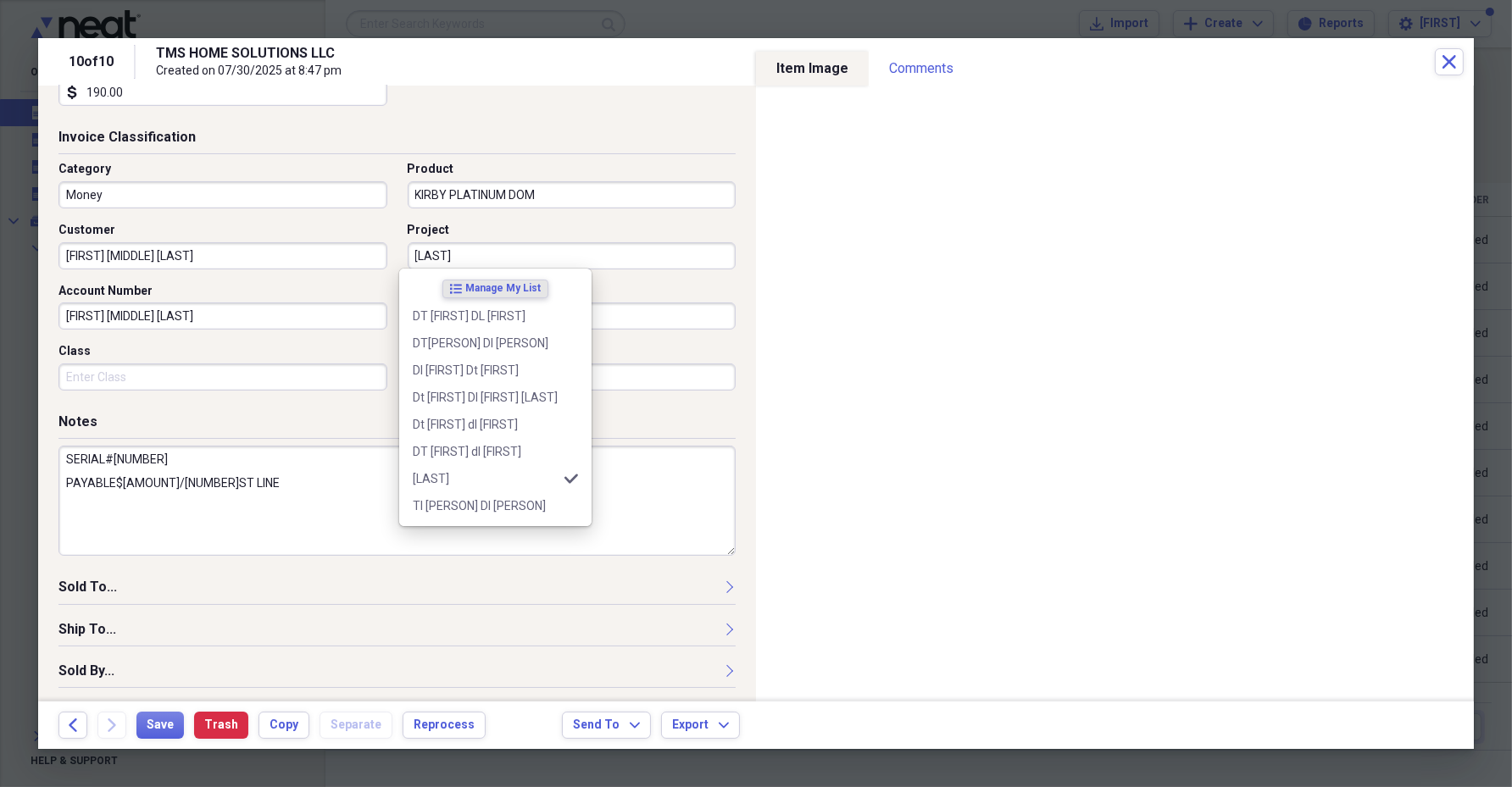 type on "[LAST]" 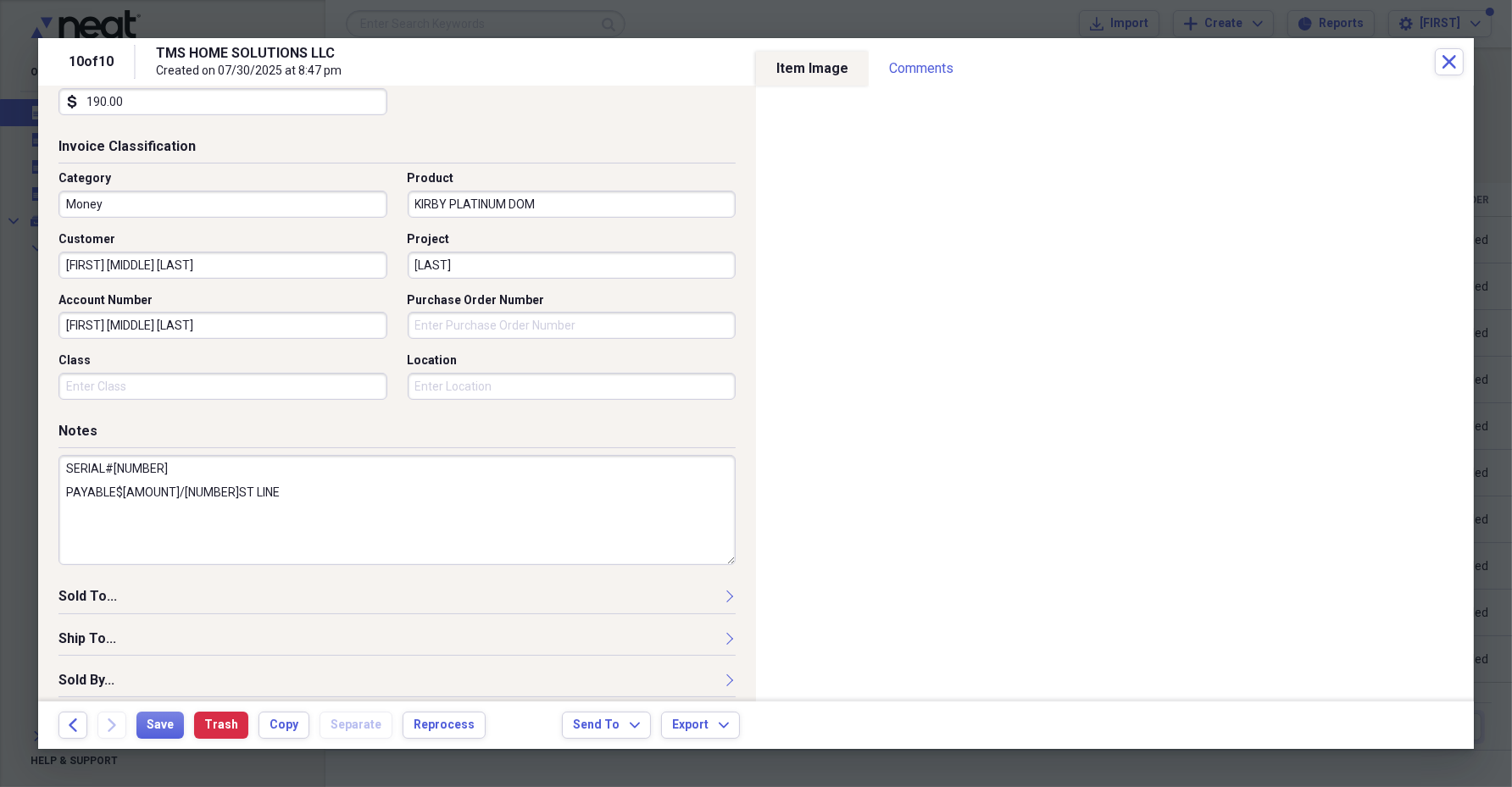 scroll, scrollTop: 392, scrollLeft: 0, axis: vertical 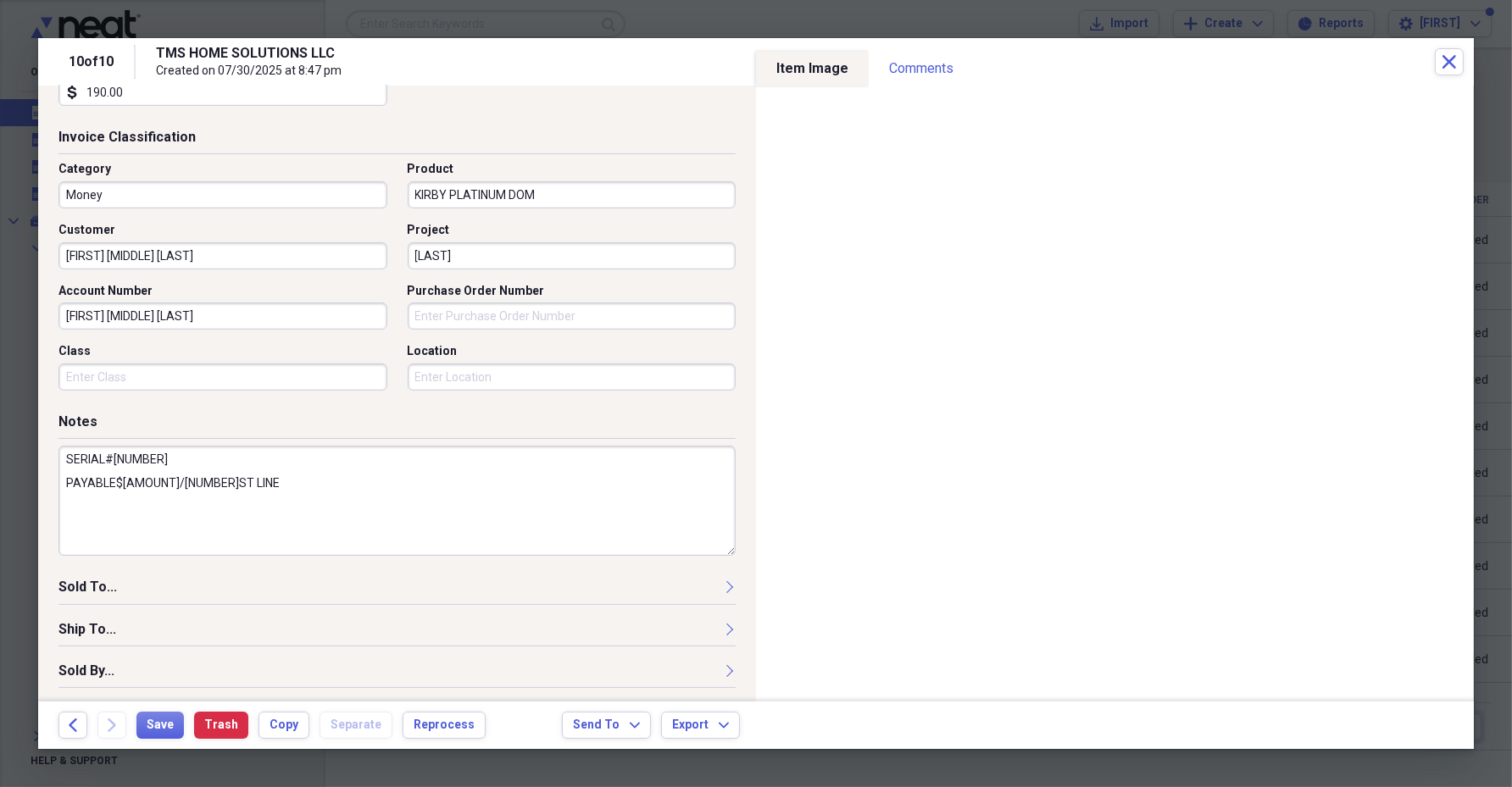 click on "Sold To..." at bounding box center [397, 590] 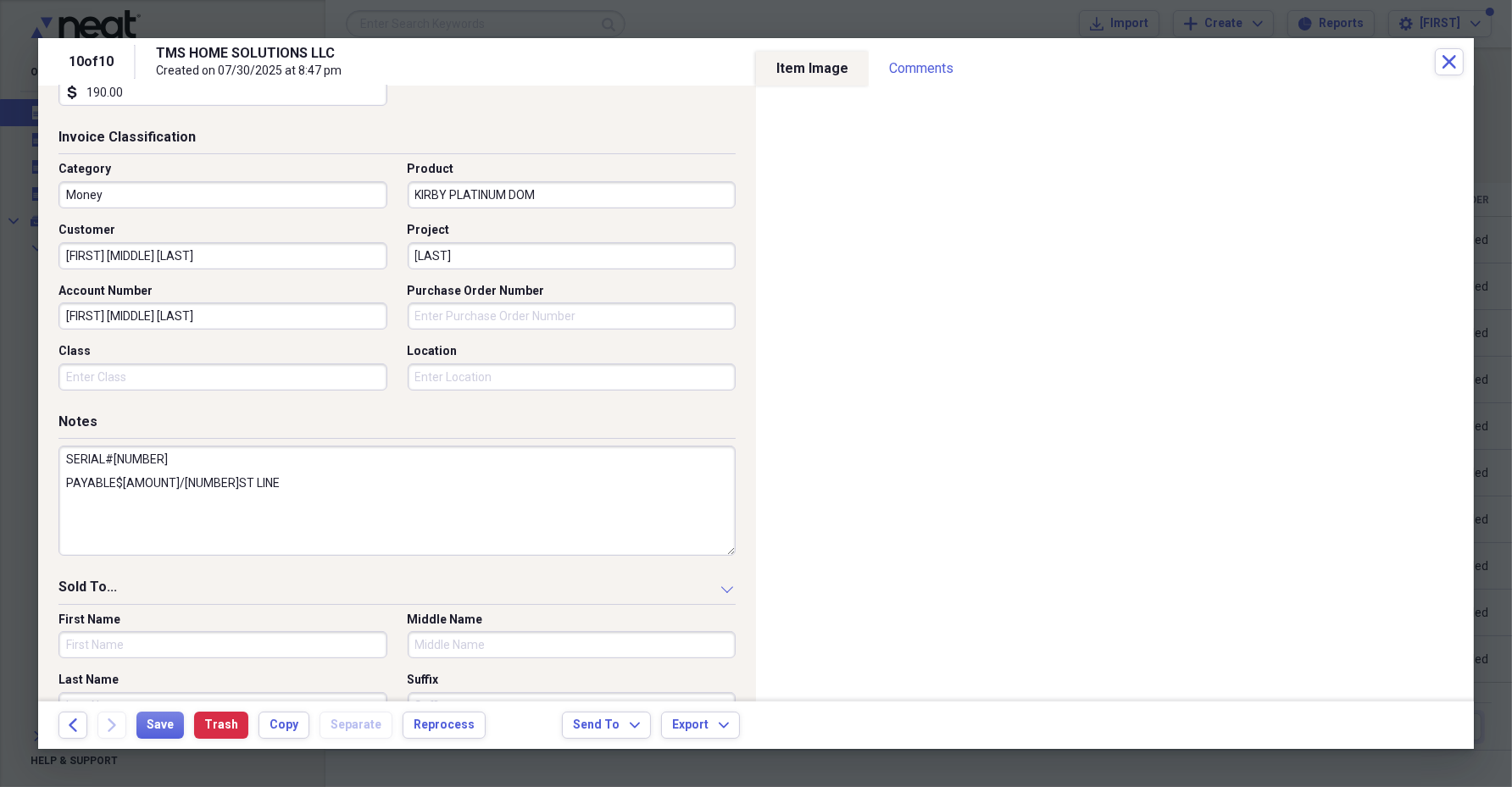 click on "[FIRST] [MIDDLE] [LAST]" at bounding box center [223, 256] 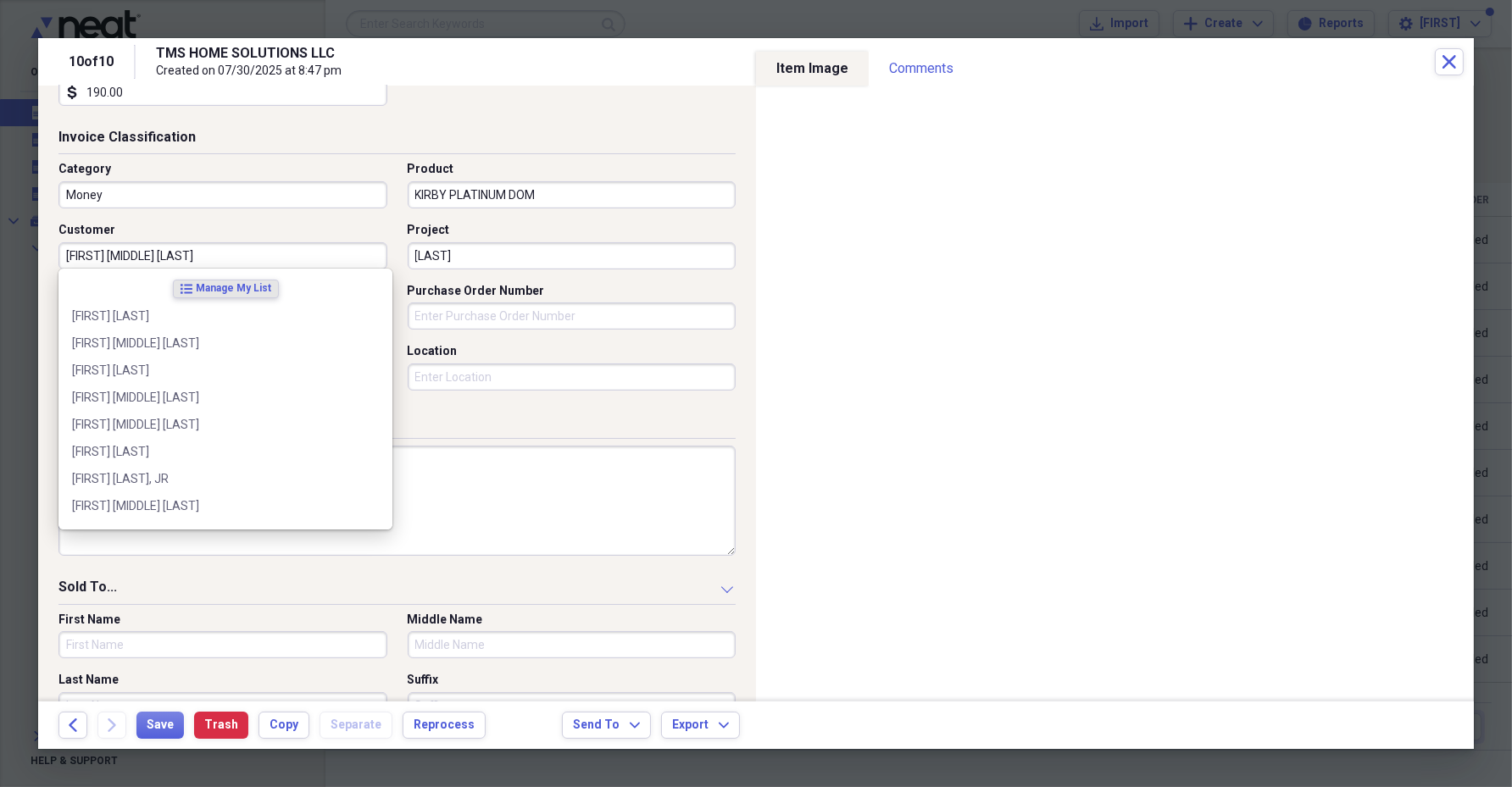 click on "[FIRST] [MIDDLE] [LAST]" at bounding box center [223, 256] 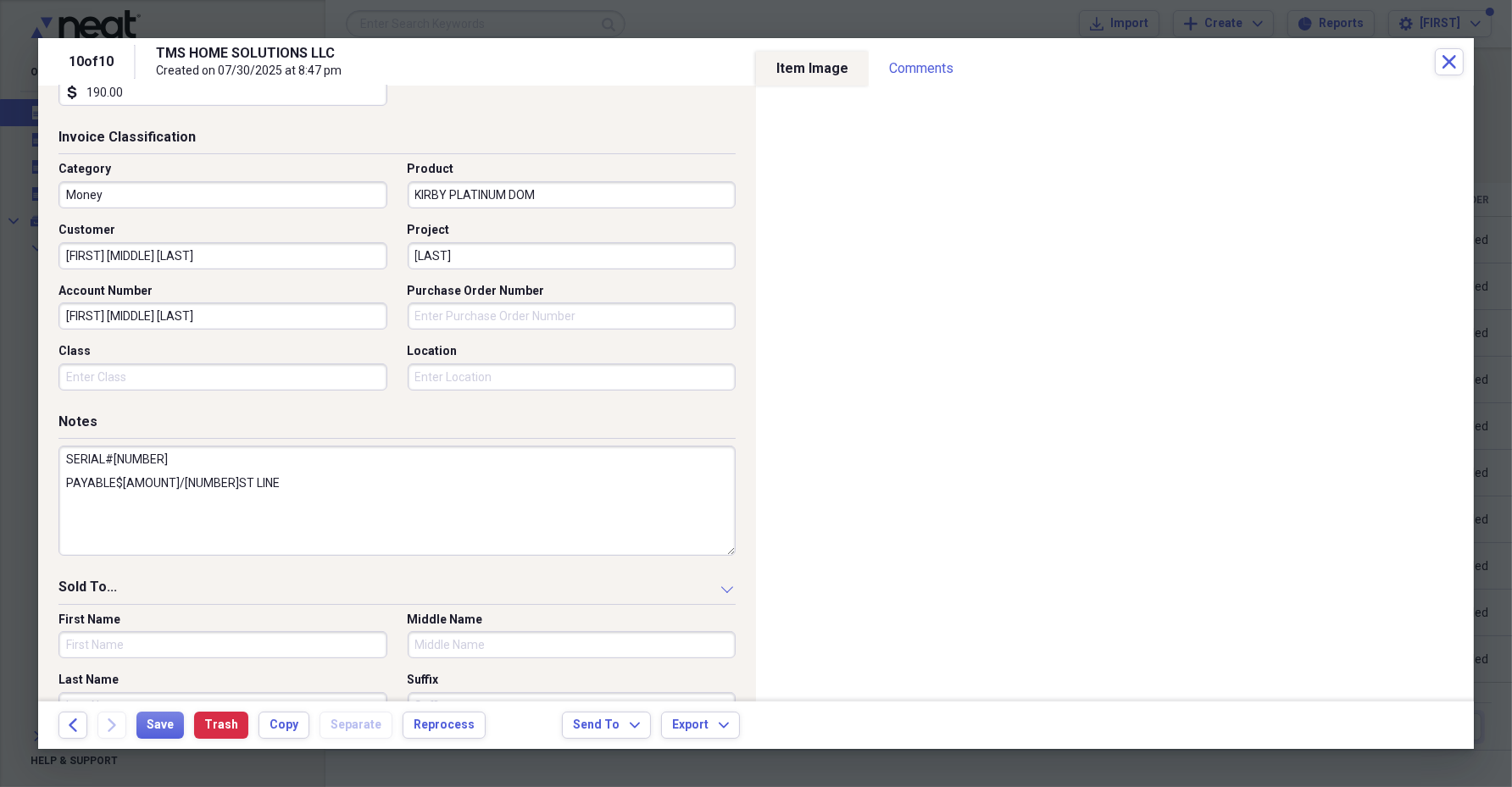 click on "First Name" at bounding box center (223, 645) 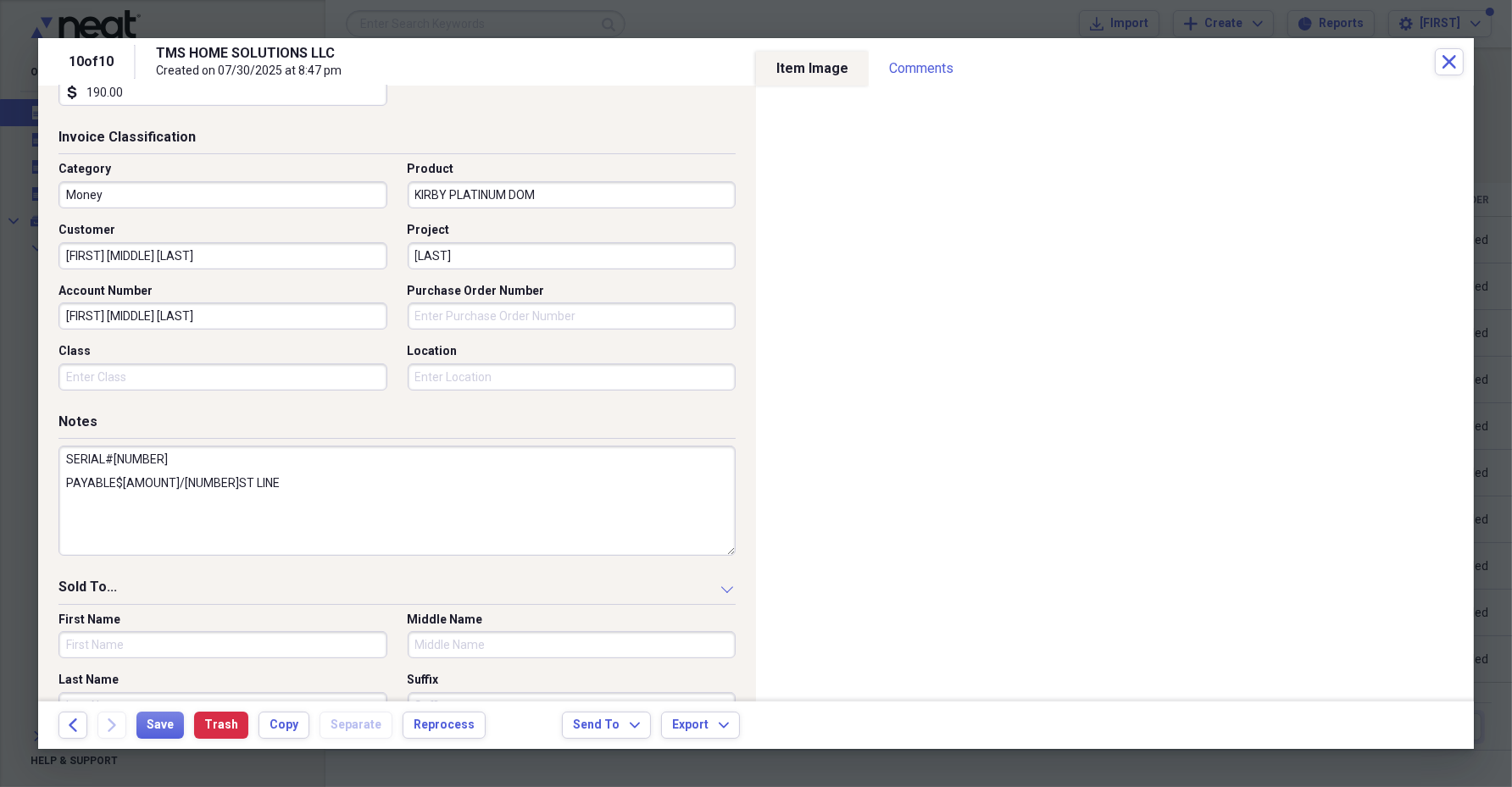 paste on "[FIRST] [MIDDLE] [LAST]" 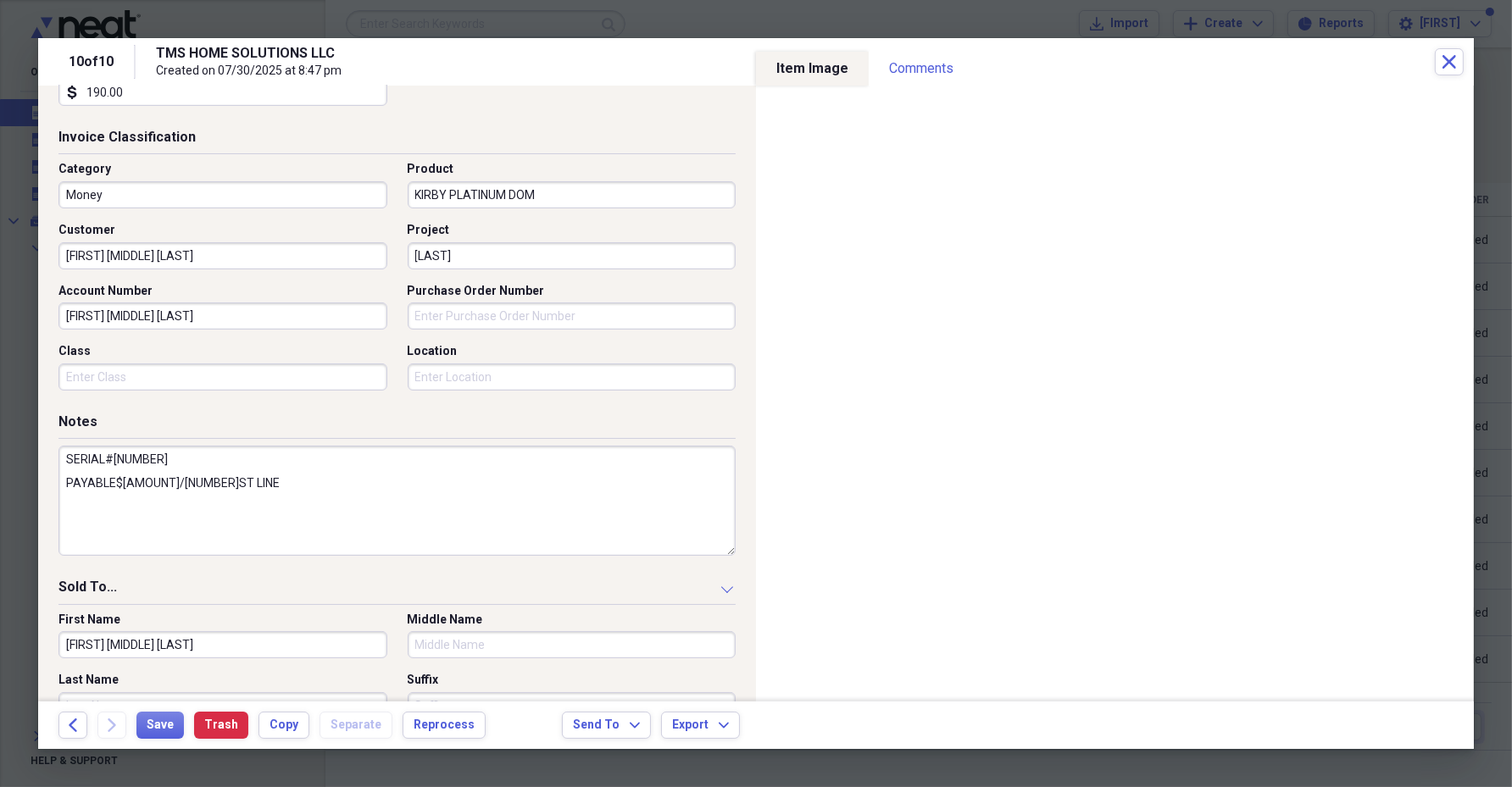 type on "[FIRST] [MIDDLE] [LAST]" 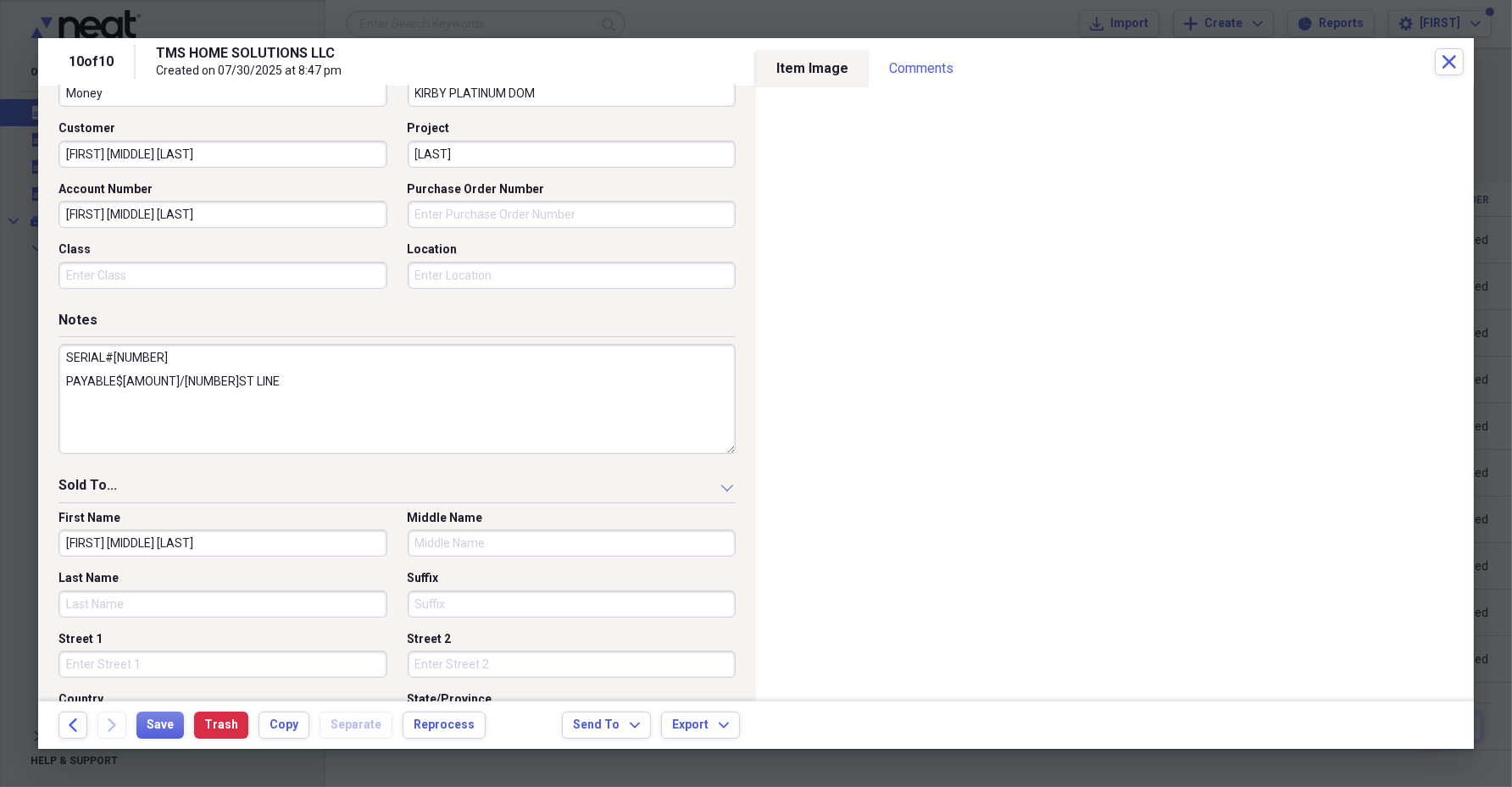 scroll, scrollTop: 604, scrollLeft: 0, axis: vertical 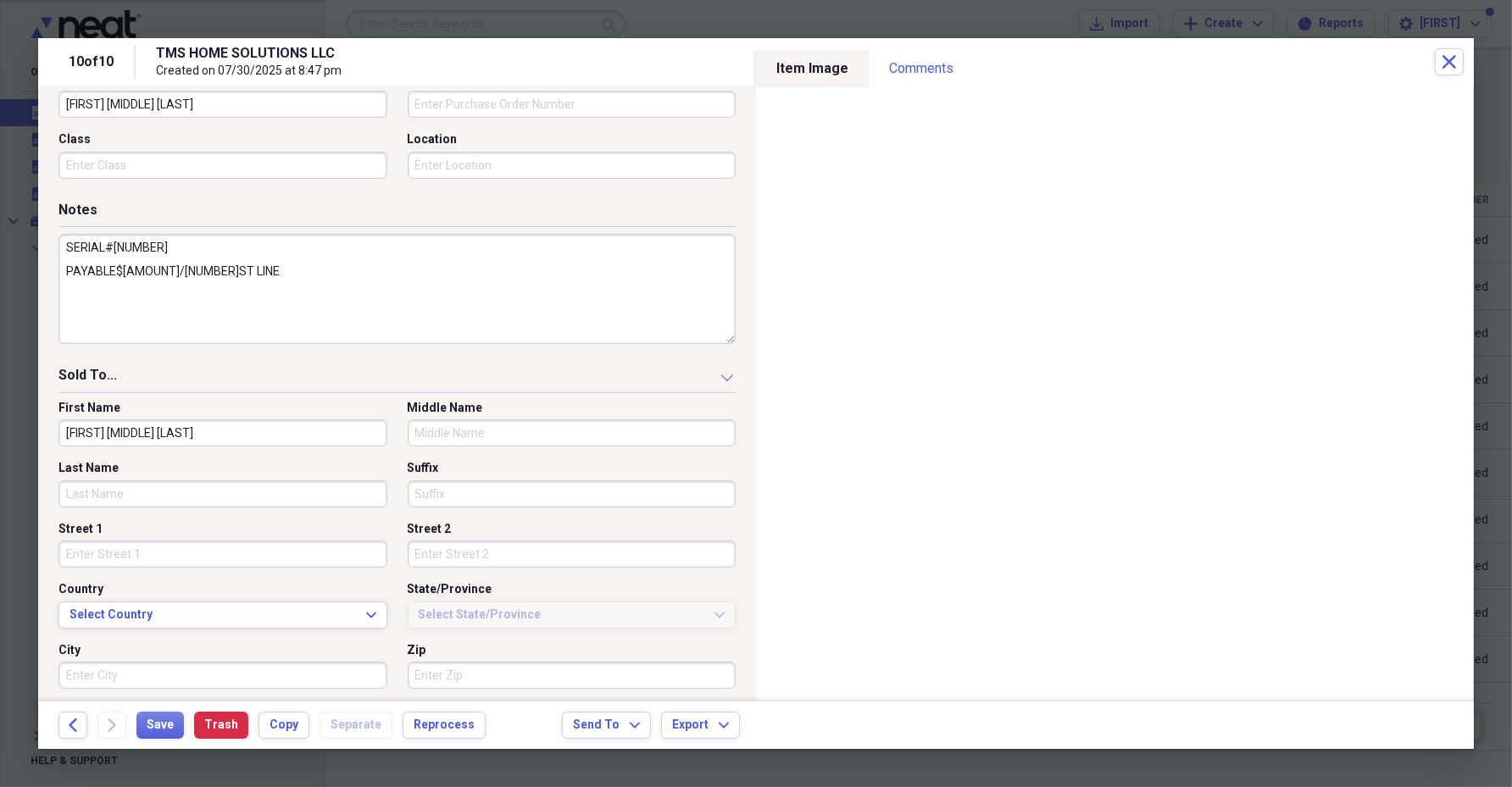 click on "Last Name" at bounding box center [223, 494] 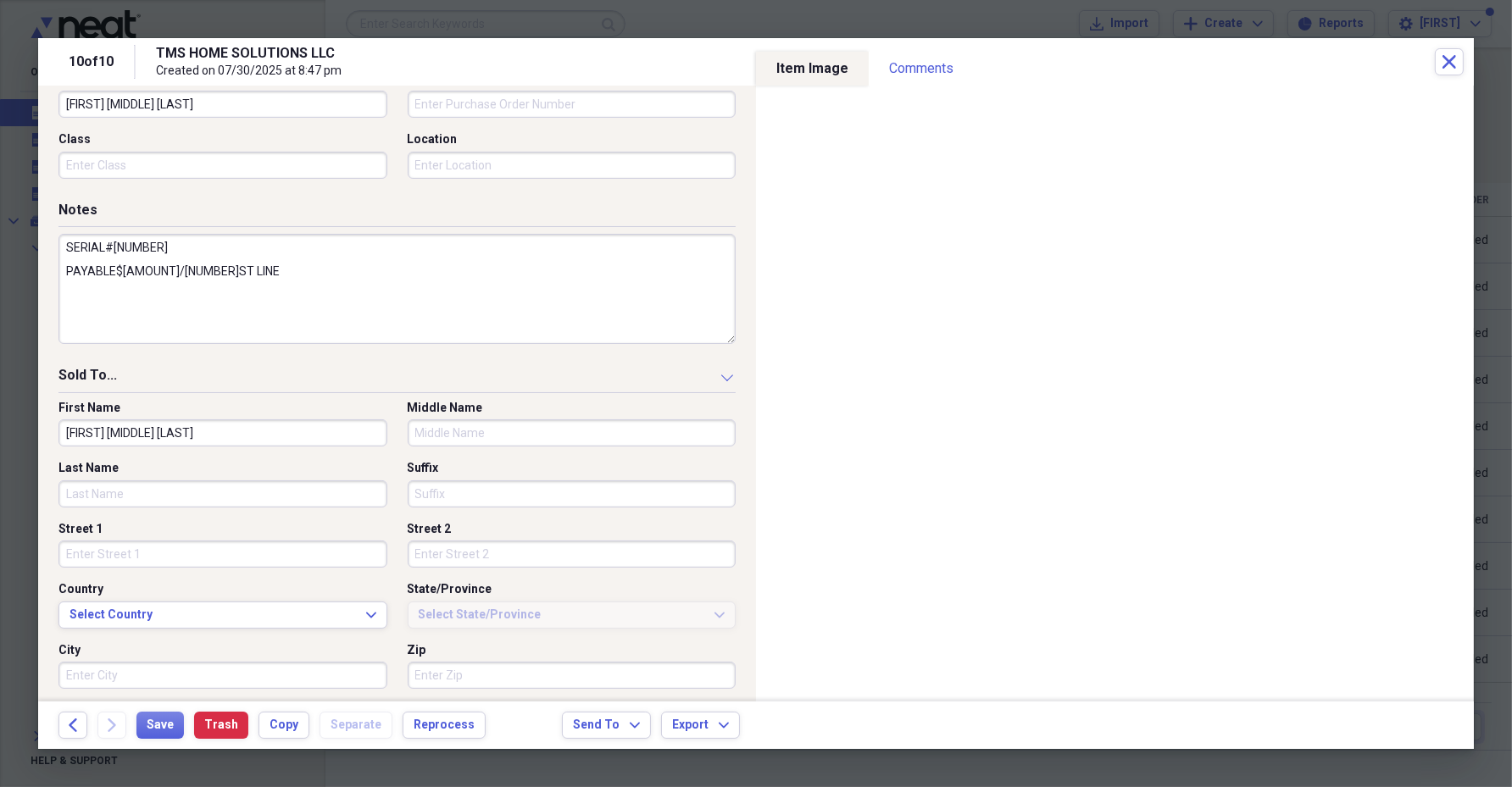 paste on "[FIRST] [MIDDLE] [LAST]" 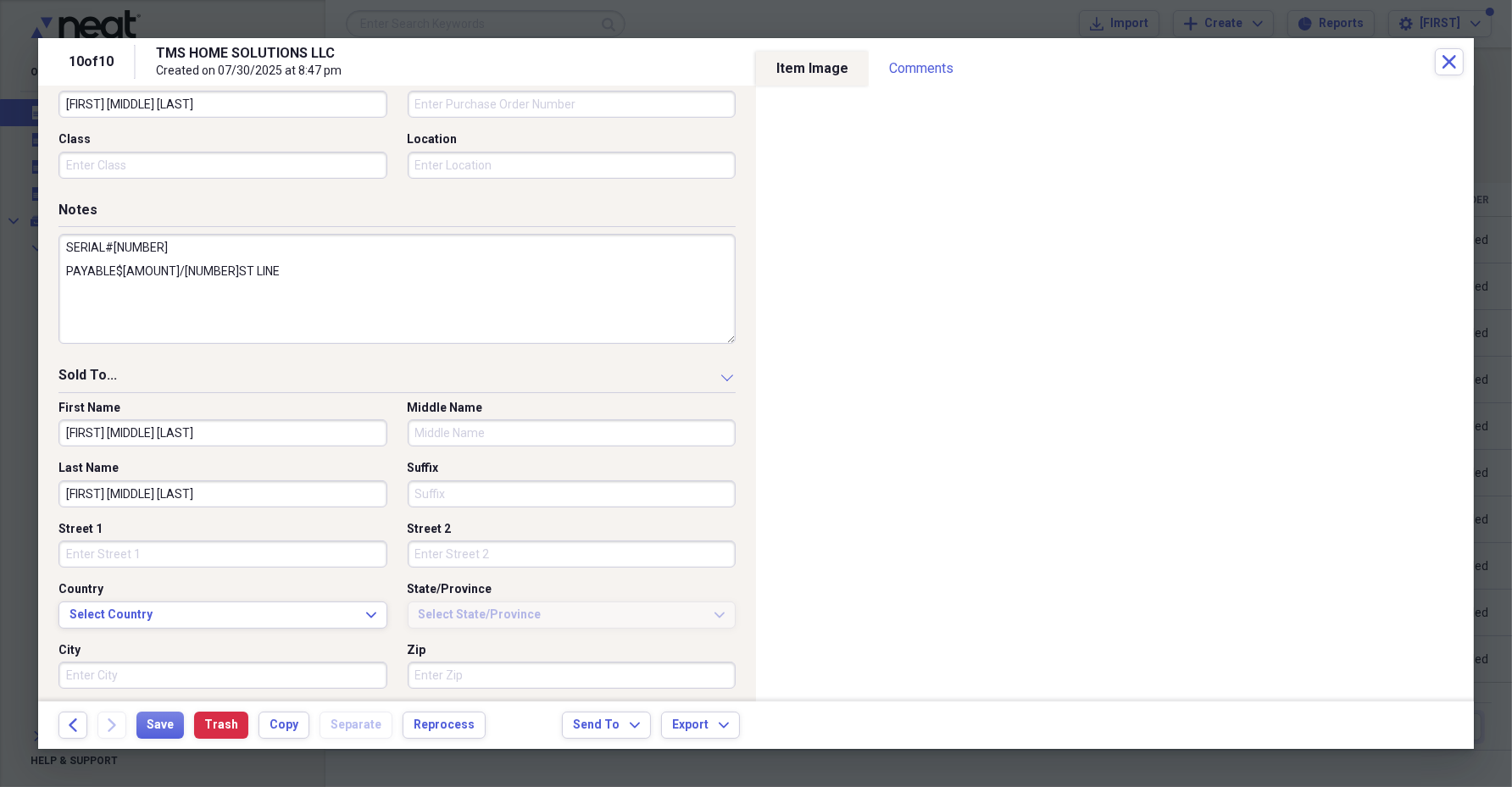 type on "[FIRST] [MIDDLE] [LAST]" 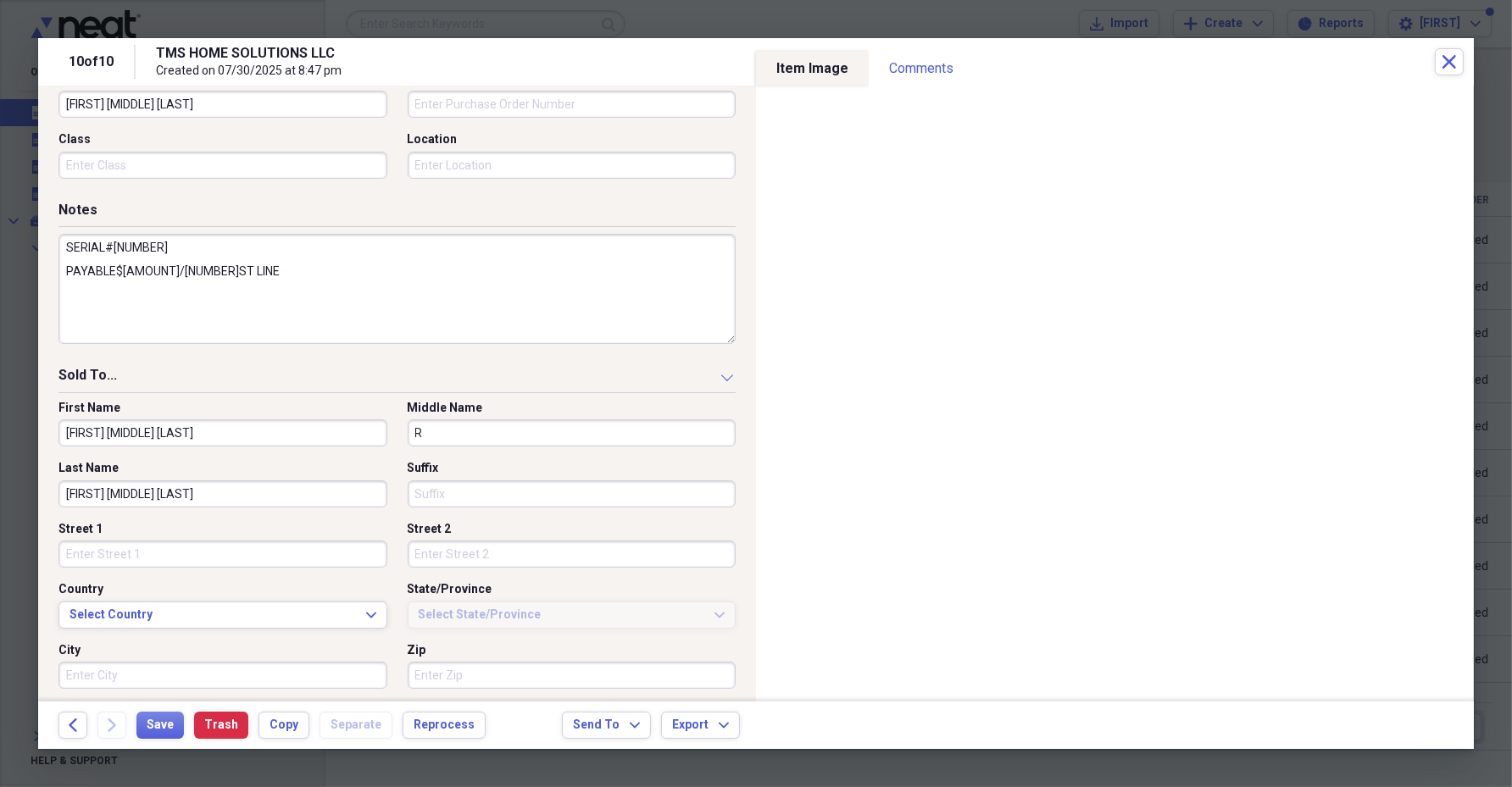 type on "R" 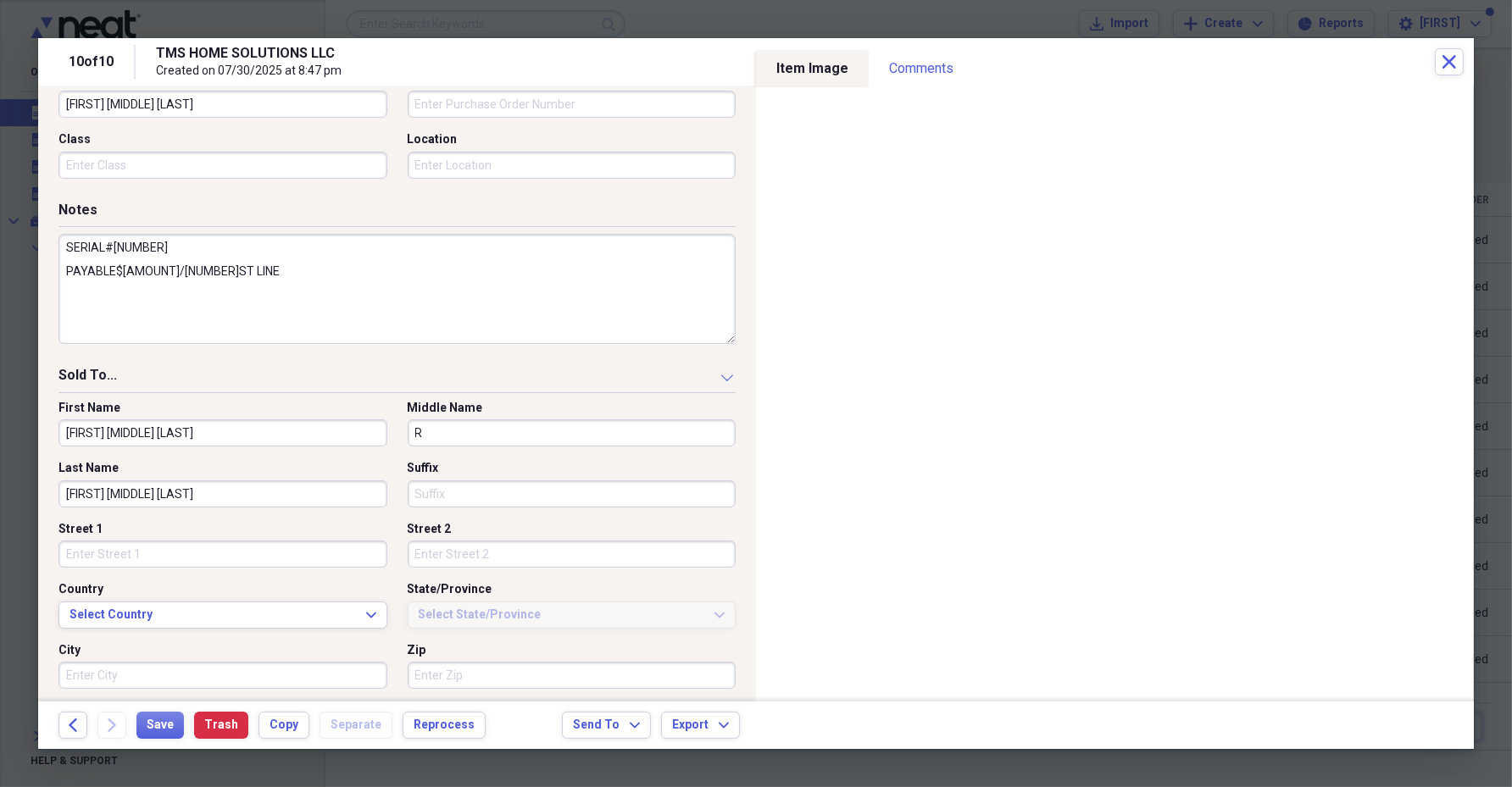 drag, startPoint x: 114, startPoint y: 434, endPoint x: 182, endPoint y: 439, distance: 68.183576 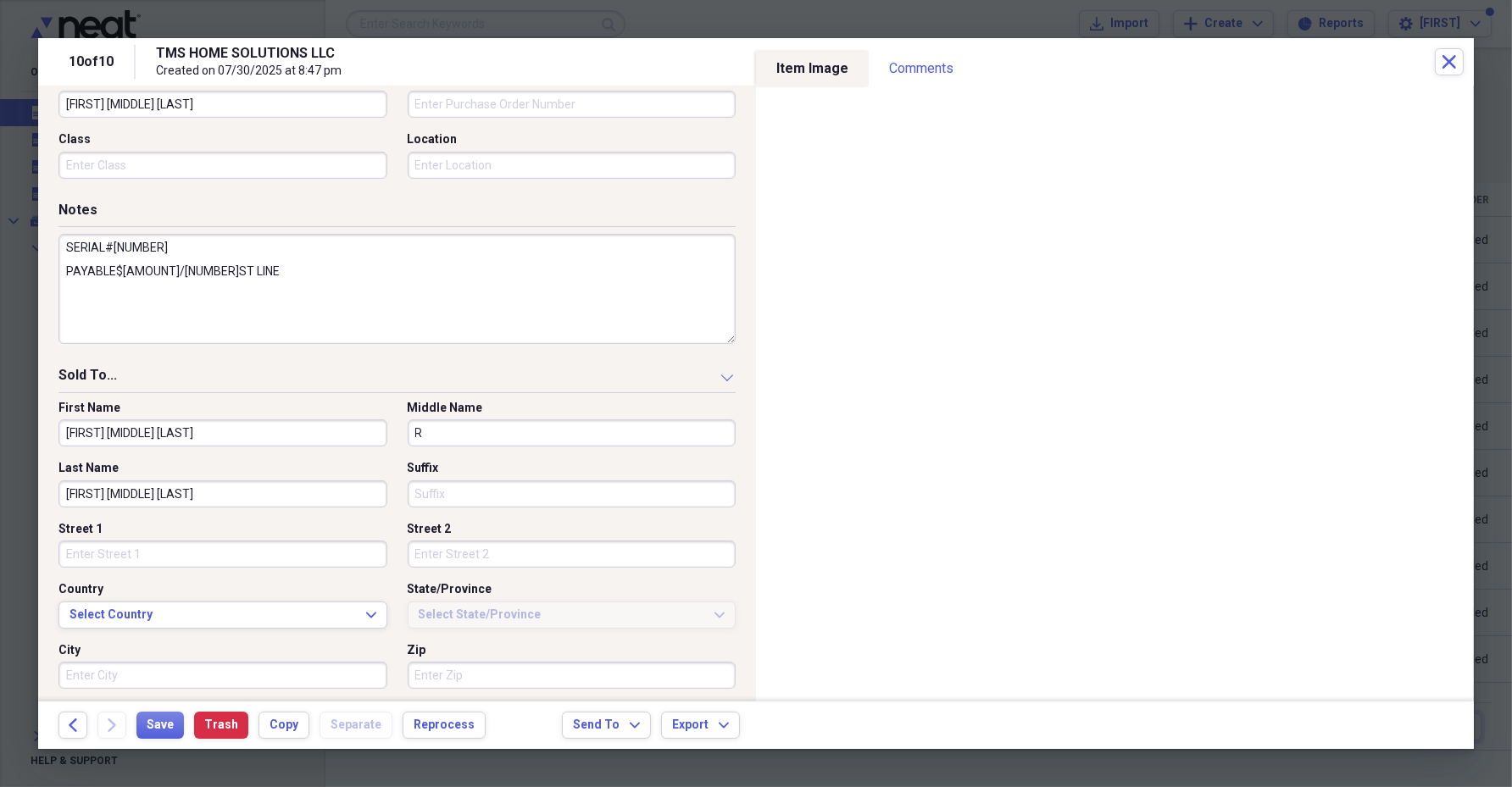 click on "[FIRST] [MIDDLE] [LAST]" at bounding box center (223, 433) 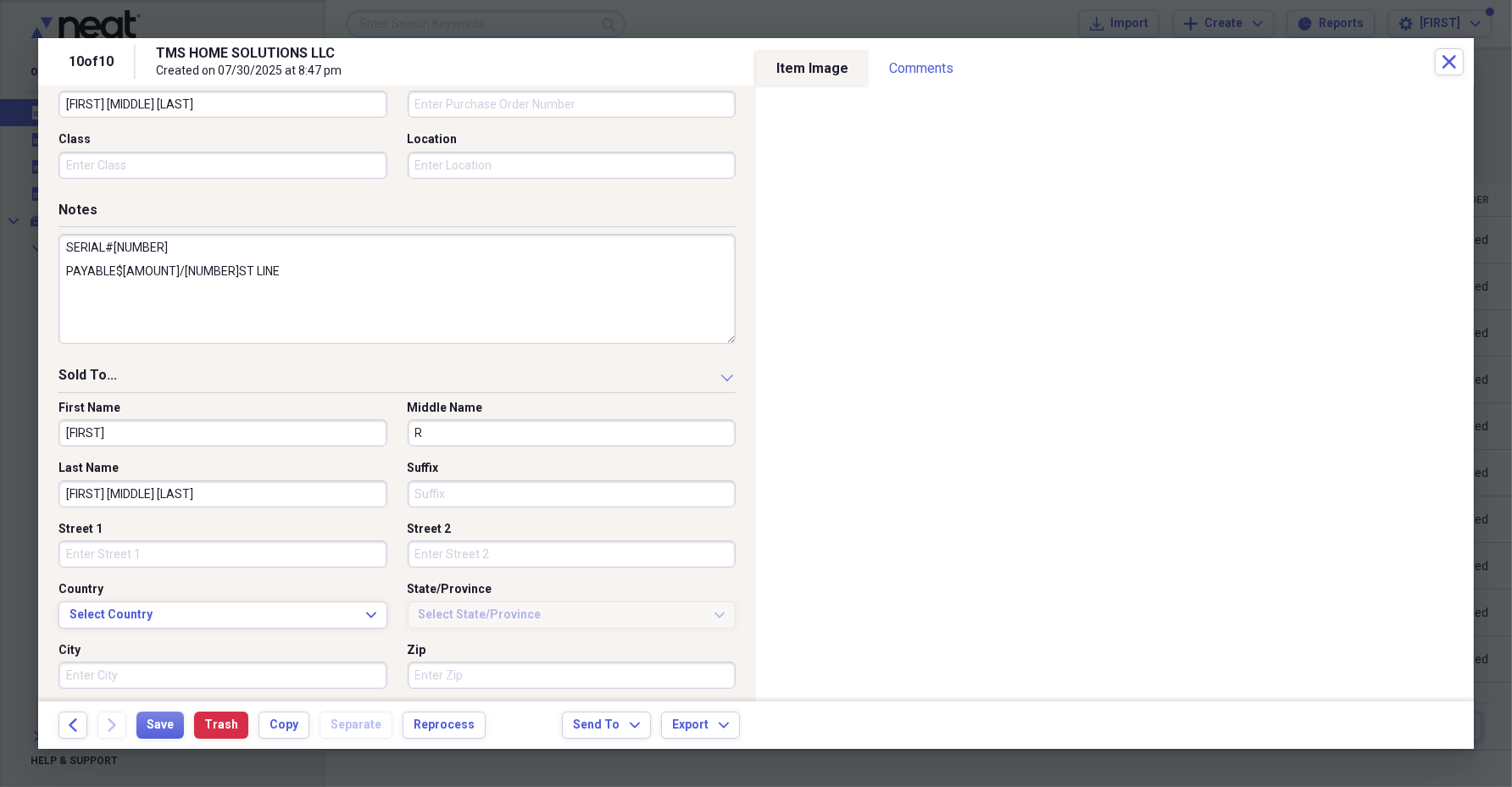 type on "[FIRST]" 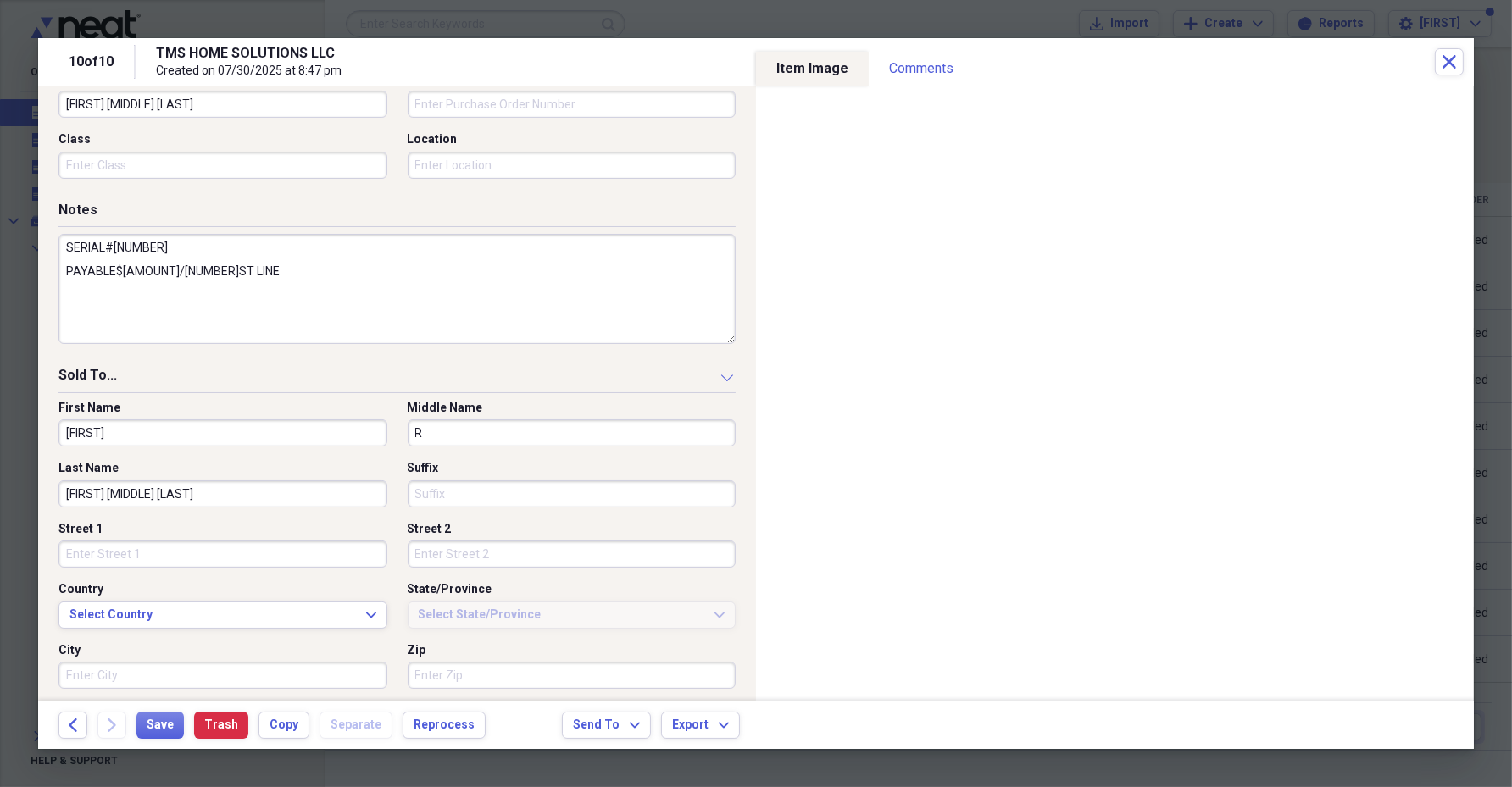 drag, startPoint x: 127, startPoint y: 492, endPoint x: 59, endPoint y: 482, distance: 68.731 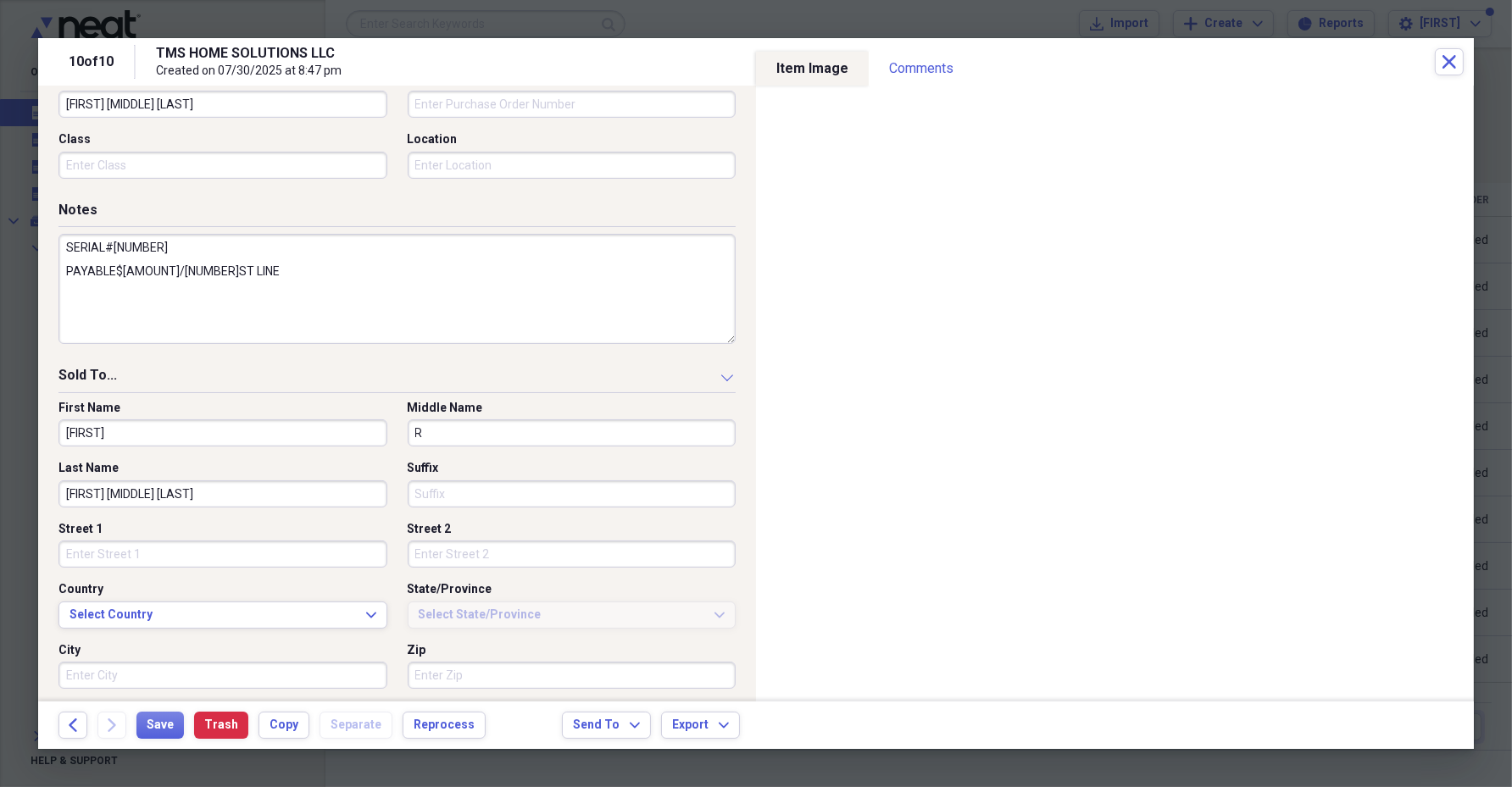click on "[FIRST] [MIDDLE] [LAST]" at bounding box center (223, 494) 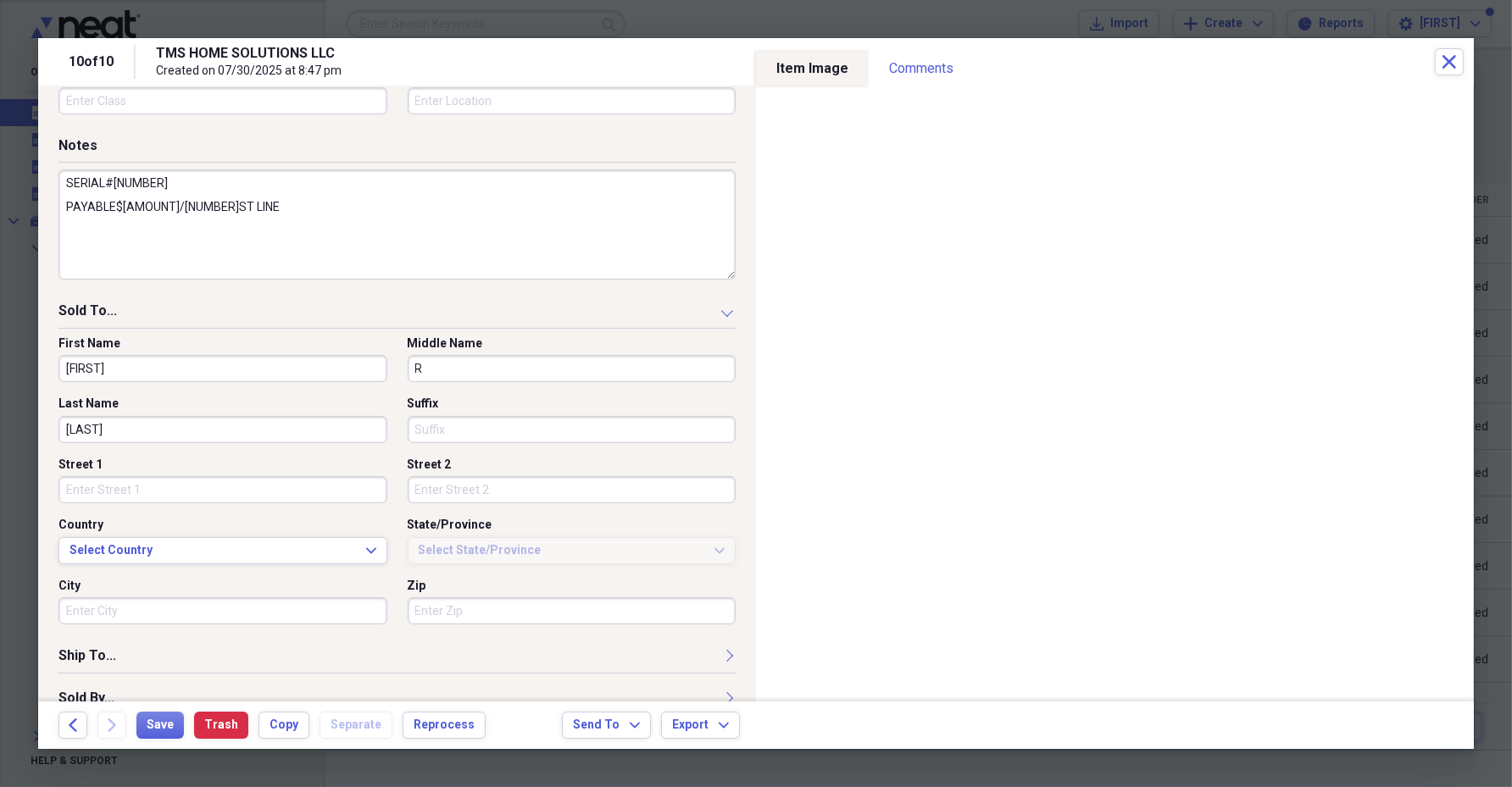 scroll, scrollTop: 695, scrollLeft: 0, axis: vertical 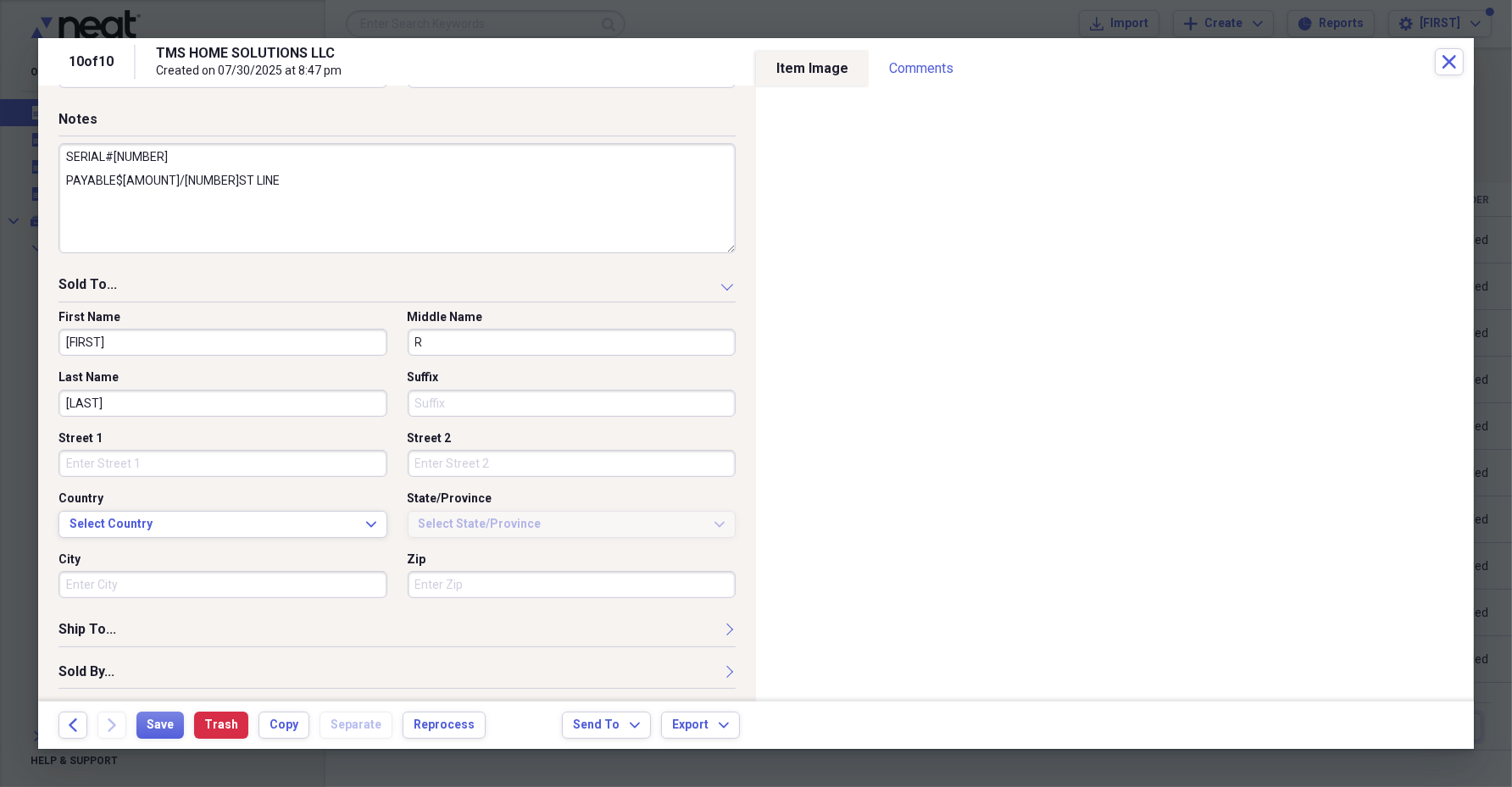 type on "[LAST]" 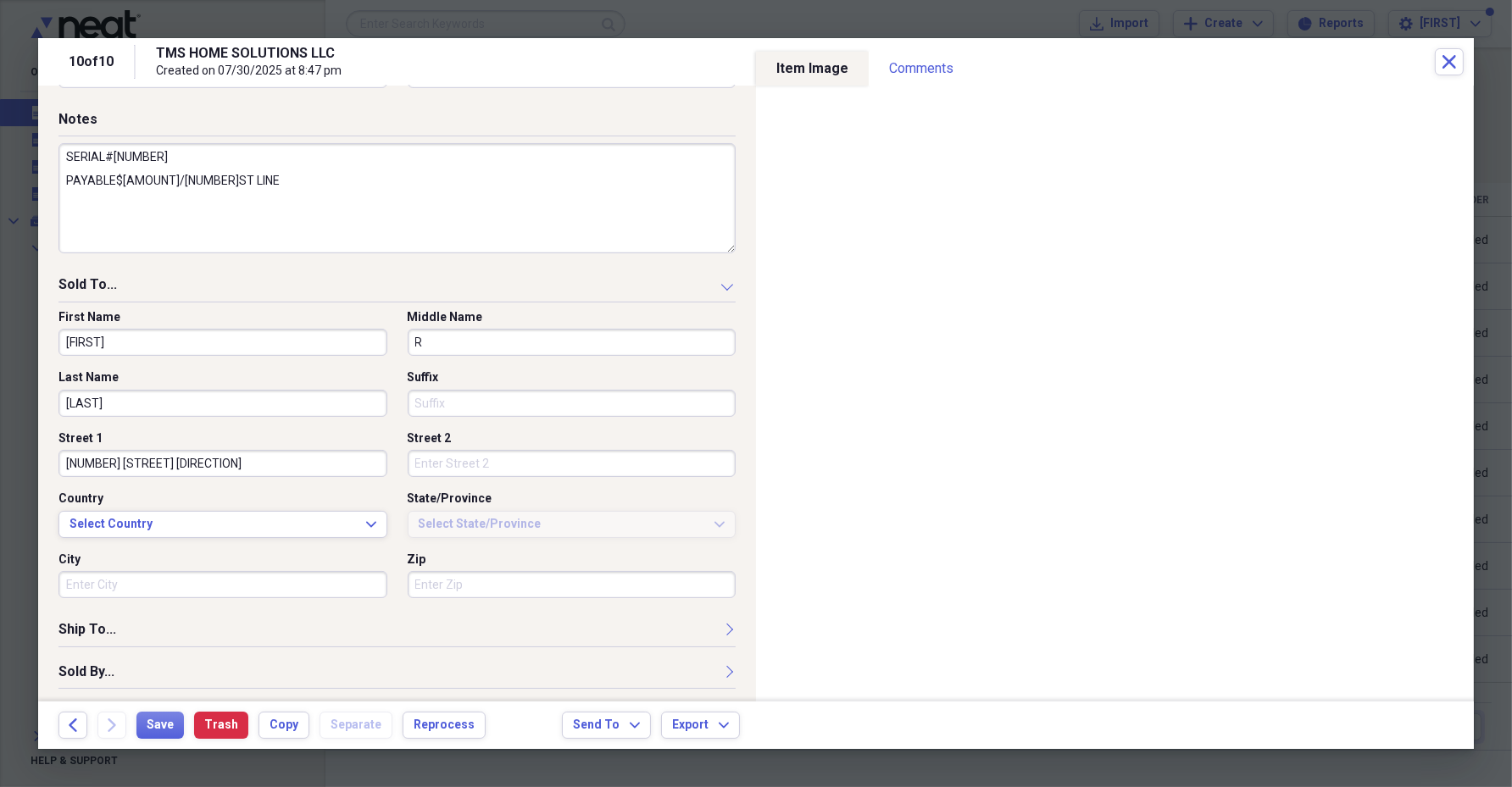 type on "[NUMBER] [STREET] [DIRECTION]" 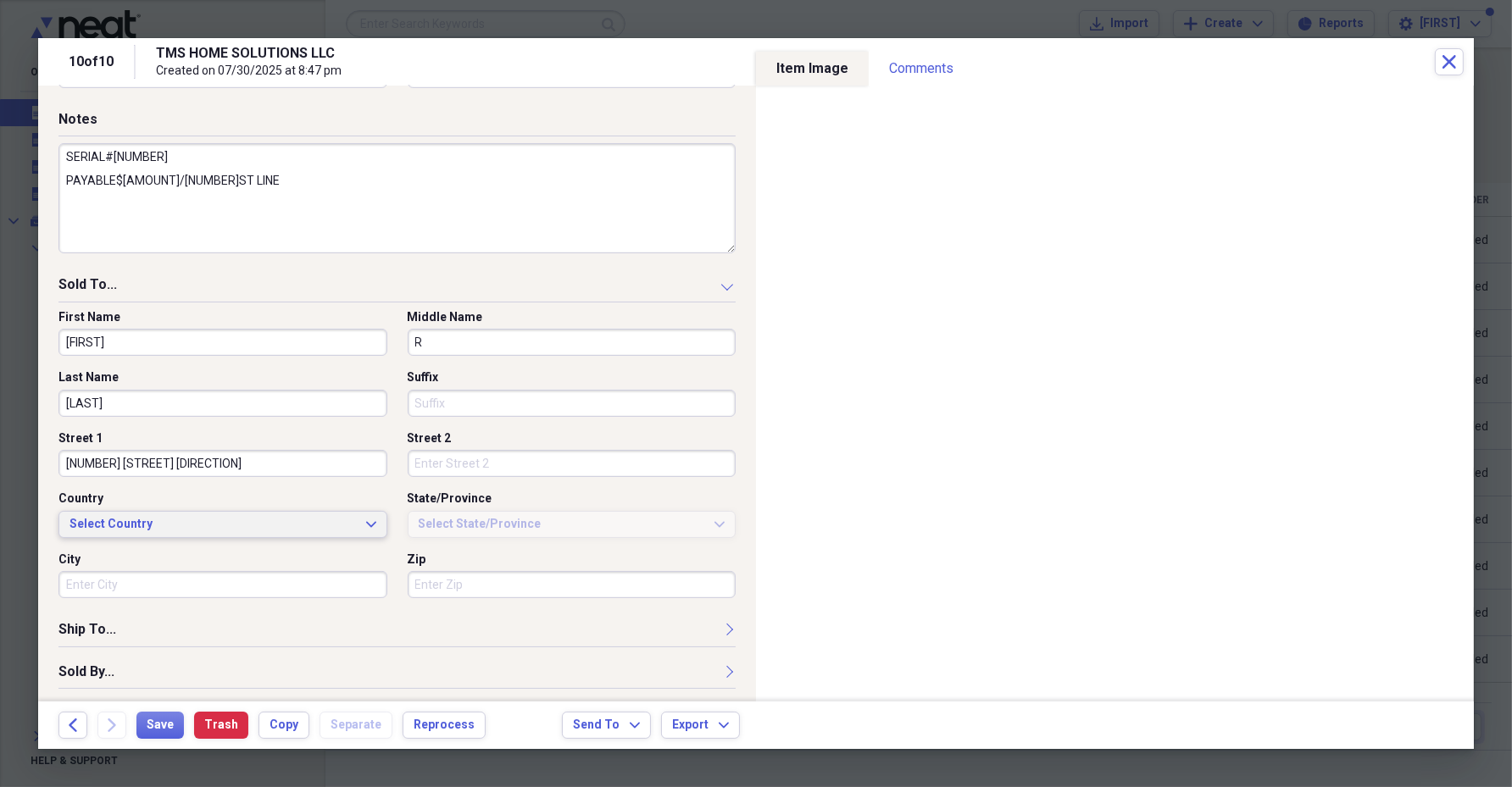 click on "Select Country" at bounding box center [213, 524] 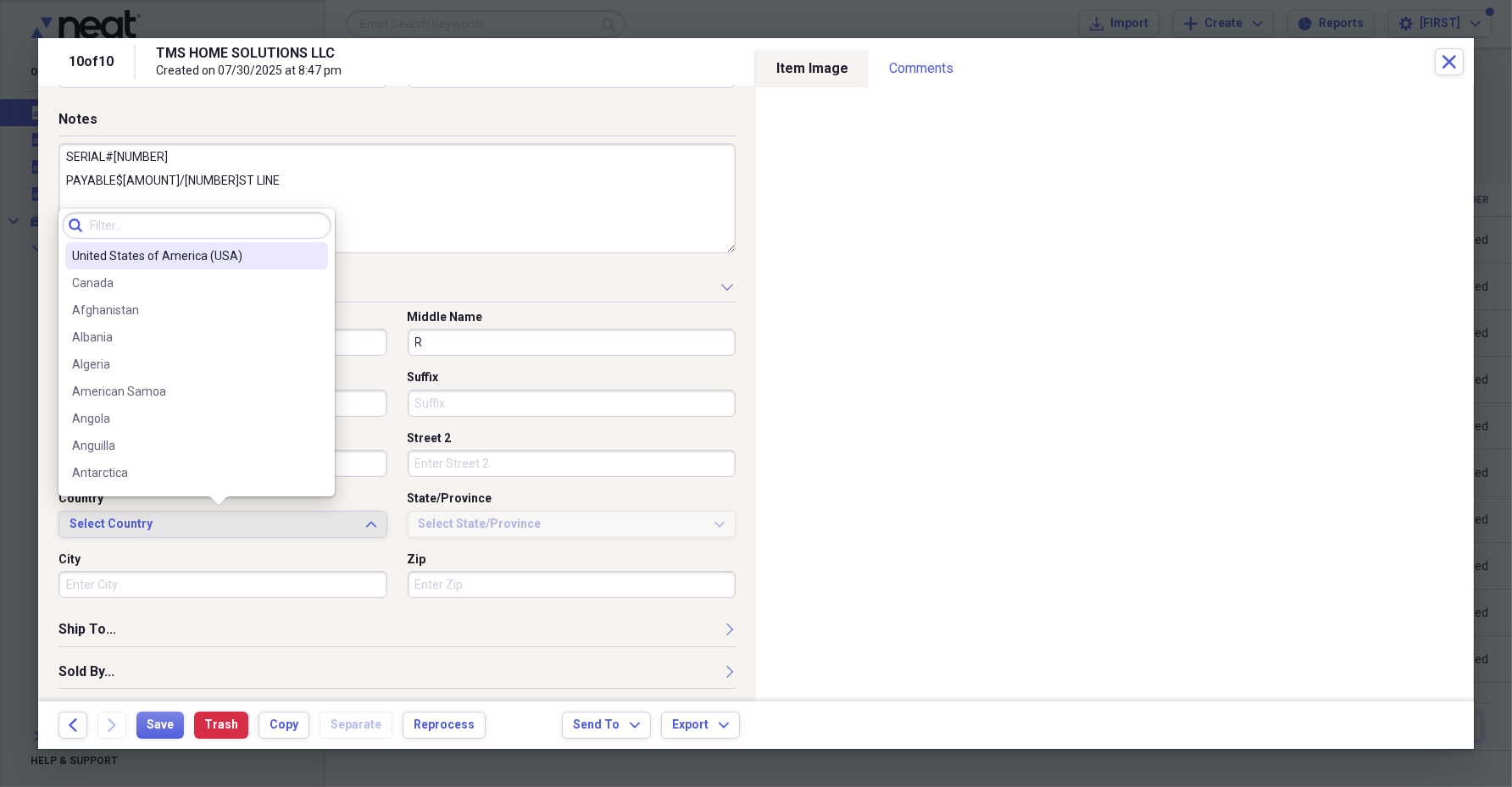 click on "United States of America (USA)" at bounding box center [197, 256] 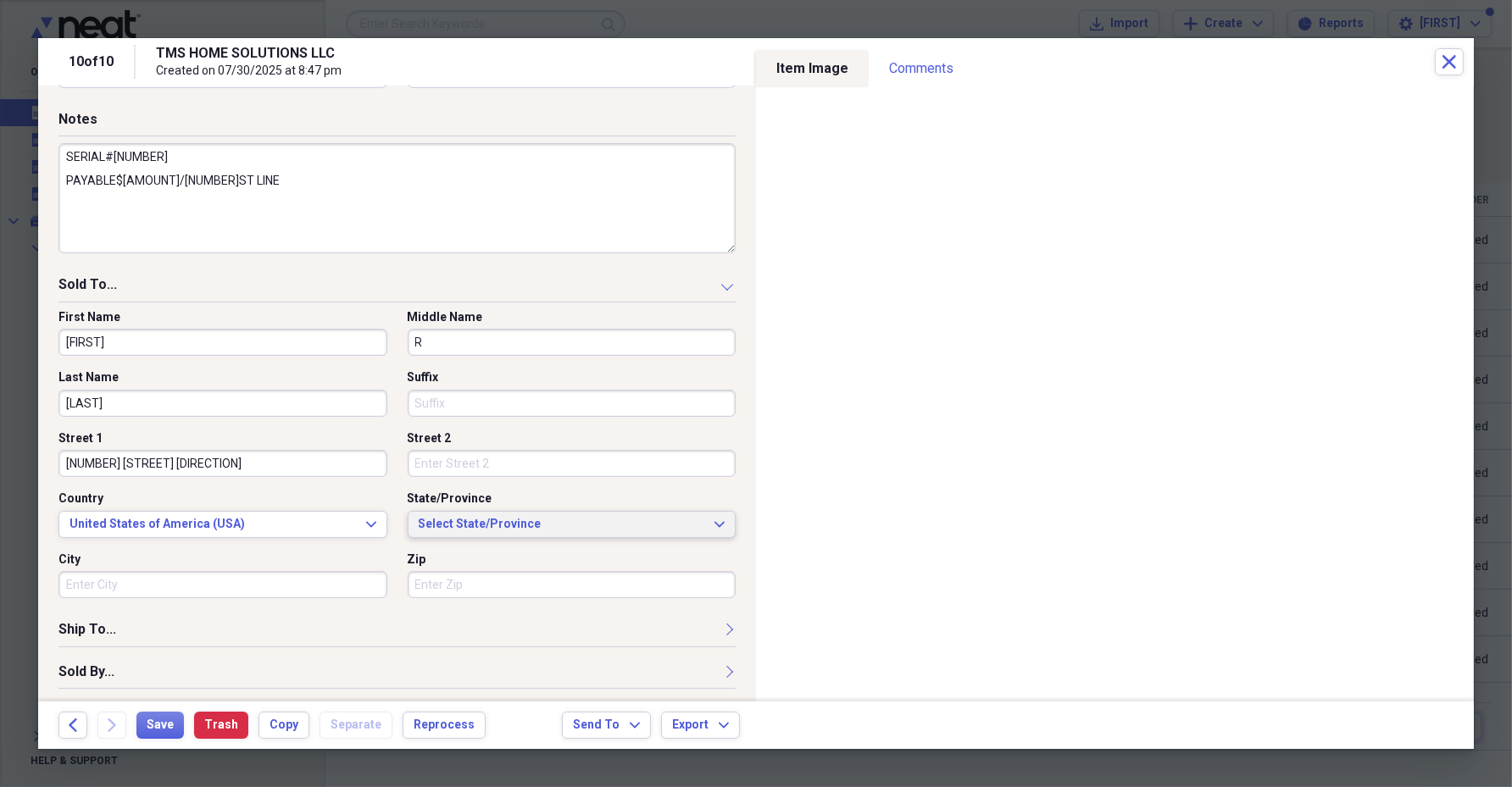 click on "Select State/Province" at bounding box center (562, 524) 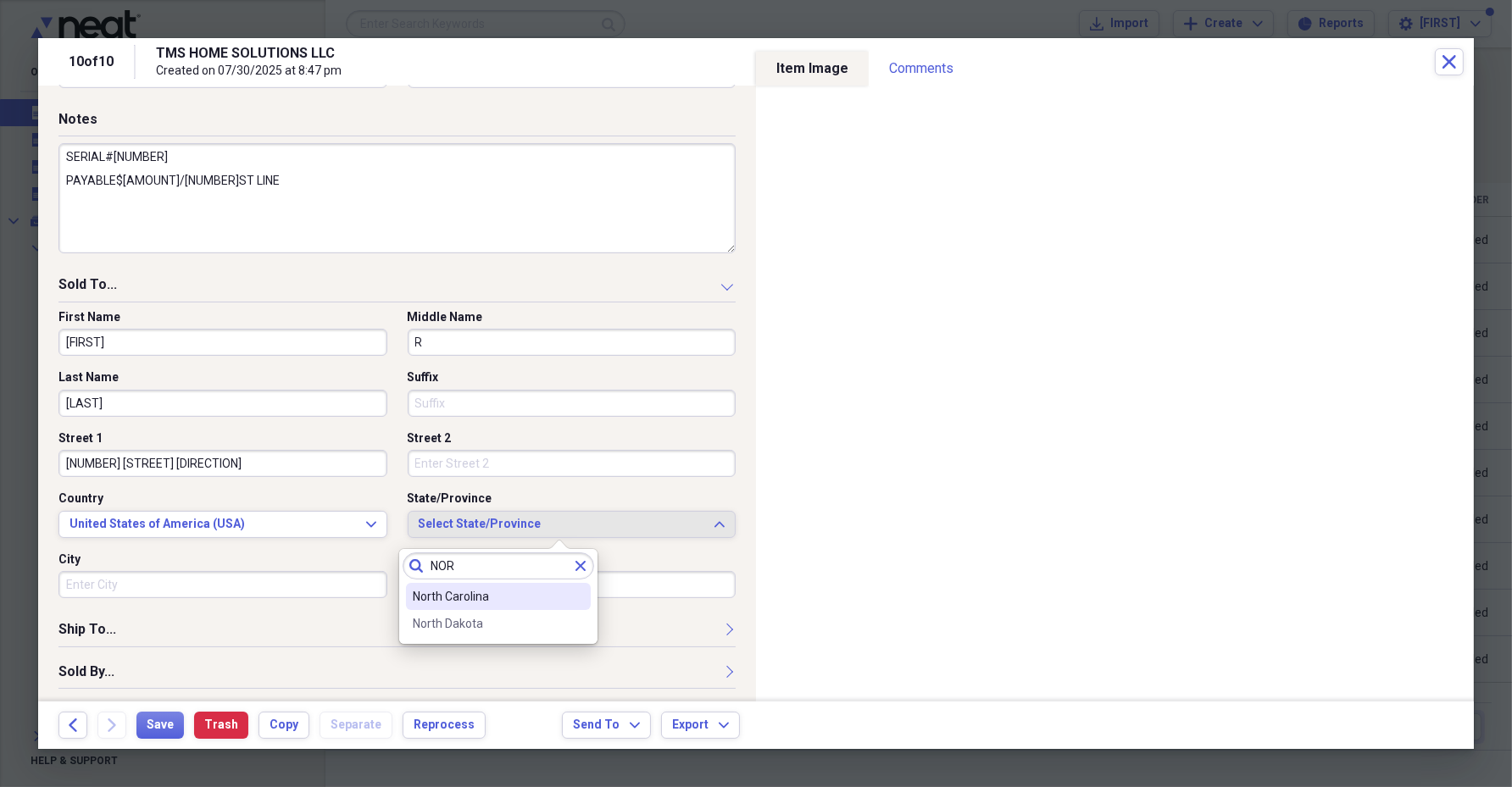 type on "NOR" 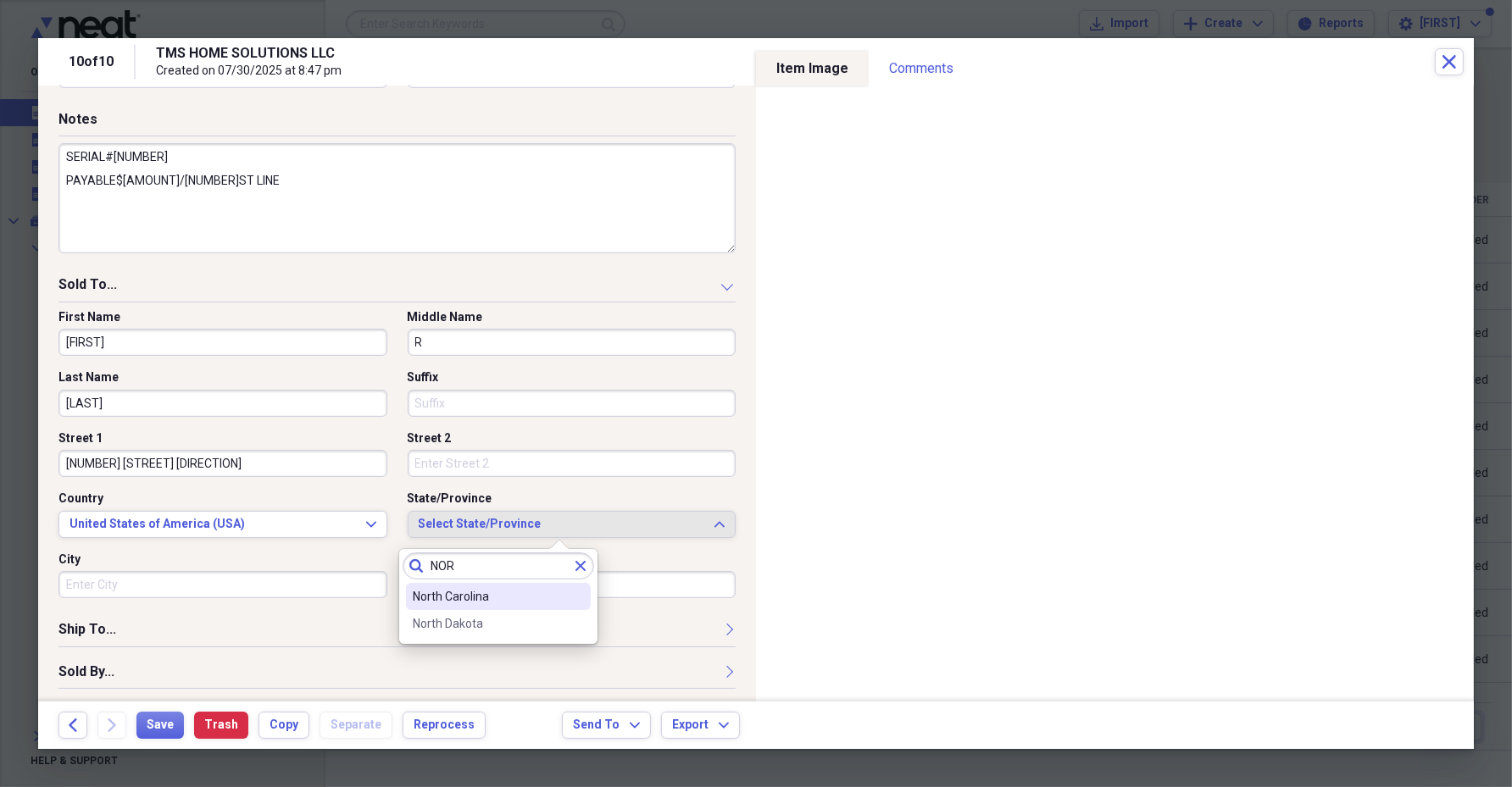 click on "North Carolina" at bounding box center [488, 596] 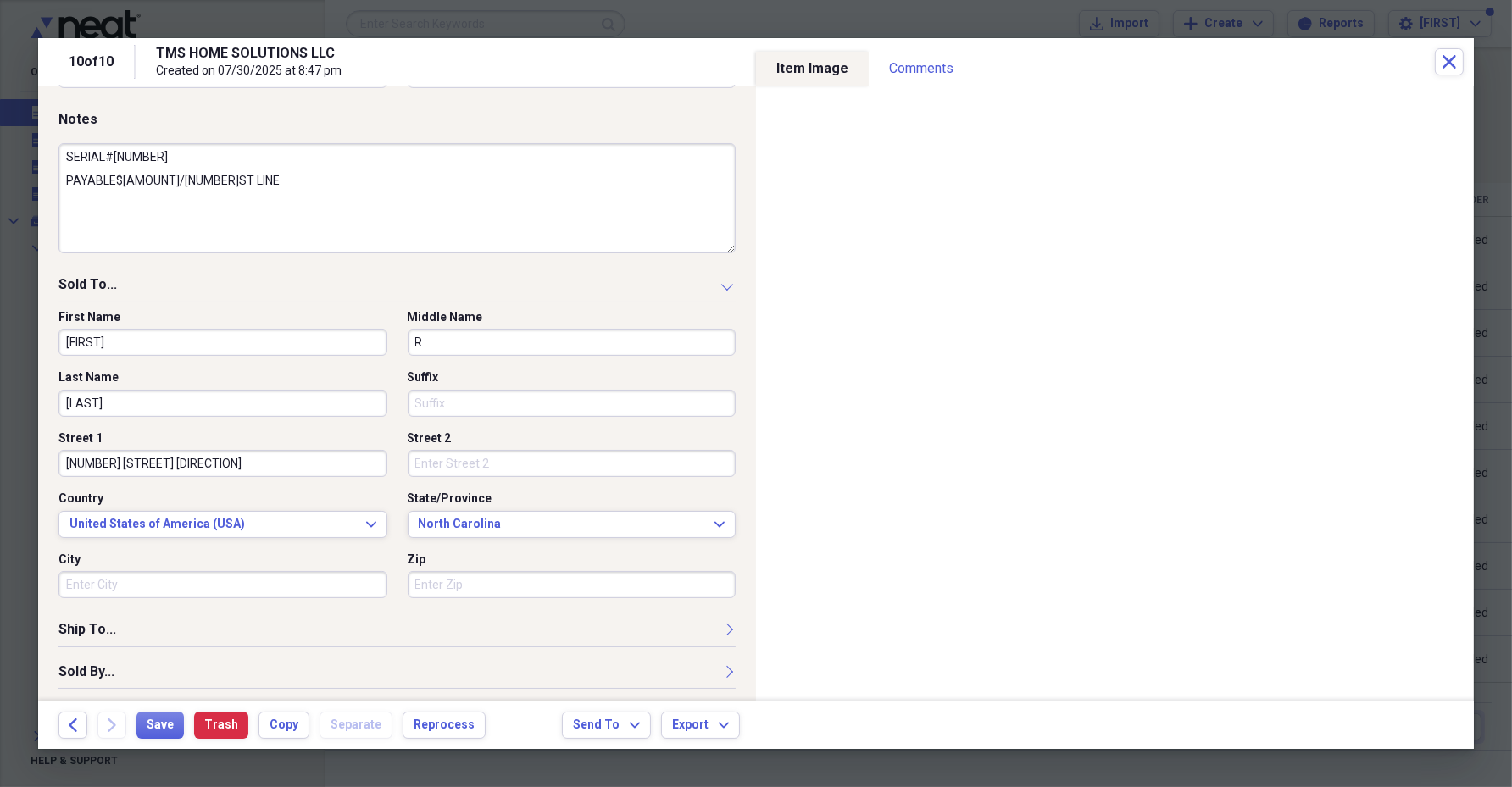 click on "City" at bounding box center [223, 585] 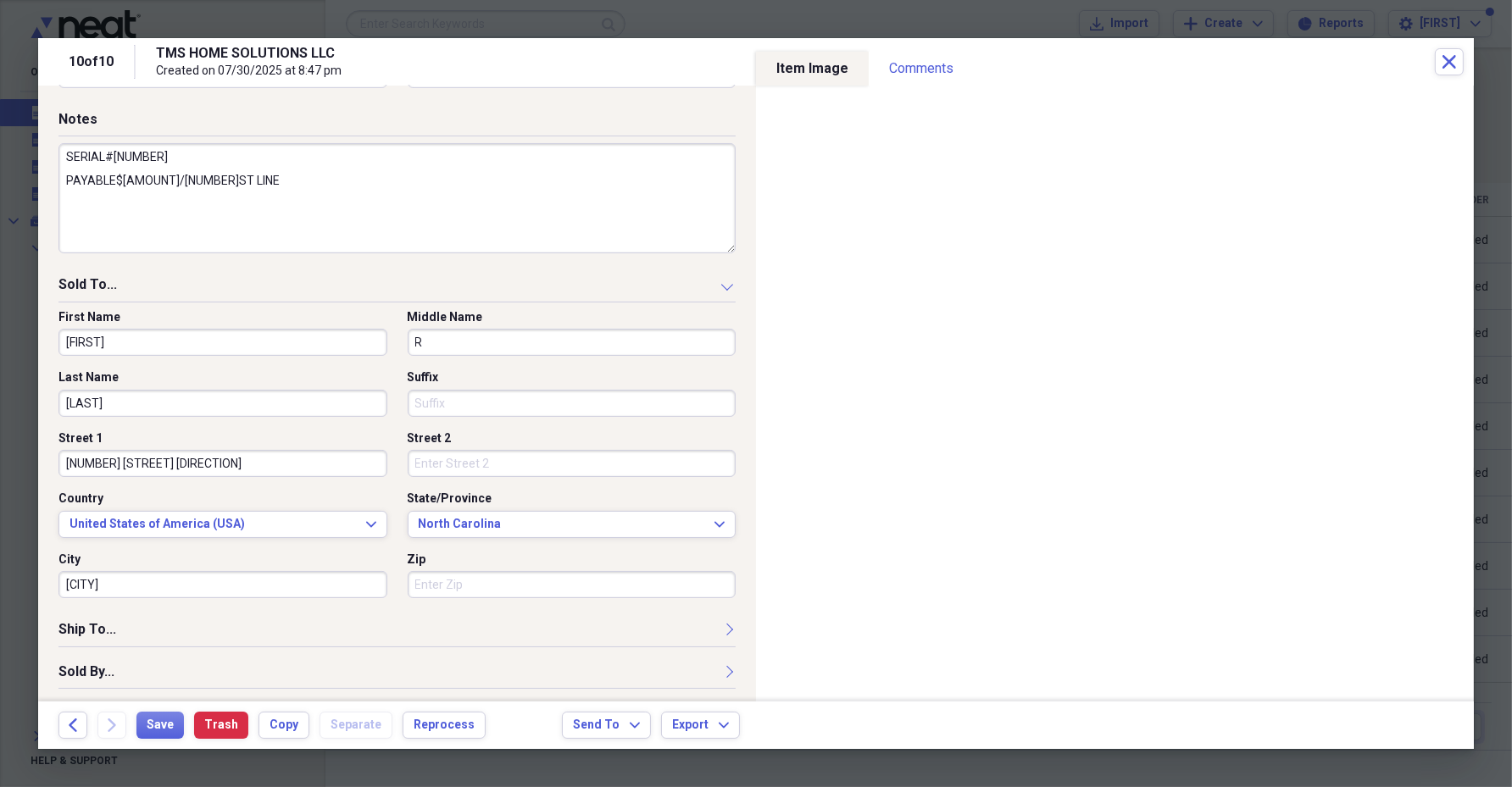 type on "[CITY]" 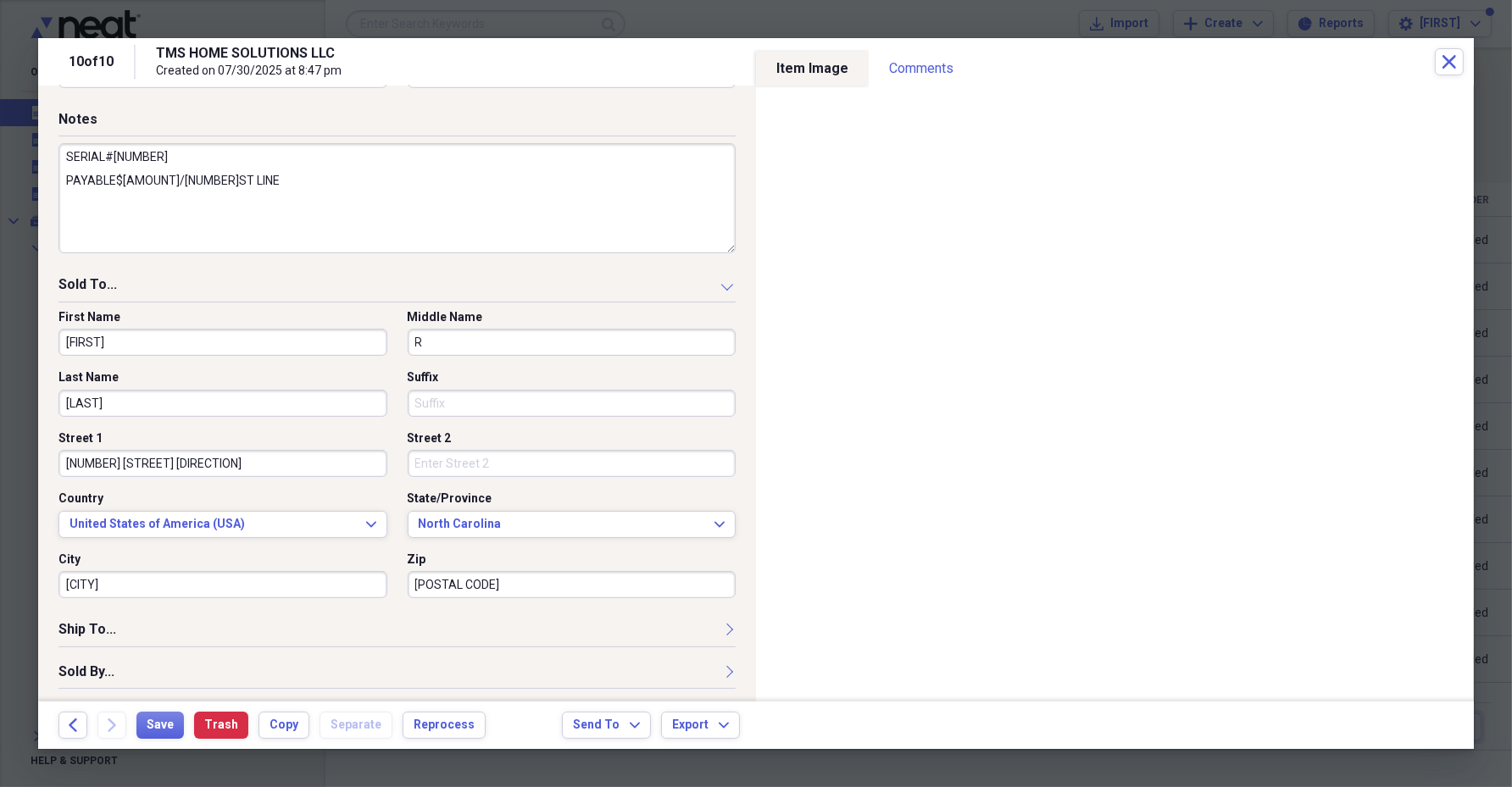 type on "[POSTAL CODE]" 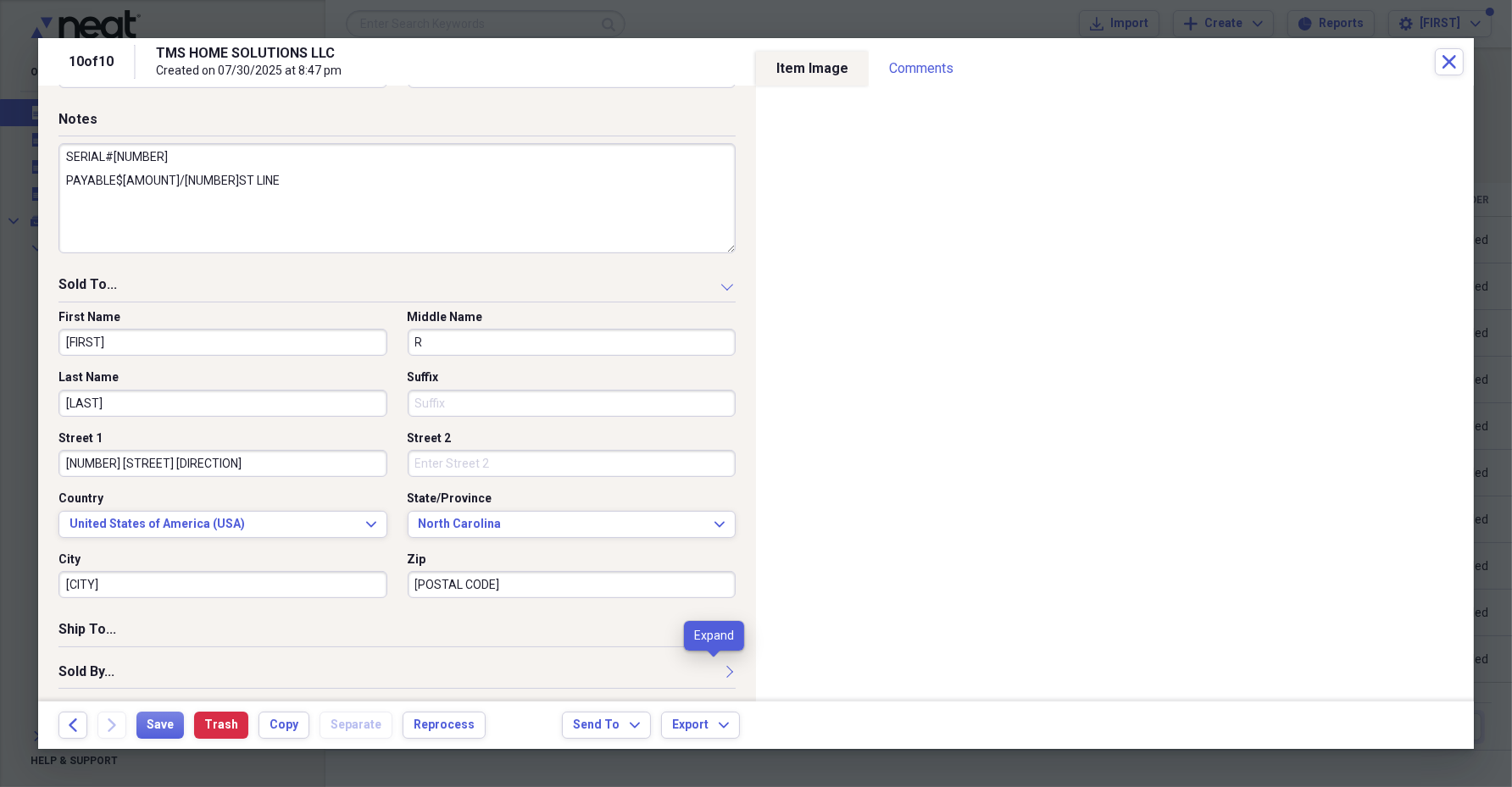 click on "Sold By... First Name Middle Name Last Name Suffix Street 1 Street 2 Country Select Country Expand State/Province Select State/Province Expand City Zip" at bounding box center (397, 683) 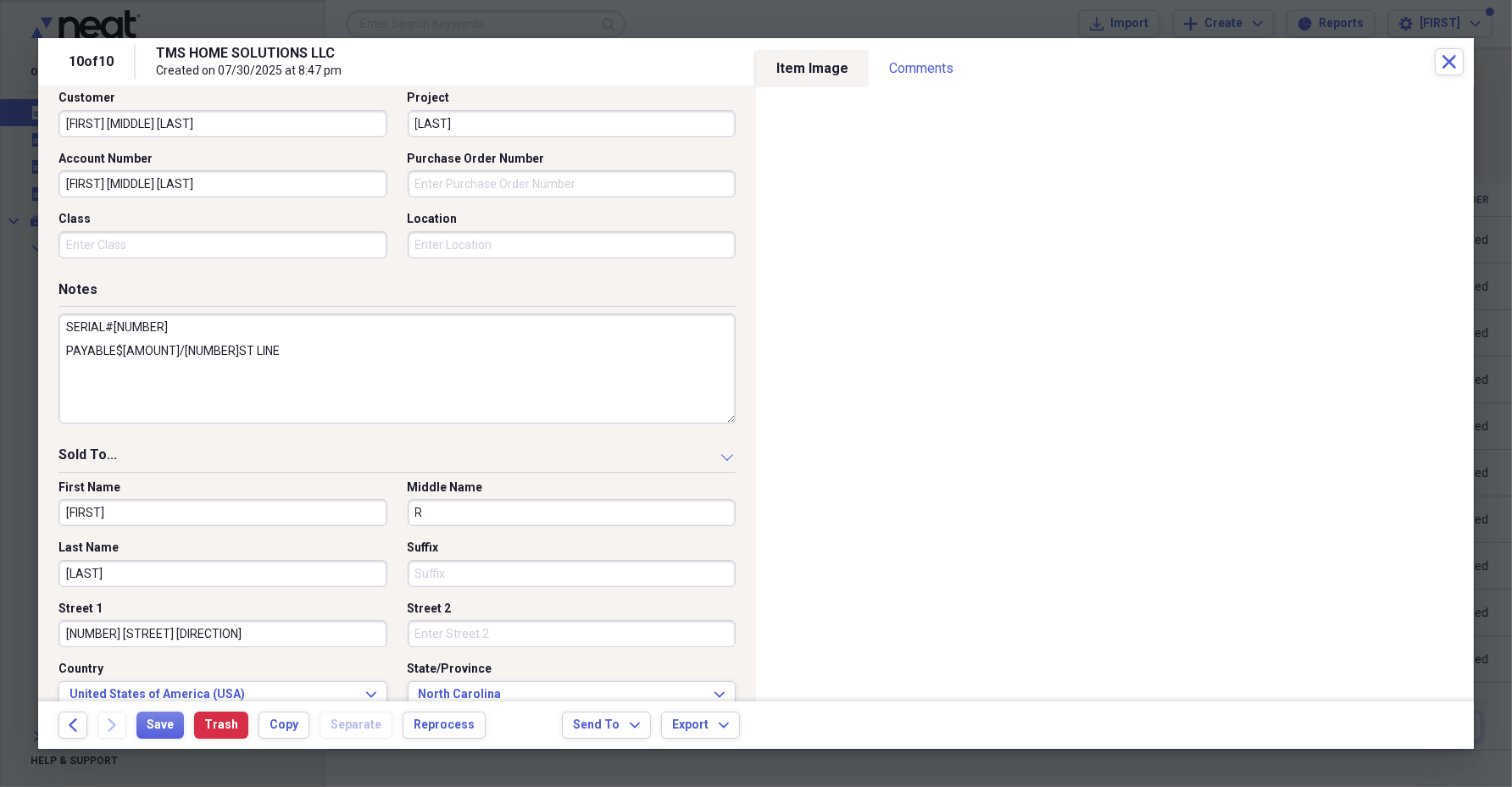 scroll, scrollTop: 377, scrollLeft: 0, axis: vertical 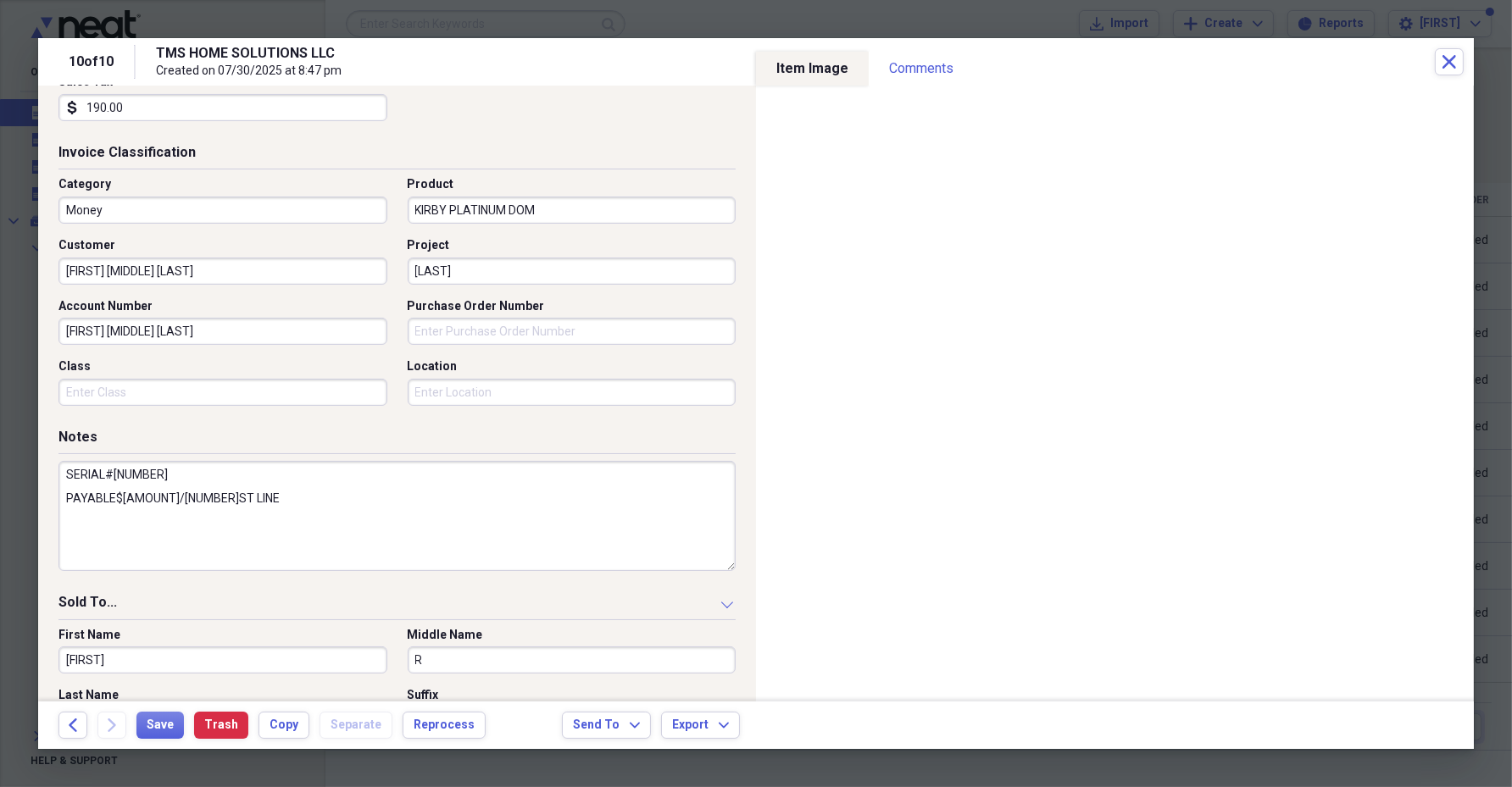 click on "[LAST]" at bounding box center [572, 271] 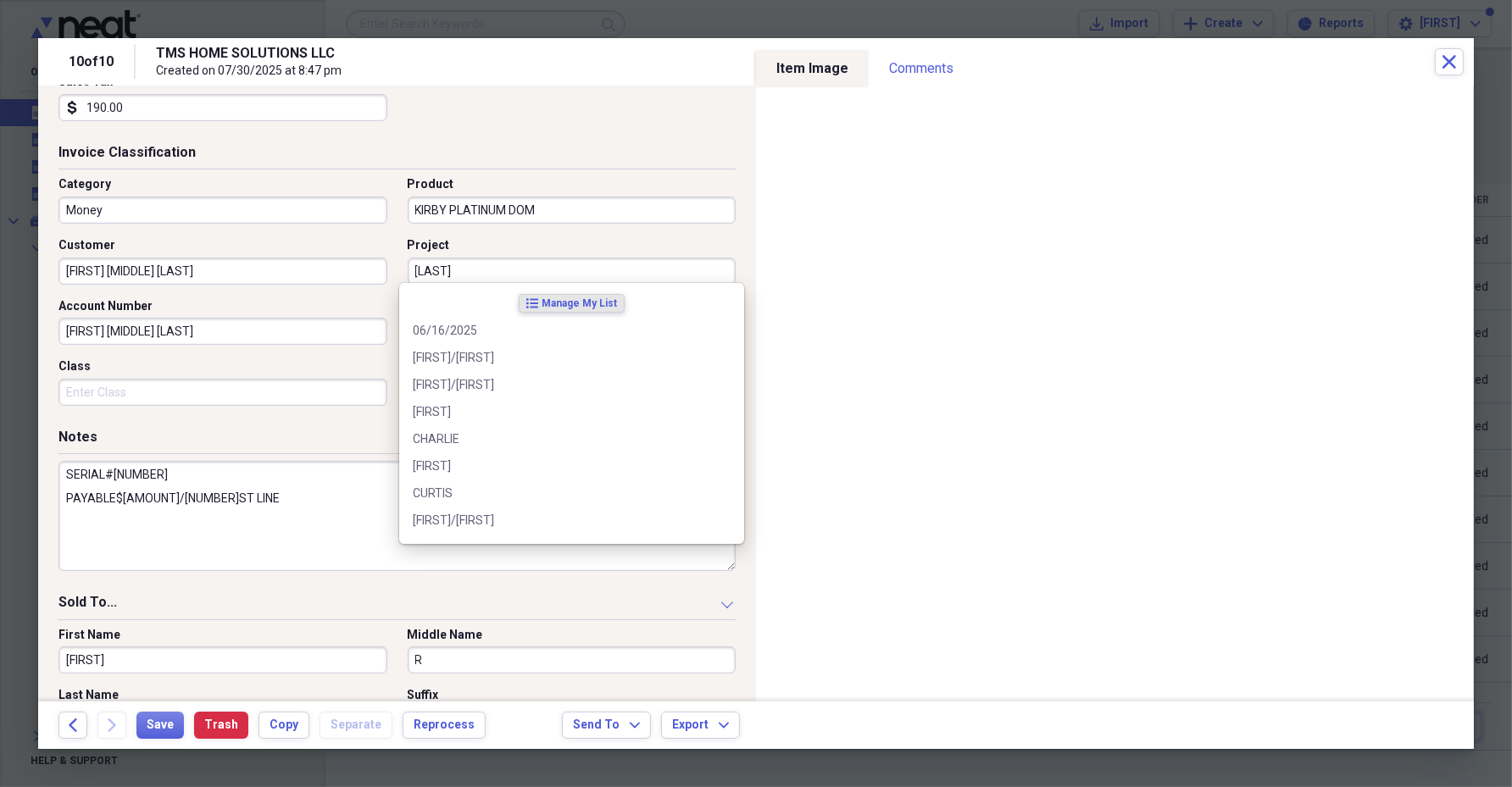 click on "[LAST]" at bounding box center [572, 271] 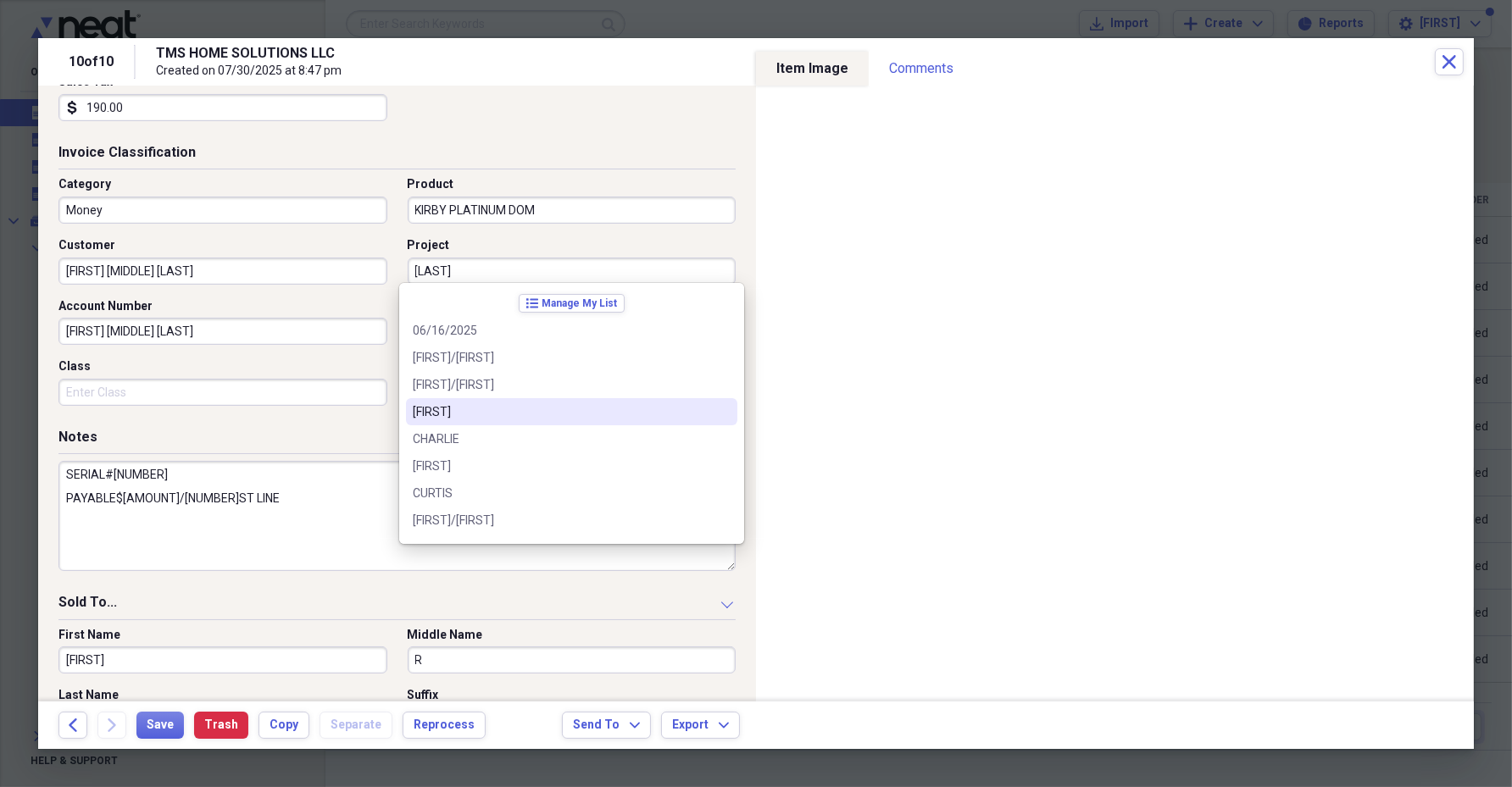click on "Notes" at bounding box center [397, 441] 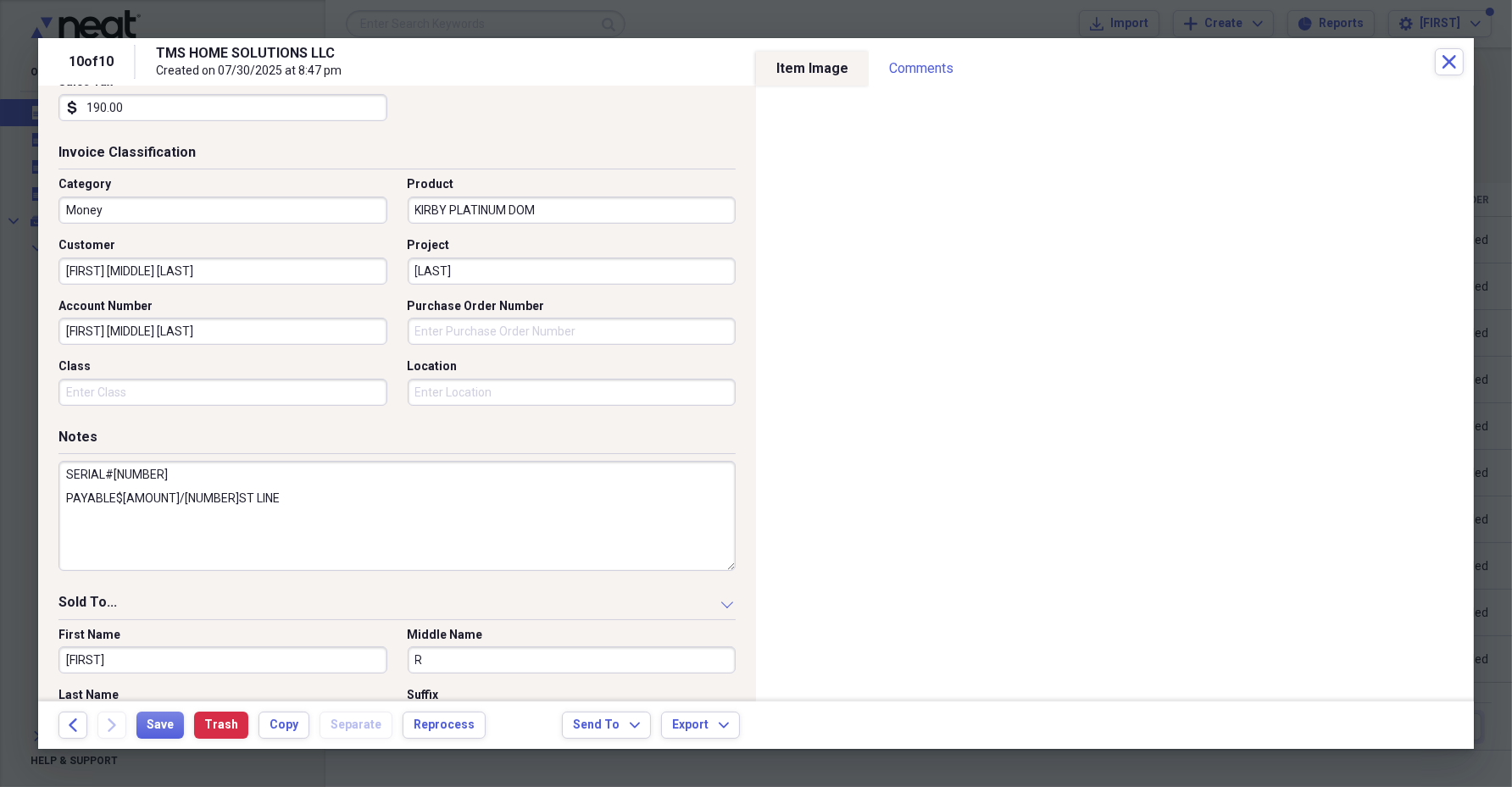 scroll, scrollTop: 695, scrollLeft: 0, axis: vertical 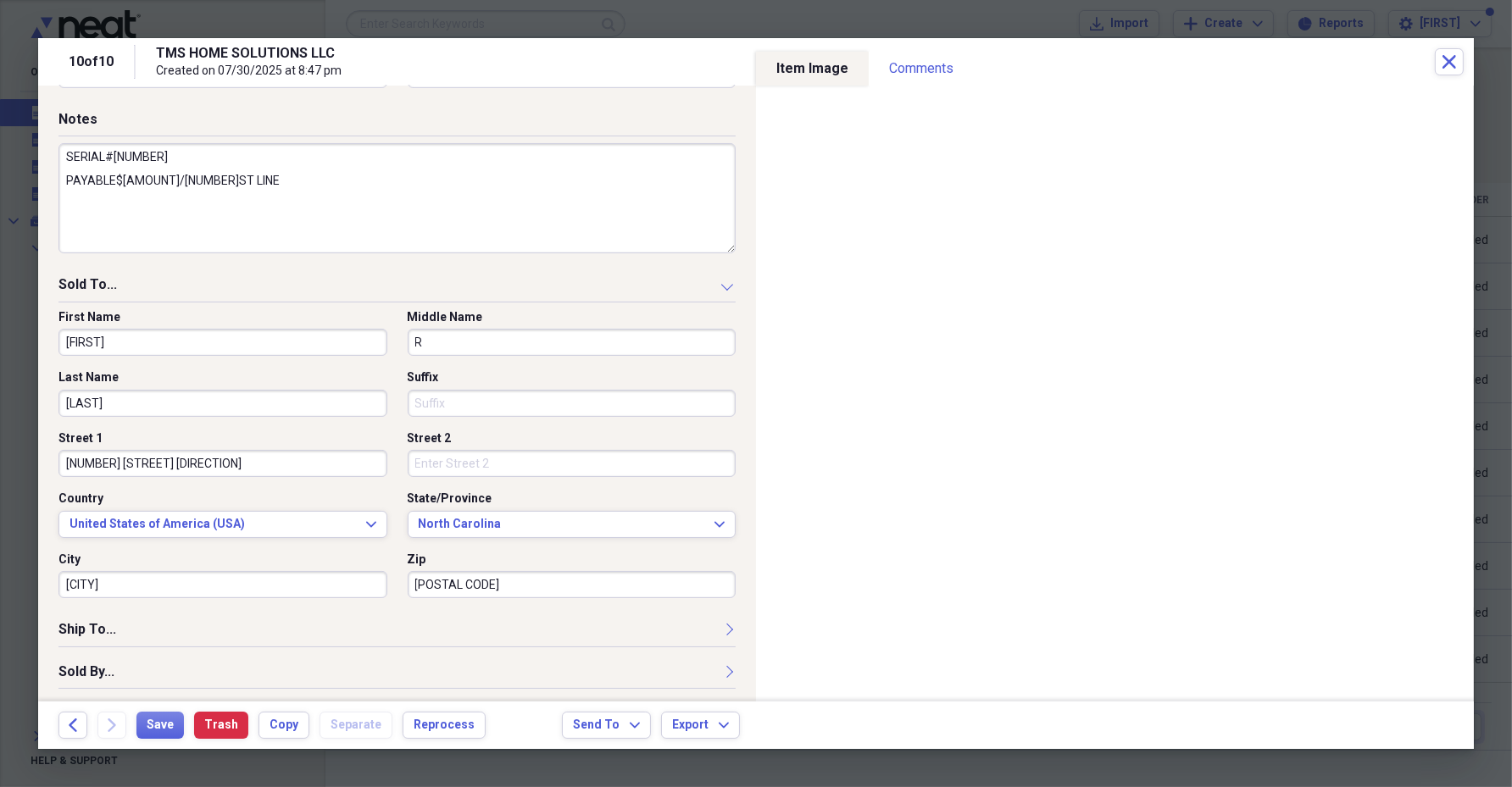 click on "Sold By..." at bounding box center (397, 675) 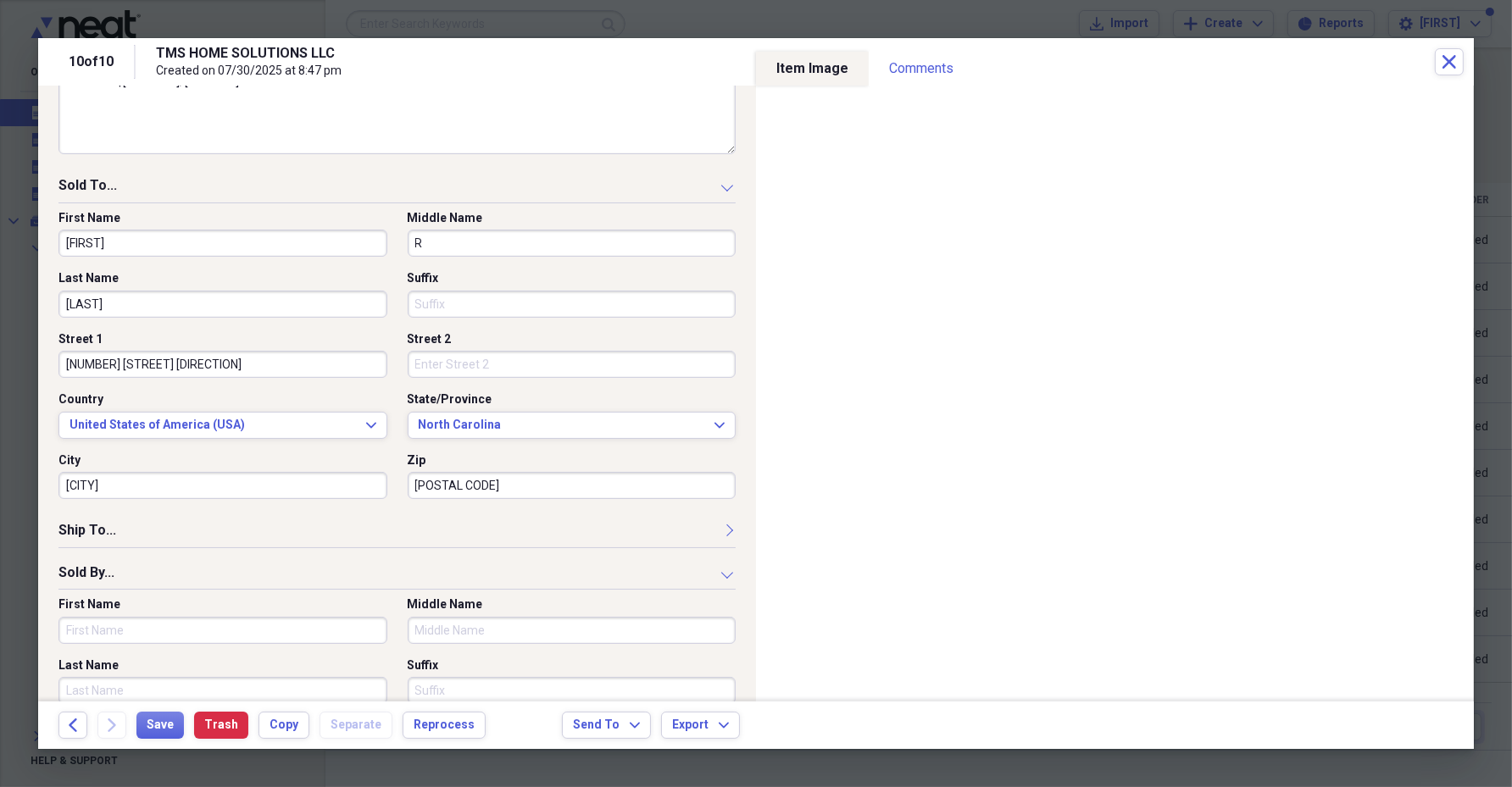 scroll, scrollTop: 999, scrollLeft: 0, axis: vertical 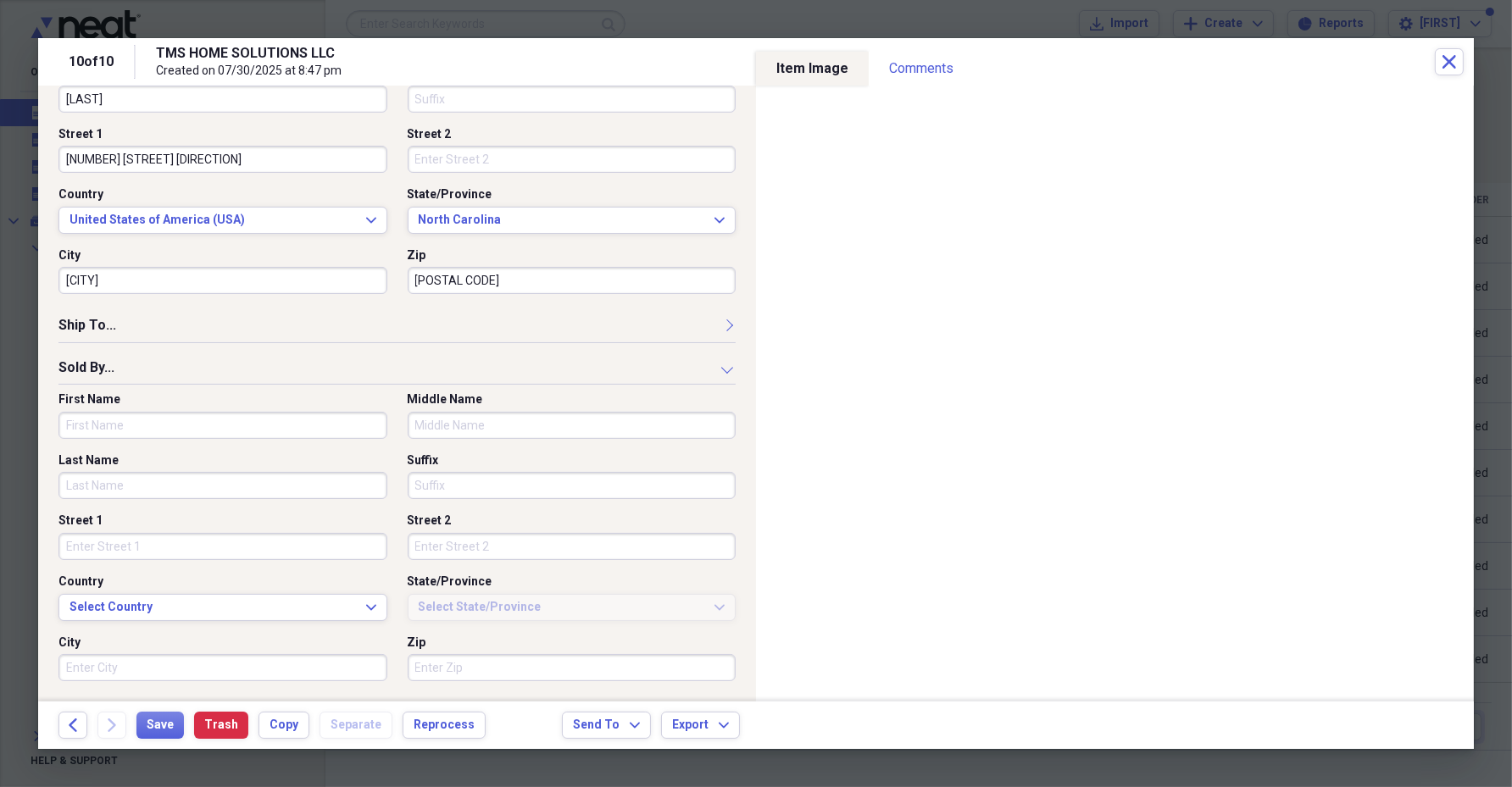 click on "First Name" at bounding box center (223, 425) 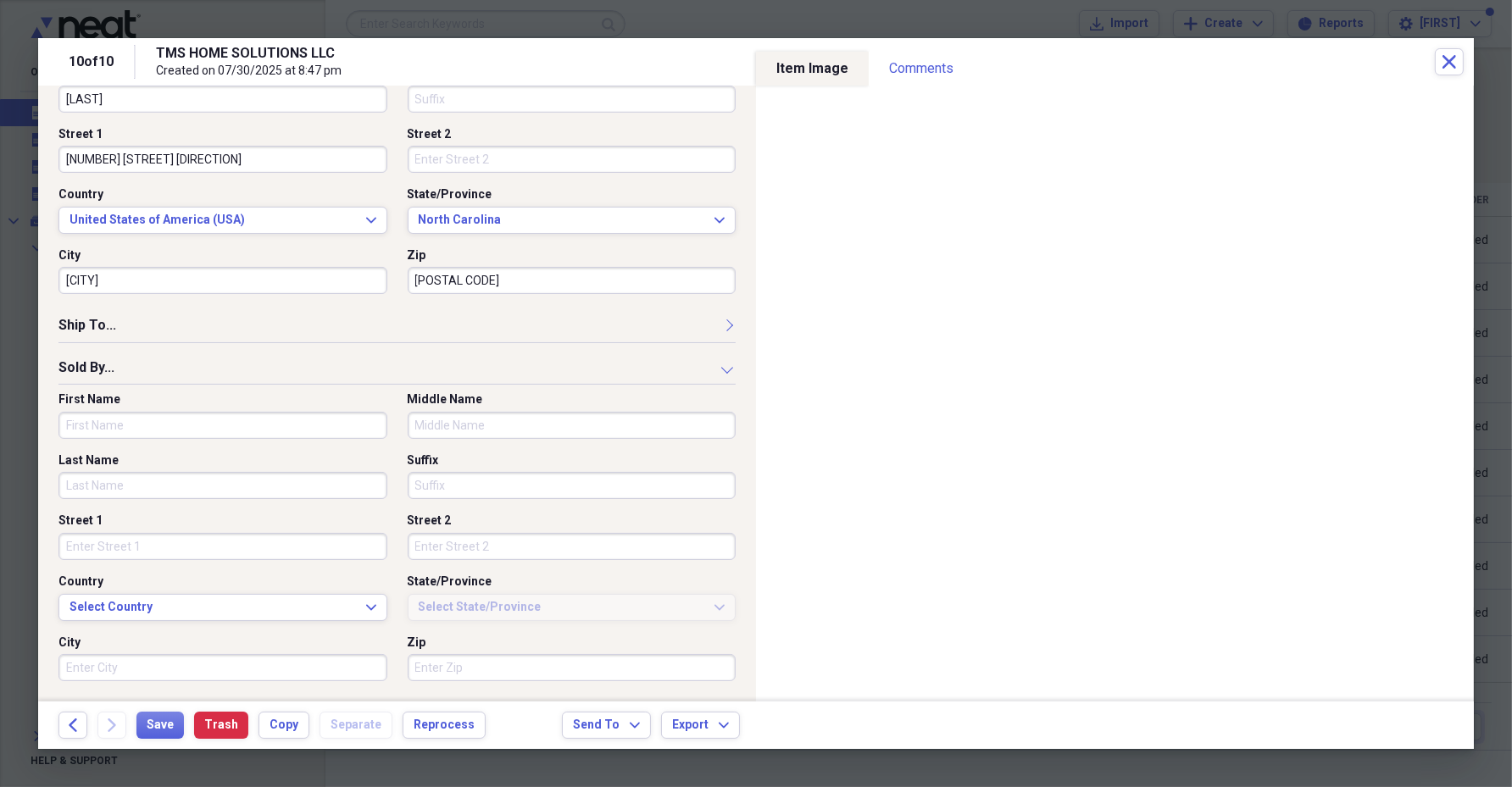 paste on "[LAST]" 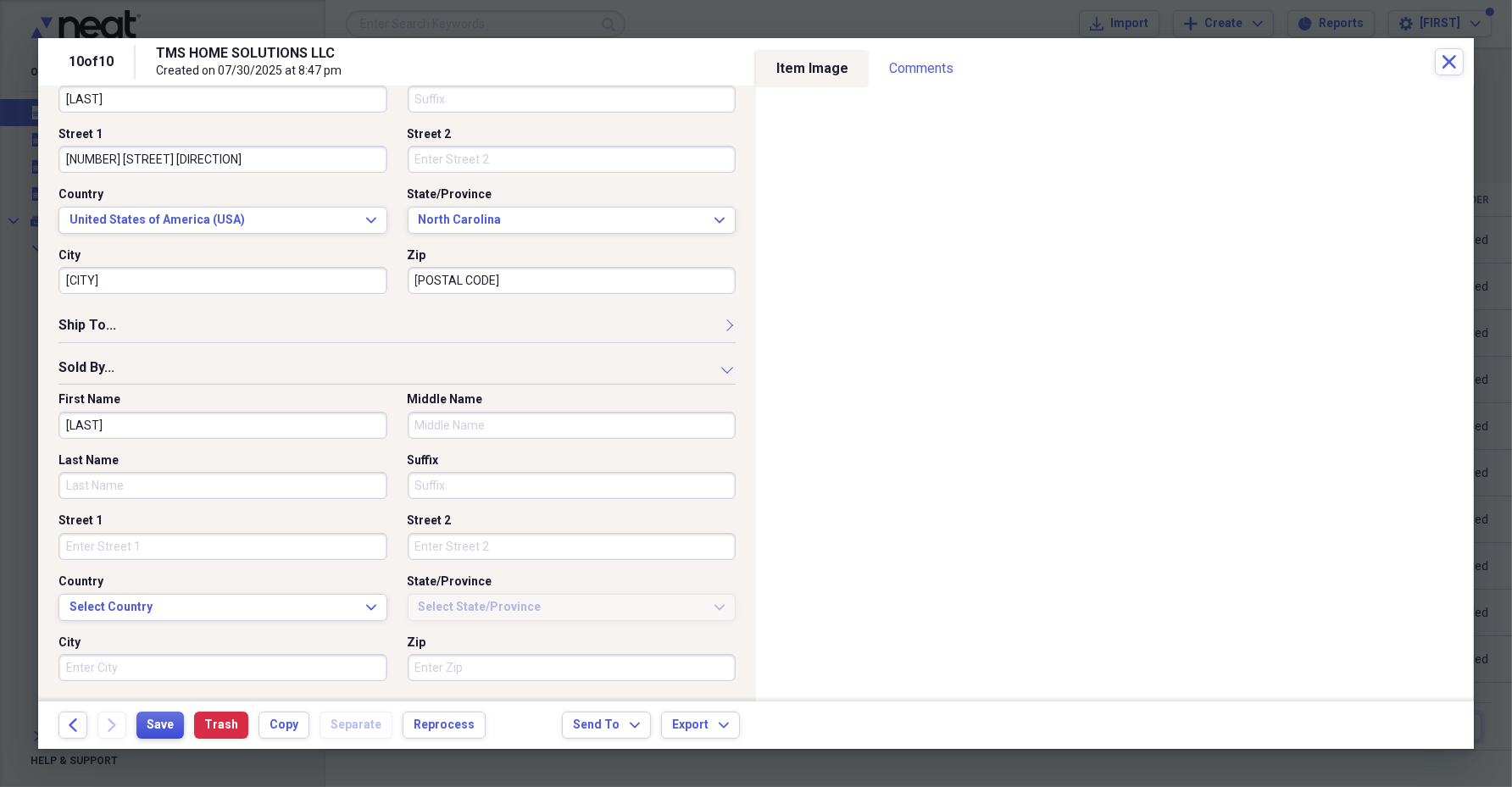 type on "[LAST]" 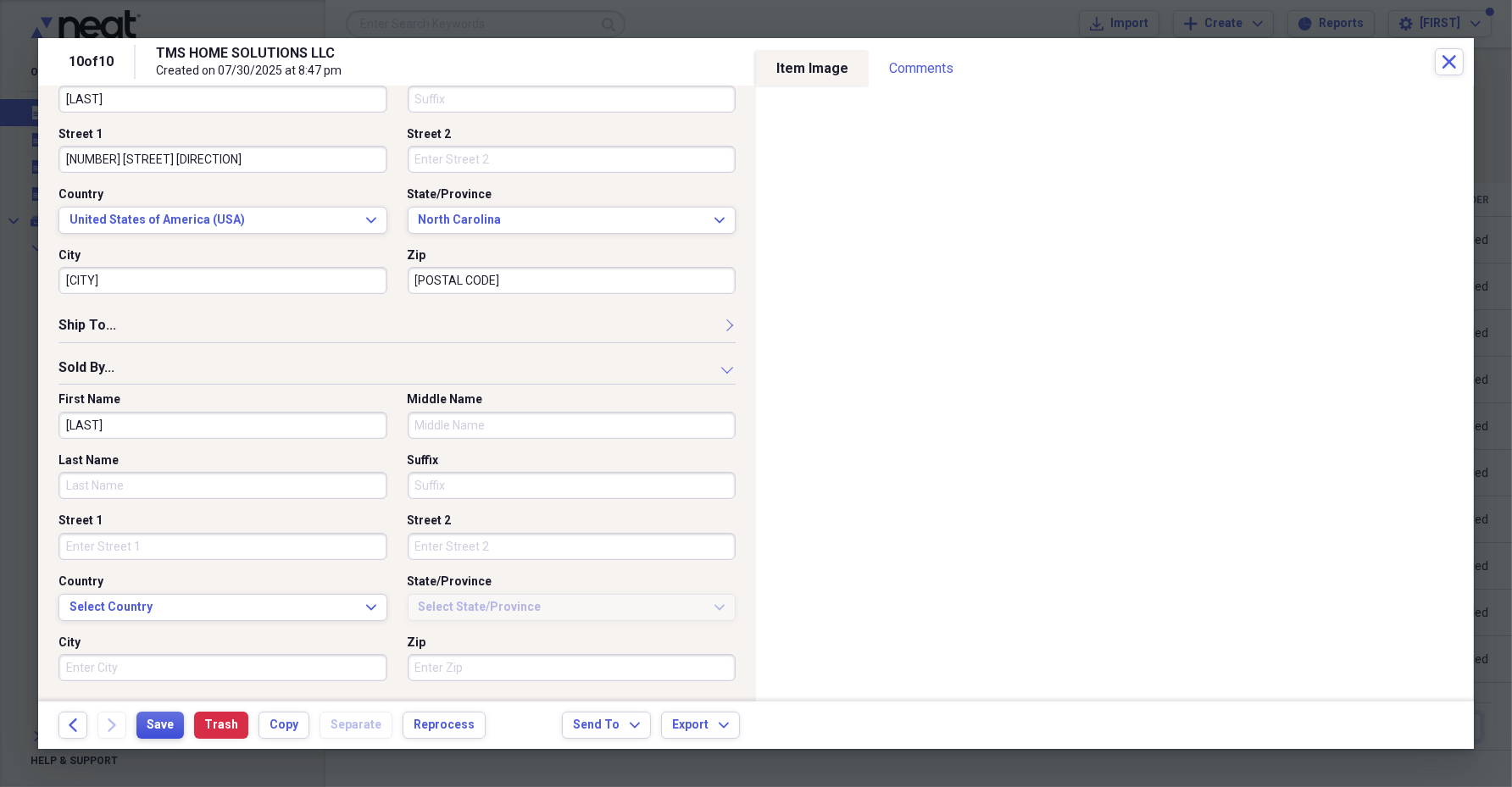 click on "Save" at bounding box center [160, 725] 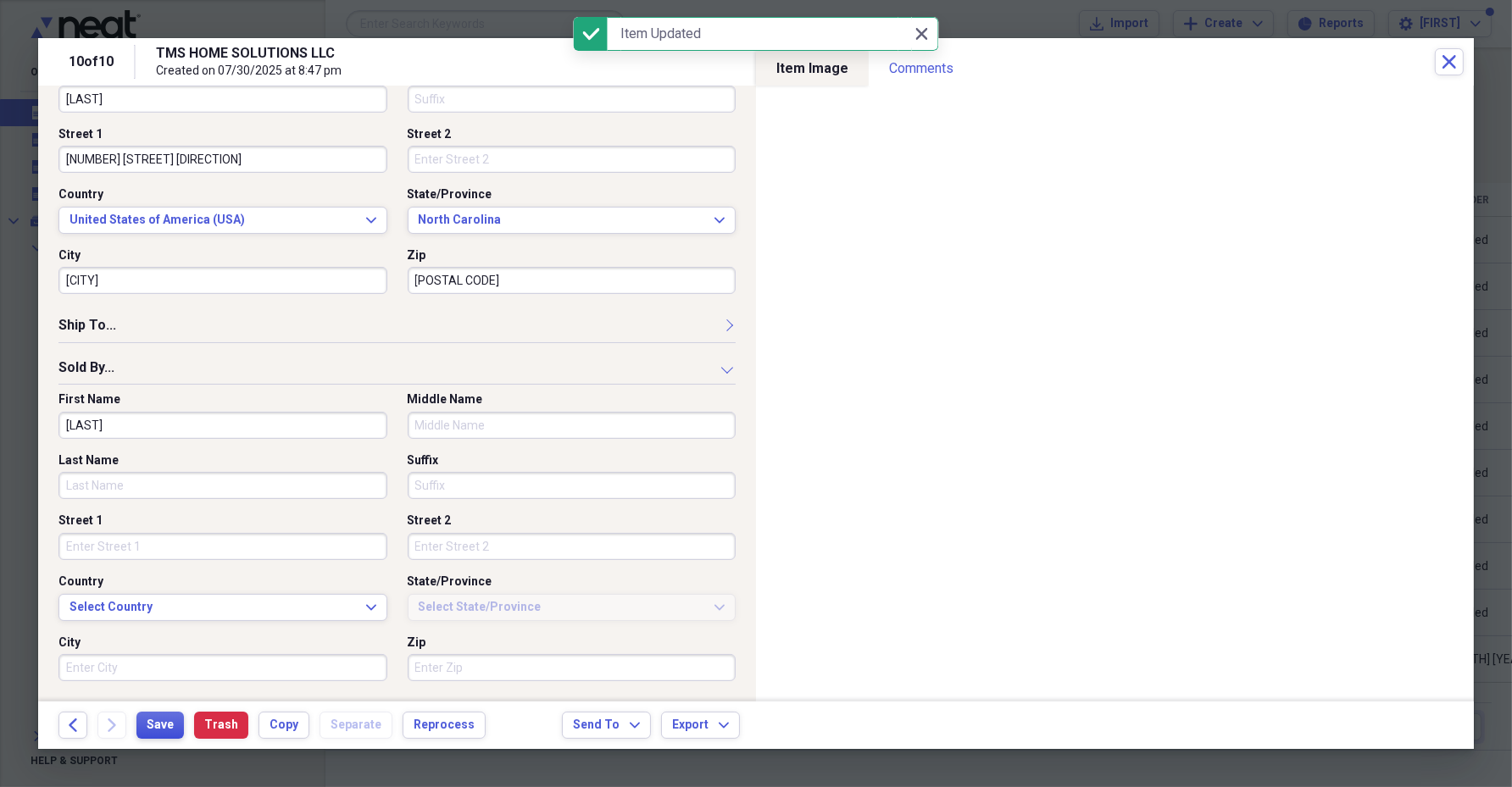 type on "[LAST]" 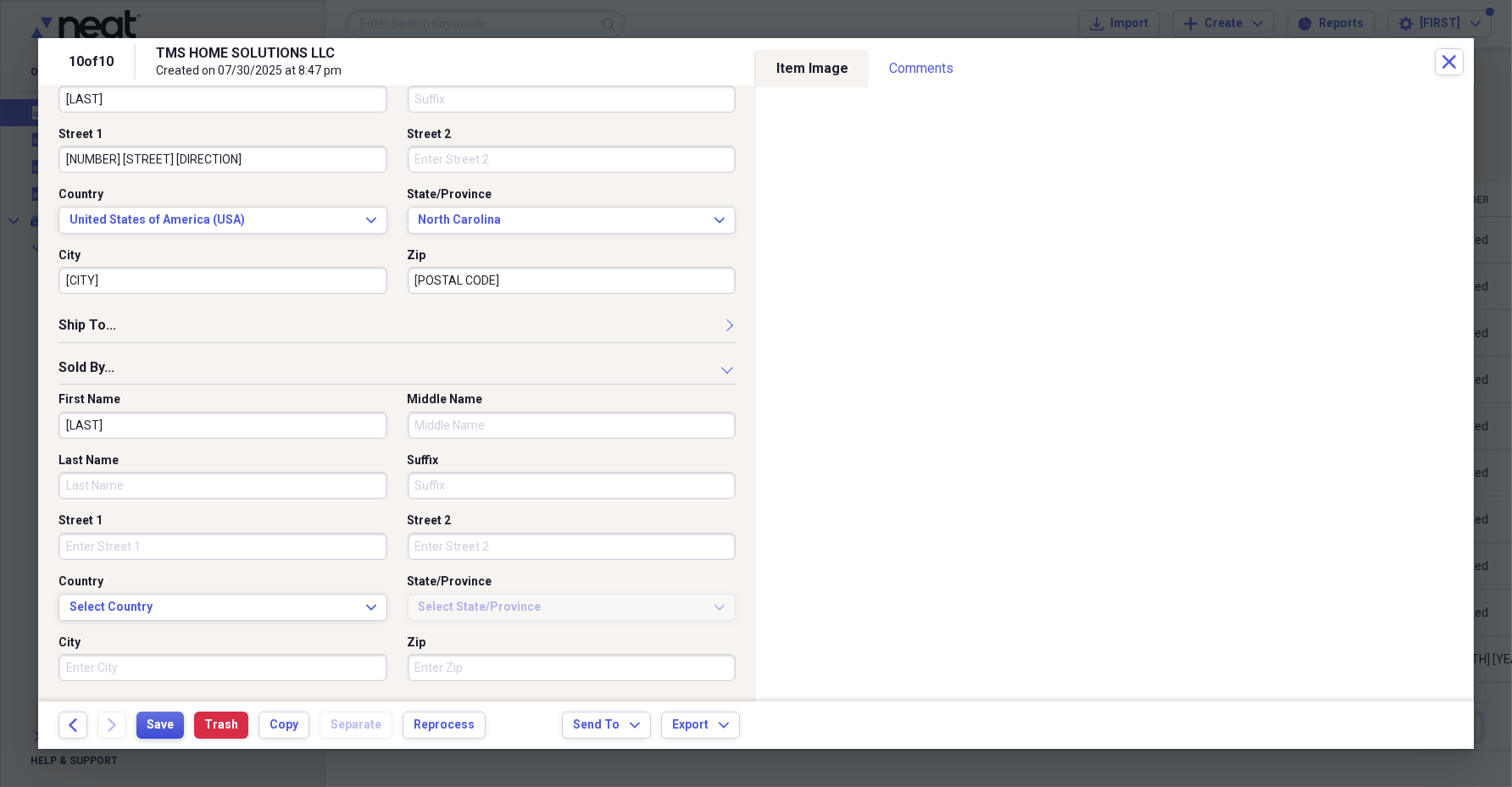 click on "Save" at bounding box center [160, 725] 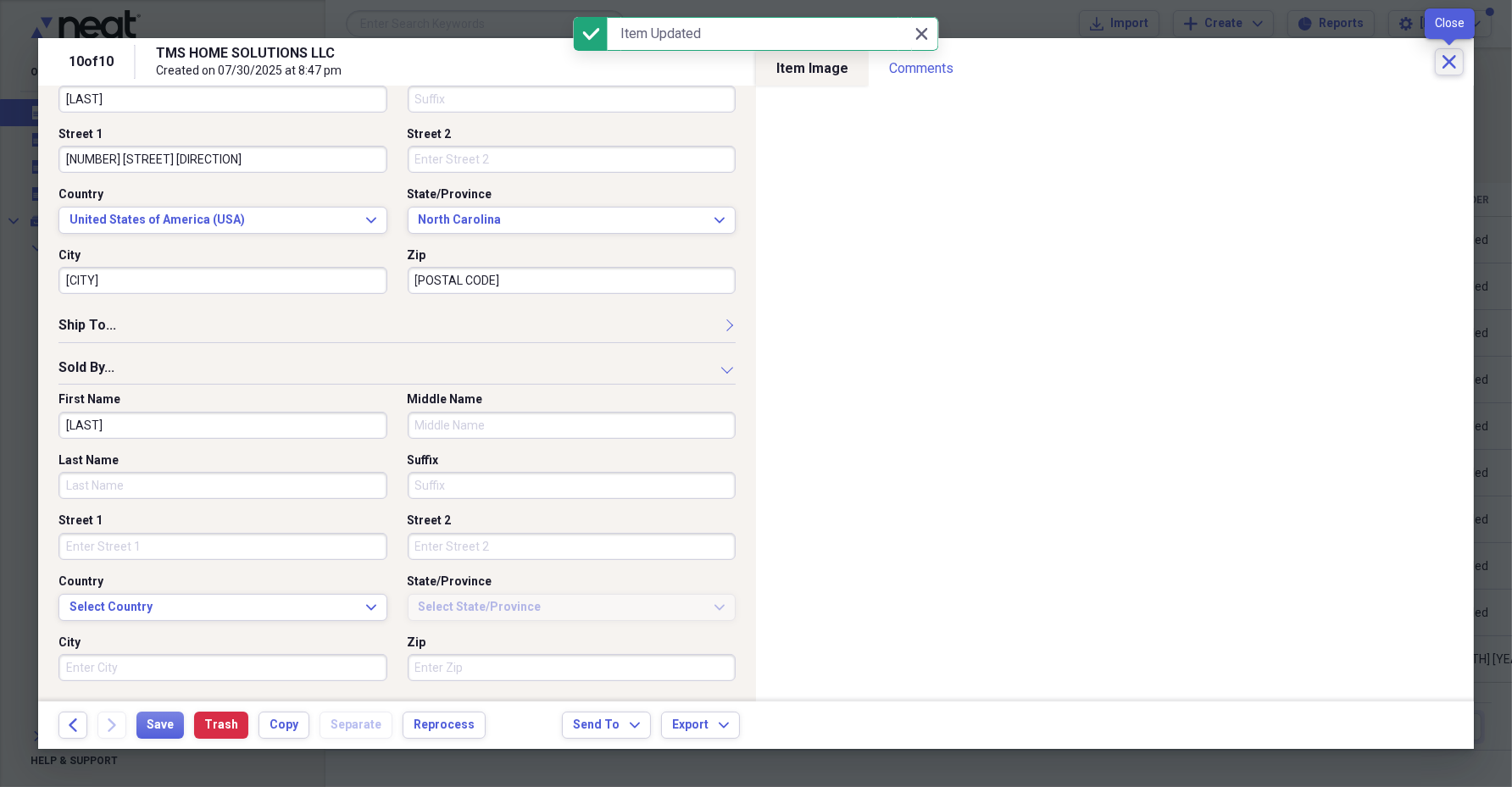 click on "Close" at bounding box center [1449, 62] 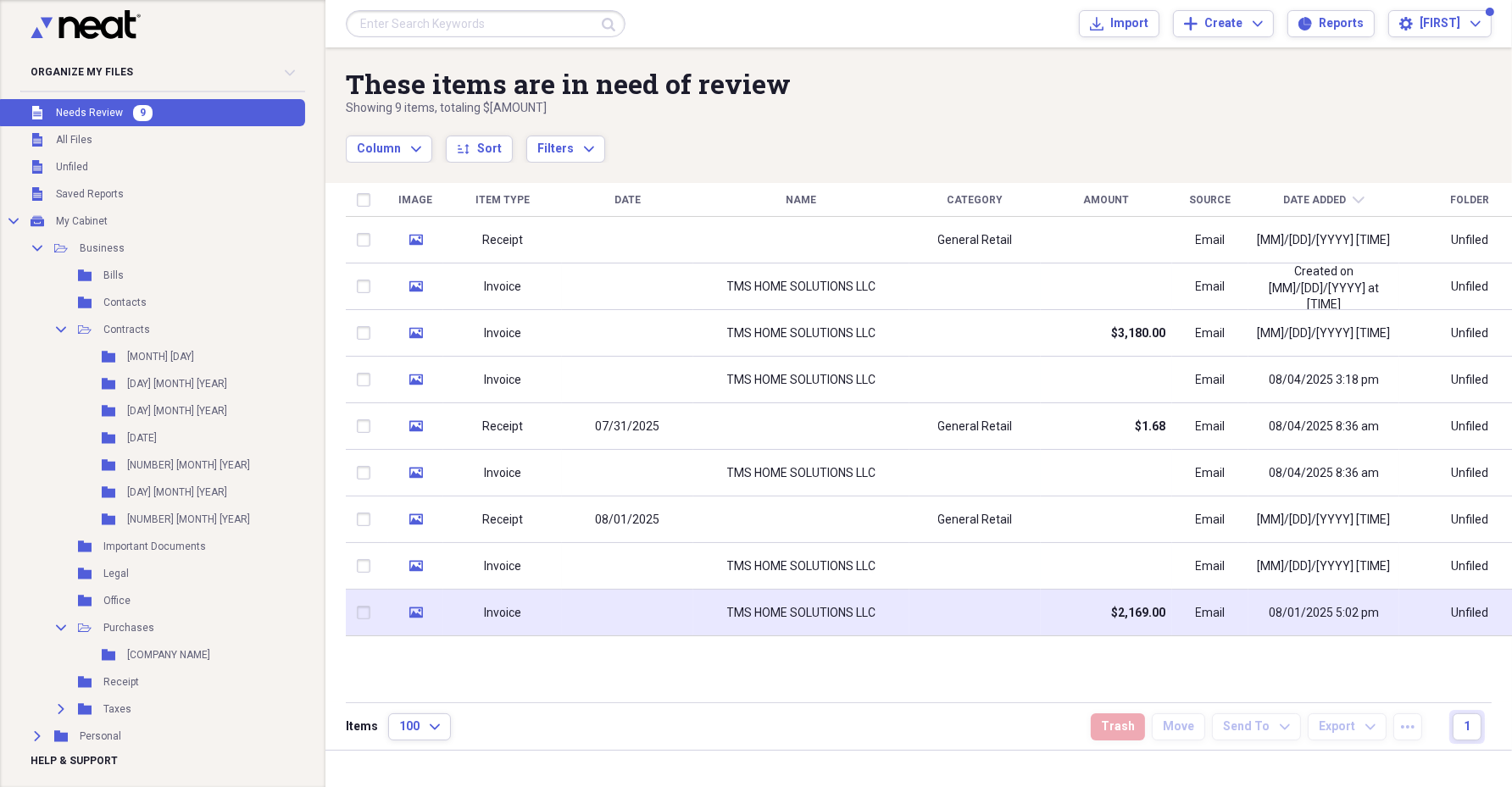 click 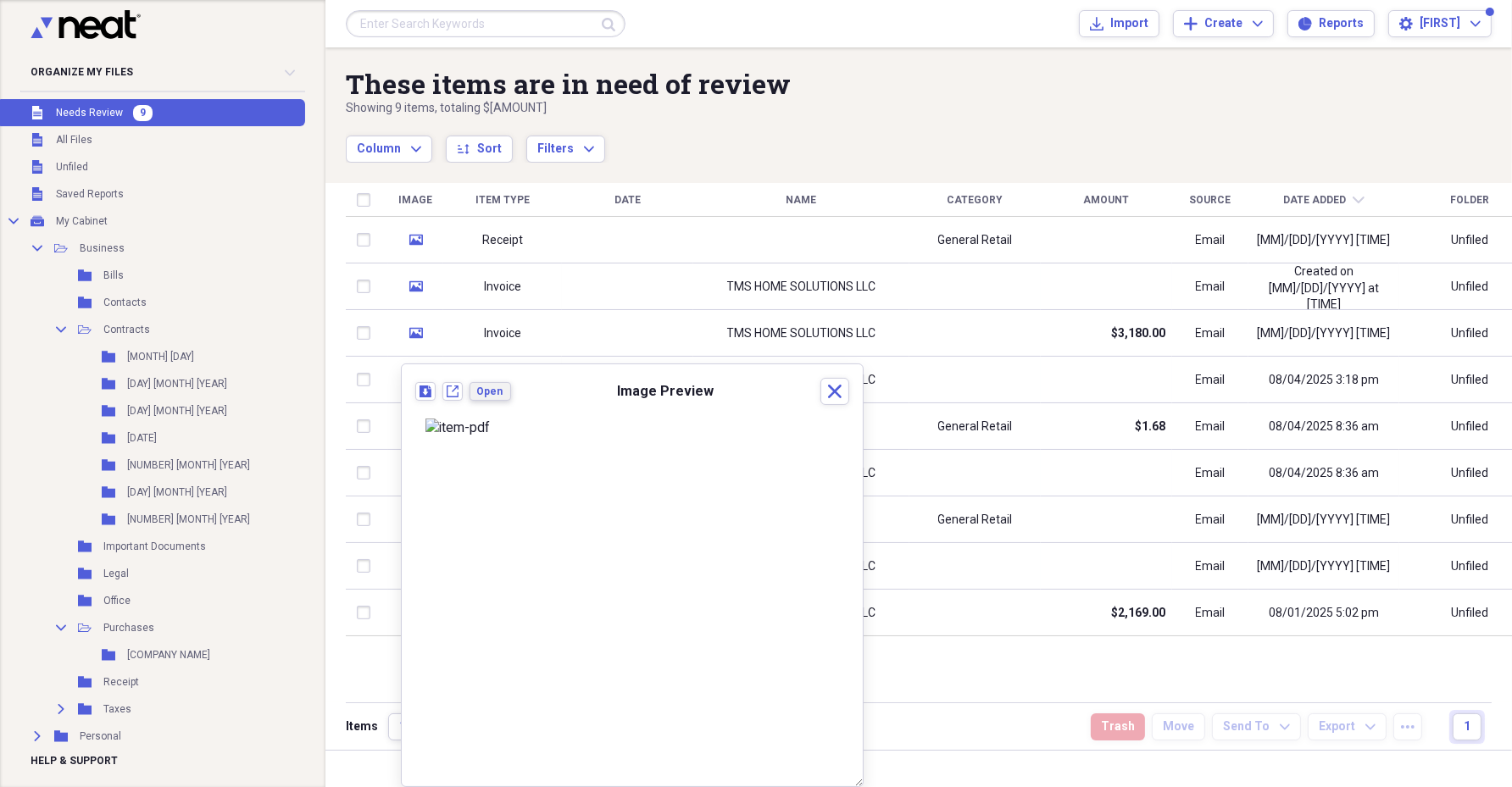 click on "Open" at bounding box center [490, 391] 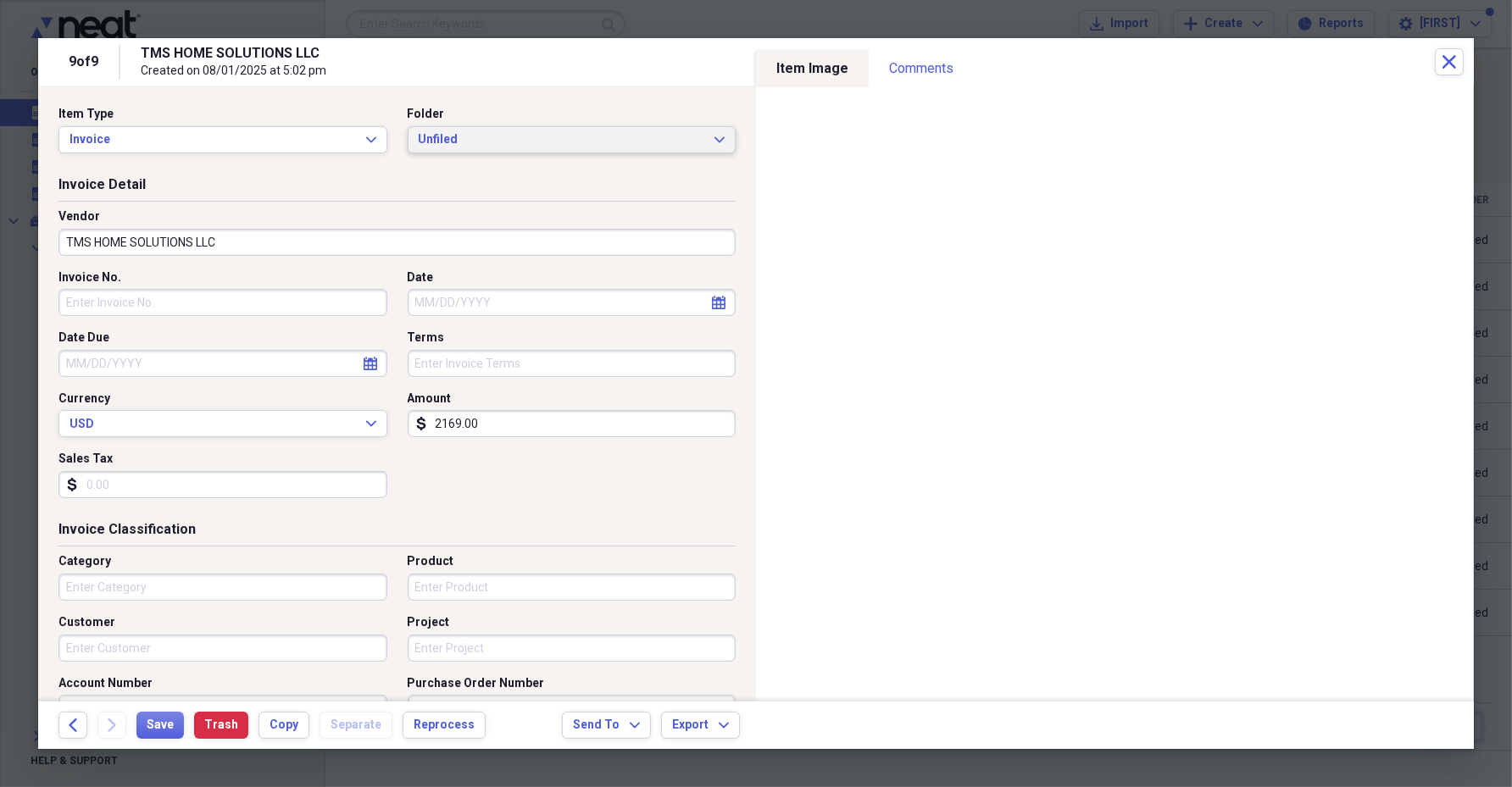 click on "Expand" 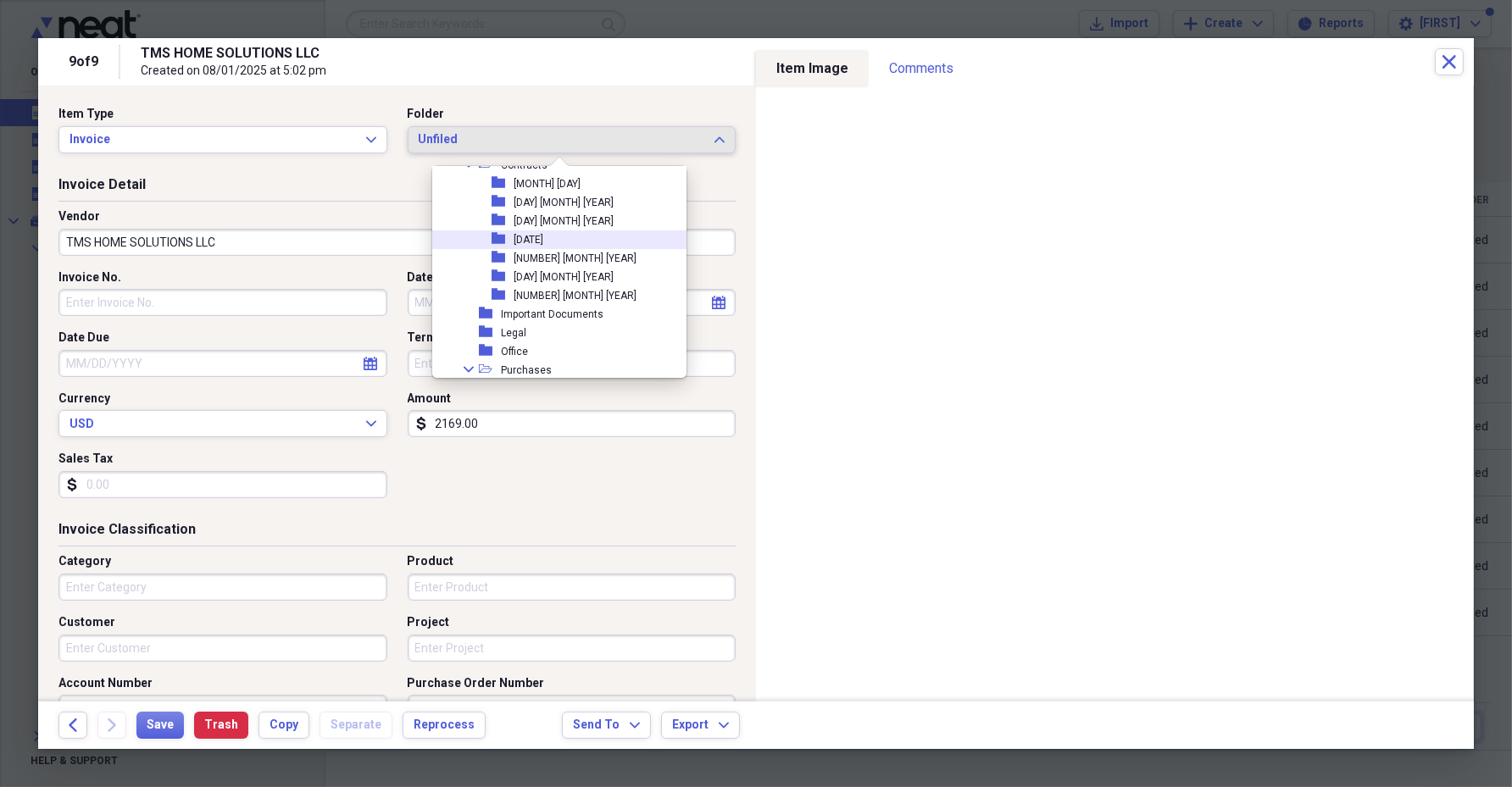 scroll, scrollTop: 211, scrollLeft: 0, axis: vertical 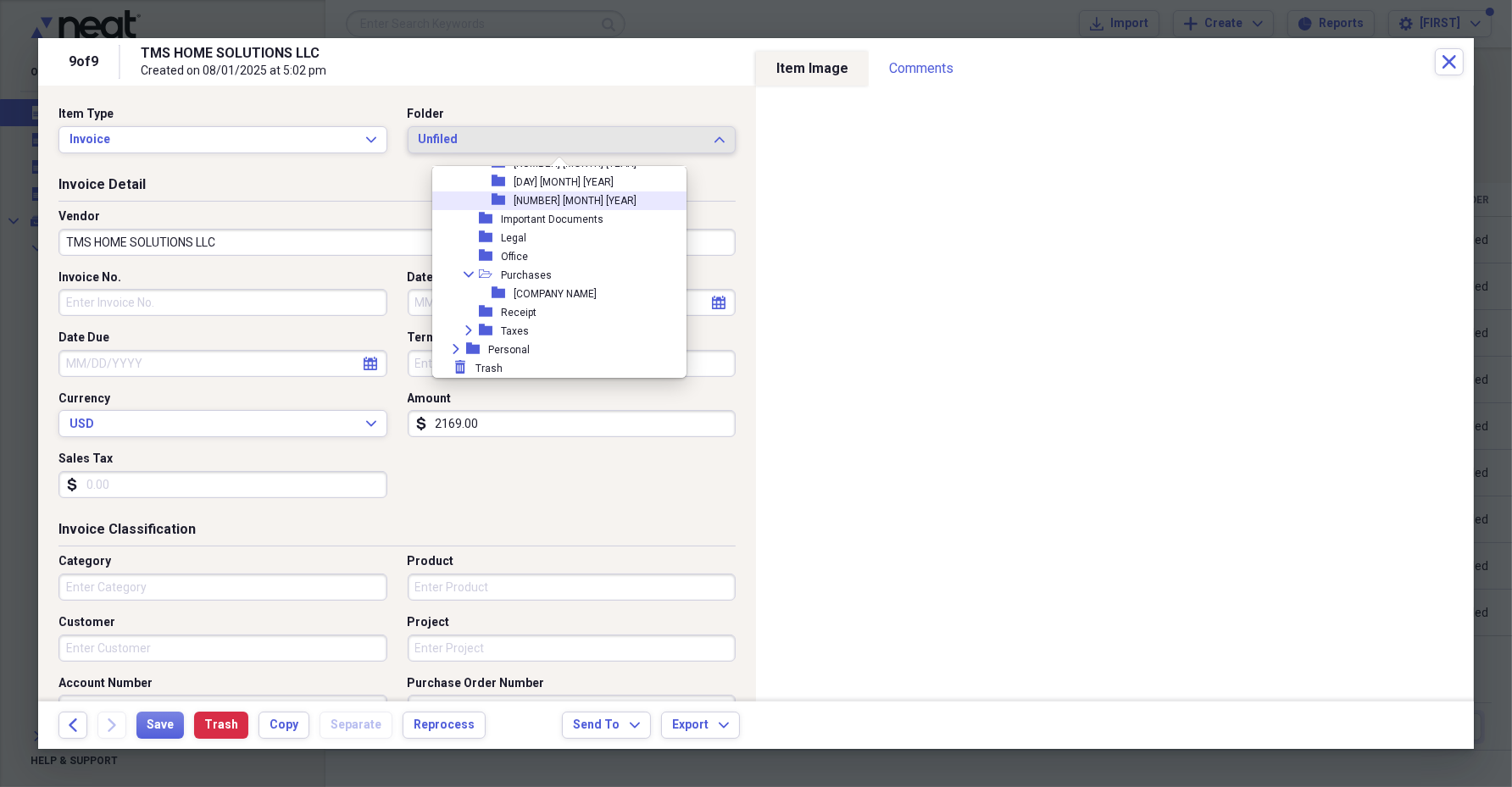 click on "folder [DAY] AUGUST [YEAR]" at bounding box center (553, 201) 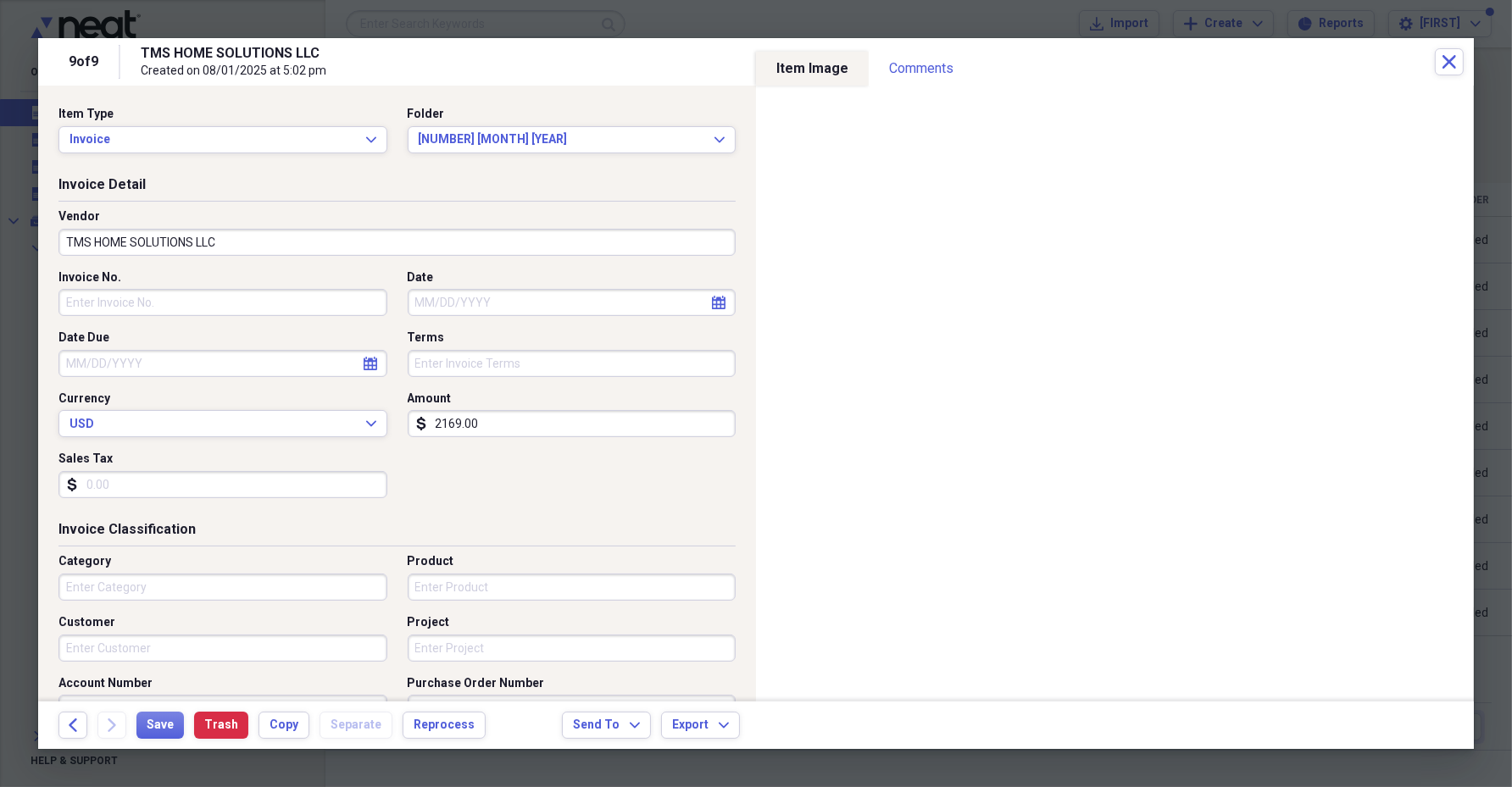 click on "Invoice No." at bounding box center [223, 302] 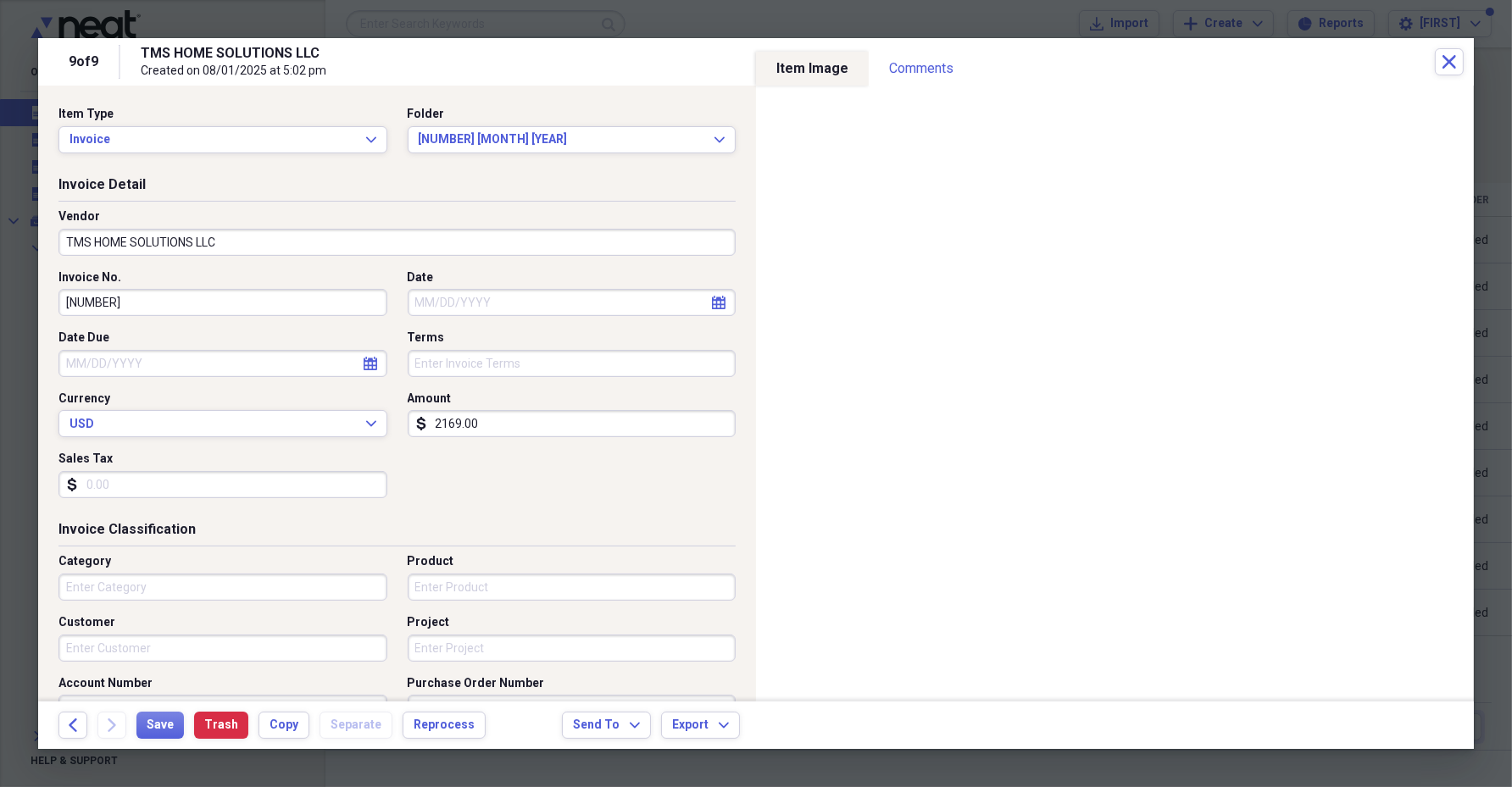 type on "[NUMBER]" 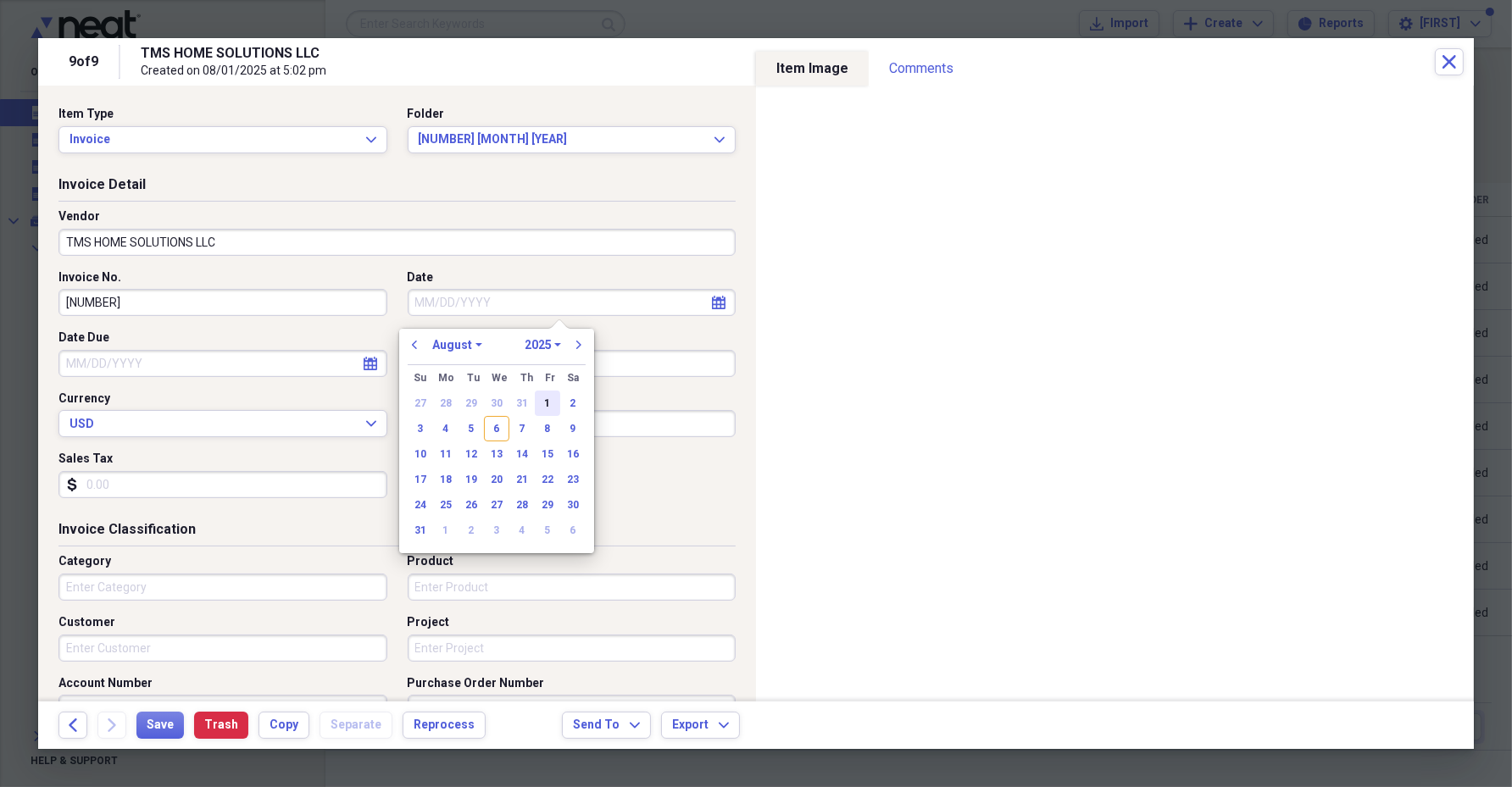 click on "1" at bounding box center [548, 403] 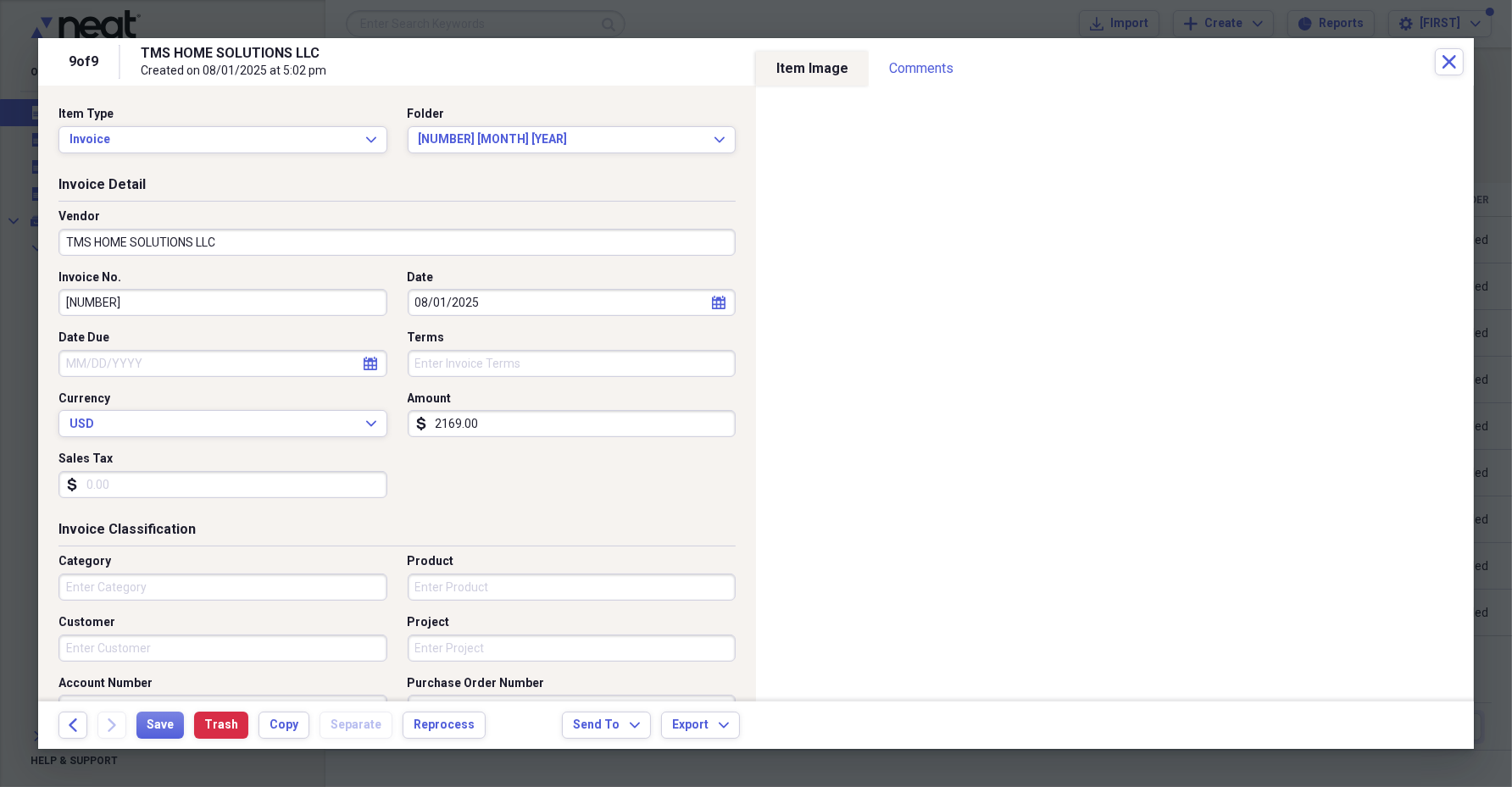 click on "calendar" 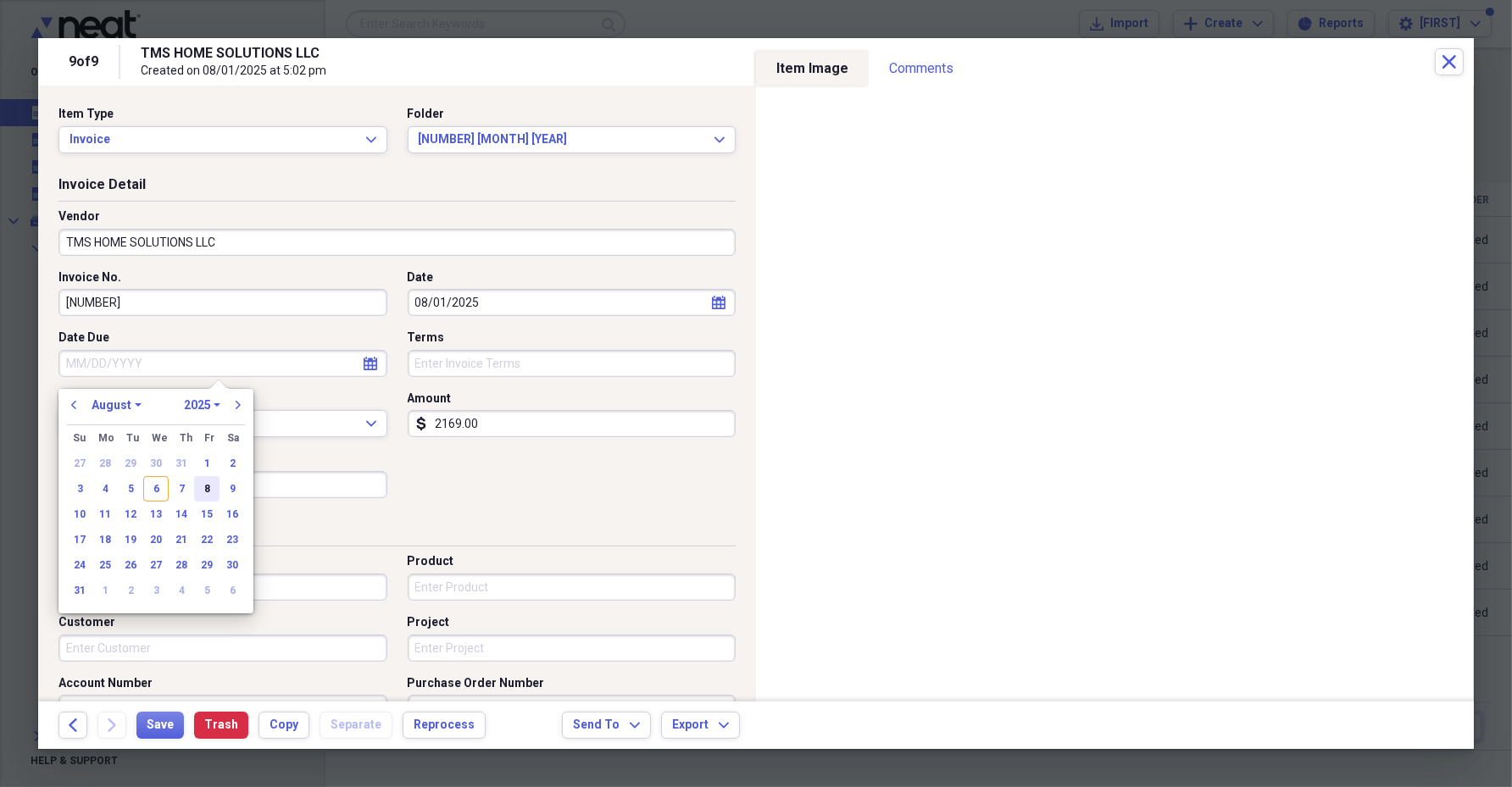click on "8" at bounding box center (207, 489) 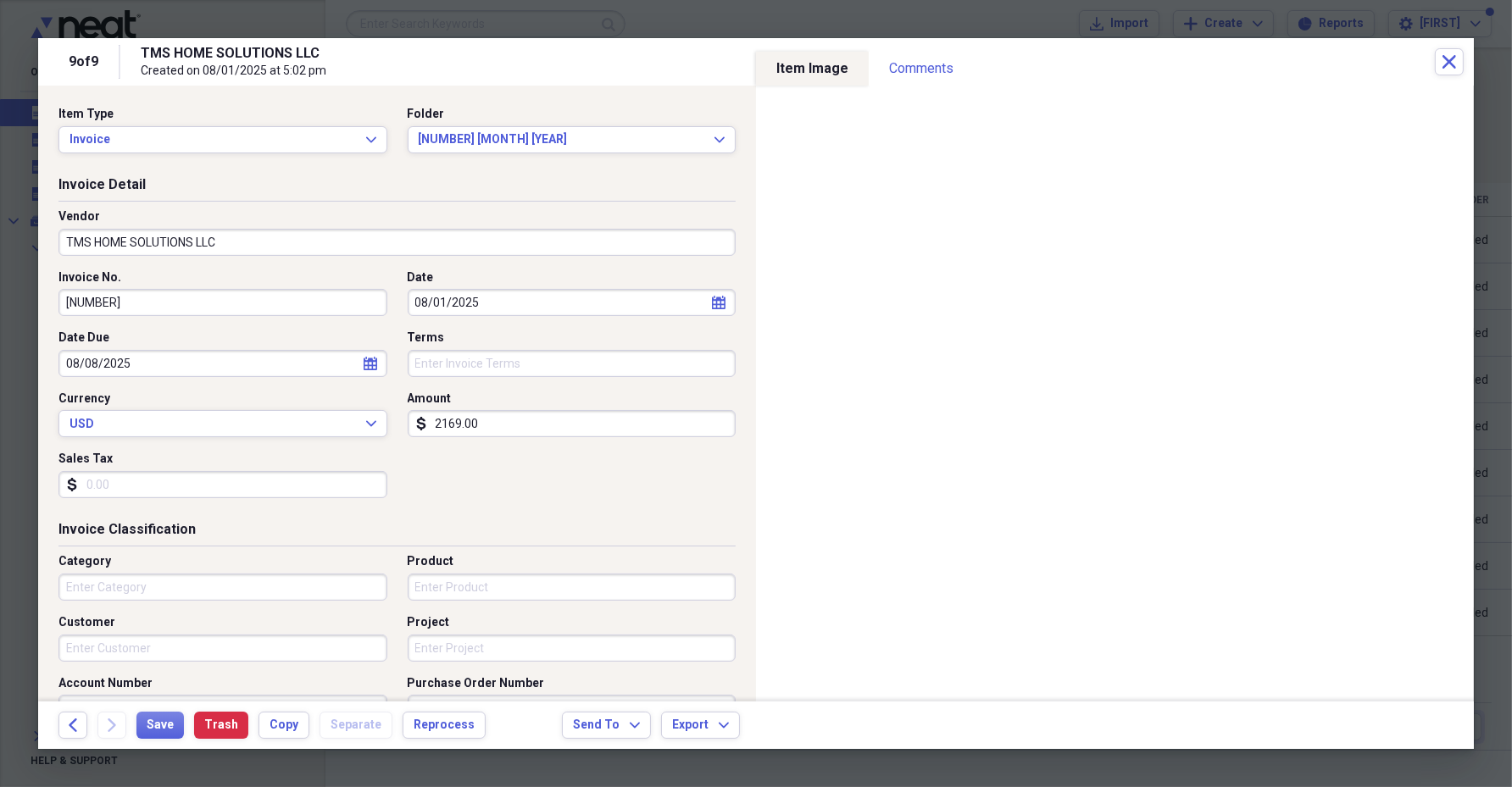click on "2169.00" at bounding box center [572, 424] 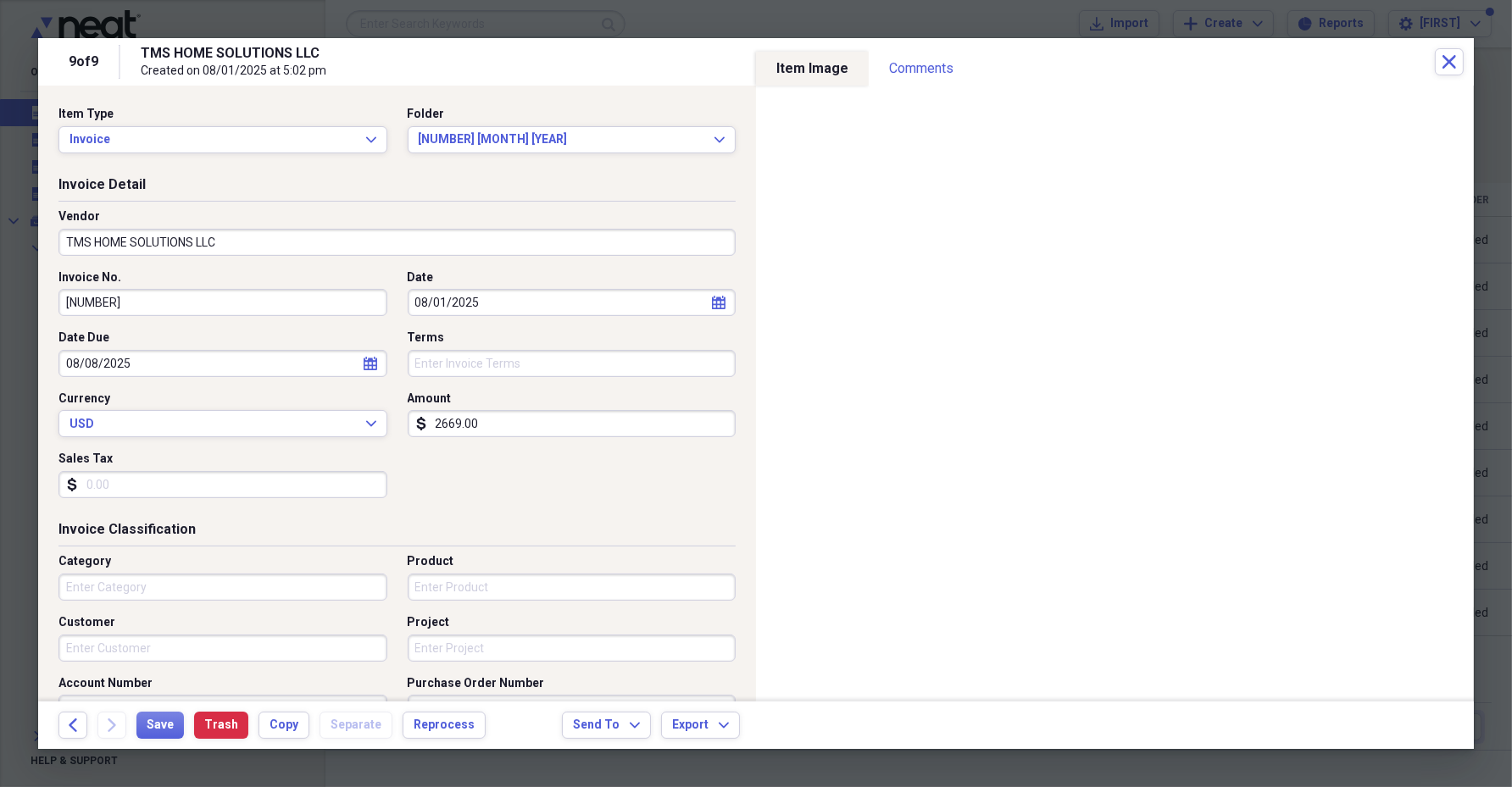 type on "2669.00" 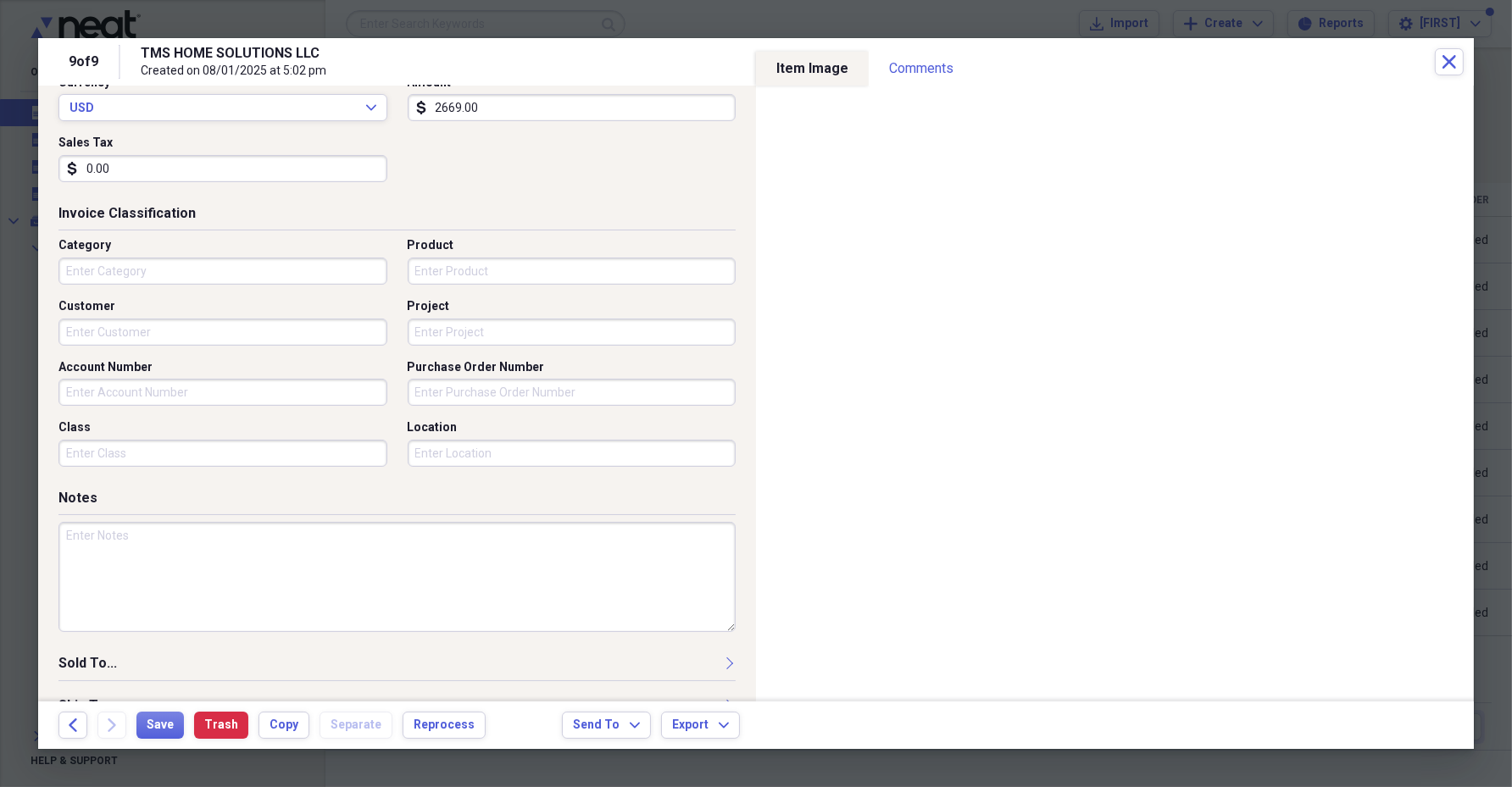 scroll, scrollTop: 318, scrollLeft: 0, axis: vertical 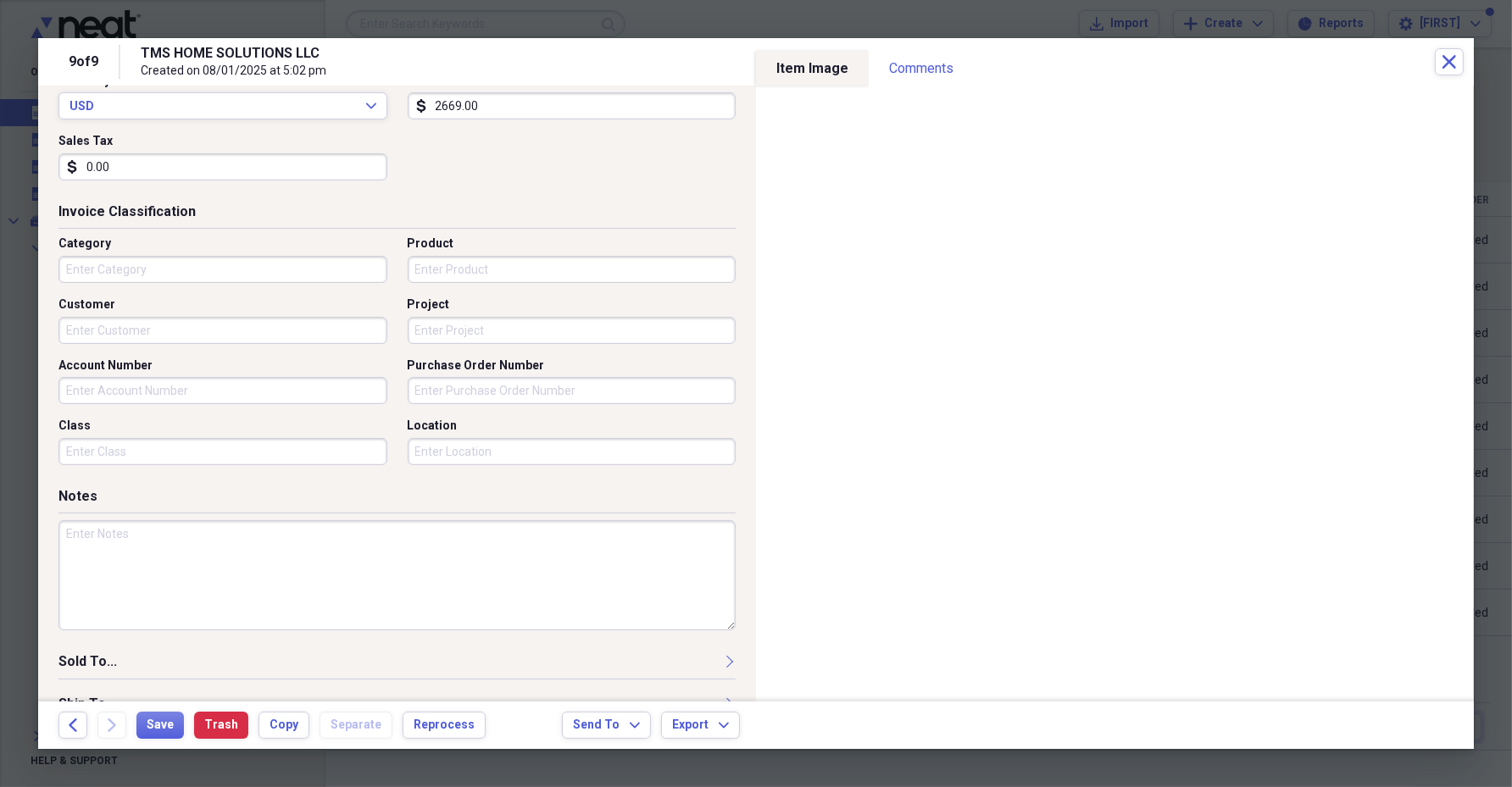 type on "0.00" 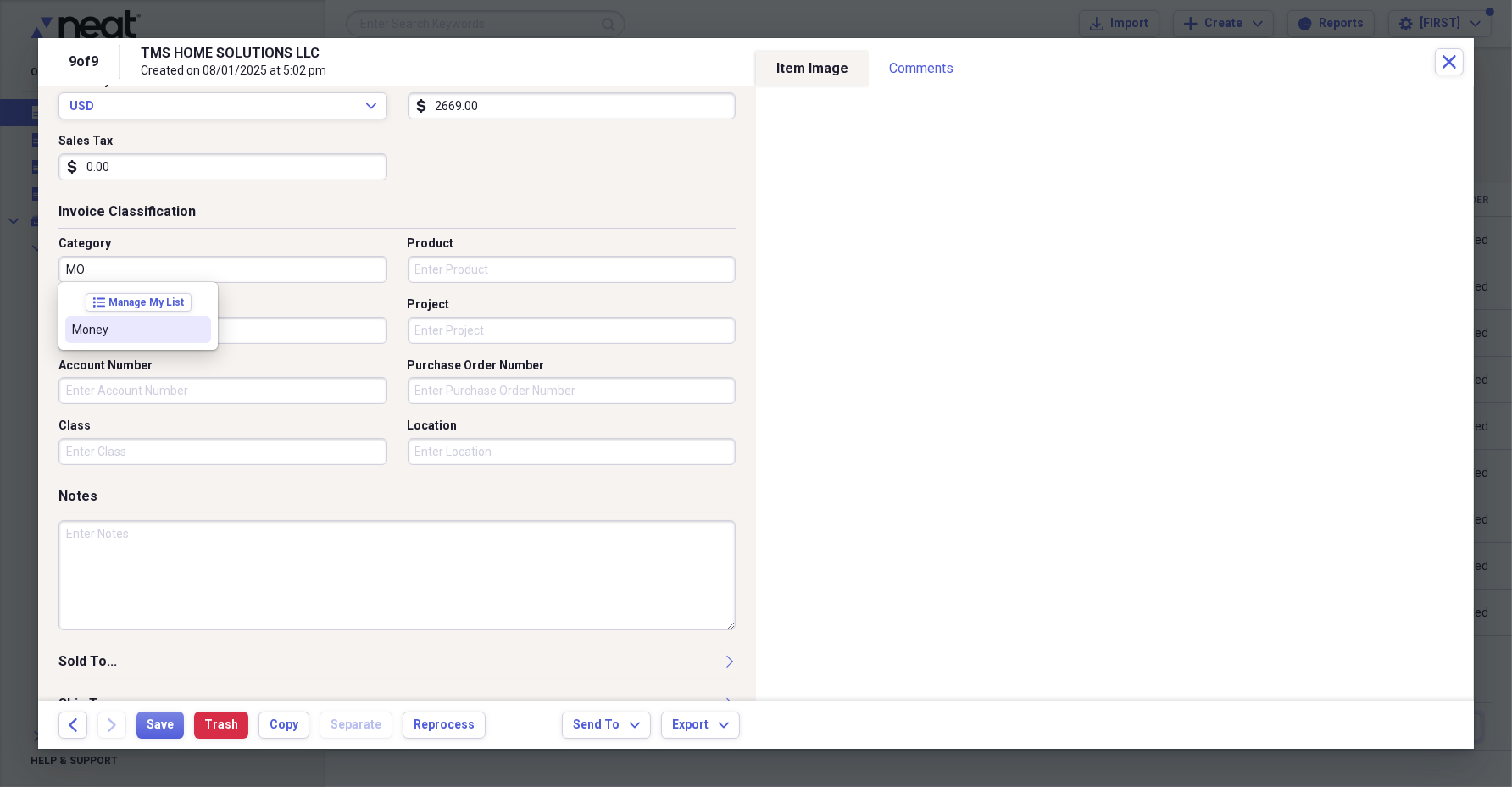 click at bounding box center (197, 330) 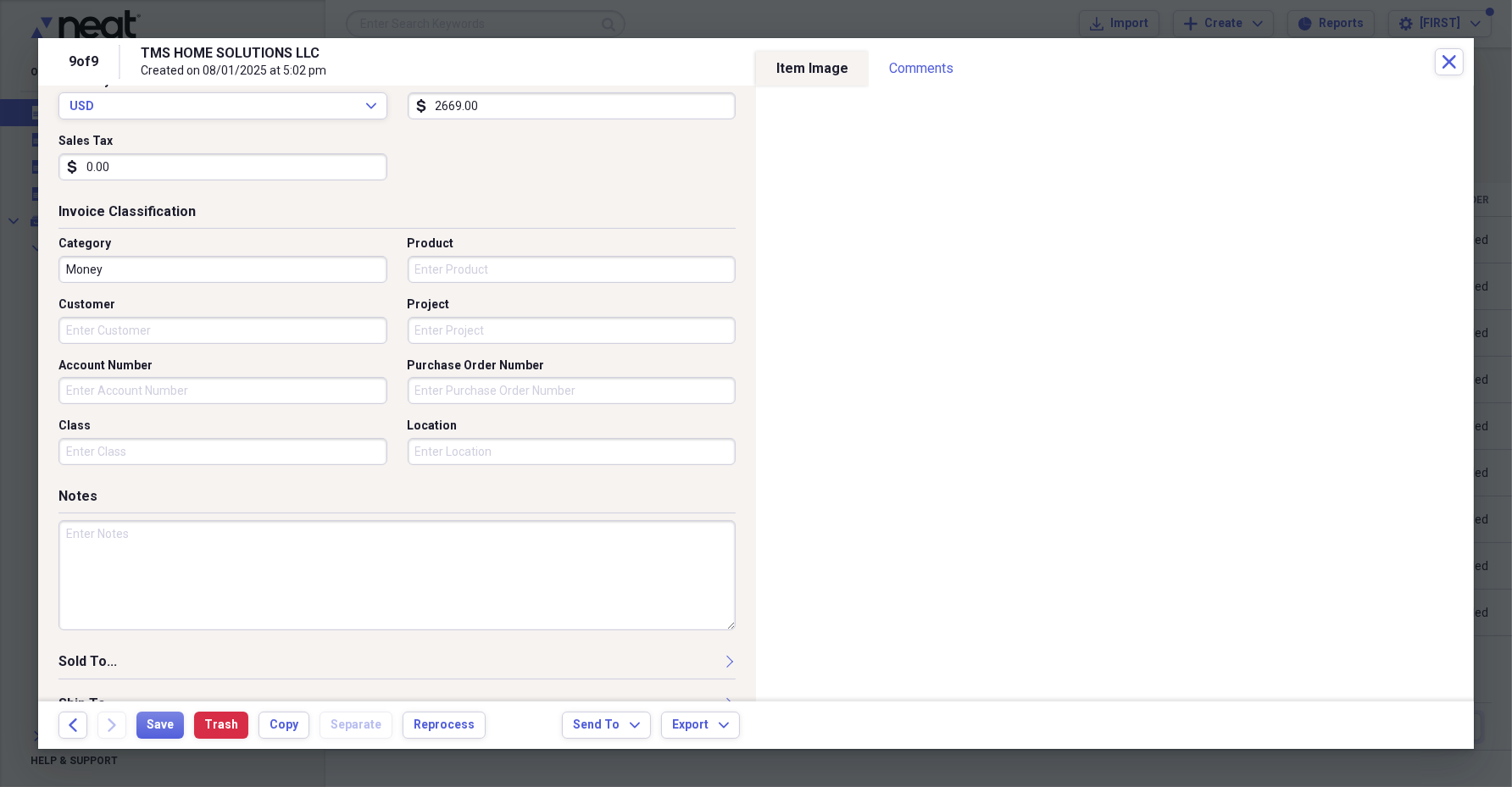 click on "Product" at bounding box center (572, 269) 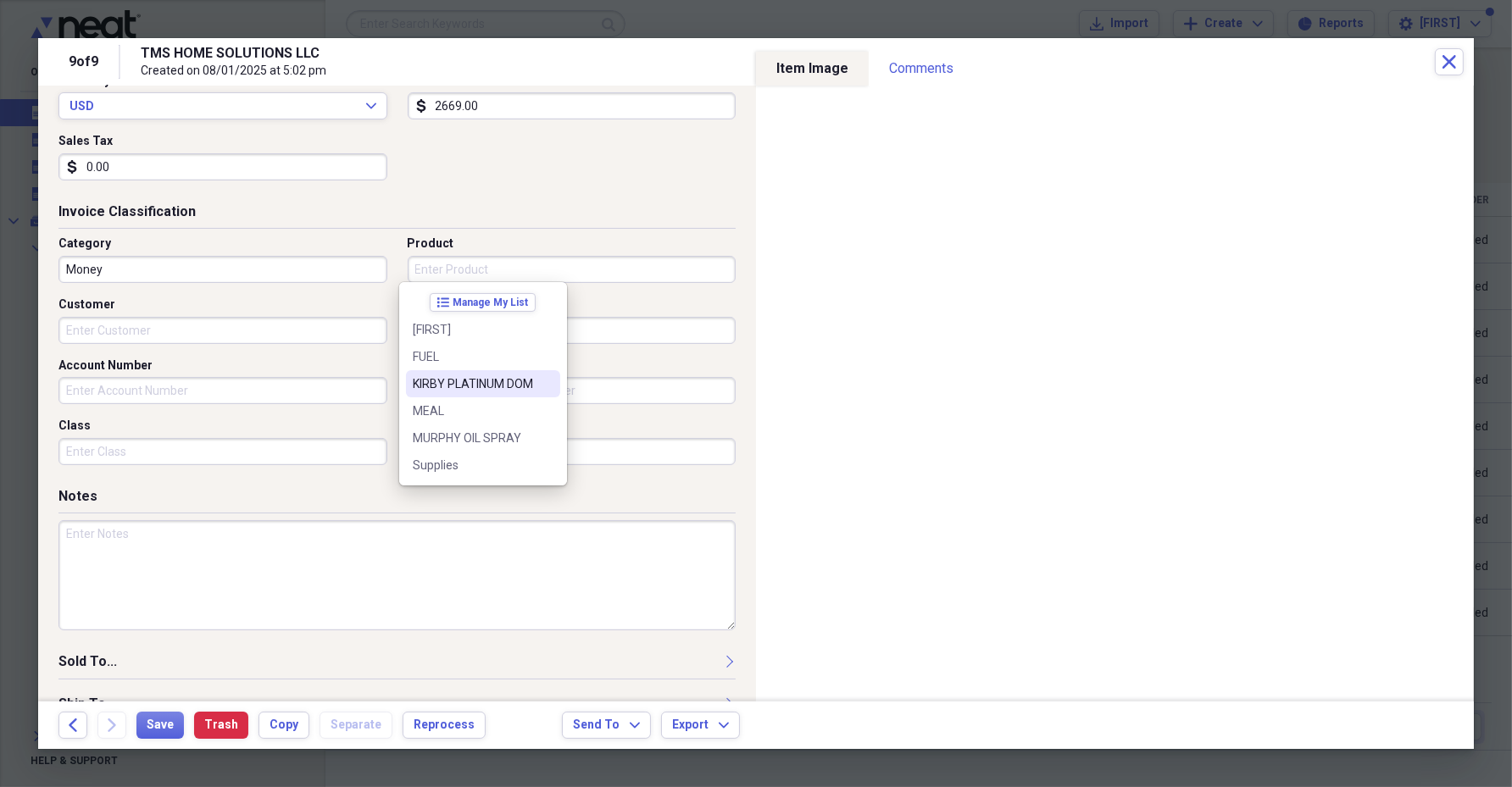 click on "KIRBY PLATINUM DOM" at bounding box center (483, 384) 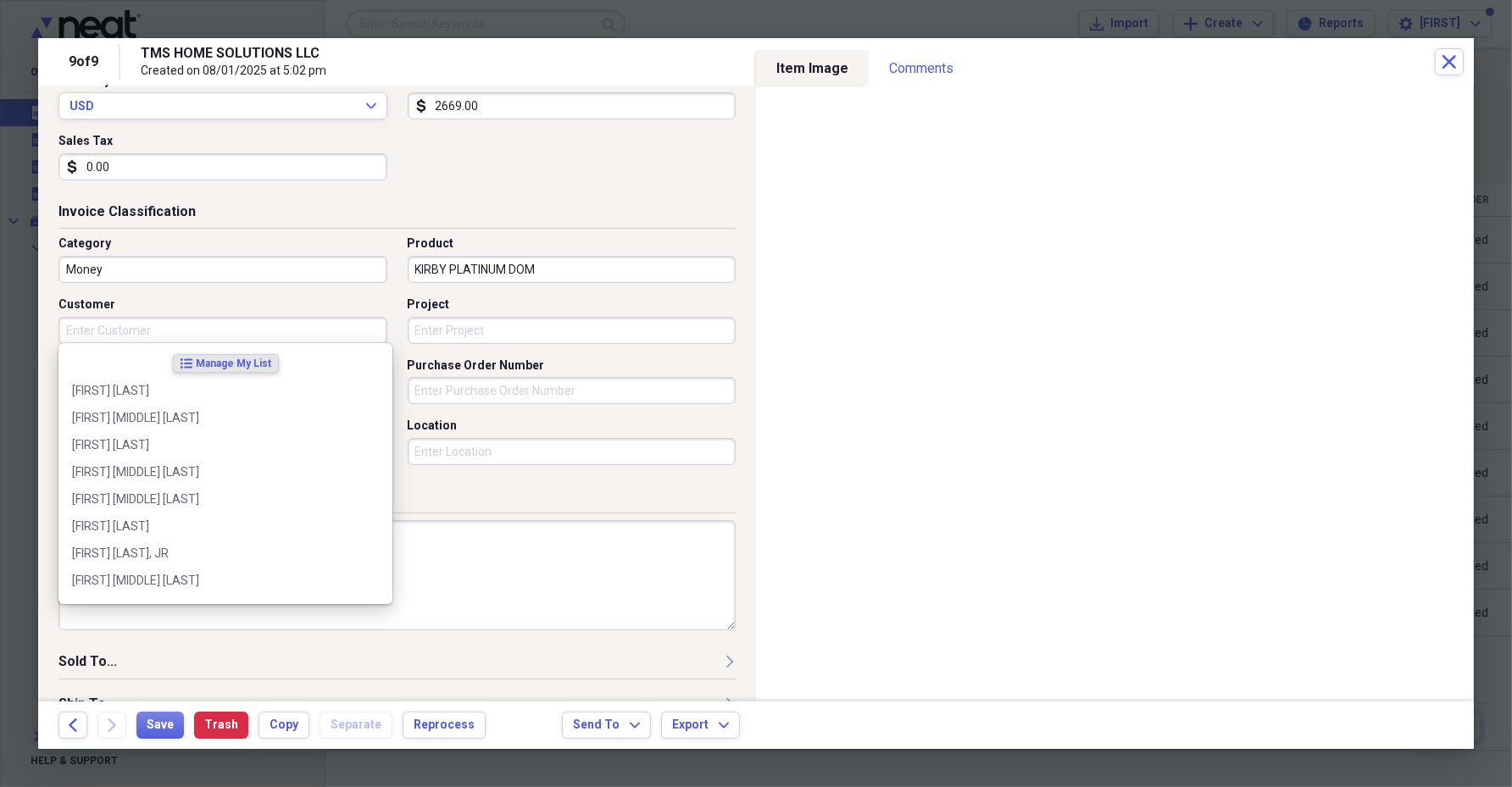 click on "Customer" at bounding box center (223, 330) 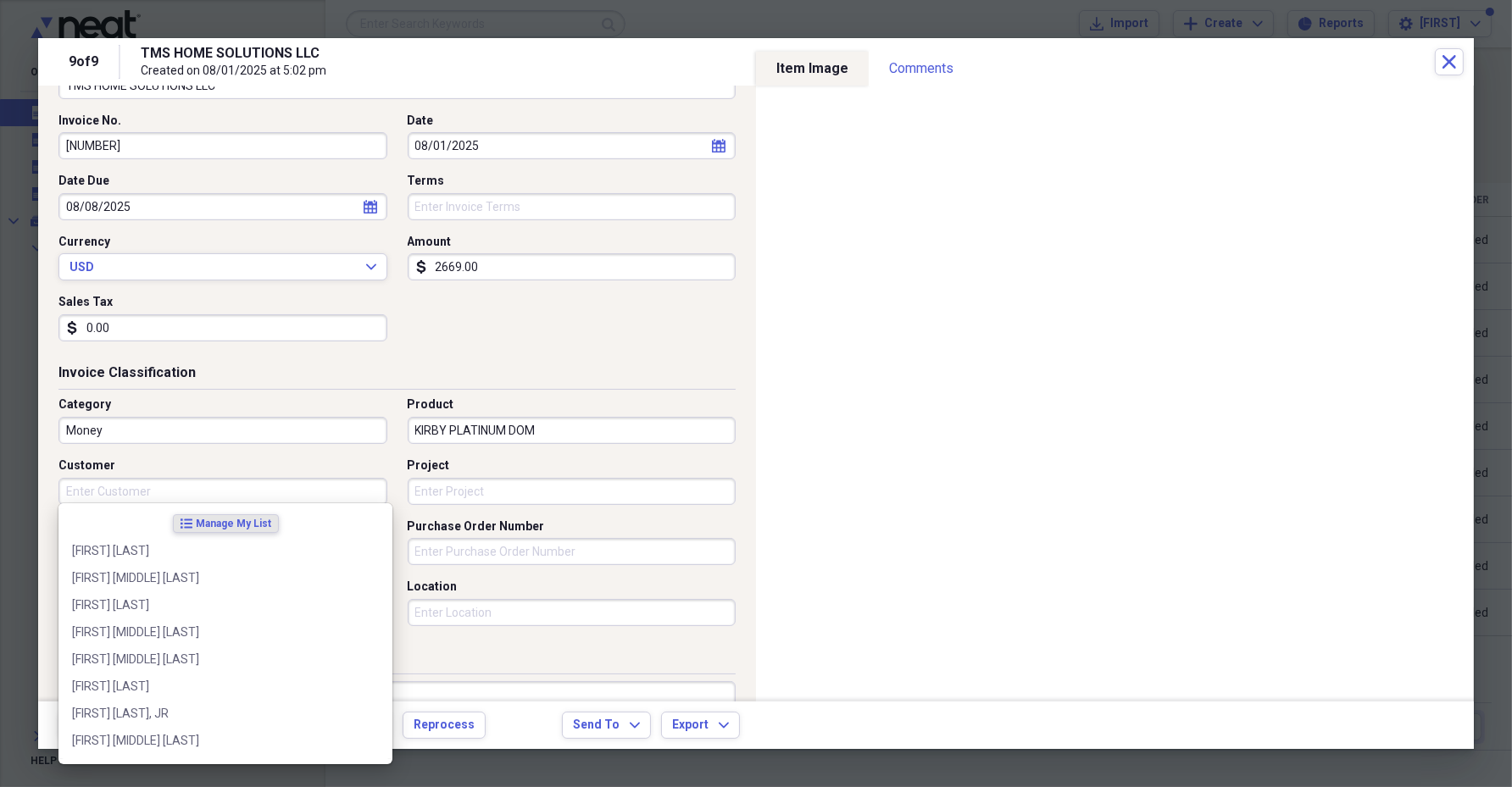 scroll, scrollTop: 0, scrollLeft: 0, axis: both 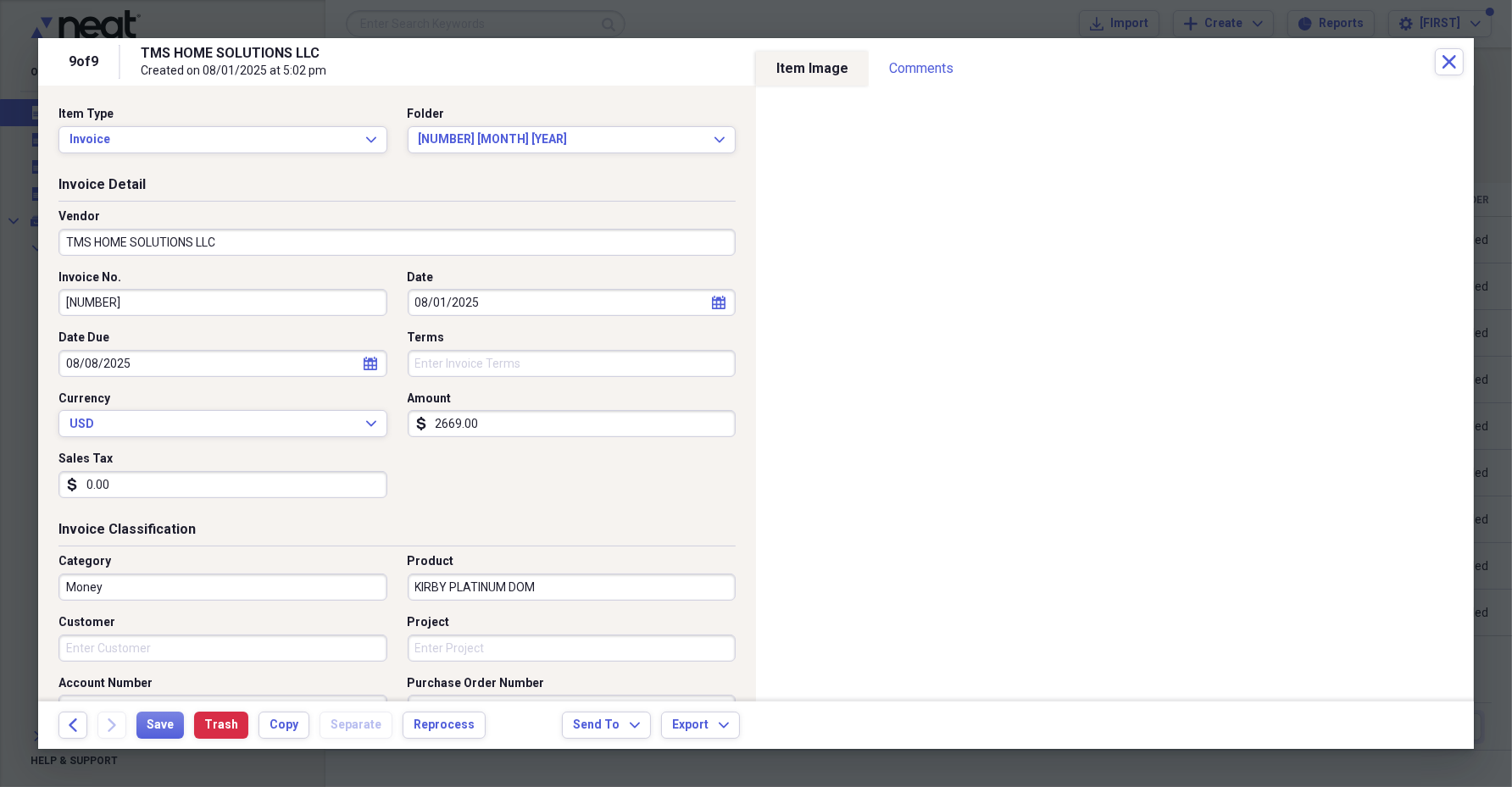 drag, startPoint x: 1230, startPoint y: 83, endPoint x: 534, endPoint y: 489, distance: 805.7618 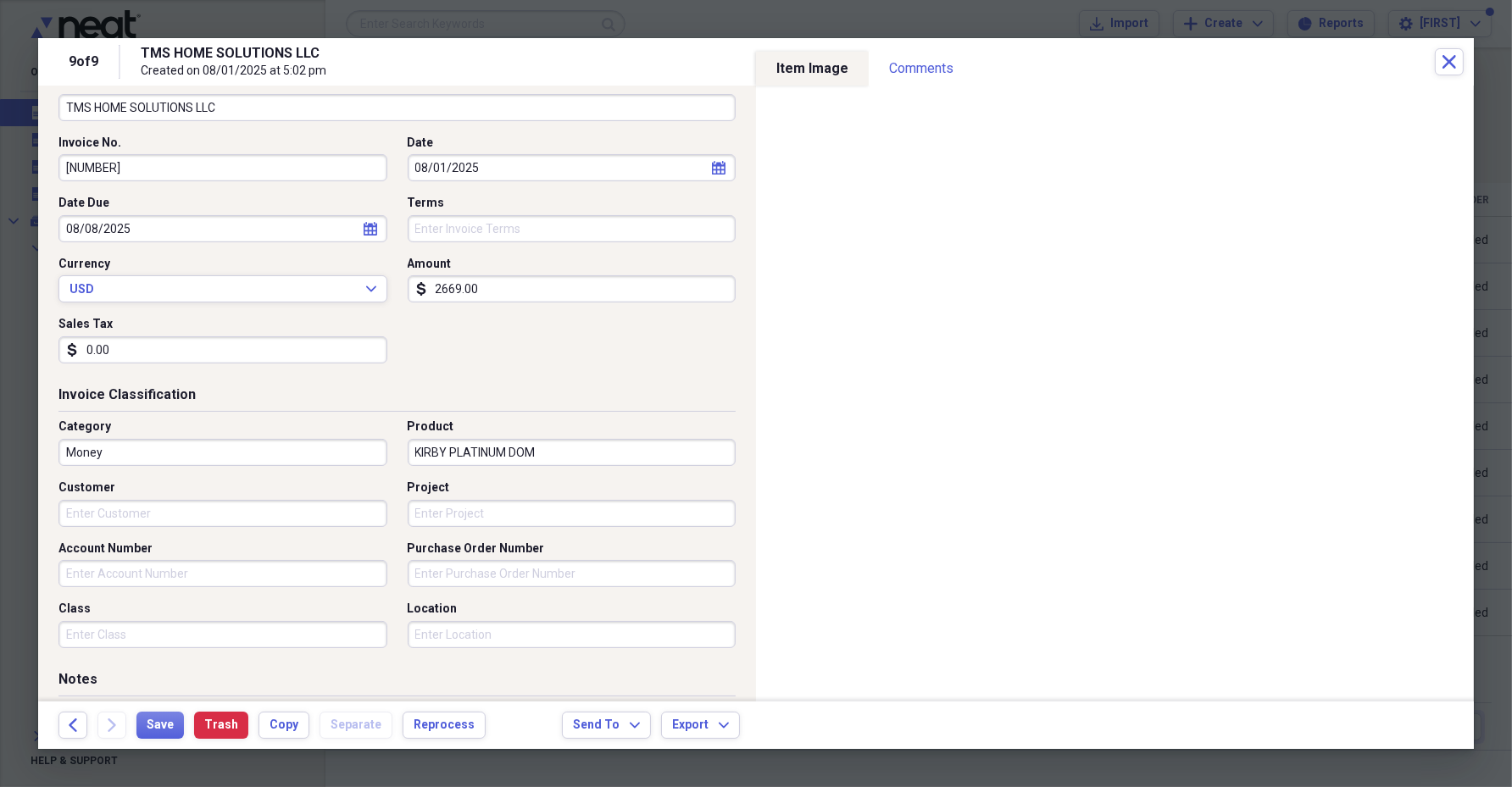 scroll, scrollTop: 211, scrollLeft: 0, axis: vertical 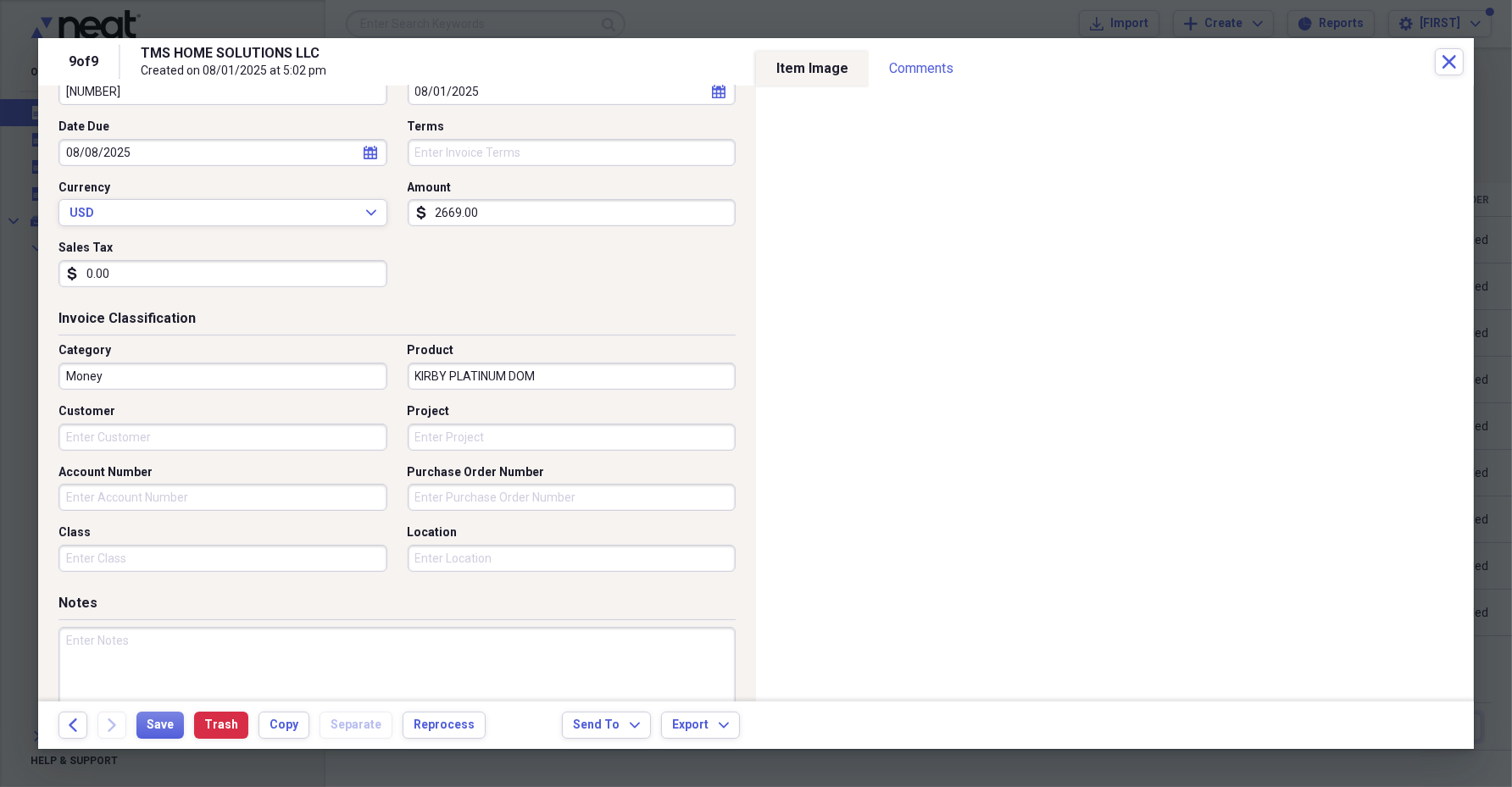 click on "Terms" at bounding box center (572, 152) 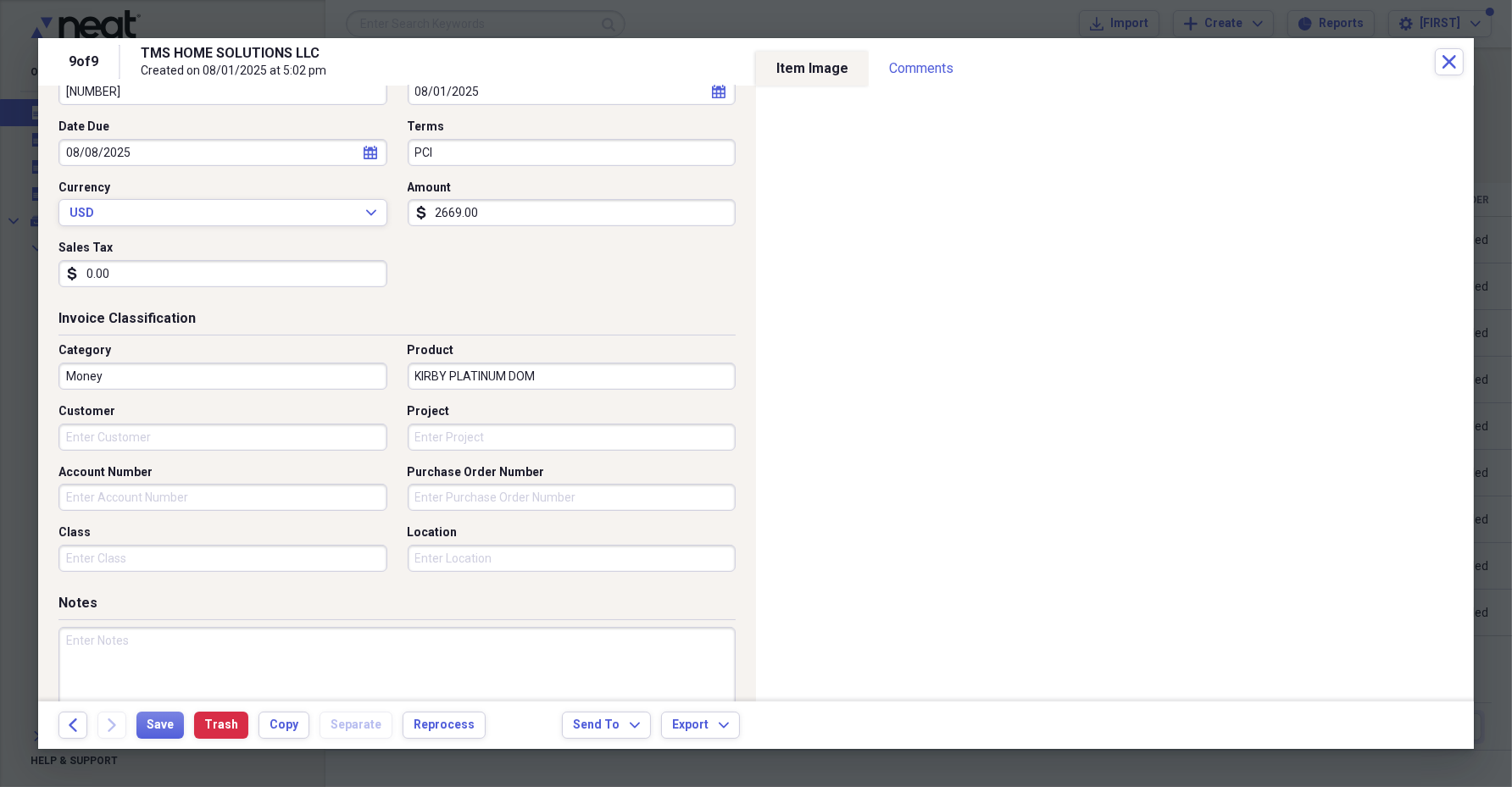 type on "PCI" 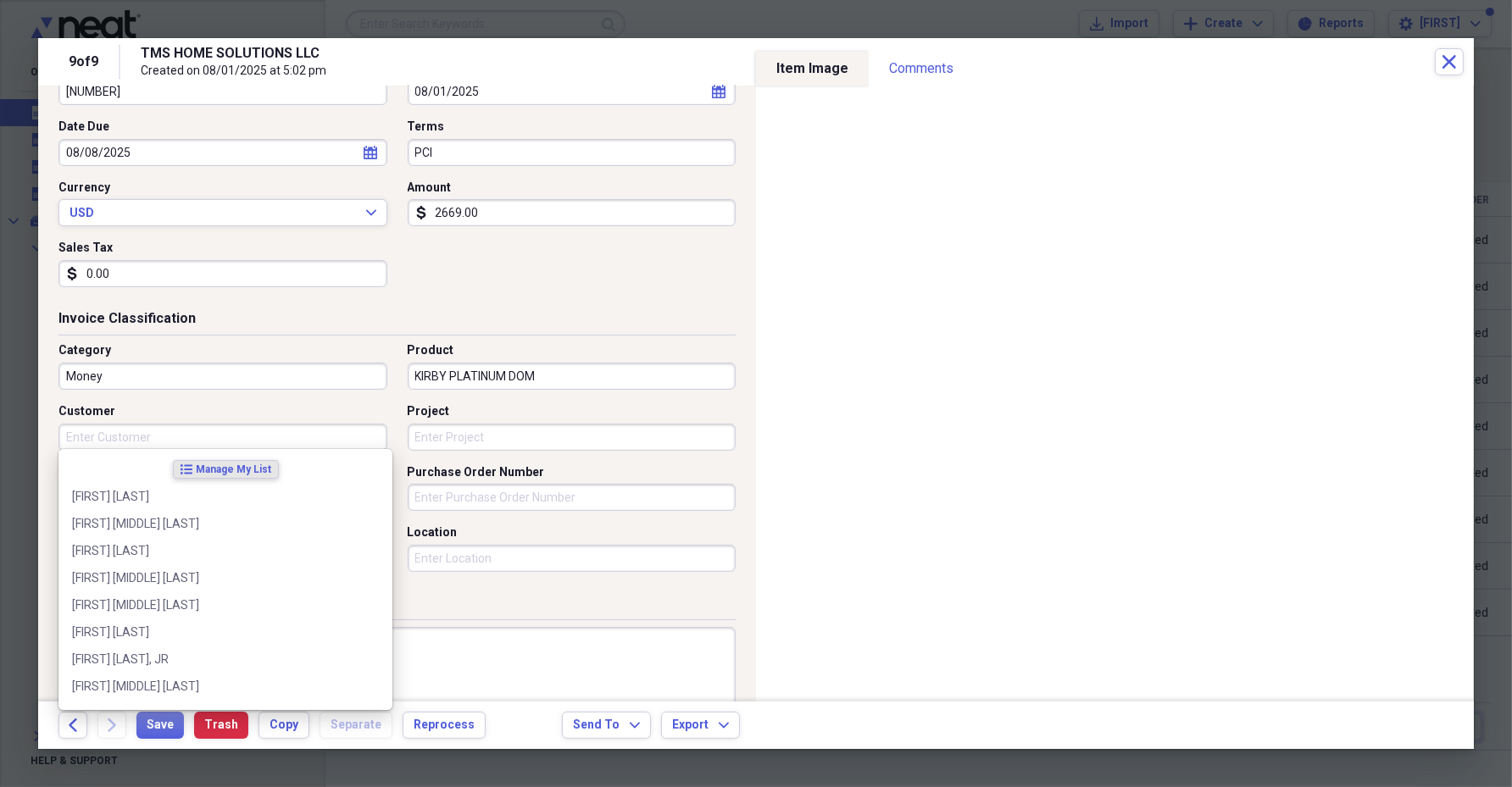 paste on "[FIRST] [LAST]" 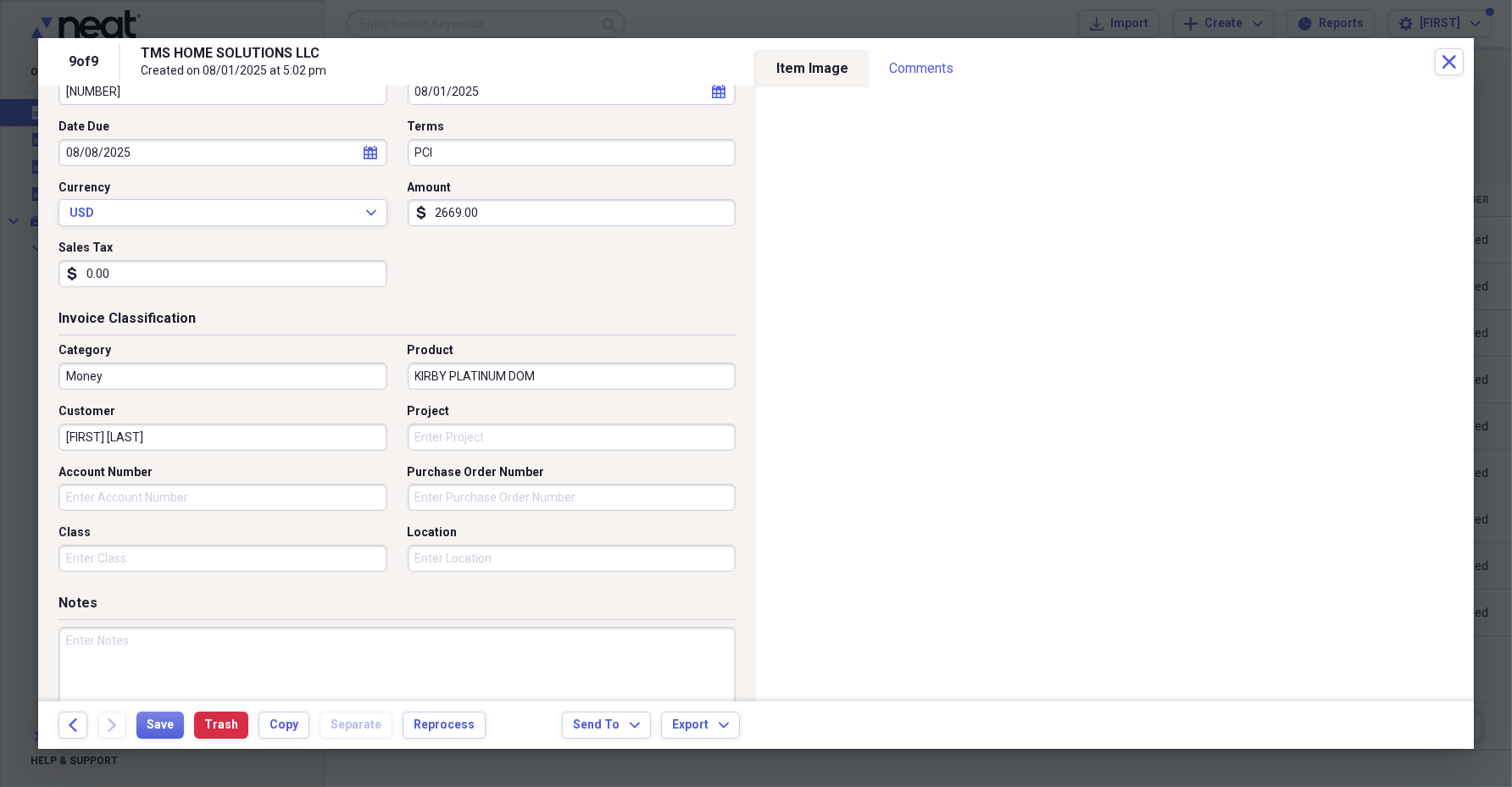 click on "[FIRST] [LAST]" at bounding box center (223, 437) 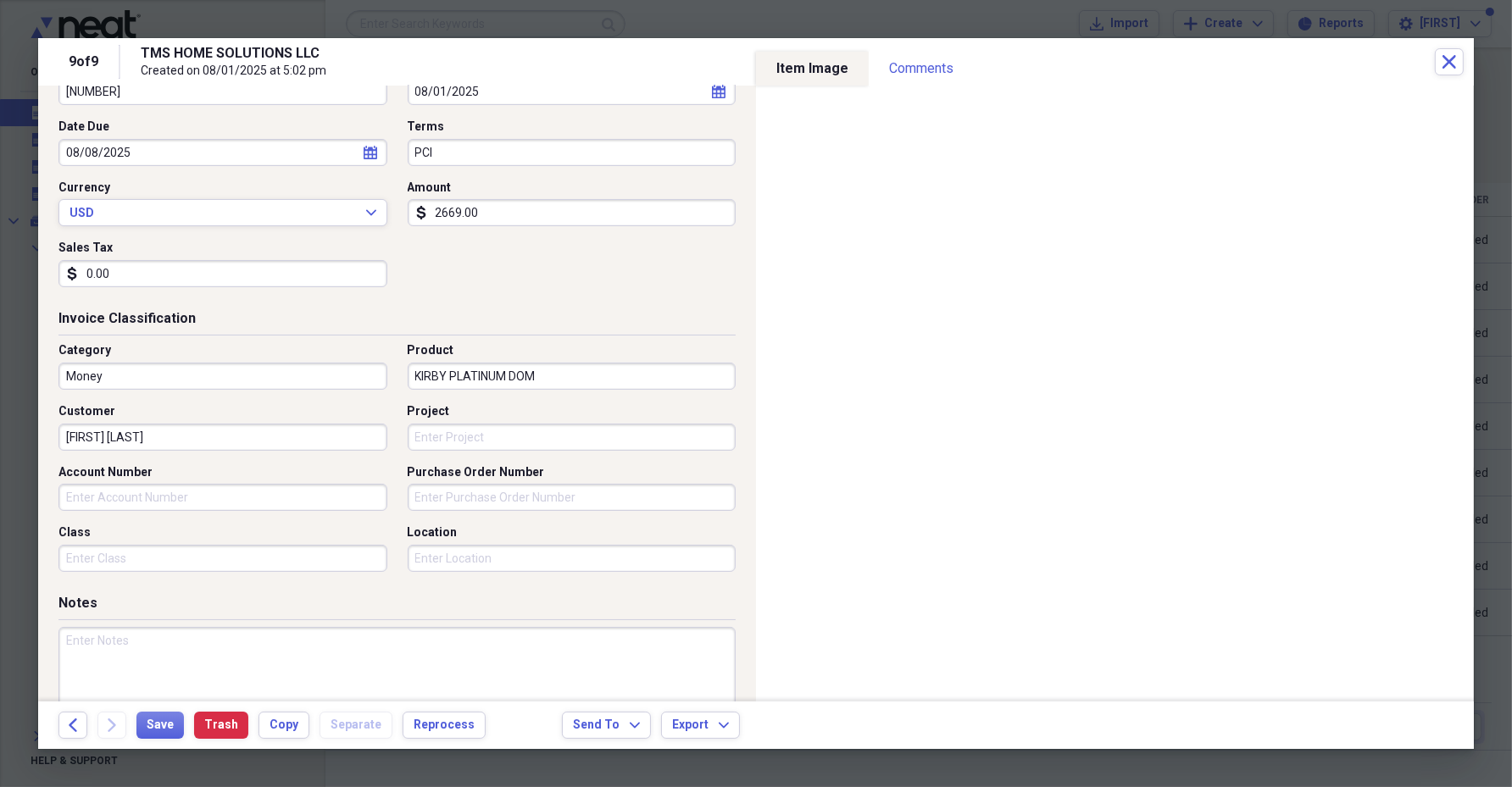 click on "[FIRST] [LAST]" at bounding box center [223, 437] 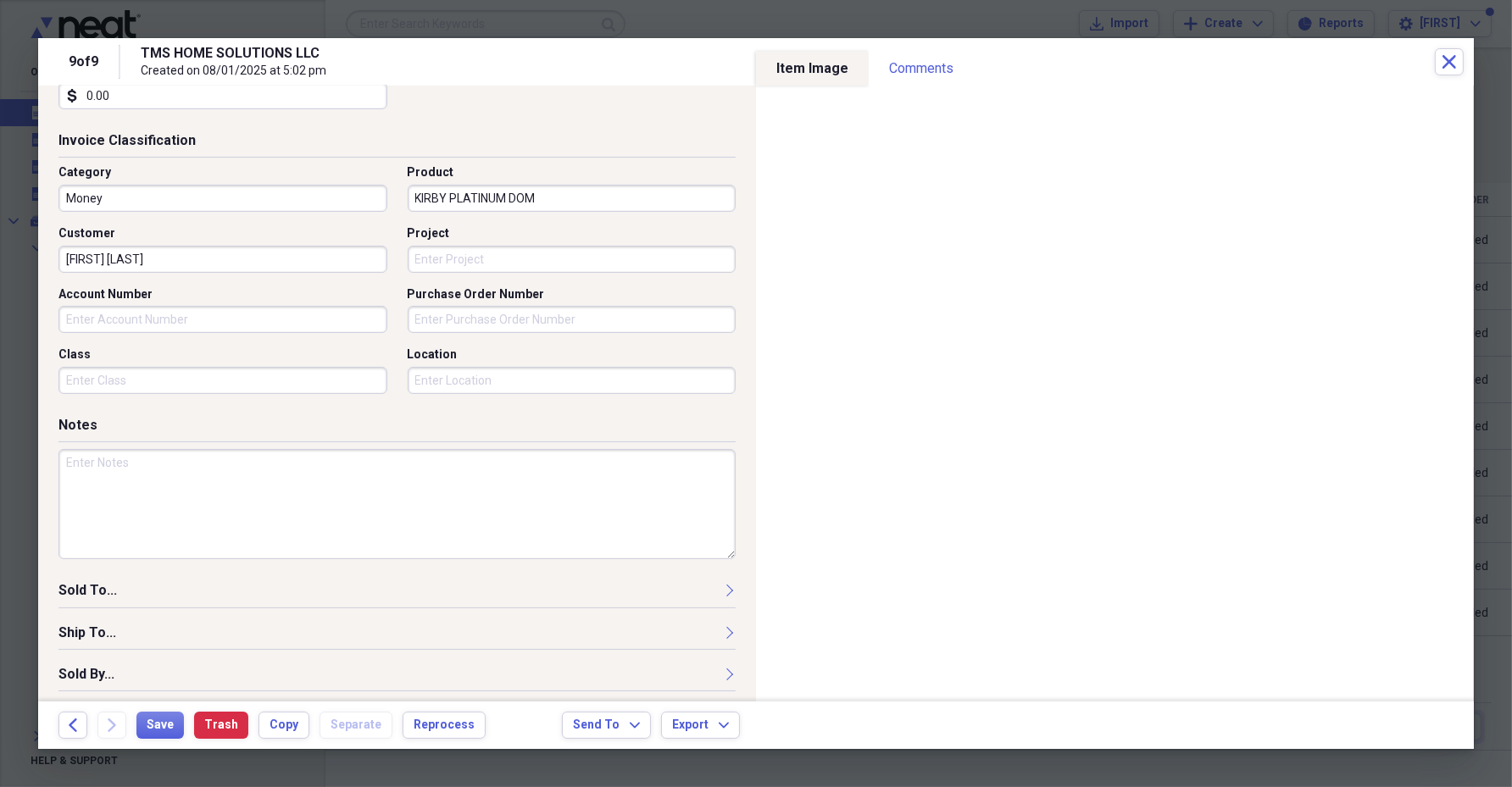 scroll, scrollTop: 392, scrollLeft: 0, axis: vertical 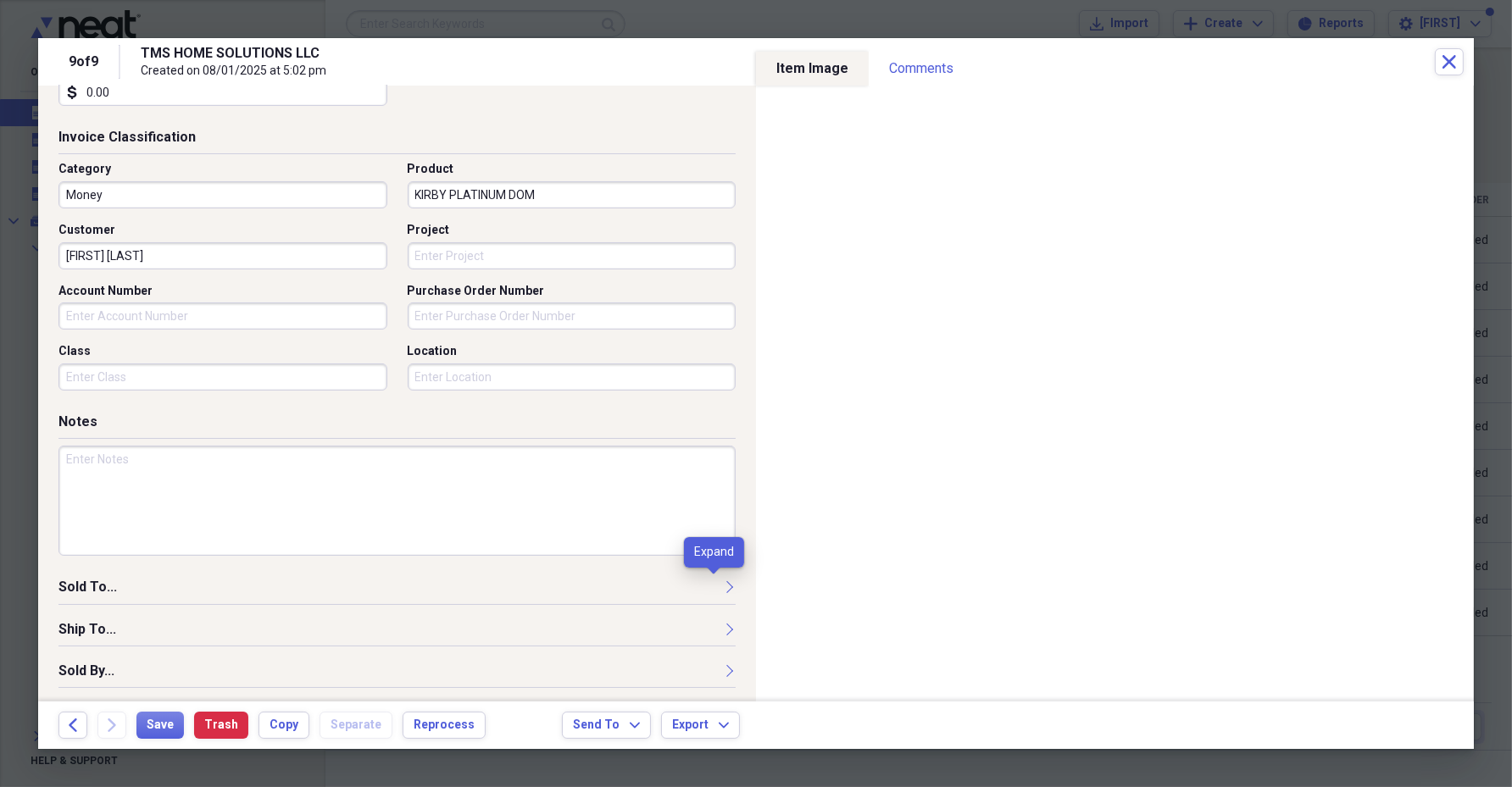 click at bounding box center [729, 586] 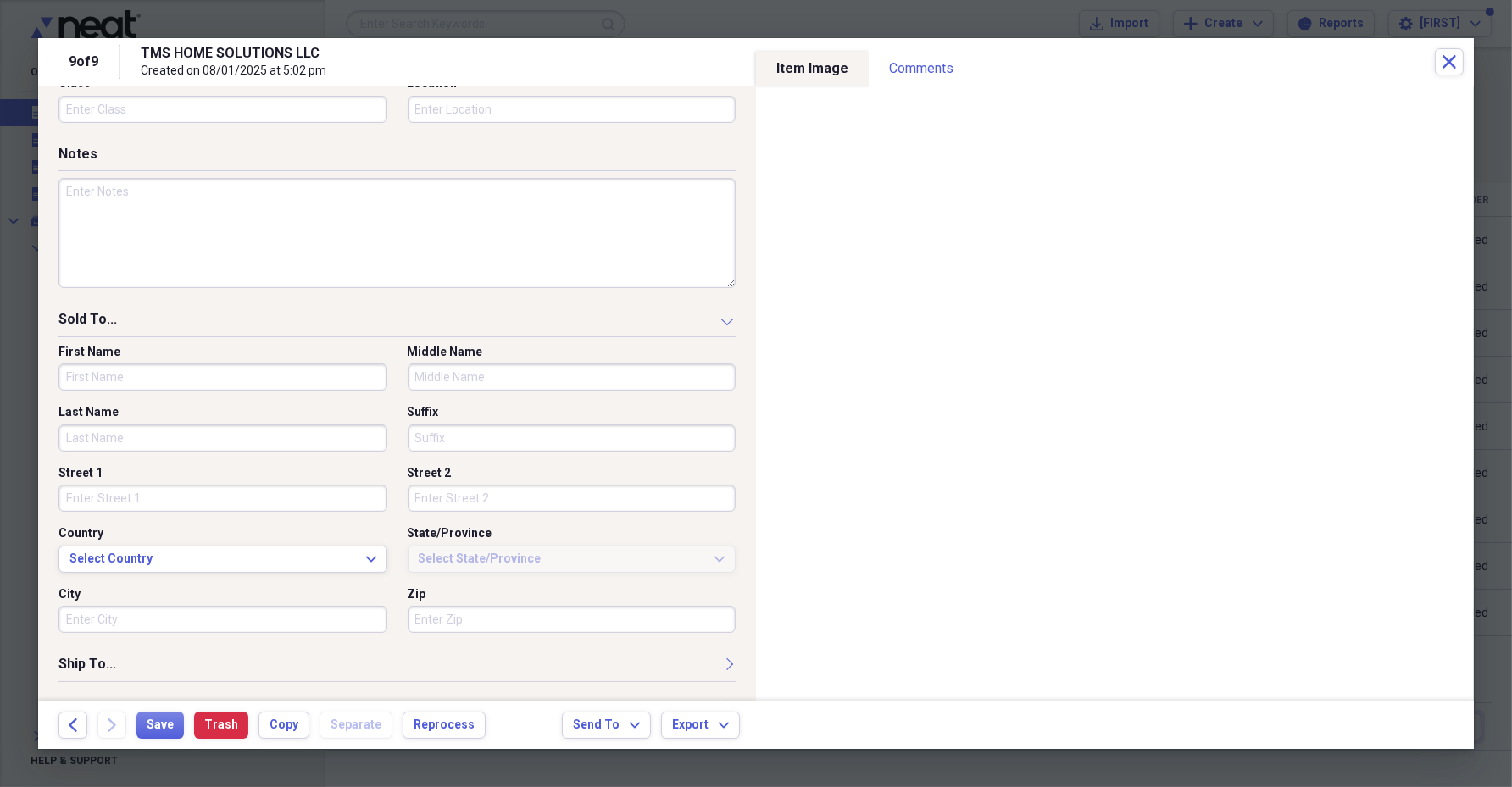 scroll, scrollTop: 695, scrollLeft: 0, axis: vertical 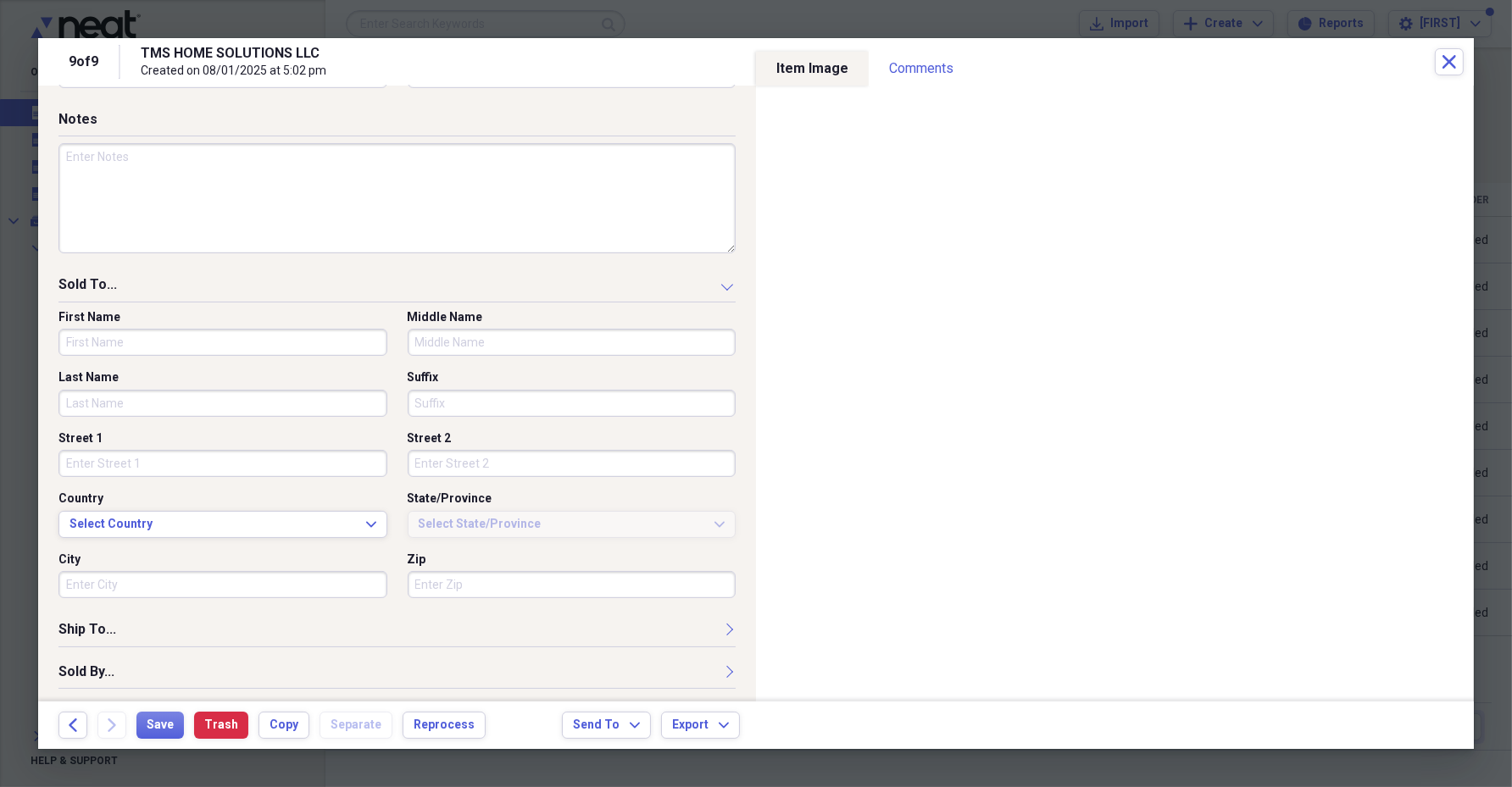 click on "First Name" at bounding box center (223, 342) 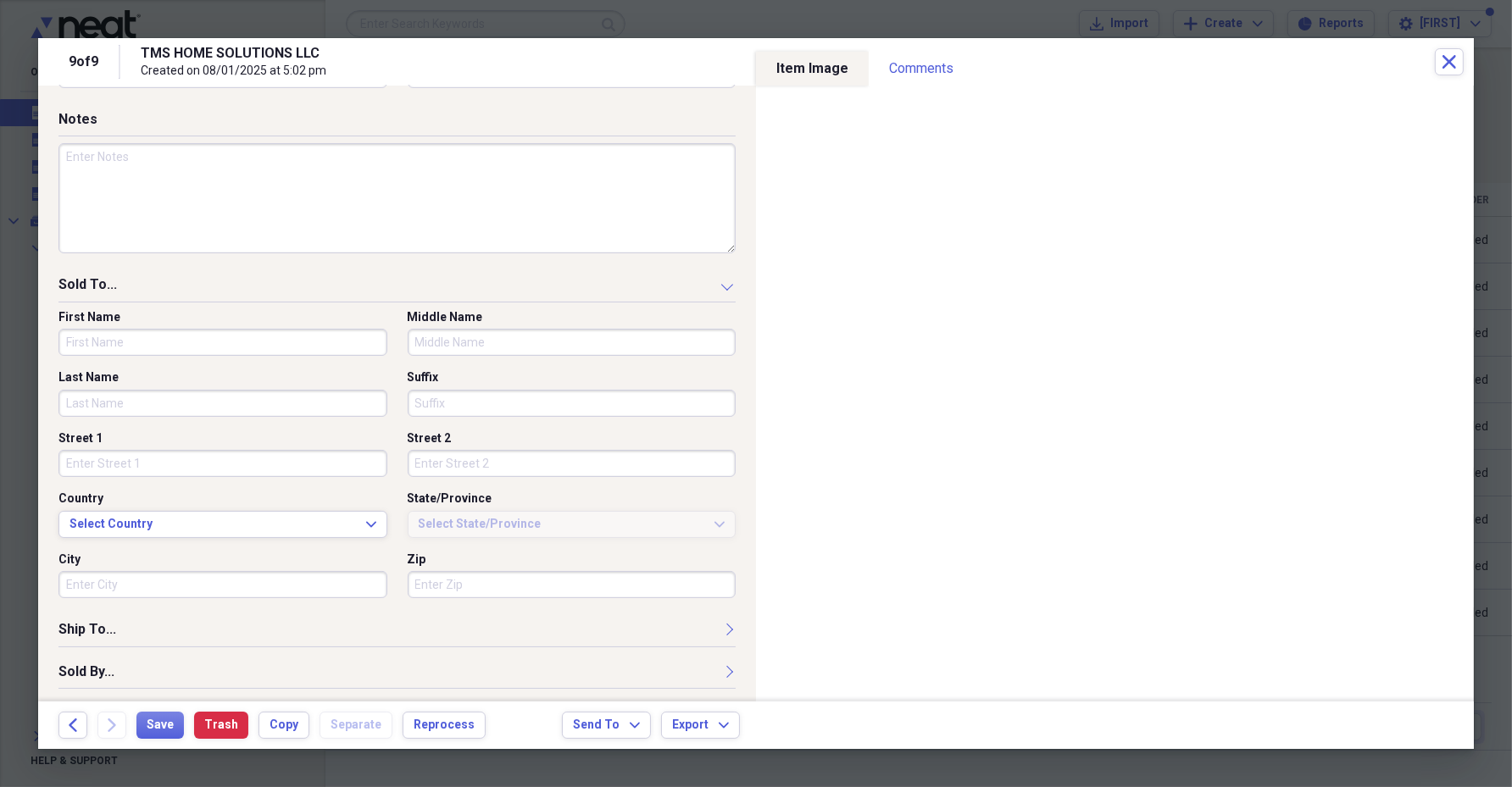paste on "[FIRST] [LAST]" 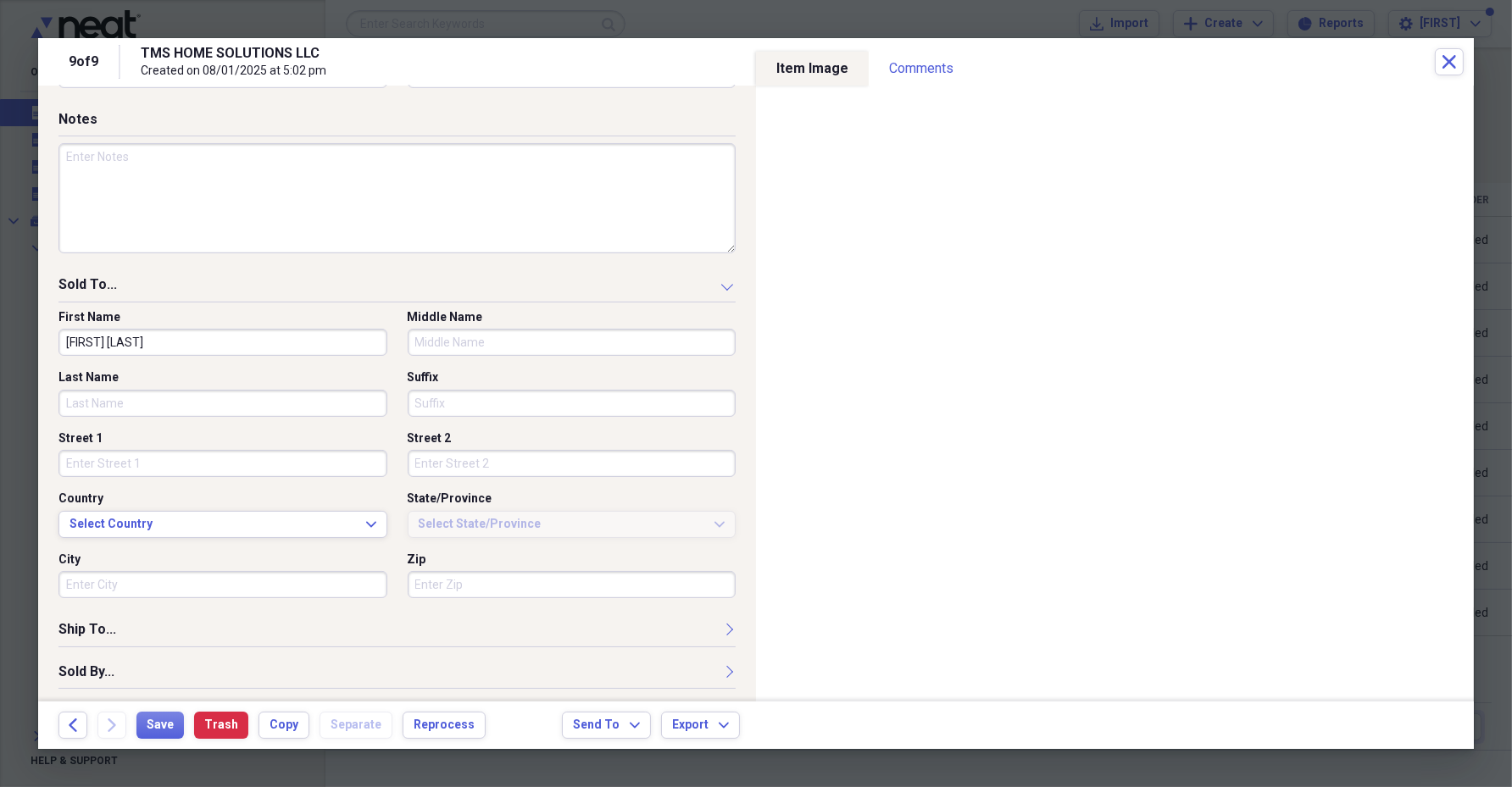 type on "[FIRST] [LAST]" 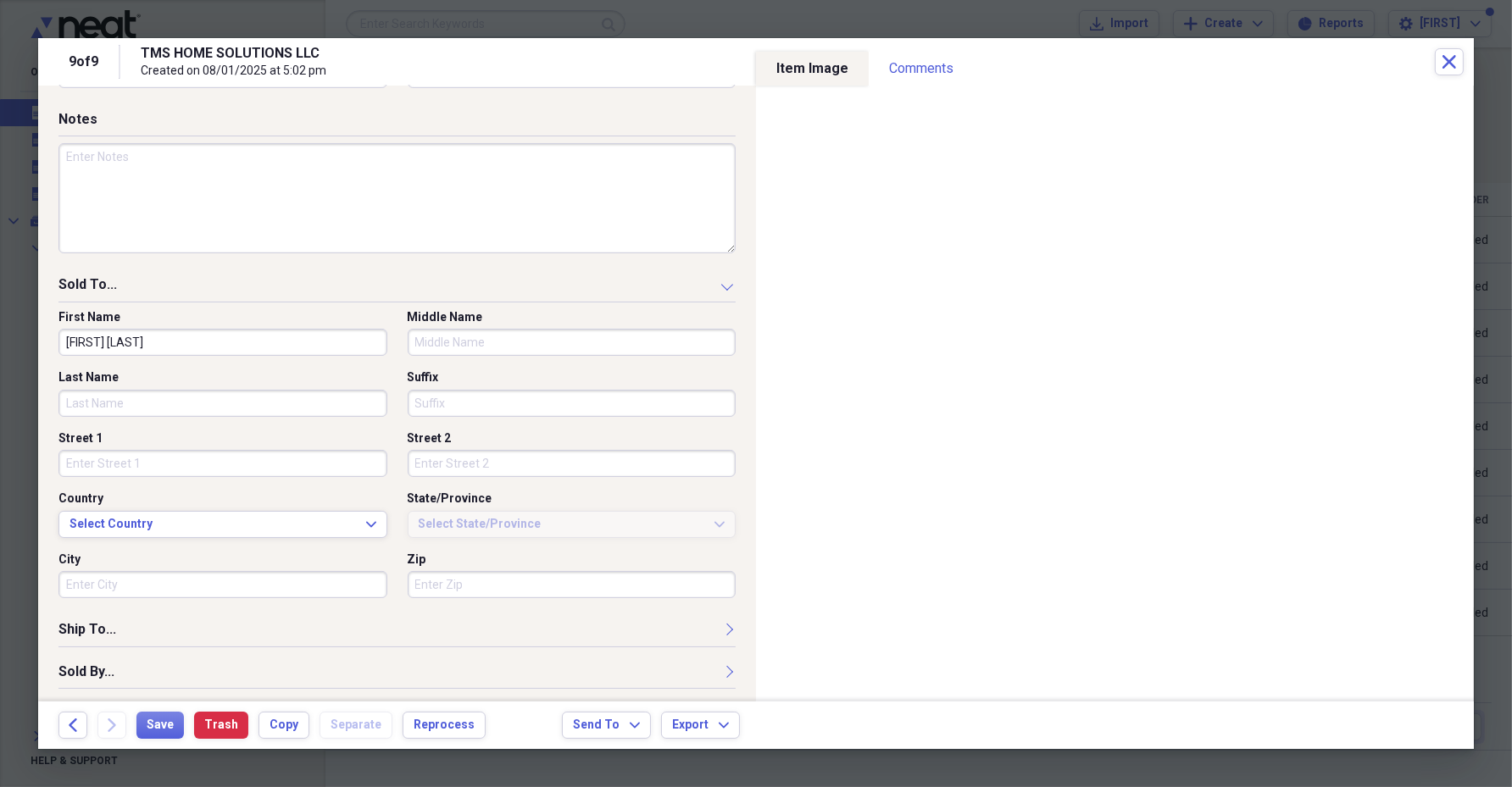 paste on "[FIRST] [LAST]" 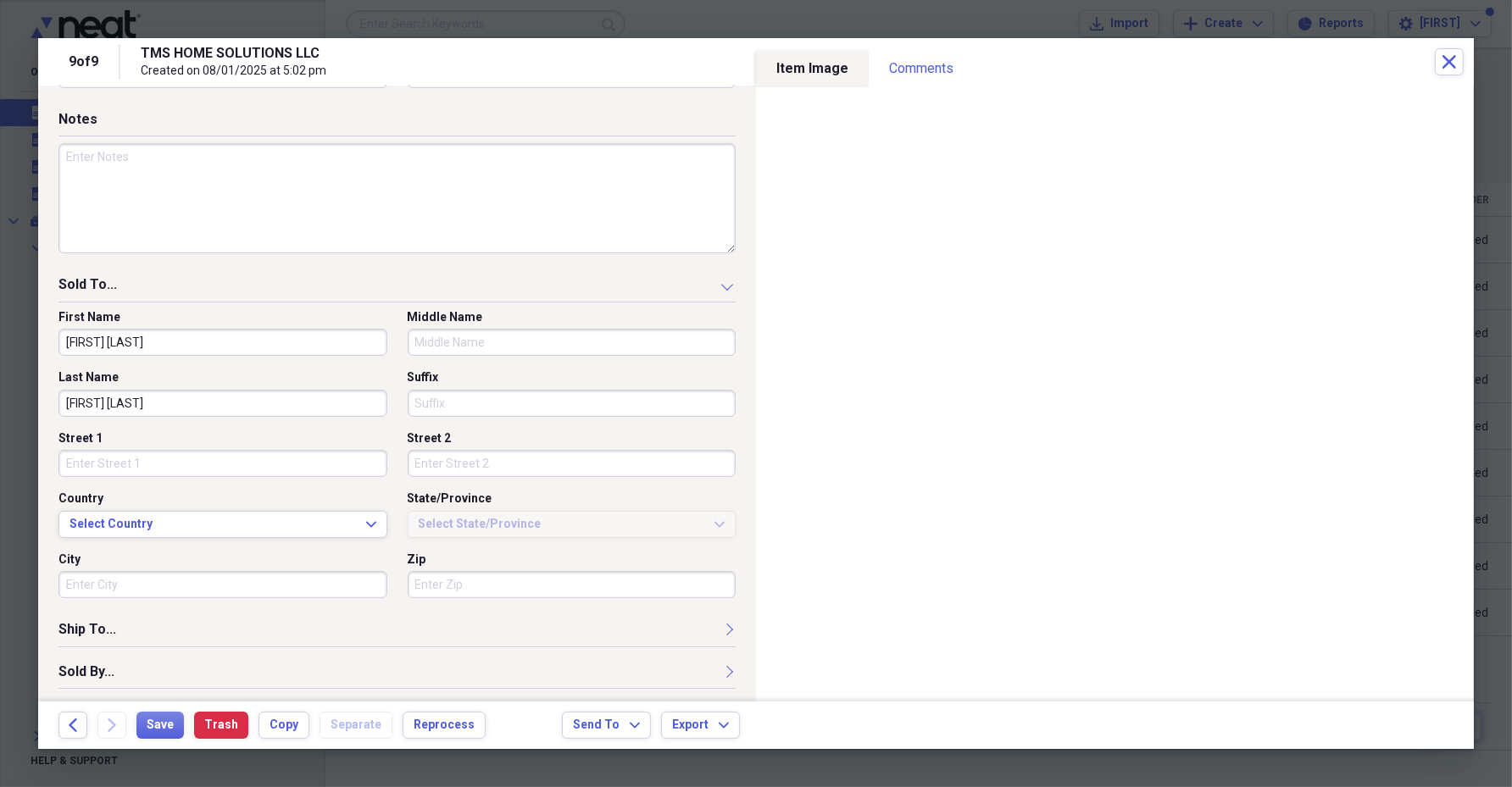 type on "[FIRST] [LAST]" 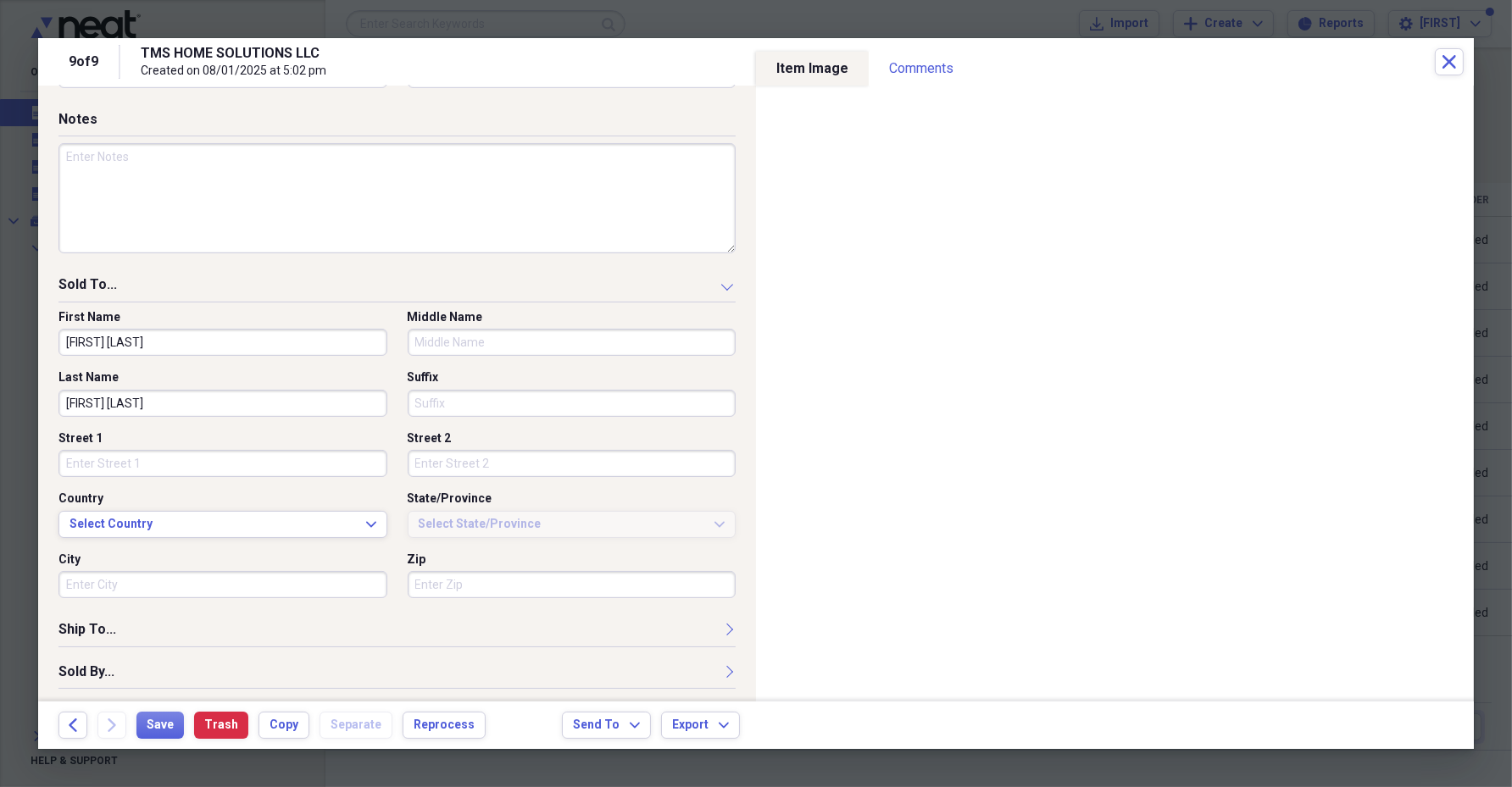 click on "Sold To..." at bounding box center (397, 288) 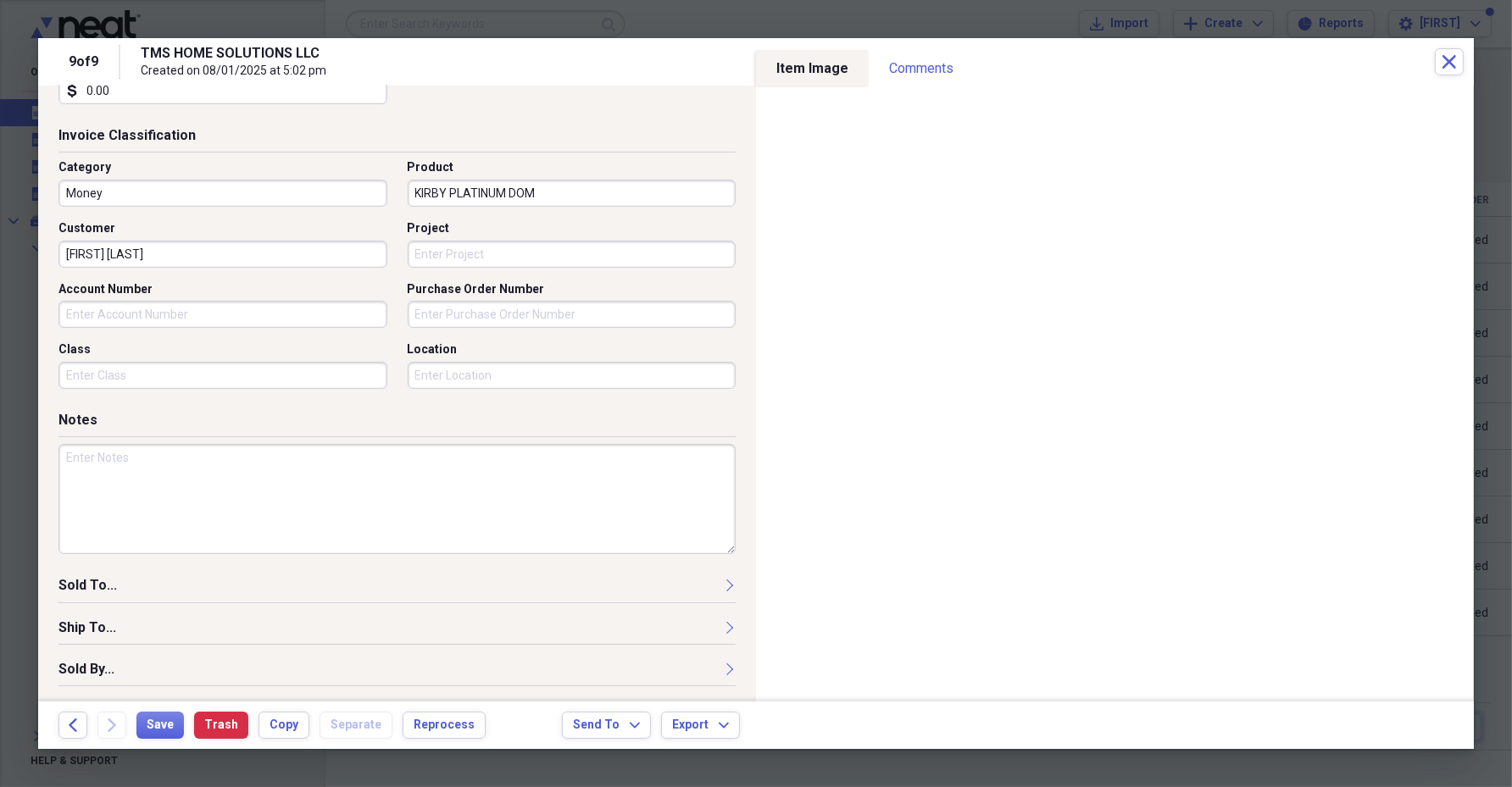 scroll, scrollTop: 392, scrollLeft: 0, axis: vertical 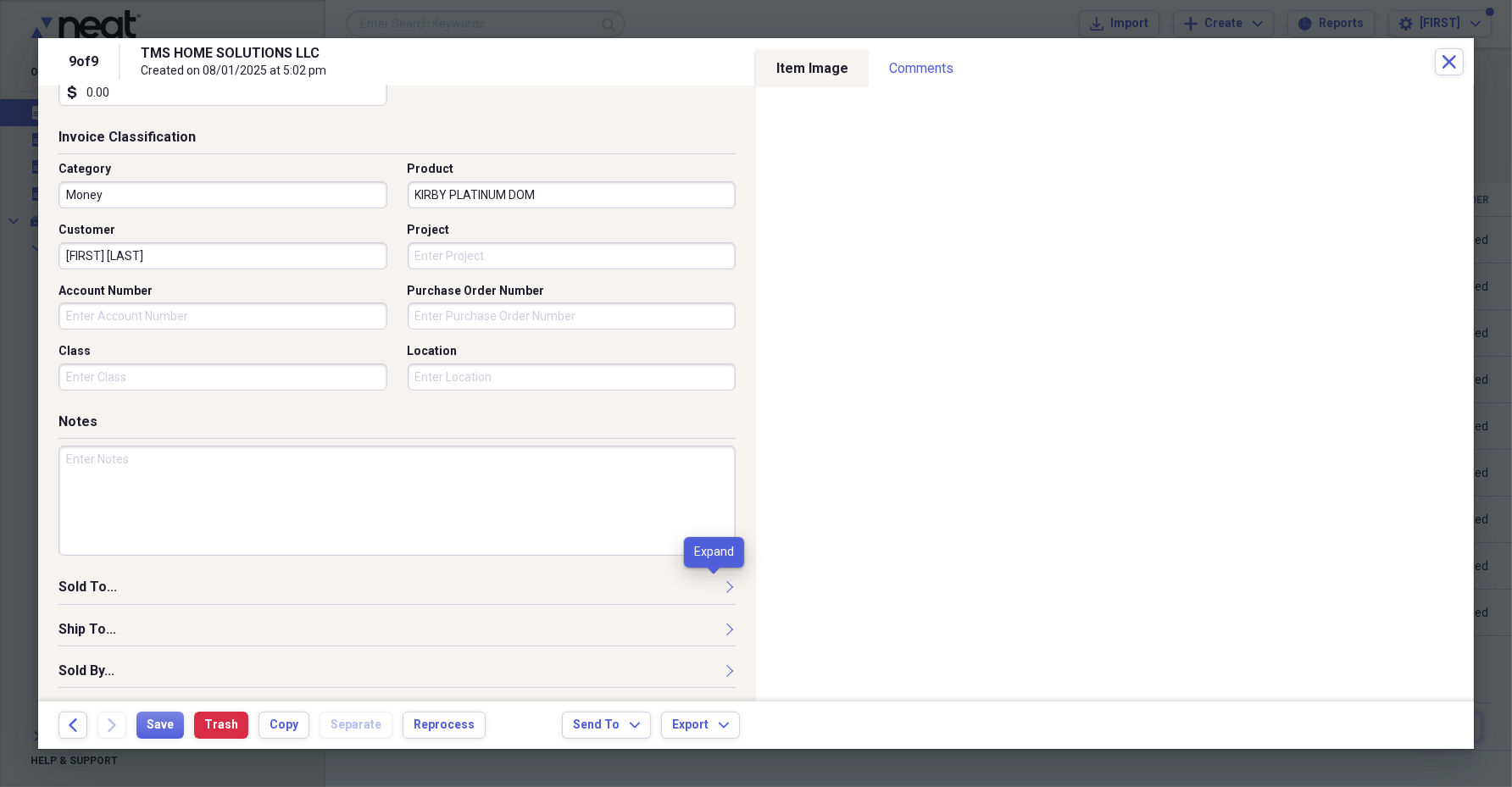 click at bounding box center (729, 586) 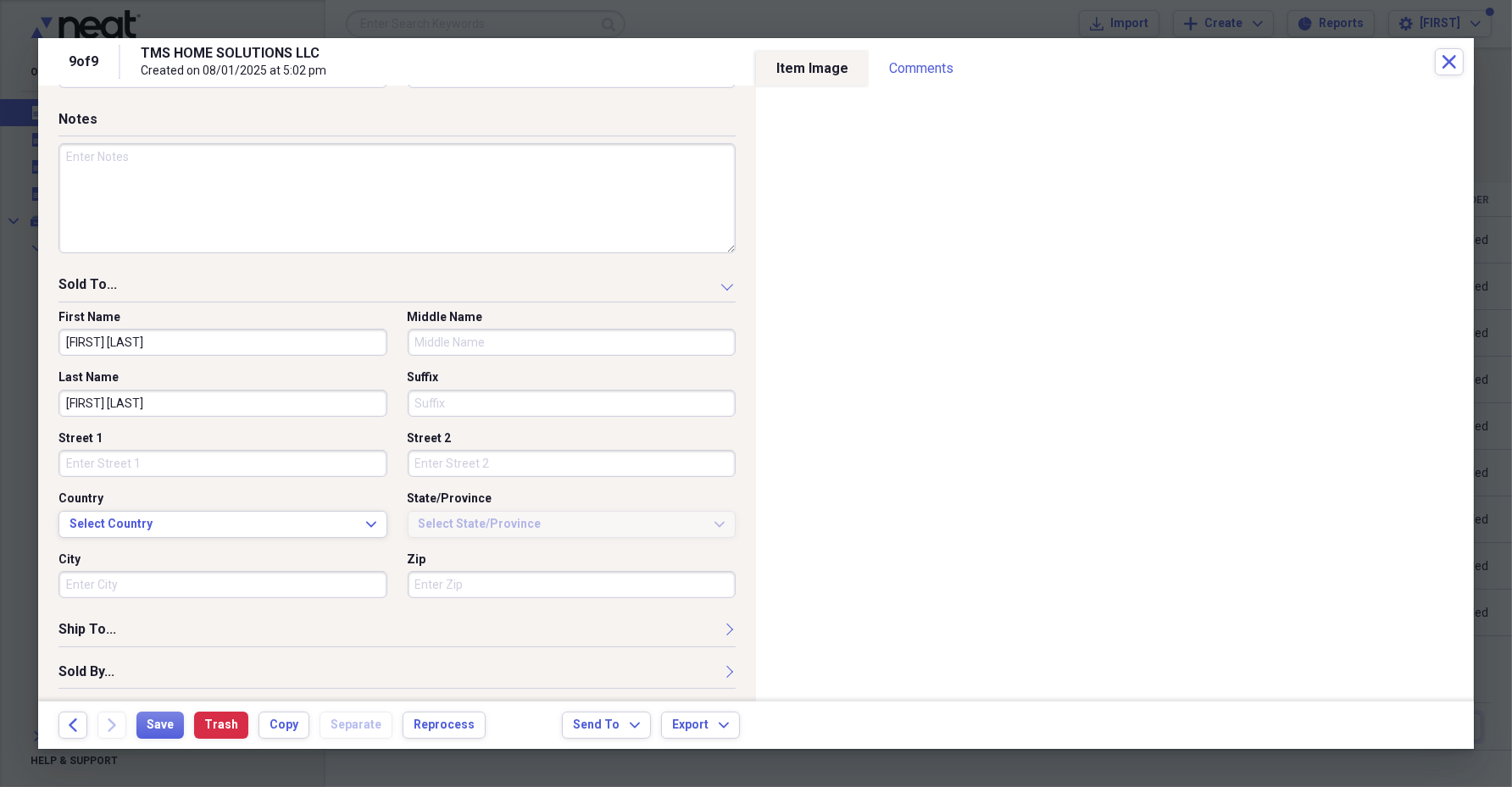 click on "Street 1" at bounding box center [223, 463] 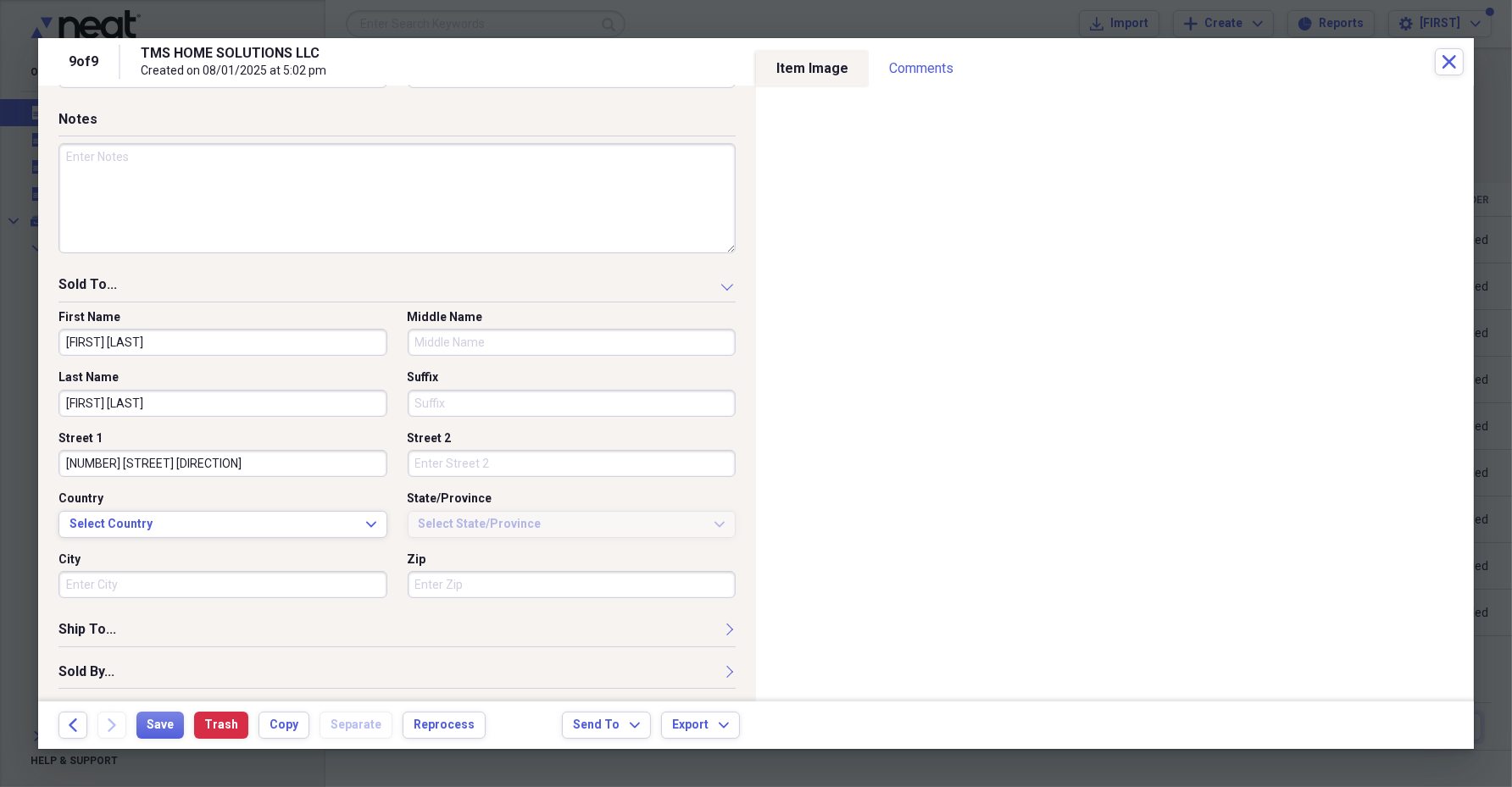 click on "[NUMBER] [STREET] [DIRECTION]" at bounding box center [223, 463] 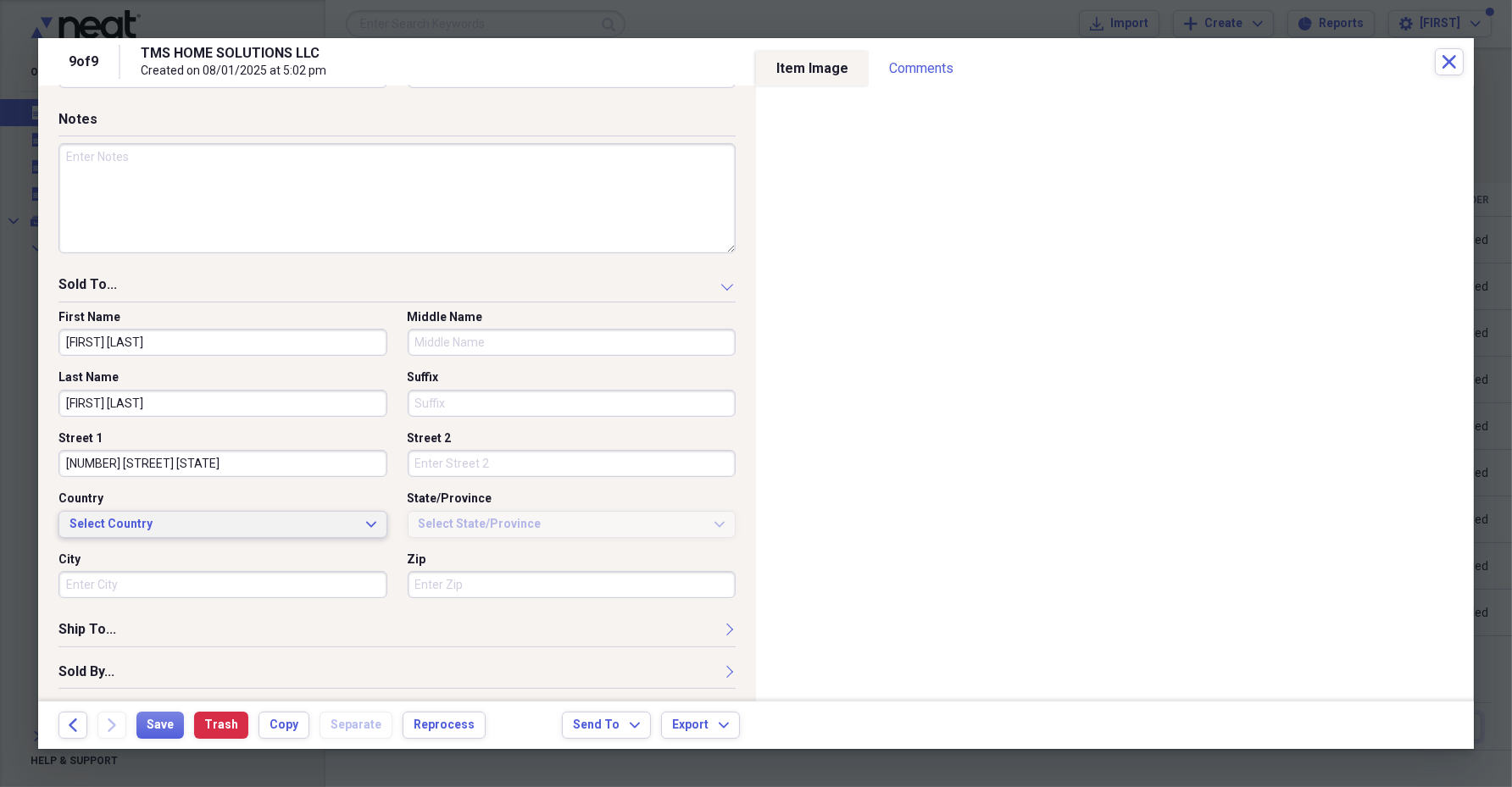 type on "[NUMBER] [STREET] [STATE]" 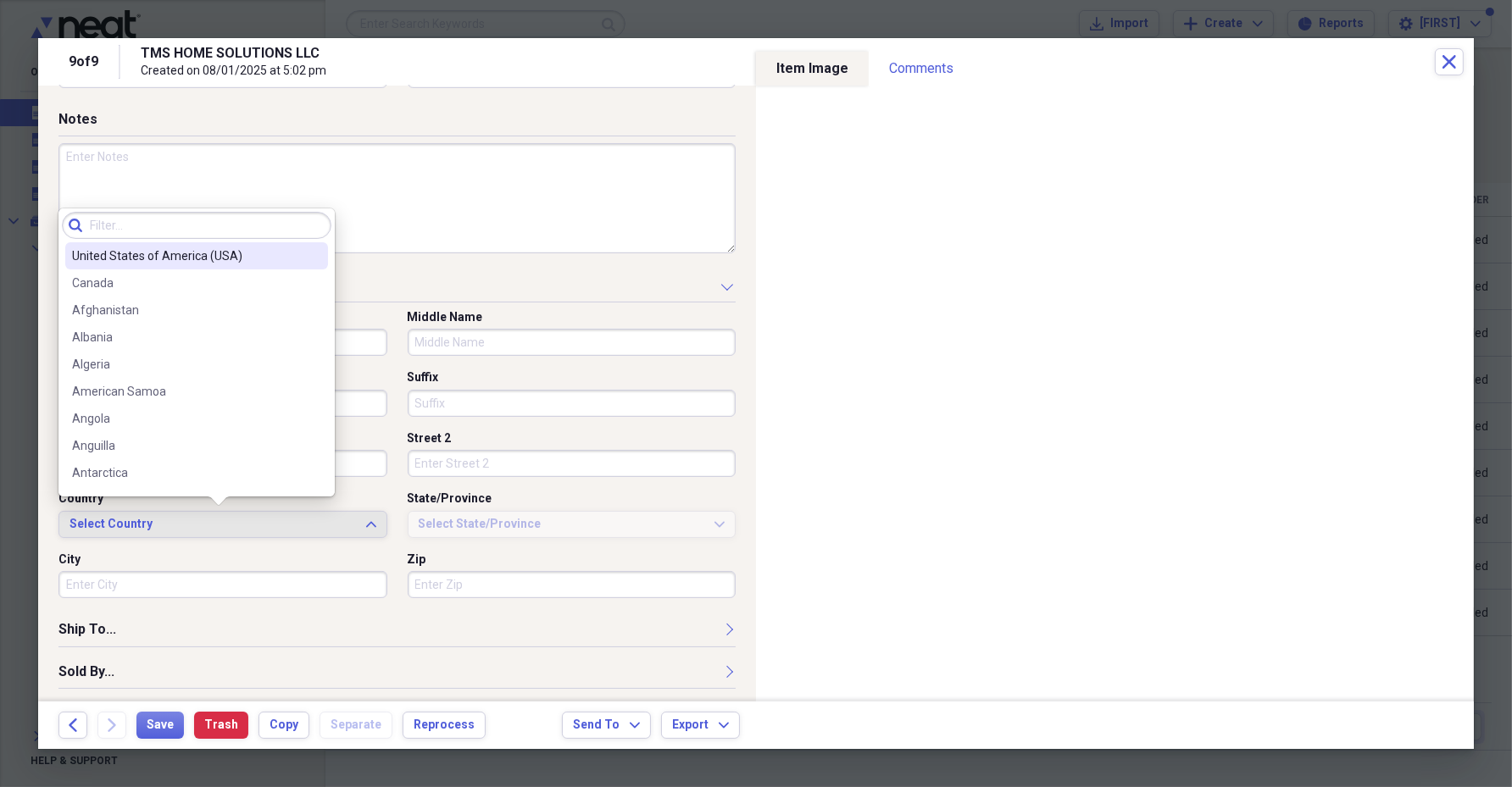 click on "United States of America (USA)" at bounding box center [186, 256] 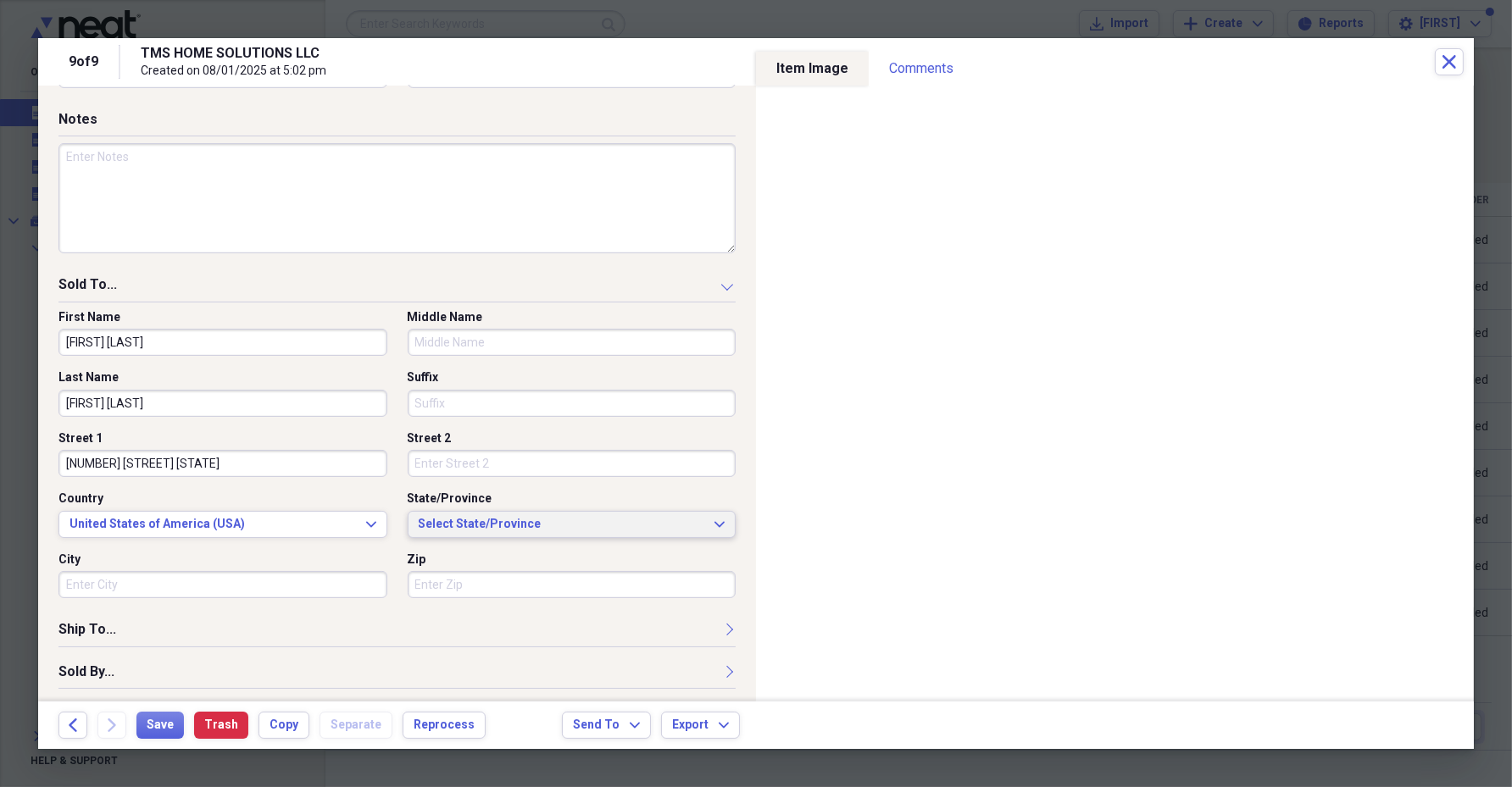 click on "Select State/Province" at bounding box center [562, 524] 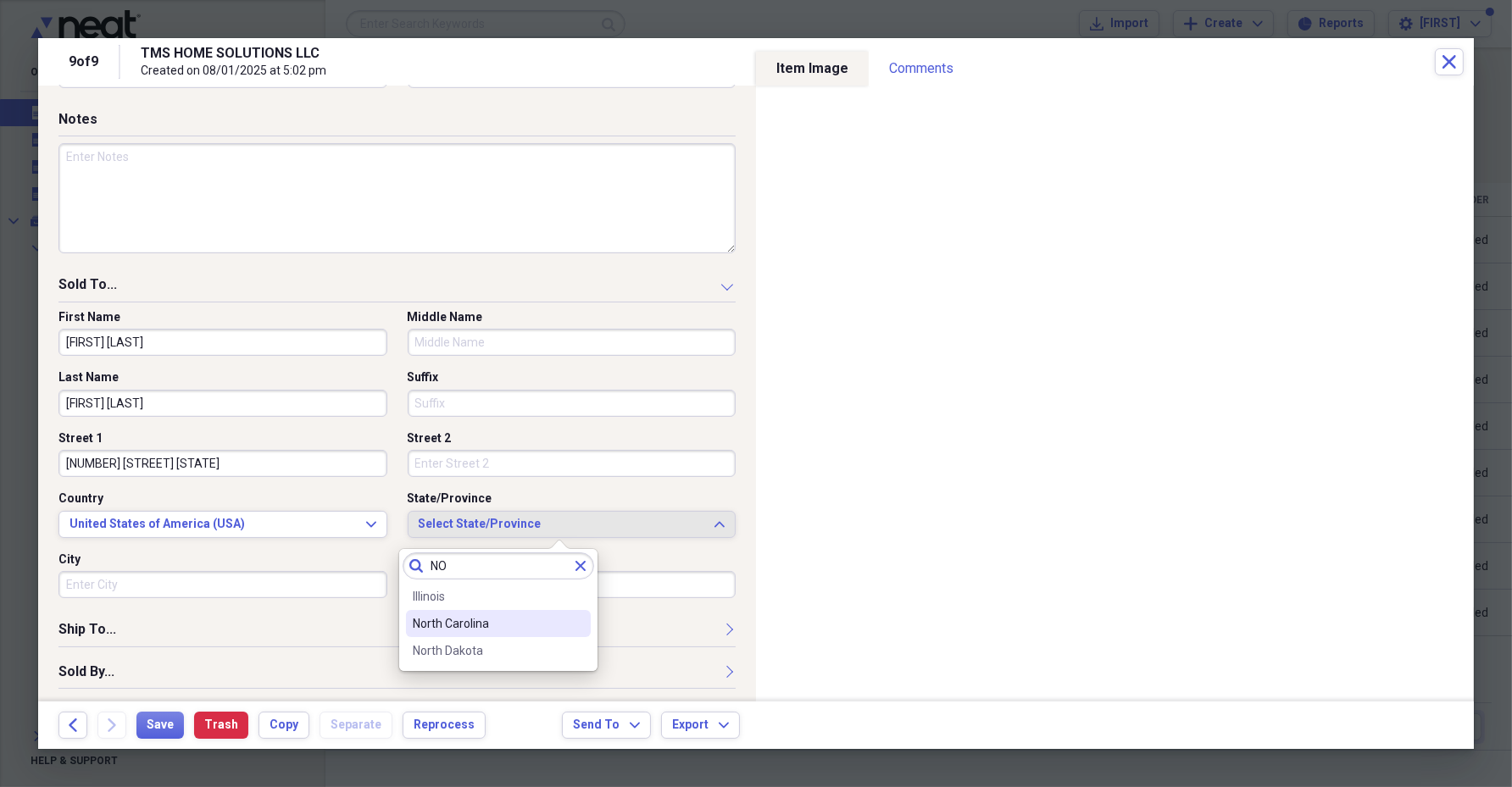 type on "NO" 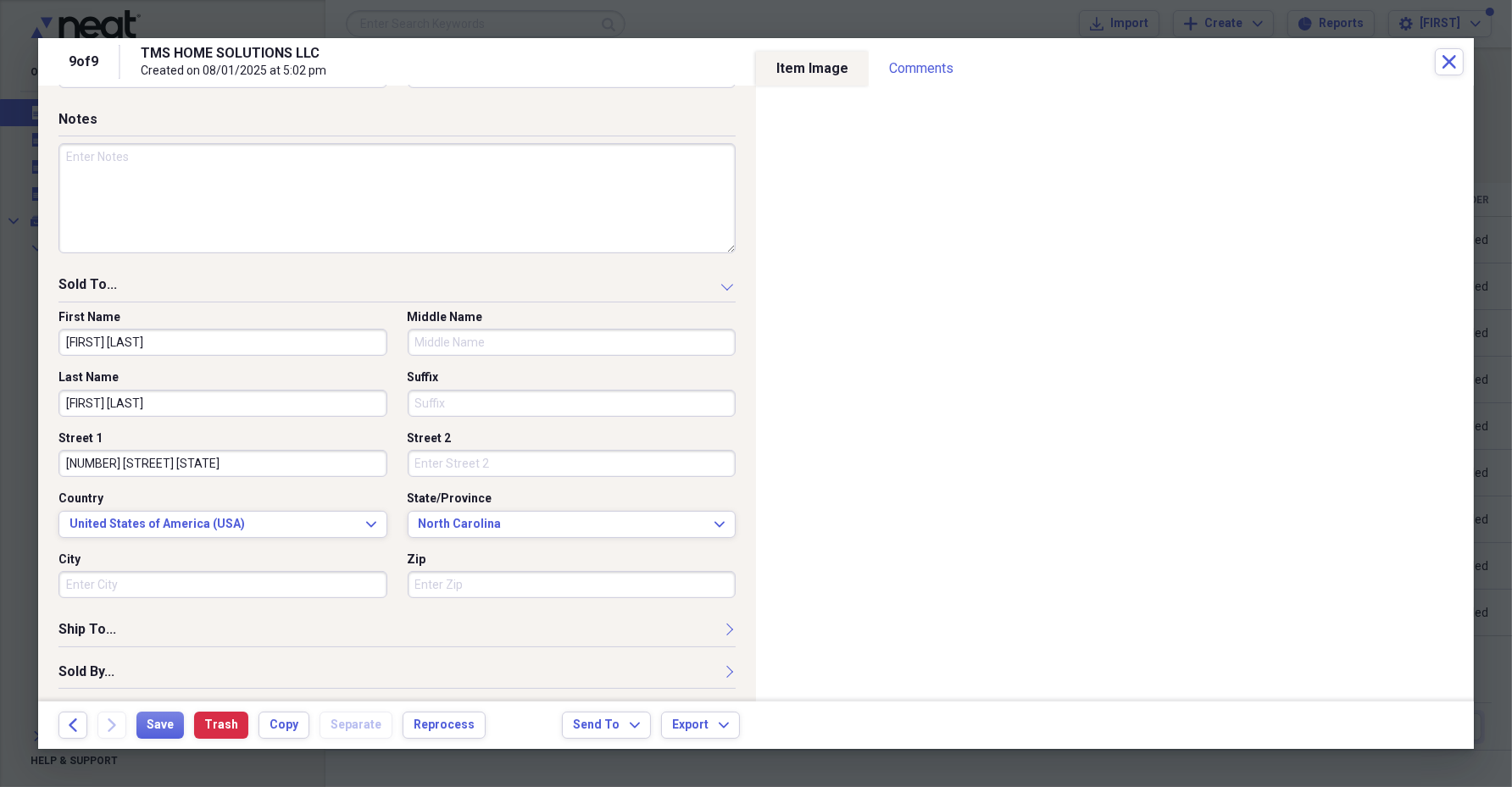 click on "City" at bounding box center [223, 585] 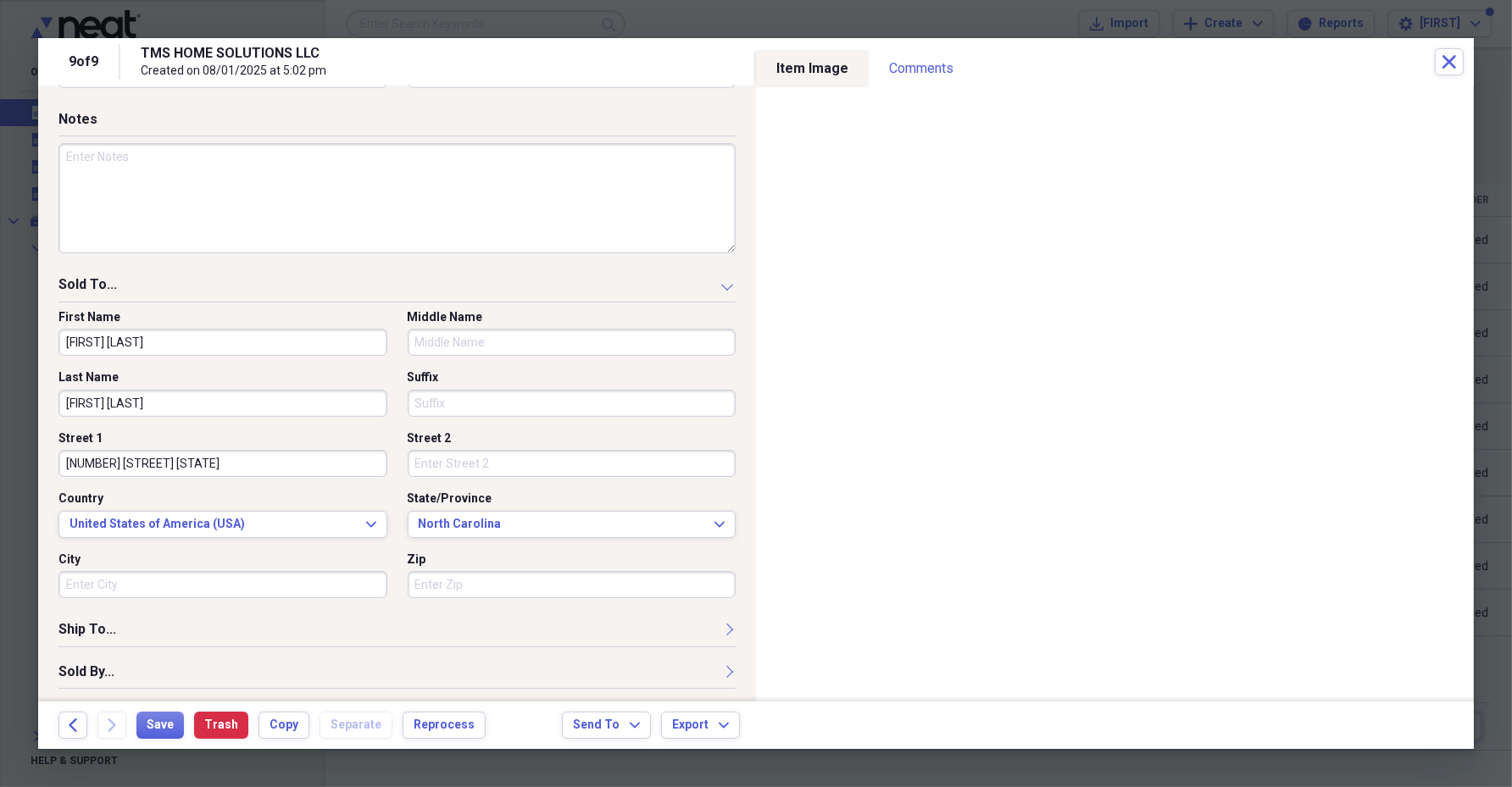 paste on "[CITY]" 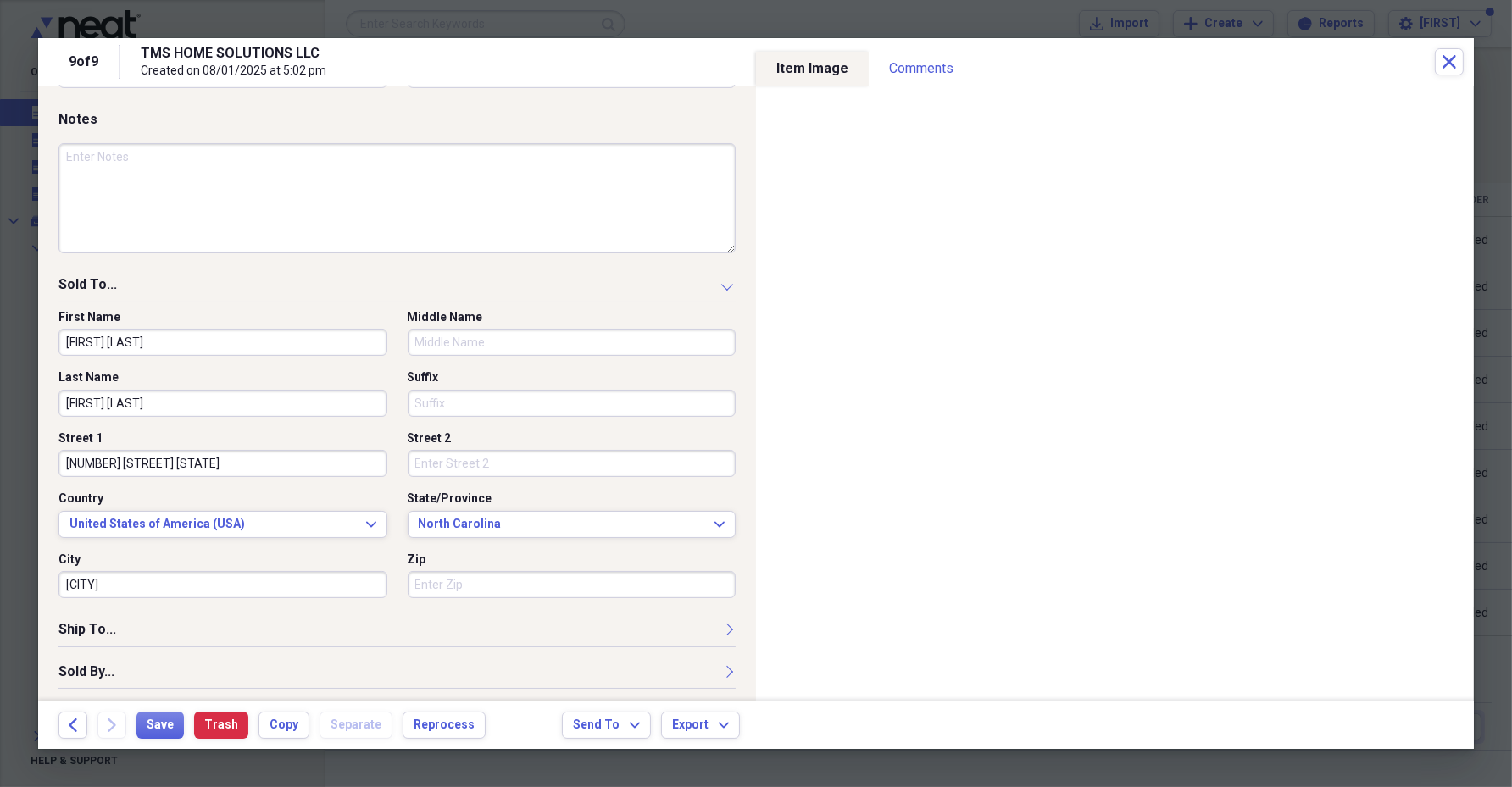 type on "[CITY]" 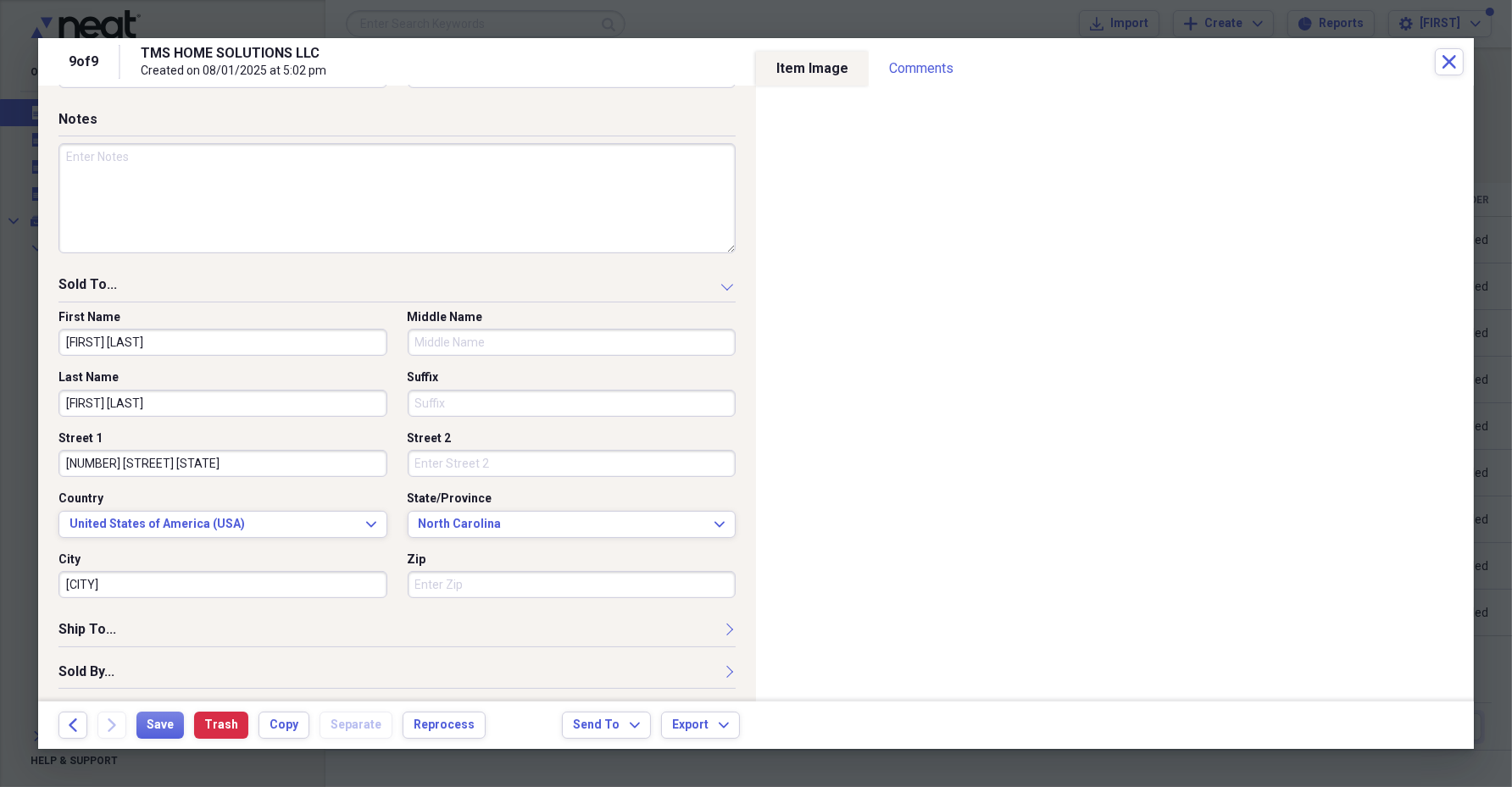 drag, startPoint x: 741, startPoint y: 551, endPoint x: 472, endPoint y: 584, distance: 271.0166 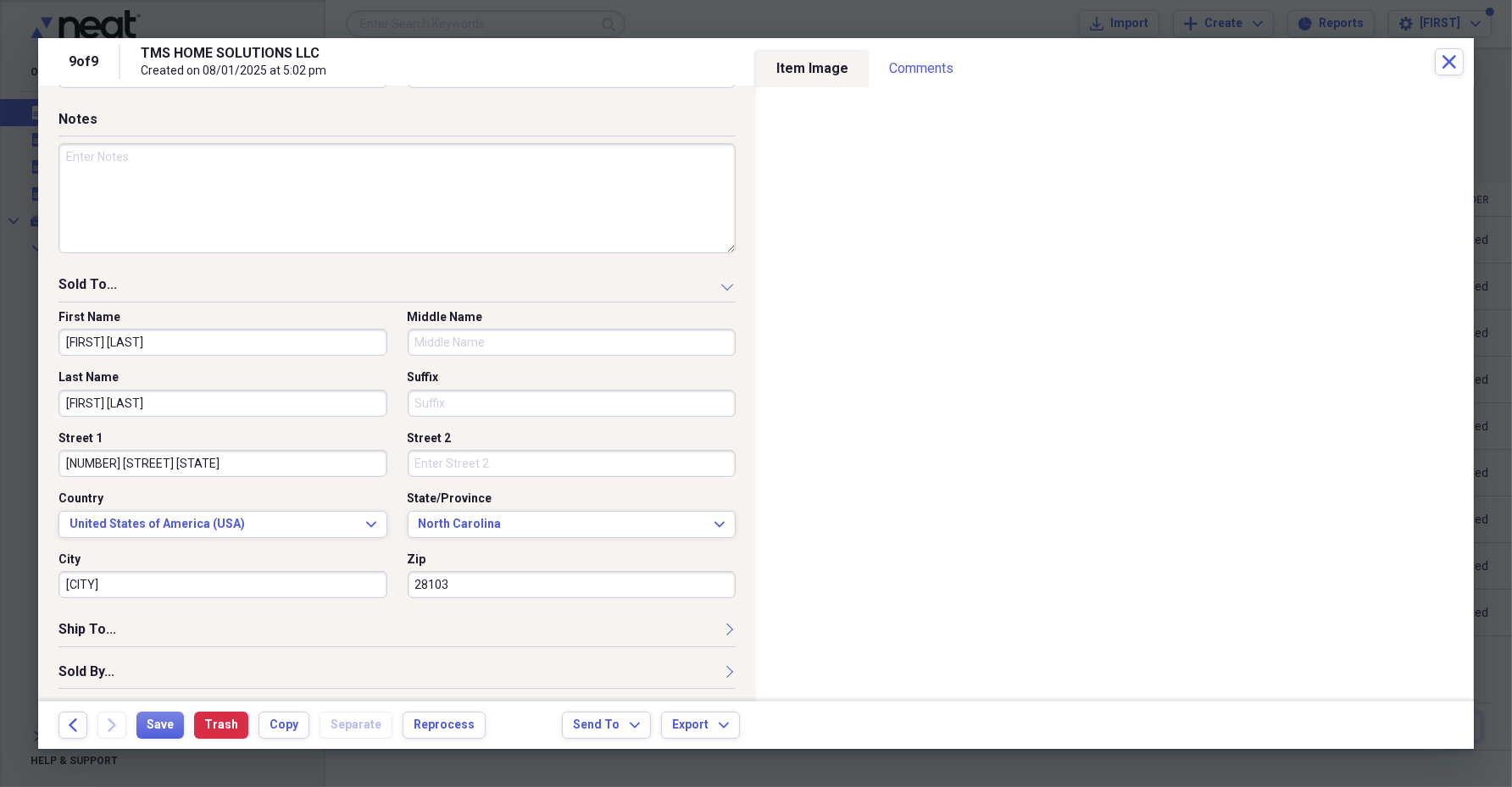 type on "28103" 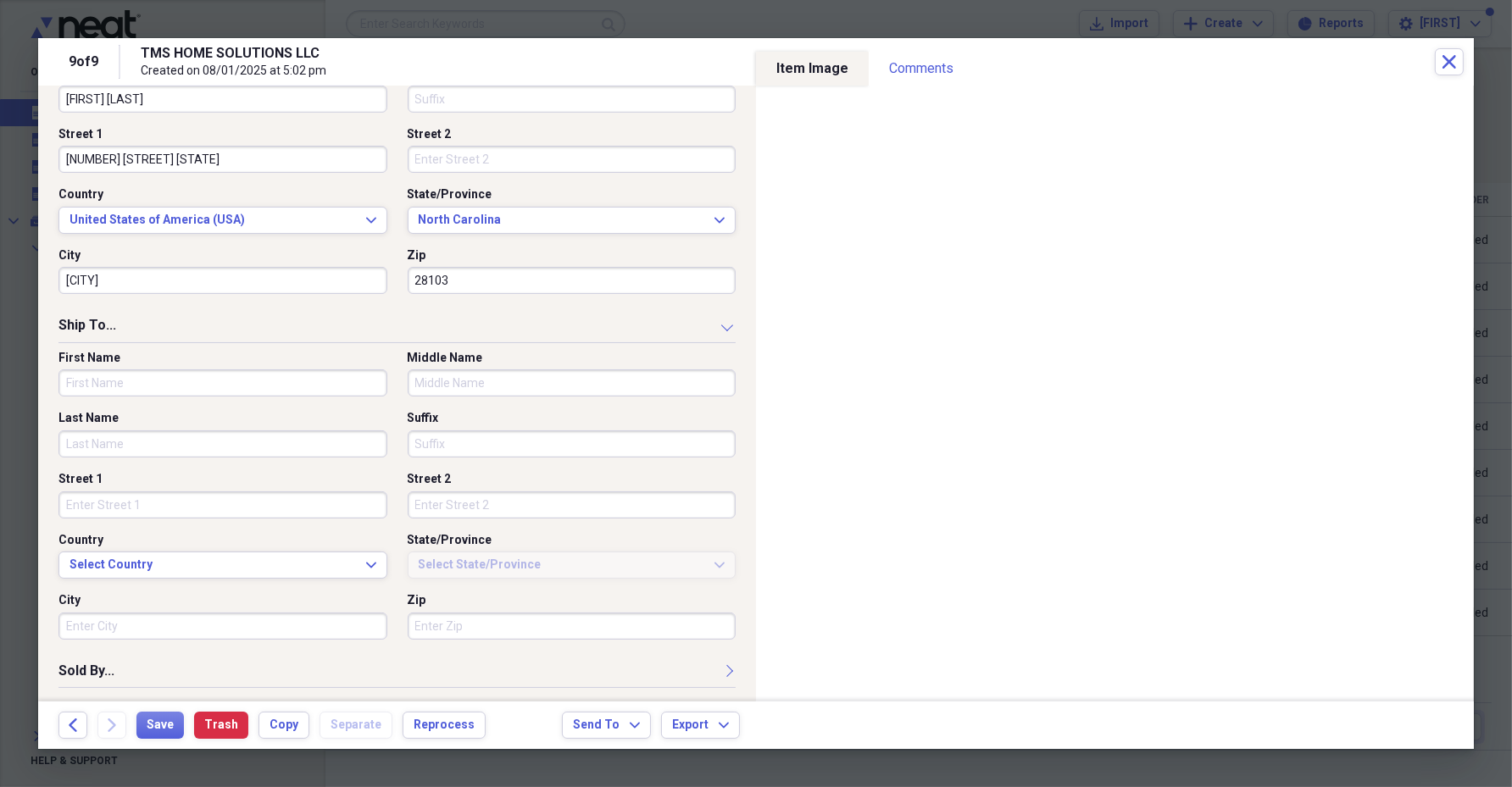 scroll, scrollTop: 681, scrollLeft: 0, axis: vertical 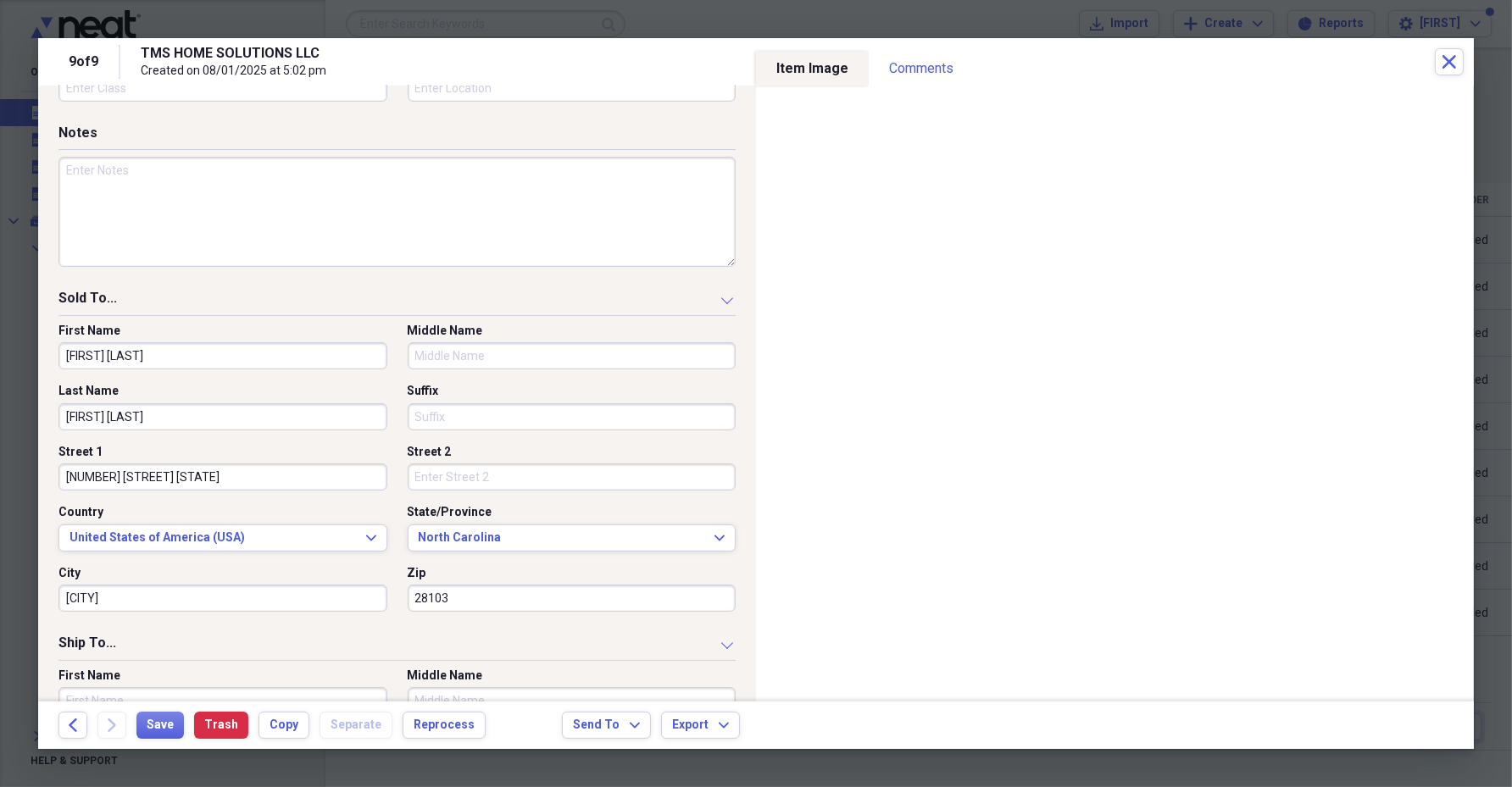 click on "[FIRST] [LAST]" at bounding box center (223, 417) 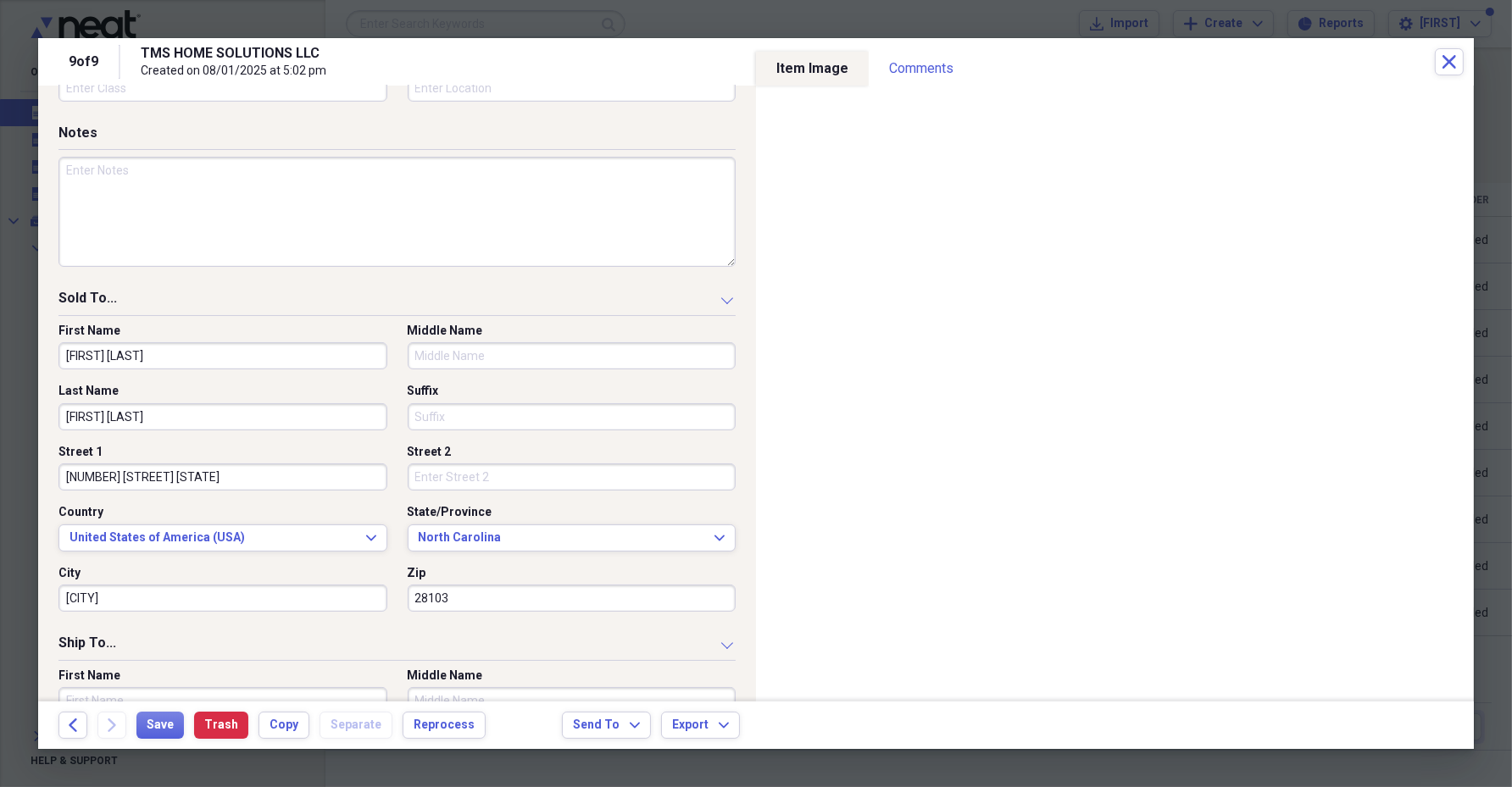 click on "Sold To..." at bounding box center [397, 302] 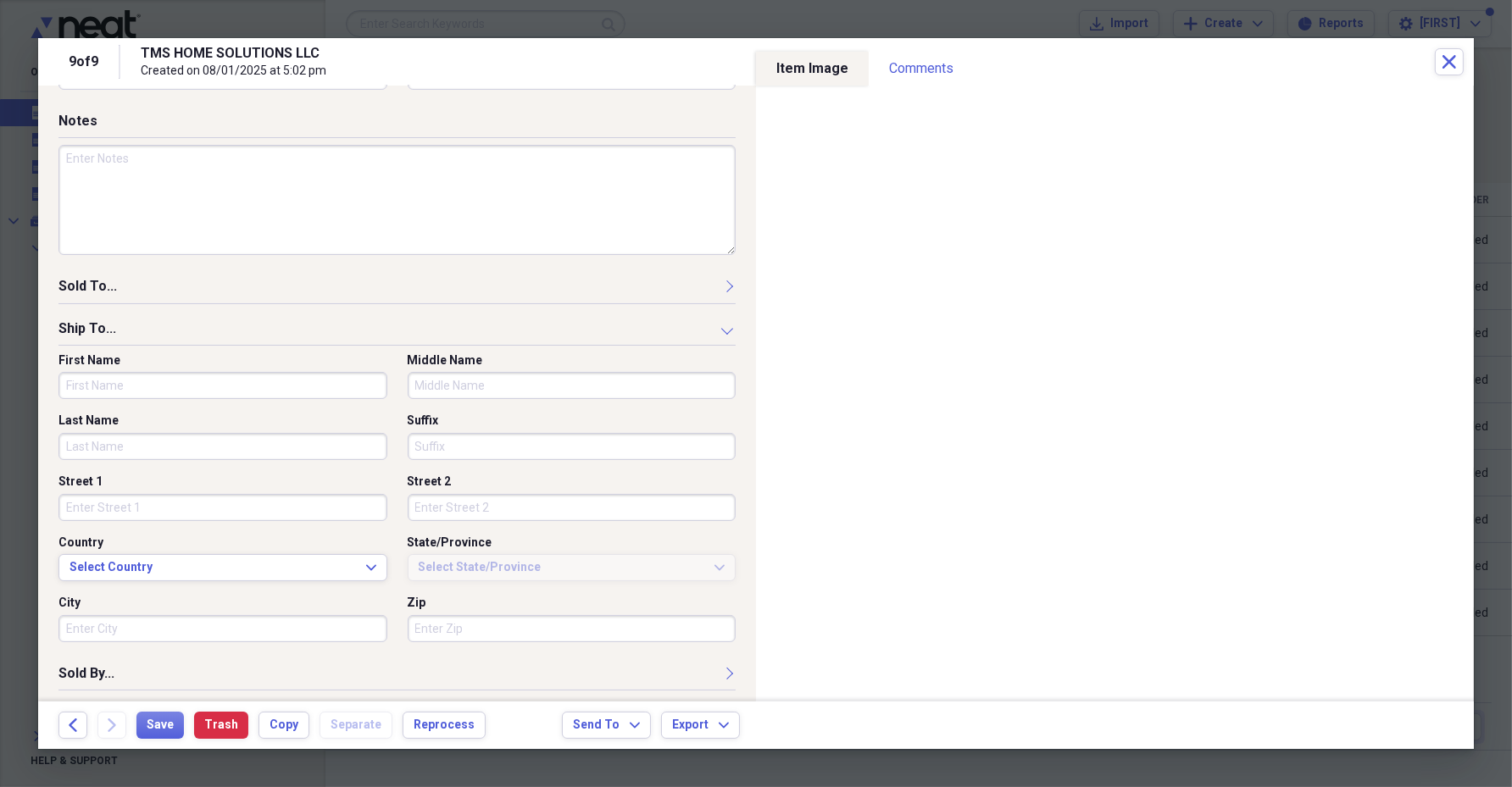 scroll, scrollTop: 695, scrollLeft: 0, axis: vertical 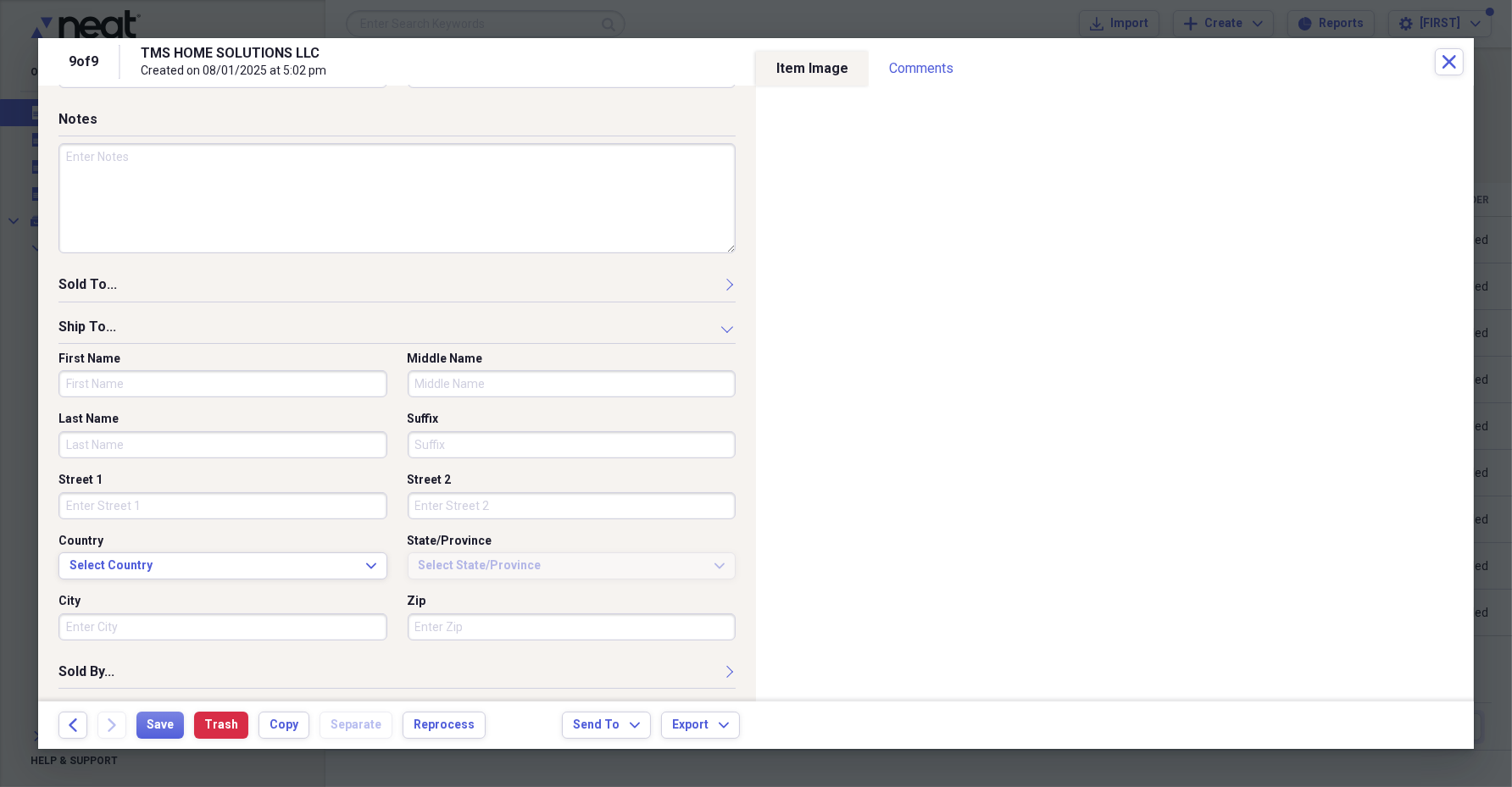 click on "Sold By..." at bounding box center (397, 675) 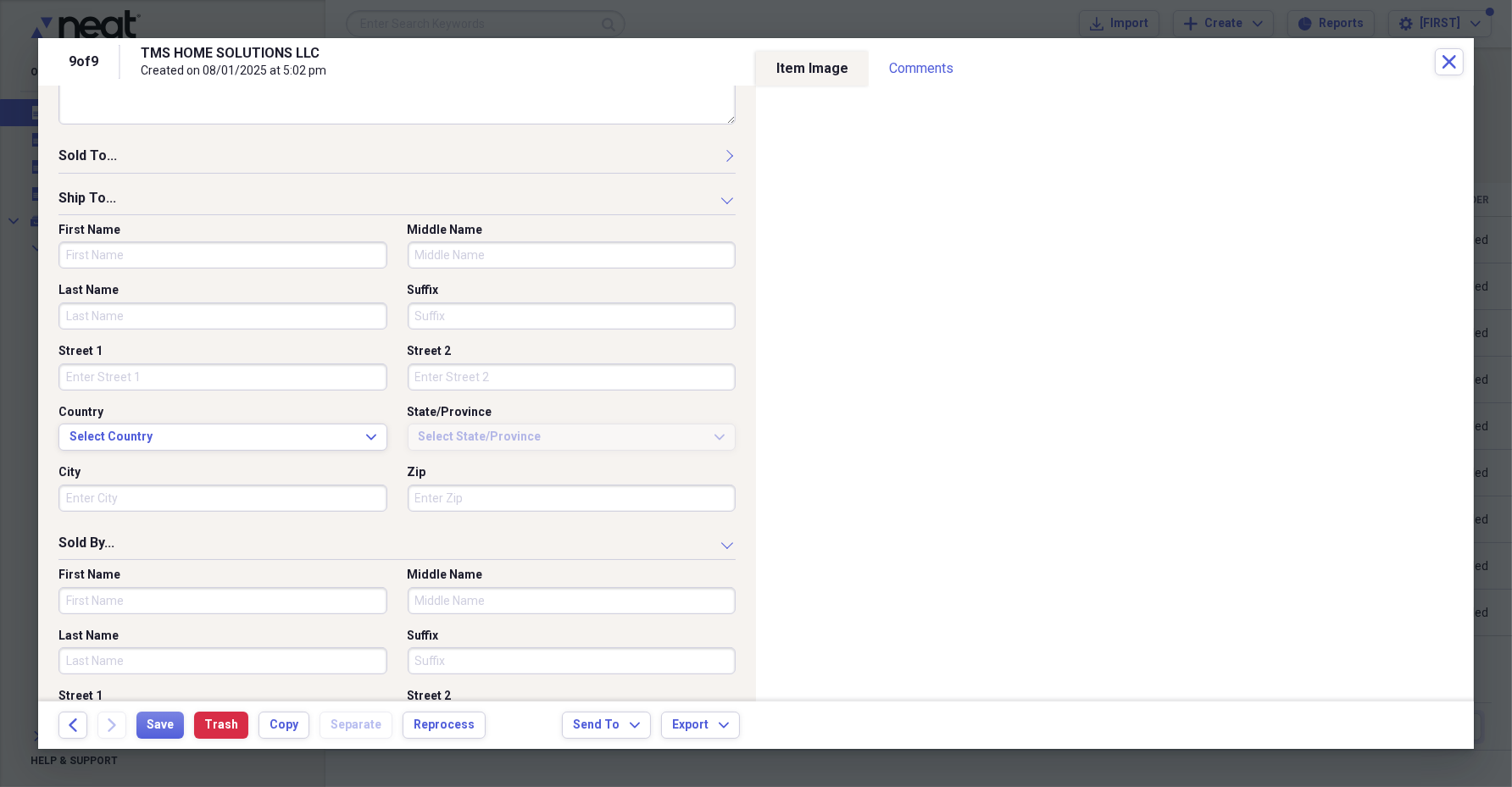 scroll, scrollTop: 999, scrollLeft: 0, axis: vertical 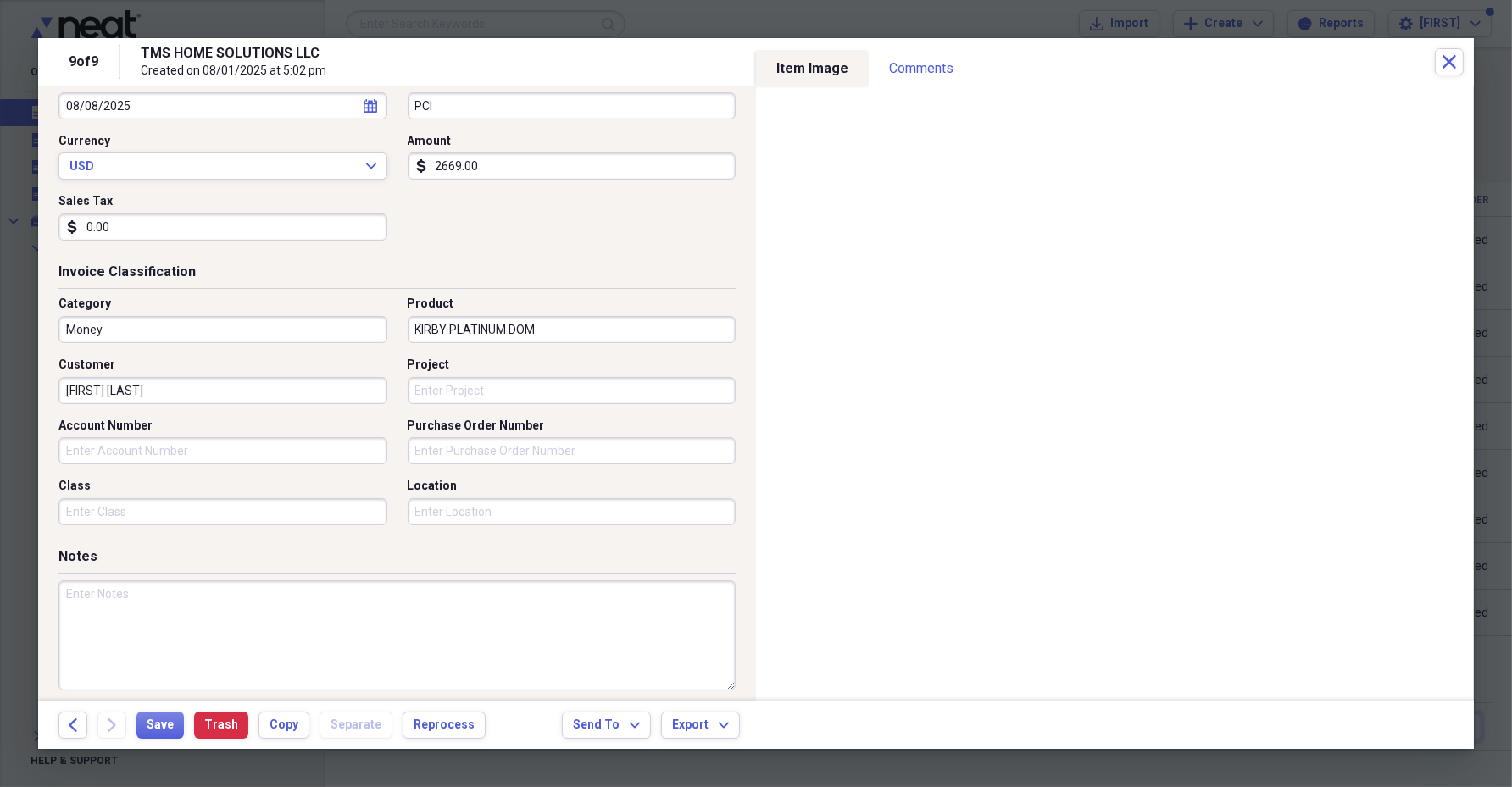 click at bounding box center (397, 635) 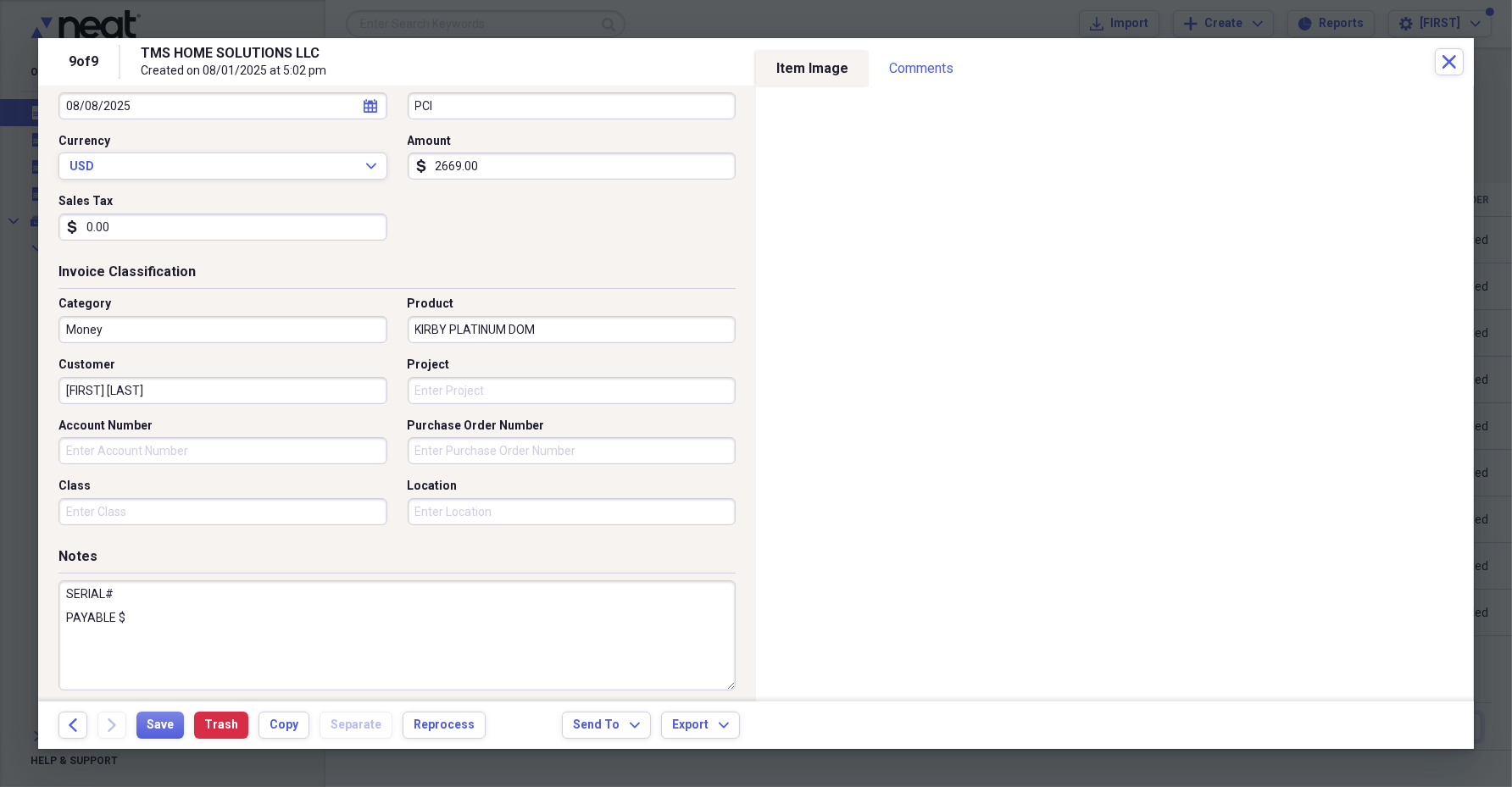 paste on "1474.92" 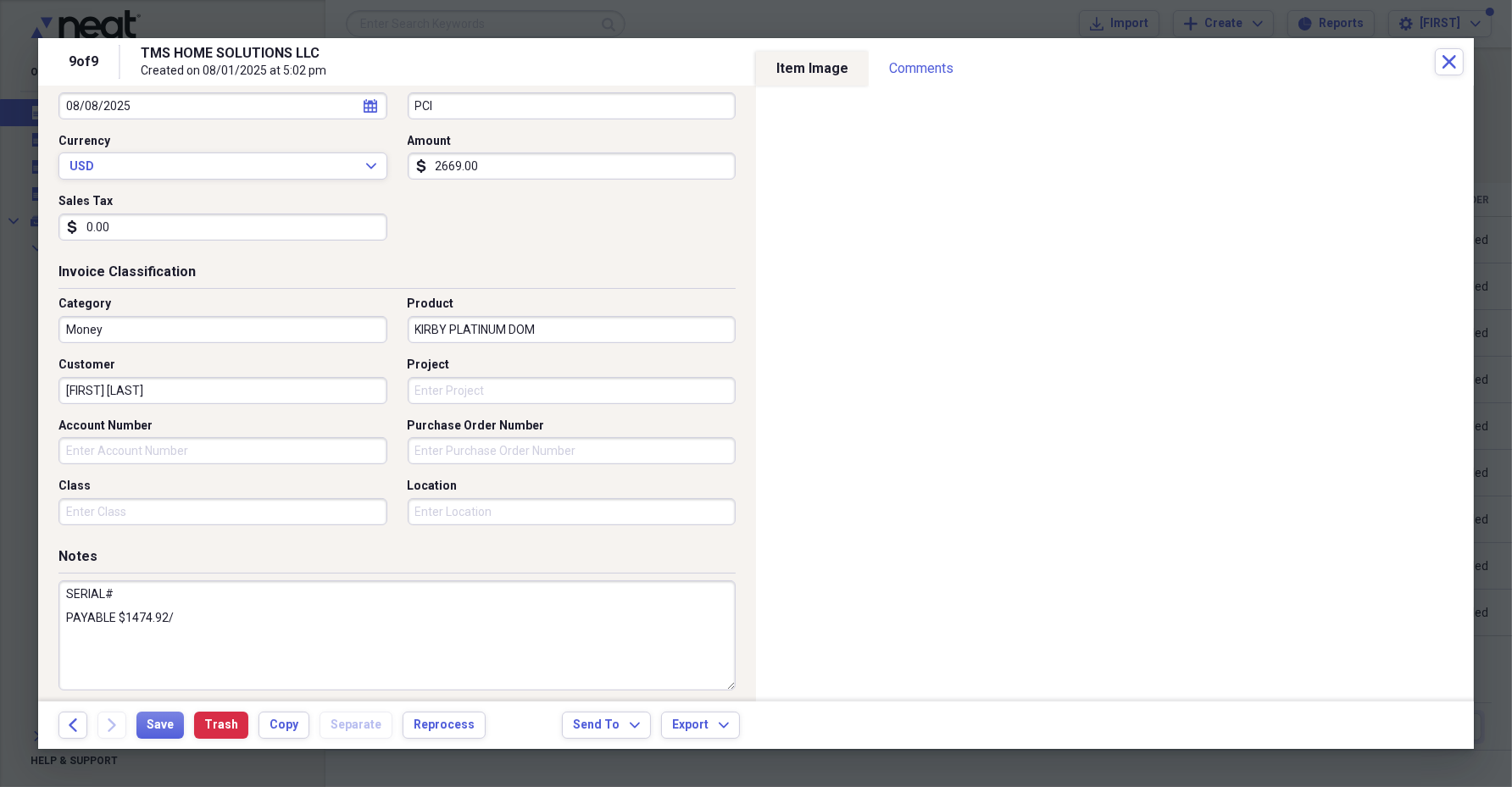 click on "SERIAL#
PAYABLE $1474.92/" at bounding box center (397, 635) 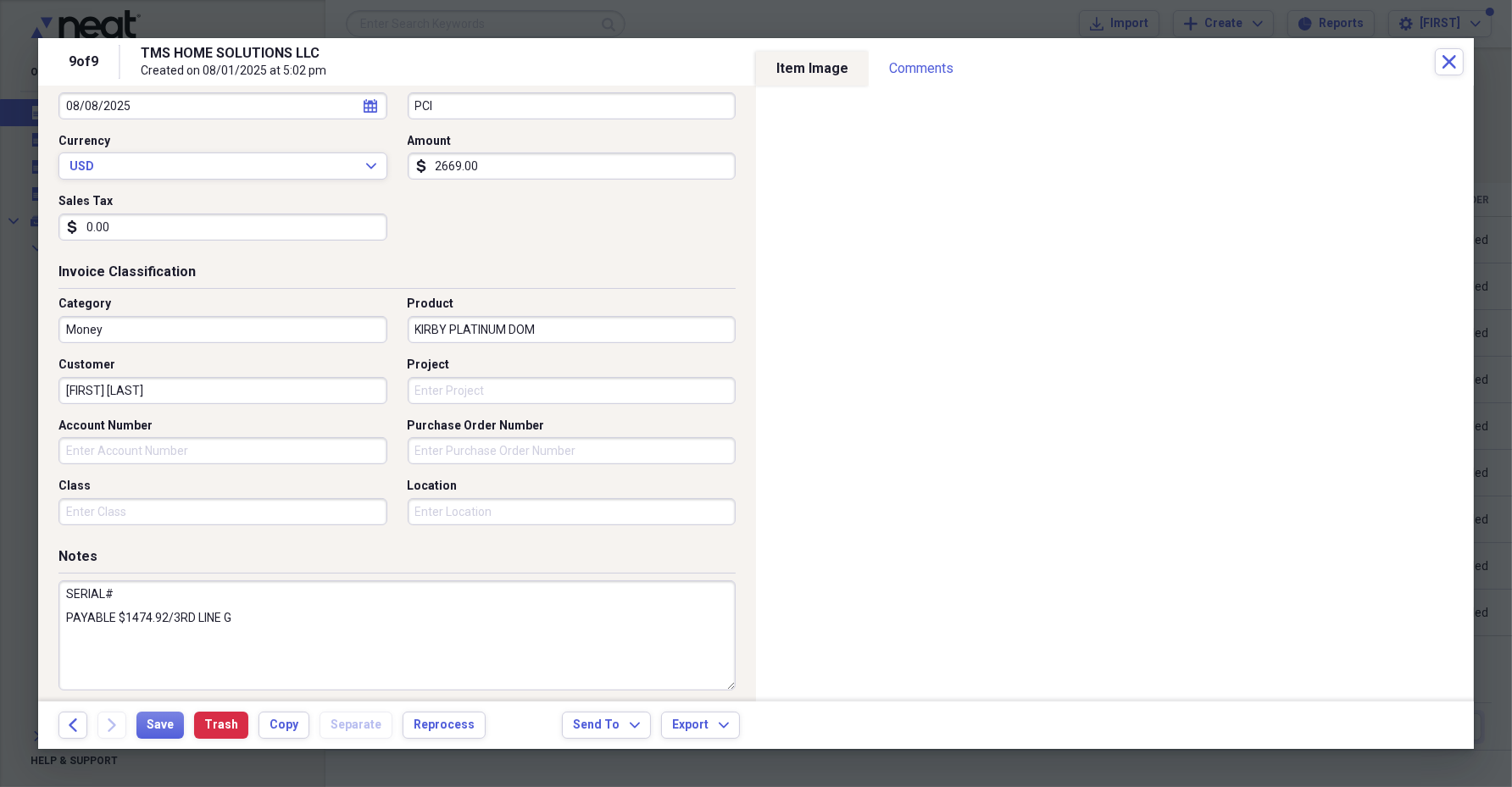 click on "SERIAL#
PAYABLE $1474.92/3RD LINE G" at bounding box center (397, 635) 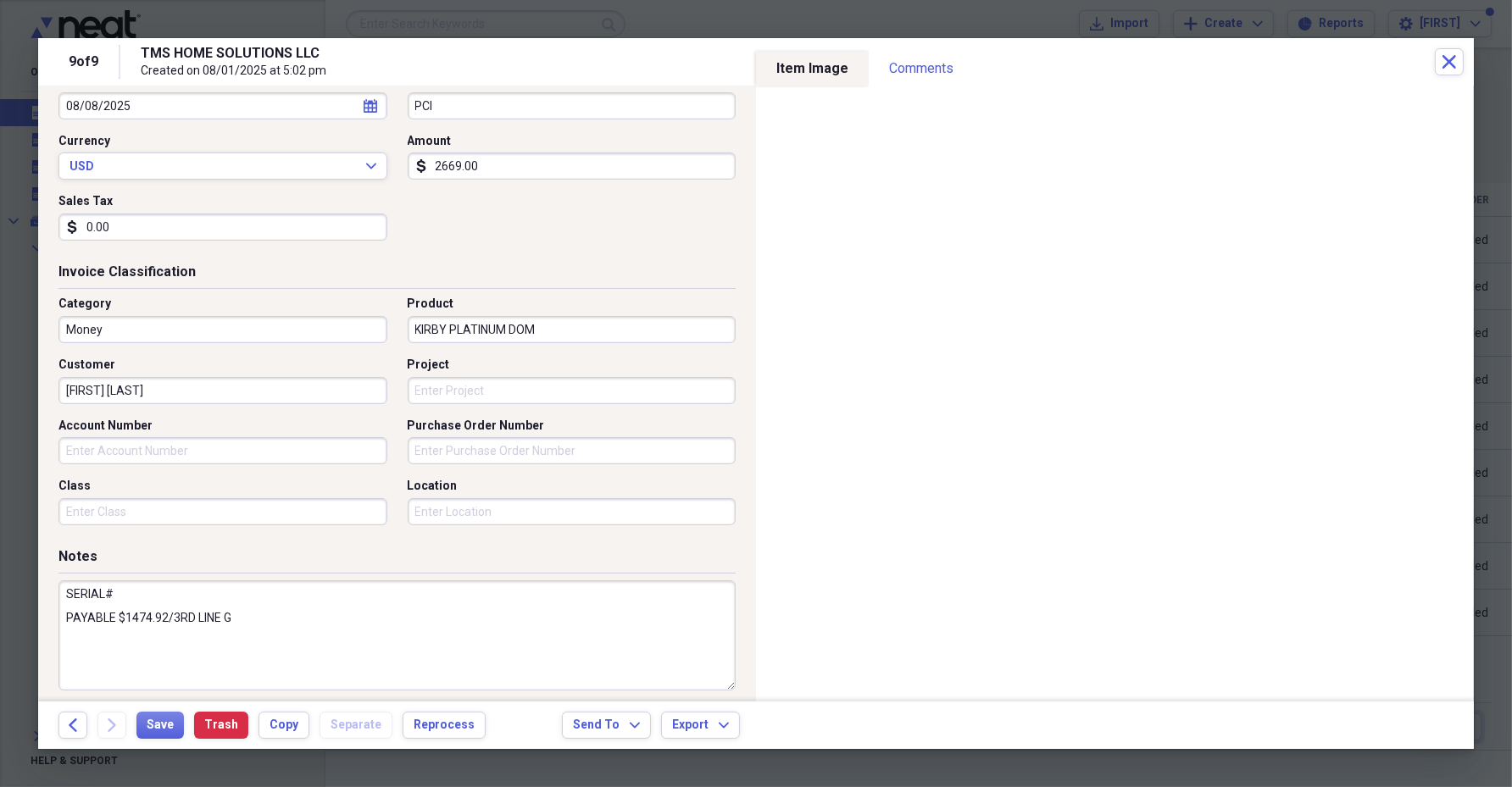 paste on "[NUMBER]" 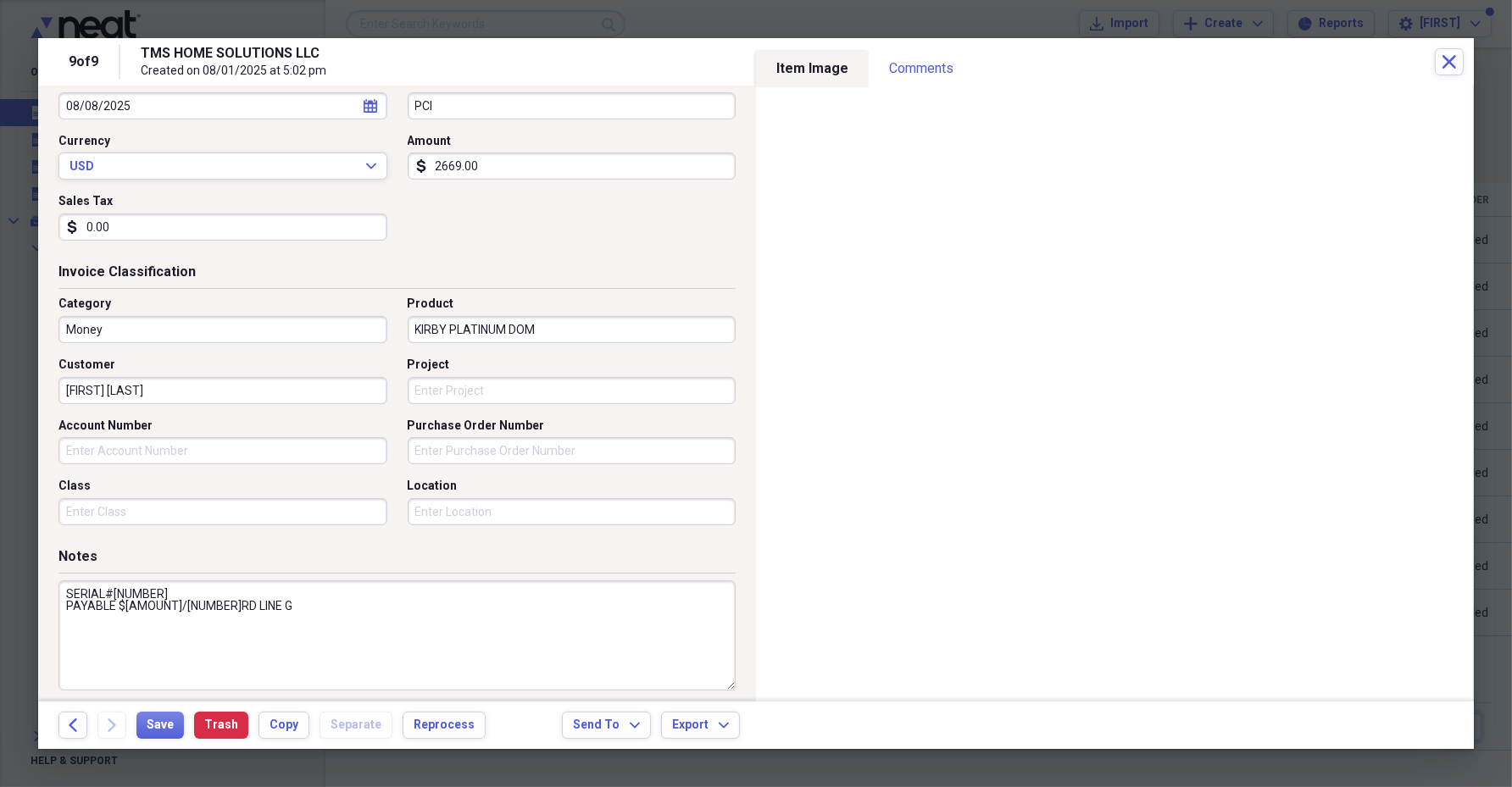 click on "SERIAL#[NUMBER]
PAYABLE $[AMOUNT]/[NUMBER]RD LINE G" at bounding box center (397, 635) 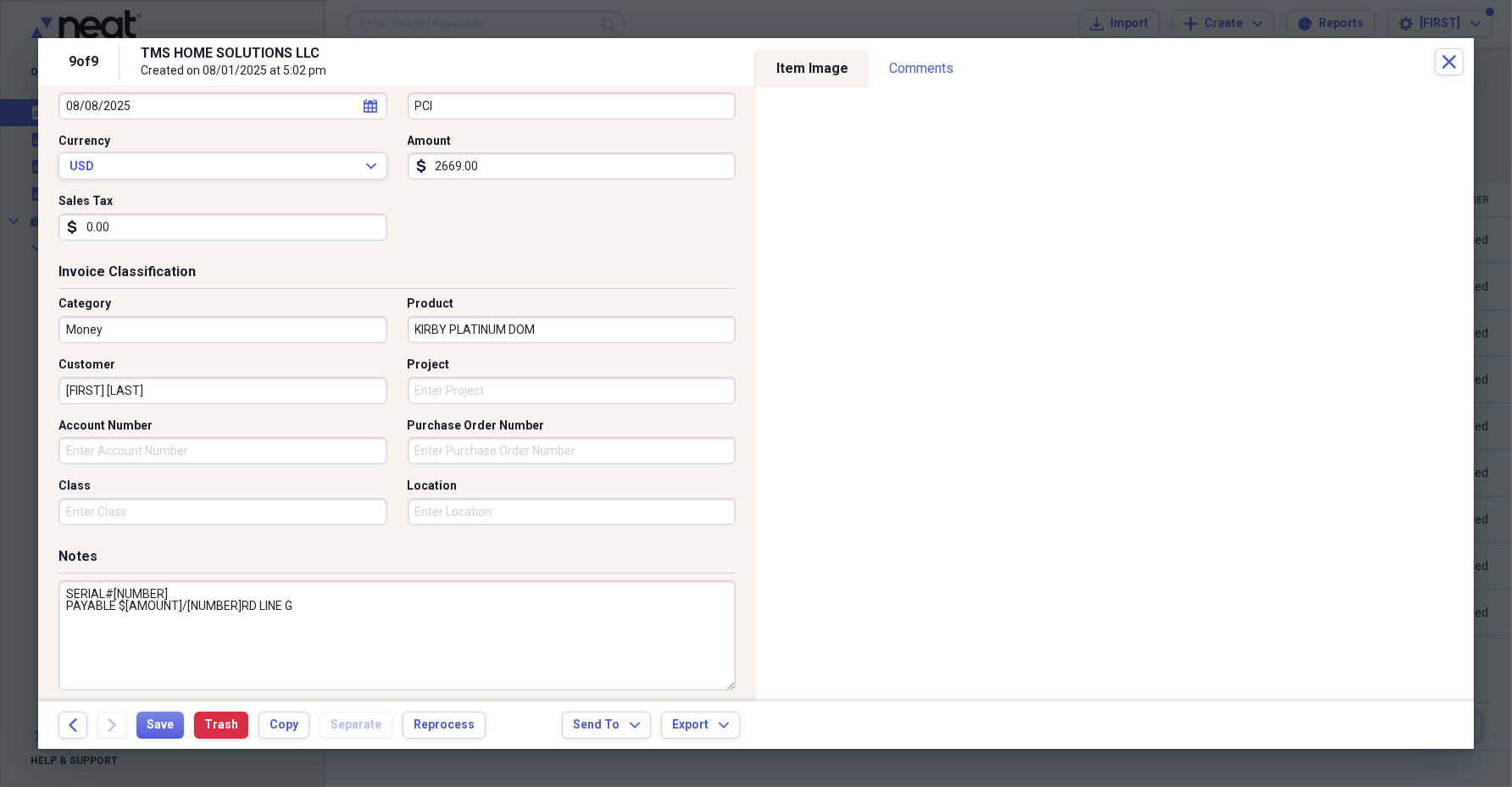 type on "SERIAL#[NUMBER]
PAYABLE $[AMOUNT]/[NUMBER]RD LINE G" 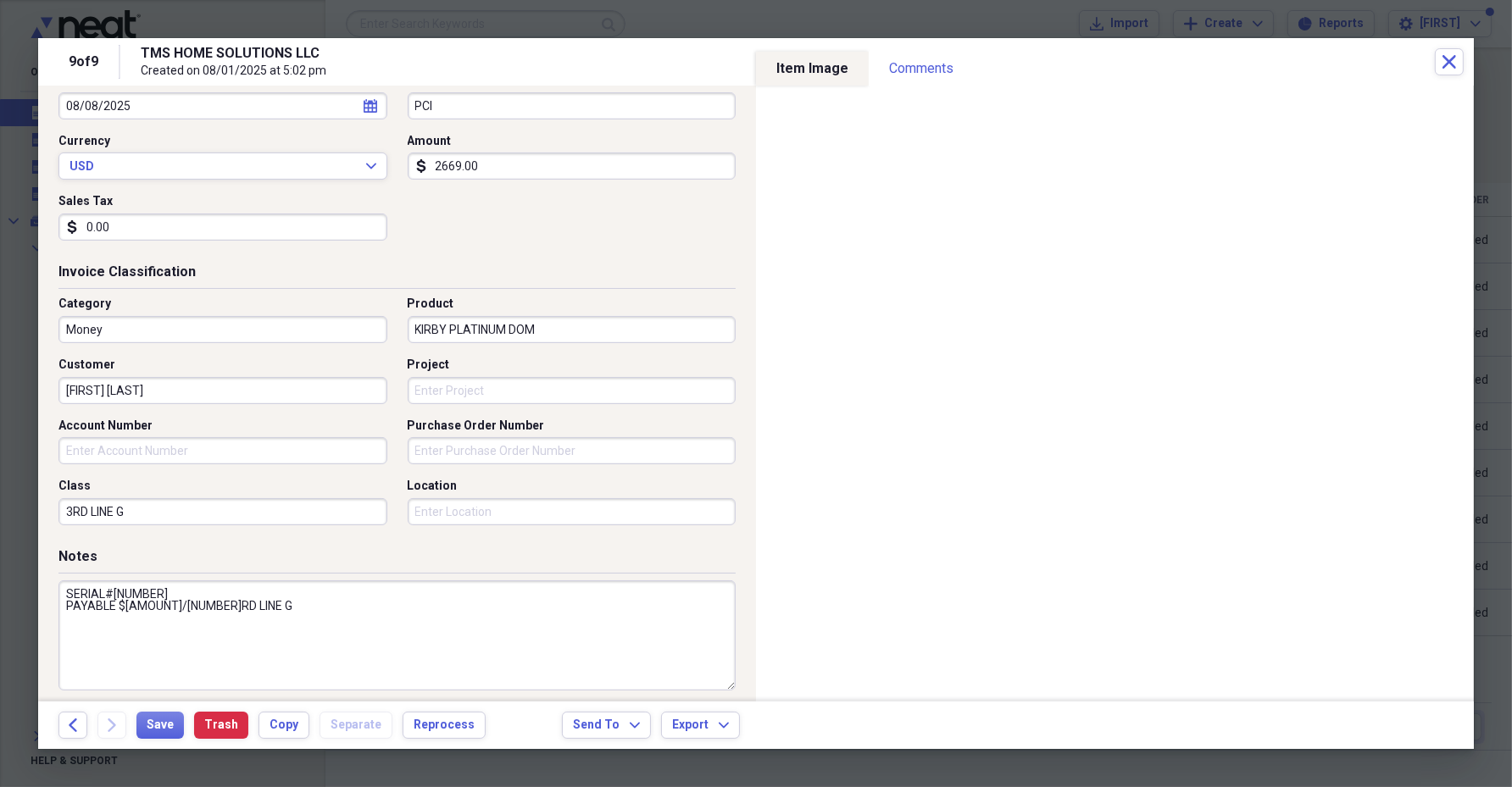 type on "3RD LINE G" 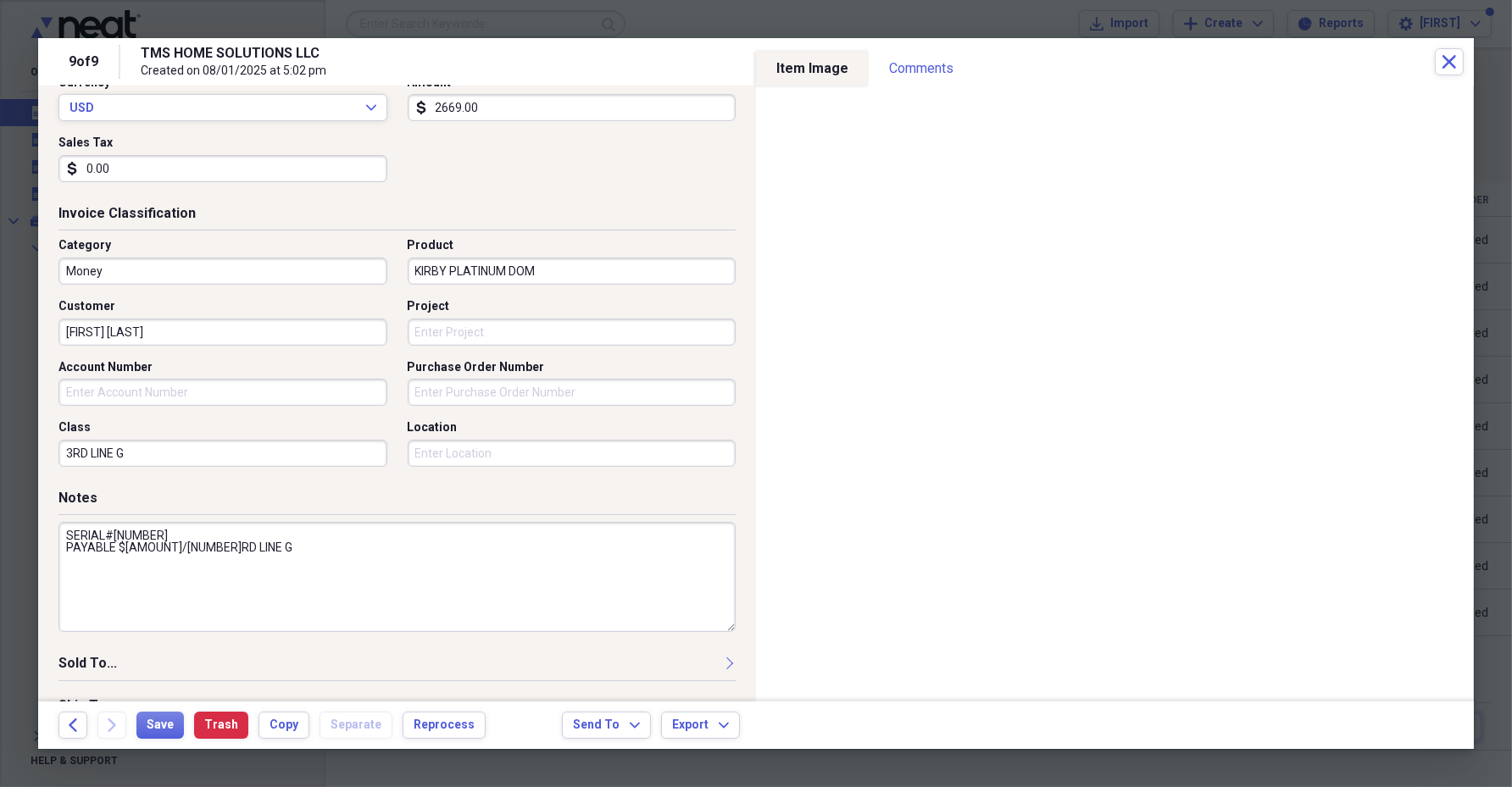 scroll, scrollTop: 46, scrollLeft: 0, axis: vertical 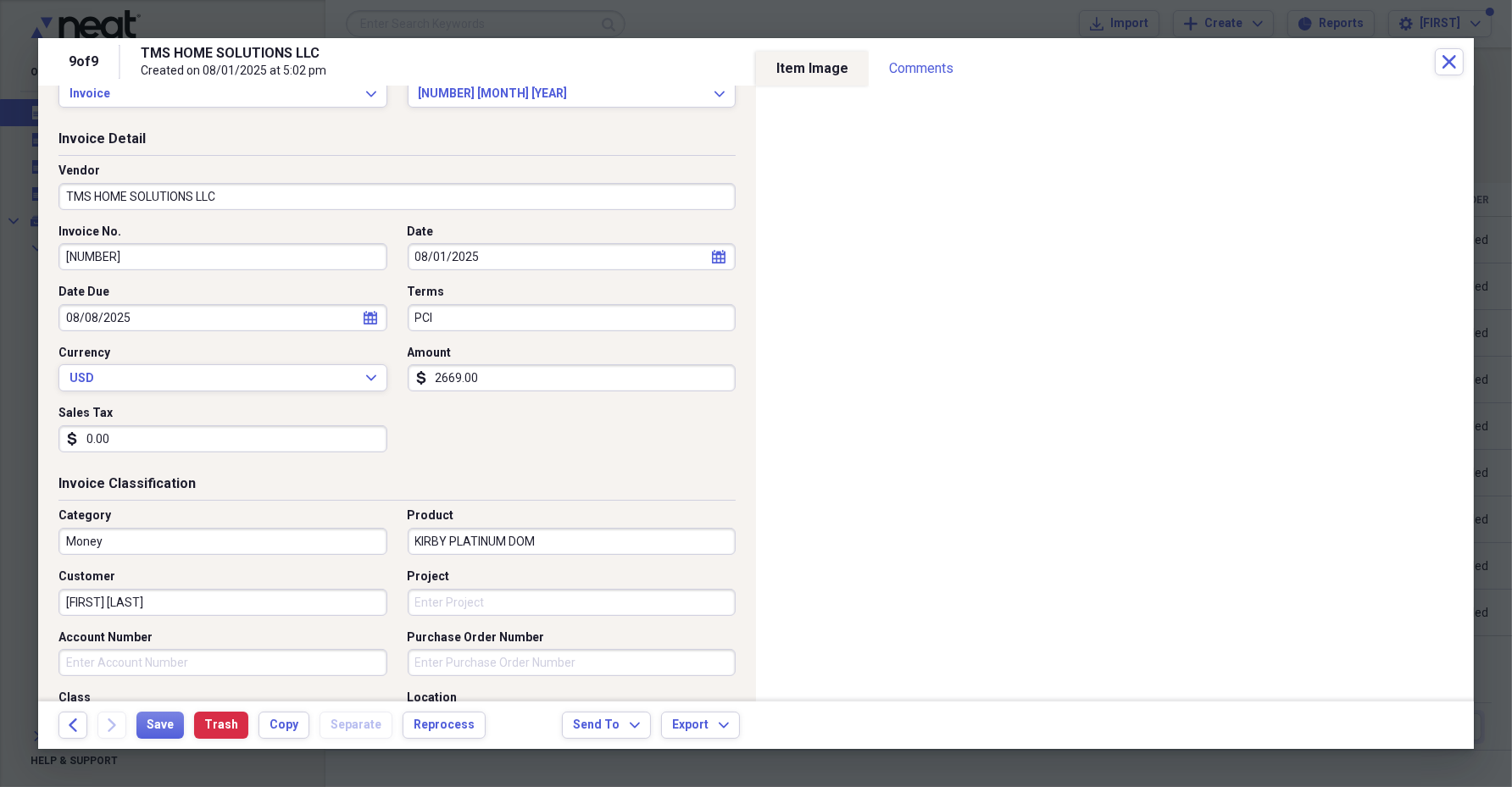 click on "[NUMBER]" at bounding box center (223, 257) 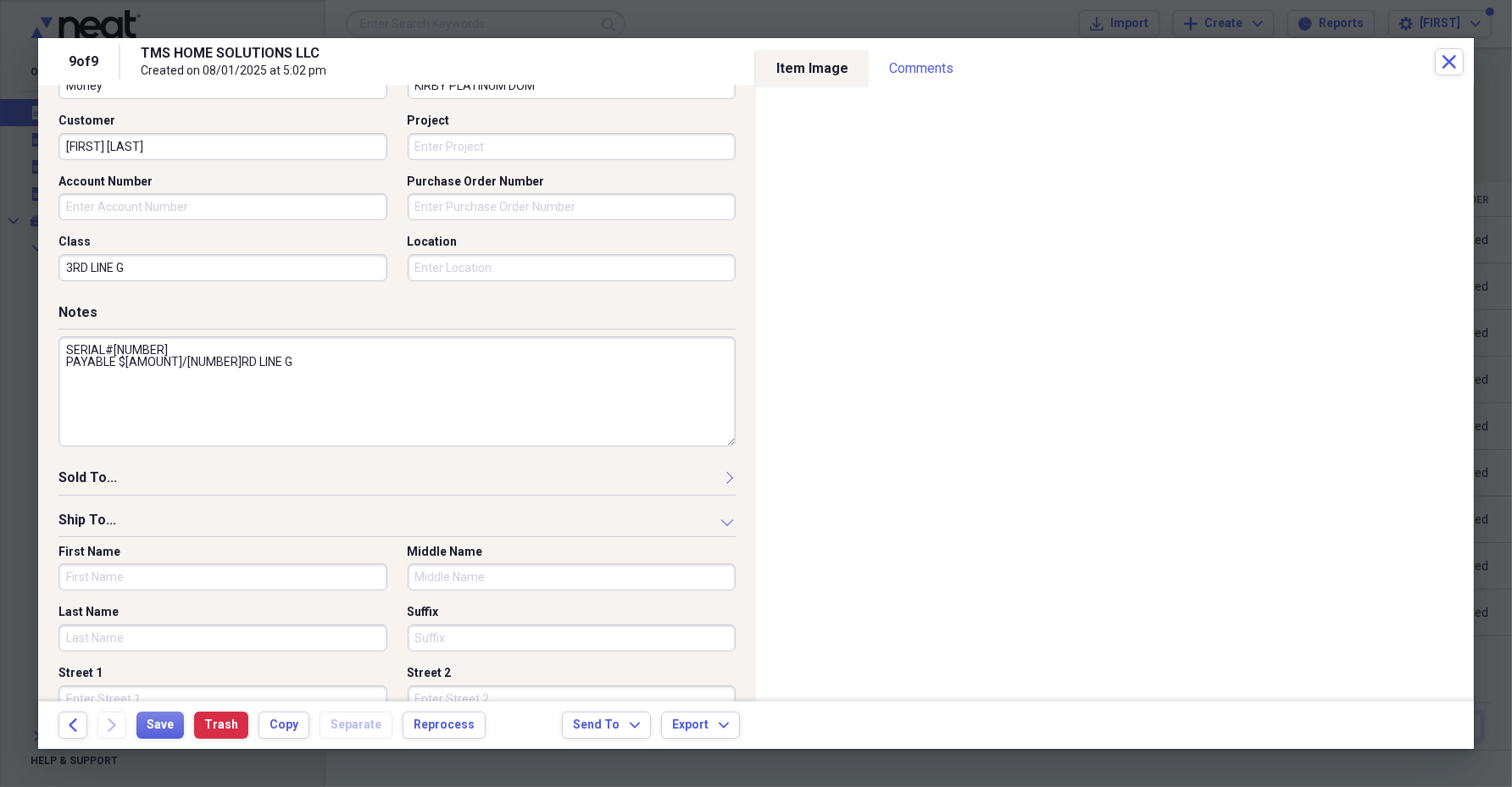 scroll, scrollTop: 469, scrollLeft: 0, axis: vertical 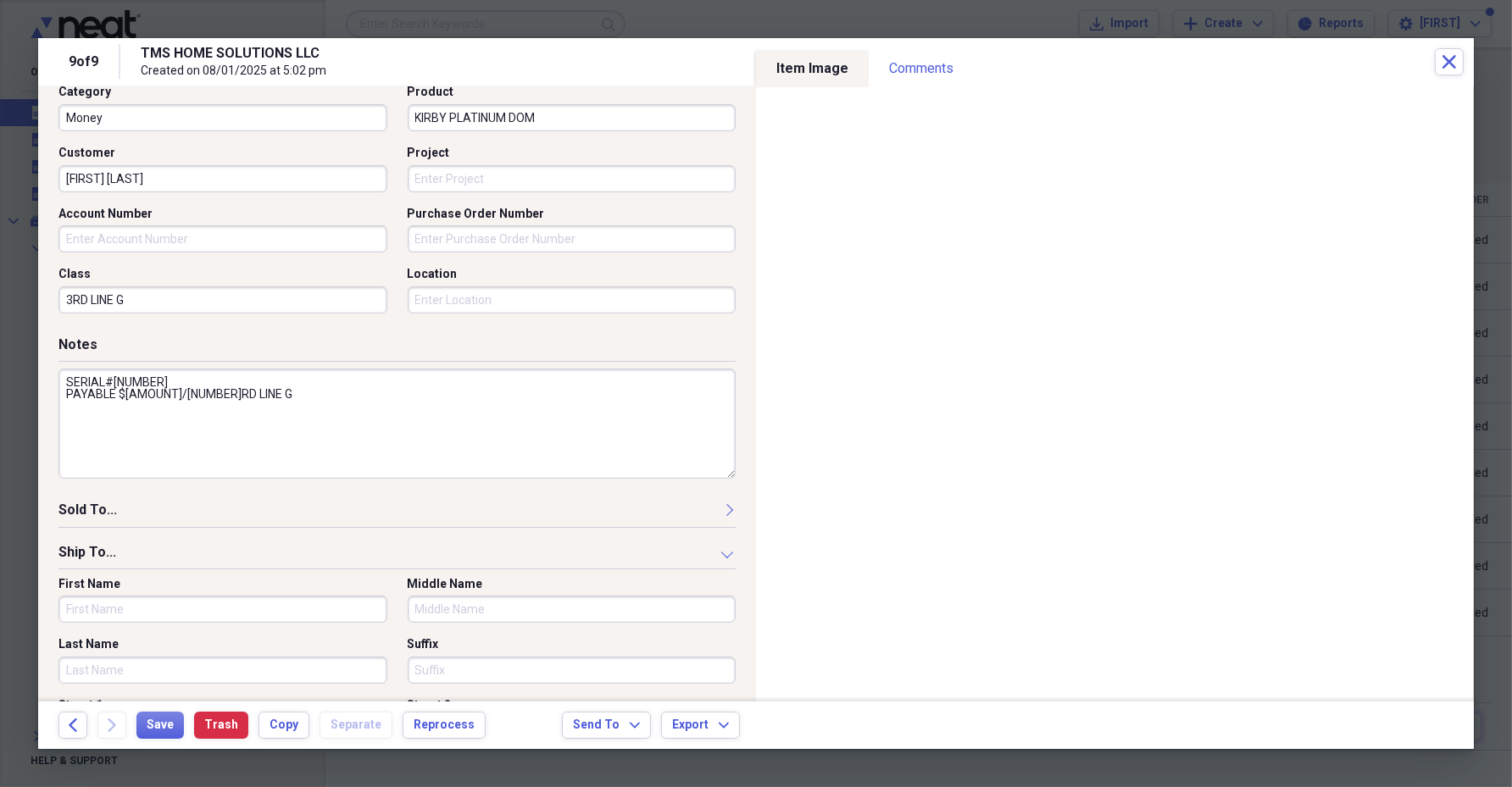 click on "Account Number" at bounding box center [223, 239] 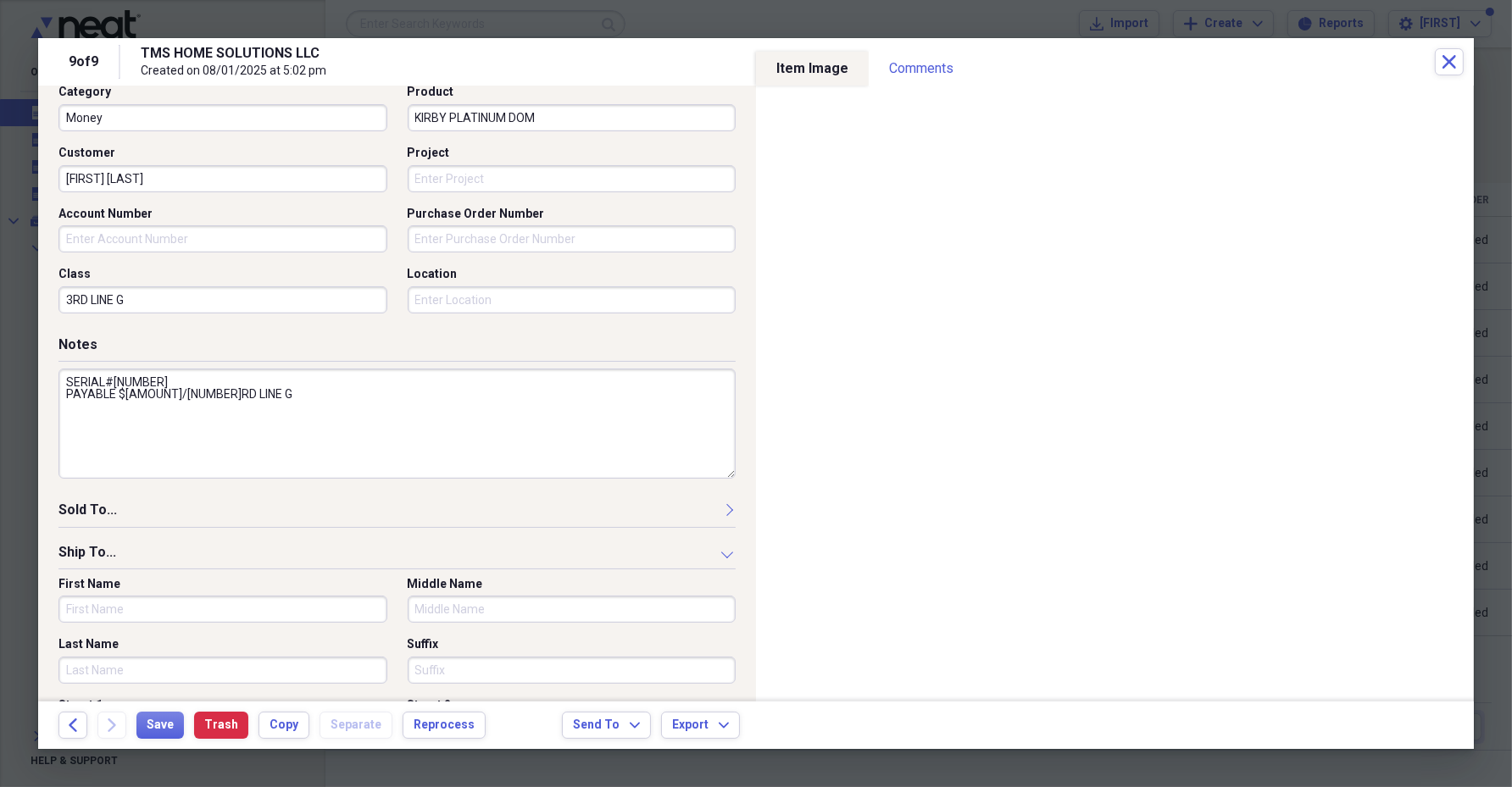 paste on "[NUMBER]" 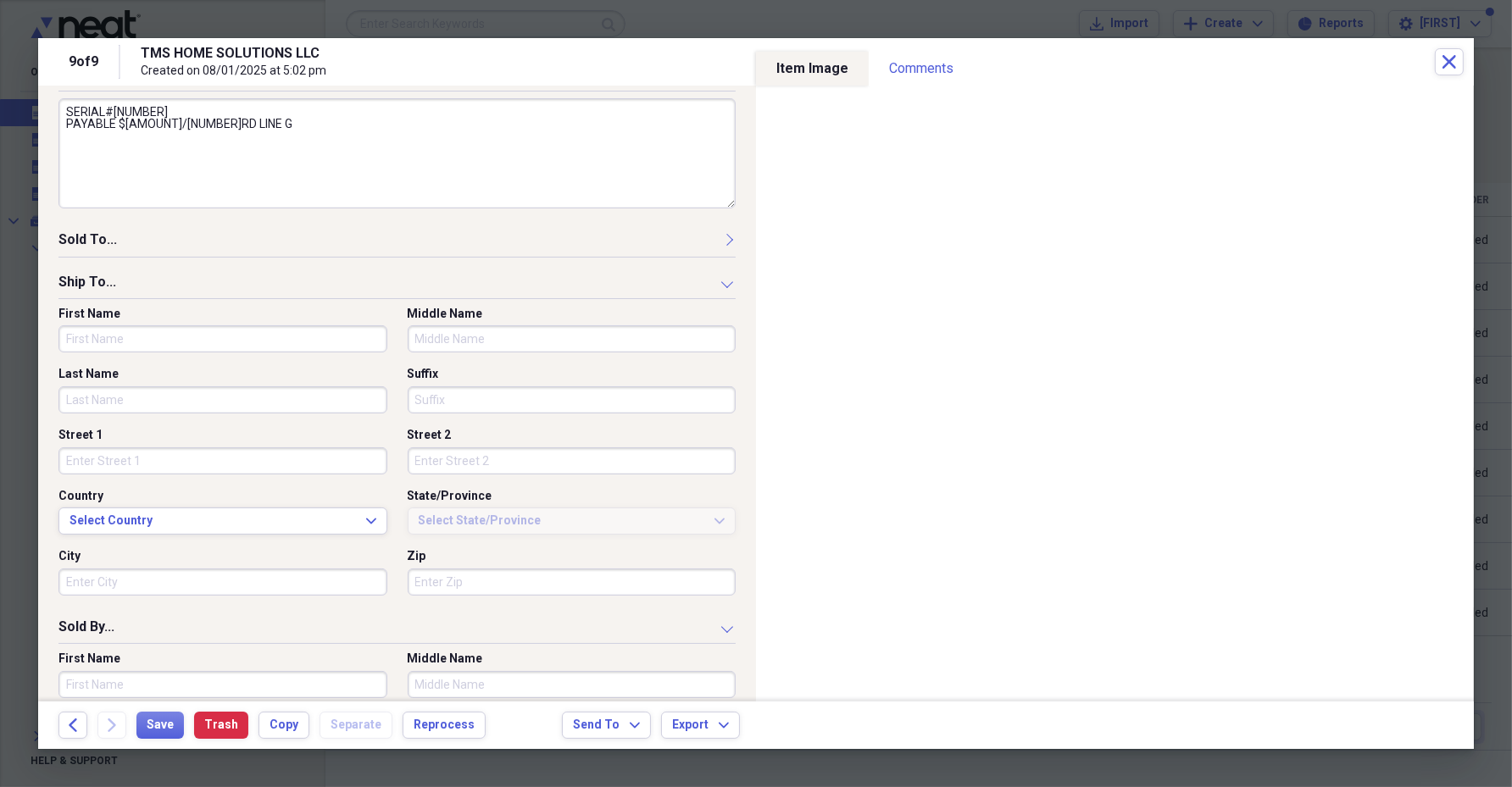 scroll, scrollTop: 787, scrollLeft: 0, axis: vertical 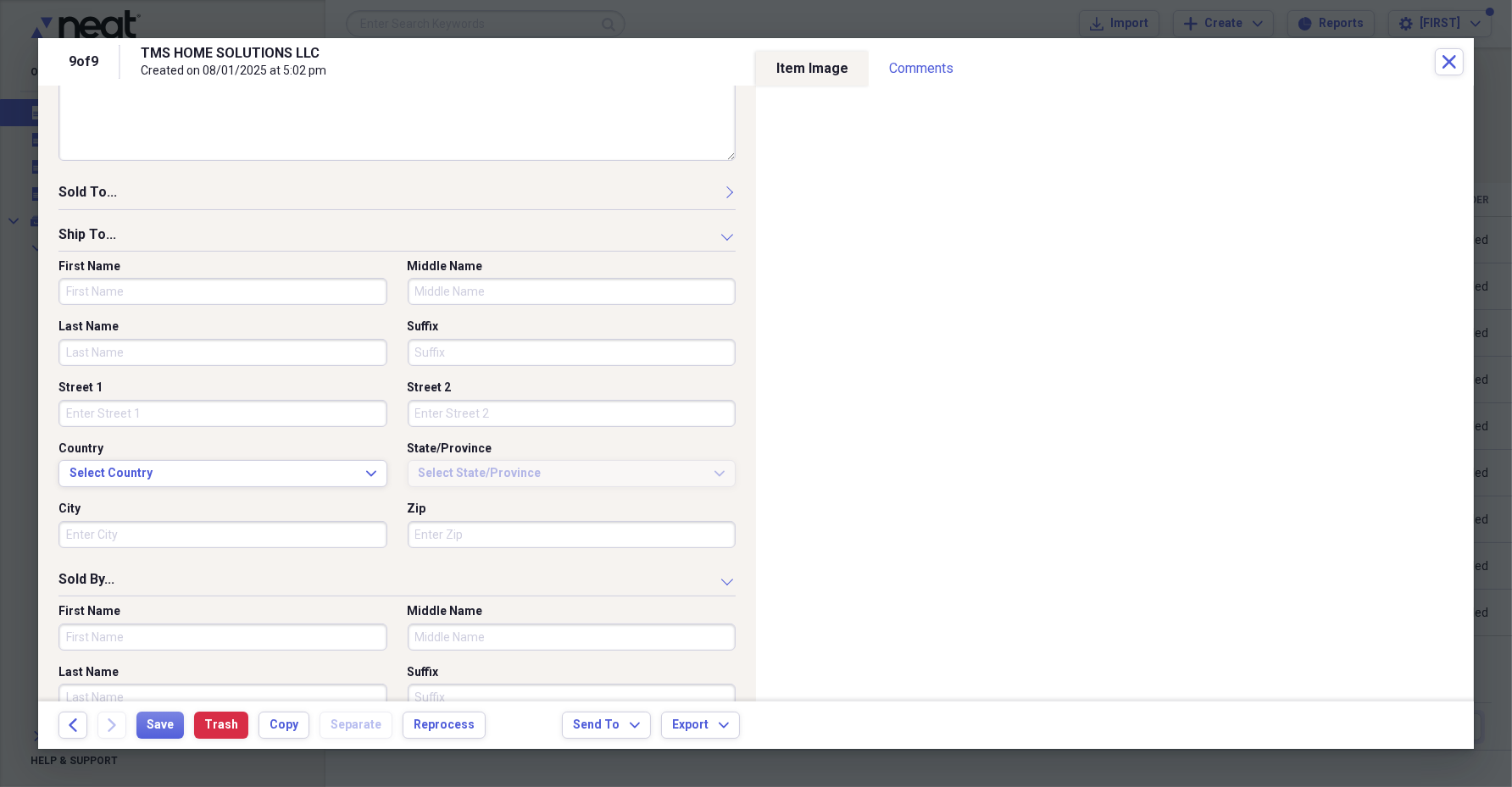 type on "[NUMBER]" 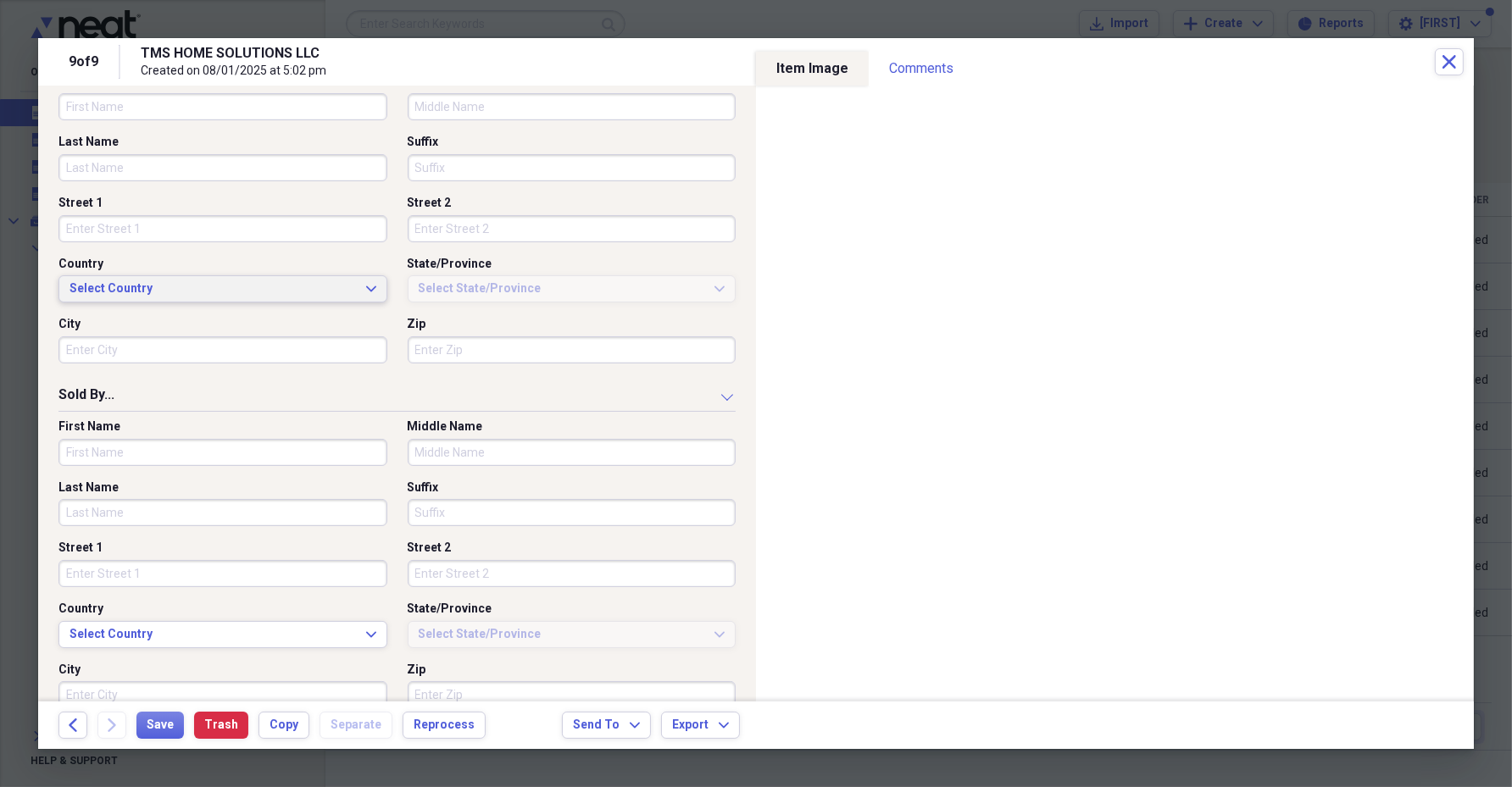 scroll, scrollTop: 1301, scrollLeft: 0, axis: vertical 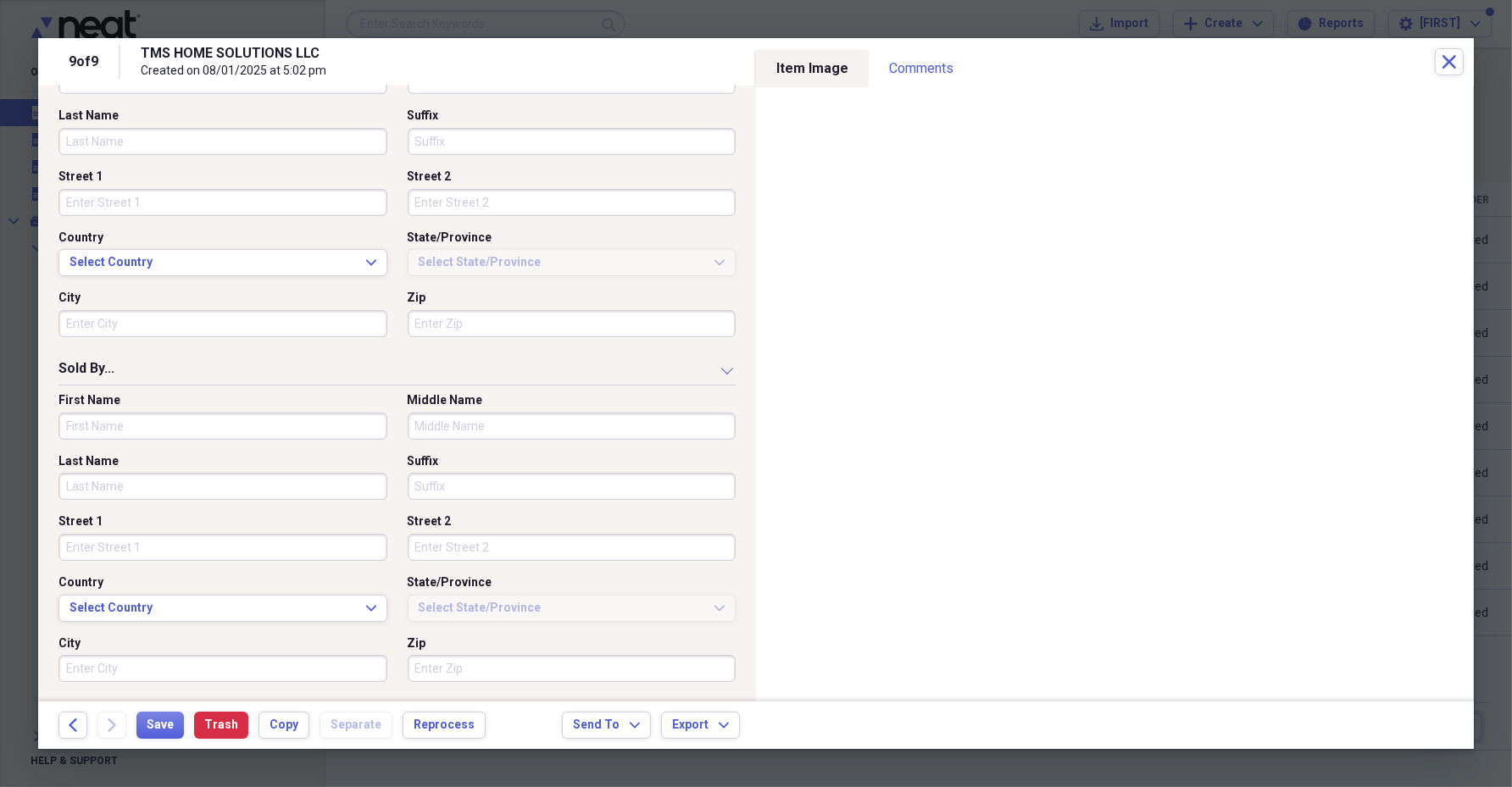 click on "First Name" at bounding box center [223, 426] 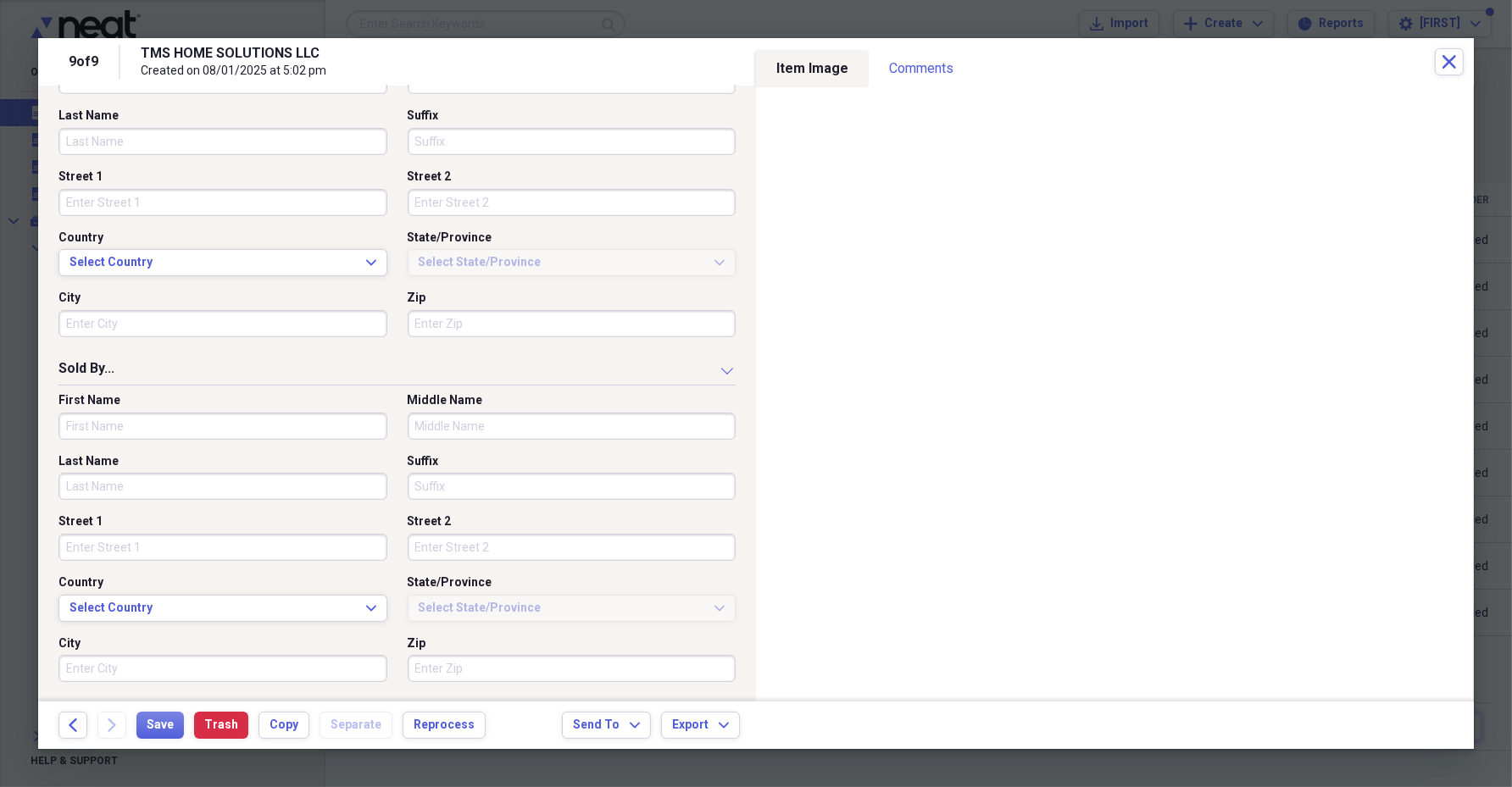 paste on "[FIRST]" 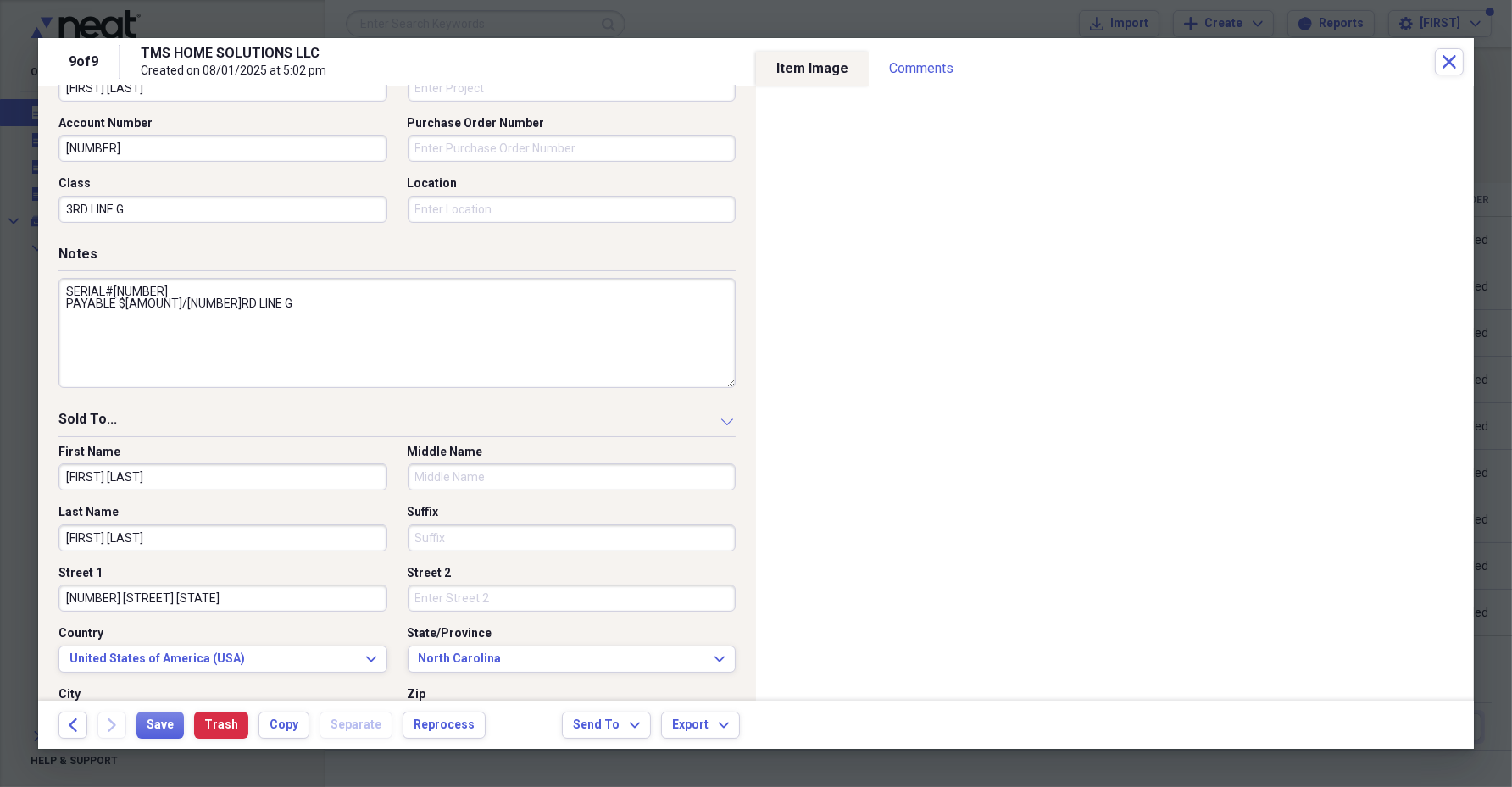 scroll, scrollTop: 454, scrollLeft: 0, axis: vertical 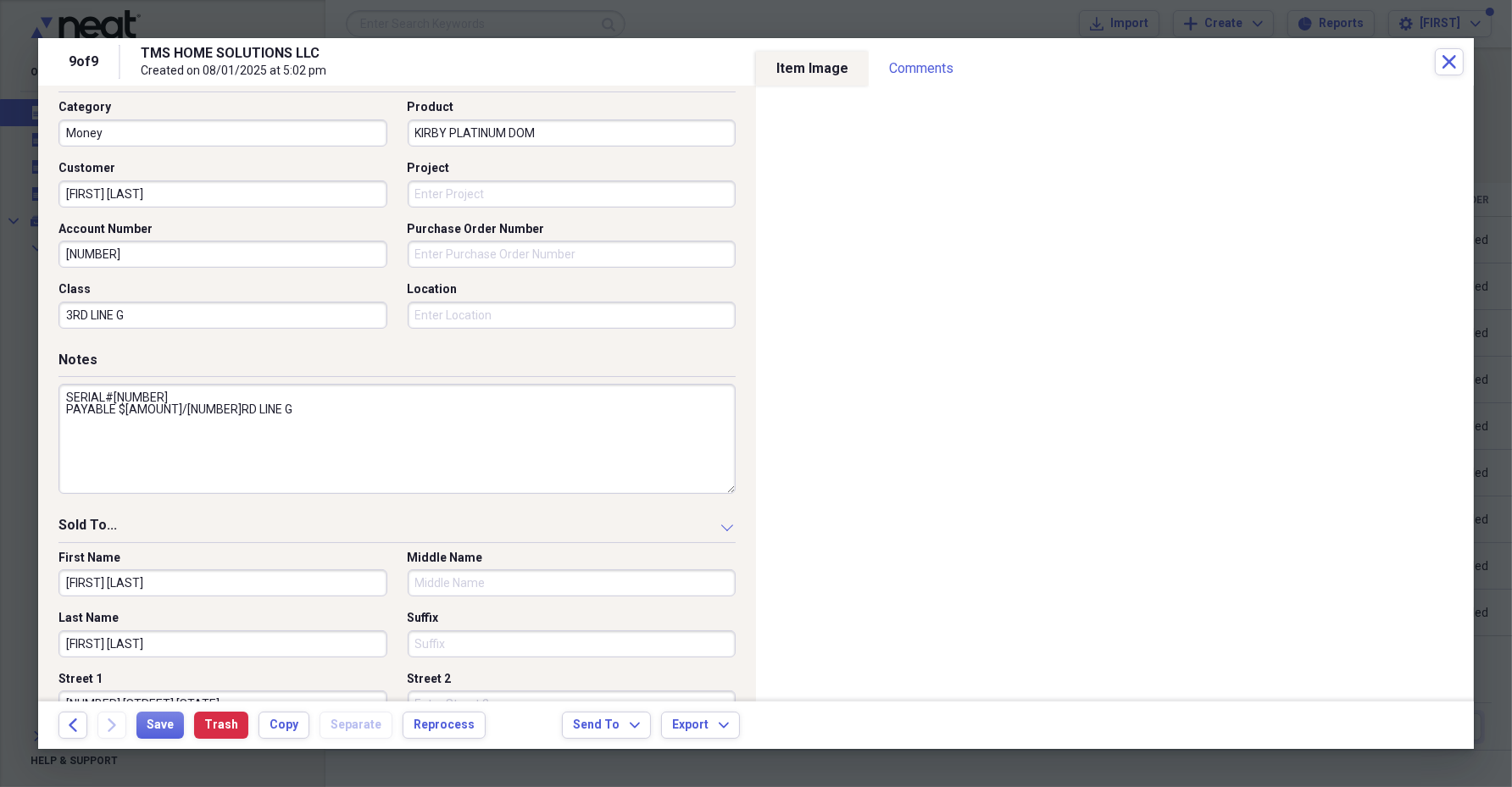 type on "[FIRST]" 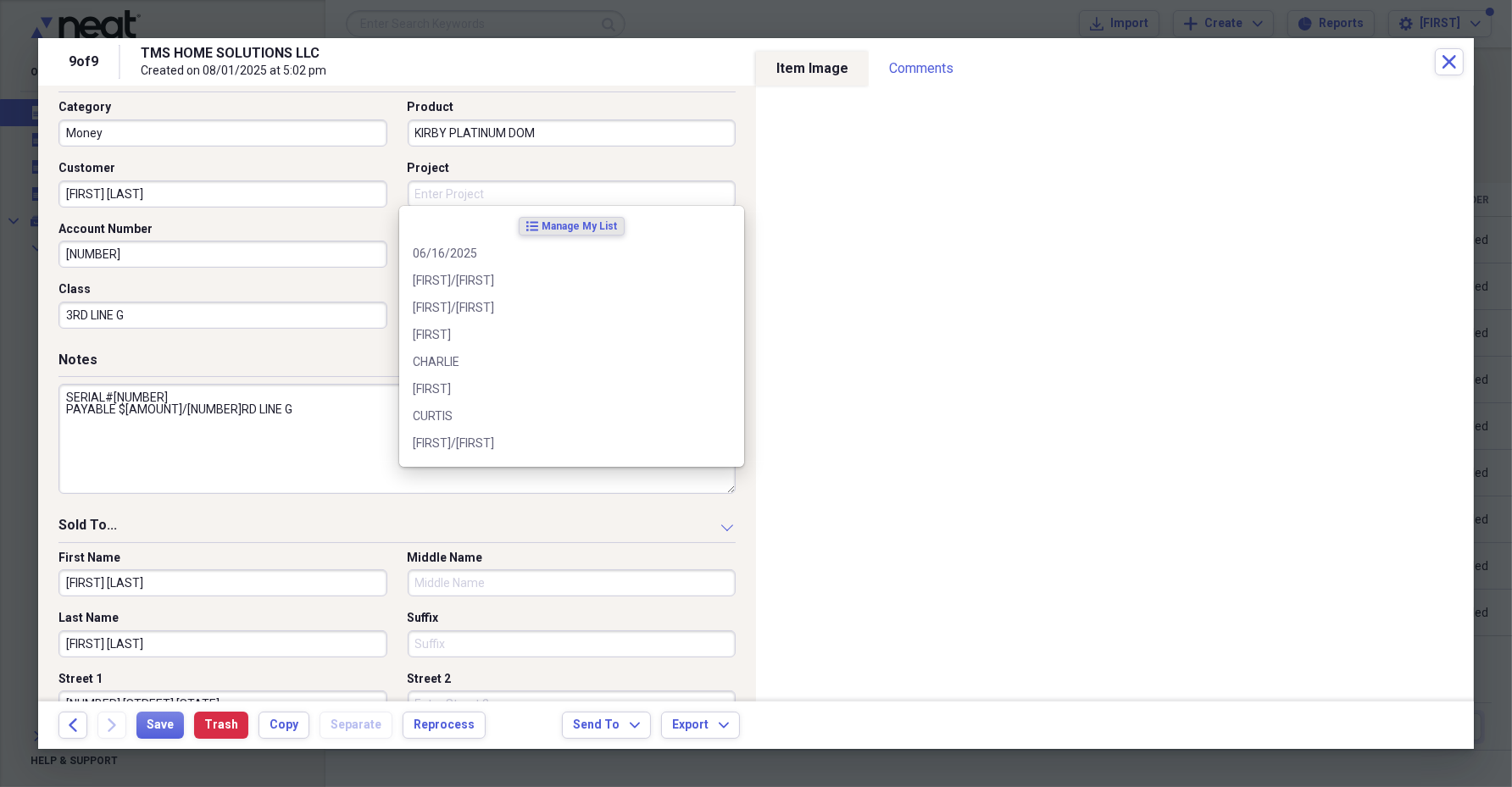 paste on "[FIRST]" 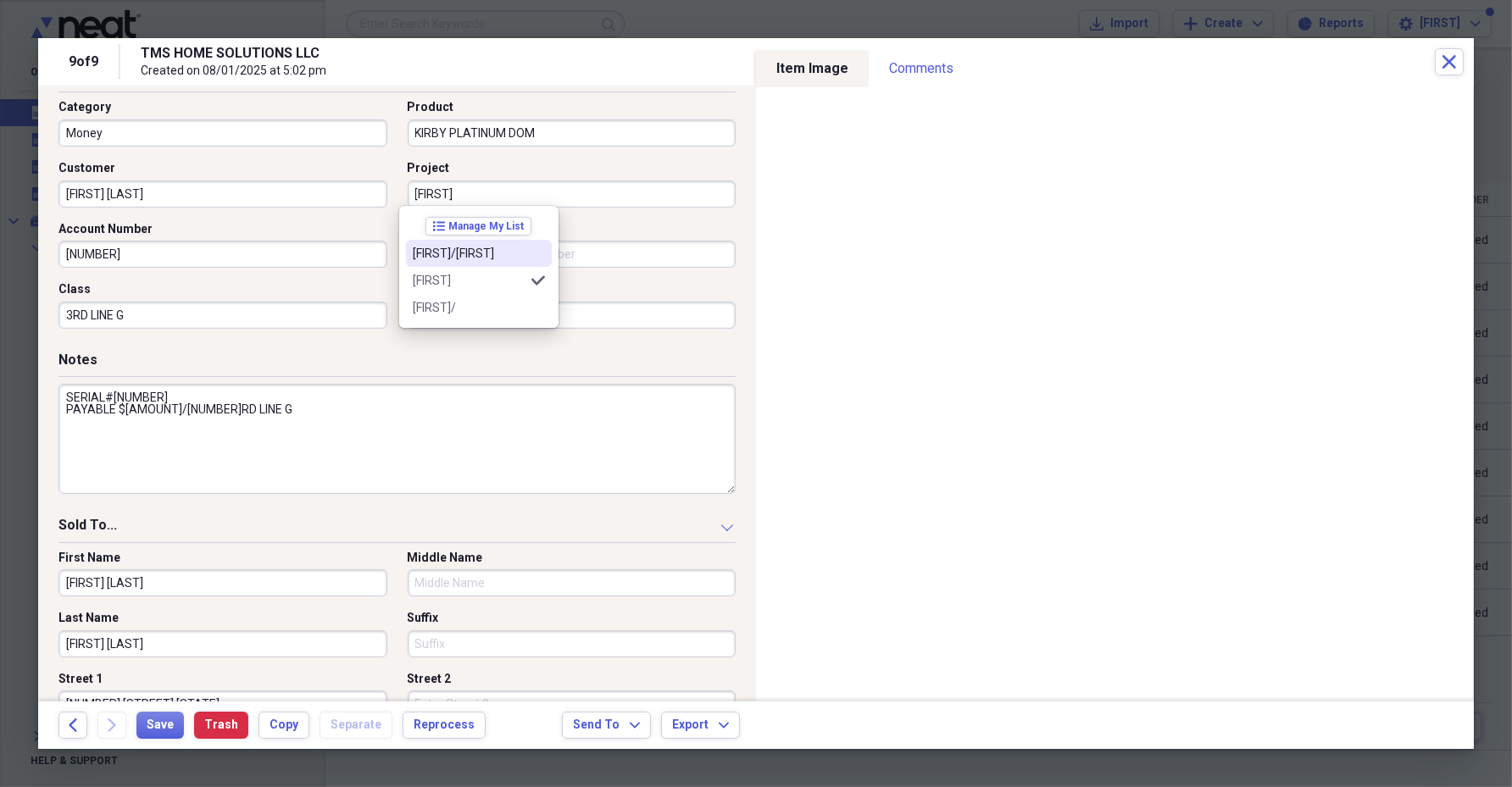 type on "[FIRST]" 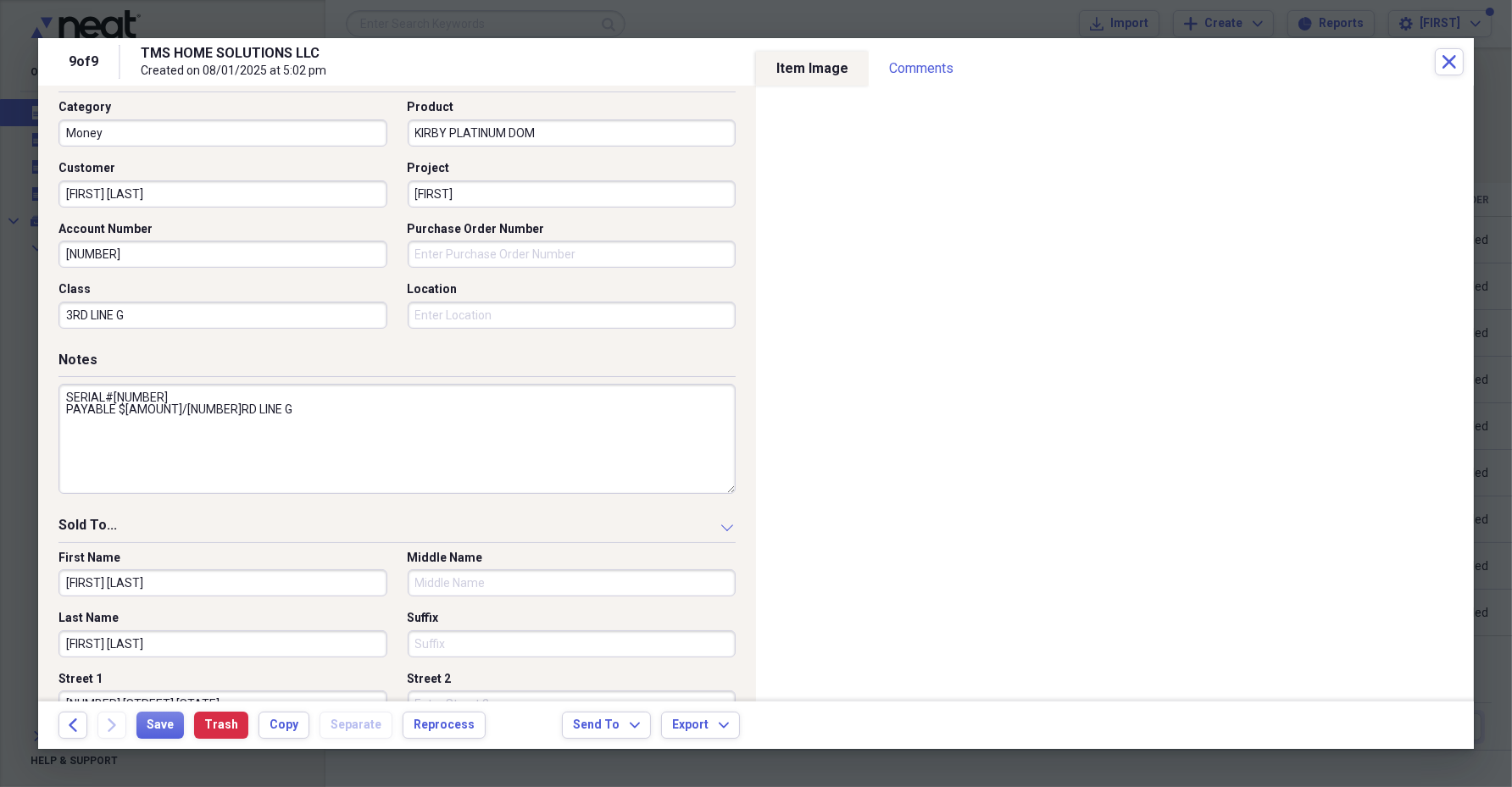 click on "Account Number [NUMBER]" at bounding box center (228, 245) 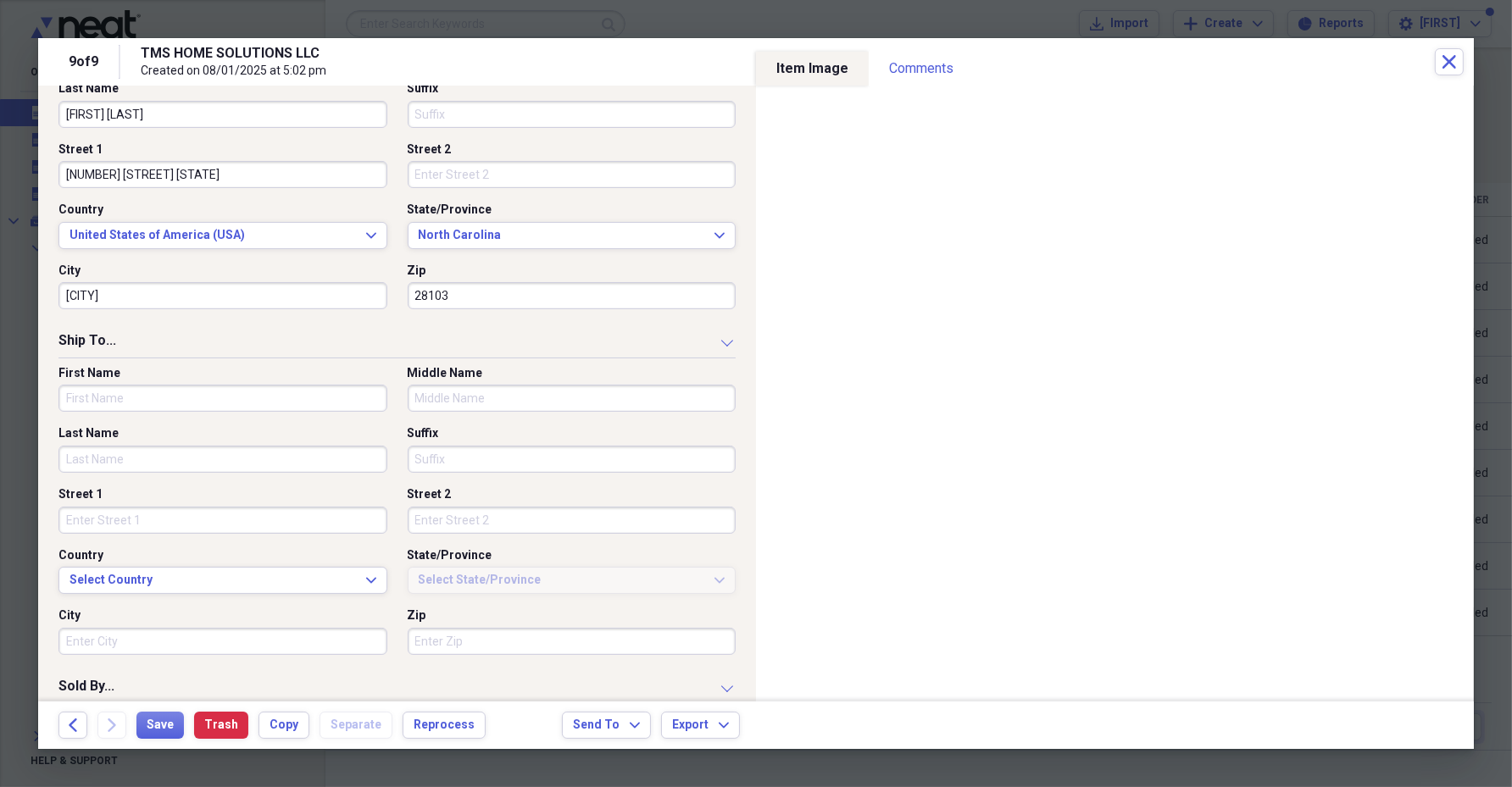 scroll, scrollTop: 878, scrollLeft: 0, axis: vertical 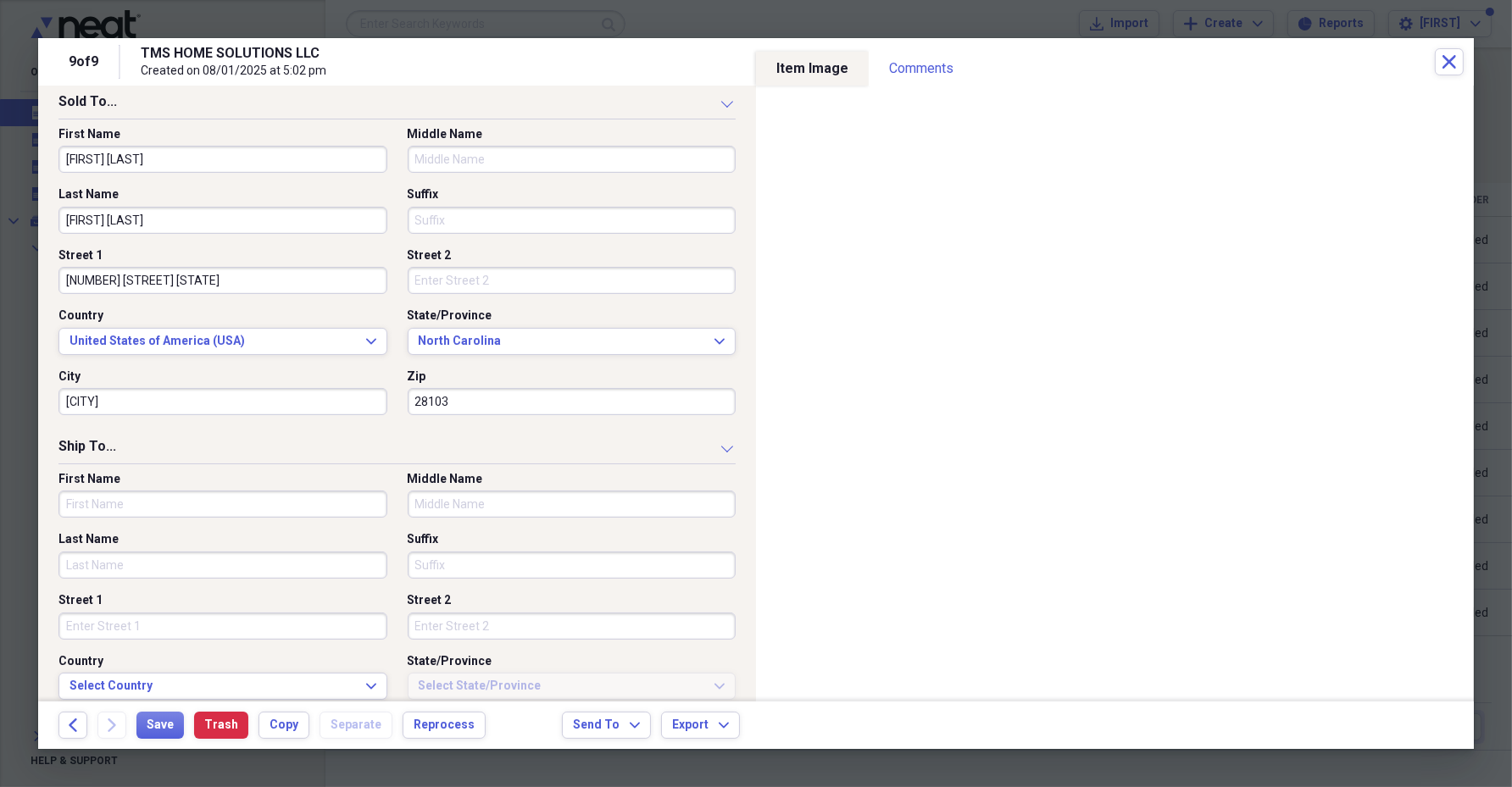 click on "Middle Name" at bounding box center [572, 159] 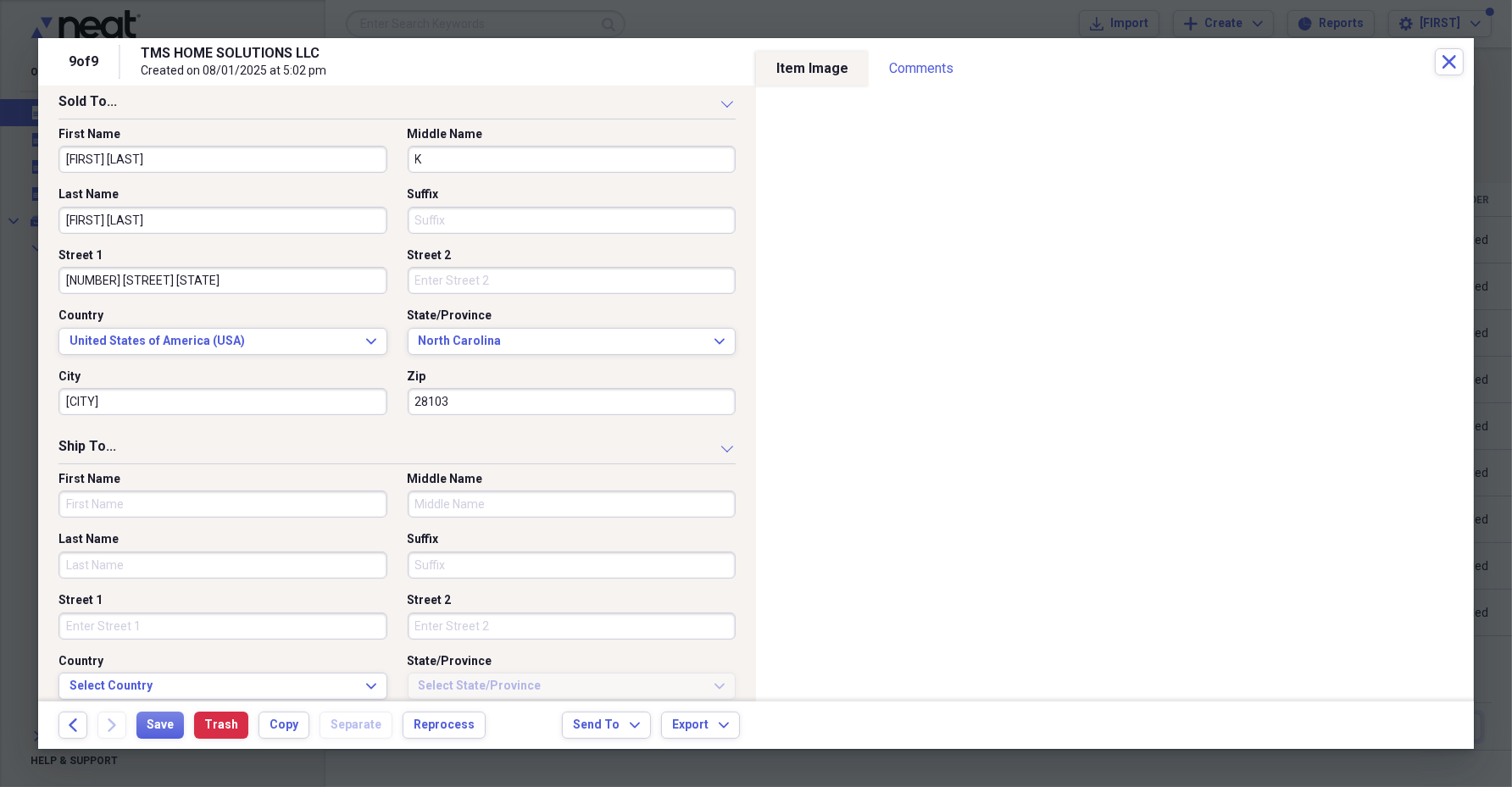 type on "K" 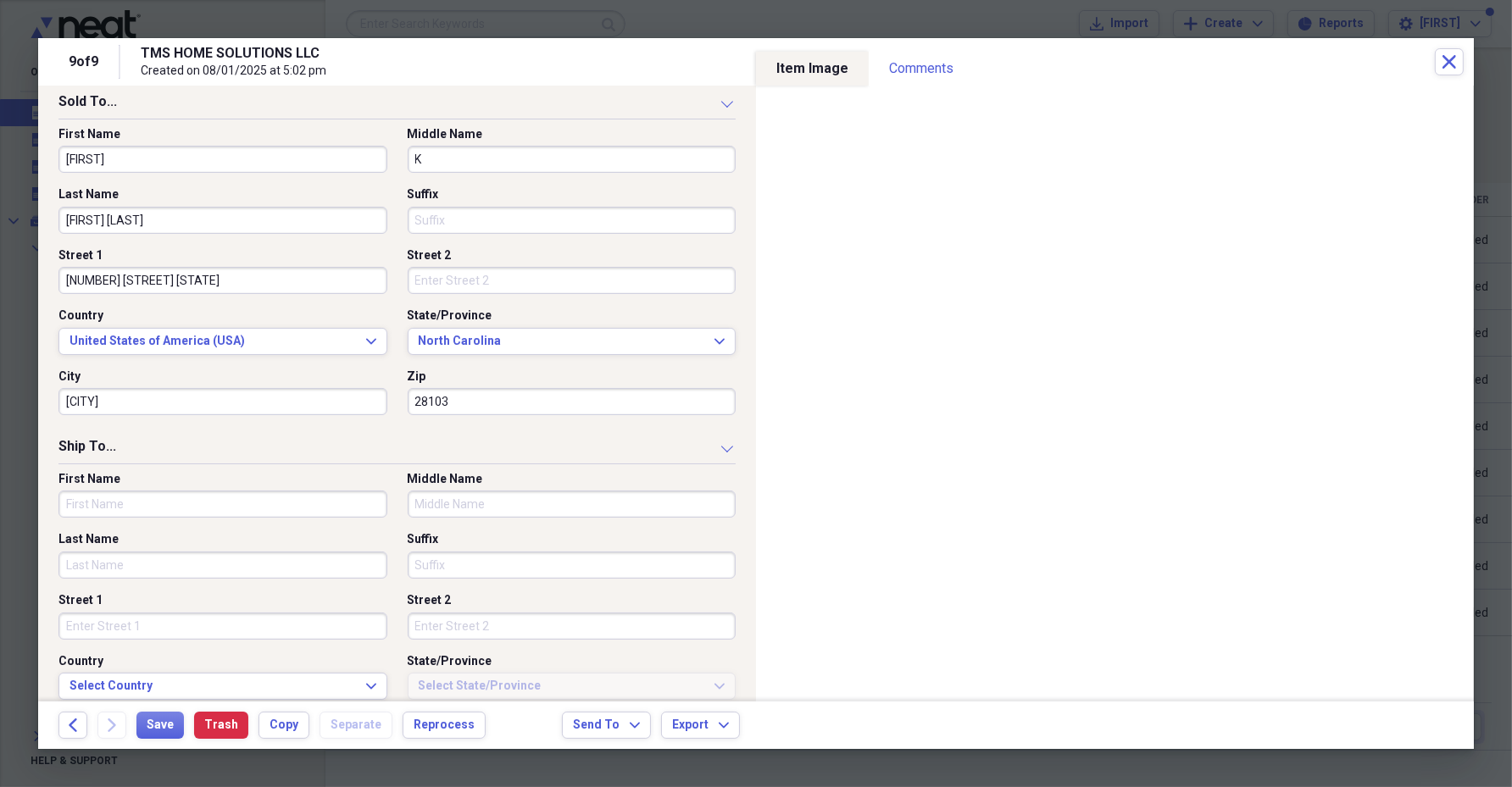 type on "[FIRST]" 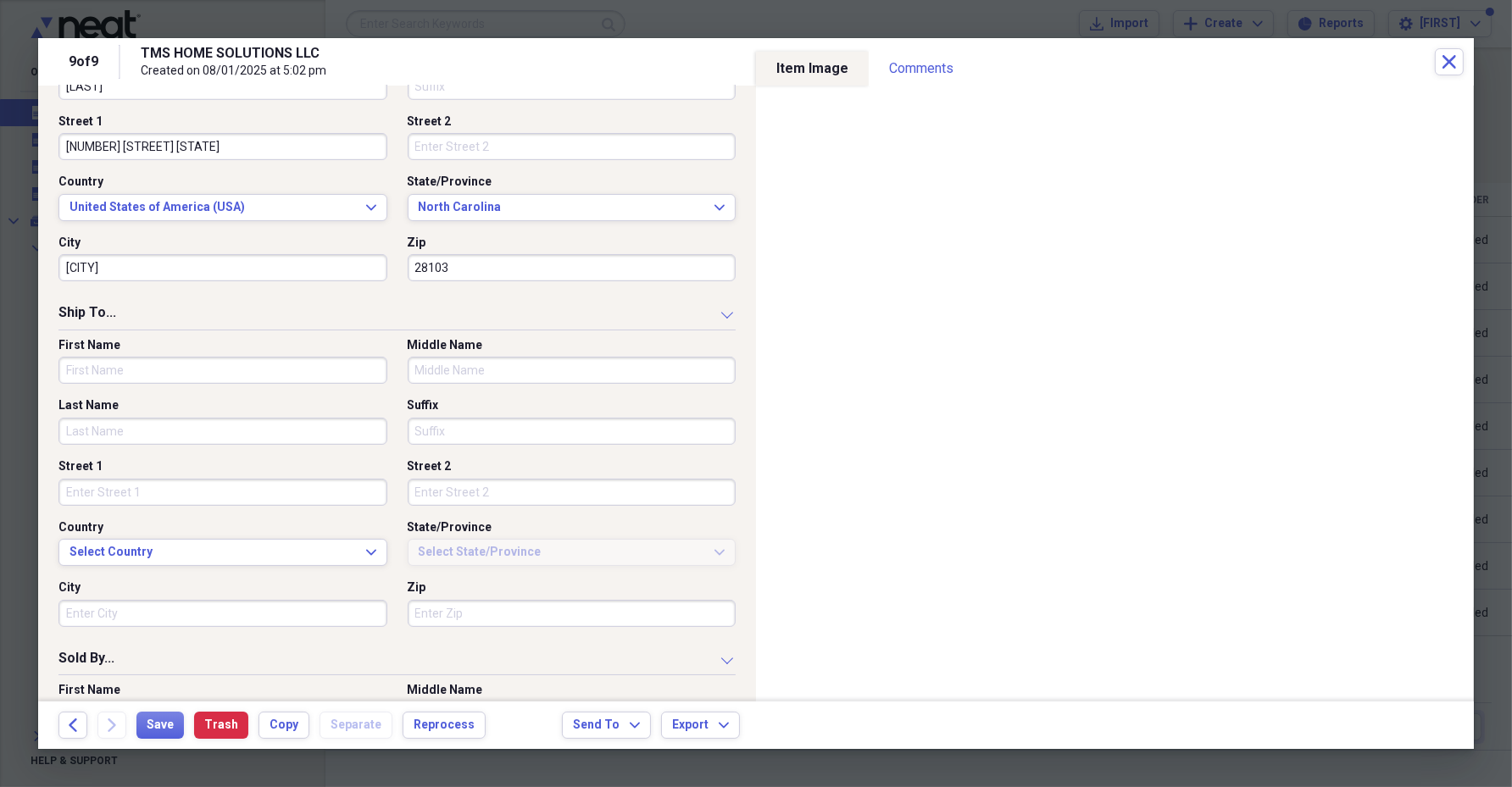 scroll, scrollTop: 1089, scrollLeft: 0, axis: vertical 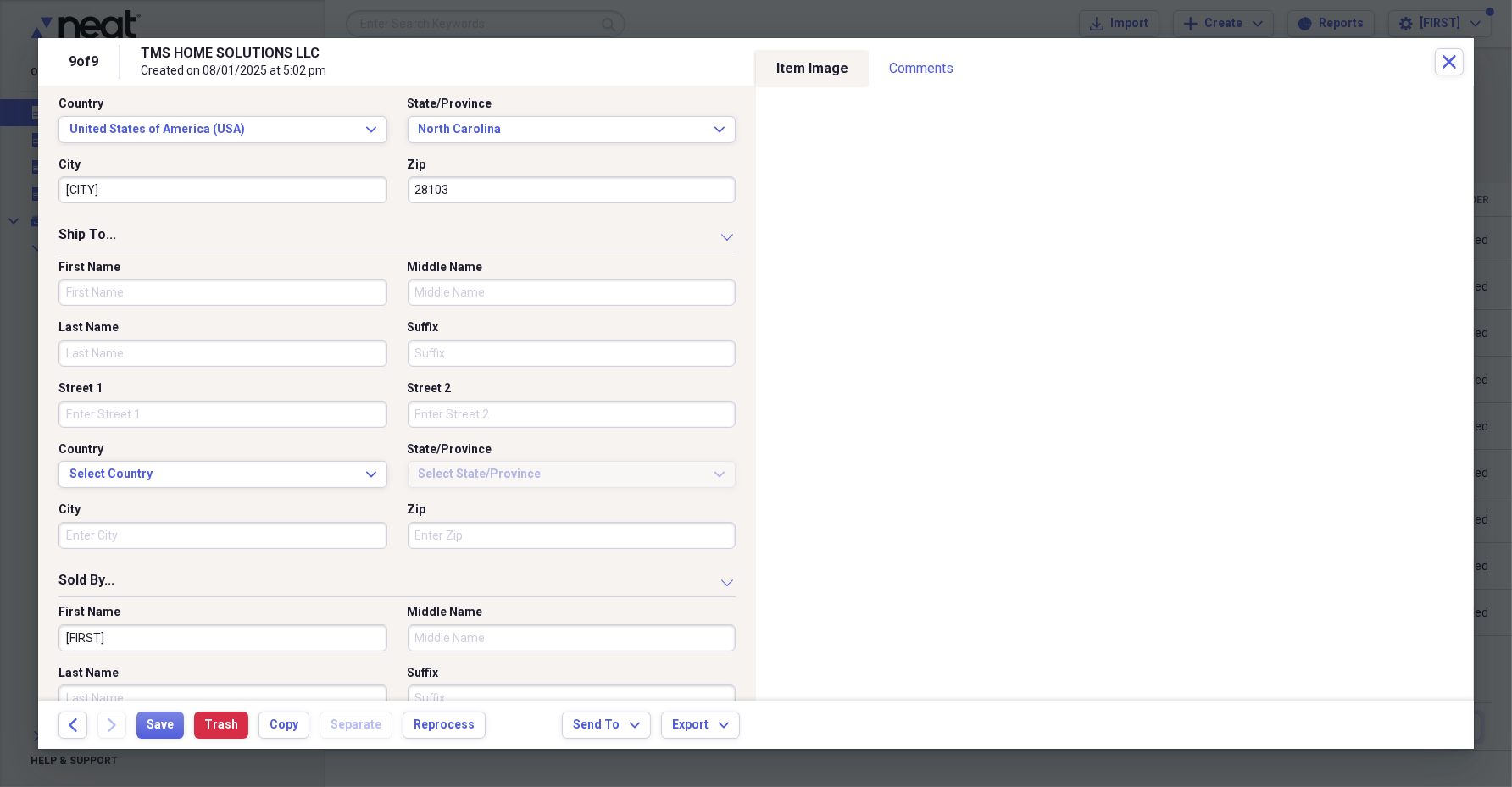 type on "[LAST]" 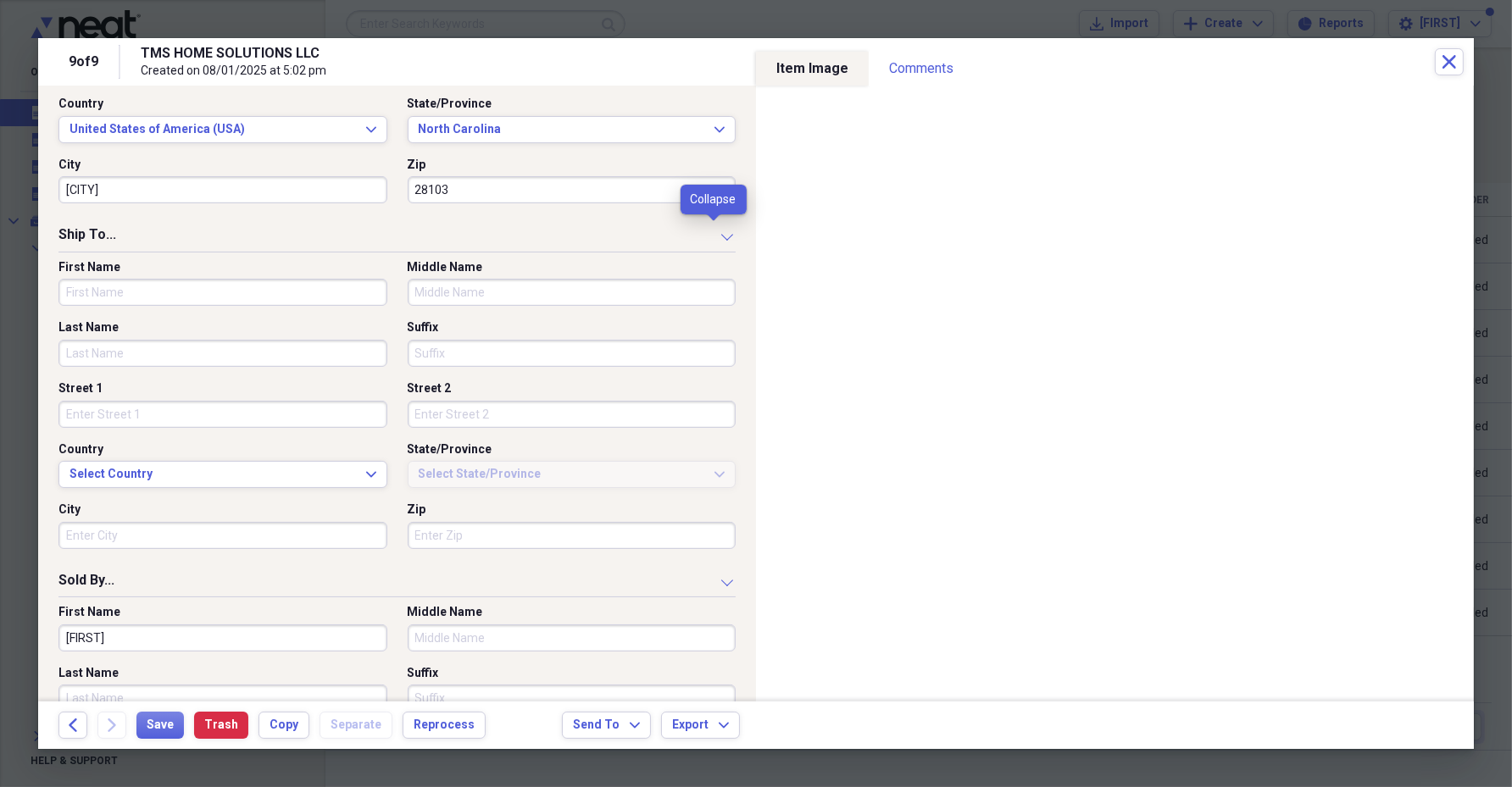 click at bounding box center (729, 234) 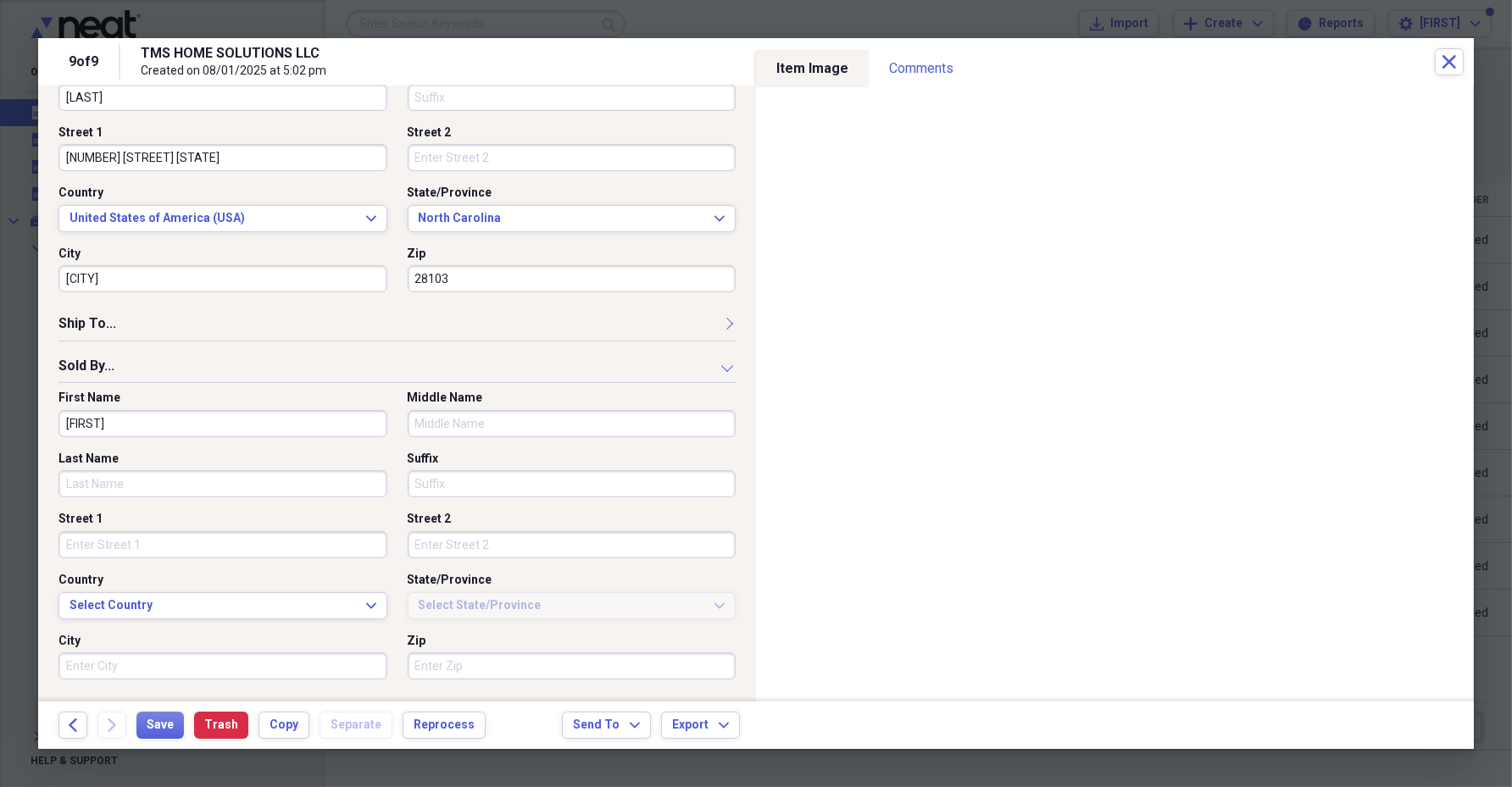 scroll, scrollTop: 999, scrollLeft: 0, axis: vertical 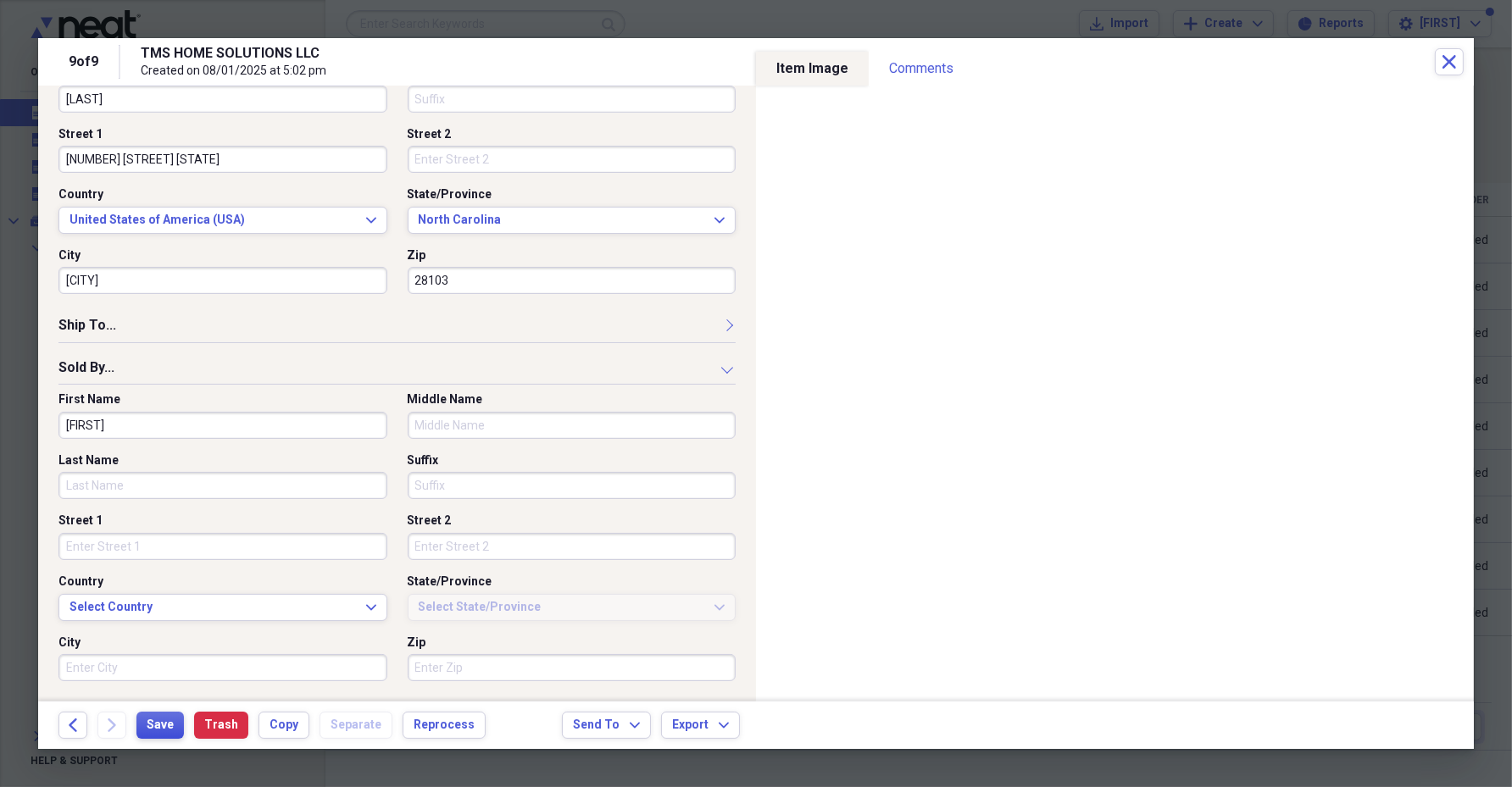click on "Save" at bounding box center [160, 725] 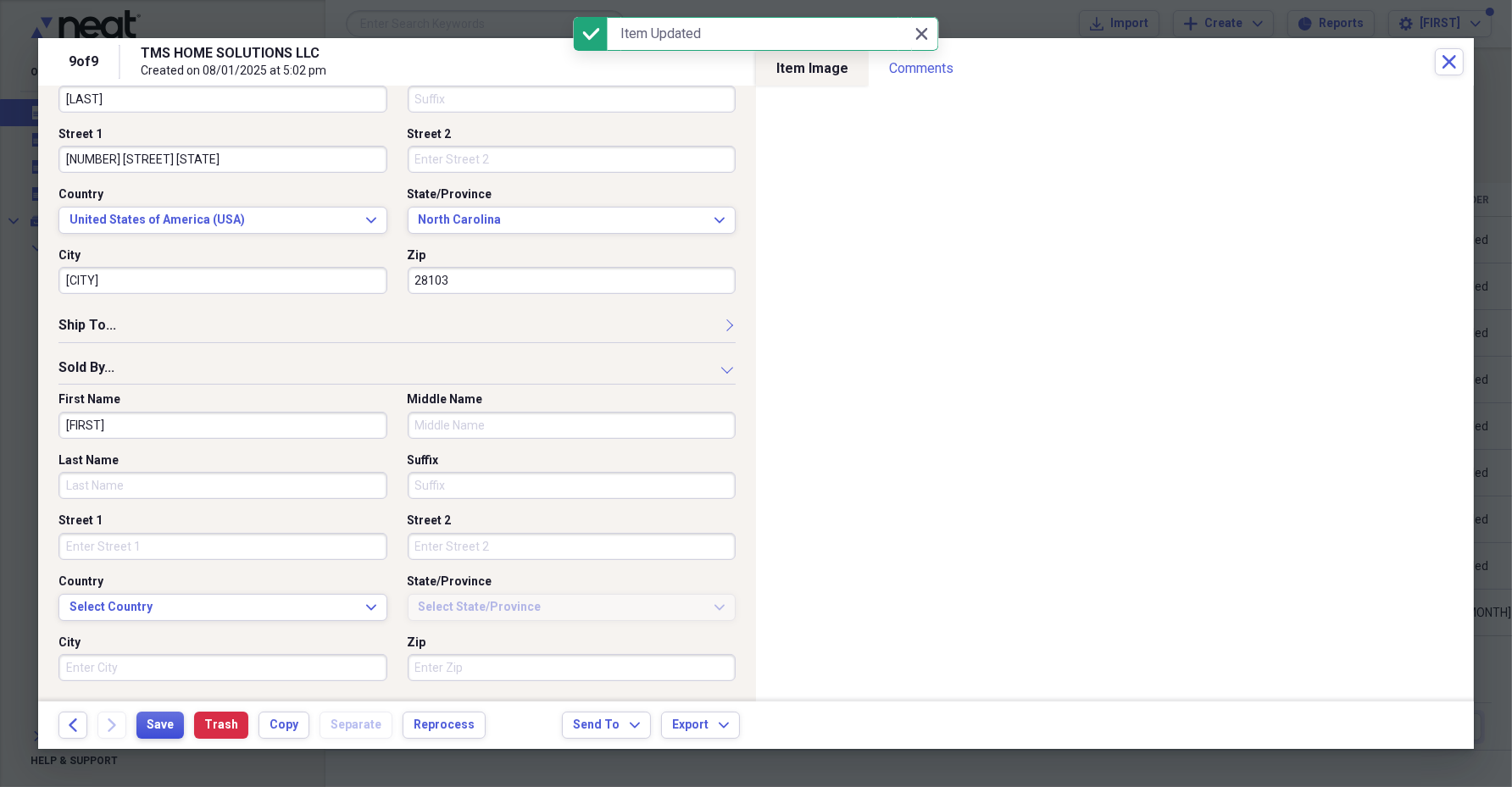 type on "[FIRST]" 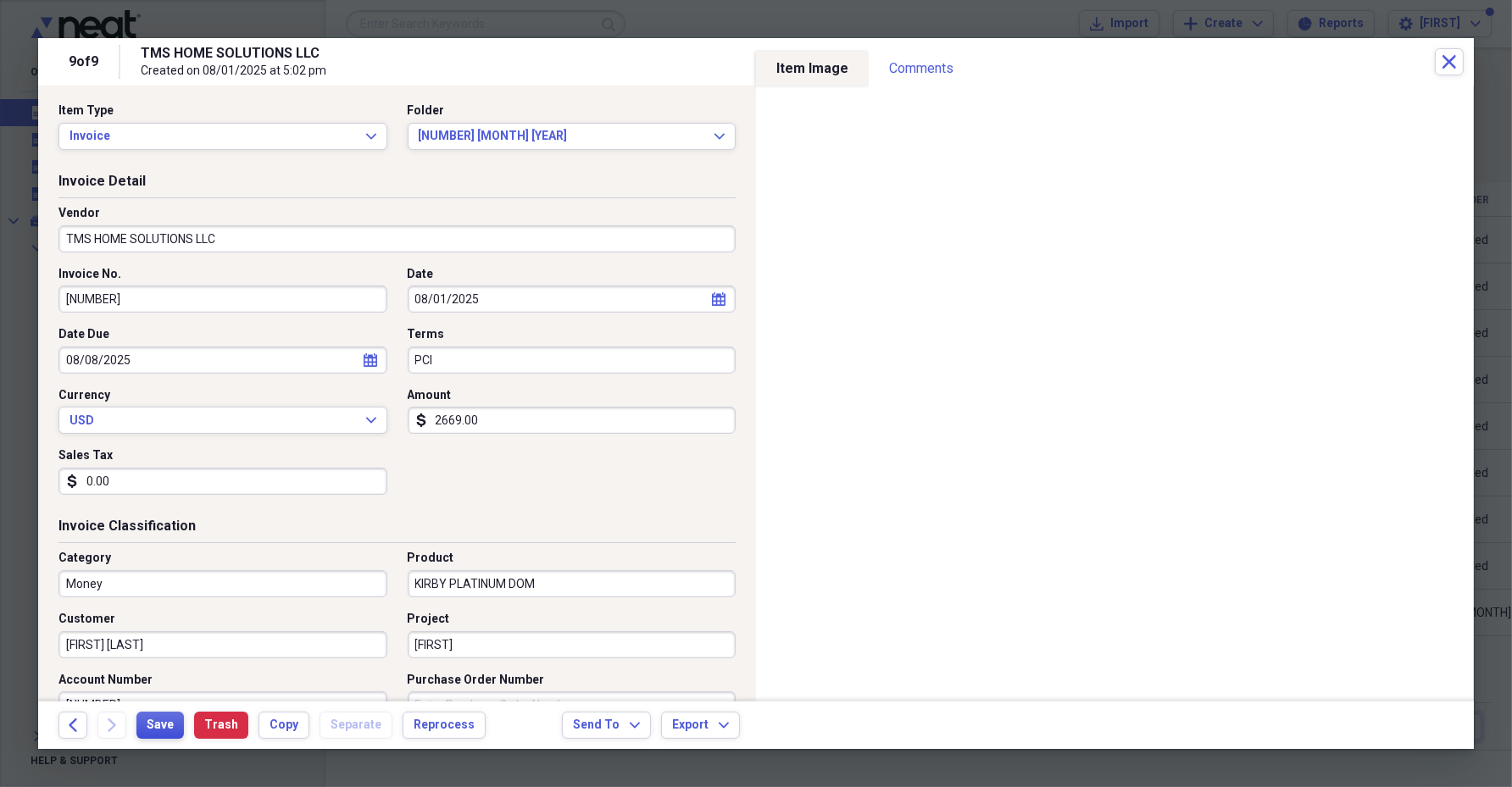 scroll, scrollTop: 0, scrollLeft: 0, axis: both 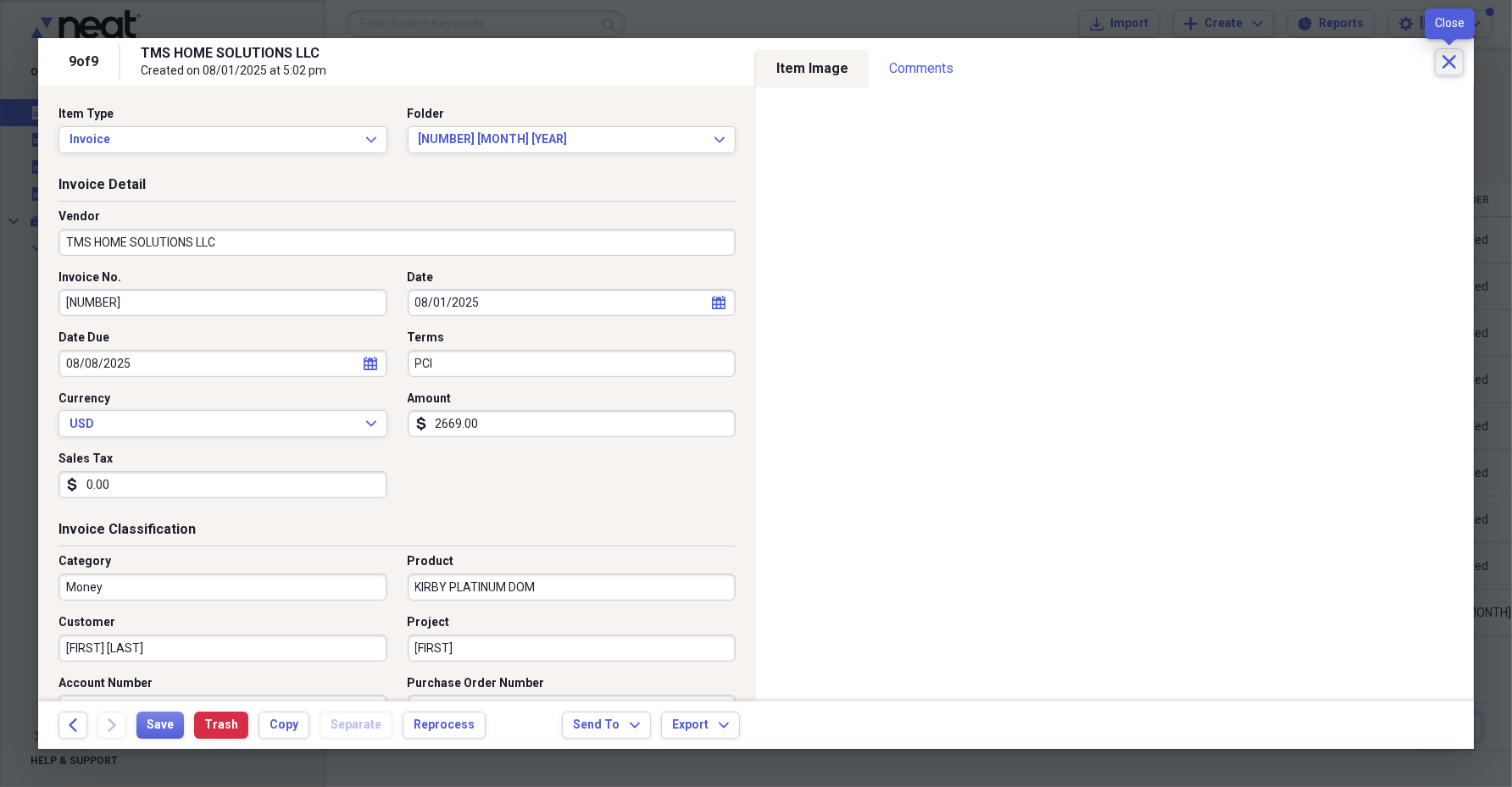 click on "Close" 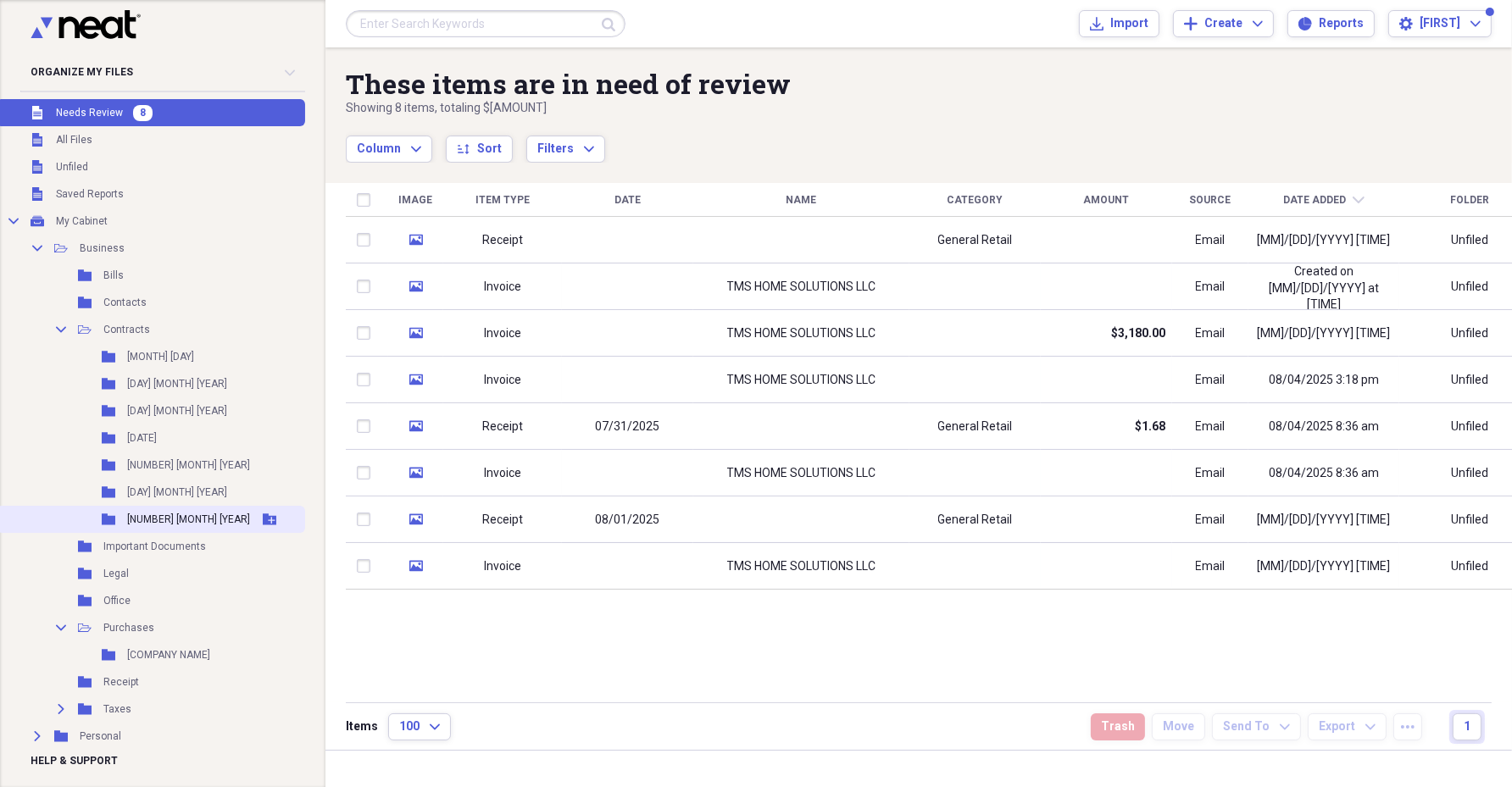 click on "[NUMBER] [MONTH] [YEAR]" at bounding box center (188, 519) 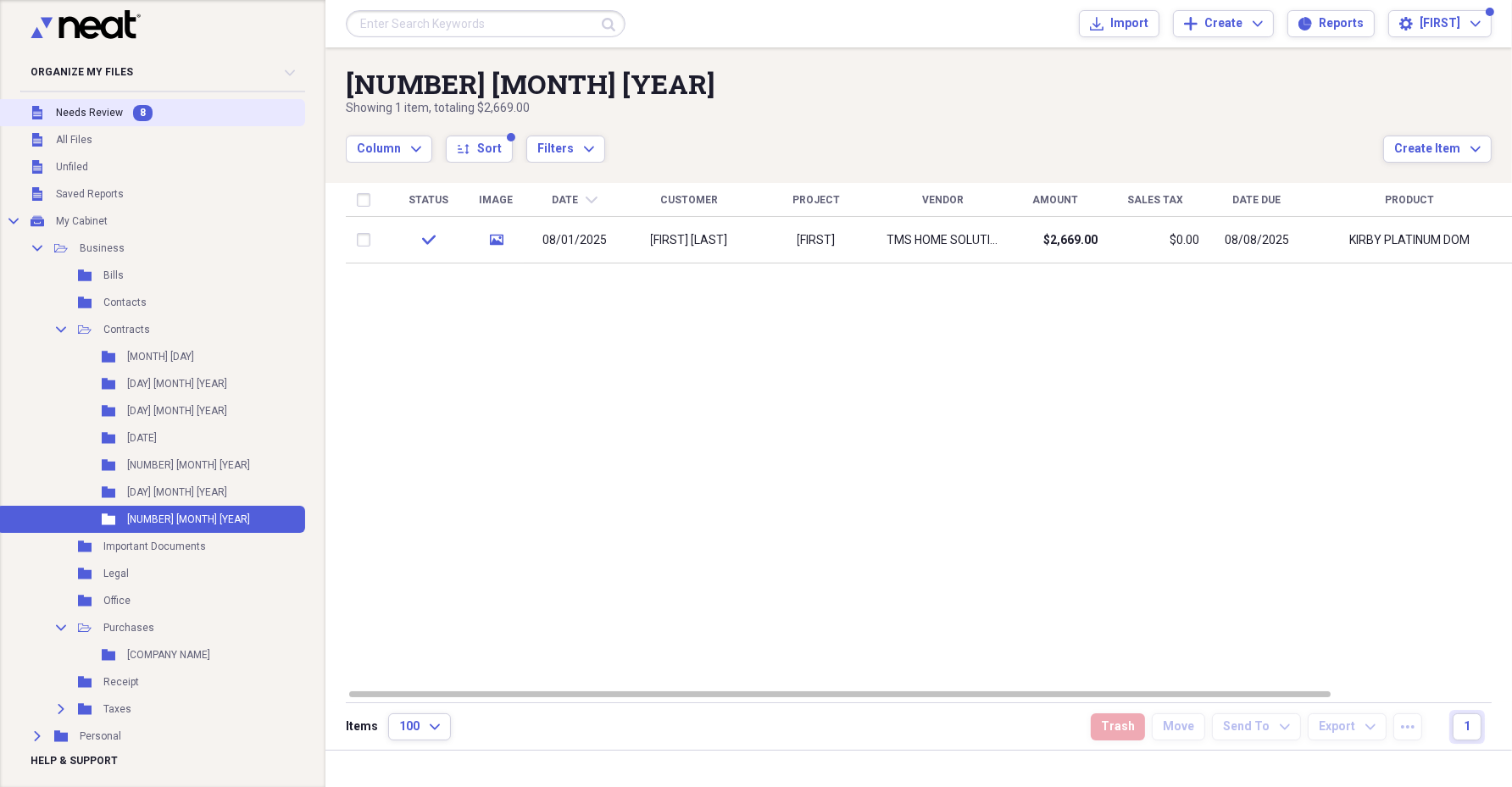 click on "Needs Review" at bounding box center (89, 113) 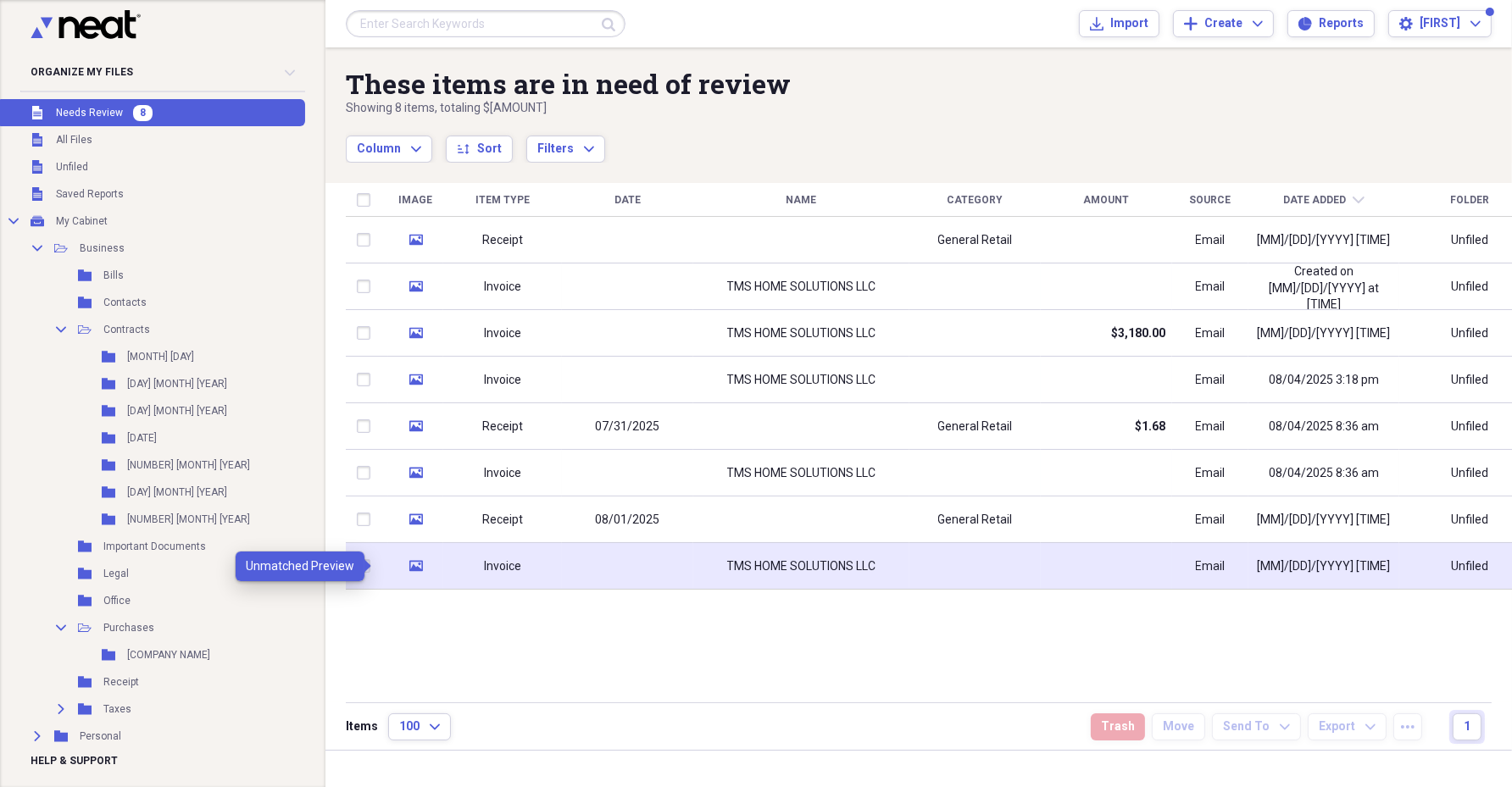 click on "media" 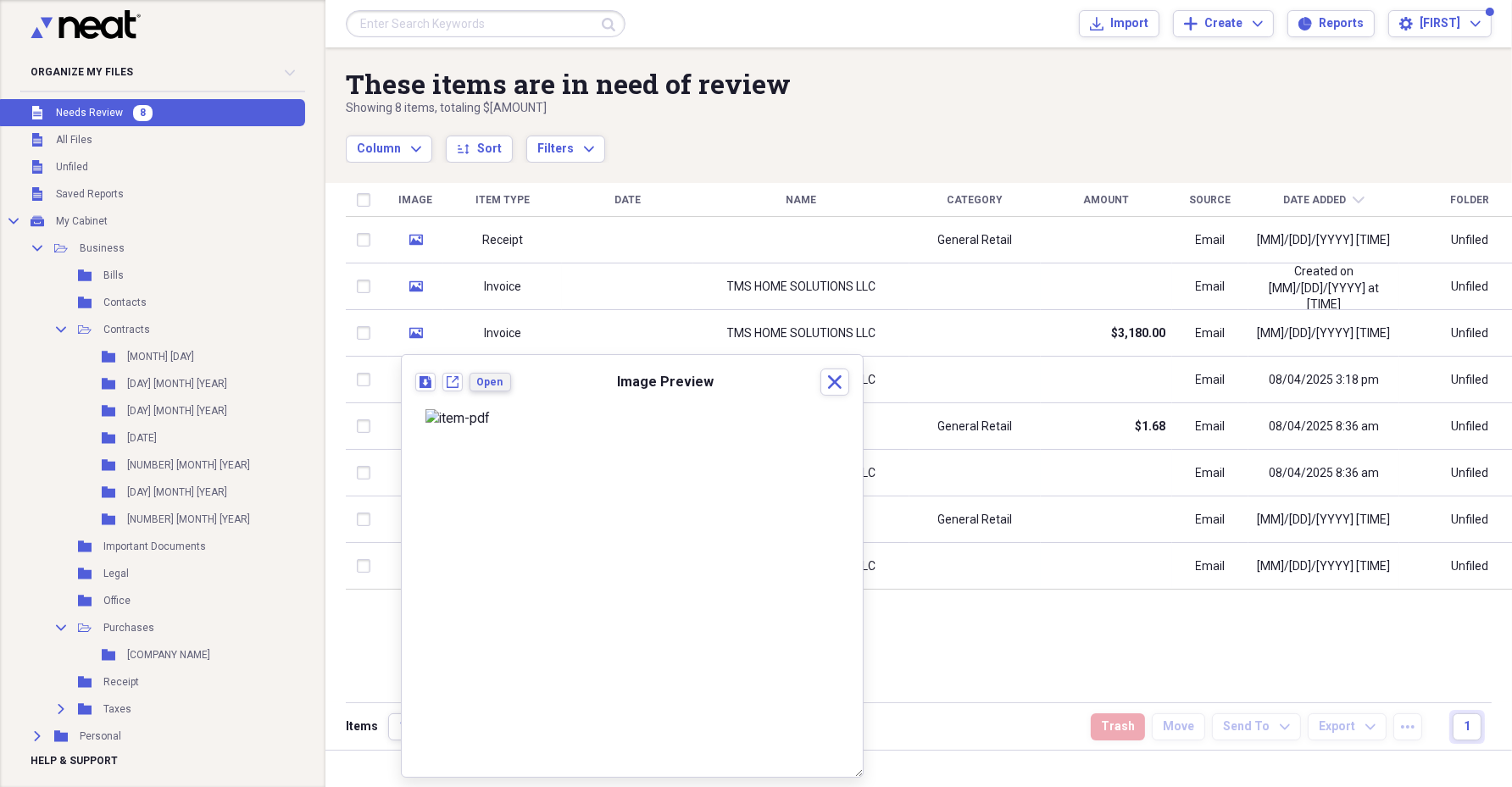 click on "Open" at bounding box center [490, 382] 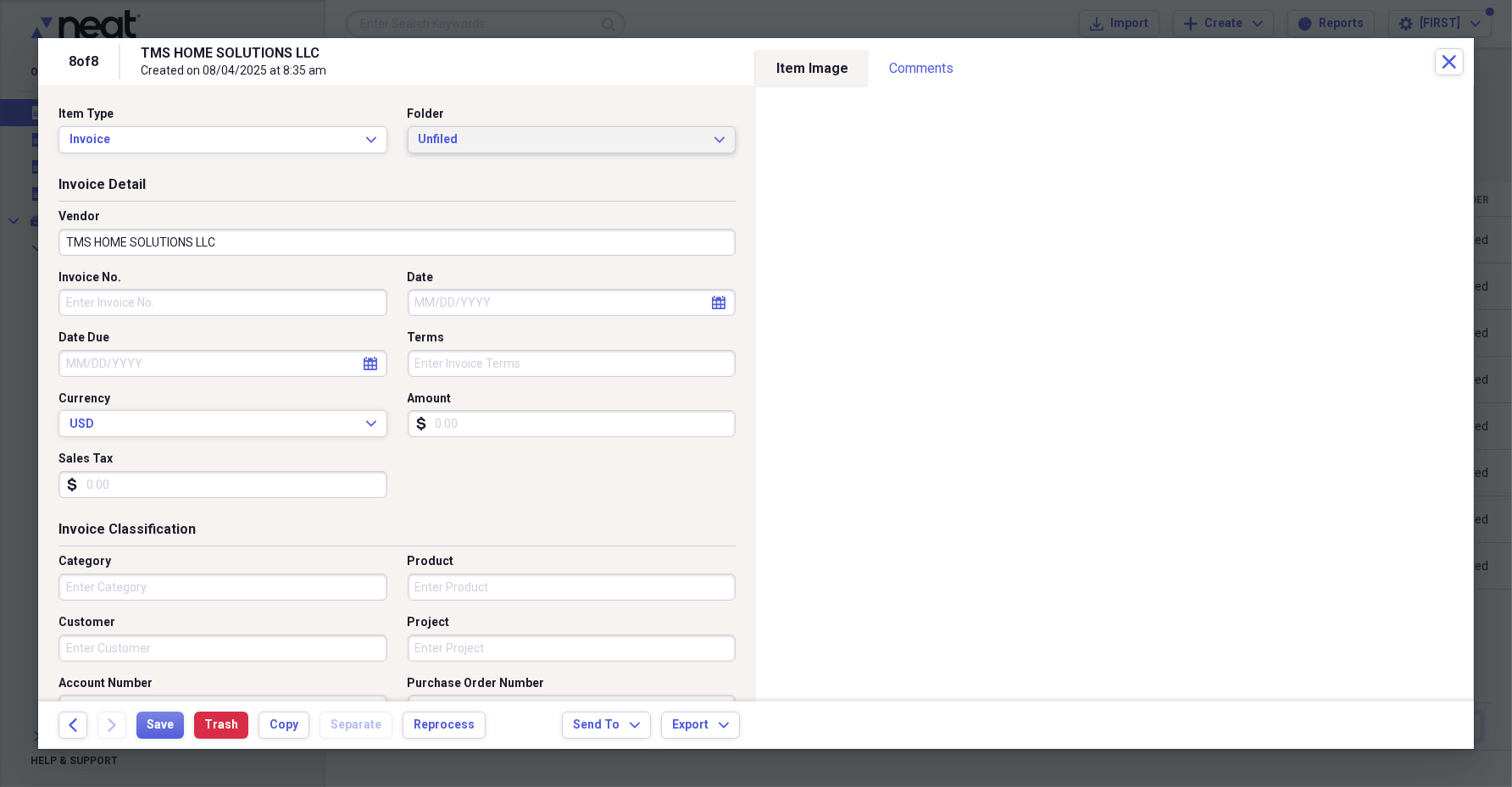 click on "Unfiled" at bounding box center [562, 140] 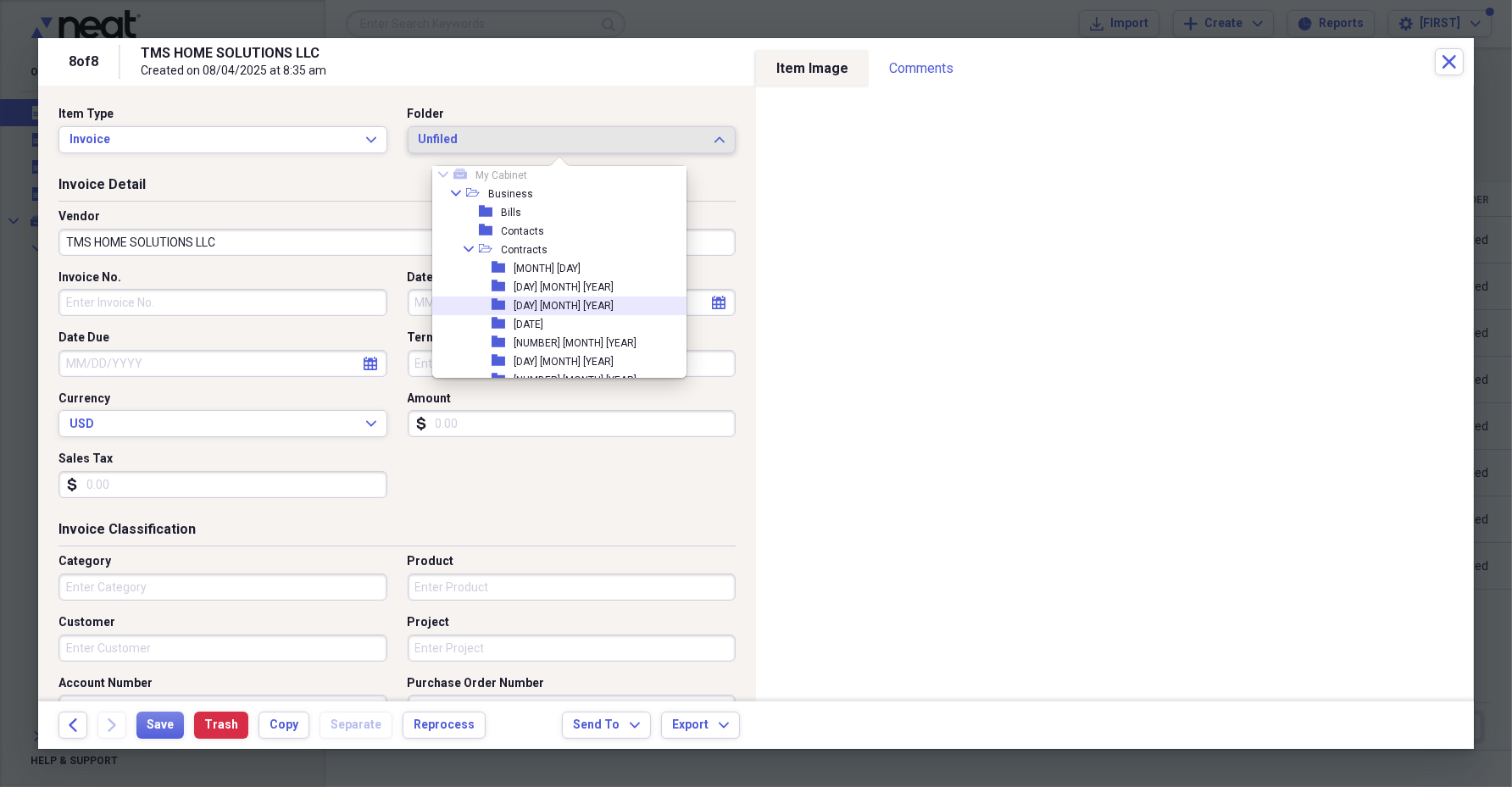 scroll, scrollTop: 105, scrollLeft: 0, axis: vertical 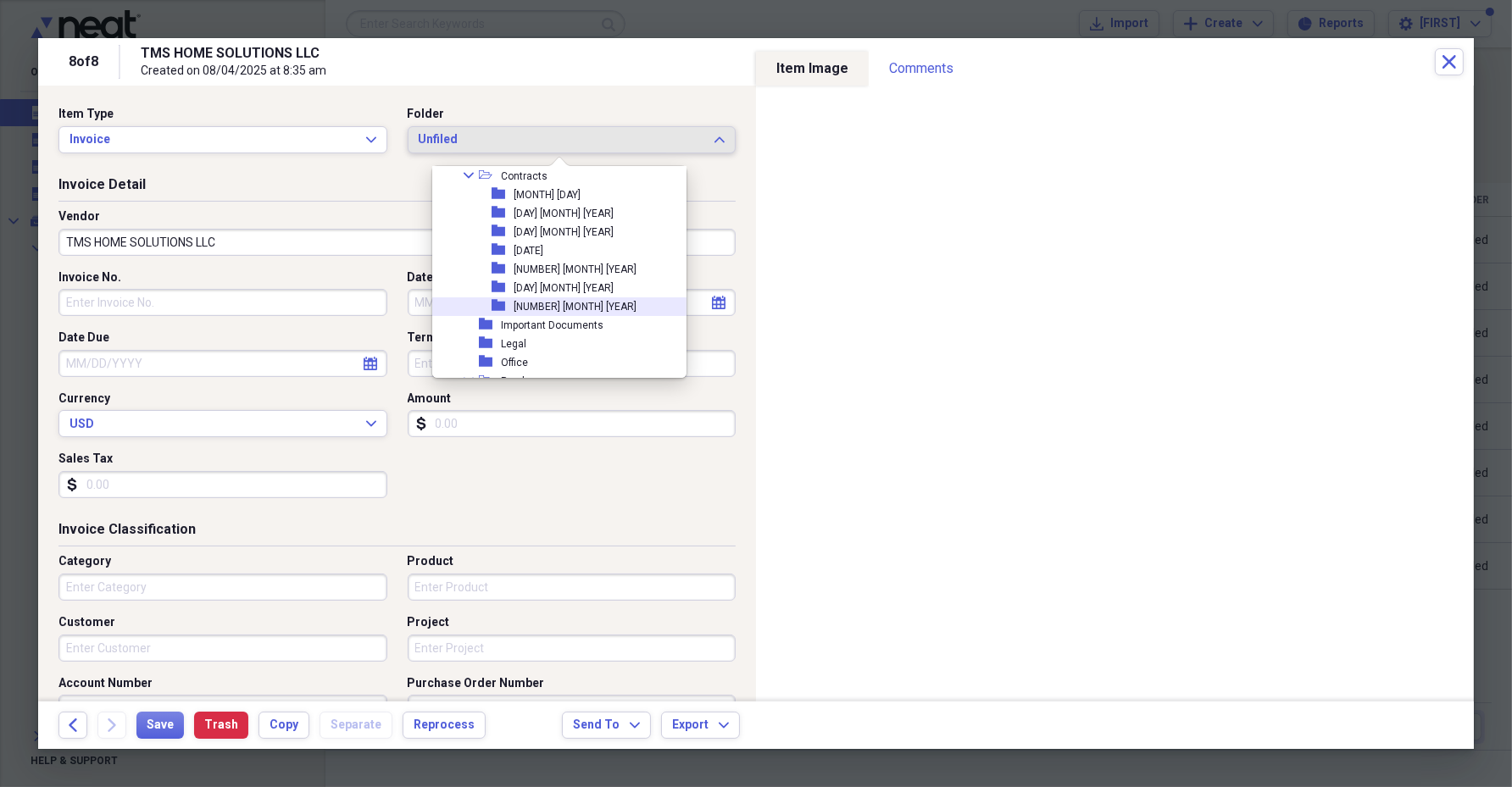 click on "folder" at bounding box center [503, 306] 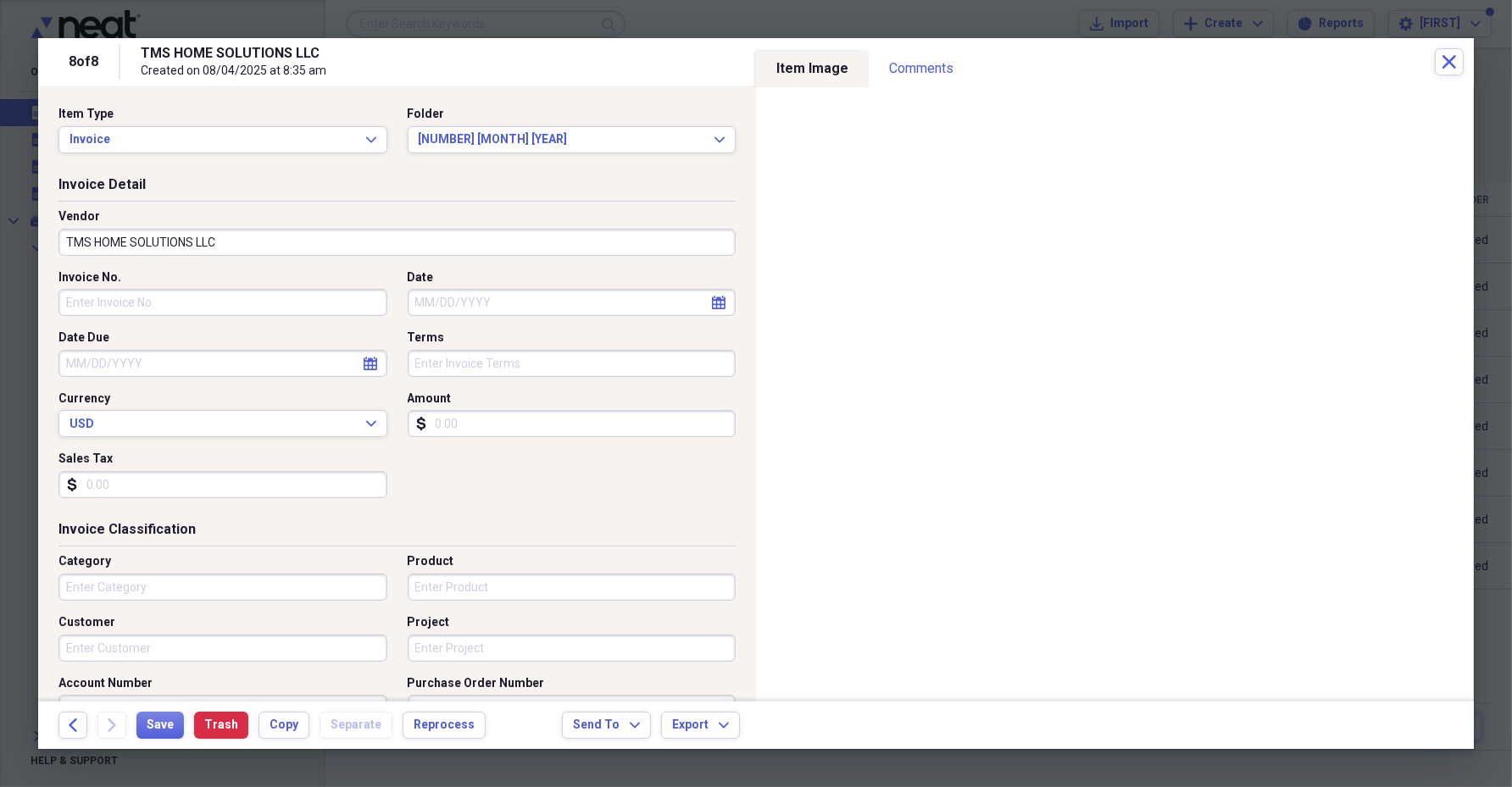 select on "7" 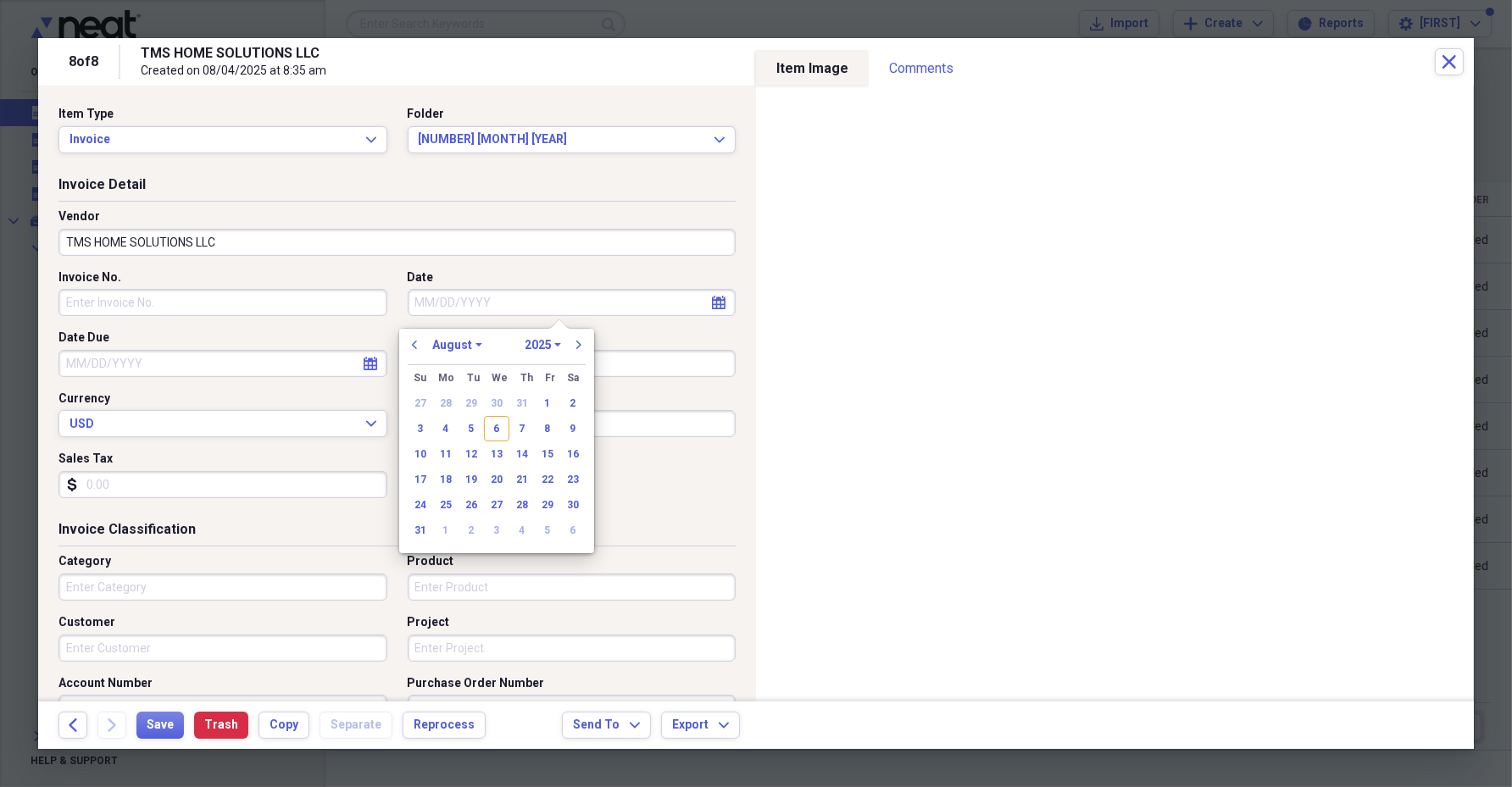 click on "Date" at bounding box center [572, 302] 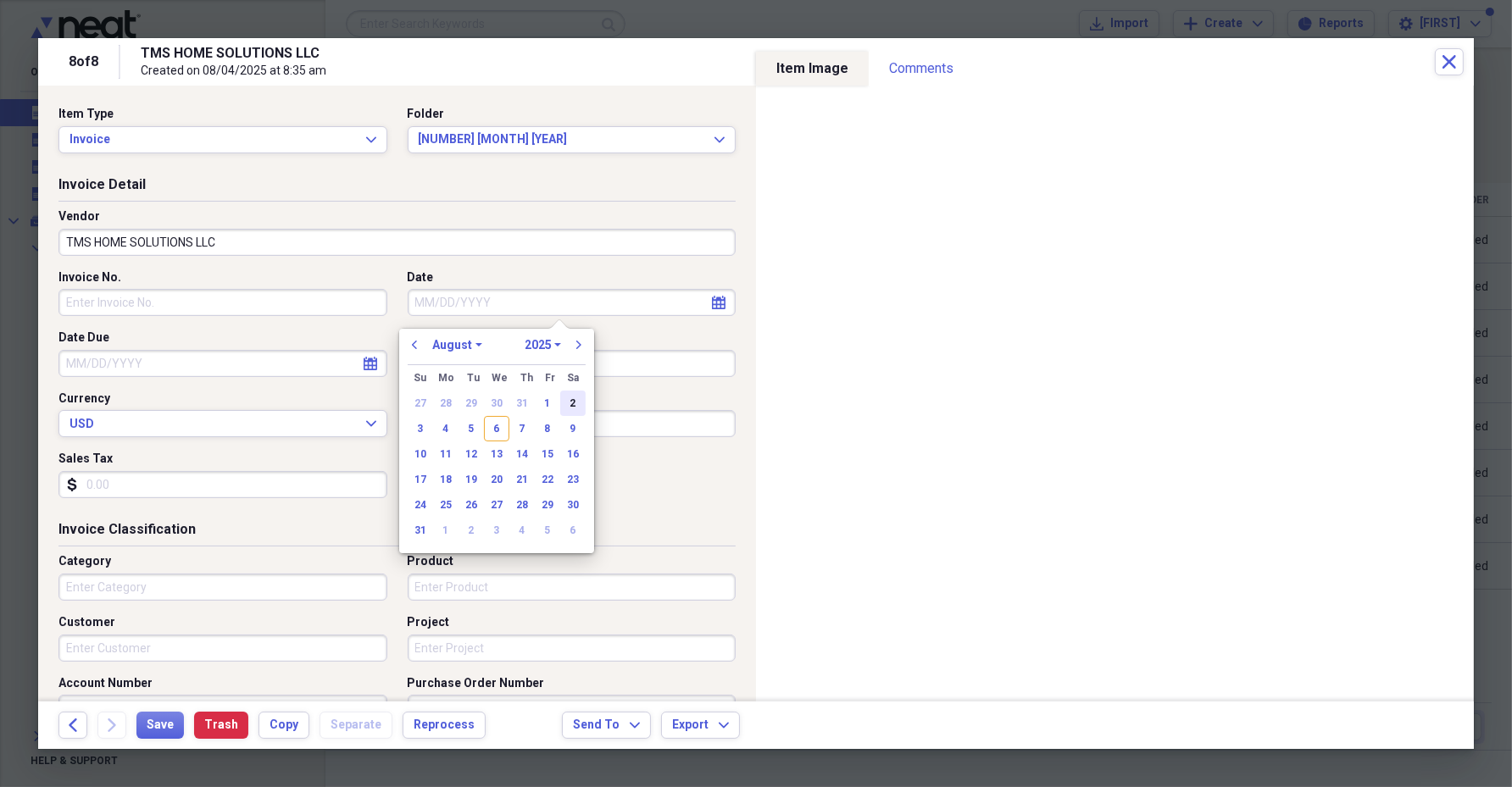 click on "2" at bounding box center (573, 403) 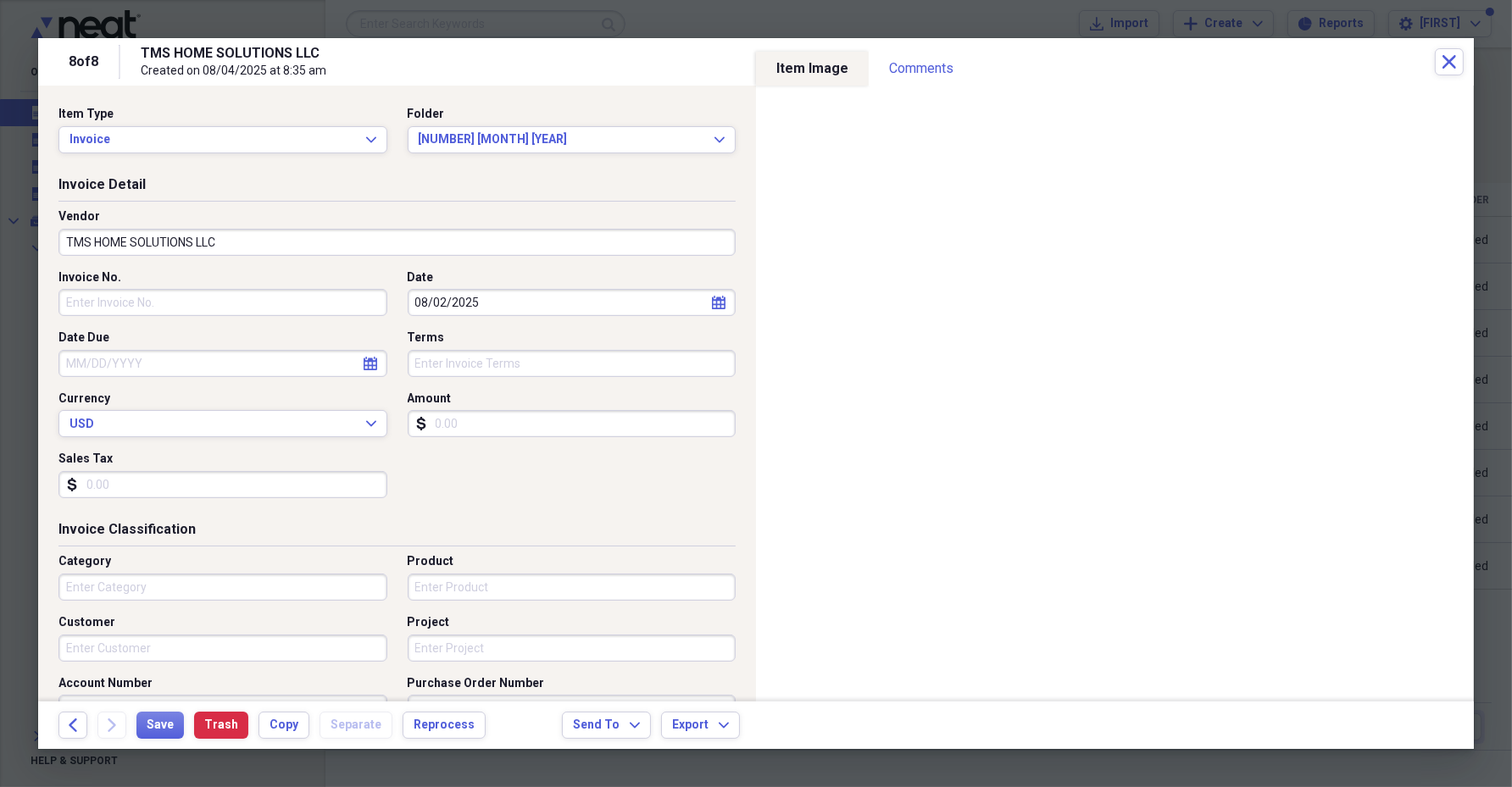 click on "Invoice No." at bounding box center [223, 302] 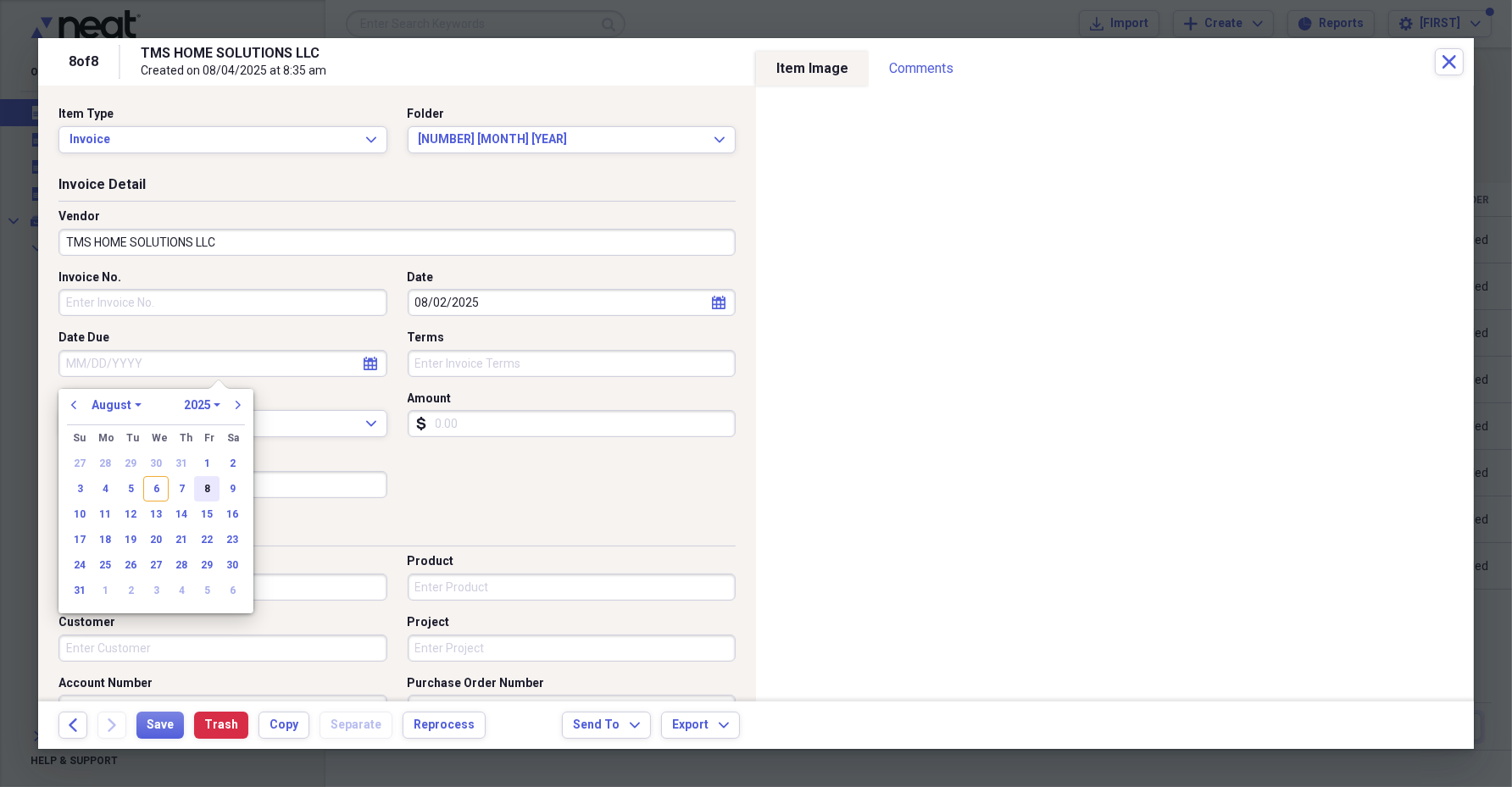 click on "8" at bounding box center (207, 489) 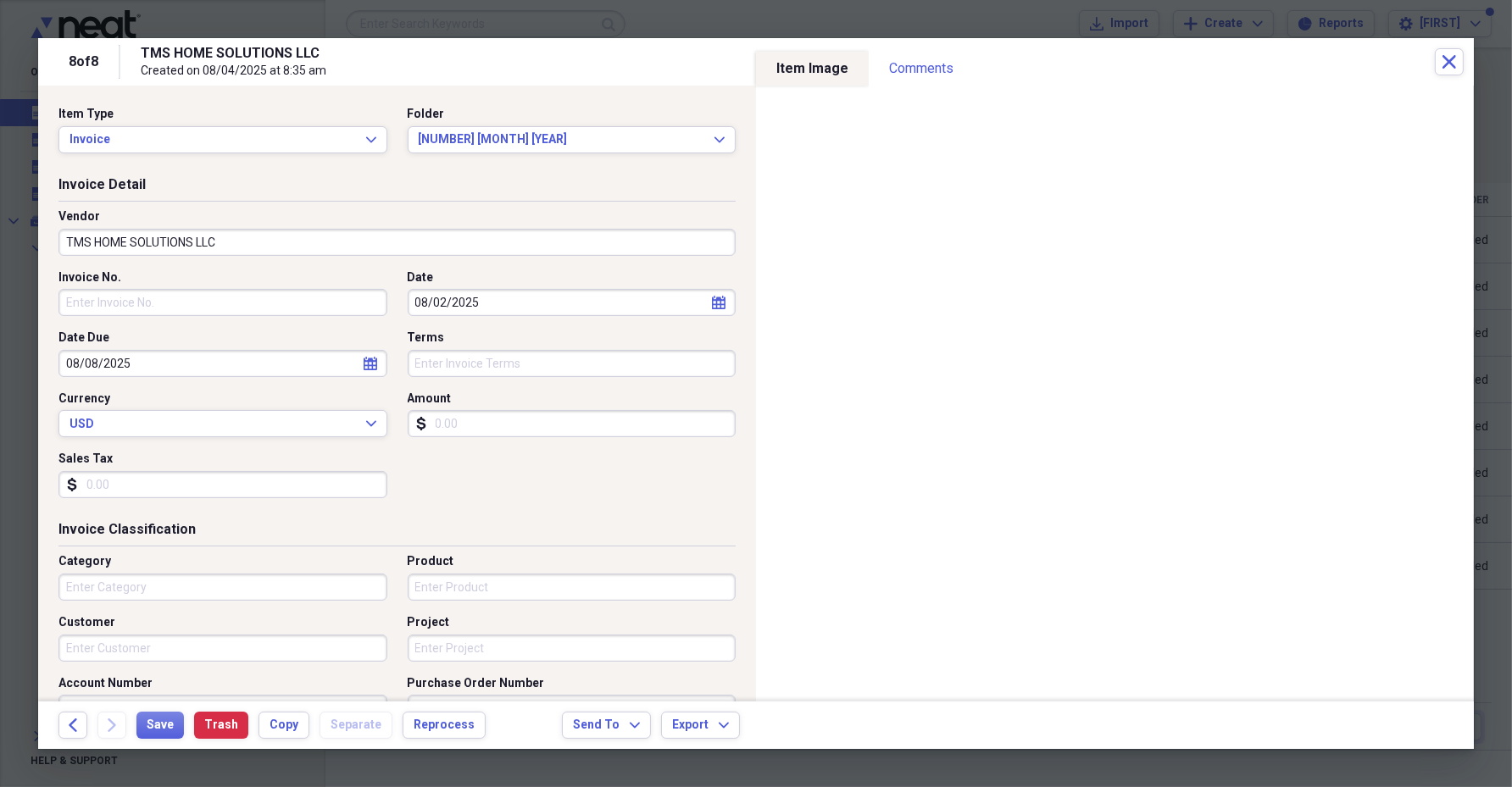 click on "Terms" at bounding box center [572, 363] 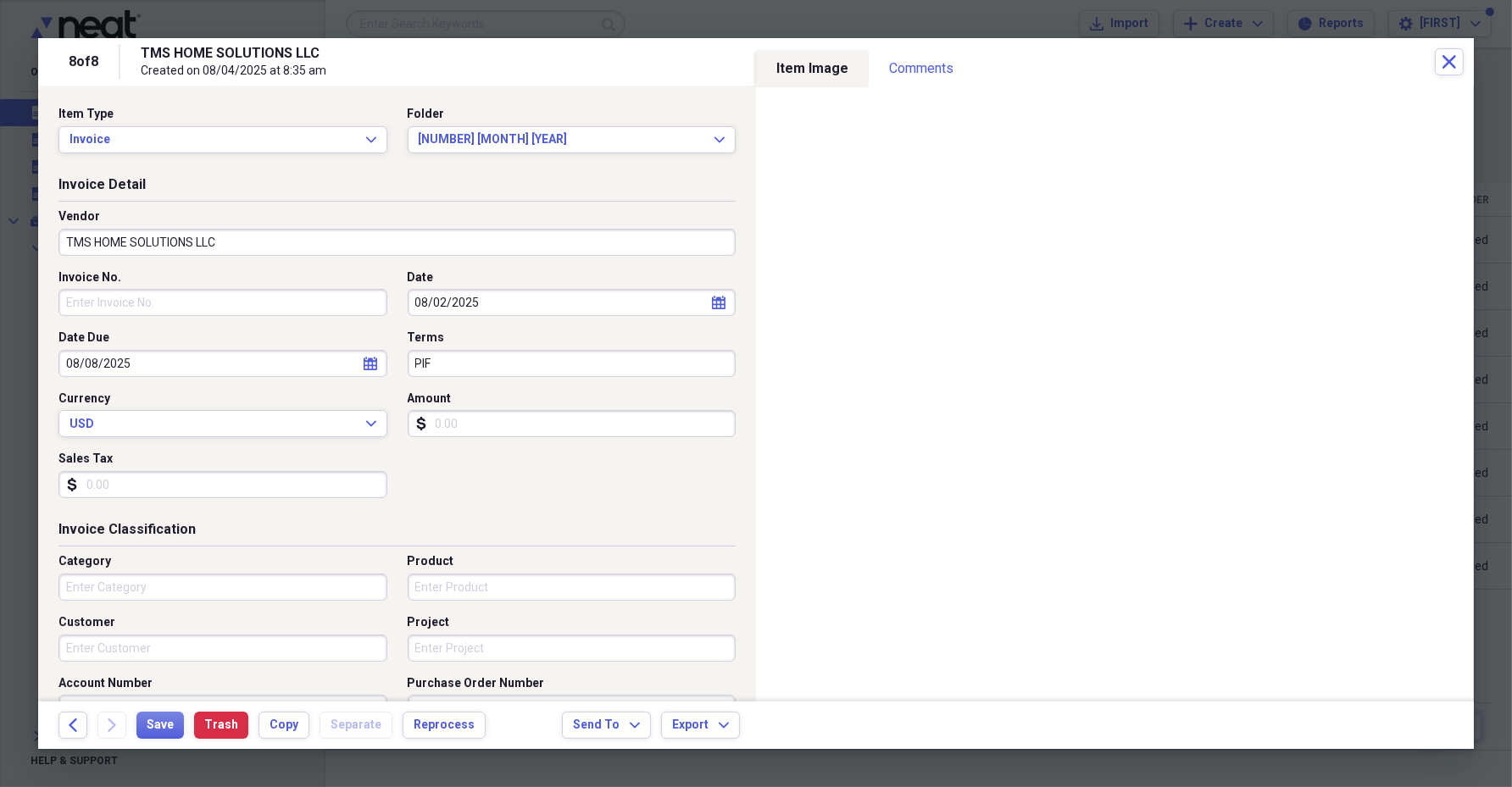 type on "PIF" 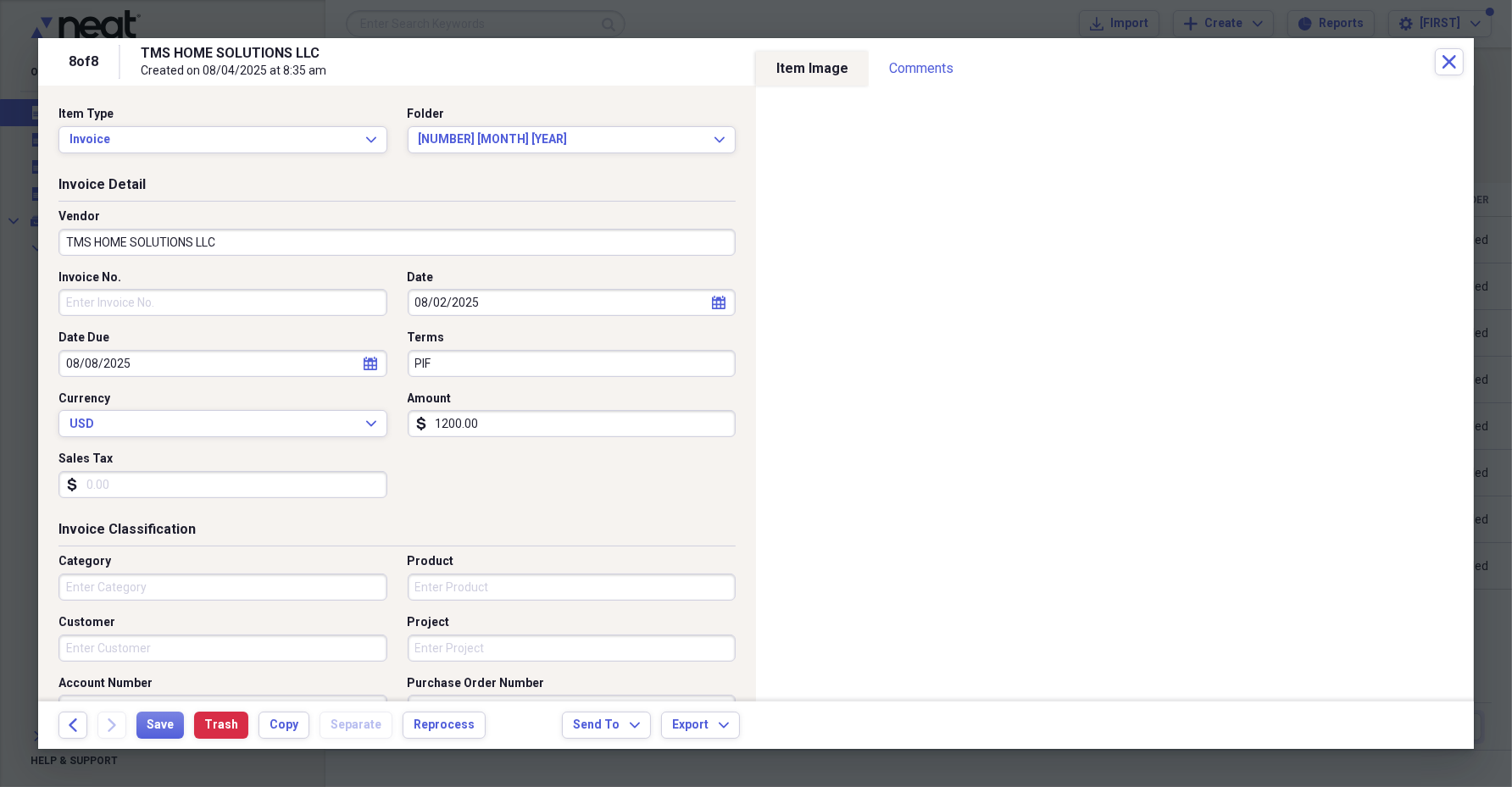 type on "1200.00" 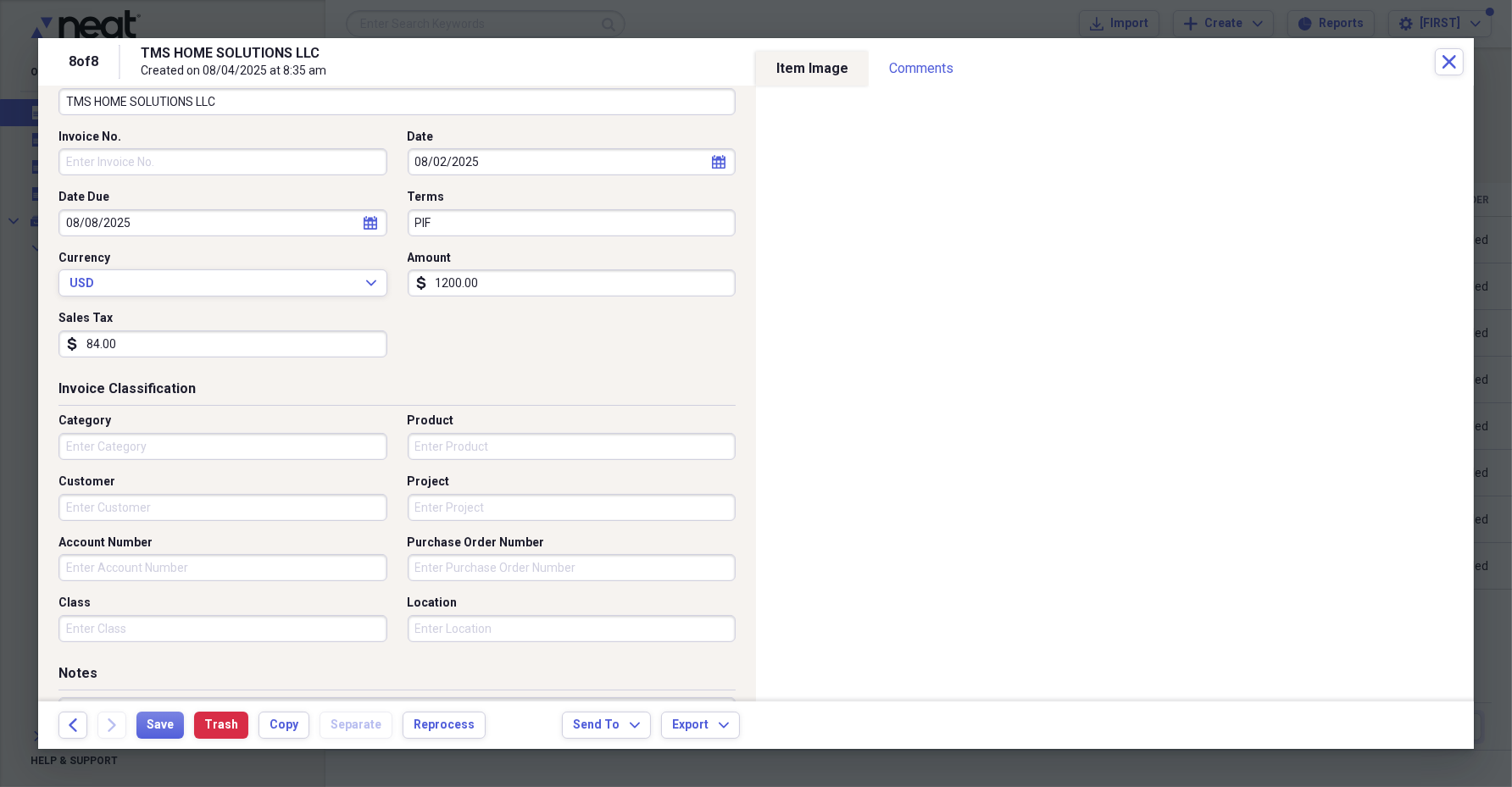 scroll, scrollTop: 211, scrollLeft: 0, axis: vertical 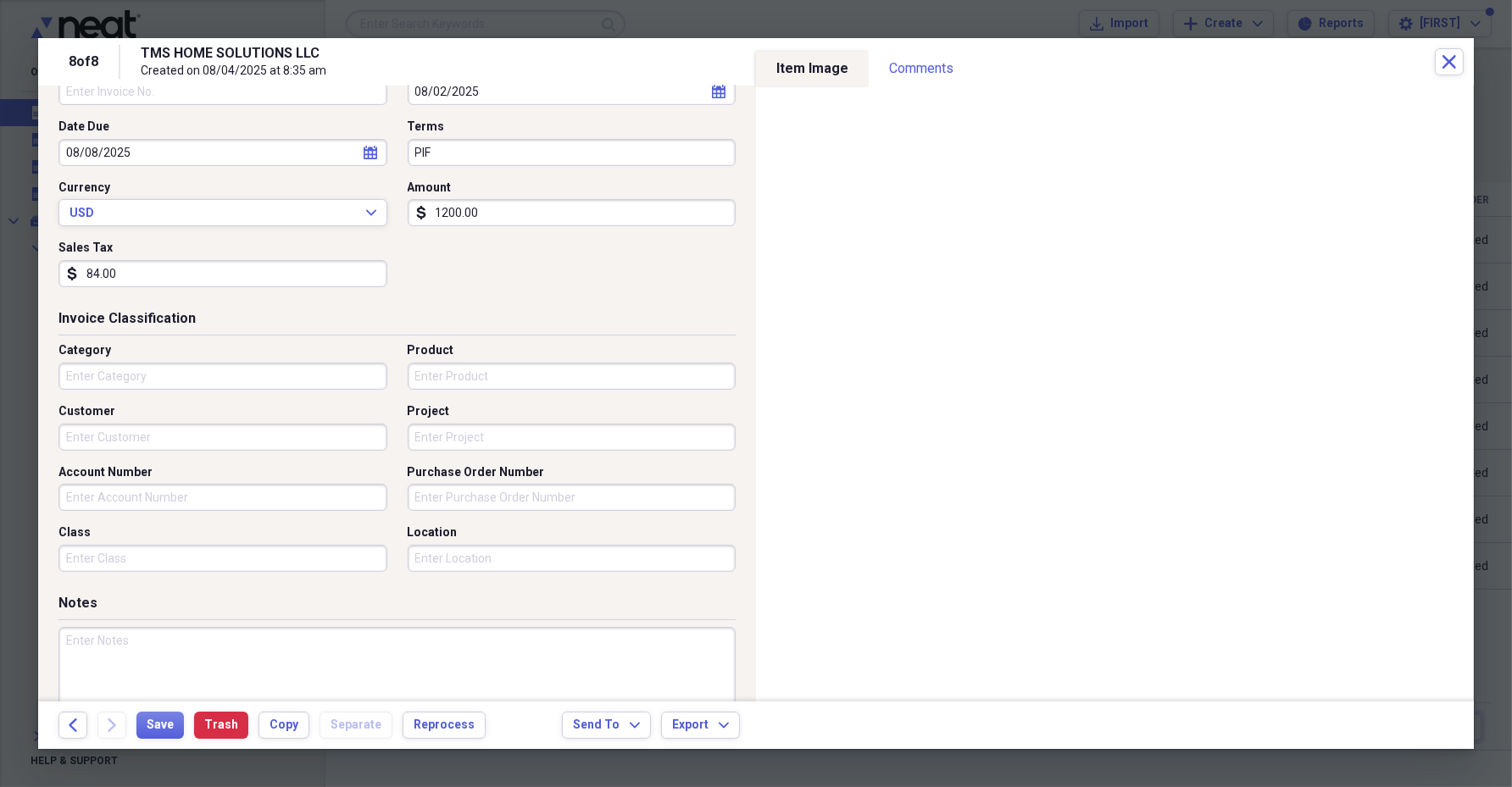 type on "84.00" 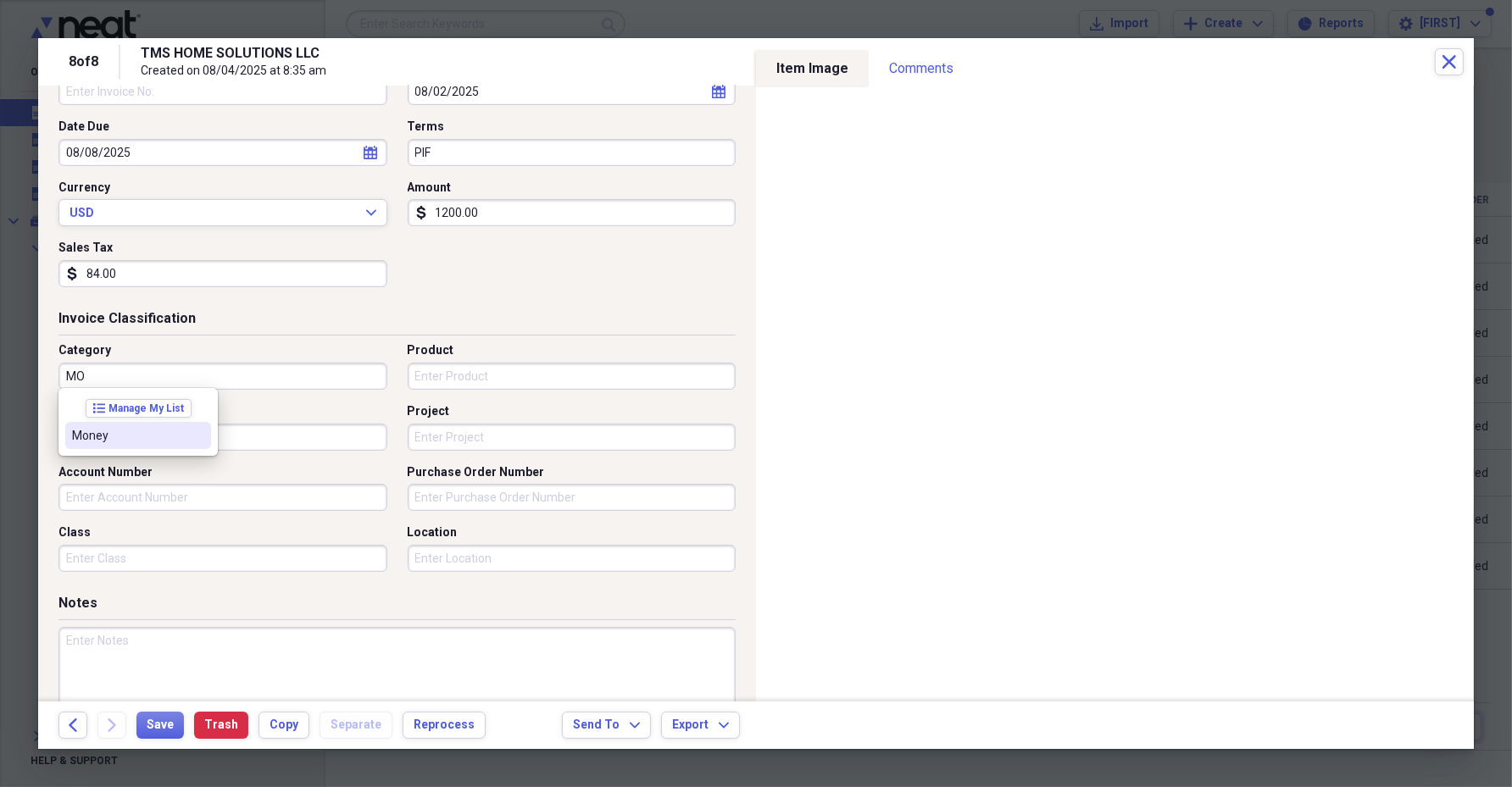 click on "Money" at bounding box center (128, 435) 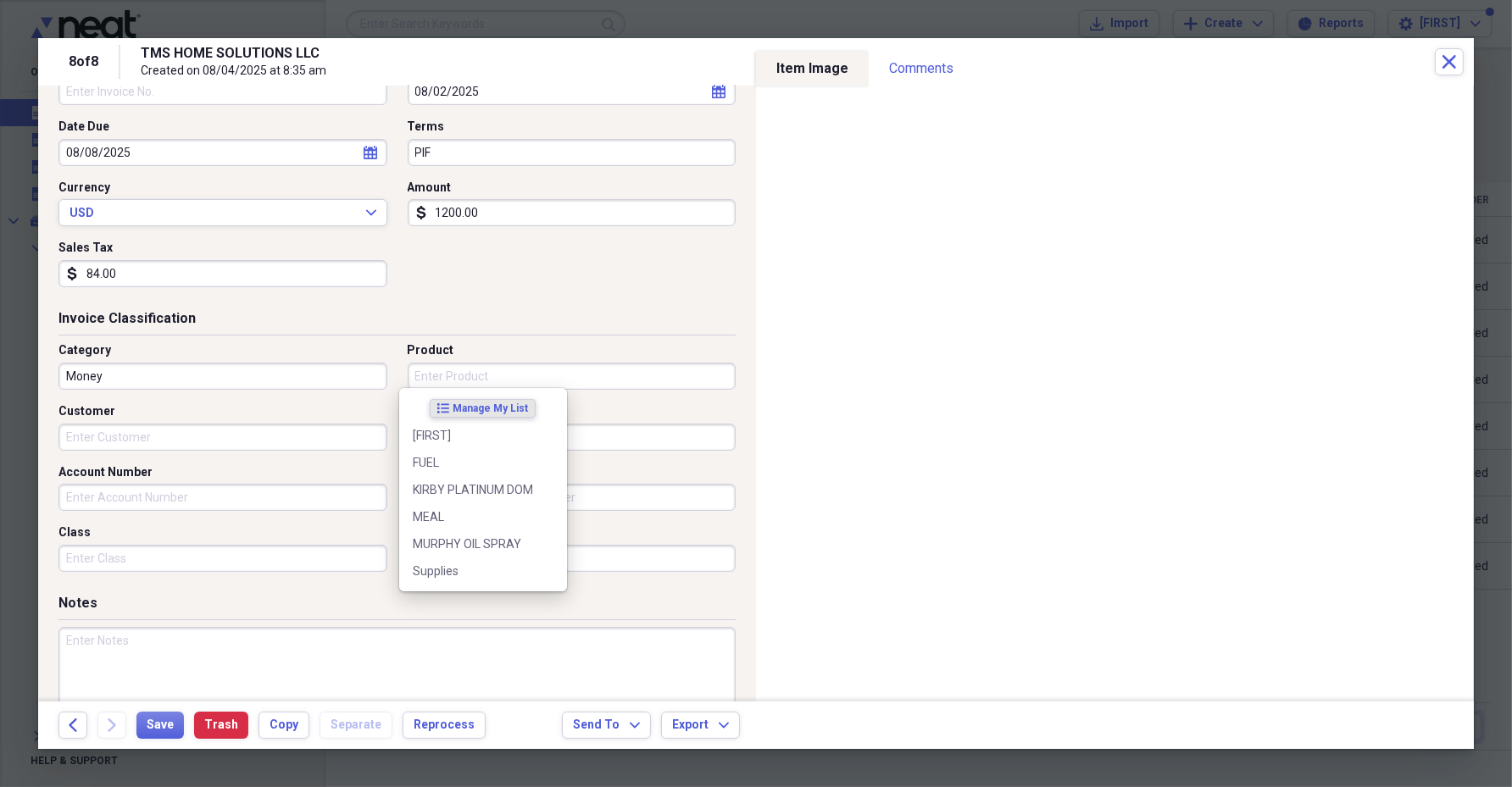 click on "Product" at bounding box center (572, 376) 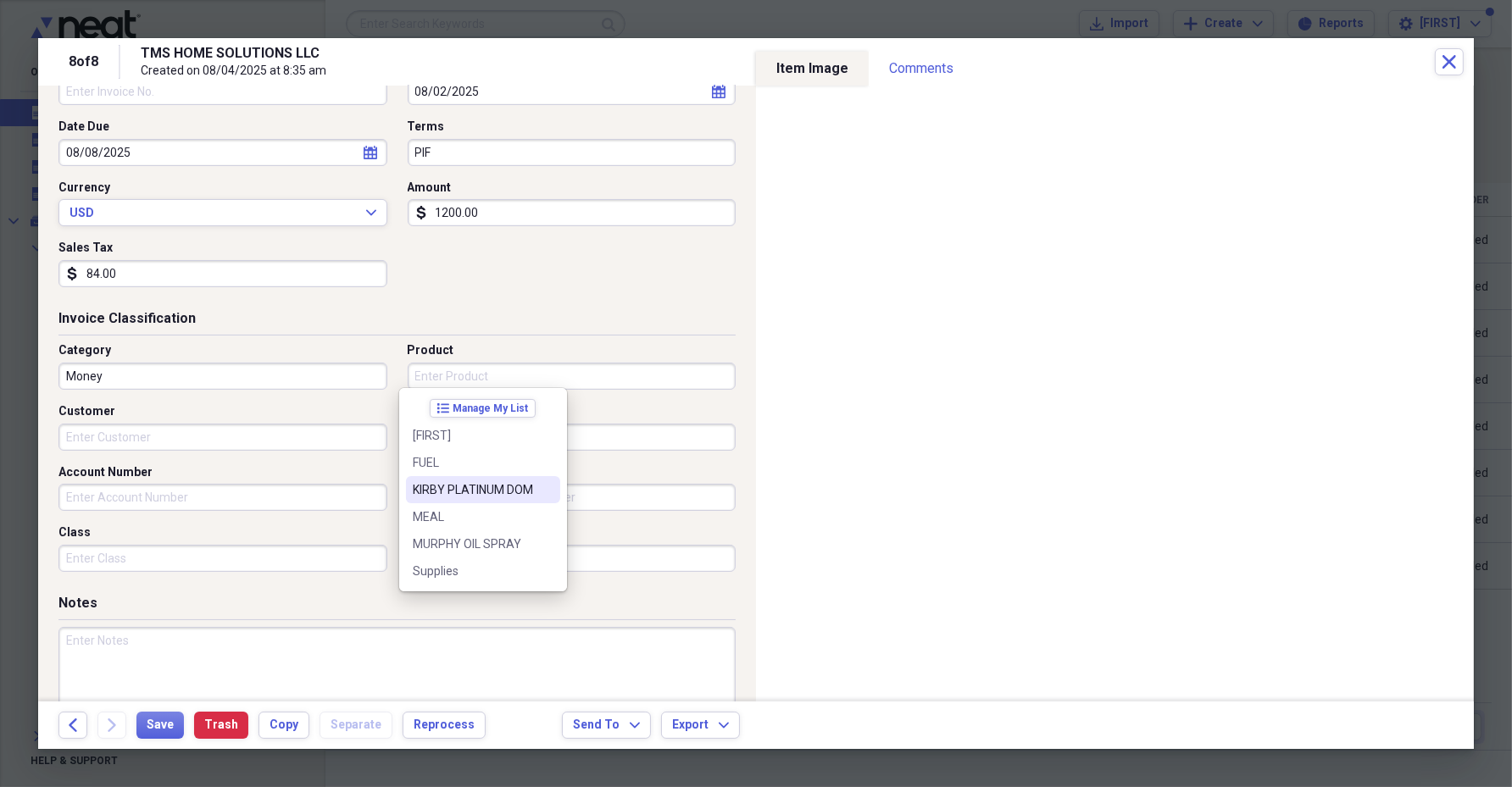 click on "KIRBY PLATINUM DOM" at bounding box center (483, 490) 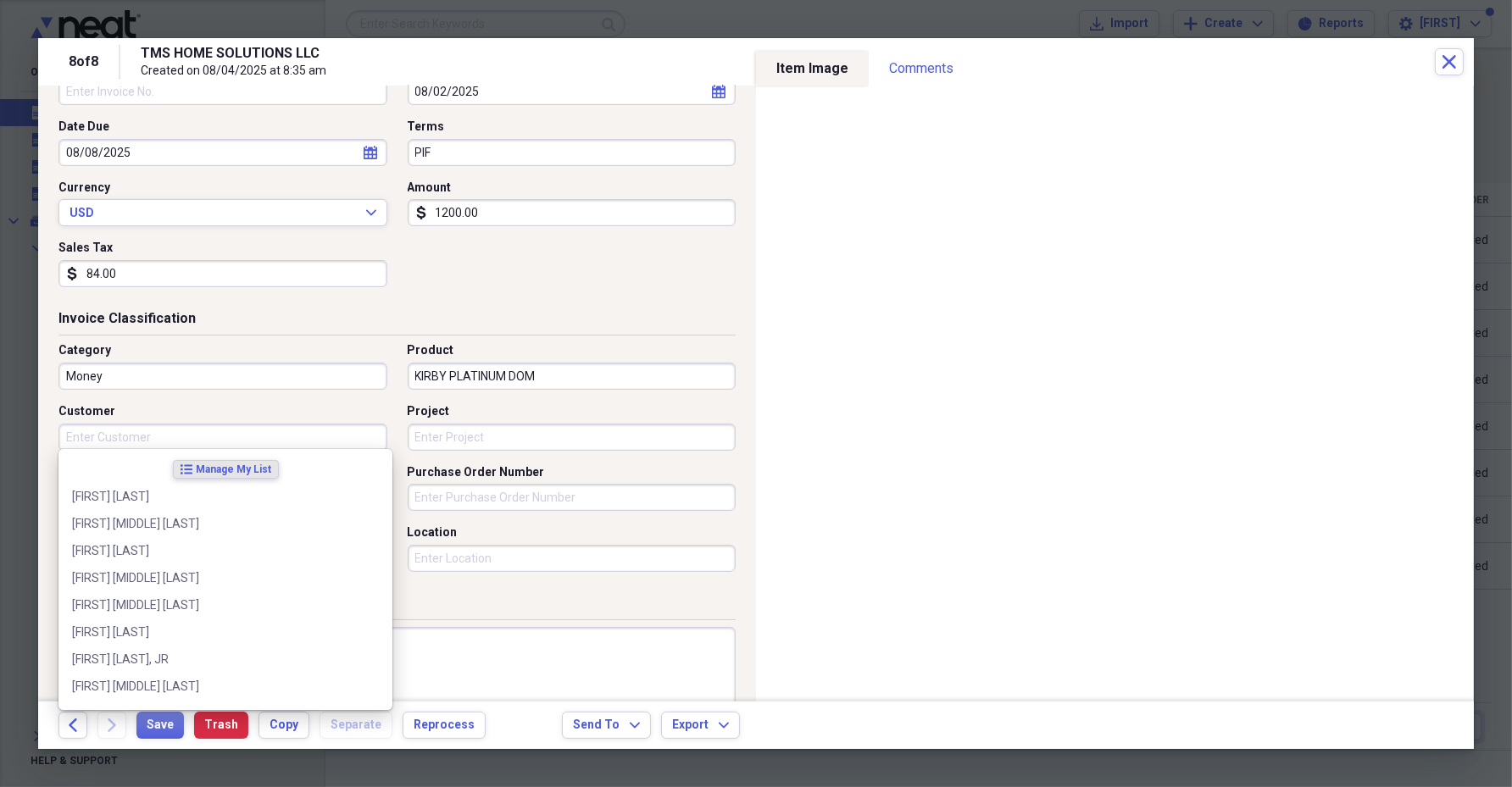 click on "Customer" at bounding box center (223, 437) 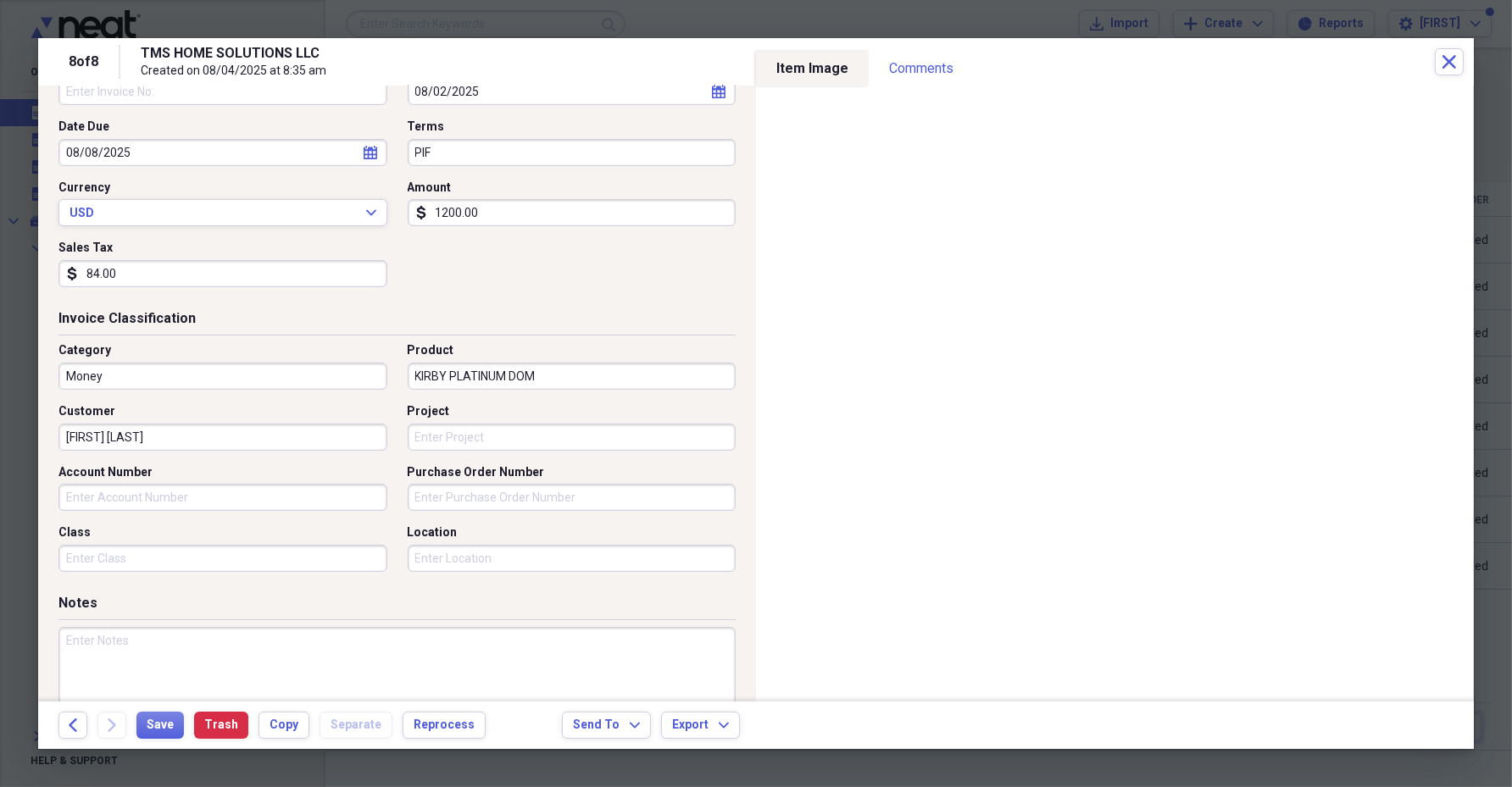 type on "[FIRST] [LAST]" 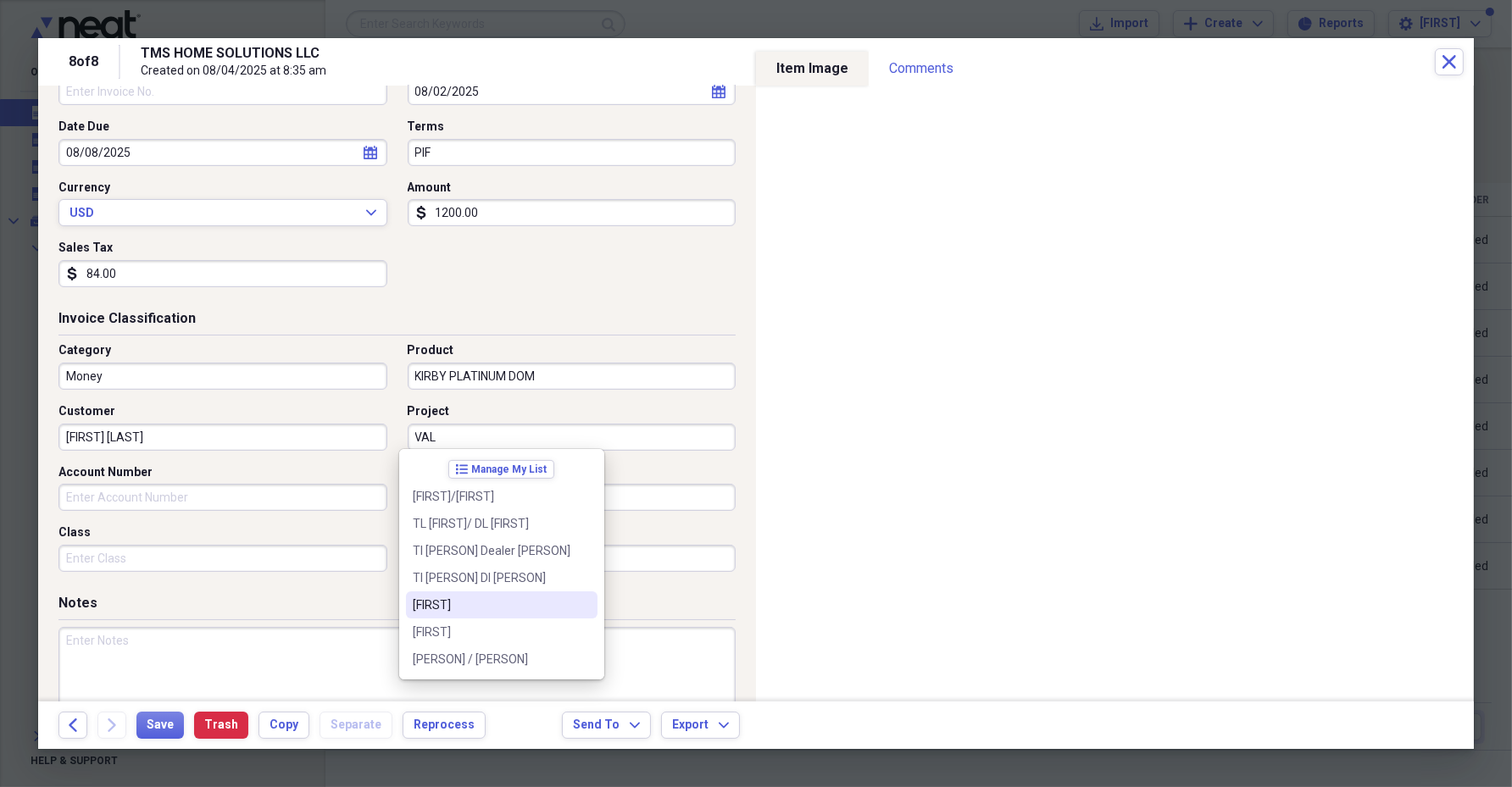 click on "[FIRST]" at bounding box center [492, 605] 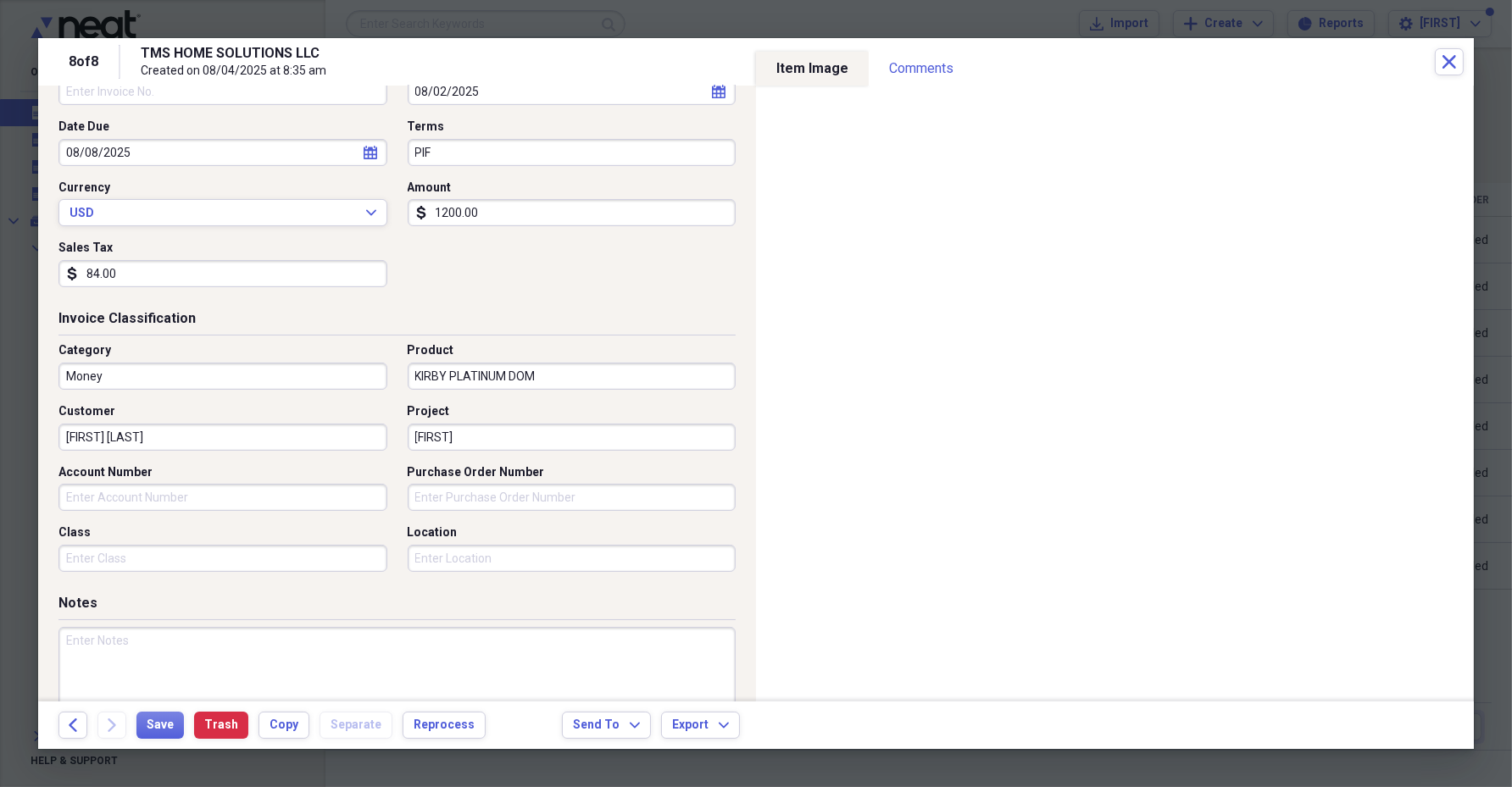 click on "Category Money Product KIRBY PLATINUM DOM Customer [FIRST] [LAST] Project VALERIE Account Number Purchase Order Number Class Location" at bounding box center [397, 463] 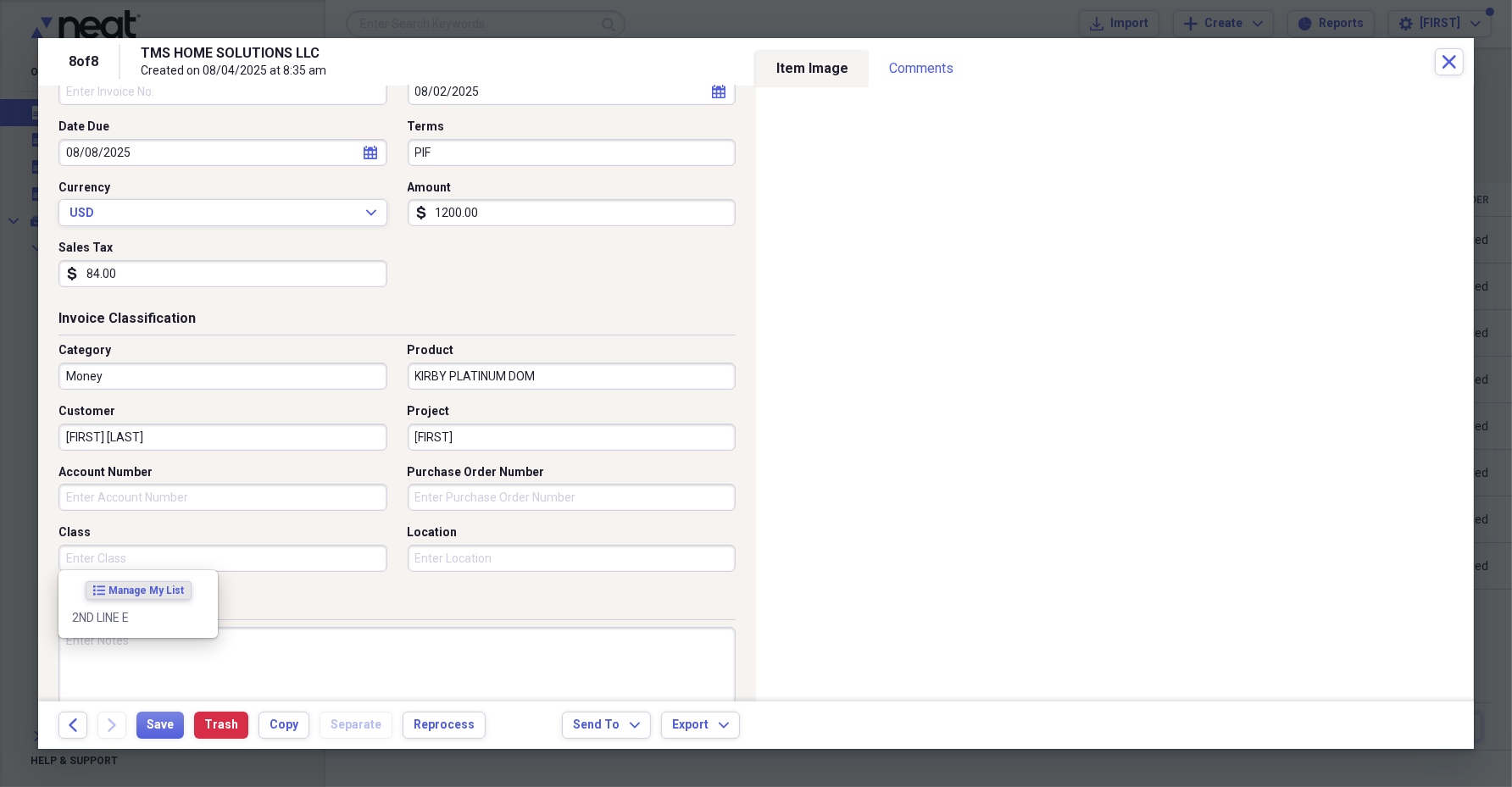 click on "Class" at bounding box center (223, 558) 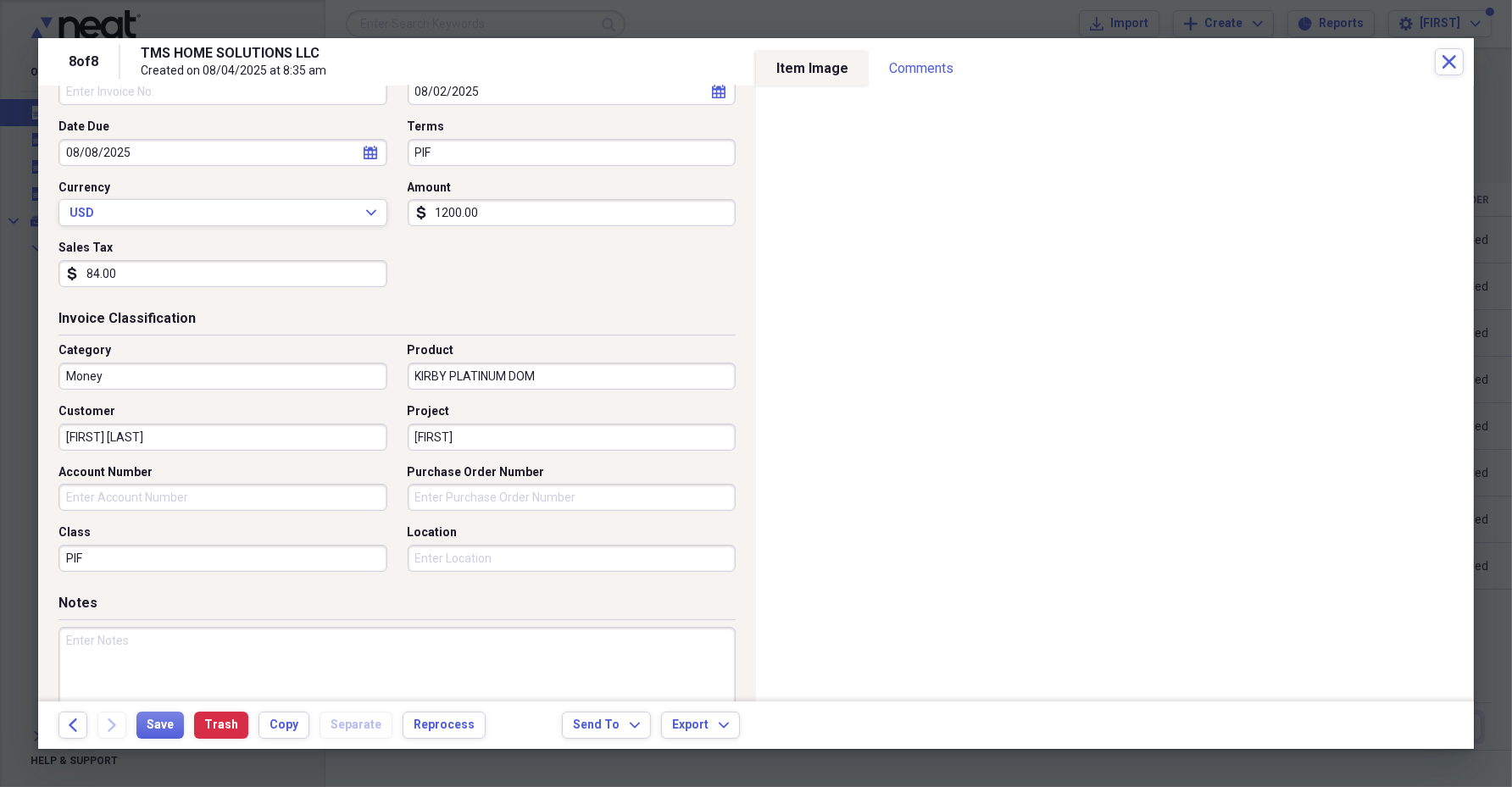 type on "PIF" 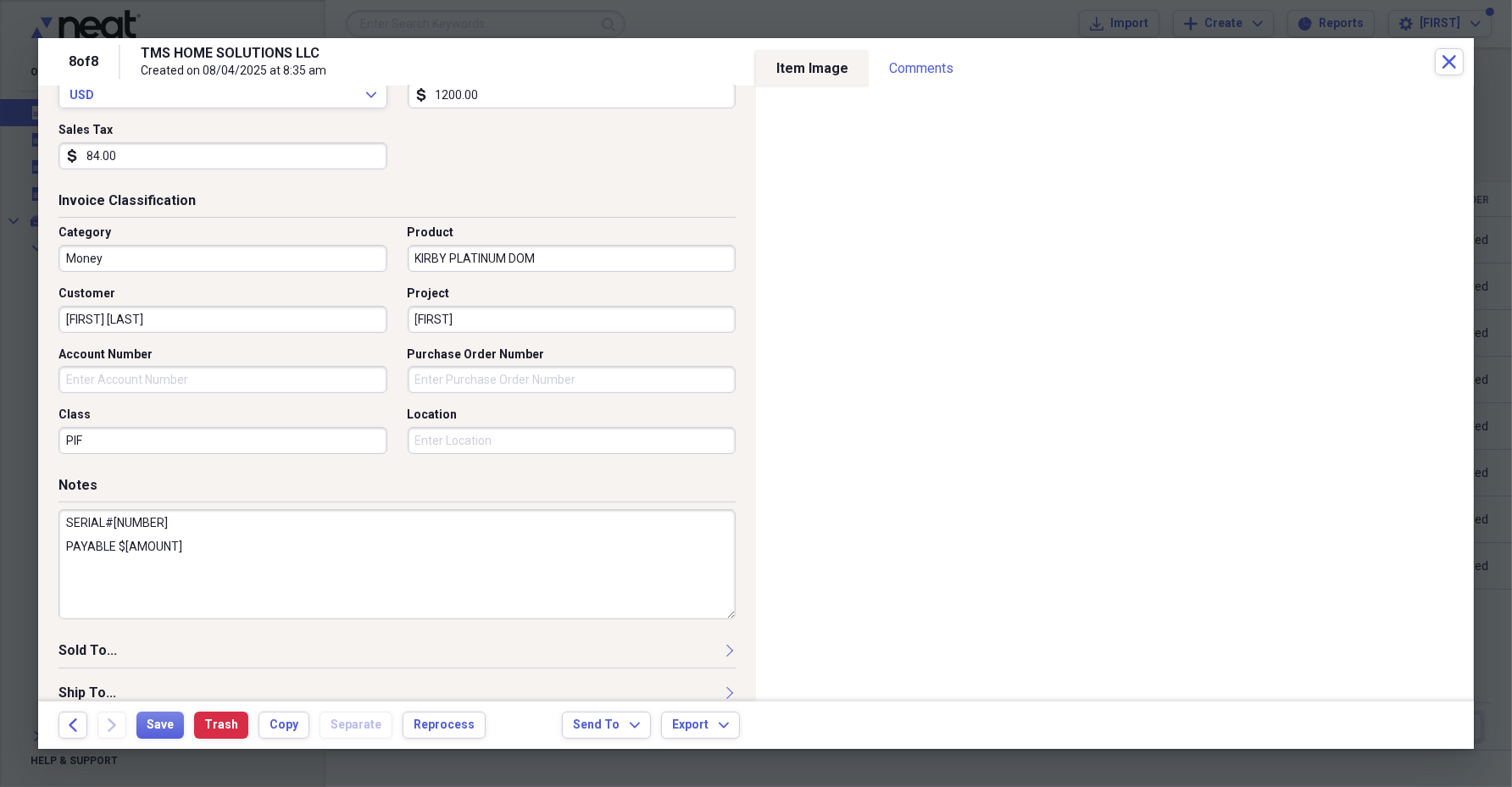 scroll, scrollTop: 392, scrollLeft: 0, axis: vertical 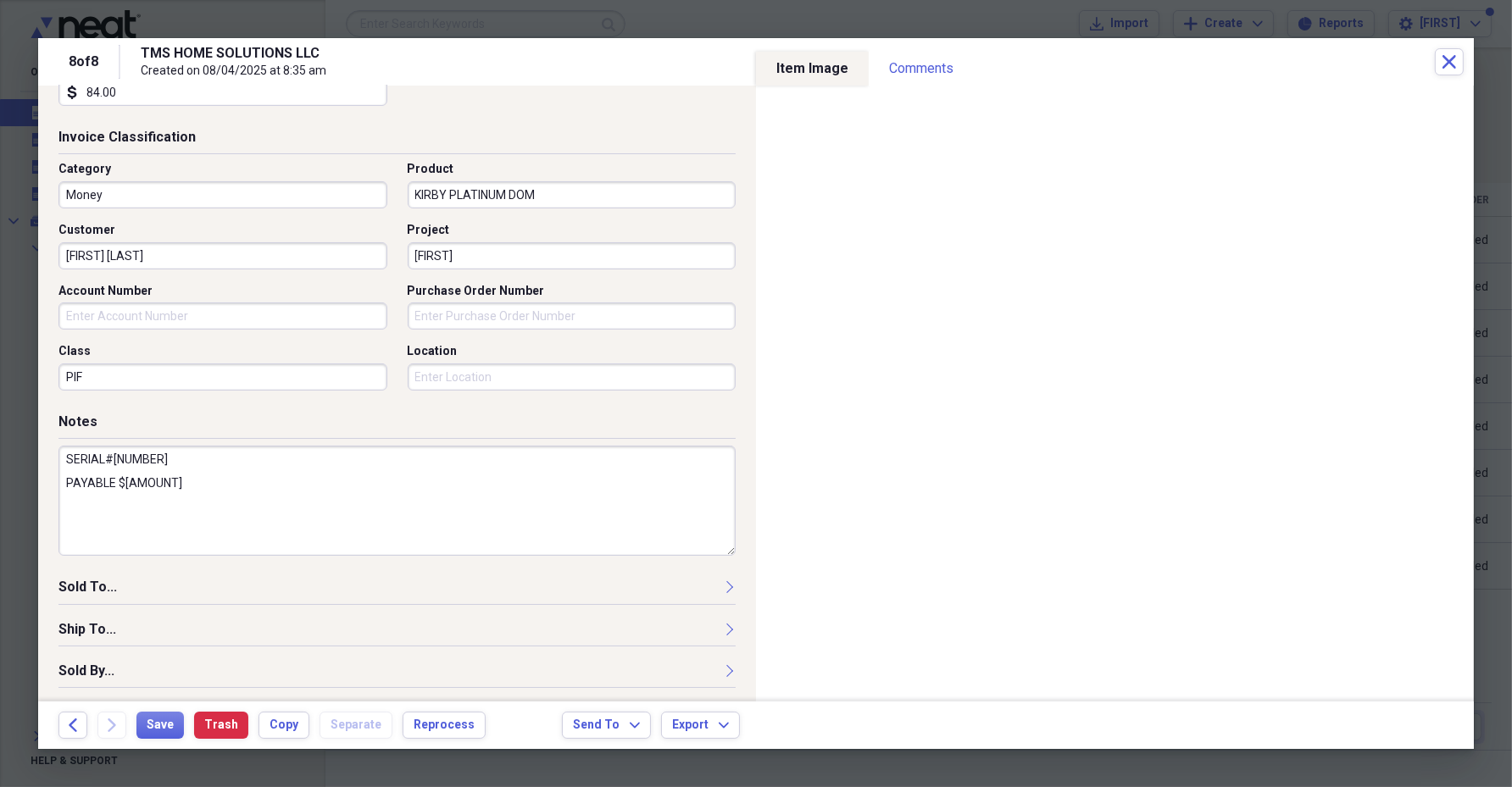 type on "SERIAL#[NUMBER]
PAYABLE $[AMOUNT]" 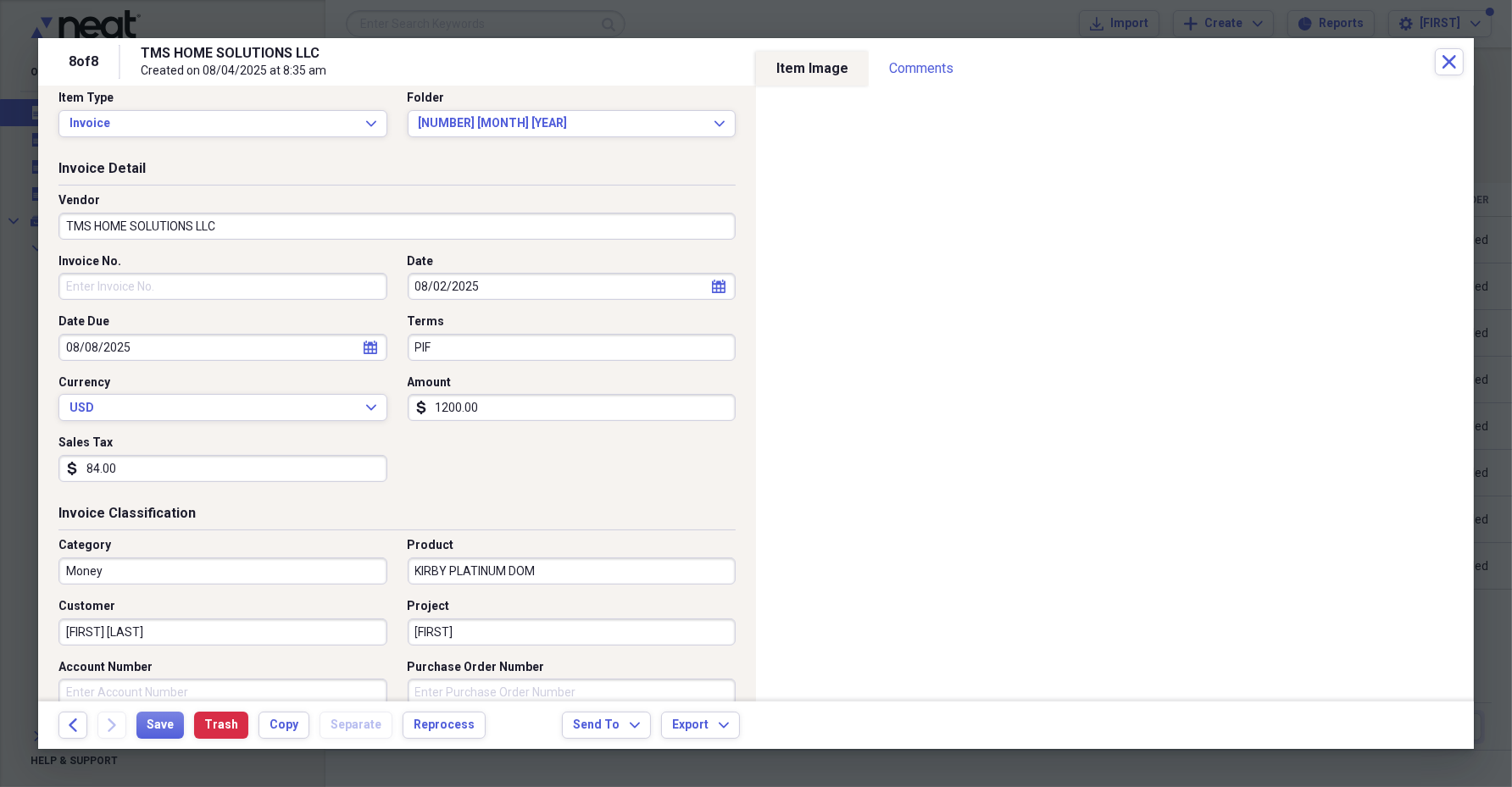 scroll, scrollTop: 0, scrollLeft: 0, axis: both 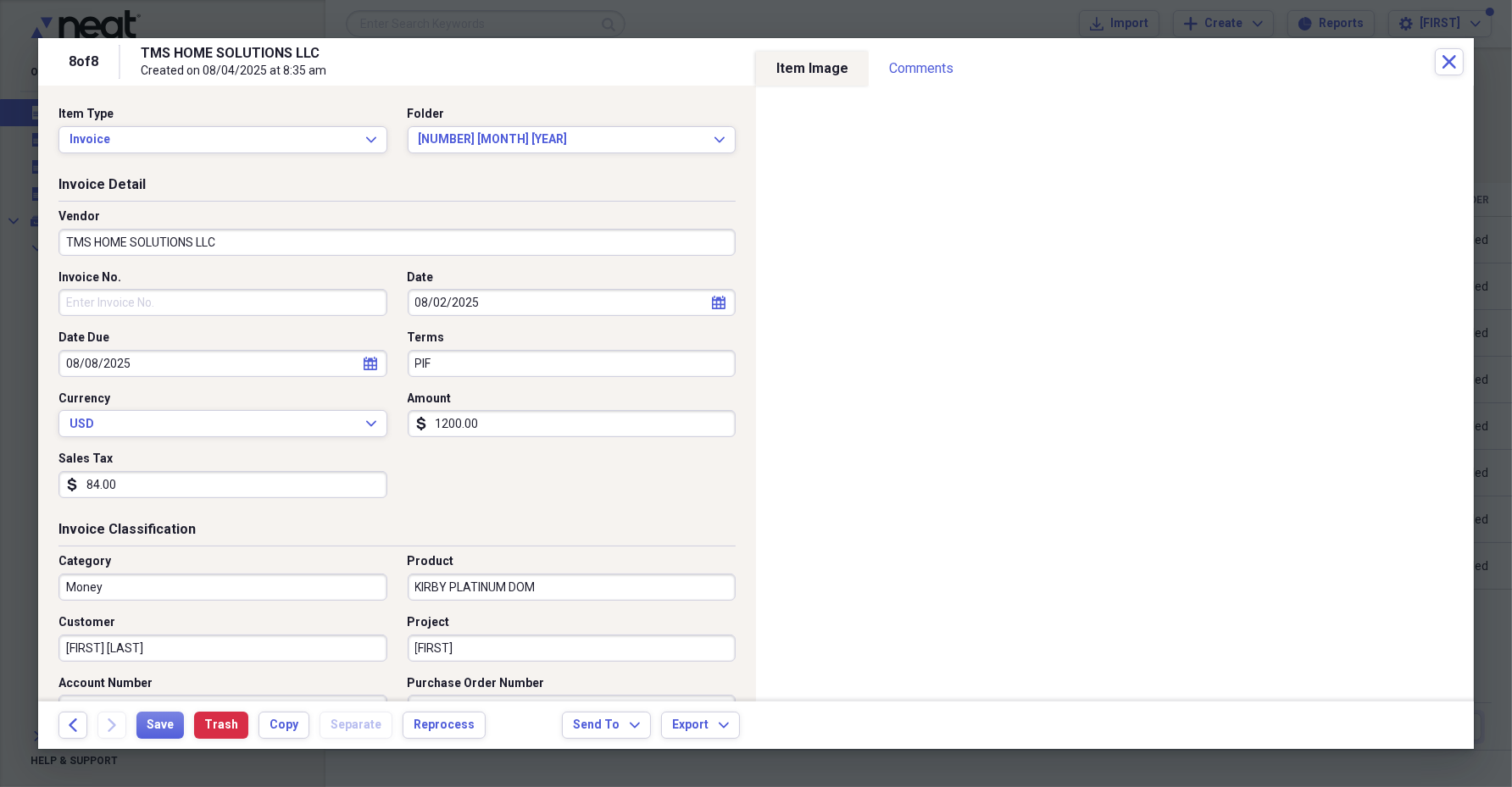click on "[FIRST] [LAST]" at bounding box center [223, 648] 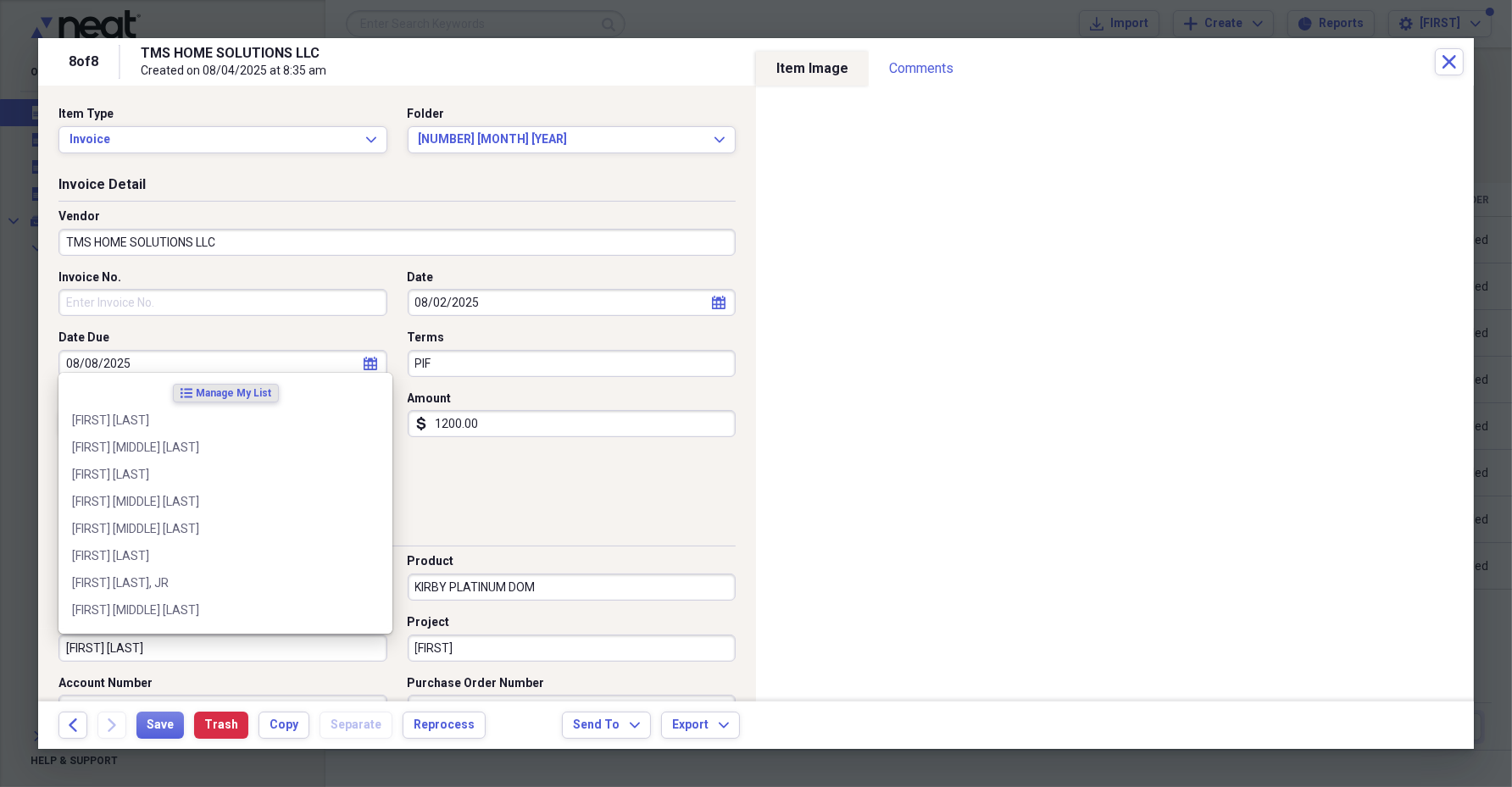 click on "[FIRST] [LAST]" at bounding box center [223, 648] 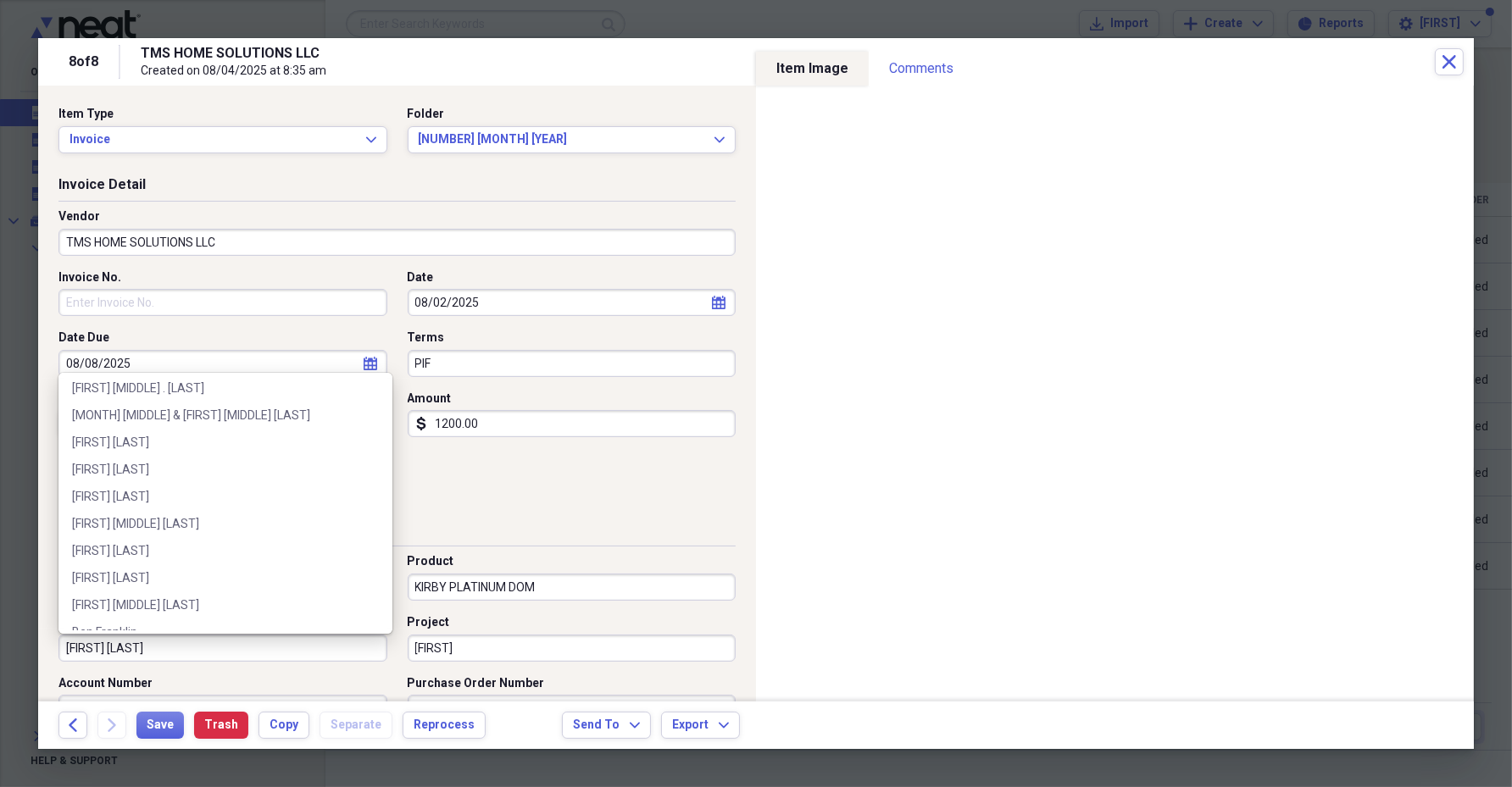 scroll, scrollTop: 423, scrollLeft: 0, axis: vertical 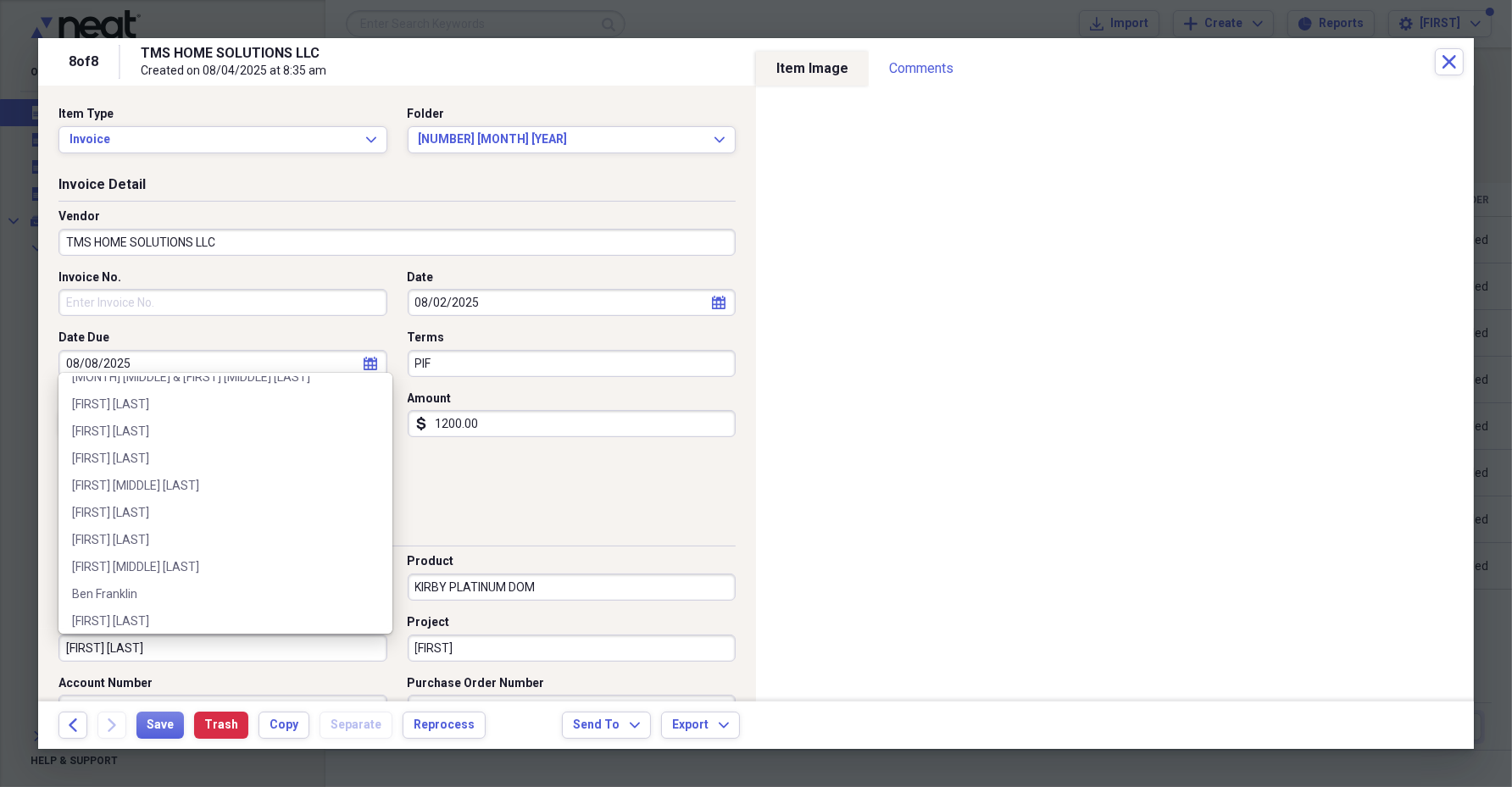click on "Invoice No. Date 08/02/2025 calendar Calendar Date Due 08/08/2025 calendar Calendar Terms PIF Currency USD Expand Amount dollar-sign 1200.00 Sales Tax dollar-sign 84.00" at bounding box center [397, 391] 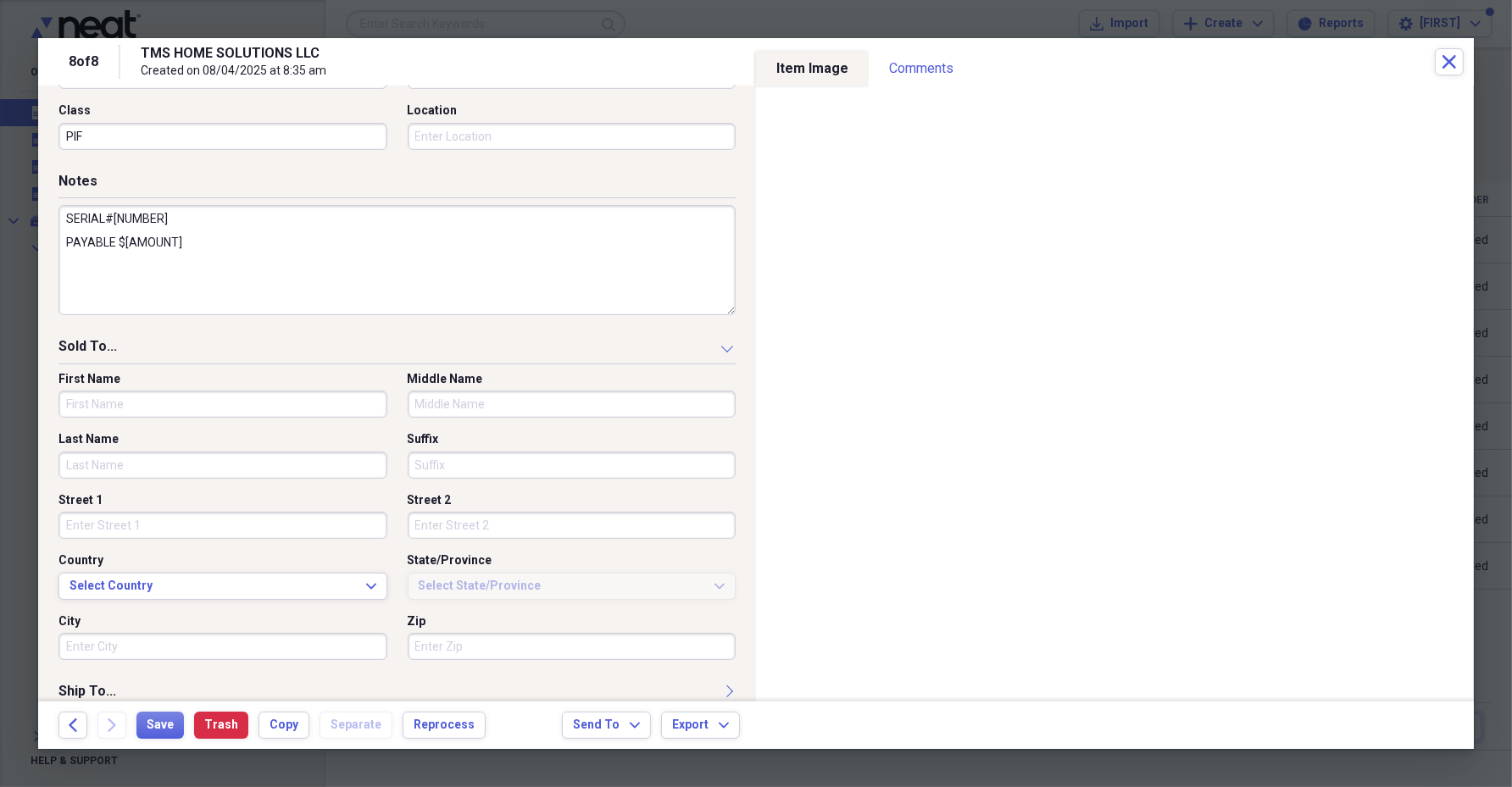 scroll, scrollTop: 635, scrollLeft: 0, axis: vertical 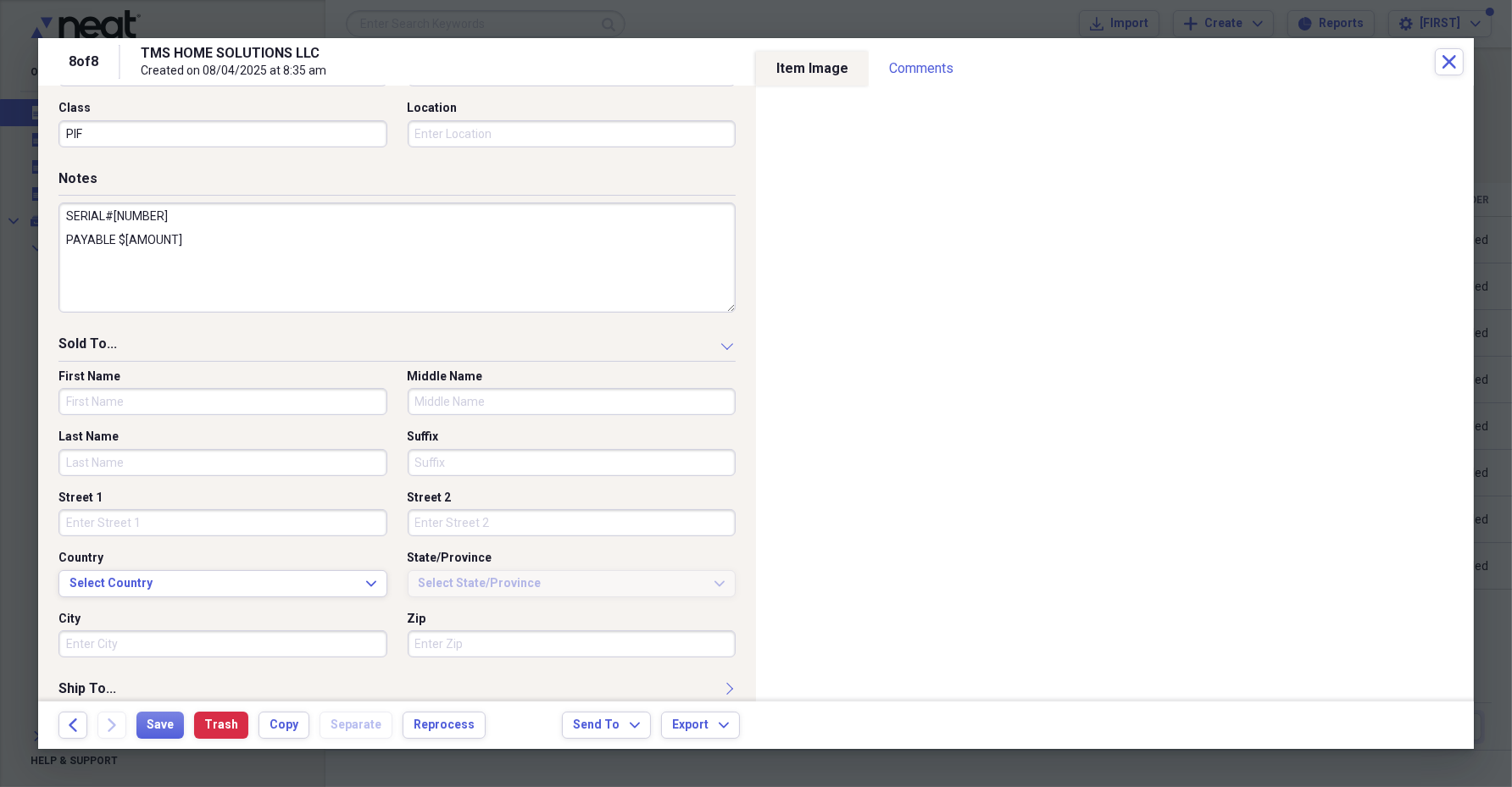click on "First Name" at bounding box center [223, 402] 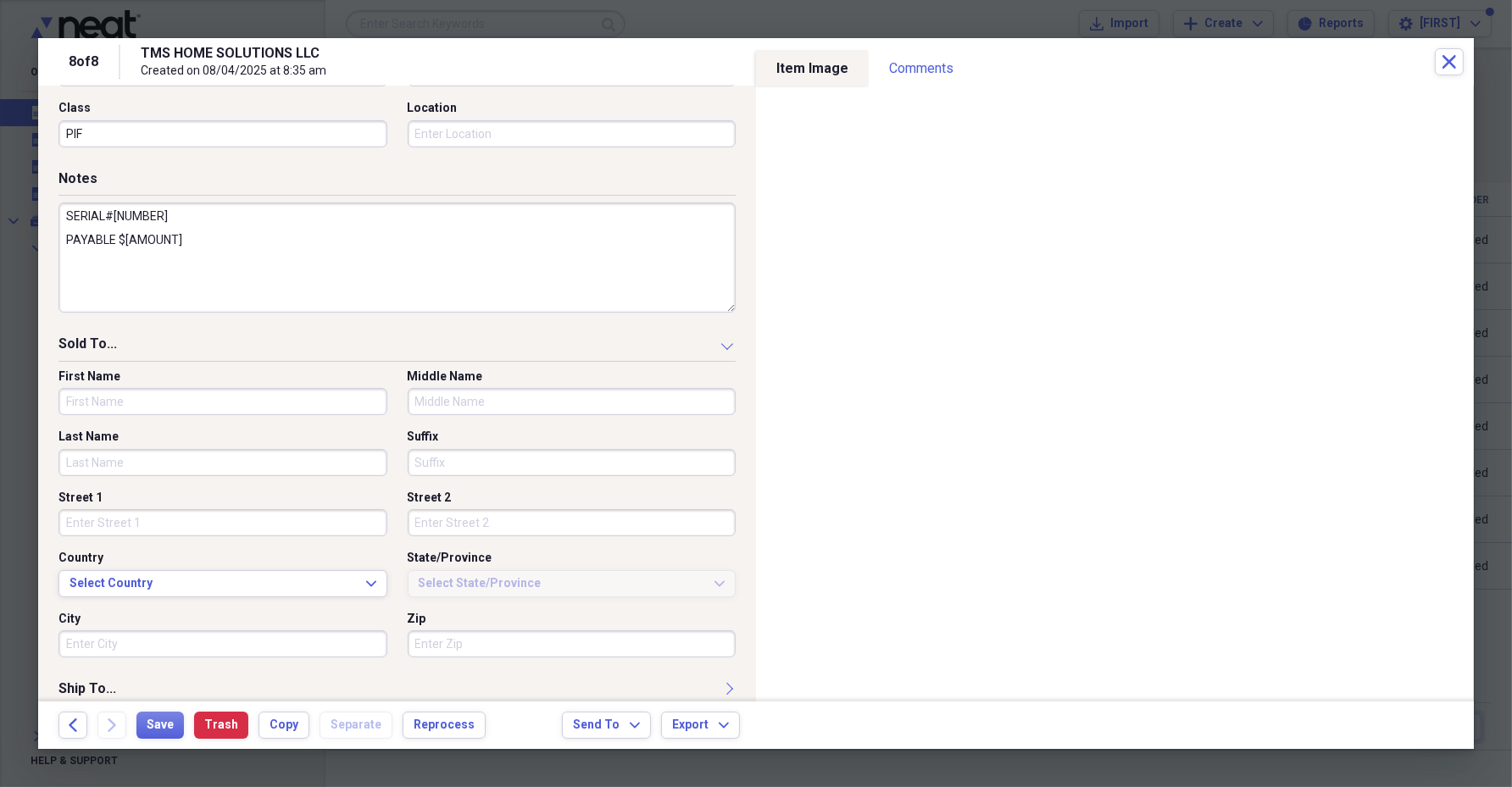 paste on "[FIRST] [LAST]" 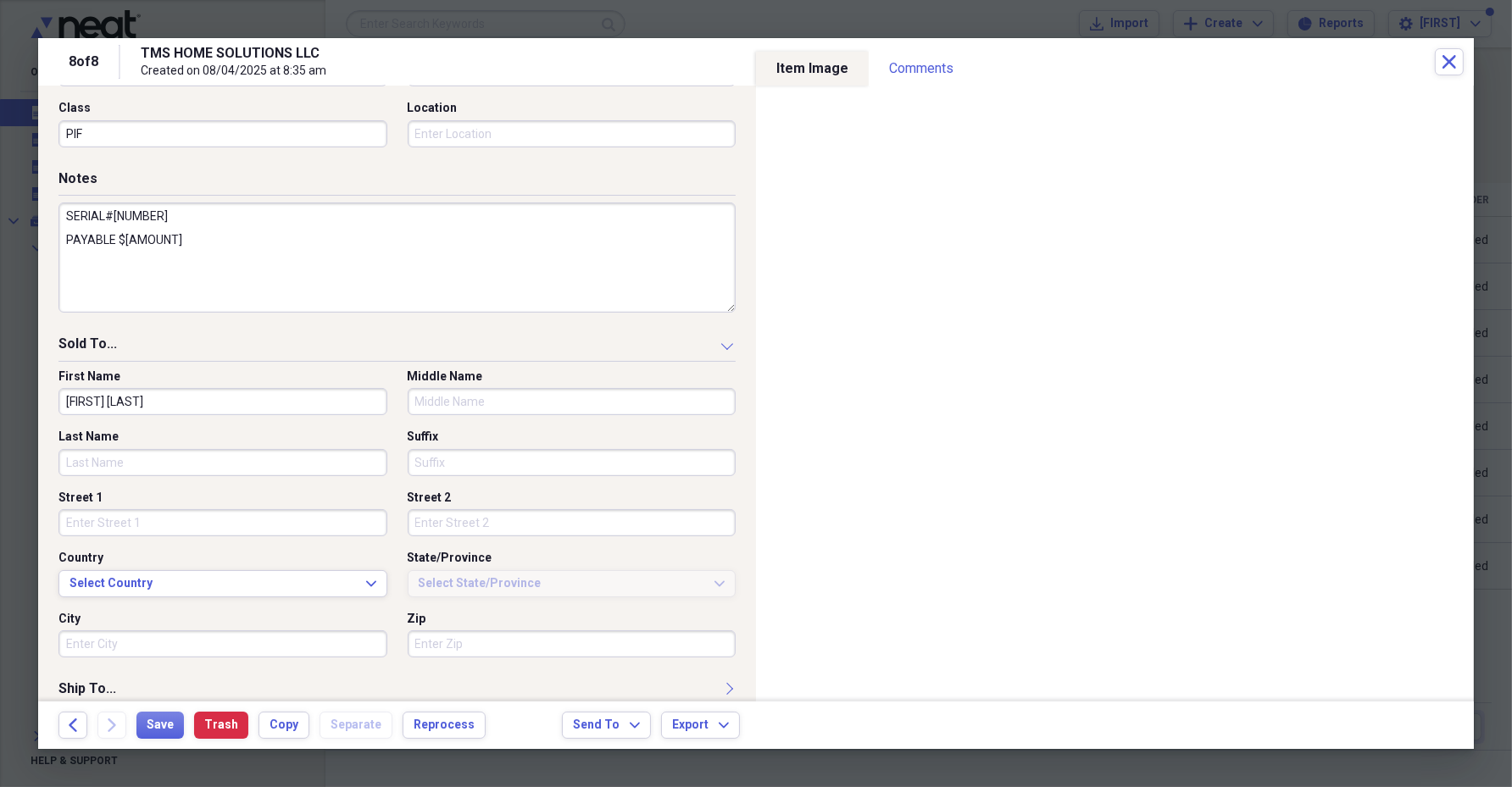 type on "[FIRST] [LAST]" 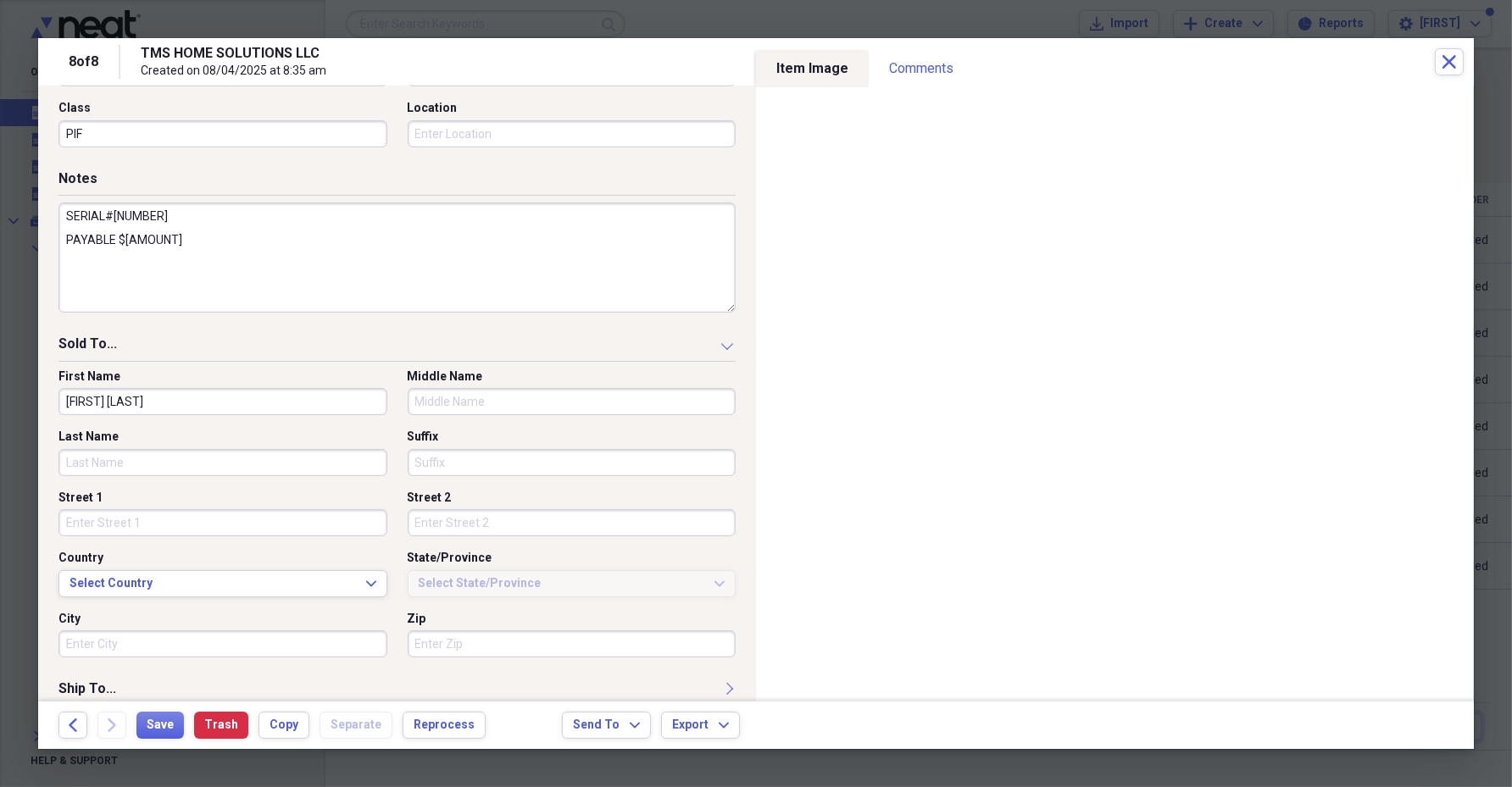 paste on "[FIRST] [LAST]" 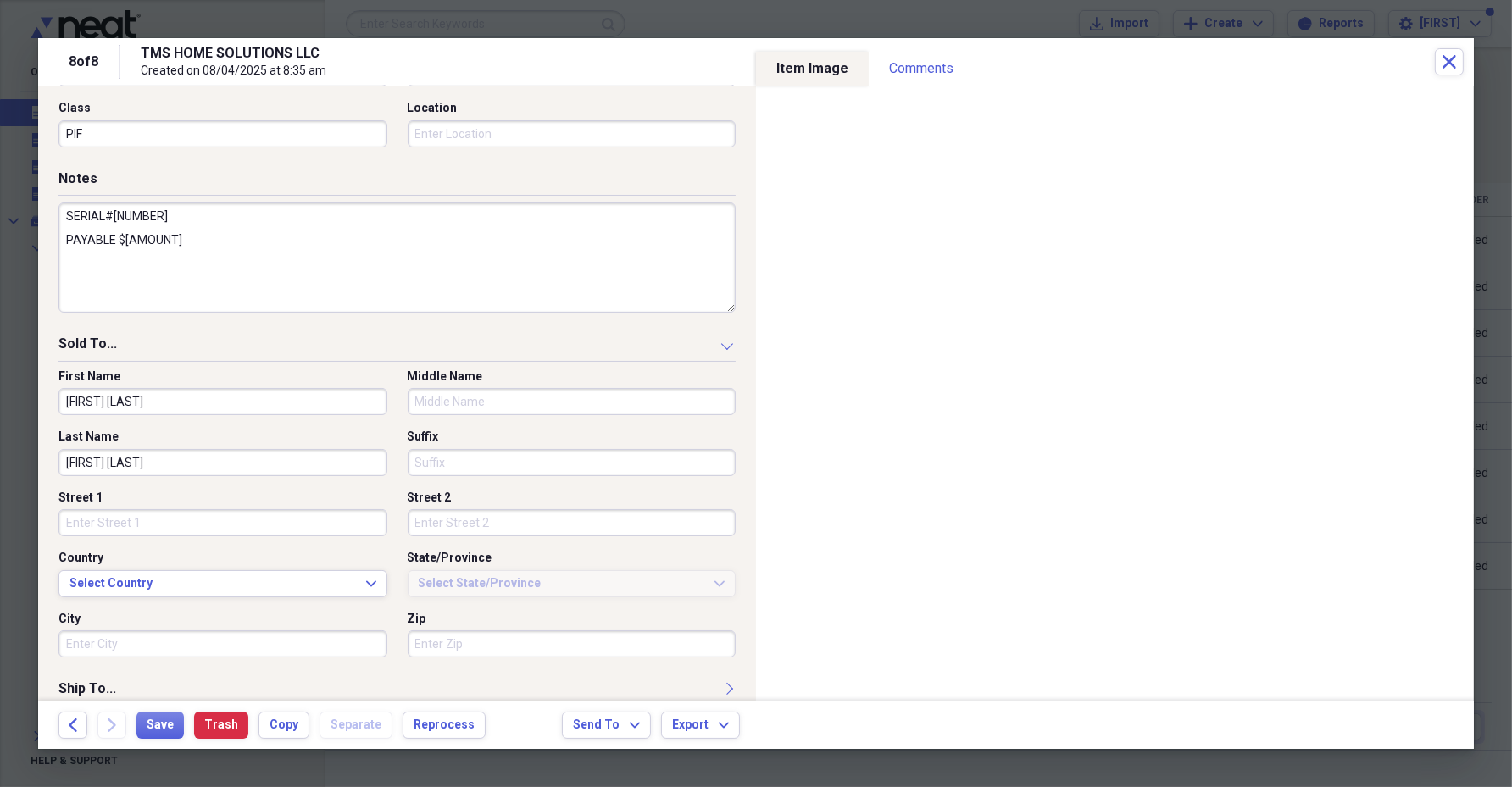 type on "[FIRST] [LAST]" 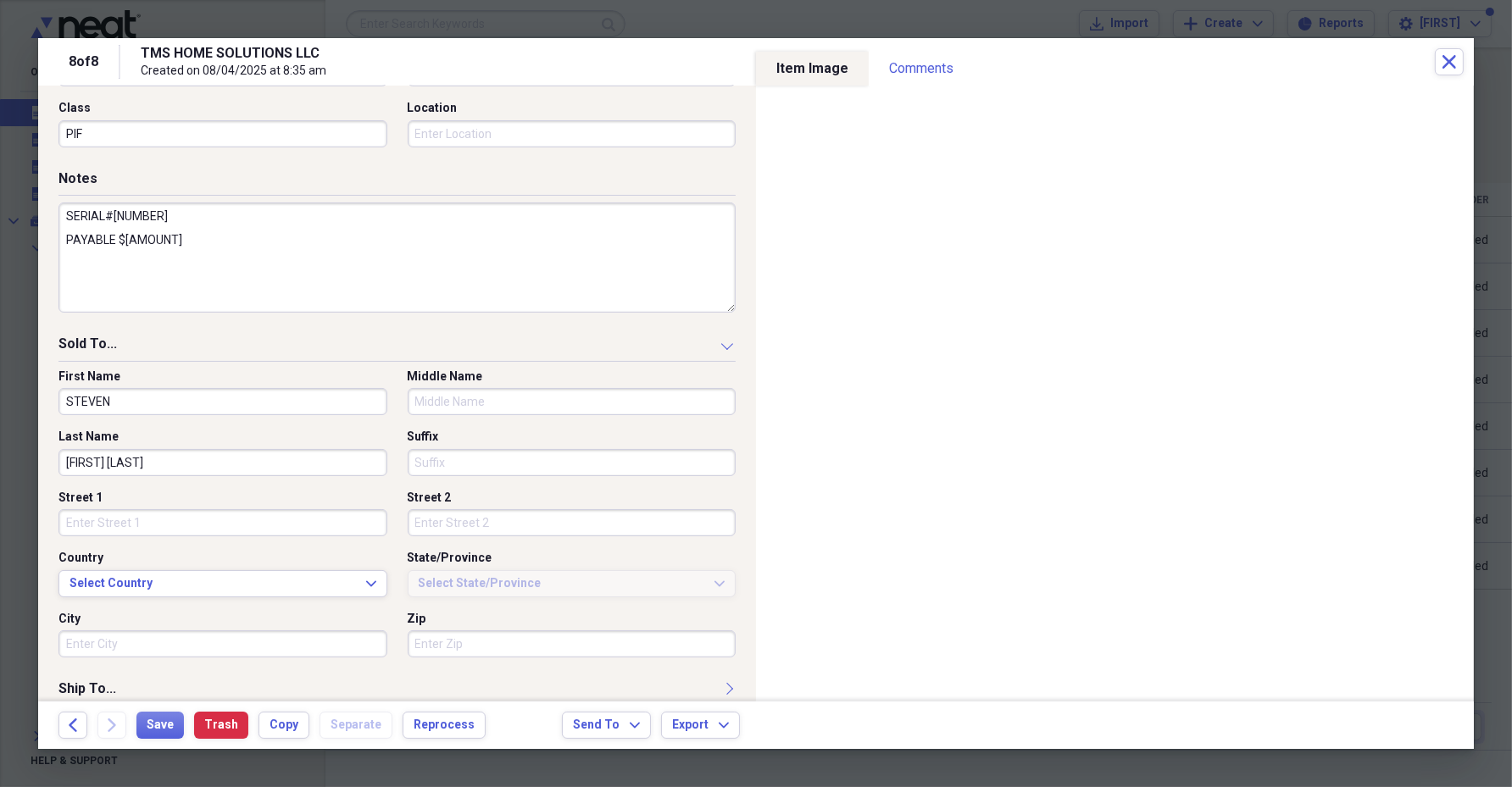 type on "STEVEN" 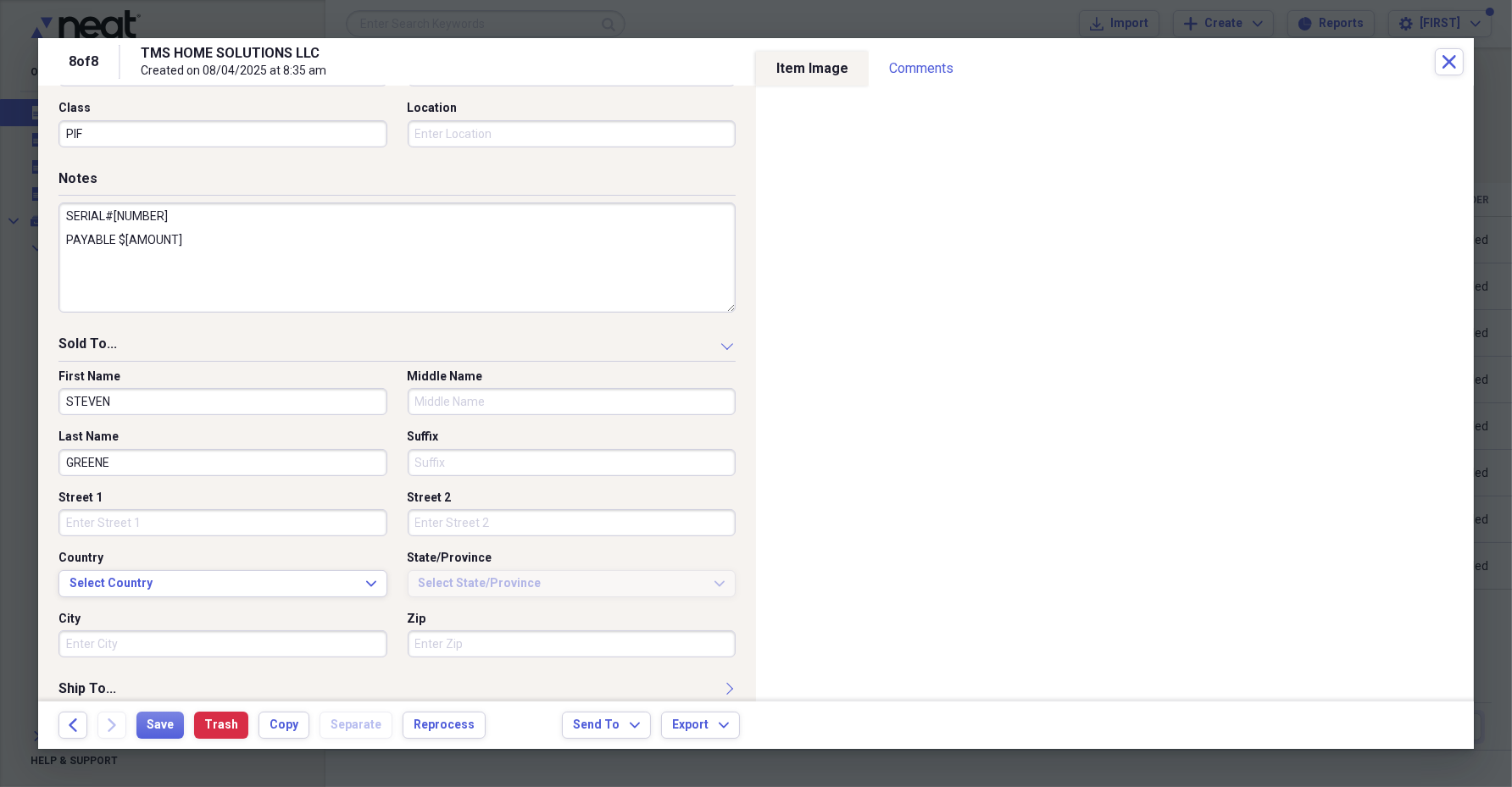 type on "GREENE" 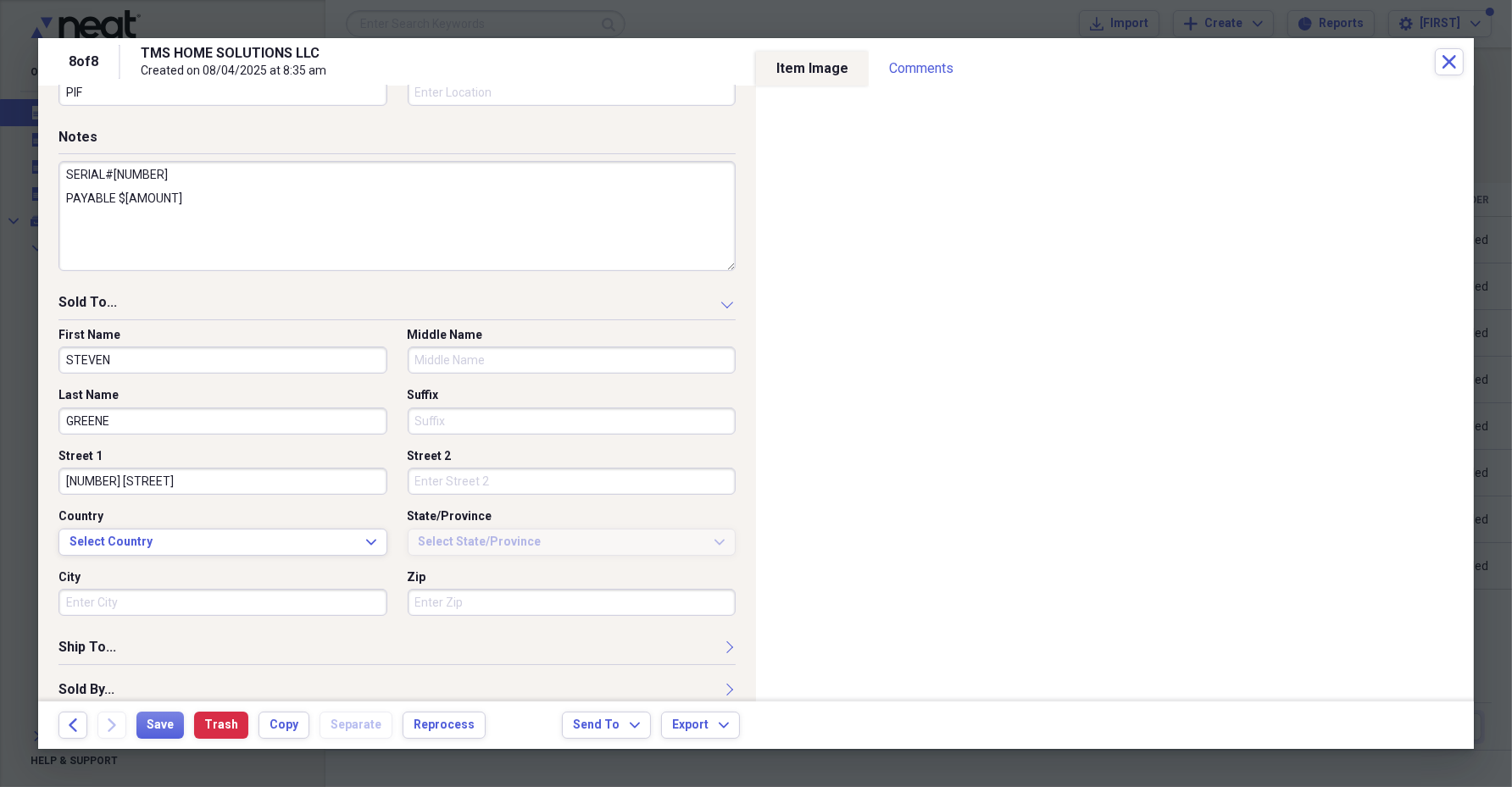 scroll, scrollTop: 695, scrollLeft: 0, axis: vertical 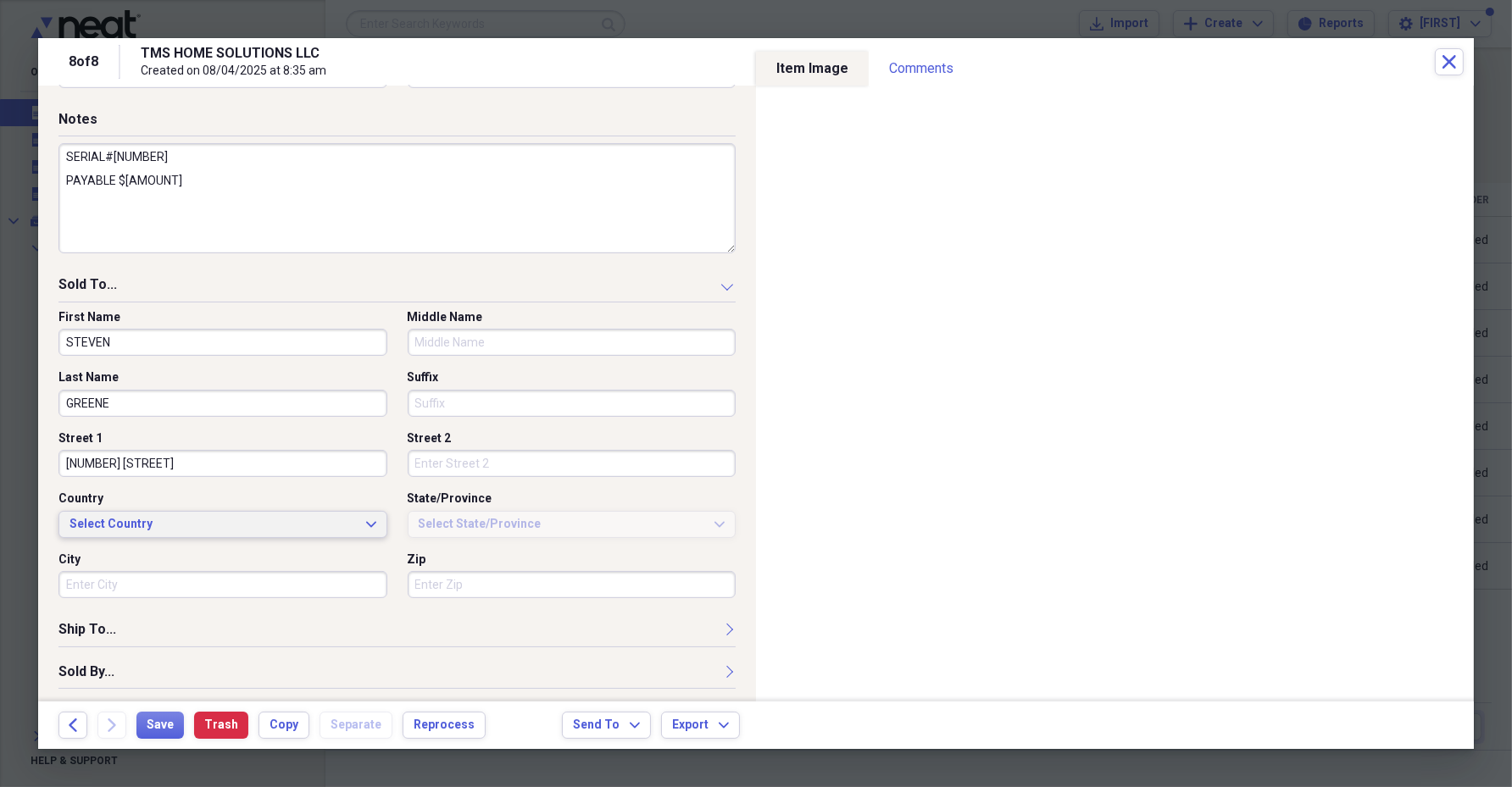 type on "[NUMBER] [STREET]" 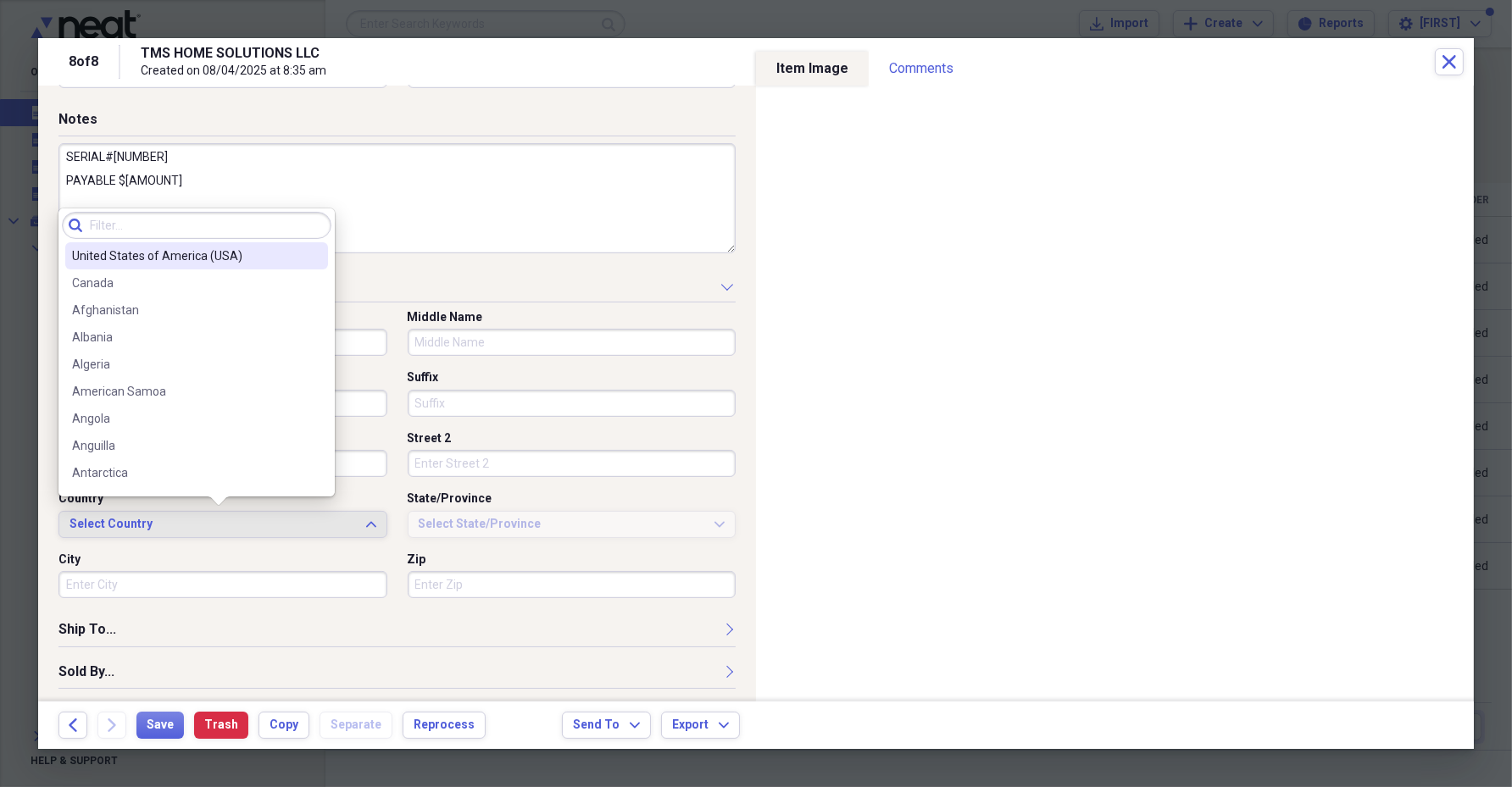click on "United States of America (USA)" at bounding box center [186, 256] 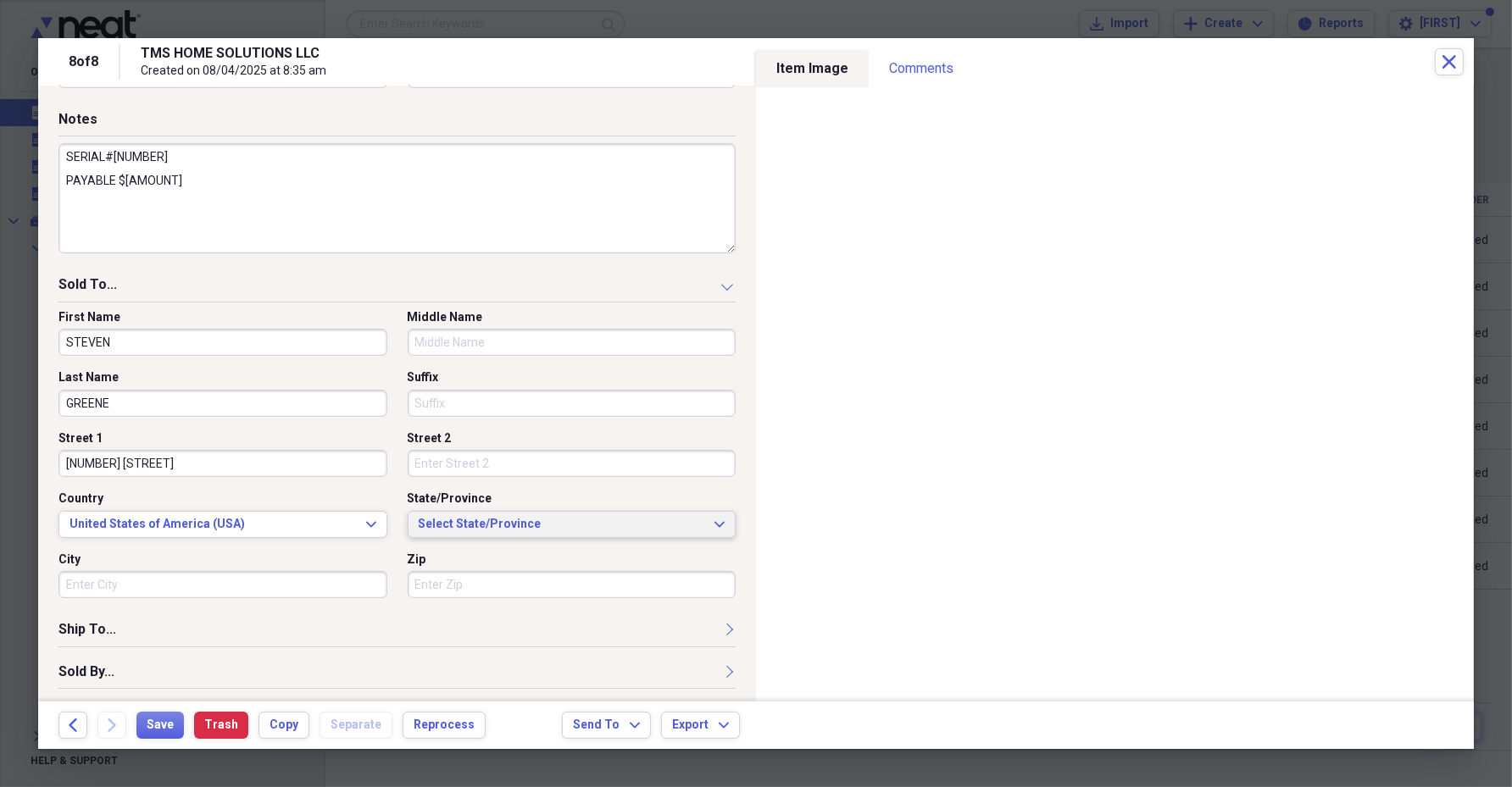 click on "Select State/Province" at bounding box center (562, 524) 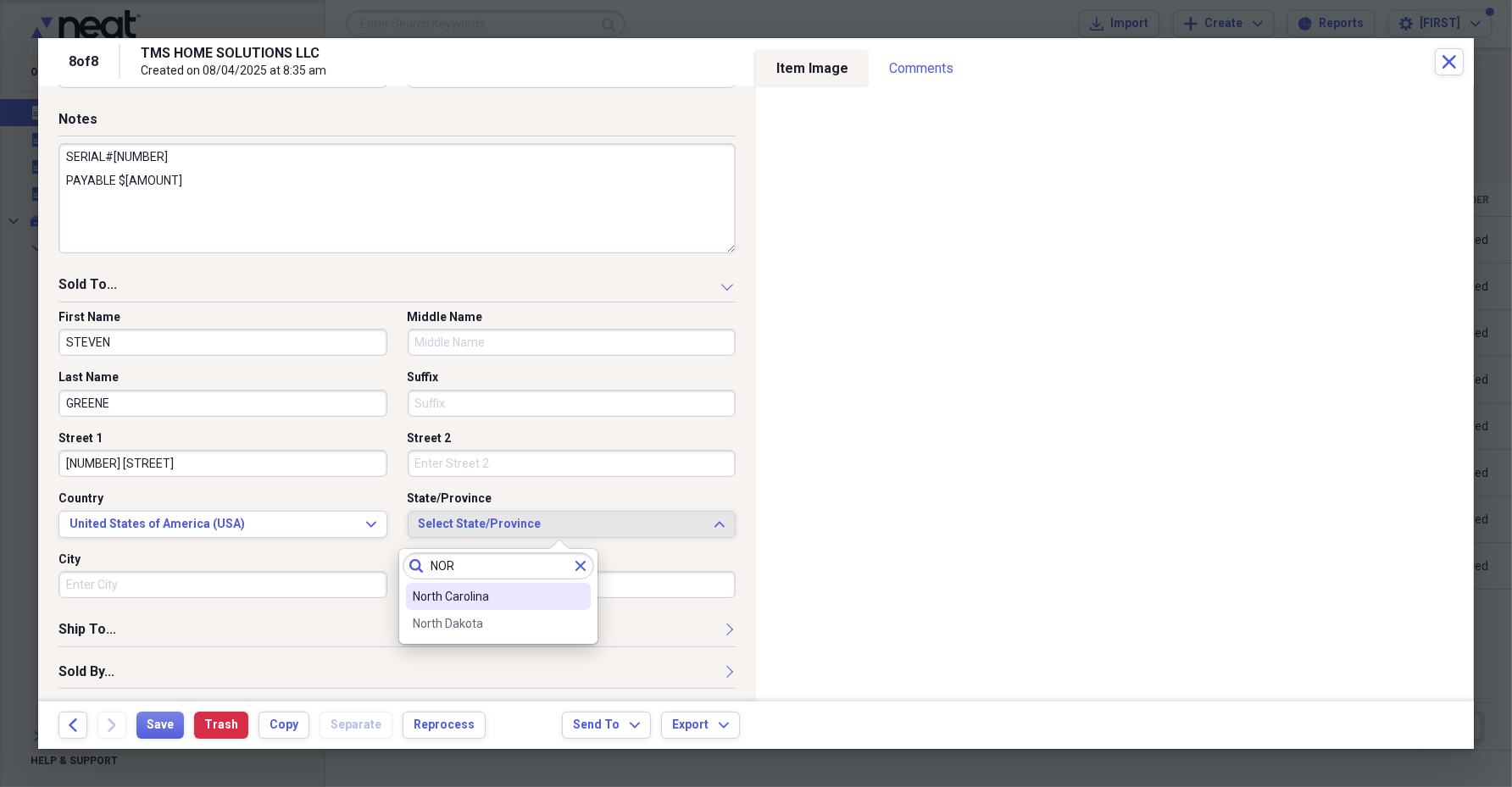 type on "NOR" 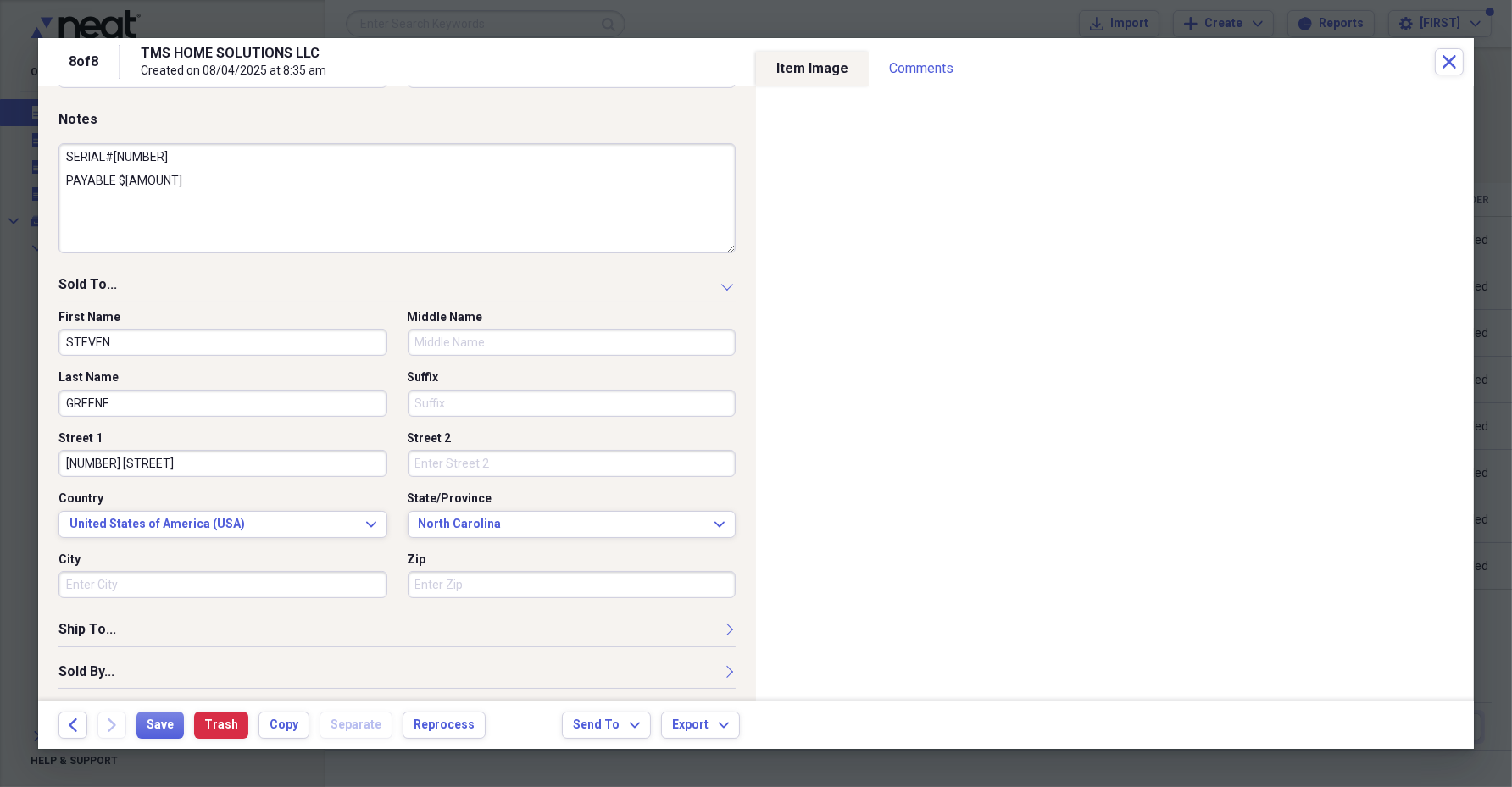 click on "City" at bounding box center [223, 585] 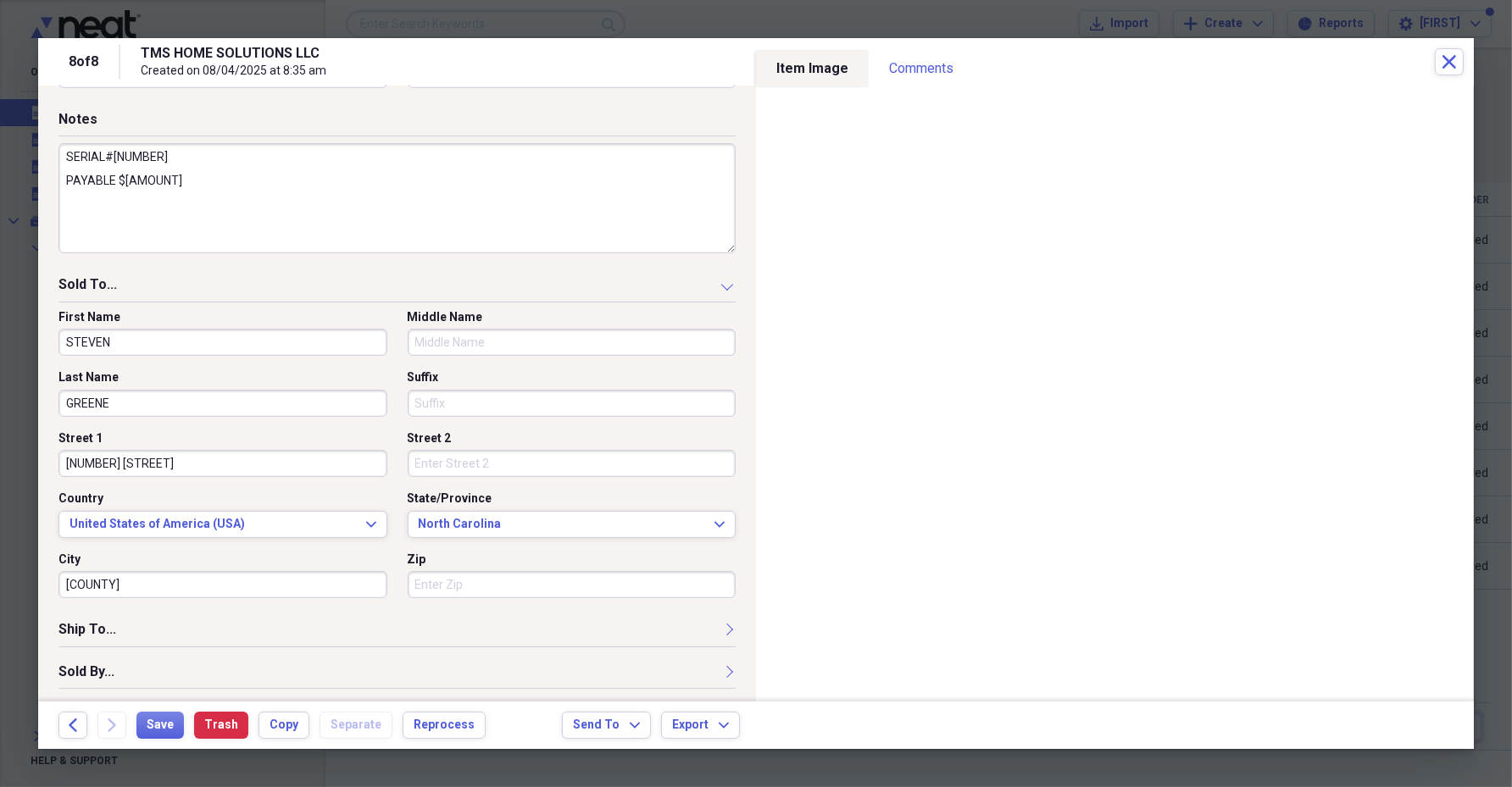 type on "[COUNTY]" 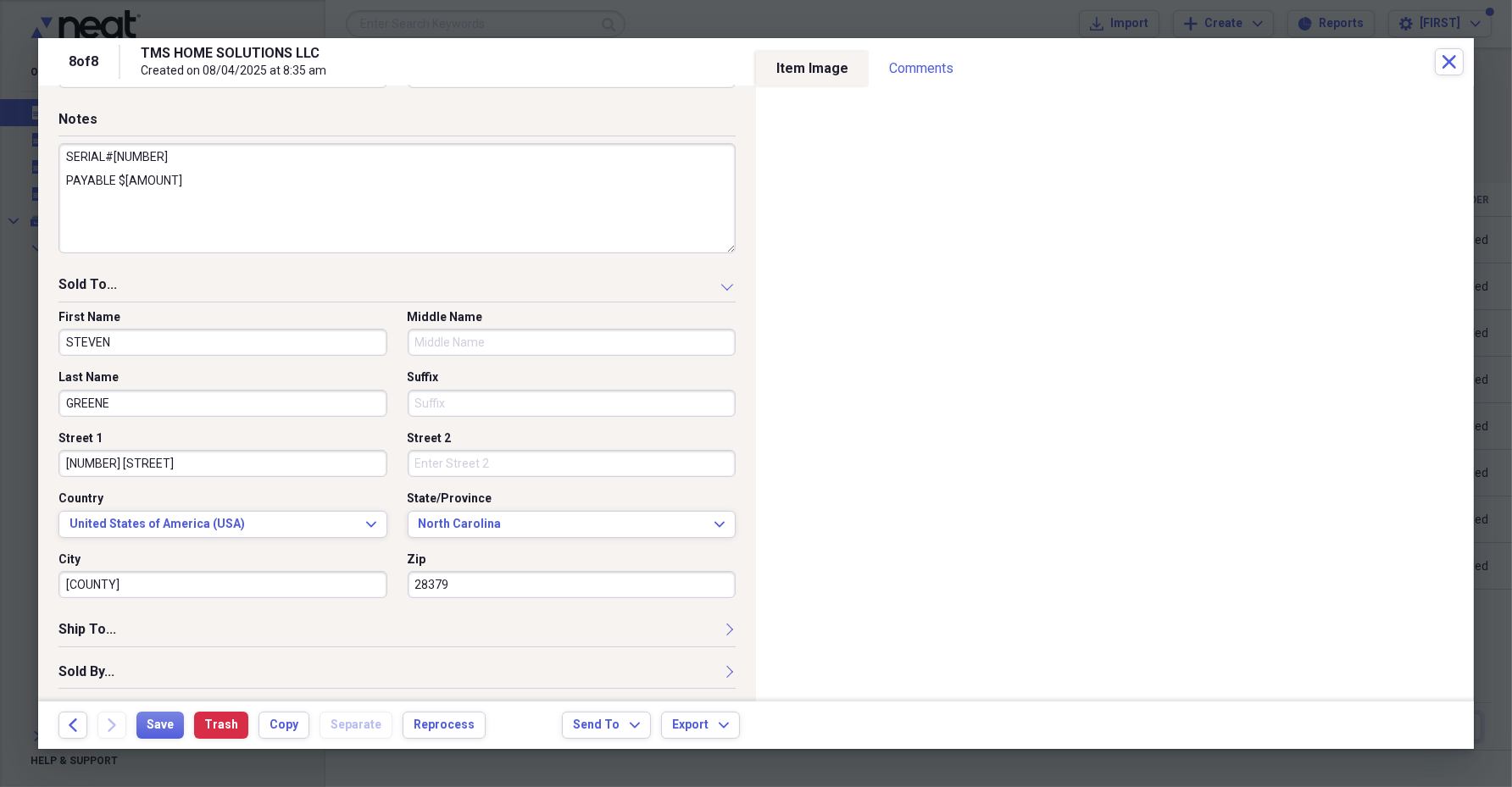 type on "28379" 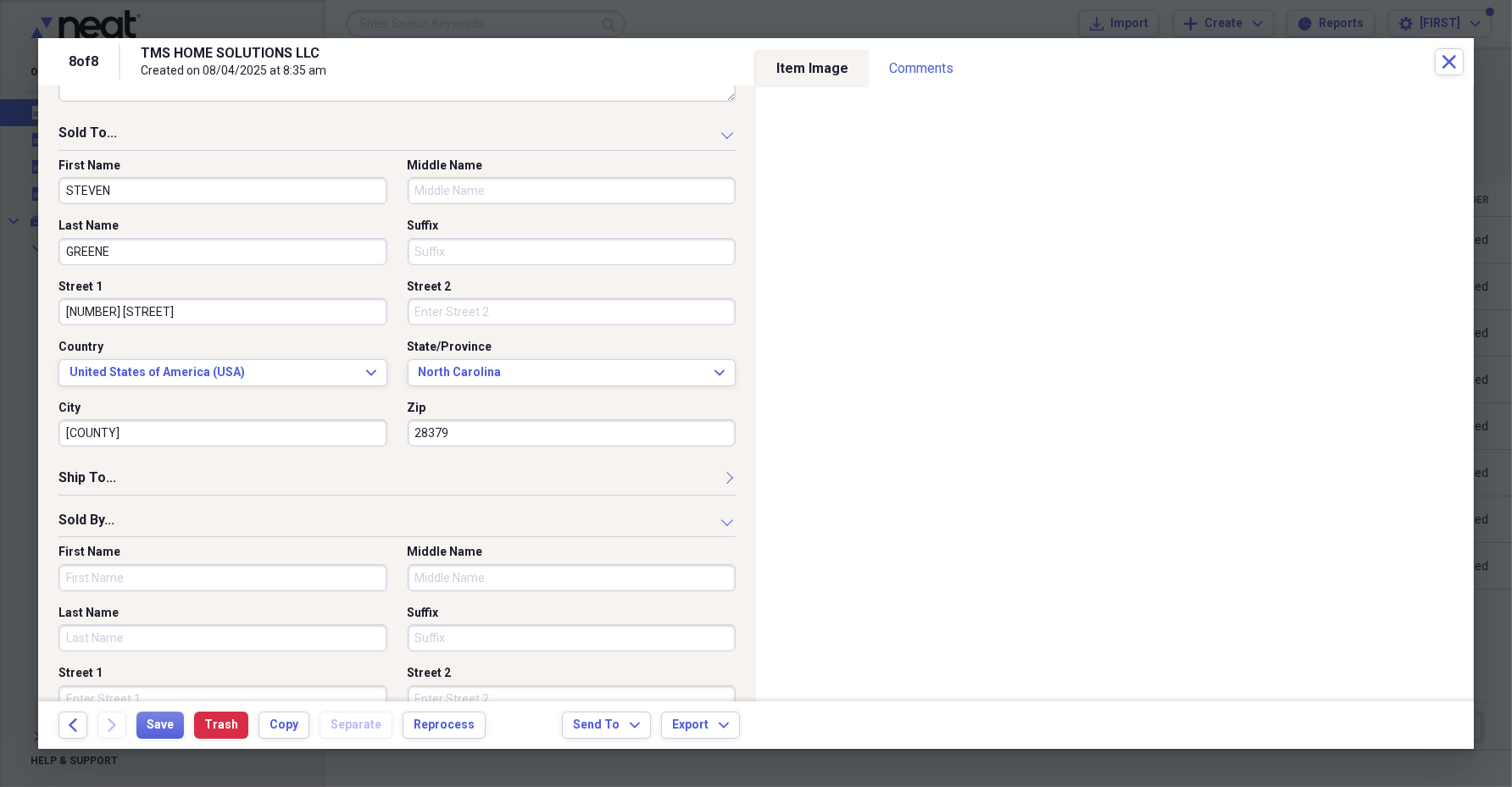 scroll, scrollTop: 906, scrollLeft: 0, axis: vertical 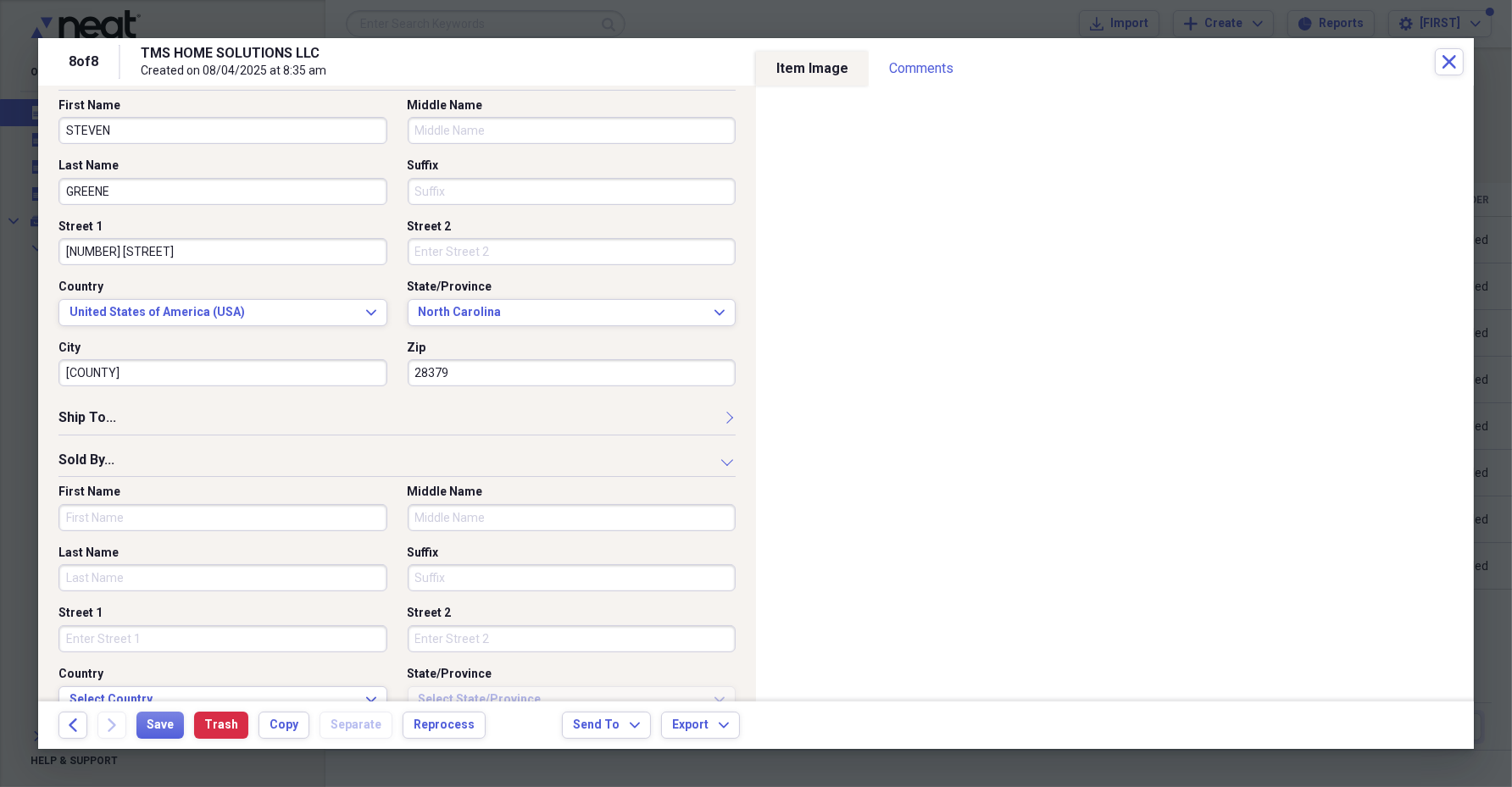 click on "First Name" at bounding box center (223, 518) 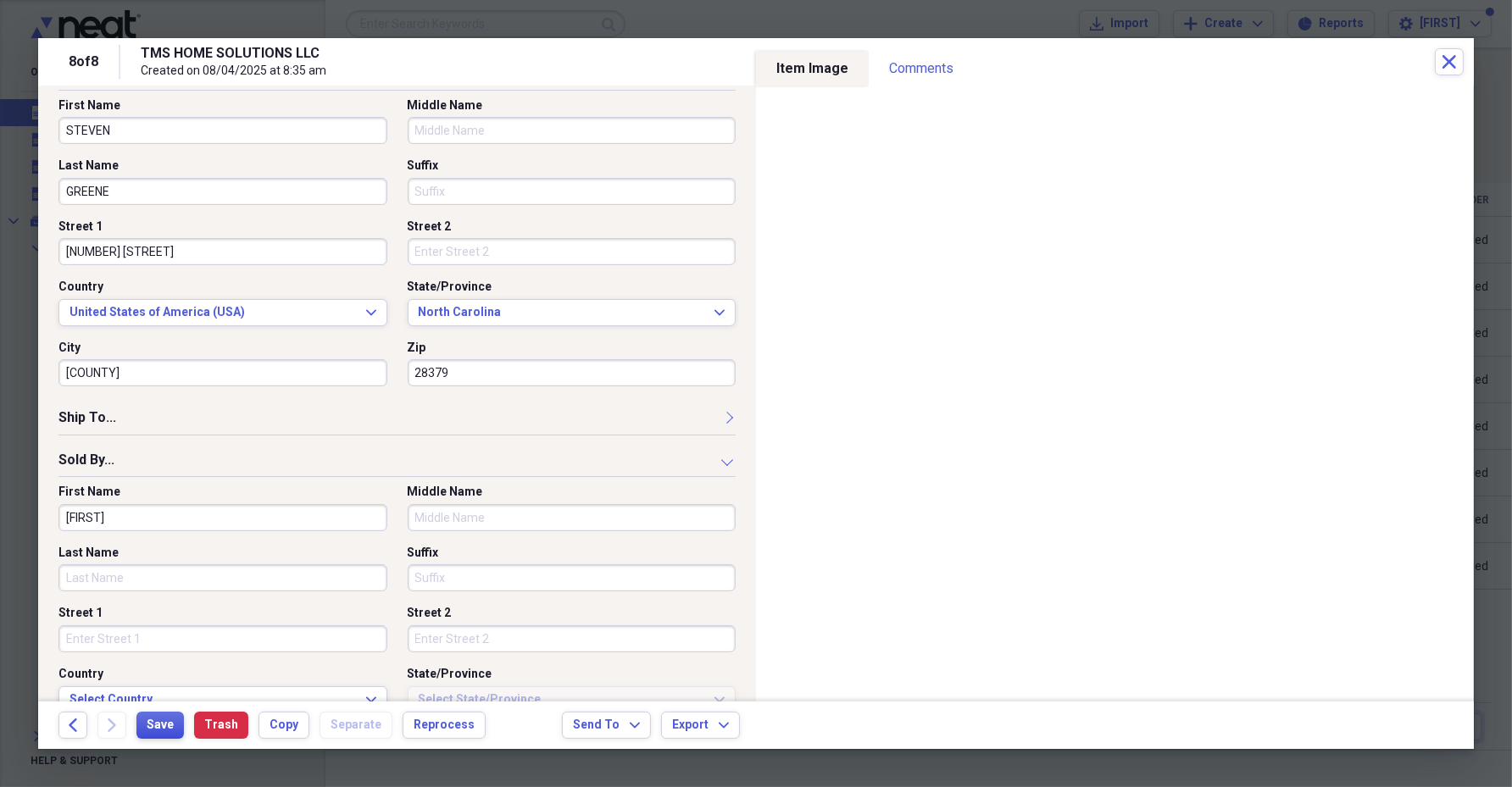 type on "[FIRST]" 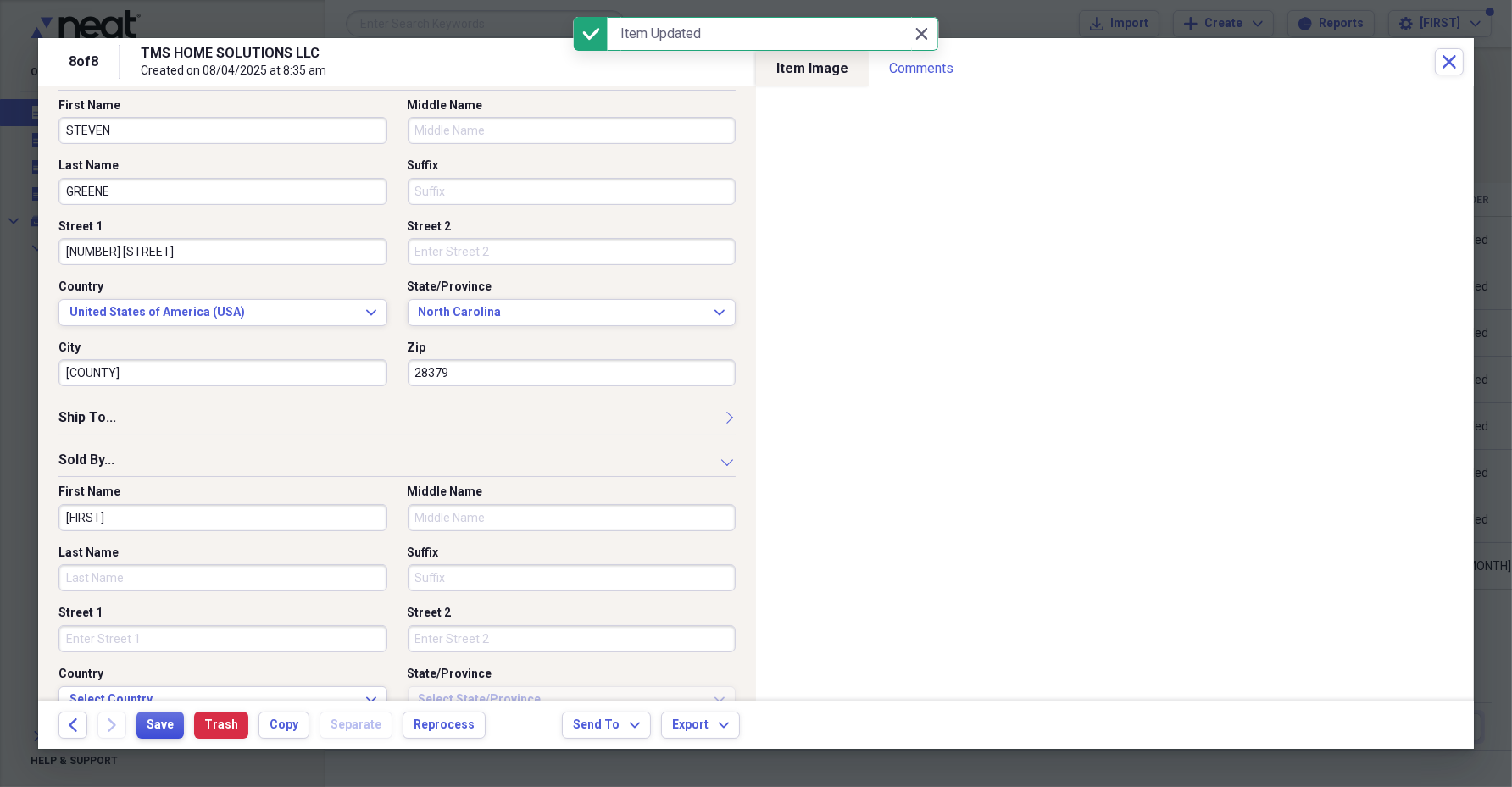 type on "STEVEN" 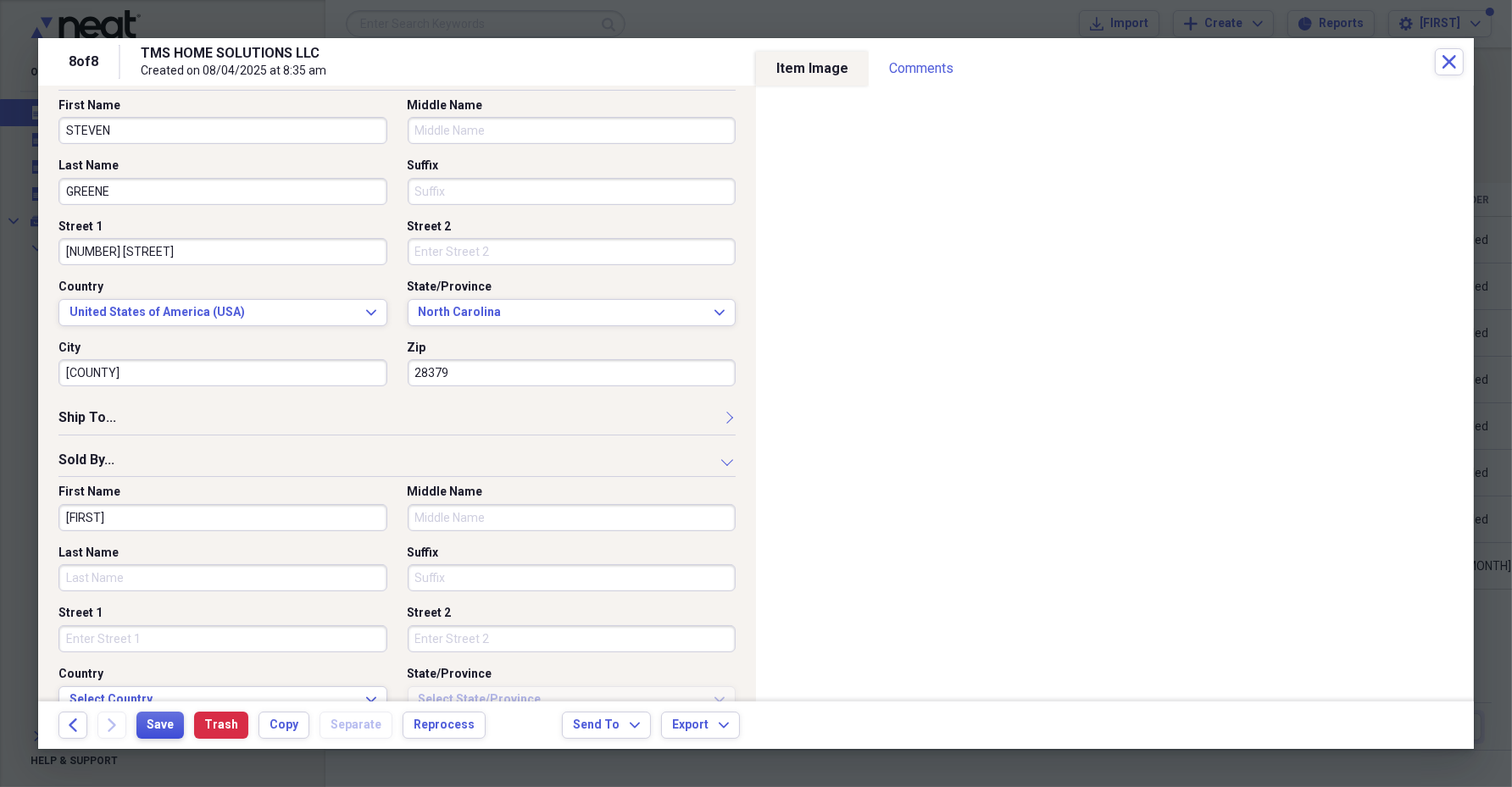 click on "Save" at bounding box center (160, 725) 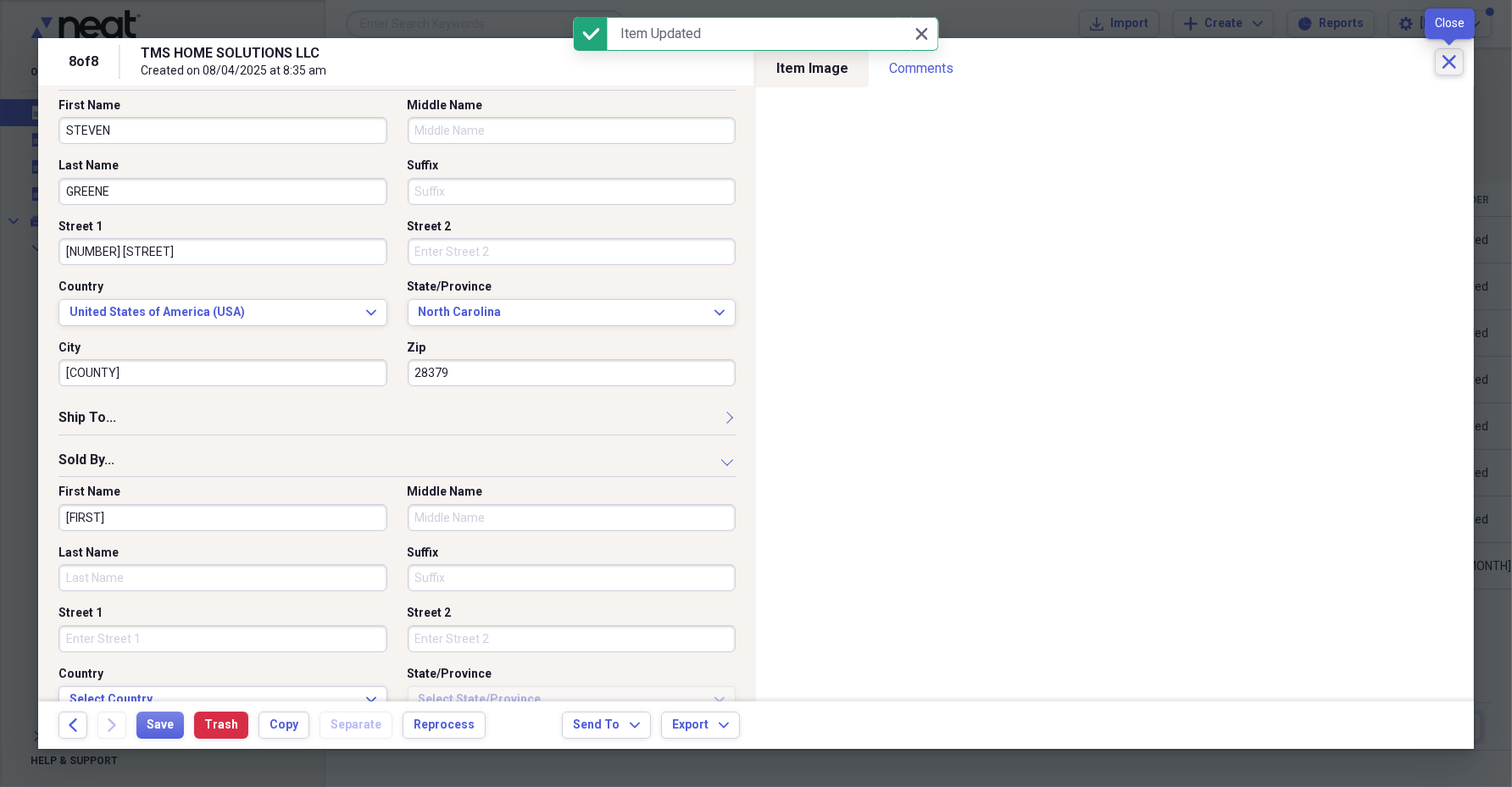 click on "Close" 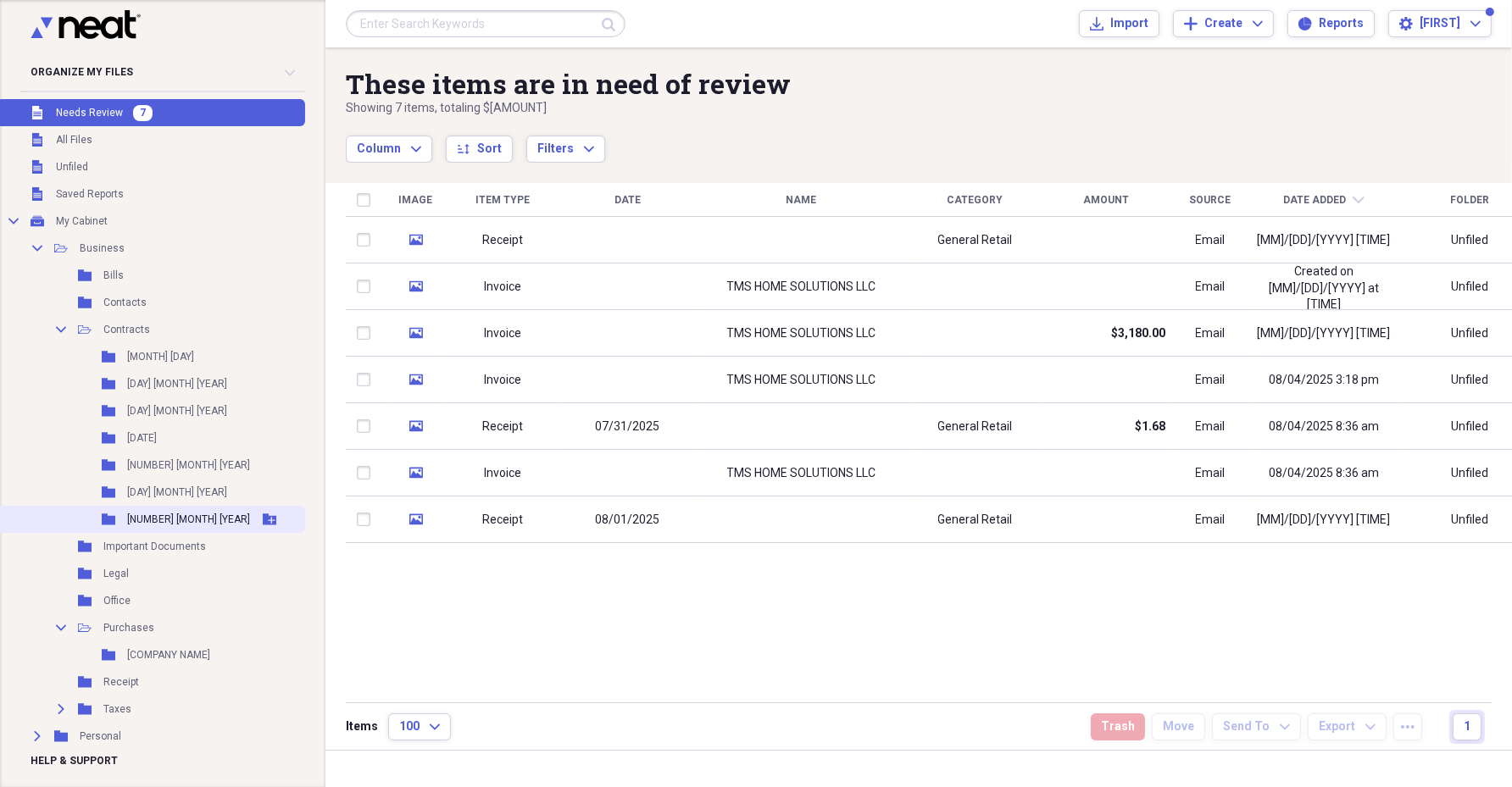click on "[NUMBER] [MONTH] [YEAR]" at bounding box center (188, 519) 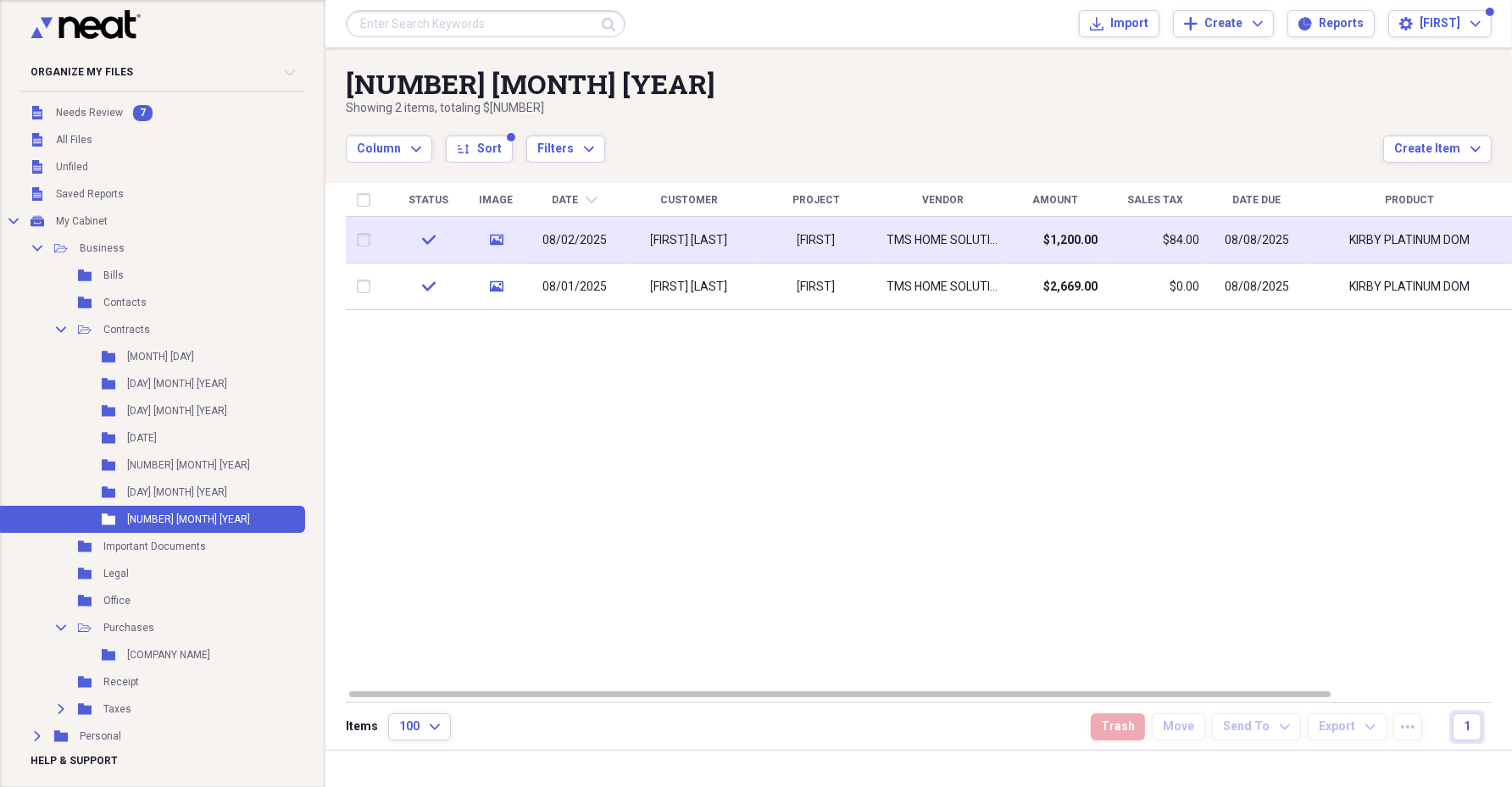click on "media" 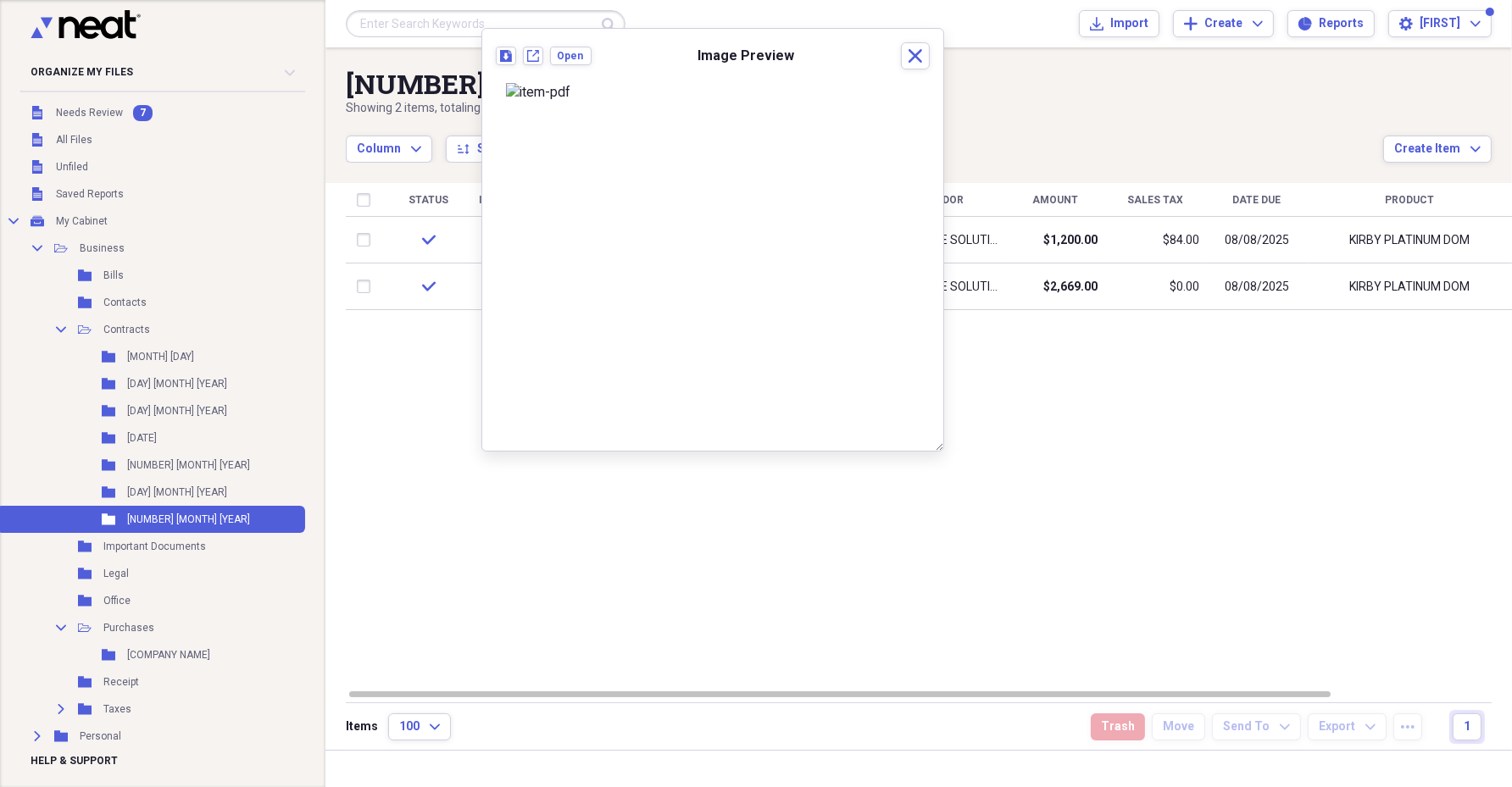 click on "Status Image Date chevron-down Customer Project Vendor Amount Sales Tax Date Due Product Source Class Notes check media [DATE] [FIRST] [LAST] TMS HOME SOLUTIONS LLC $[NUMBER] $[NUMBER] [DATE] KIRBY PLATINUM DOM Email PIF document check media [DATE] [FIRST] [LAST] HEATHER TMS HOME SOLUTIONS LLC $[NUMBER] $[NUMBER] [DATE] KIRBY PLATINUM DOM Email 3RD LINE G document" at bounding box center [943, 435] 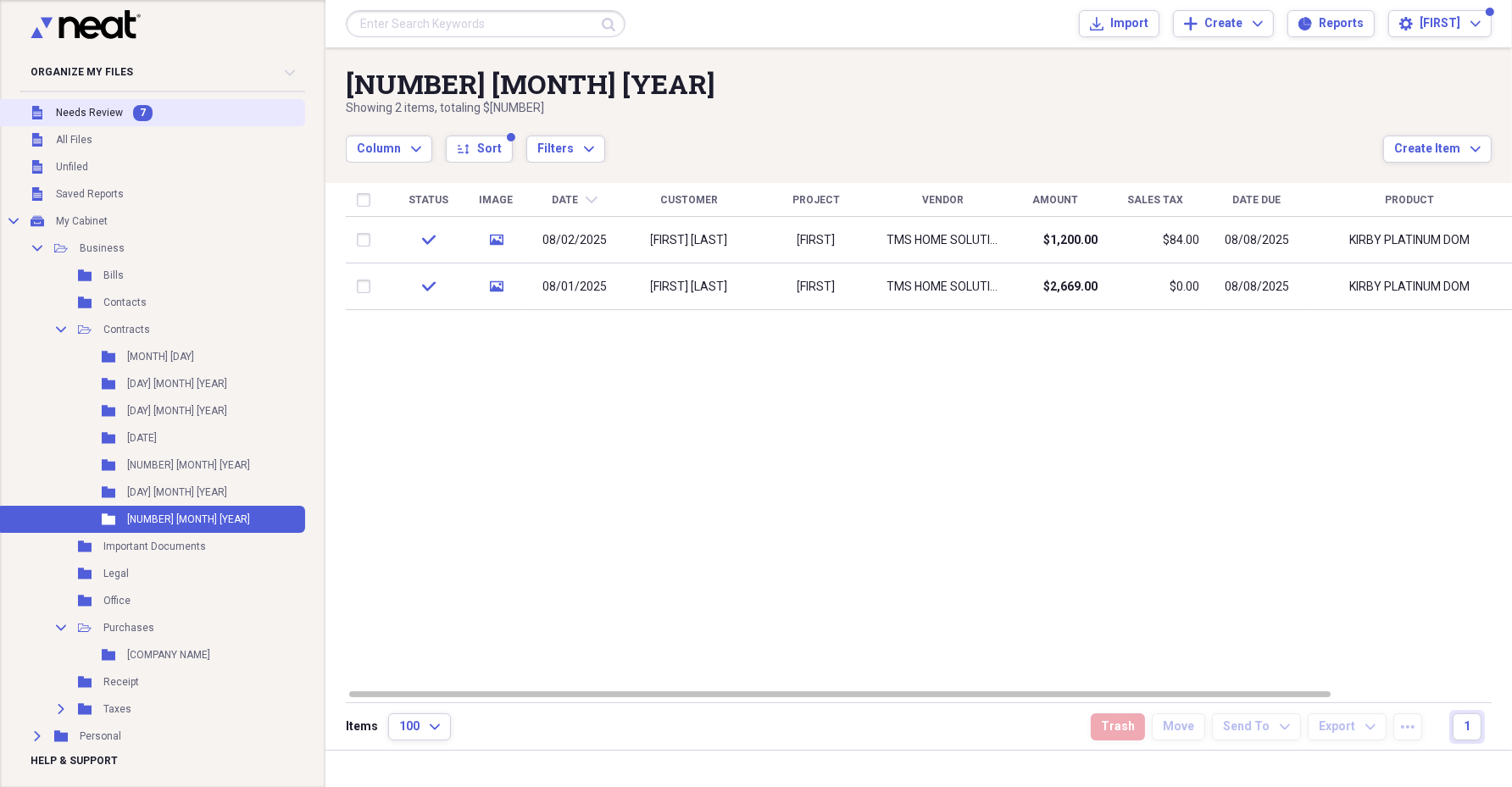 click on "7" at bounding box center [142, 113] 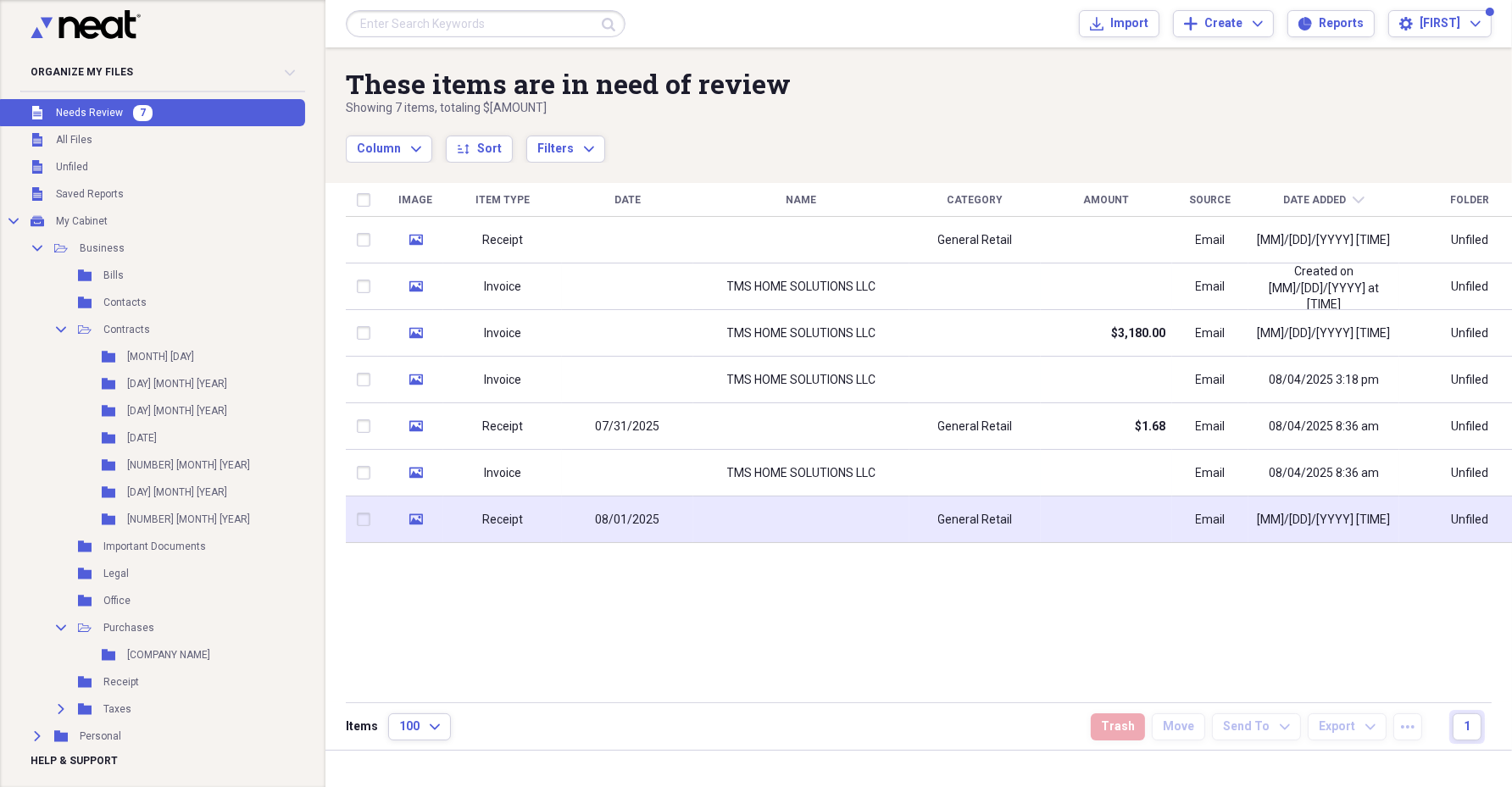 click on "media" 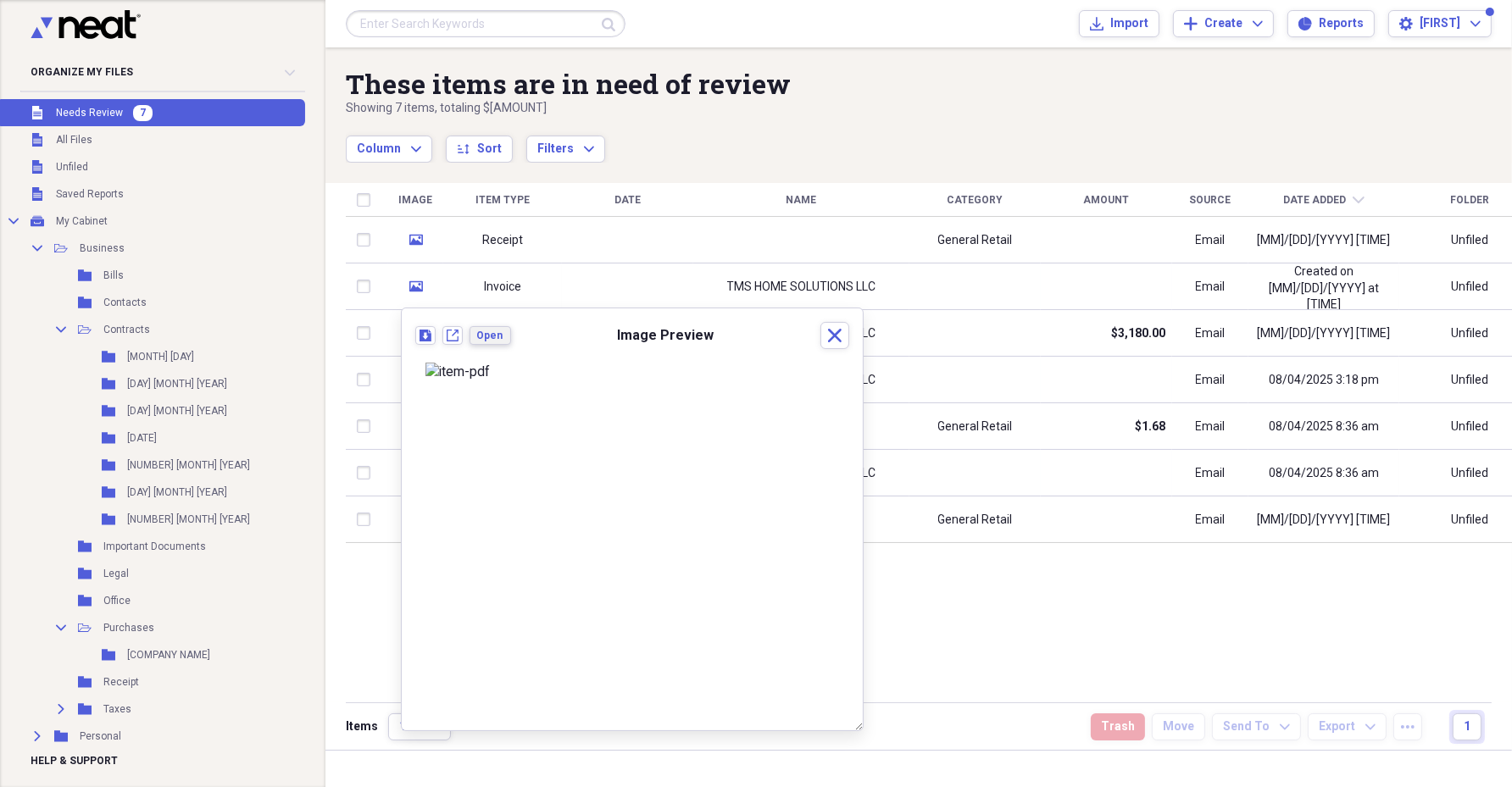 click on "Open" at bounding box center (490, 335) 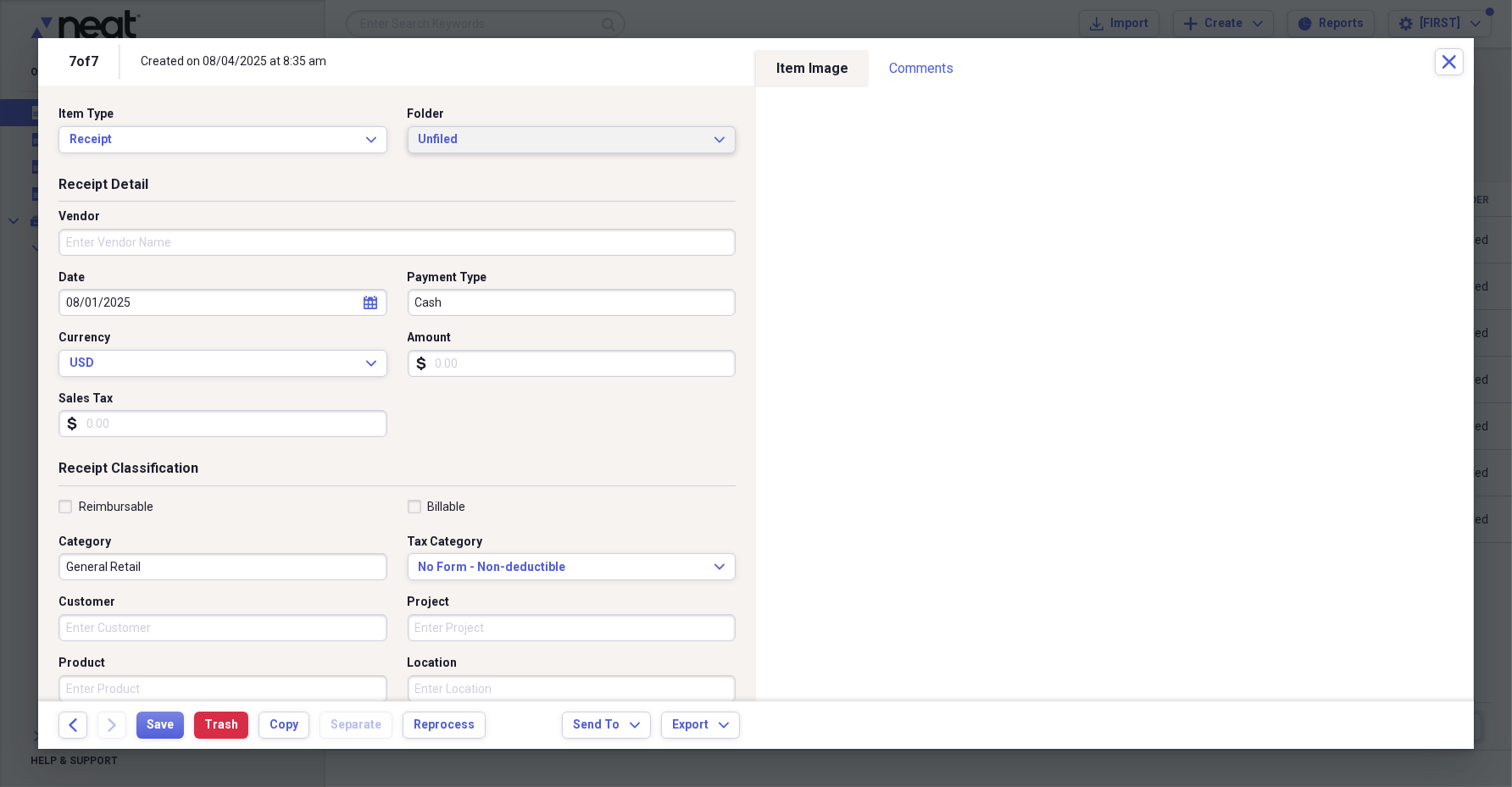 click on "Unfiled Expand" at bounding box center (572, 140) 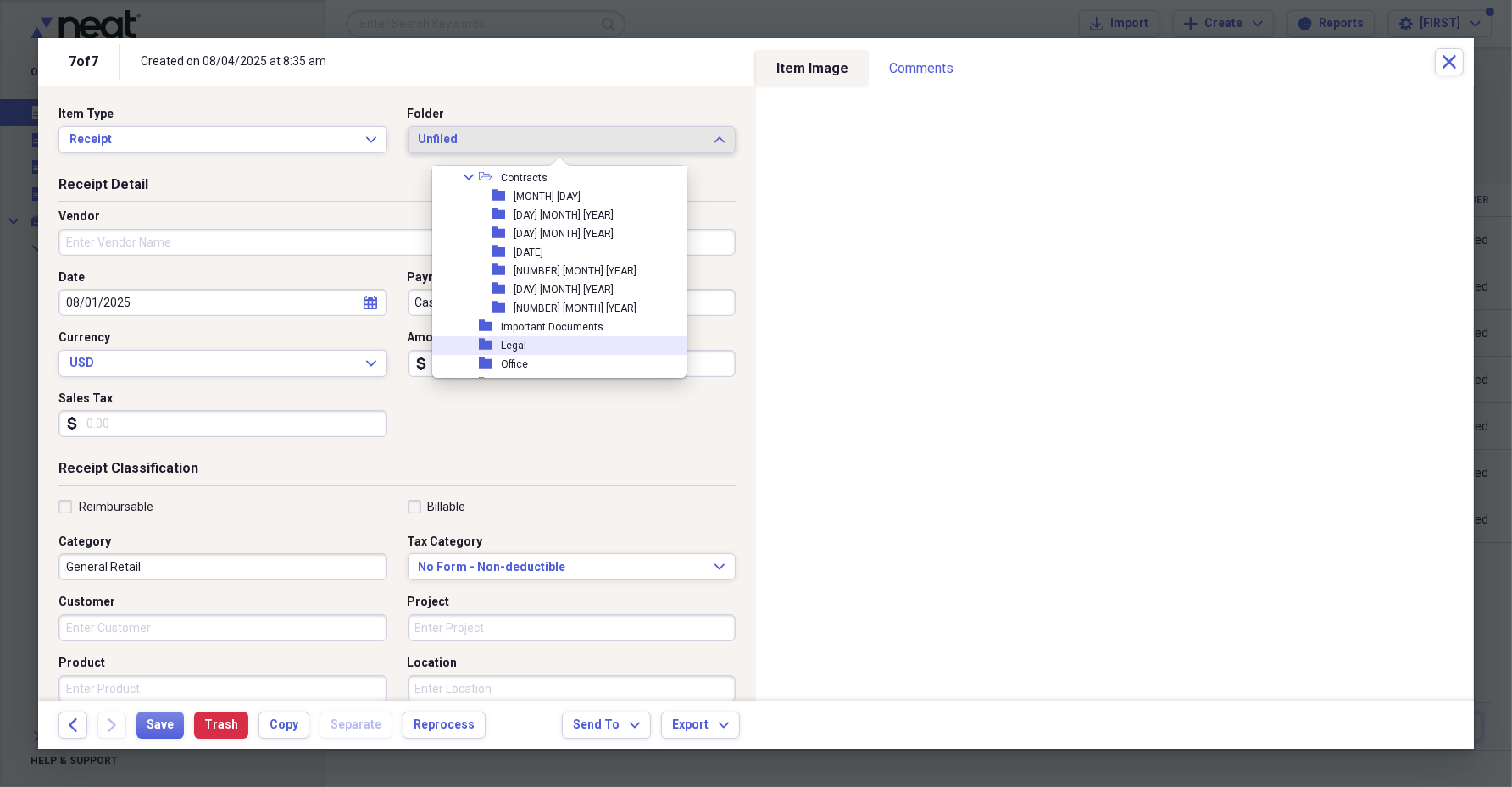 scroll, scrollTop: 105, scrollLeft: 0, axis: vertical 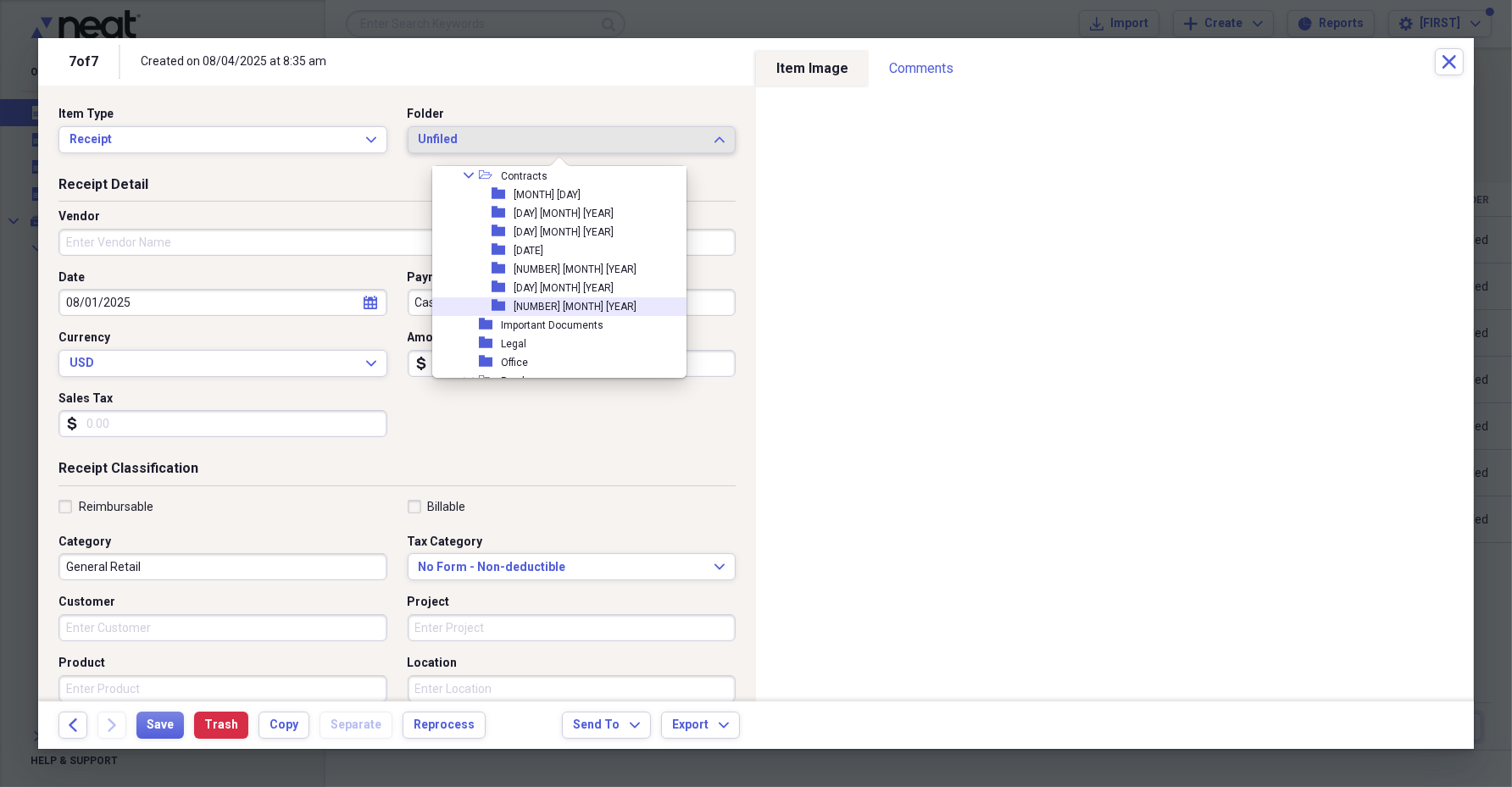 click on "[NUMBER] [MONTH] [YEAR]" at bounding box center [575, 307] 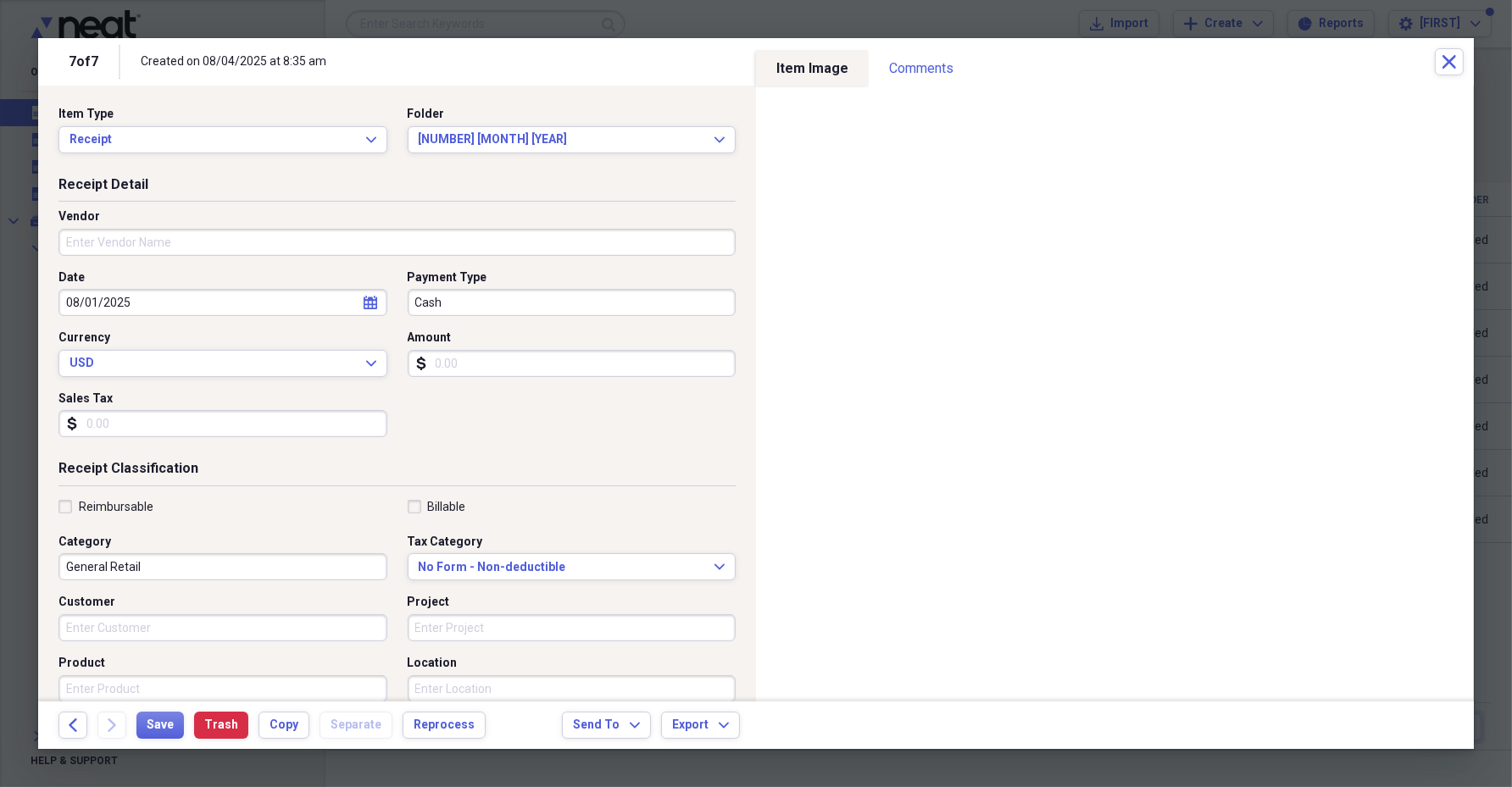 click on "calendar" 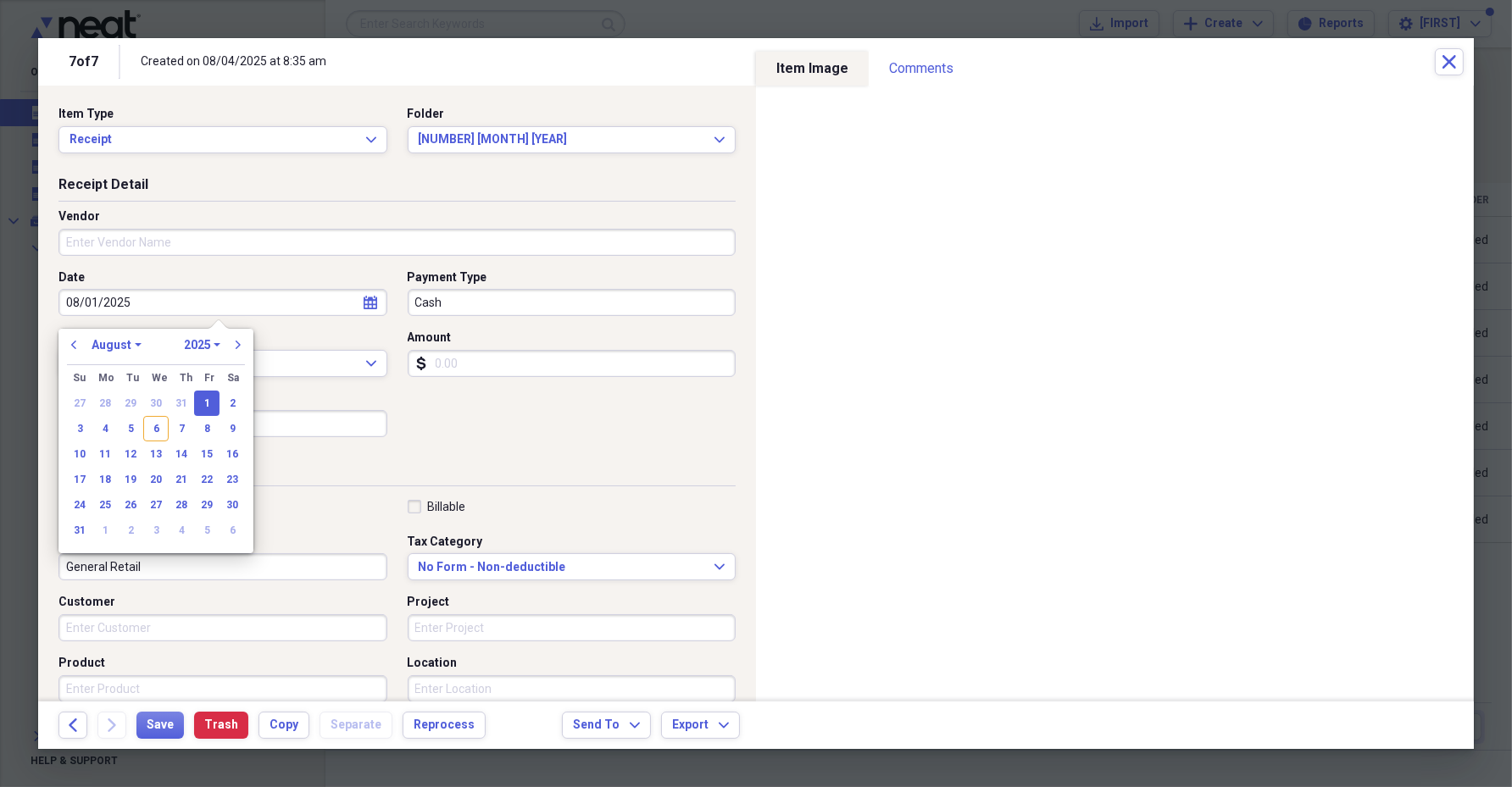 click on "1" at bounding box center (207, 403) 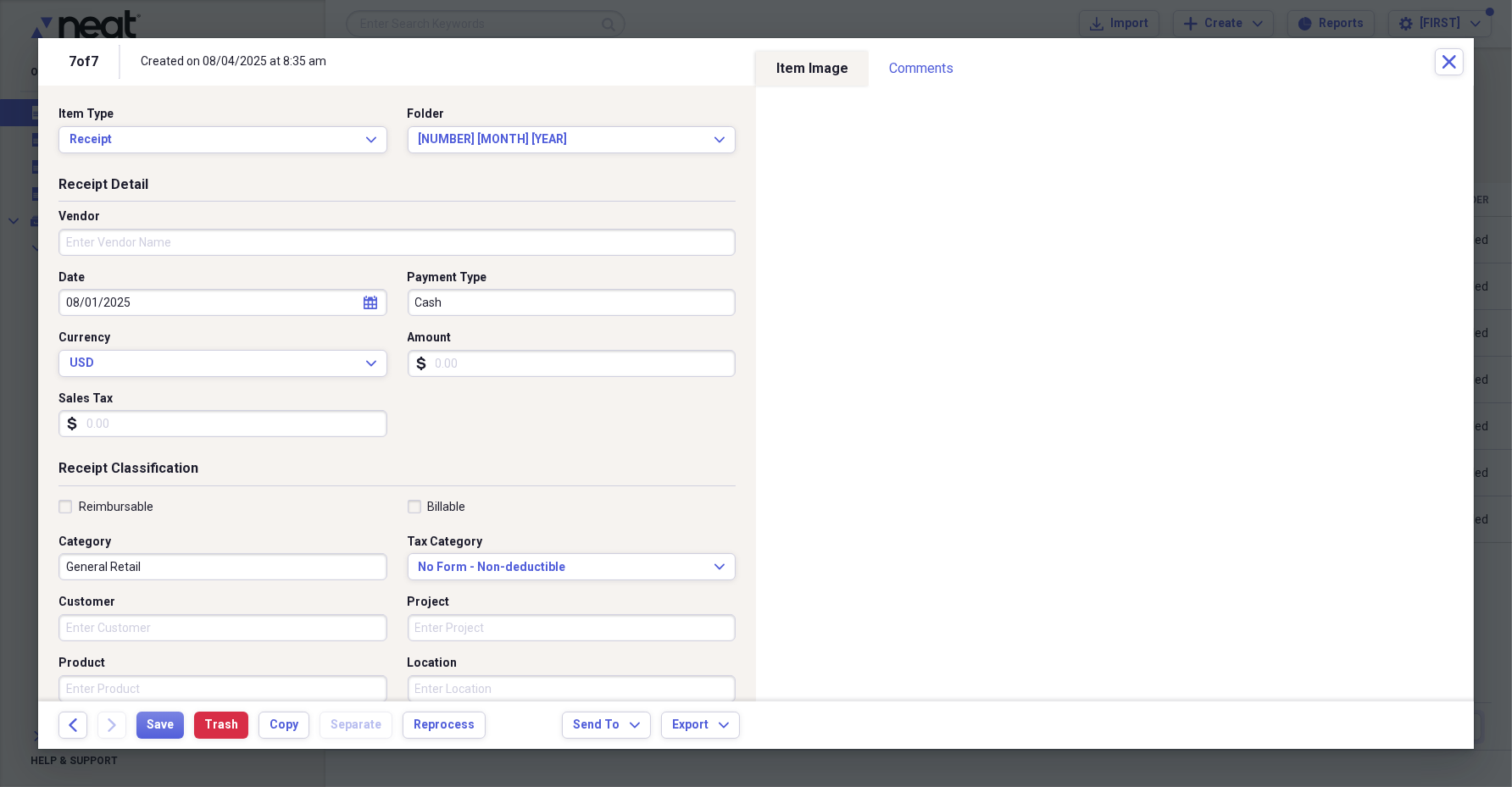 click on "Vendor" at bounding box center (397, 242) 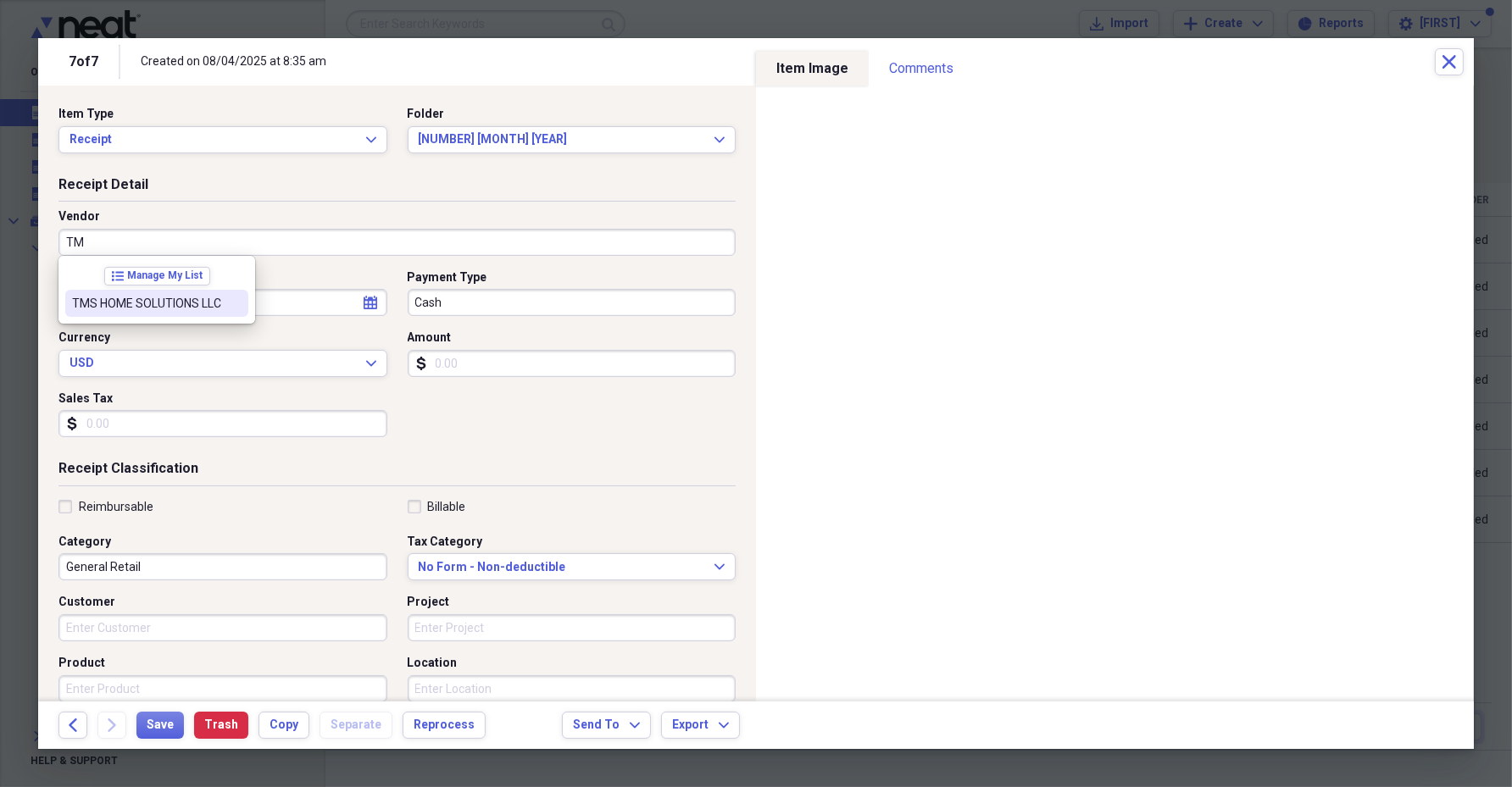 click on "TMS HOME SOLUTIONS LLC" at bounding box center (157, 303) 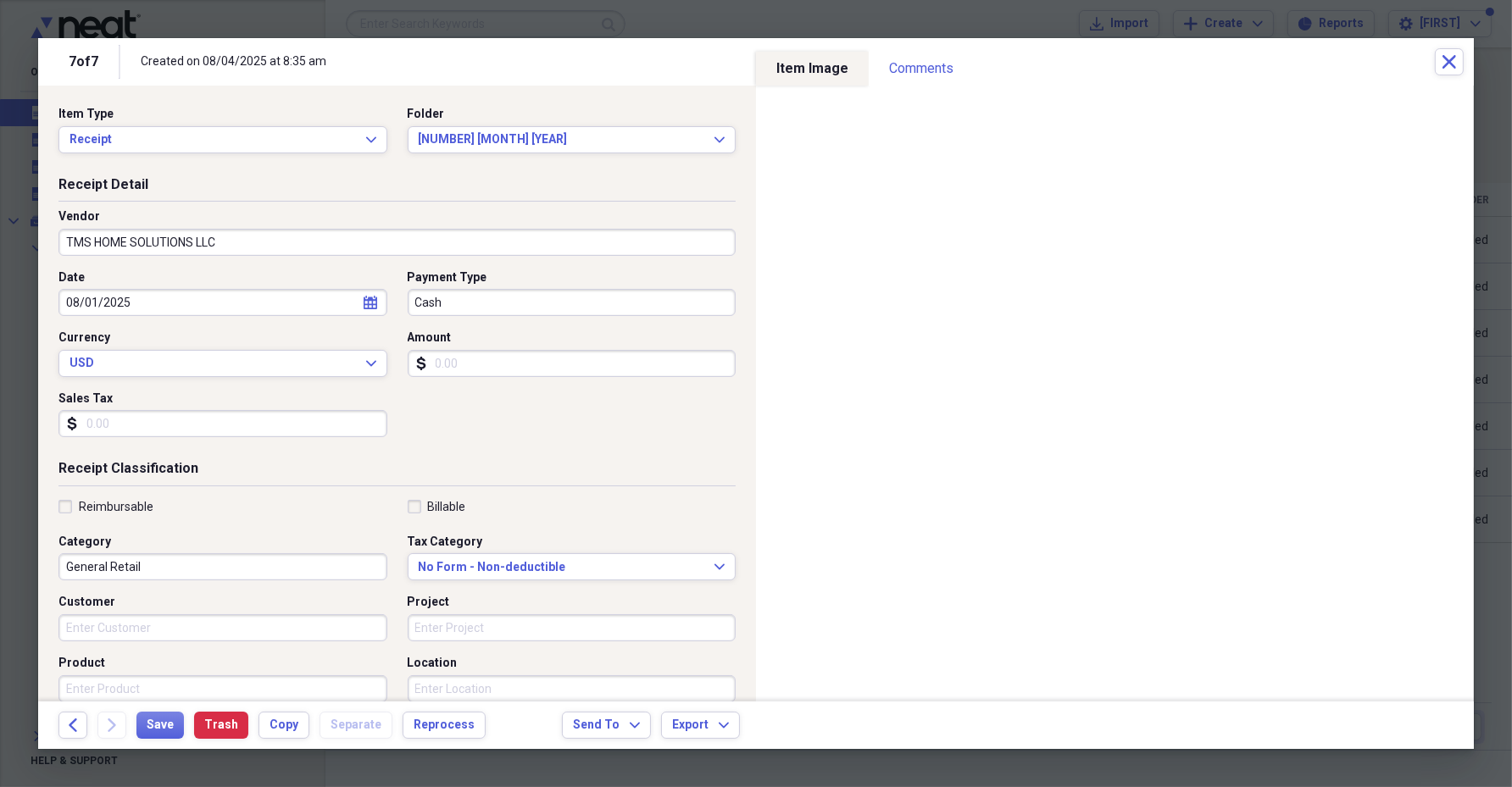 type on "Money" 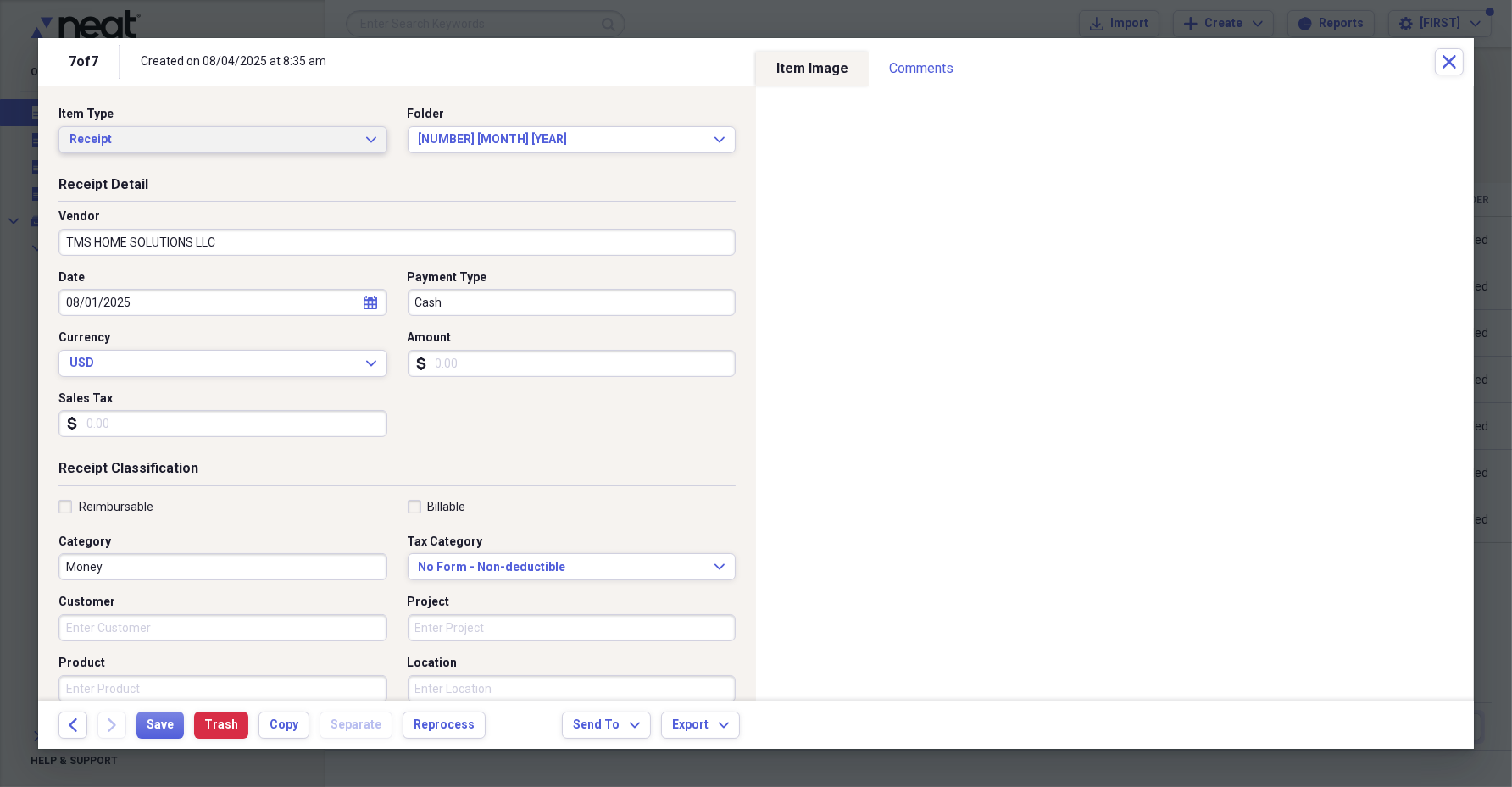click on "Expand" 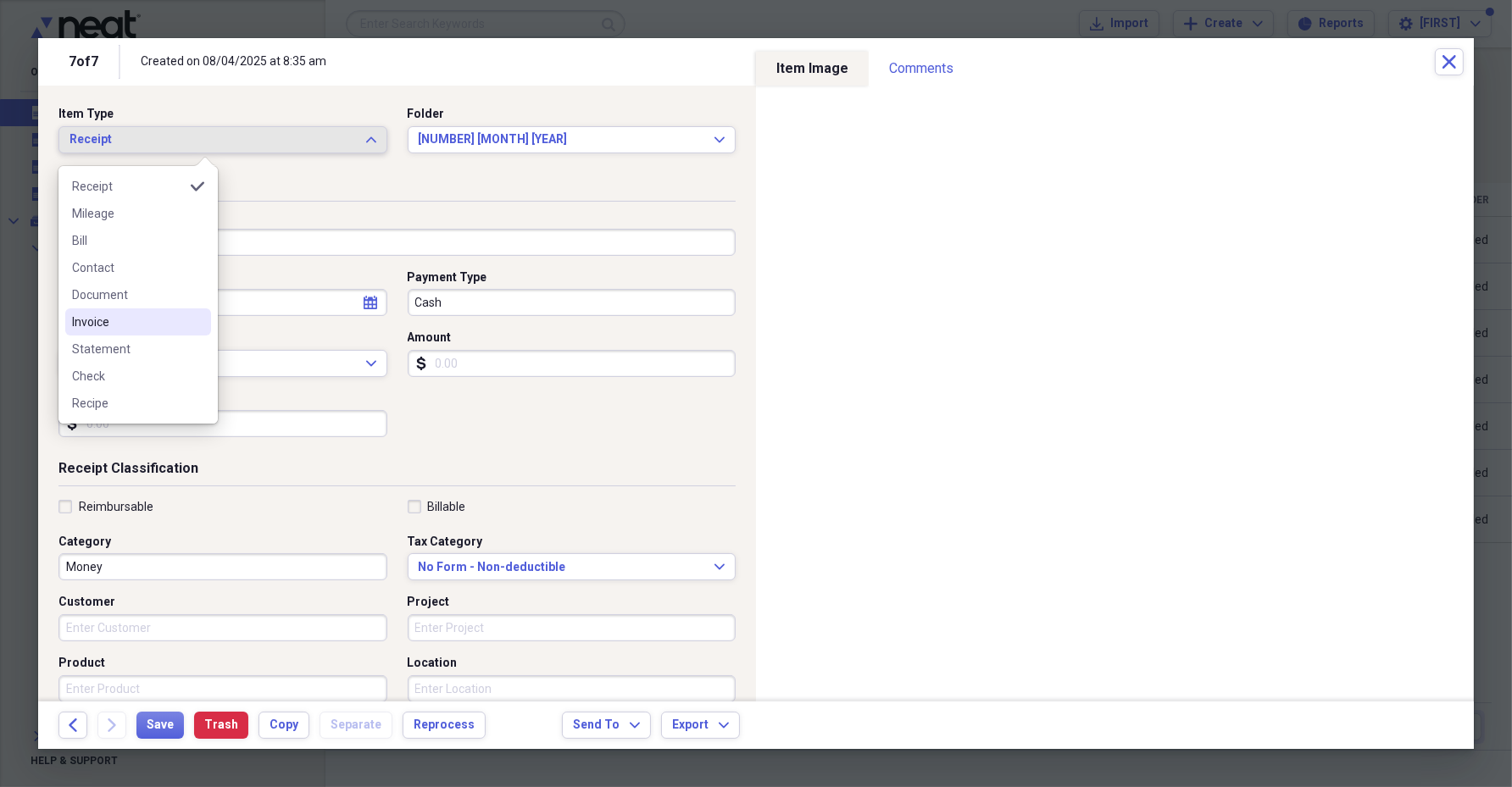 click on "Invoice" at bounding box center [128, 322] 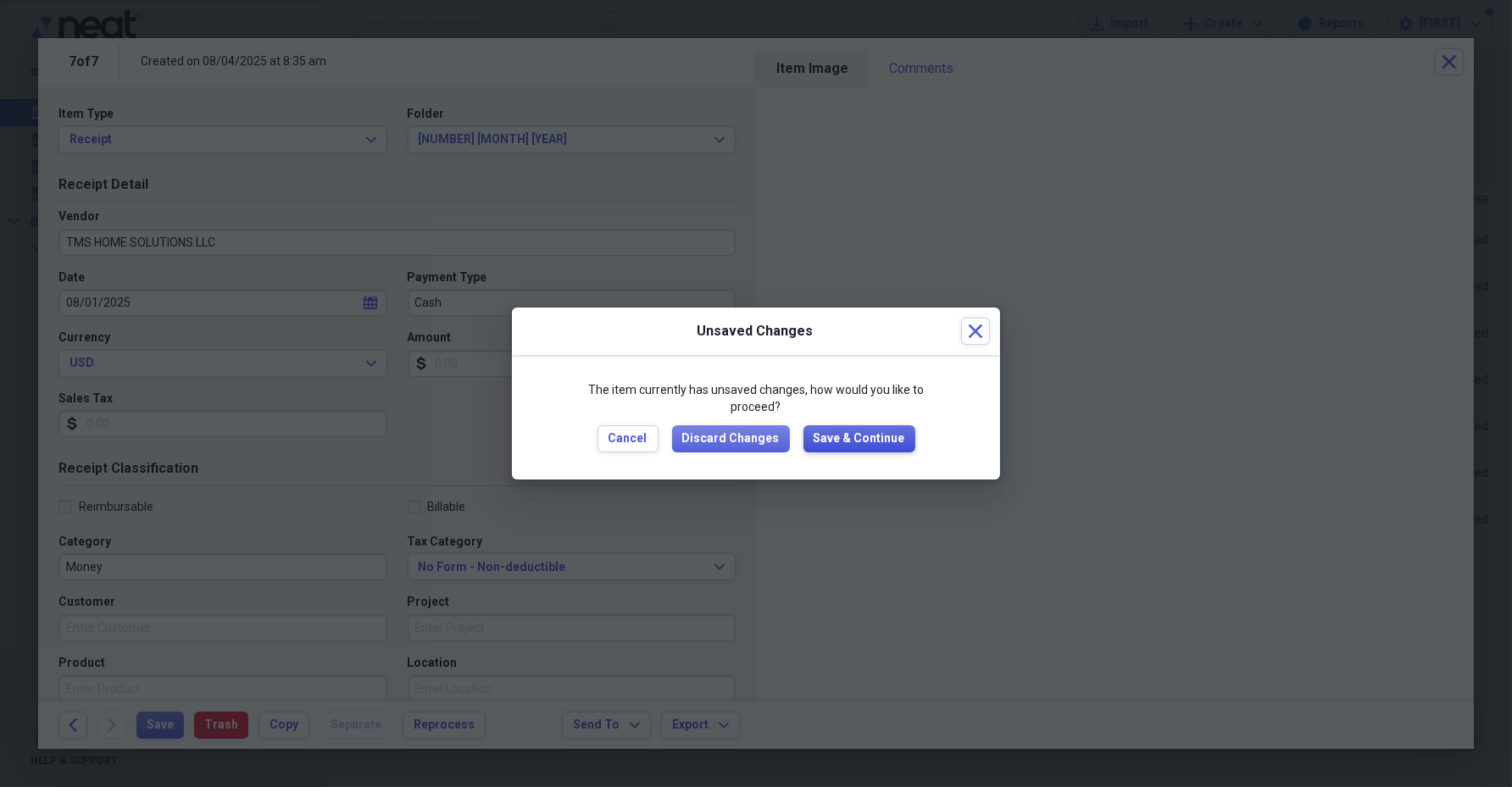 click on "Save & Continue" at bounding box center (859, 439) 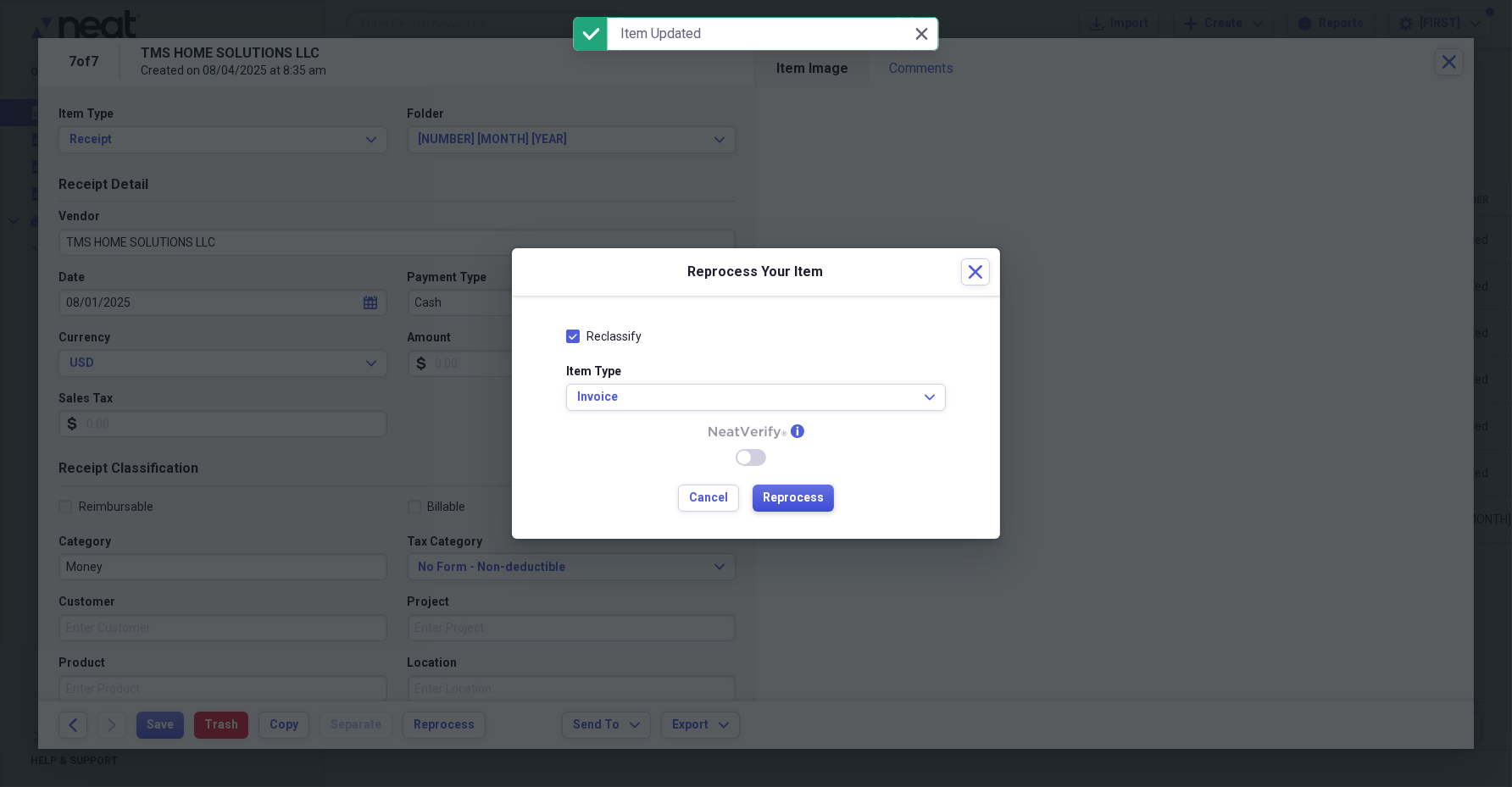 click on "Reprocess" at bounding box center (793, 498) 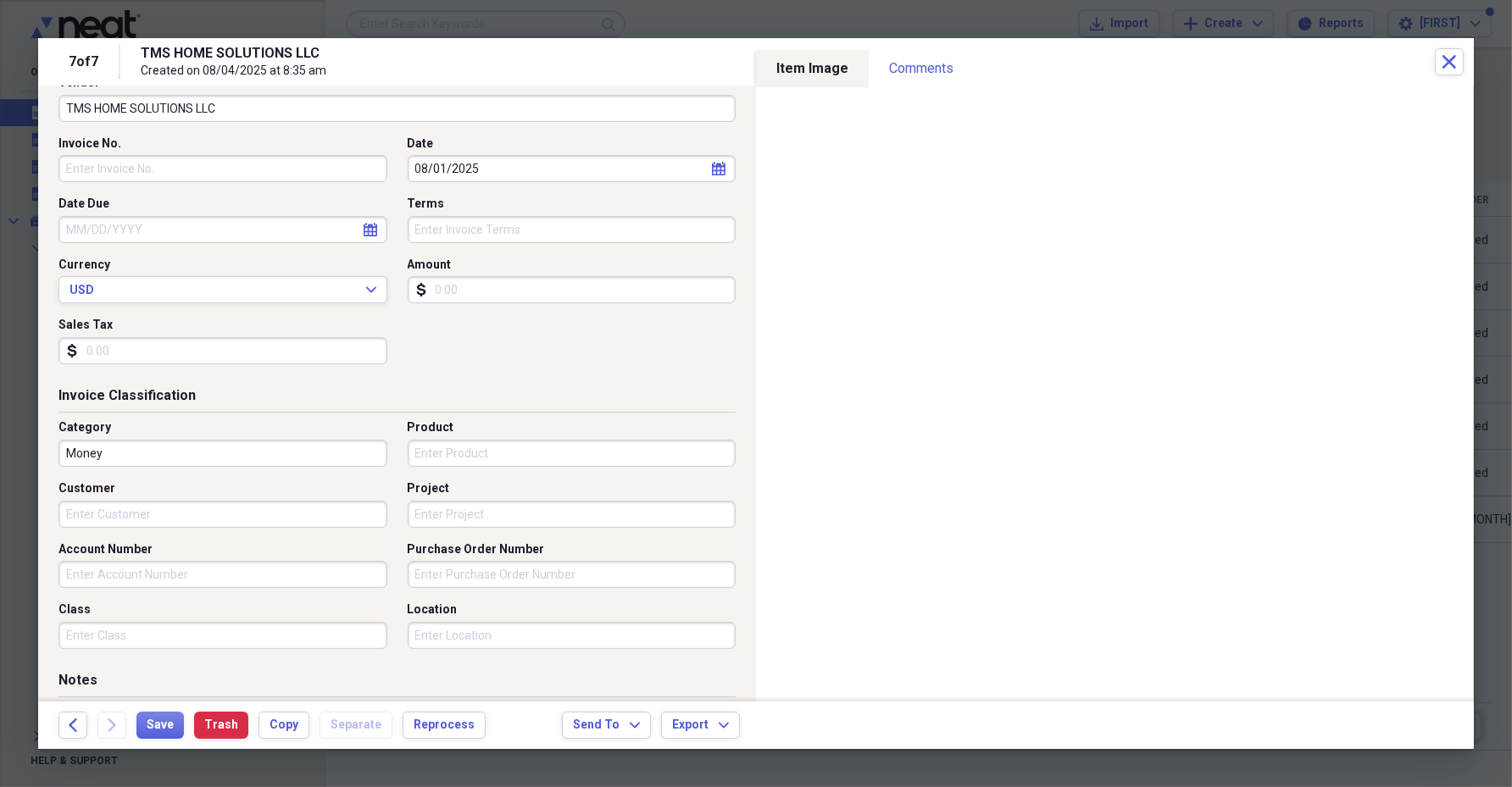 scroll, scrollTop: 105, scrollLeft: 0, axis: vertical 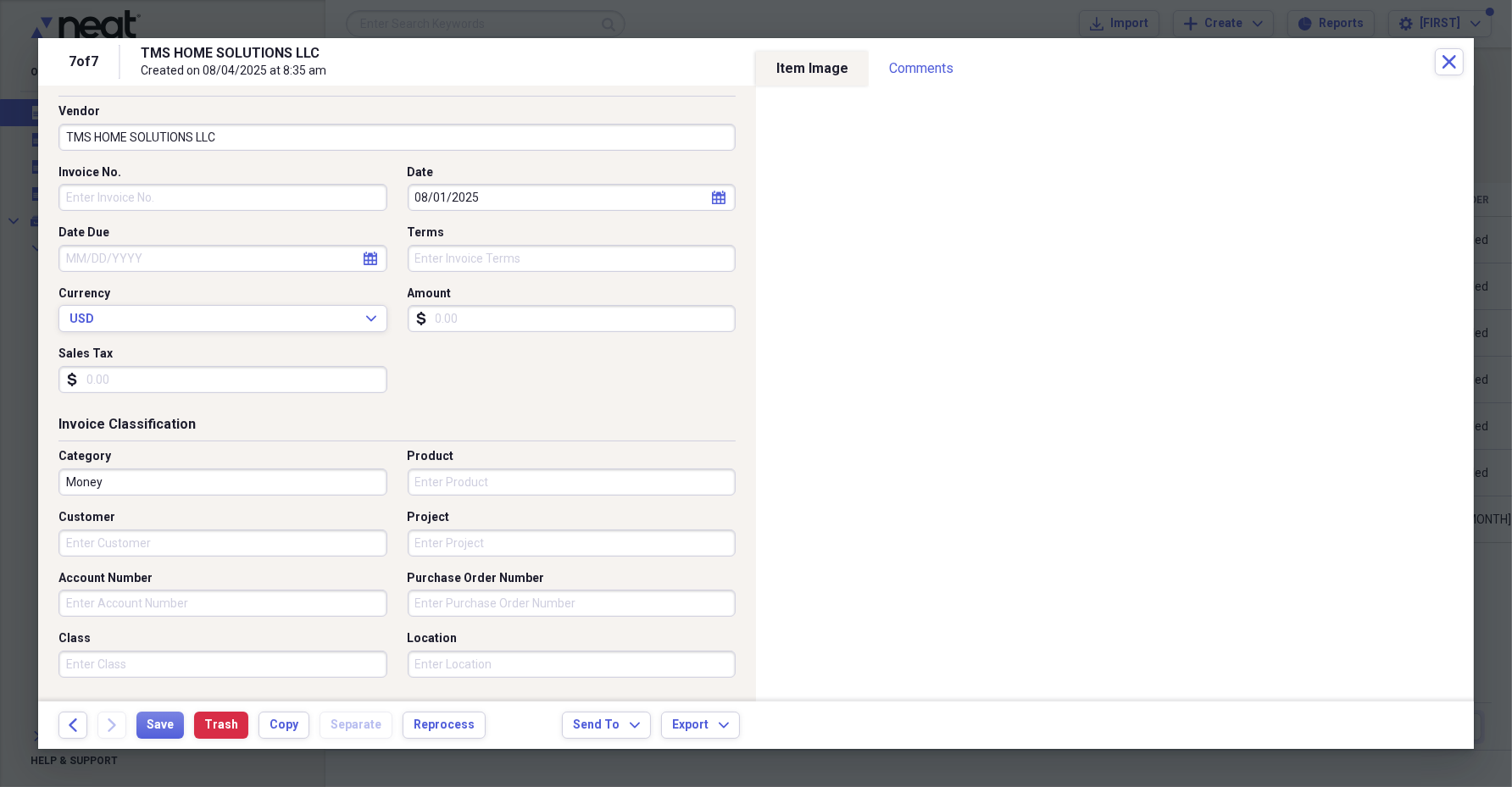 click on "calendar" 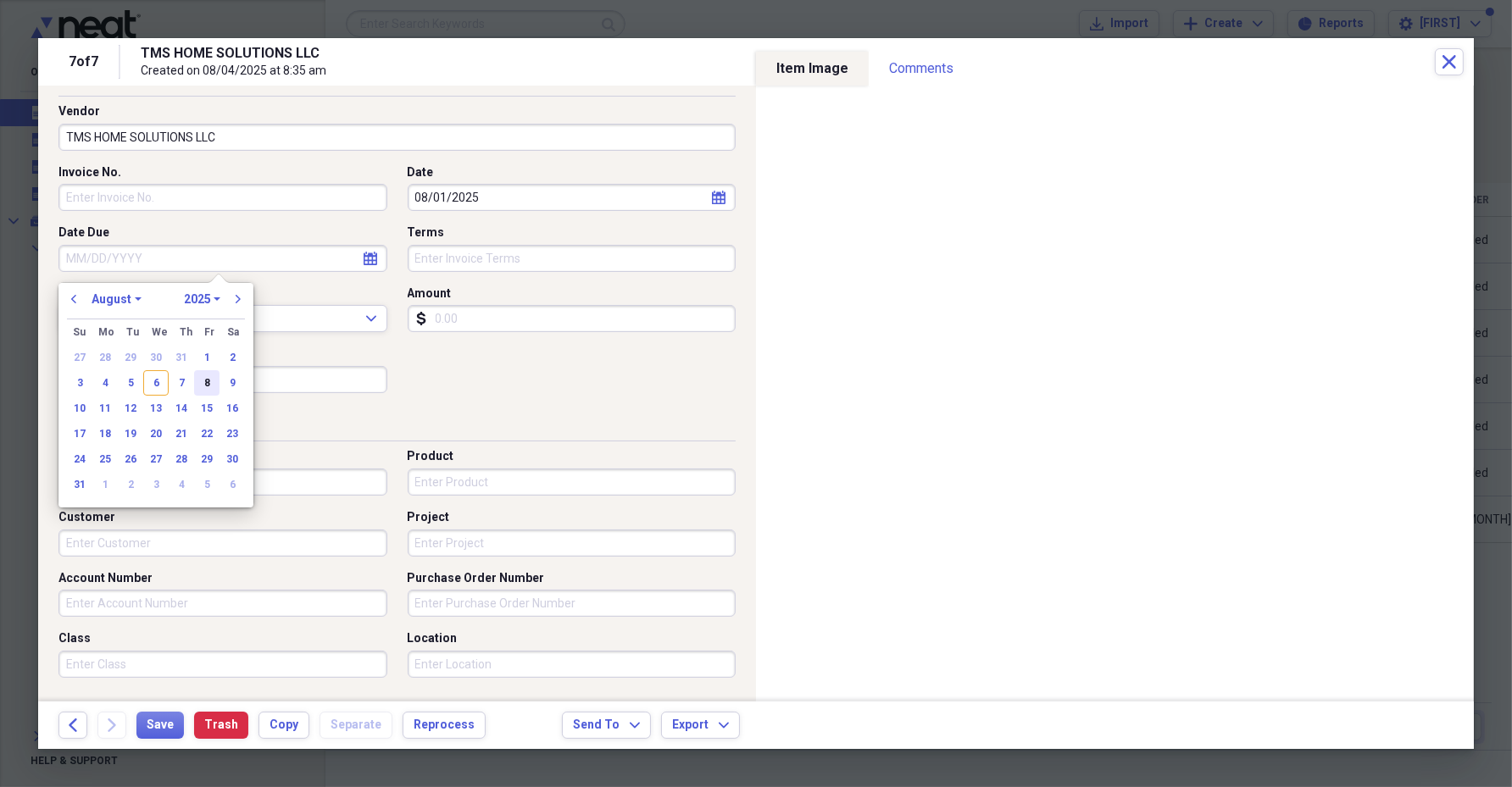 click on "8" at bounding box center (207, 383) 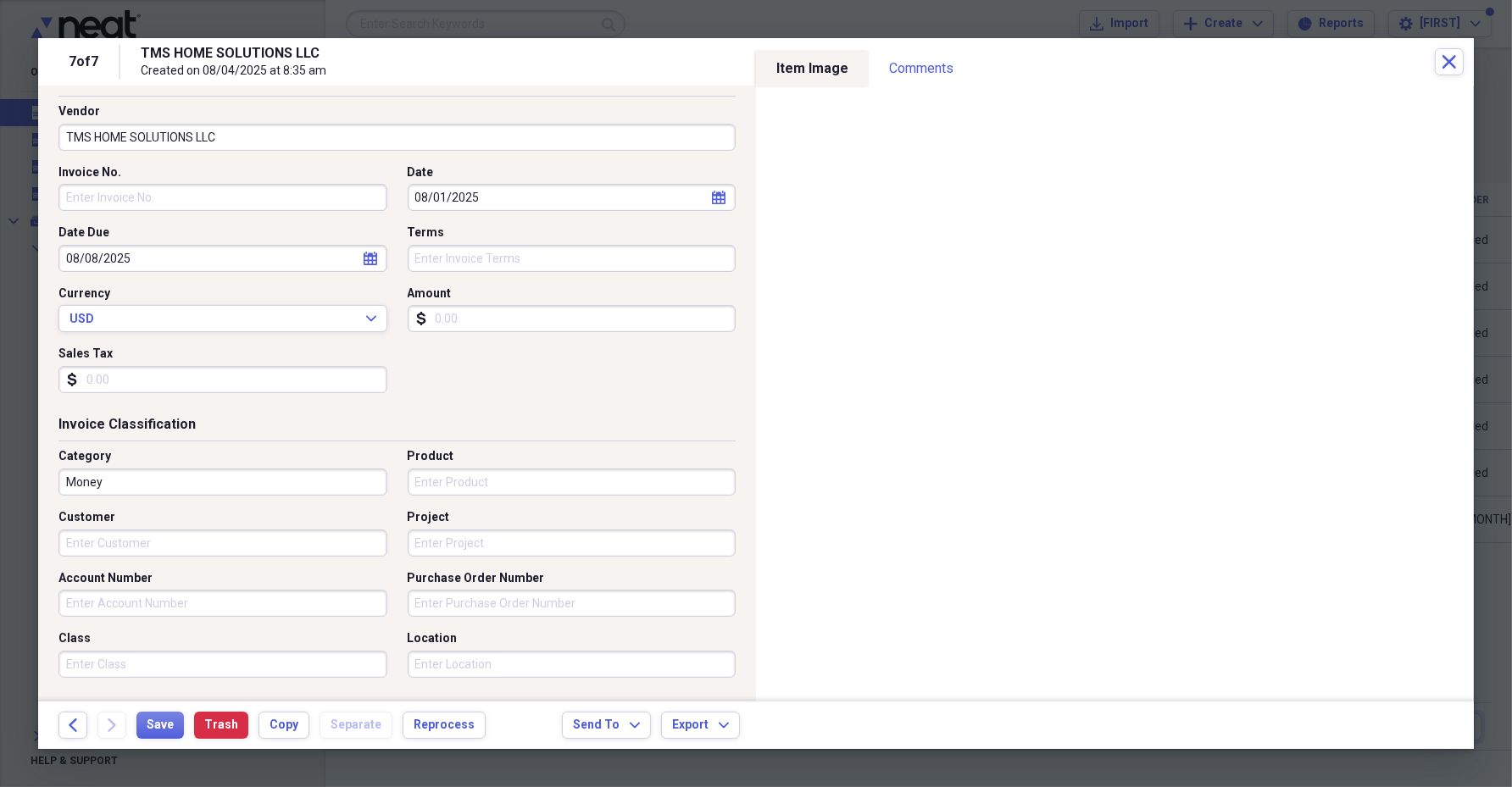 click on "Customer" at bounding box center [223, 543] 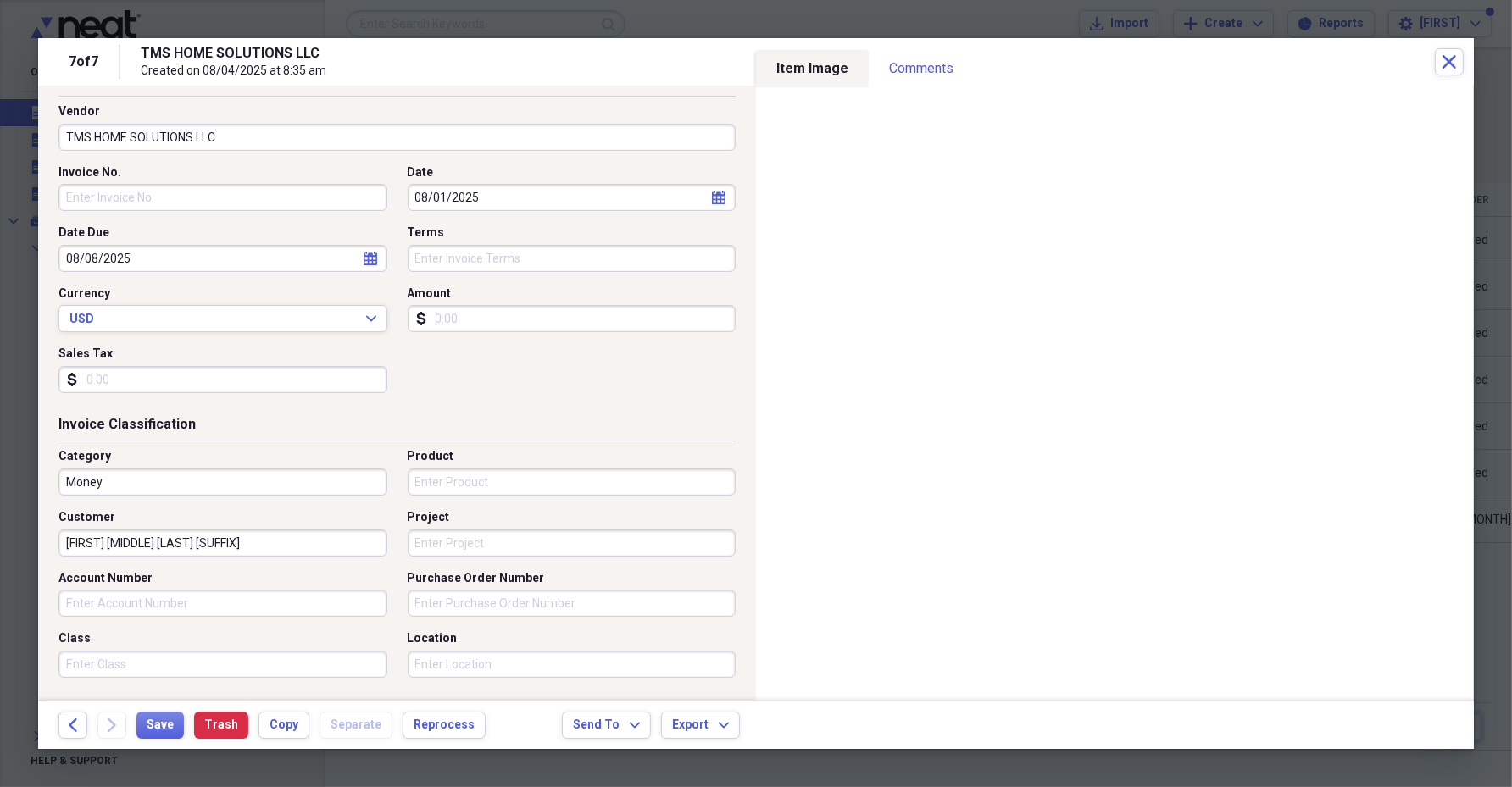 click on "[FIRST] [MIDDLE] [LAST] [SUFFIX]" at bounding box center [223, 543] 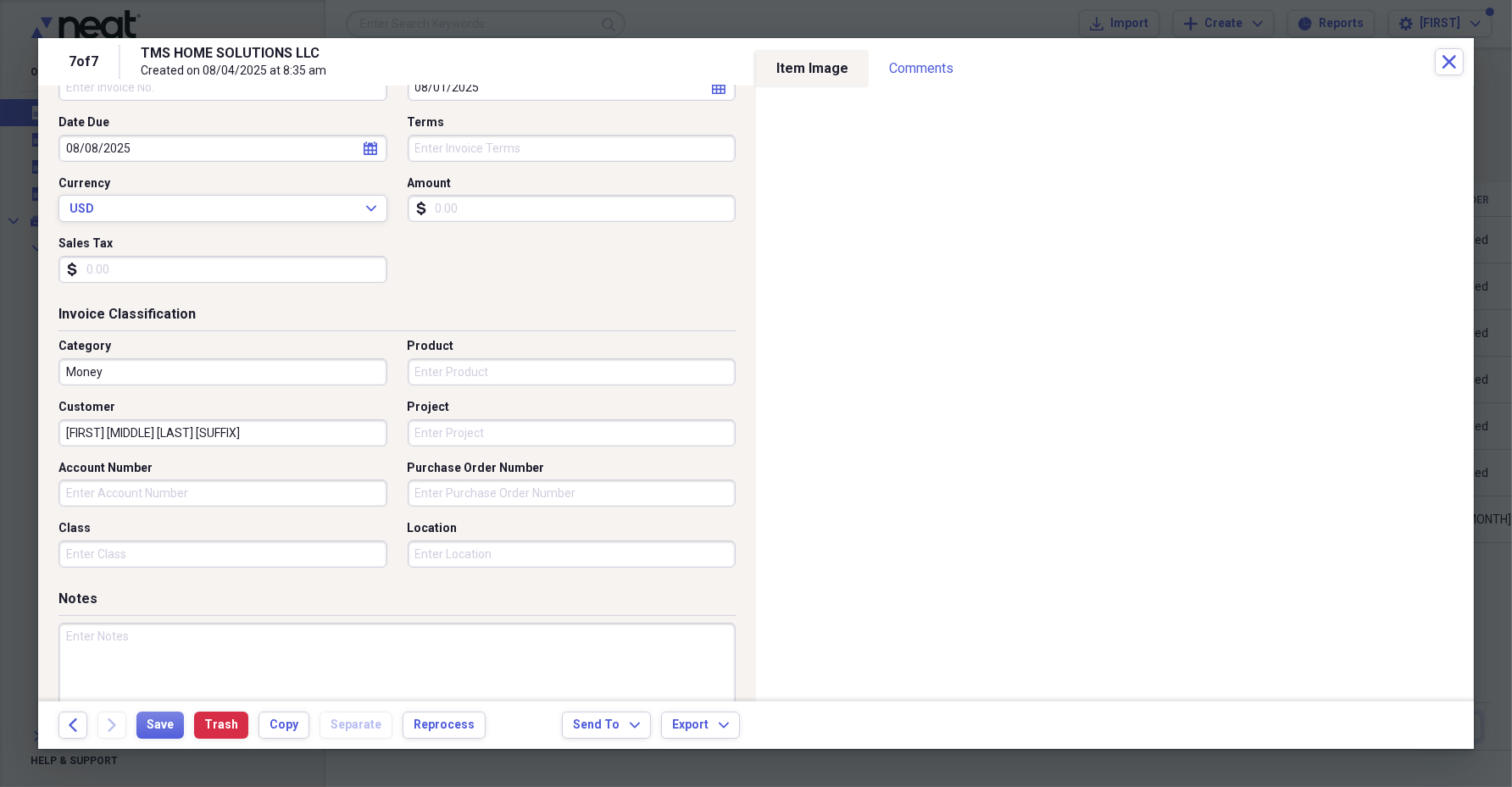 scroll, scrollTop: 392, scrollLeft: 0, axis: vertical 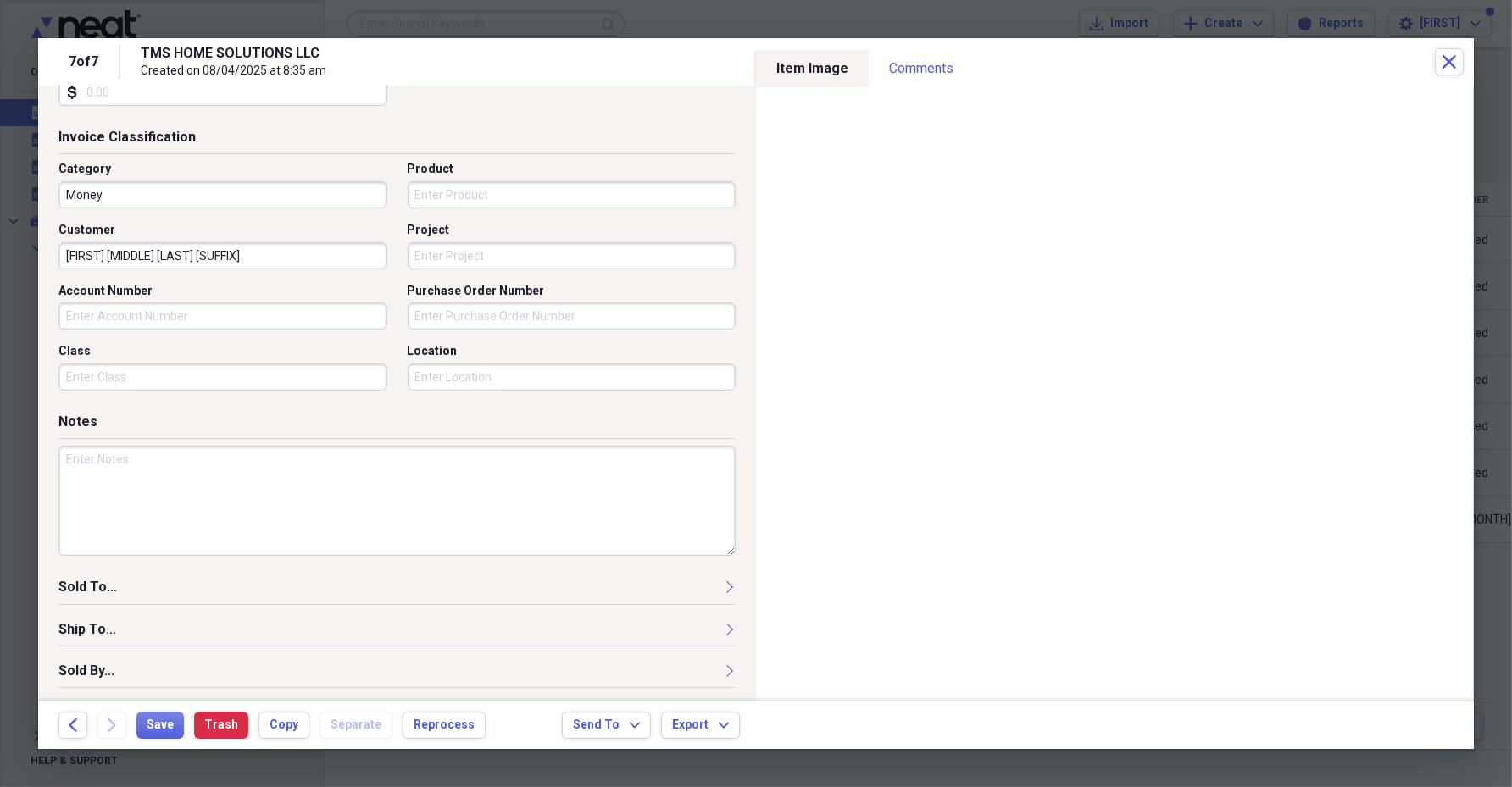 type on "[FIRST] [MIDDLE] [LAST] [SUFFIX]" 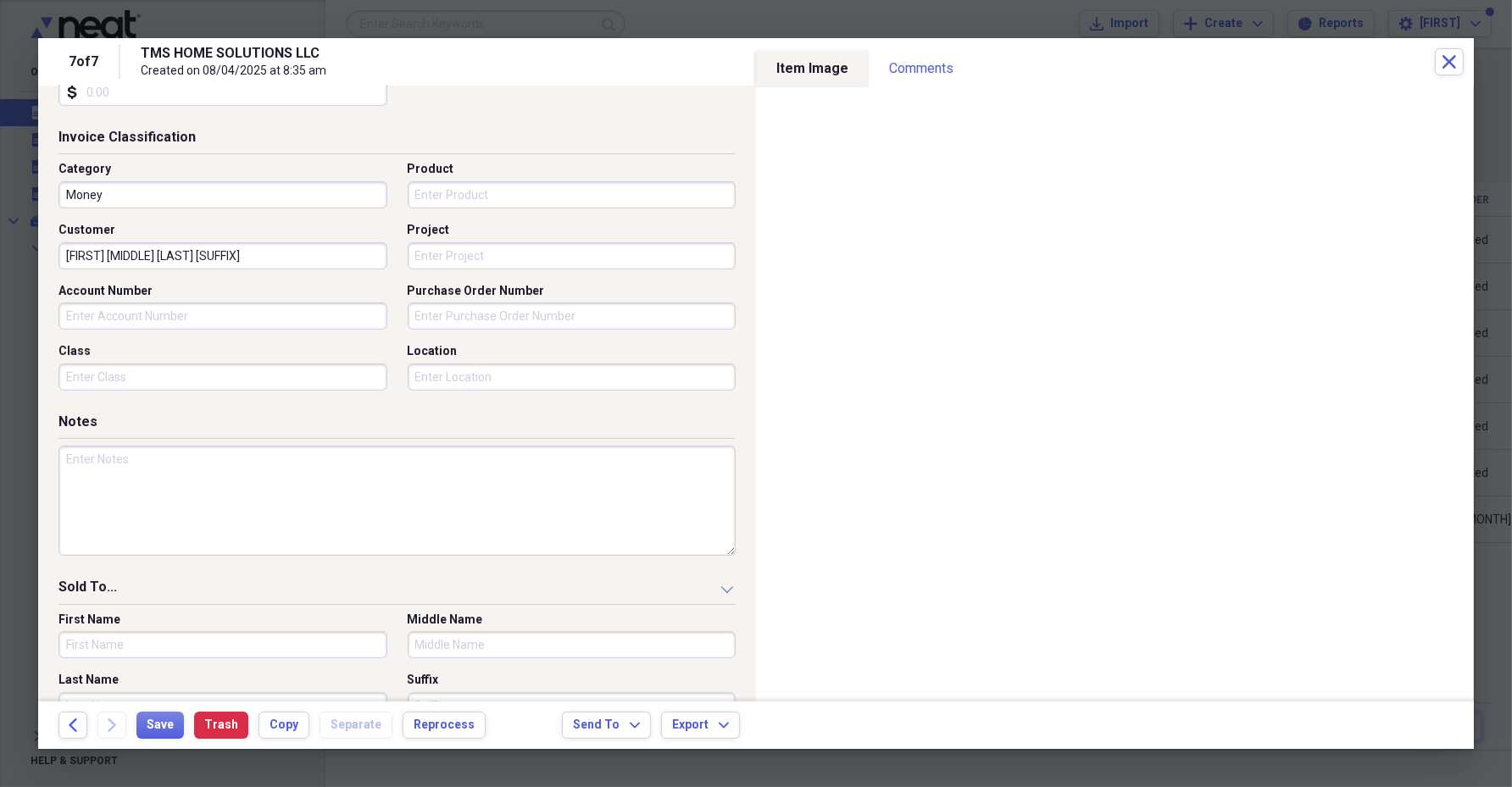 scroll, scrollTop: 604, scrollLeft: 0, axis: vertical 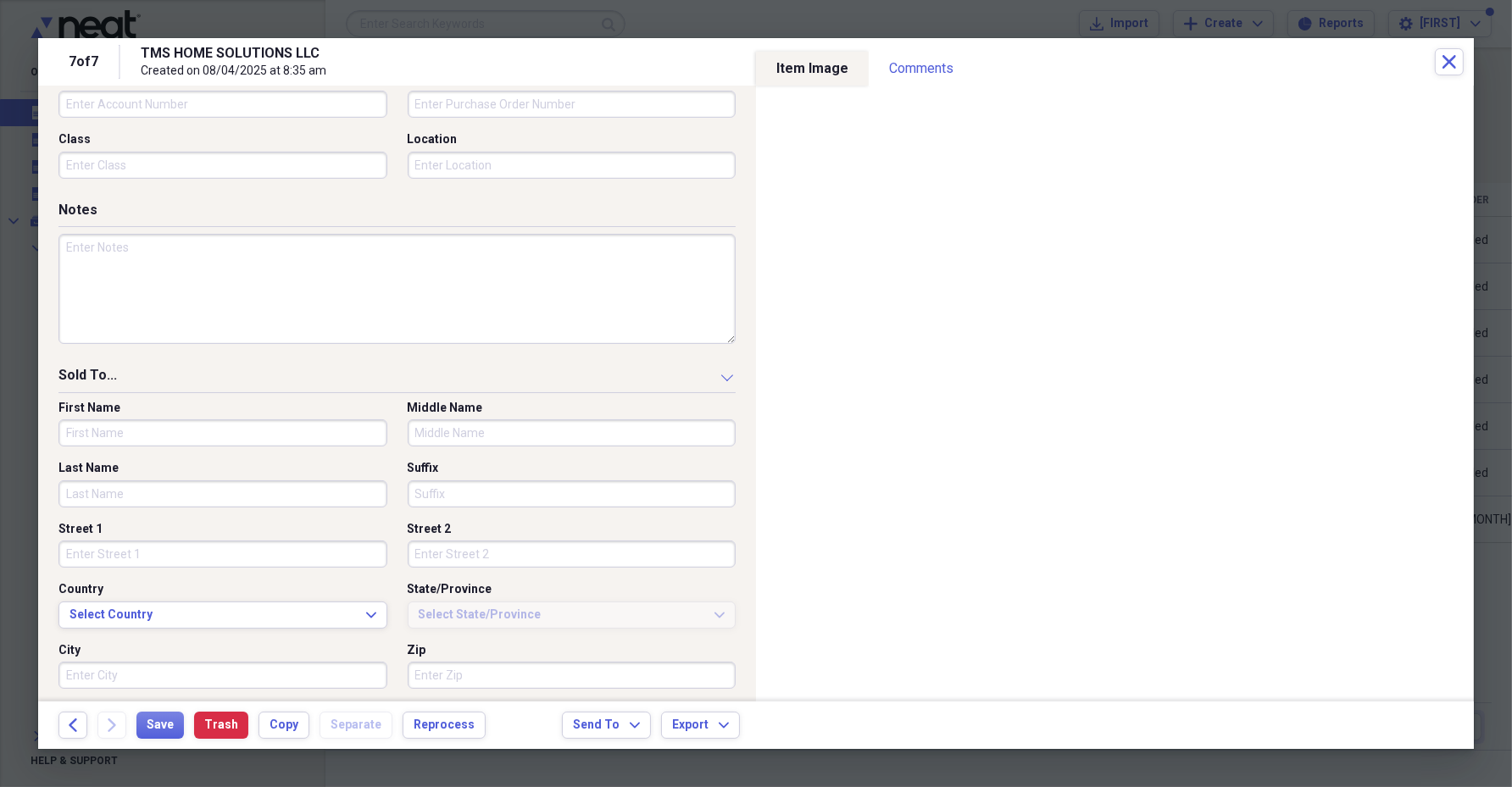click on "First Name" at bounding box center (223, 433) 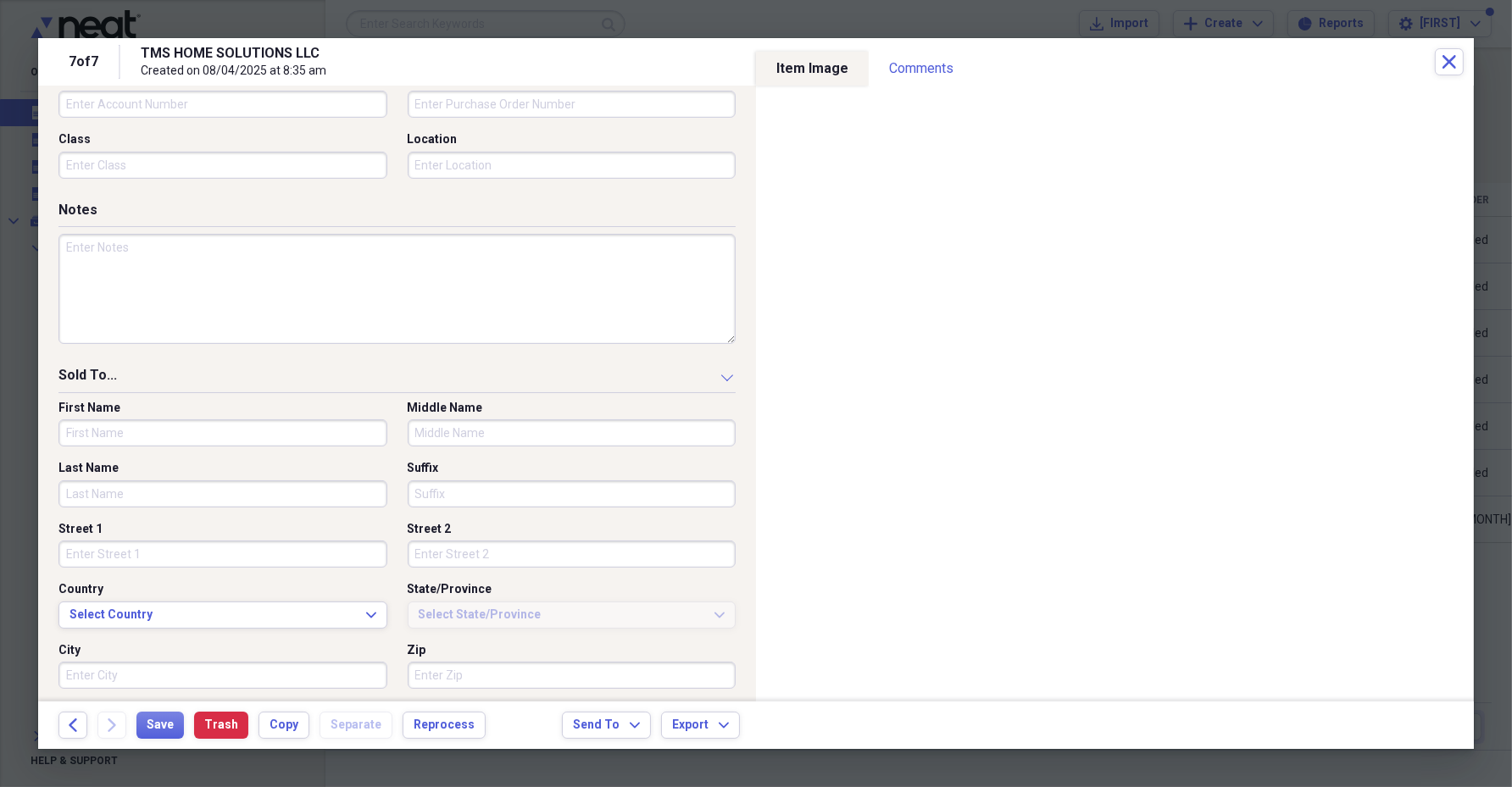 paste on "[FIRST] [MIDDLE] [LAST] [SUFFIX]" 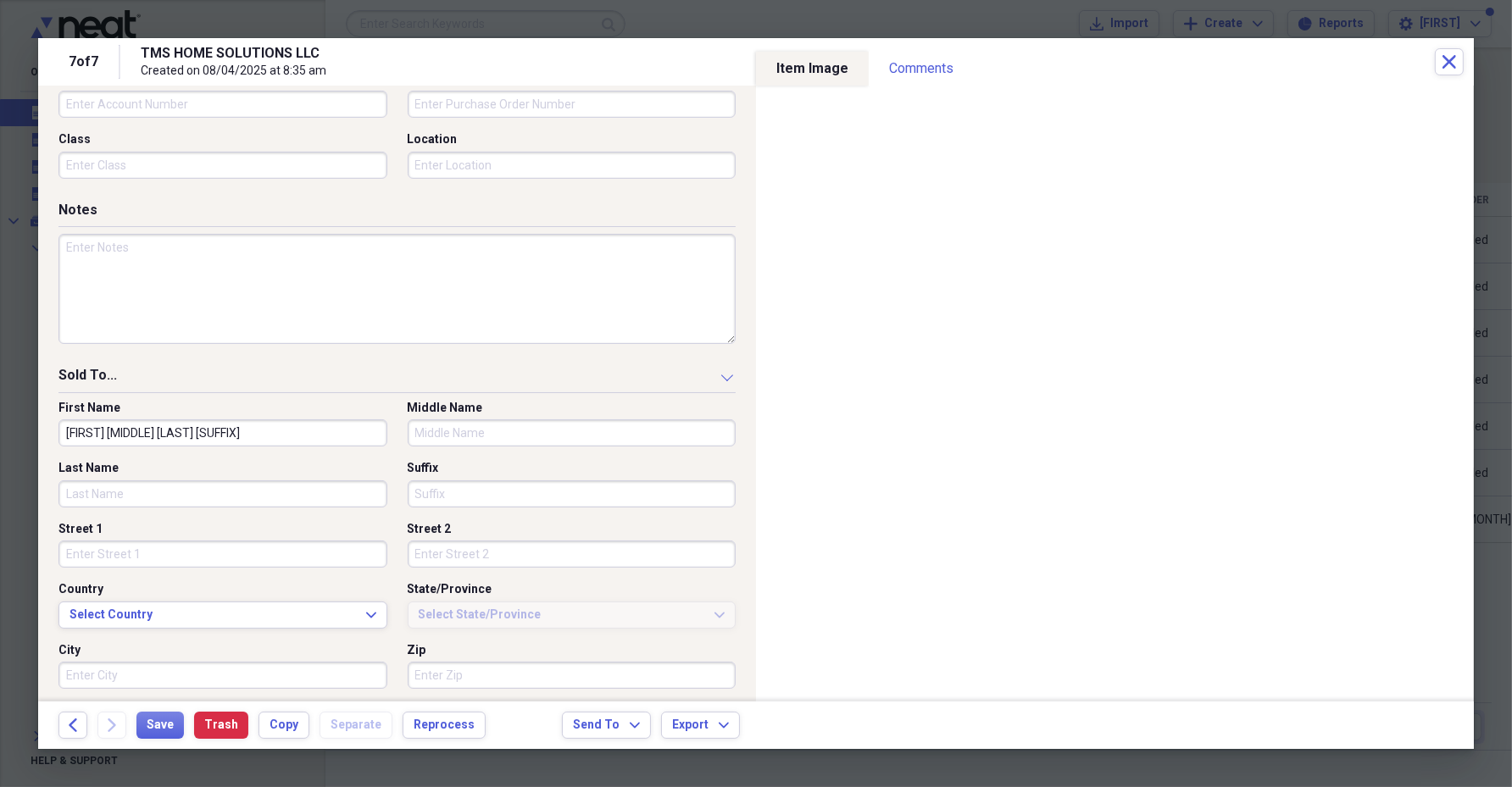 type on "[FIRST] [MIDDLE] [LAST] [SUFFIX]" 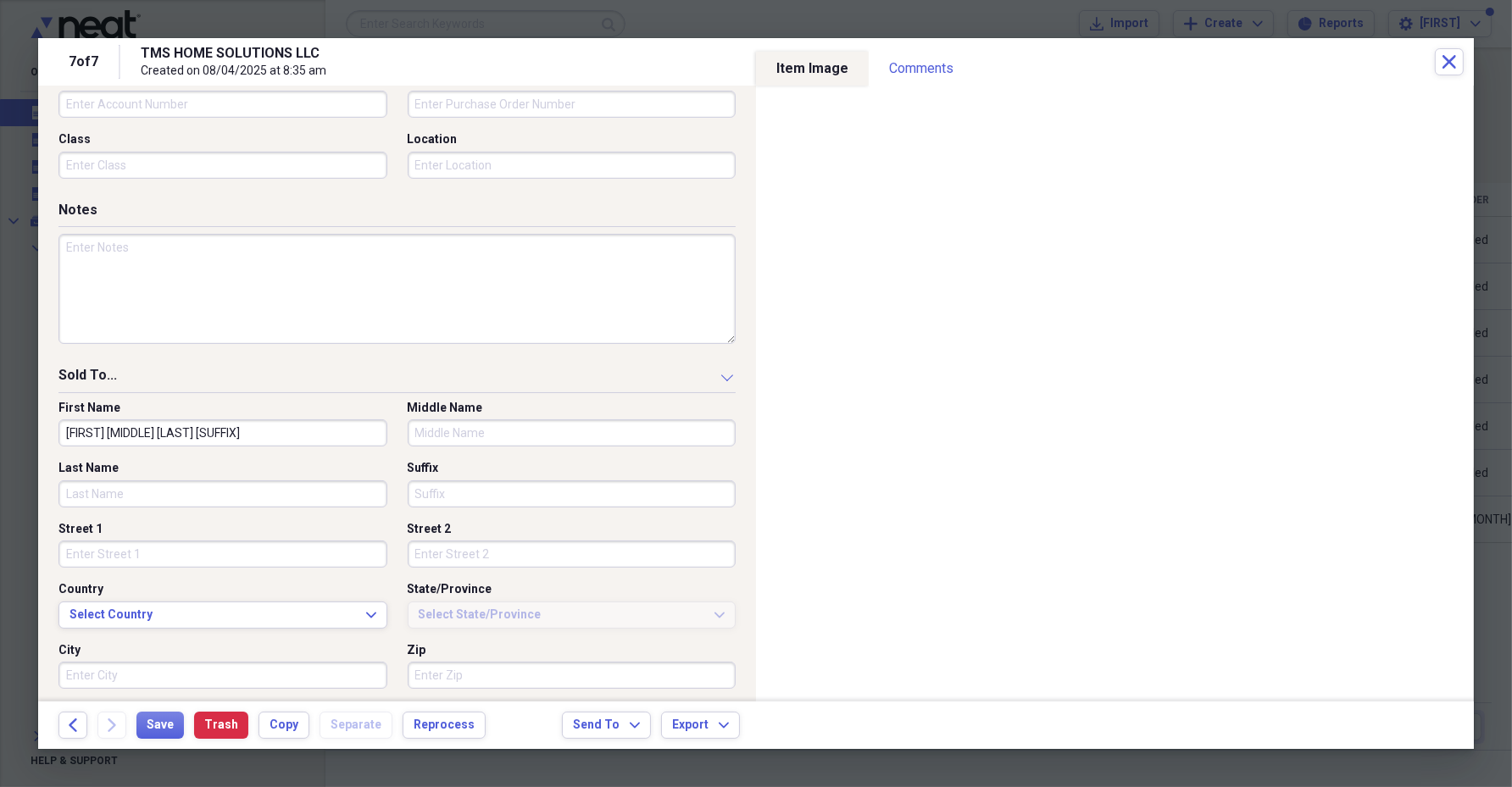 paste on "[FIRST] [MIDDLE] [LAST] [SUFFIX]" 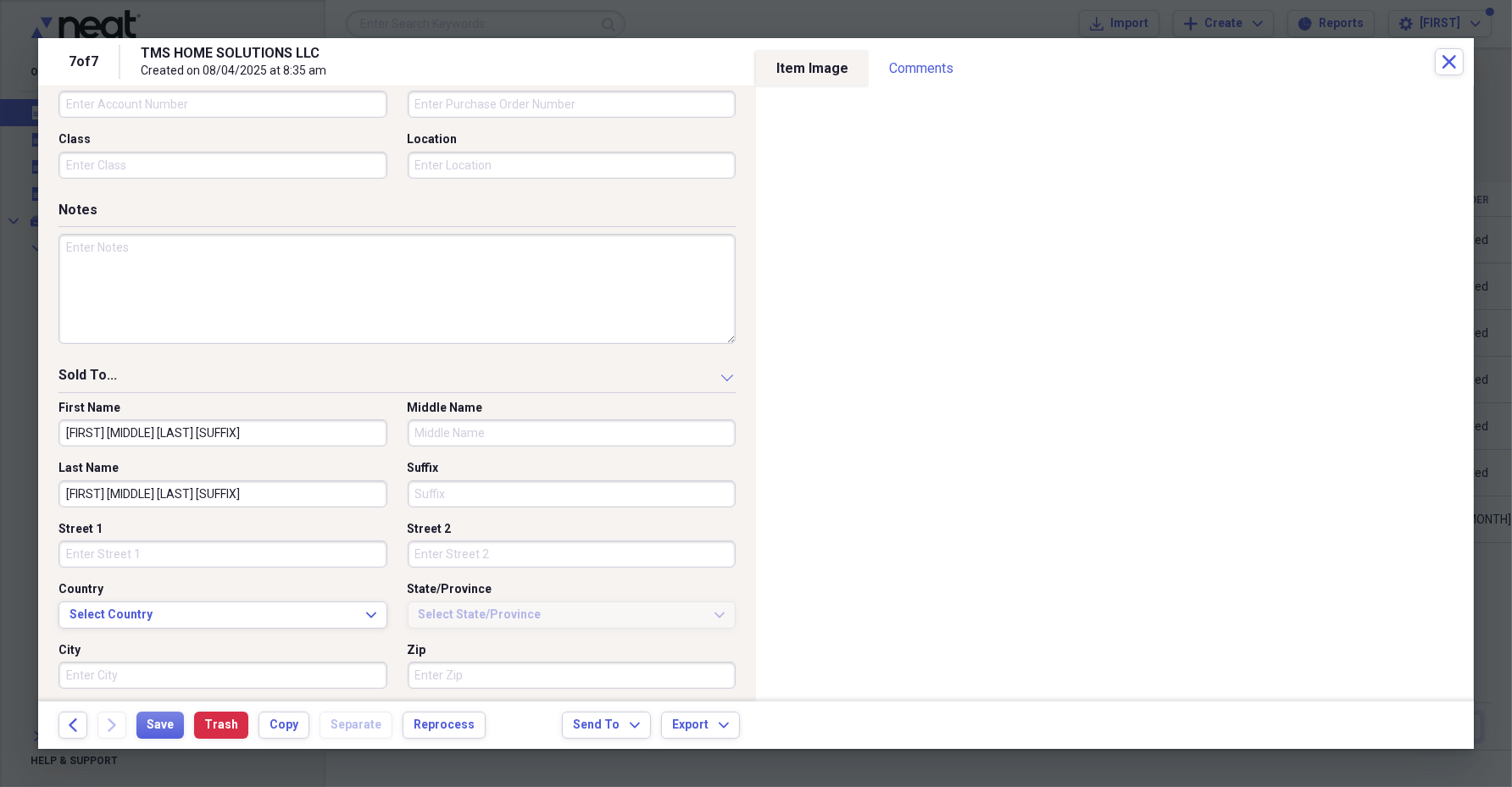 drag, startPoint x: 109, startPoint y: 493, endPoint x: 42, endPoint y: 507, distance: 68.44706 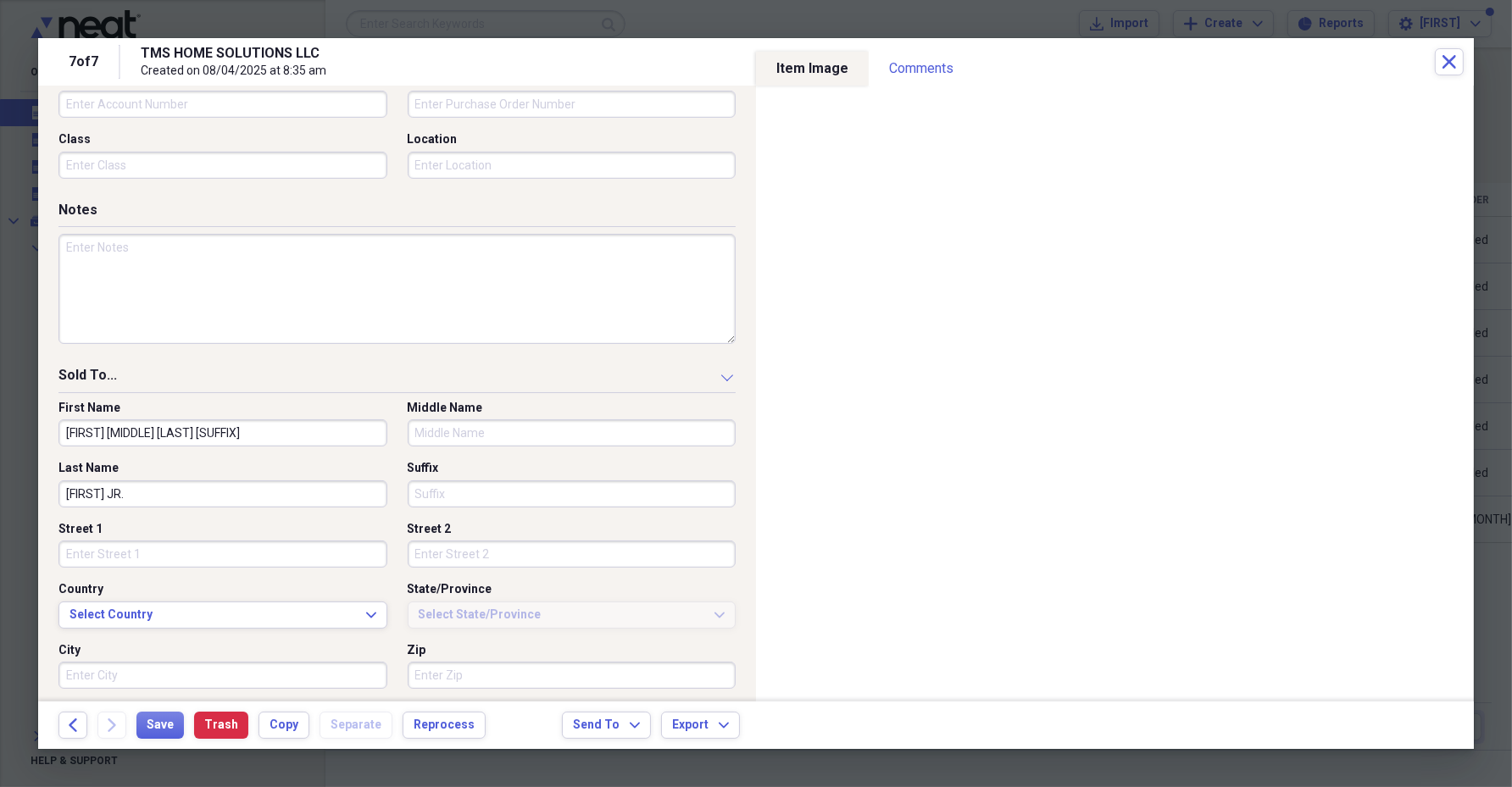 type on "[FIRST] JR." 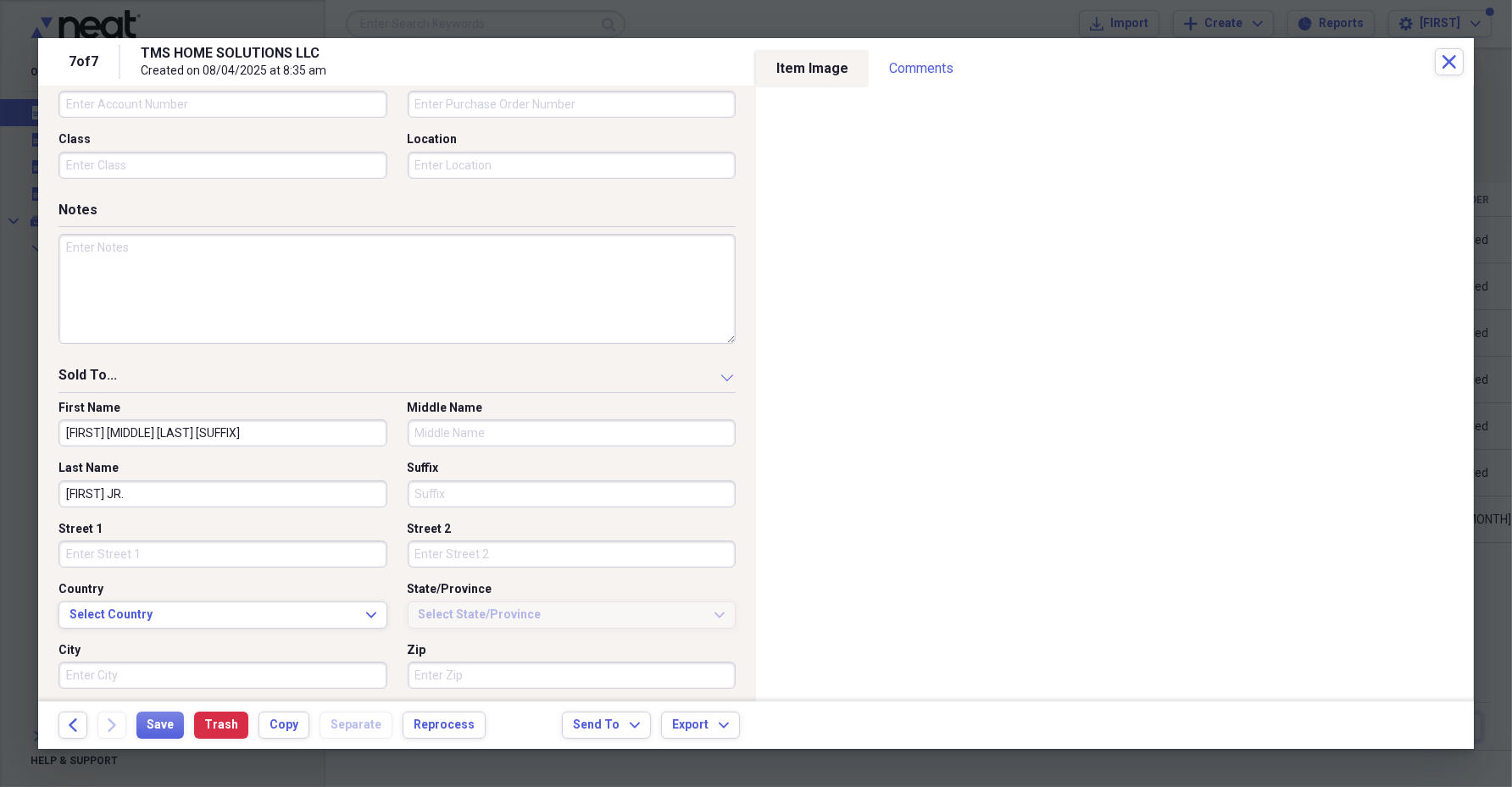 click on "[FIRST] [MIDDLE] [LAST] [SUFFIX]" at bounding box center (223, 433) 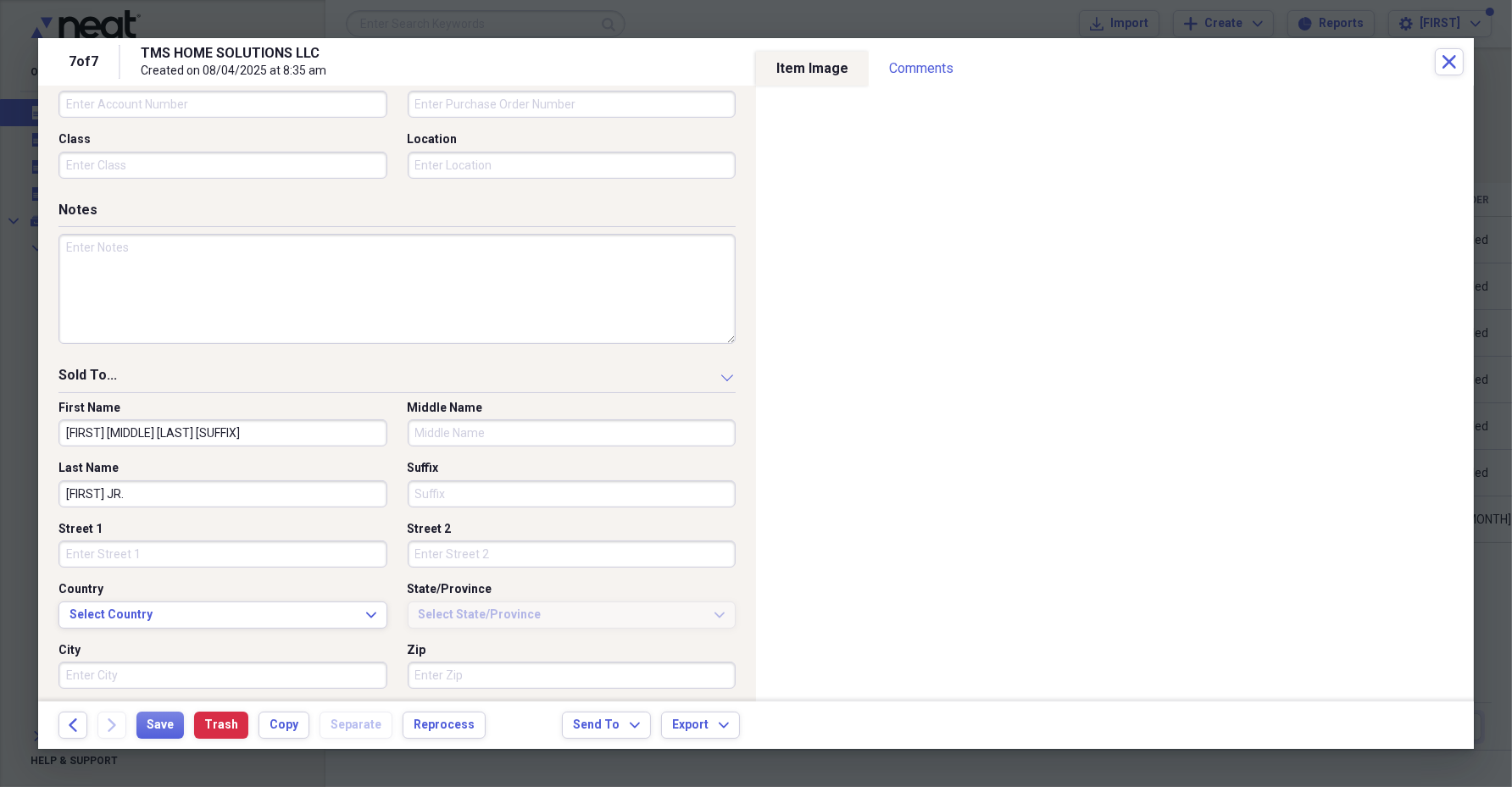 drag, startPoint x: 94, startPoint y: 431, endPoint x: 217, endPoint y: 432, distance: 123.00406 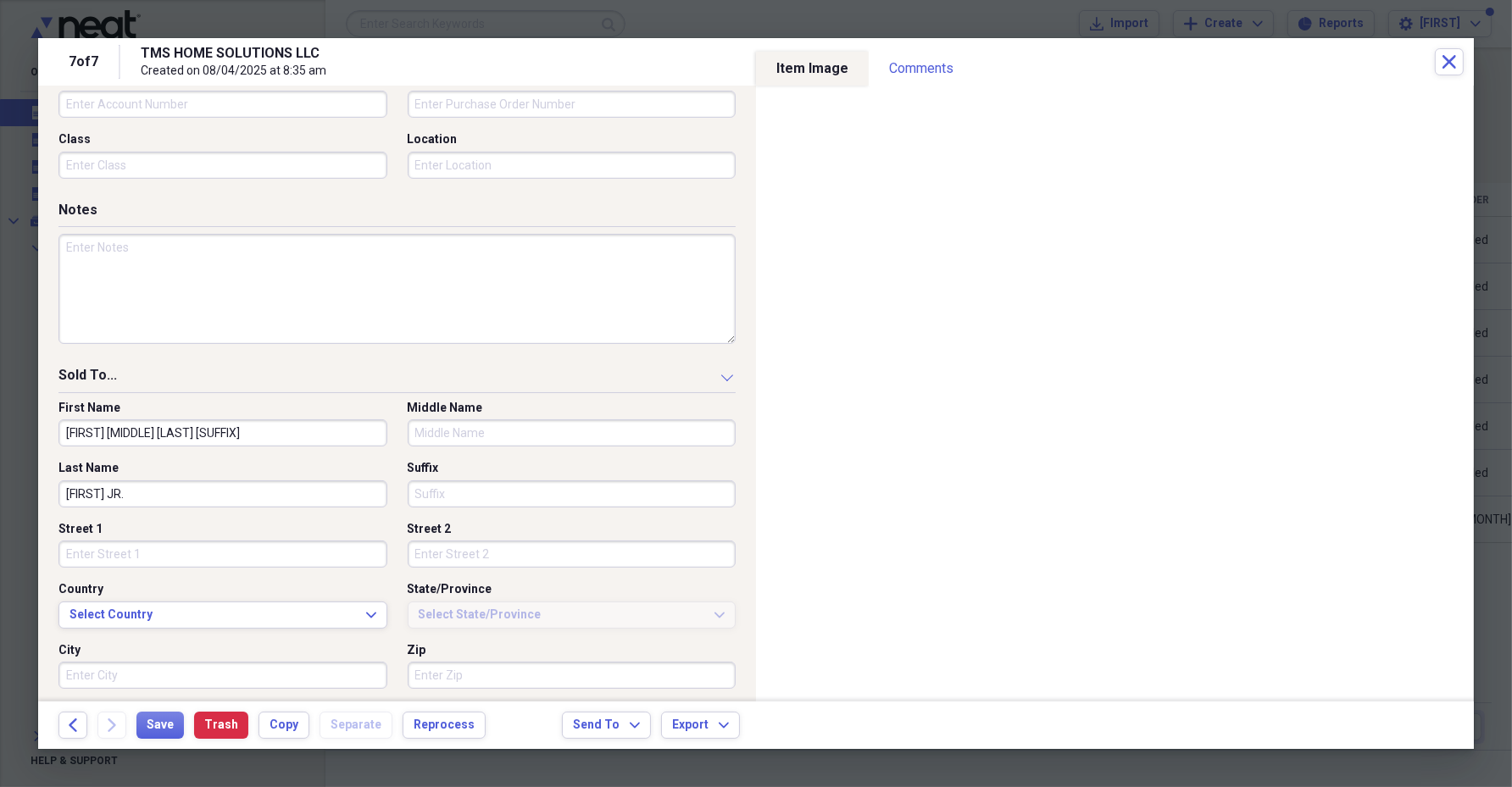 click on "[FIRST] [MIDDLE] [LAST] [SUFFIX]" at bounding box center [223, 433] 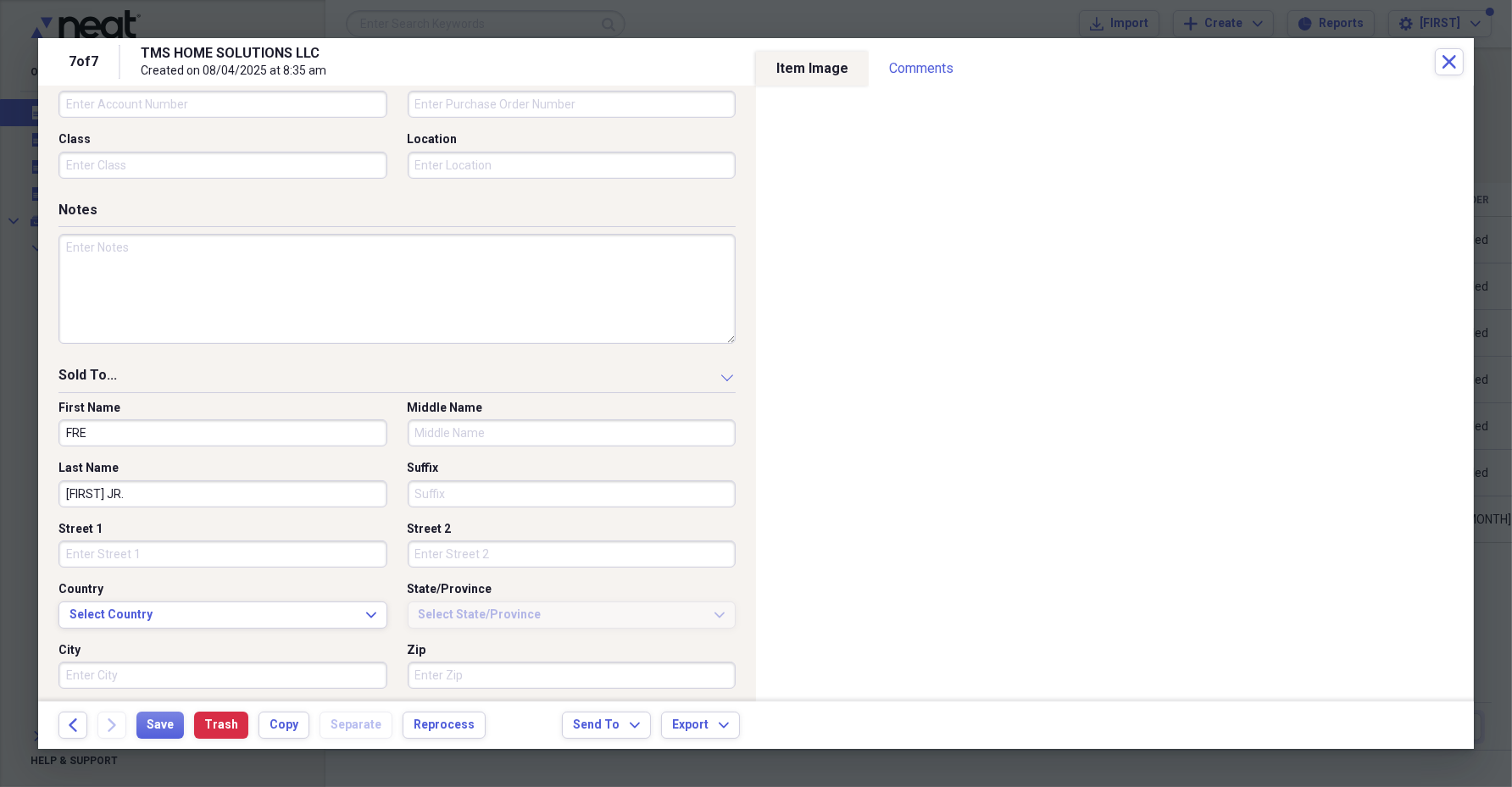 click on "Middle Name" at bounding box center [572, 433] 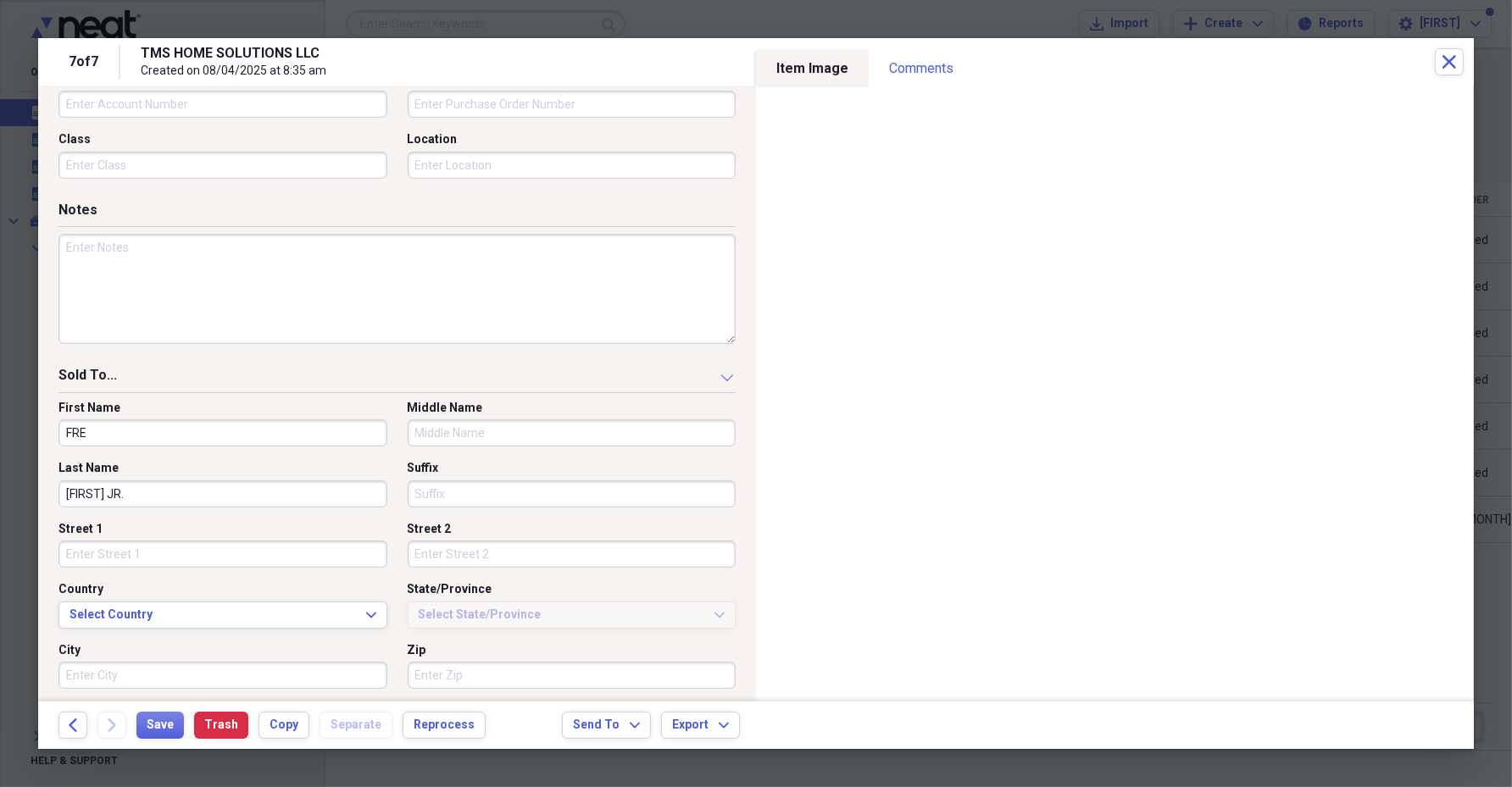 click on "FRE" at bounding box center (223, 433) 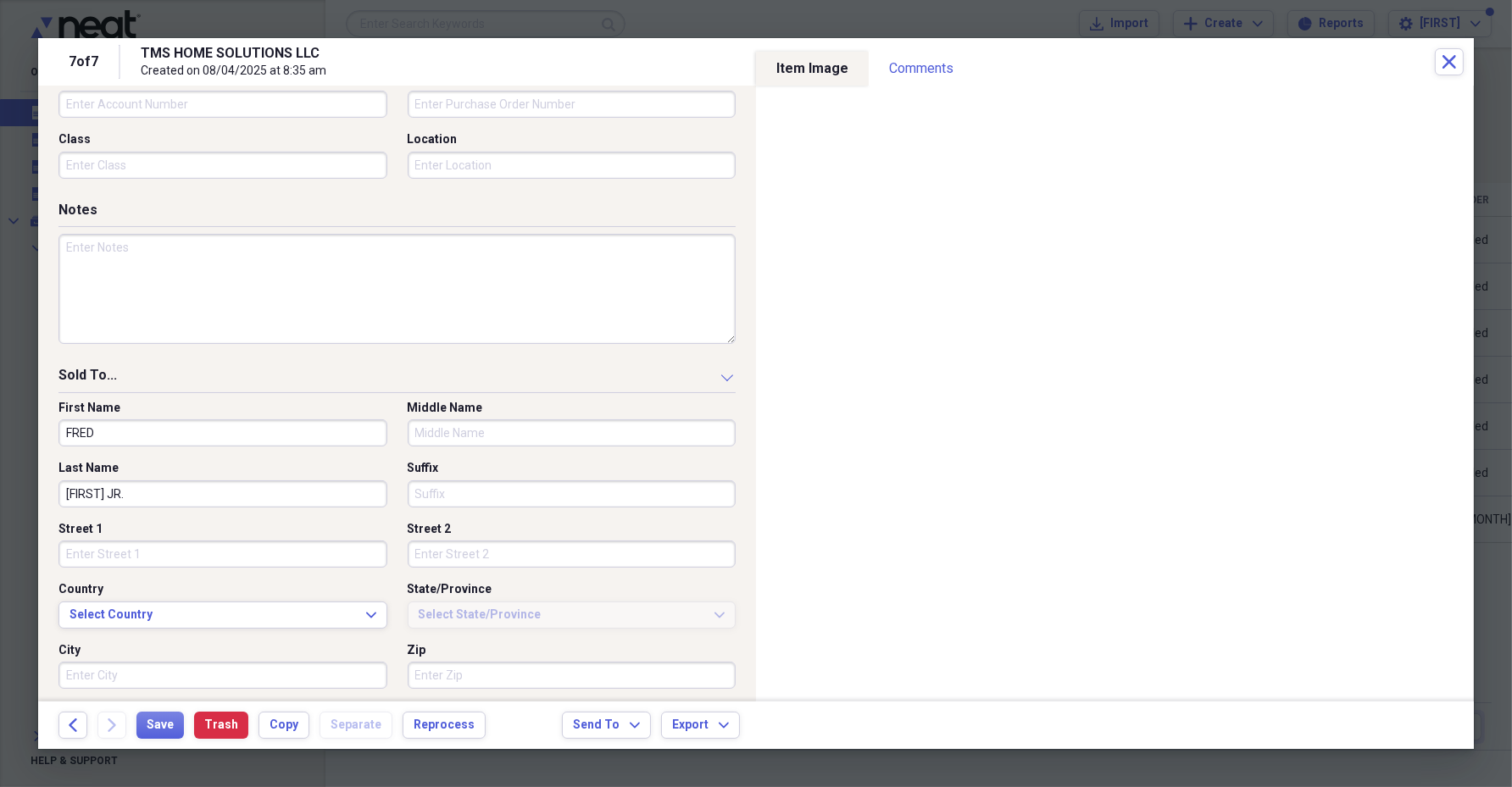 type on "FRED" 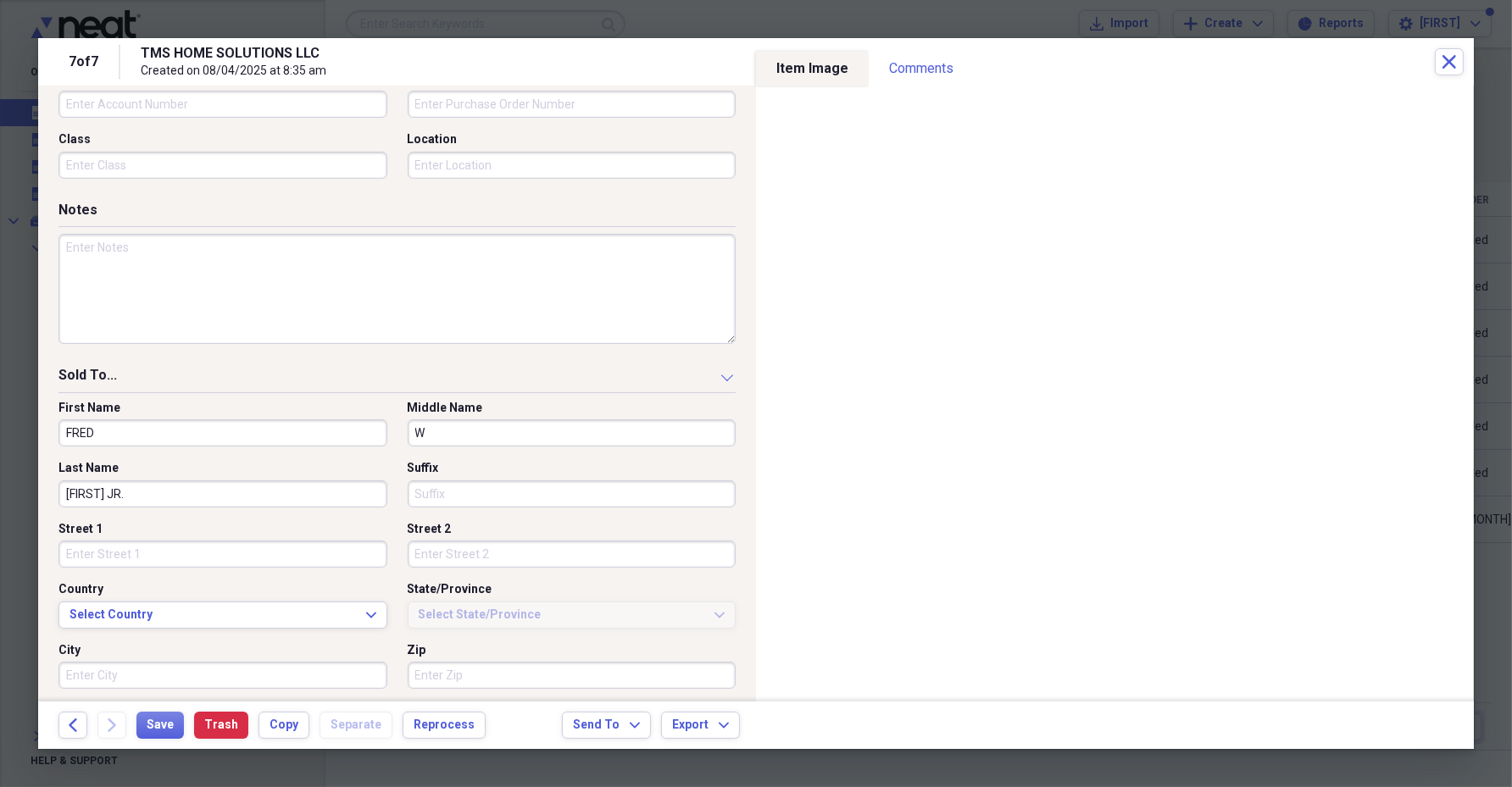 type on "W" 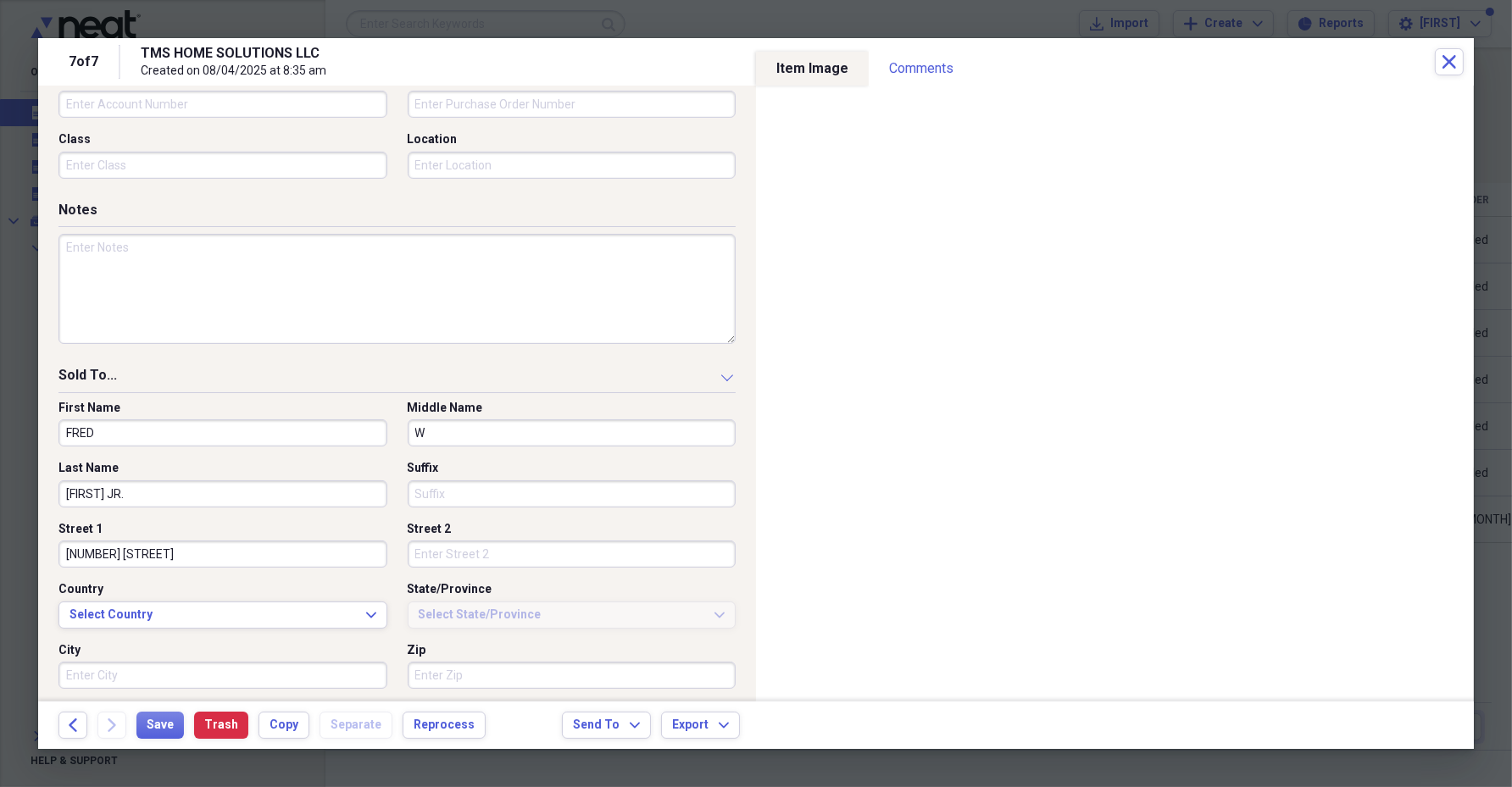 type on "[NUMBER] [STREET]" 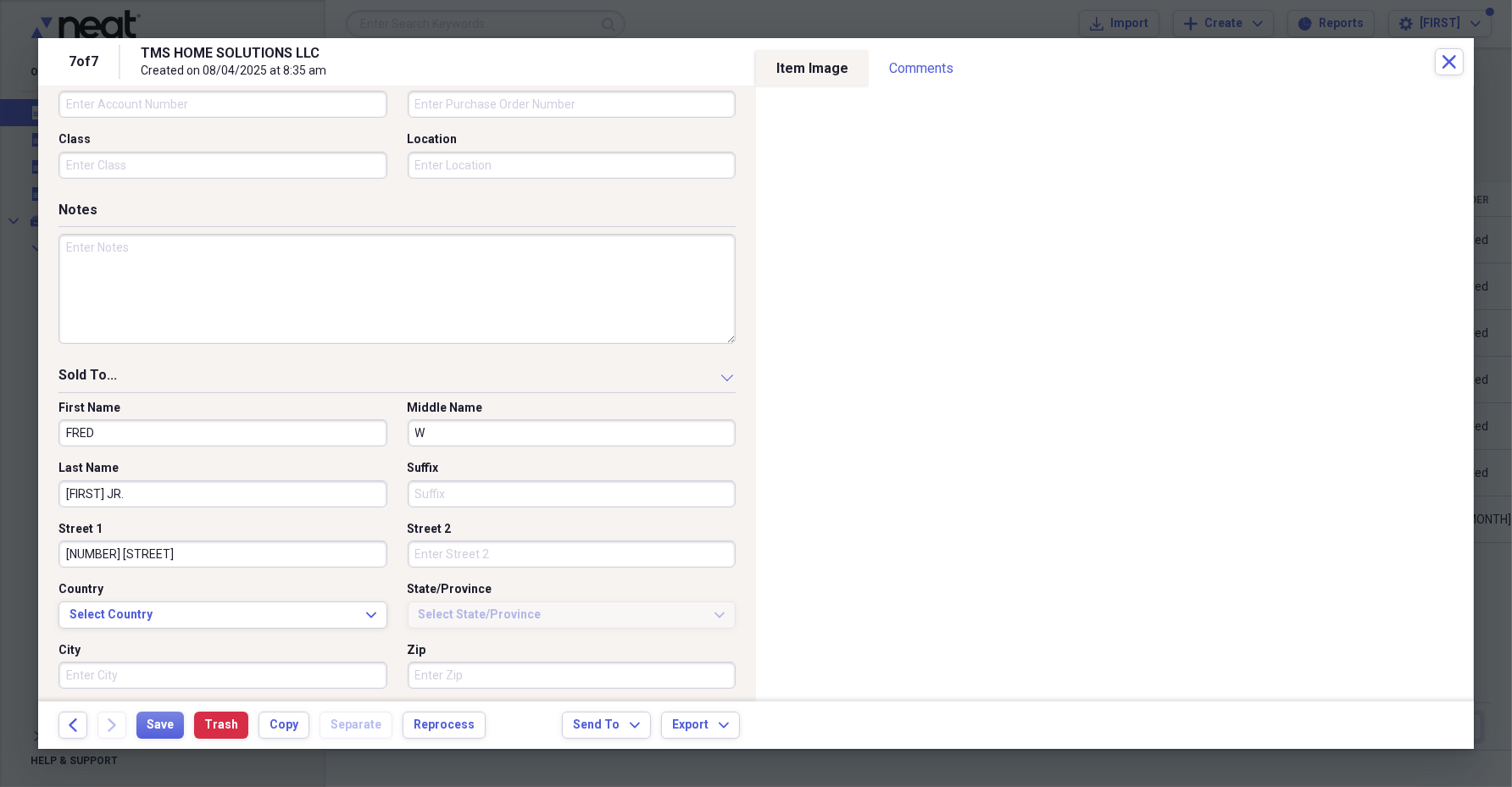 click at bounding box center (397, 289) 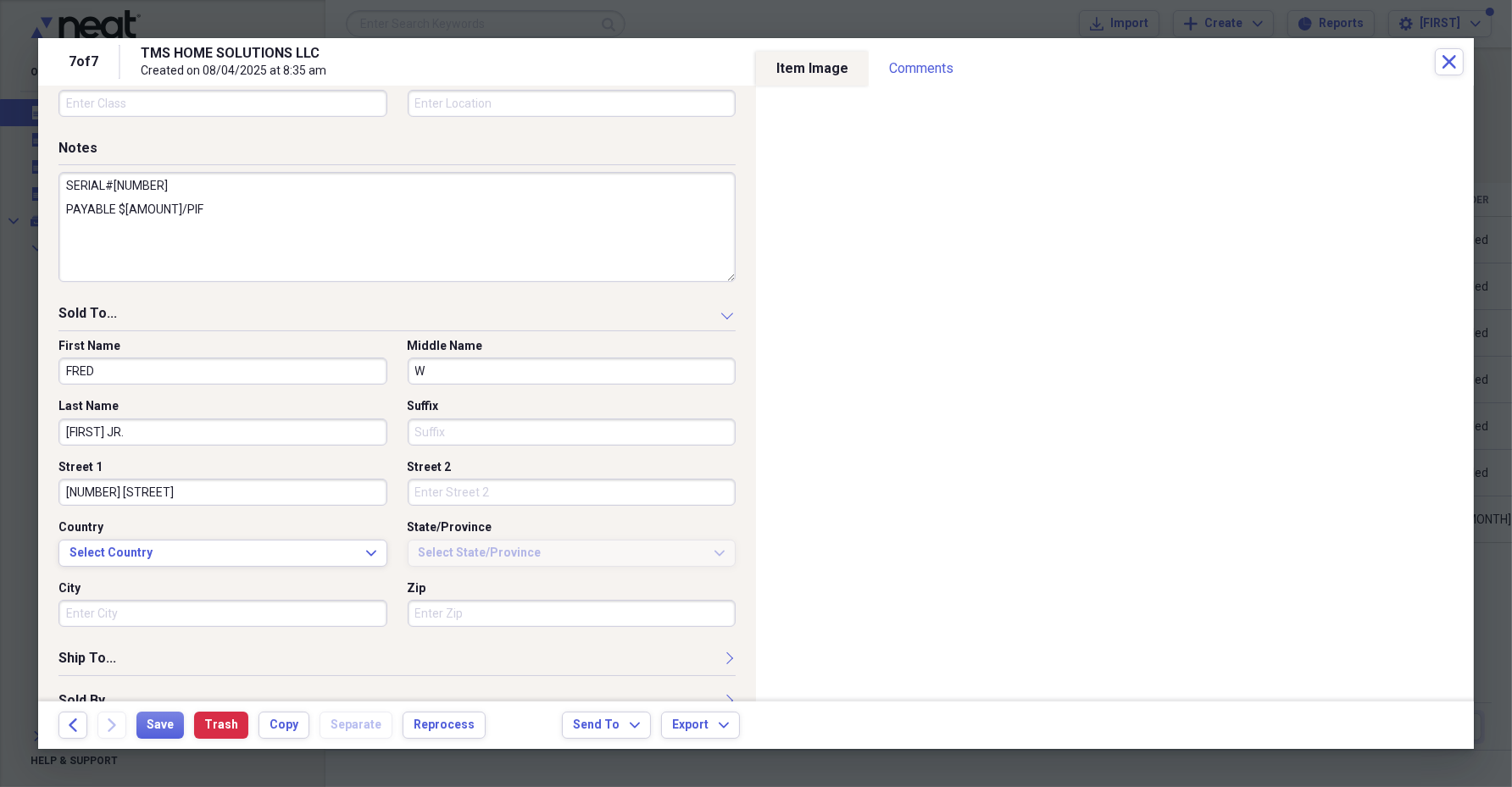 scroll, scrollTop: 695, scrollLeft: 0, axis: vertical 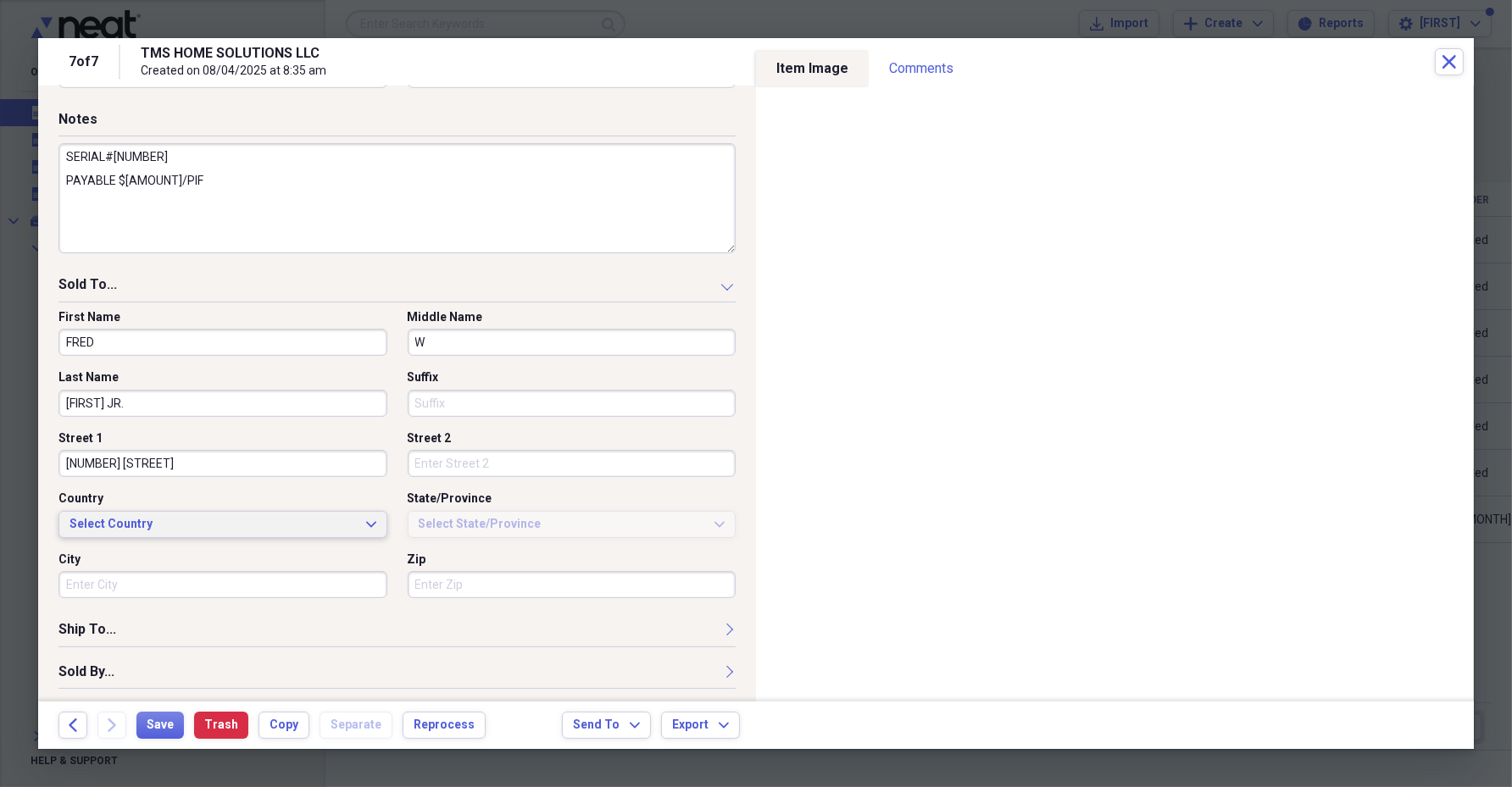 type on "SERIAL#[NUMBER]
PAYABLE $[AMOUNT]/PIF" 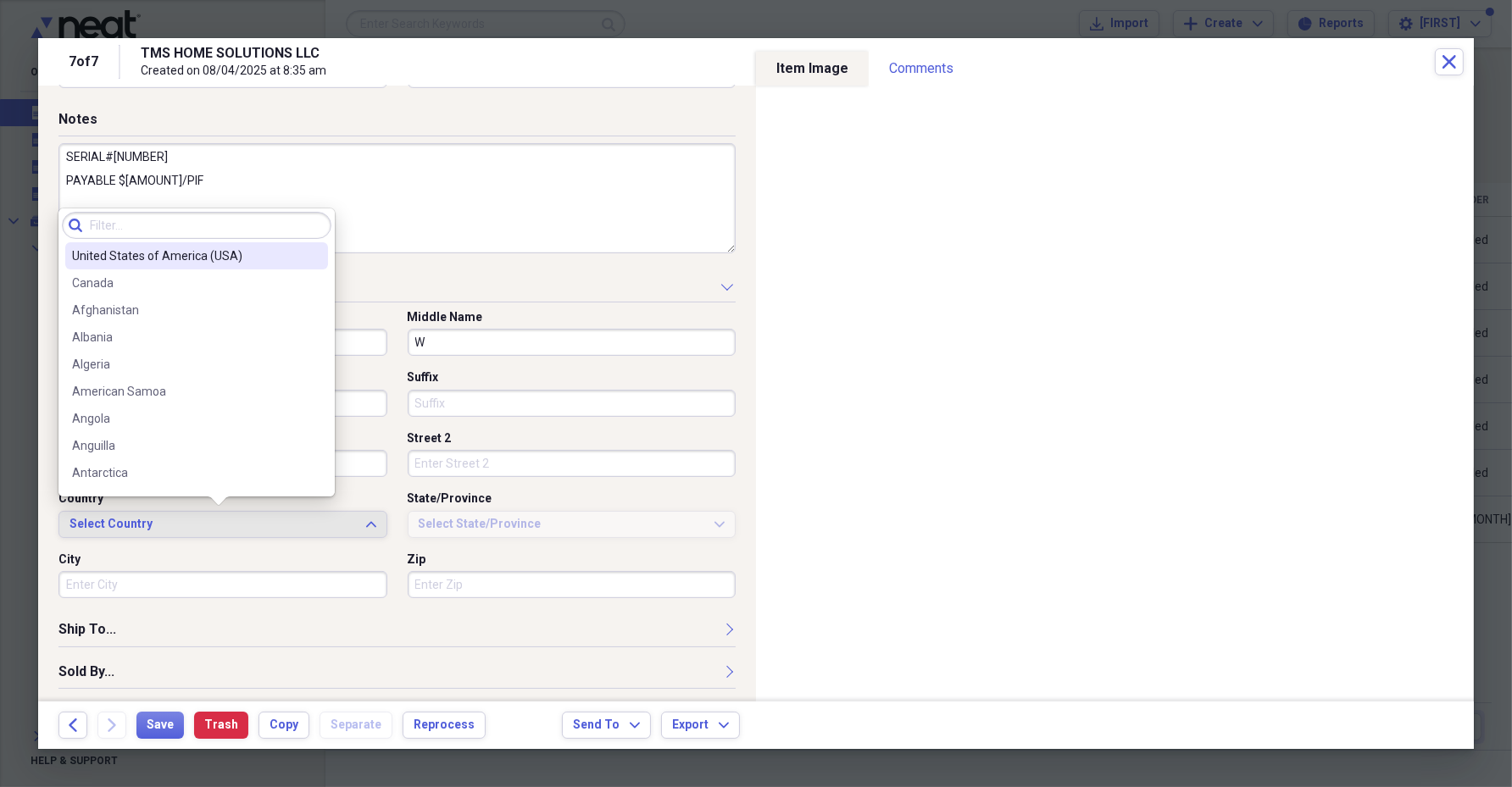 click on "United States of America (USA)" at bounding box center [186, 256] 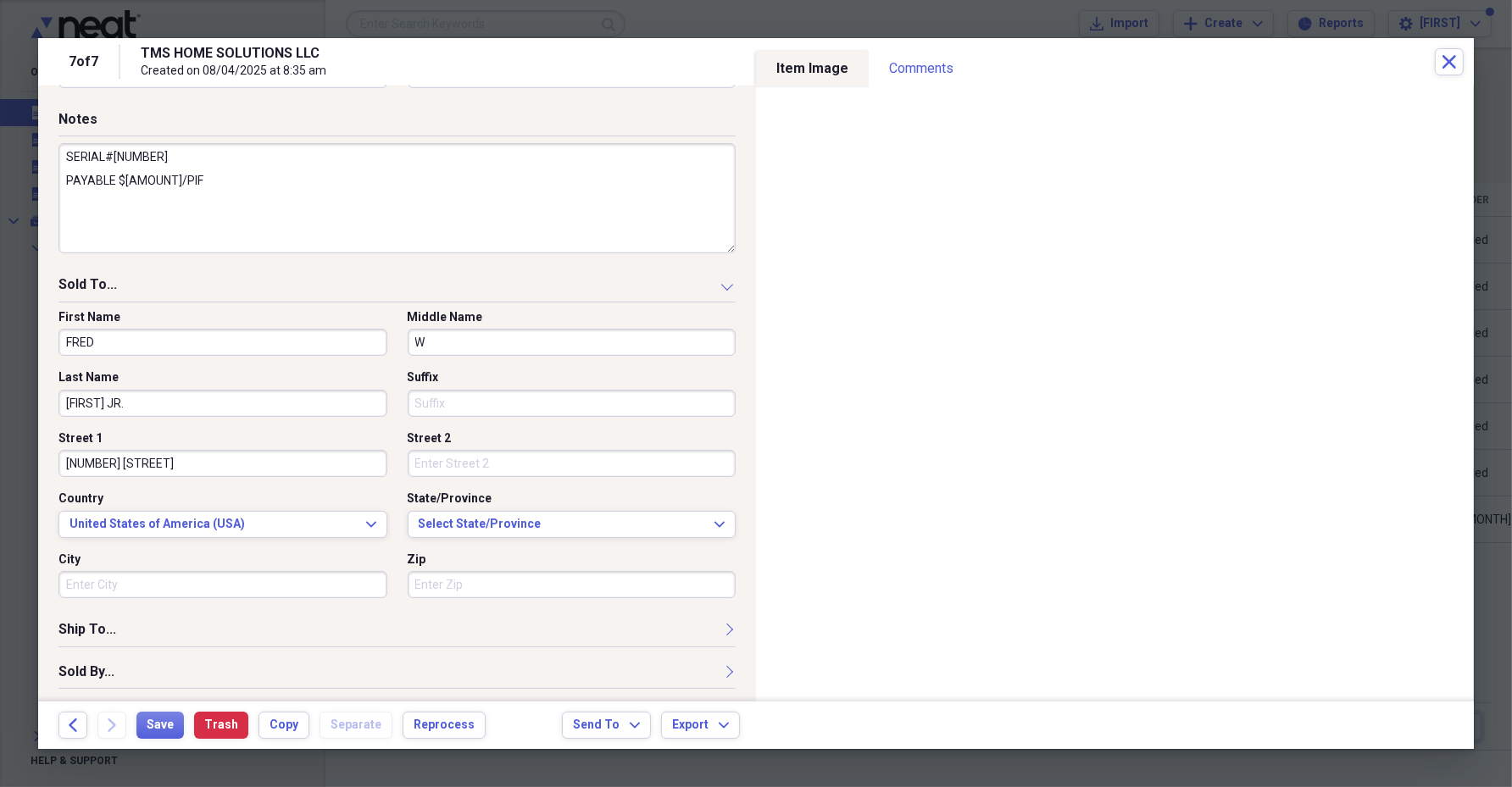 click on "[NUMBER] [STREET]" at bounding box center (223, 463) 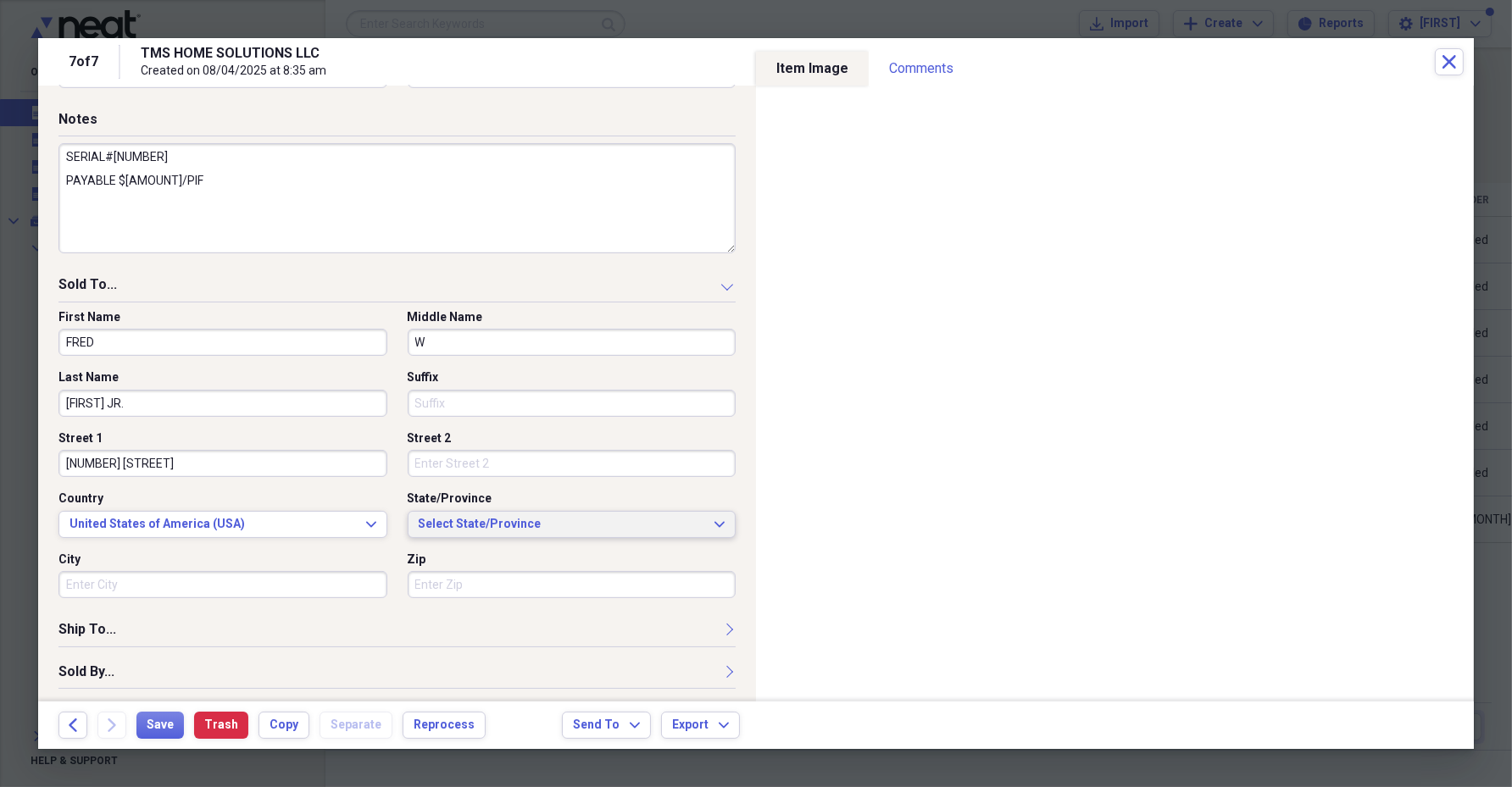 type on "[NUMBER] [STREET]" 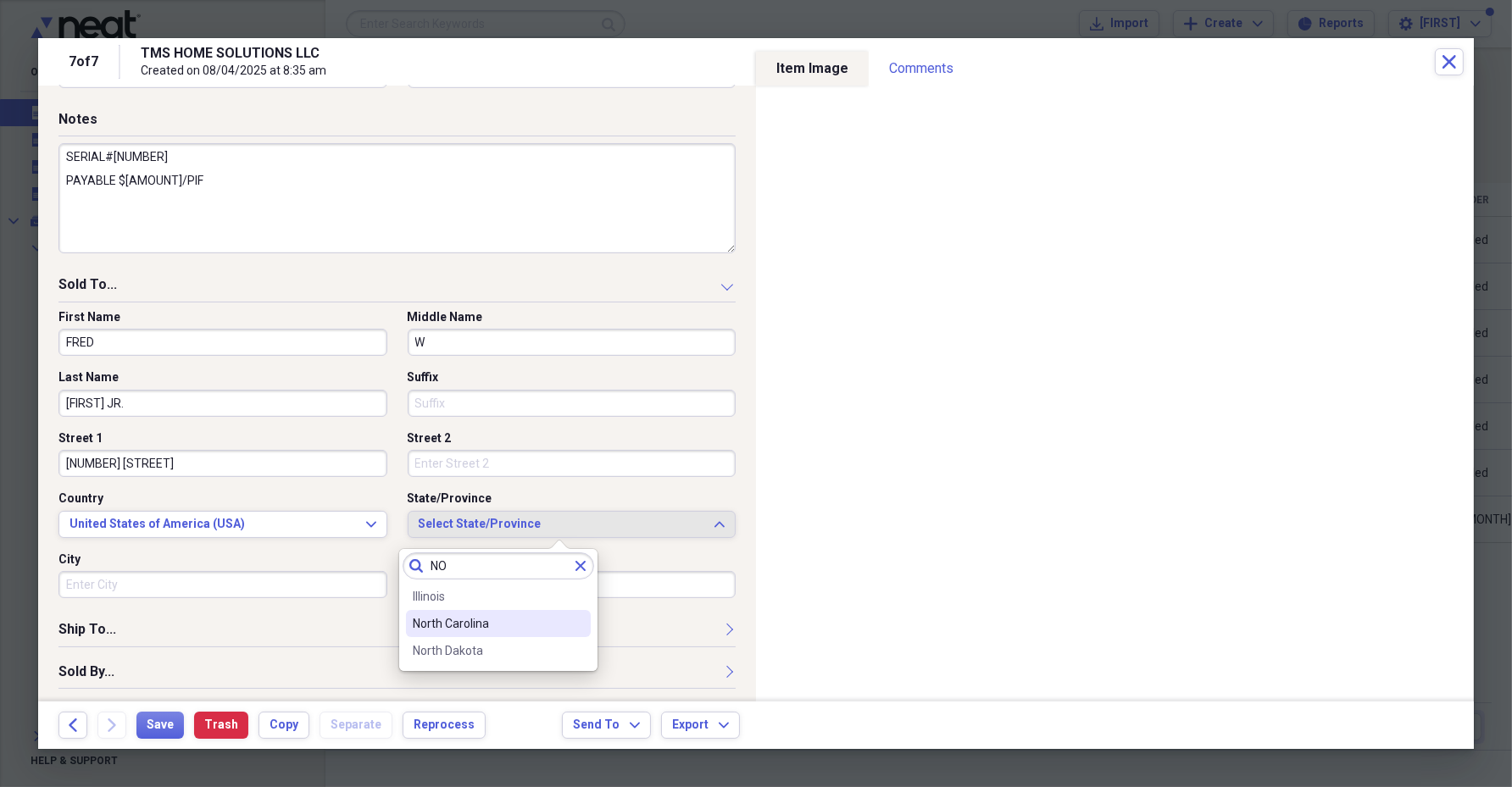 type on "NO" 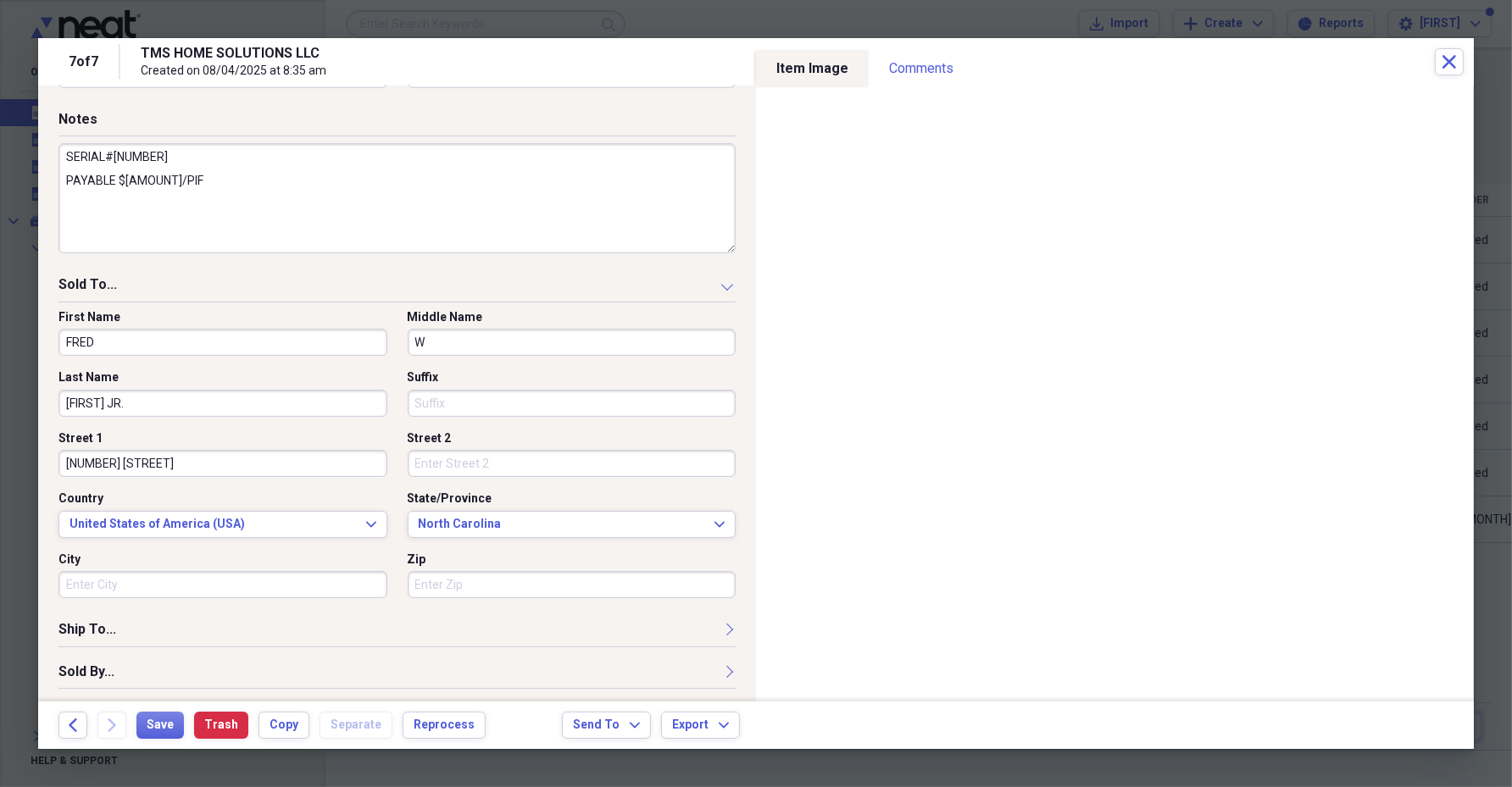 click on "City" at bounding box center (223, 585) 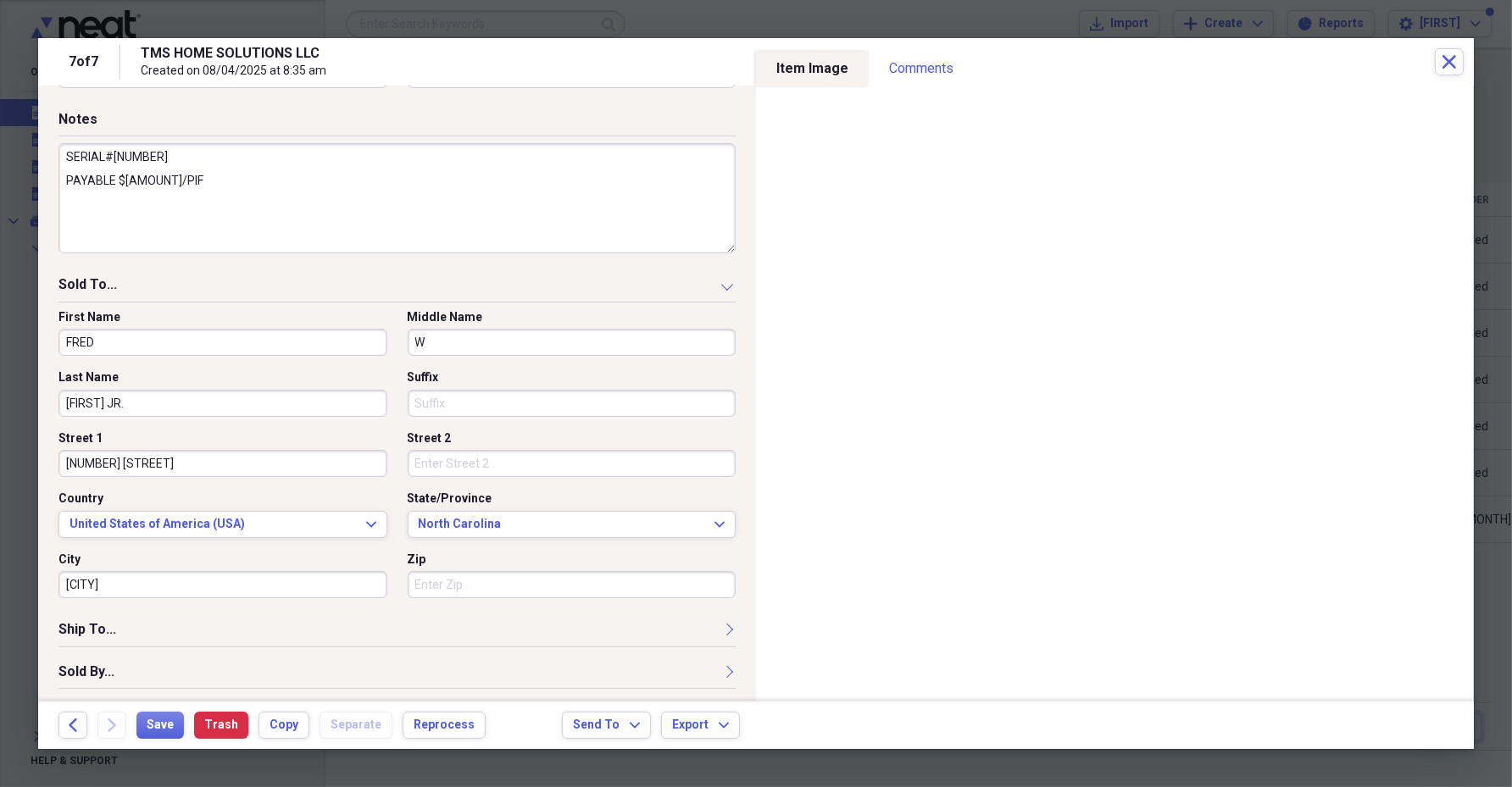 type on "[CITY]" 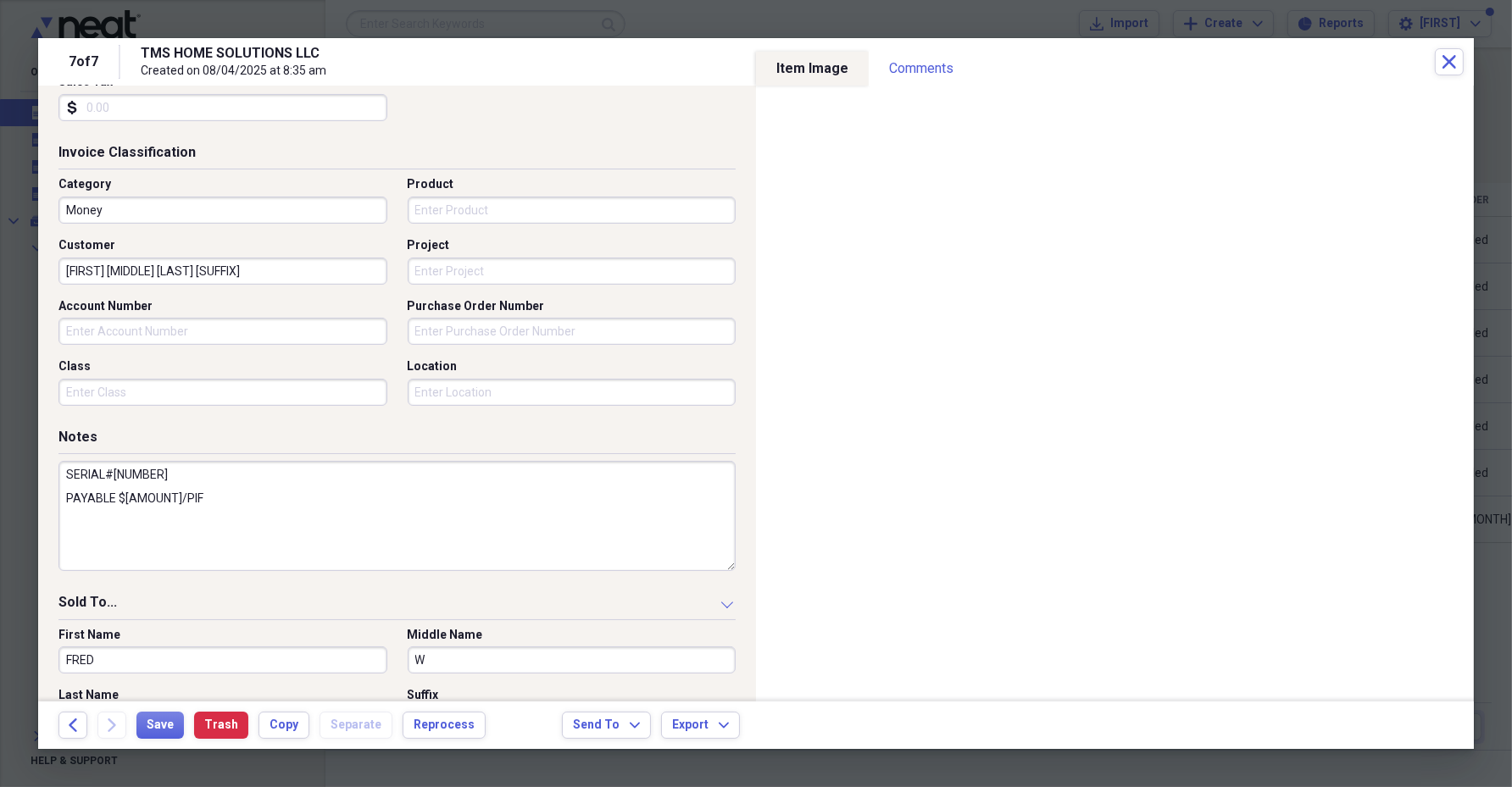 scroll, scrollTop: 271, scrollLeft: 0, axis: vertical 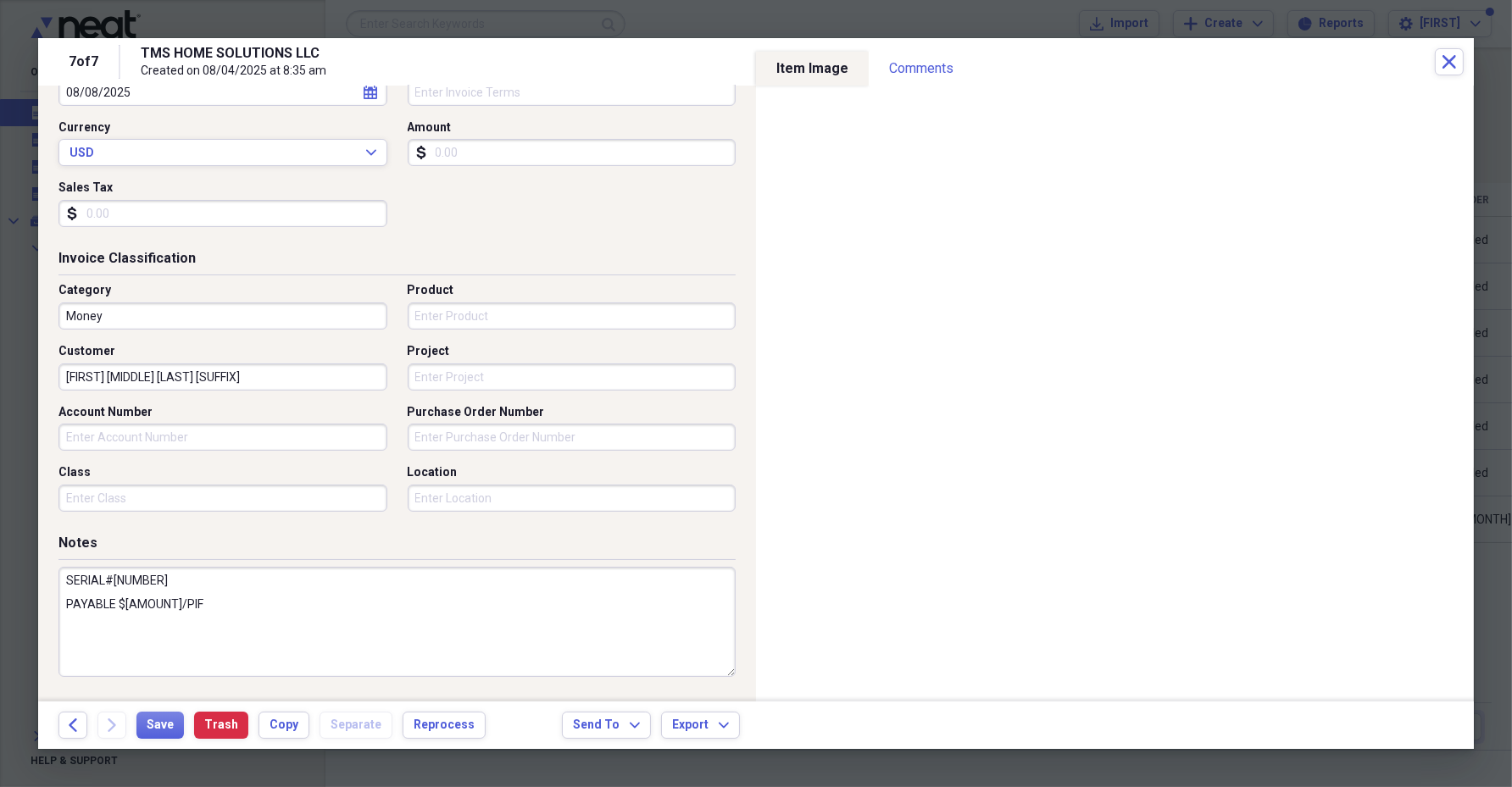type on "28103" 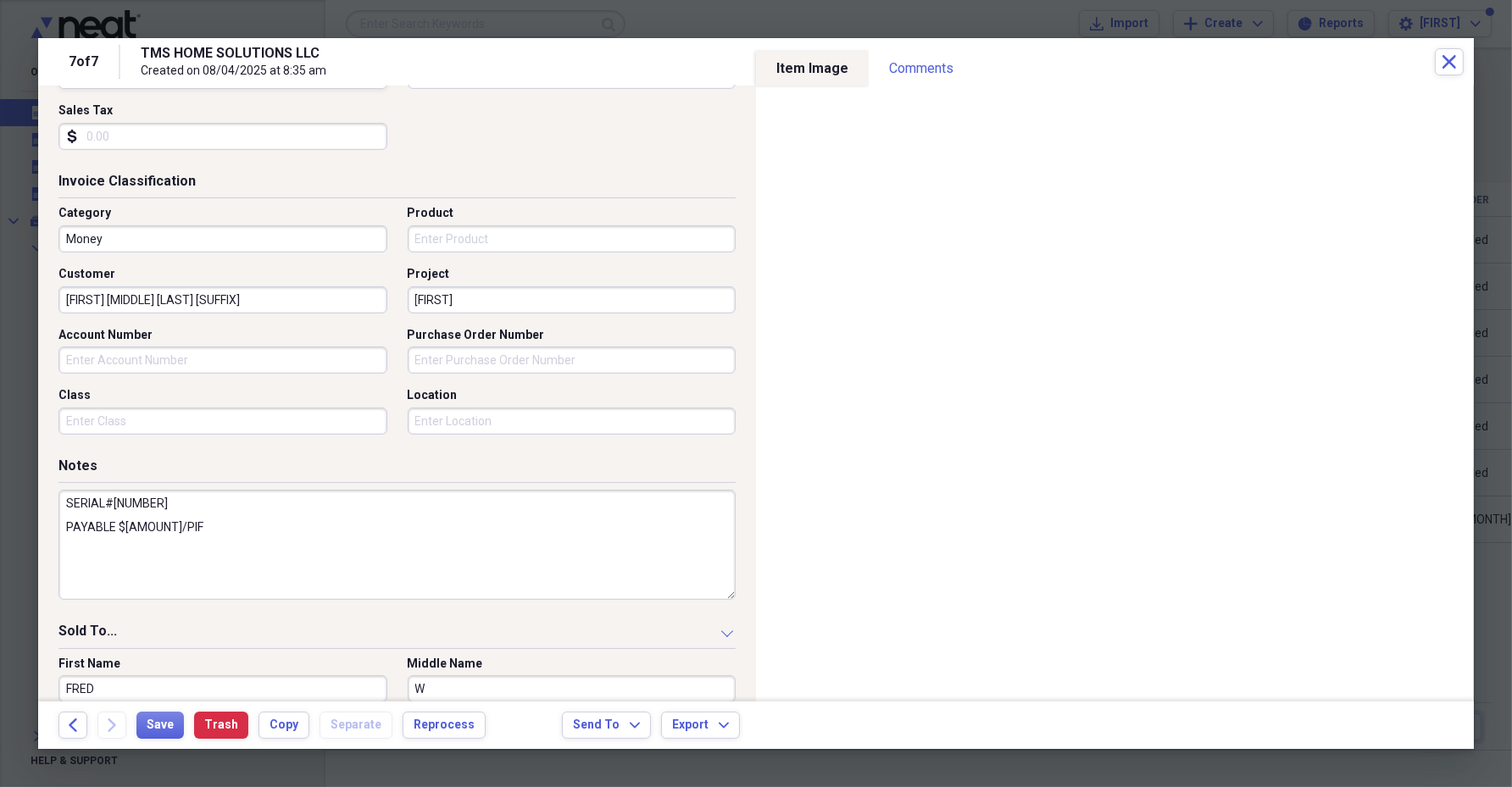 scroll, scrollTop: 377, scrollLeft: 0, axis: vertical 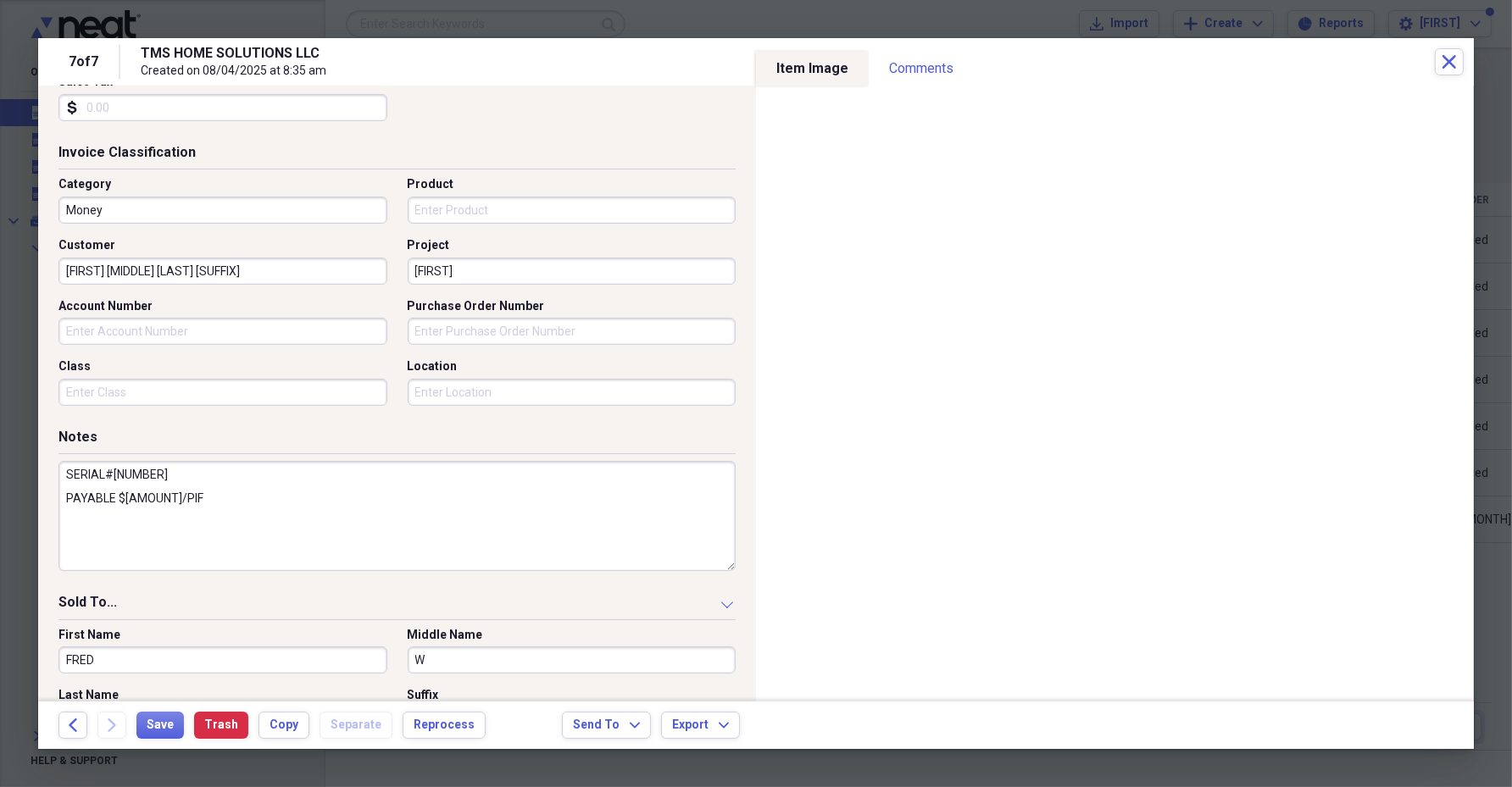 click on "[FIRST]" at bounding box center (572, 271) 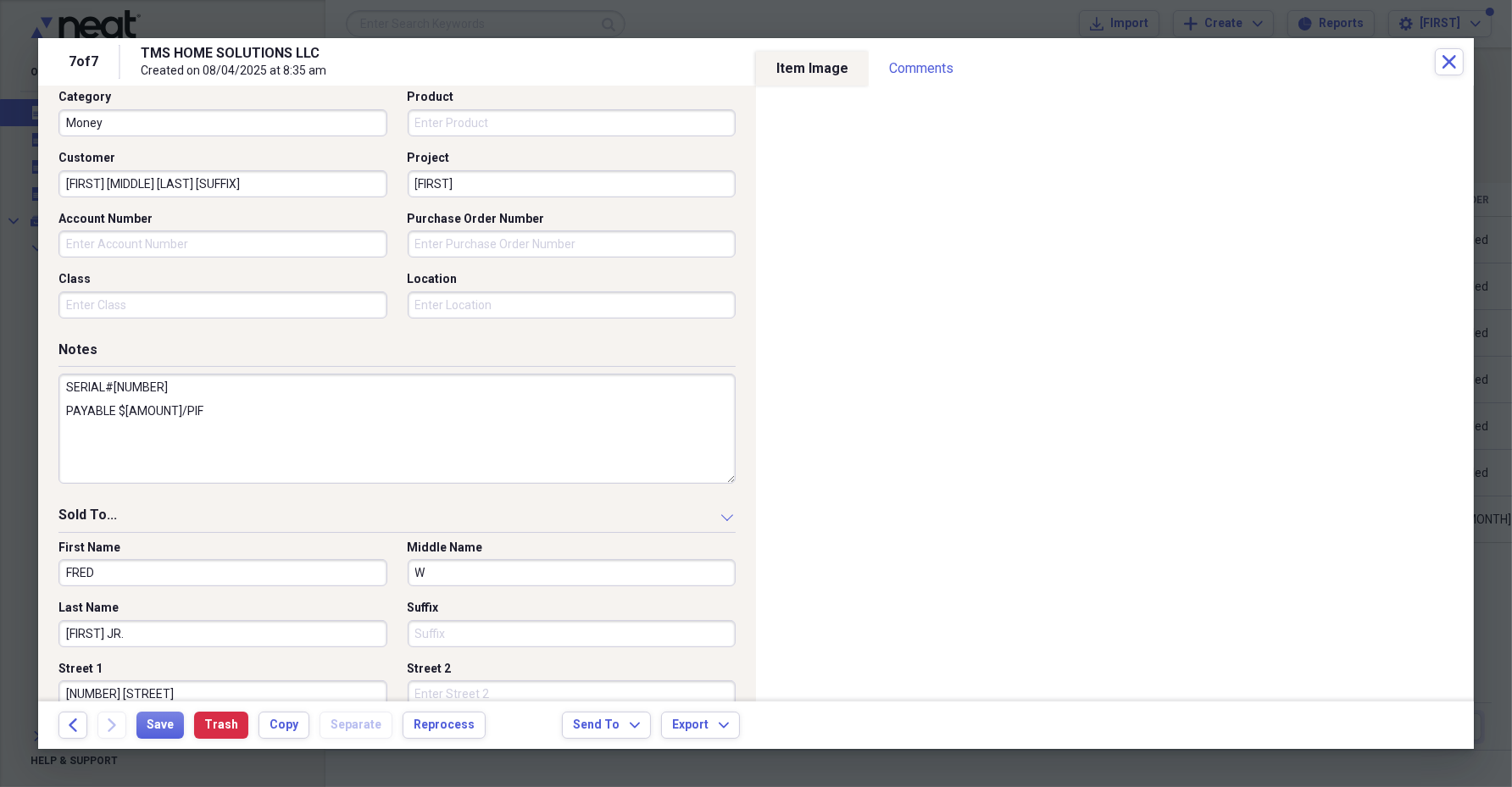 scroll, scrollTop: 695, scrollLeft: 0, axis: vertical 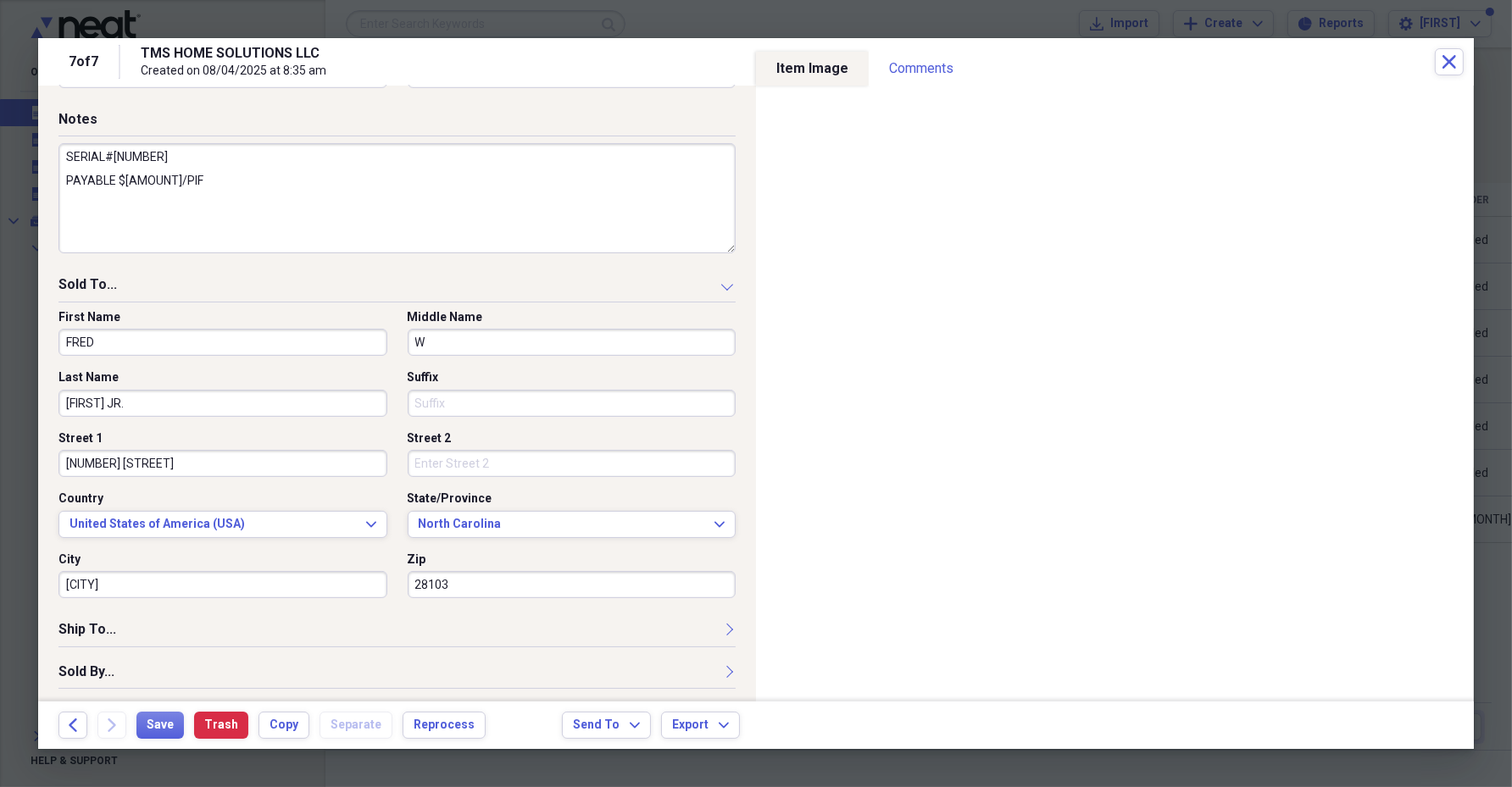 type on "[FIRST]" 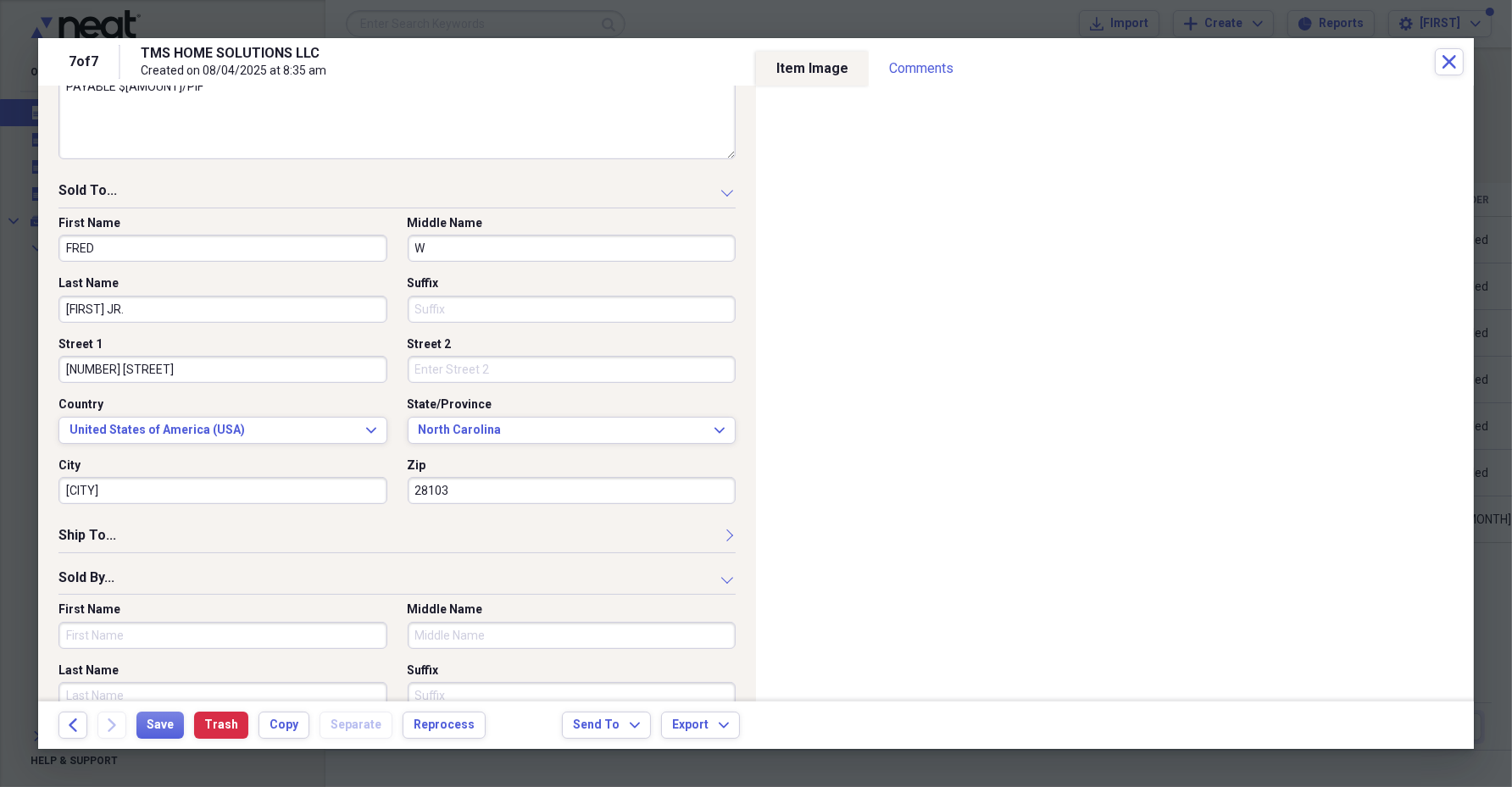scroll, scrollTop: 906, scrollLeft: 0, axis: vertical 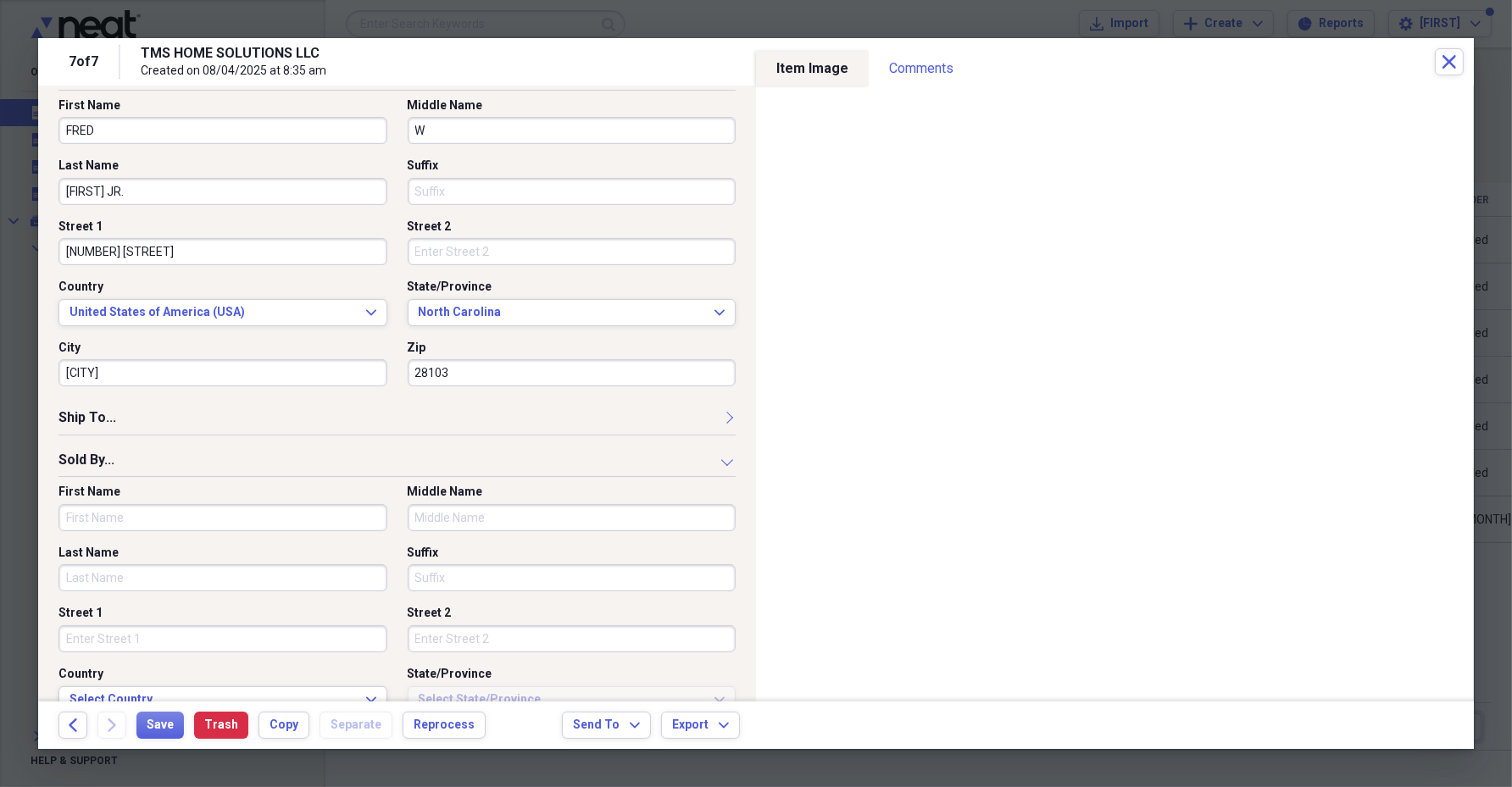 click on "First Name" at bounding box center [223, 518] 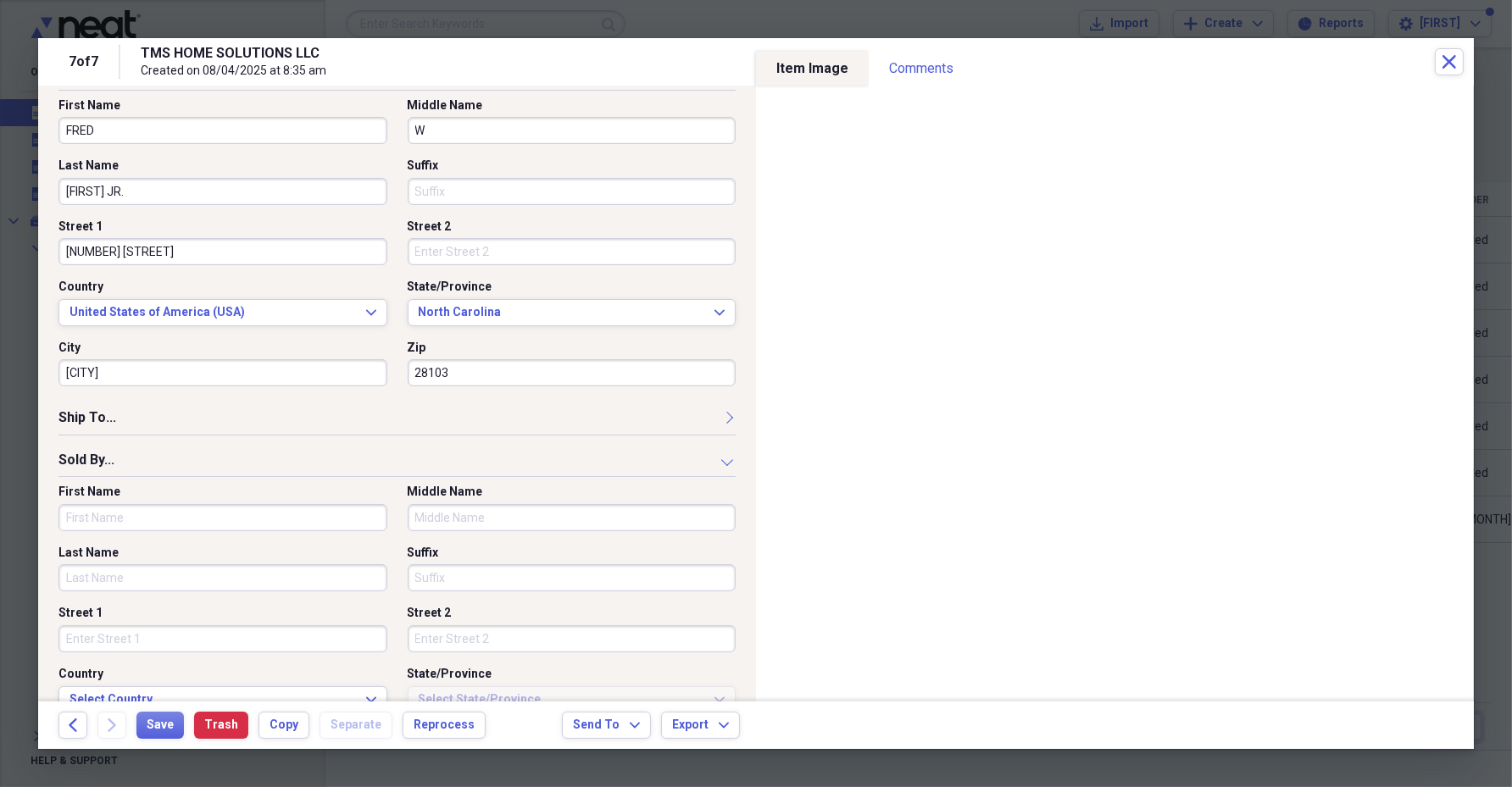 paste on "[FIRST]" 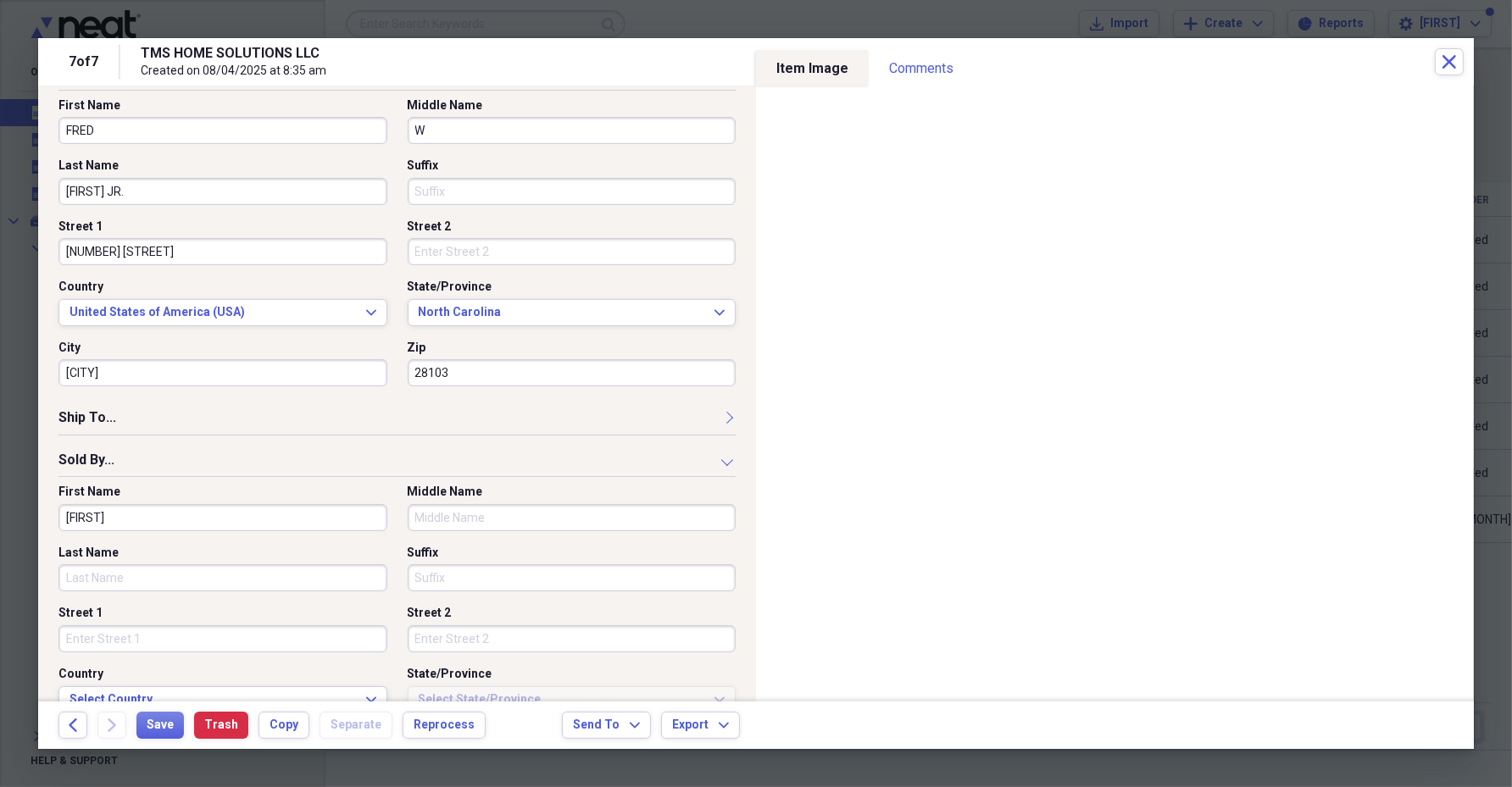 type on "[FIRST]" 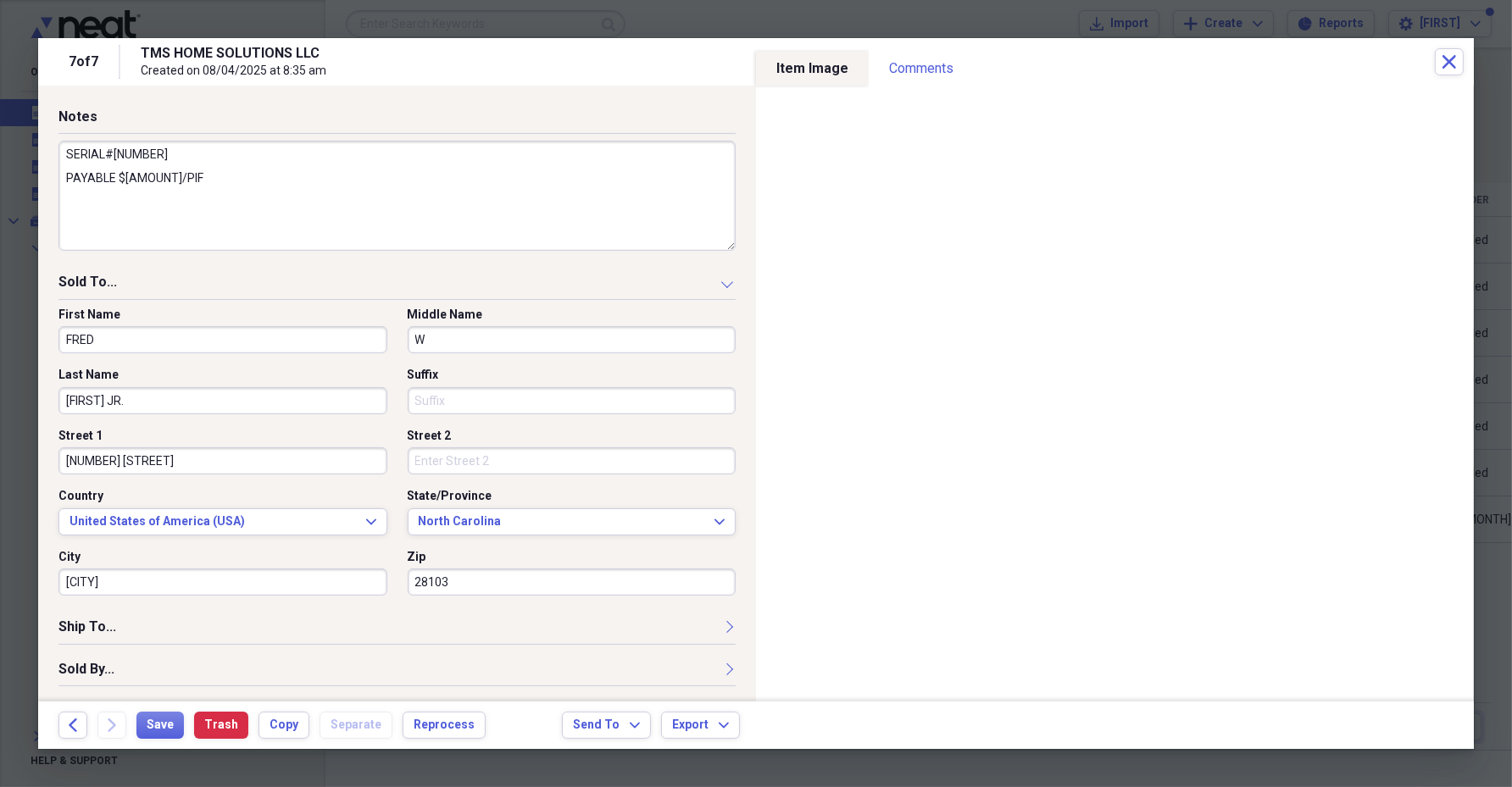 scroll, scrollTop: 695, scrollLeft: 0, axis: vertical 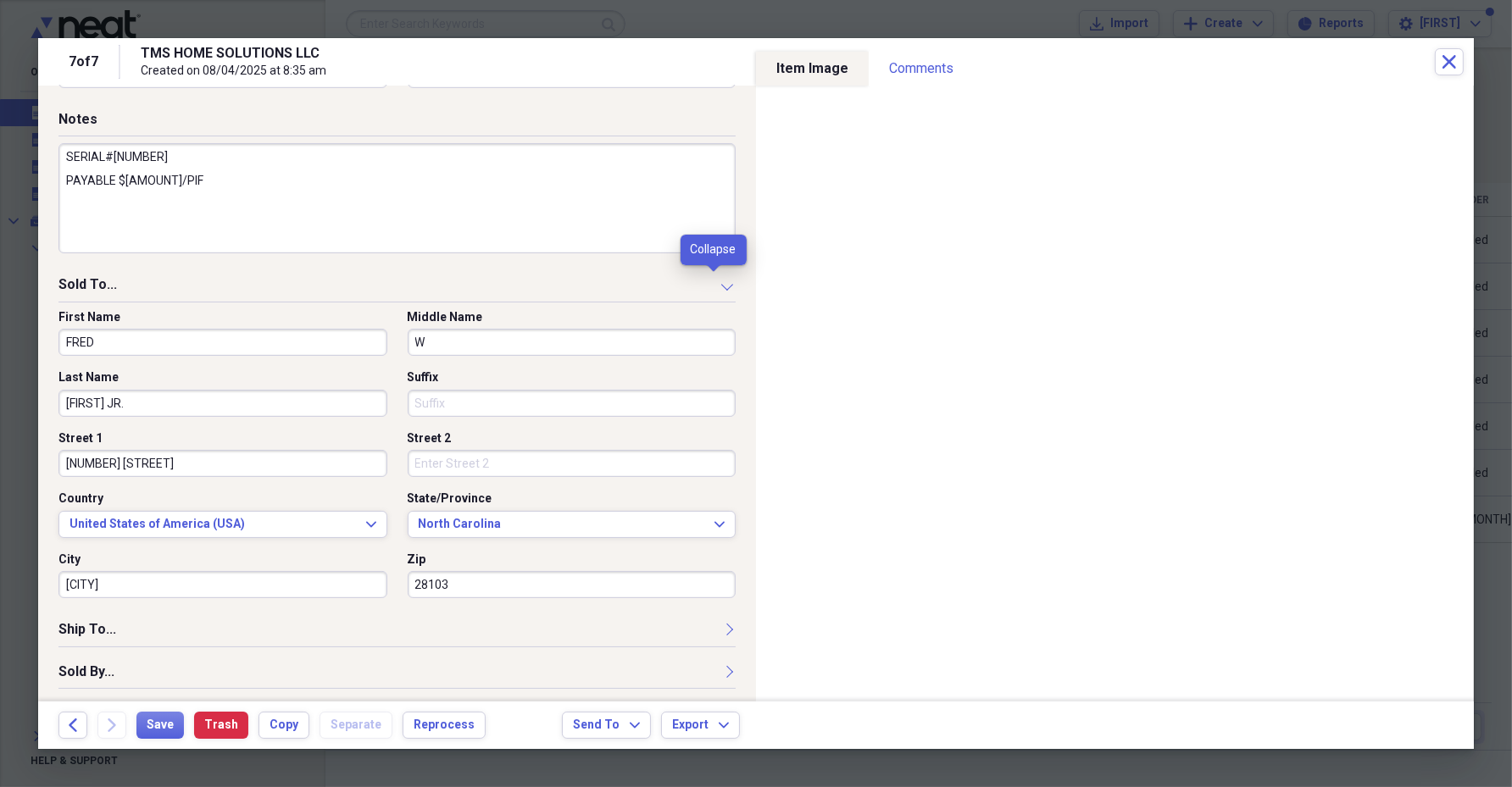 click at bounding box center [729, 284] 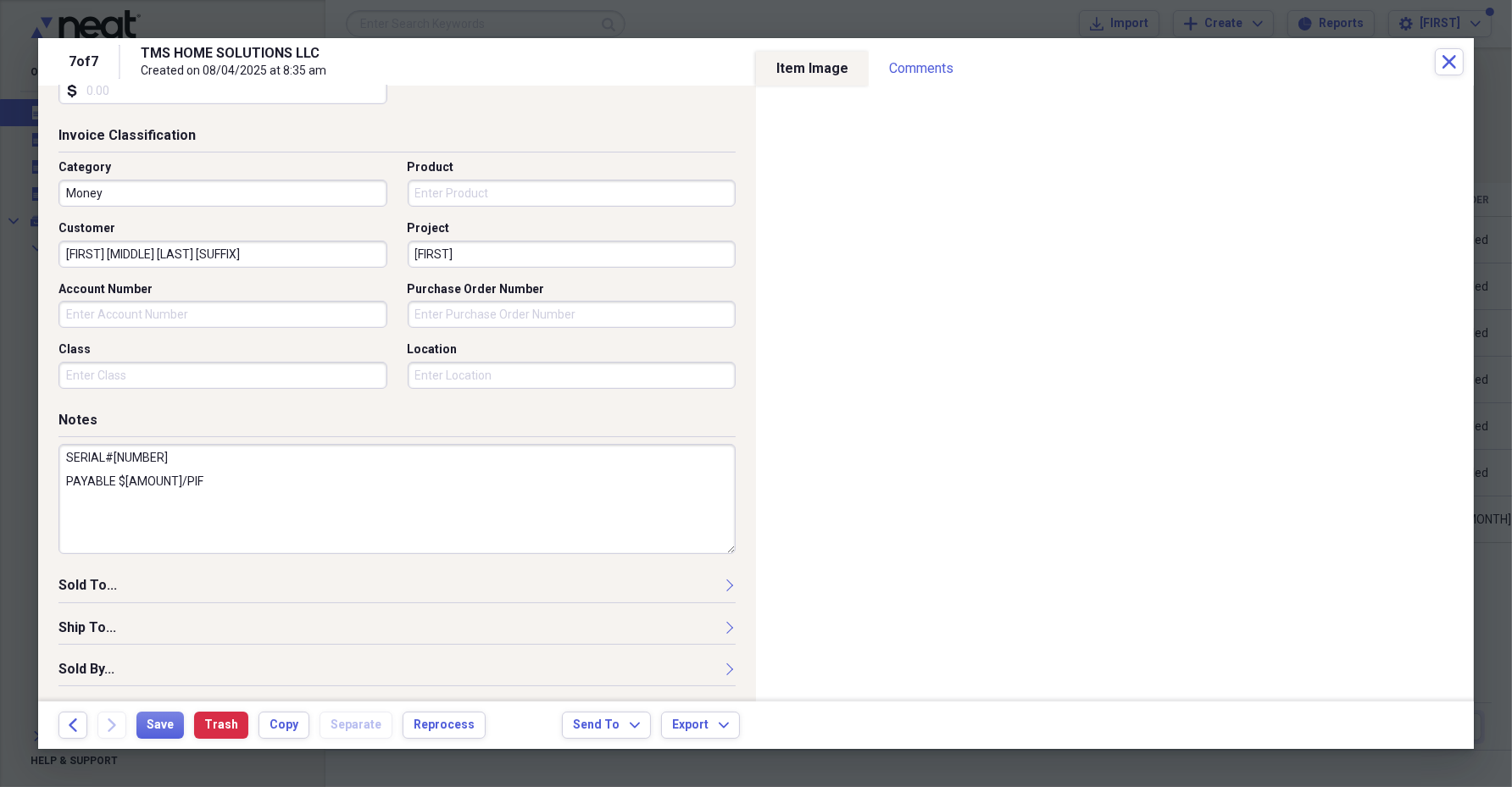 scroll, scrollTop: 392, scrollLeft: 0, axis: vertical 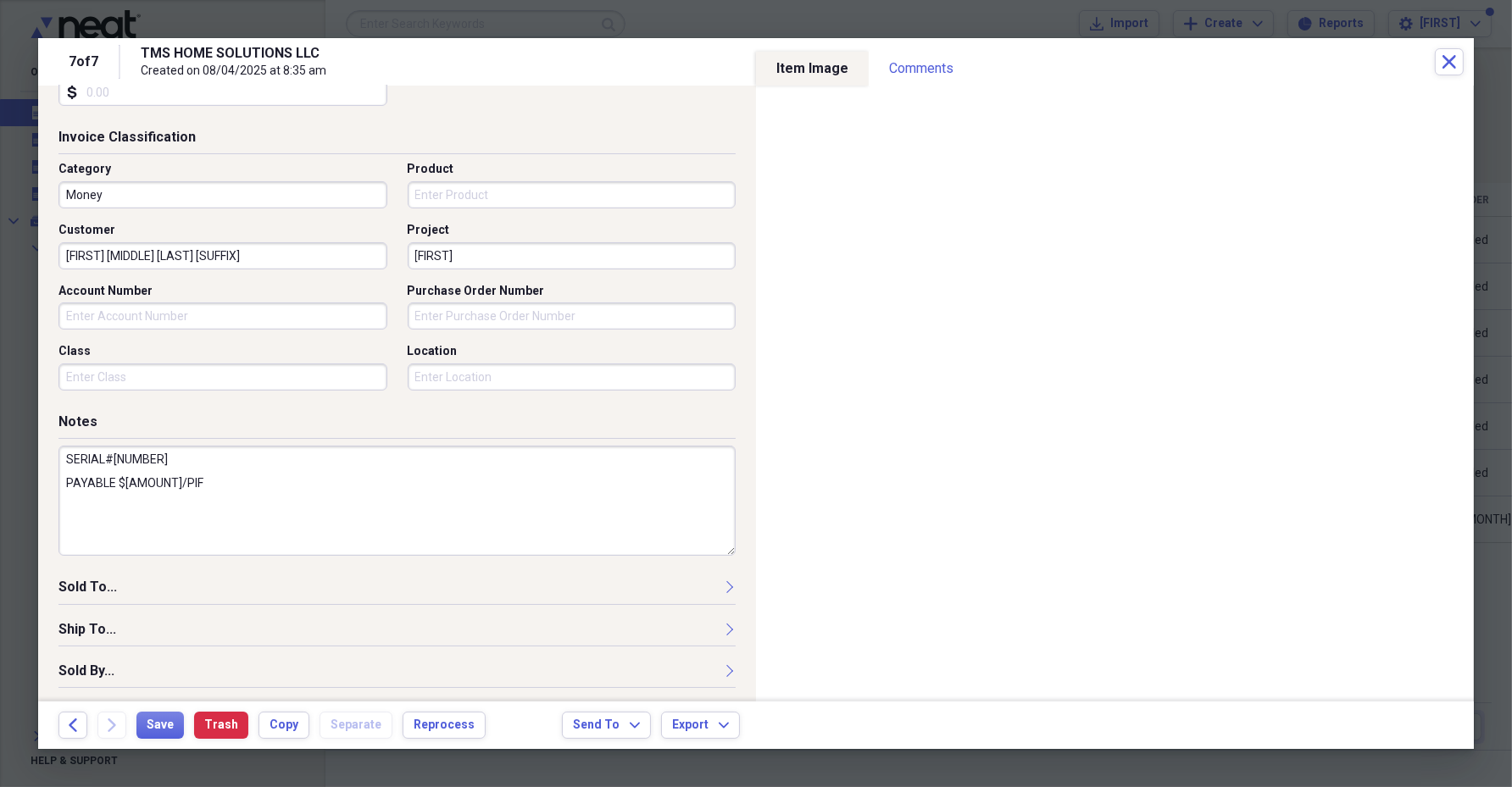 click on "Class" at bounding box center [223, 377] 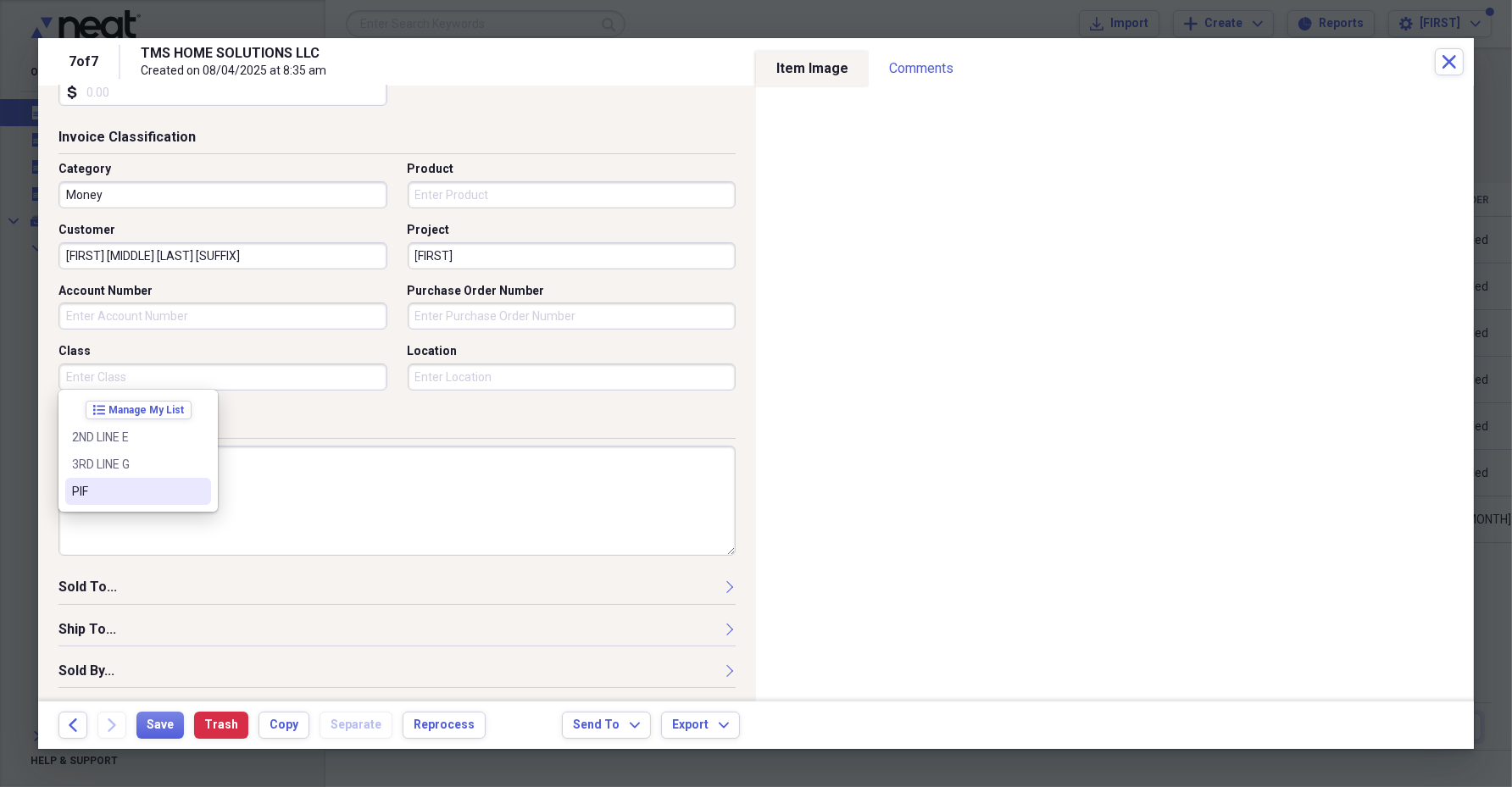 click on "PIF" at bounding box center (128, 491) 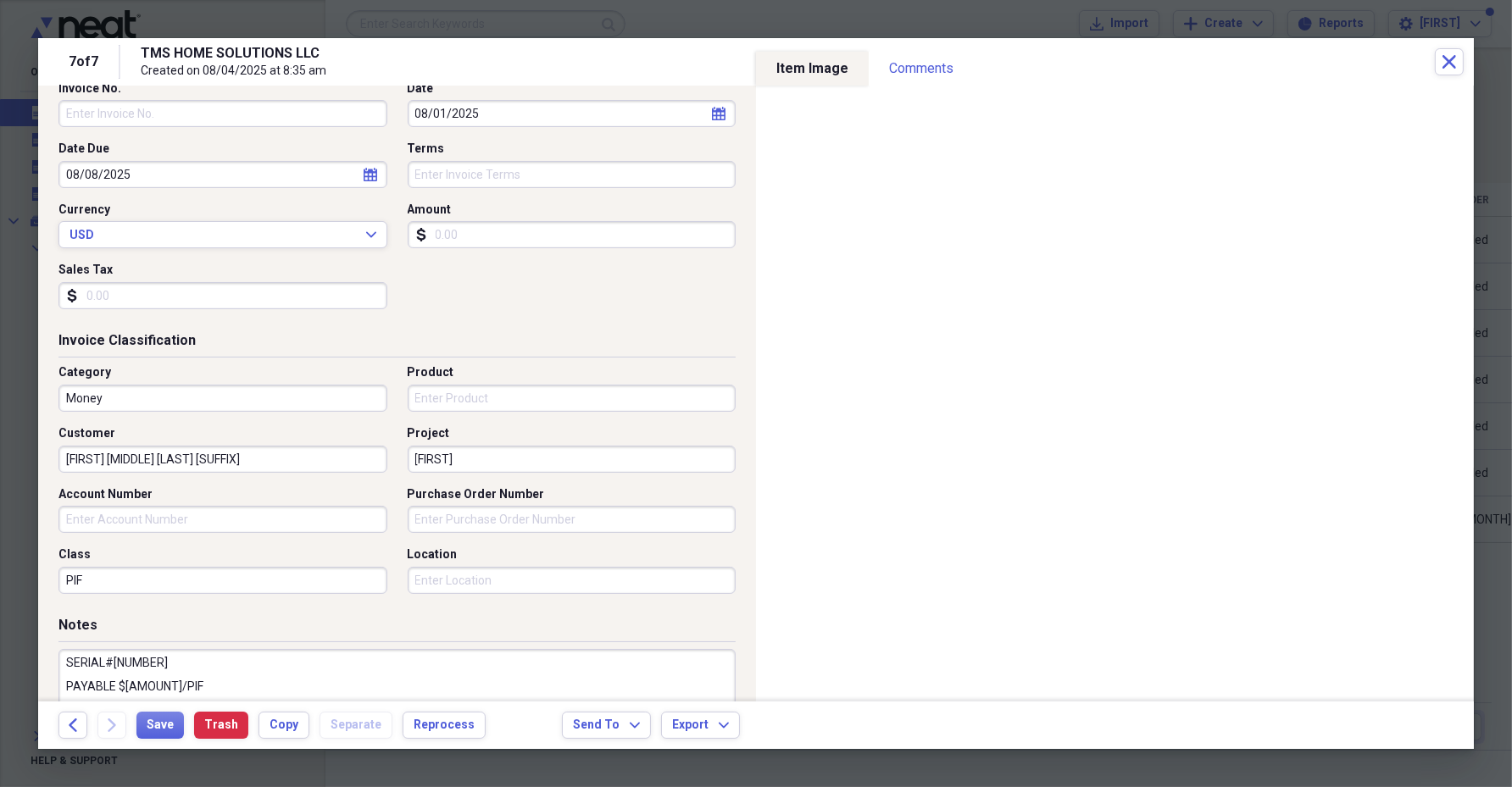 scroll, scrollTop: 180, scrollLeft: 0, axis: vertical 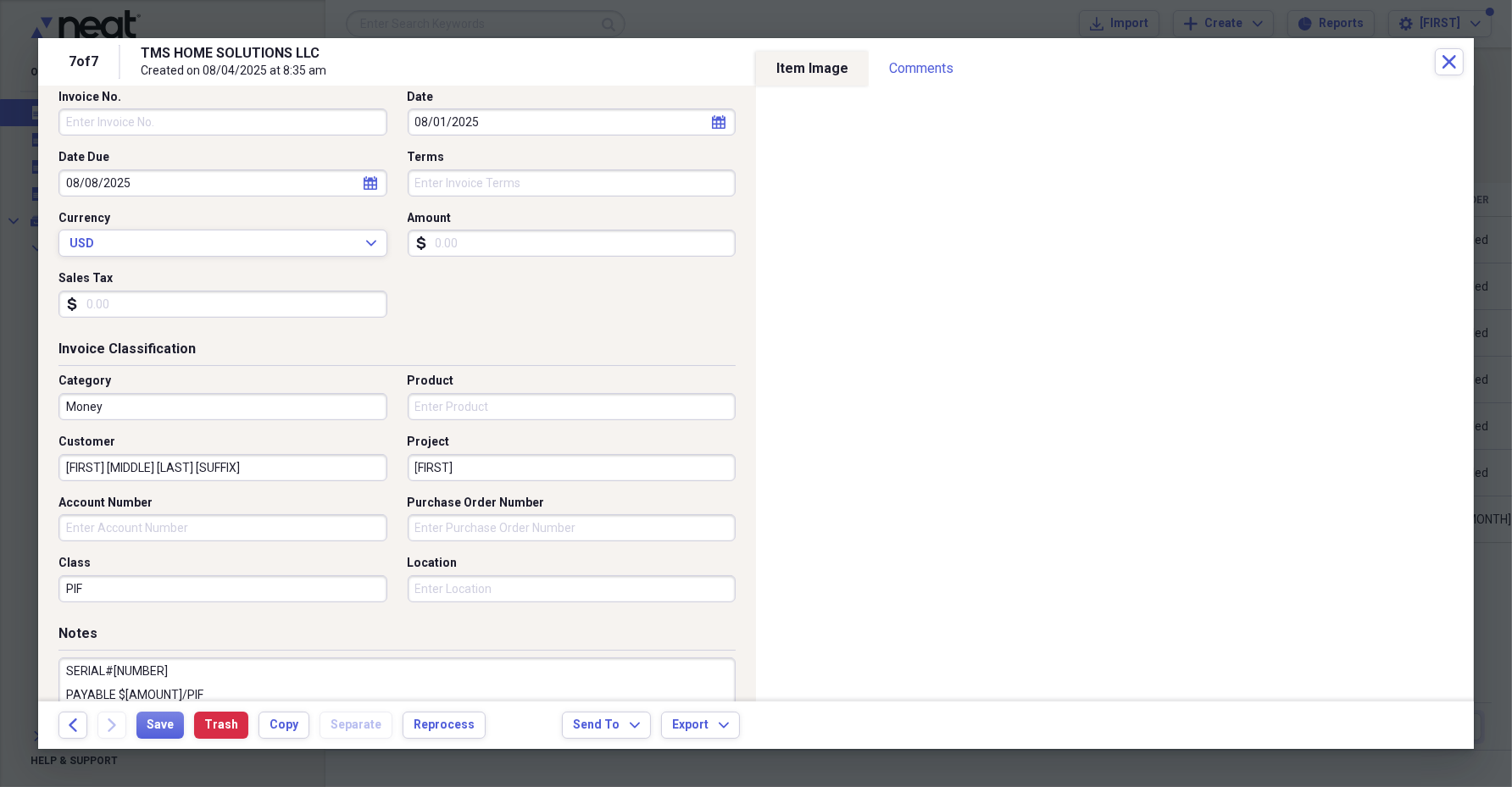 click on "Product" at bounding box center [572, 407] 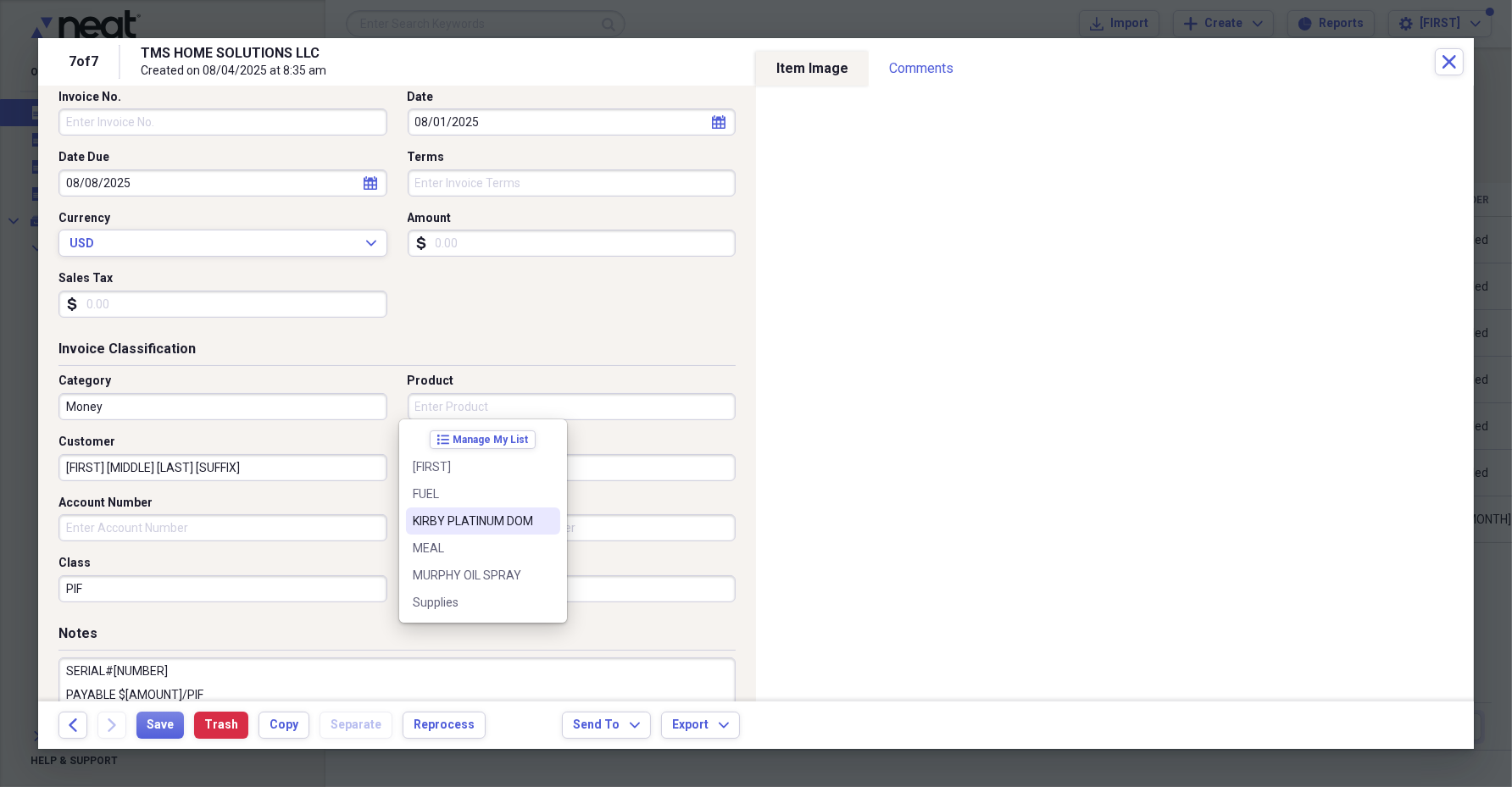 click on "KIRBY PLATINUM DOM" at bounding box center (473, 521) 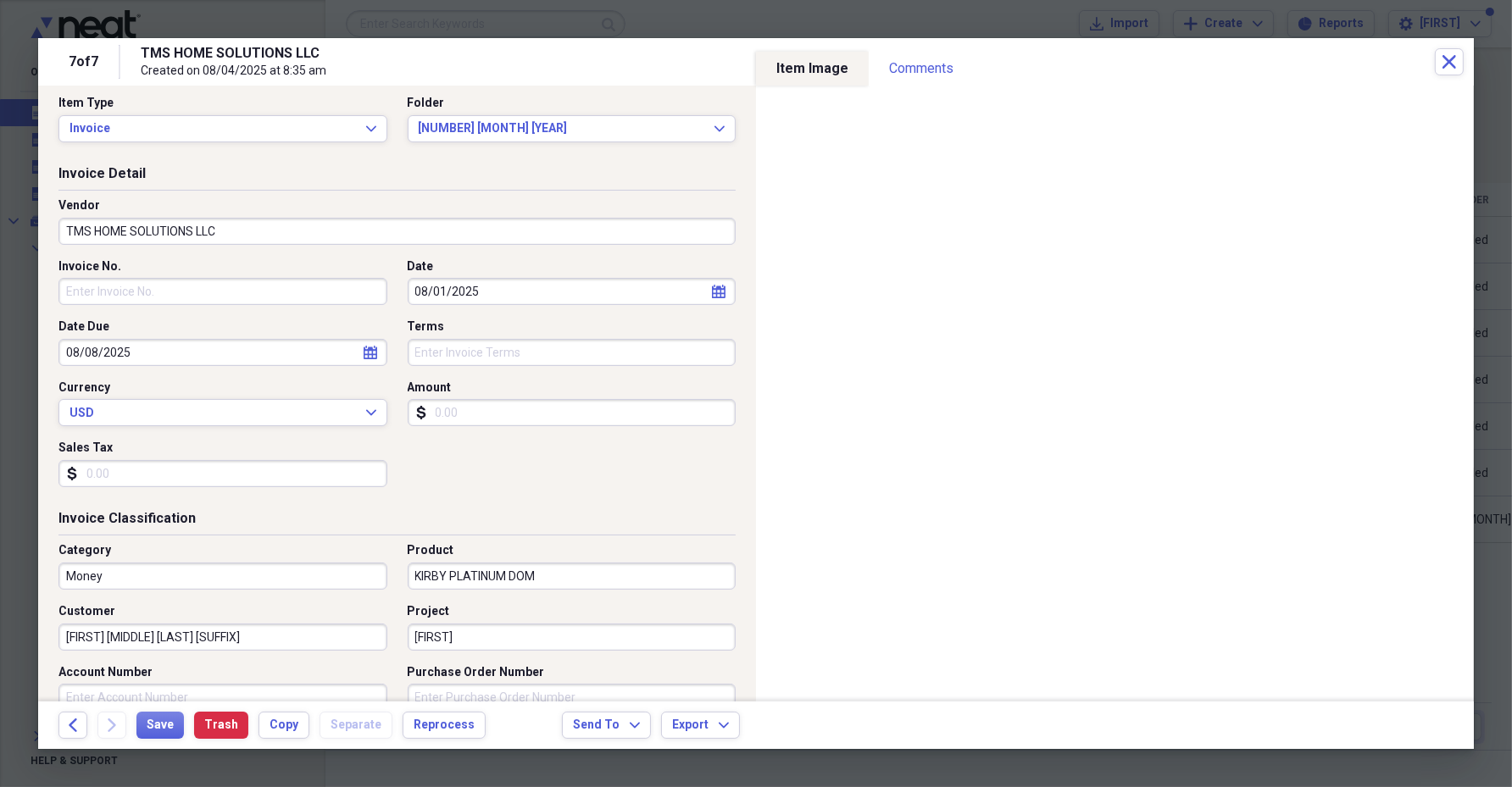 scroll, scrollTop: 0, scrollLeft: 0, axis: both 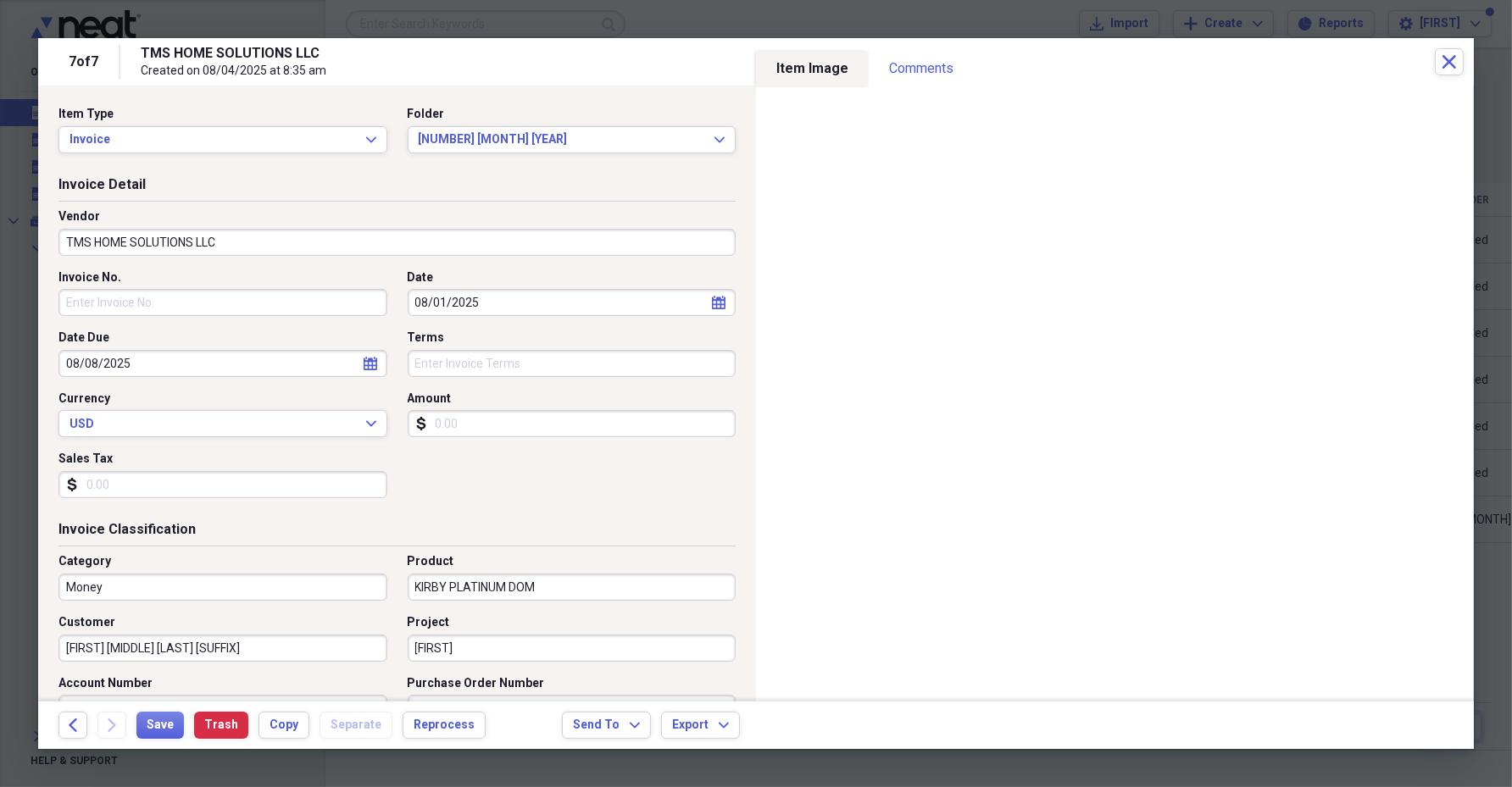 click on "Terms" at bounding box center [572, 363] 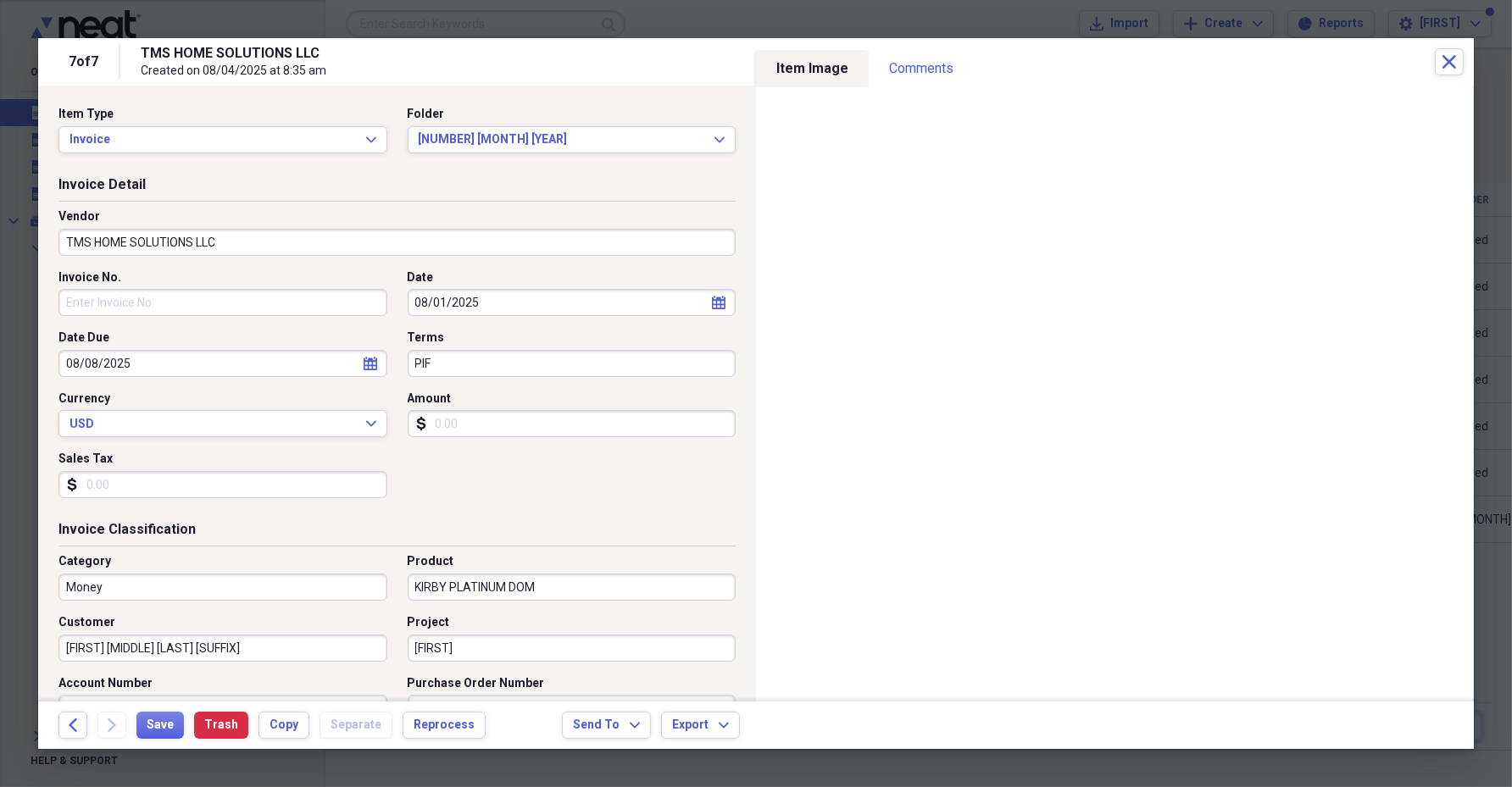 type on "PIF" 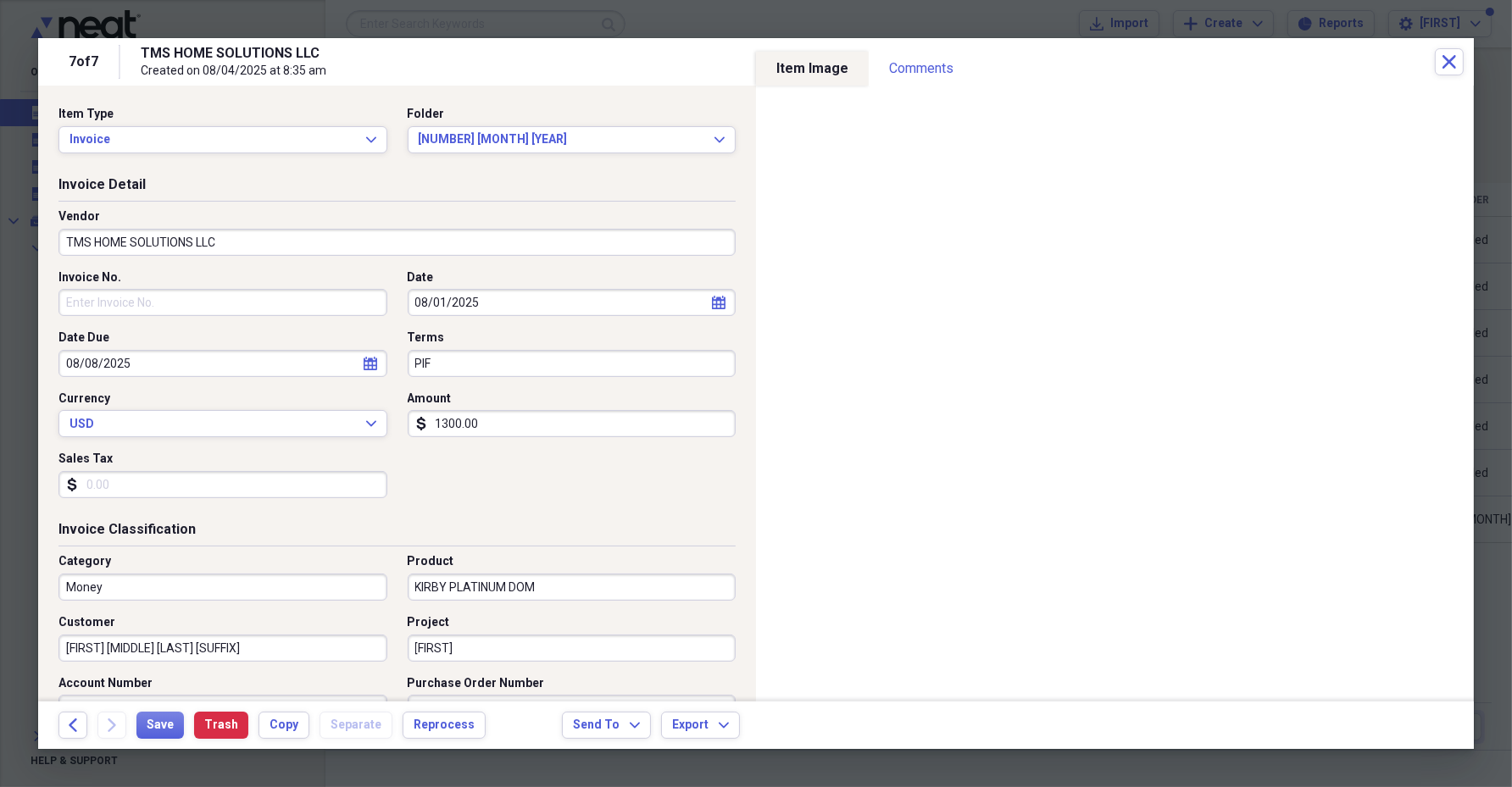 type on "1300.00" 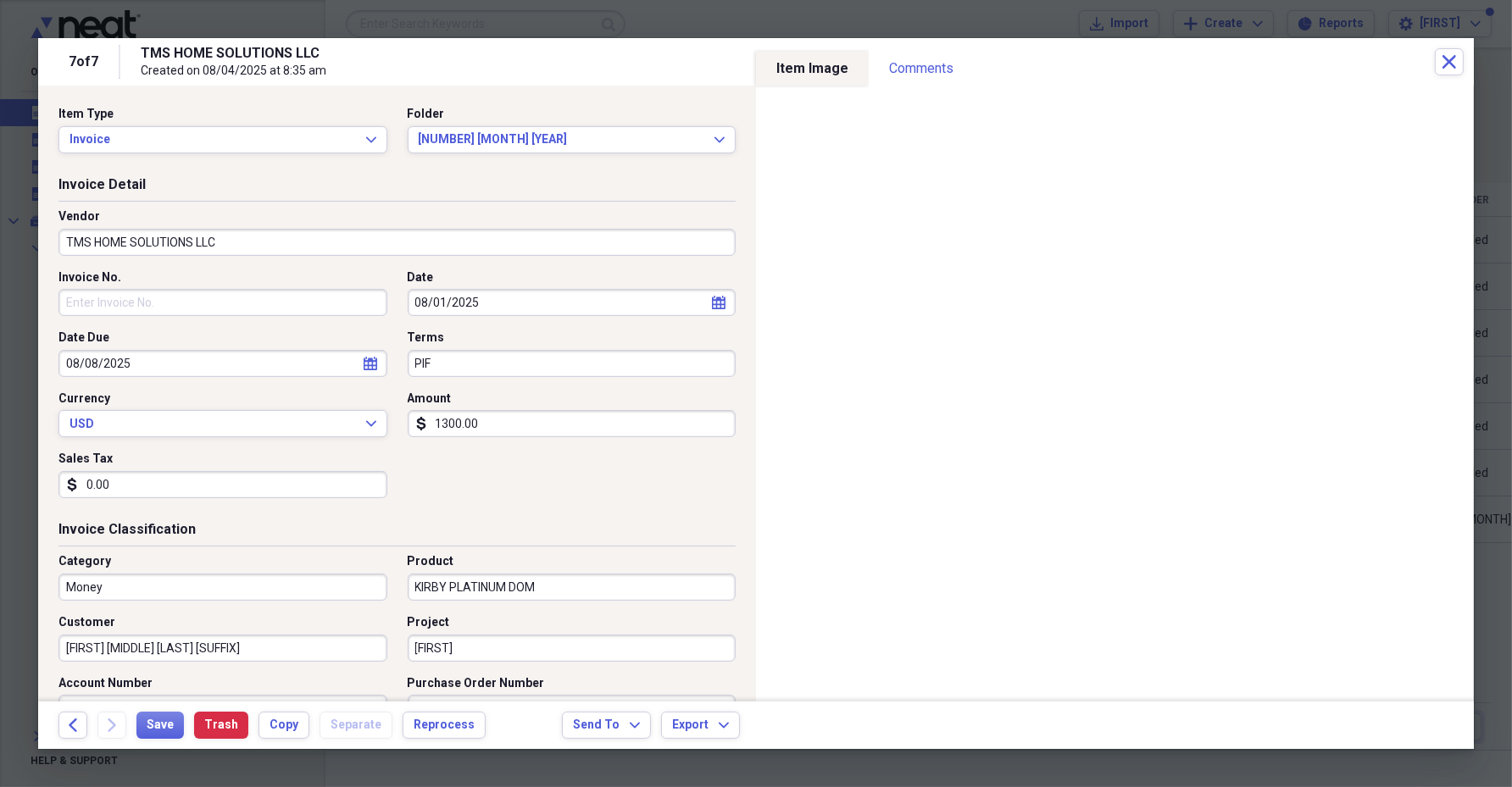 type on "0.00" 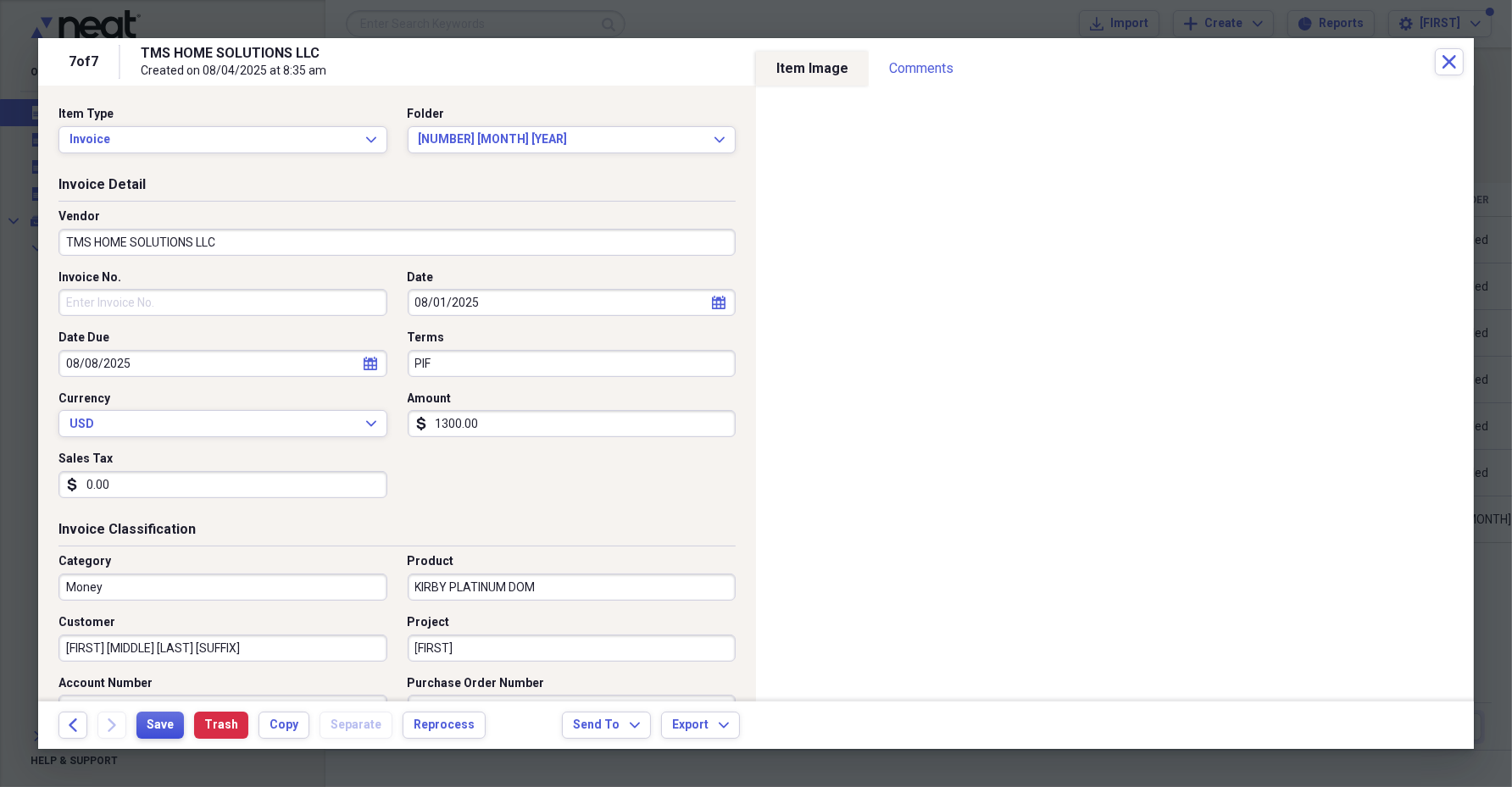 click on "Save" at bounding box center [160, 725] 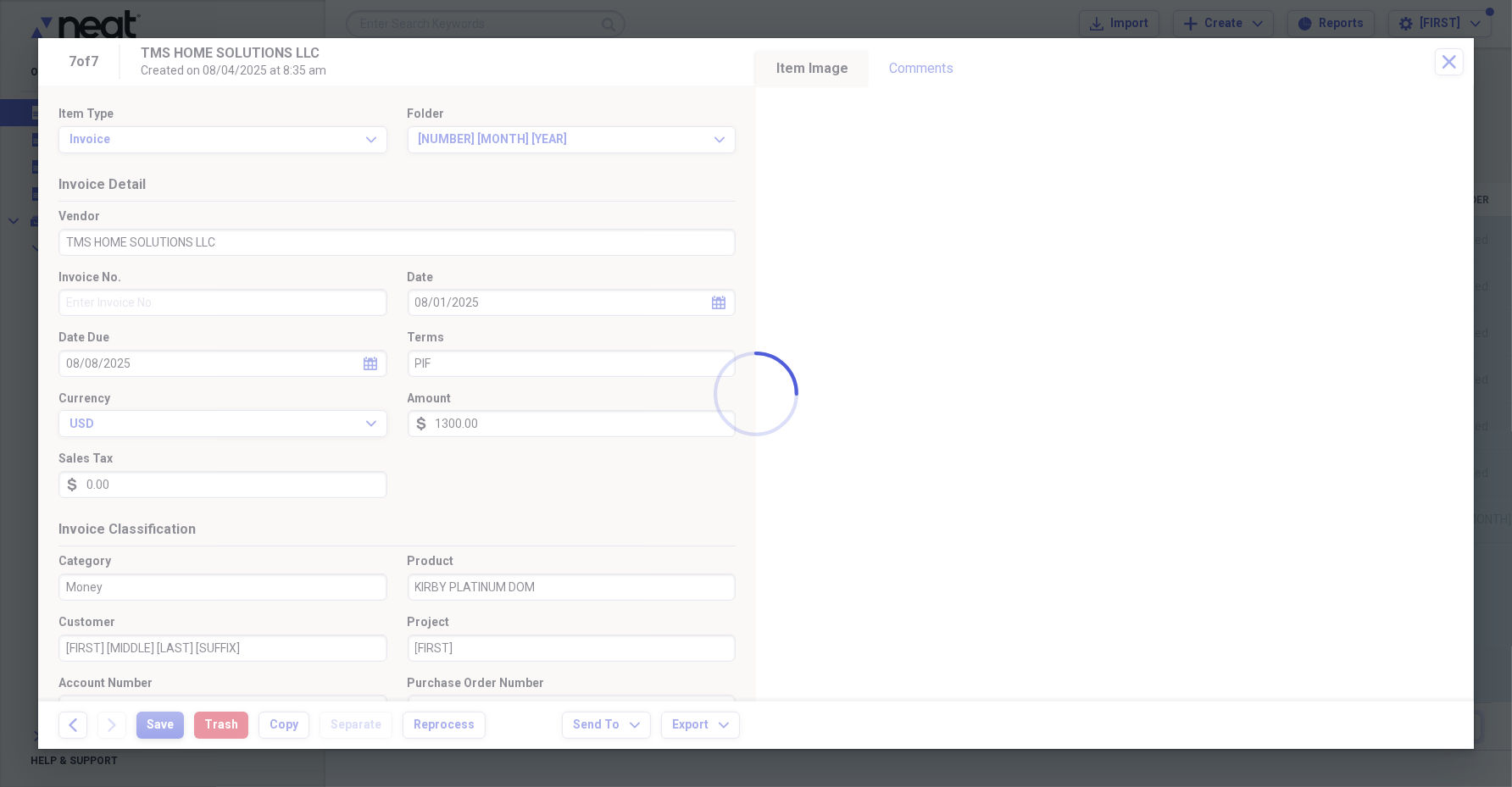 type on "[FIRST] JR." 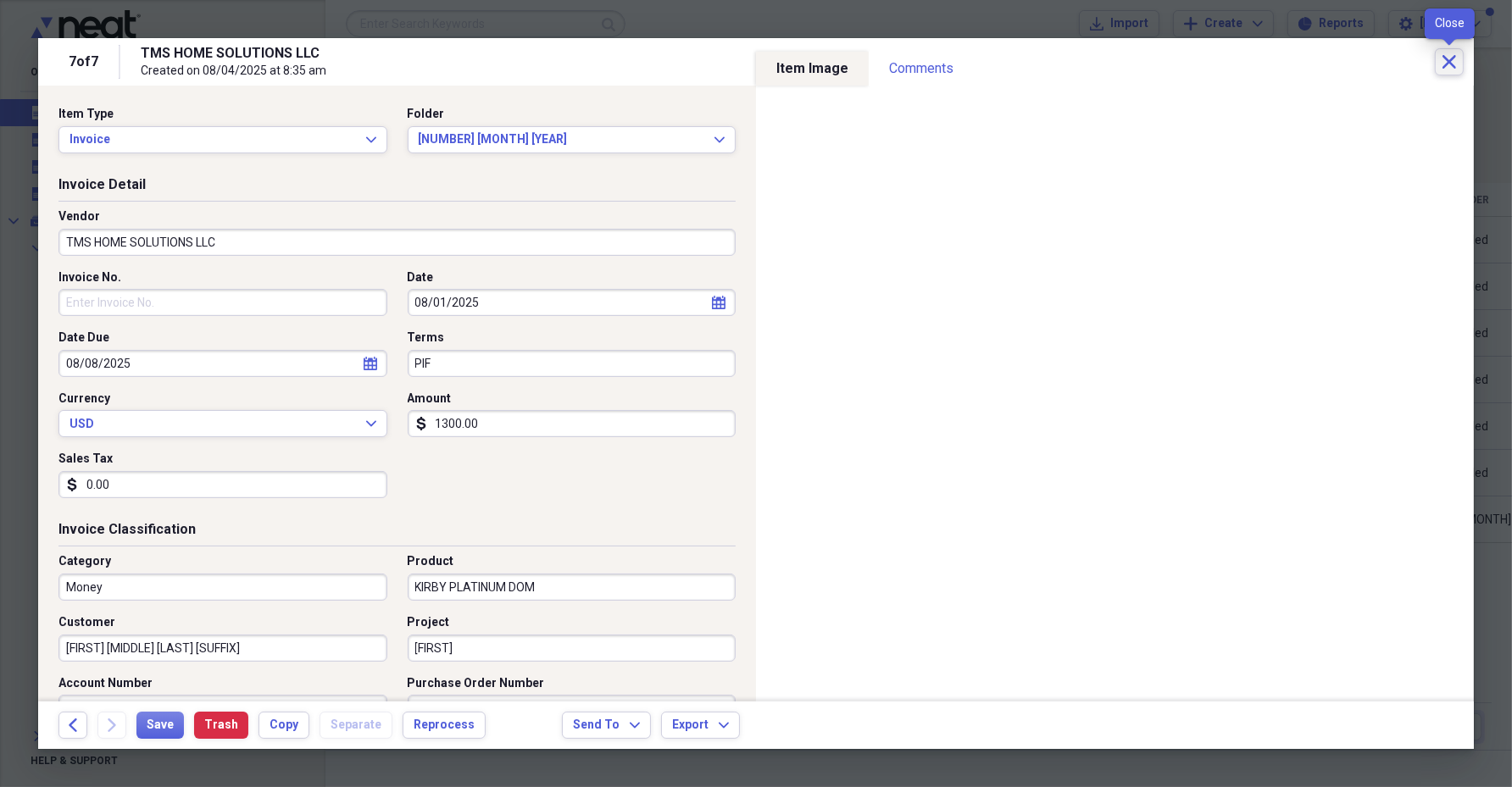 click on "Close" 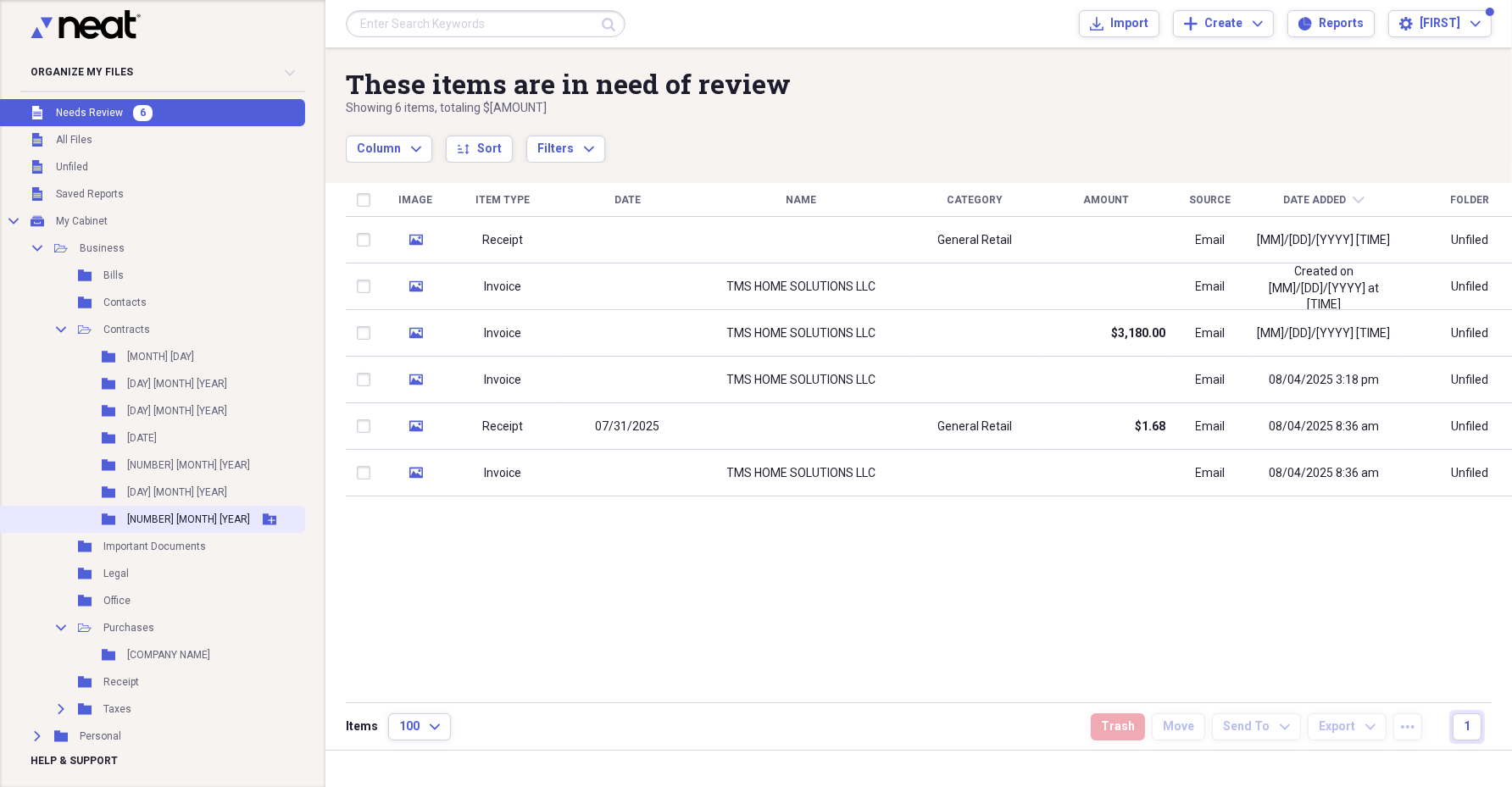 click on "[NUMBER] [MONTH] [YEAR]" at bounding box center (188, 519) 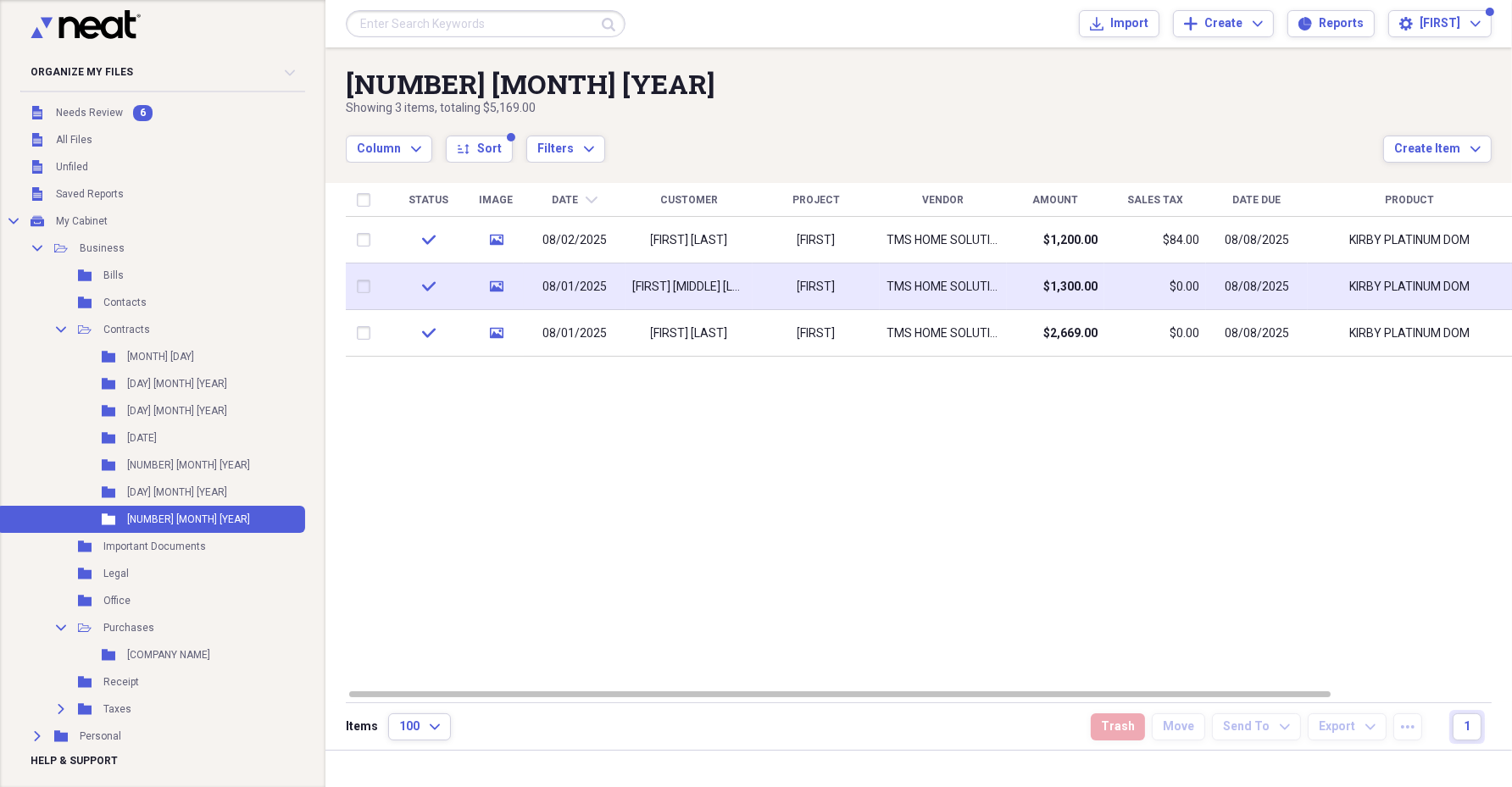 click on "[FIRST]" at bounding box center [816, 286] 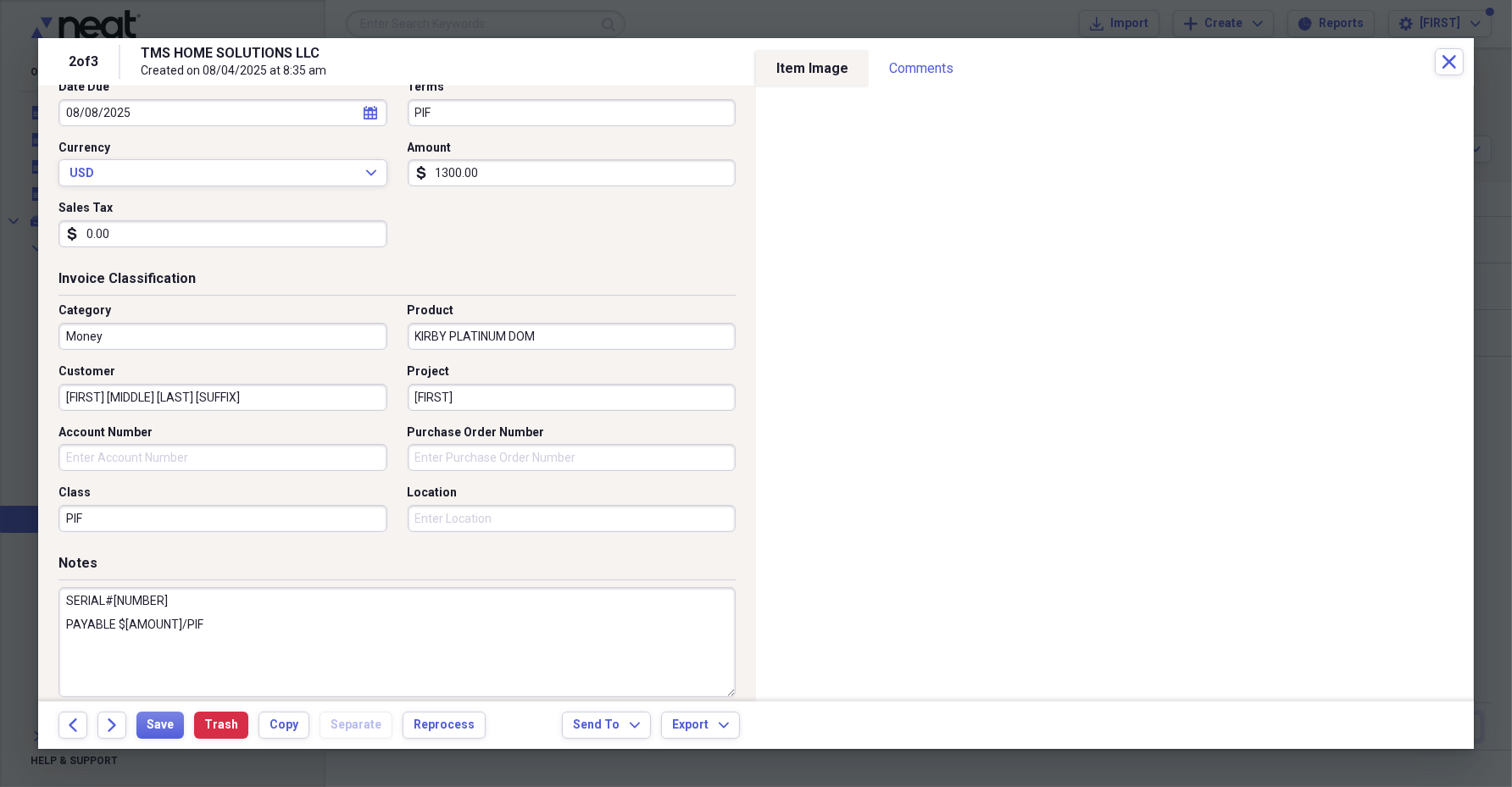 scroll, scrollTop: 318, scrollLeft: 0, axis: vertical 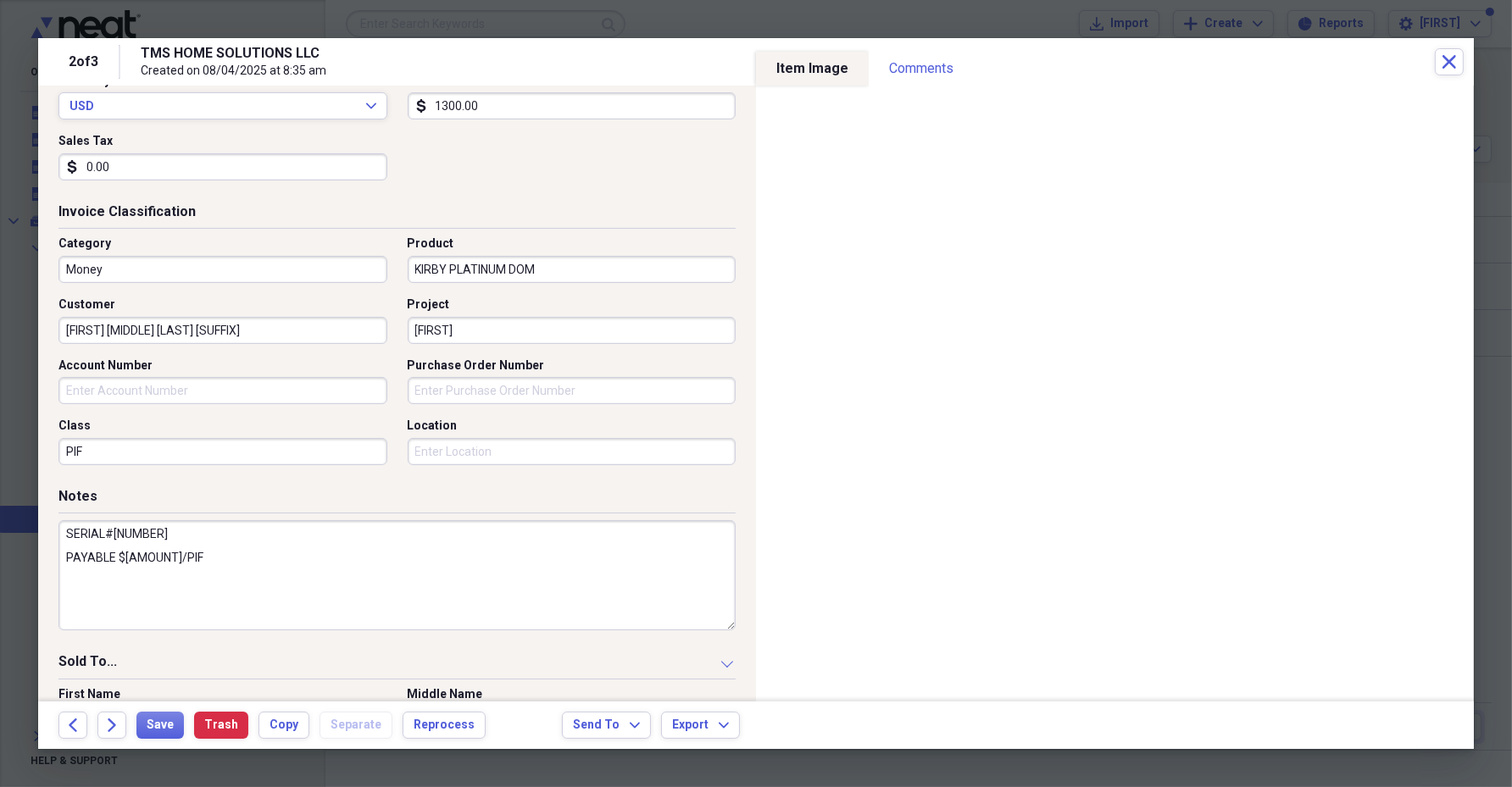 click on "[FIRST] [MIDDLE] [LAST] [SUFFIX]" at bounding box center [223, 330] 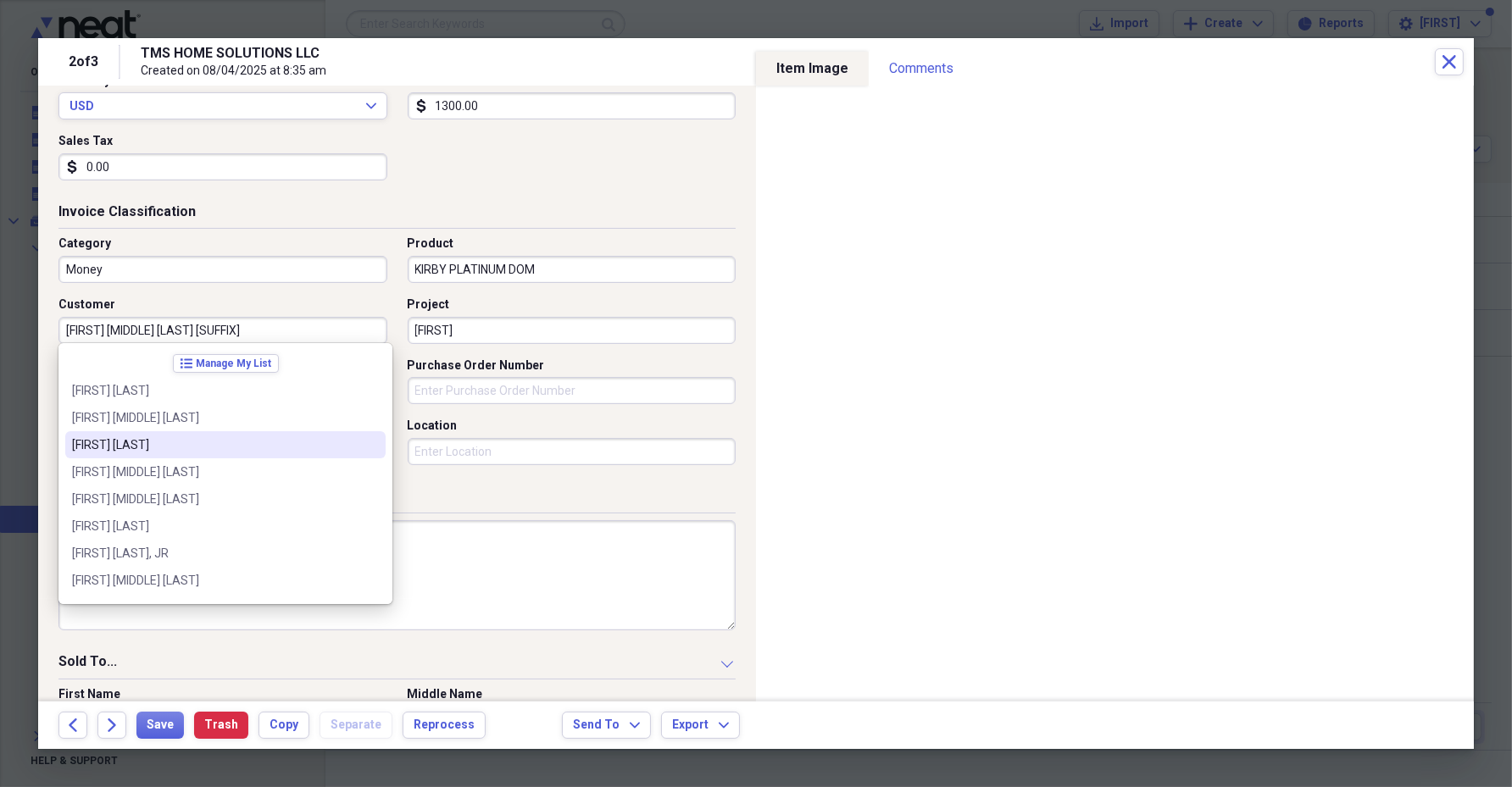 click on "Invoice Classification Category Money Product KIRBY PLATINUM DOM Customer [FIRST] [MIDDLE] [LAST] Project [PERSON] Account Number Purchase Order Number Class PIF Location" at bounding box center [397, 345] 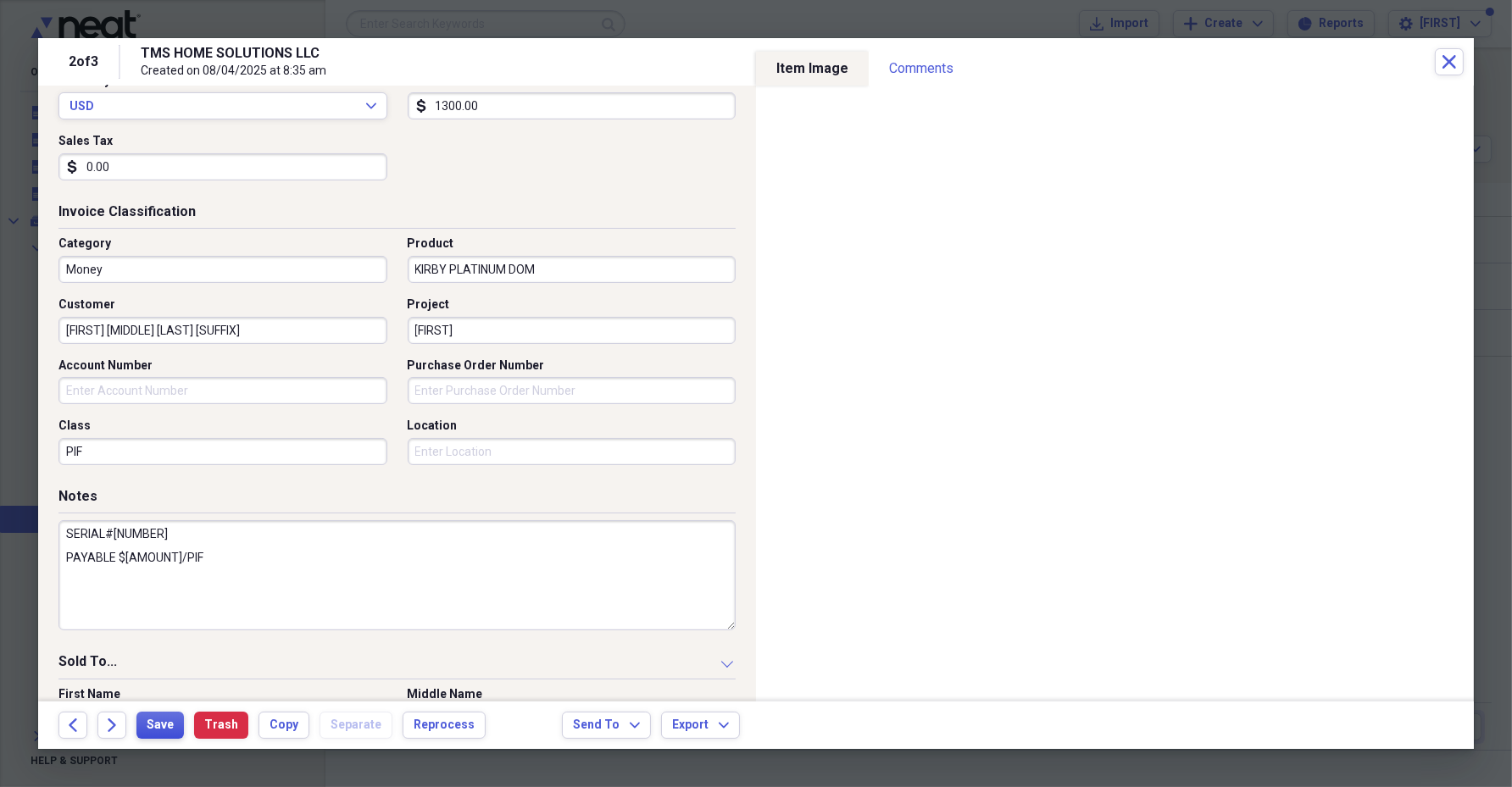 click on "Save" at bounding box center (160, 725) 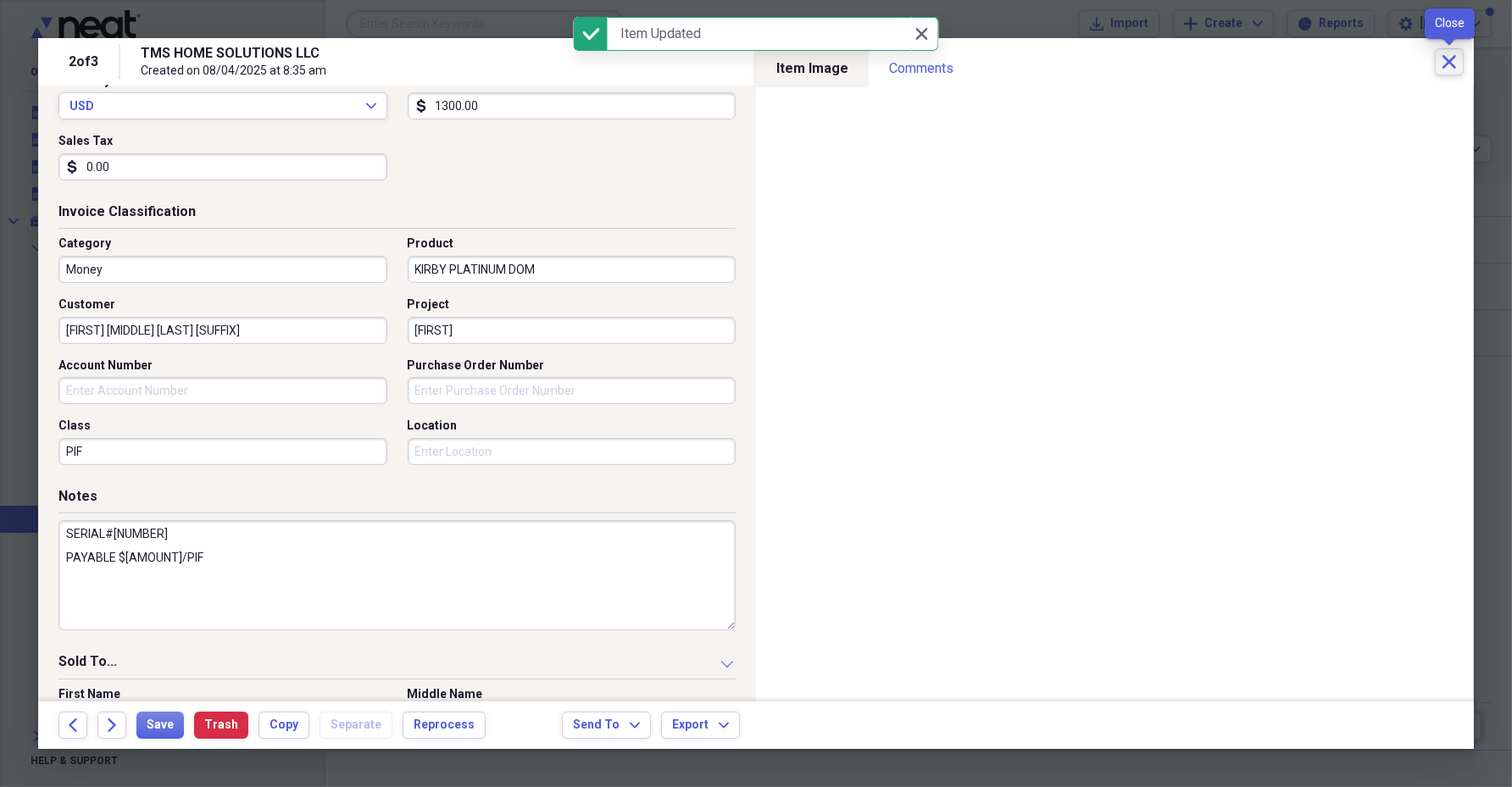 click 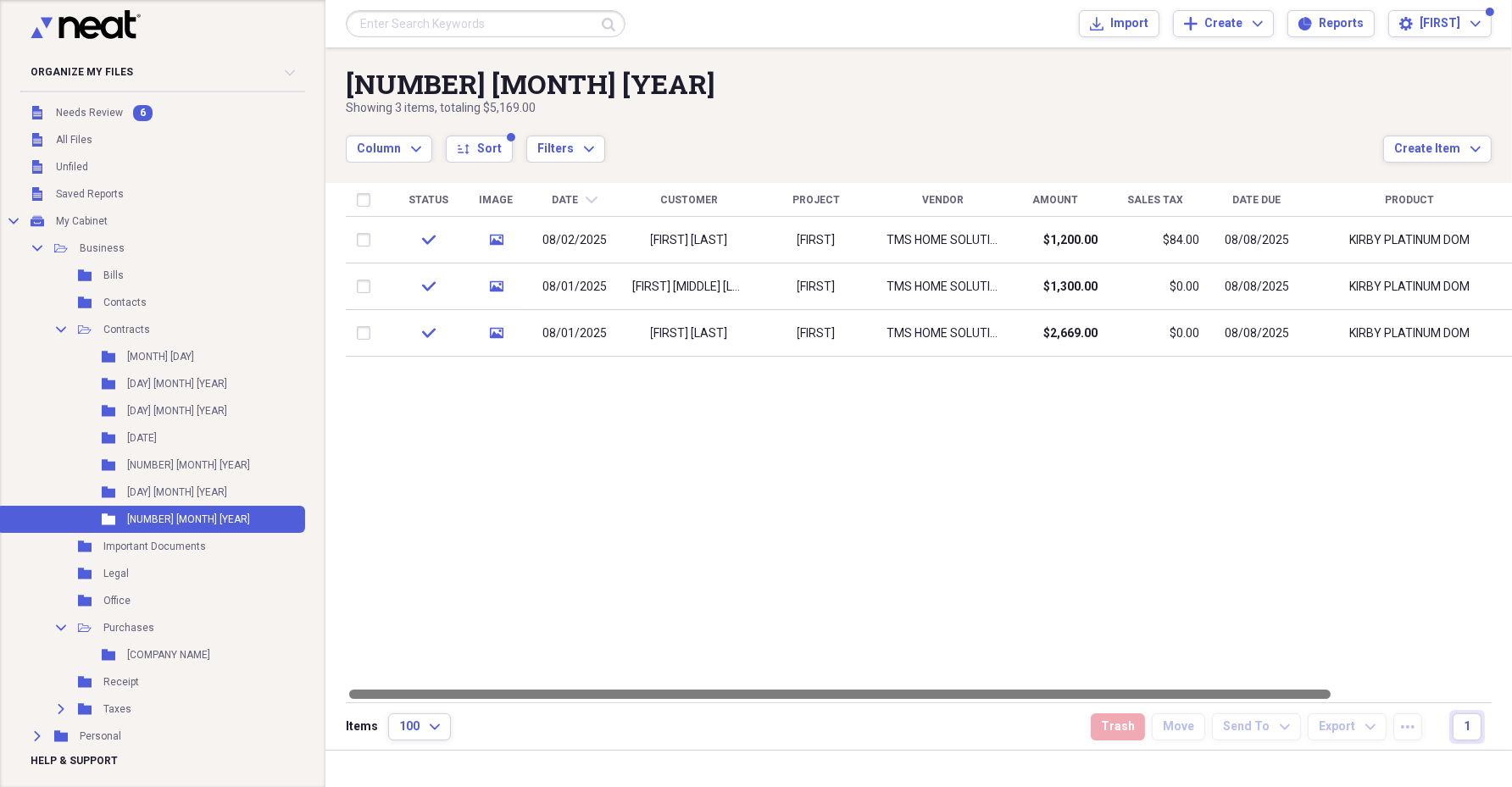 drag, startPoint x: 911, startPoint y: 694, endPoint x: 853, endPoint y: 681, distance: 59.43904 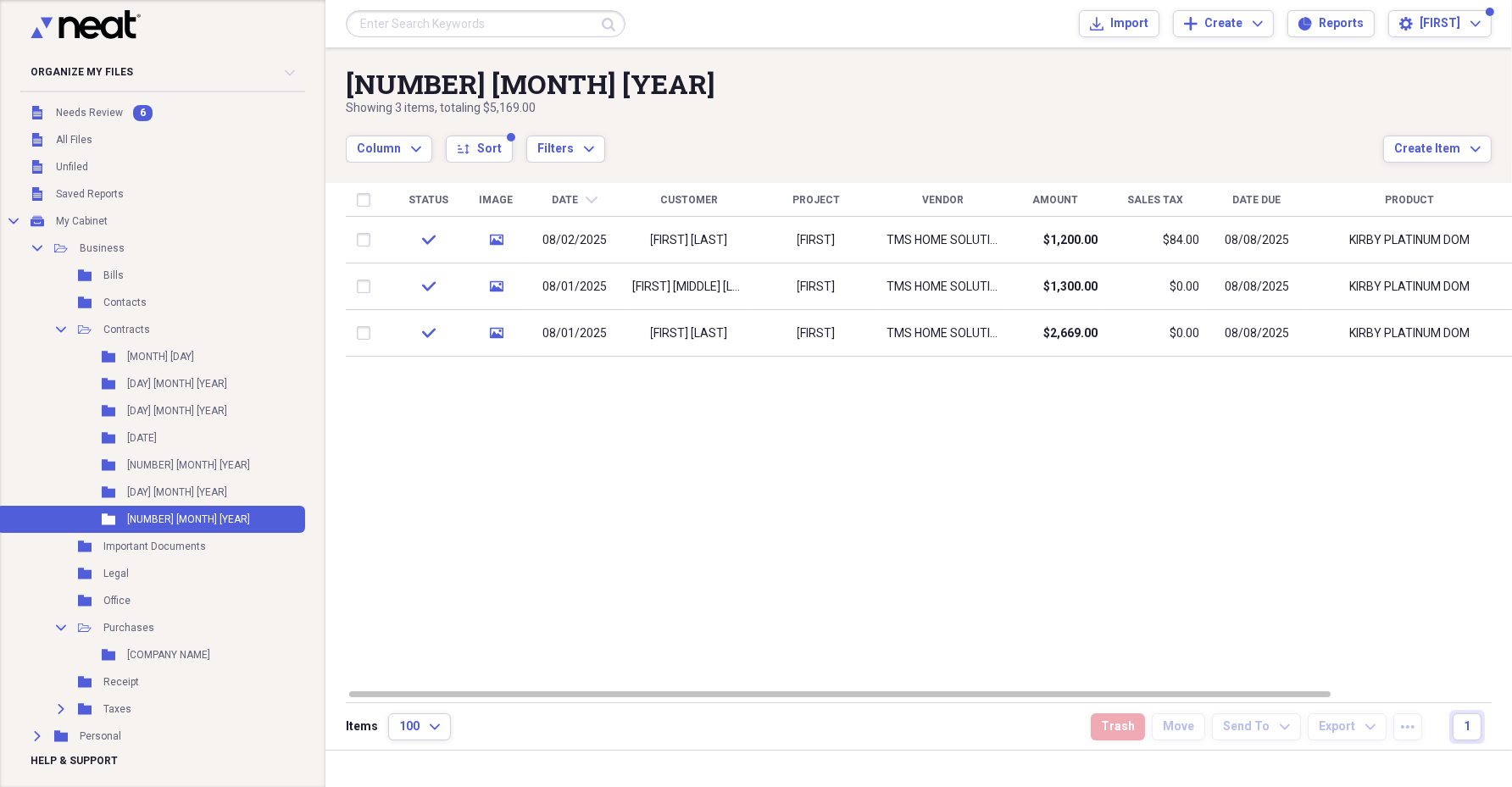 drag, startPoint x: 853, startPoint y: 681, endPoint x: 902, endPoint y: 668, distance: 50.695167 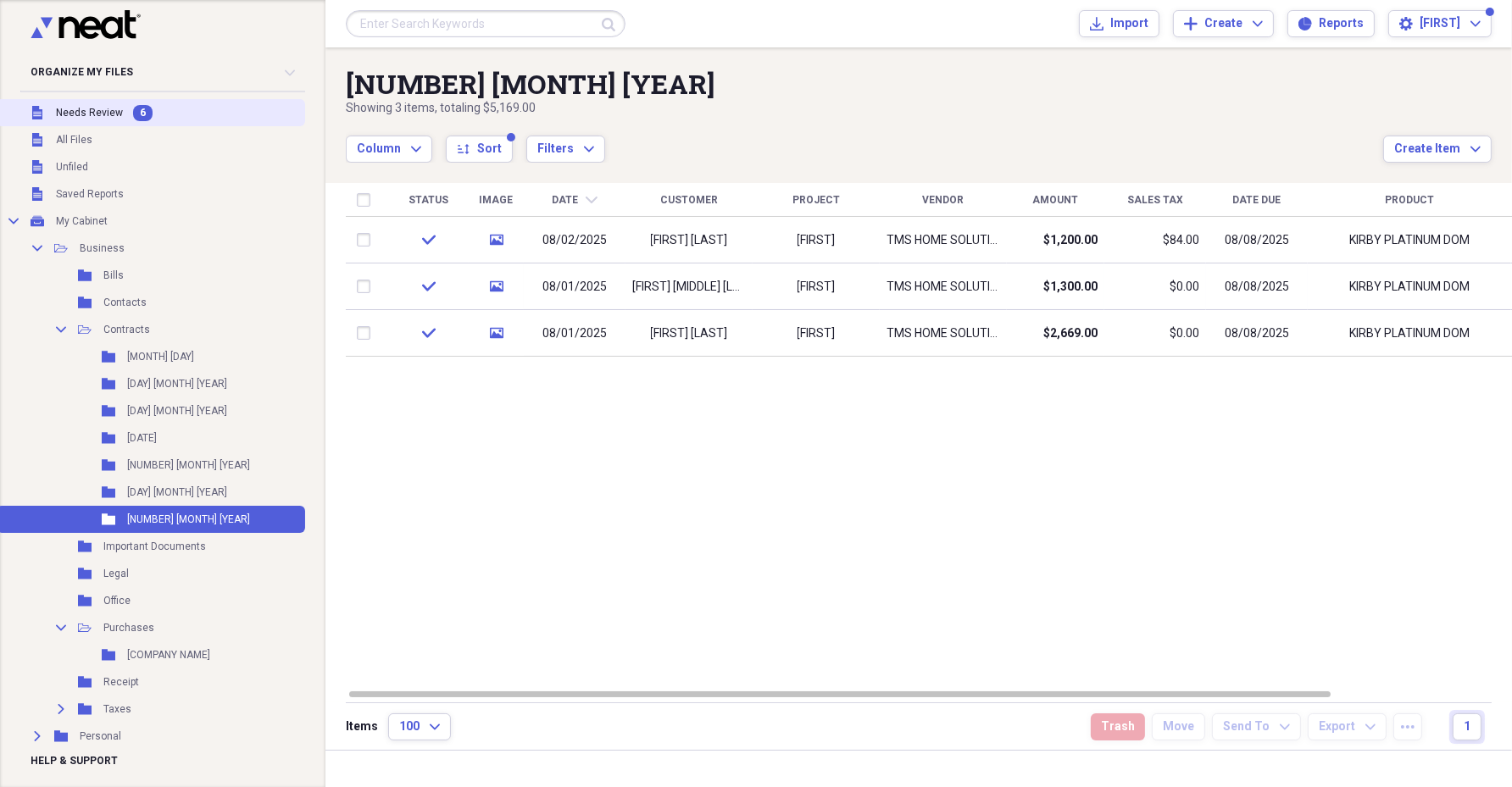 click on "Unfiled Needs Review 6" at bounding box center (151, 113) 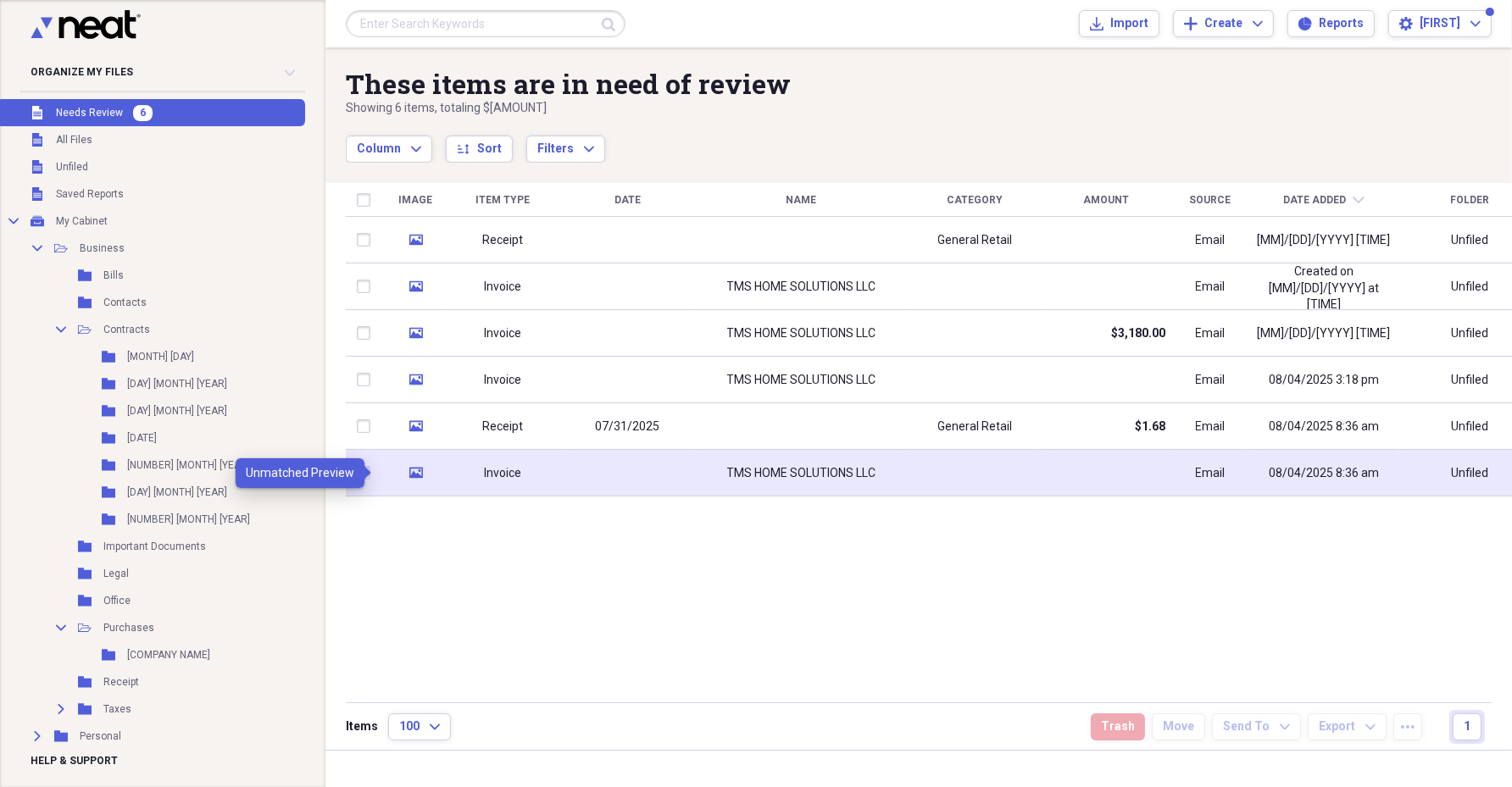 click 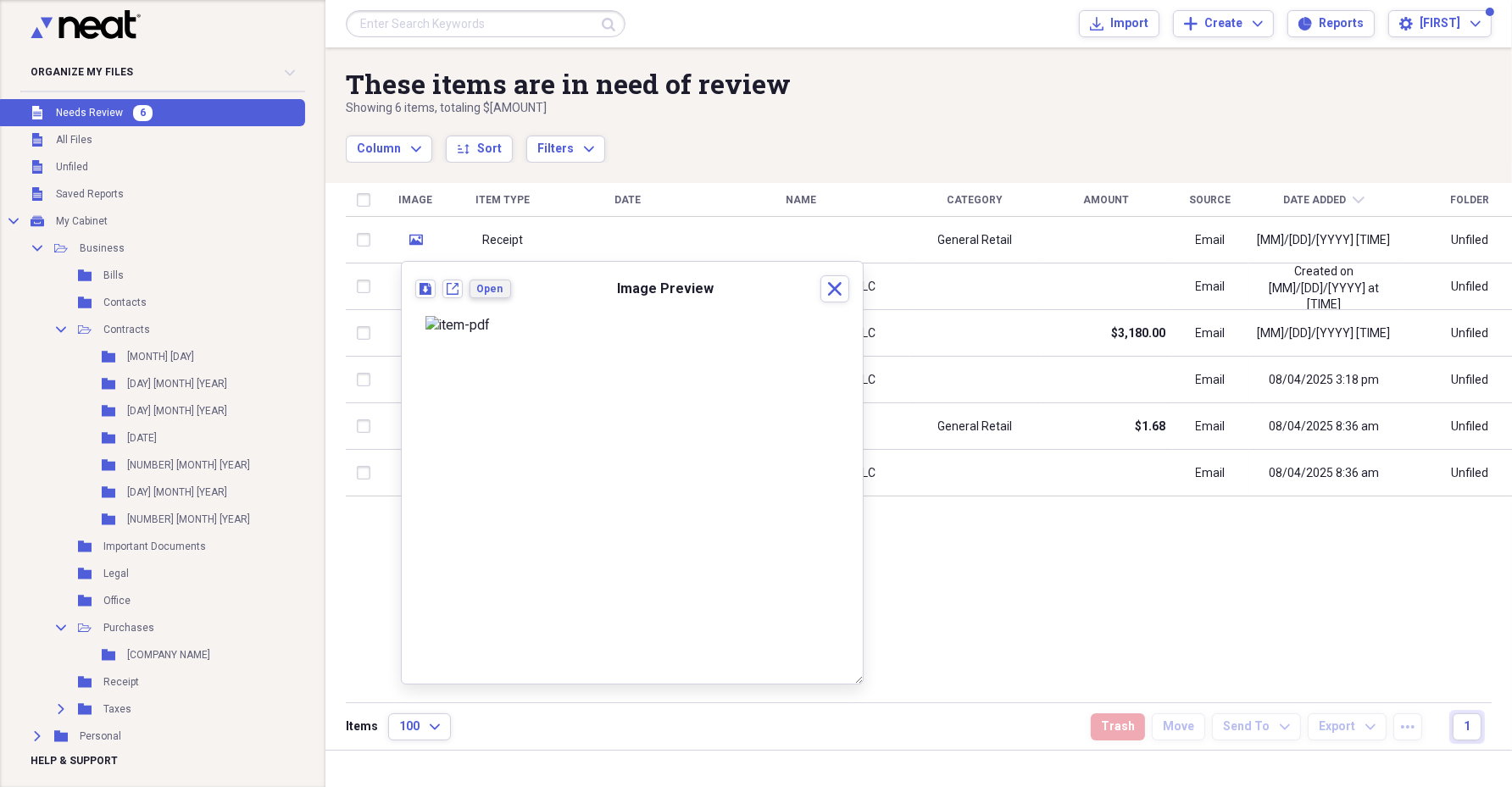 click on "Open" at bounding box center (490, 289) 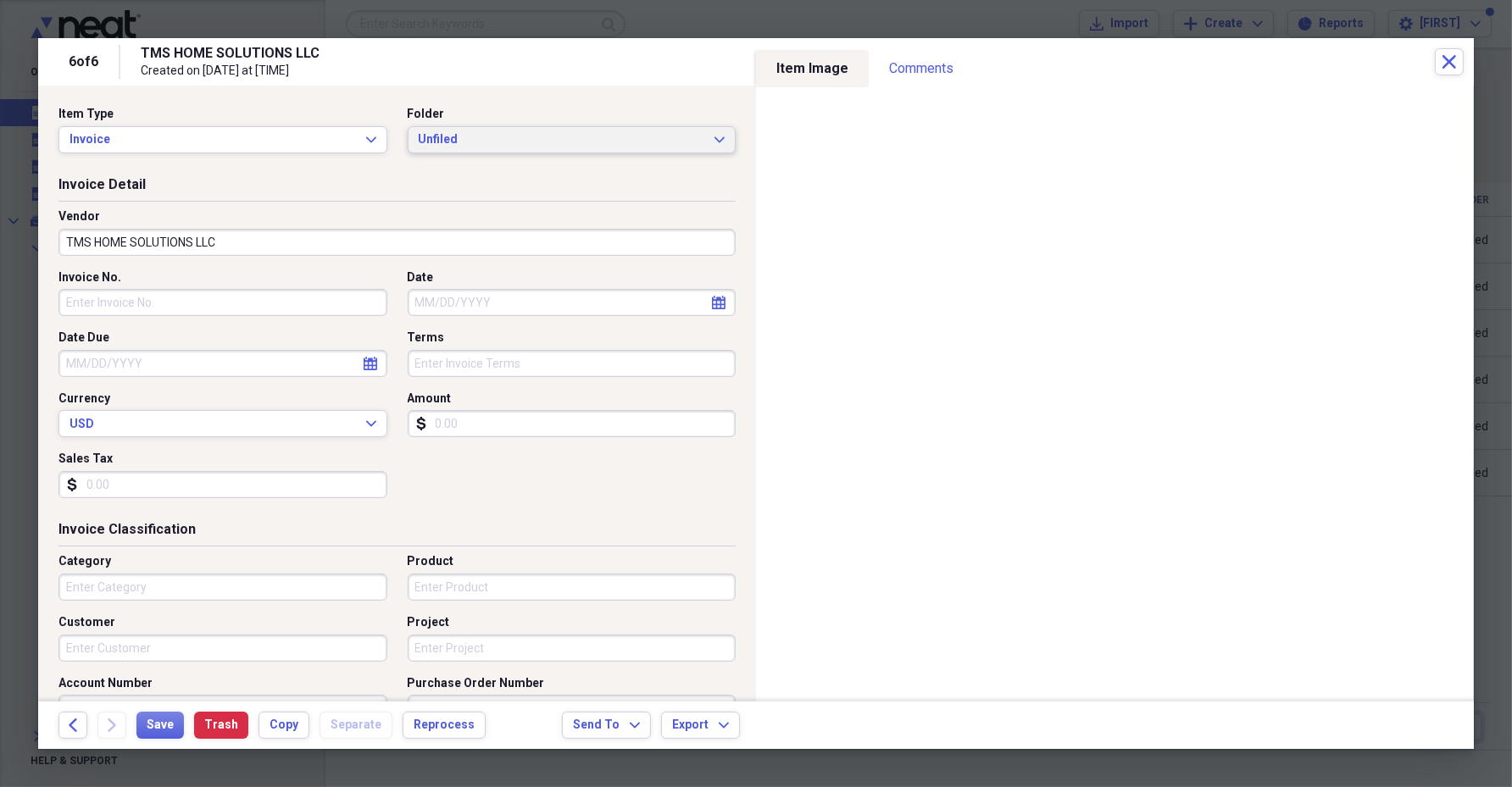 click on "Unfiled" at bounding box center (562, 140) 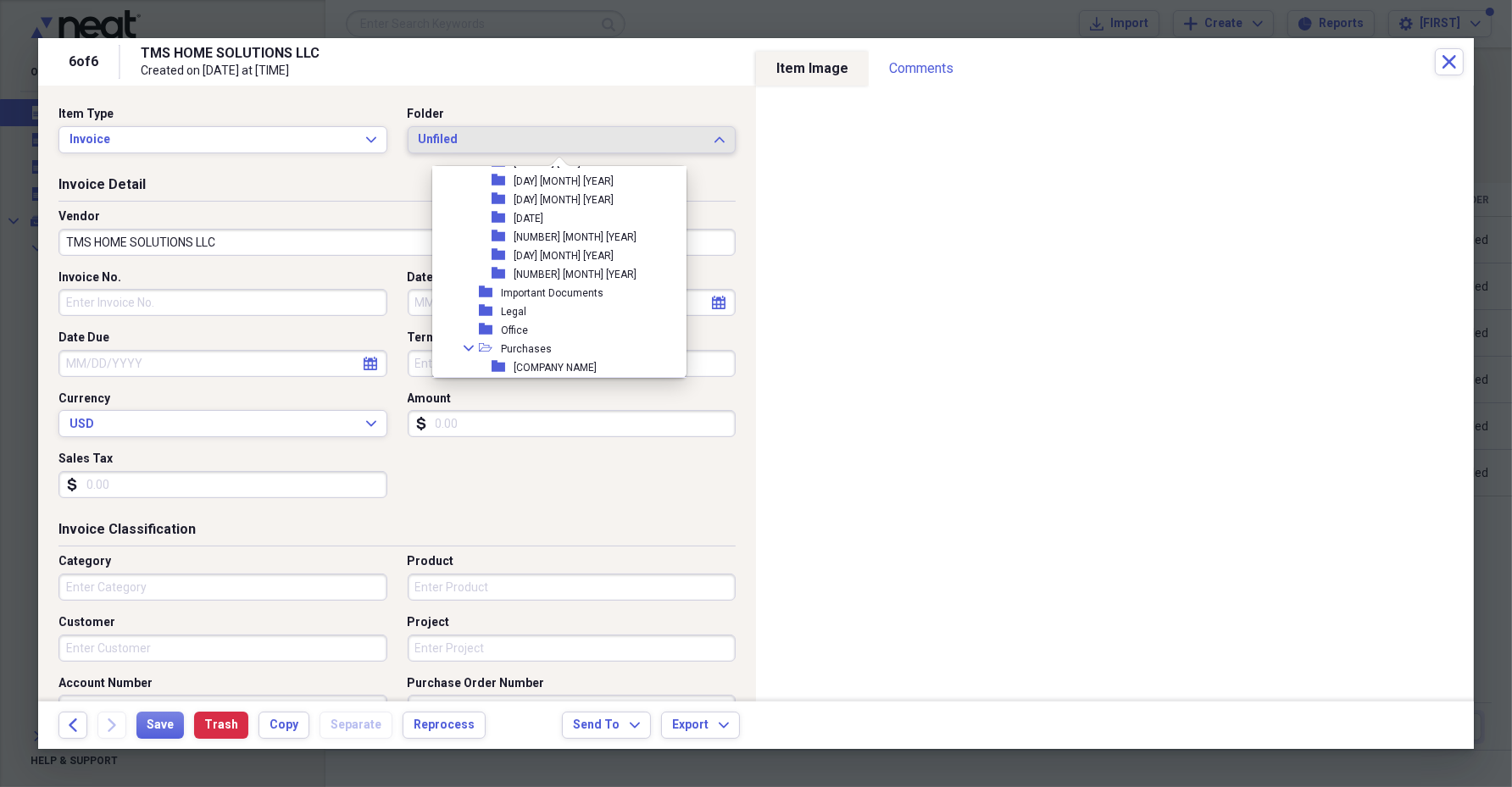 scroll, scrollTop: 105, scrollLeft: 0, axis: vertical 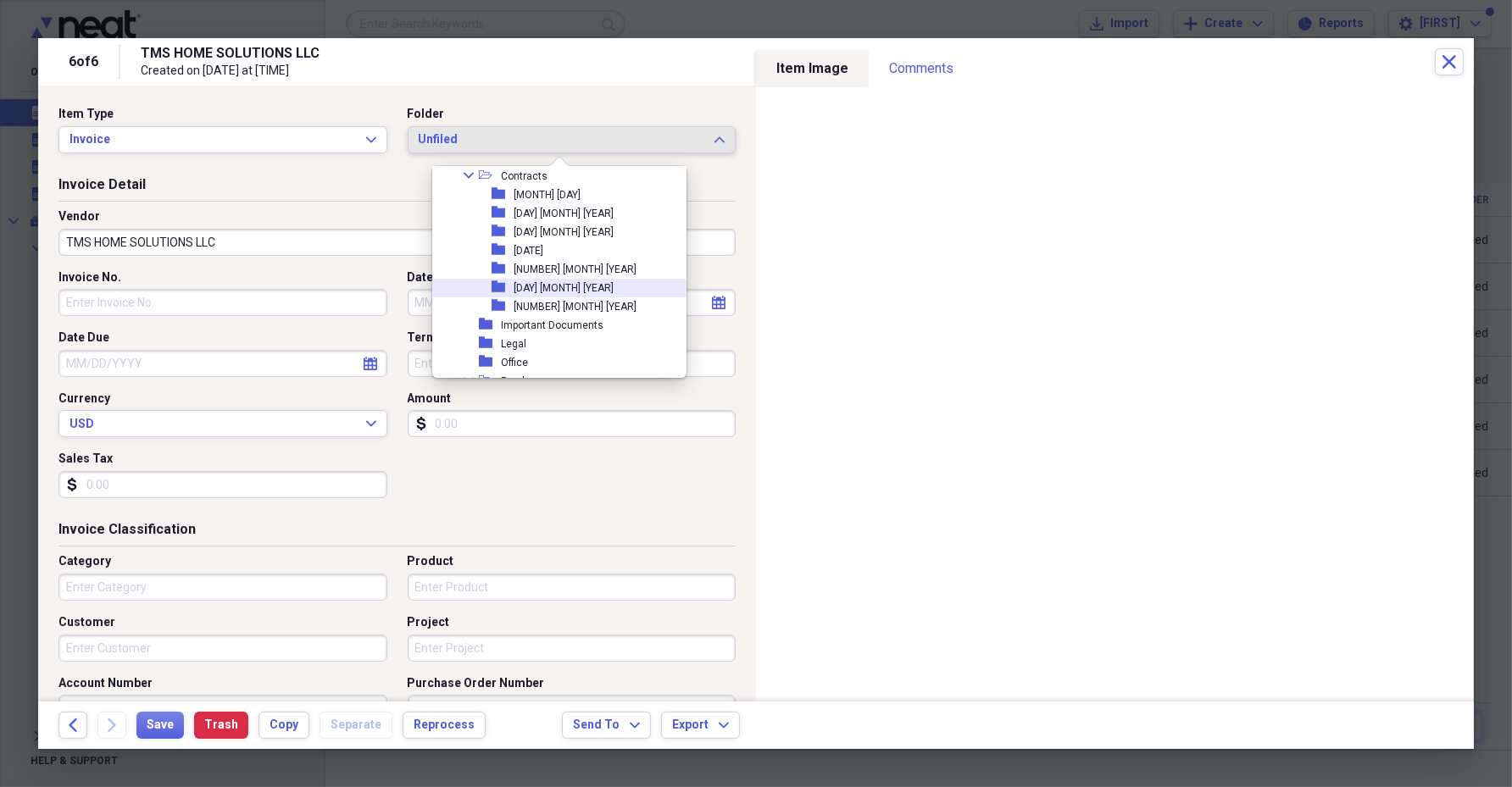 click on "[DAY] [MONTH] [YEAR]" at bounding box center (564, 288) 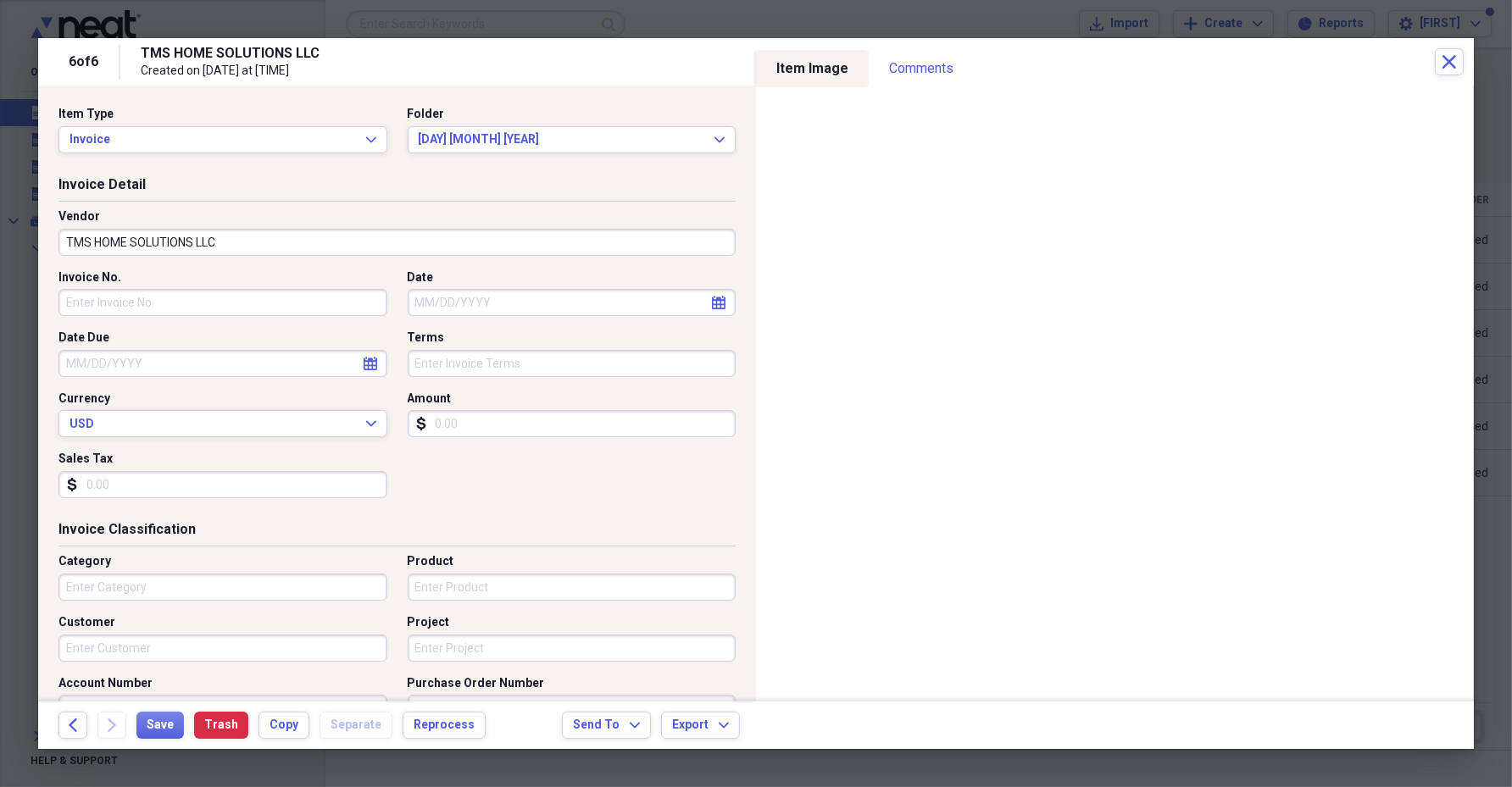 click on "calendar" 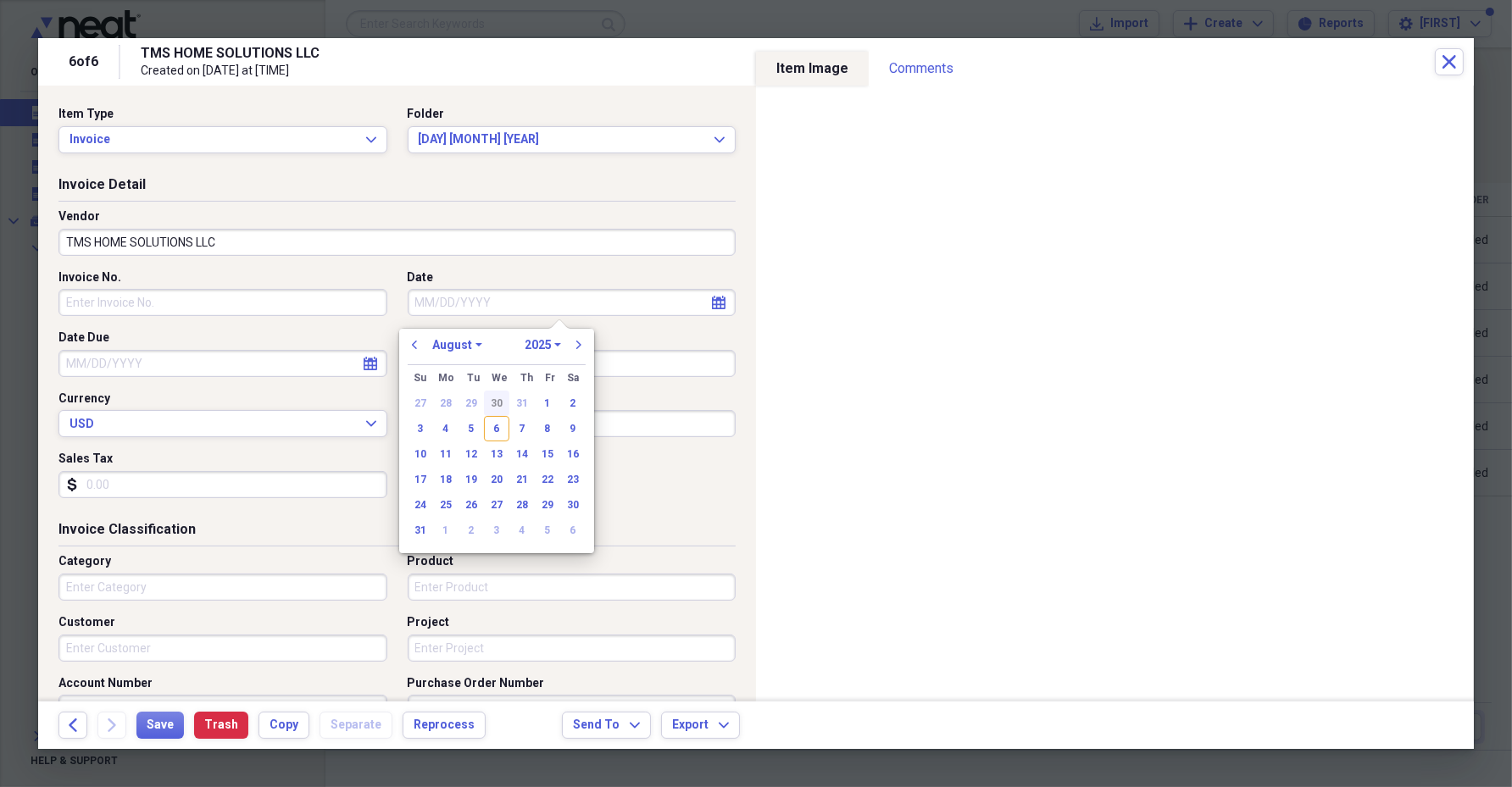 click on "30" at bounding box center (497, 403) 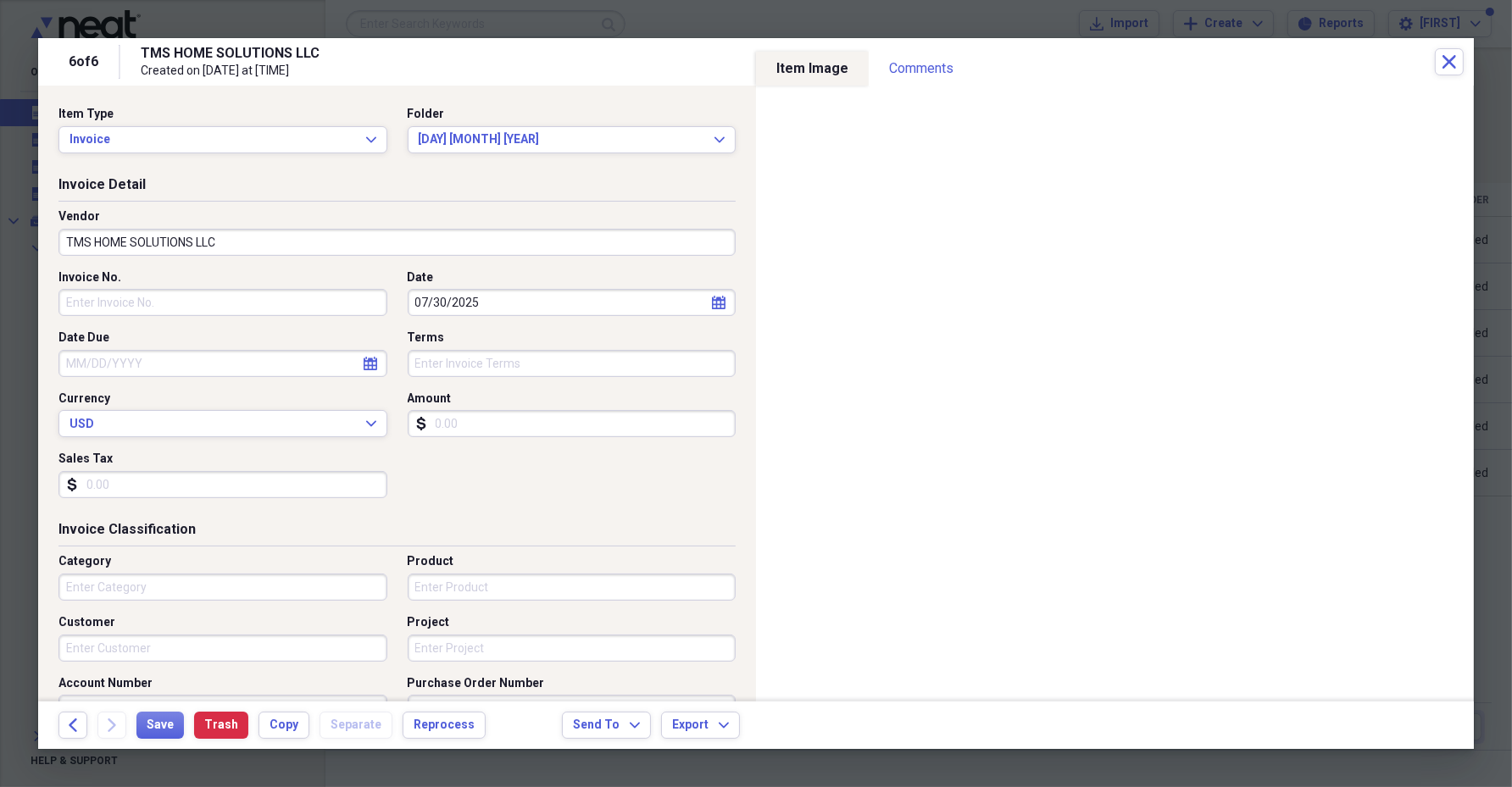 click on "calendar Calendar" at bounding box center [370, 363] 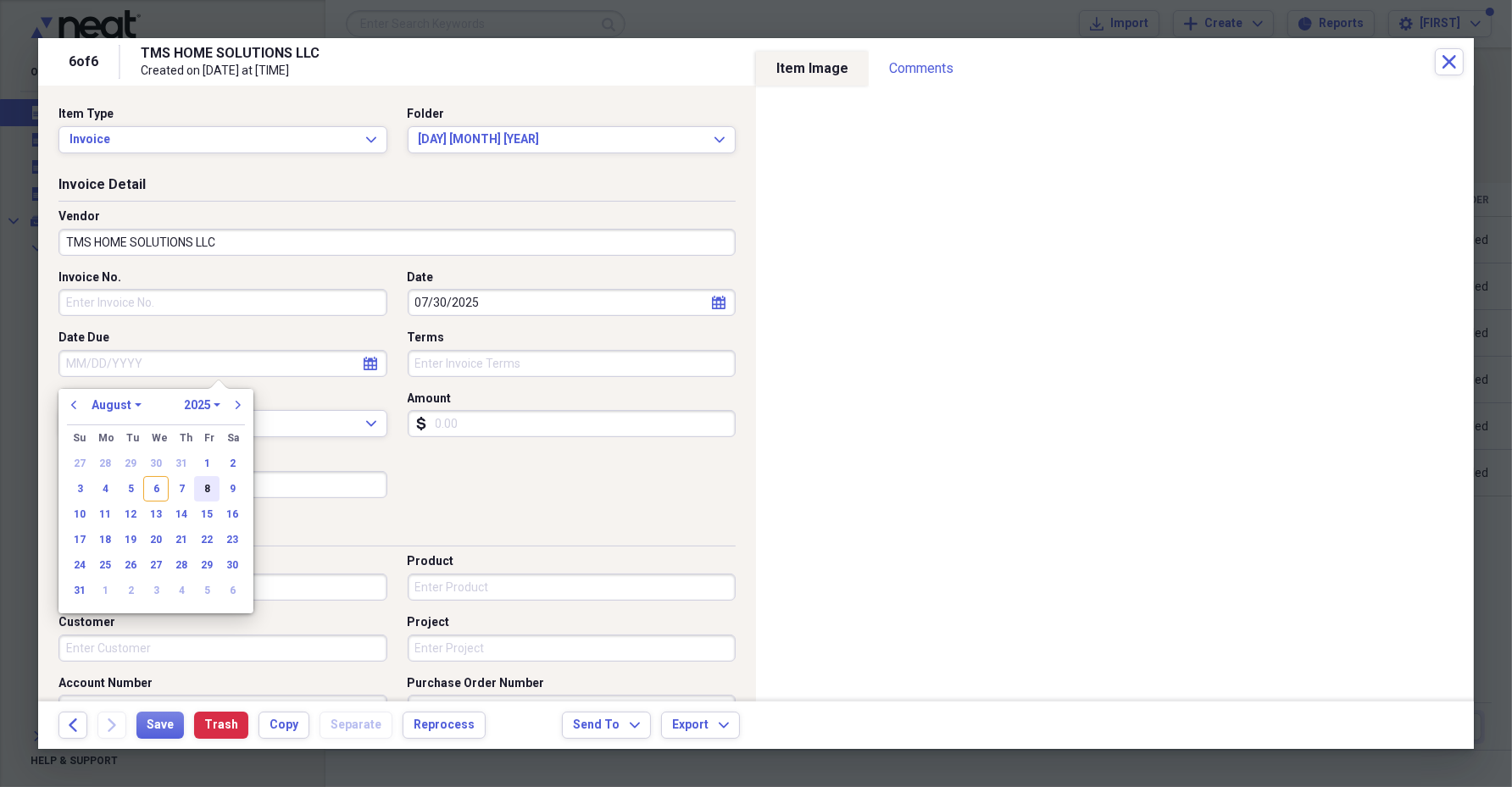 click on "8" at bounding box center (207, 489) 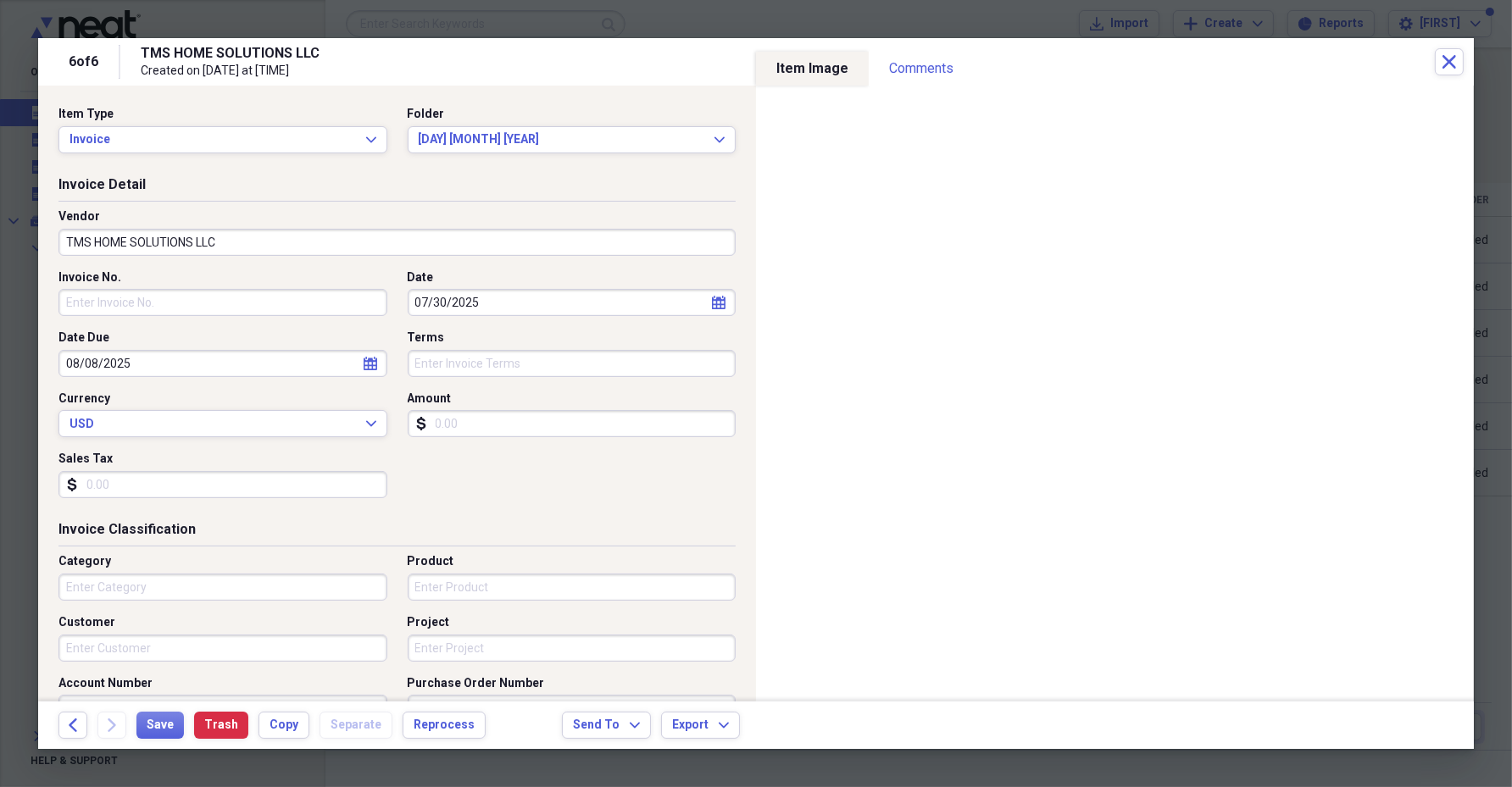 click on "Terms" at bounding box center (572, 363) 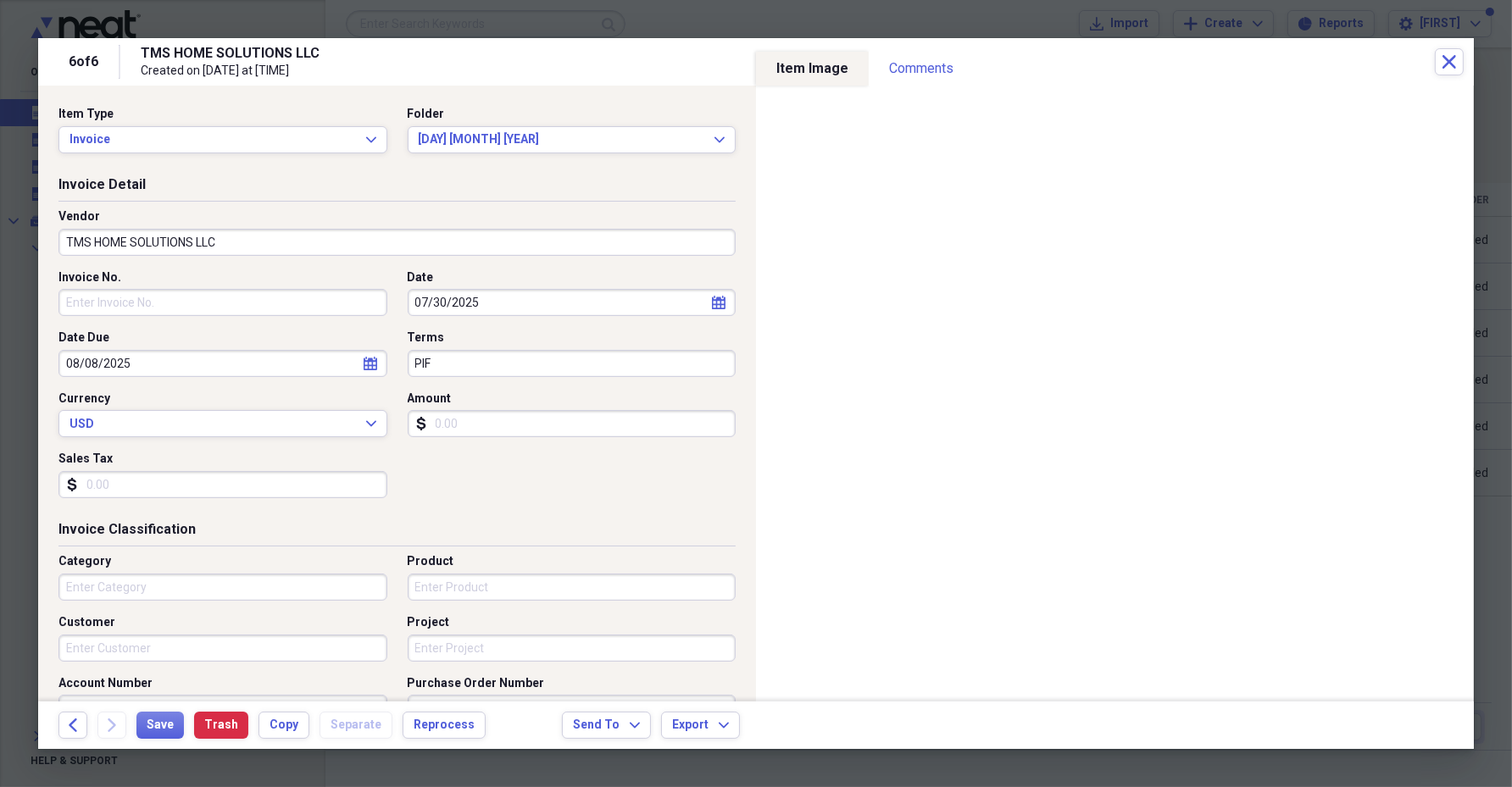 type on "PIF" 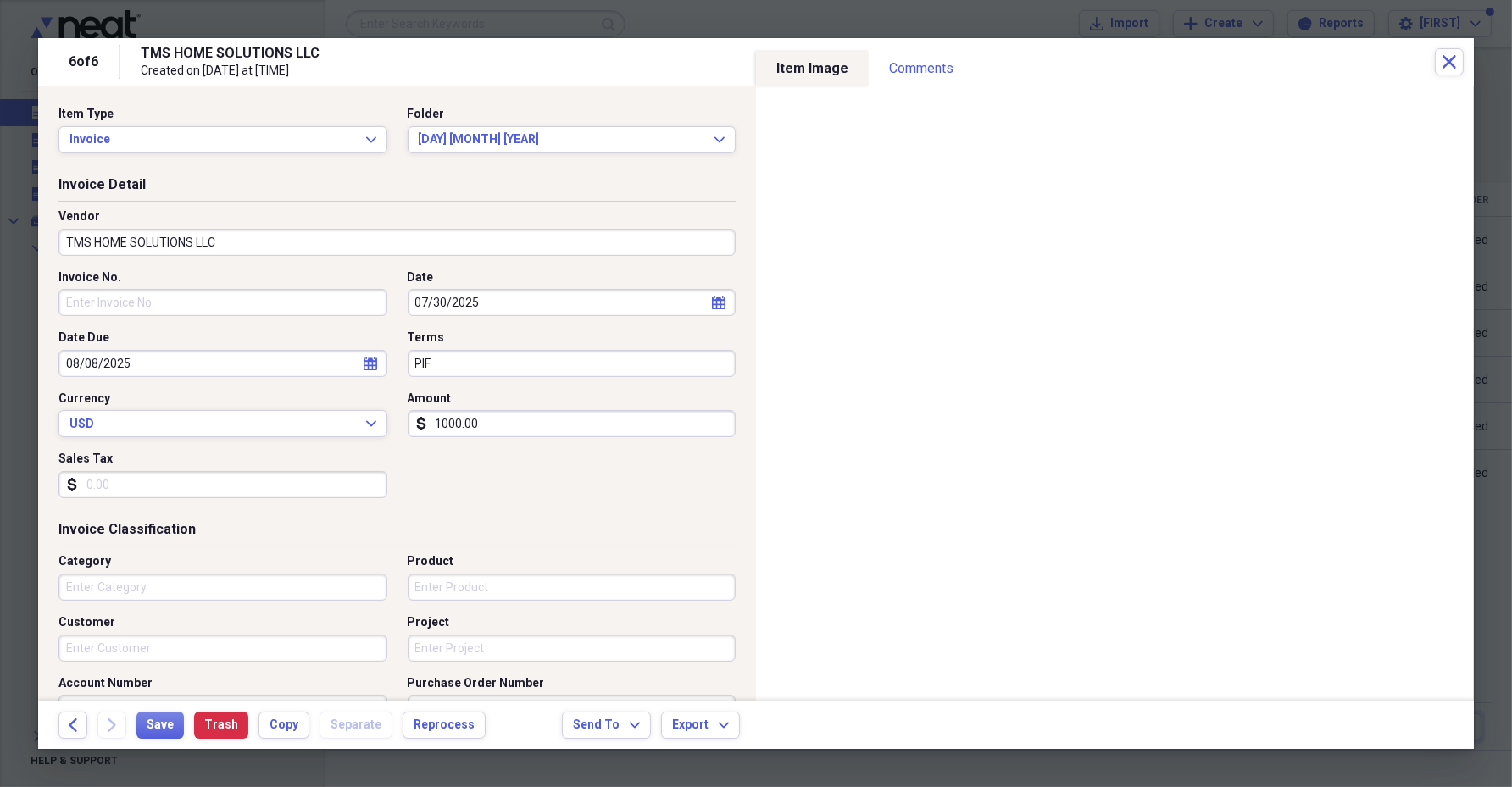 type on "1000.00" 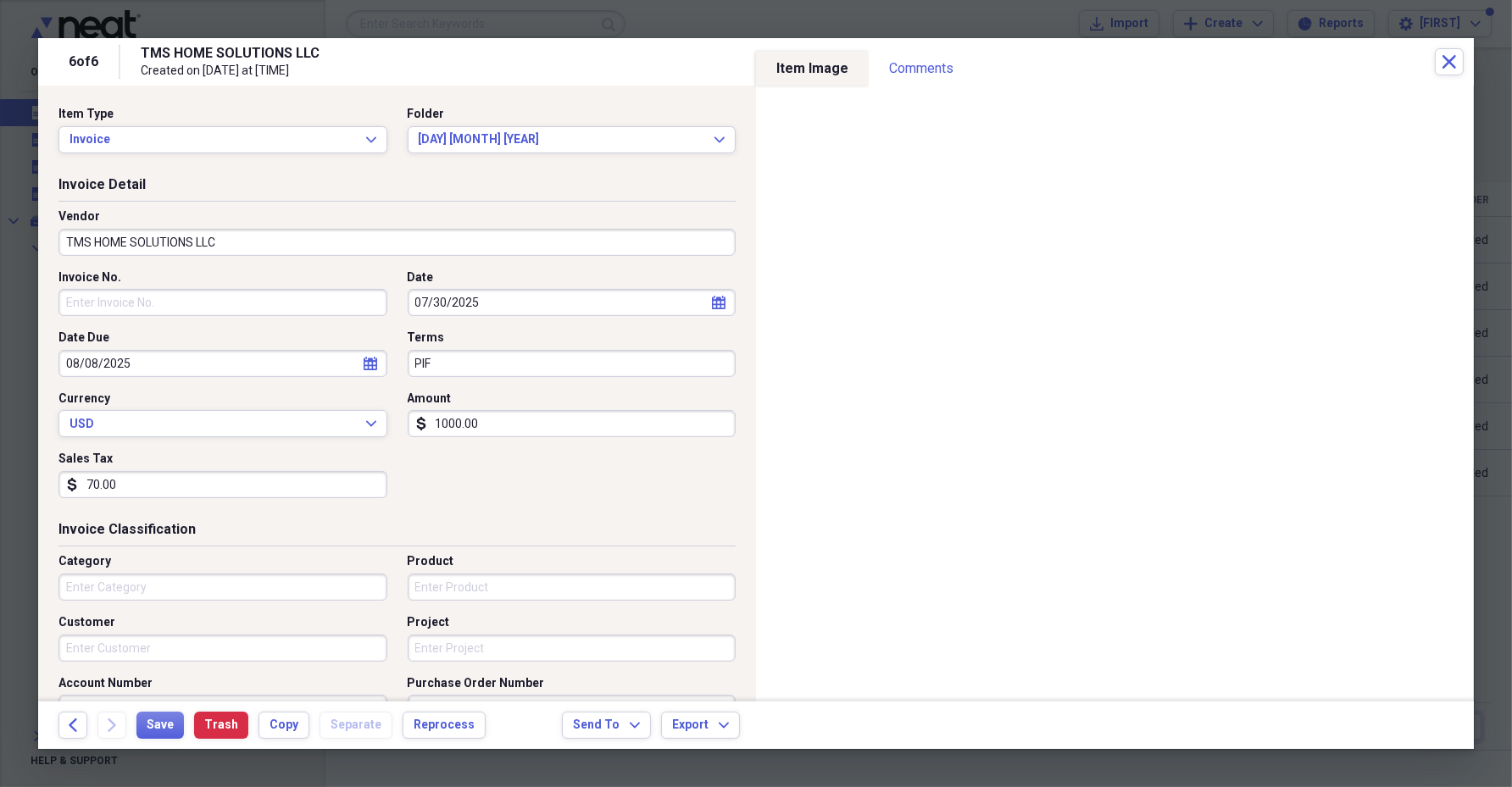 type on "70.00" 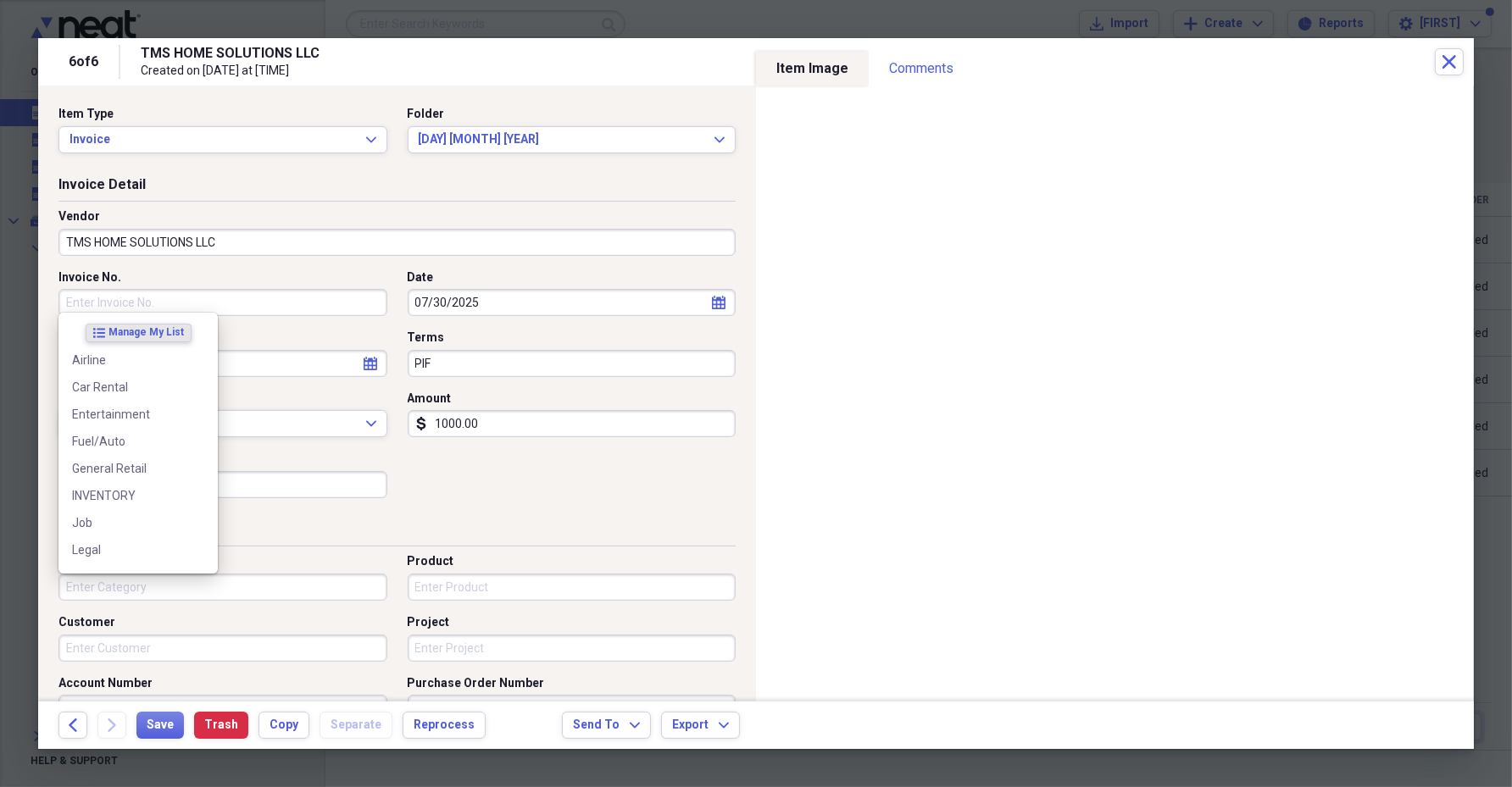 click on "Category" at bounding box center [223, 587] 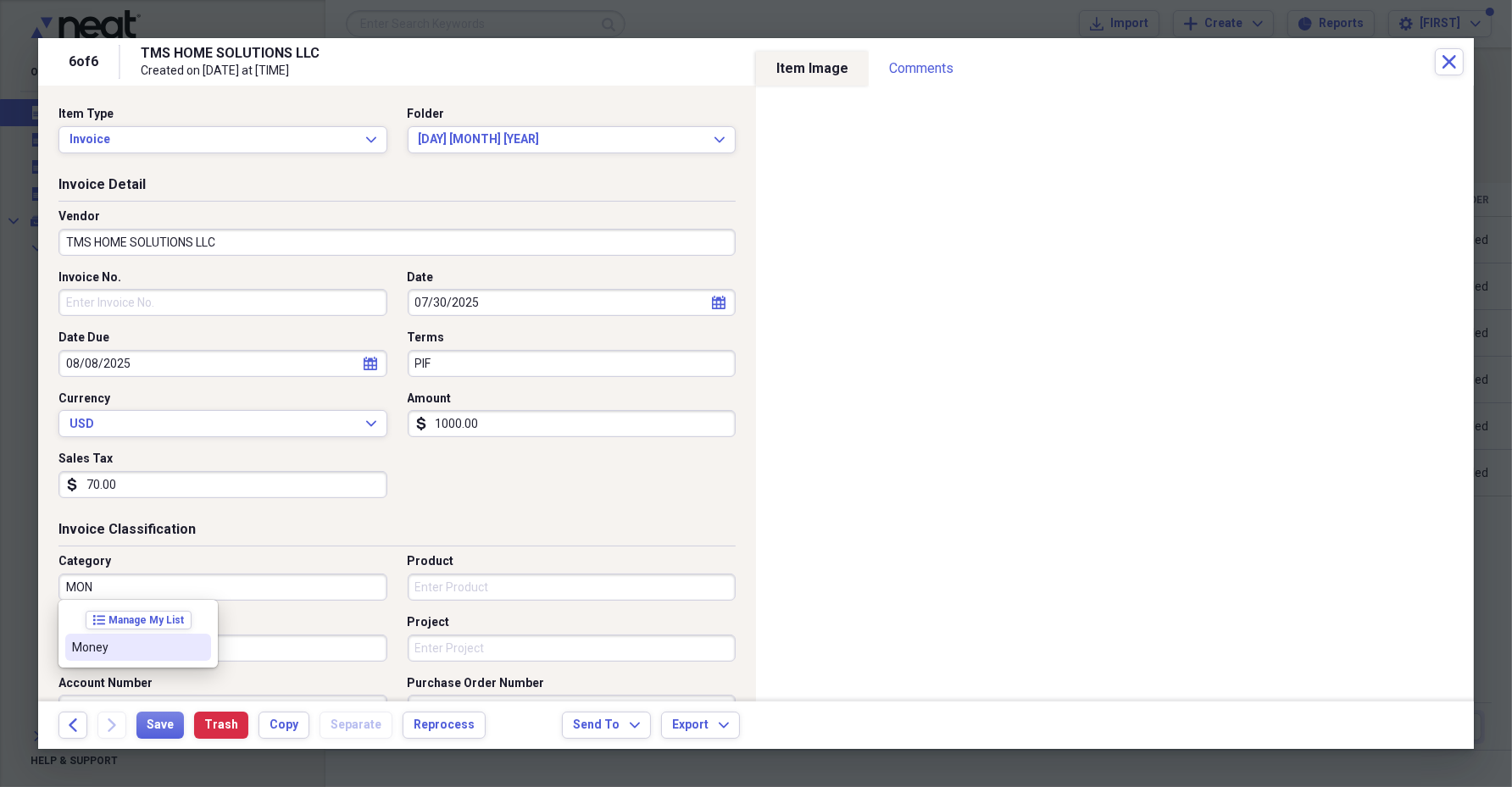 click on "Money" at bounding box center (128, 647) 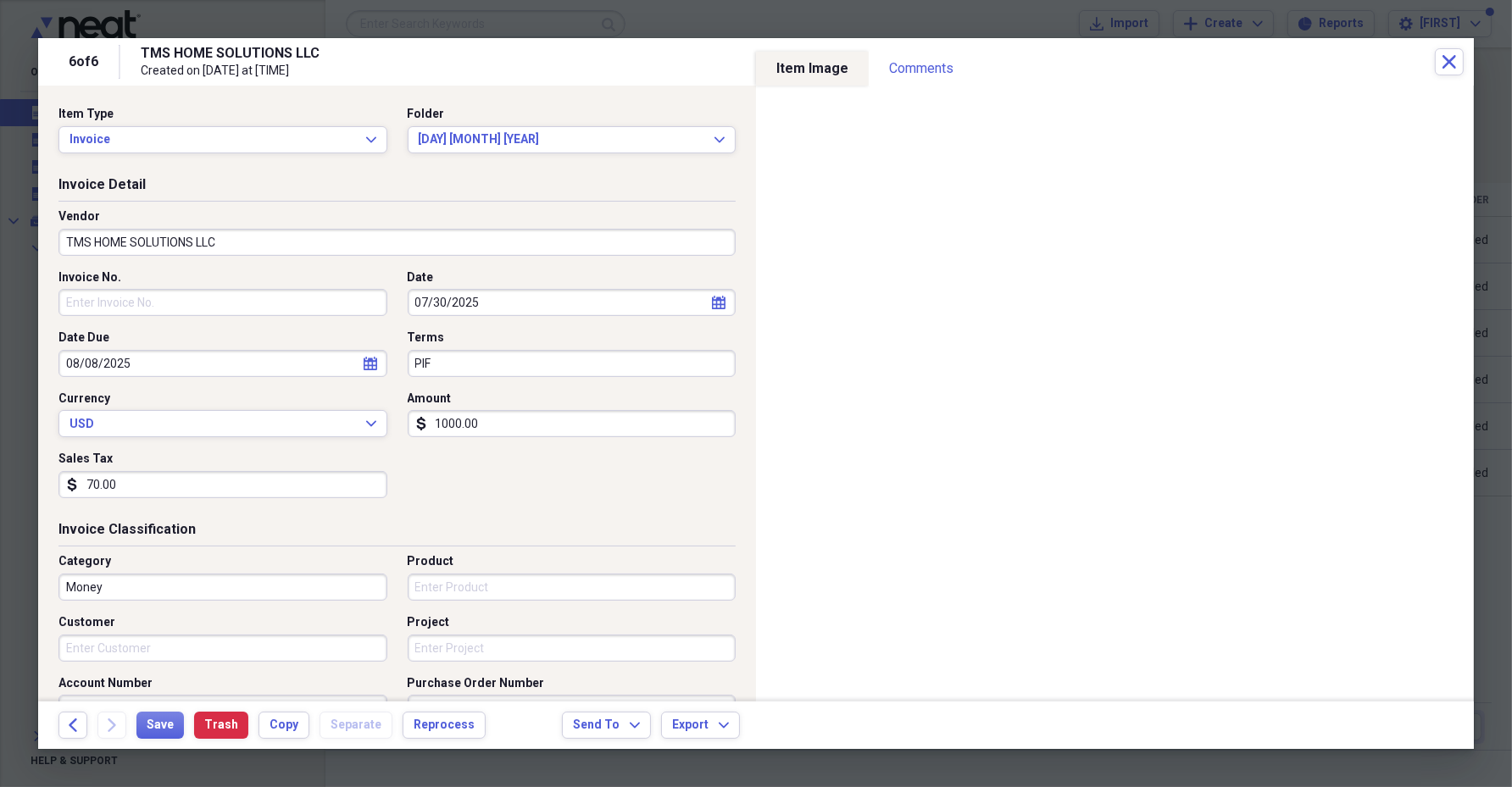 click on "Product" at bounding box center (572, 587) 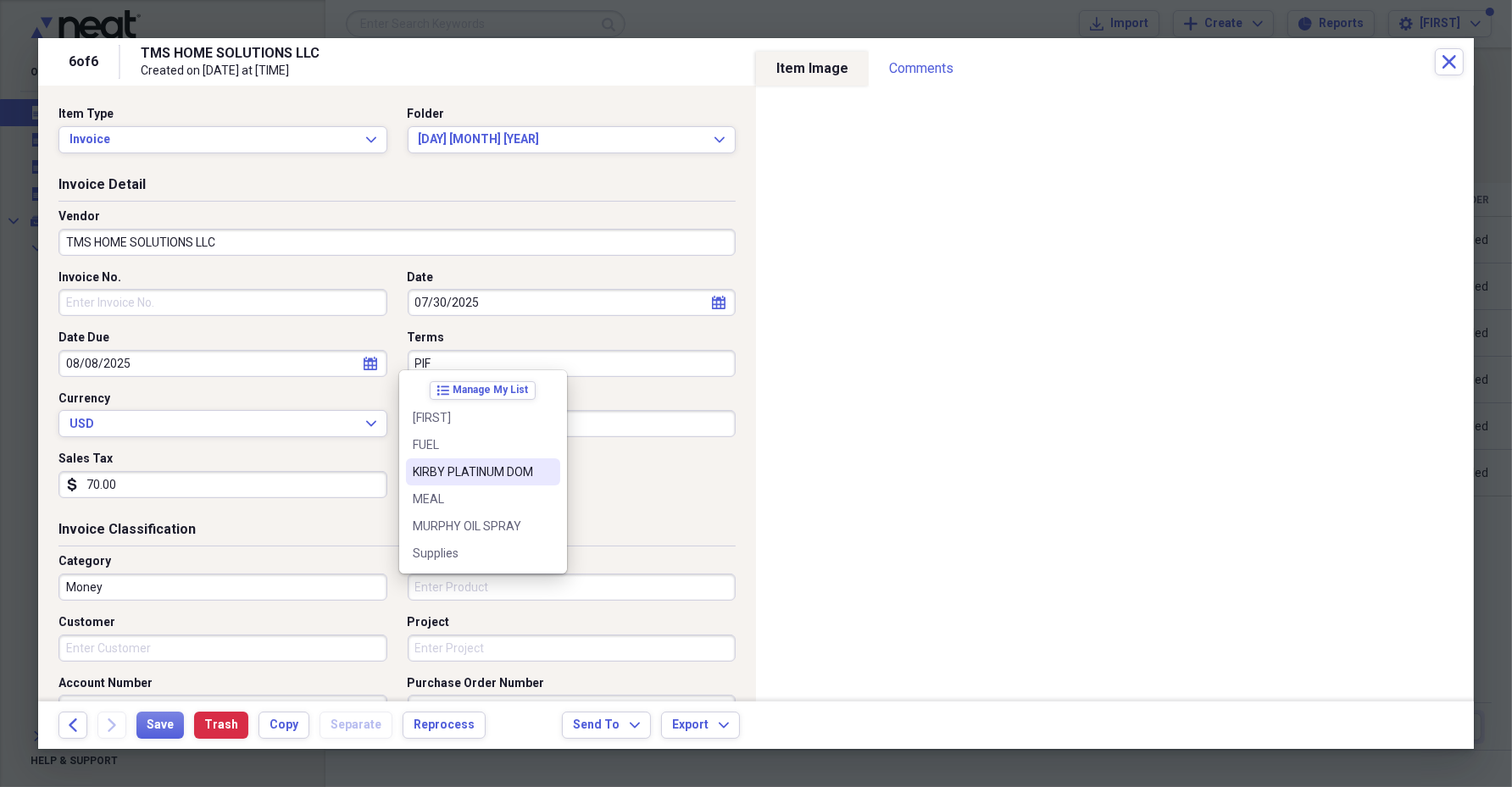 click on "KIRBY PLATINUM DOM" at bounding box center (473, 472) 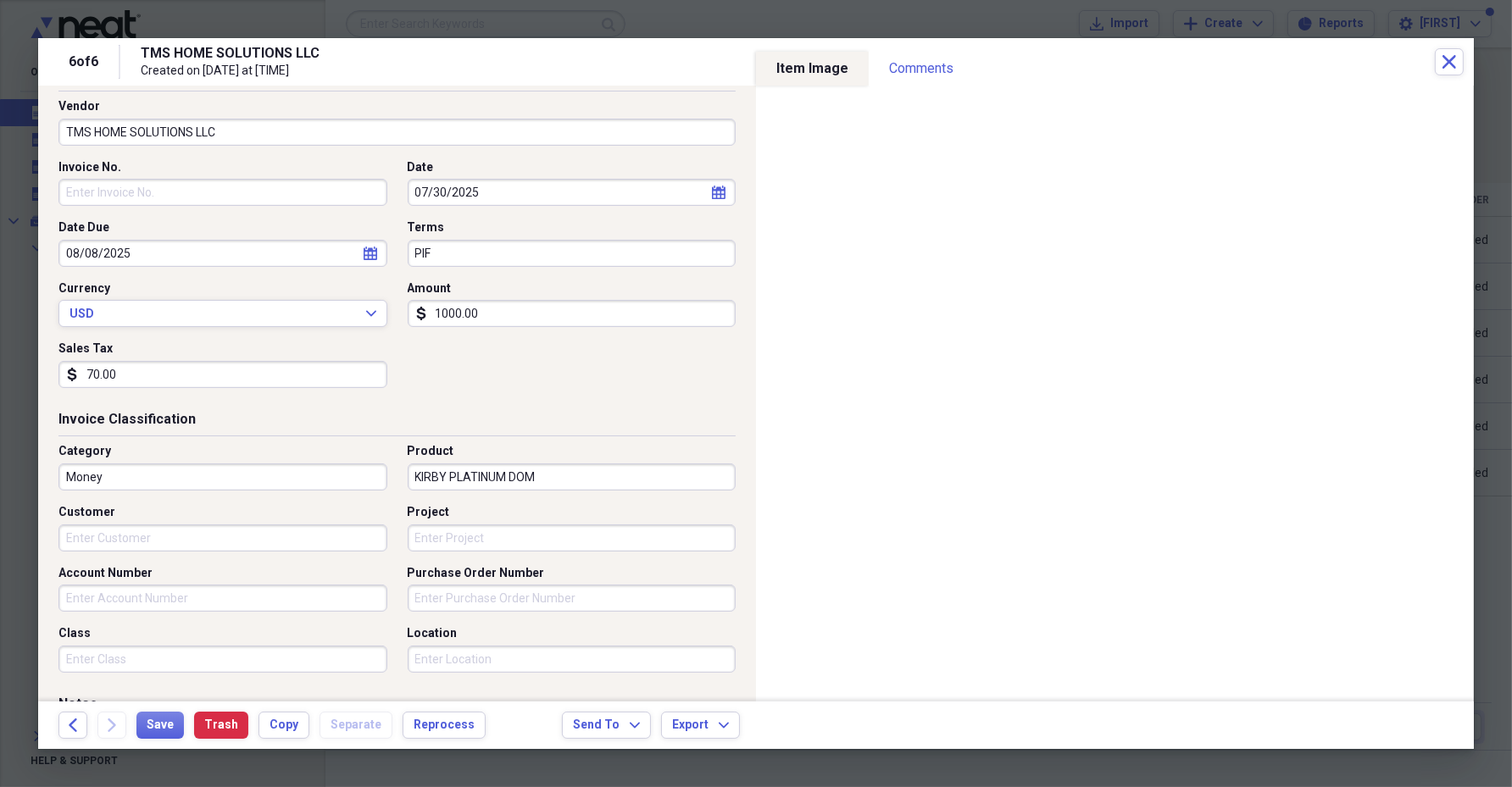 scroll, scrollTop: 211, scrollLeft: 0, axis: vertical 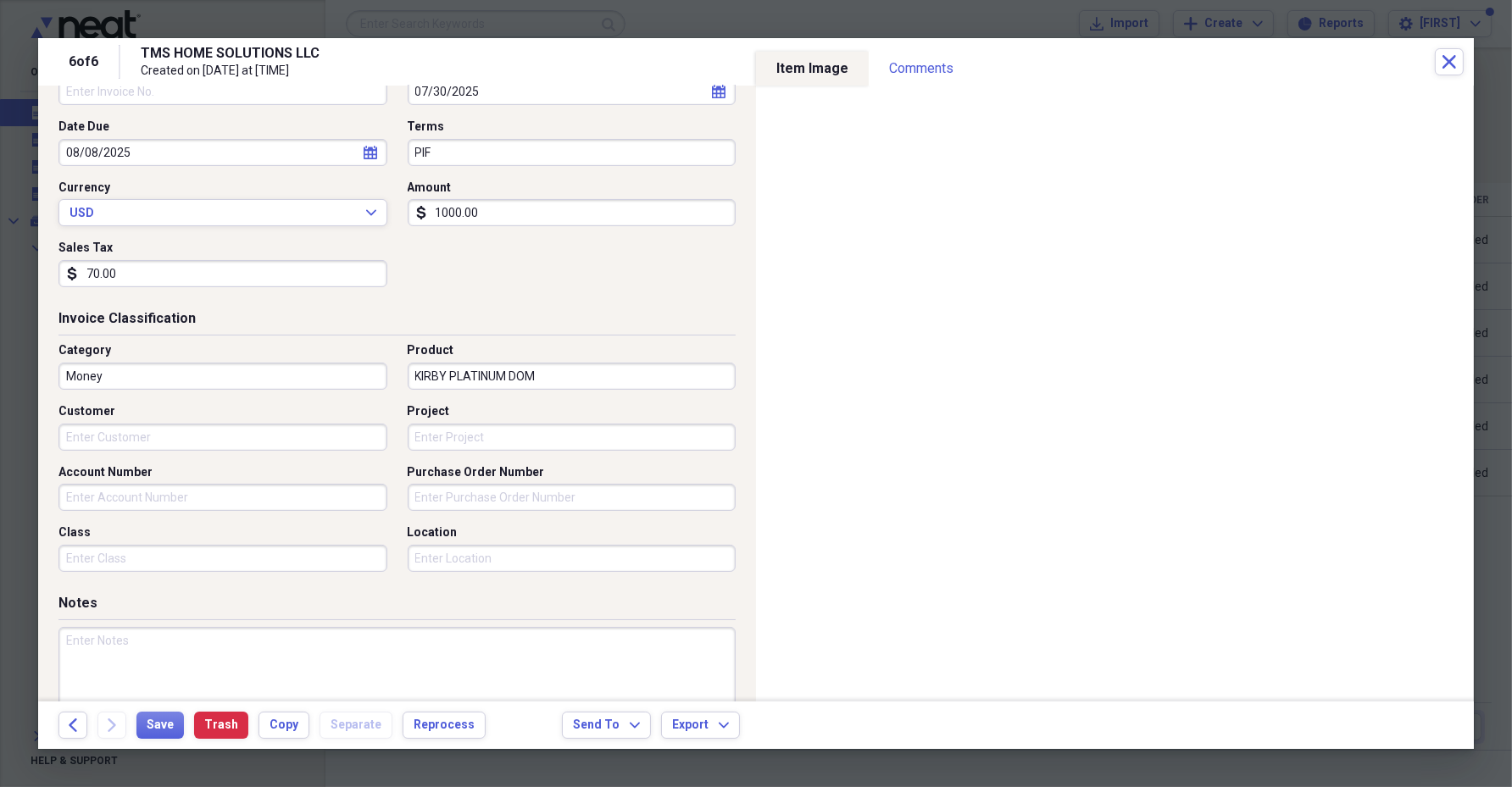 click on "Customer" at bounding box center [223, 437] 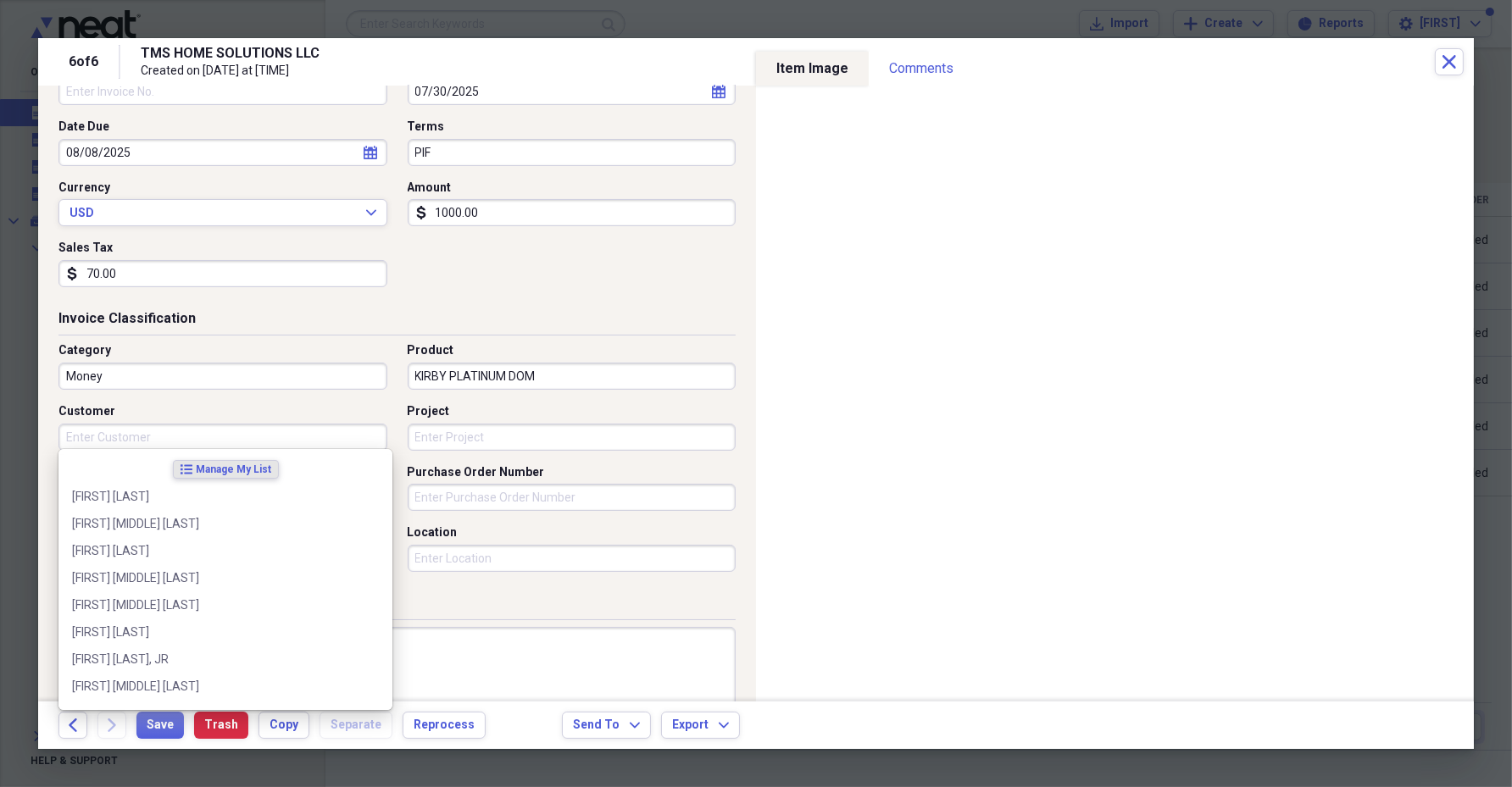 click on "Customer" at bounding box center [223, 437] 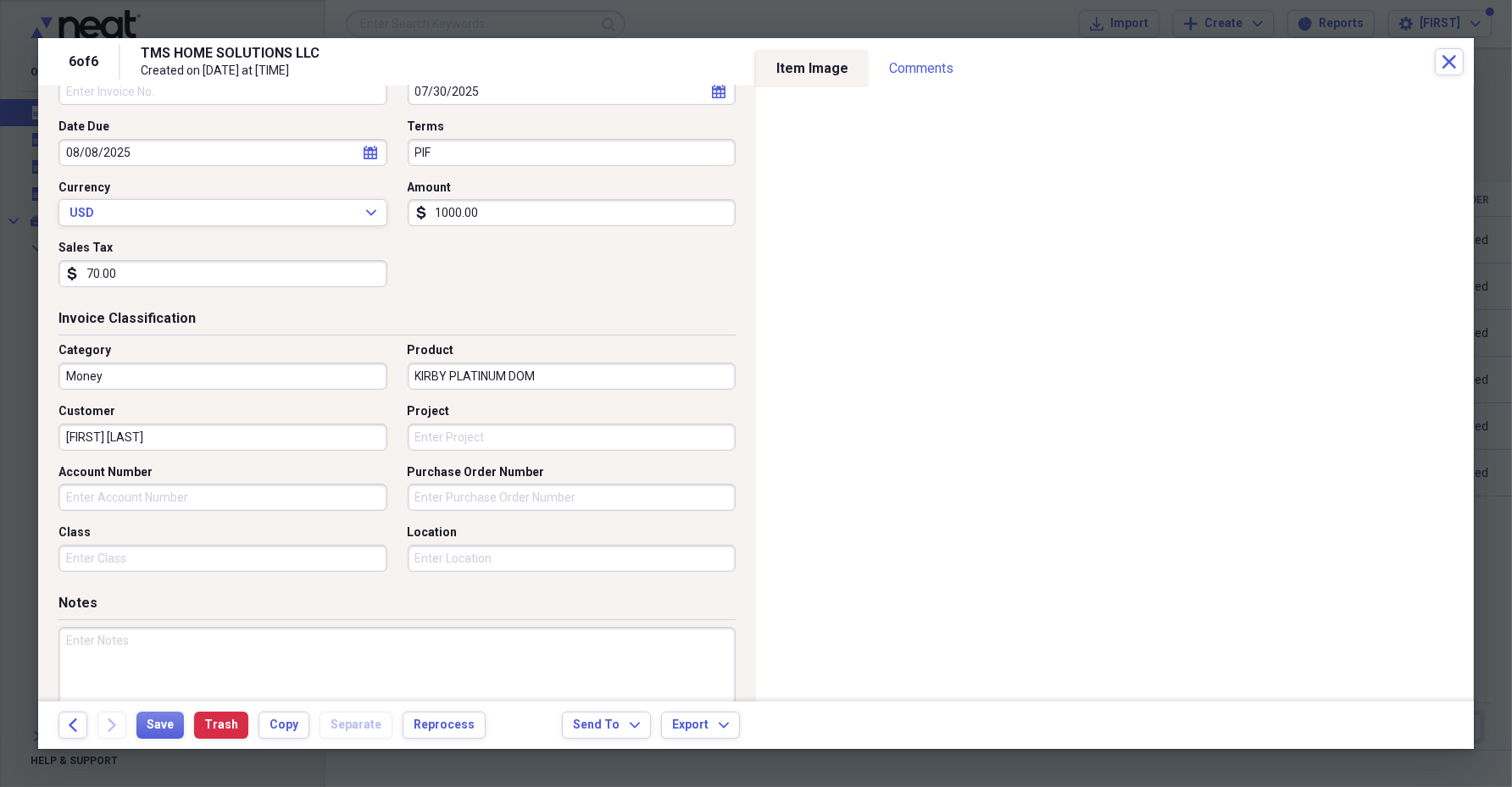 click on "[FIRST] [LAST]" at bounding box center [223, 437] 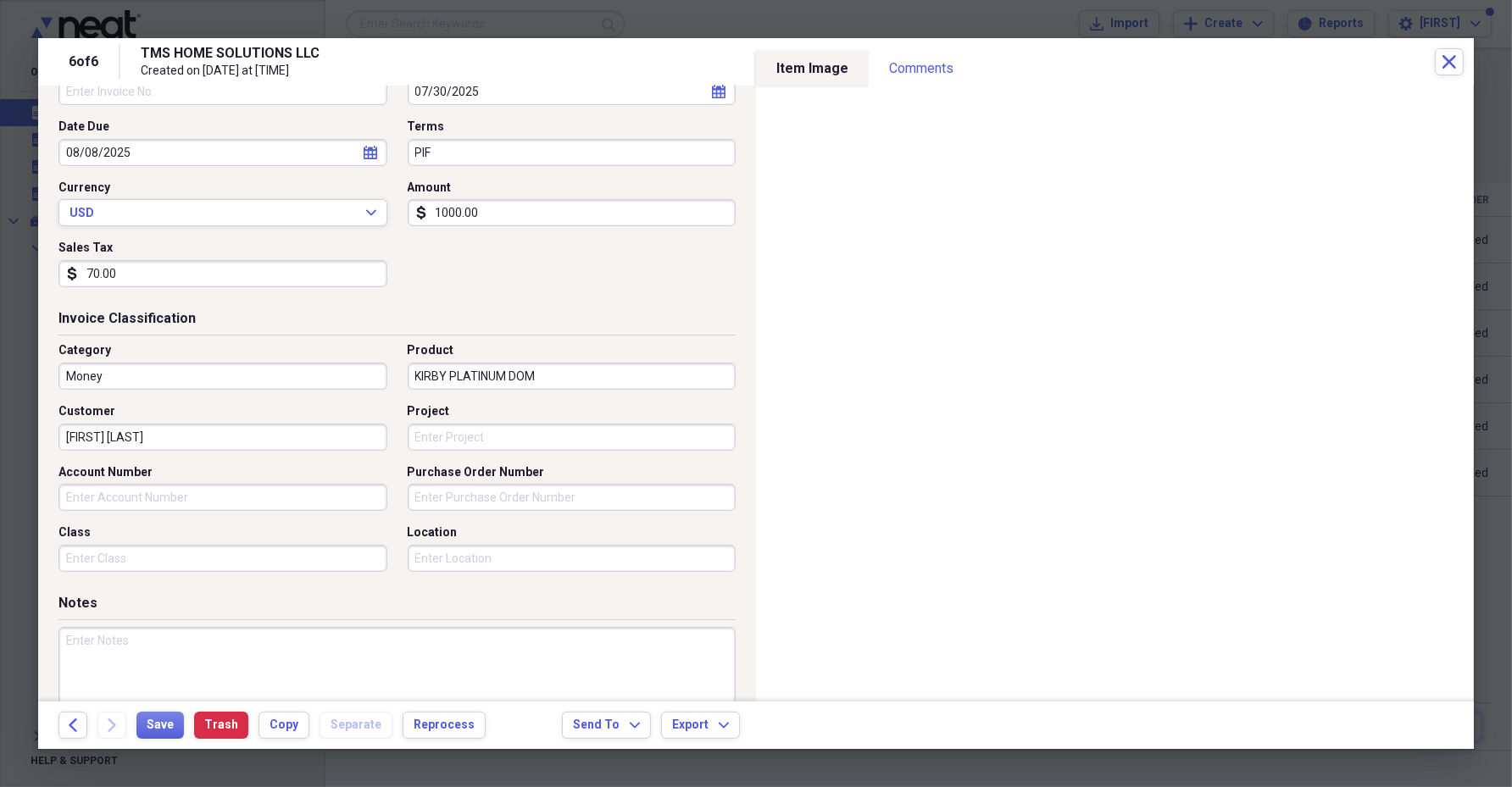 type on "[FIRST] [LAST]" 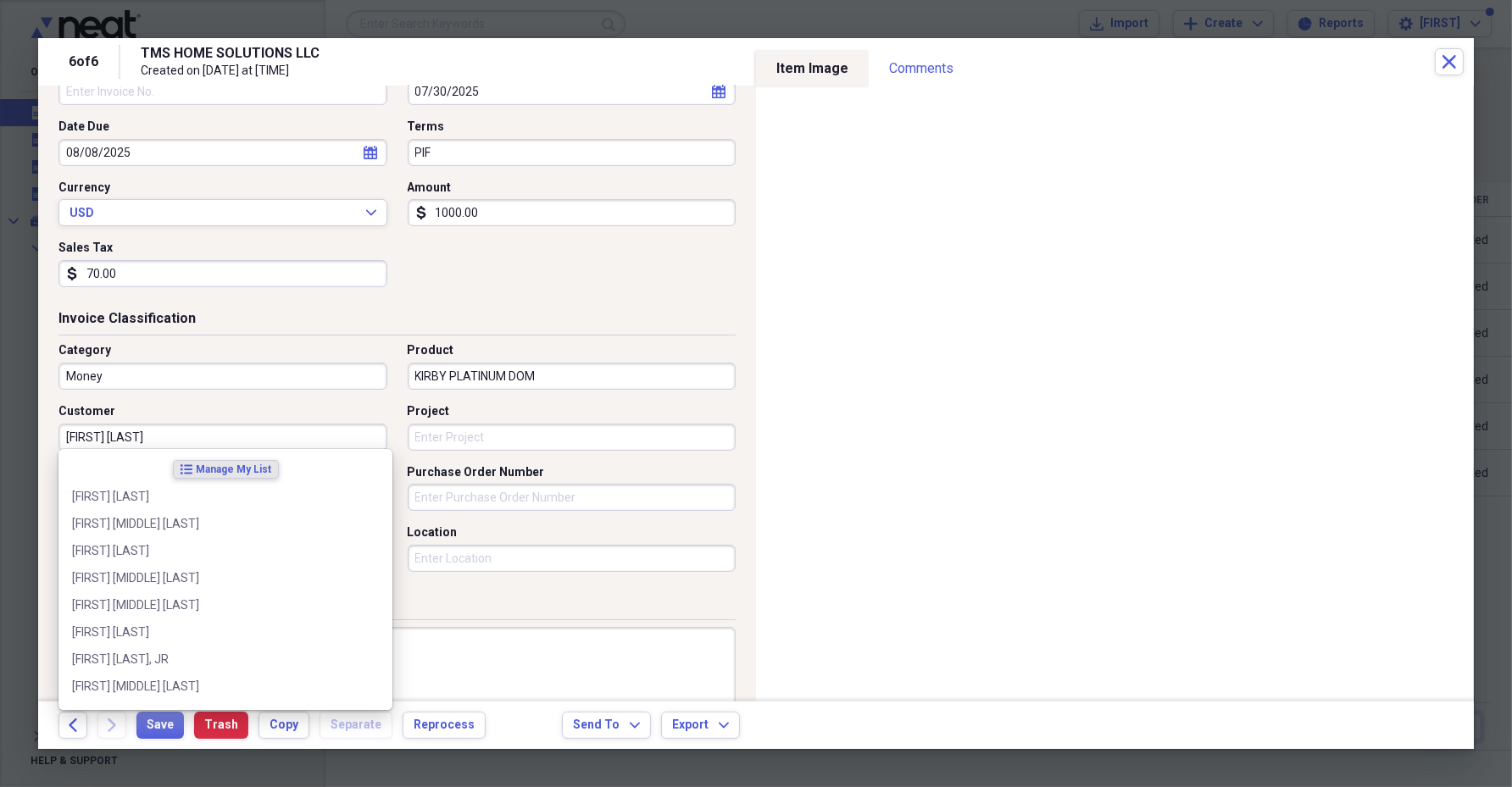 click on "[FIRST] [LAST]" at bounding box center [223, 437] 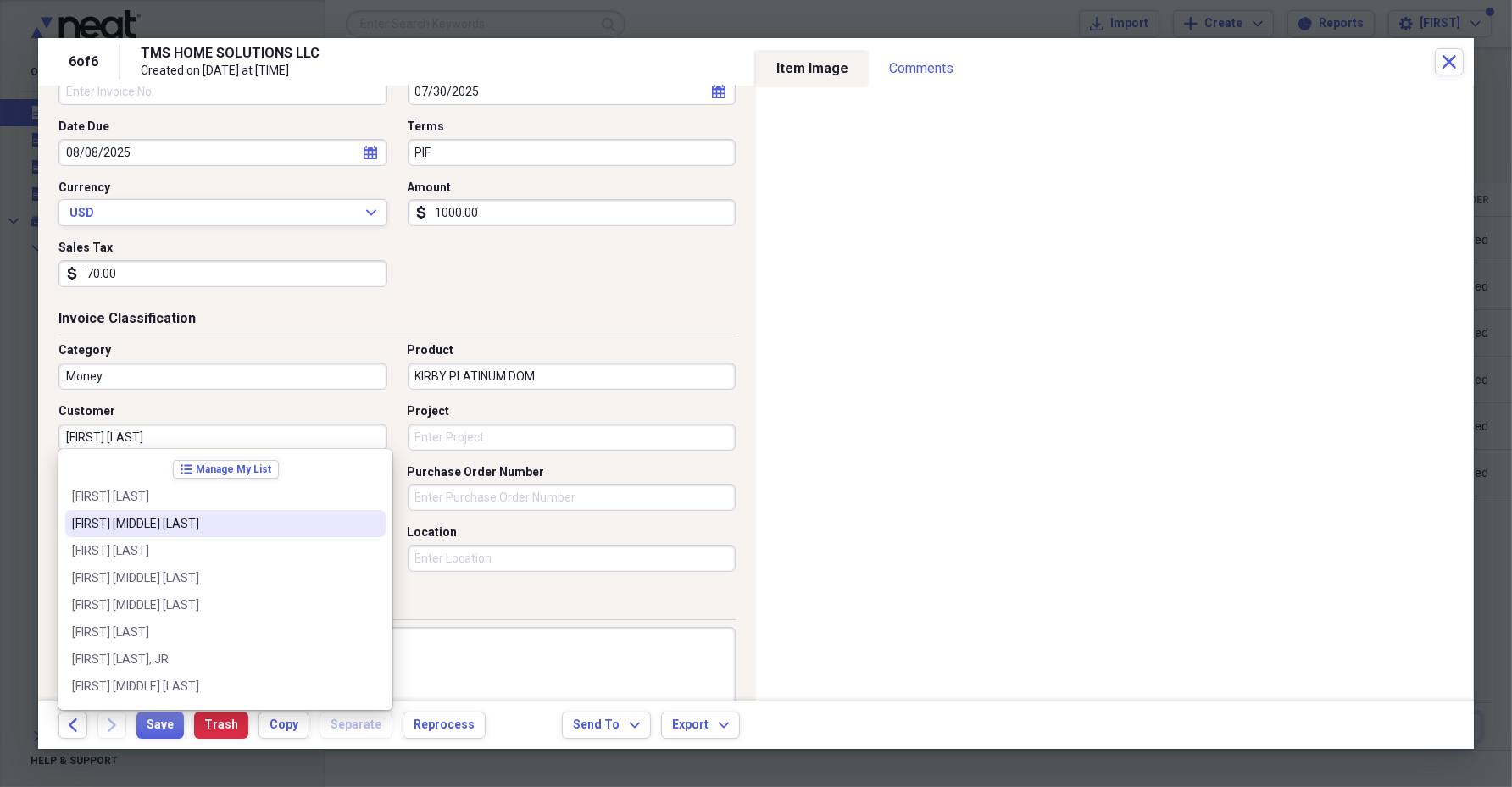 click on "Customer" at bounding box center [223, 412] 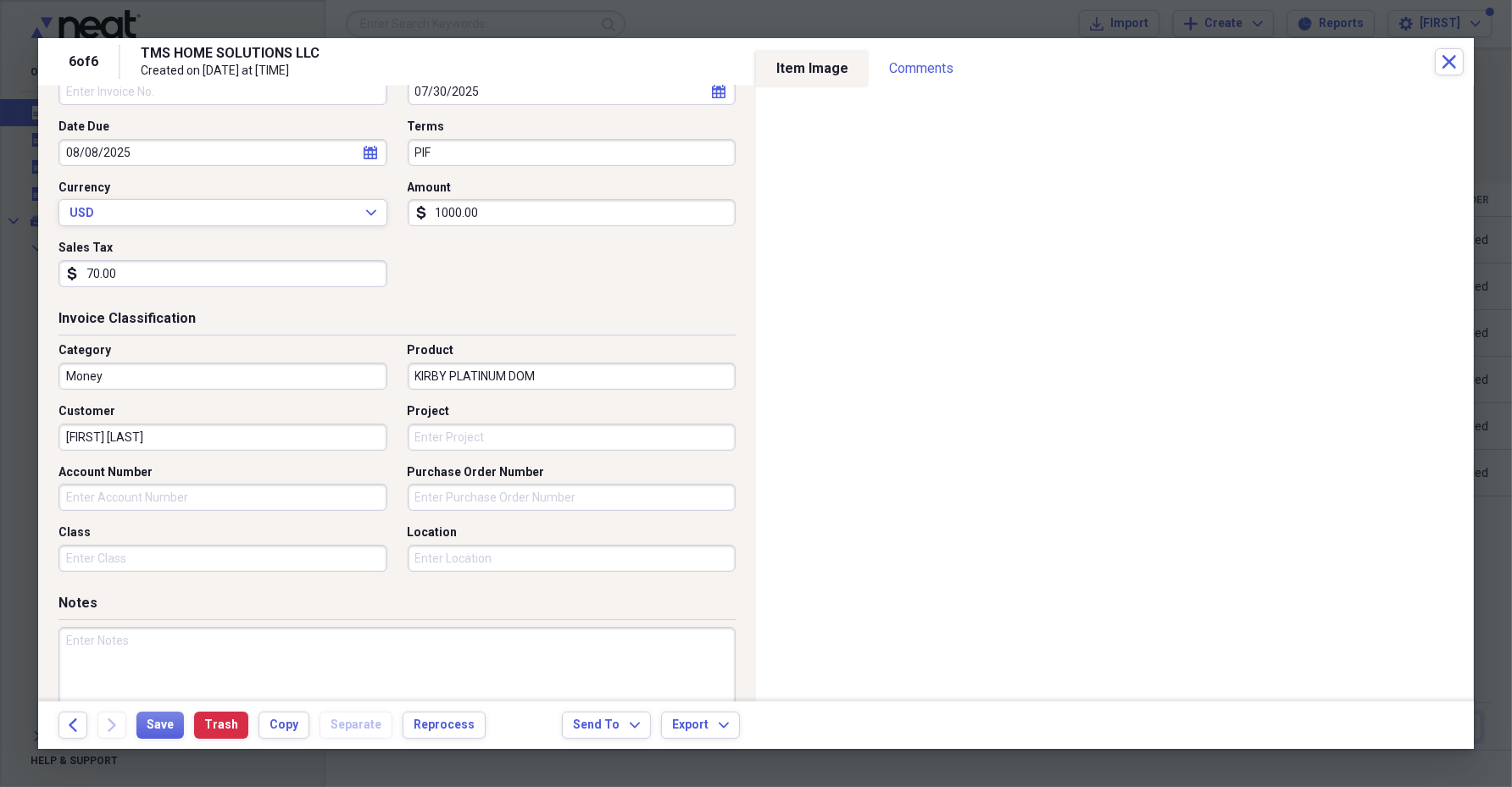 click on "Project" at bounding box center (572, 437) 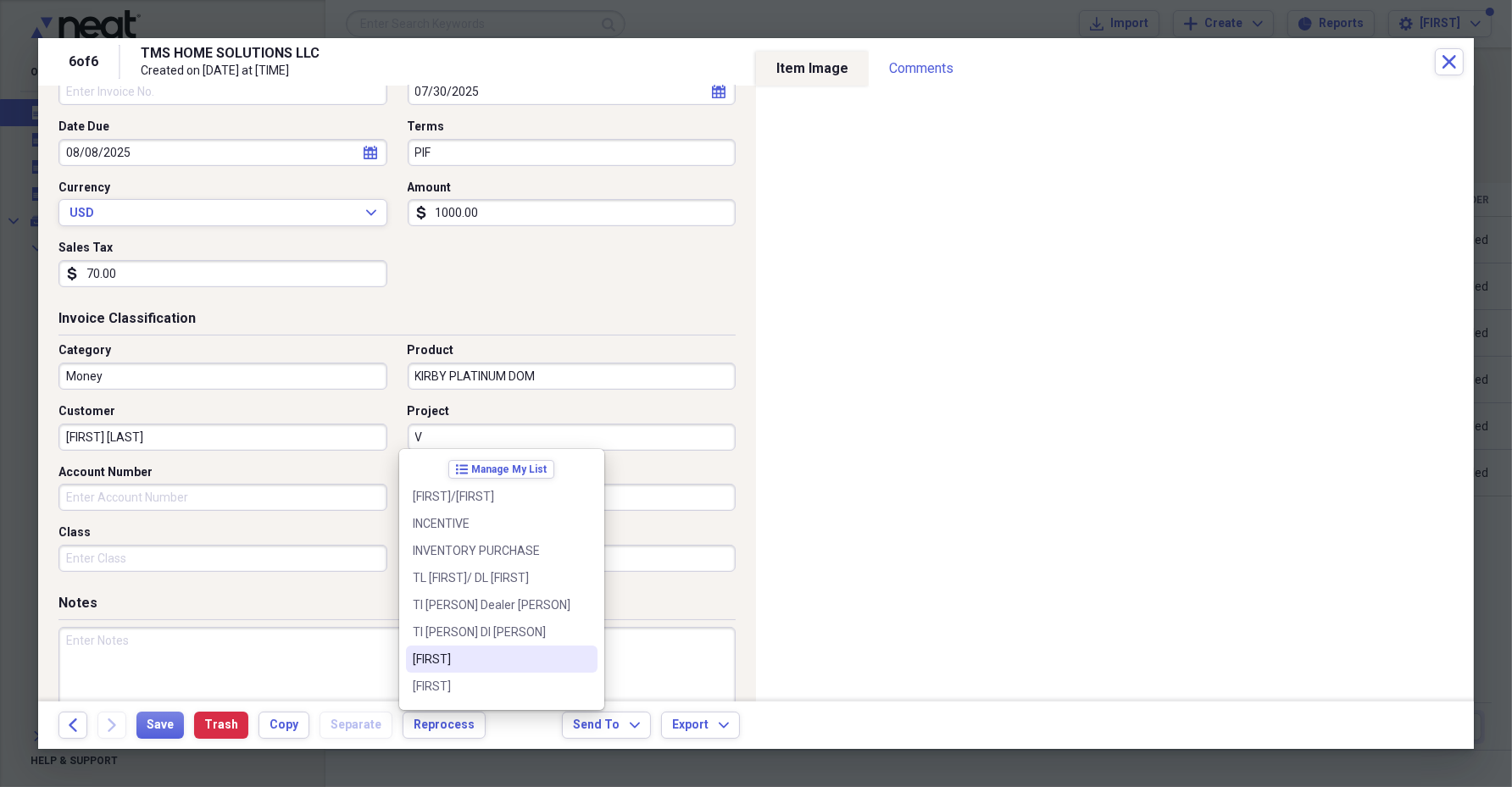 click on "[FIRST]" at bounding box center [492, 659] 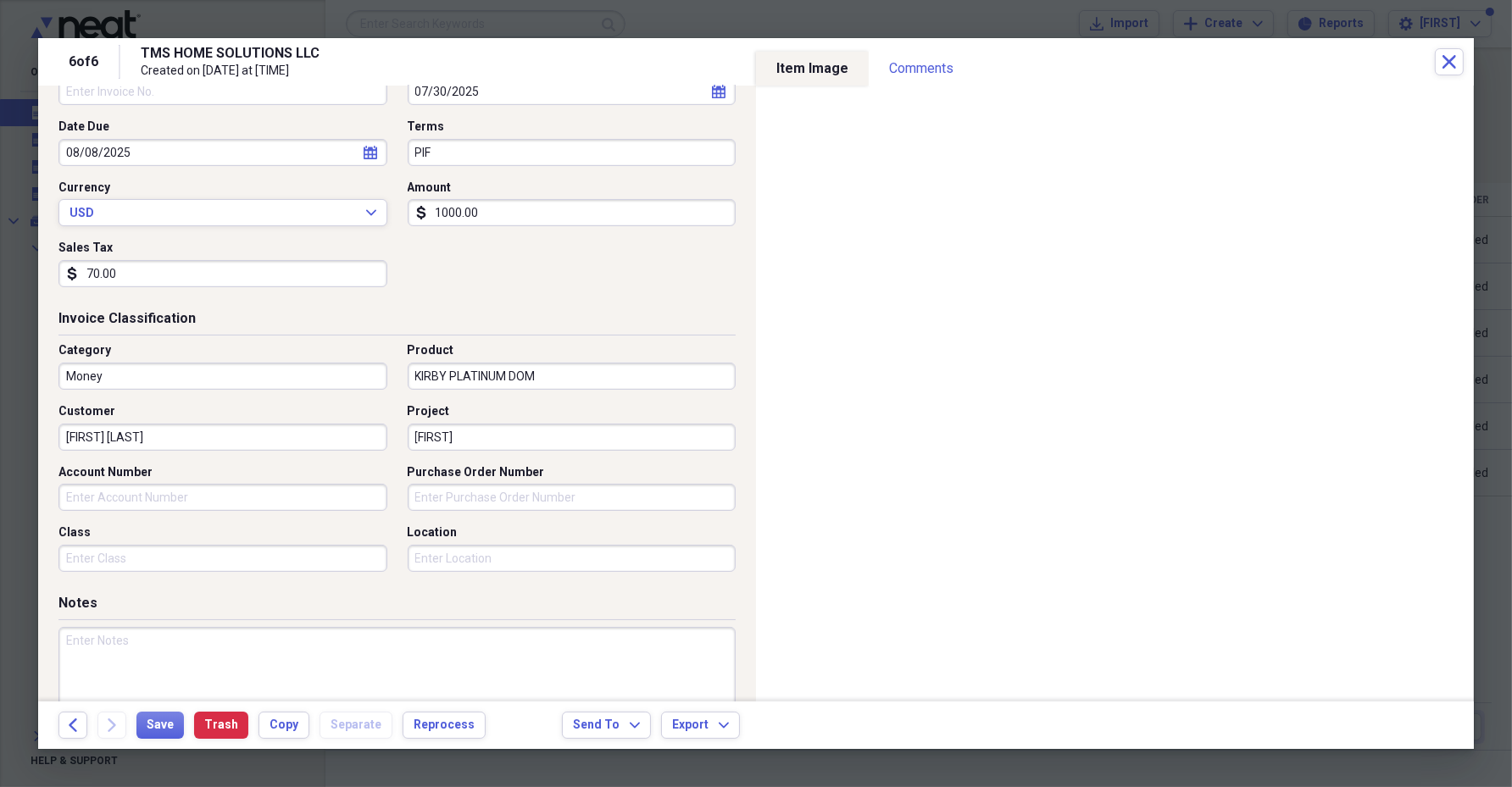 click on "[FIRST]" at bounding box center (572, 437) 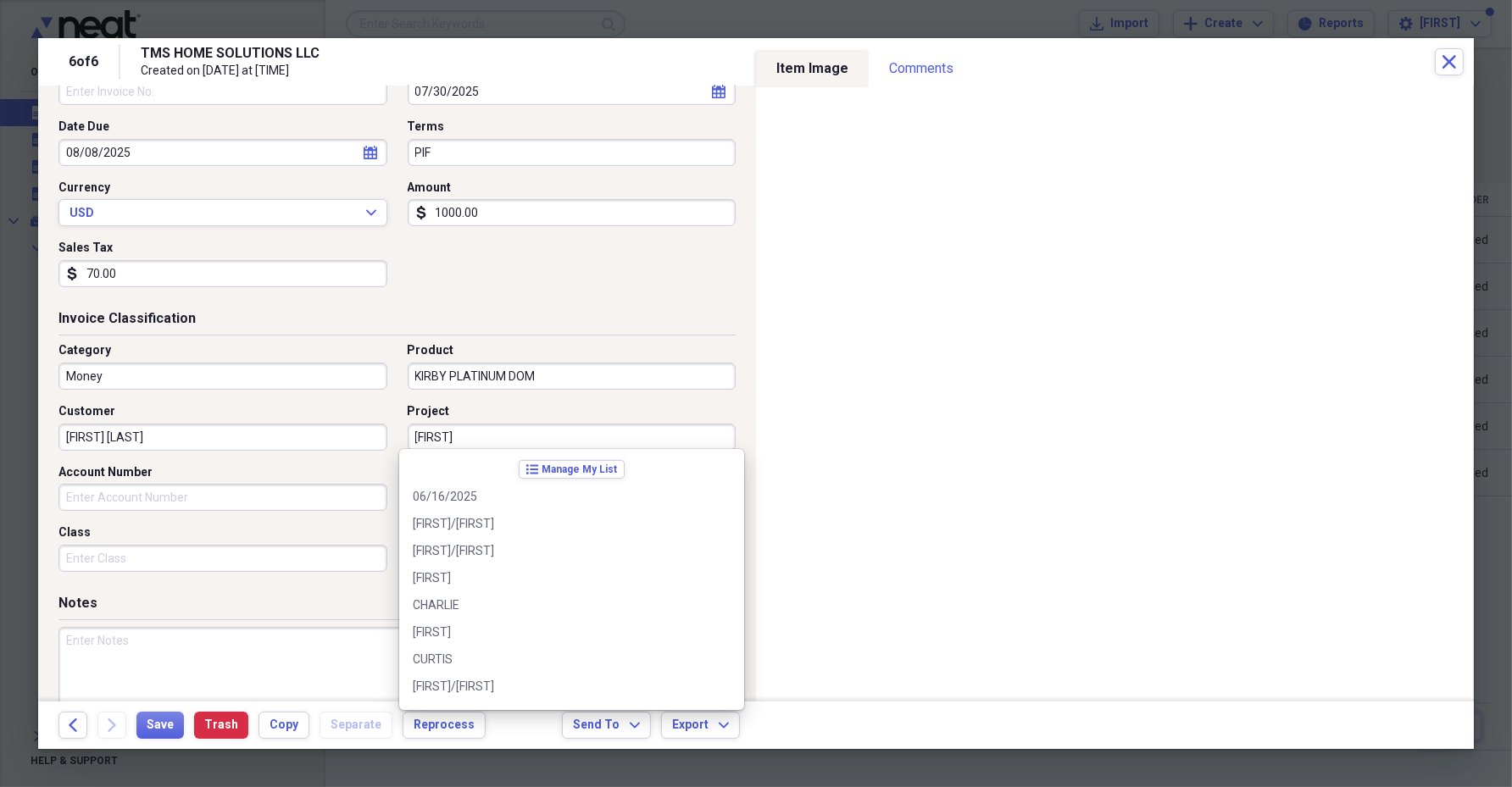 click on "[FIRST]" at bounding box center [572, 437] 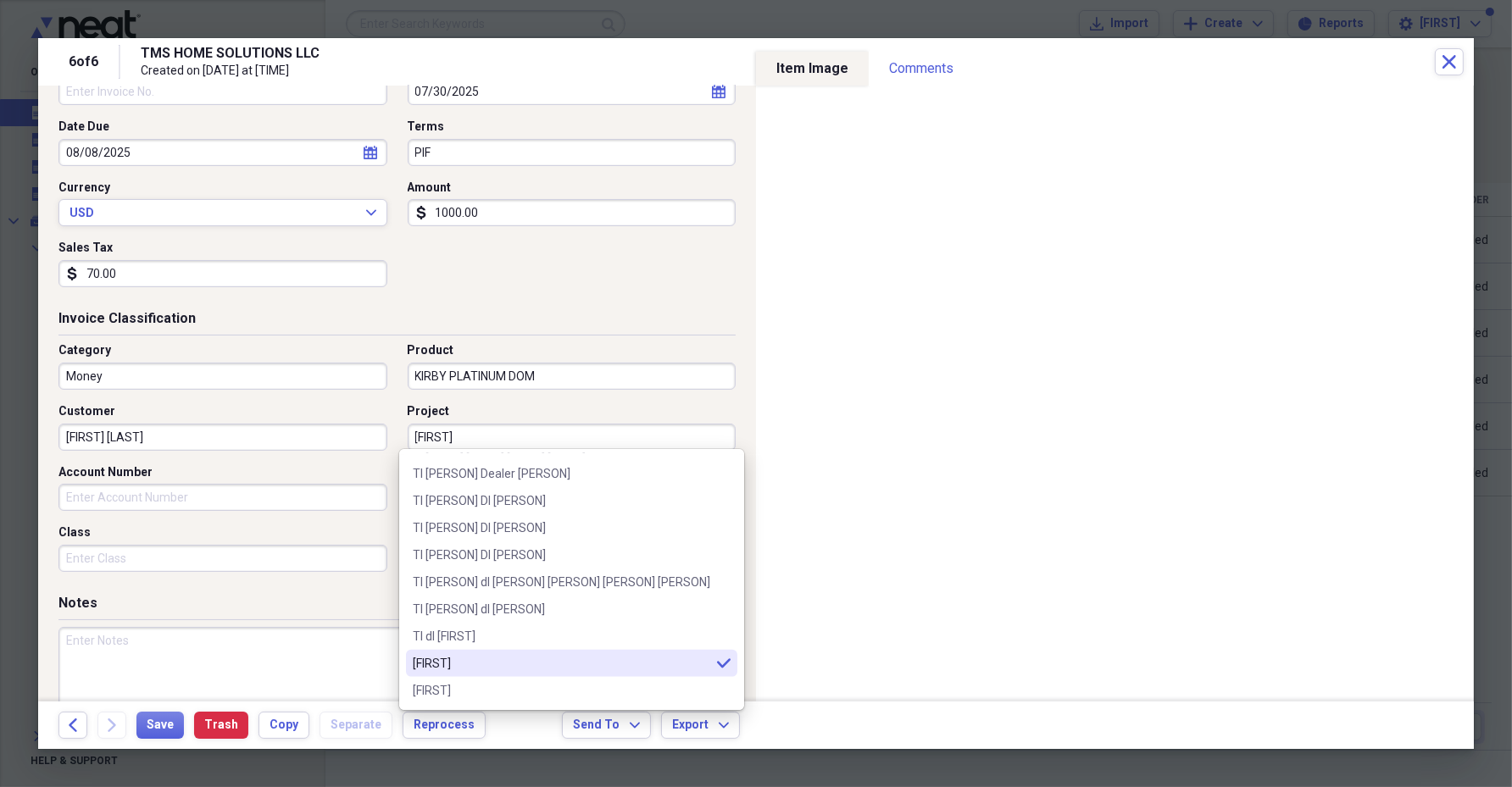 click on "[FIRST] [LAST]" at bounding box center [223, 437] 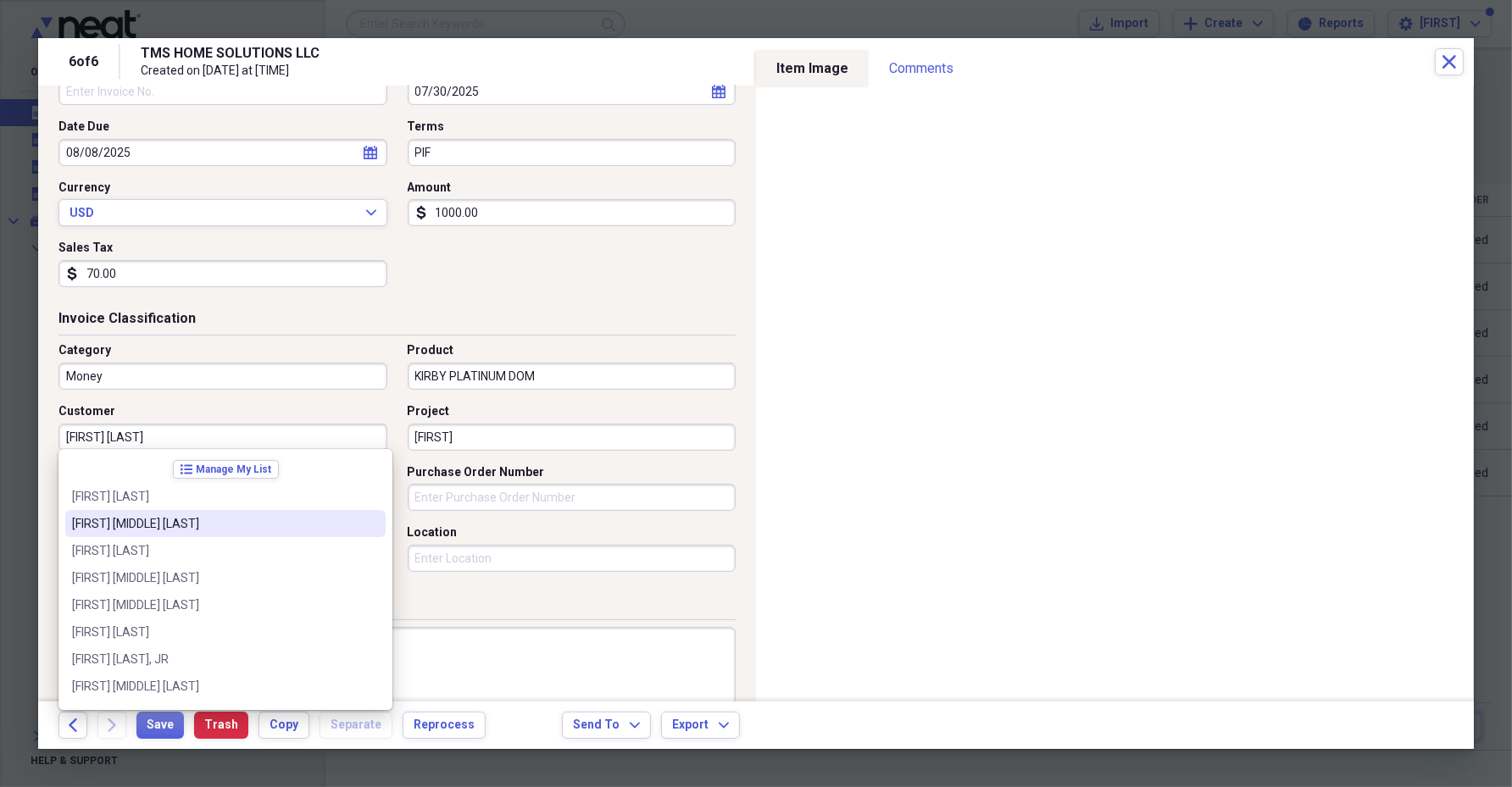 click on "Customer" at bounding box center (223, 412) 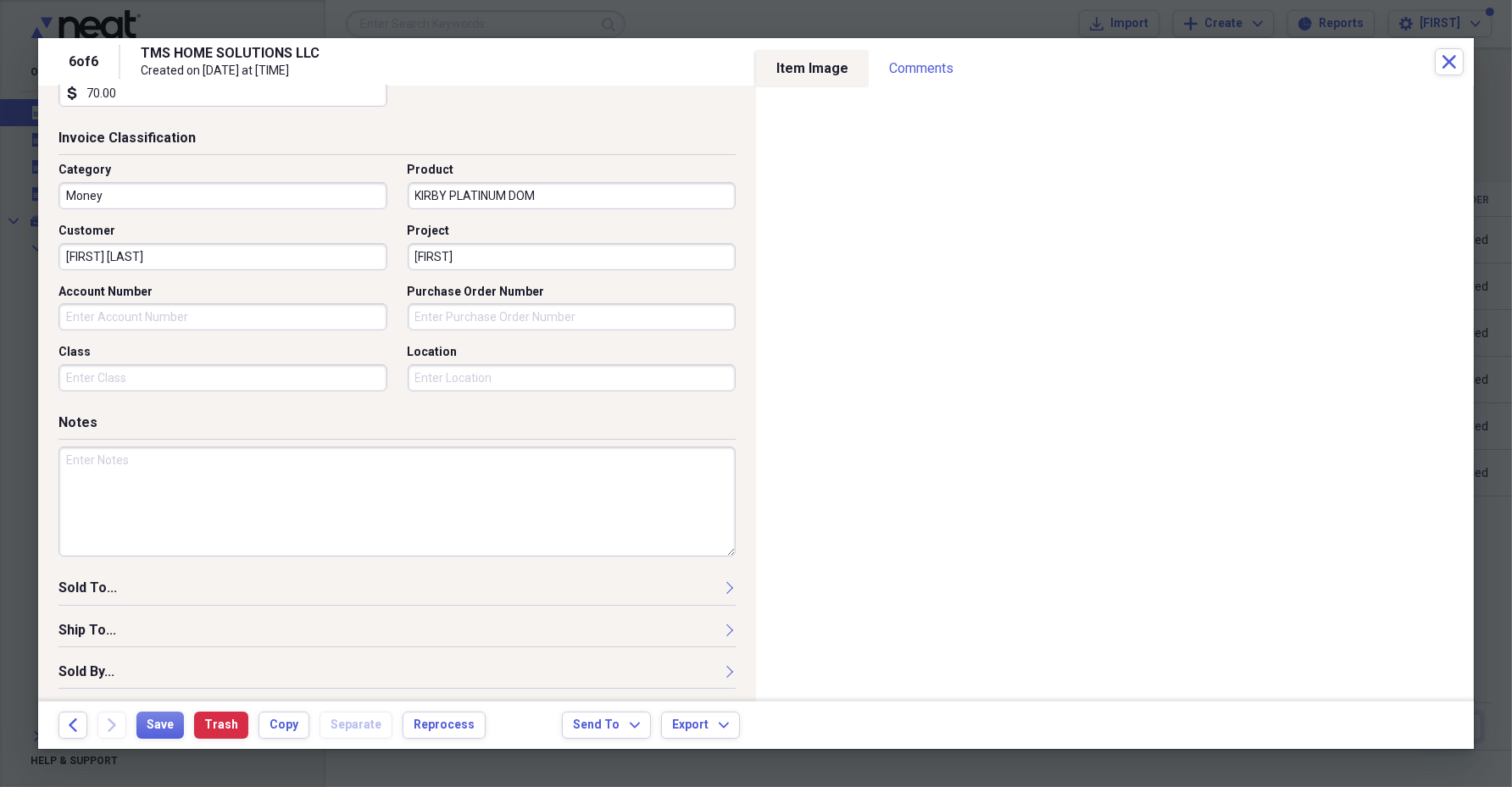 scroll, scrollTop: 392, scrollLeft: 0, axis: vertical 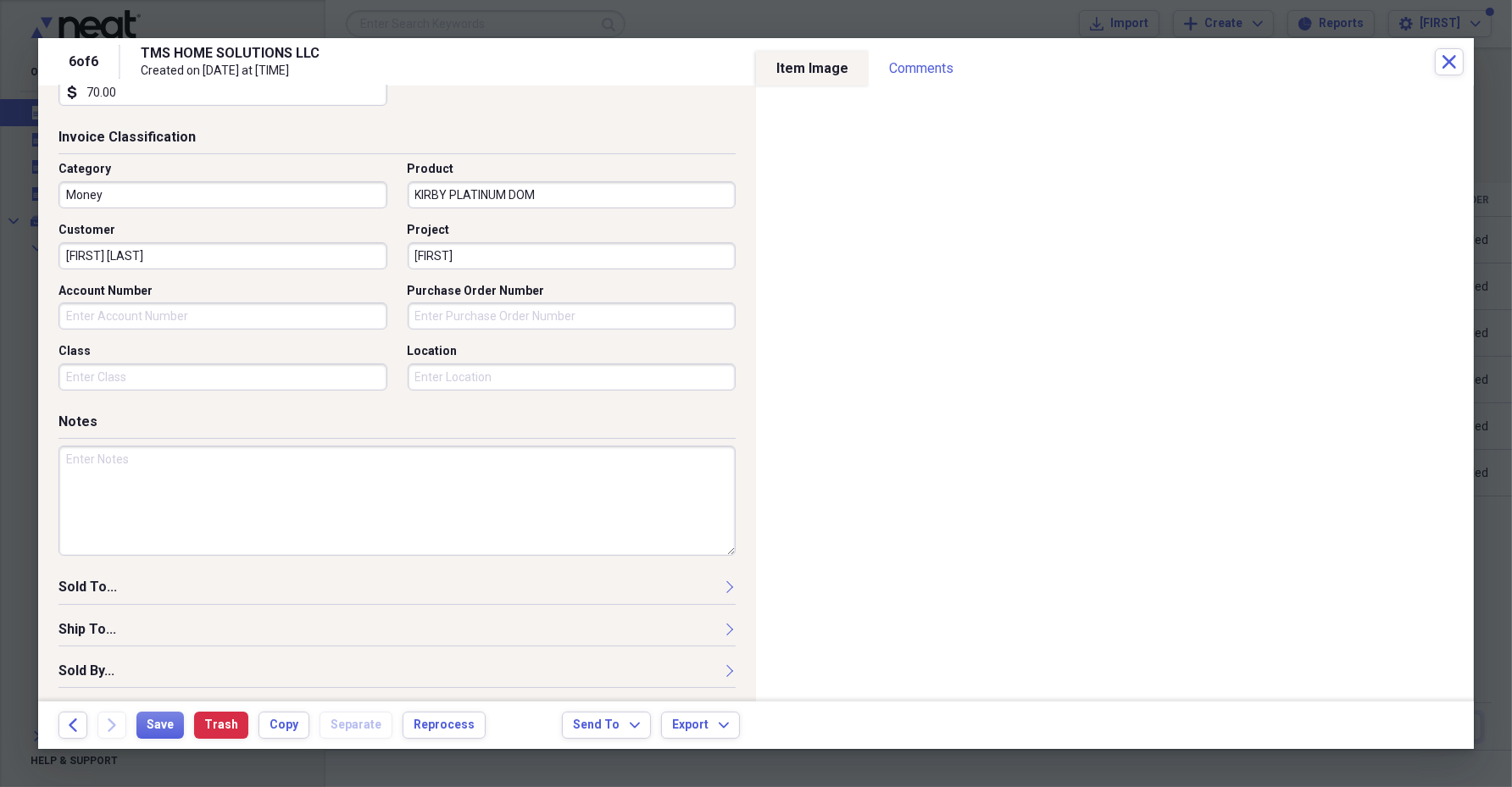 click on "Sold To..." at bounding box center [397, 590] 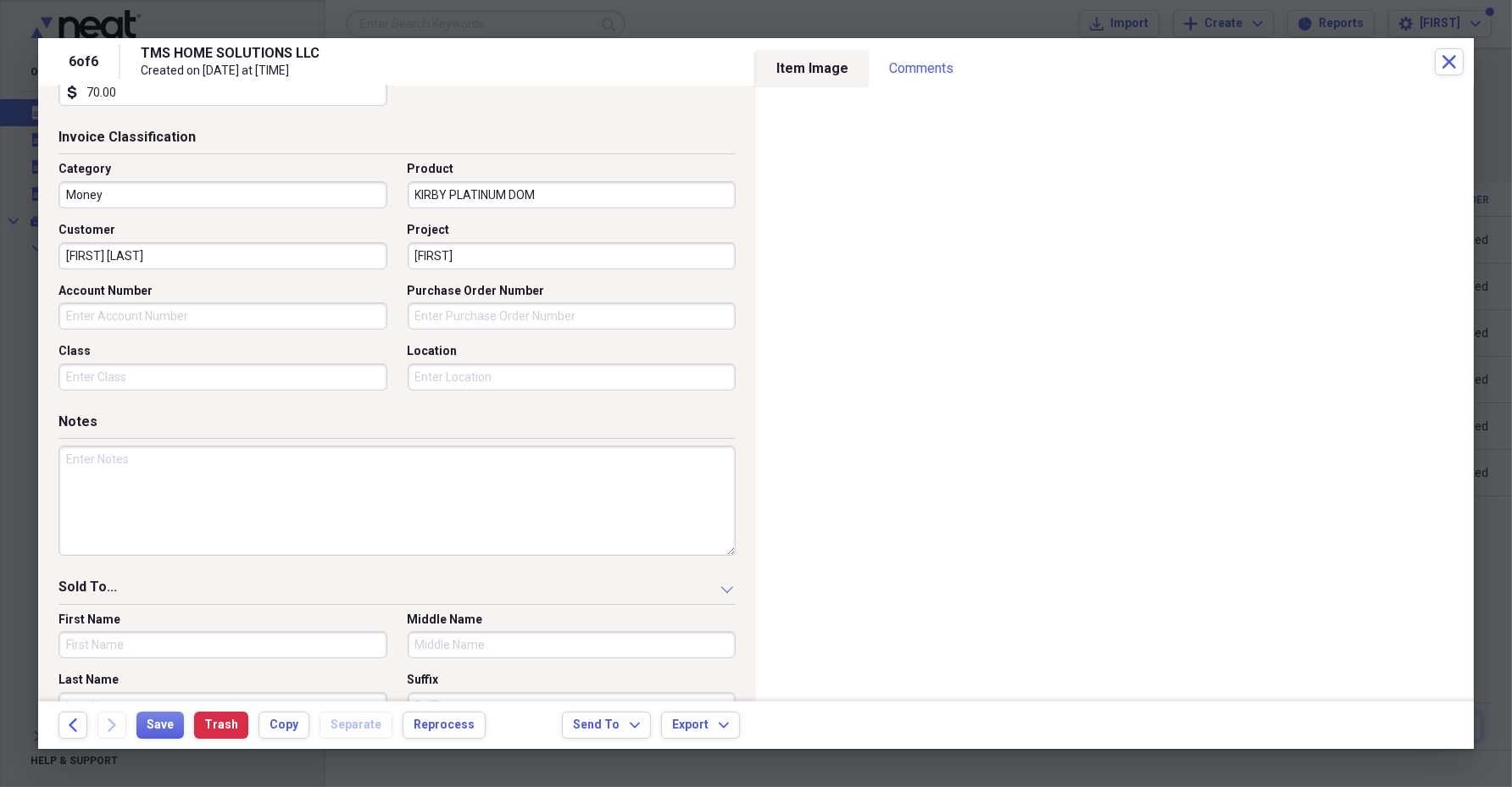 click on "First Name" at bounding box center (223, 645) 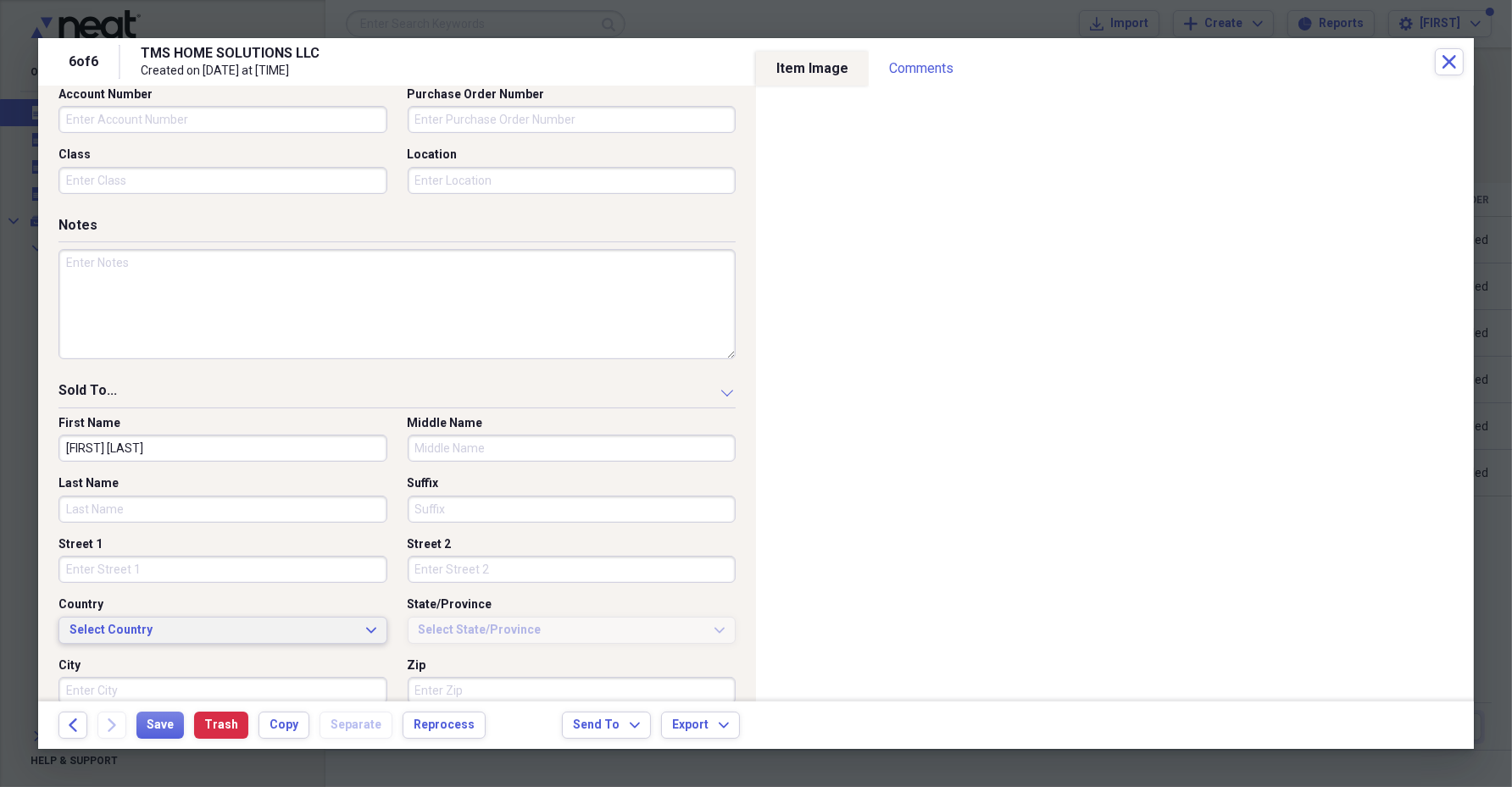 scroll, scrollTop: 604, scrollLeft: 0, axis: vertical 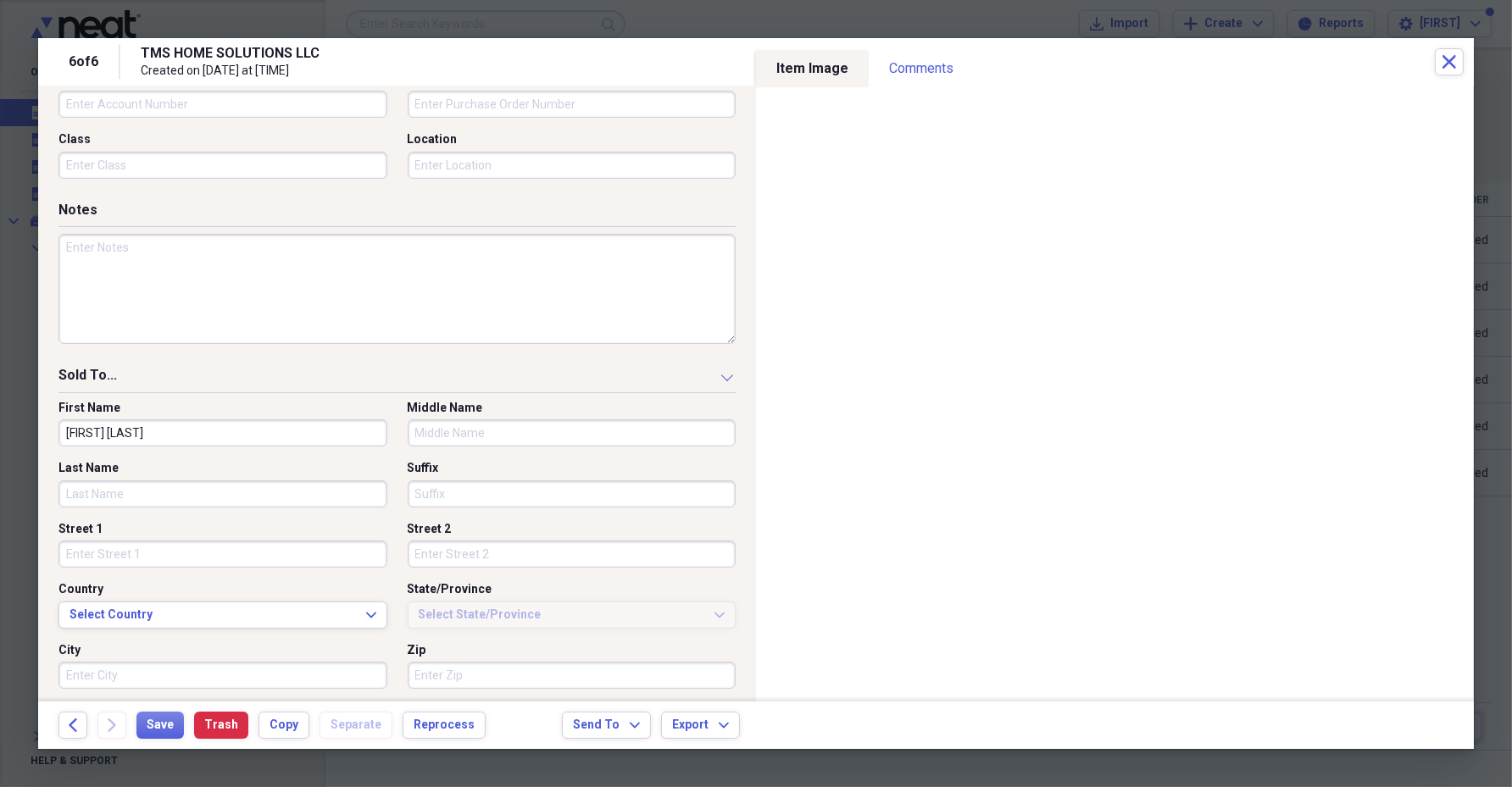 type on "[FIRST] [LAST]" 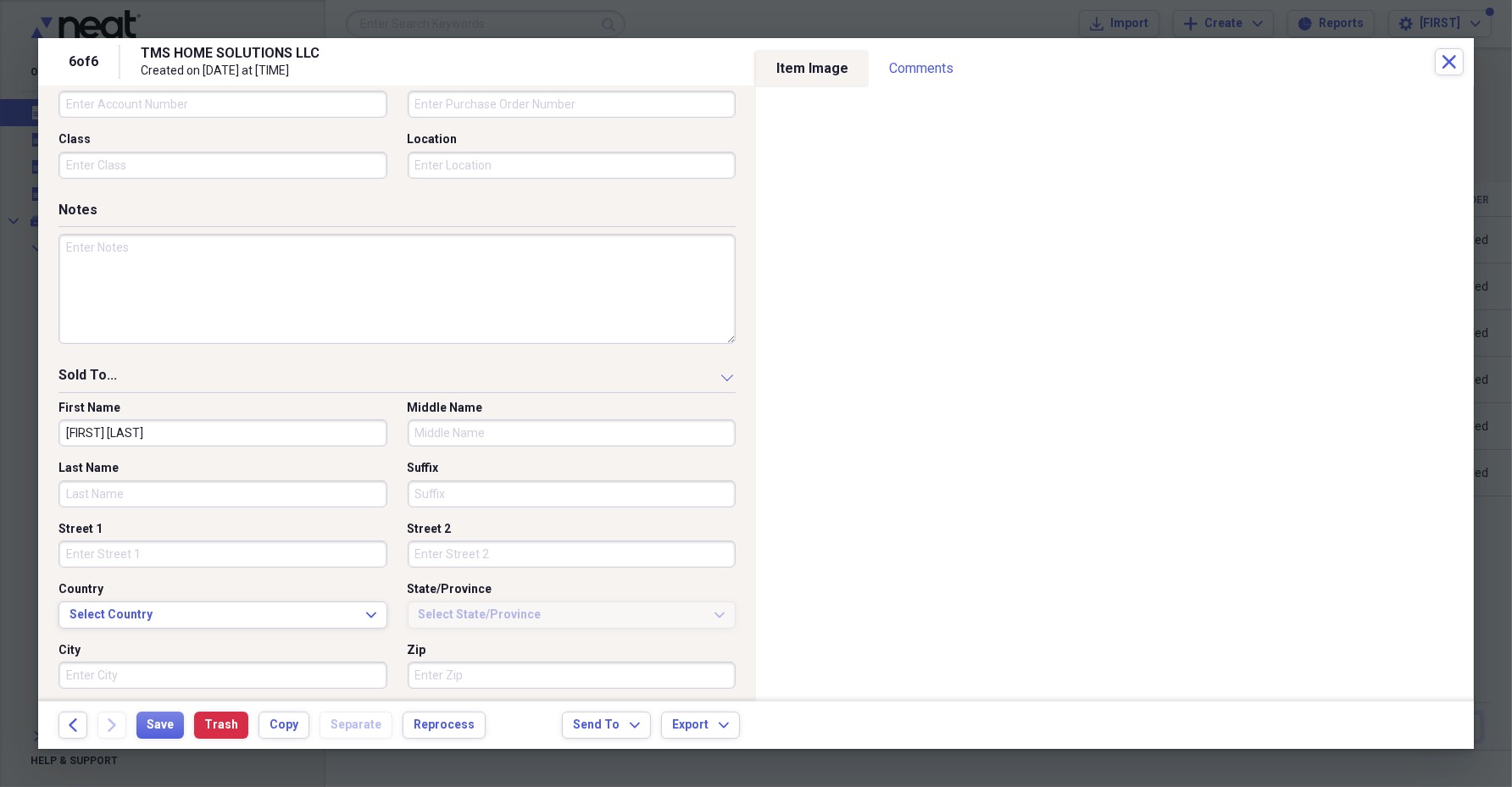 click on "Last Name" at bounding box center [223, 494] 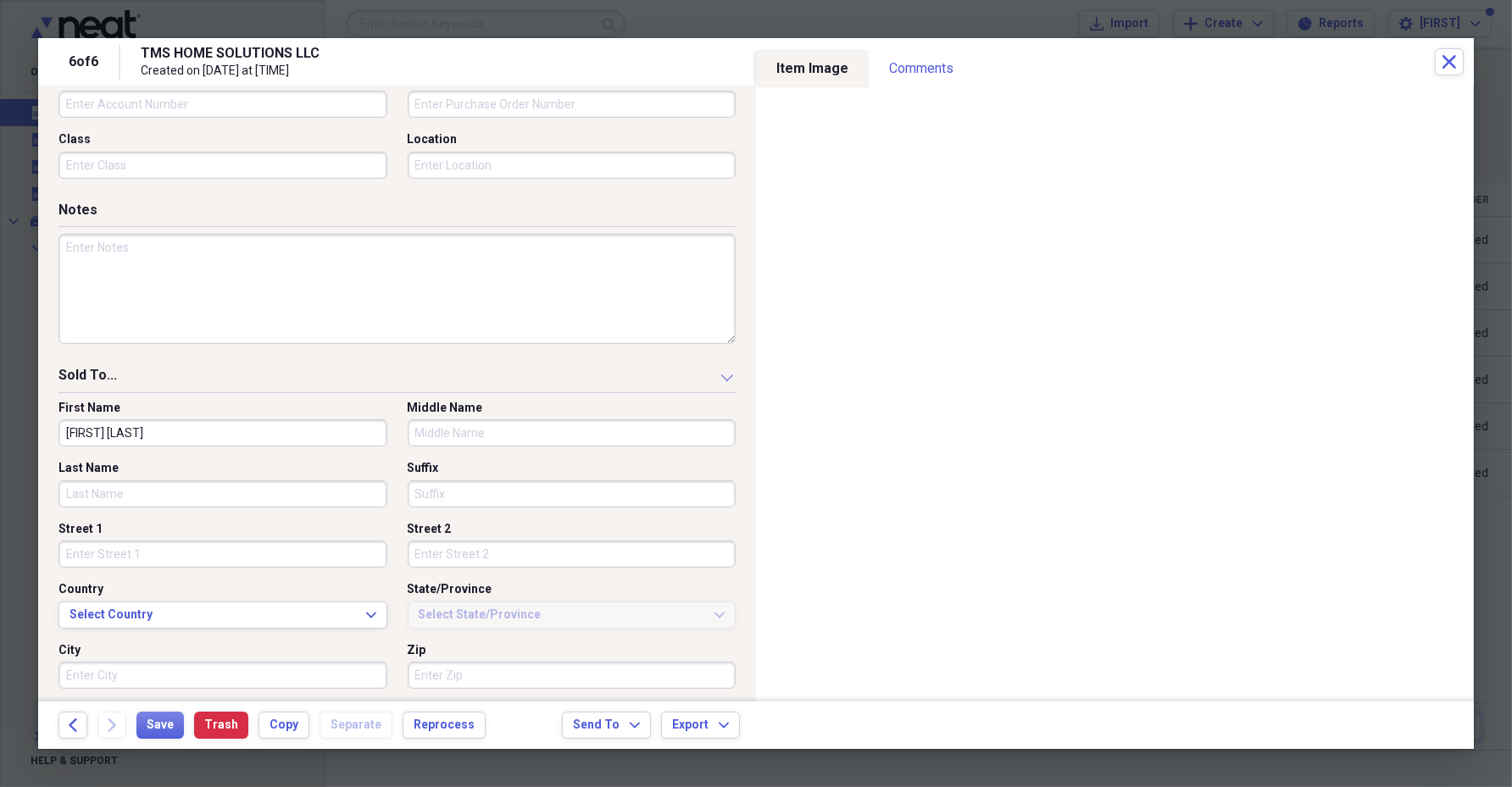 paste on "[FIRST] [LAST]" 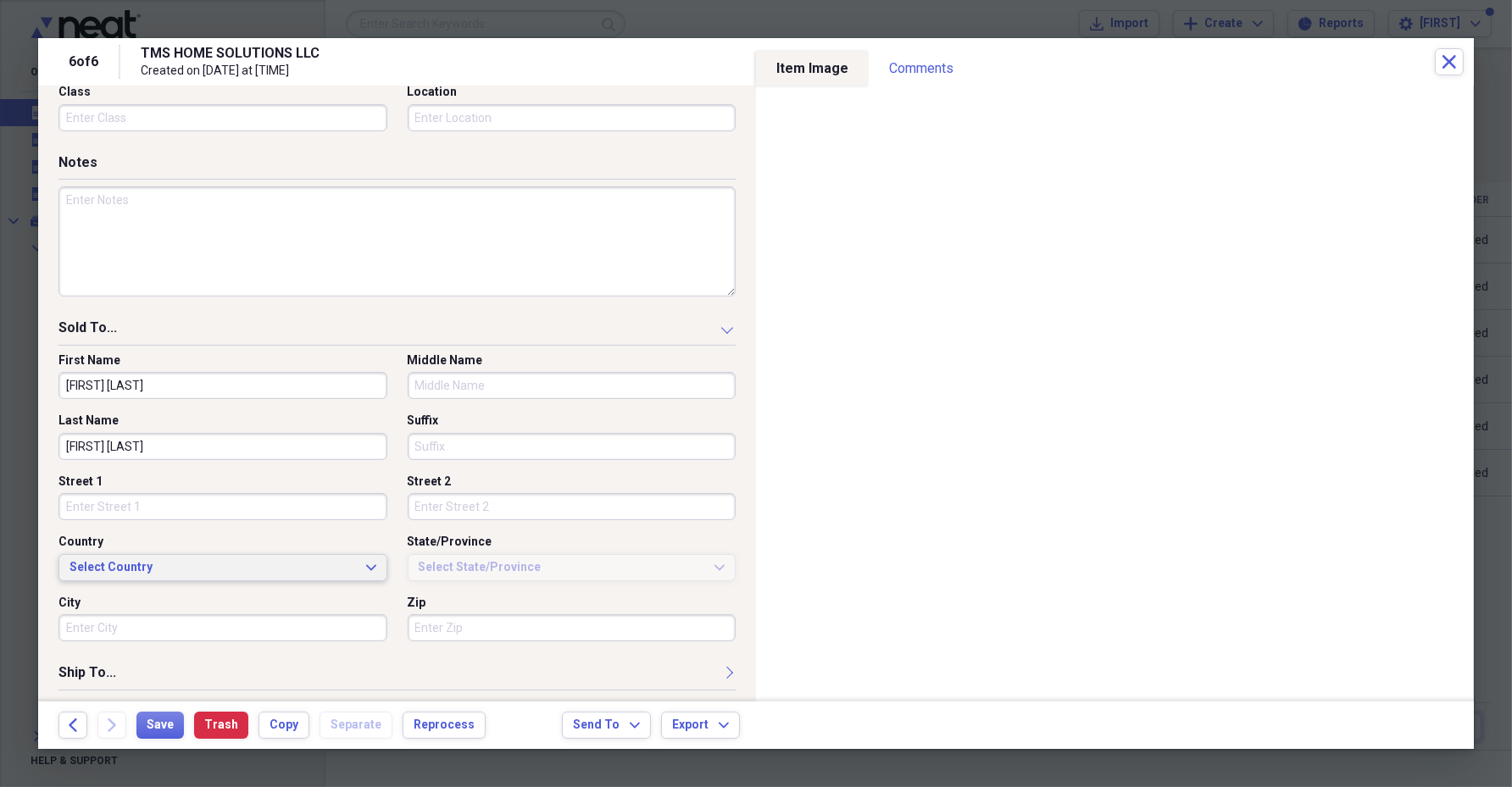 scroll, scrollTop: 695, scrollLeft: 0, axis: vertical 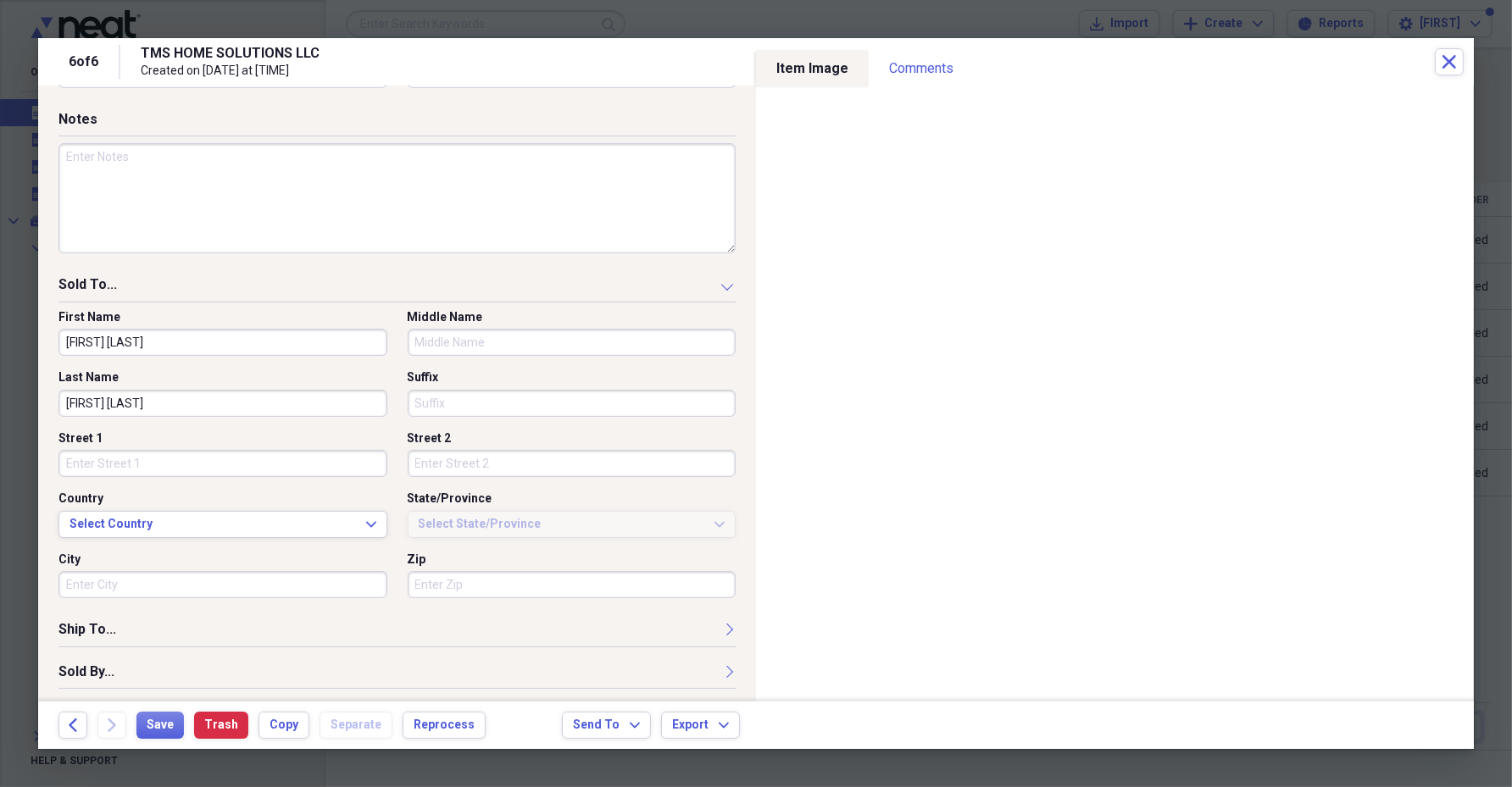 type on "[FIRST] [LAST]" 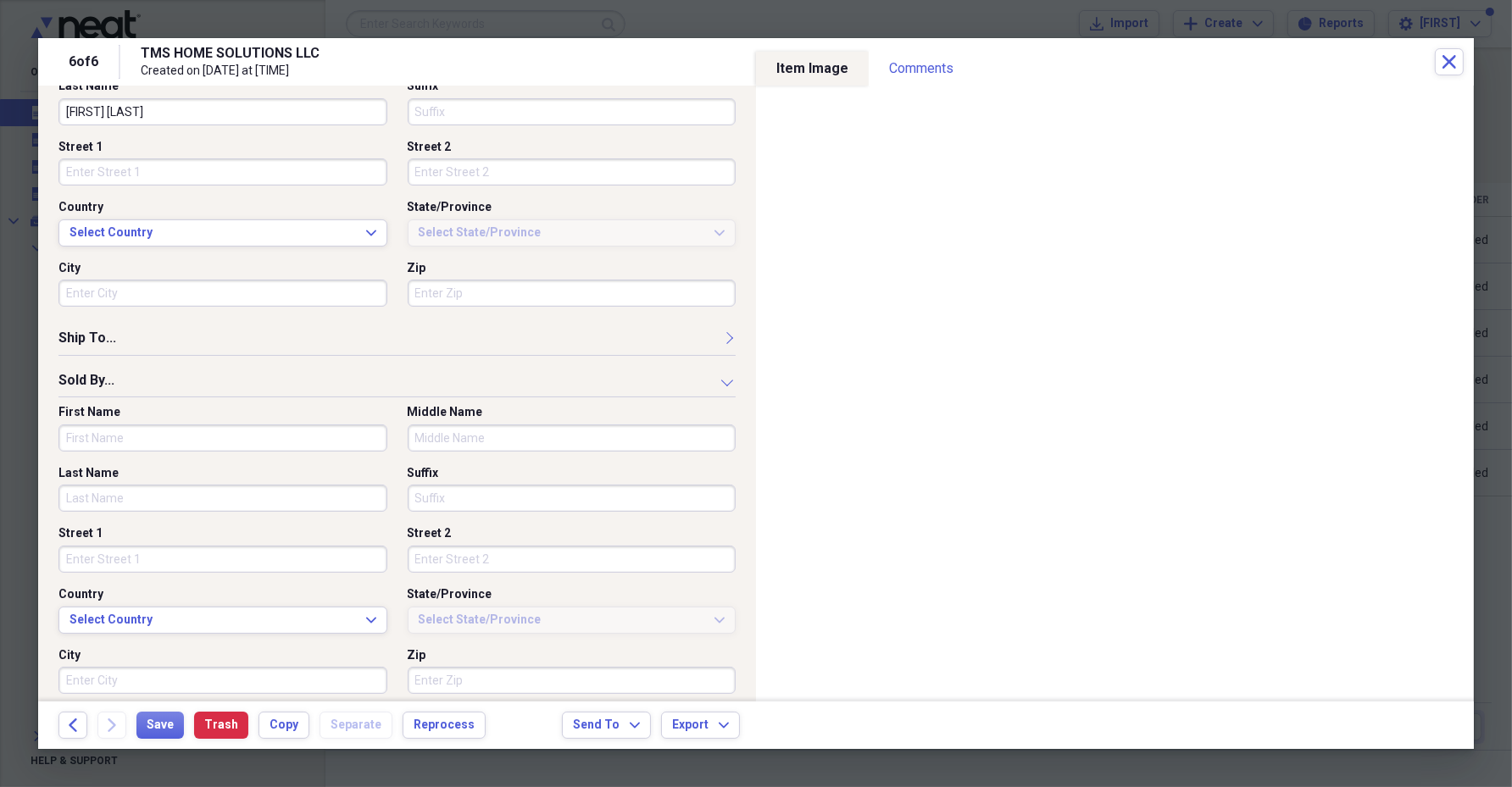 scroll, scrollTop: 999, scrollLeft: 0, axis: vertical 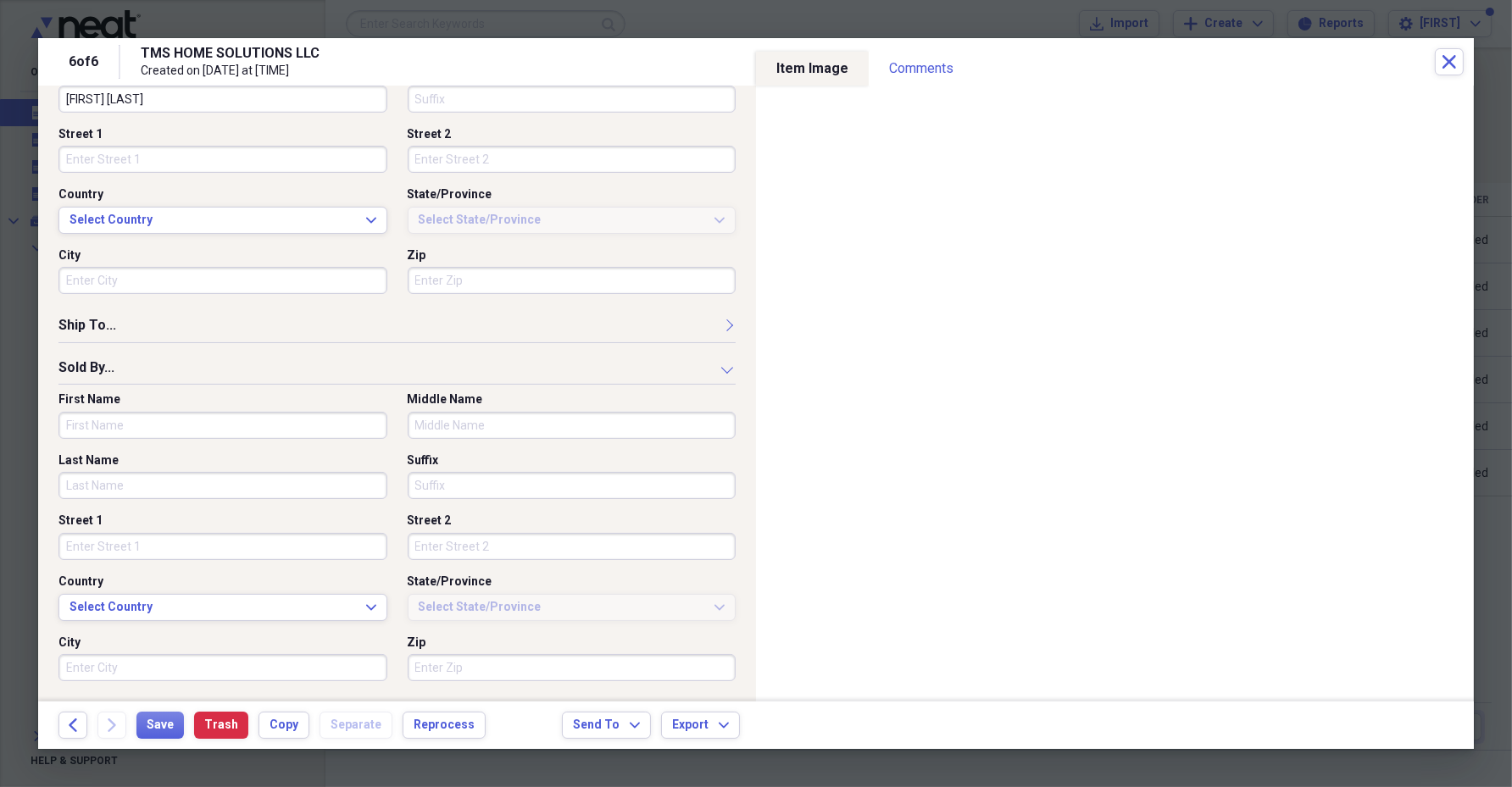 click on "First Name" at bounding box center [223, 425] 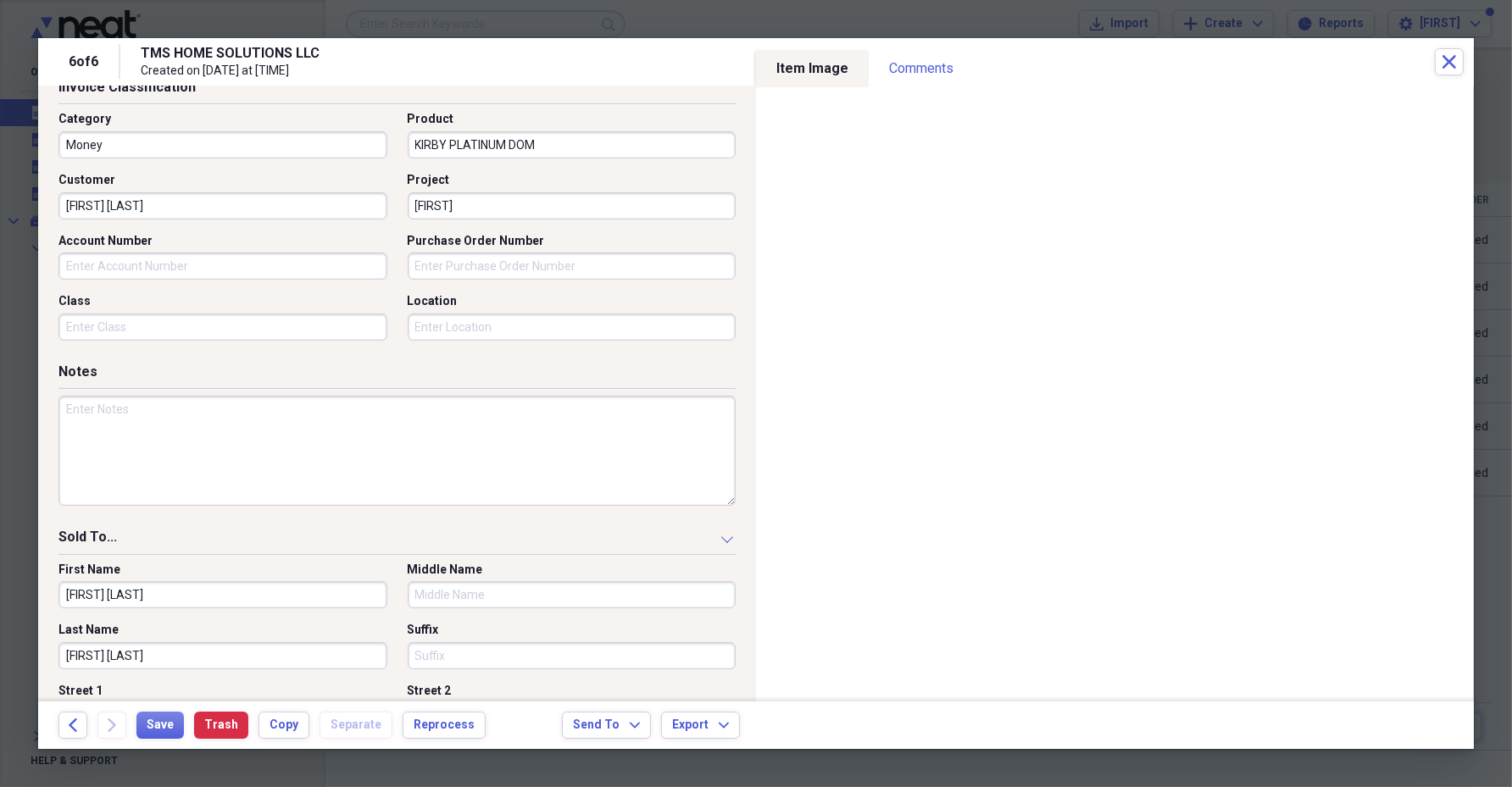 scroll, scrollTop: 258, scrollLeft: 0, axis: vertical 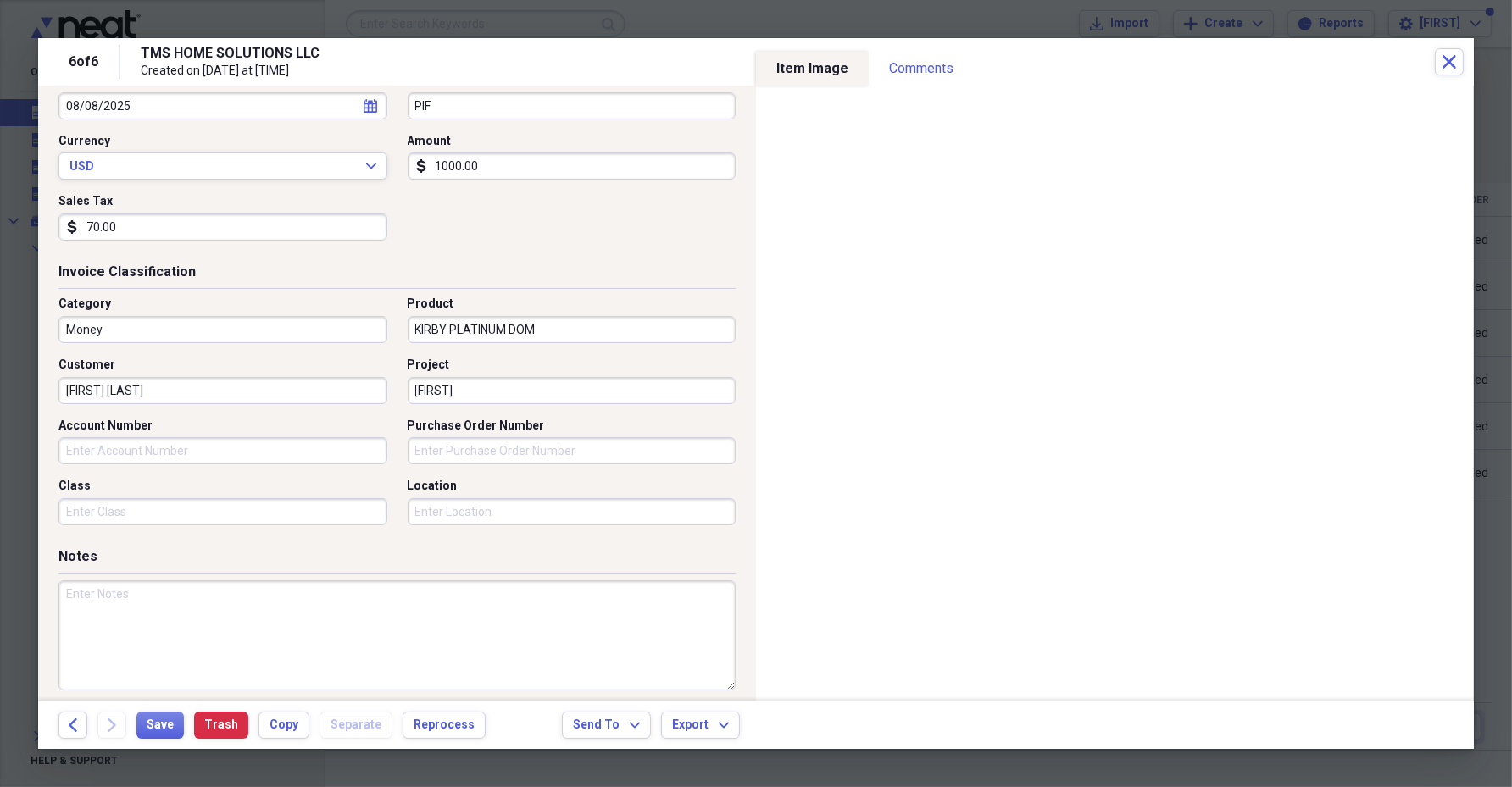 click on "[FIRST]" at bounding box center (572, 391) 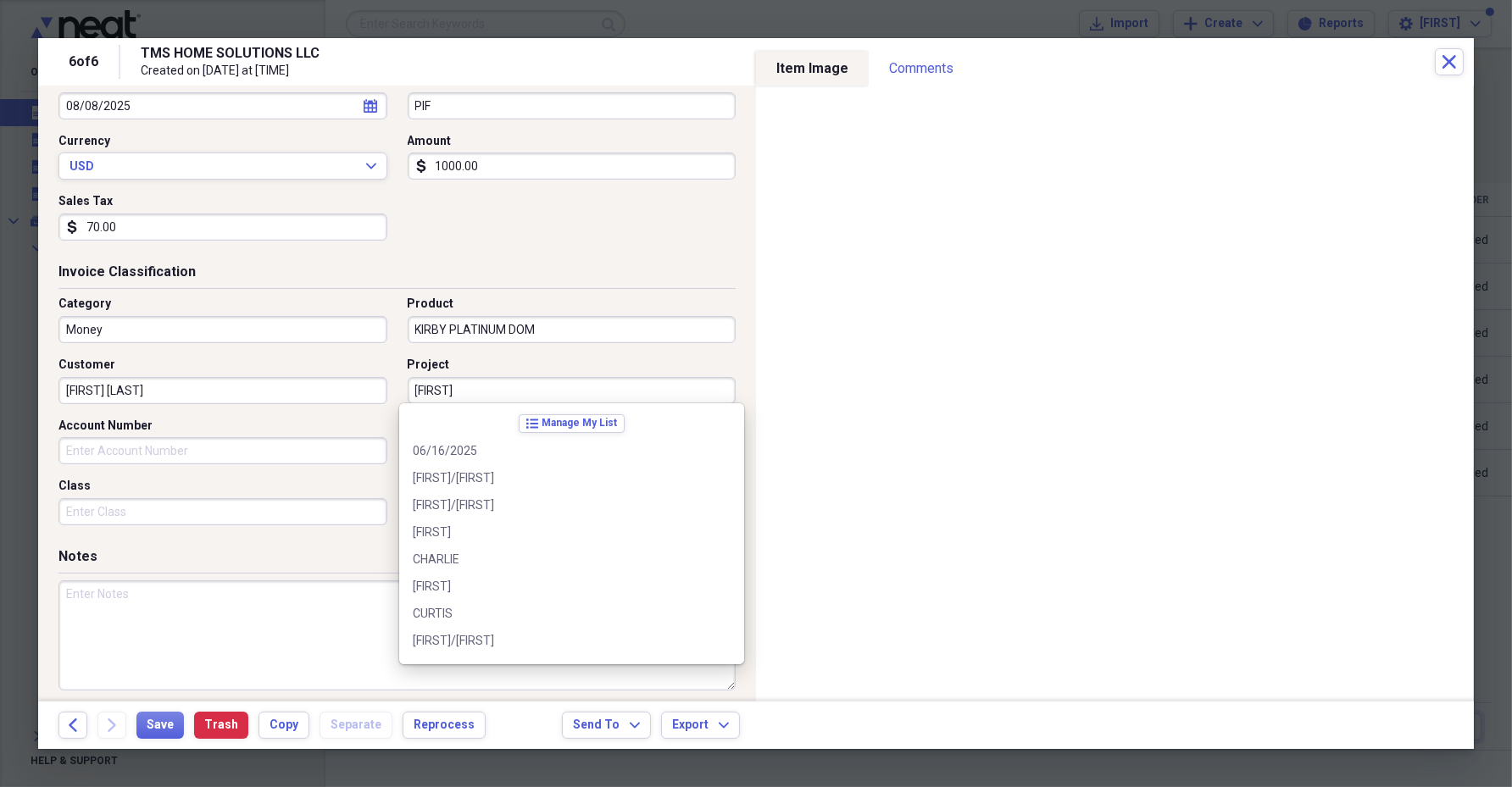 scroll, scrollTop: 2164, scrollLeft: 0, axis: vertical 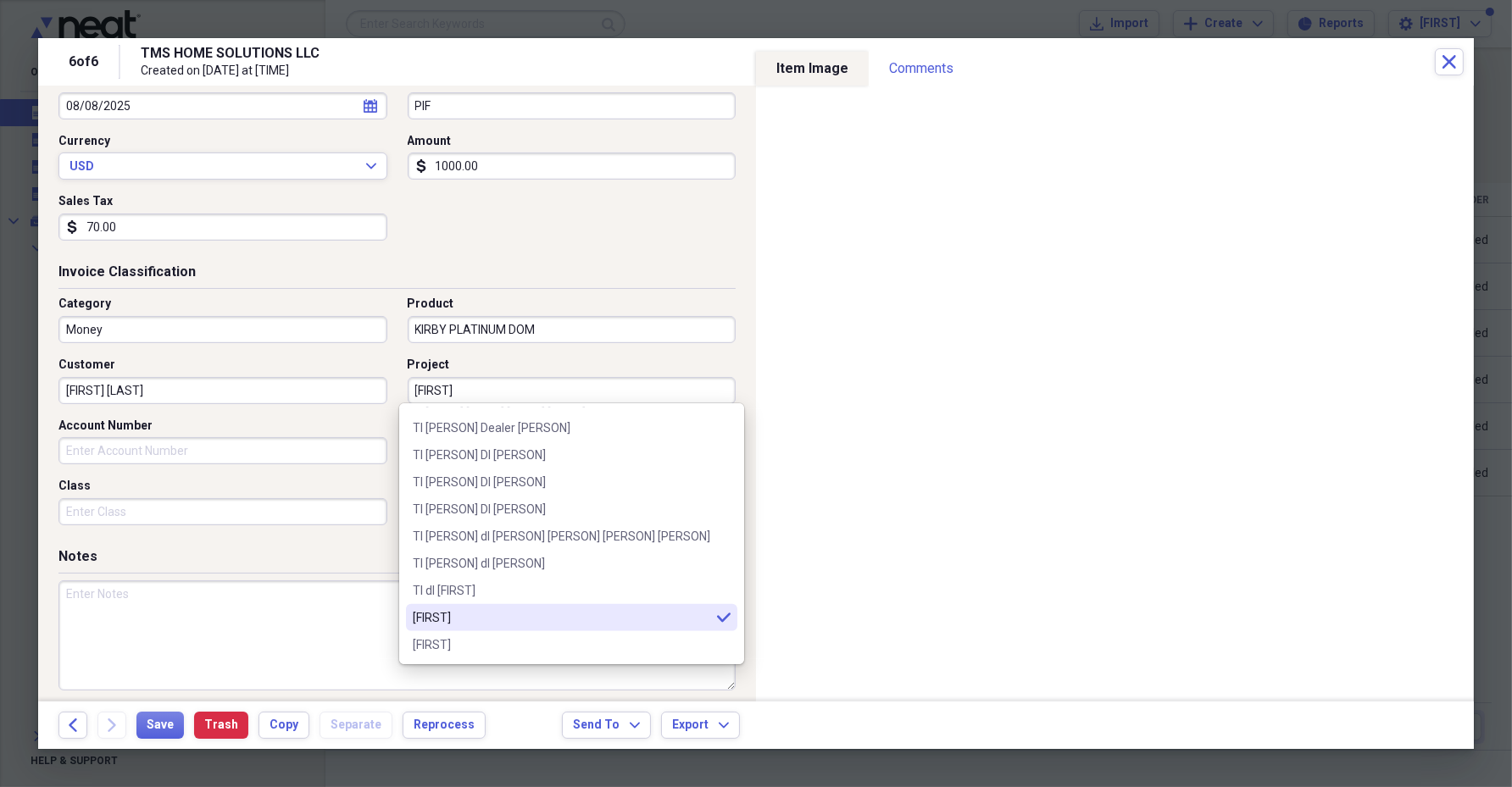 click on "[FIRST]" at bounding box center (572, 391) 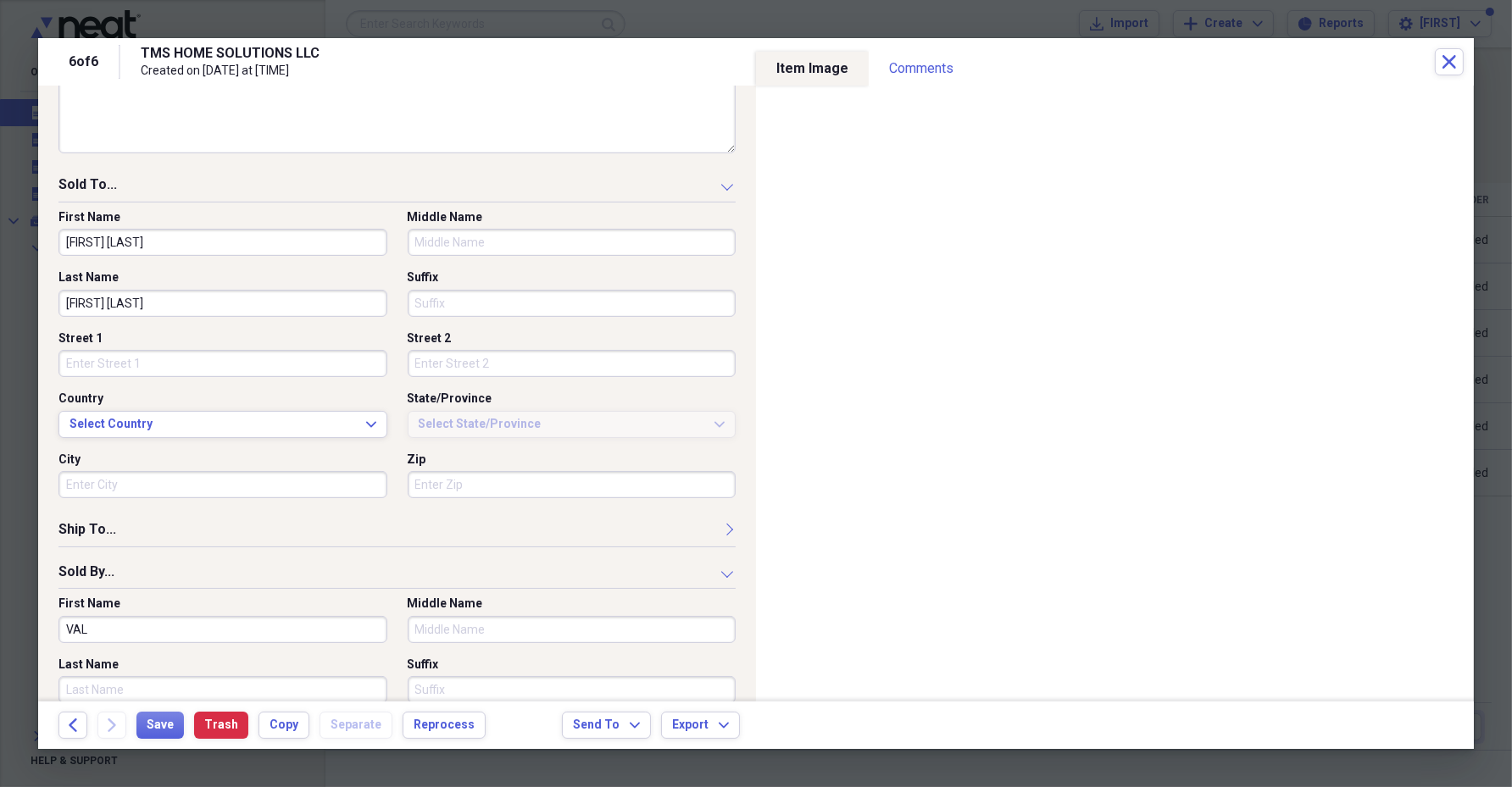 scroll, scrollTop: 999, scrollLeft: 0, axis: vertical 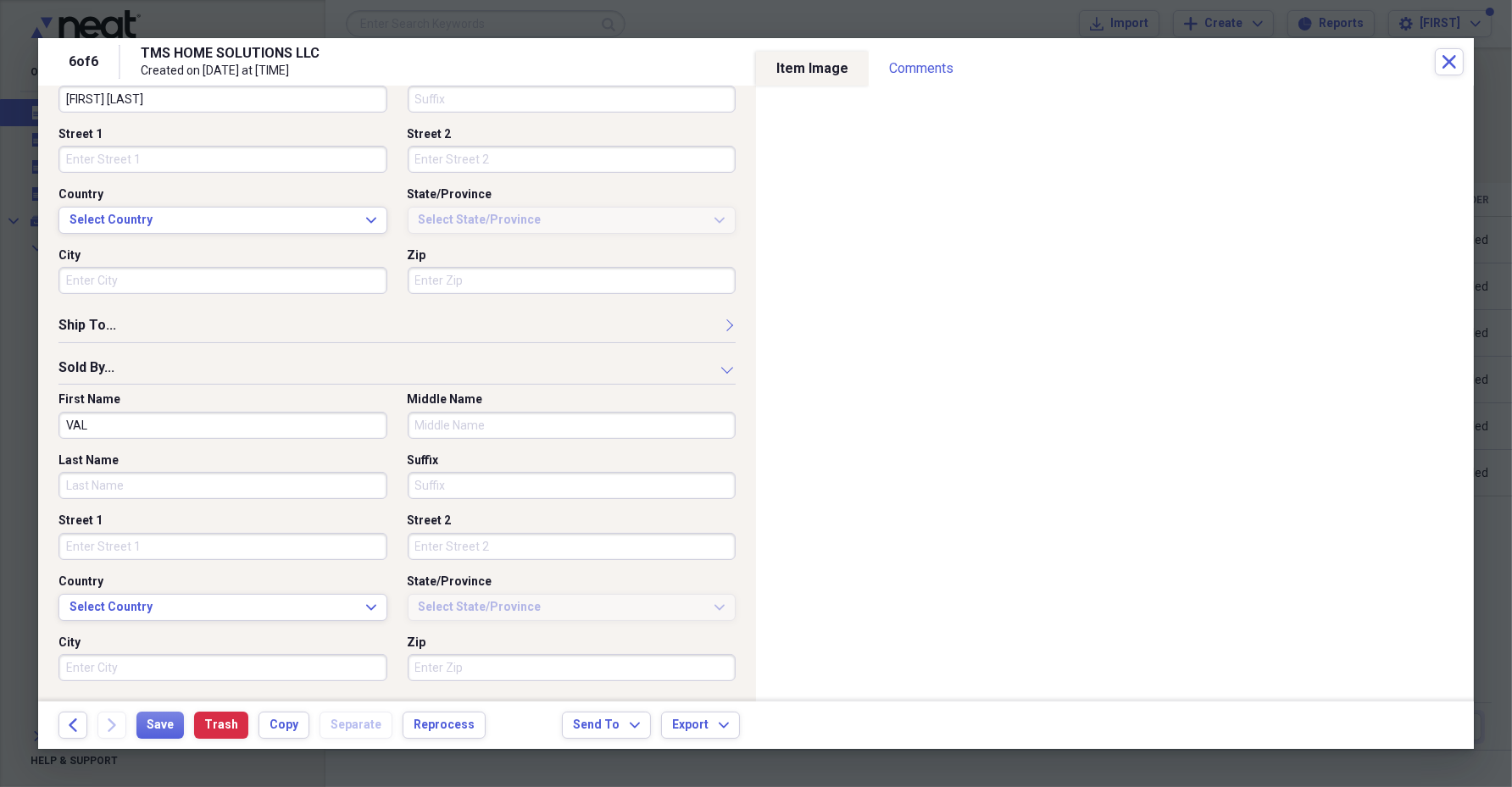 click on "VAL" at bounding box center (223, 425) 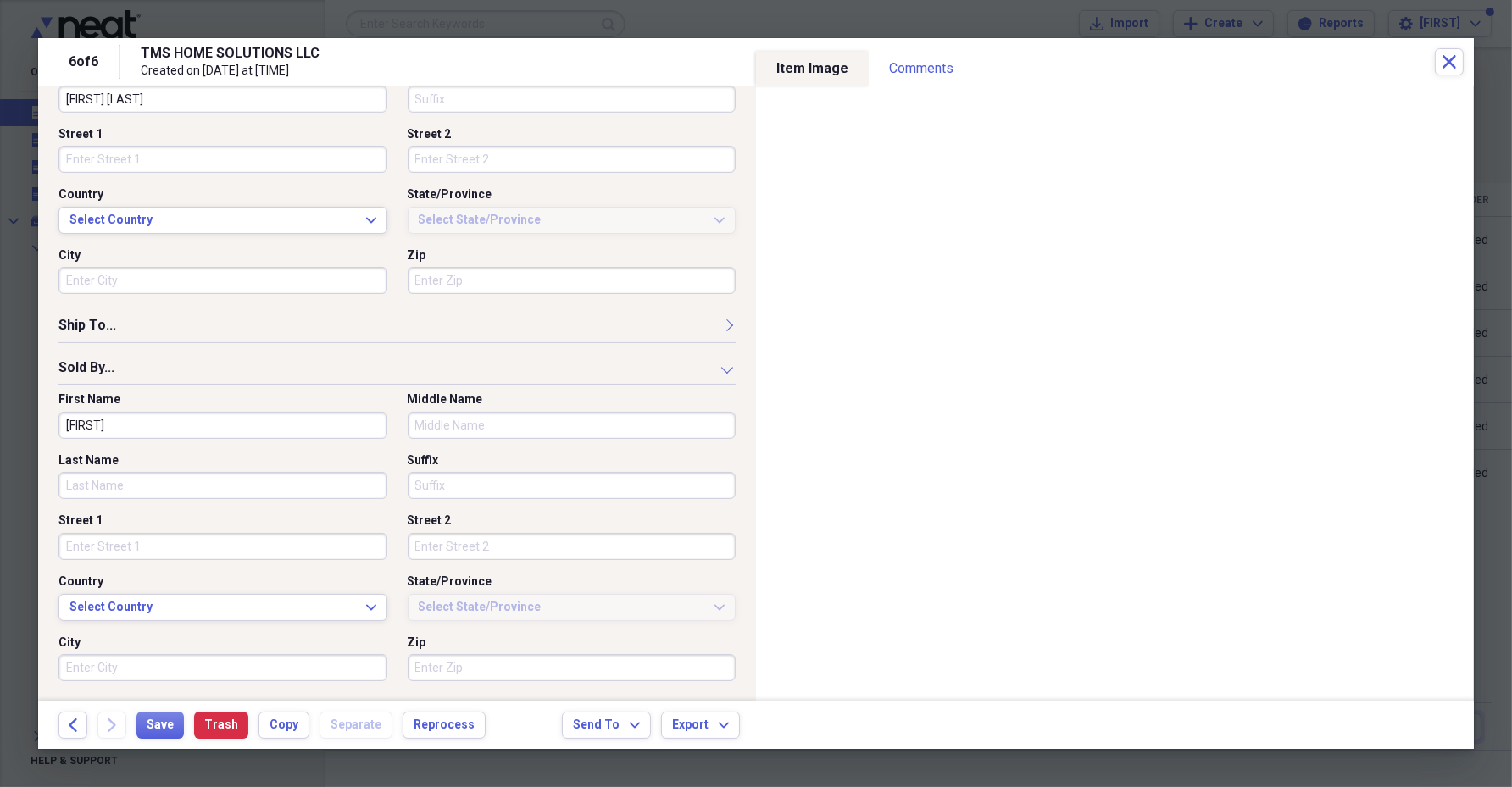 scroll, scrollTop: 681, scrollLeft: 0, axis: vertical 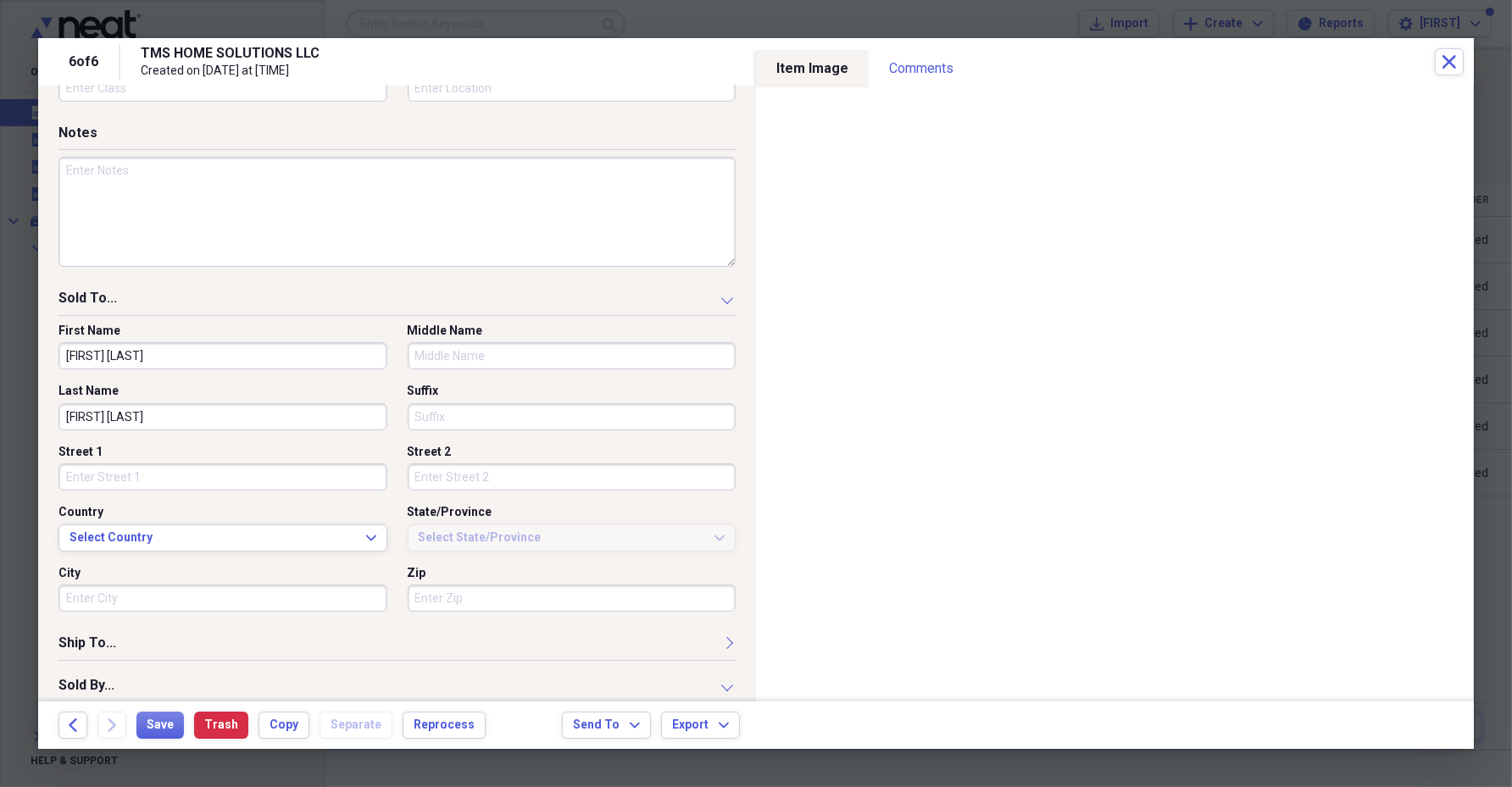 type on "[FIRST]" 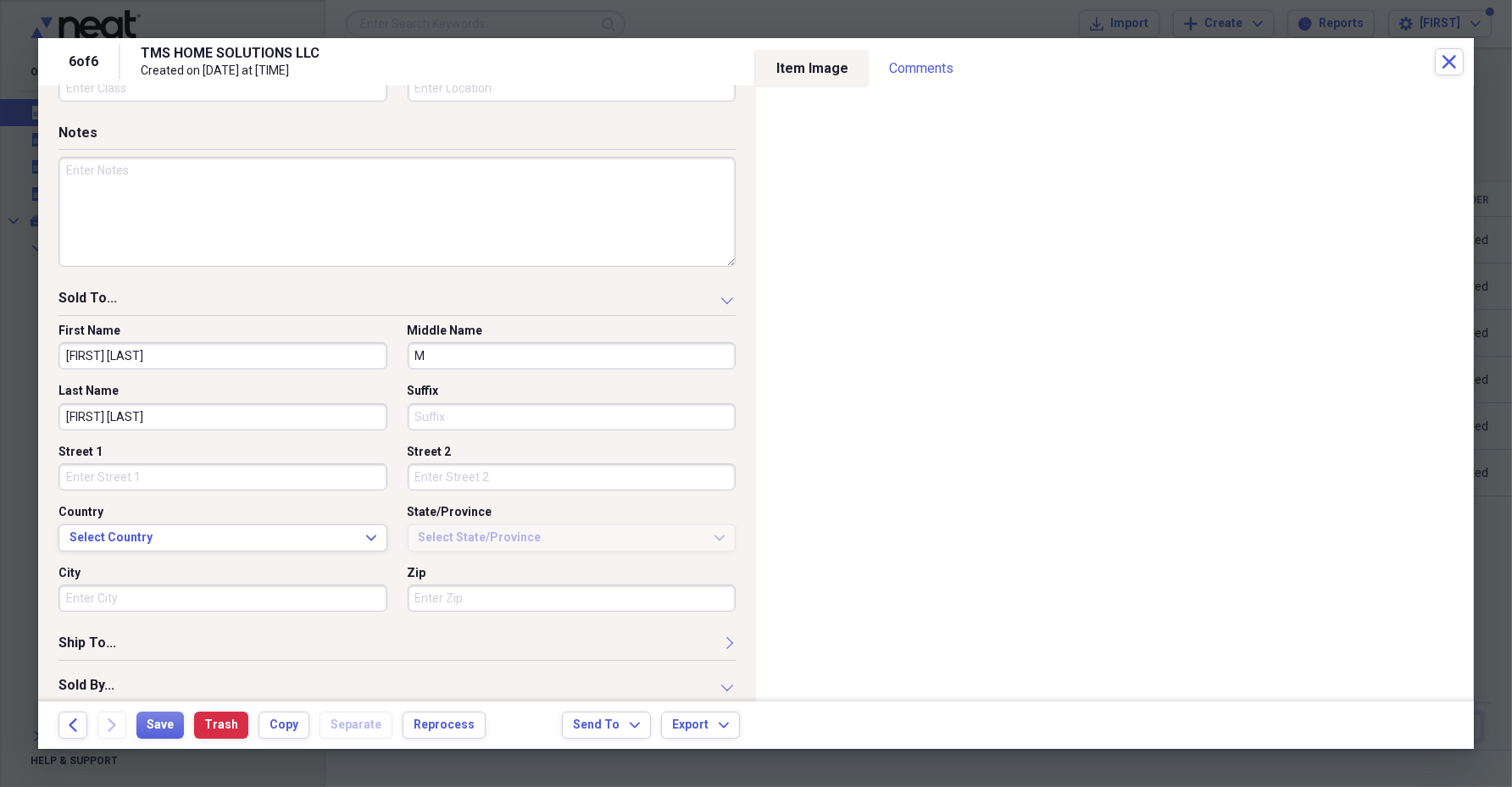 type on "M" 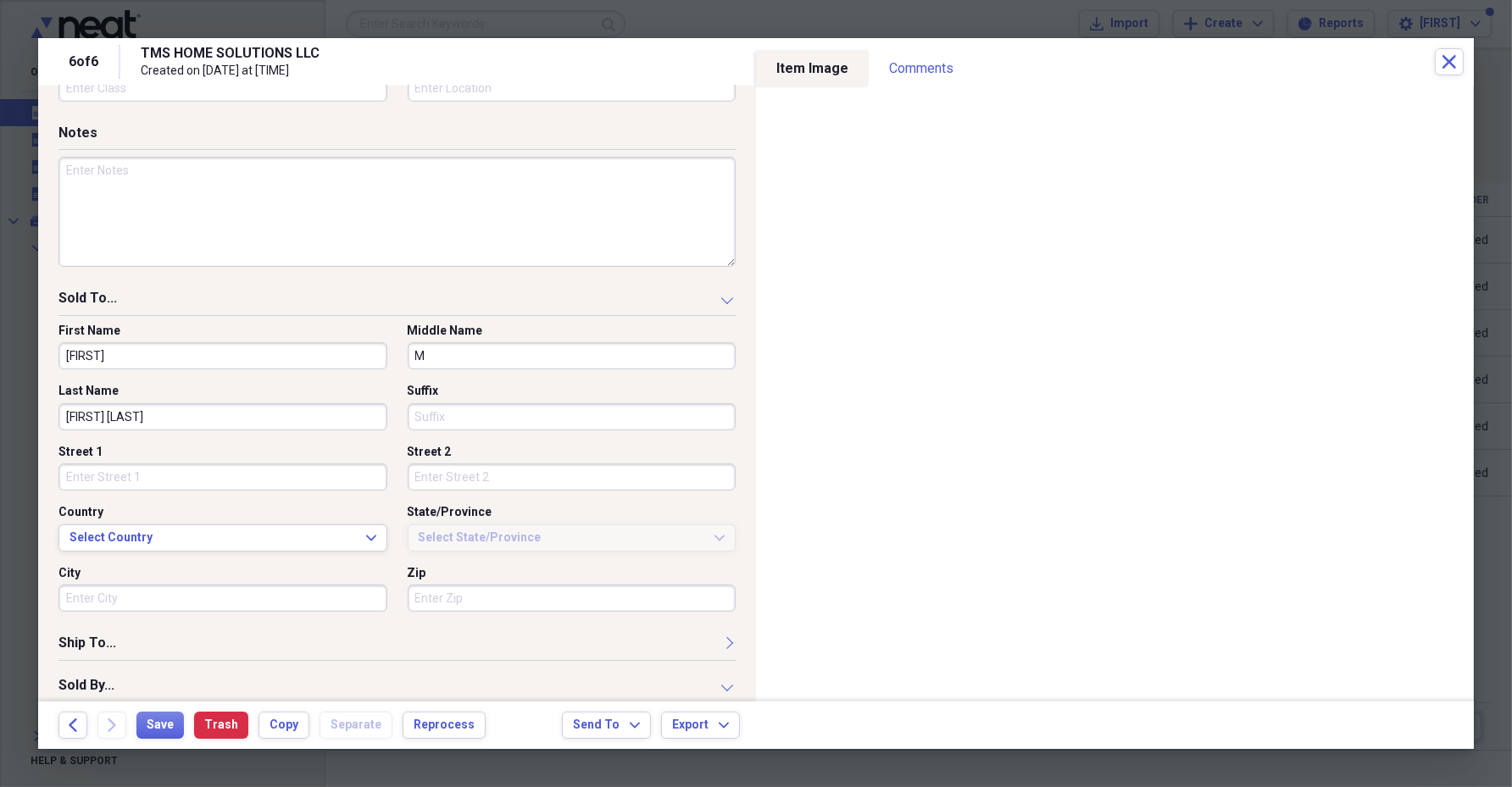 type on "[FIRST]" 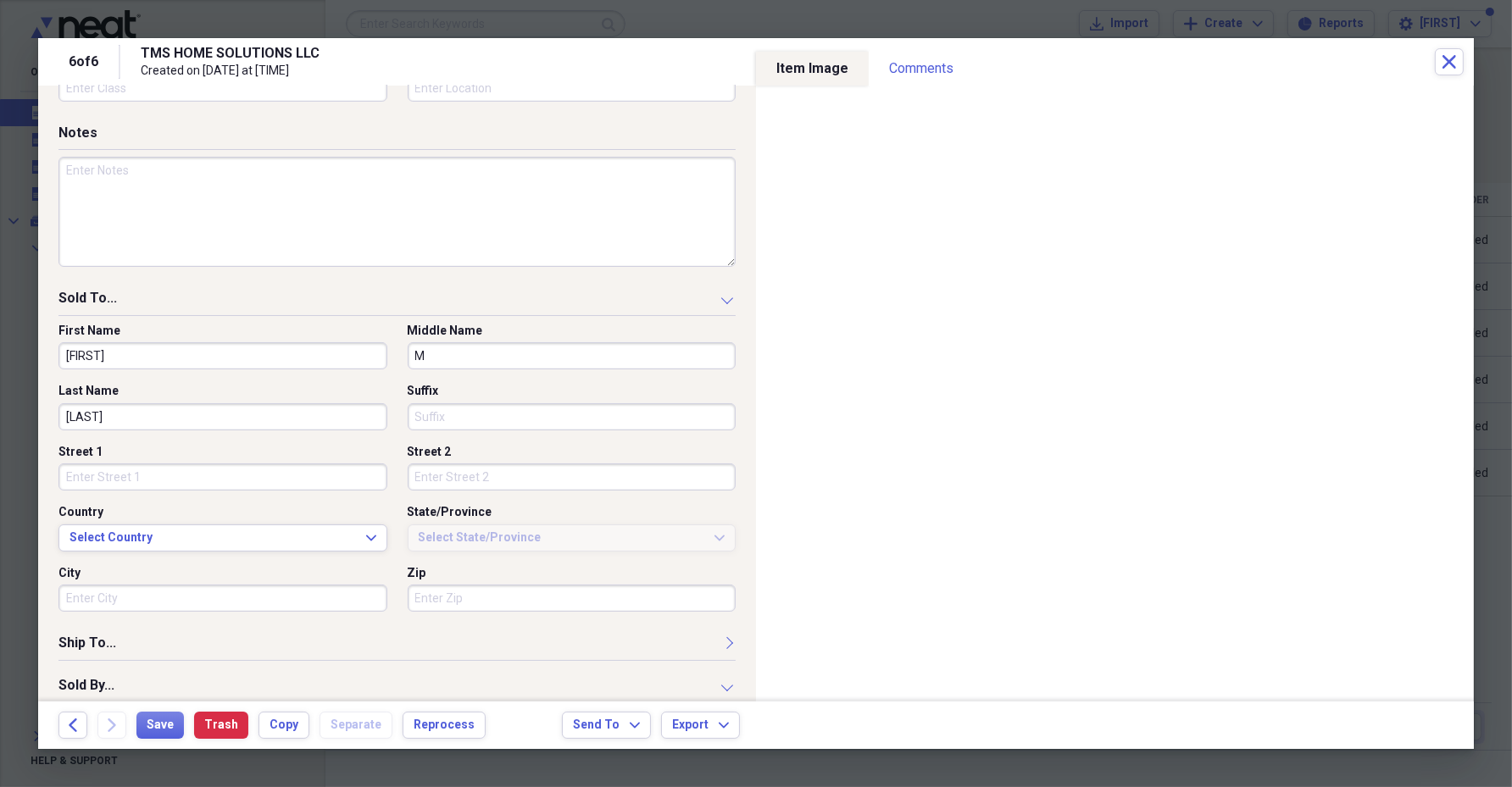 type on "[LAST]" 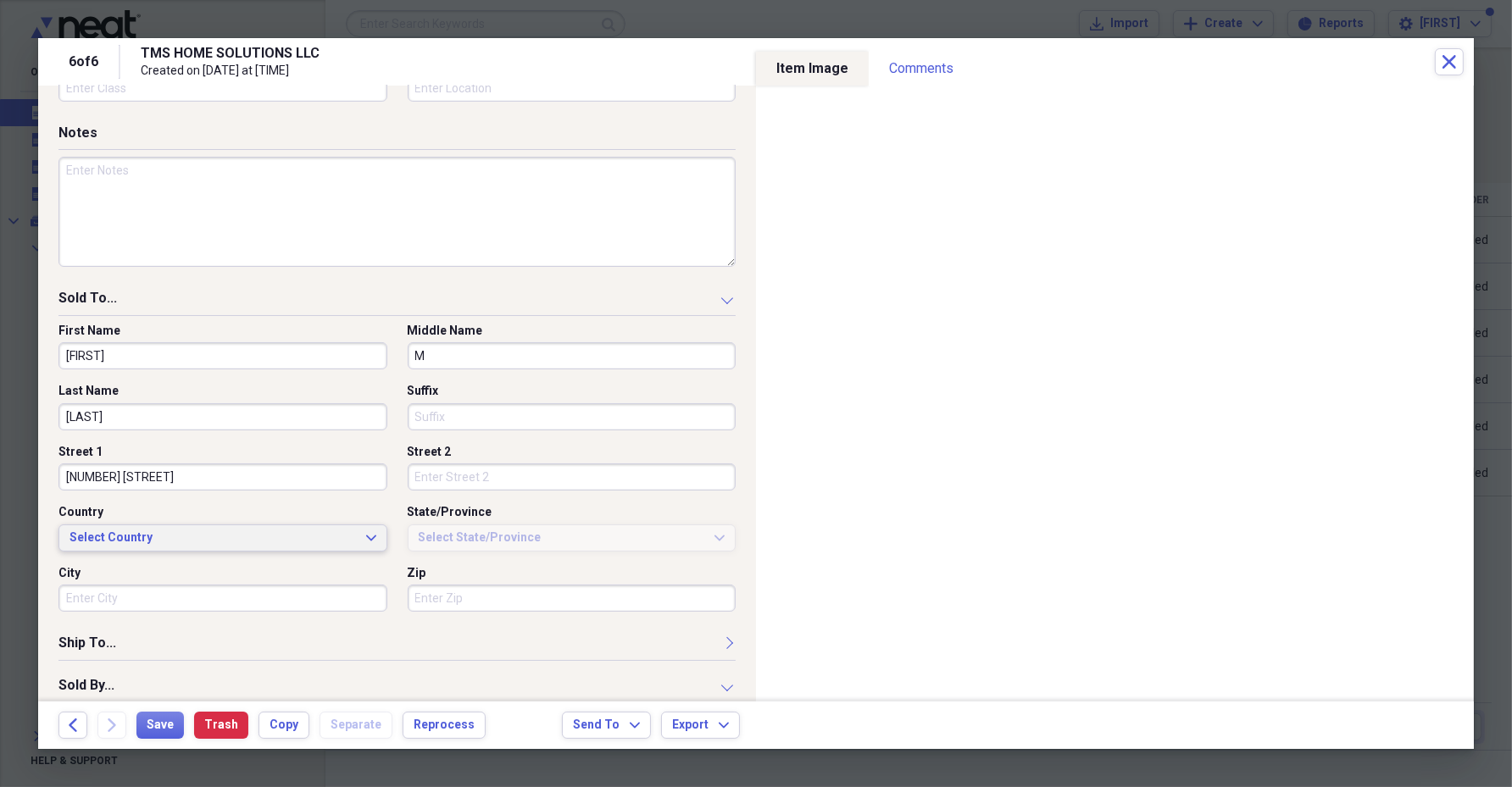 type on "[NUMBER] [STREET]" 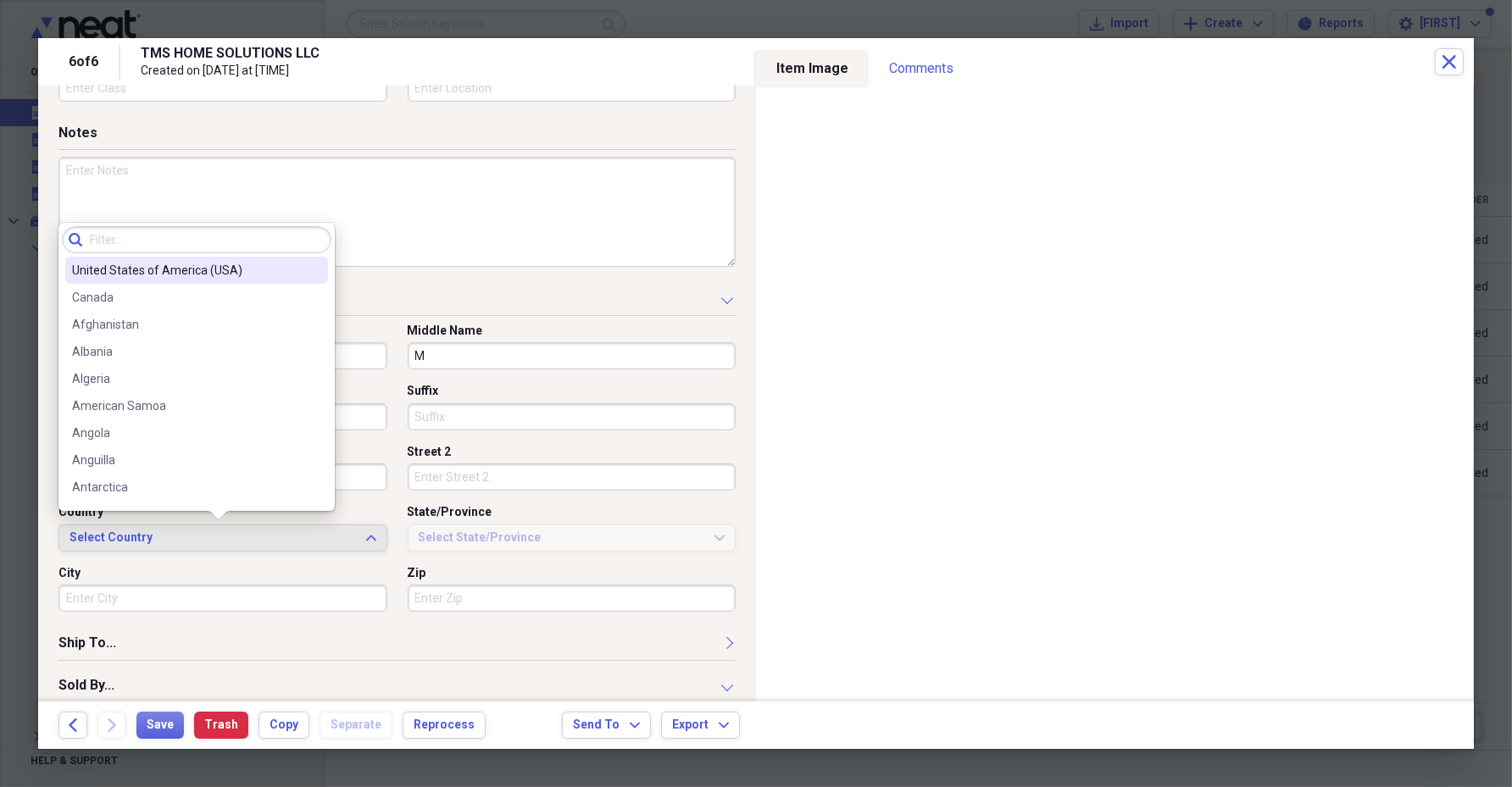 click on "United States of America (USA)" at bounding box center [186, 270] 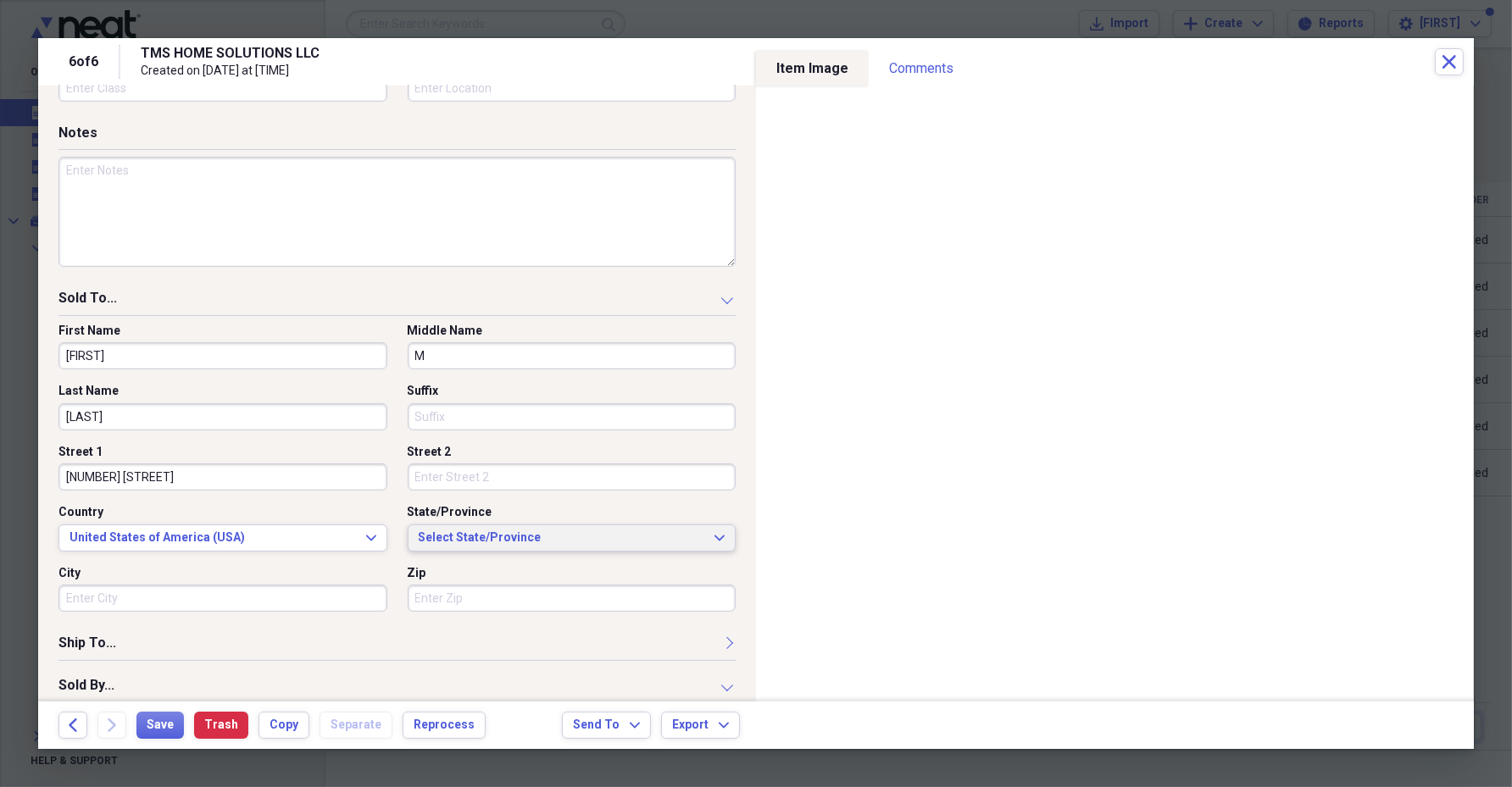 click on "Select State/Province" at bounding box center (562, 538) 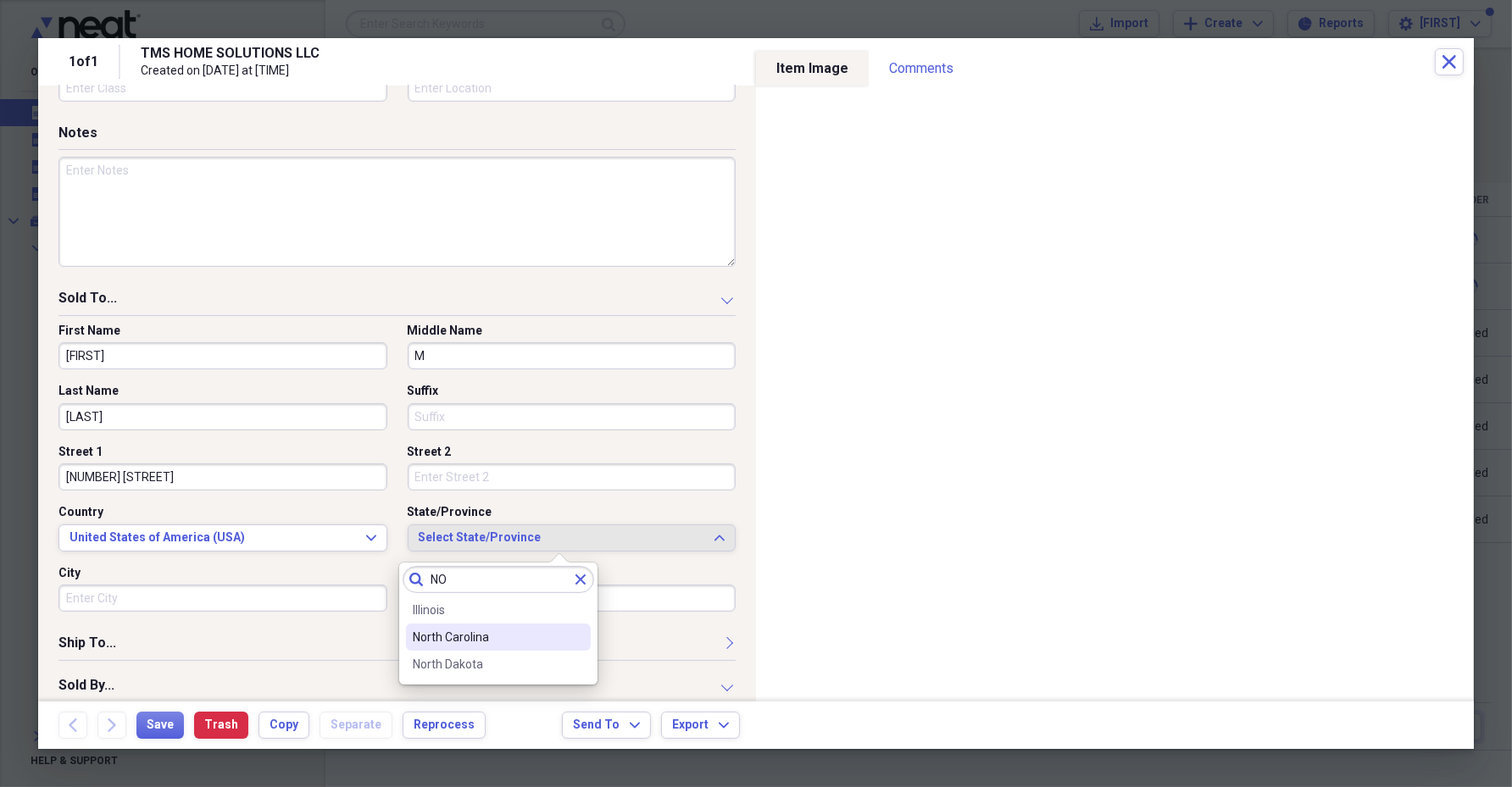 type on "NO" 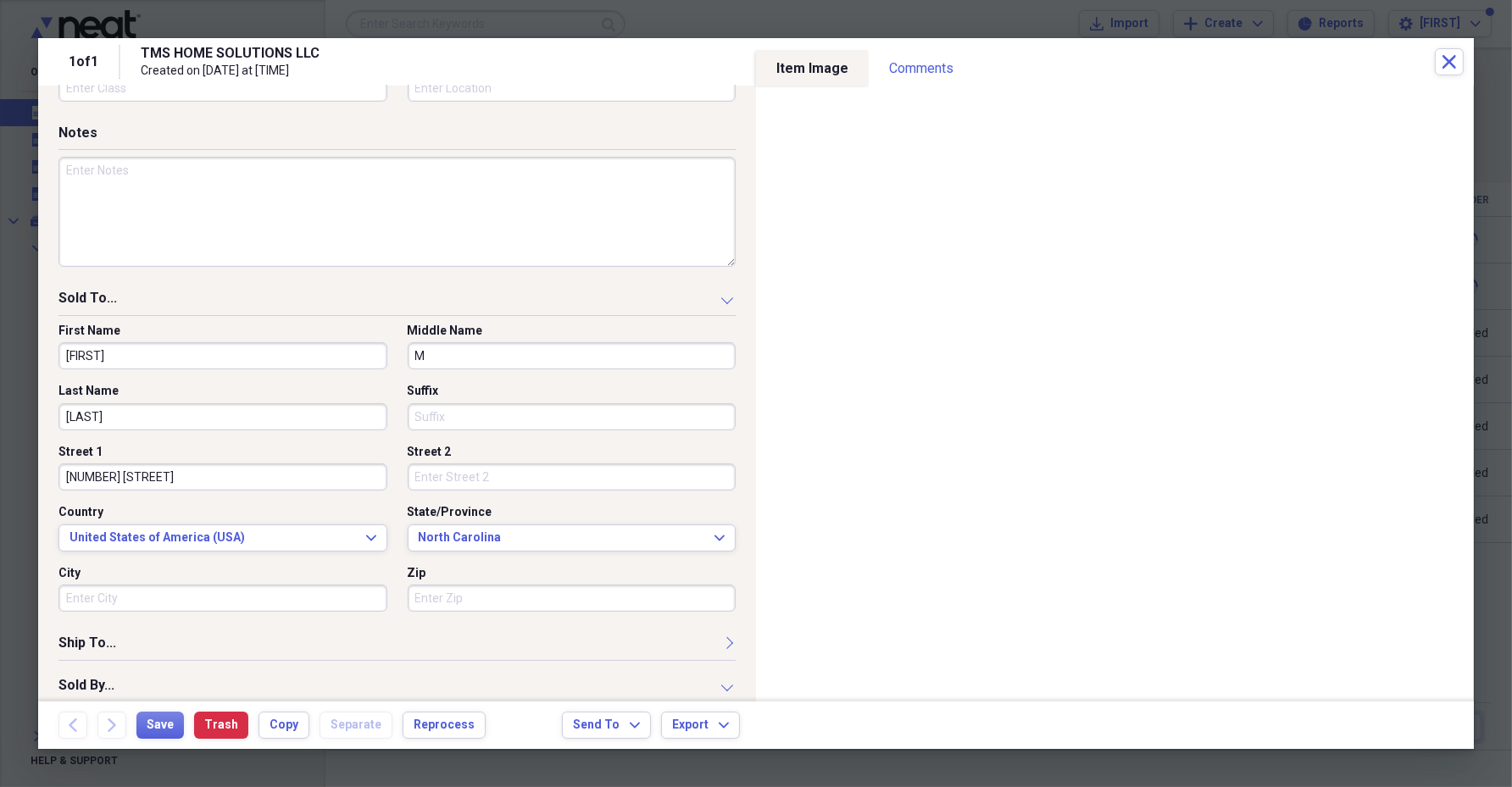 click on "City" at bounding box center (223, 598) 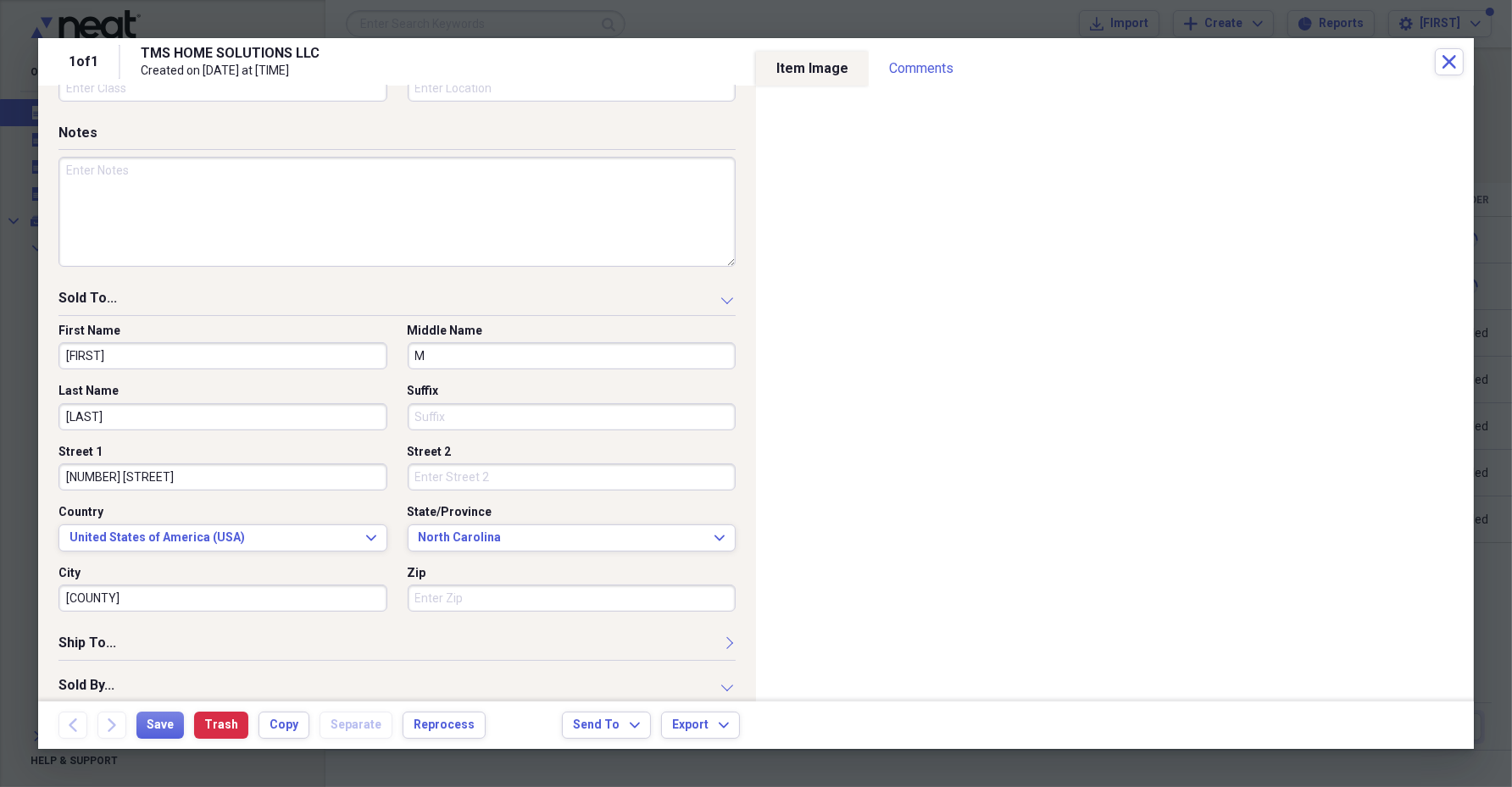 type on "[COUNTY]" 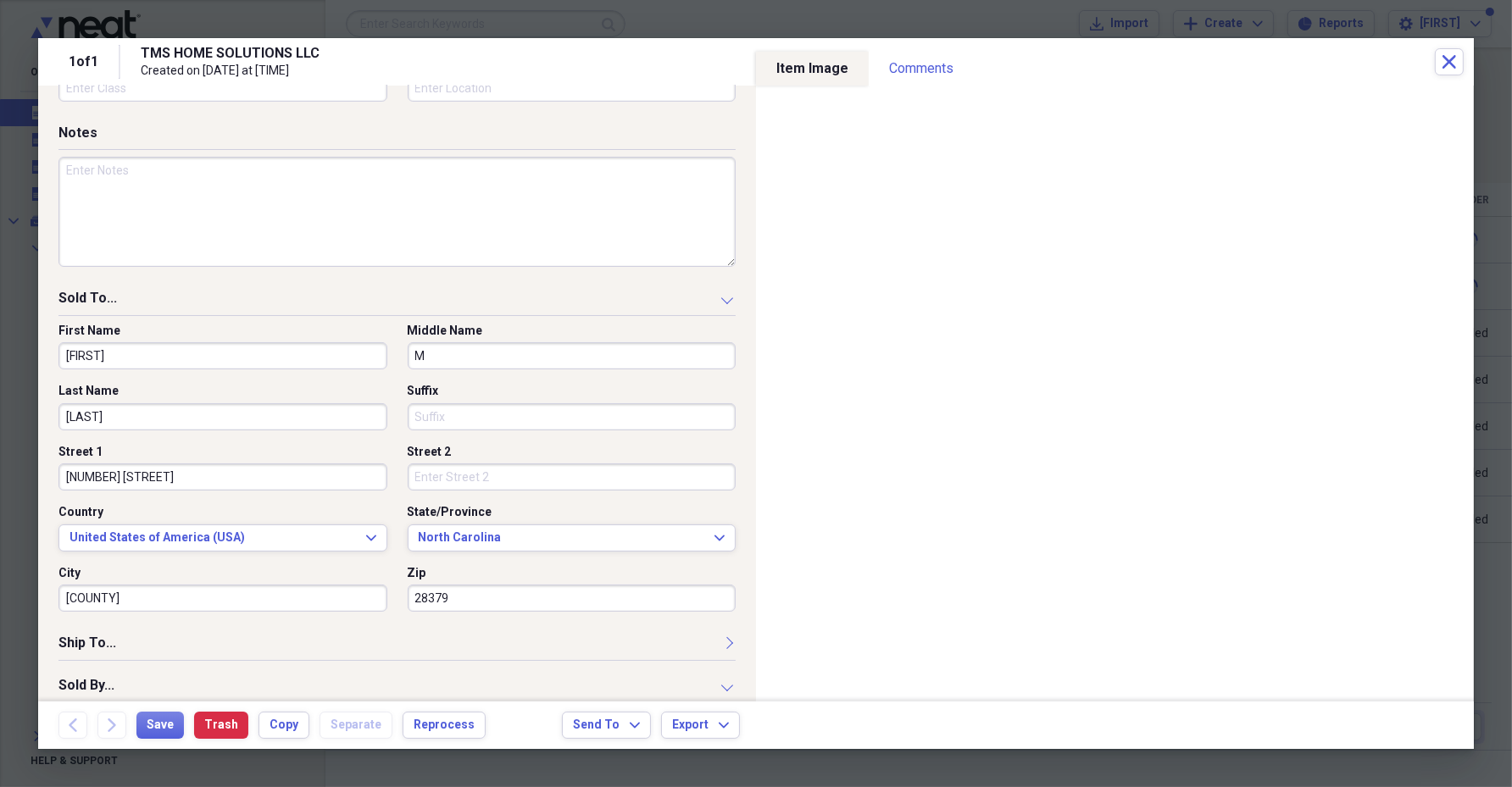 scroll, scrollTop: 893, scrollLeft: 0, axis: vertical 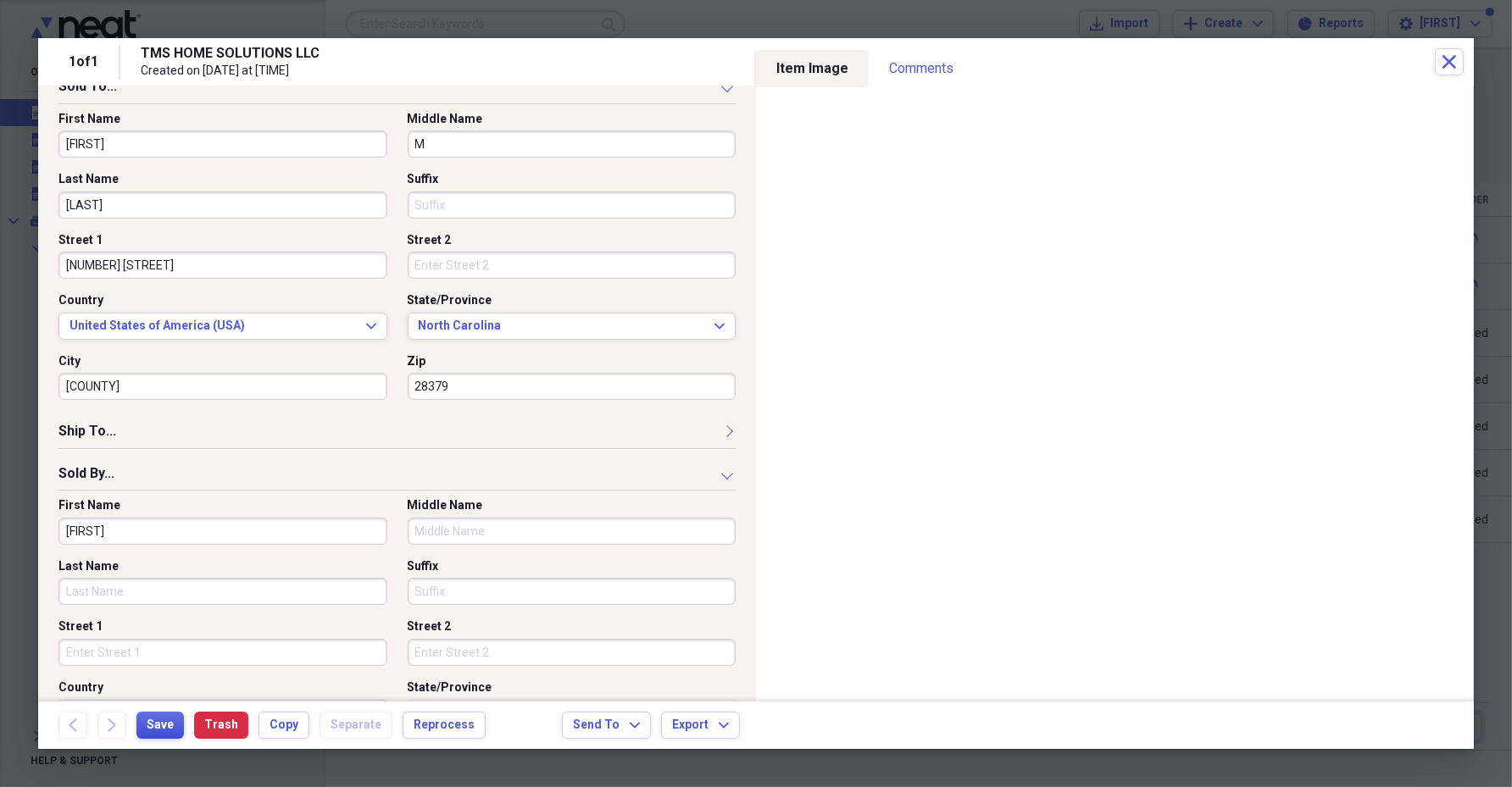 type on "28379" 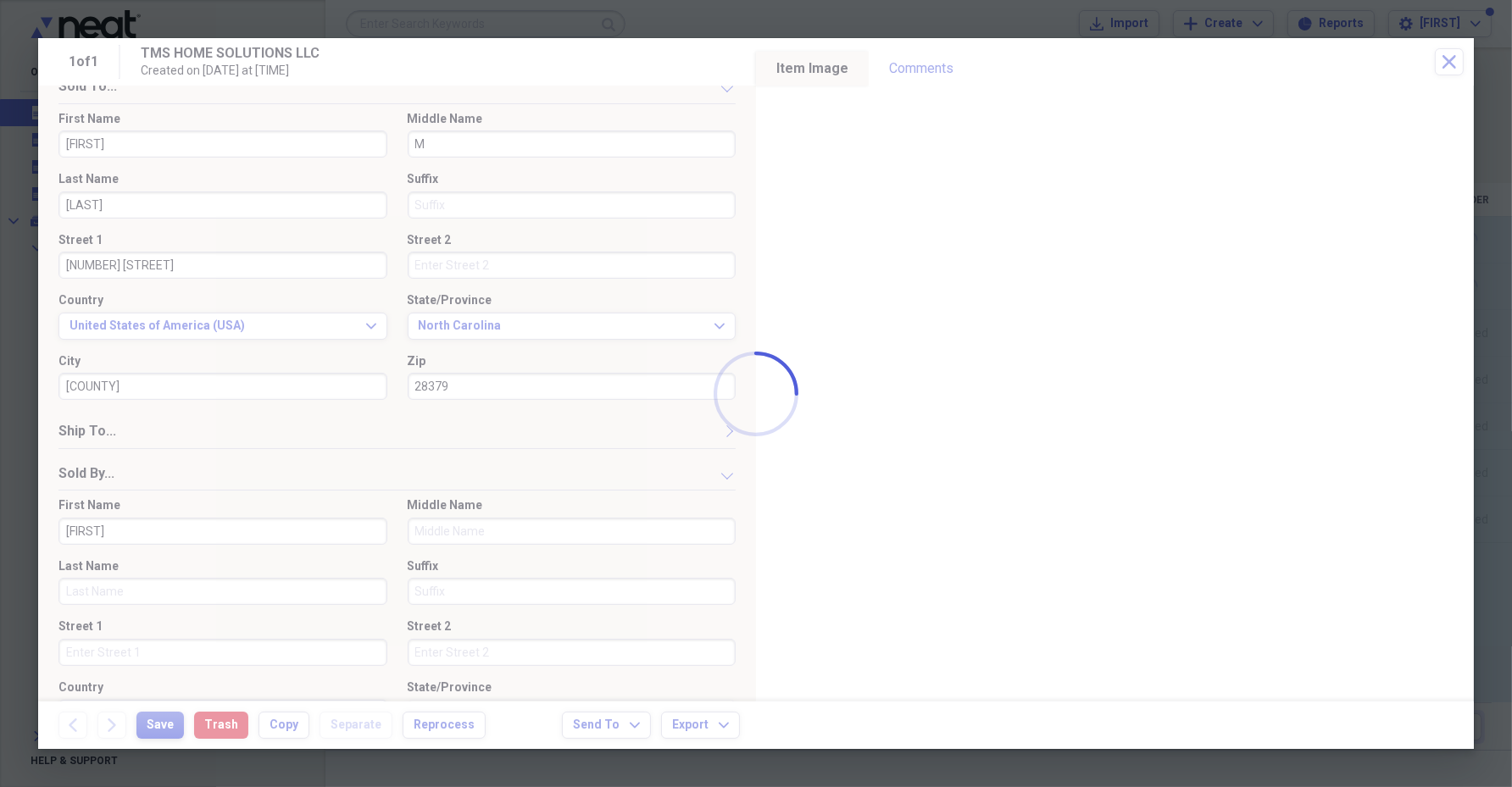 type on "[LAST]" 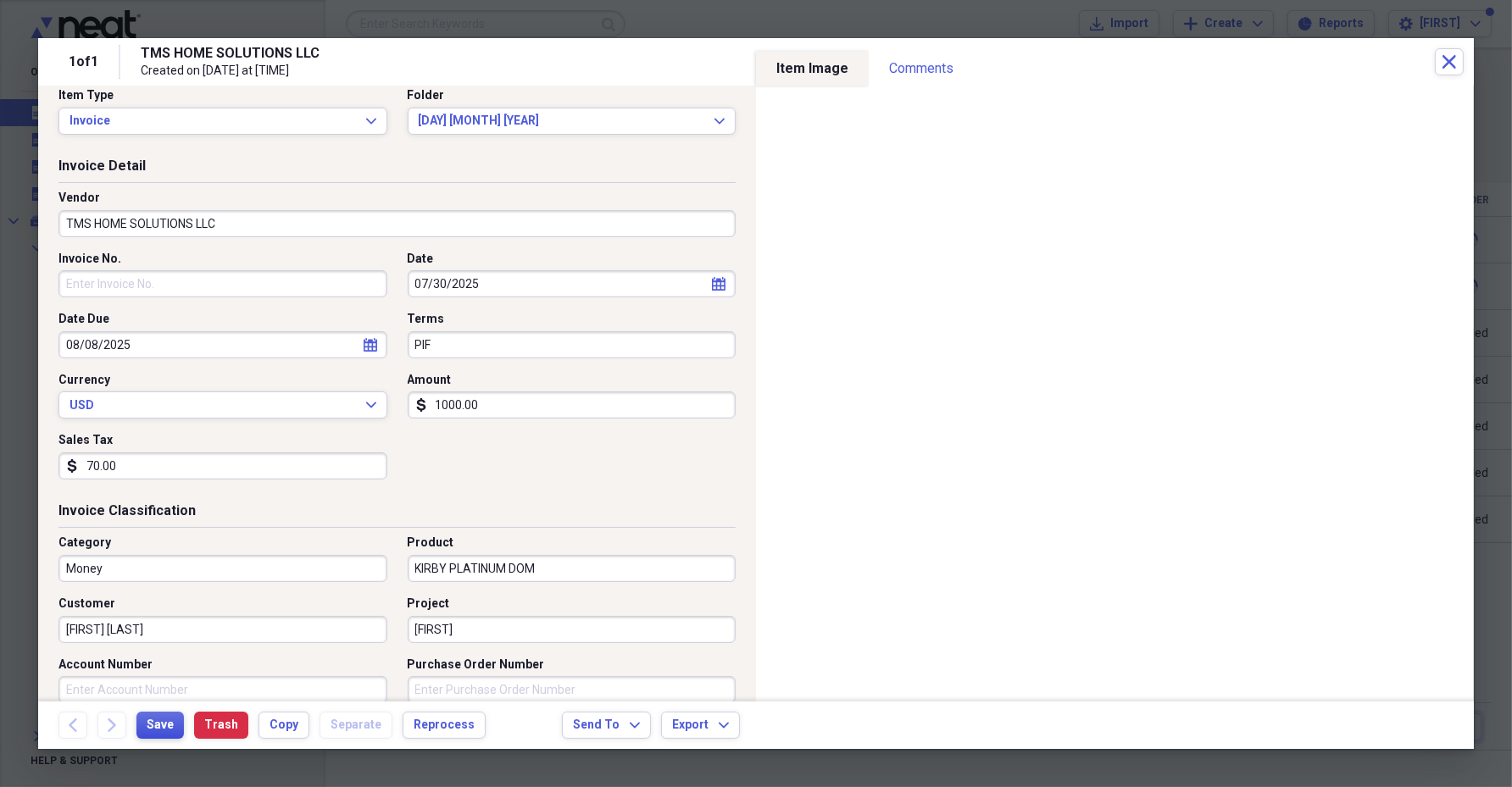 scroll, scrollTop: 0, scrollLeft: 0, axis: both 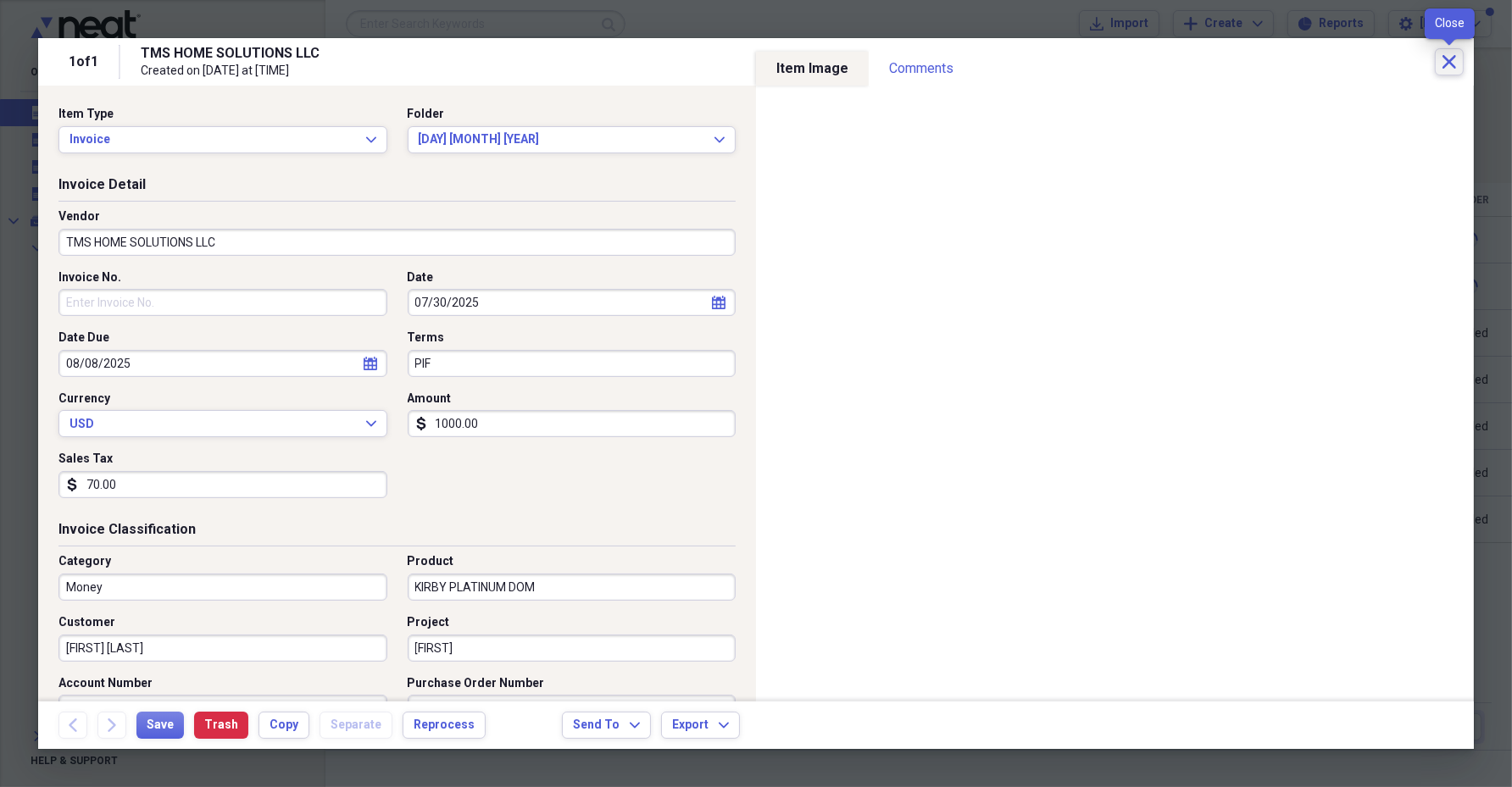 click on "Close" 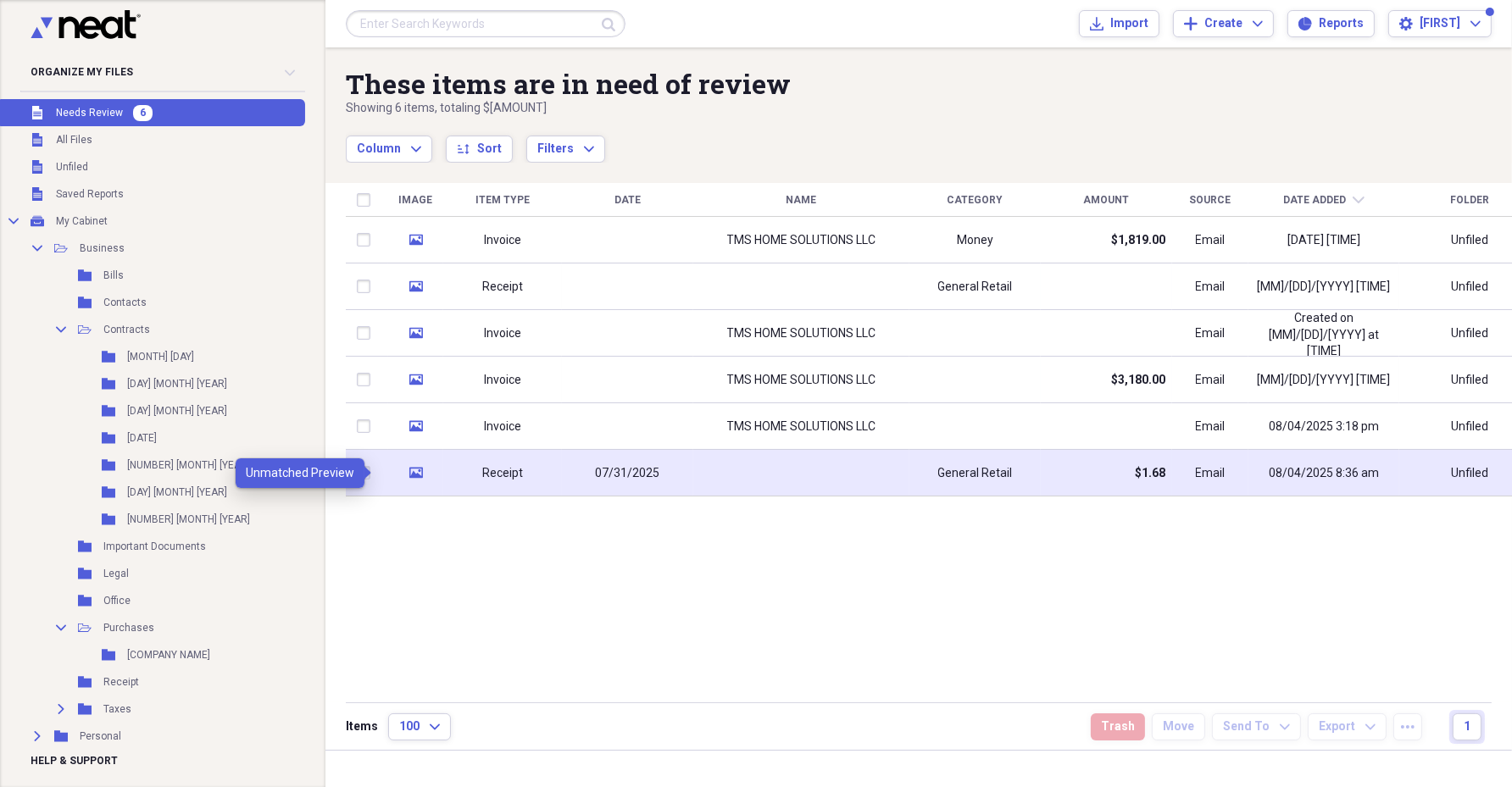 click 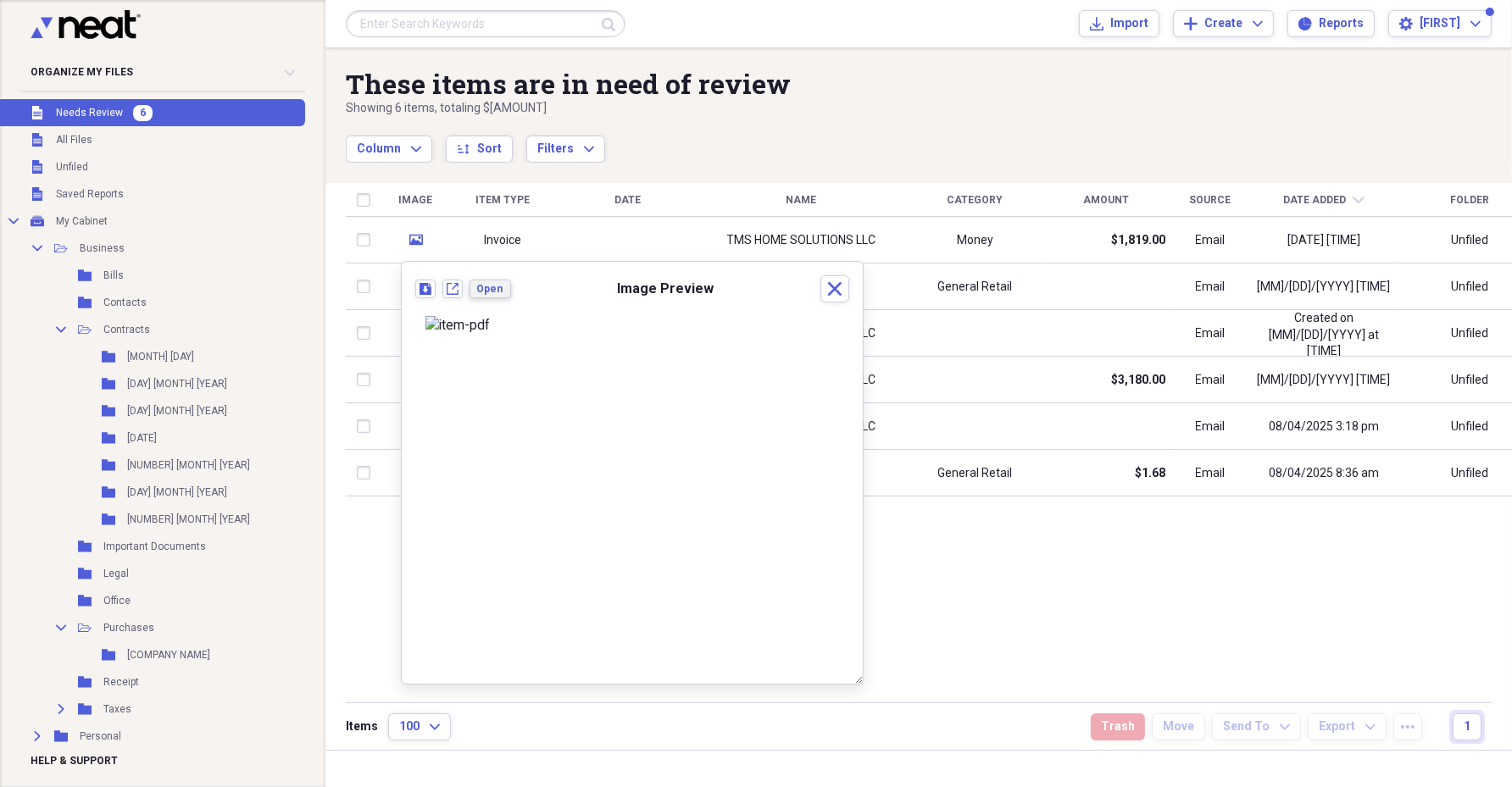 click on "Open" at bounding box center (490, 289) 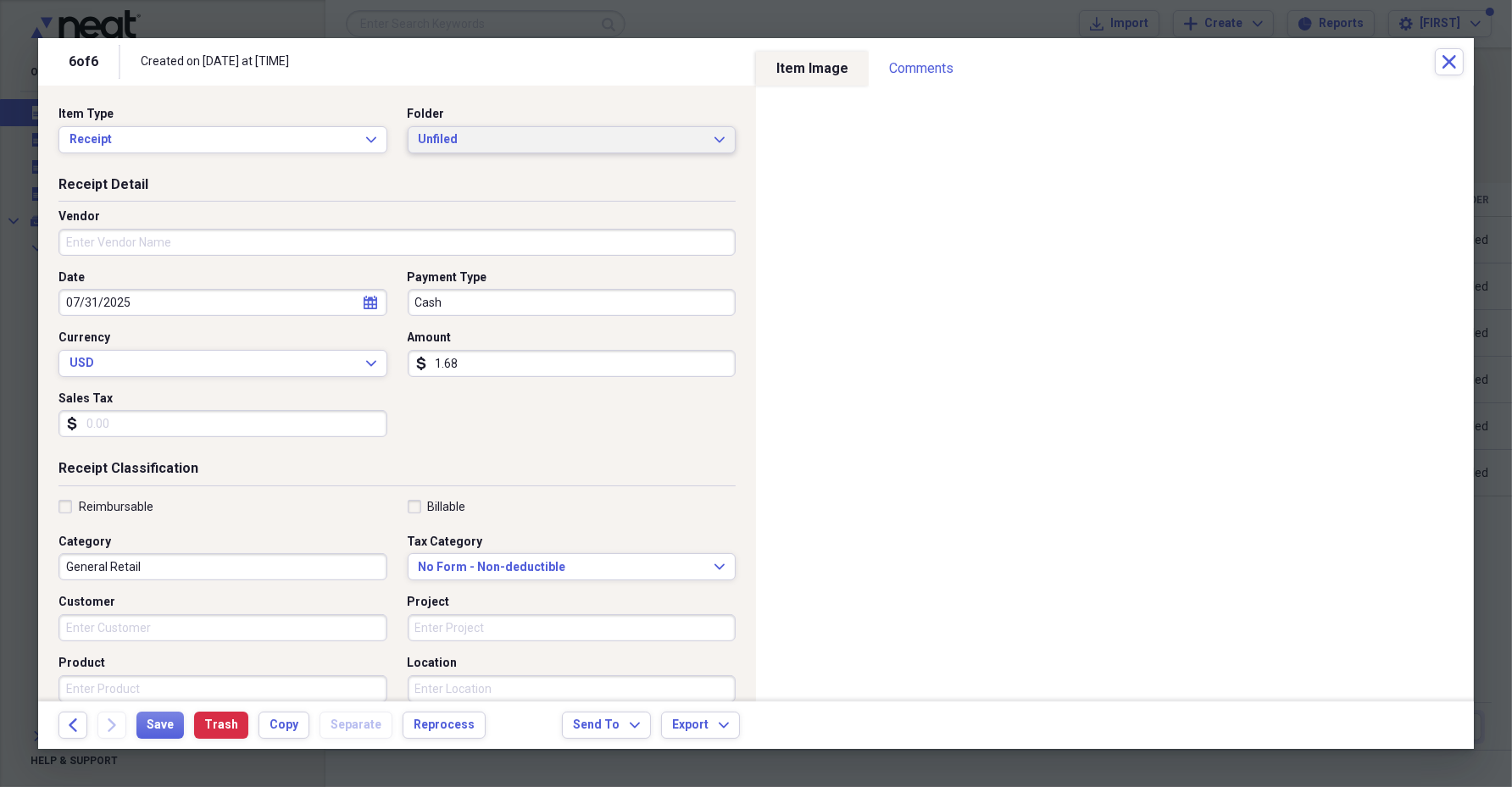 click on "Unfiled" at bounding box center [562, 140] 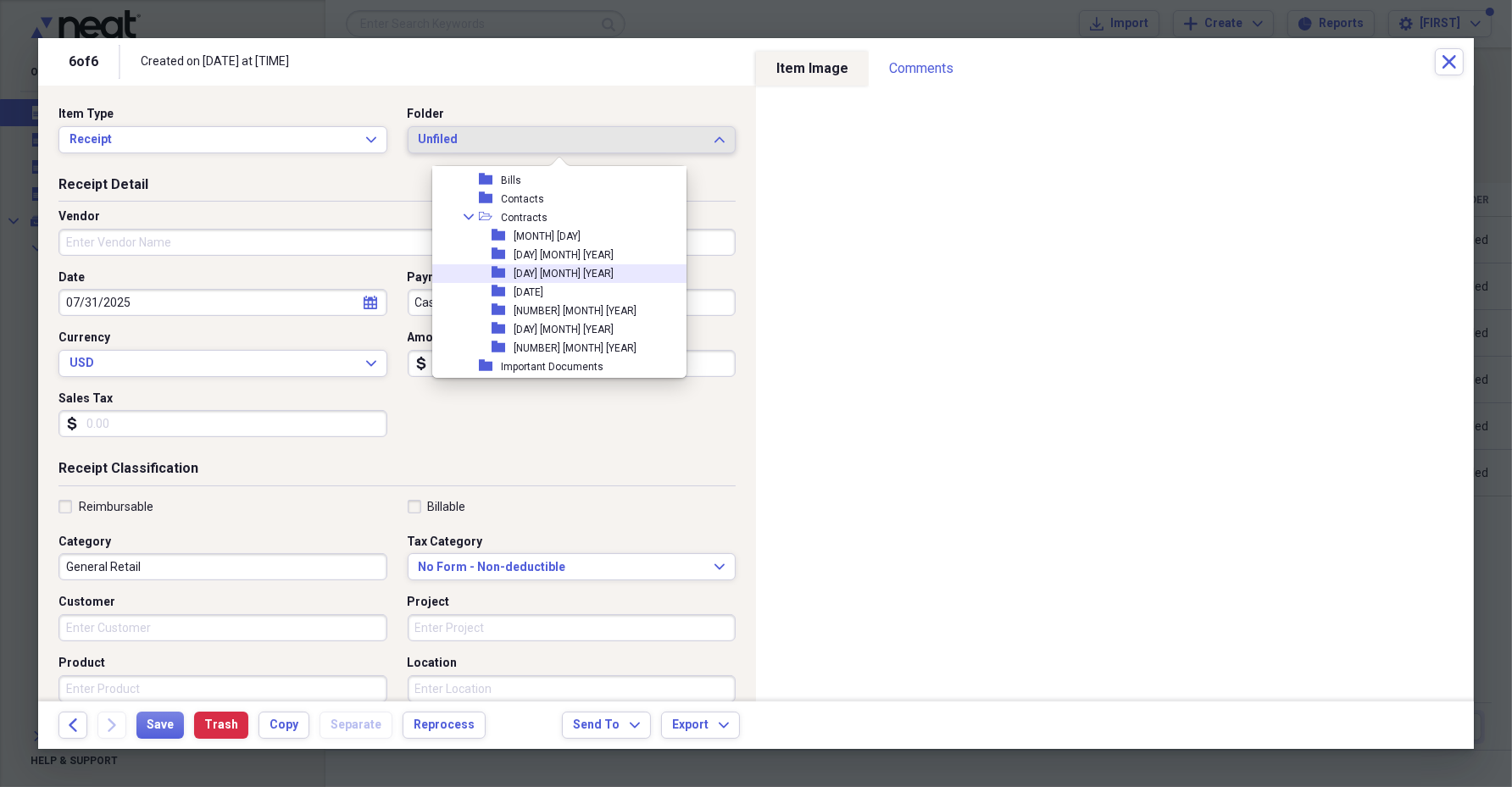 scroll, scrollTop: 105, scrollLeft: 0, axis: vertical 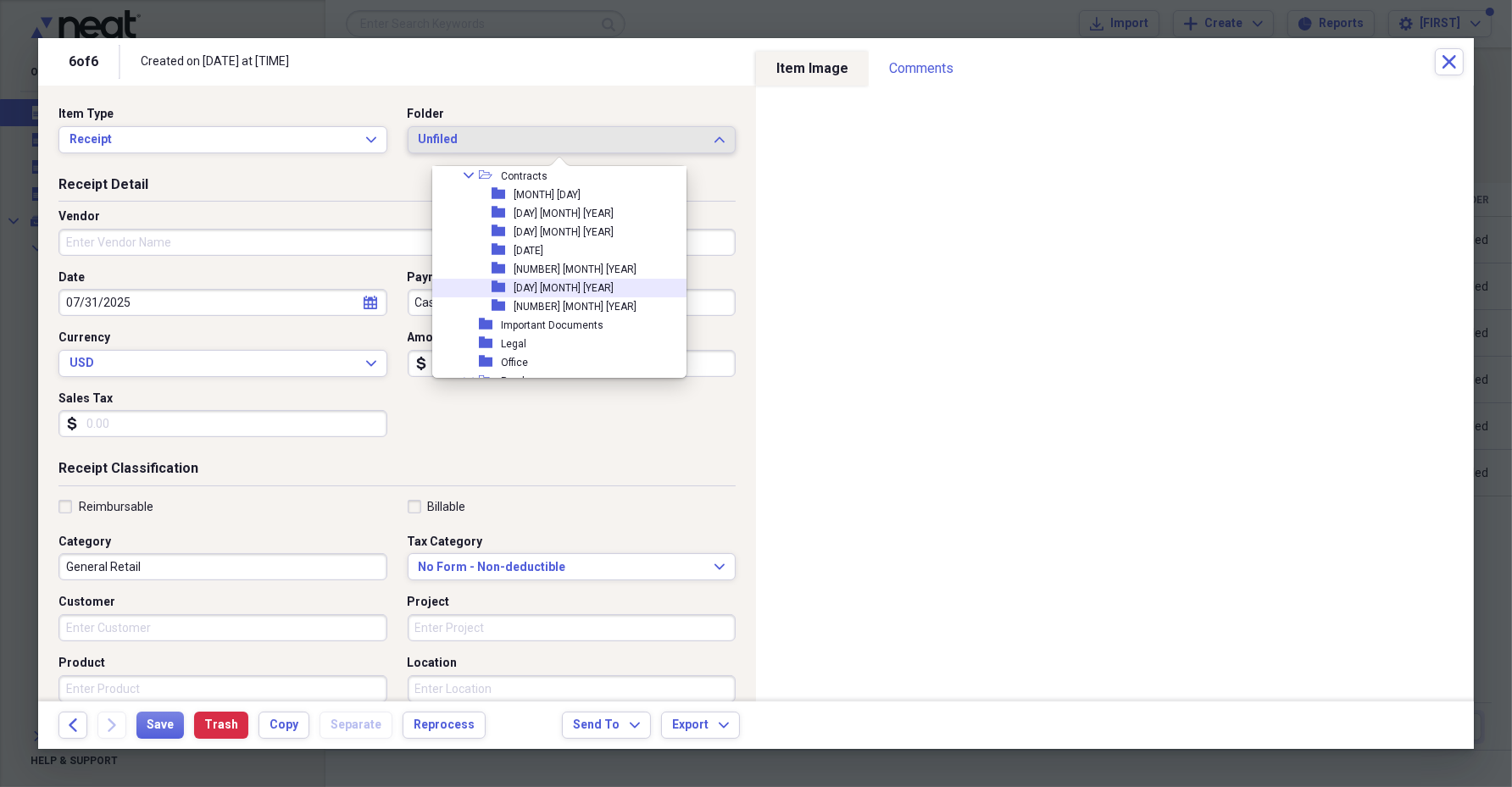 click on "folder [NUMBER] [MONTH] [YEAR]" at bounding box center [553, 288] 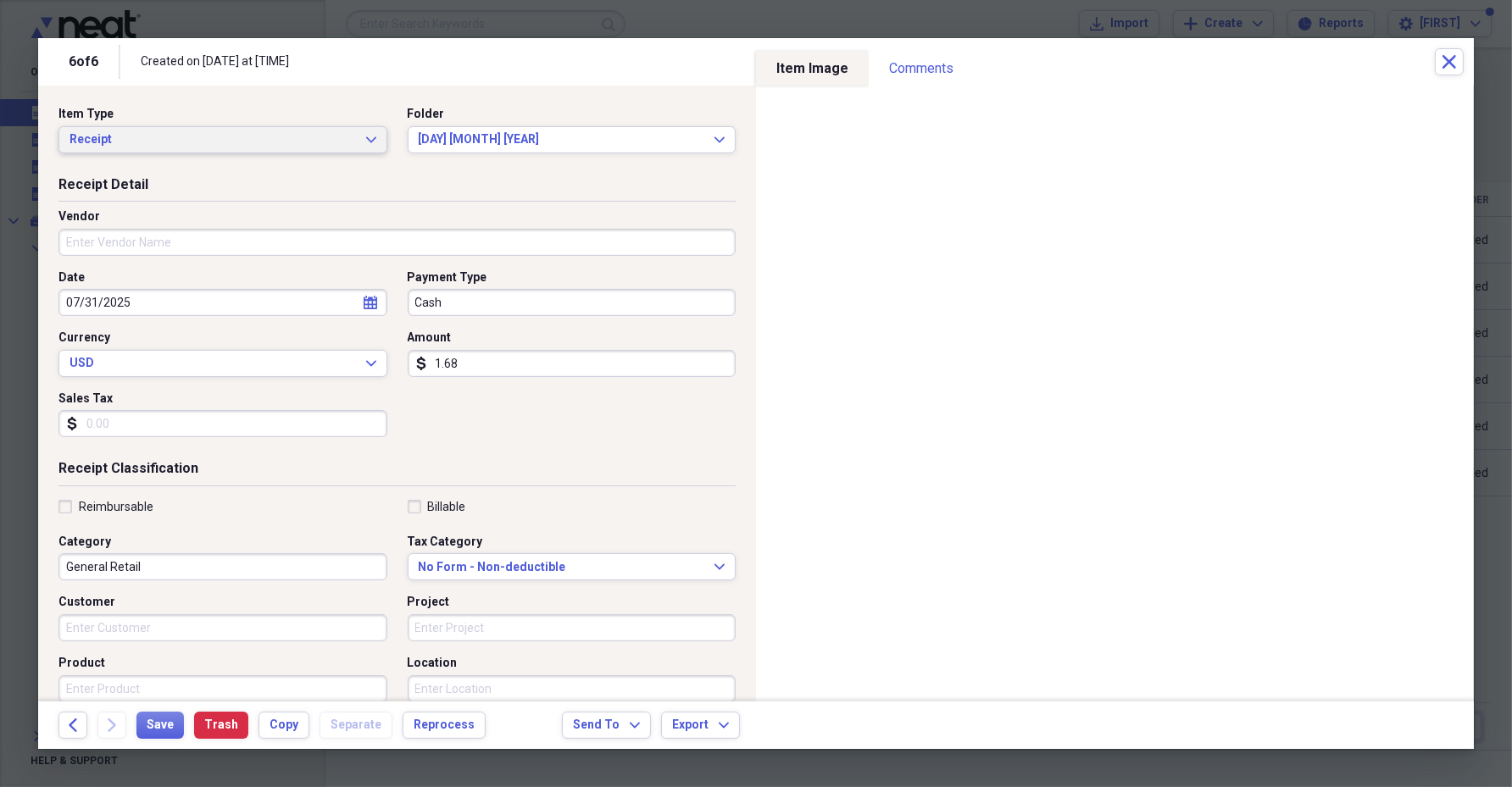 click on "Receipt Expand" at bounding box center [223, 140] 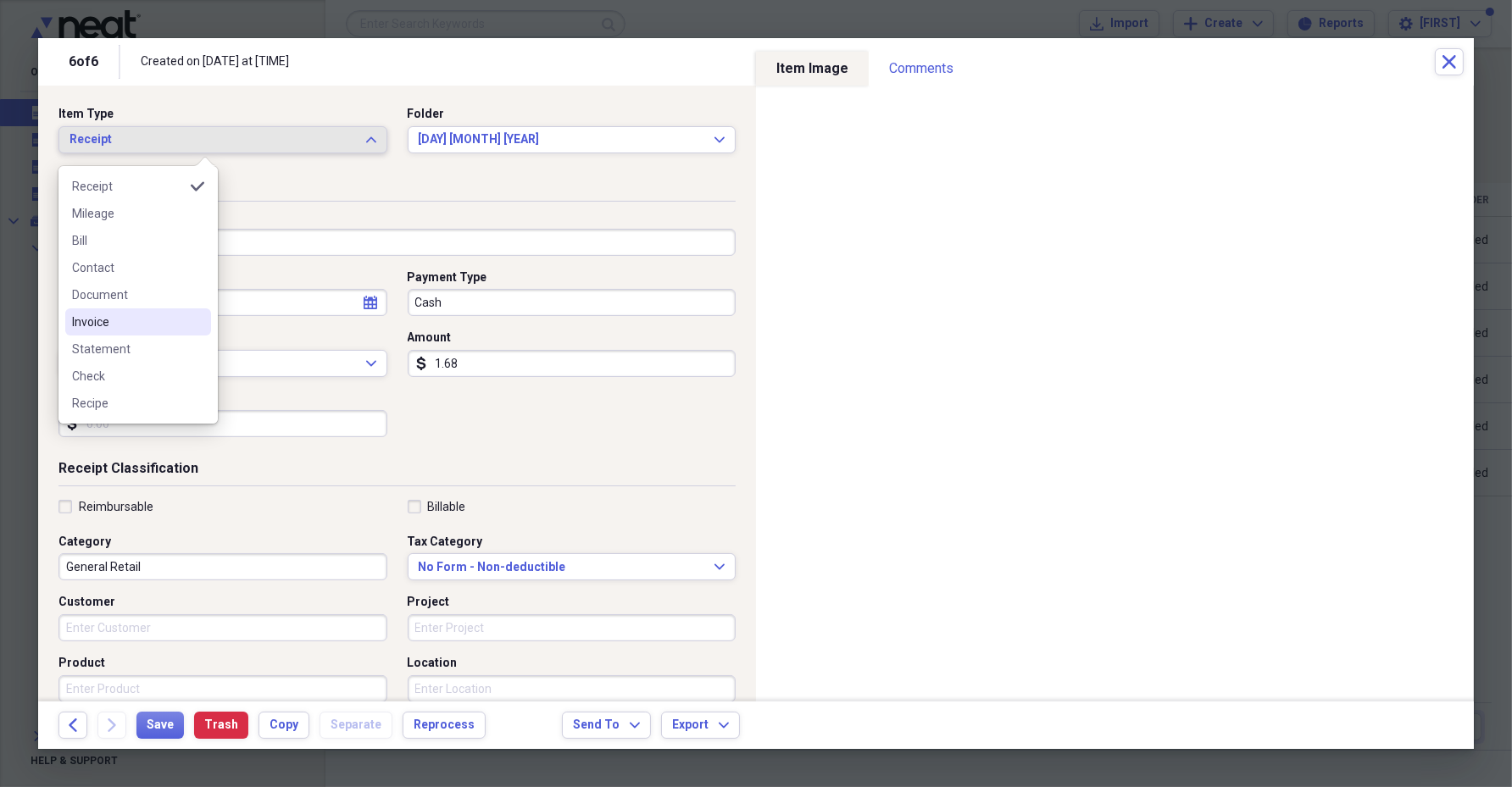click on "Invoice" at bounding box center [138, 322] 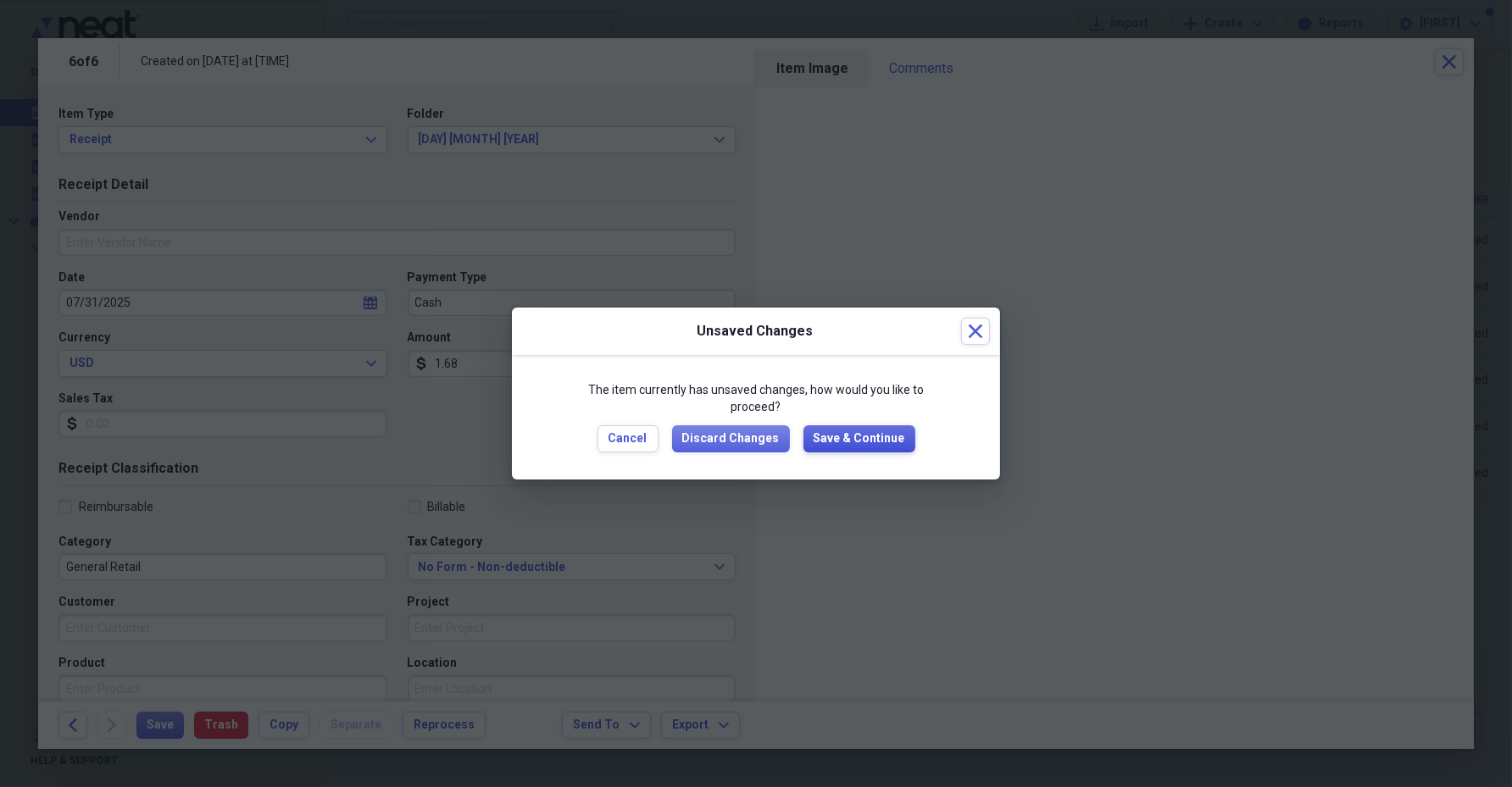 click on "Save & Continue" at bounding box center (859, 439) 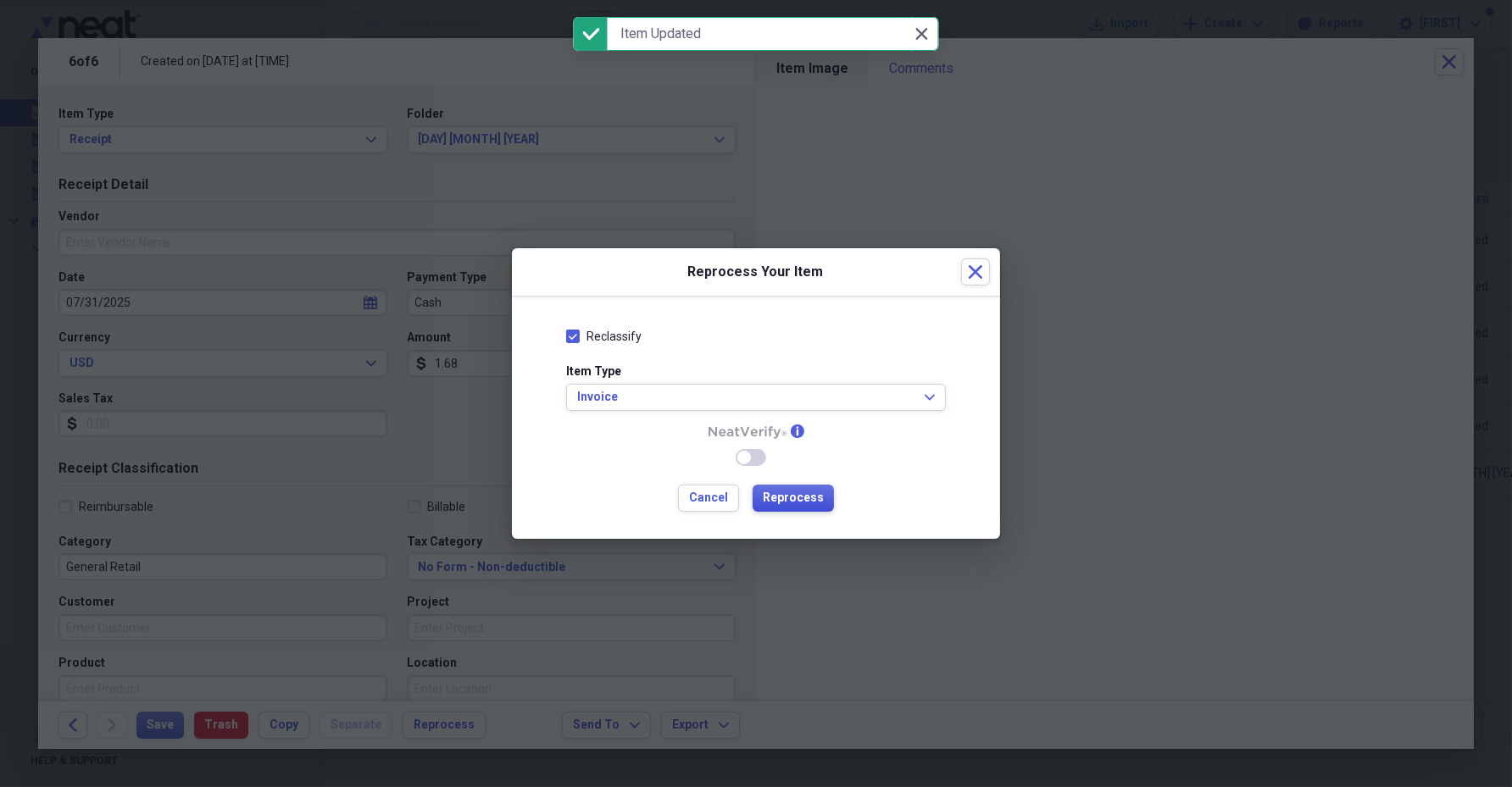 click on "Reprocess" at bounding box center [793, 498] 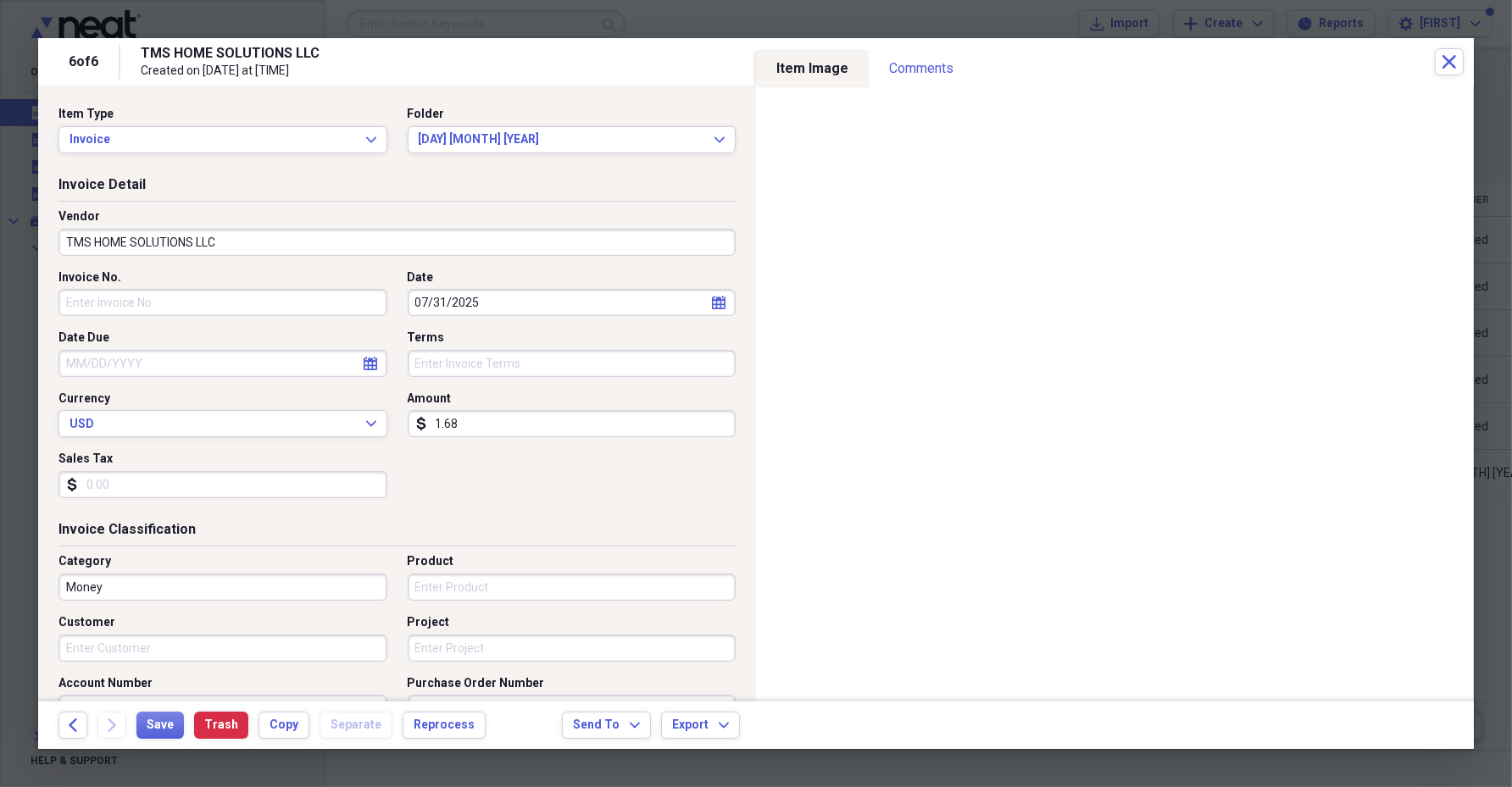 type on "TMS HOME SOLUTIONS LLC" 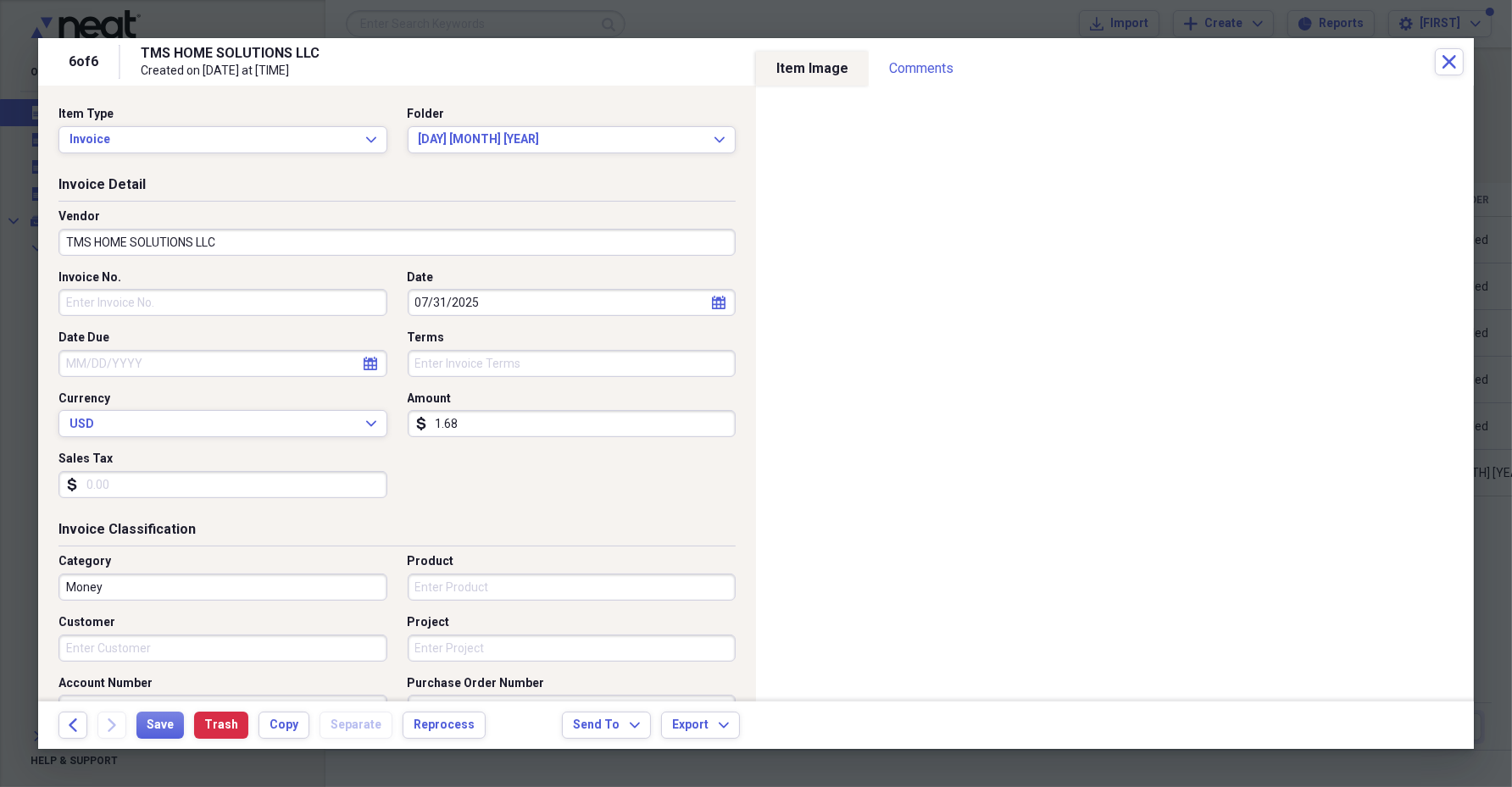 click on "calendar Calendar" at bounding box center (370, 363) 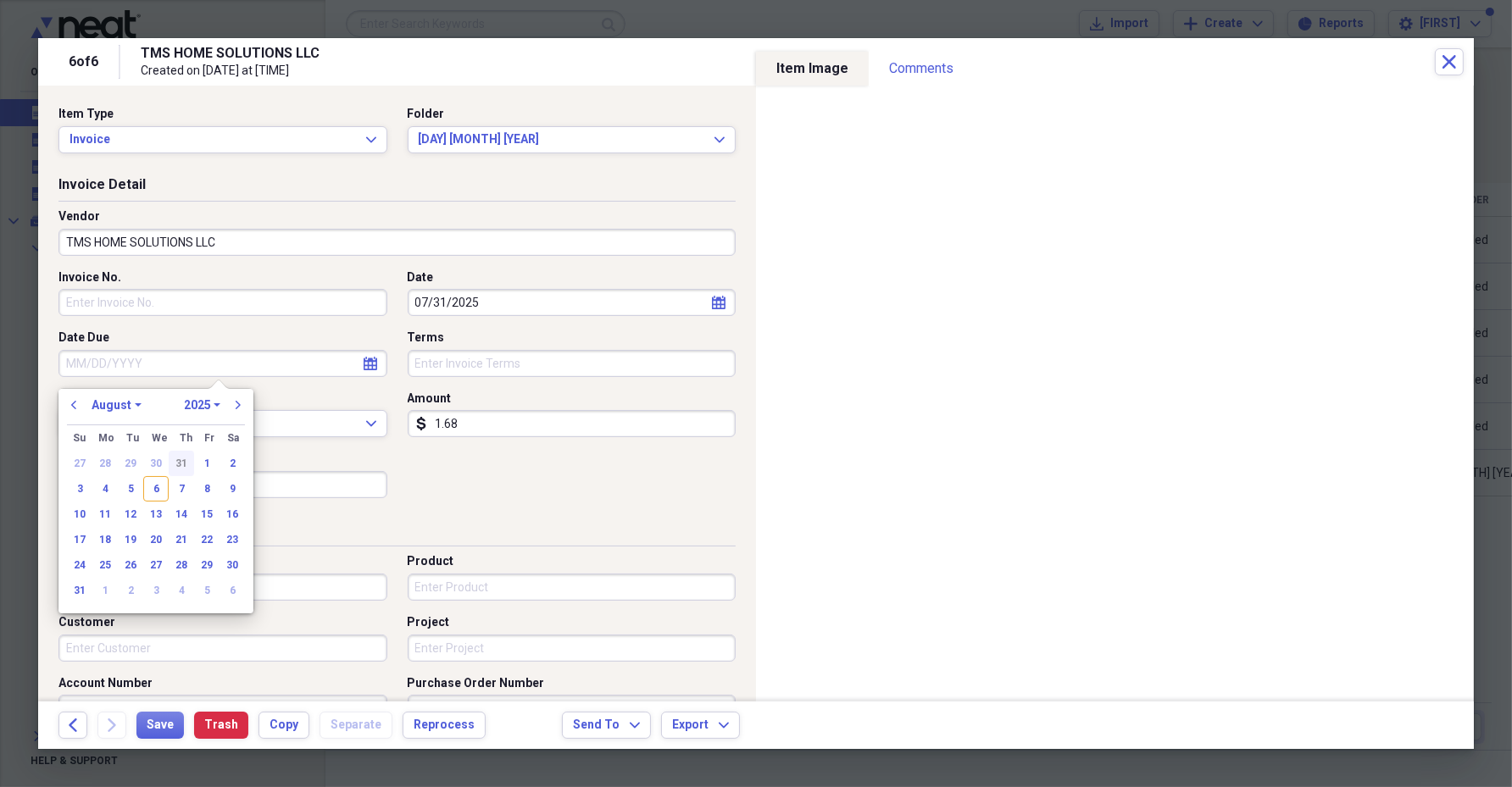click on "31" at bounding box center (181, 463) 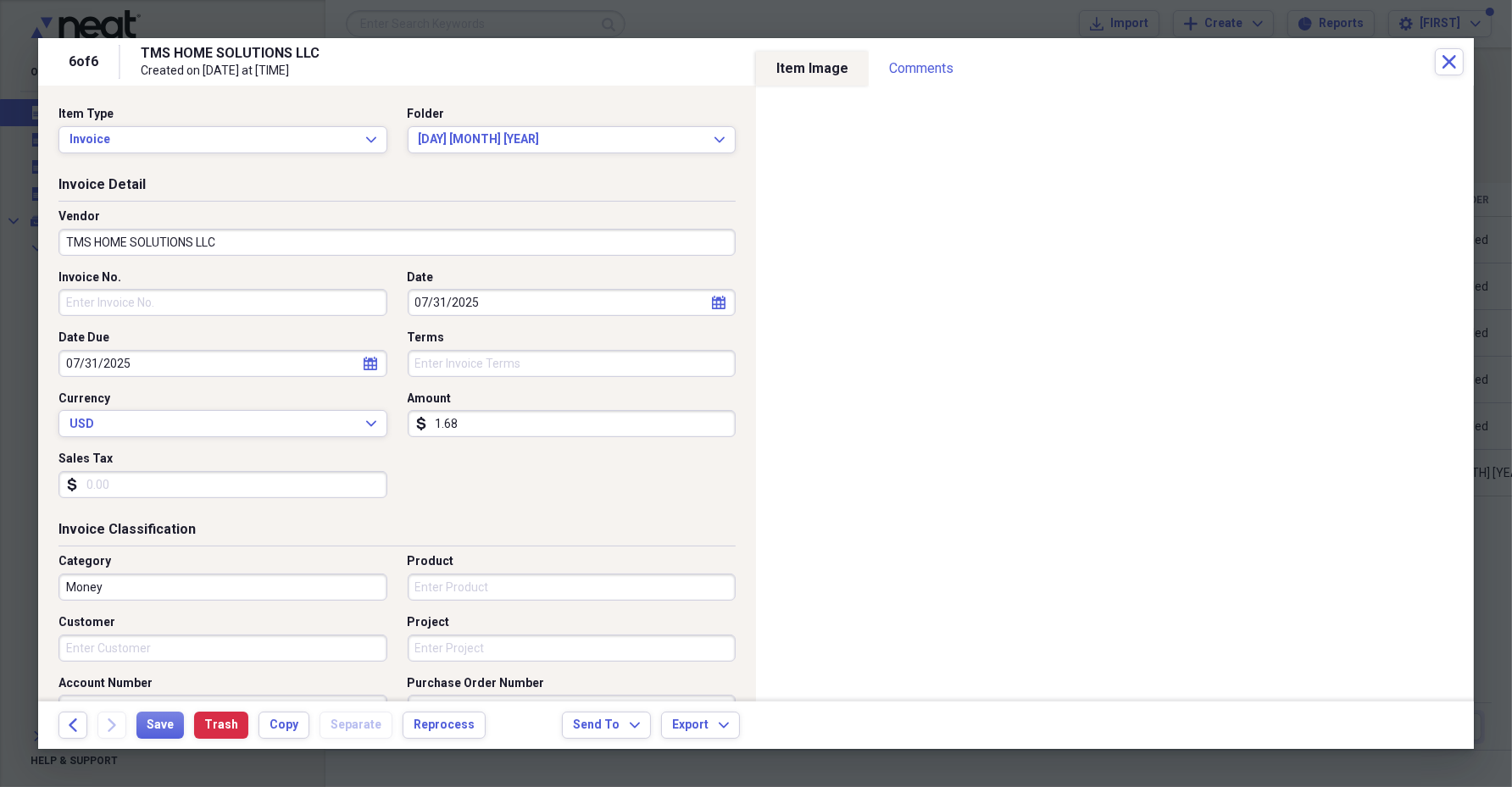 click on "1.68" at bounding box center (572, 424) 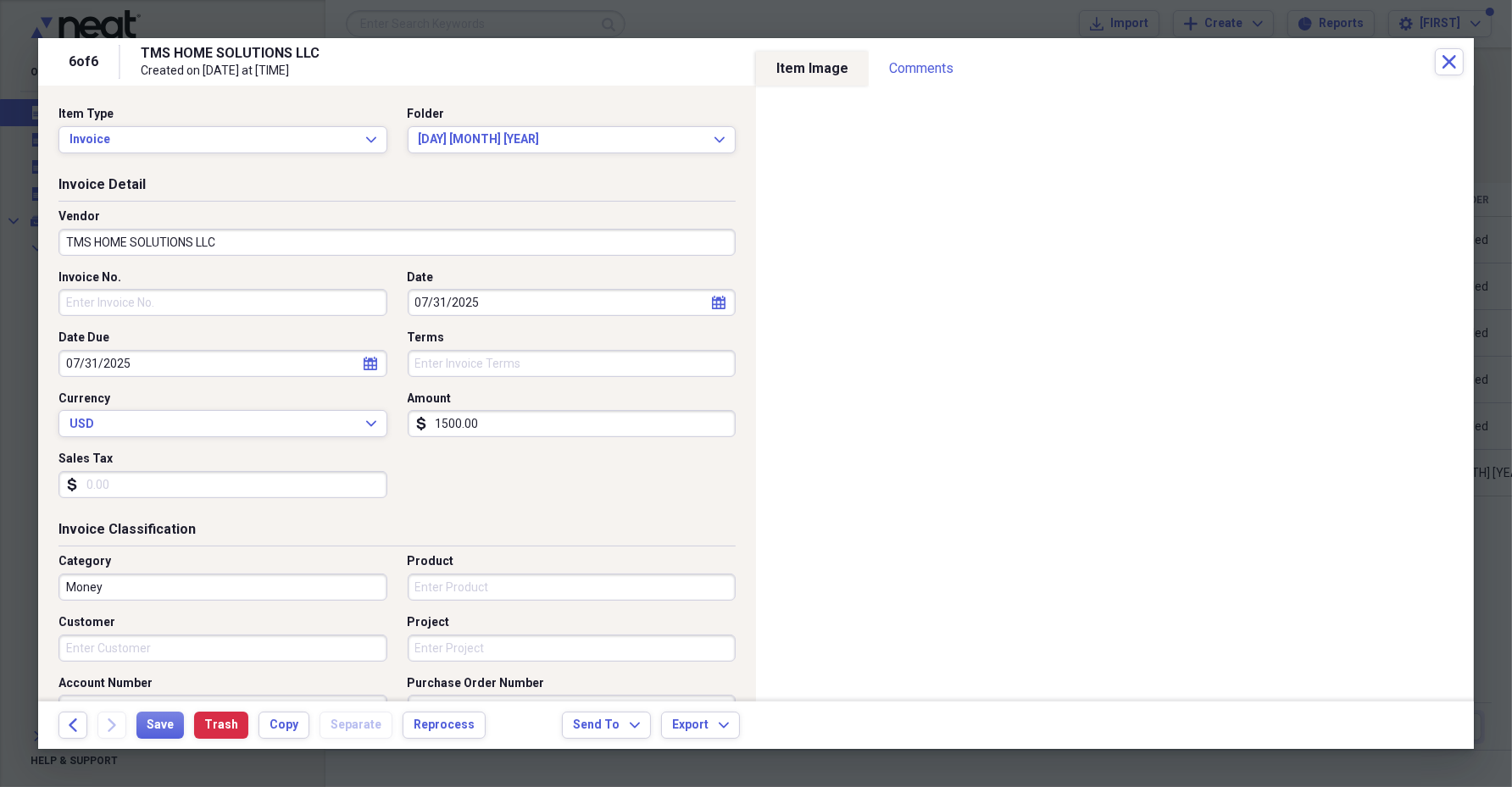 type on "1500.00" 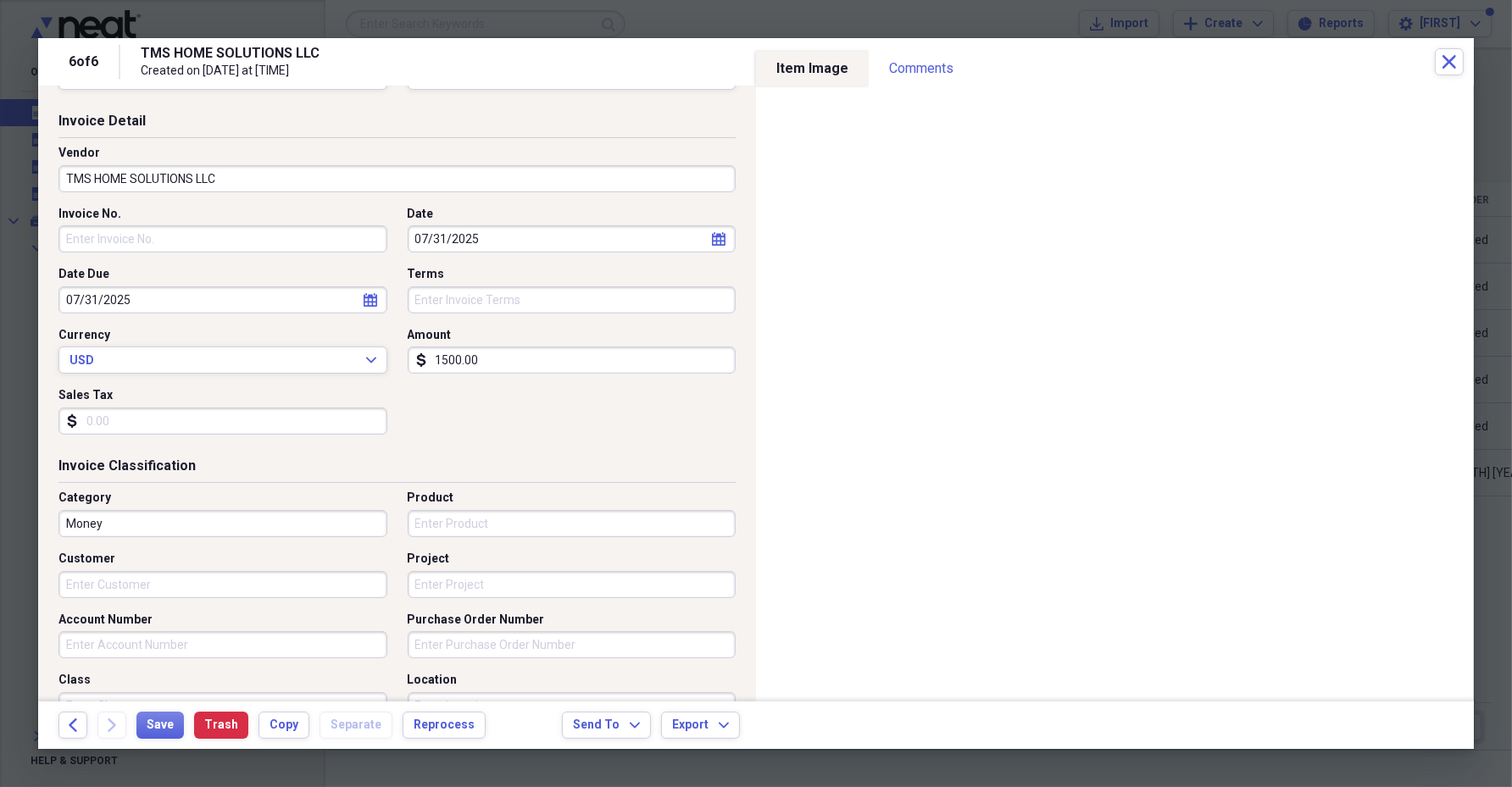 scroll, scrollTop: 211, scrollLeft: 0, axis: vertical 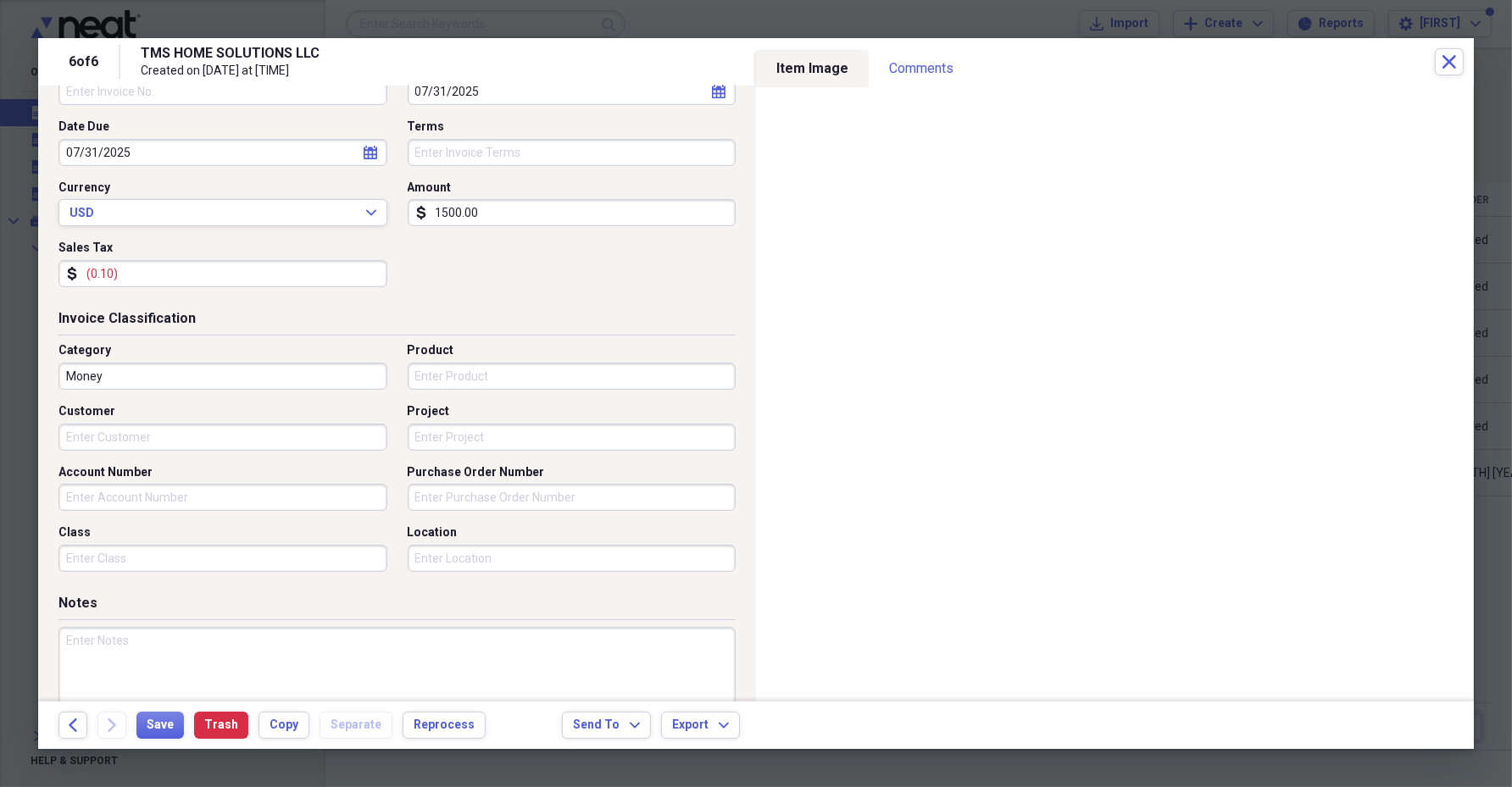 type on "(0.01)" 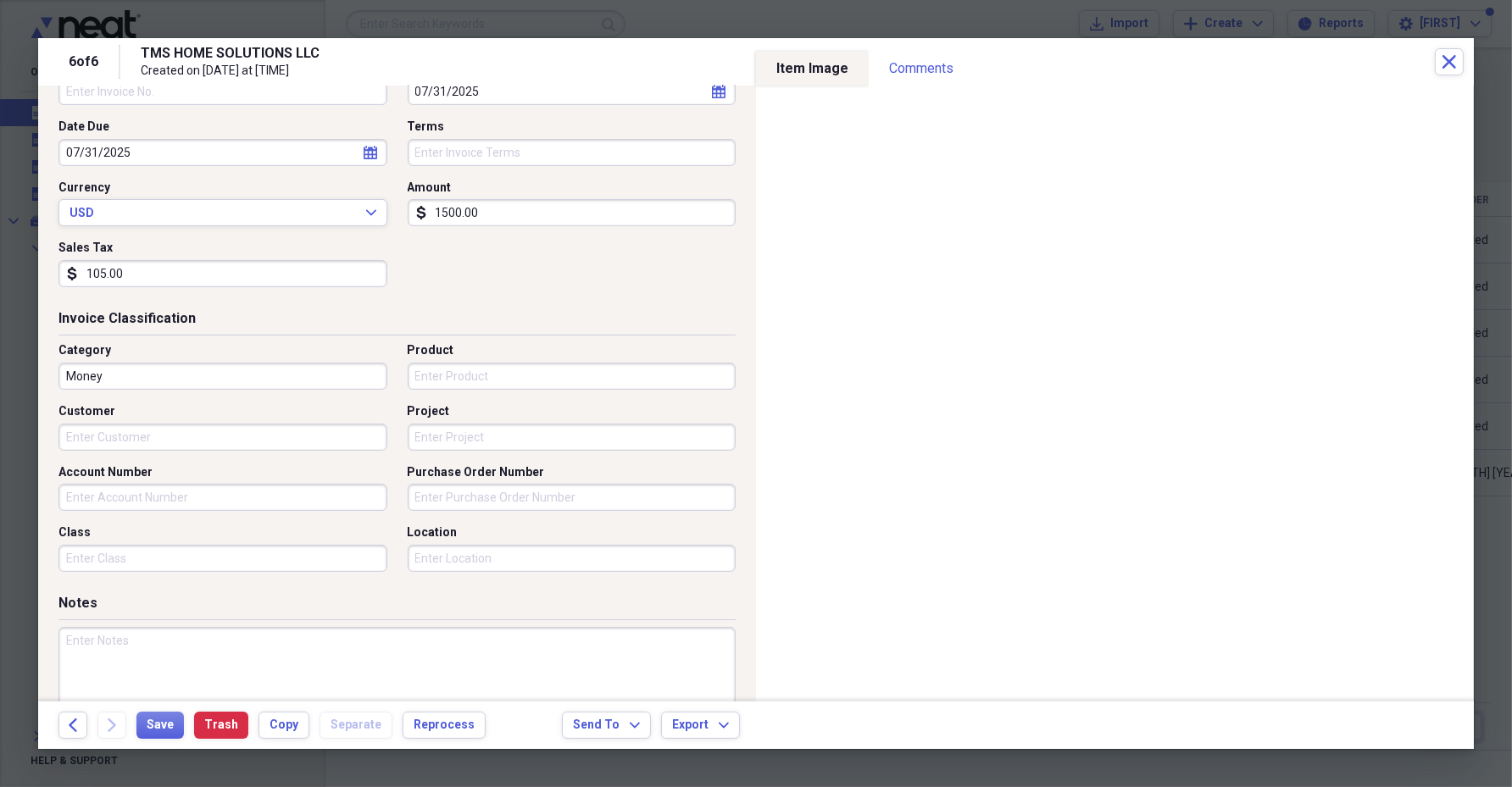 type on "105.00" 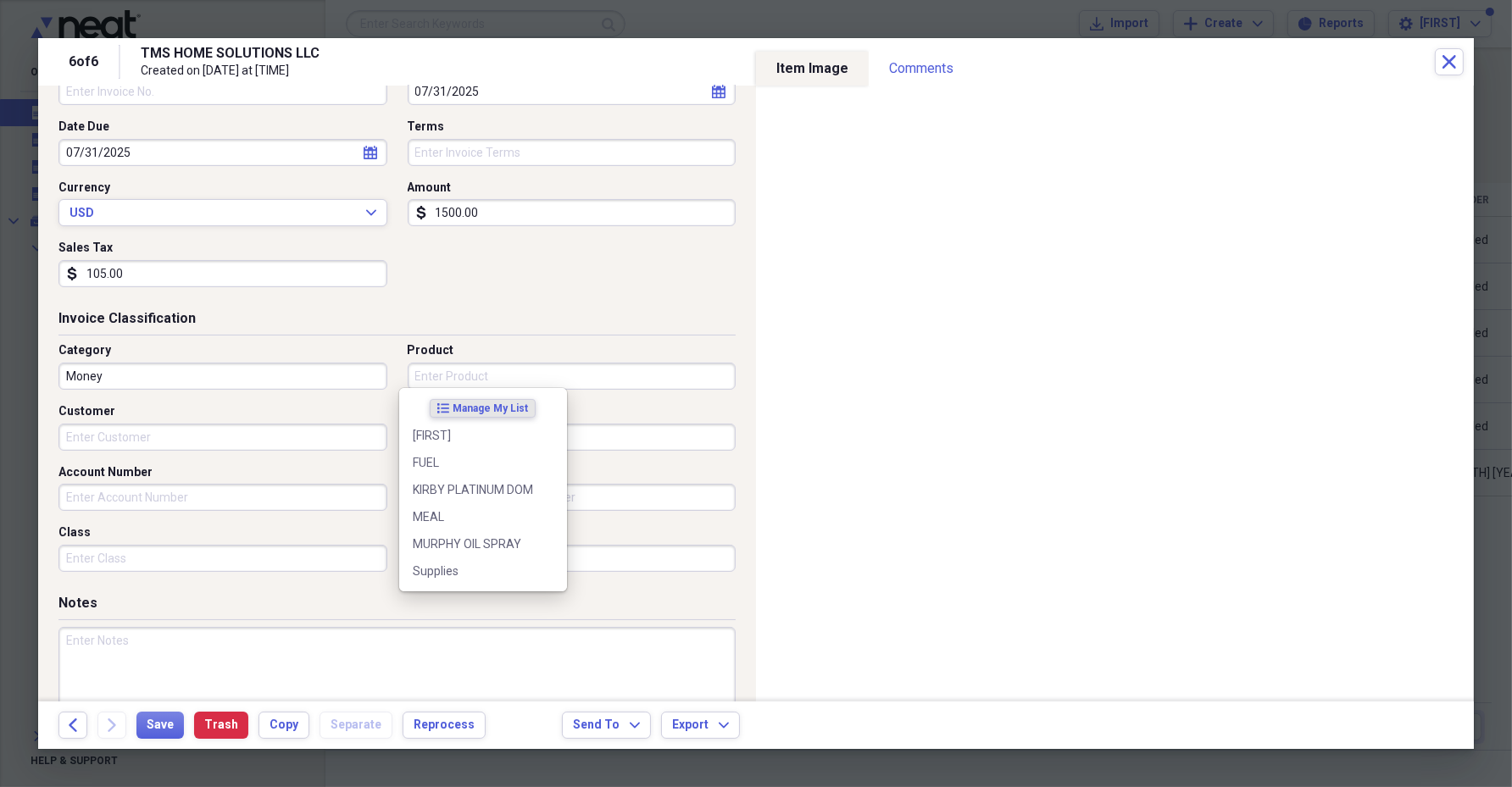 click on "Product" at bounding box center [572, 376] 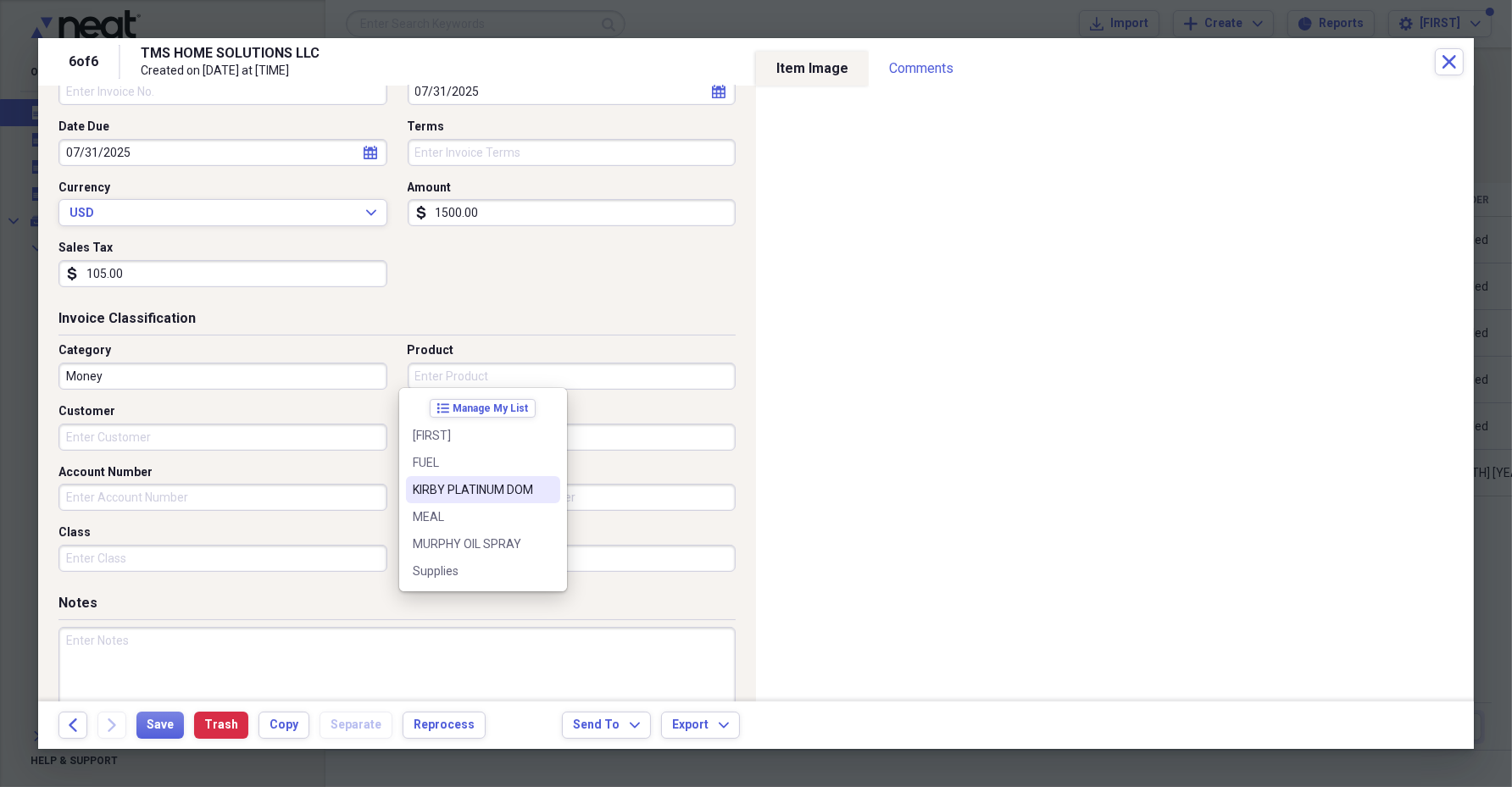 click on "KIRBY PLATINUM DOM" at bounding box center (473, 490) 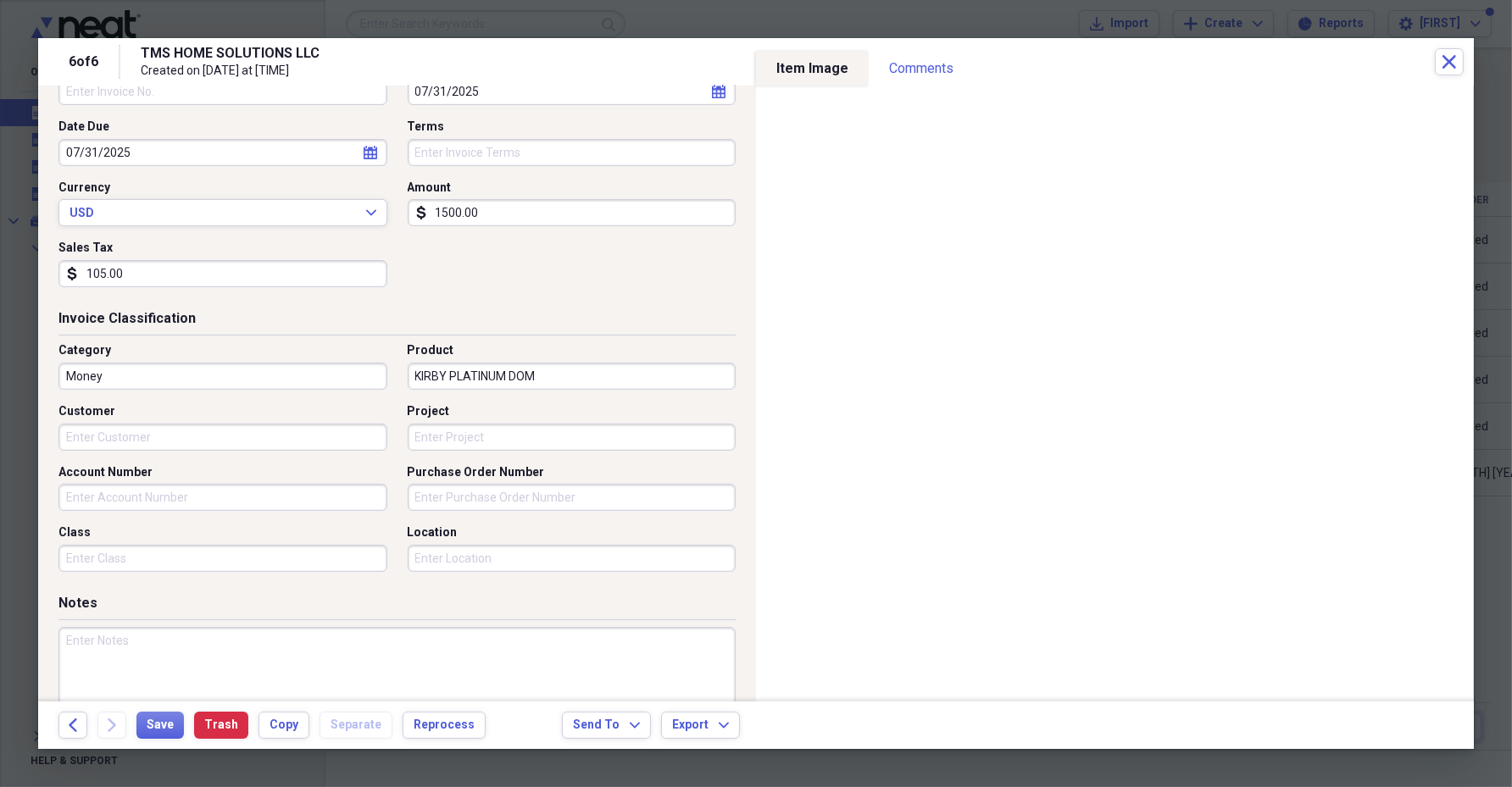 click on "Customer" at bounding box center [228, 427] 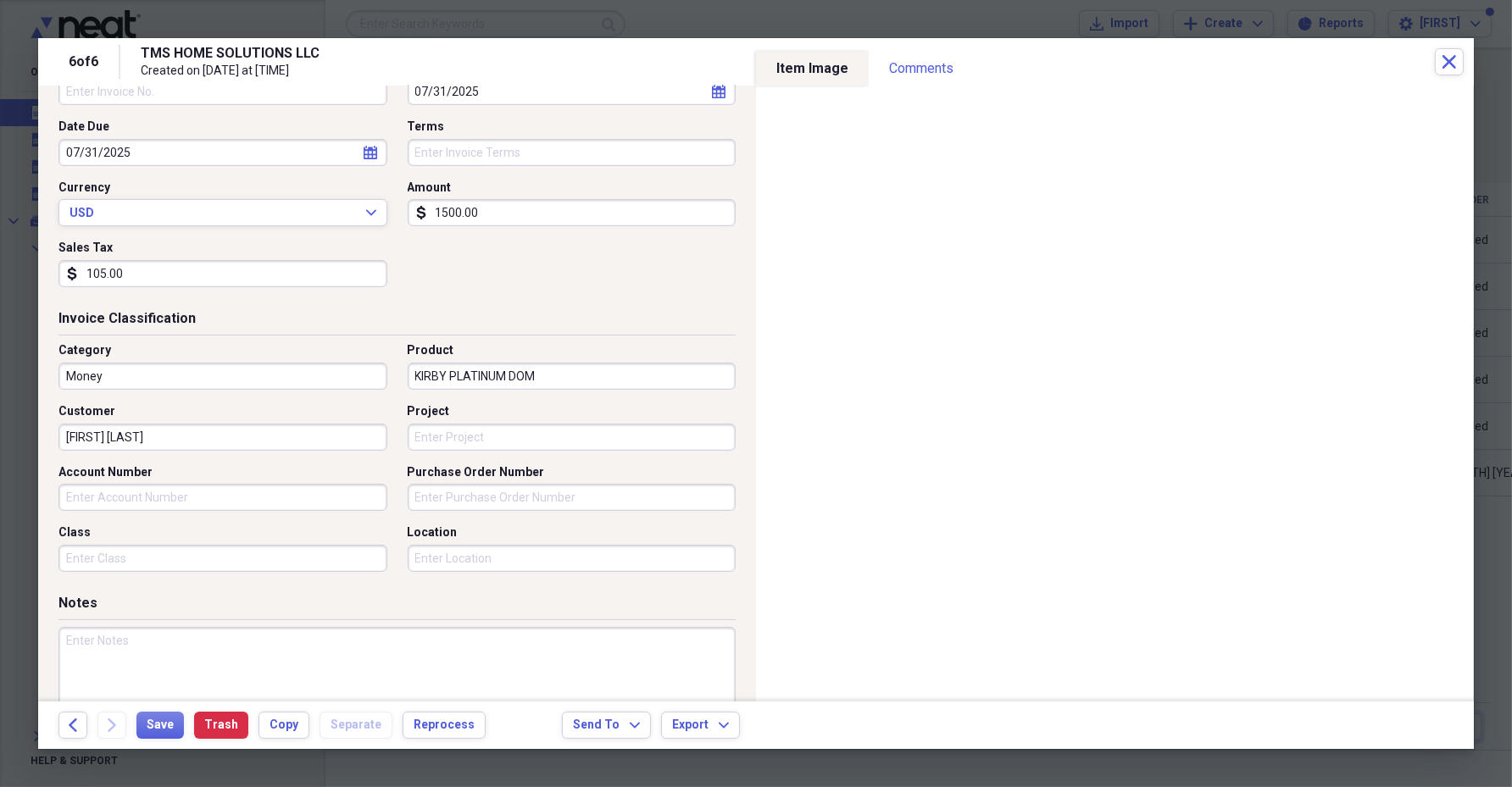 click on "[FIRST] [LAST]" at bounding box center [223, 437] 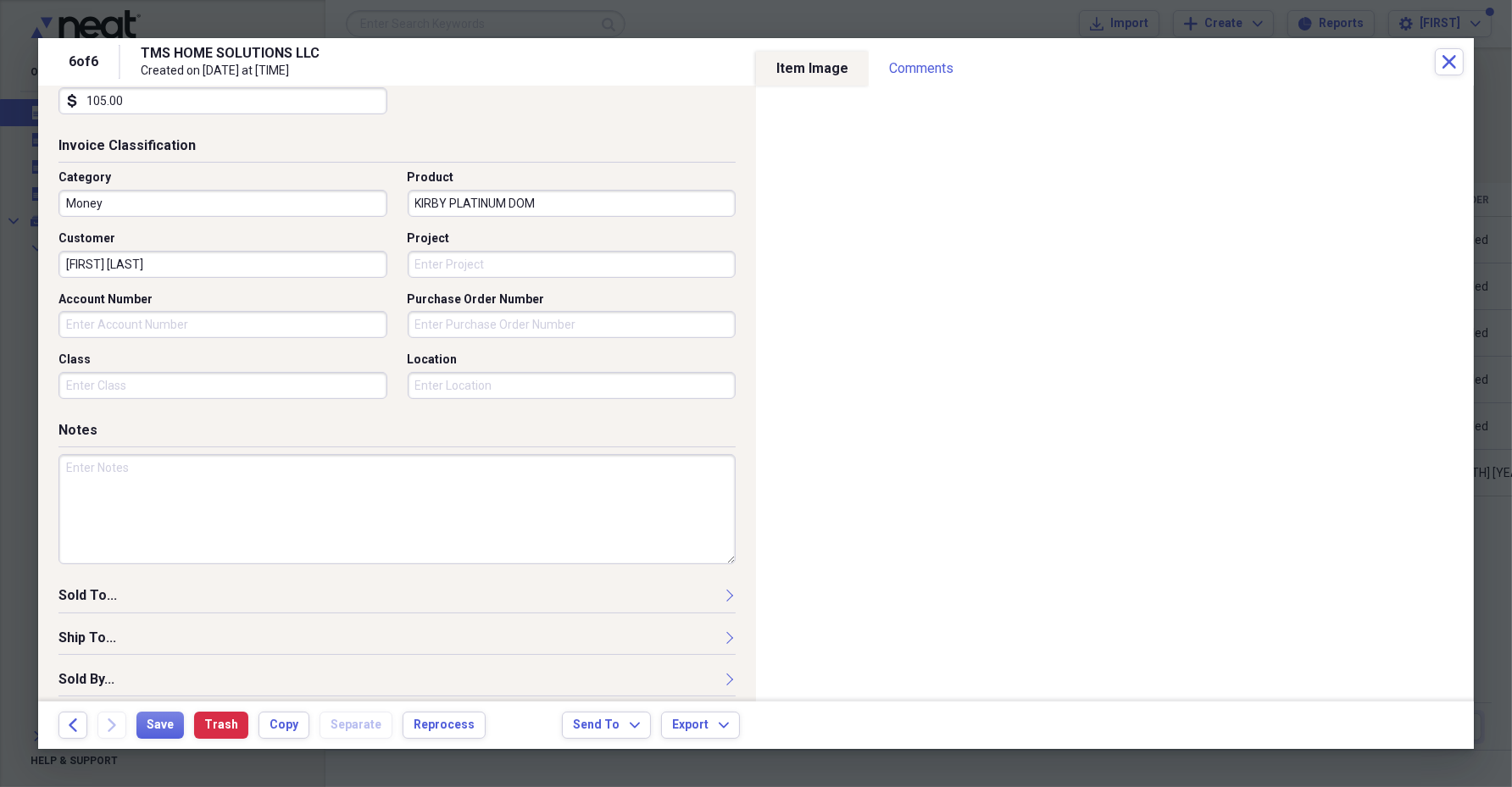 scroll, scrollTop: 392, scrollLeft: 0, axis: vertical 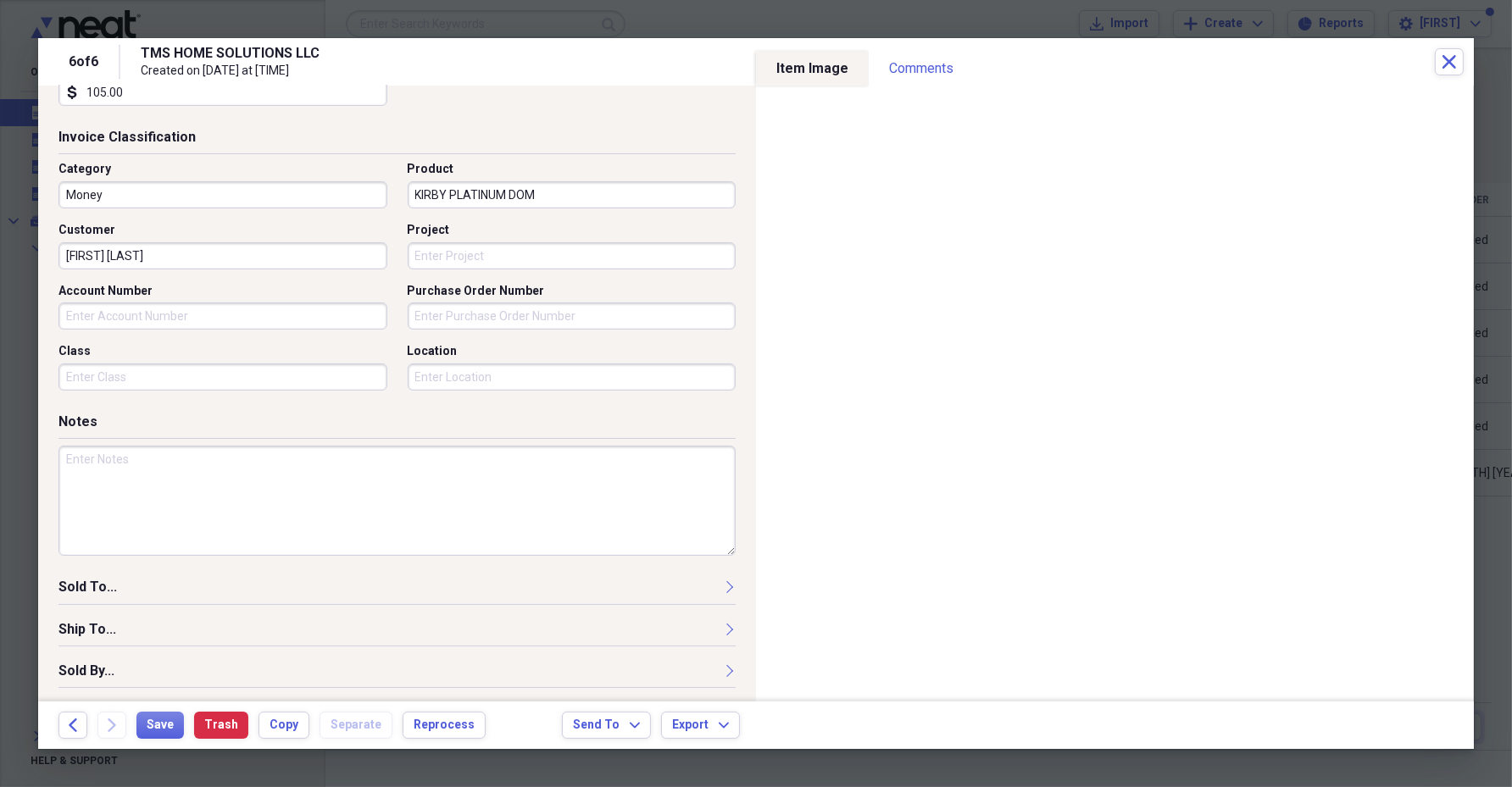 type on "[FIRST] [LAST]" 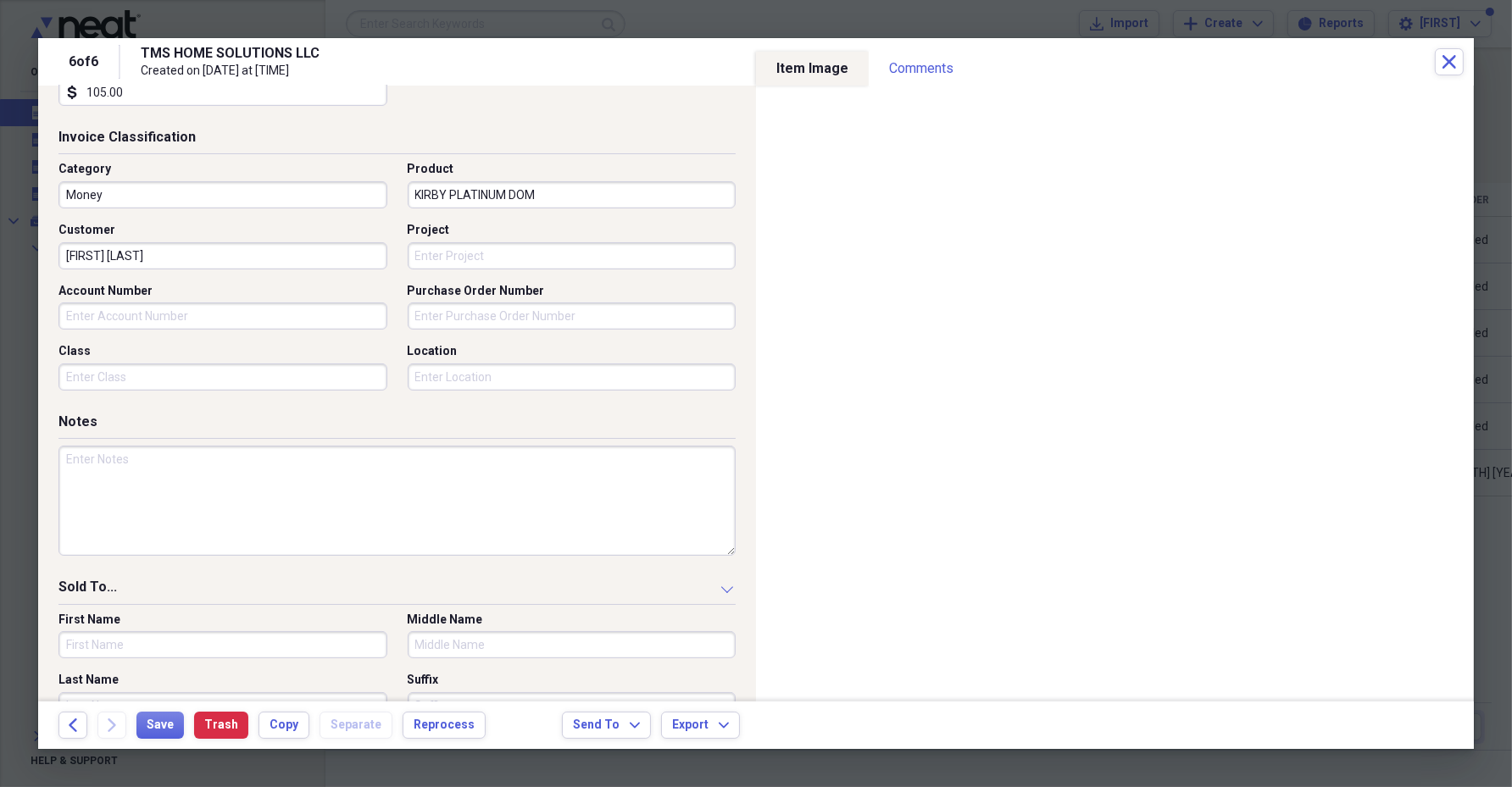 click on "First Name" at bounding box center (223, 645) 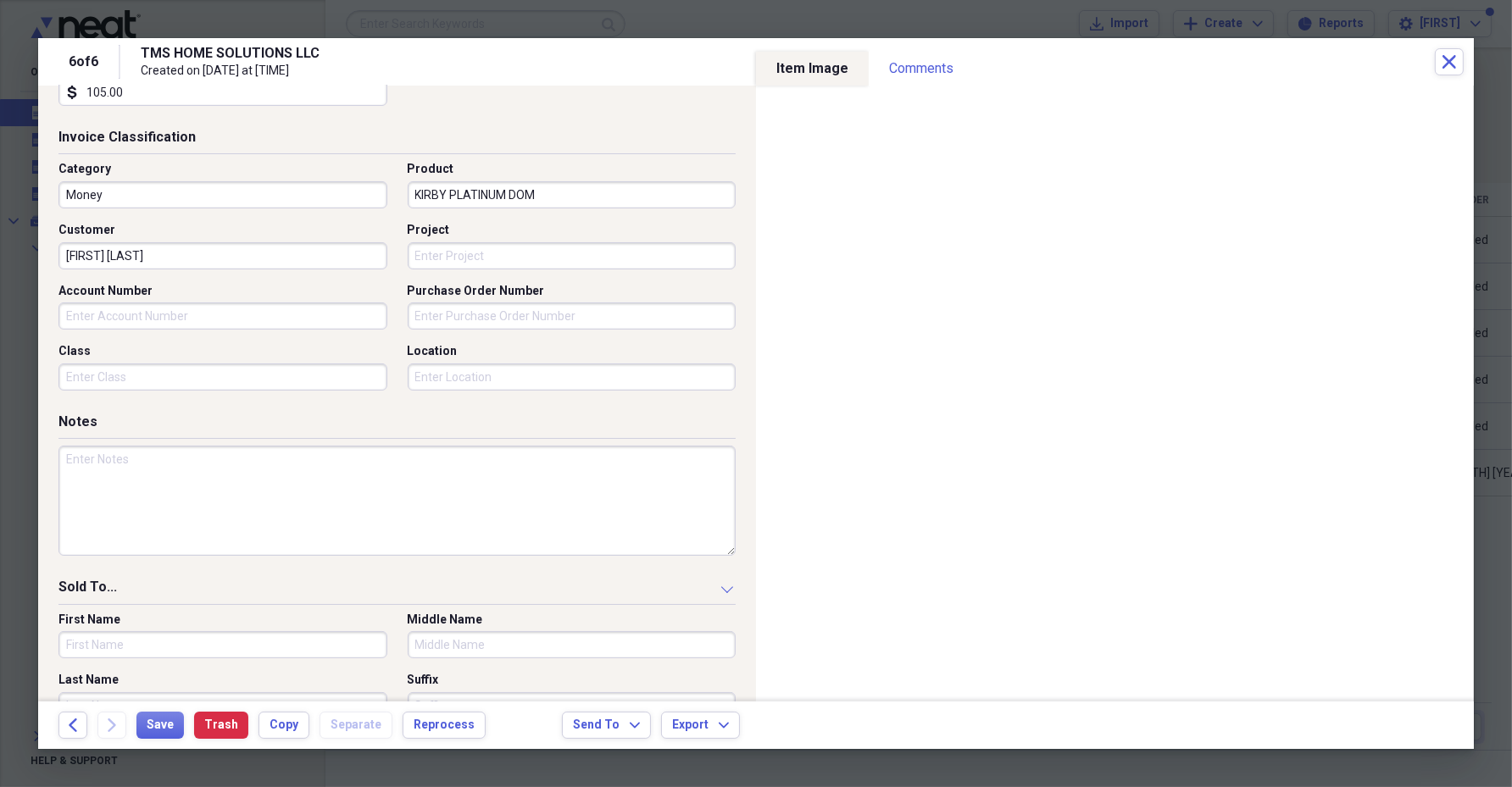 paste on "[FIRST] [LAST]" 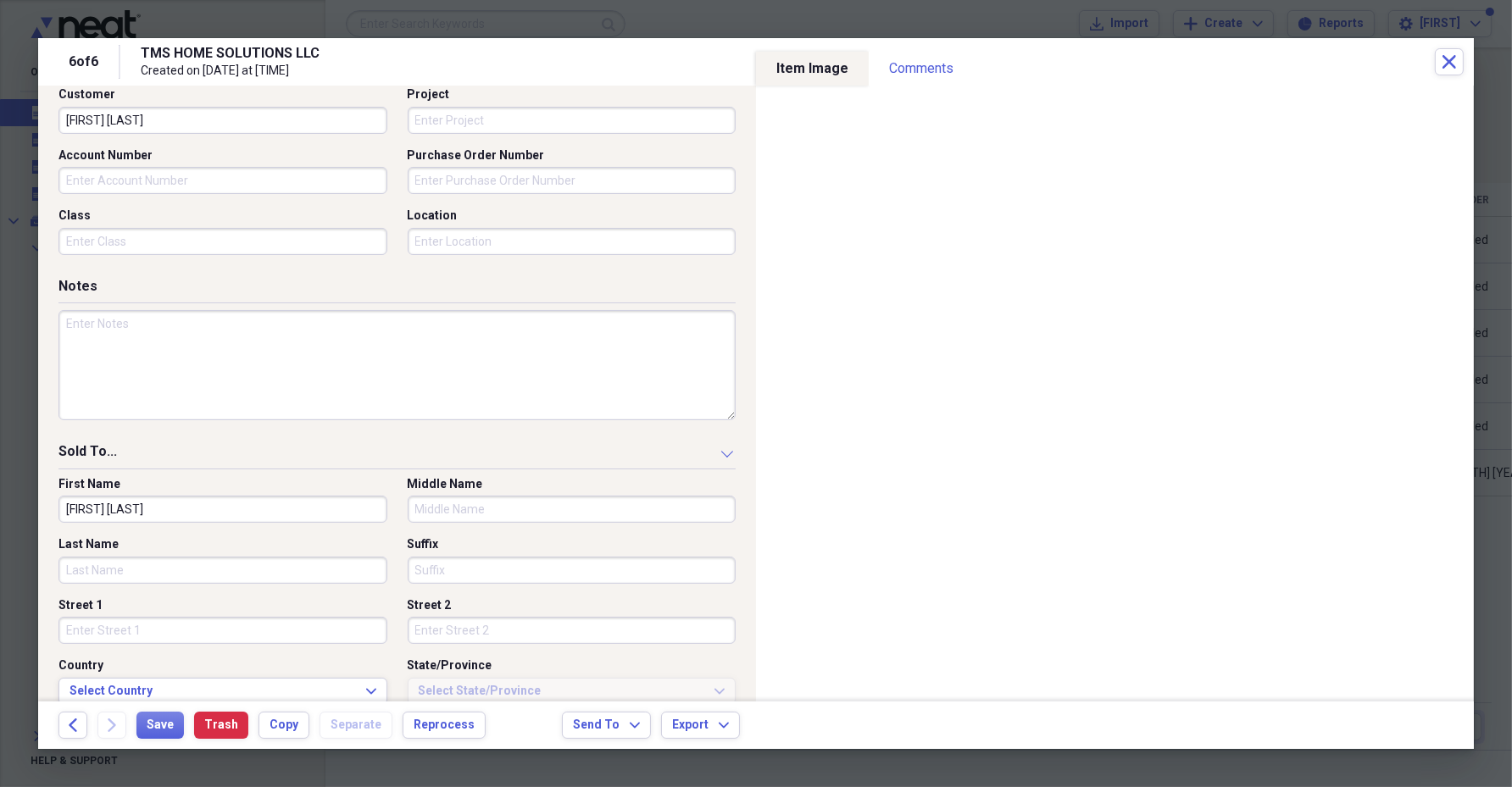 scroll, scrollTop: 604, scrollLeft: 0, axis: vertical 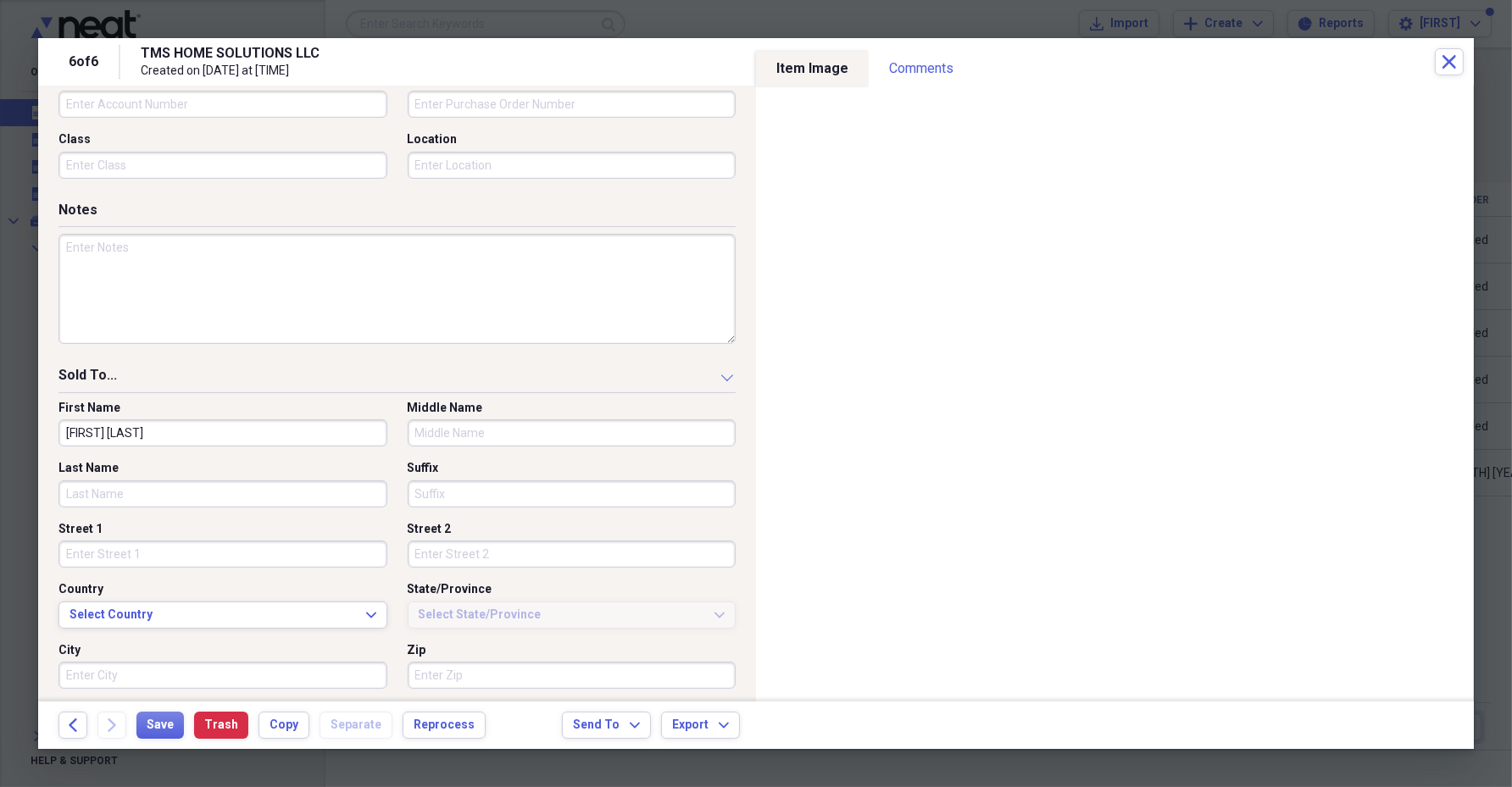 type on "[FIRST] [LAST]" 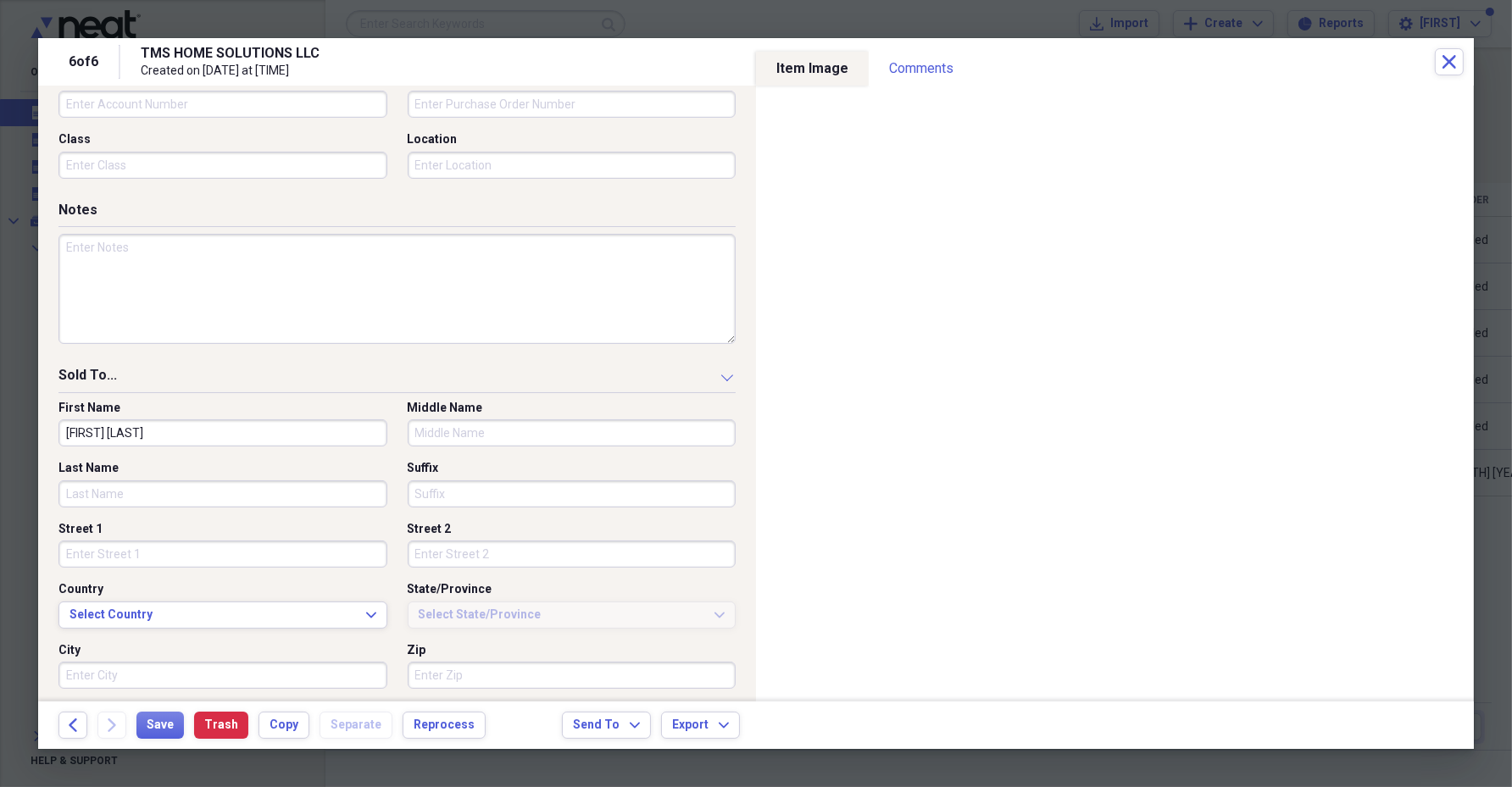 paste on "[FIRST] [LAST]" 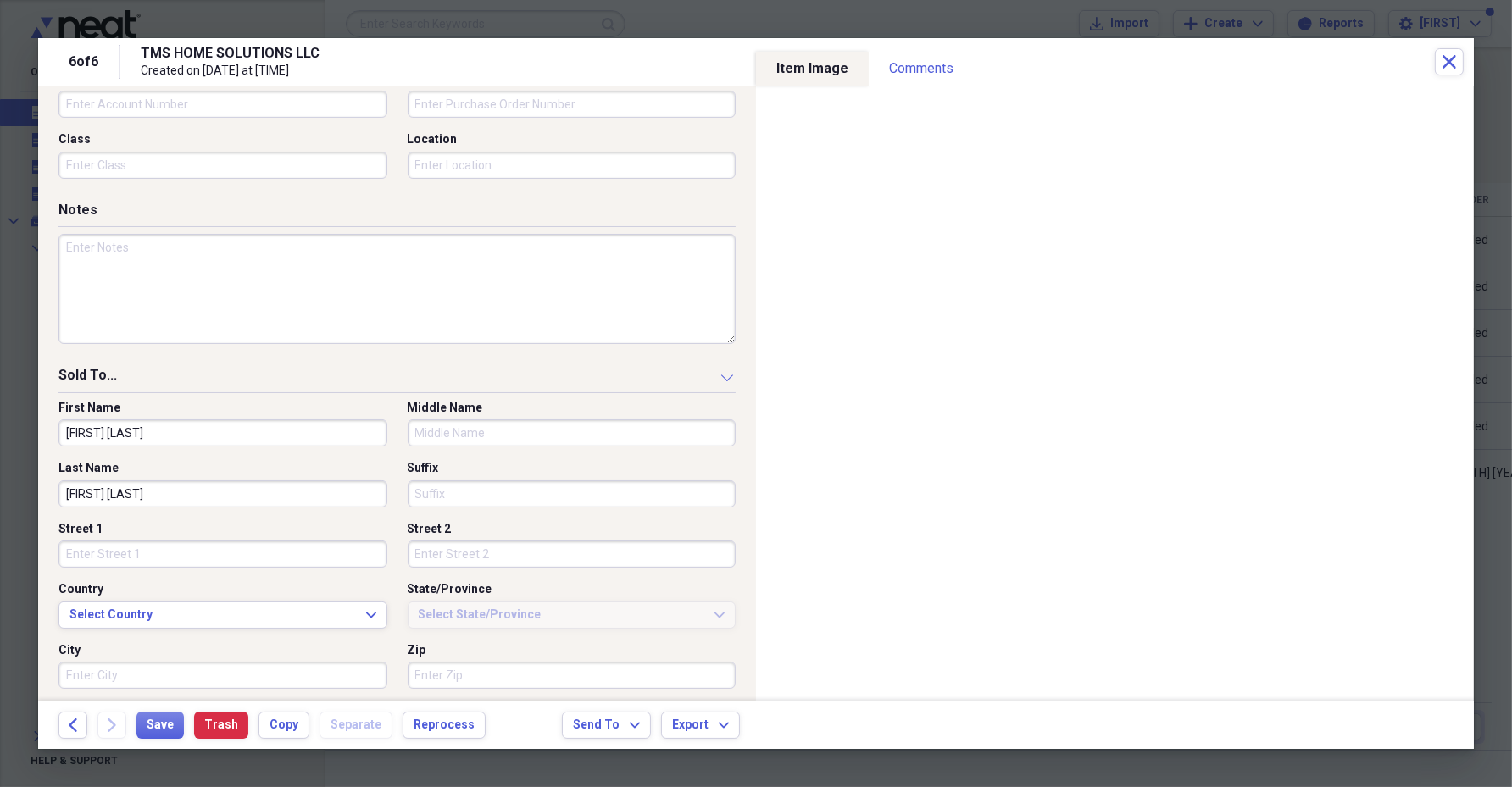 type on "[FIRST] [LAST]" 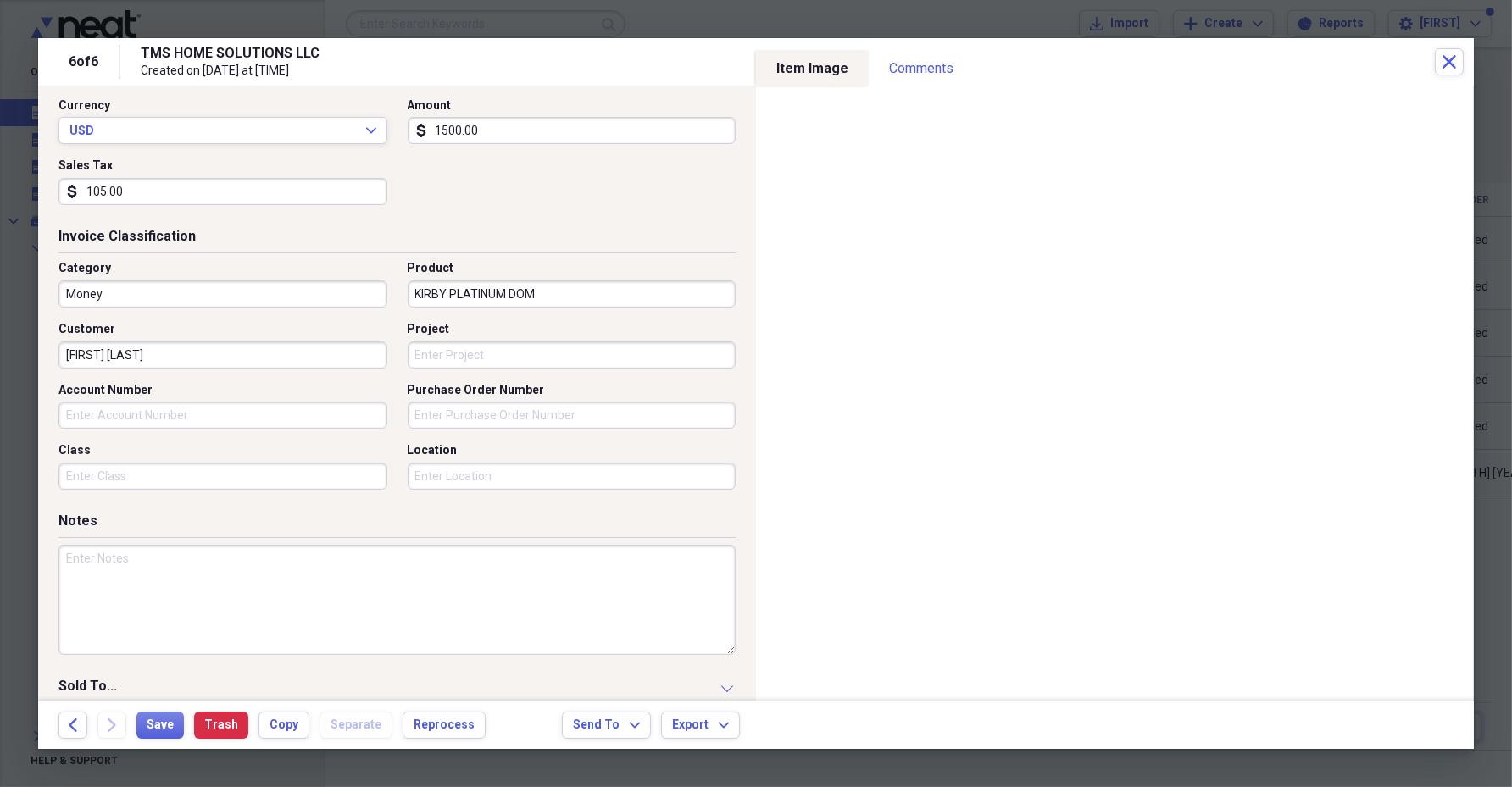 scroll, scrollTop: 180, scrollLeft: 0, axis: vertical 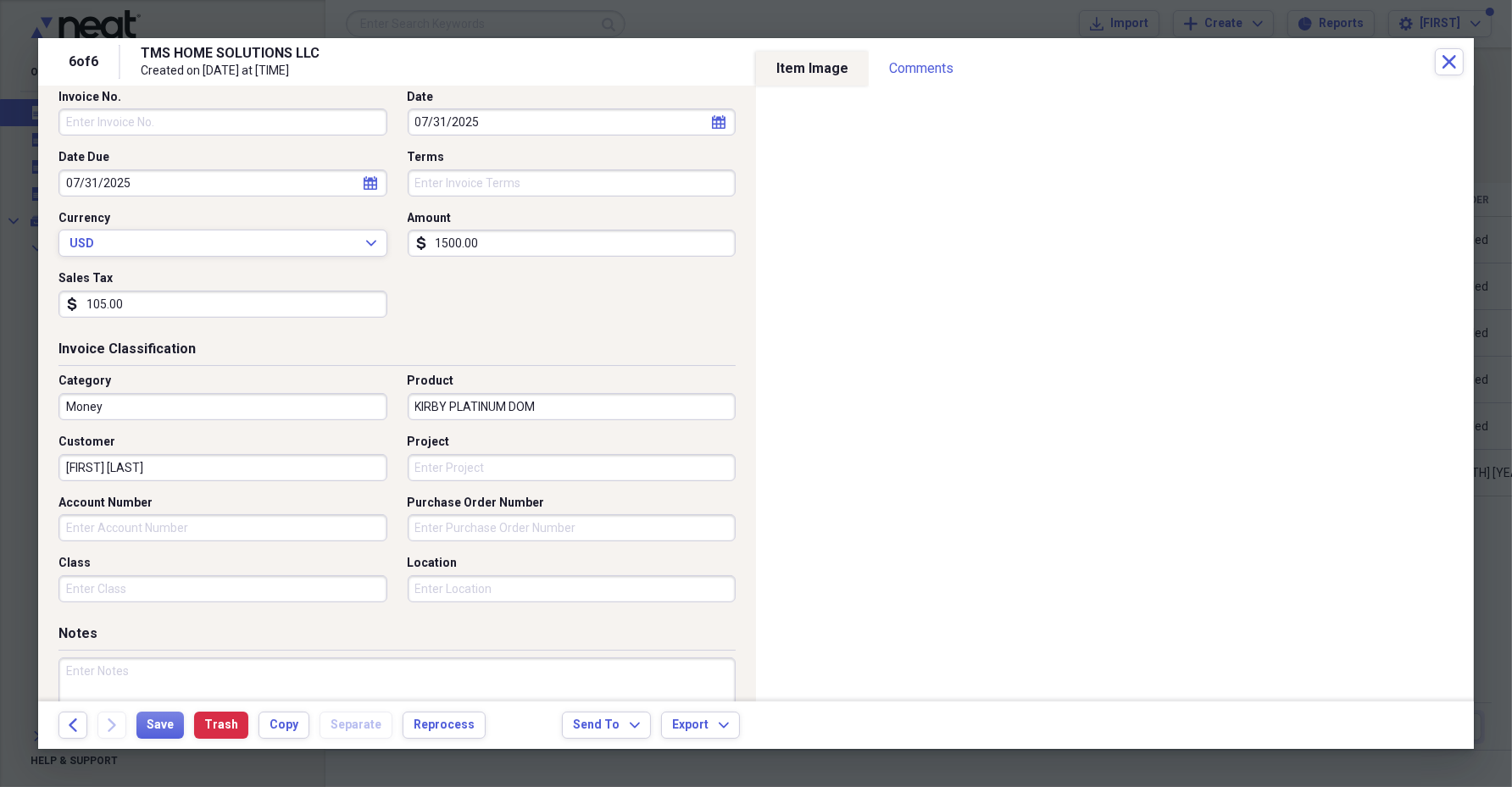 click on "Terms" at bounding box center [572, 183] 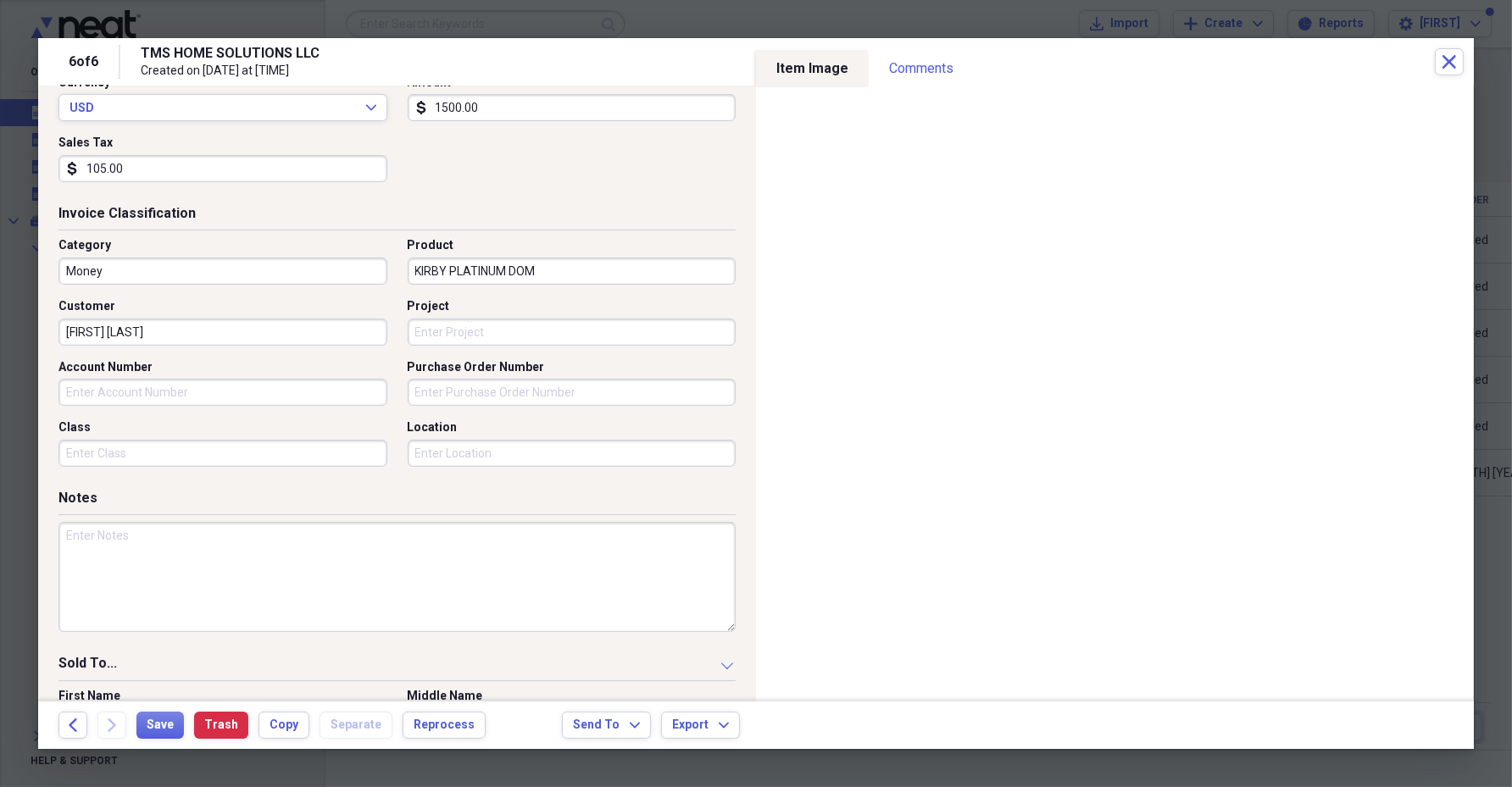 scroll, scrollTop: 318, scrollLeft: 0, axis: vertical 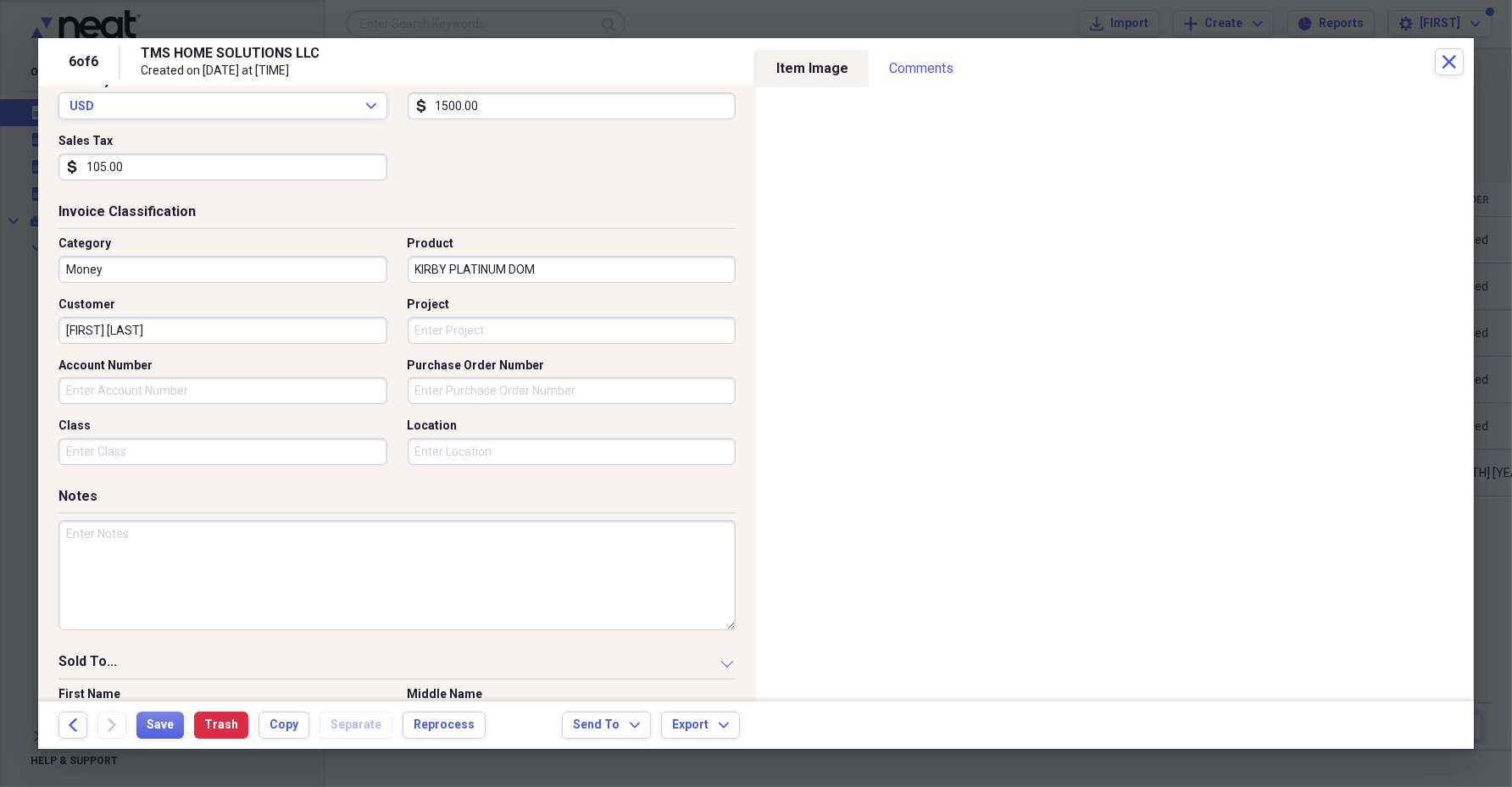 type on "PIF" 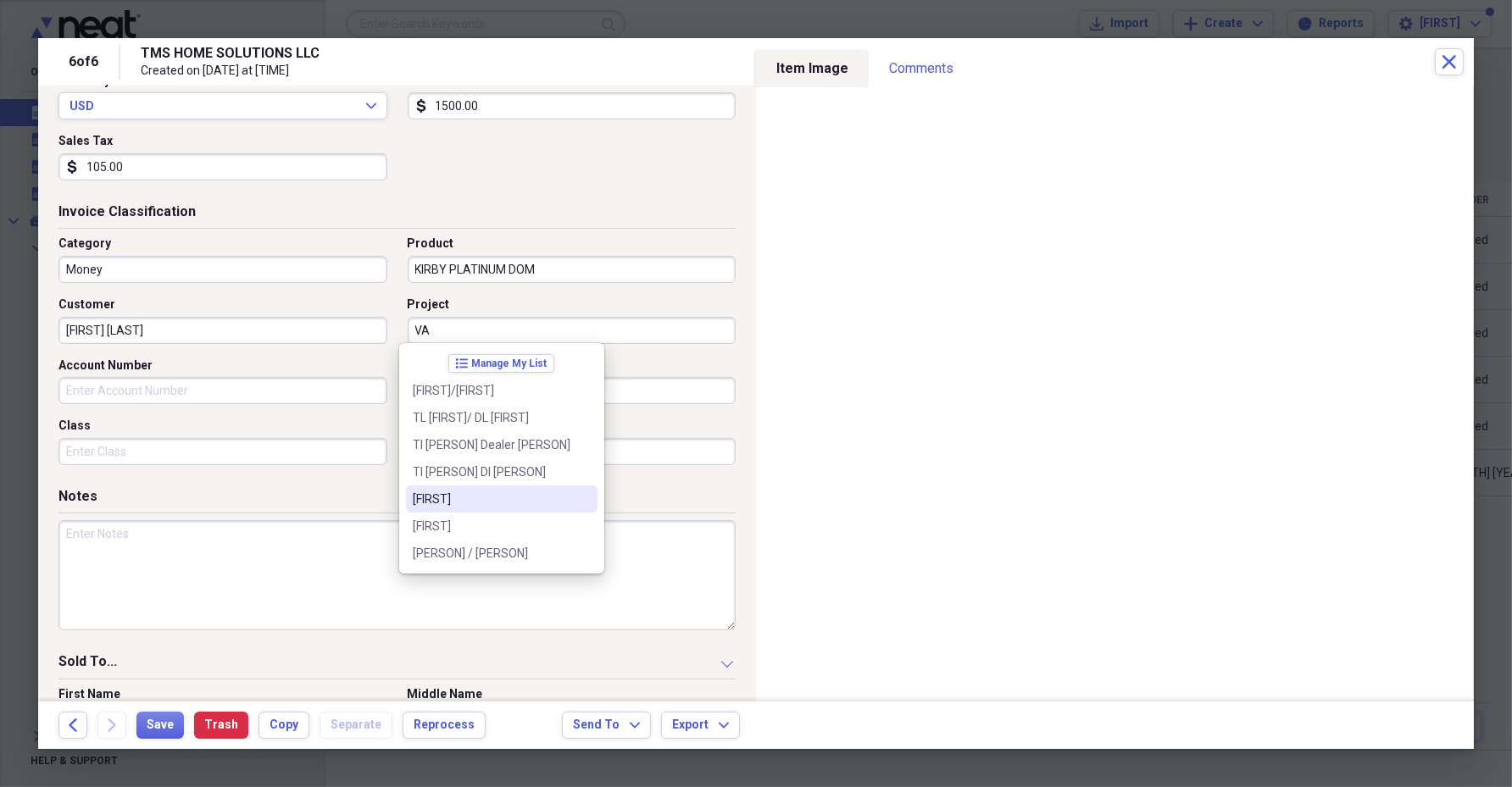 click on "[FIRST]" at bounding box center [492, 499] 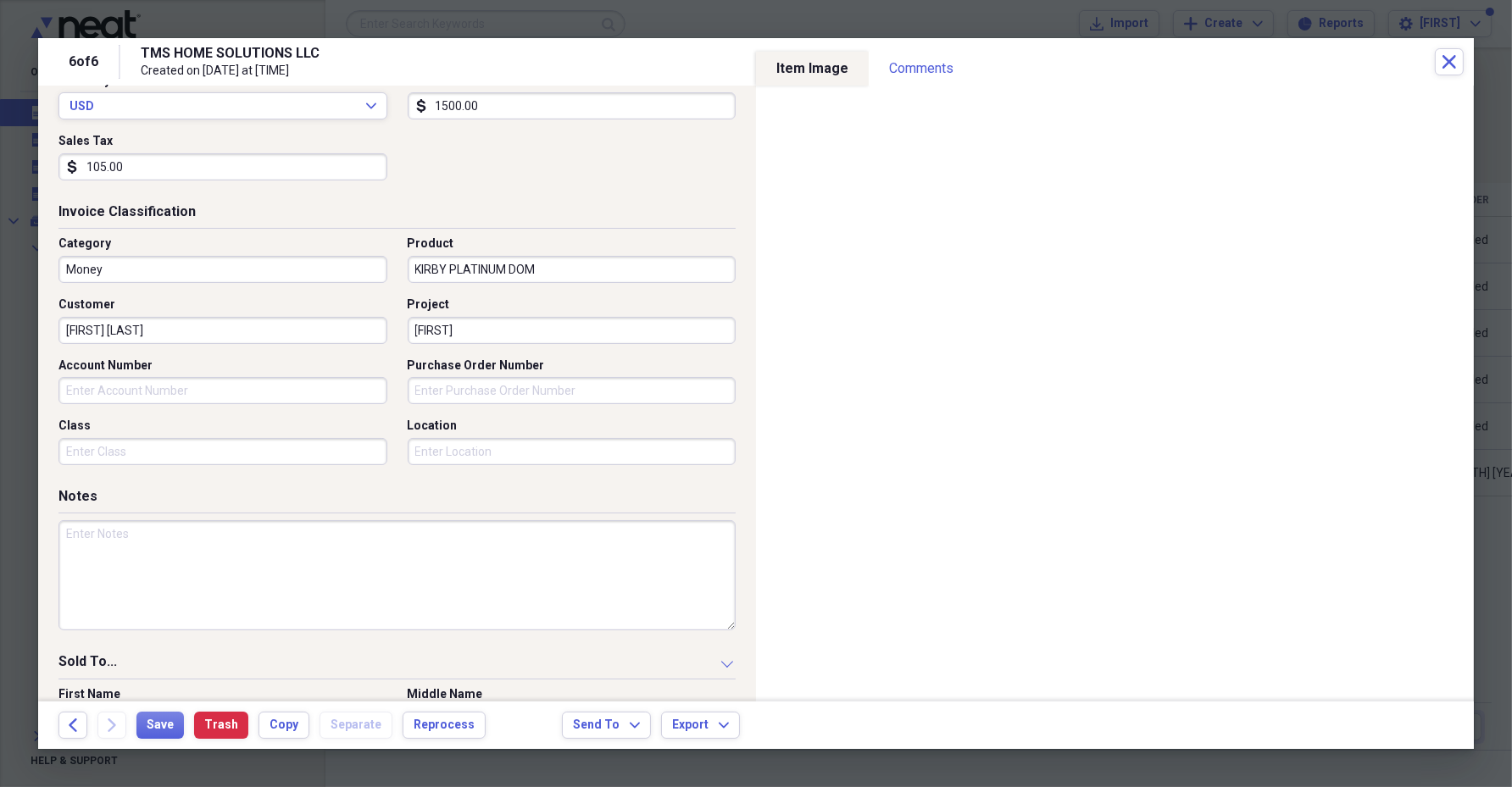 click on "[FIRST]" at bounding box center [572, 330] 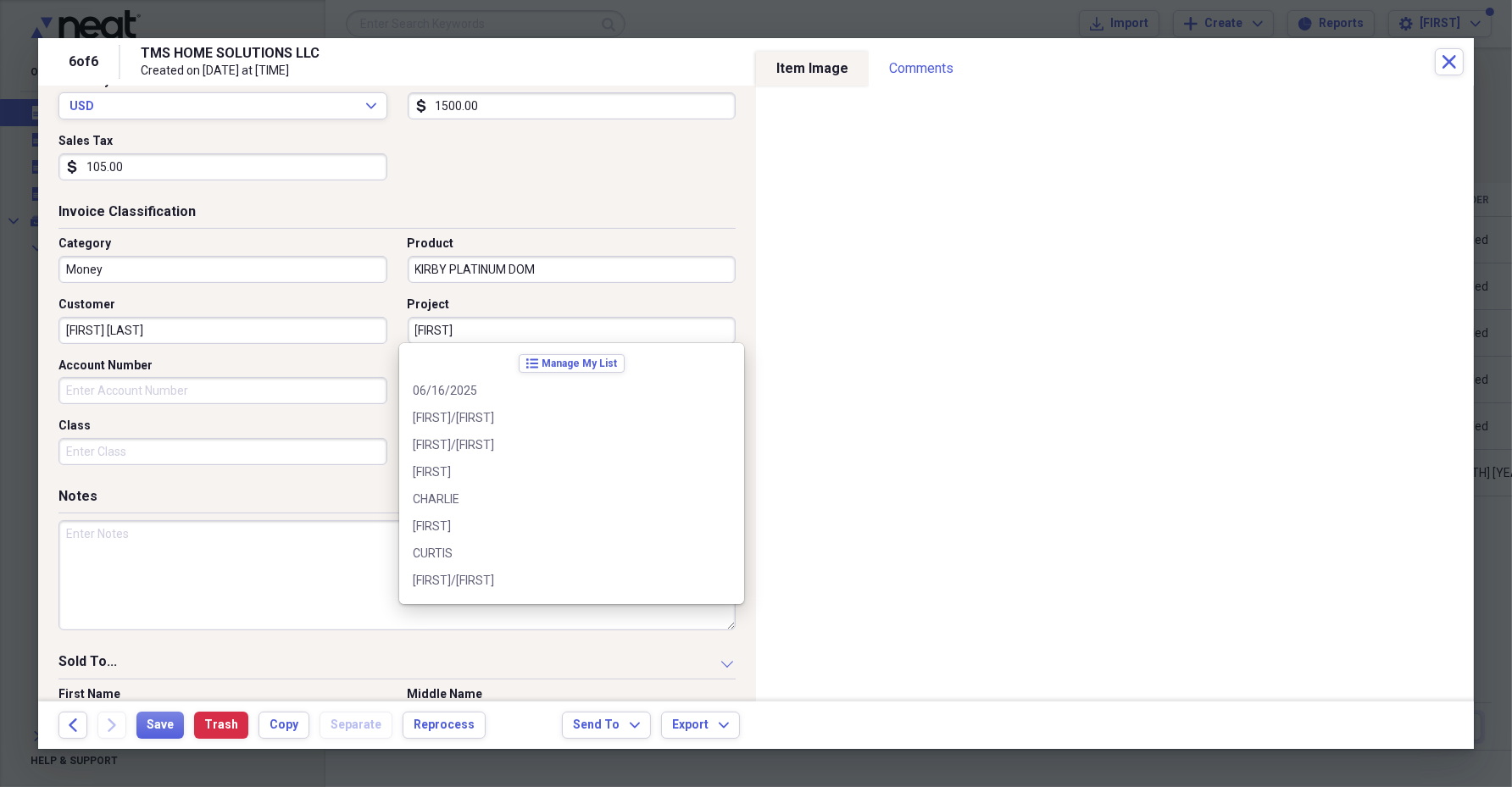 click on "[FIRST]" at bounding box center (572, 330) 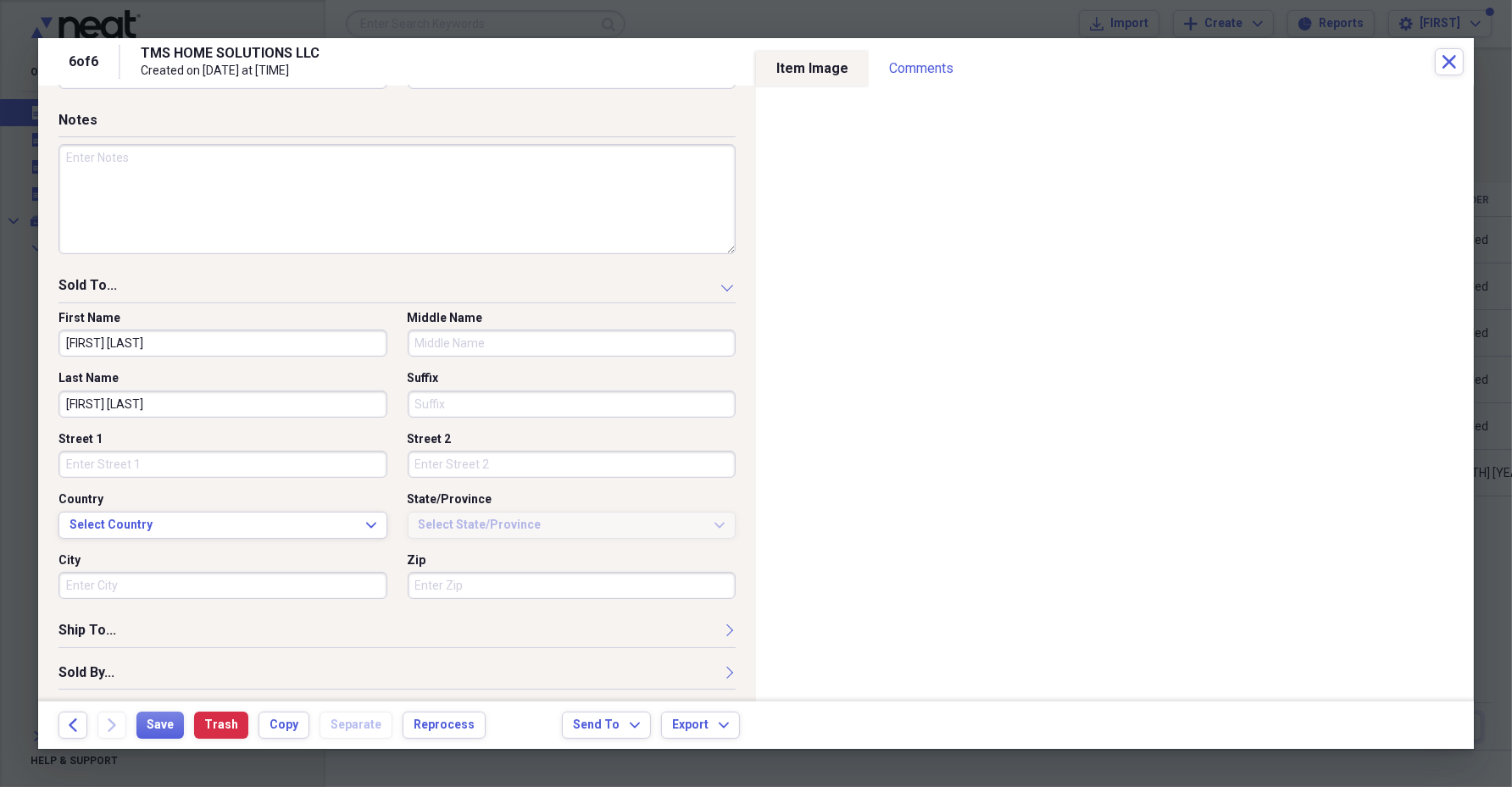 scroll, scrollTop: 695, scrollLeft: 0, axis: vertical 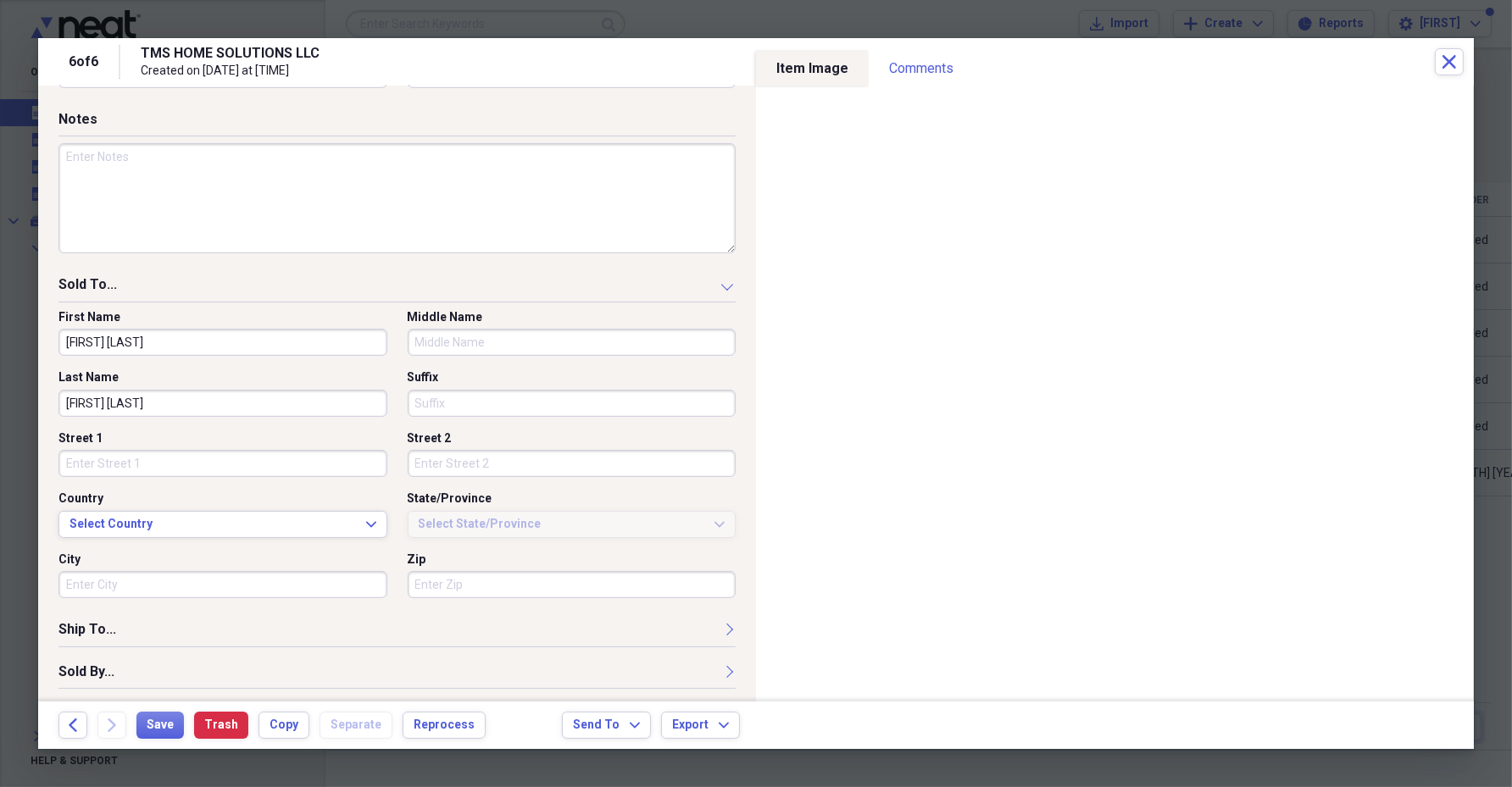 click on "Sold By..." at bounding box center [397, 675] 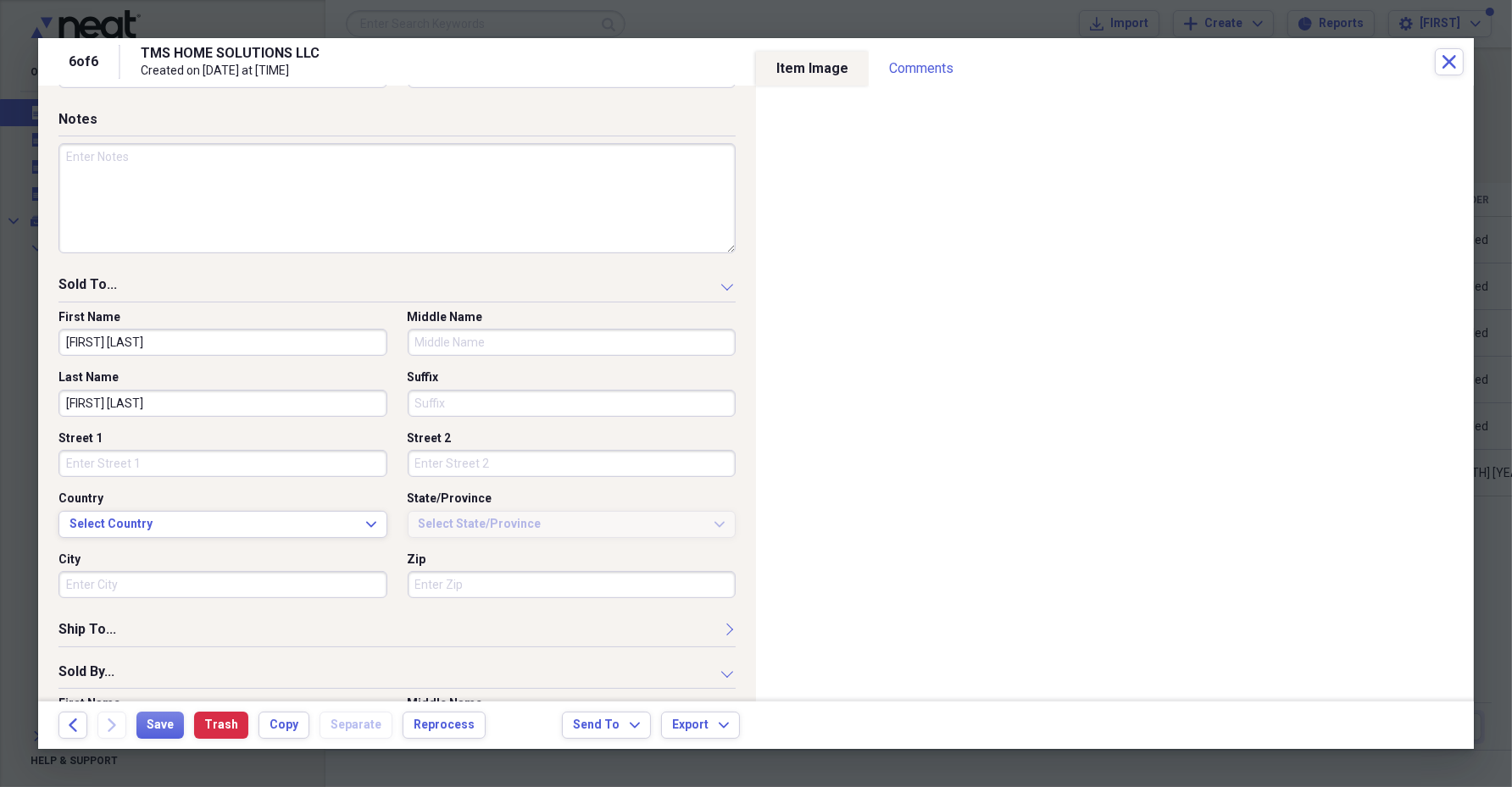 scroll, scrollTop: 999, scrollLeft: 0, axis: vertical 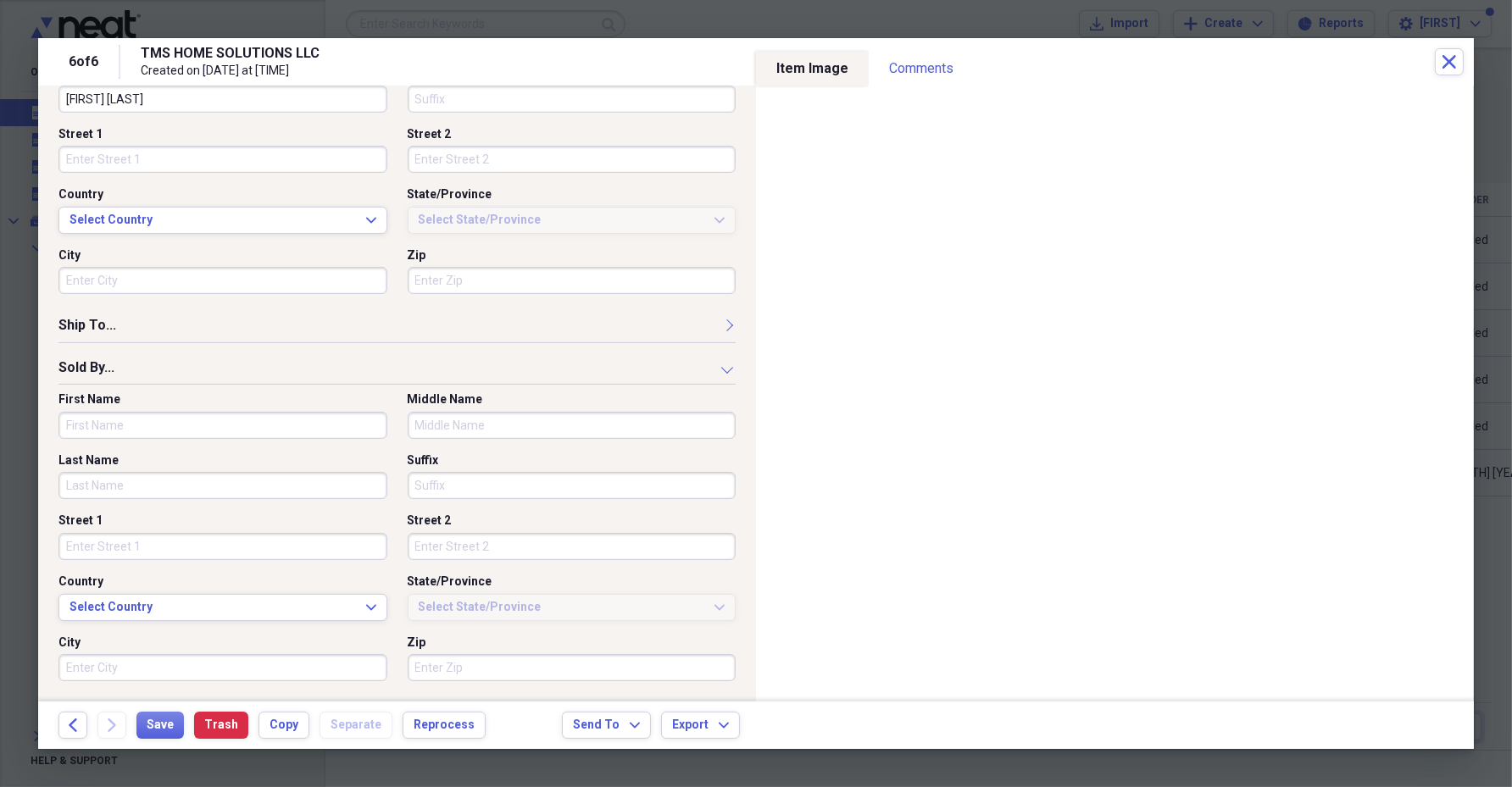 click on "First Name" at bounding box center [223, 425] 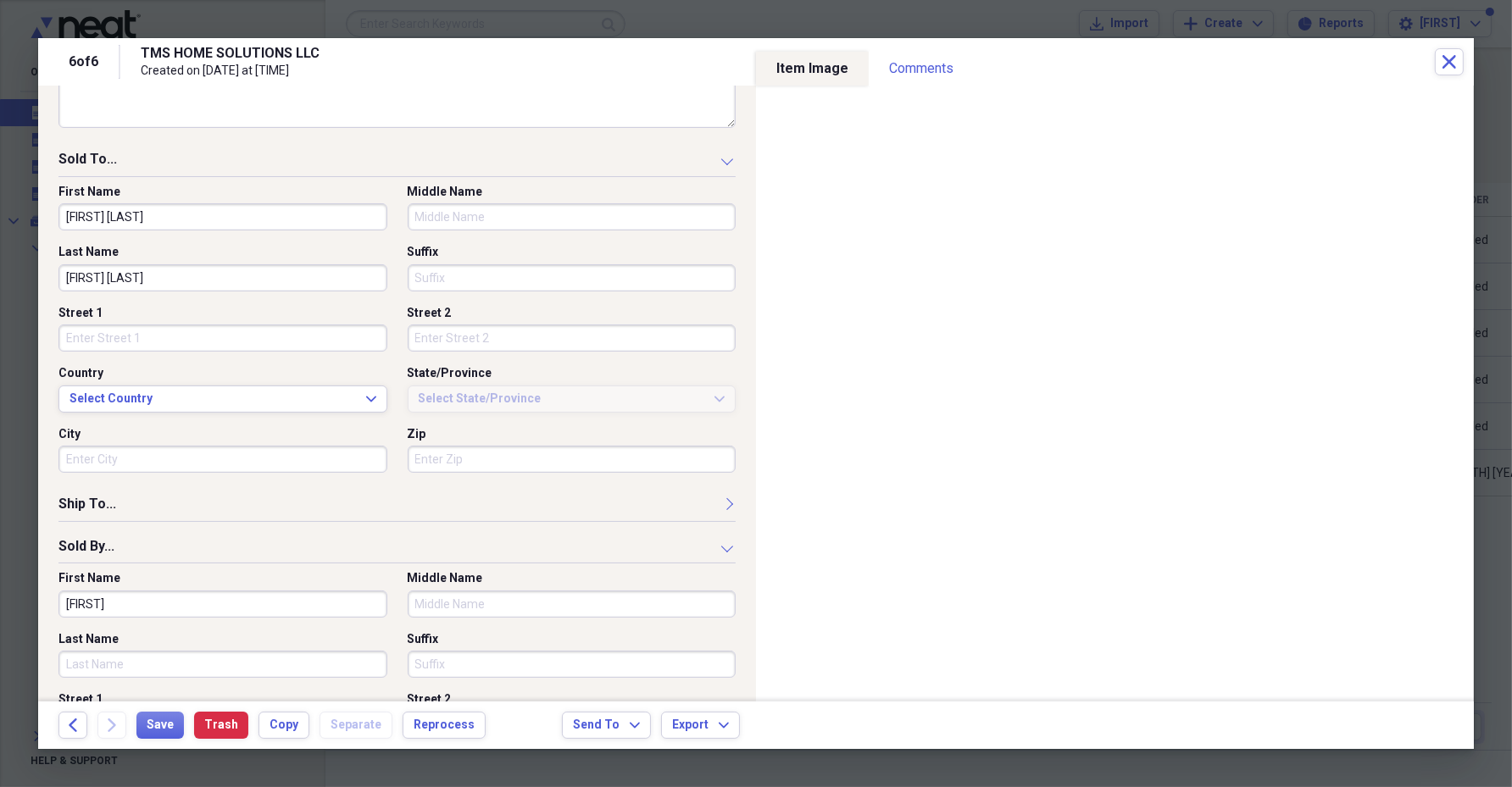 scroll, scrollTop: 787, scrollLeft: 0, axis: vertical 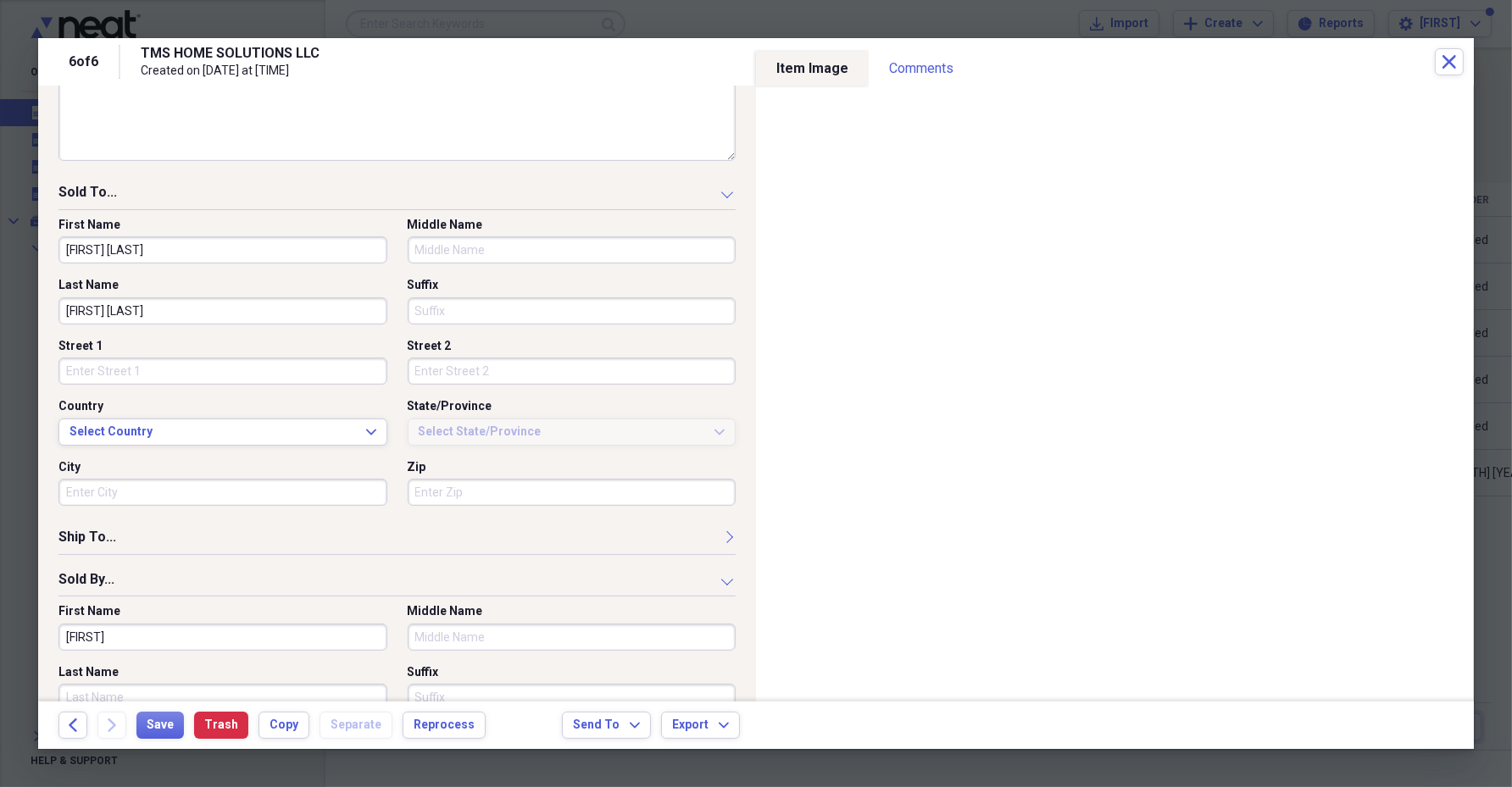 type on "[FIRST]" 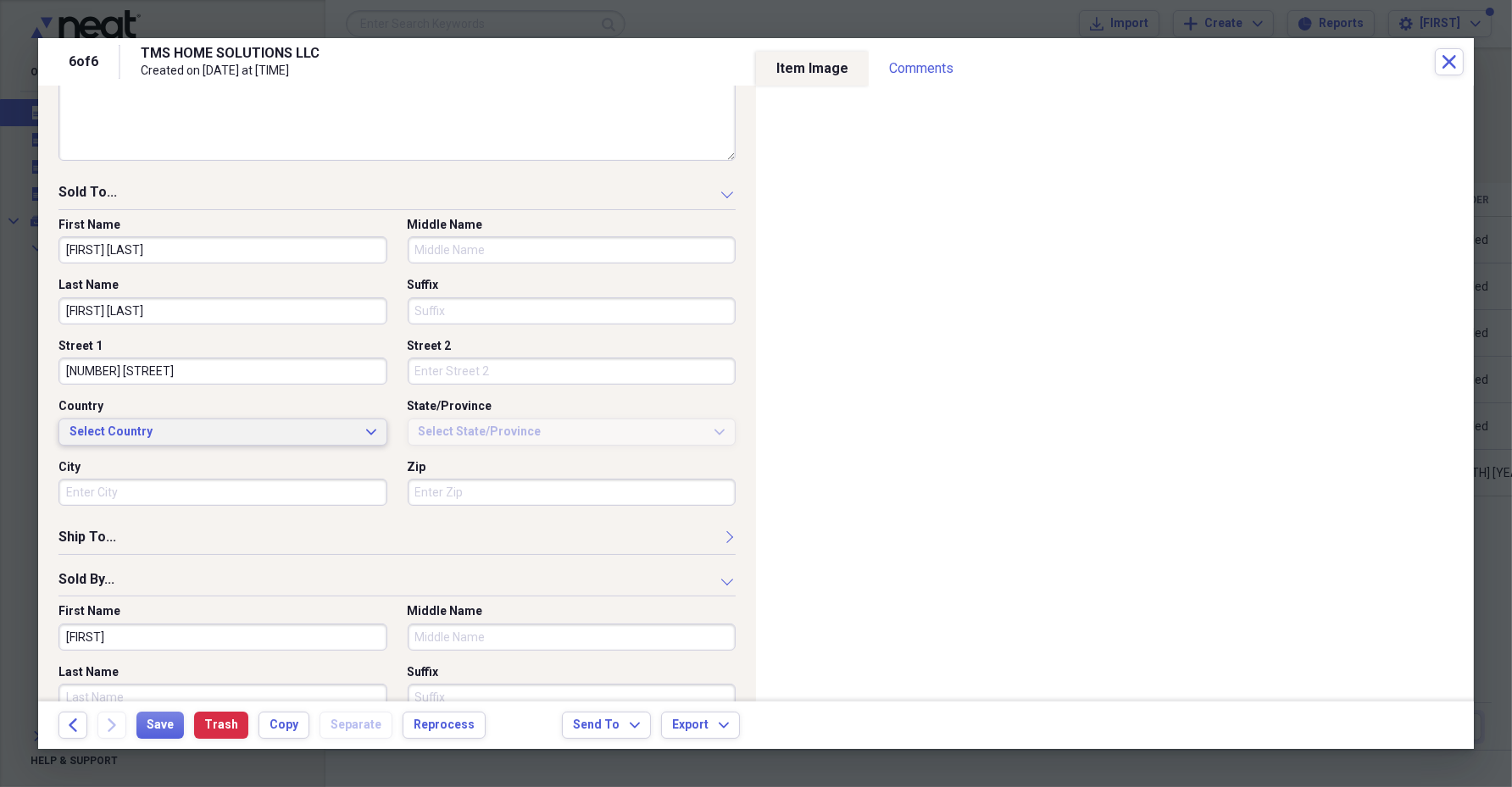 type on "[NUMBER] [STREET]" 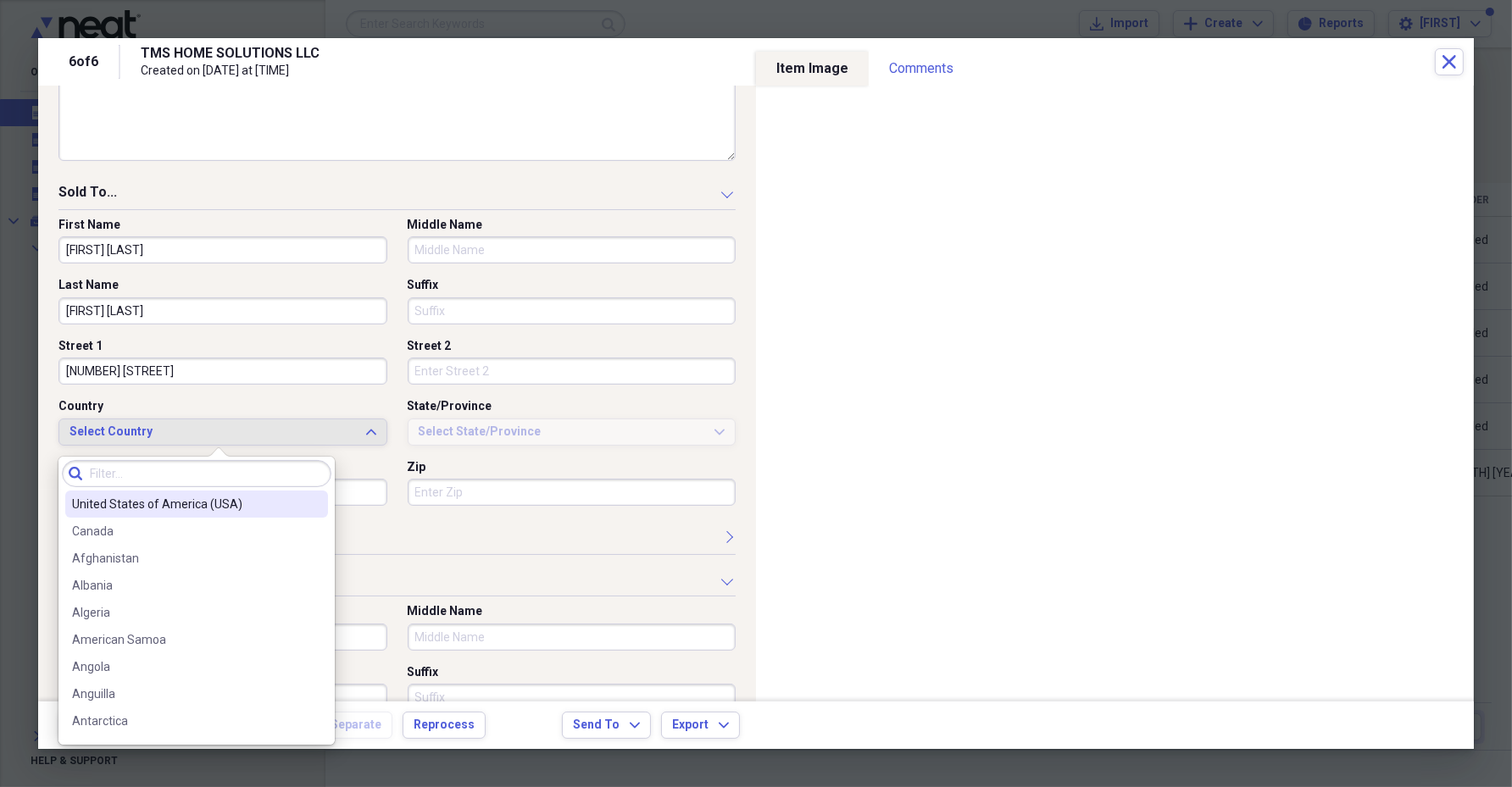 click on "United States of America (USA)" at bounding box center [186, 504] 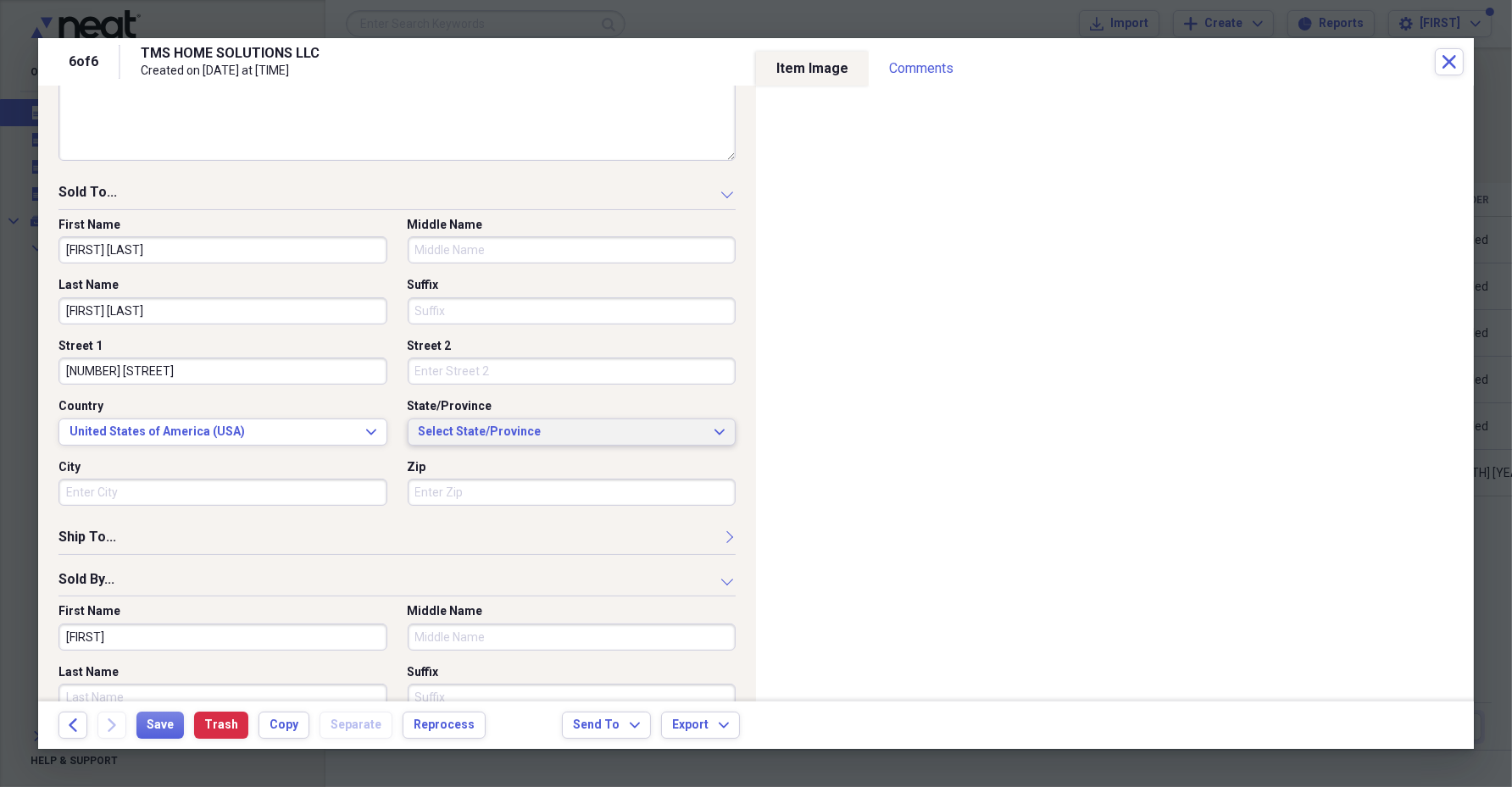 click on "Select State/Province" at bounding box center [562, 432] 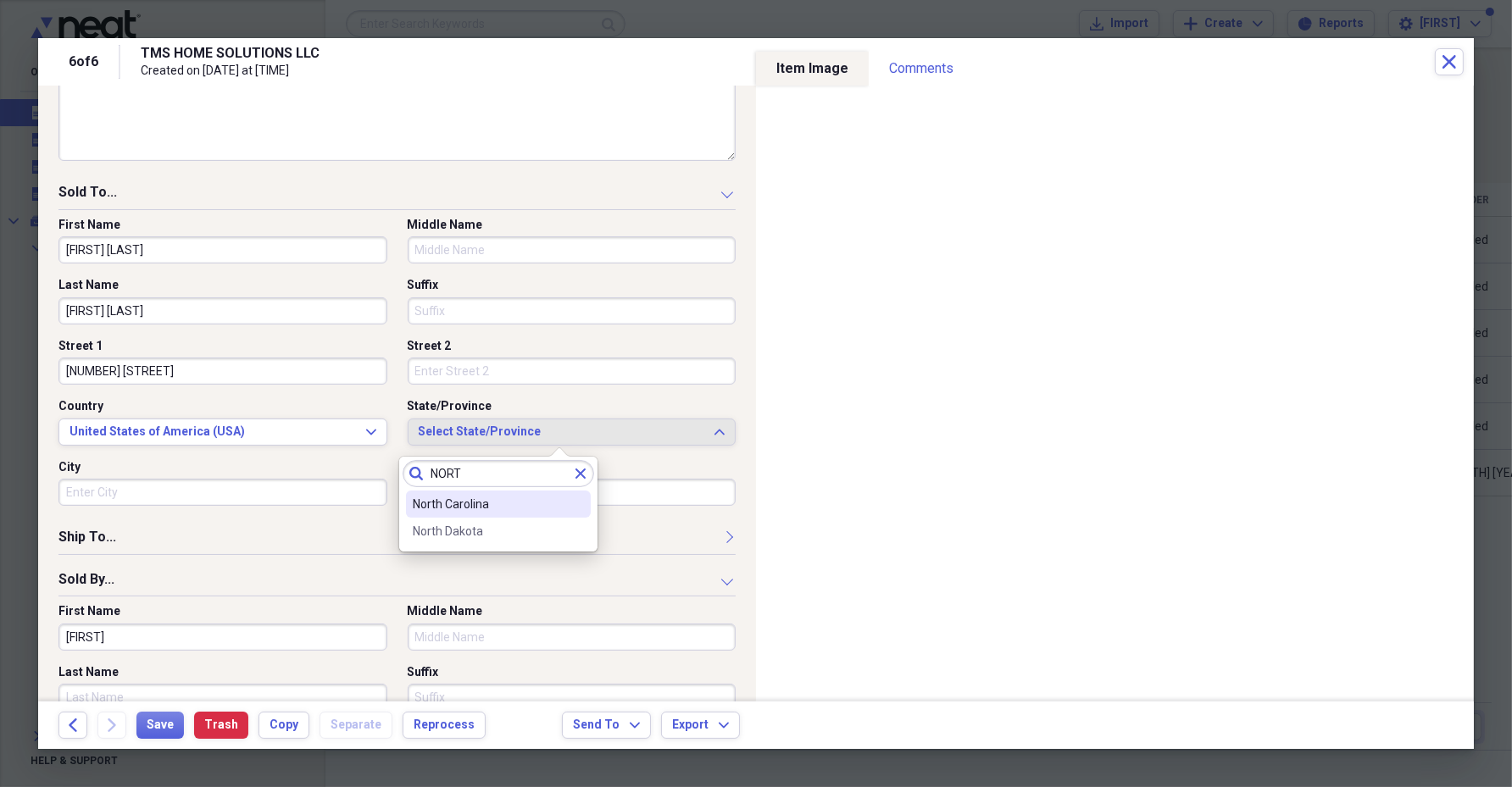 type on "NORT" 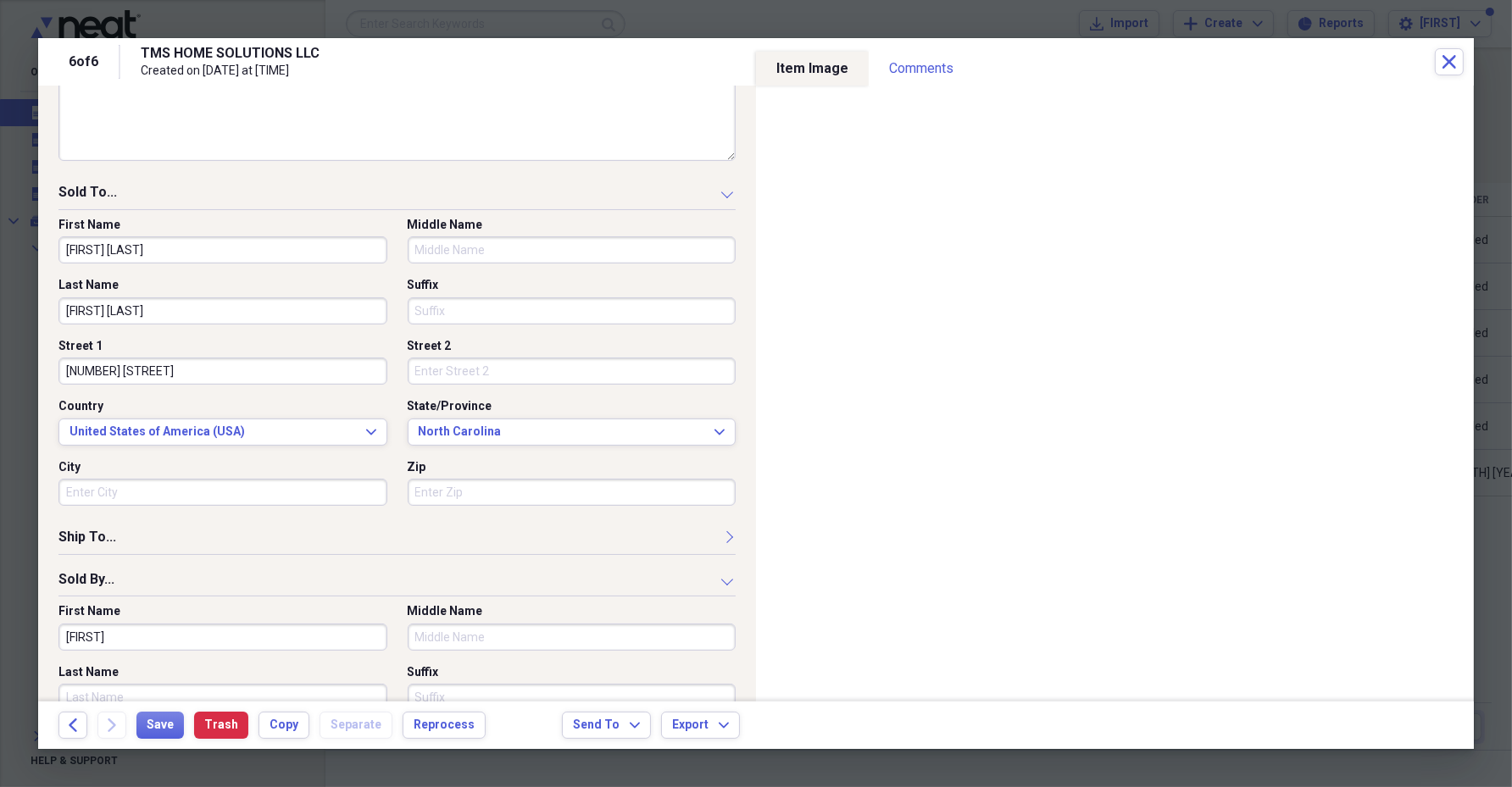 click on "City" at bounding box center [223, 492] 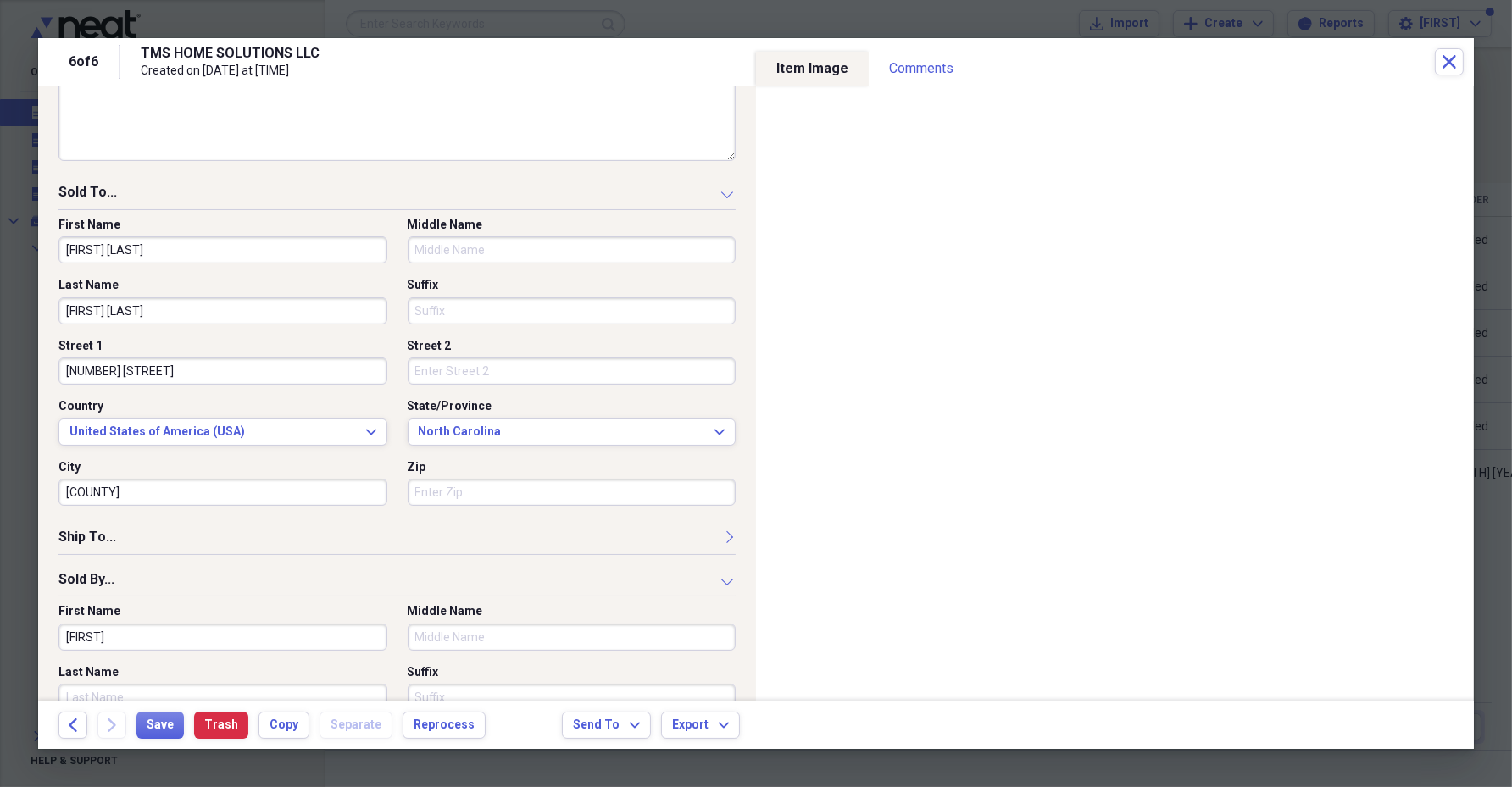 type on "[COUNTY]" 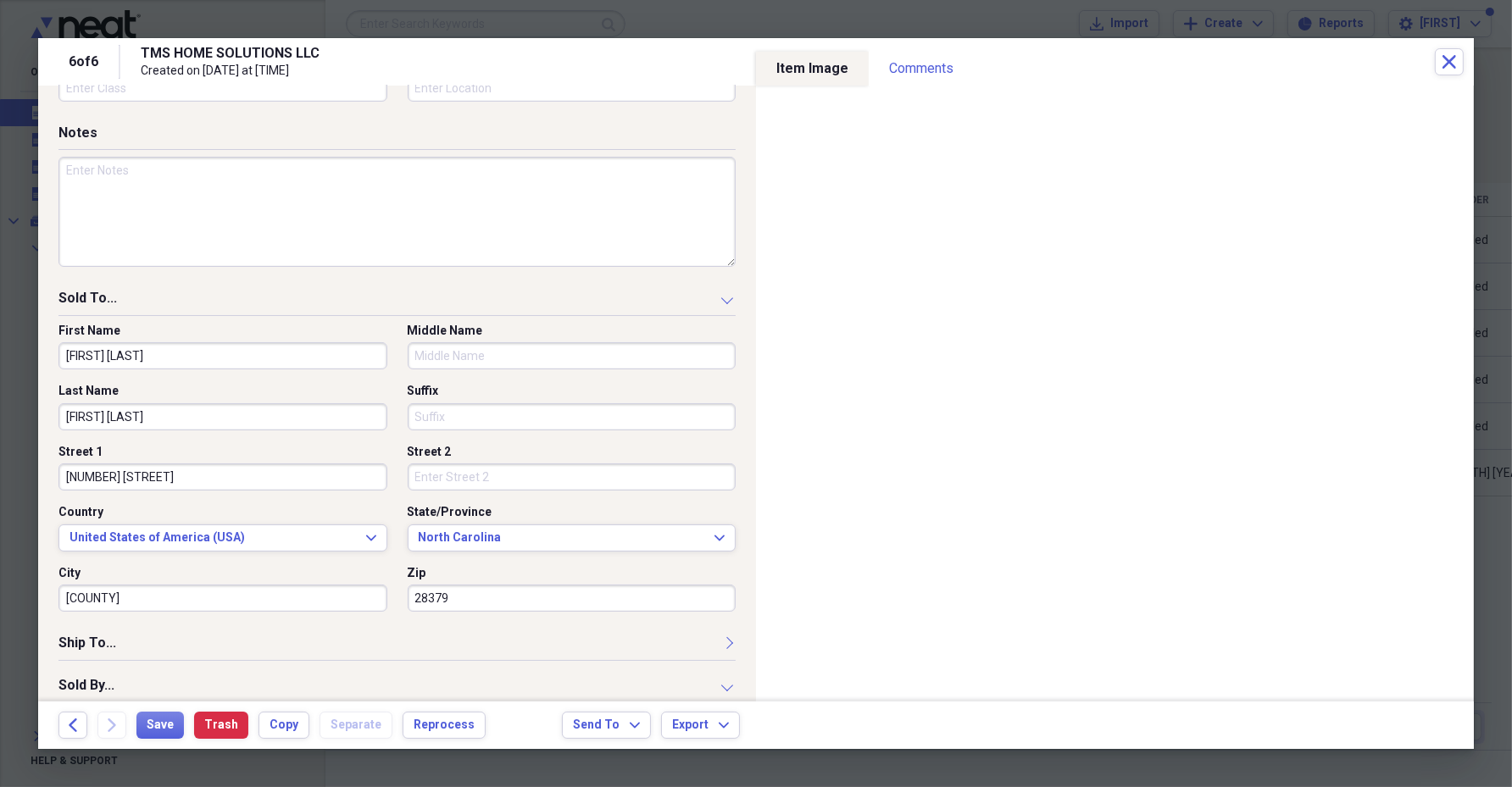scroll, scrollTop: 575, scrollLeft: 0, axis: vertical 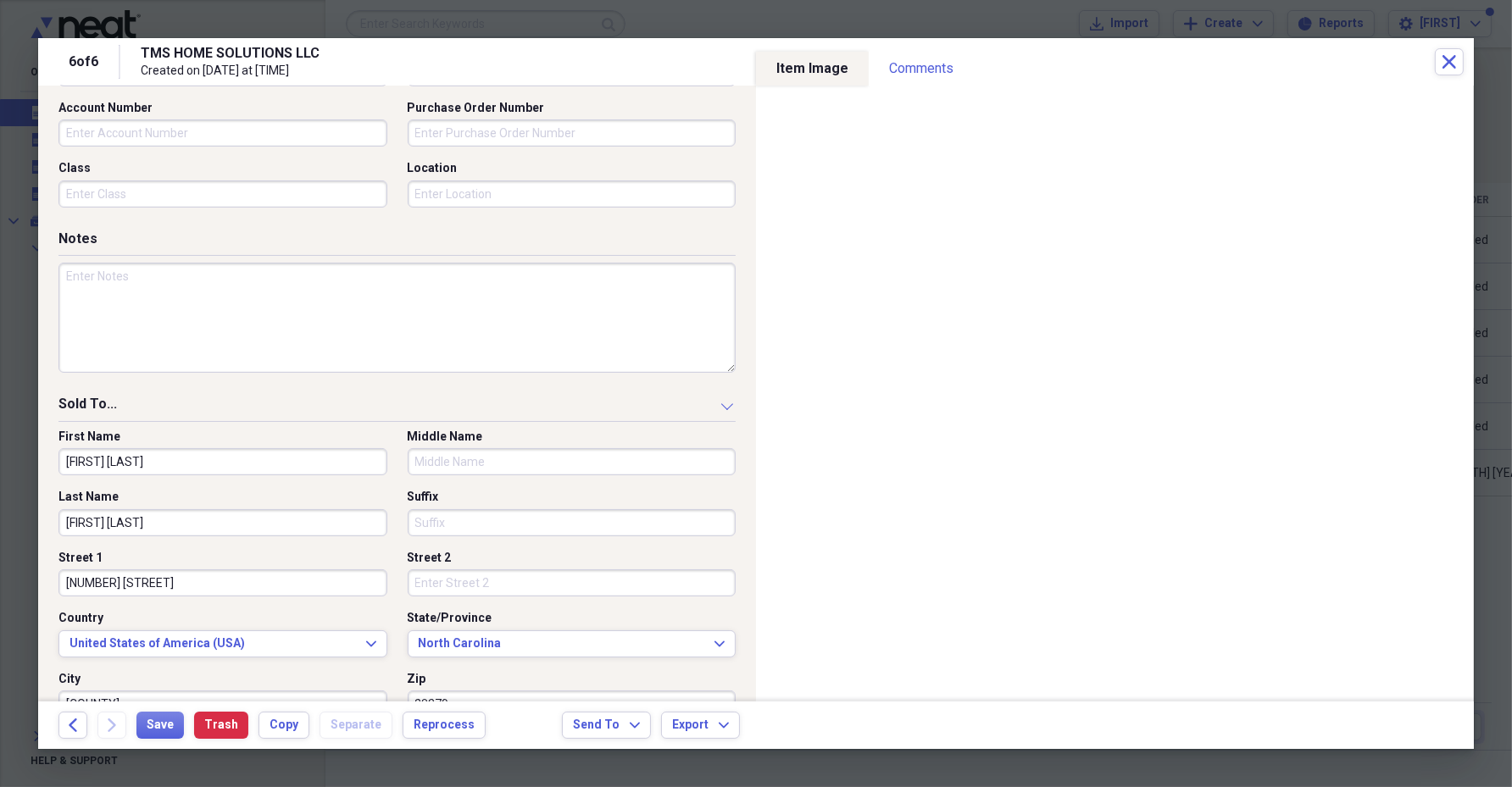 type on "28379" 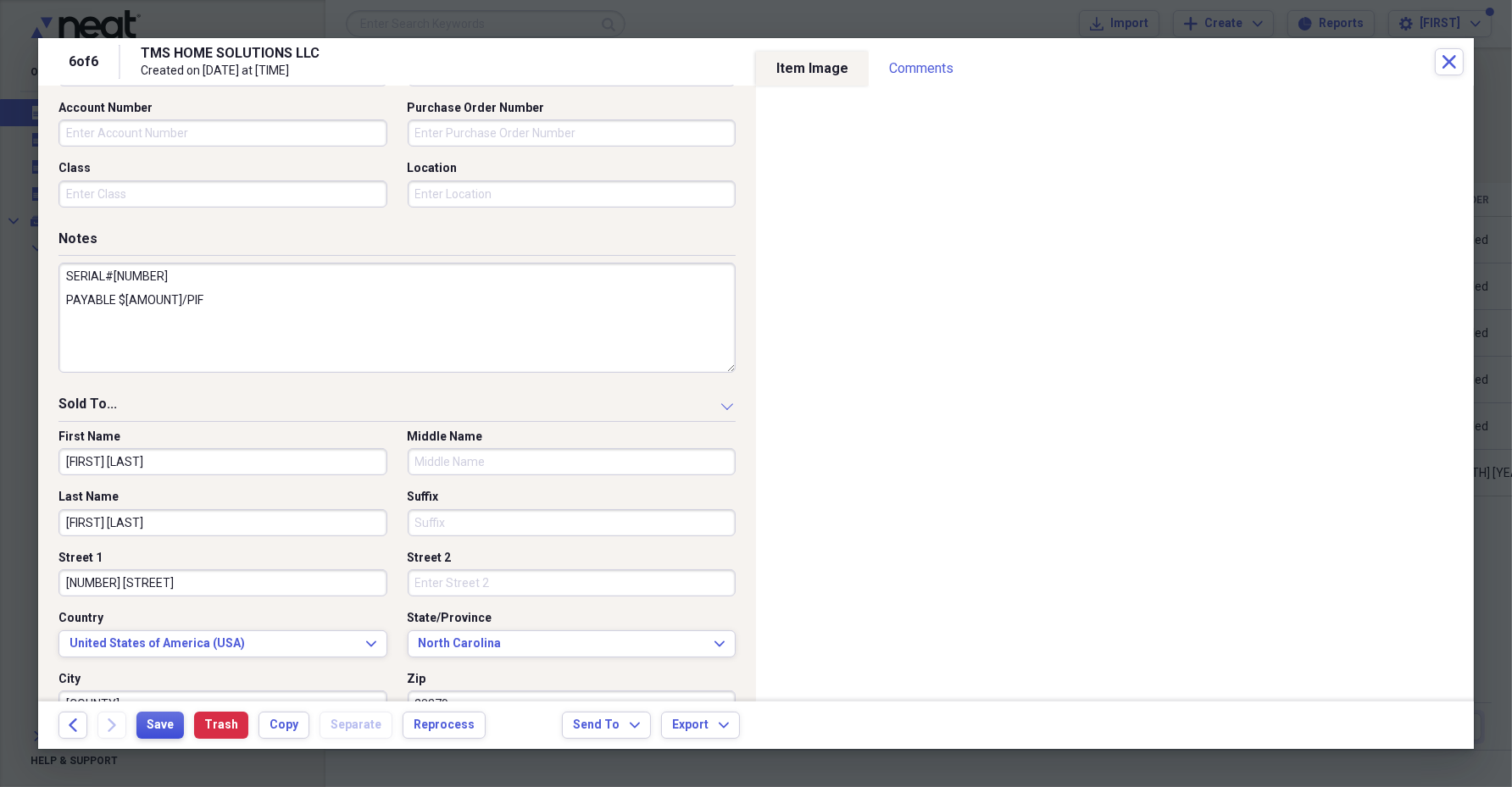 type on "SERIAL#[NUMBER]
PAYABLE $[AMOUNT]/PIF" 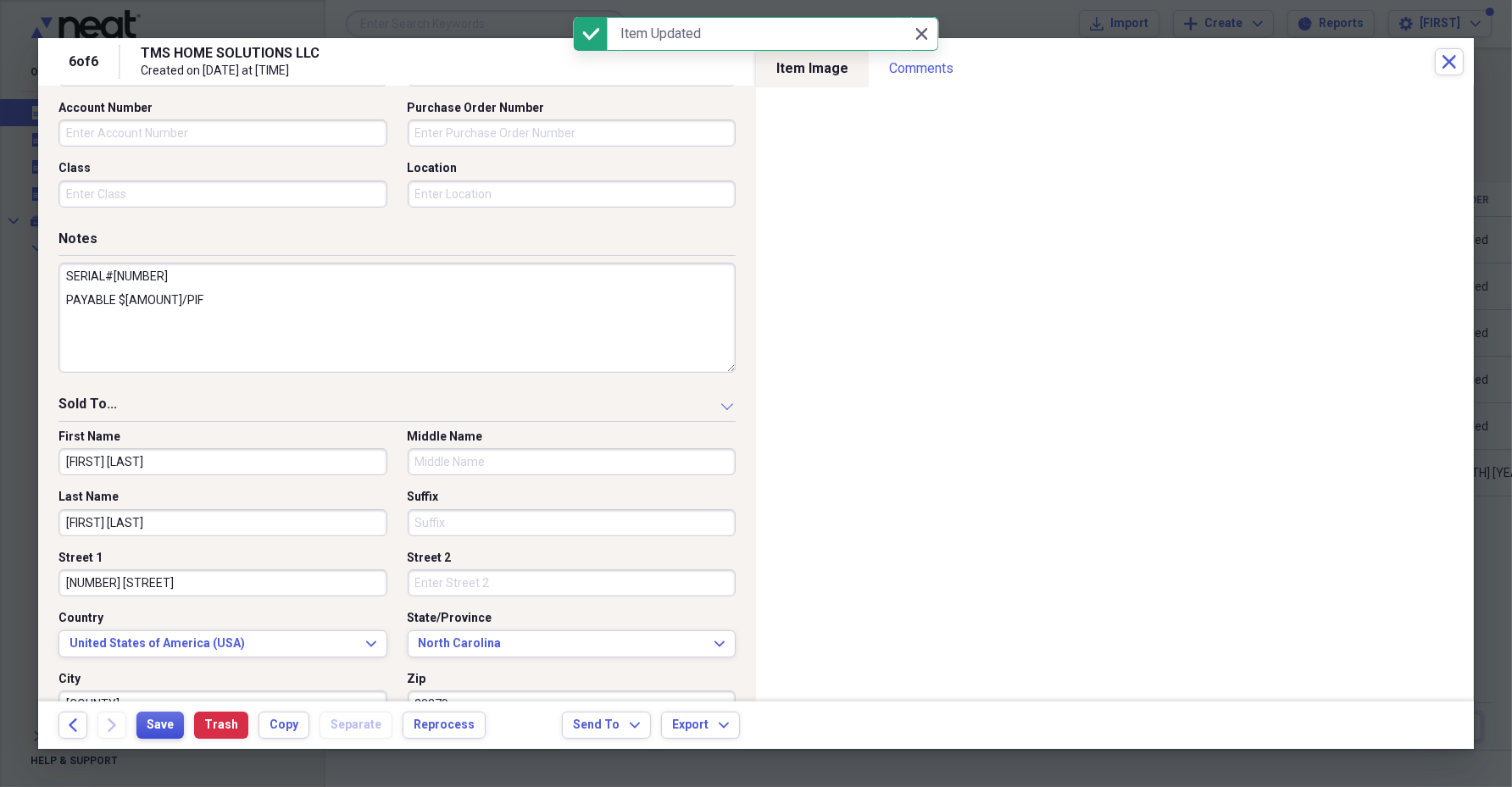 scroll, scrollTop: 469, scrollLeft: 0, axis: vertical 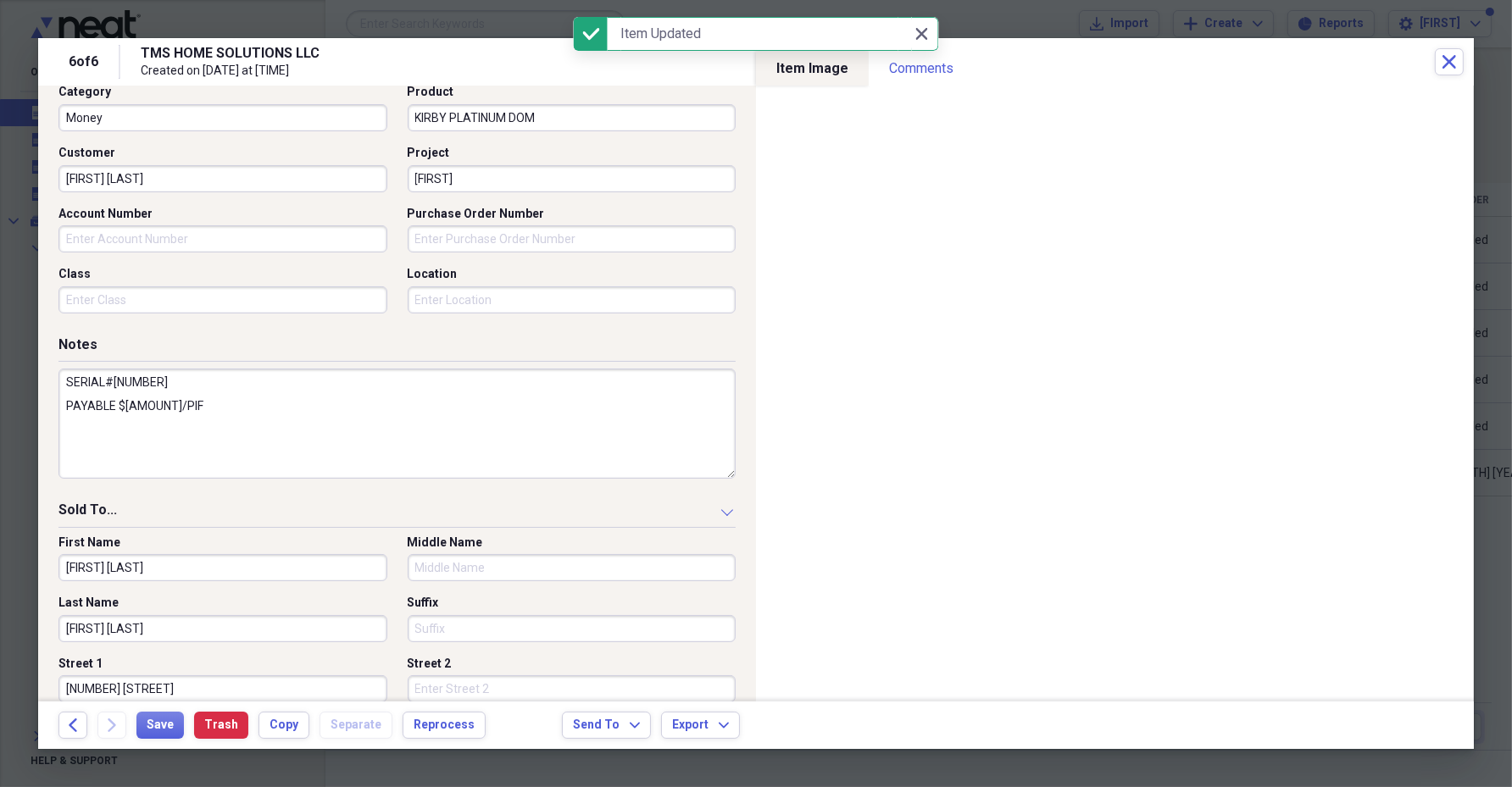 click on "Class" at bounding box center [223, 300] 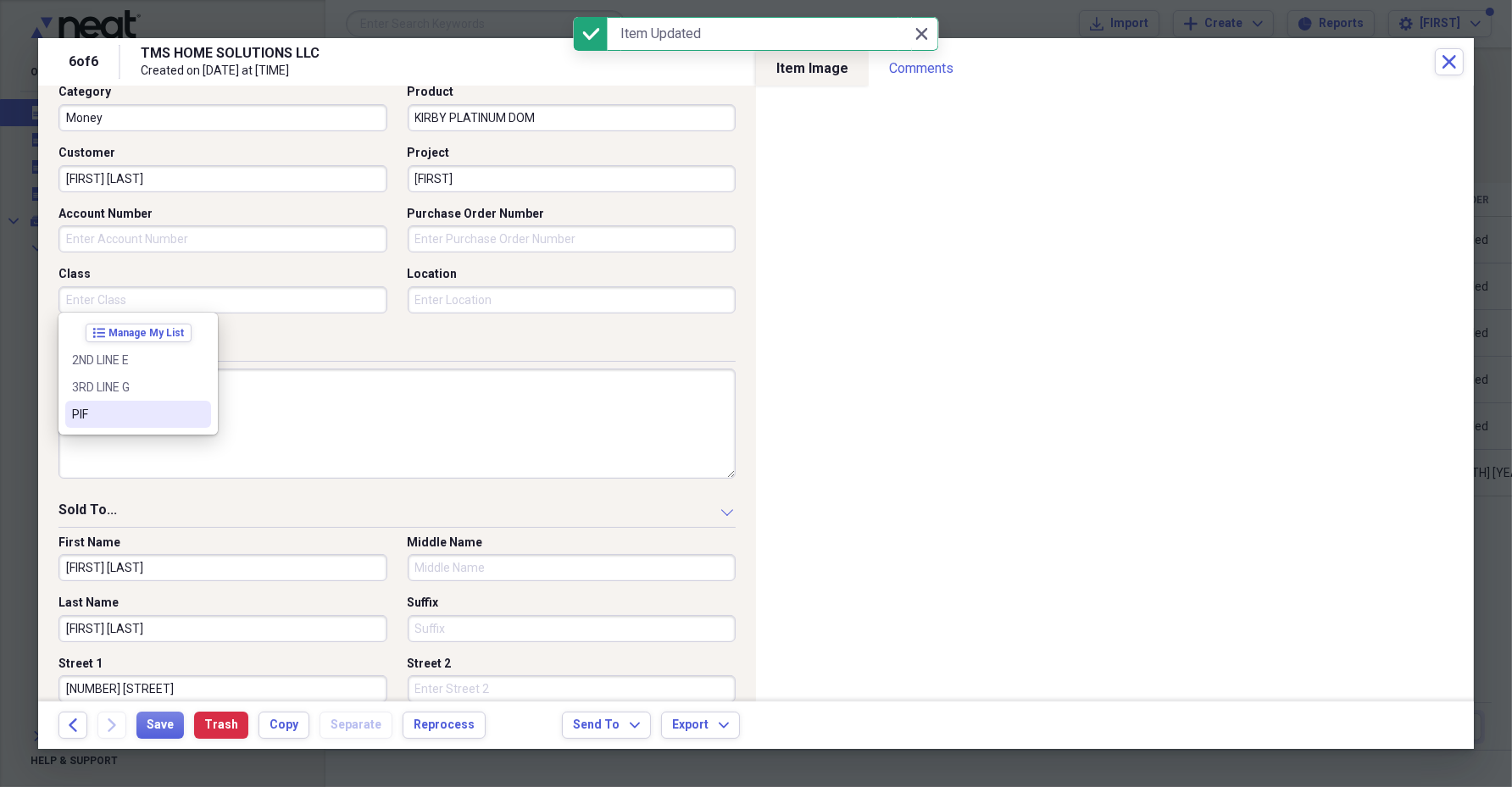 click on "PIF" at bounding box center [138, 414] 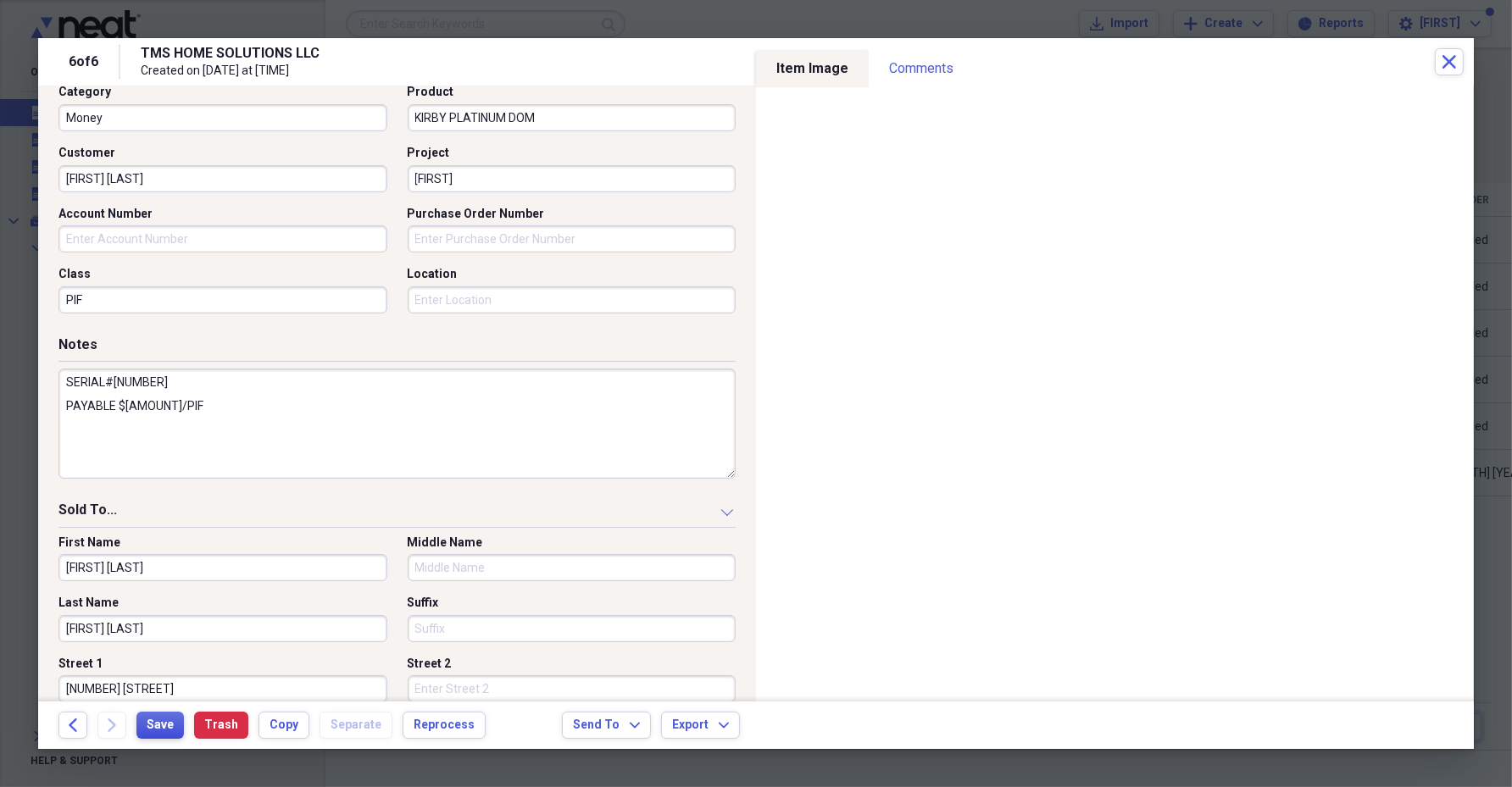 click on "Save" at bounding box center (160, 725) 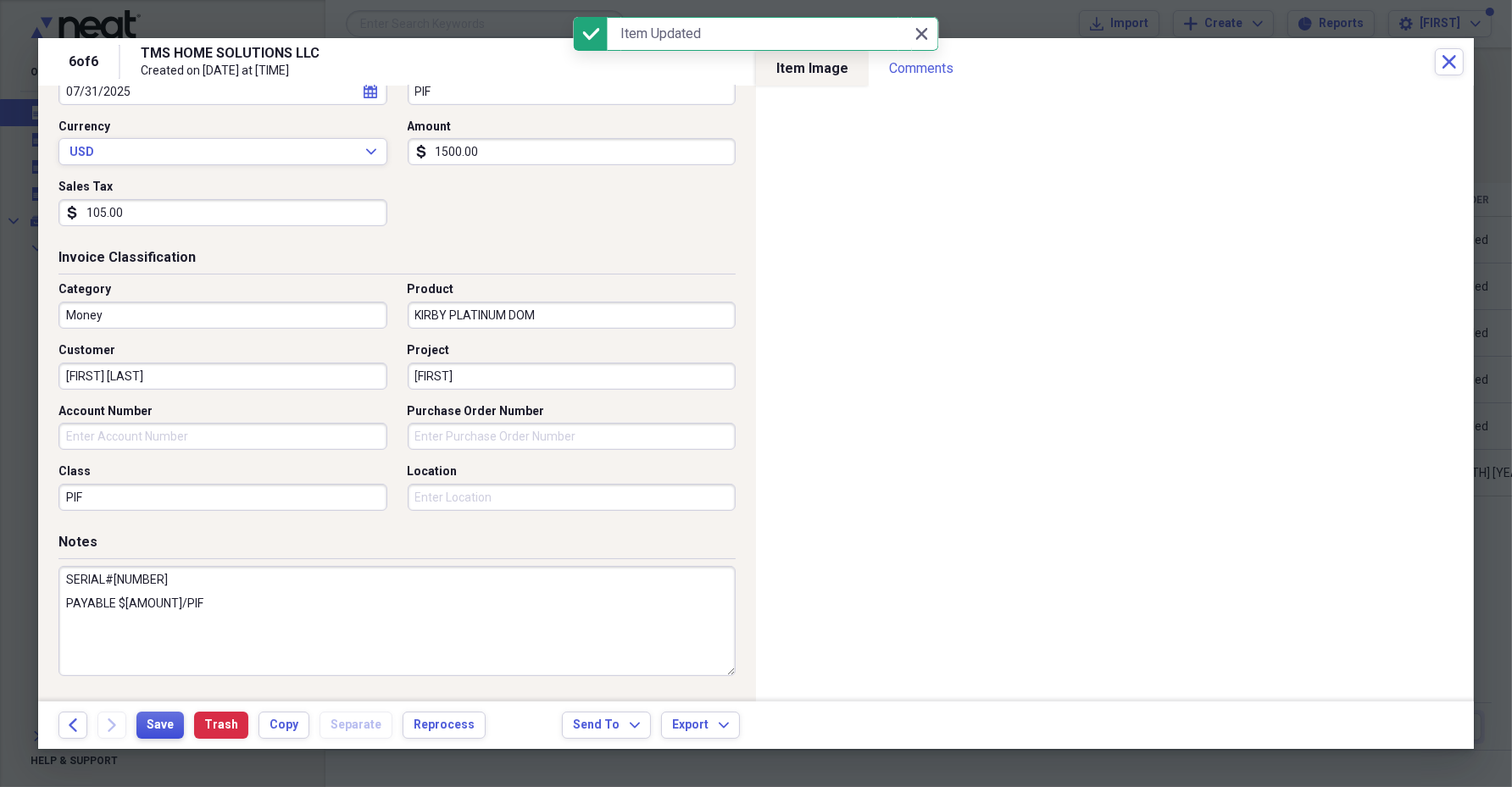 scroll, scrollTop: 0, scrollLeft: 0, axis: both 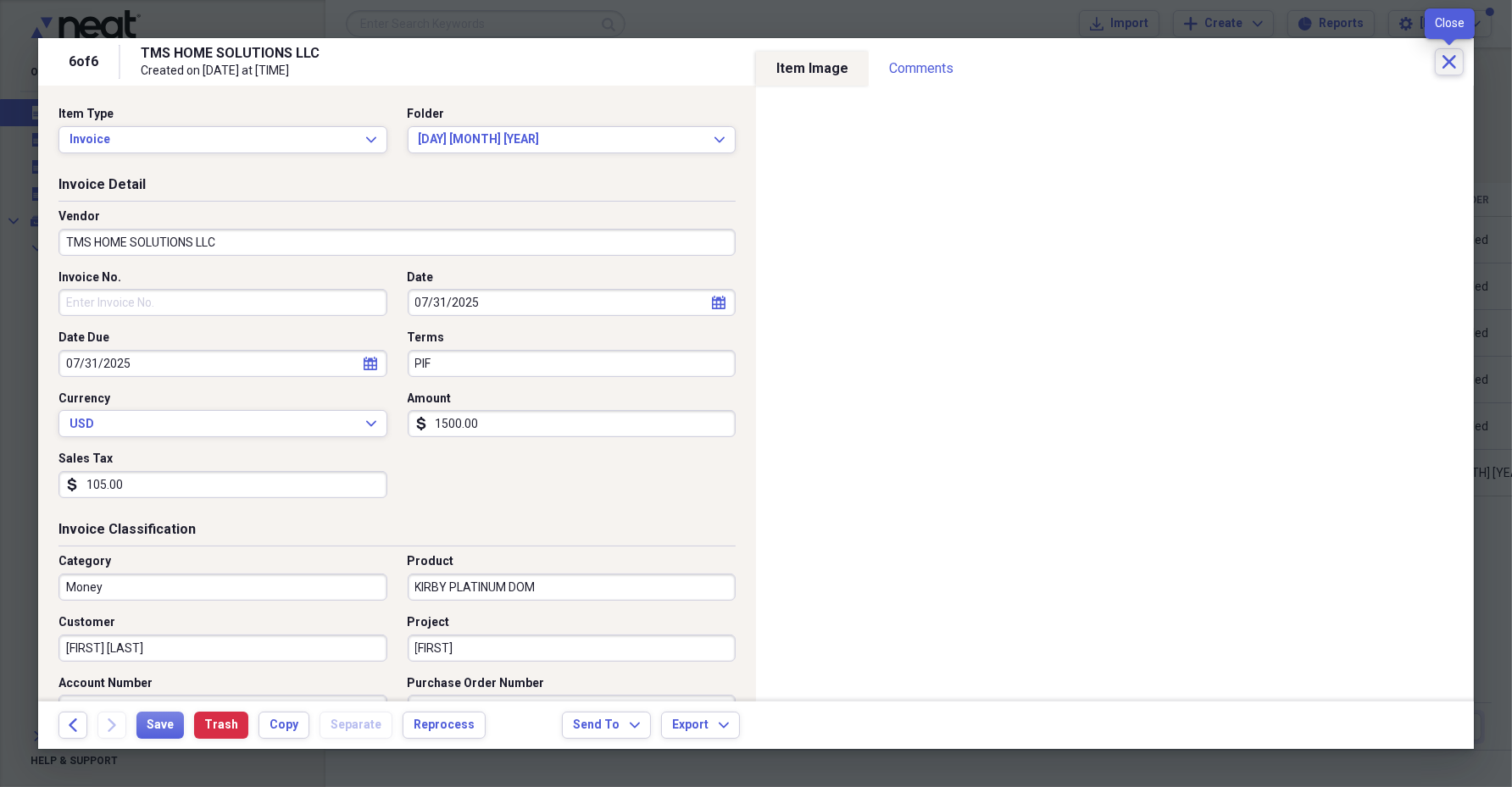 click on "Close" 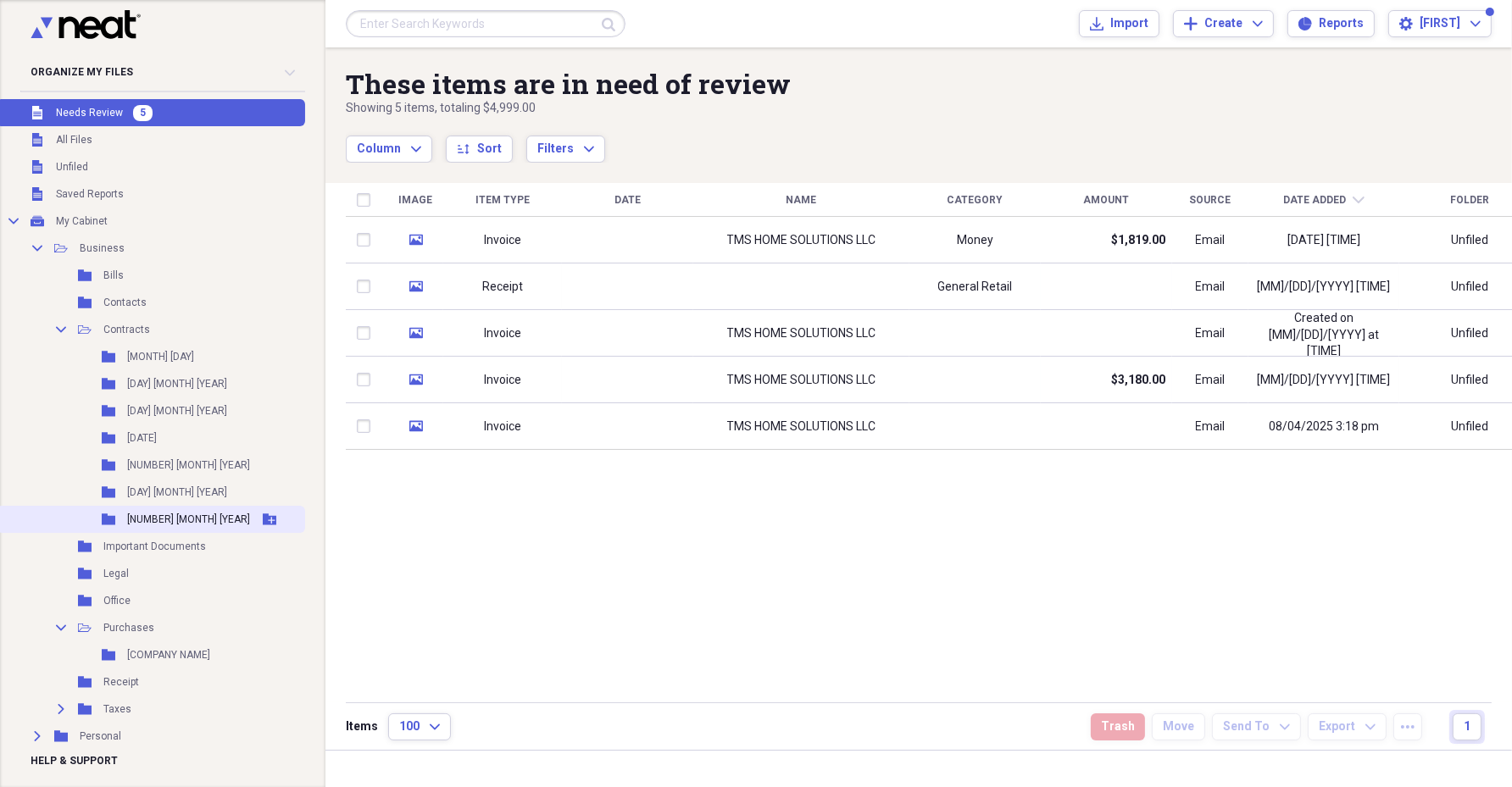click on "[NUMBER] [MONTH] [YEAR]" at bounding box center [188, 519] 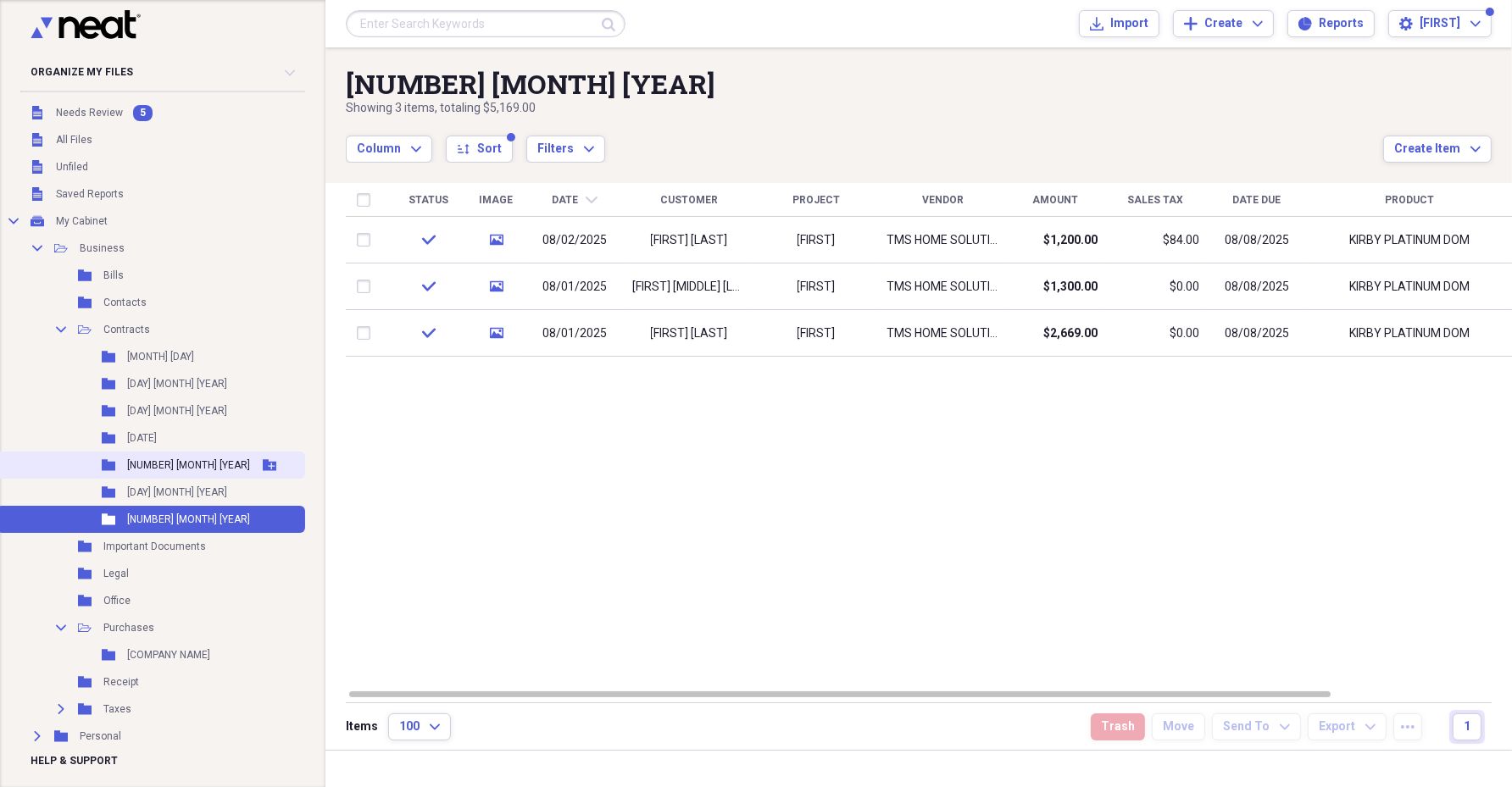 click on "[NUMBER] [MONTH] [YEAR]" at bounding box center (188, 465) 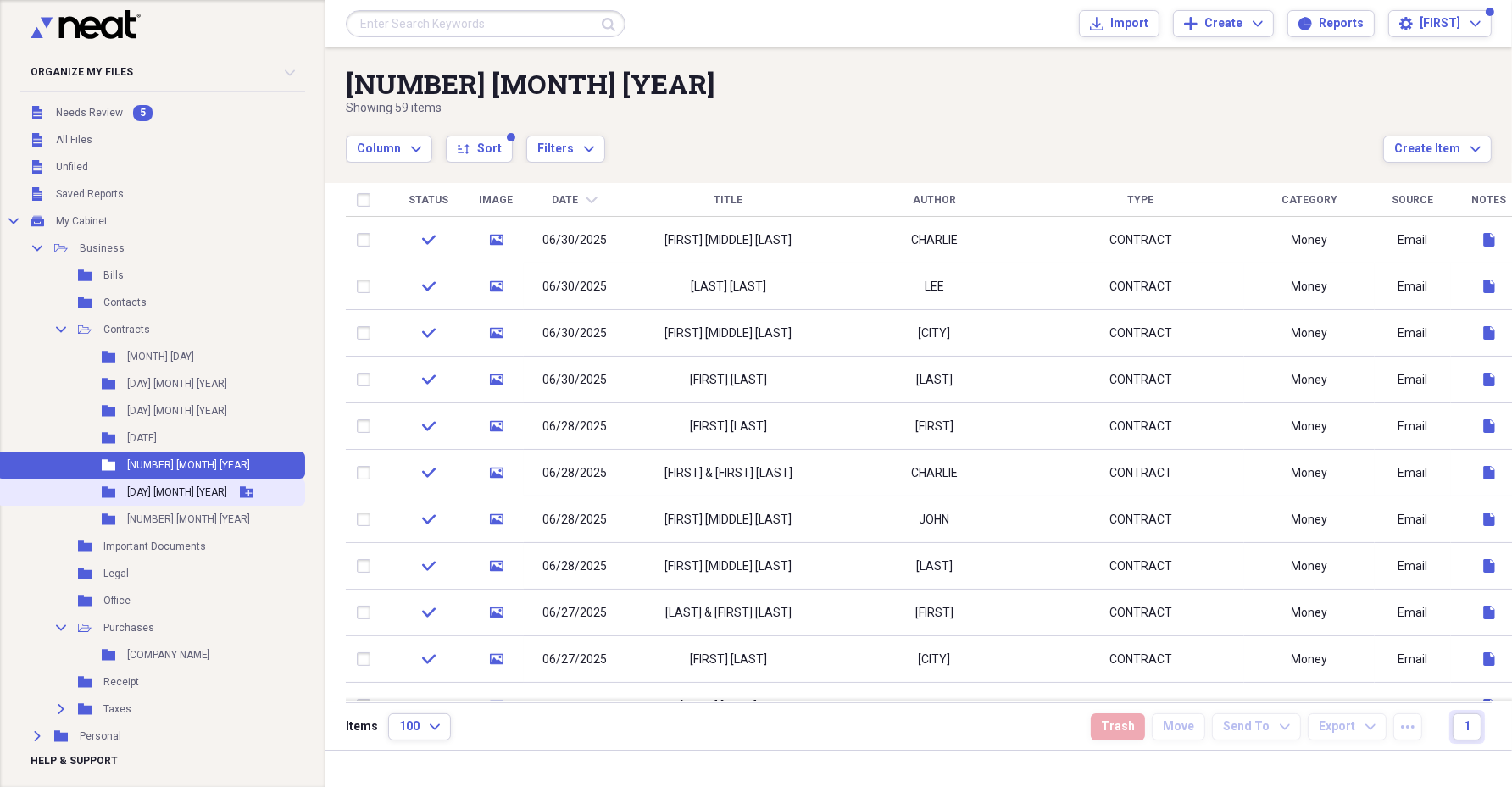 click on "[DAY] [MONTH] [YEAR]" at bounding box center (177, 492) 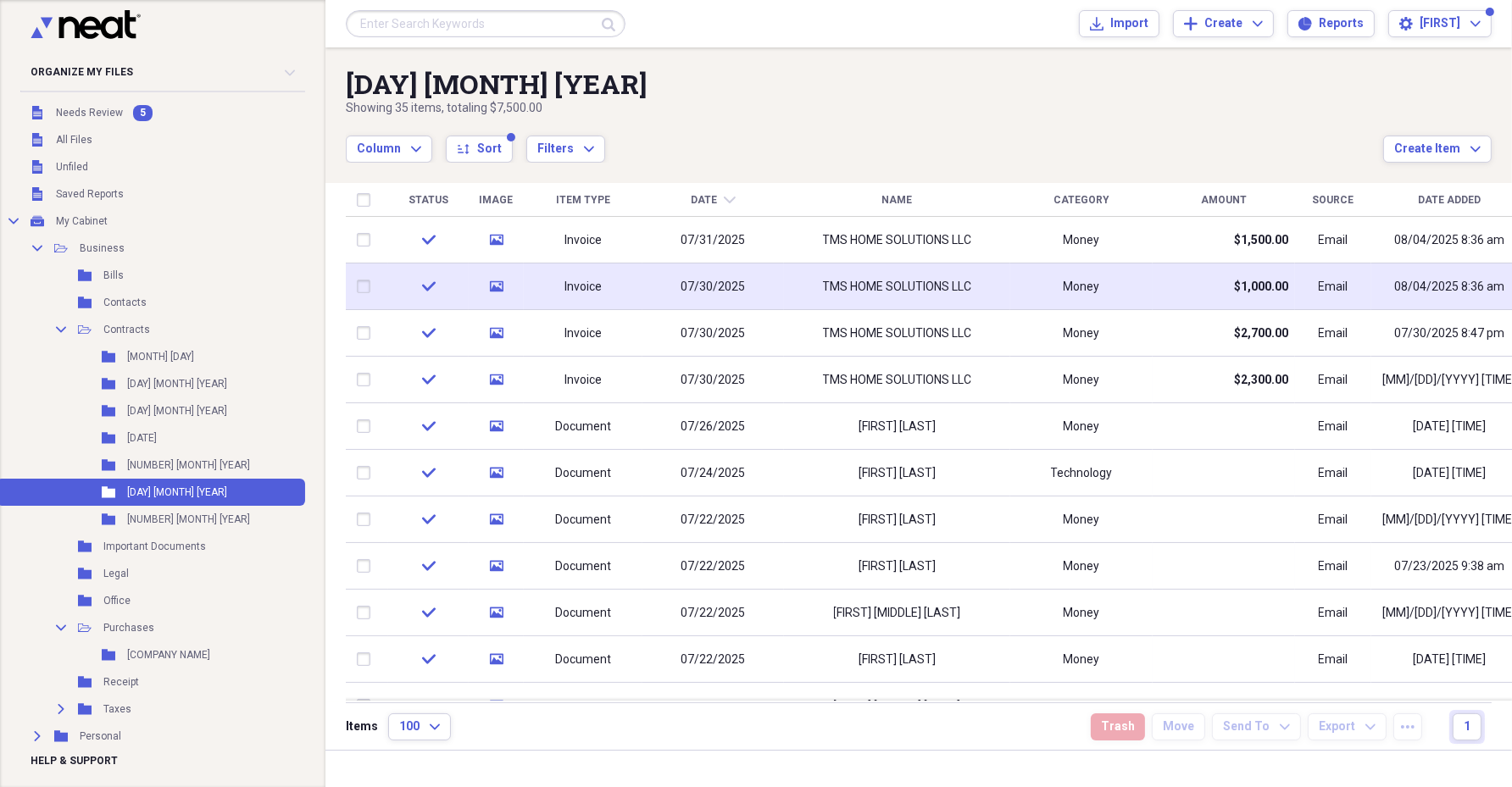 click on "Invoice" at bounding box center [583, 286] 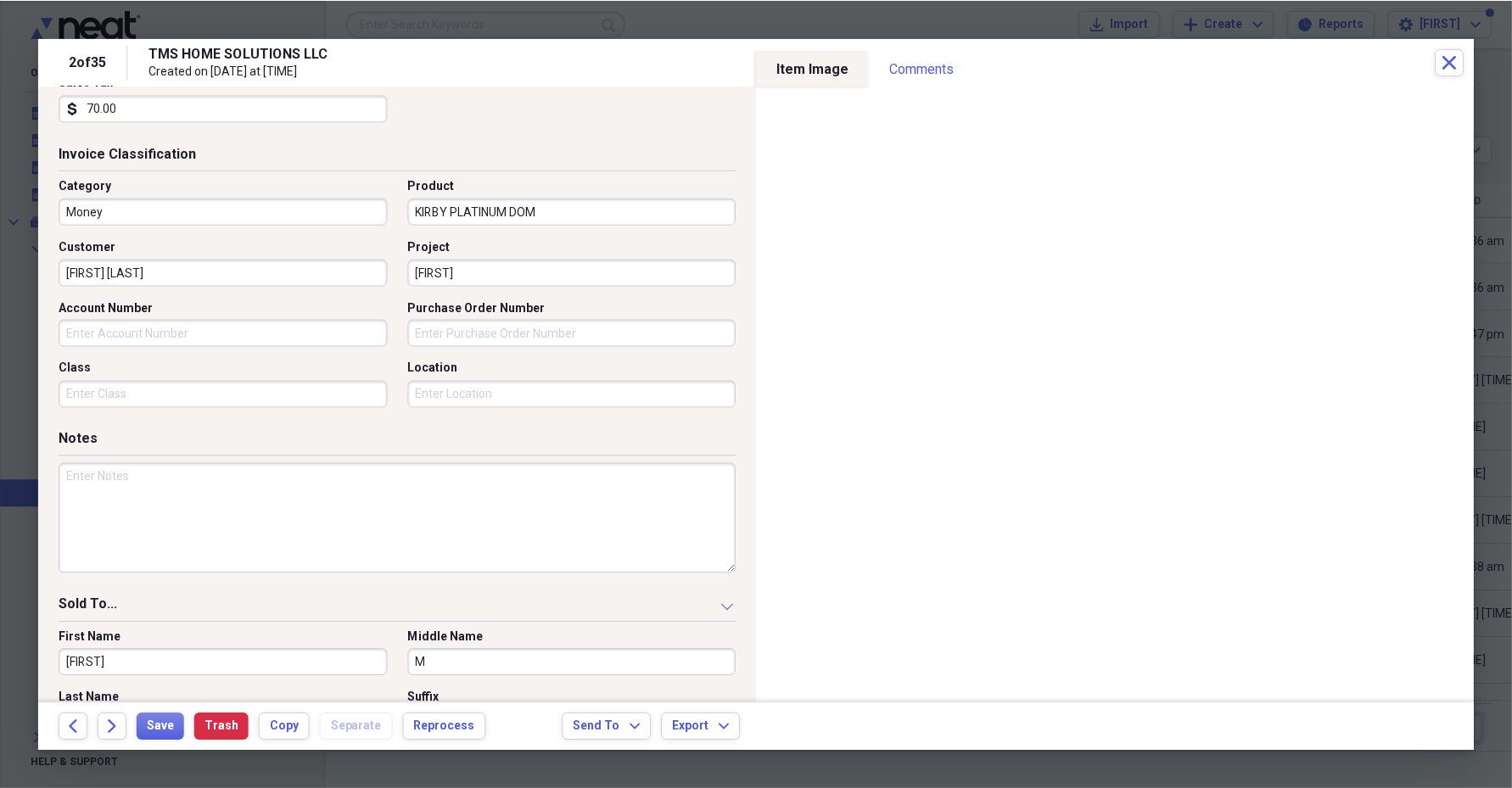 scroll, scrollTop: 364, scrollLeft: 0, axis: vertical 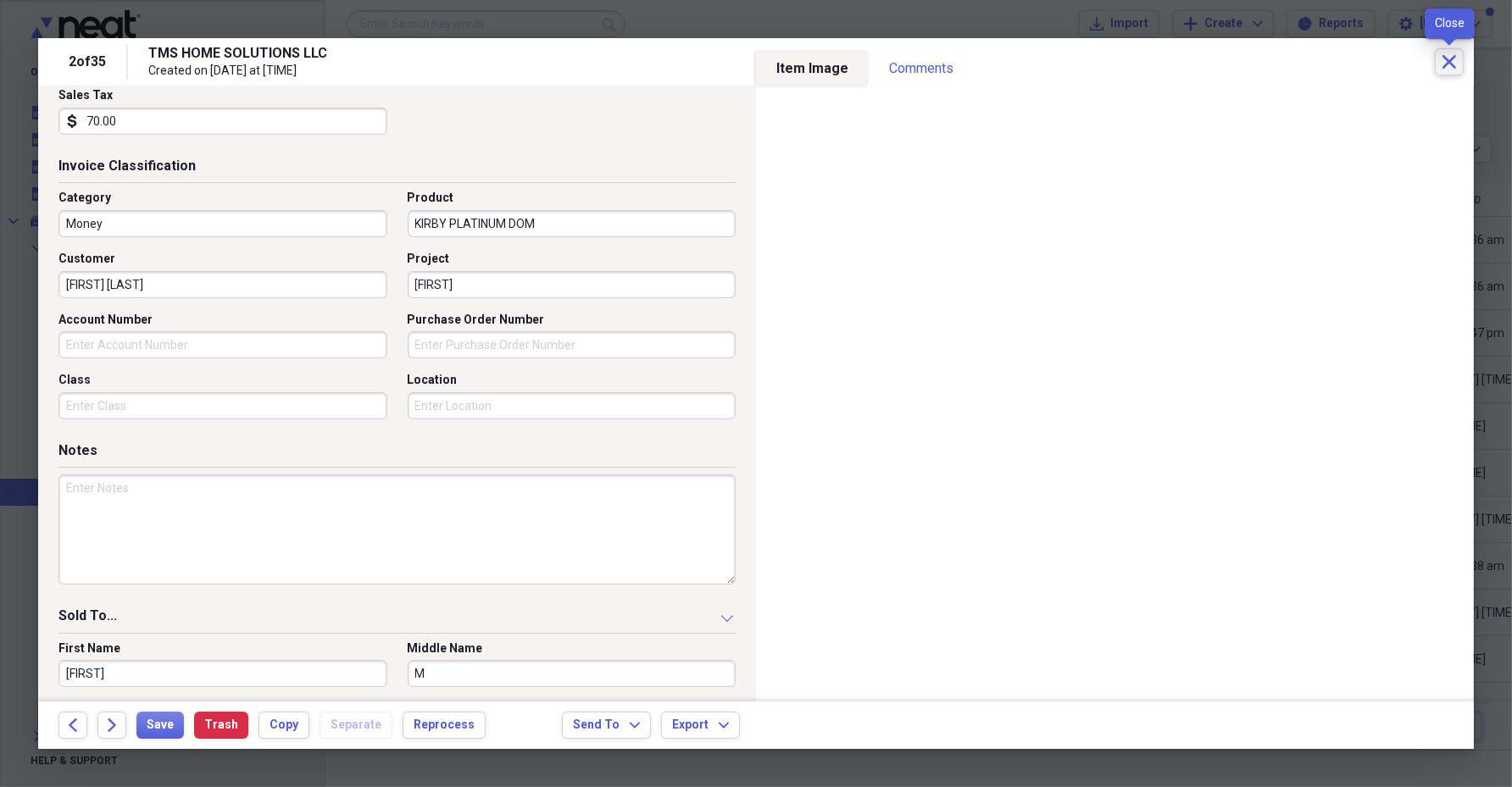click on "Close" 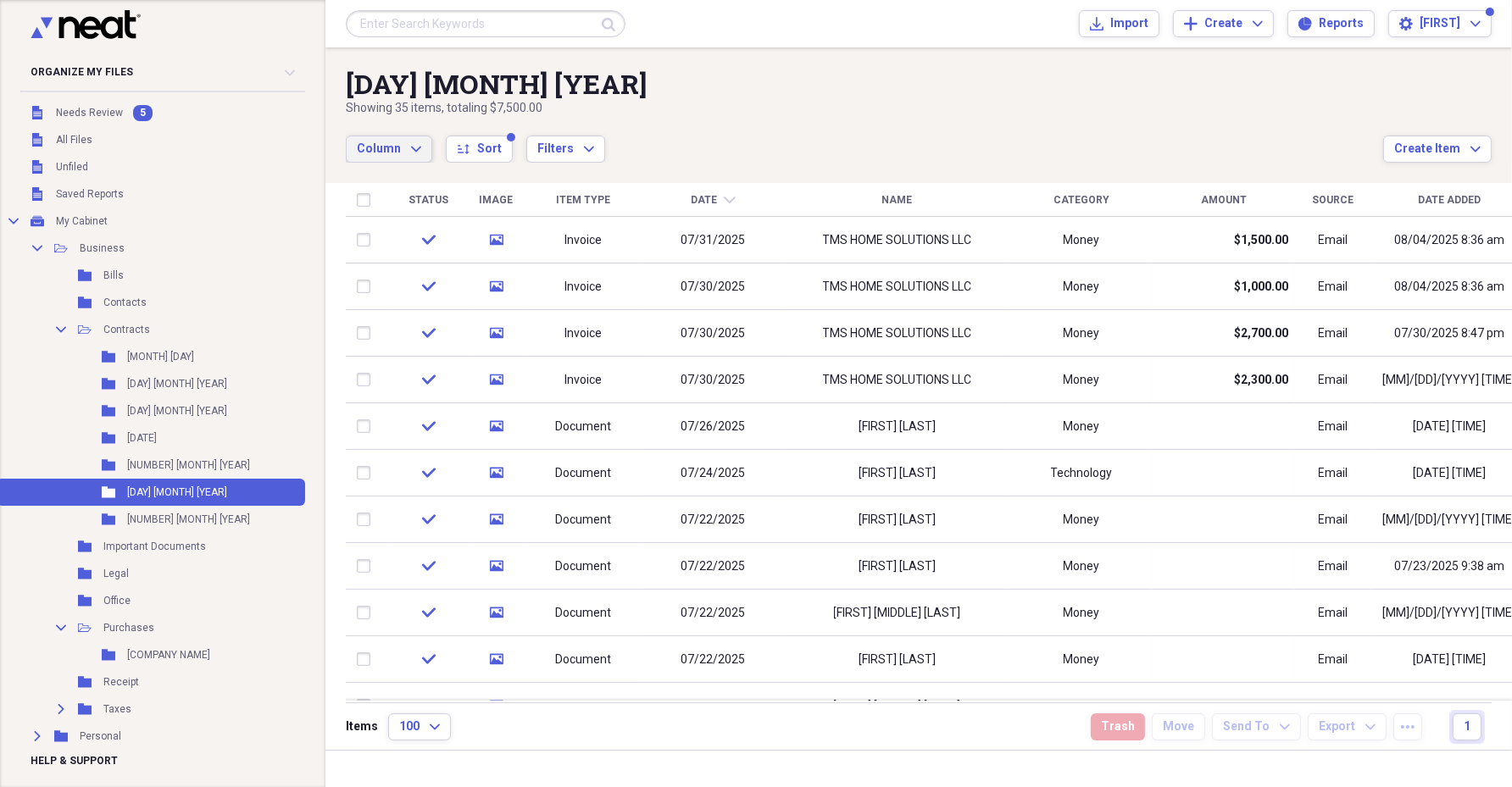 click on "Column Expand" at bounding box center [389, 149] 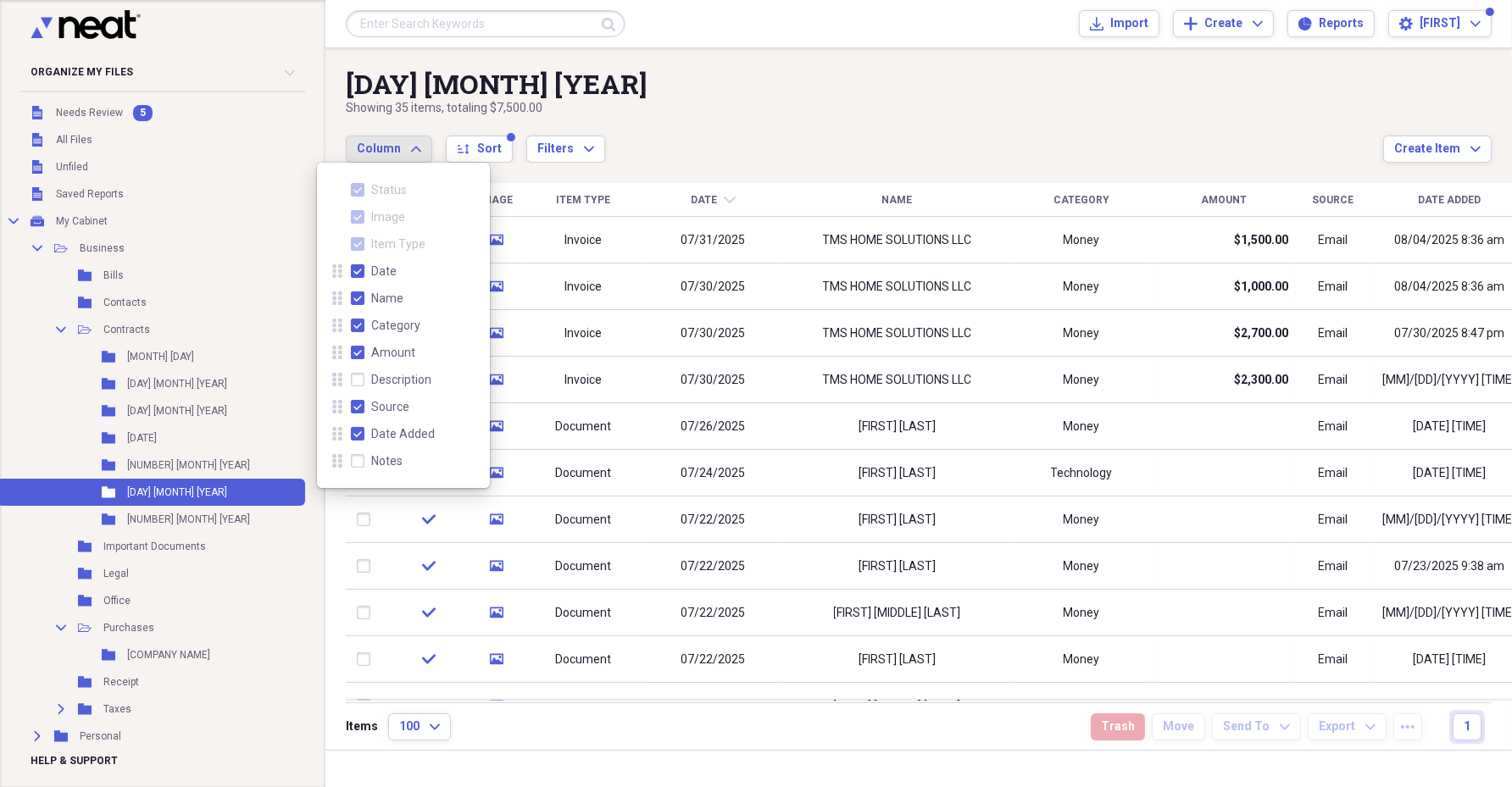 click on "Notes" at bounding box center (376, 461) 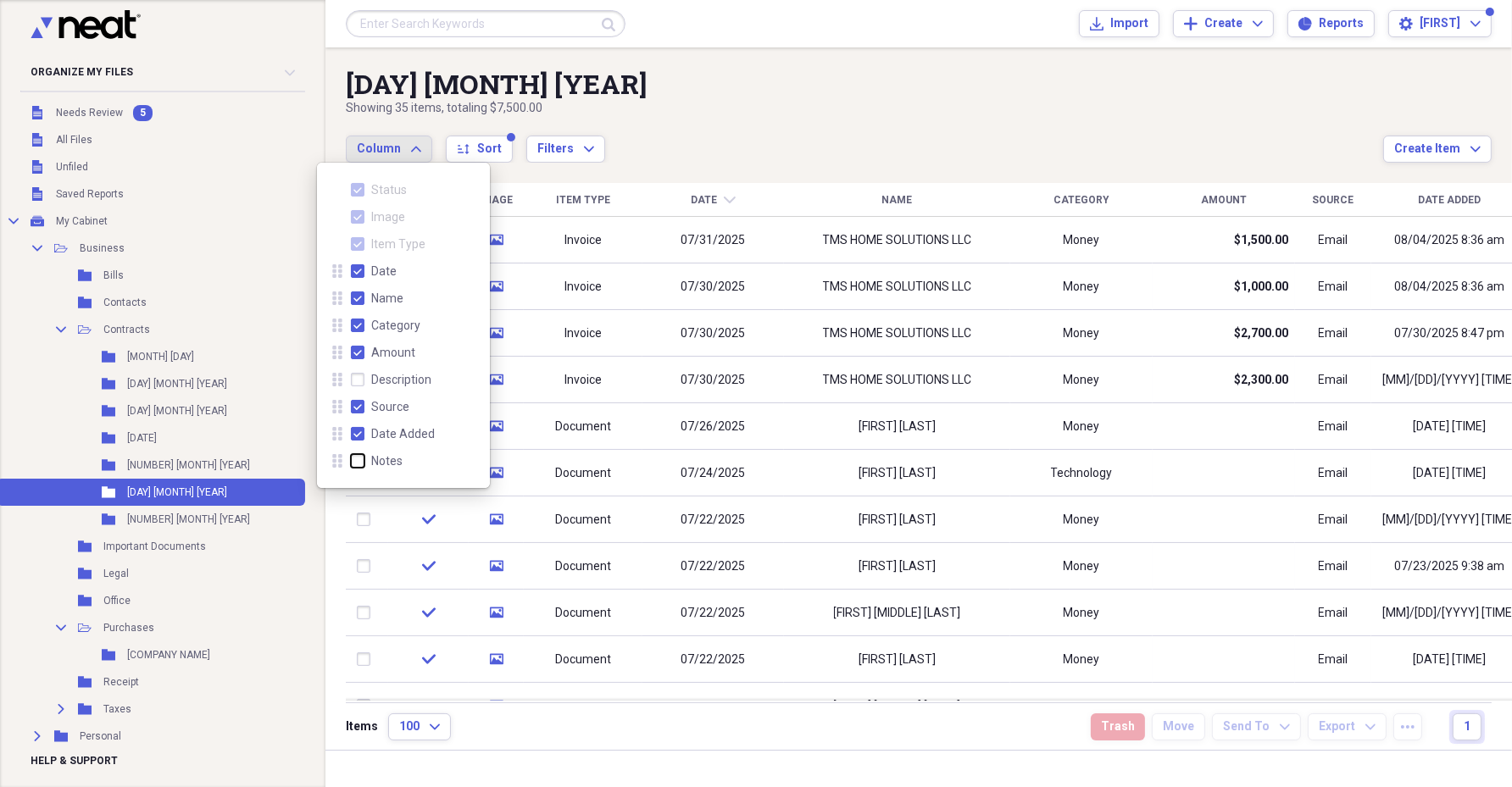 click on "Notes" at bounding box center (351, 460) 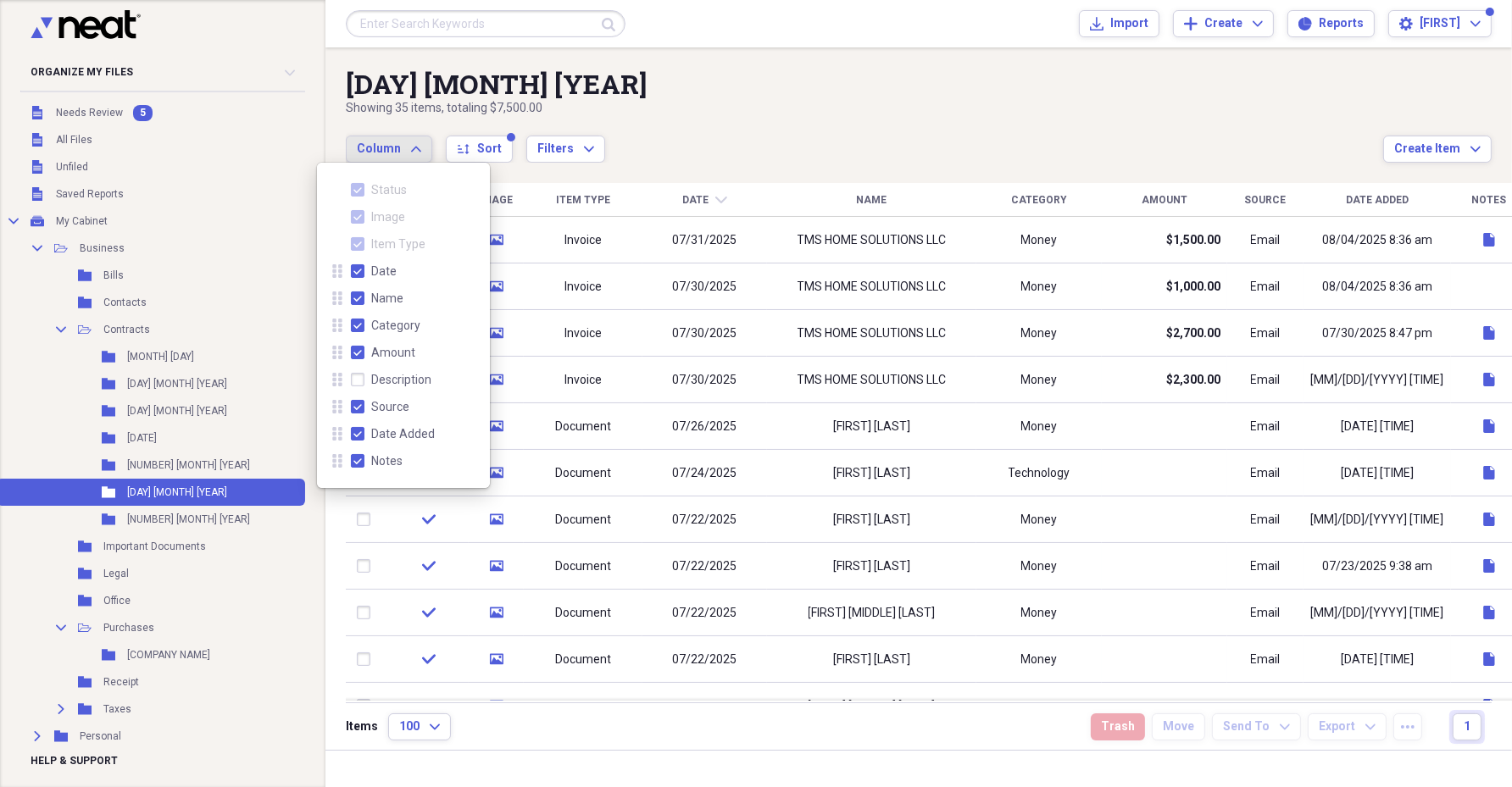click on "Column Expand sort Sort Filters  Expand" at bounding box center [864, 140] 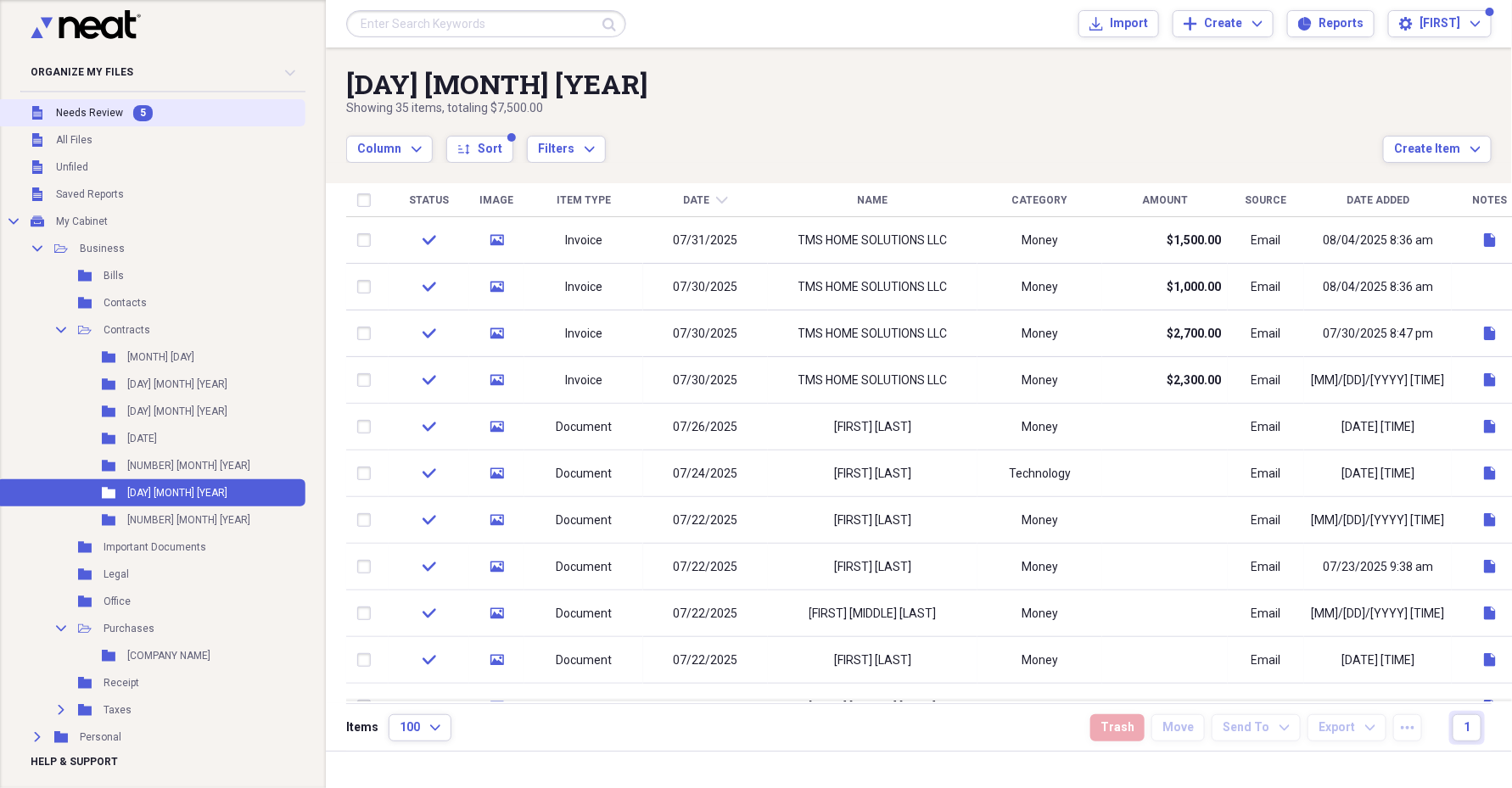 click on "Unfiled Needs Review 5" at bounding box center (151, 113) 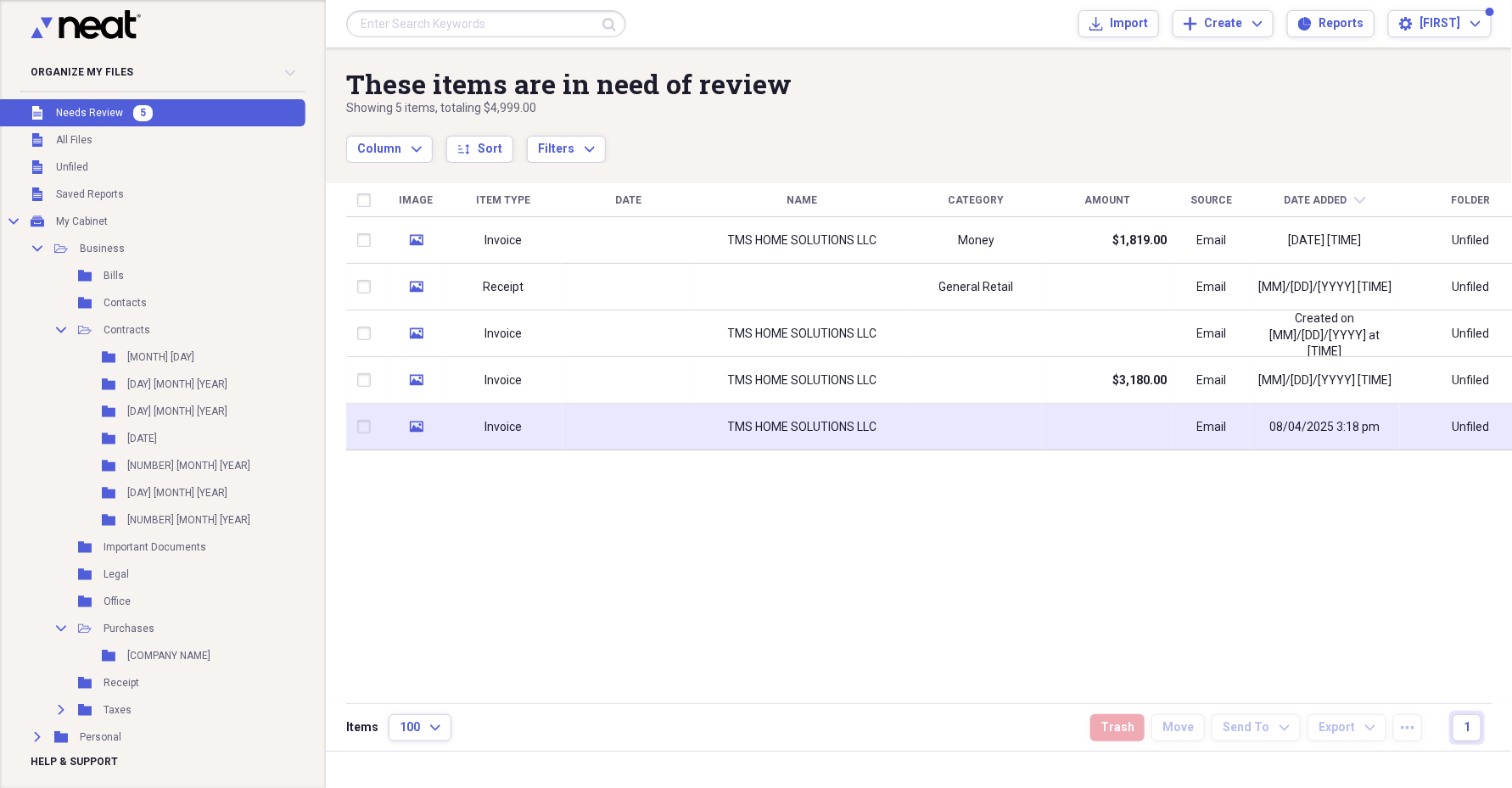 click 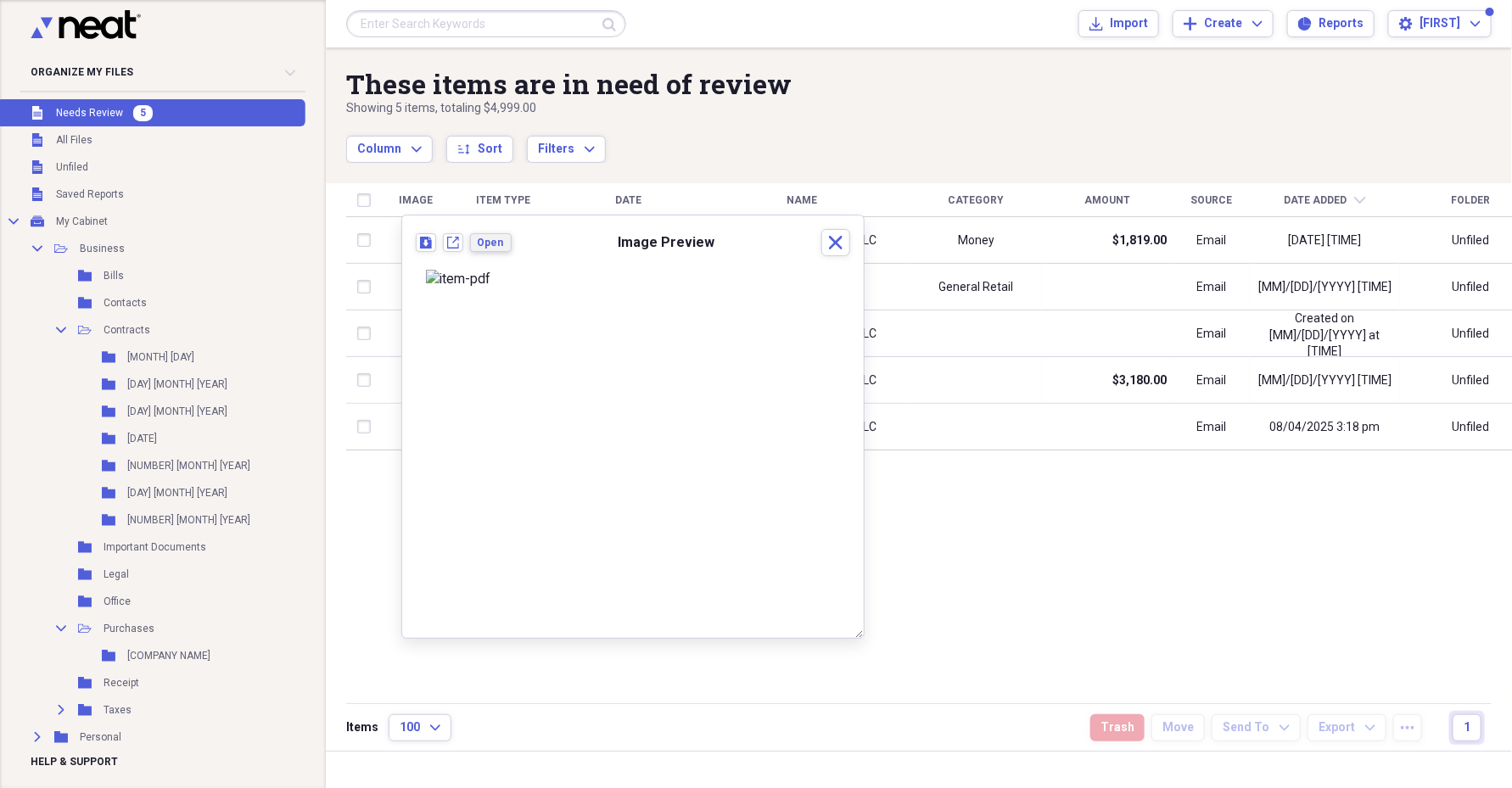 click on "Open" at bounding box center [490, 243] 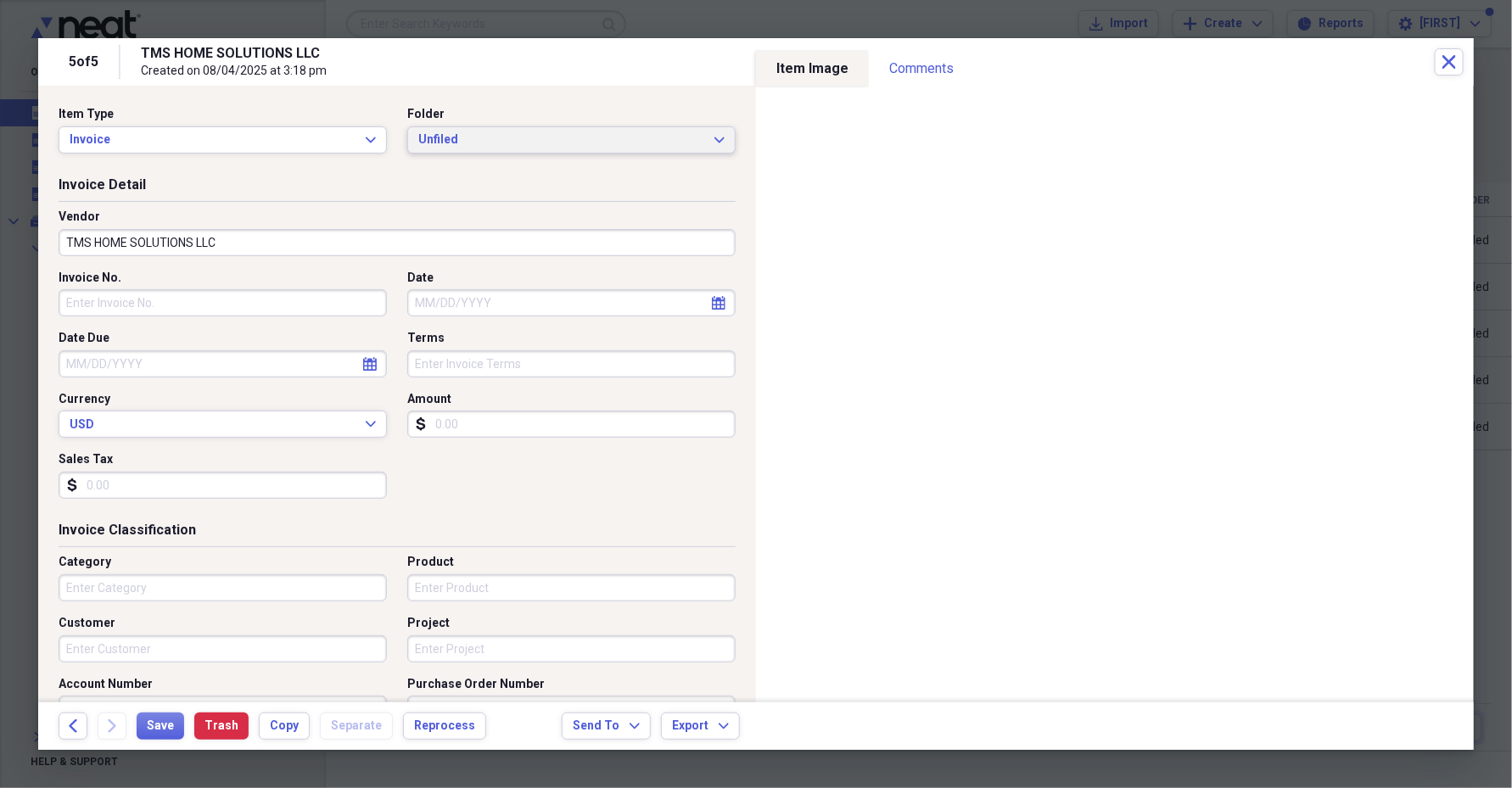 click on "Unfiled" at bounding box center [561, 140] 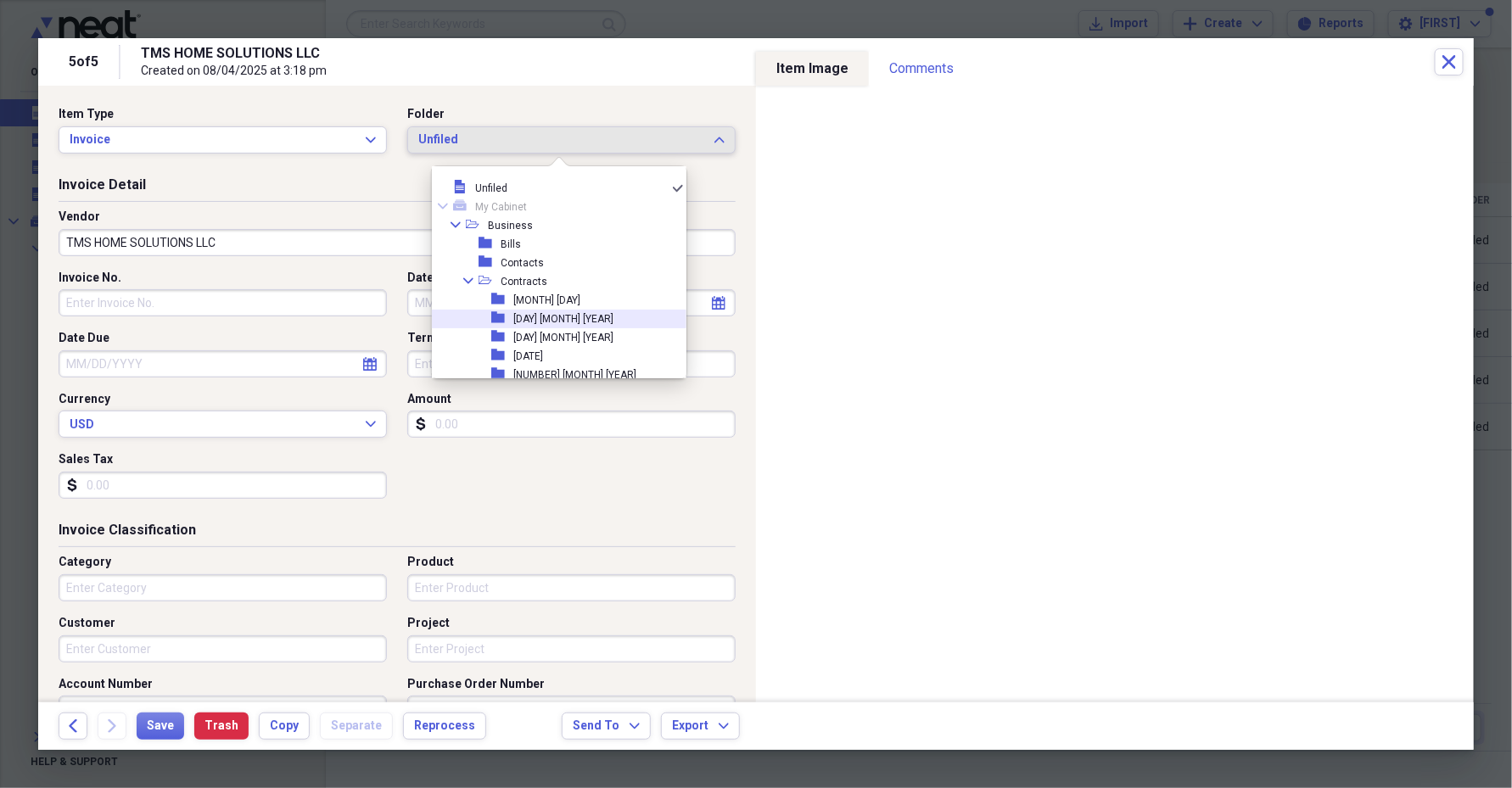 scroll, scrollTop: 211, scrollLeft: 0, axis: vertical 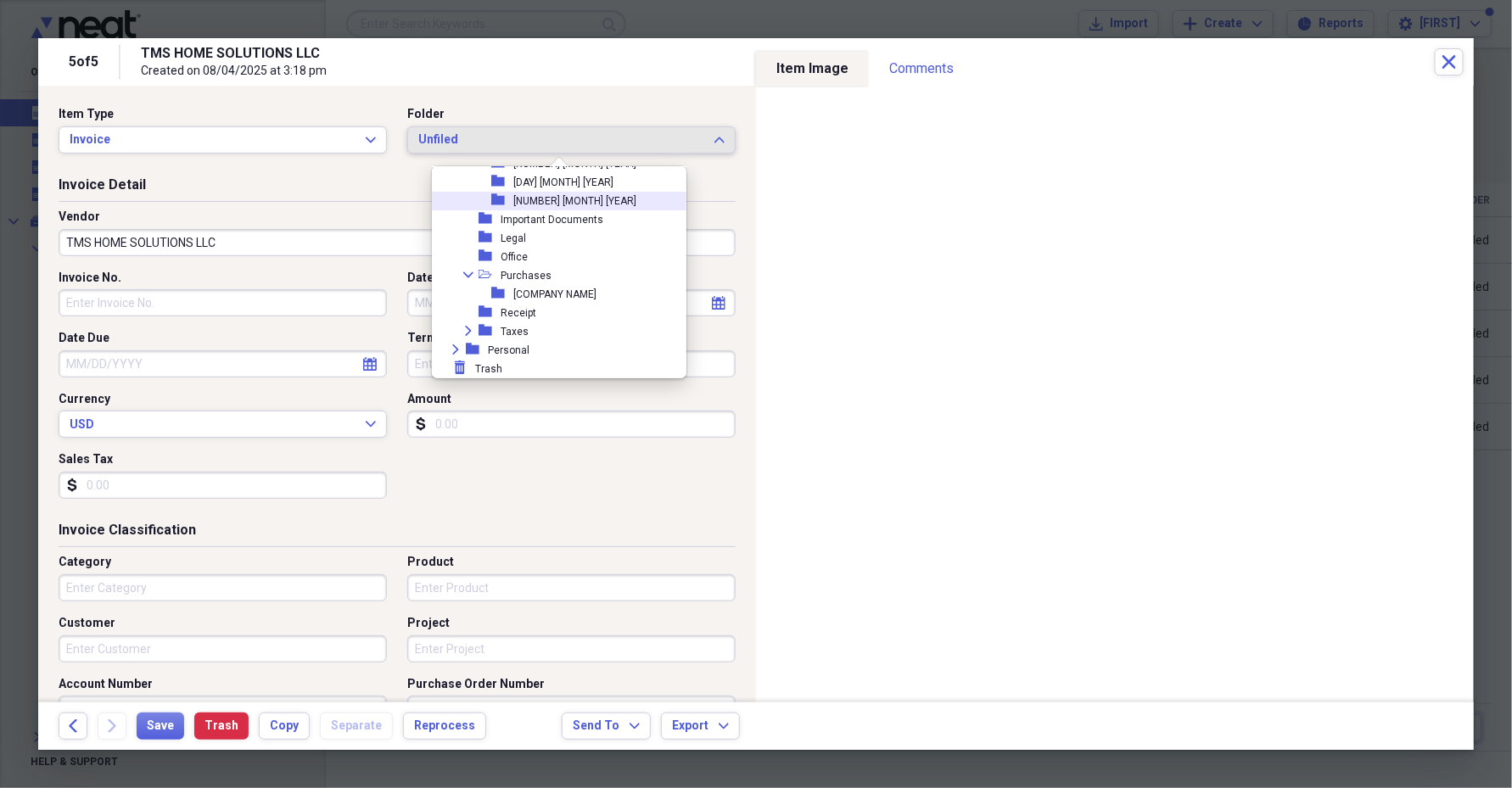 click on "[NUMBER] [MONTH] [YEAR]" at bounding box center (574, 201) 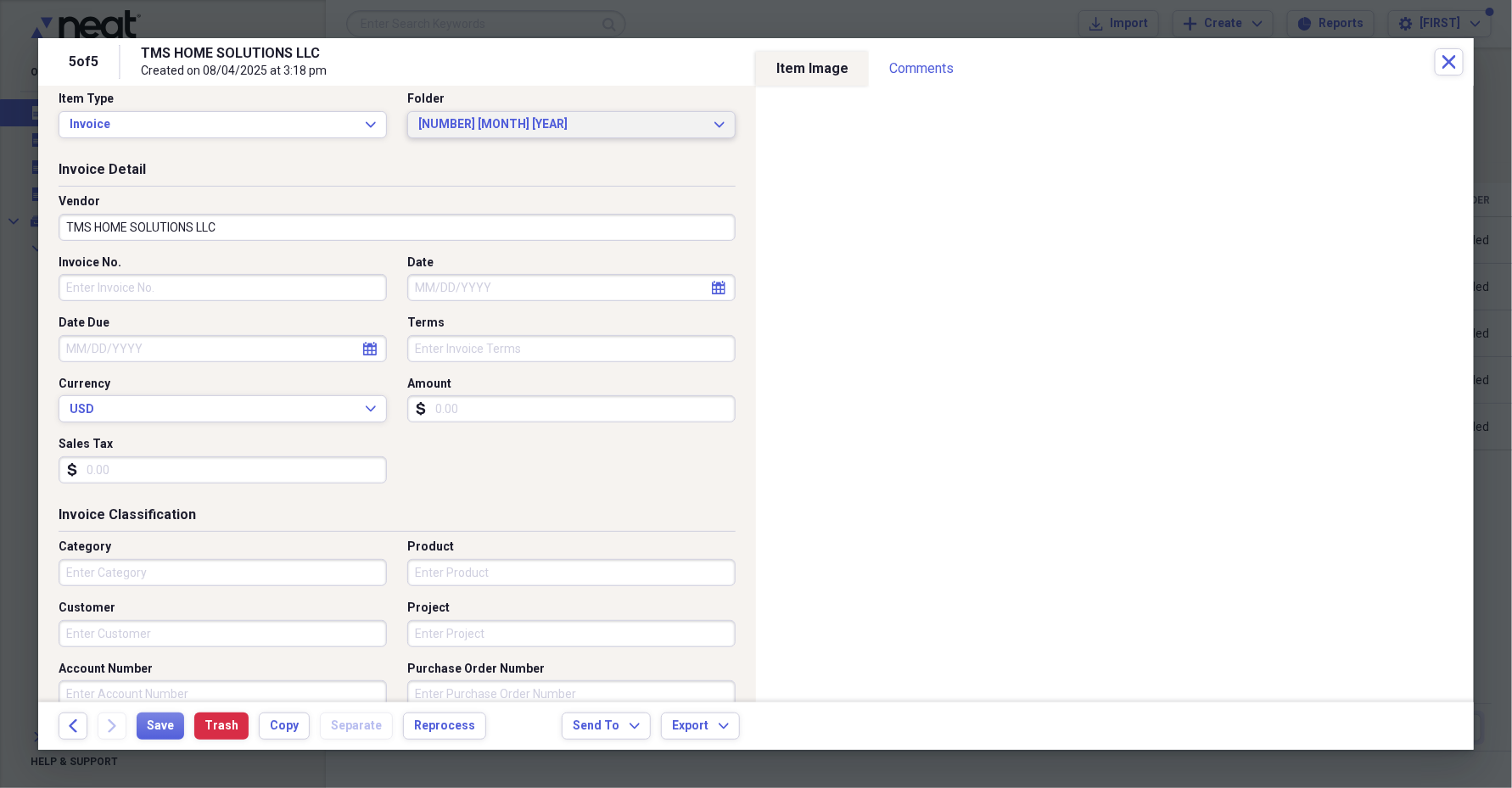 scroll, scrollTop: 0, scrollLeft: 0, axis: both 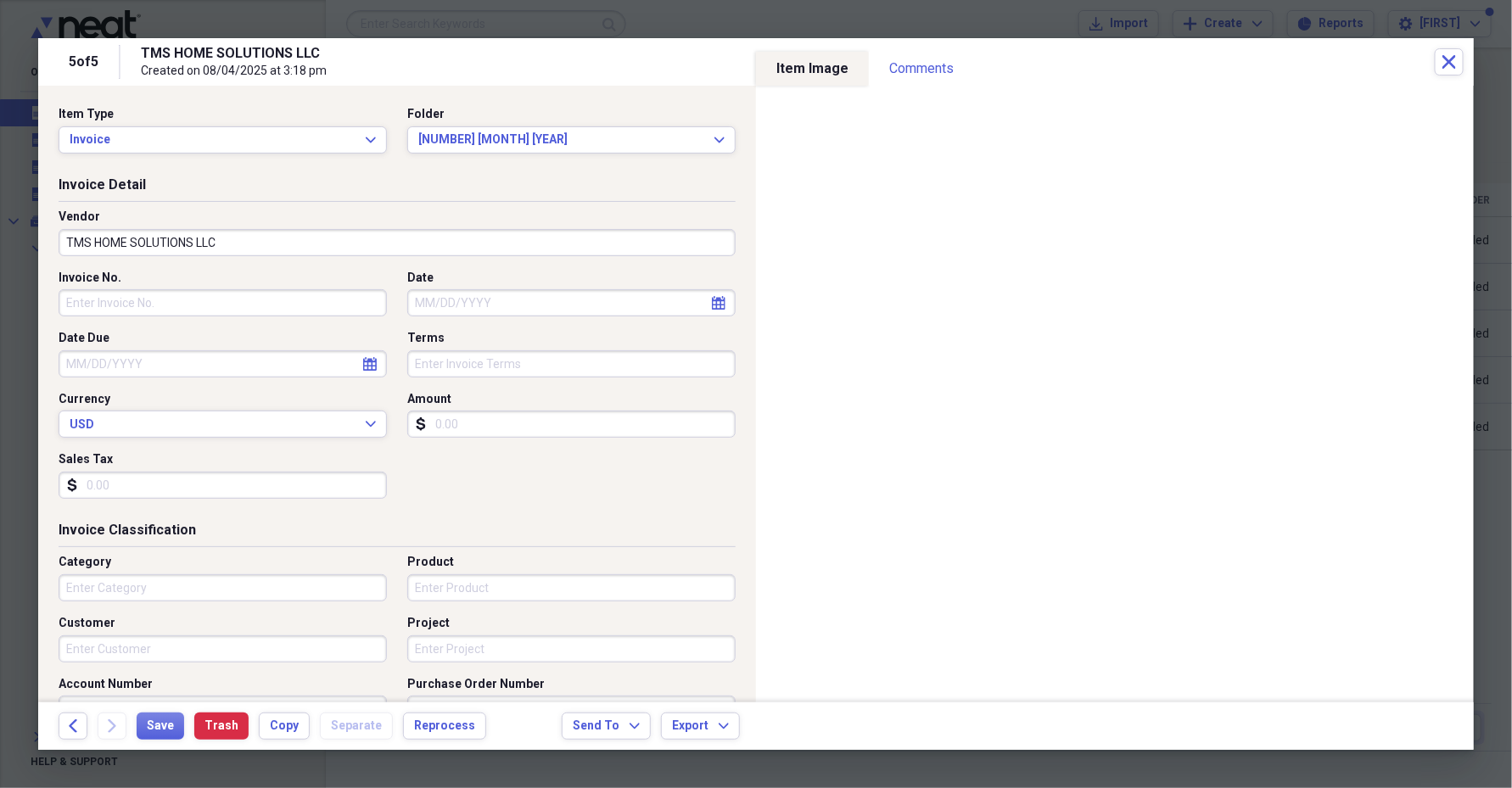 click on "Product" at bounding box center [571, 588] 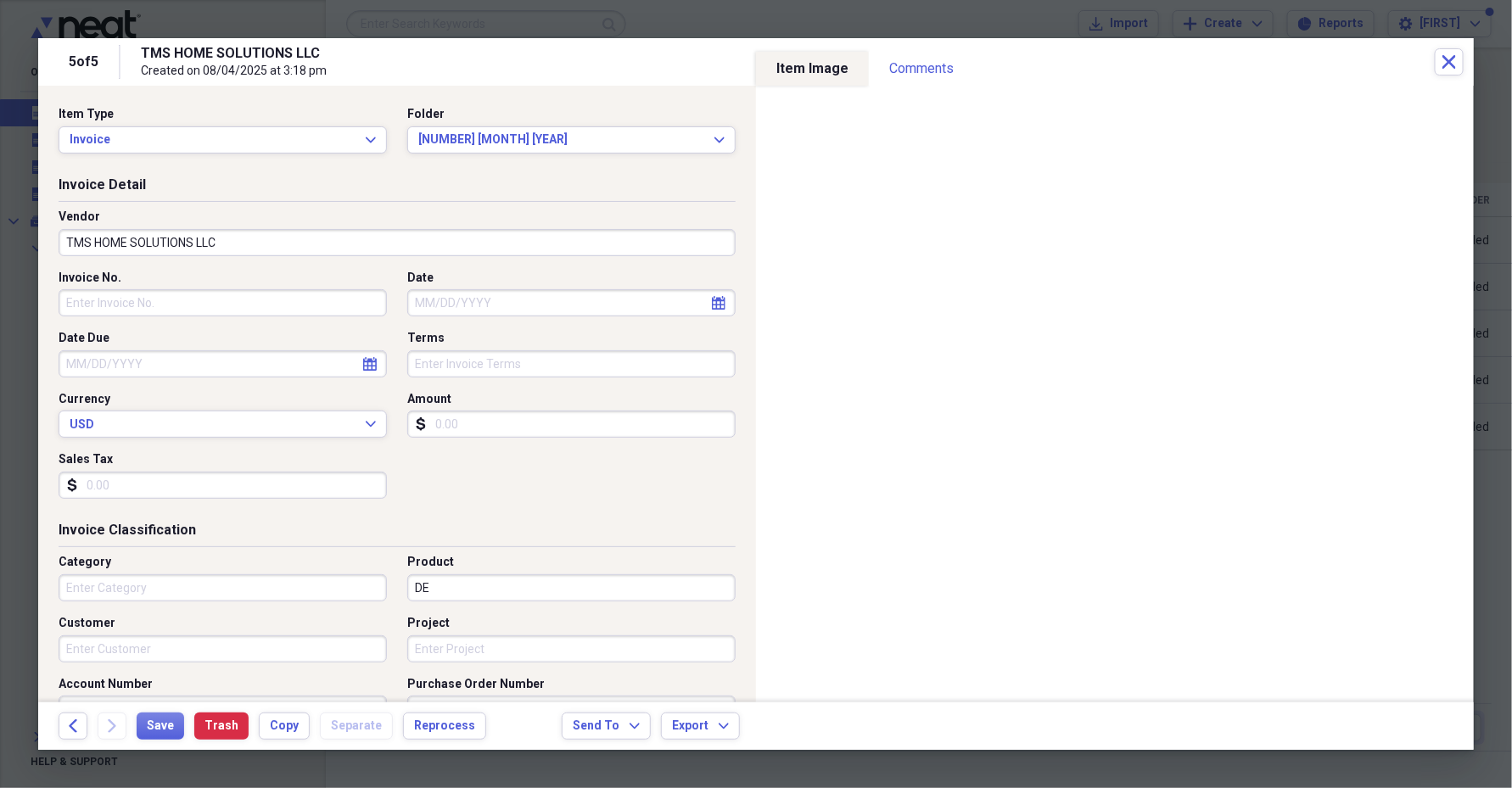 type on "D" 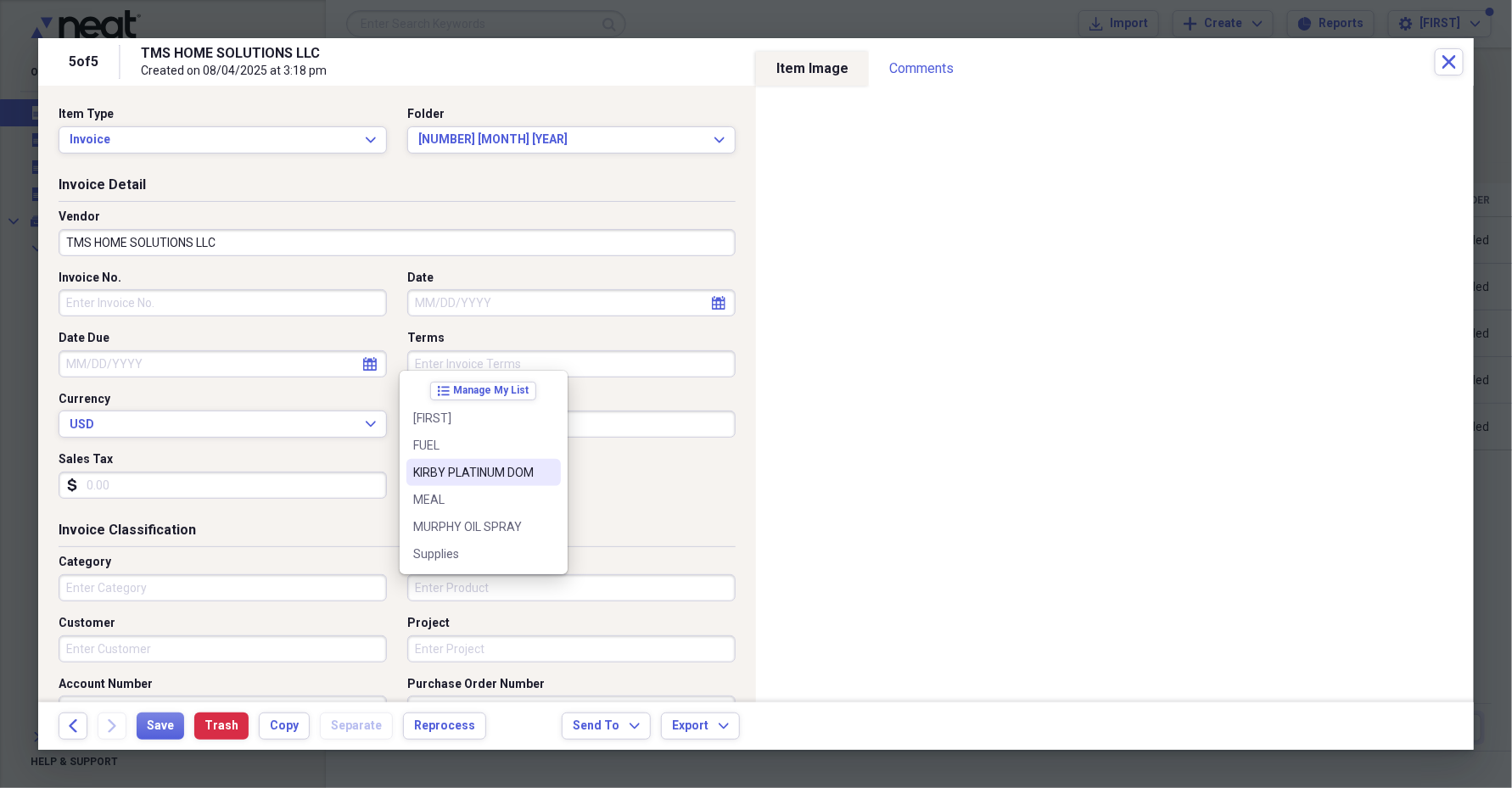 drag, startPoint x: 529, startPoint y: 467, endPoint x: 524, endPoint y: 460, distance: 8.60233 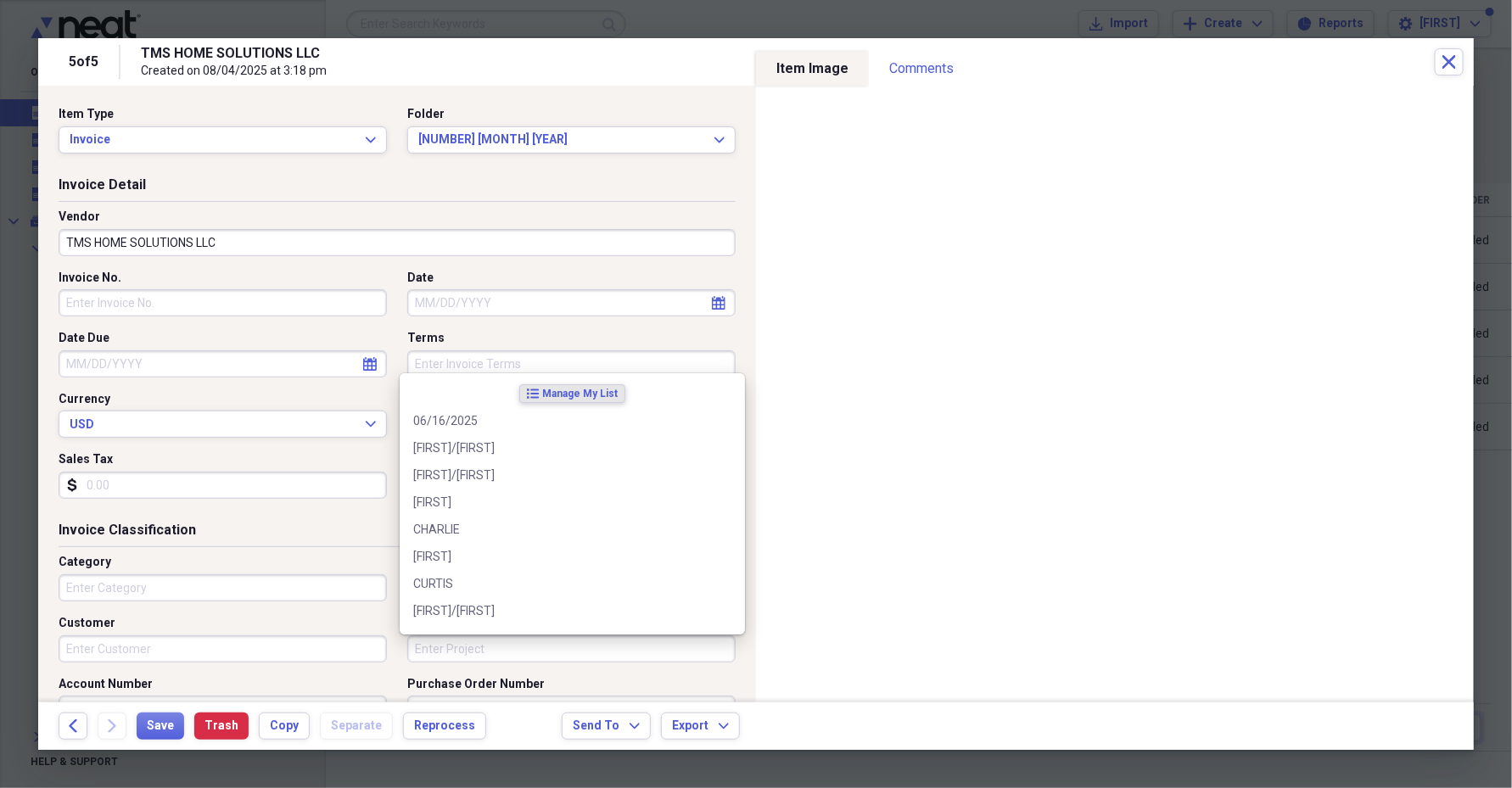 click on "Project" at bounding box center [571, 649] 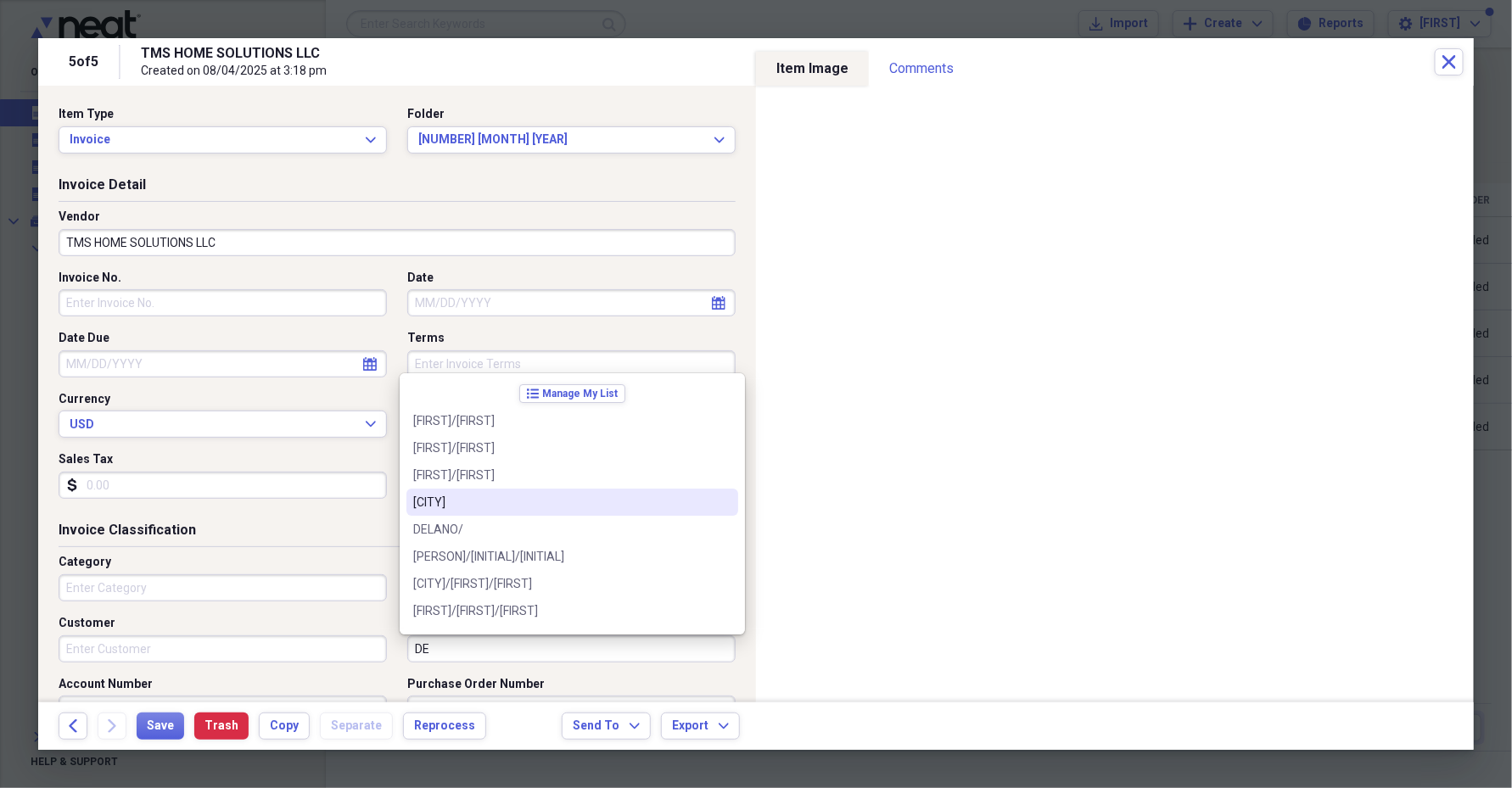 click on "[CITY]" at bounding box center [562, 502] 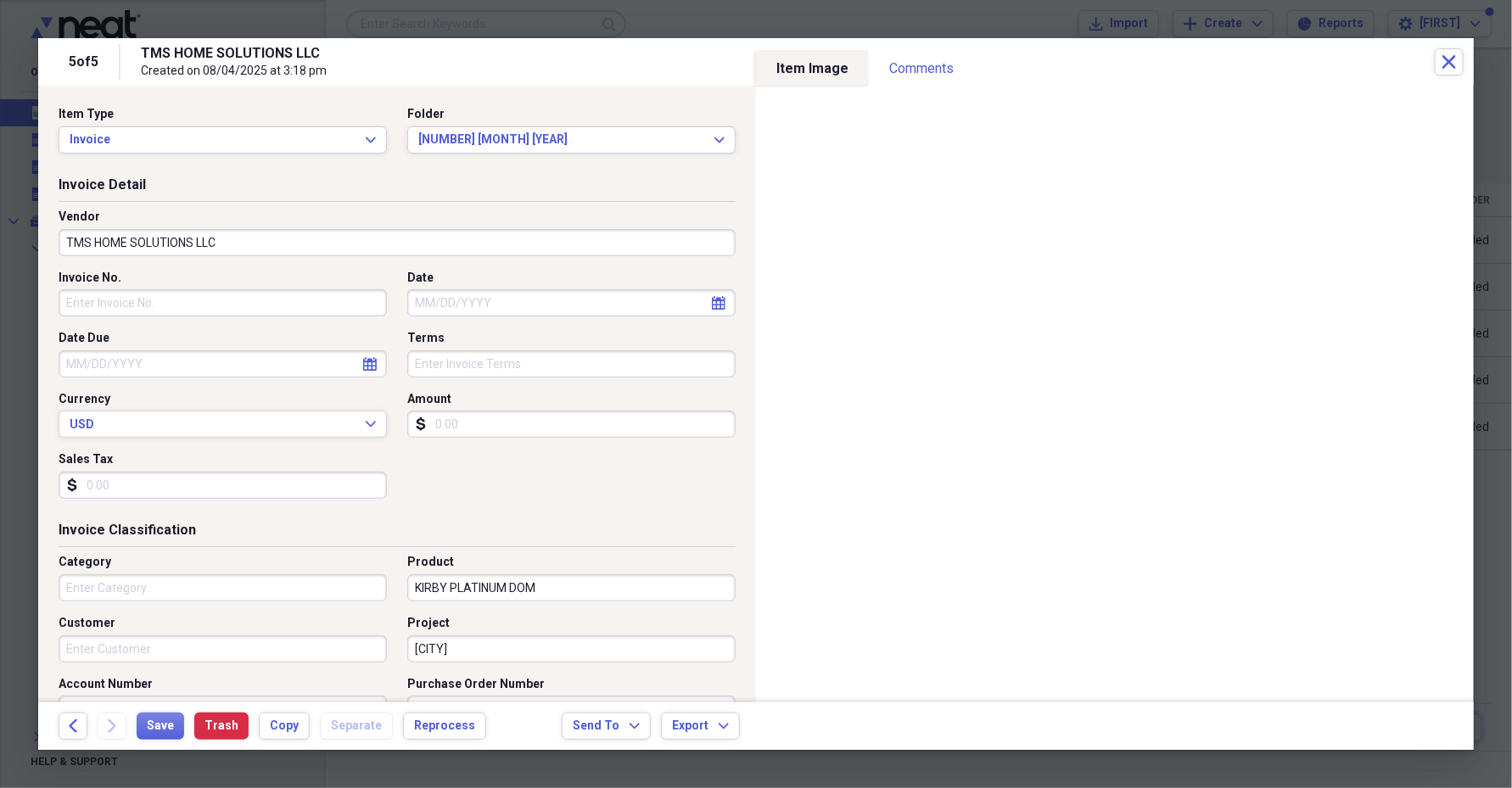 click on "[CITY]" at bounding box center (571, 649) 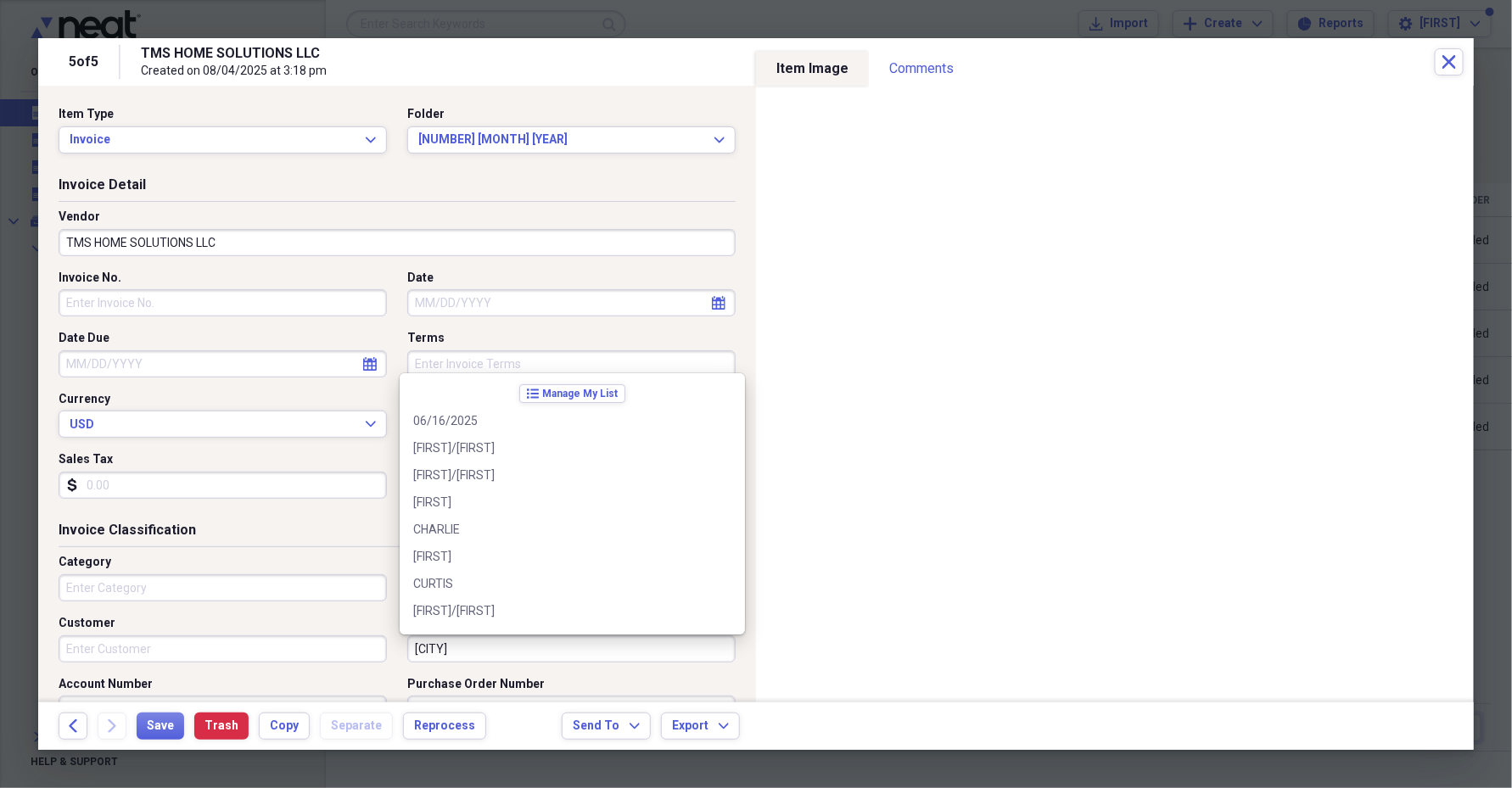 click on "[CITY]" at bounding box center (571, 649) 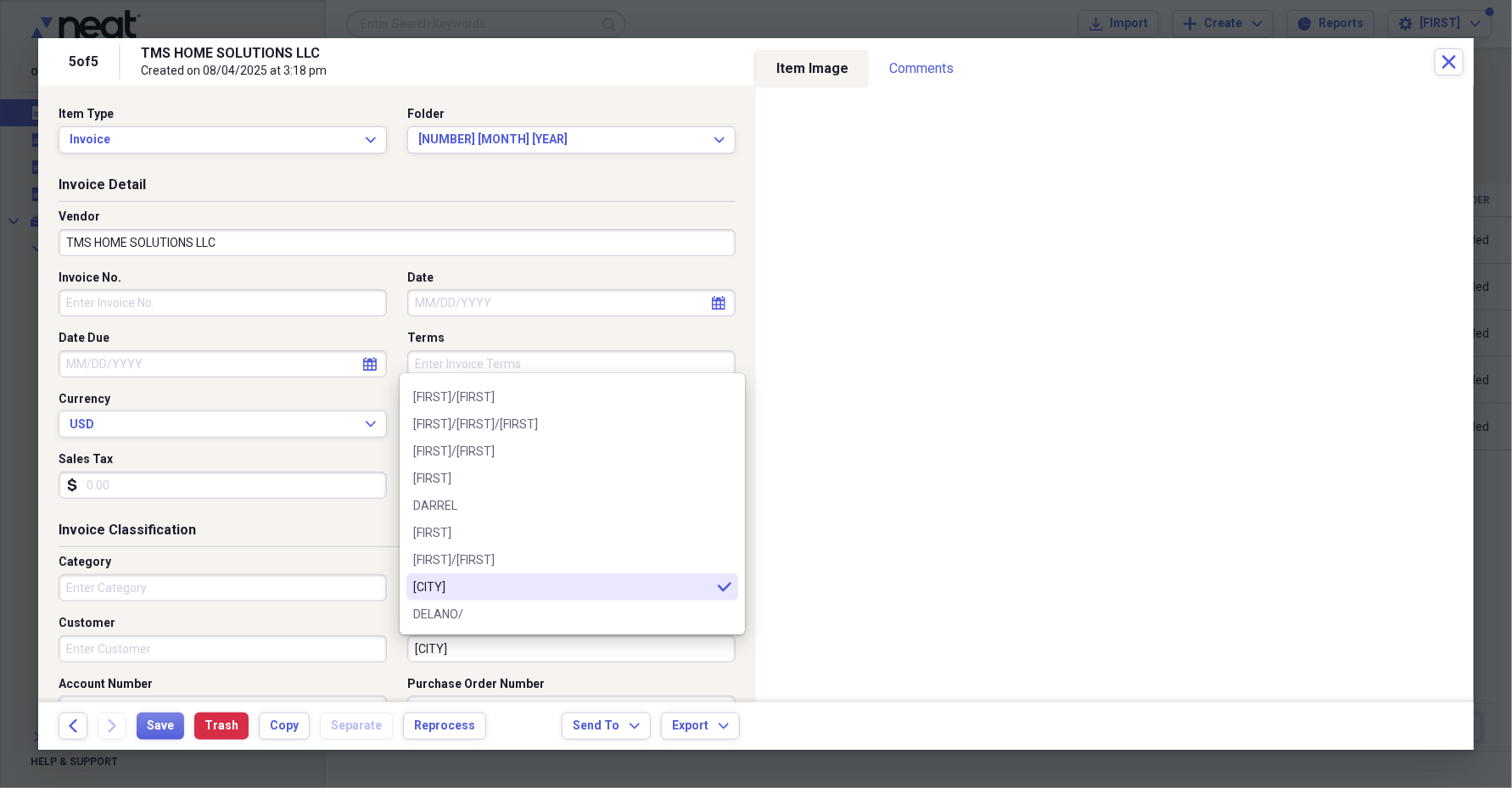 click on "[CITY]" at bounding box center (571, 649) 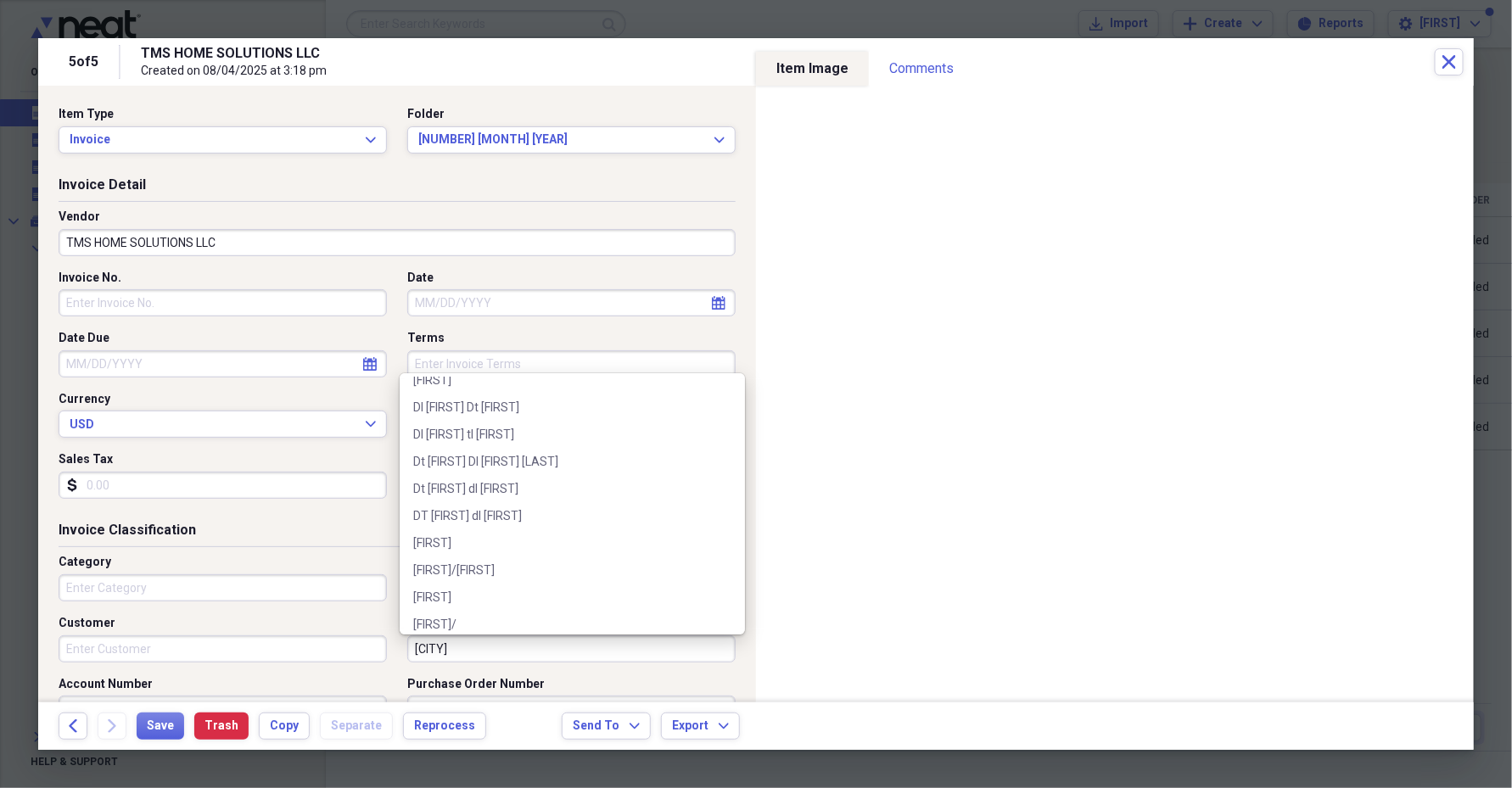 scroll, scrollTop: 1013, scrollLeft: 0, axis: vertical 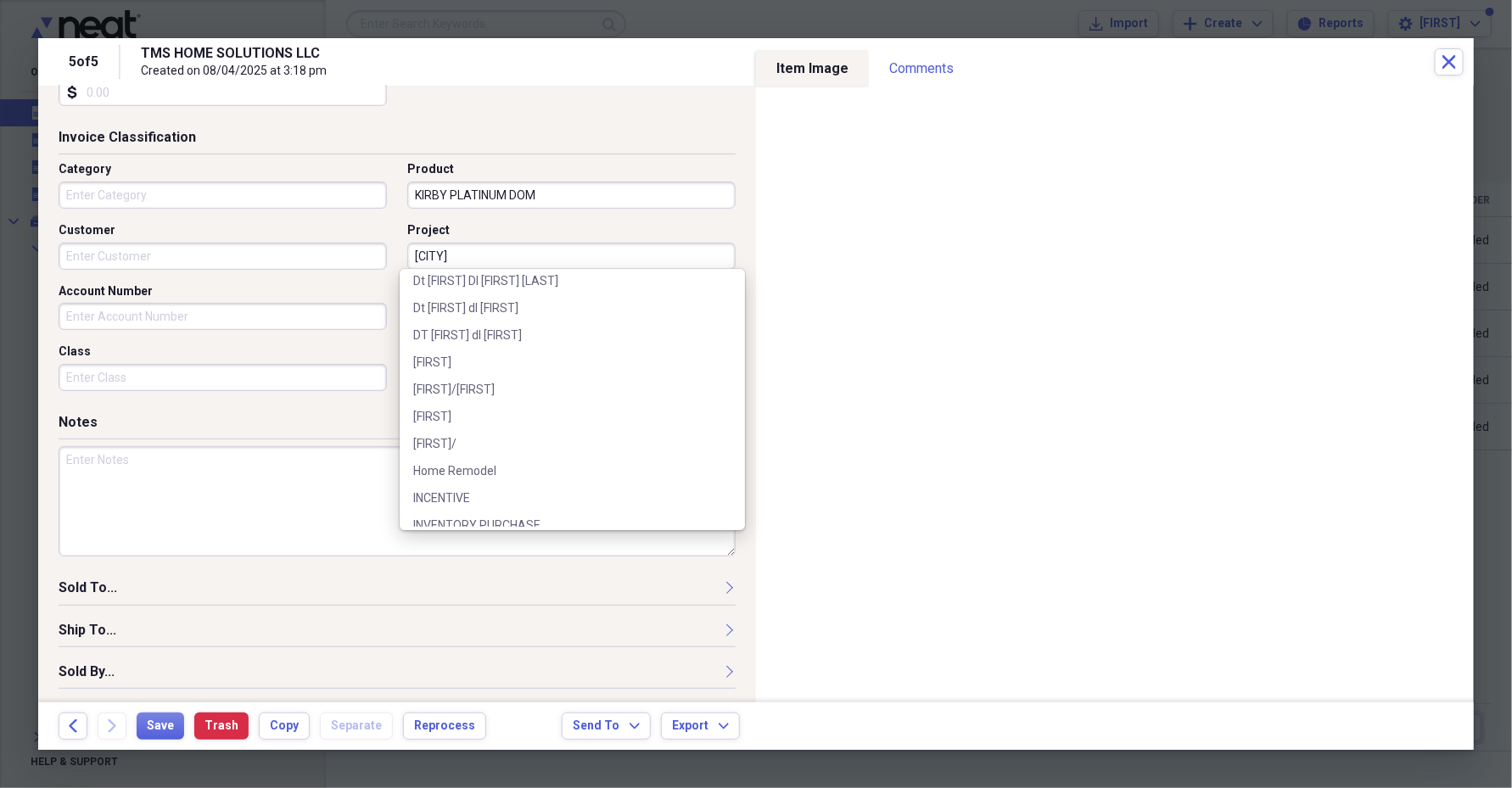 click on "Sold By..." at bounding box center (397, 675) 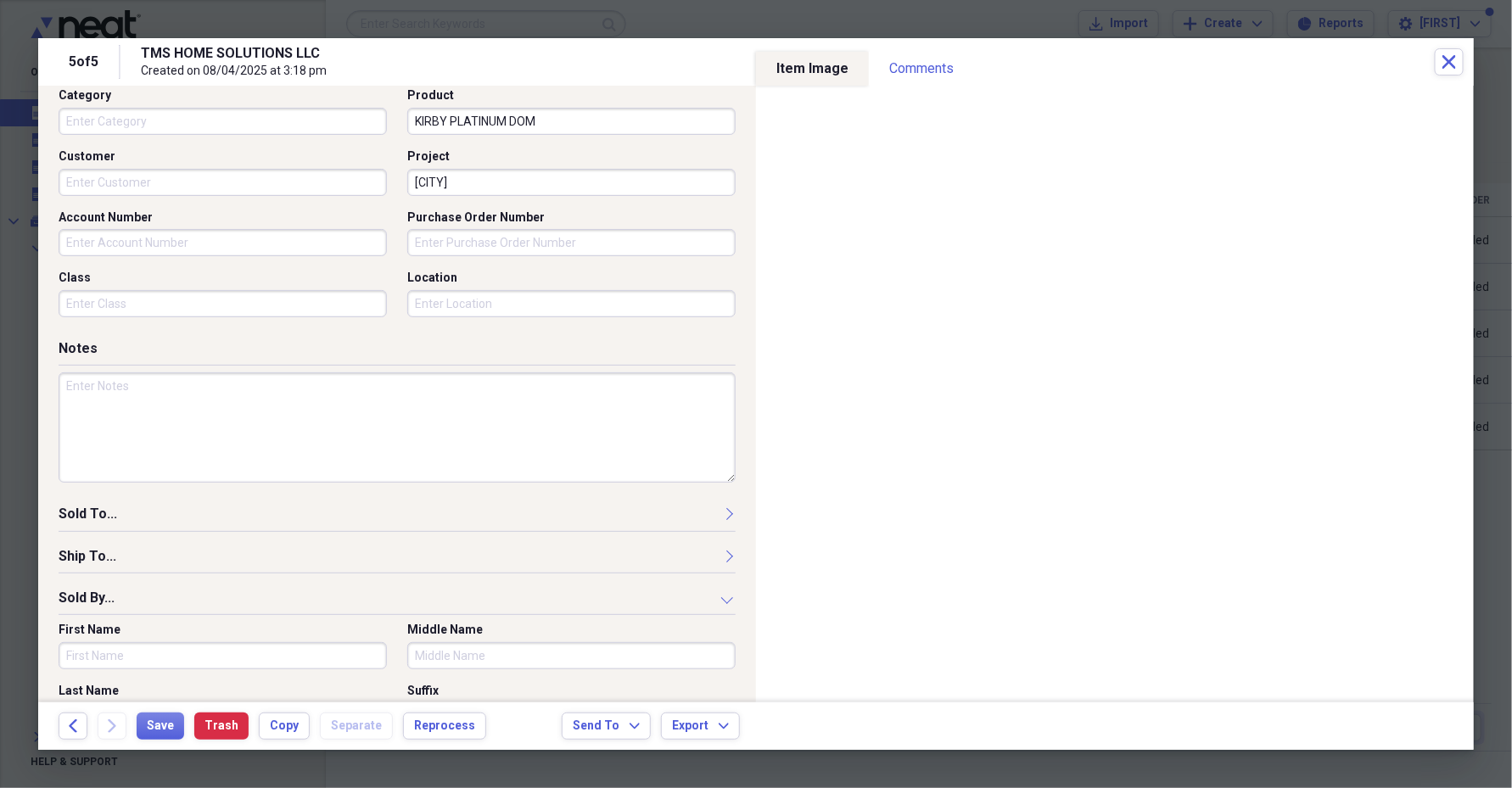 scroll, scrollTop: 605, scrollLeft: 0, axis: vertical 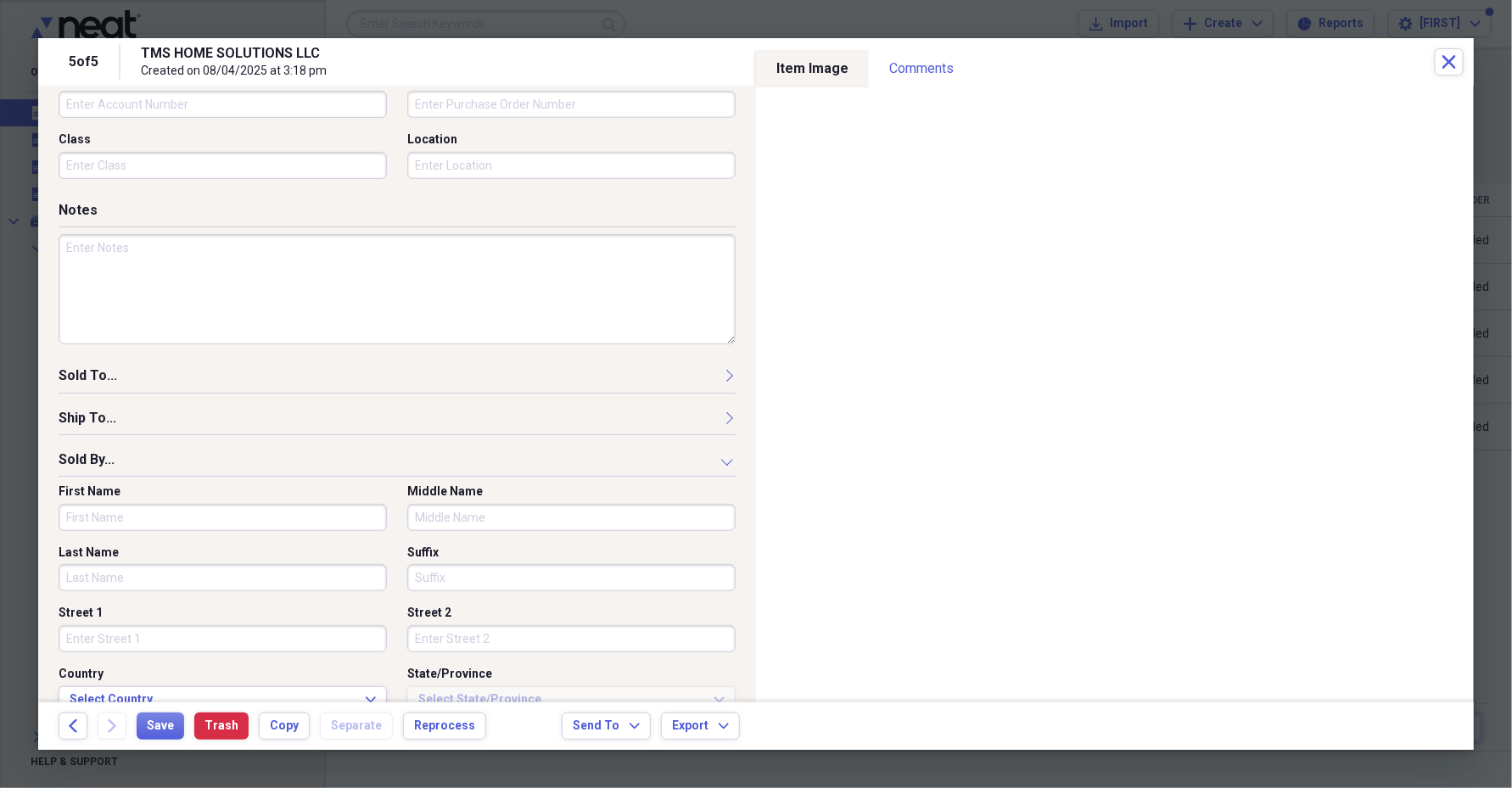 click on "First Name" at bounding box center [222, 517] 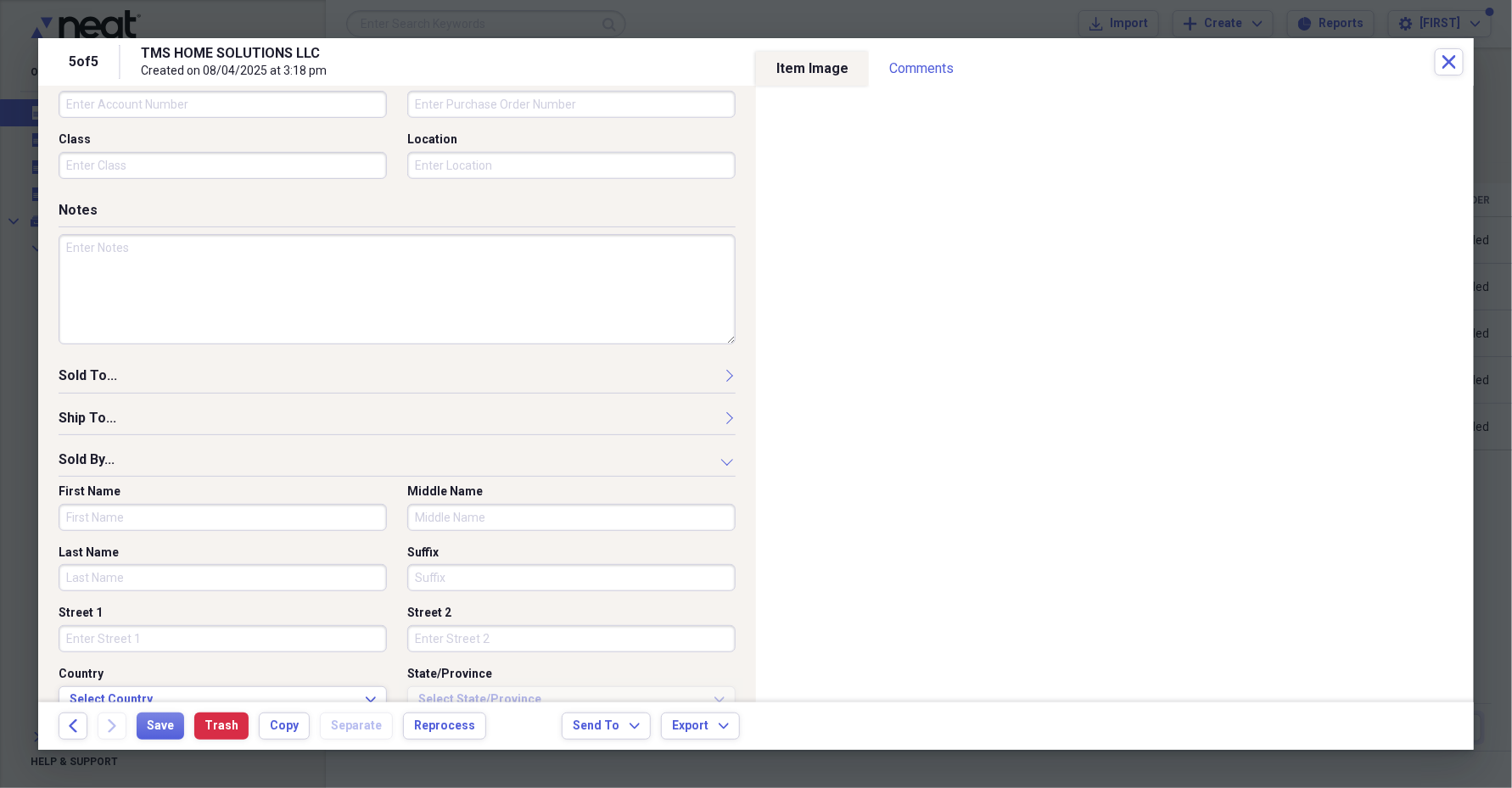 paste on "[CITY]" 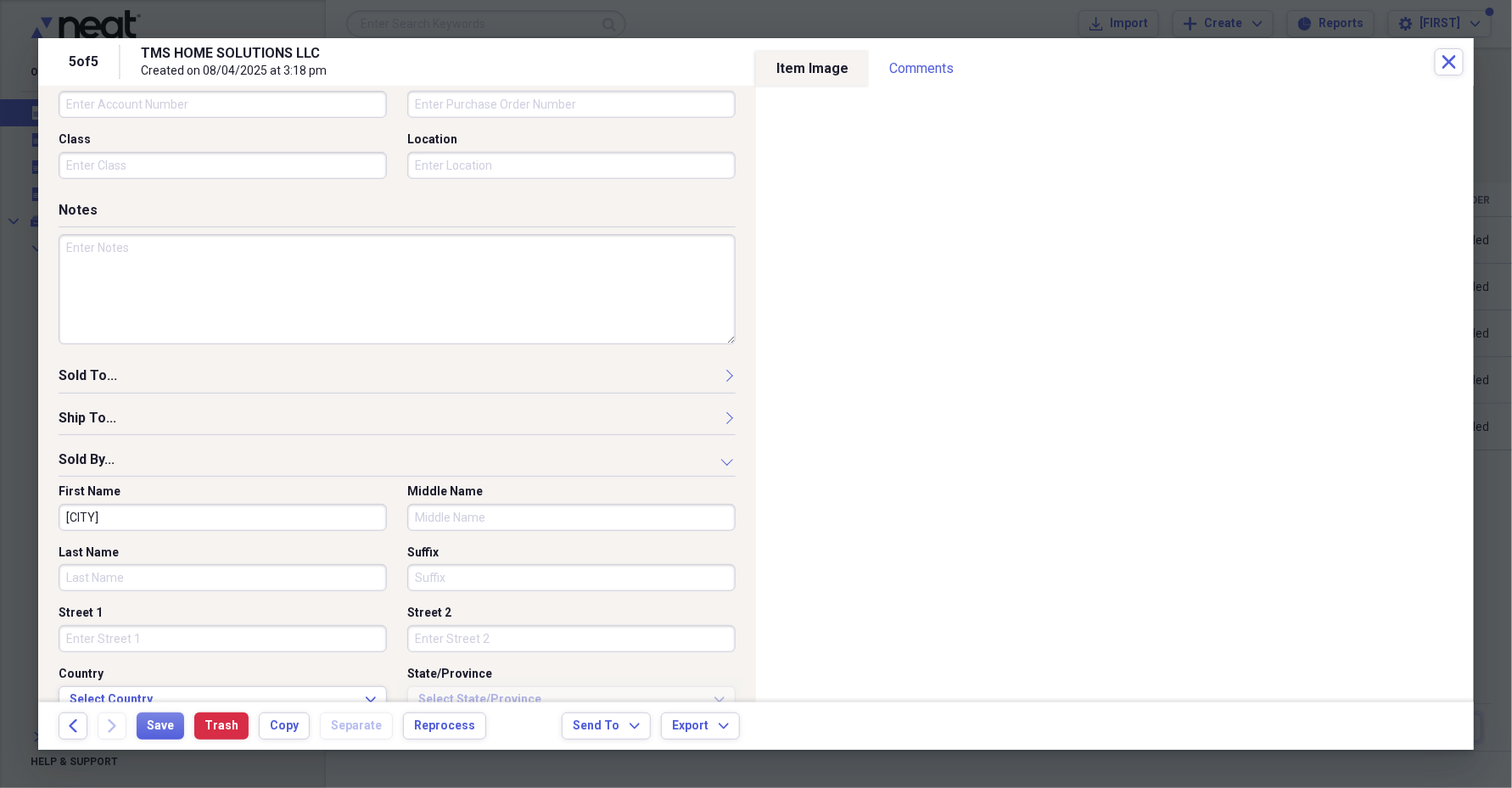 type on "[CITY]" 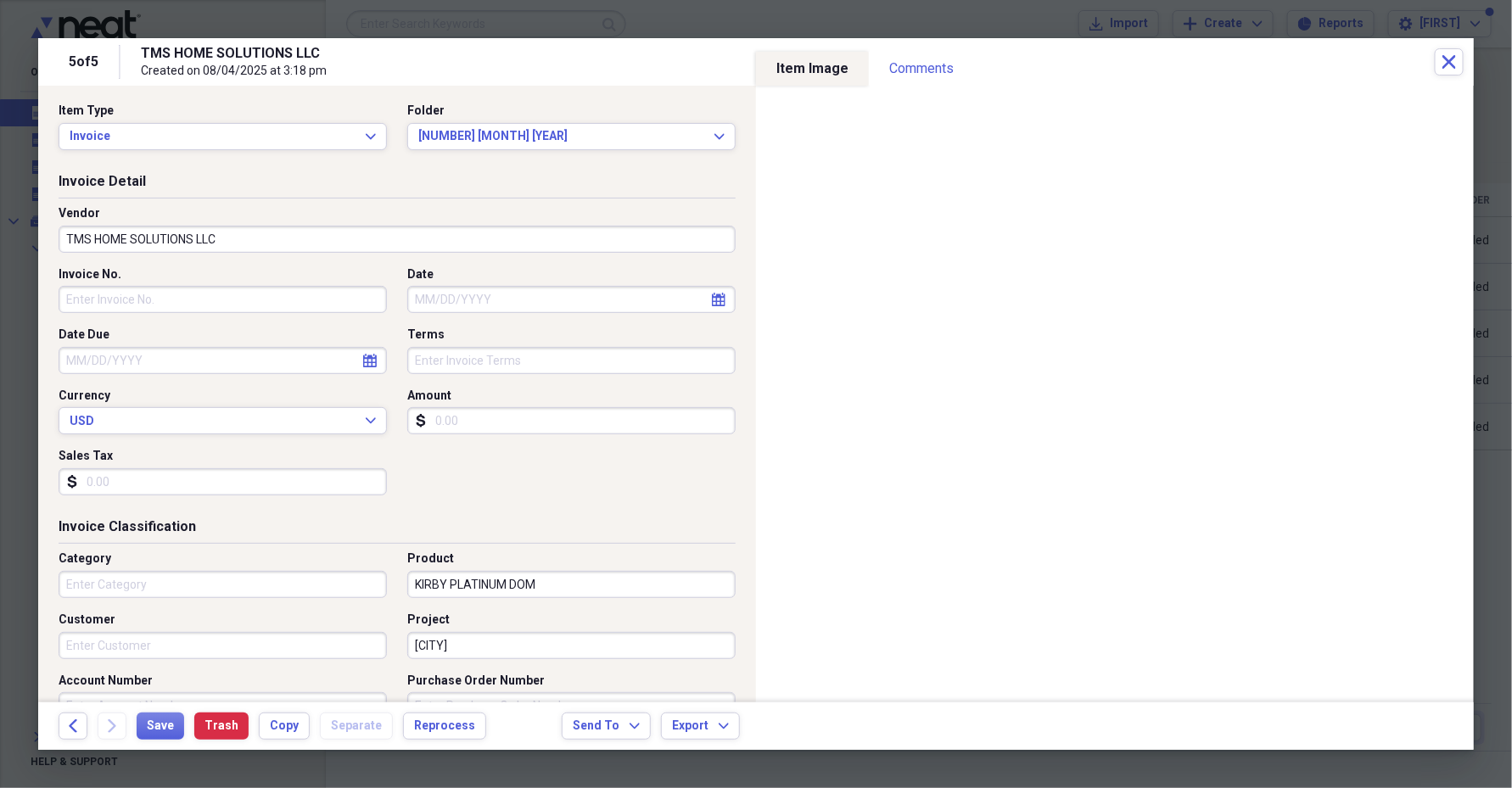 scroll, scrollTop: 0, scrollLeft: 0, axis: both 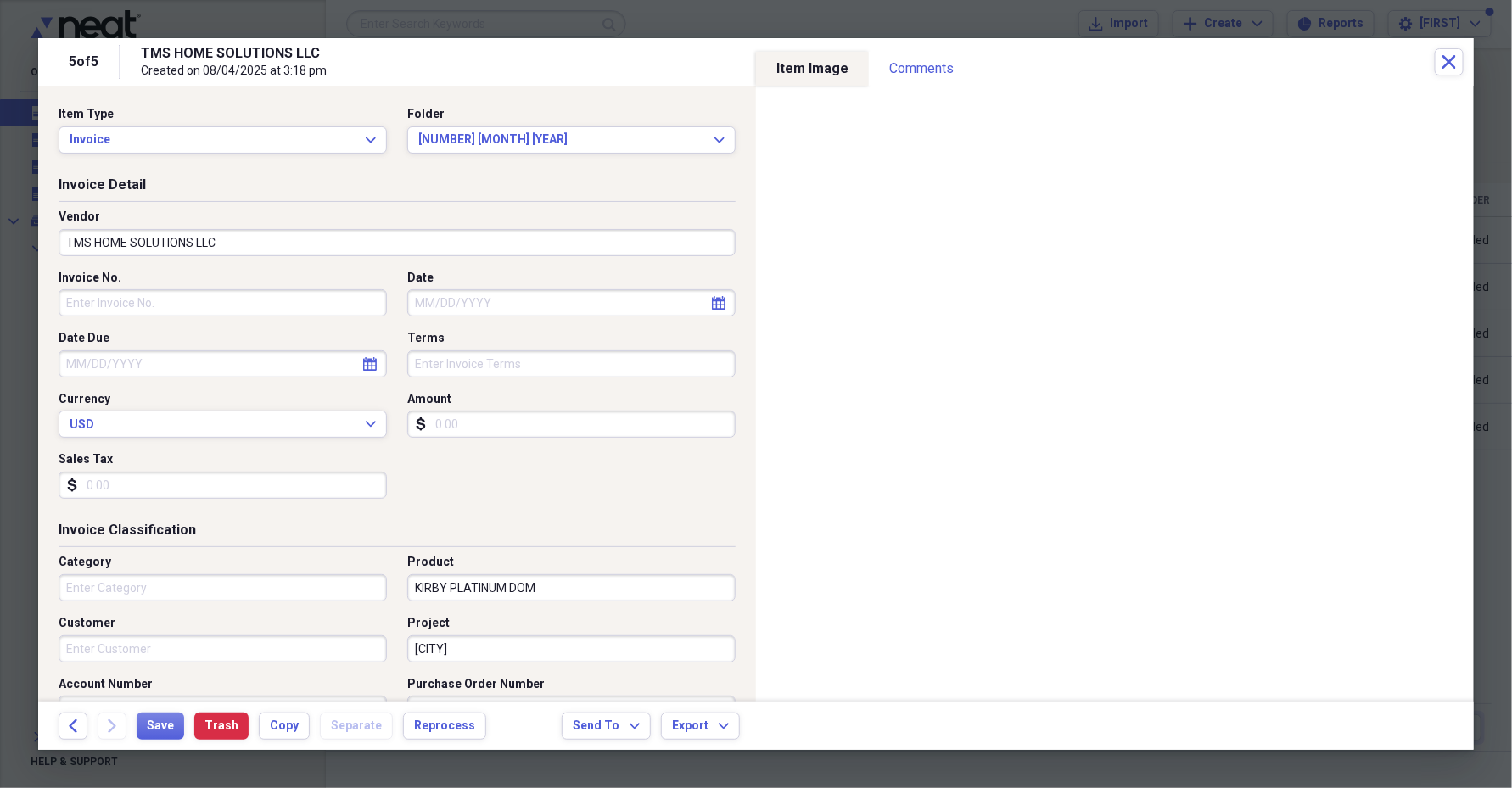 click on "calendar" 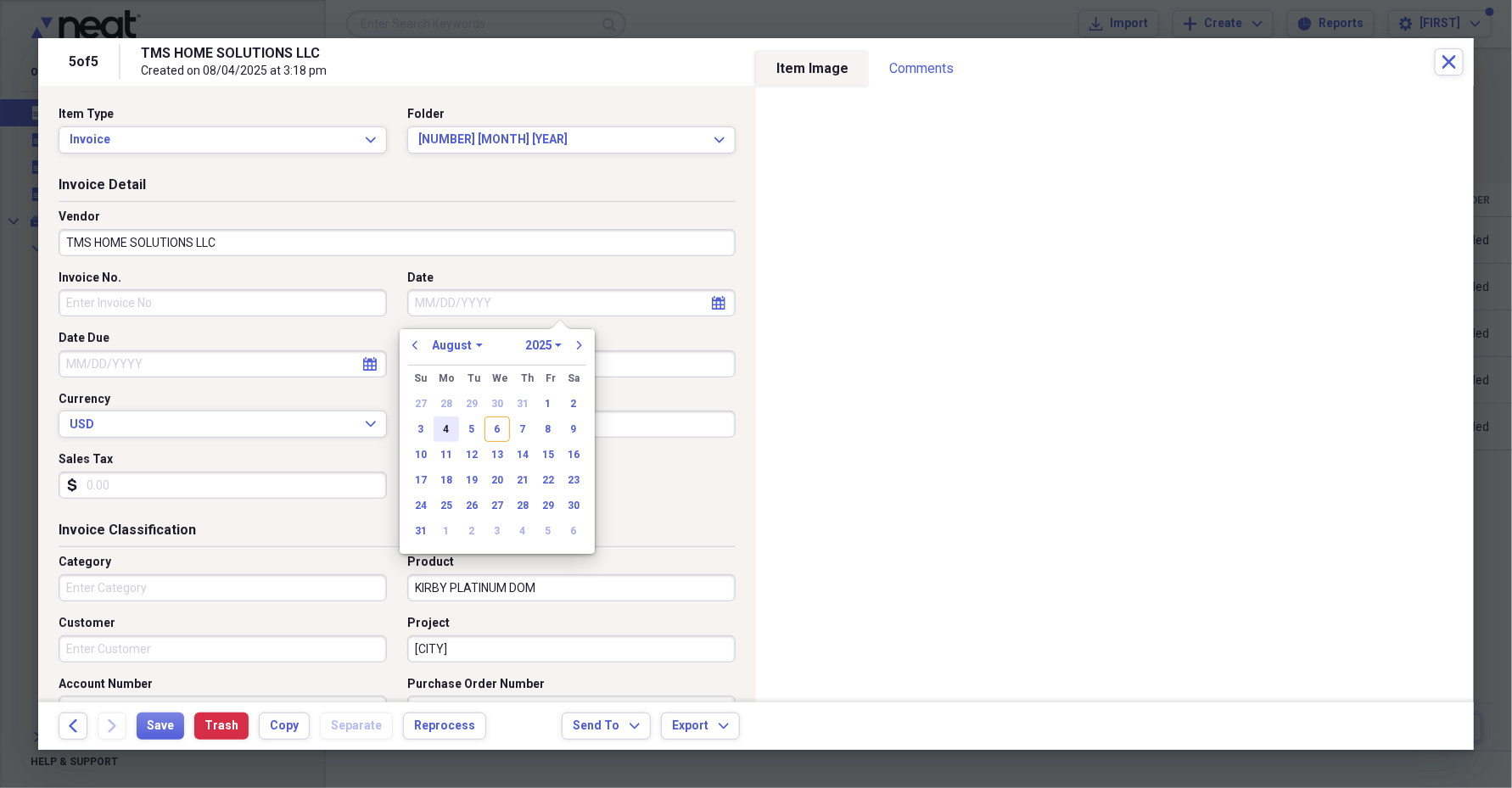 click on "4" at bounding box center [446, 429] 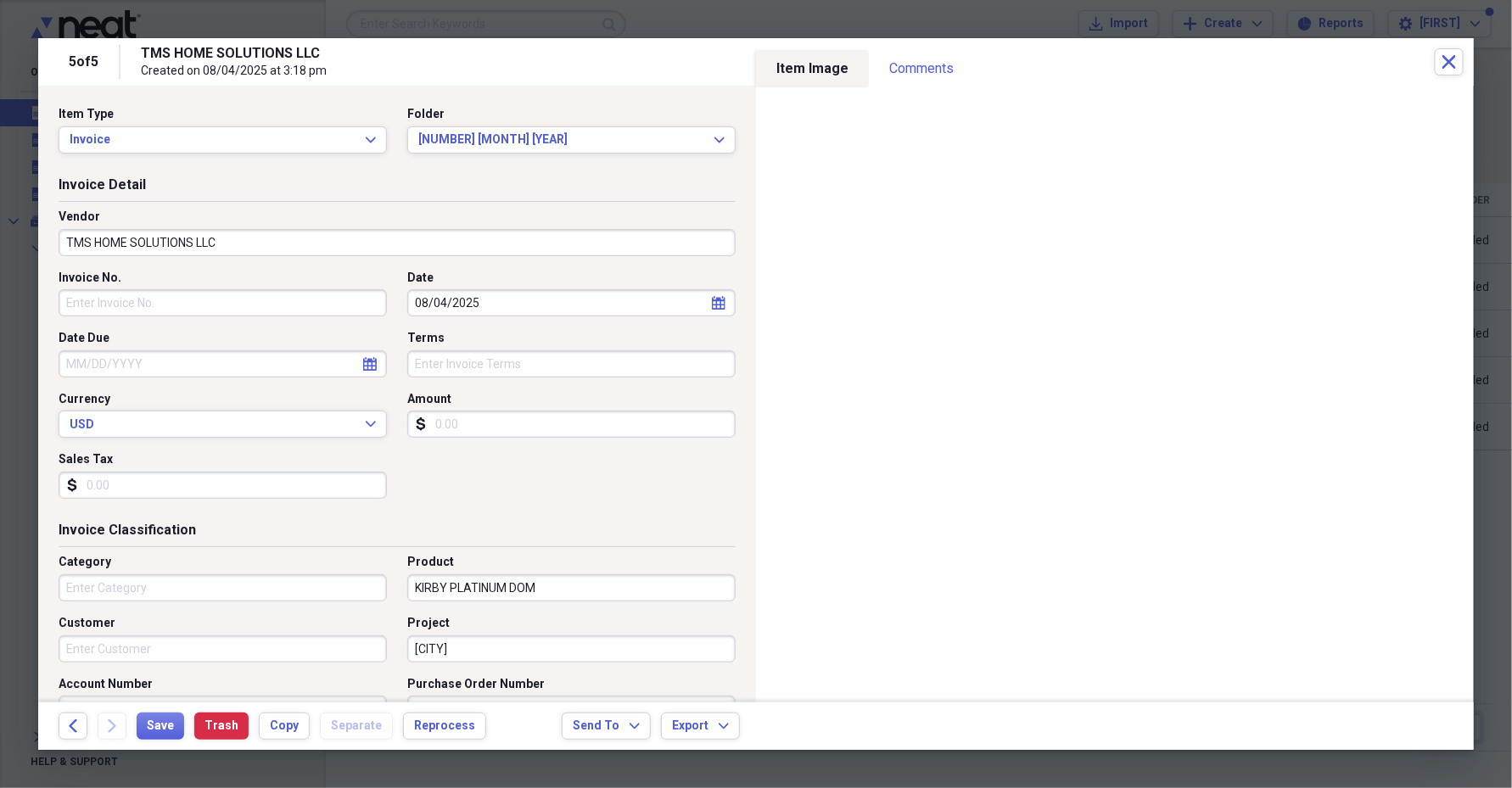 click on "calendar" 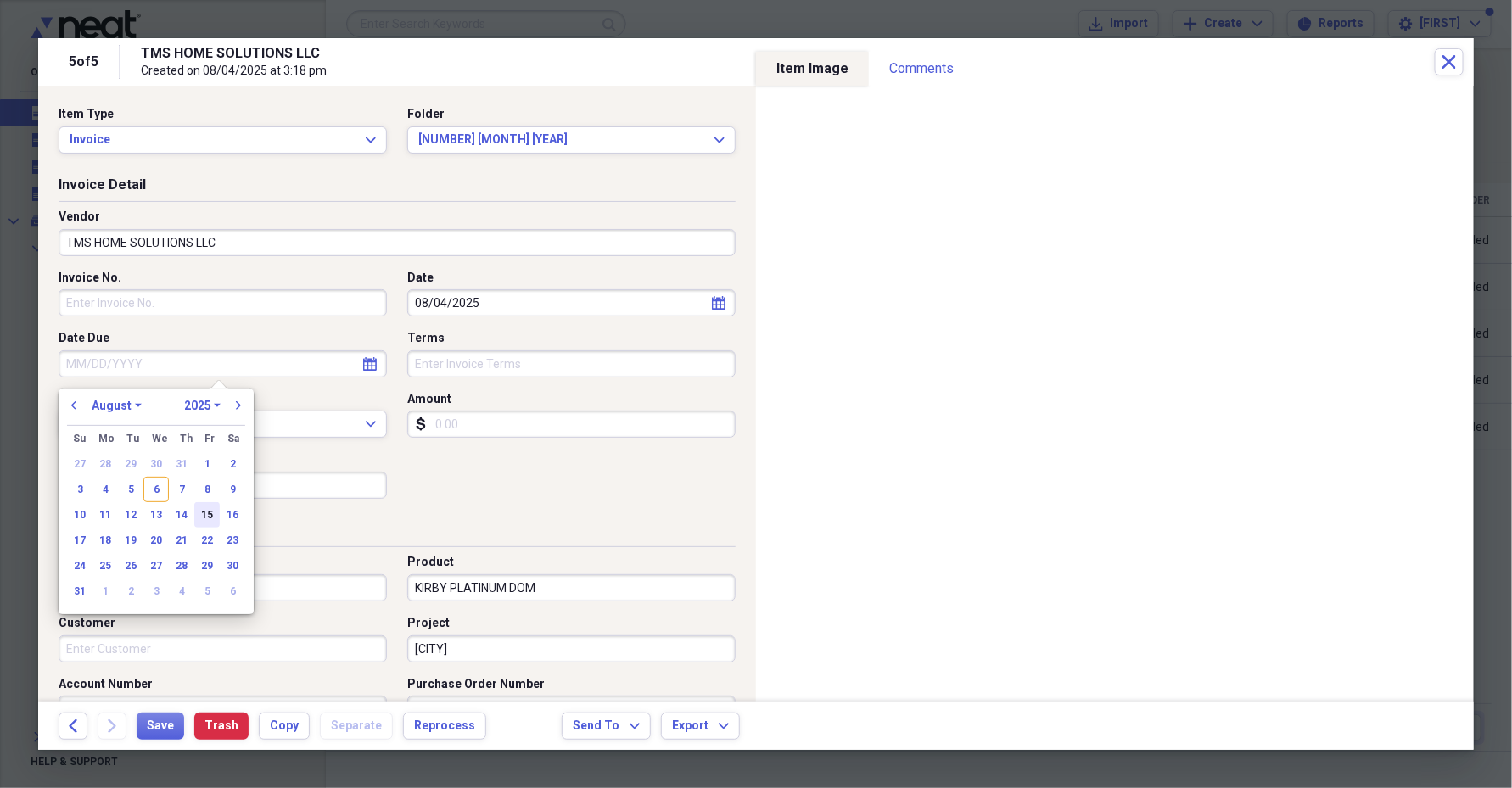 click on "15" at bounding box center (207, 515) 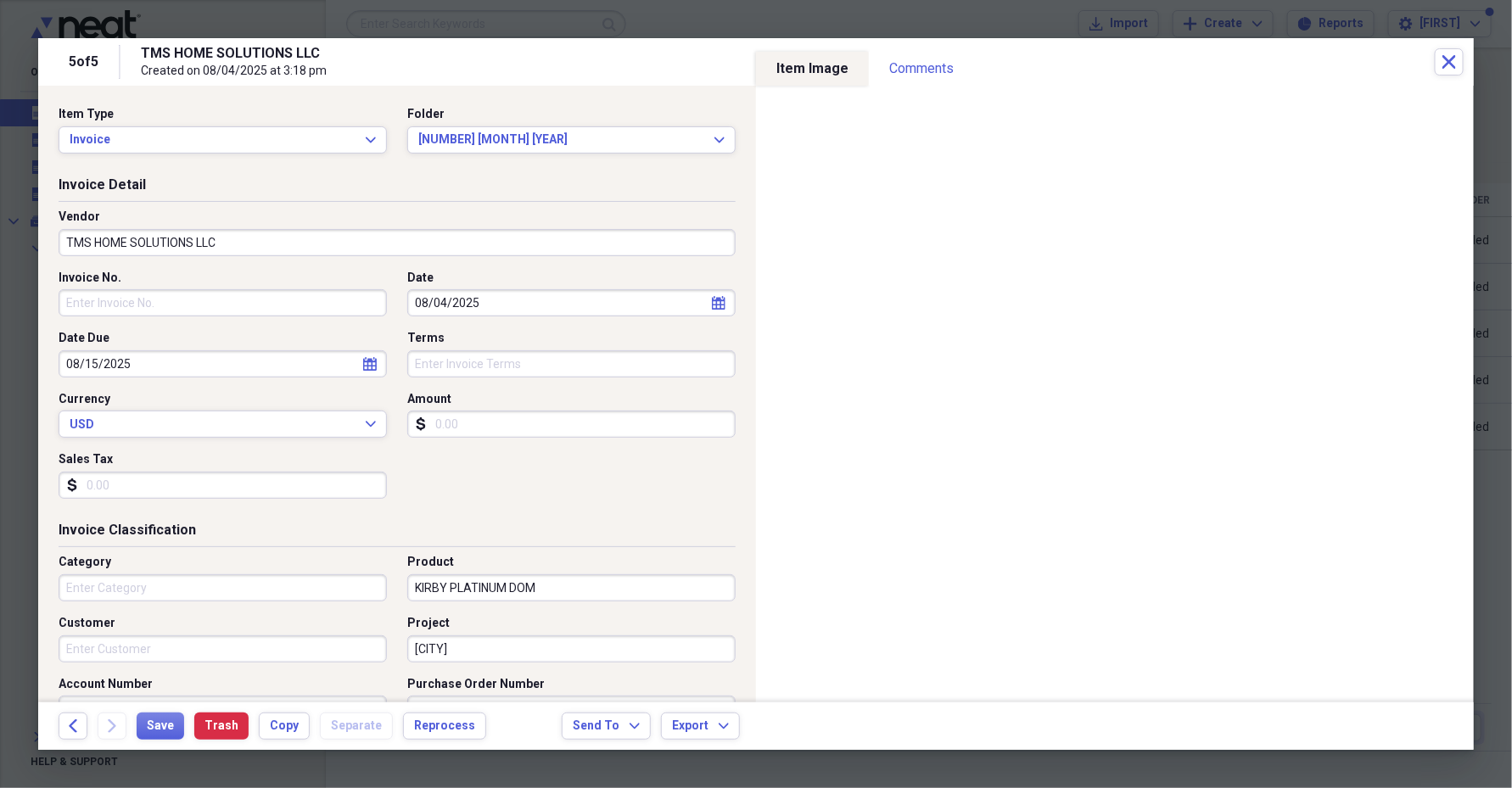 click on "Amount" at bounding box center [571, 424] 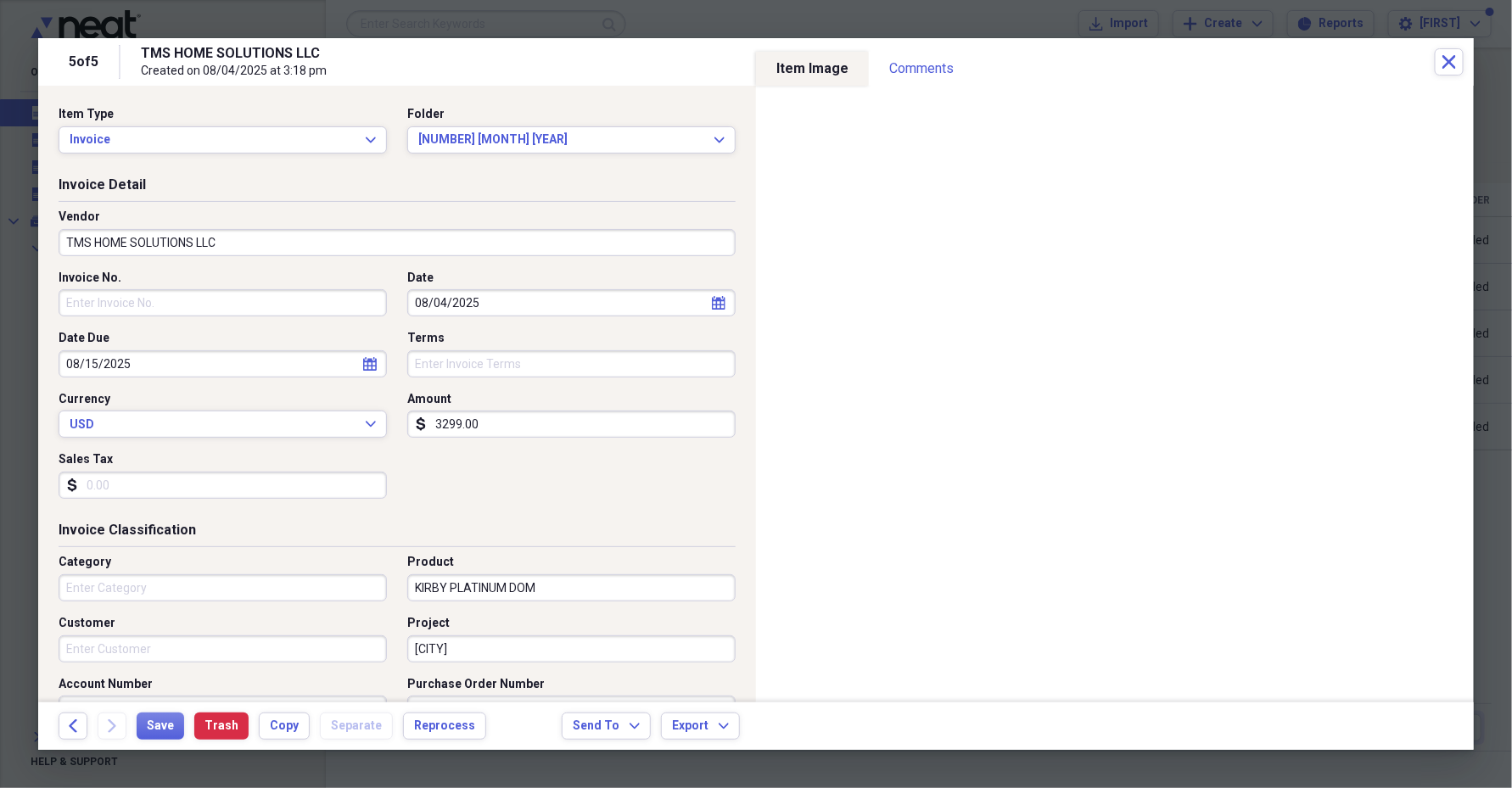 click on "Sales Tax" at bounding box center (222, 485) 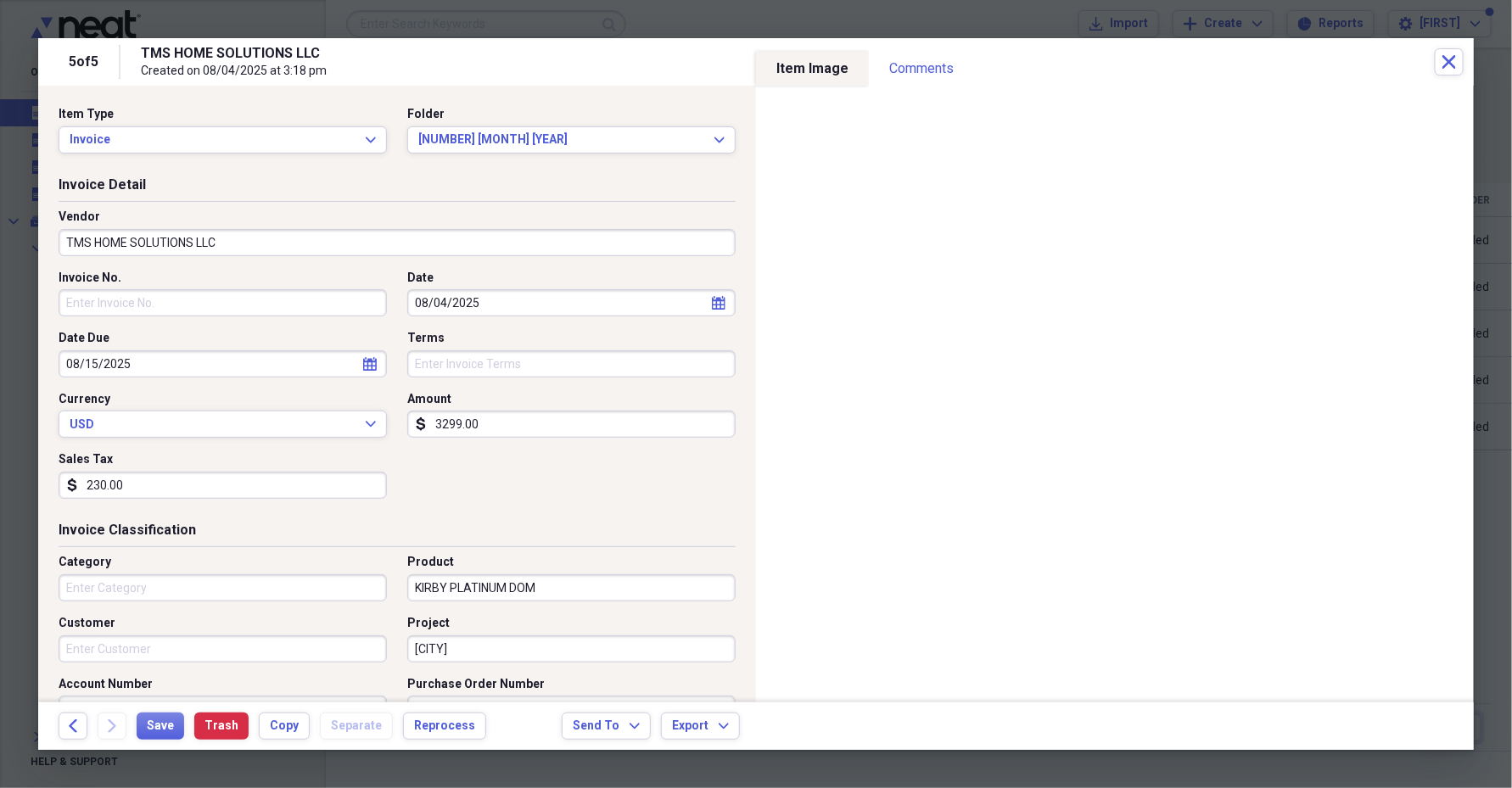 click on "Category" at bounding box center (222, 588) 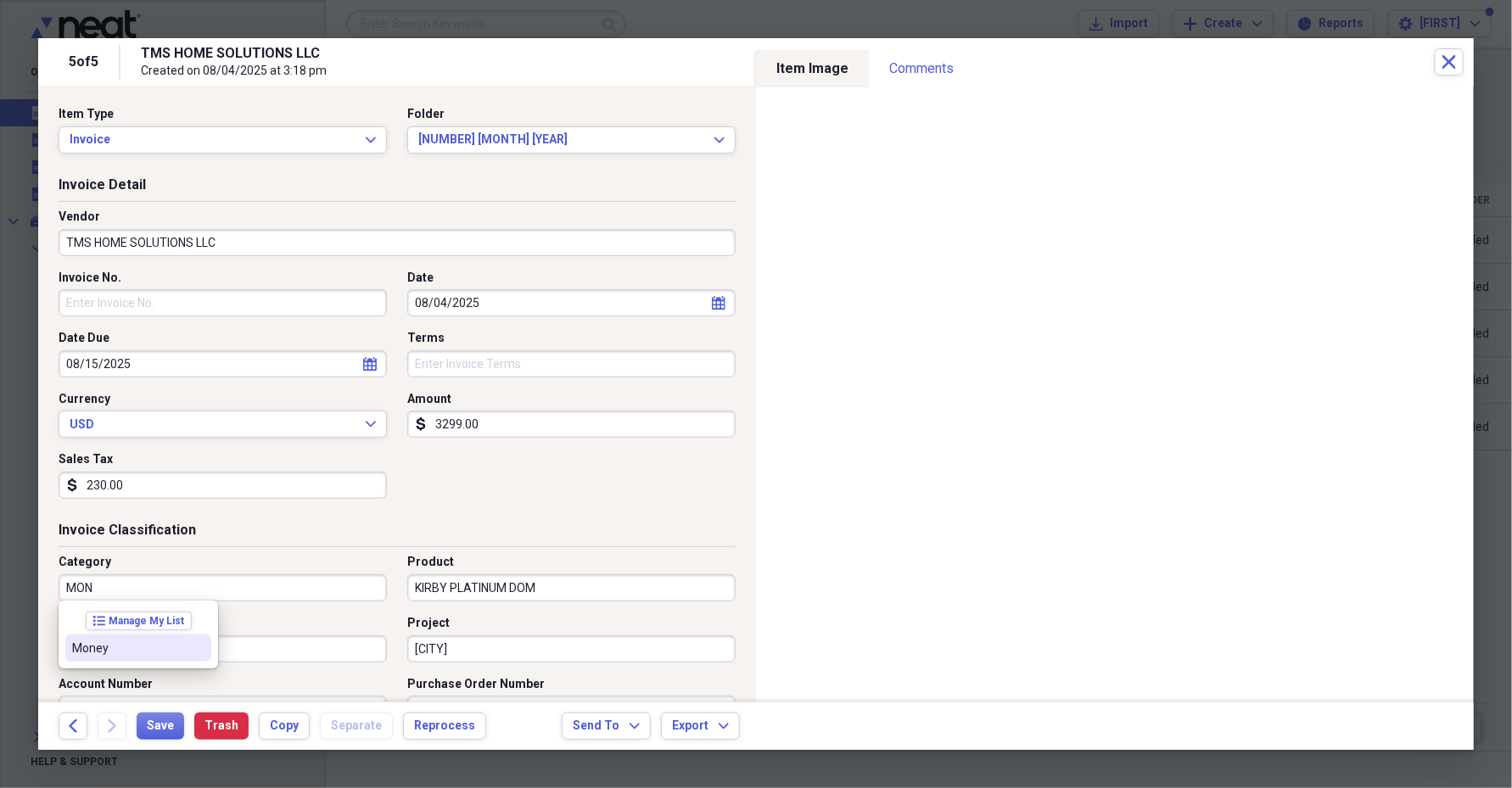 click on "Money" at bounding box center (128, 648) 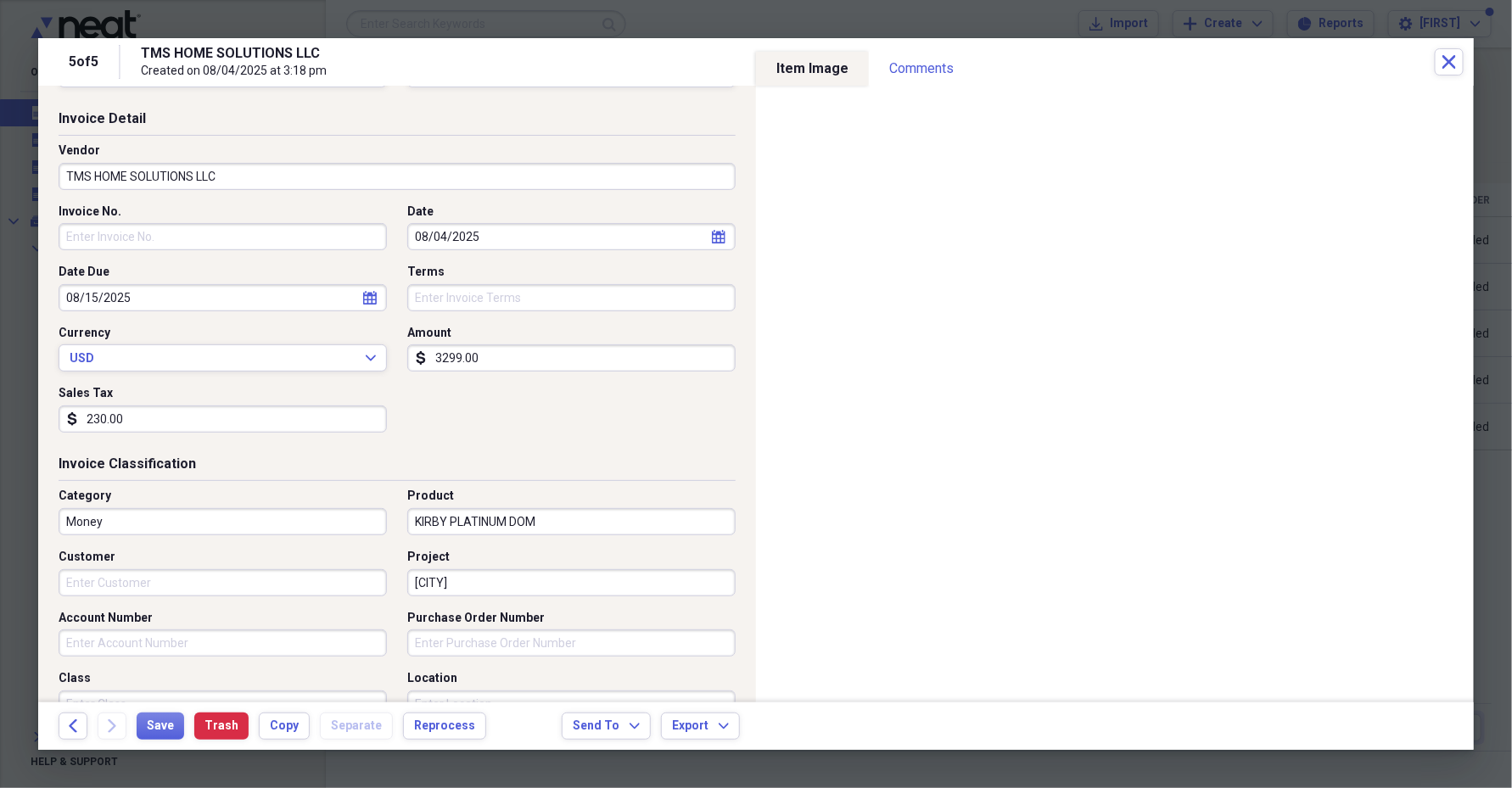 scroll, scrollTop: 211, scrollLeft: 0, axis: vertical 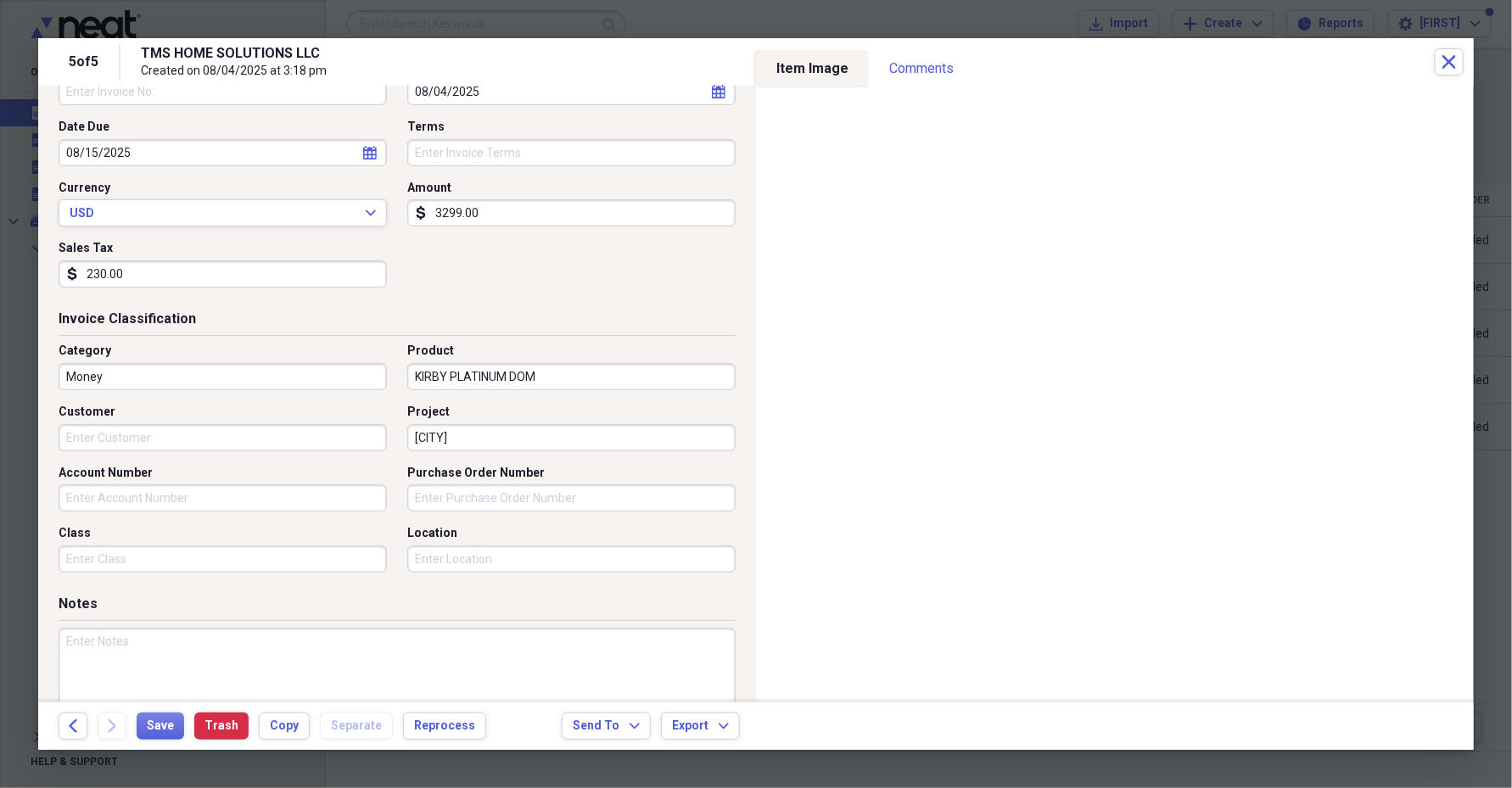 click on "Customer" at bounding box center [222, 438] 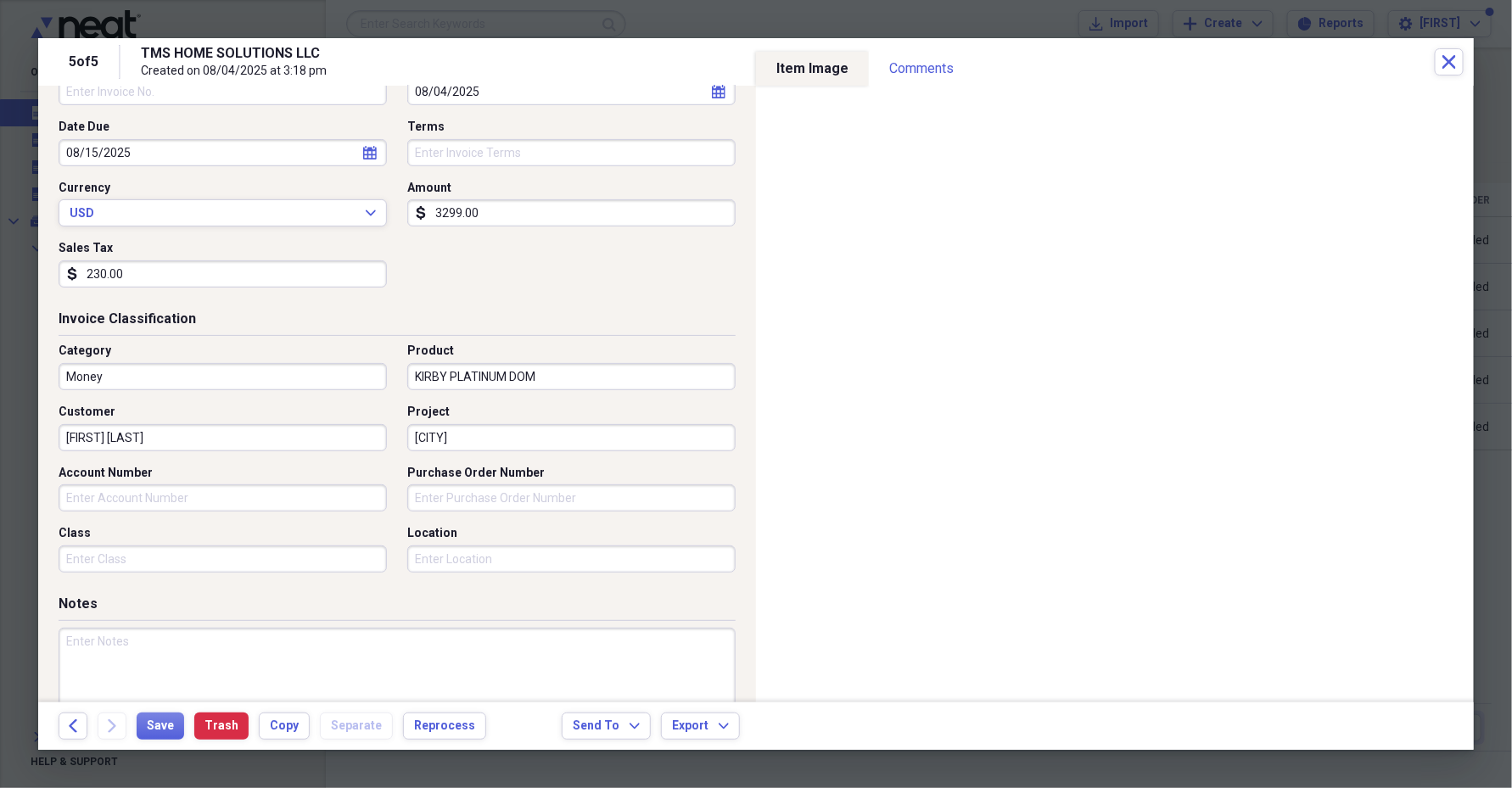 click on "Class" at bounding box center (222, 559) 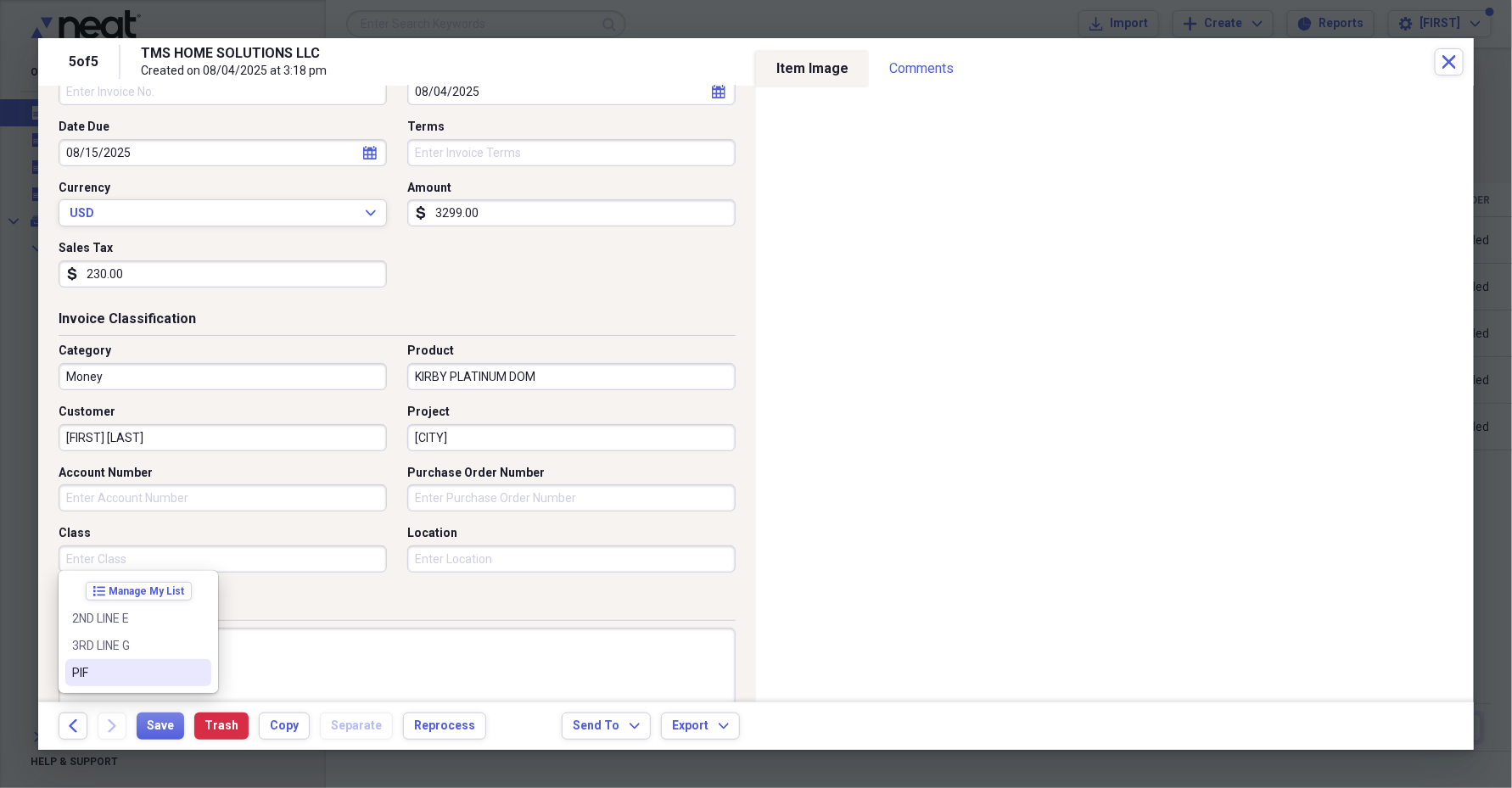 click on "PIF" at bounding box center (128, 673) 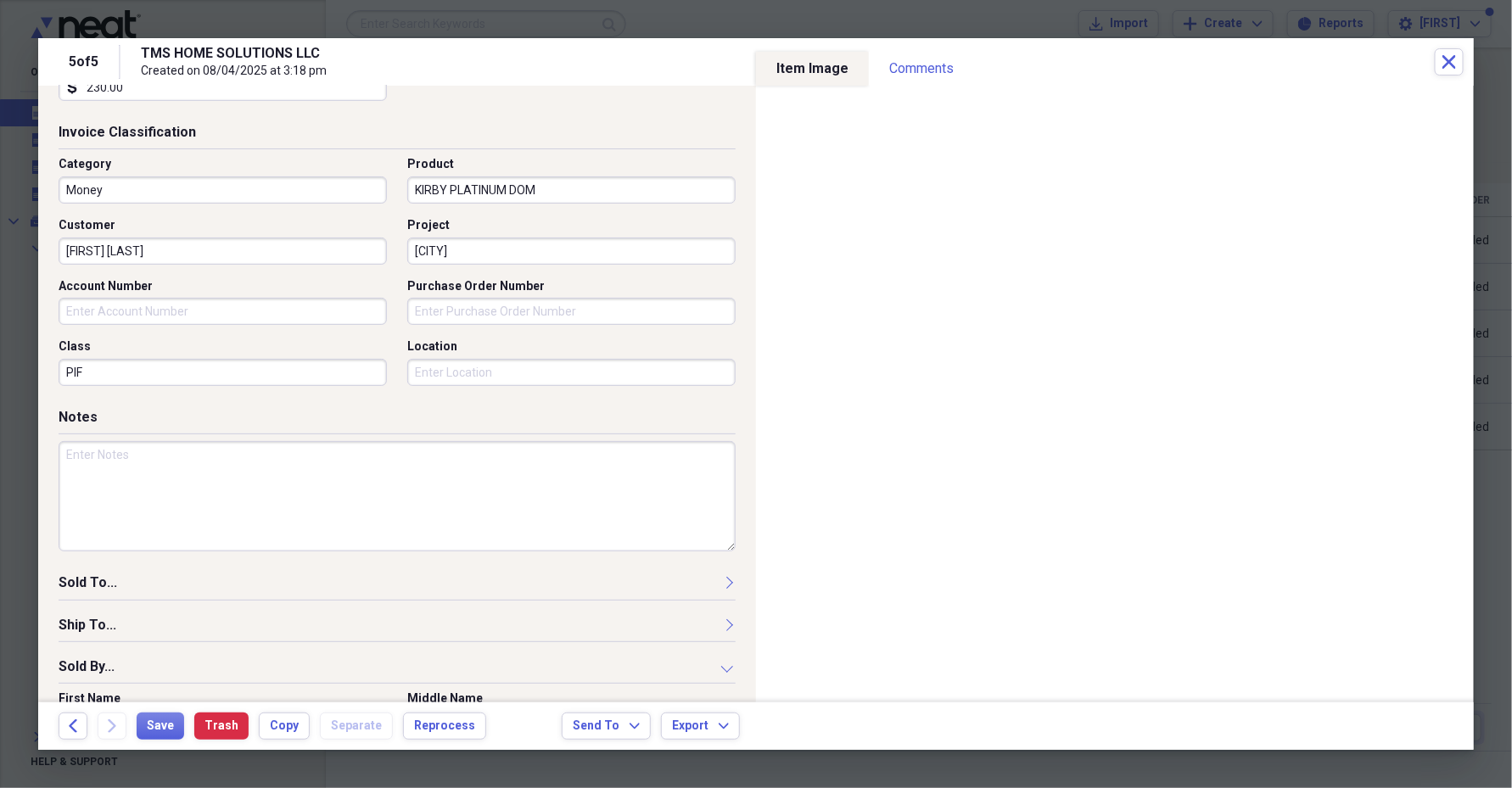 scroll, scrollTop: 530, scrollLeft: 0, axis: vertical 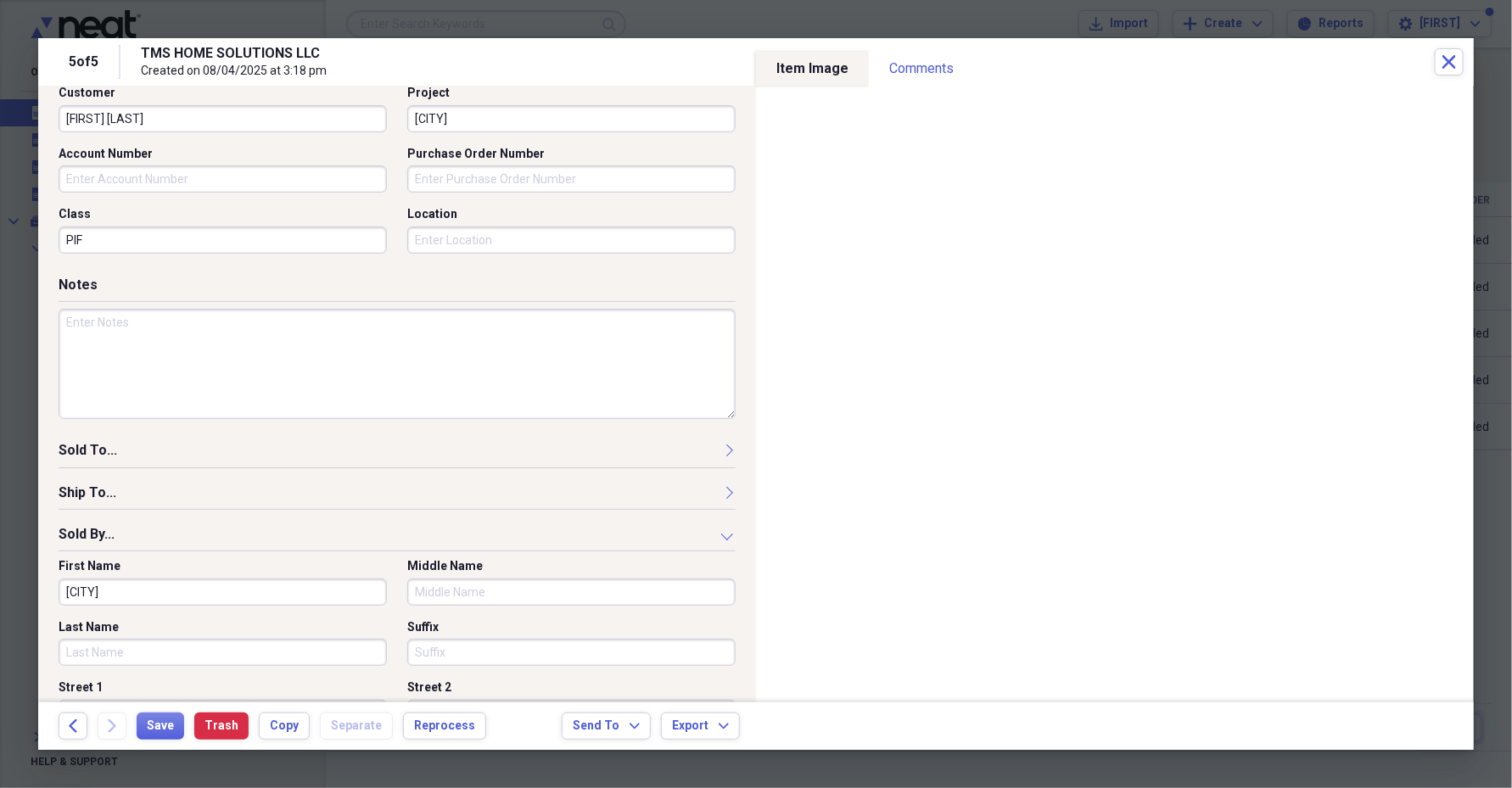 click on "[FIRST] [LAST]" at bounding box center (222, 119) 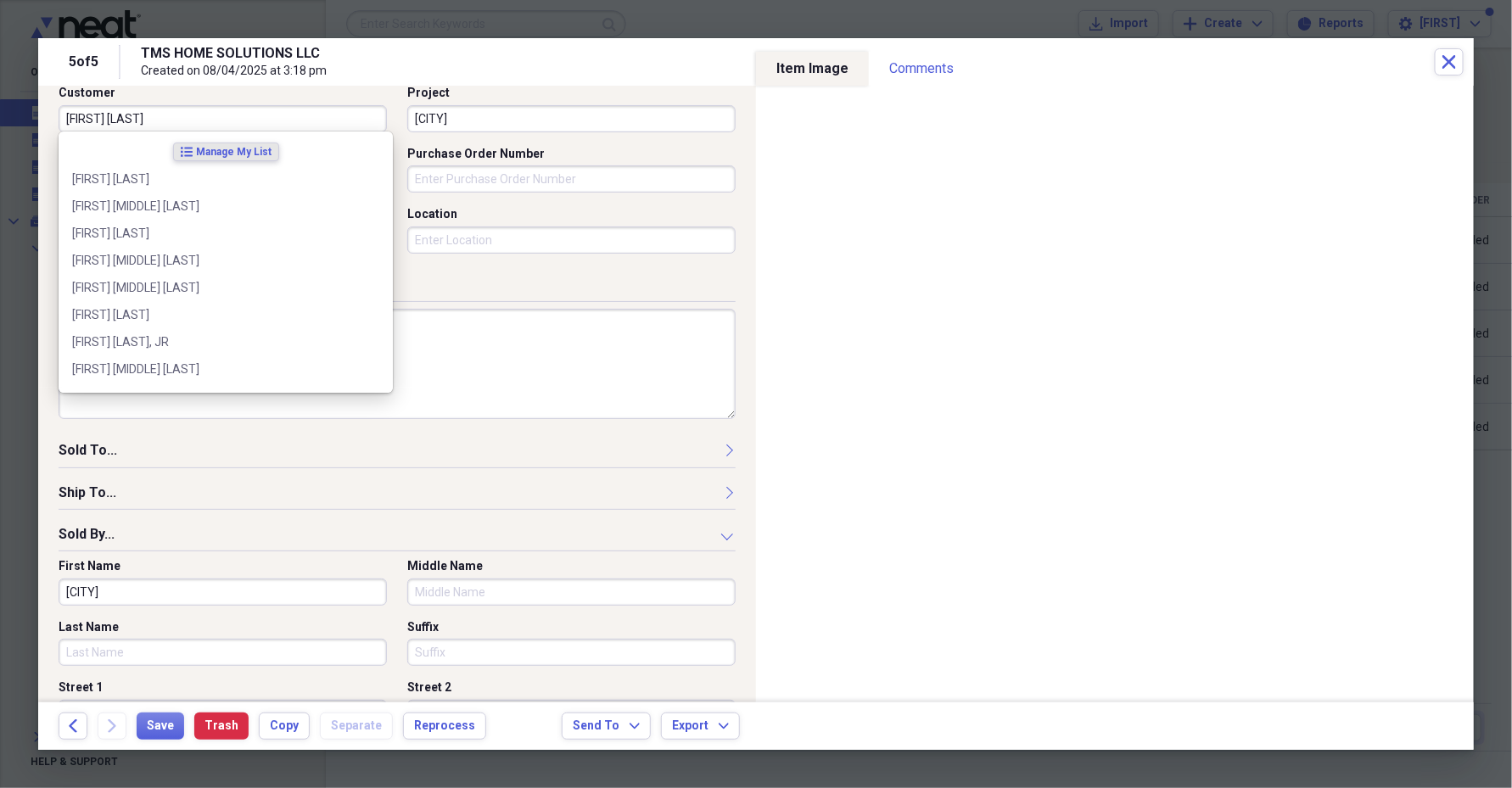 click on "[FIRST] [LAST]" at bounding box center [222, 119] 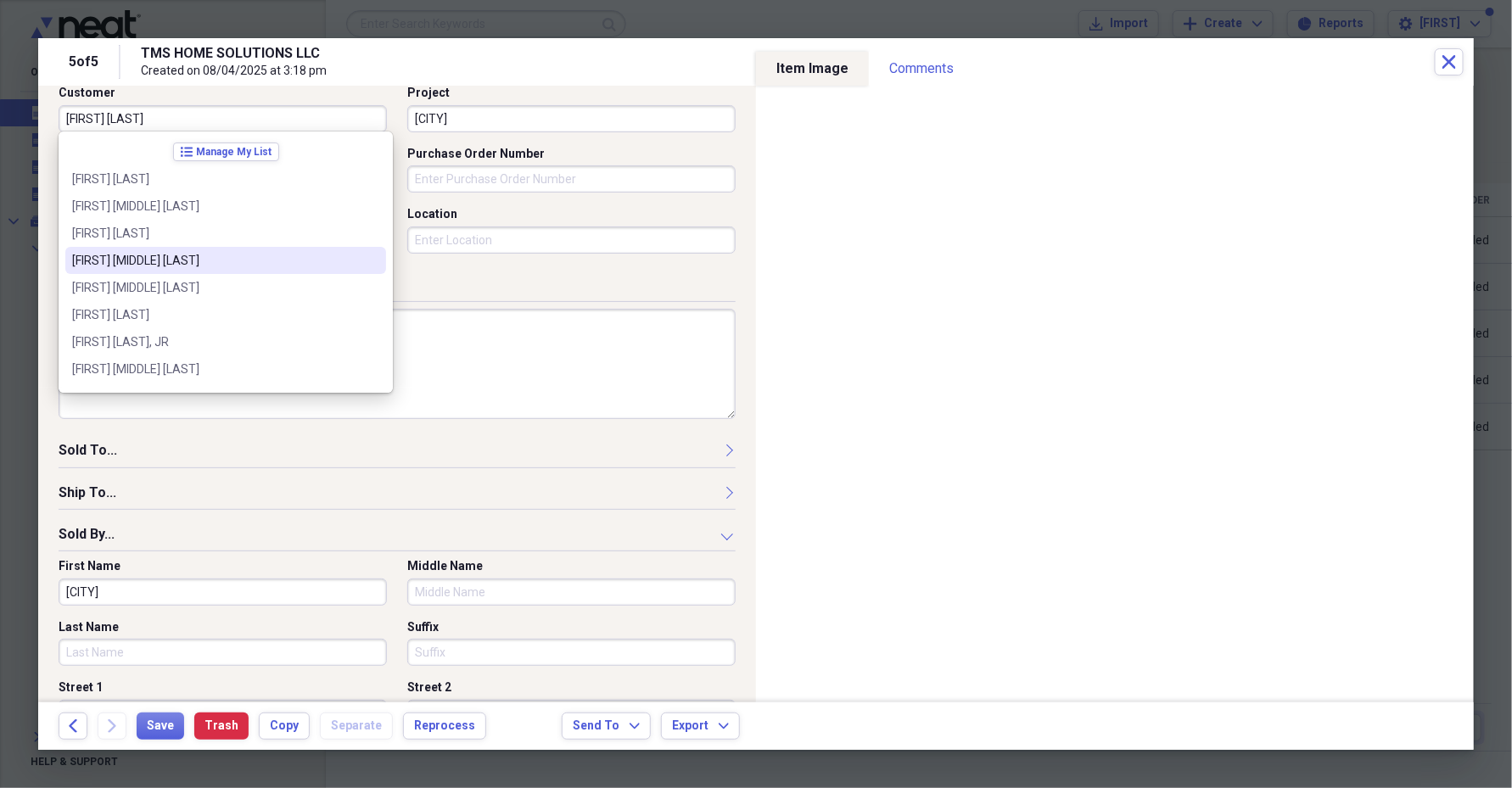 click at bounding box center [397, 364] 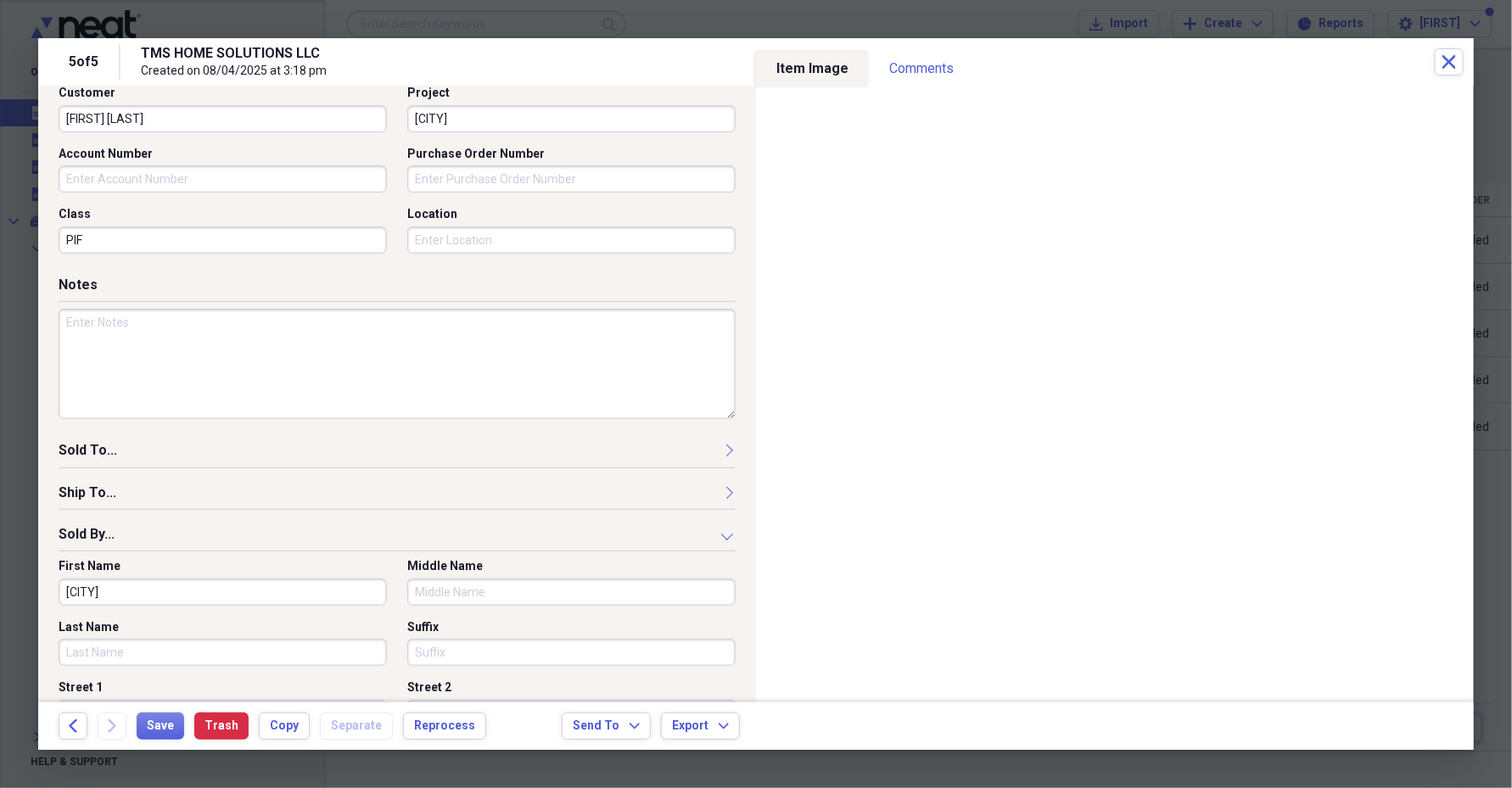 click on "Sold To..." at bounding box center [397, 454] 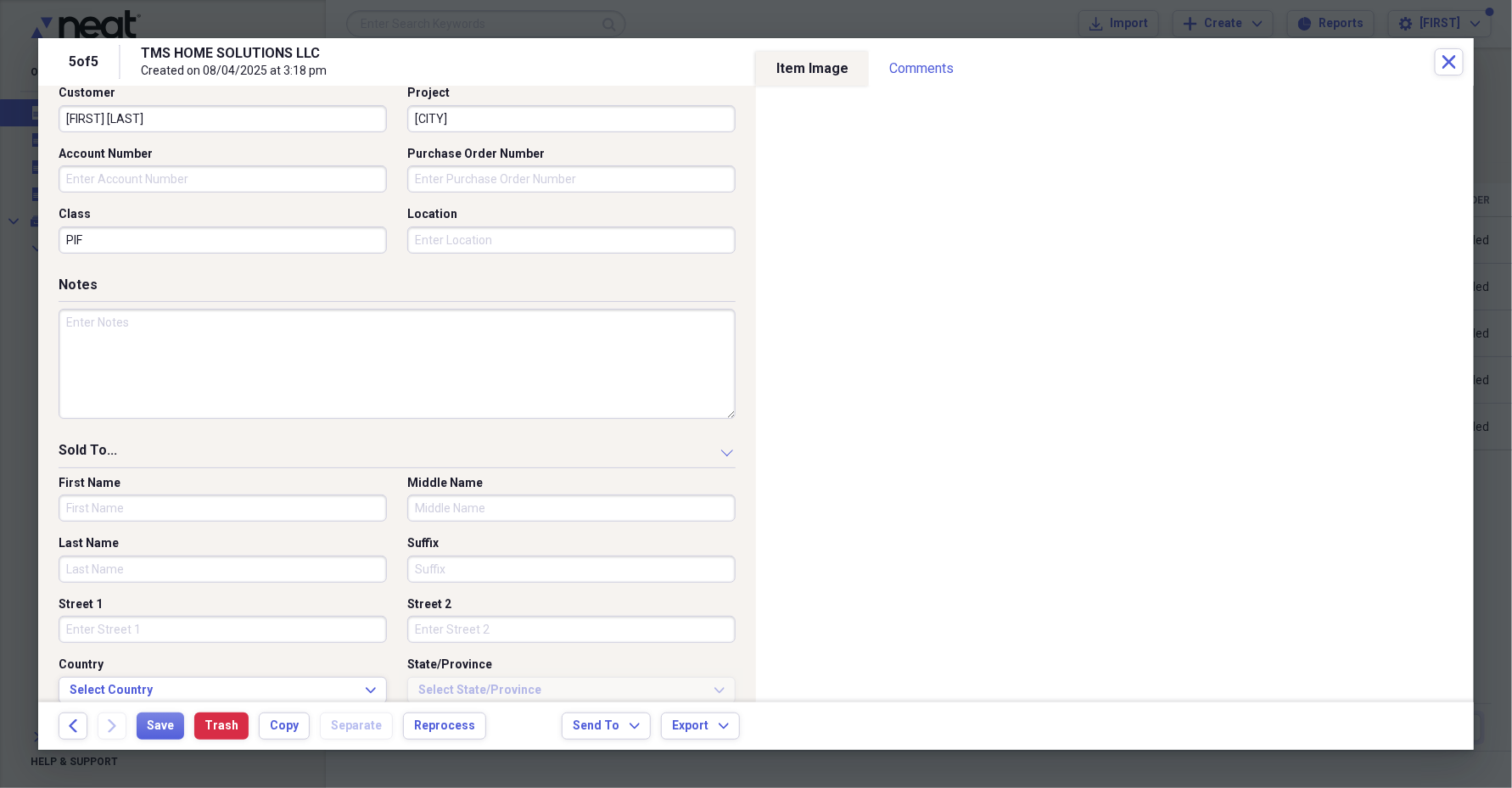 click on "First Name" at bounding box center [222, 508] 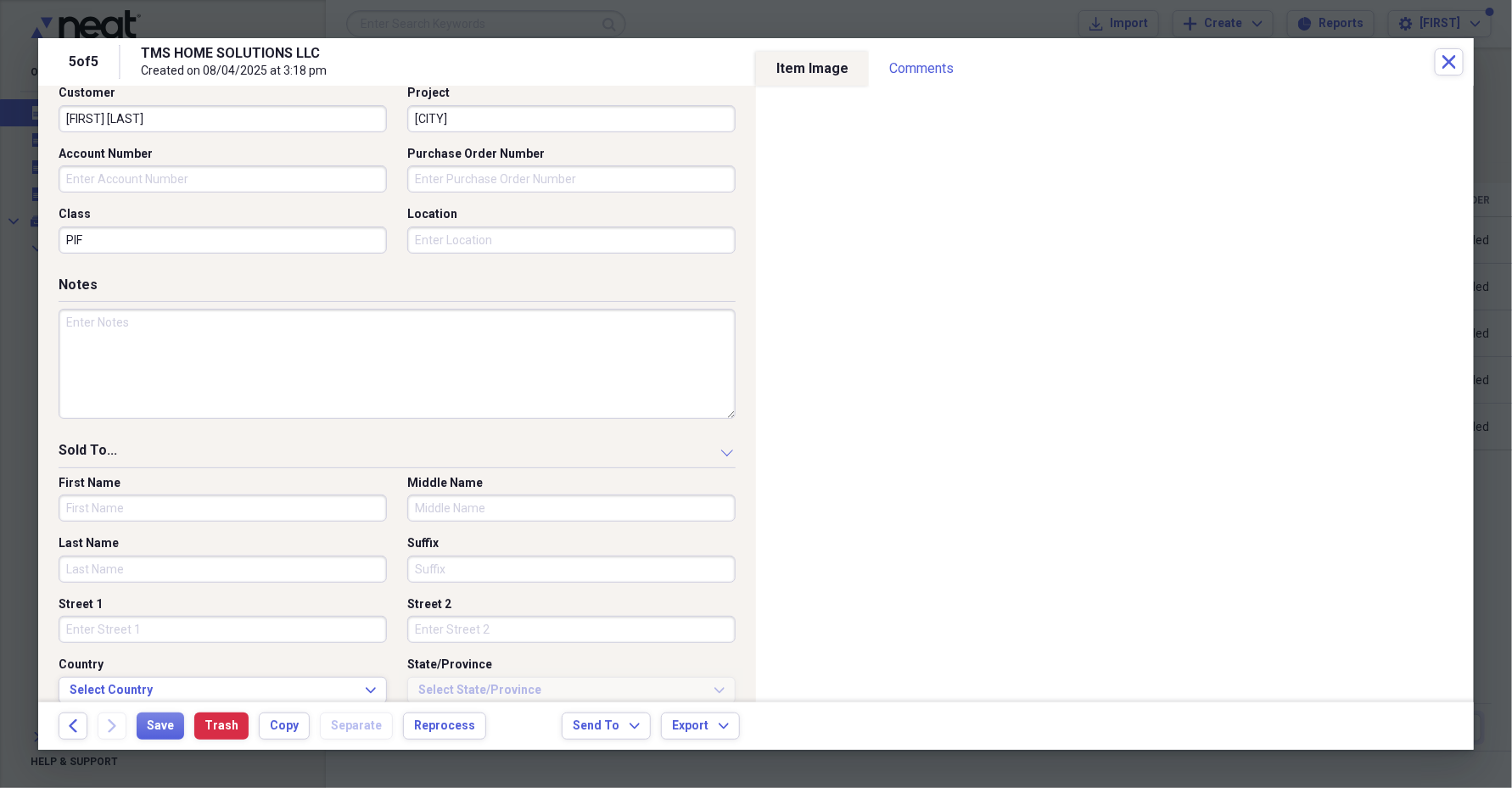 paste on "[FIRST] [LAST]" 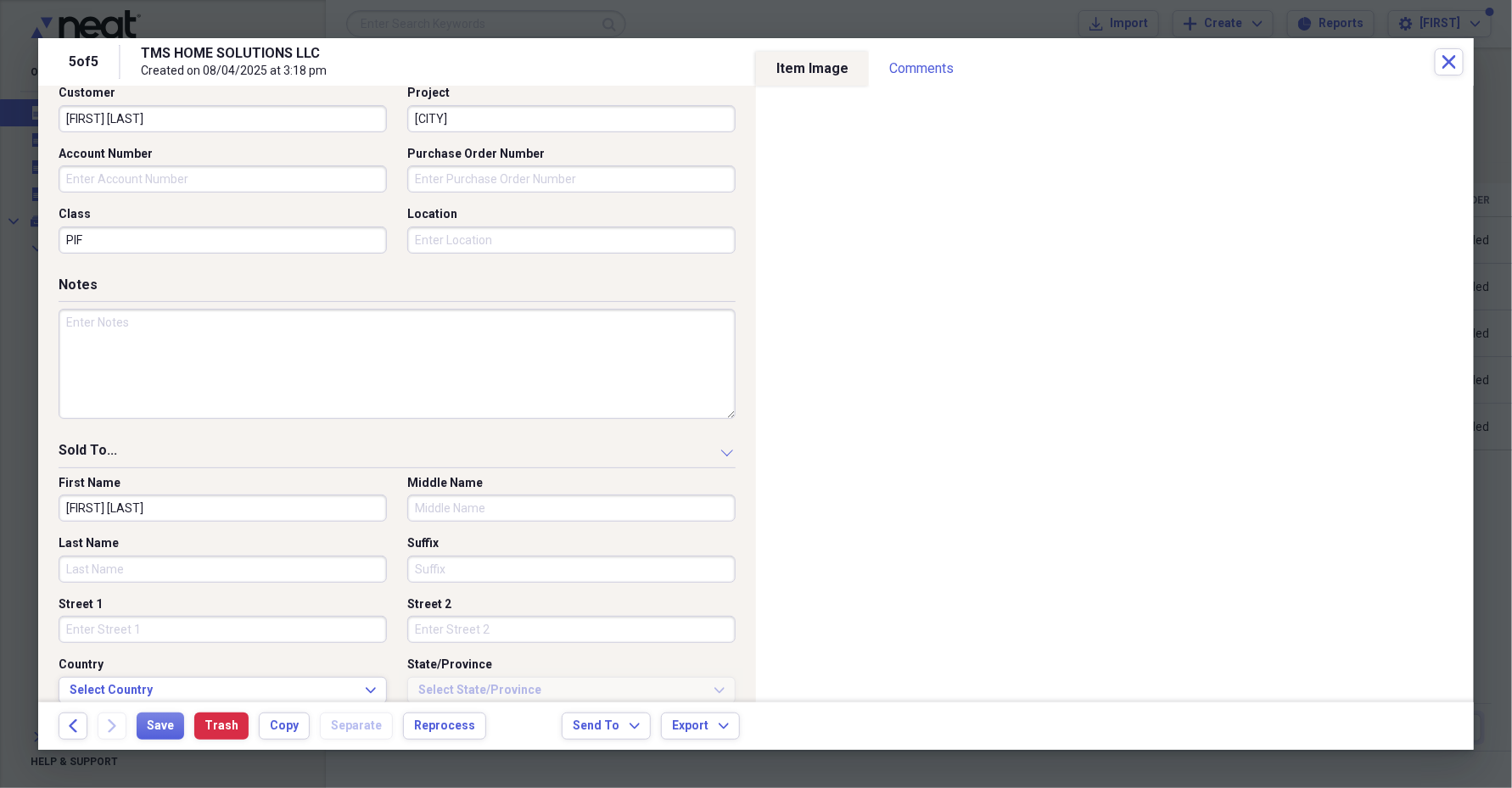 click on "Last Name" at bounding box center (222, 569) 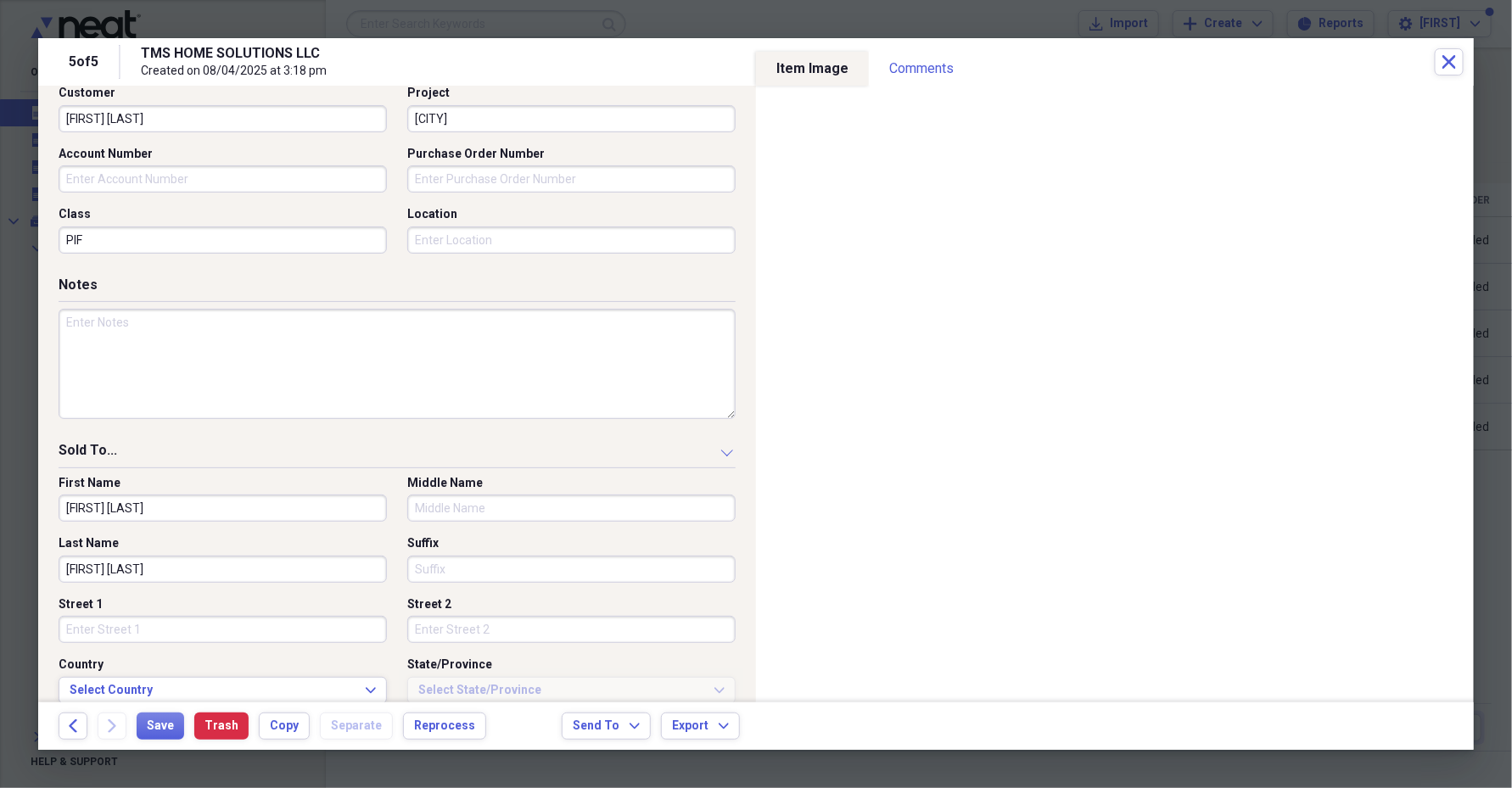 drag, startPoint x: 102, startPoint y: 503, endPoint x: 162, endPoint y: 511, distance: 60.530984 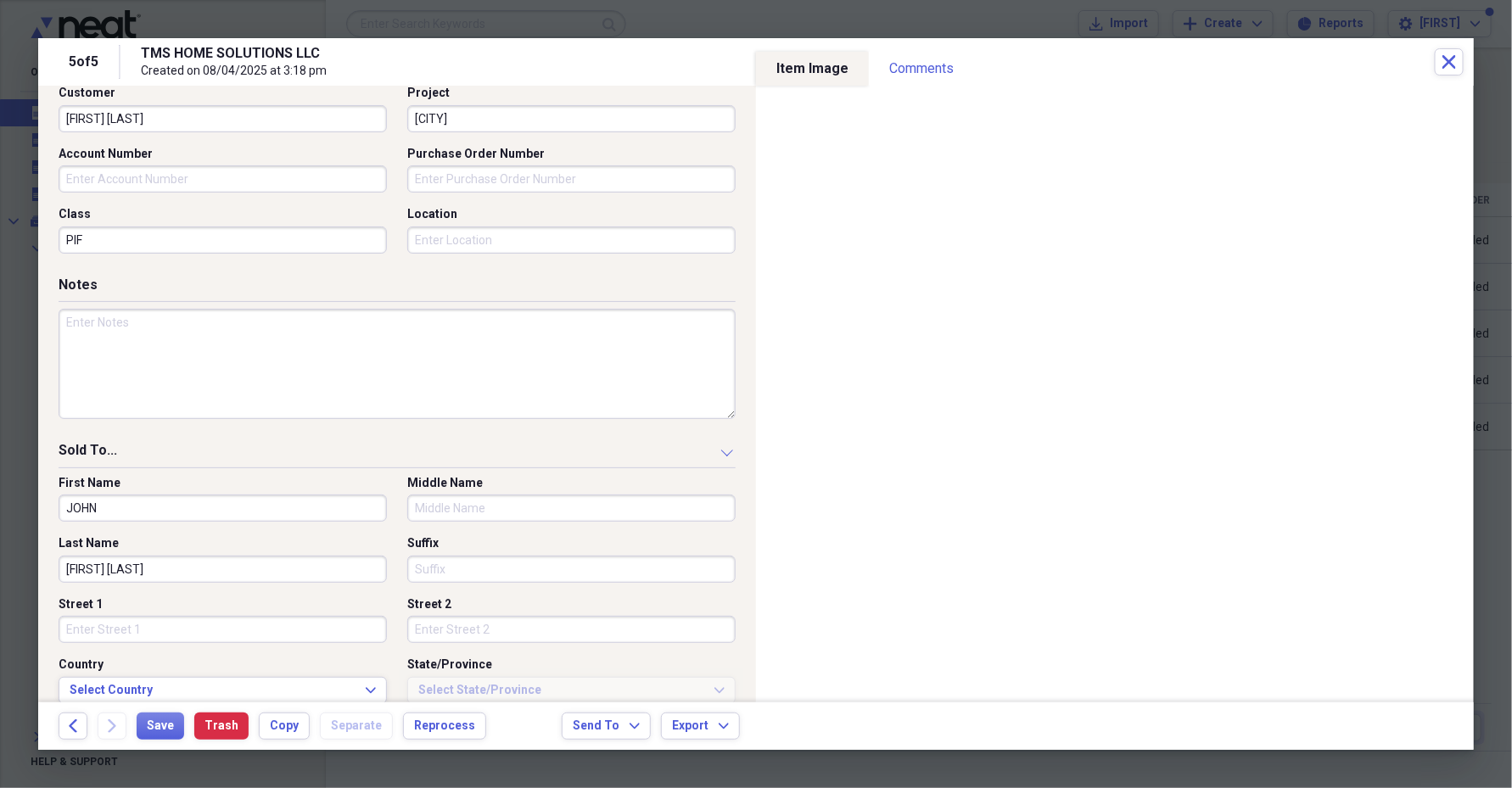 drag, startPoint x: 93, startPoint y: 564, endPoint x: 30, endPoint y: 569, distance: 63.1981 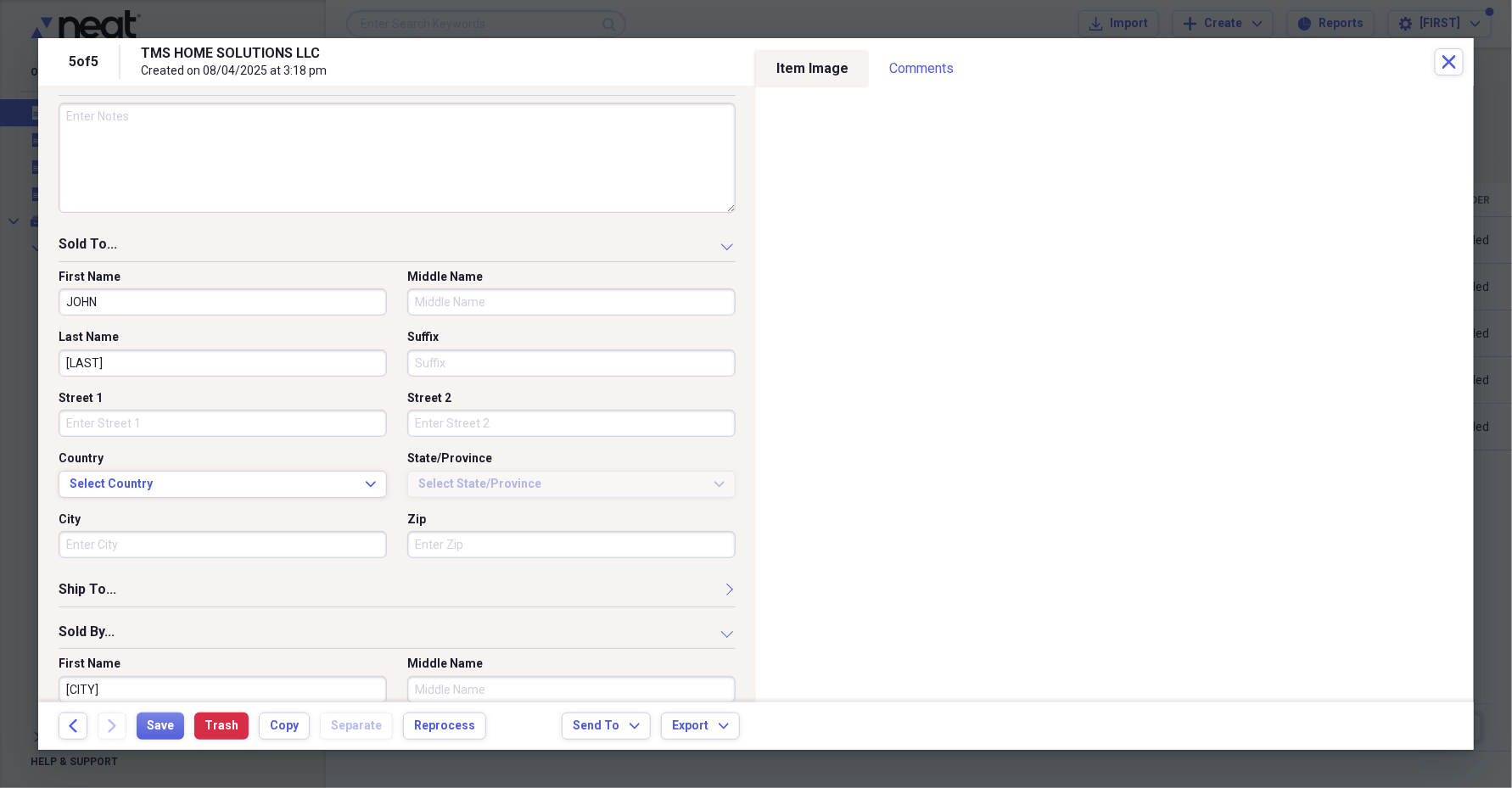 scroll, scrollTop: 741, scrollLeft: 0, axis: vertical 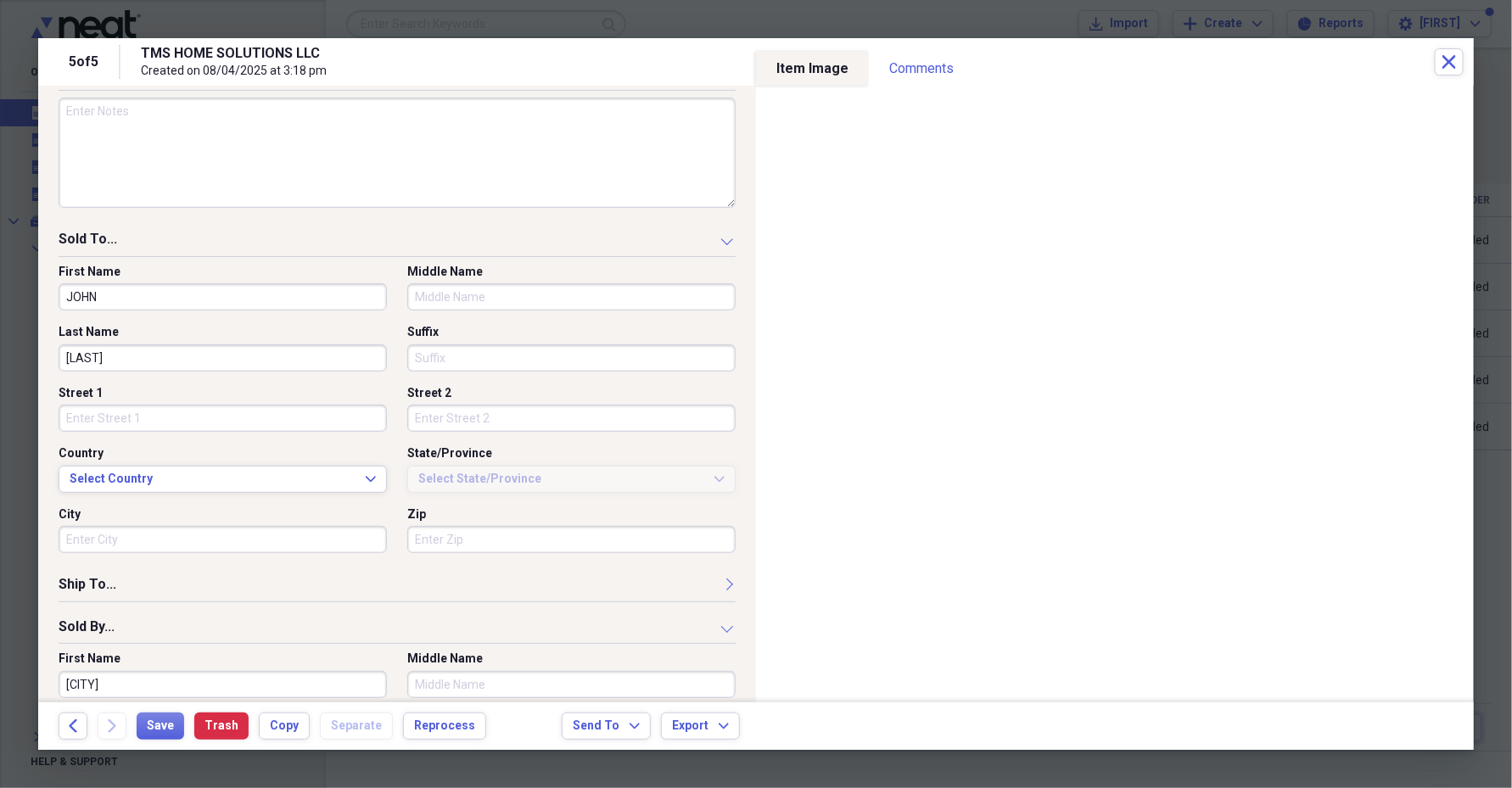 click on "Street 1" at bounding box center (222, 418) 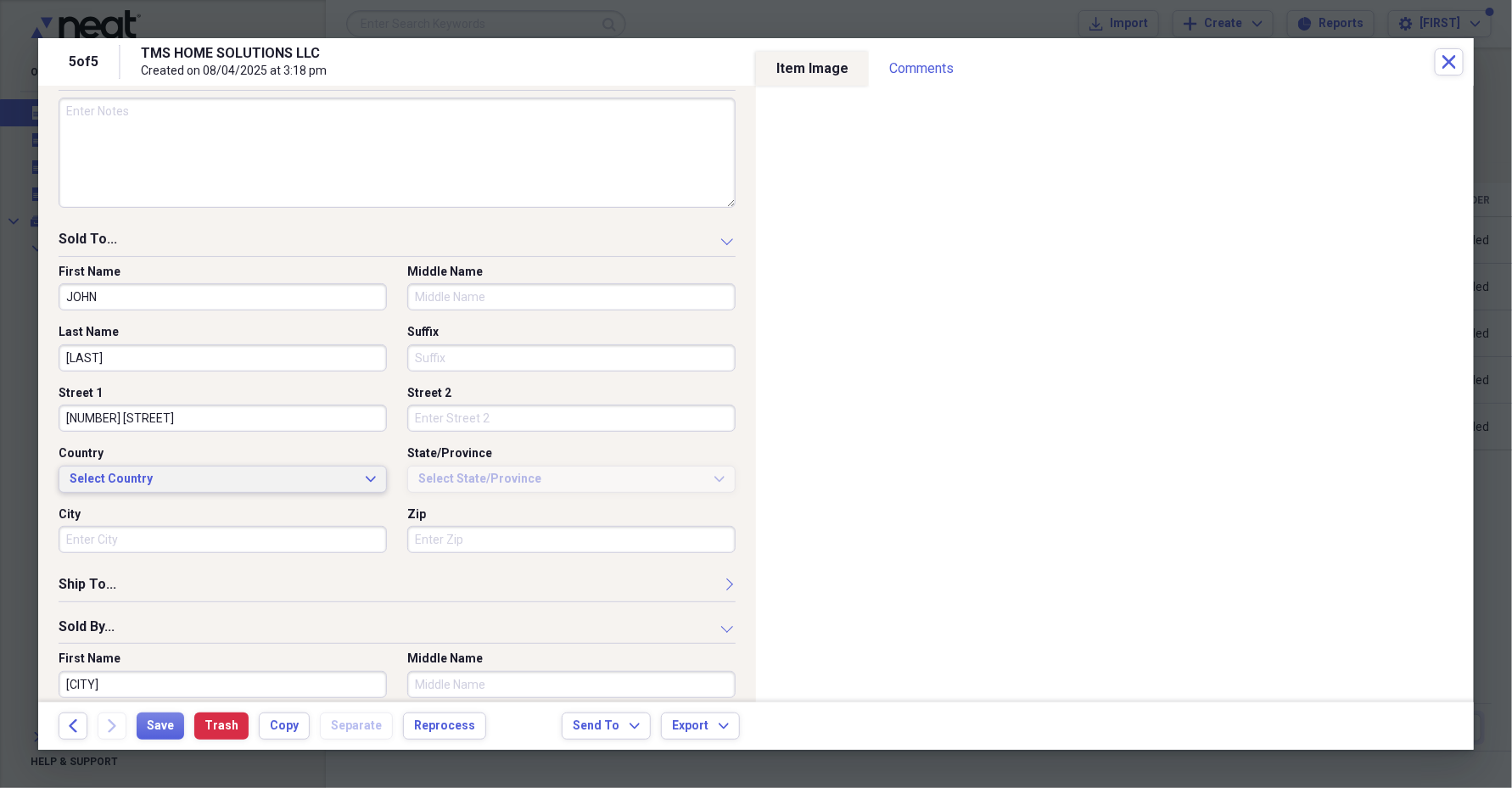 click on "Select Country Expand" at bounding box center [222, 479] 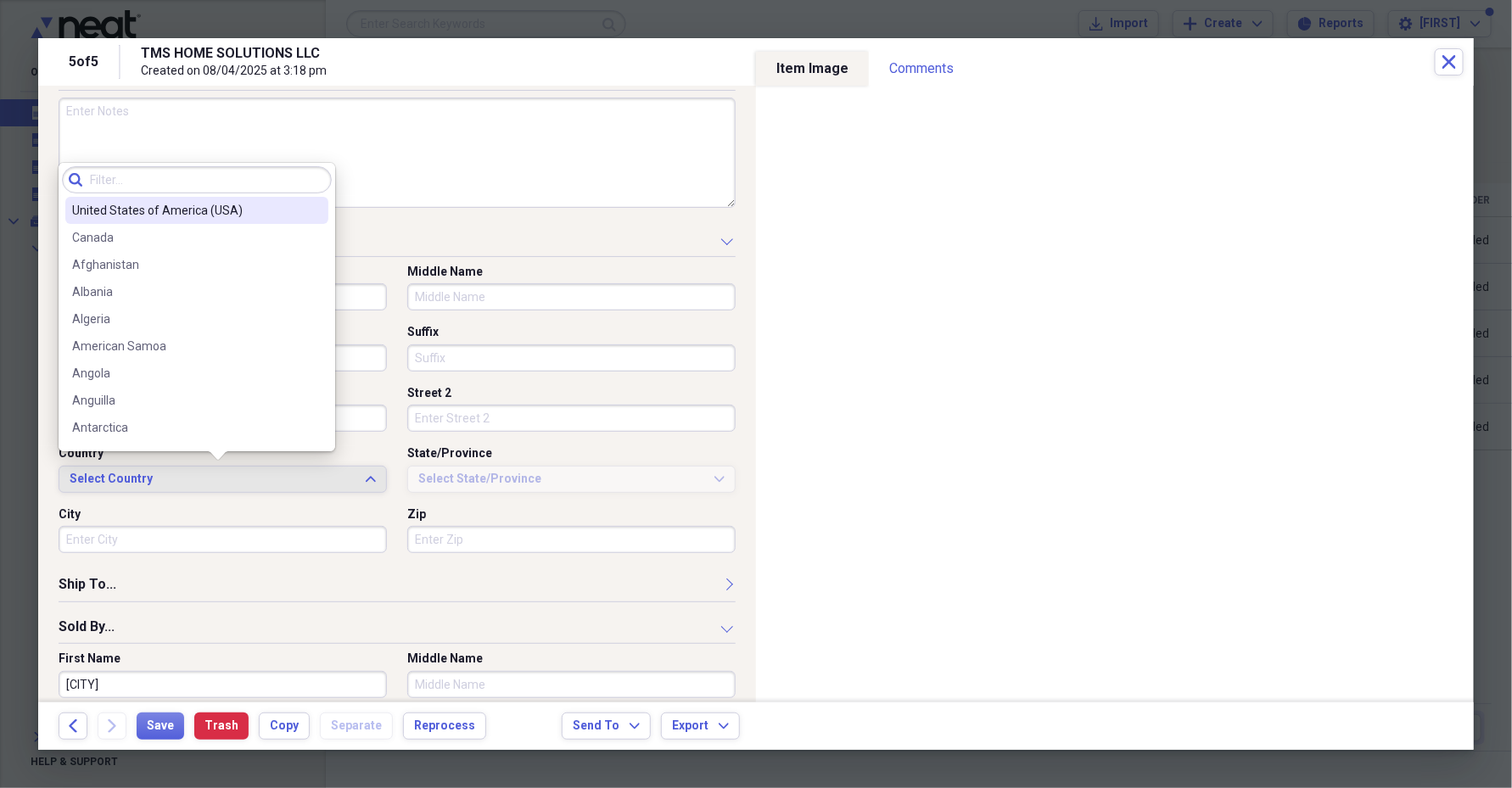 click on "United States of America (USA) Canada Afghanistan Albania Algeria American Samoa Angola Anguilla Antarctica Antigua and Barbuda Argentina Armenia Aruba Ashmore and Cartier Island Australia Austria Azerbaijan Bahamas Bahrain Bangladesh Barbados Belarus Belgium Belize Benin Bermuda Bhutan Bolivia Bosnia and Herzegovina Botswana Brazil British Virgin Islands Brunei Bulgaria Burkina Faso Burma Burundi Cambodia Cameroon Cape Verde Cayman Islands Central African Republic Chad Chile China Christmas Island Clipperton Island Cocos (Keeling) Islands Colombia Comoros Congo, Democratic Republic of the Congo, Republic of the Cook Islands Costa Rica Cote d'Ivoire Croatia Cuba Cyprus Czeck Republic Denmark Djibouti Dominica Dominican Republic Ecuador Egypt El Salvador Equatorial Guinea Eritrea Estonia Ethiopia Europa Island Falkland Islands (Islas Malvinas) Faroe Islands Fiji Finland France French Guiana French Polynesia French Southern and Antarctic Lands Gabon Gambia, The Gaza Strip Georgia Germany Ghana Gibraltar Greece" at bounding box center [197, 321] 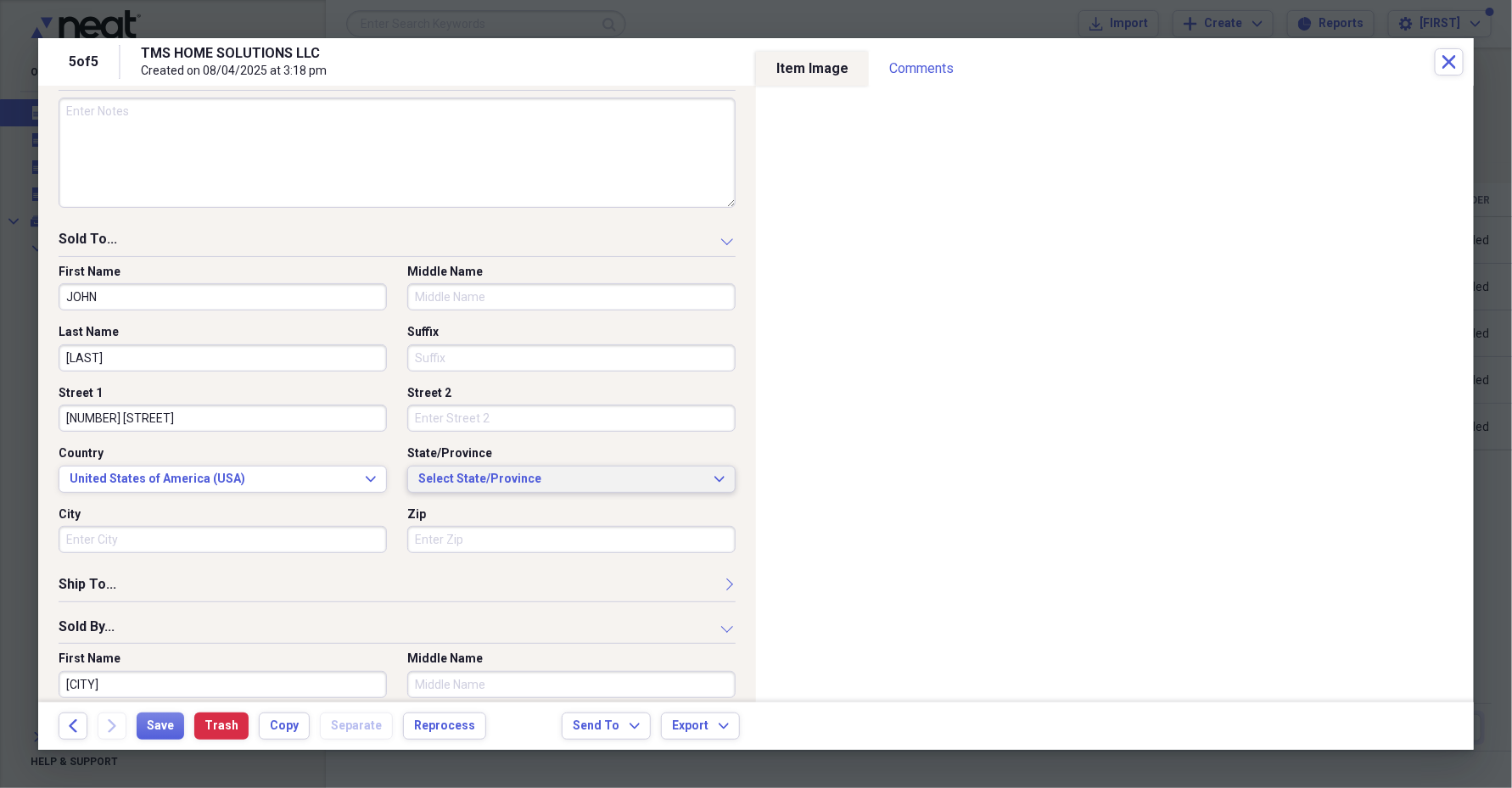 click on "Select State/Province" at bounding box center (561, 479) 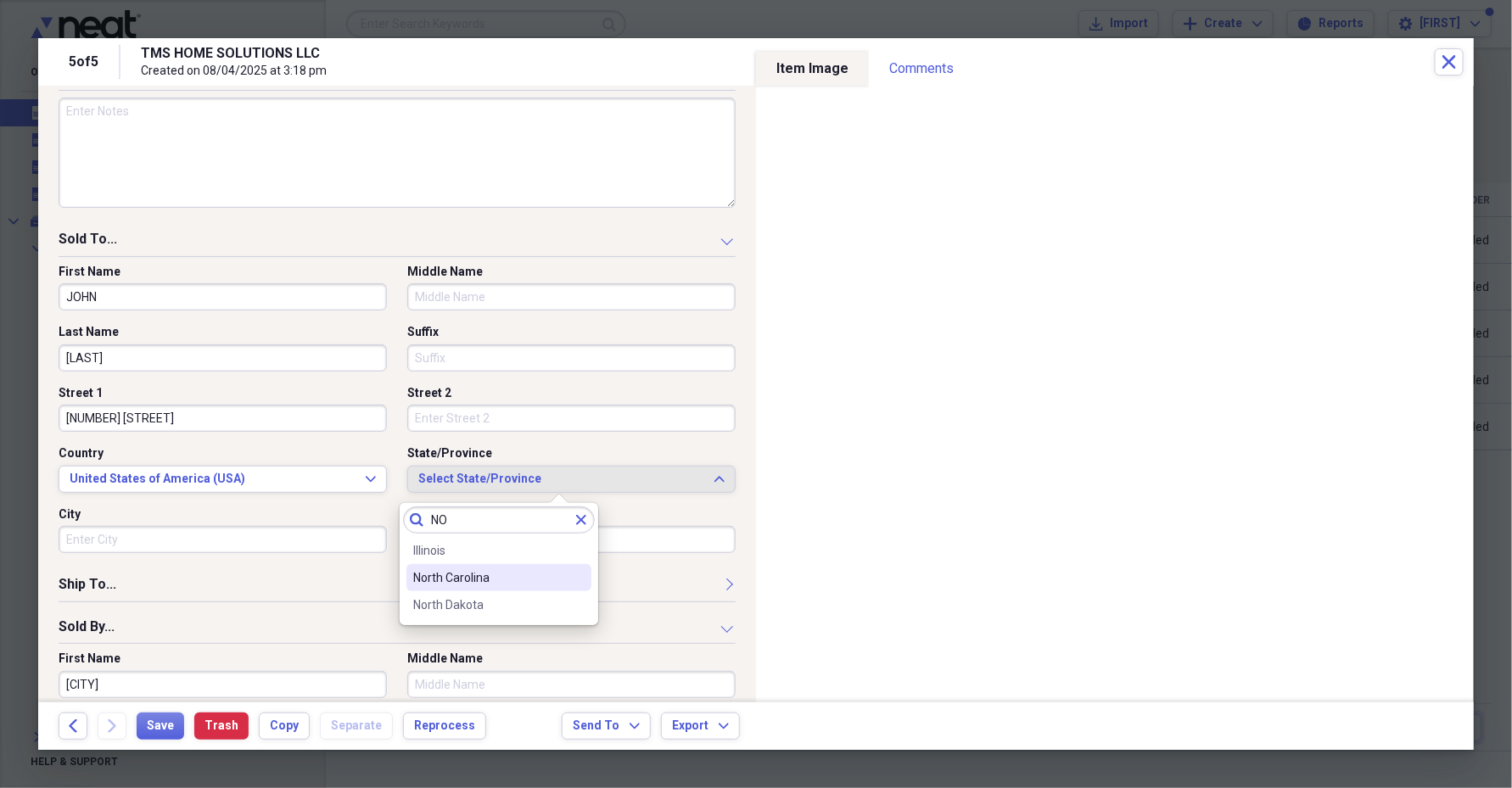 click on "North Carolina" at bounding box center (489, 578) 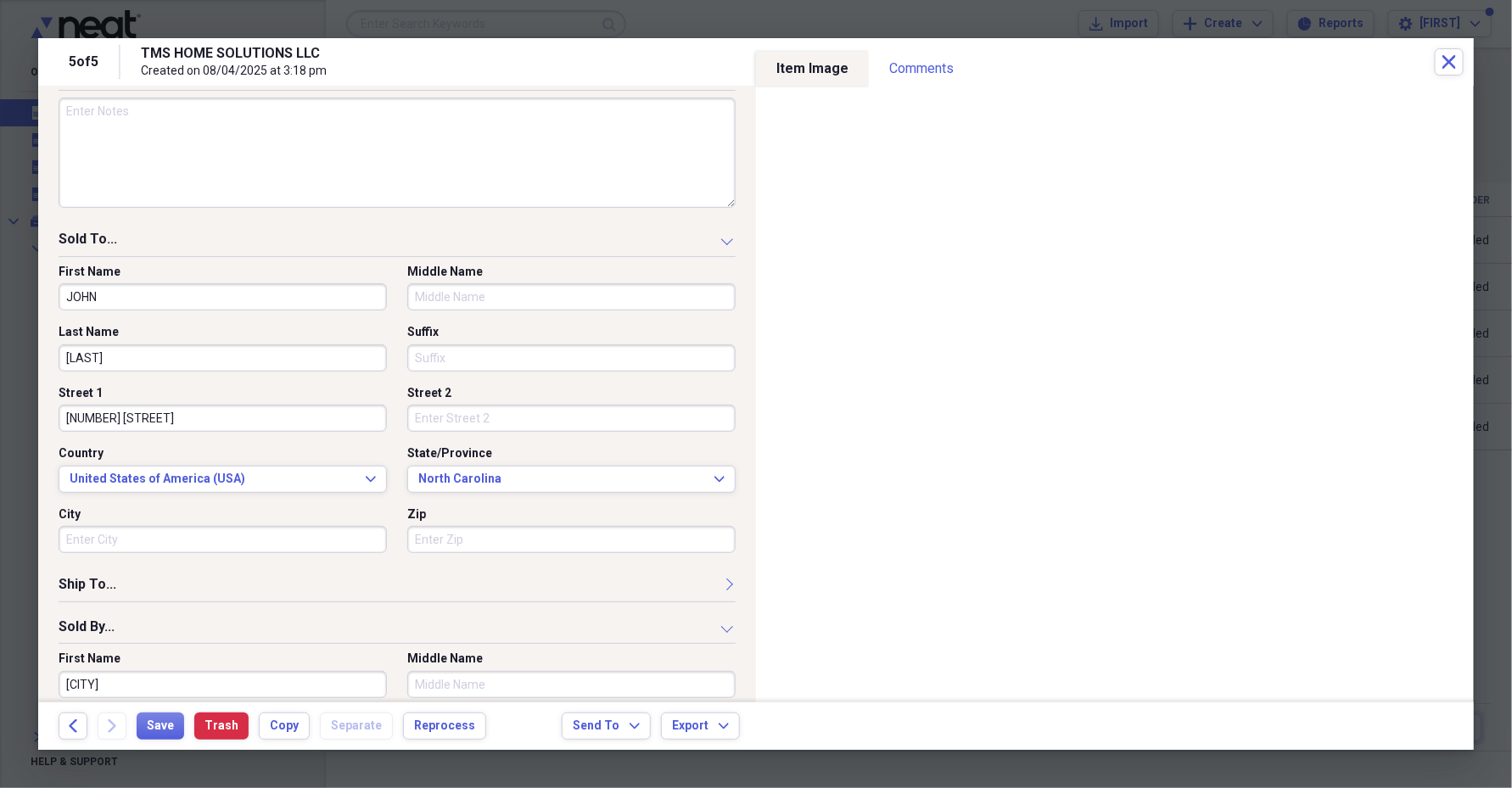 click on "City" at bounding box center [222, 539] 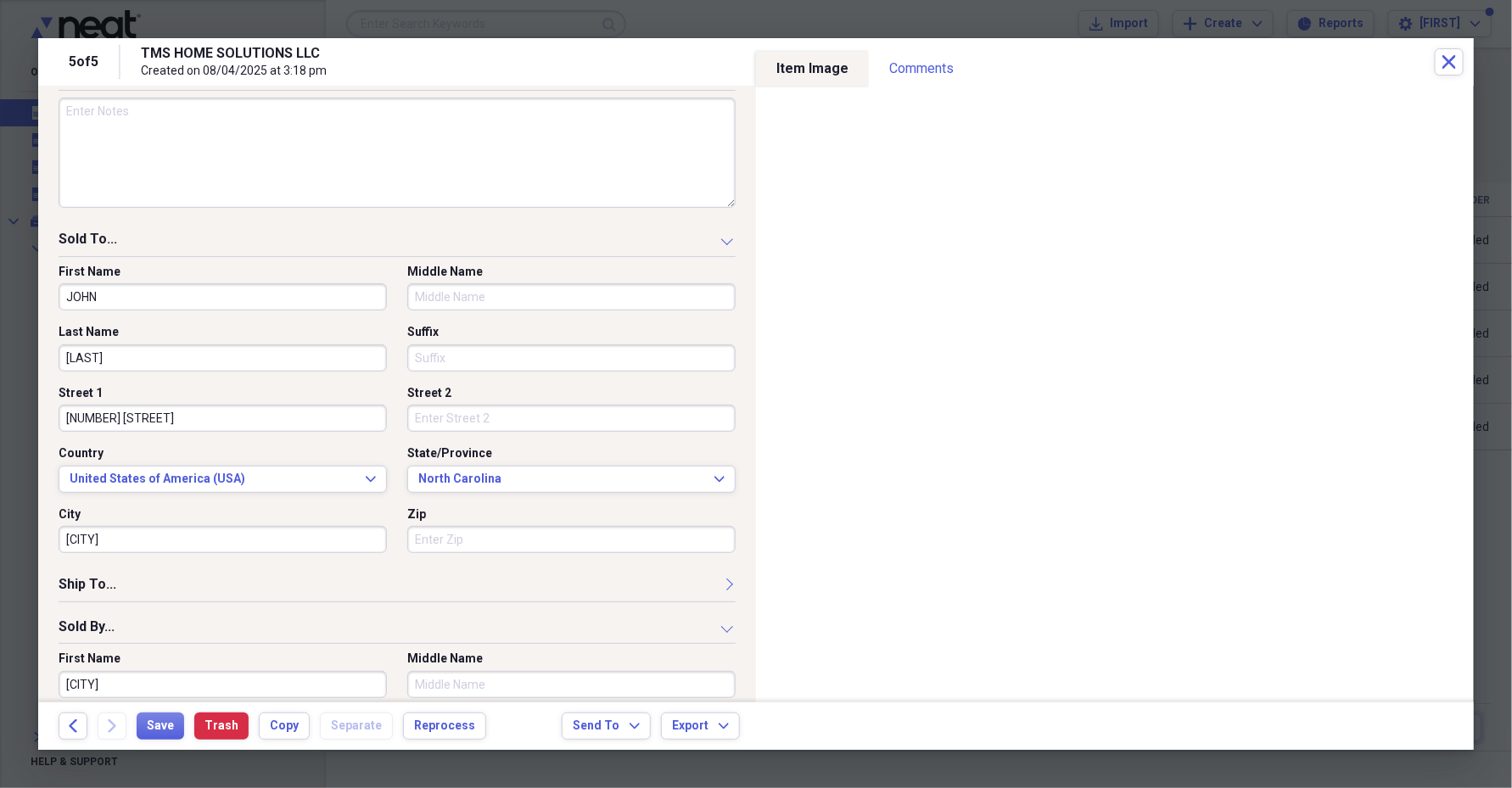click on "Zip" at bounding box center [571, 539] 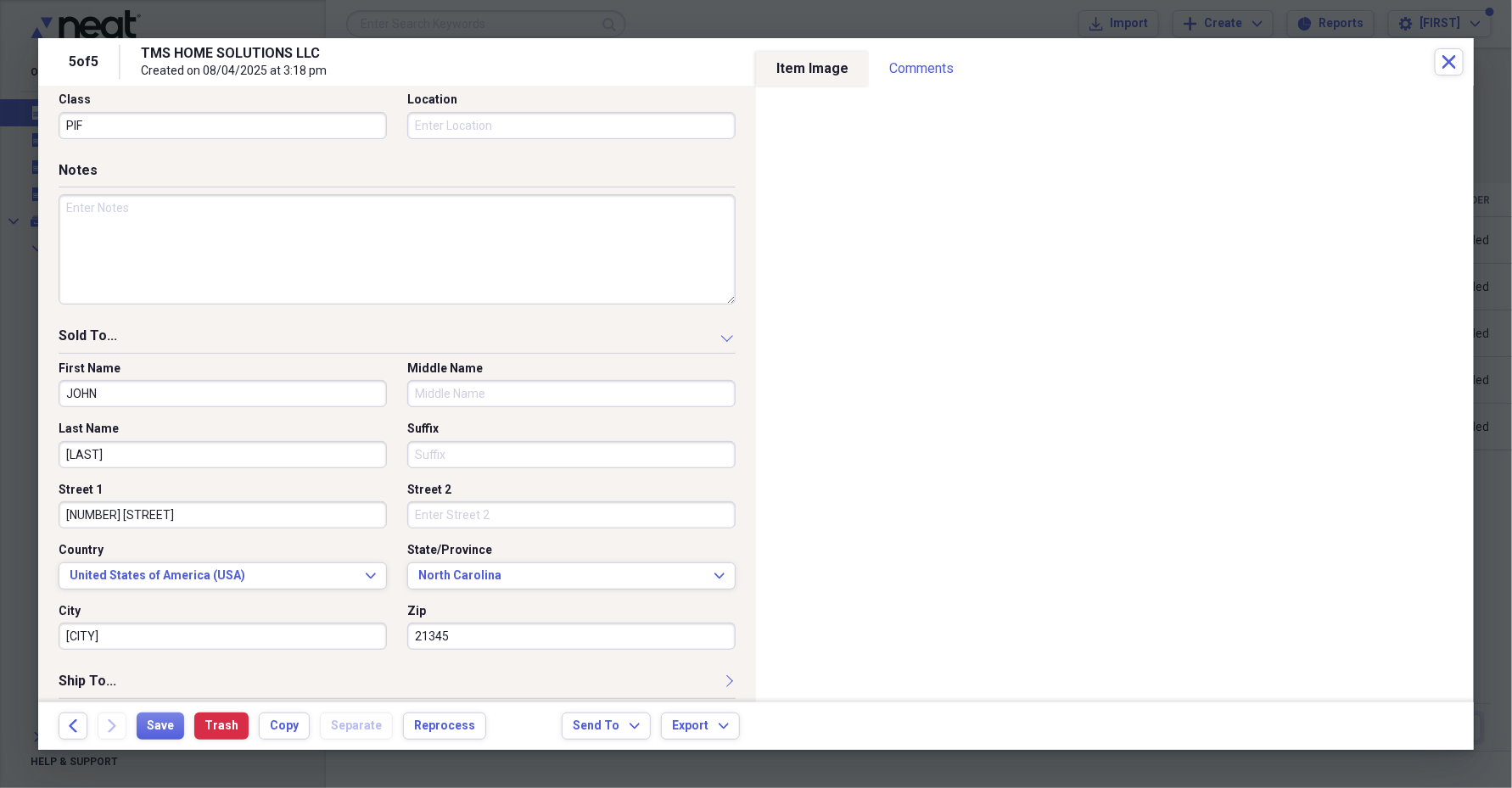 scroll, scrollTop: 576, scrollLeft: 0, axis: vertical 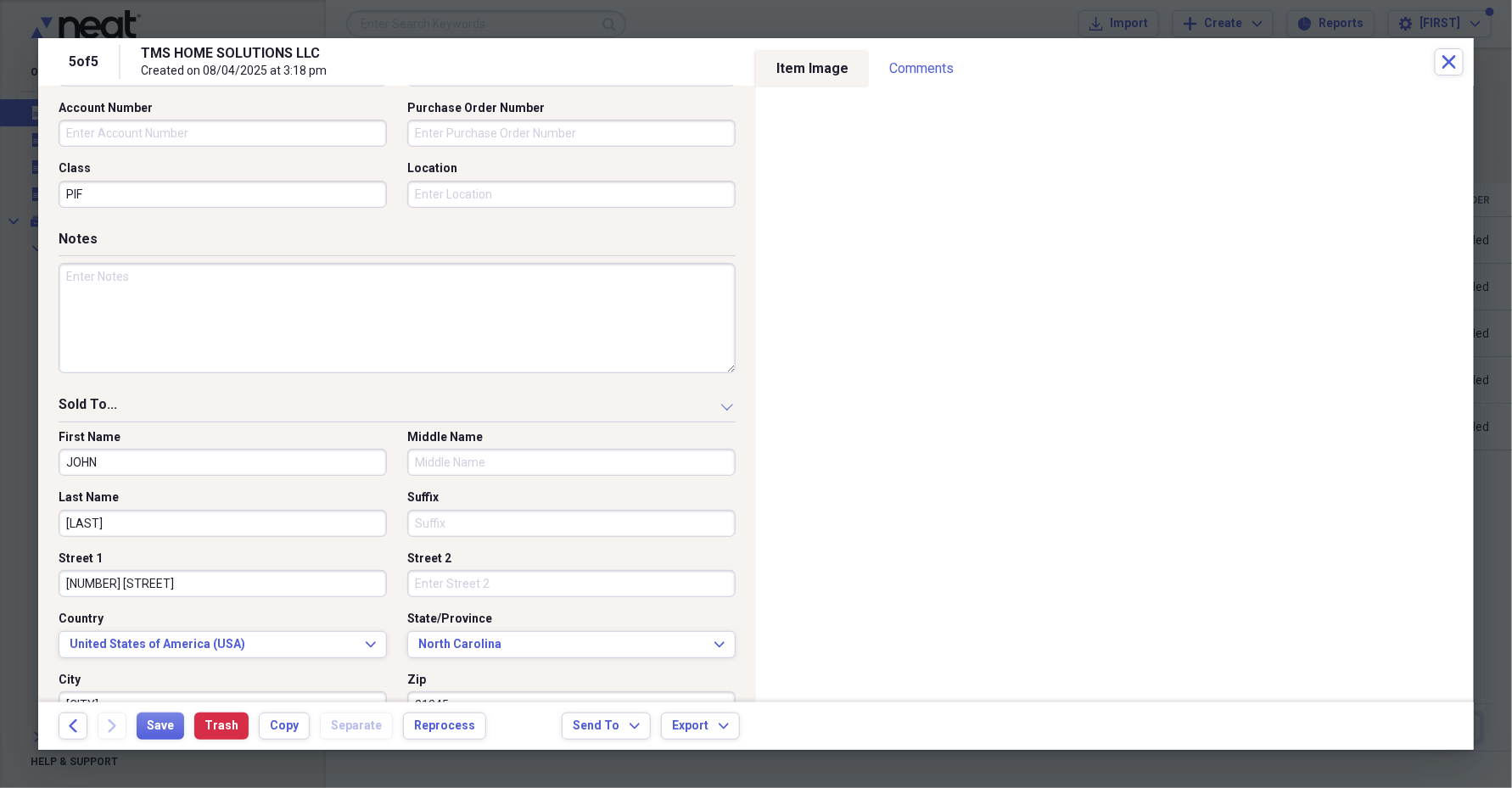 click at bounding box center [397, 318] 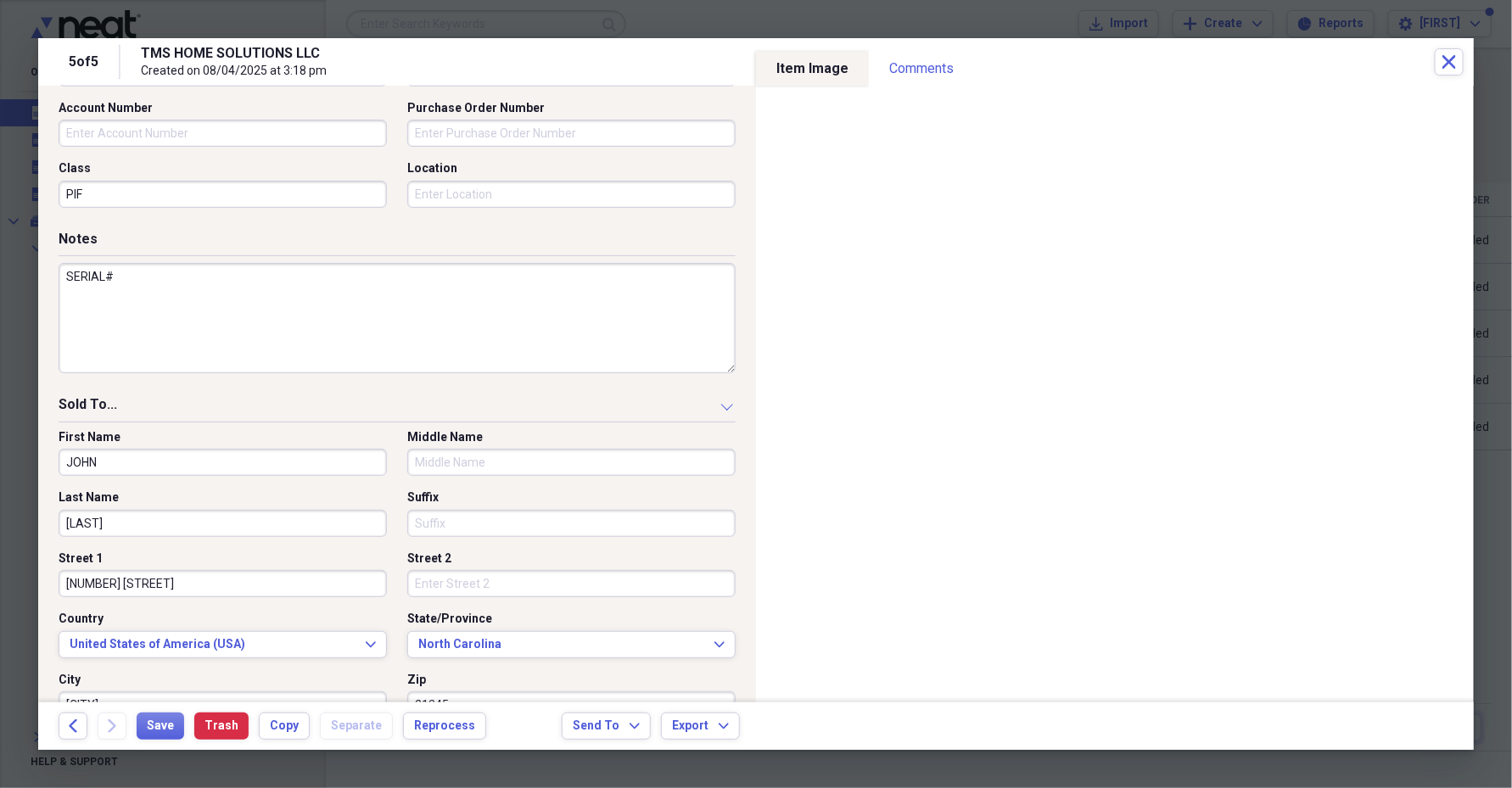 click on "SERIAL#" at bounding box center (397, 318) 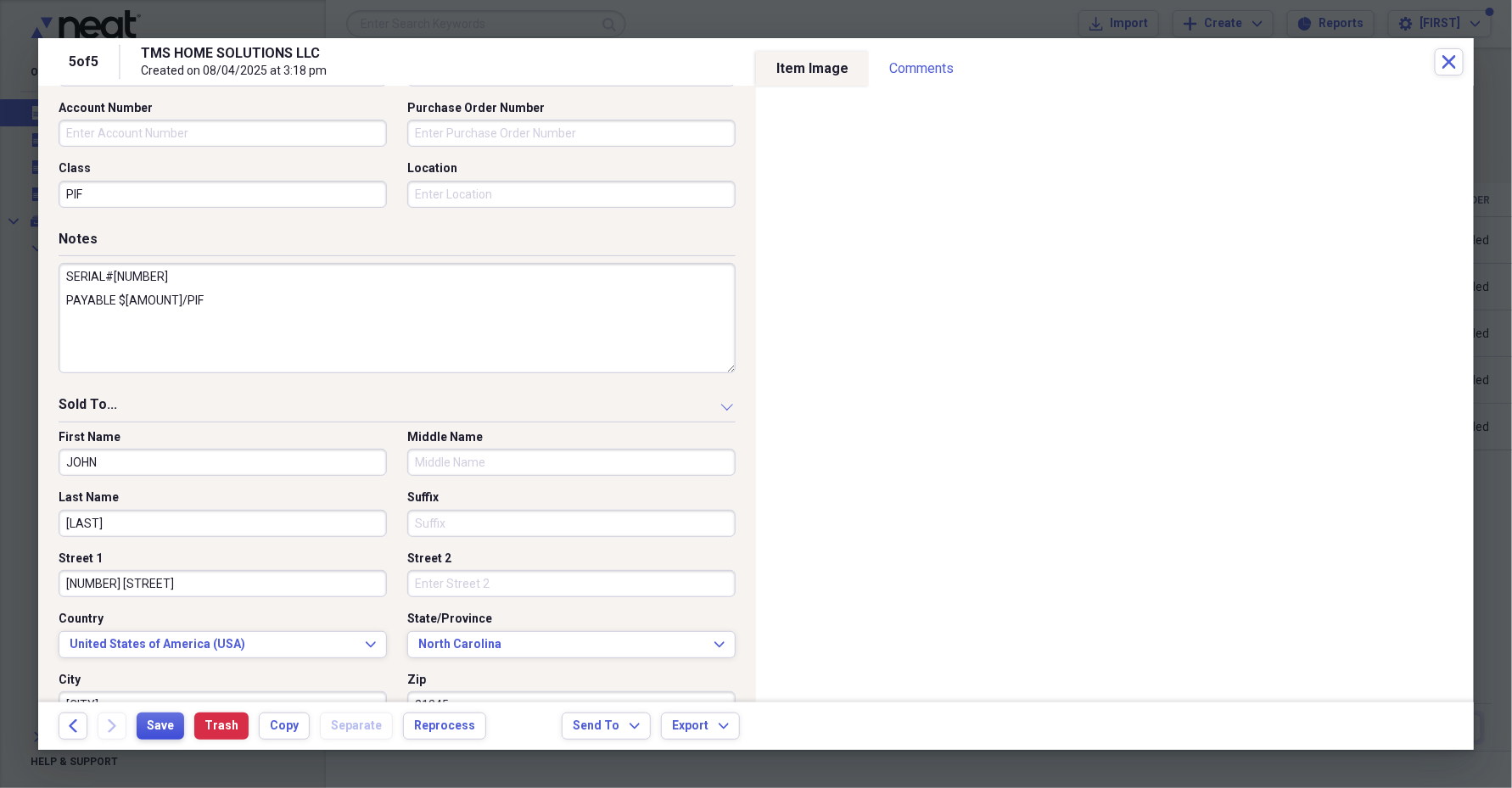 click on "Save" at bounding box center [160, 726] 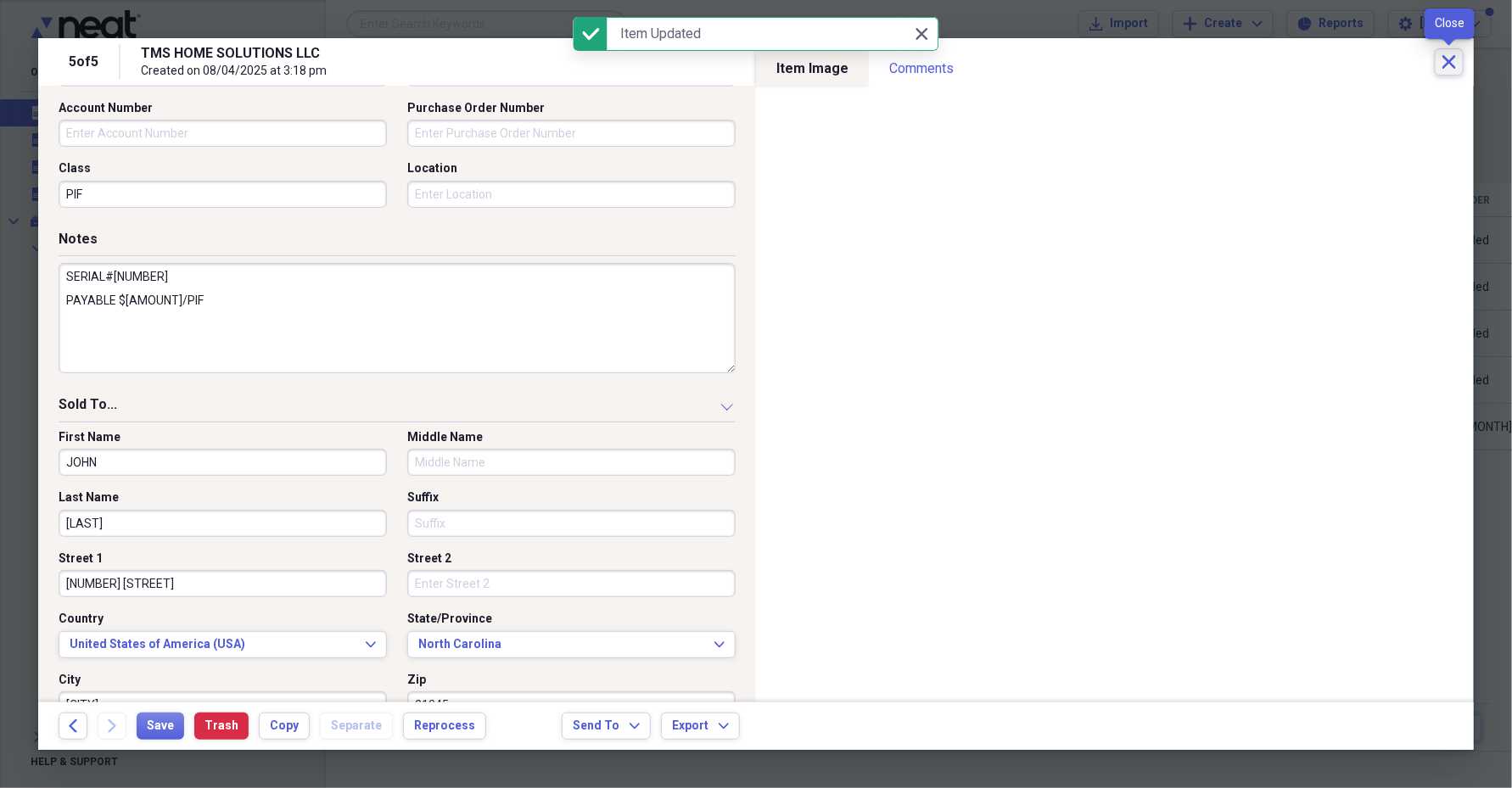 click on "Close" at bounding box center [1449, 62] 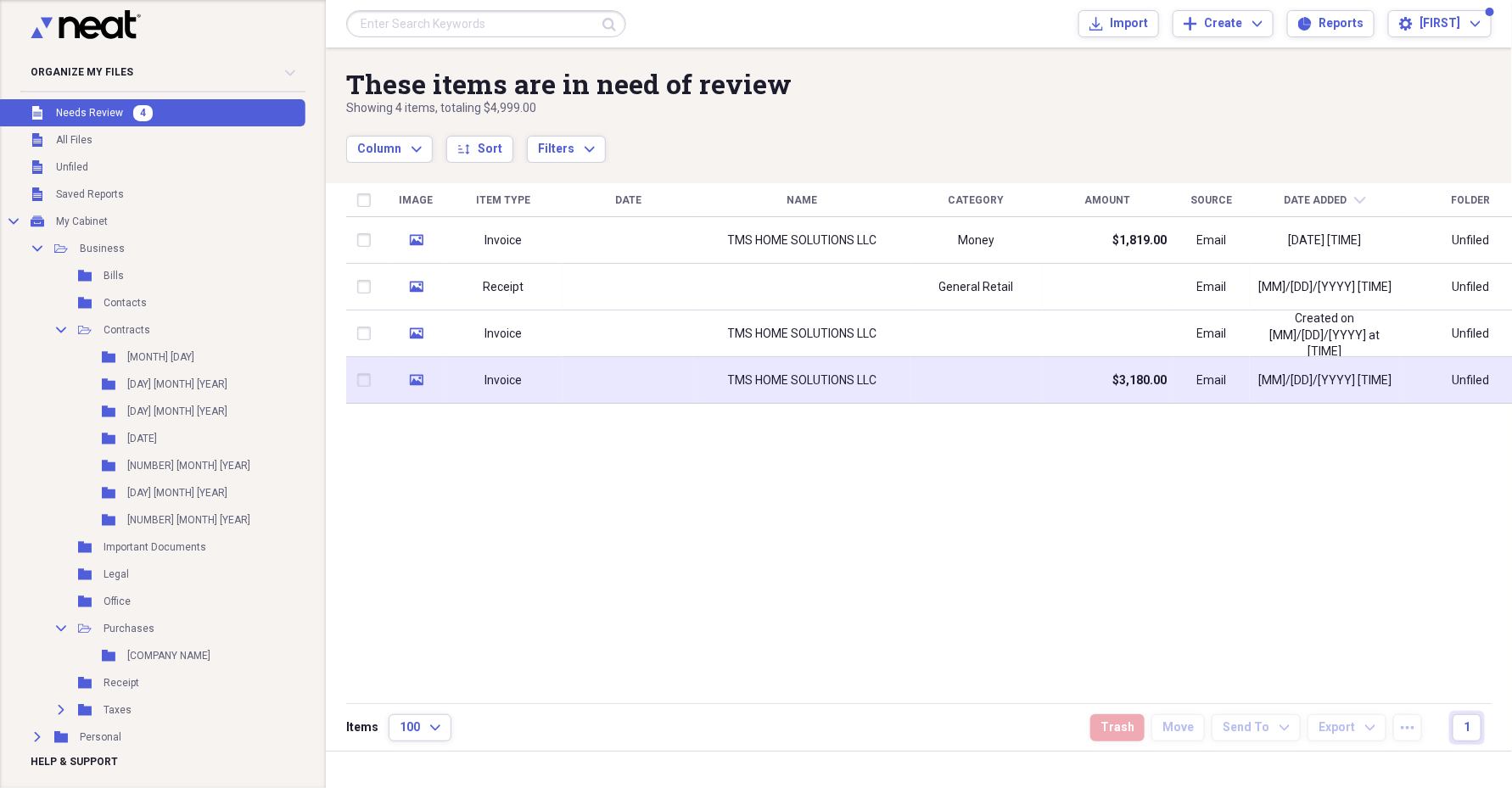 click 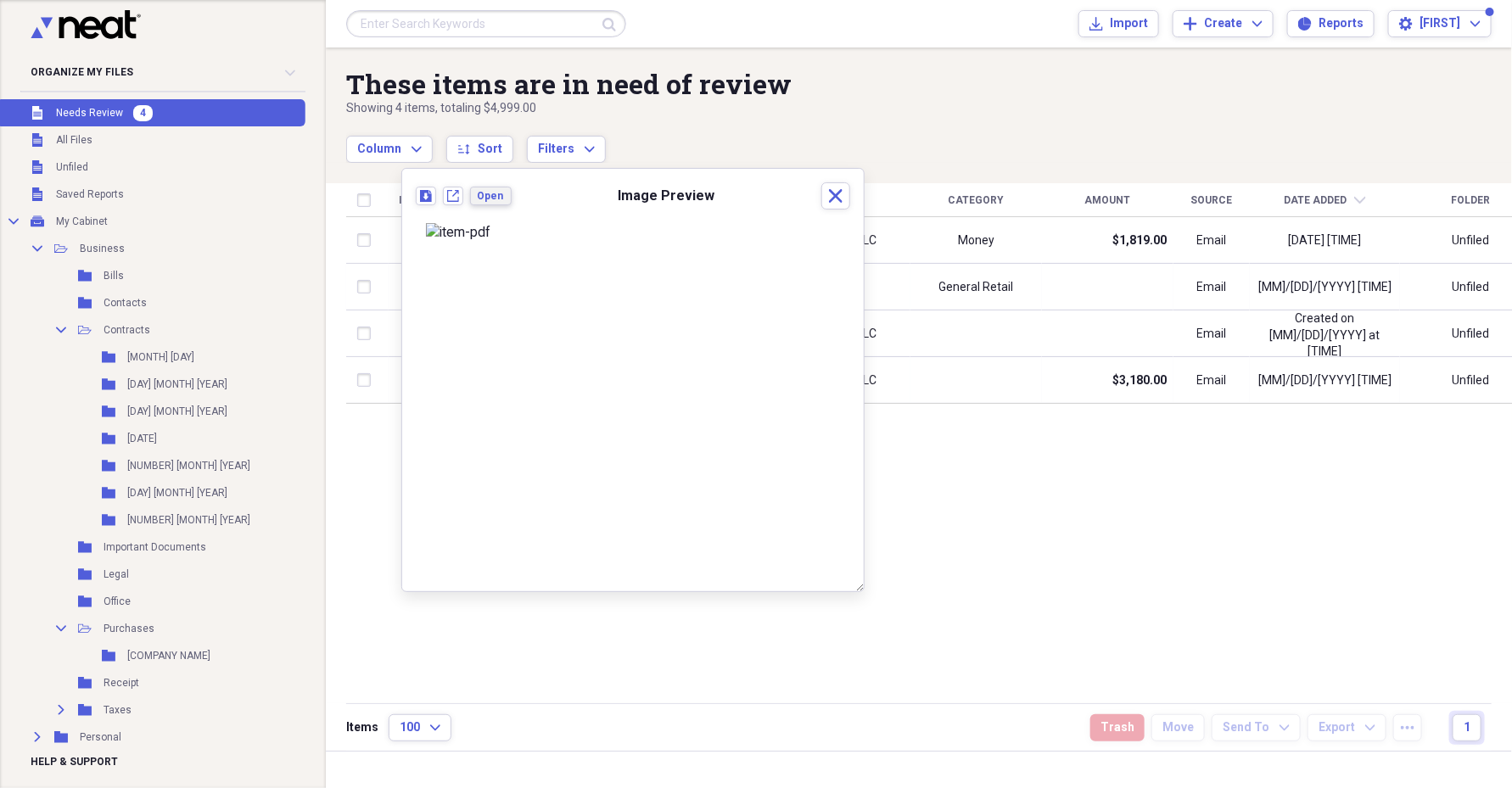 click on "Open" at bounding box center (490, 196) 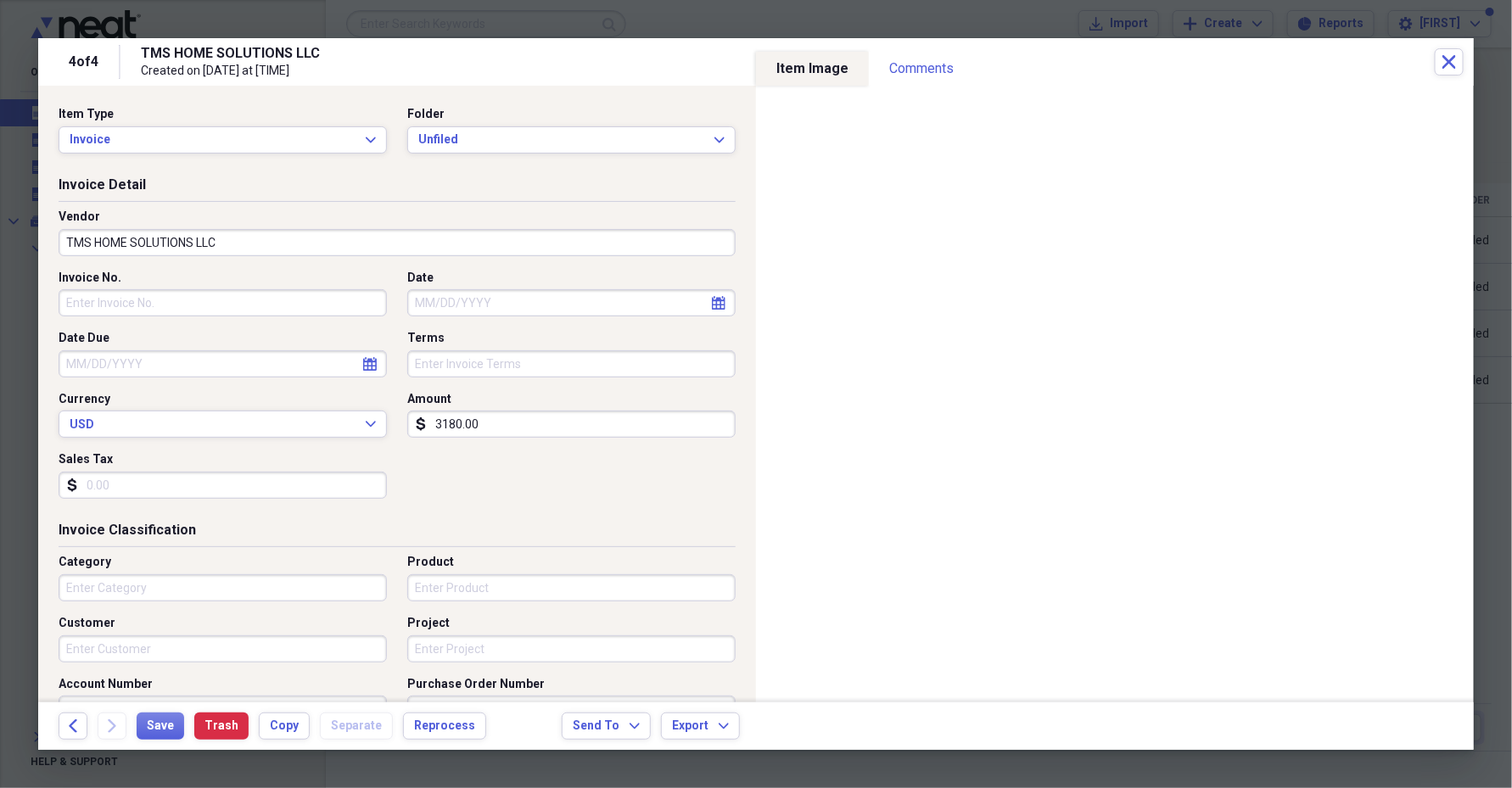 click 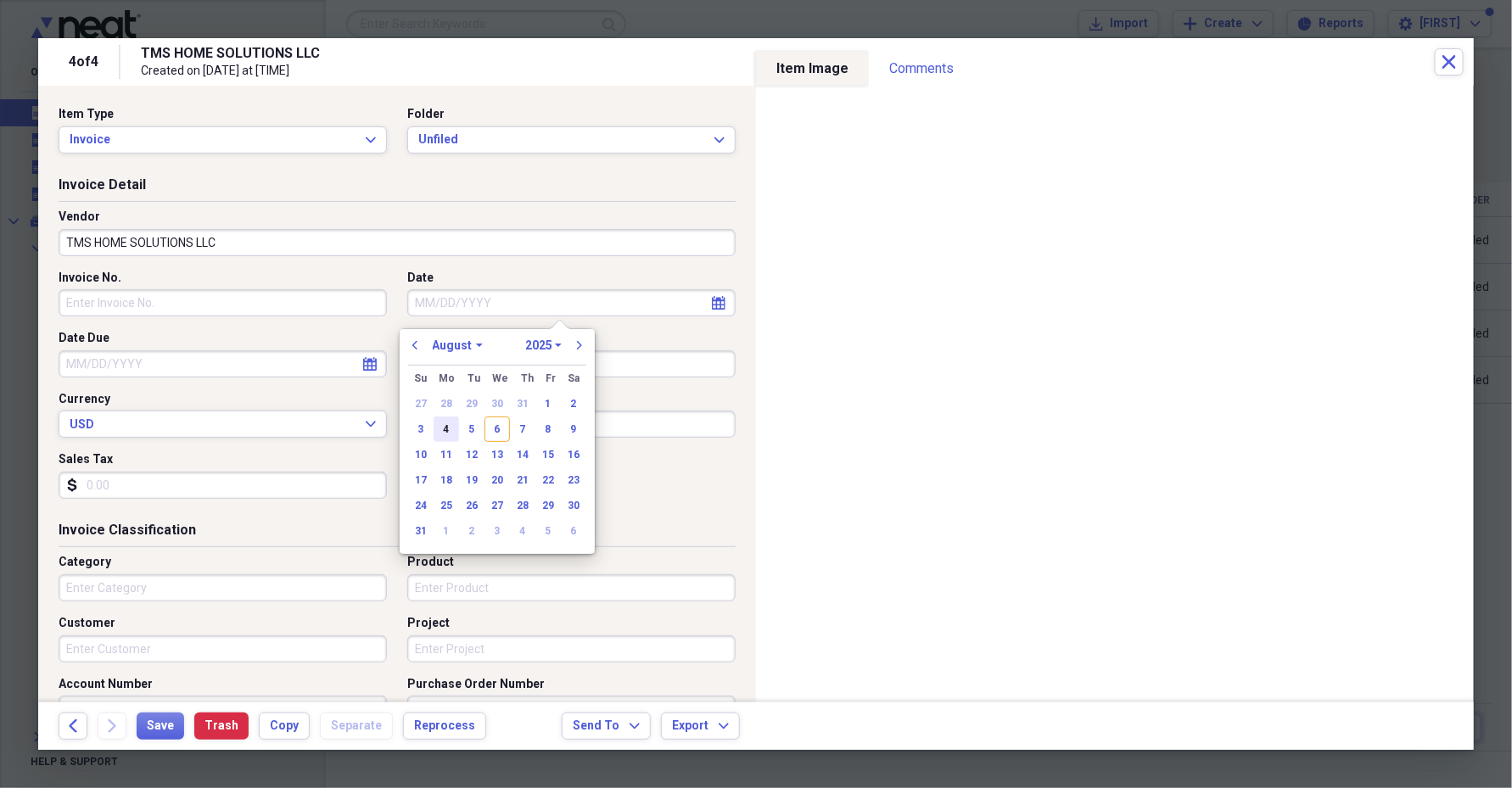 click on "4" at bounding box center [446, 429] 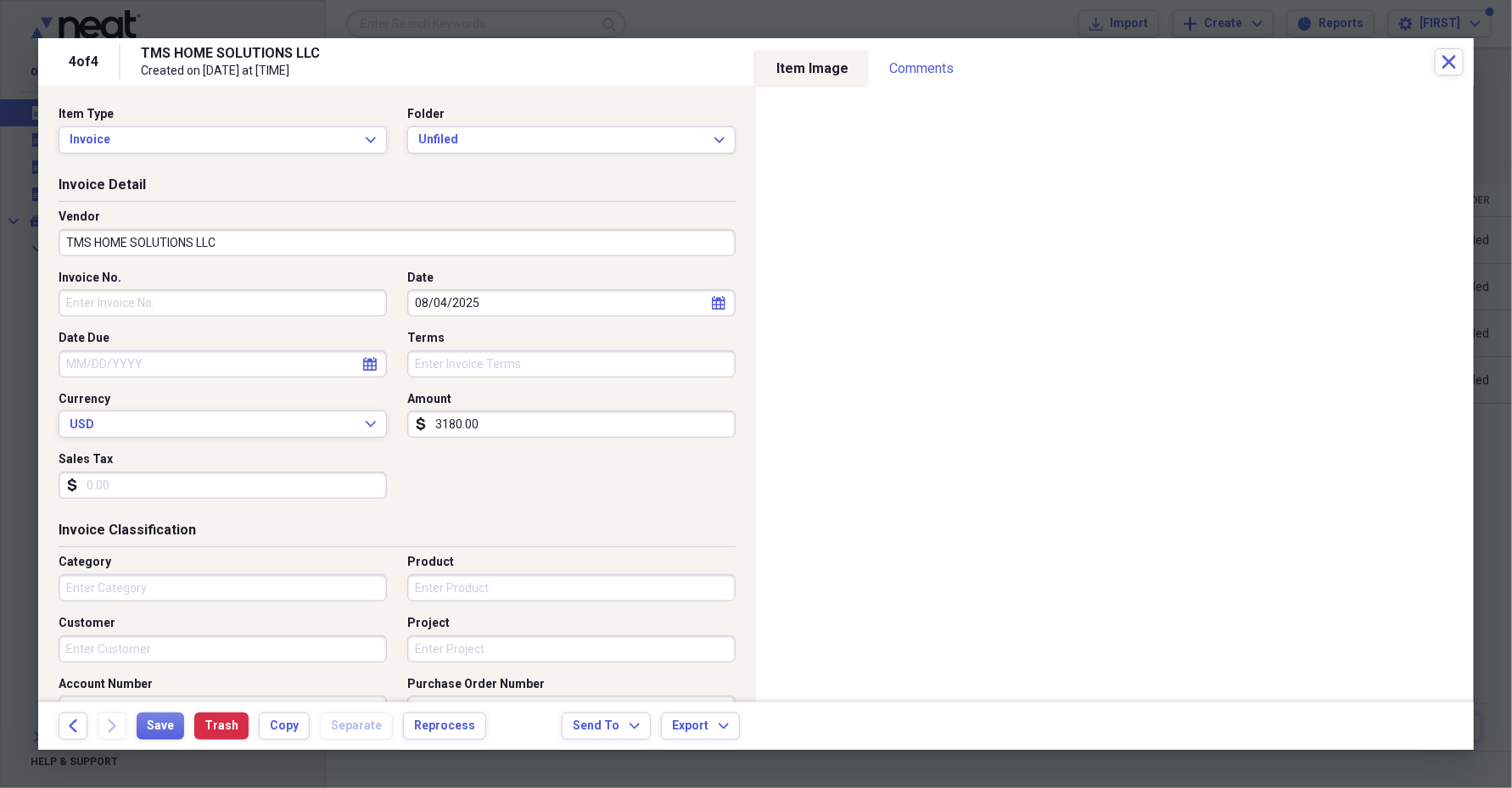 click on "calendar" 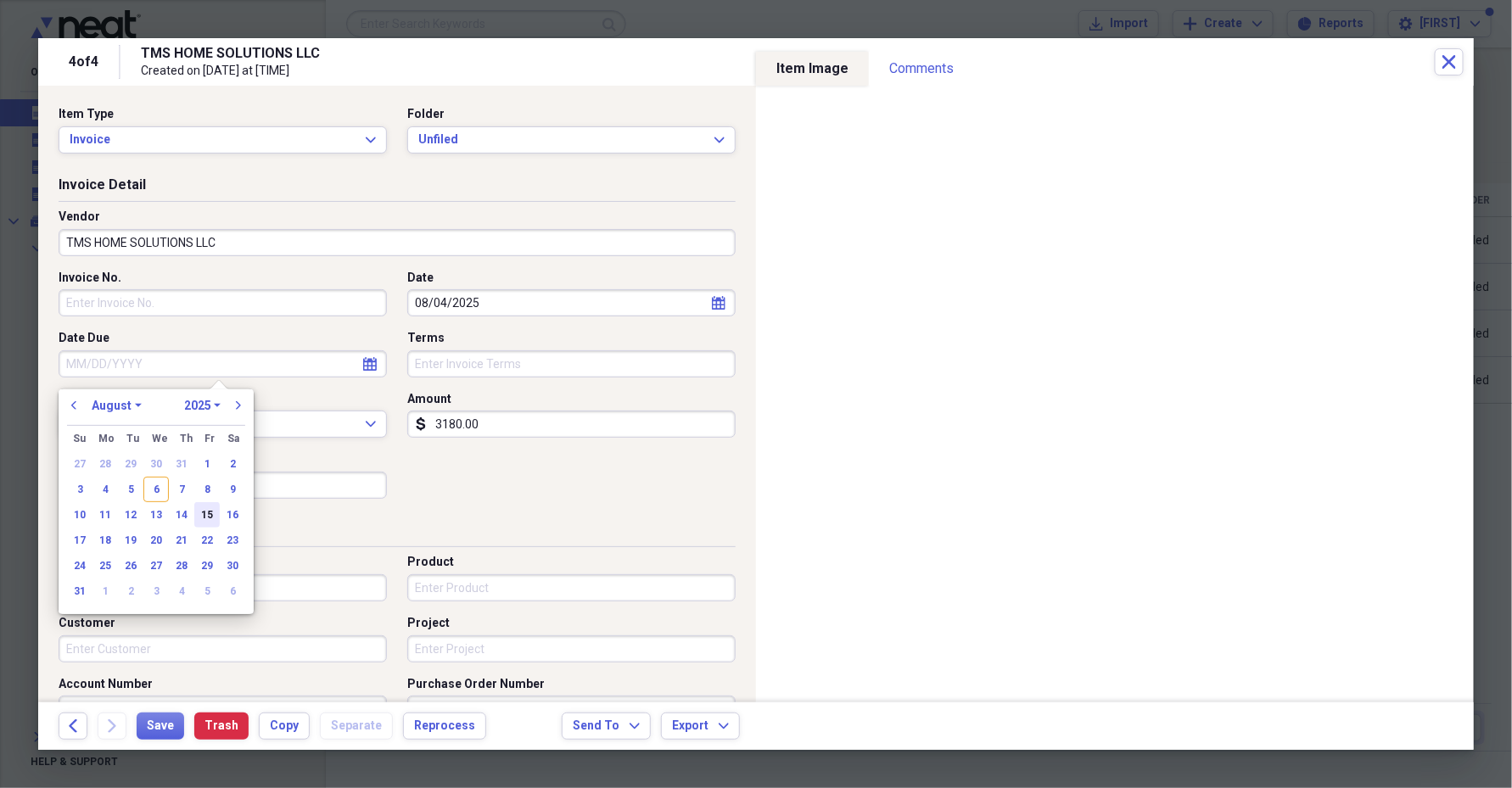 click on "15" at bounding box center [207, 515] 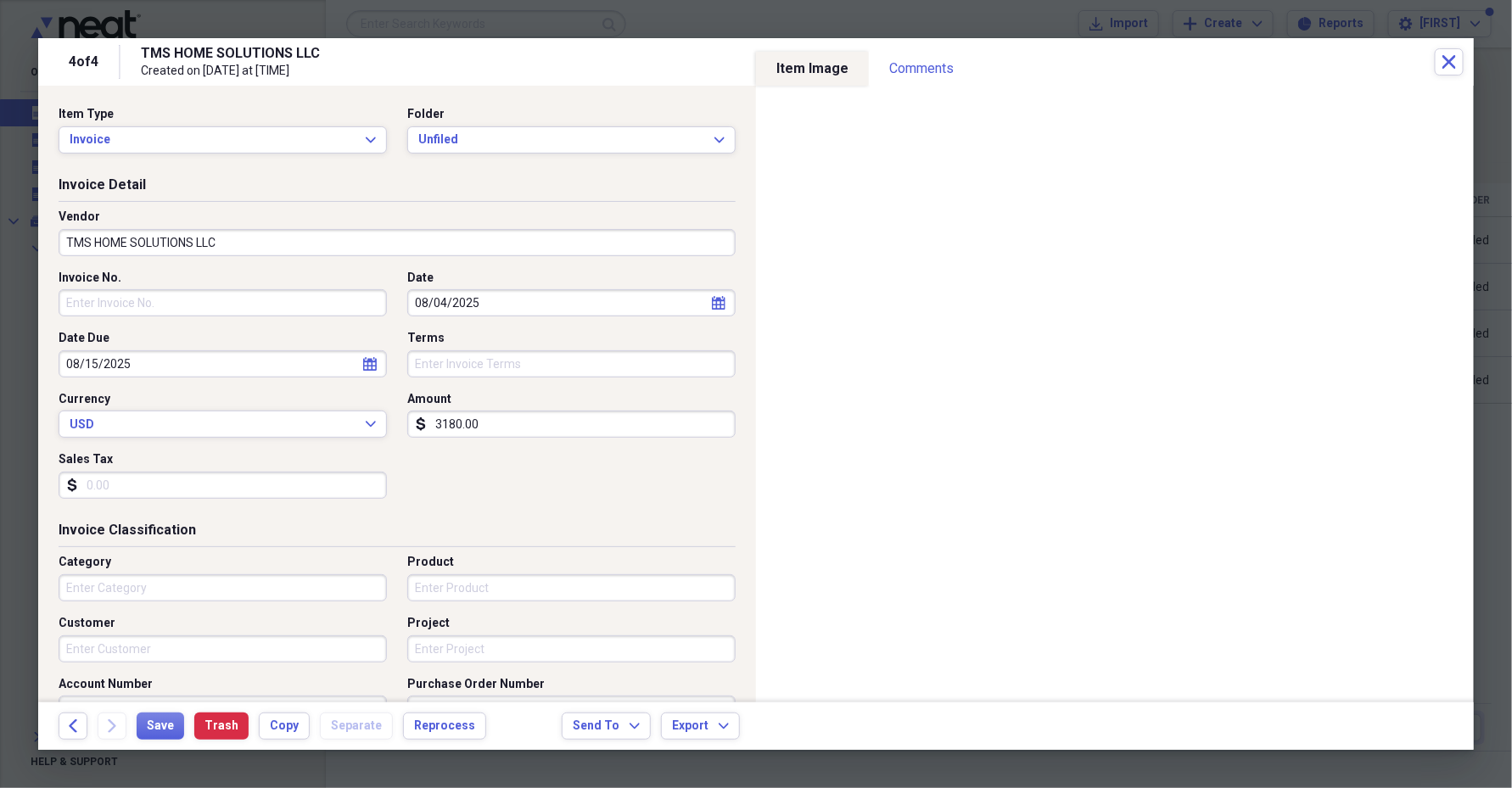 click on "Terms" at bounding box center (571, 364) 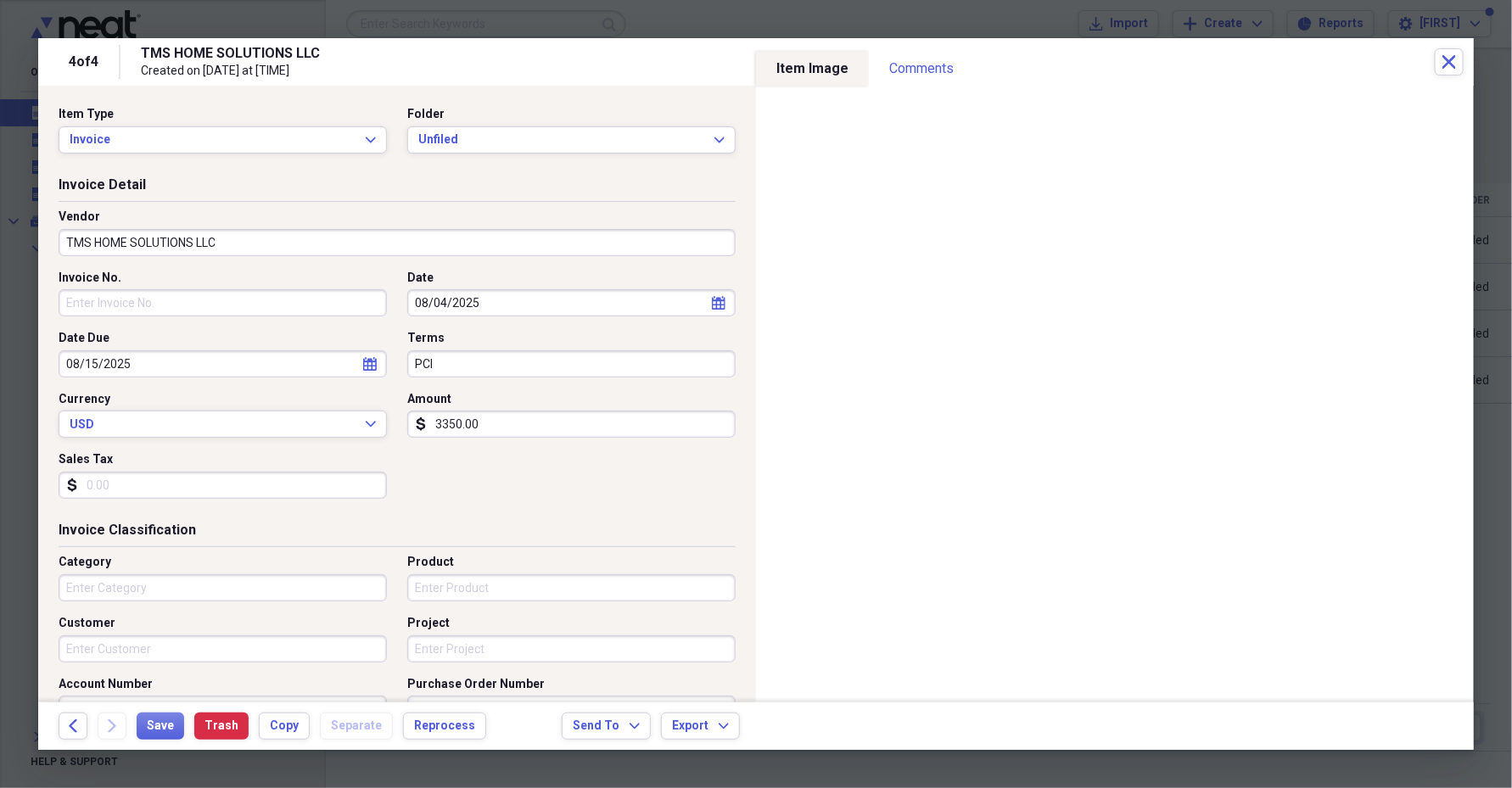 click on "Sales Tax dollar-sign" at bounding box center (227, 475) 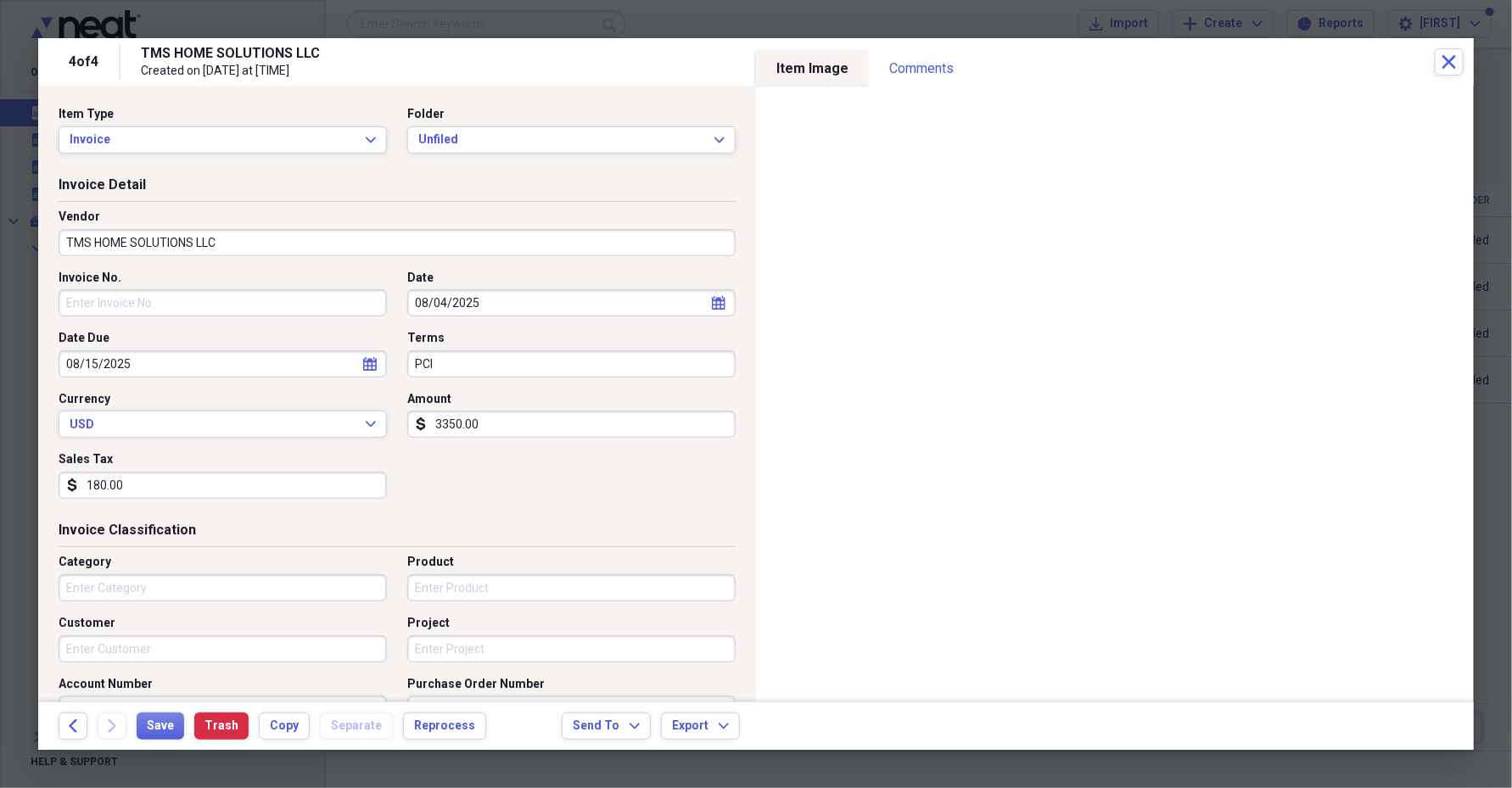 click on "Category" at bounding box center [222, 588] 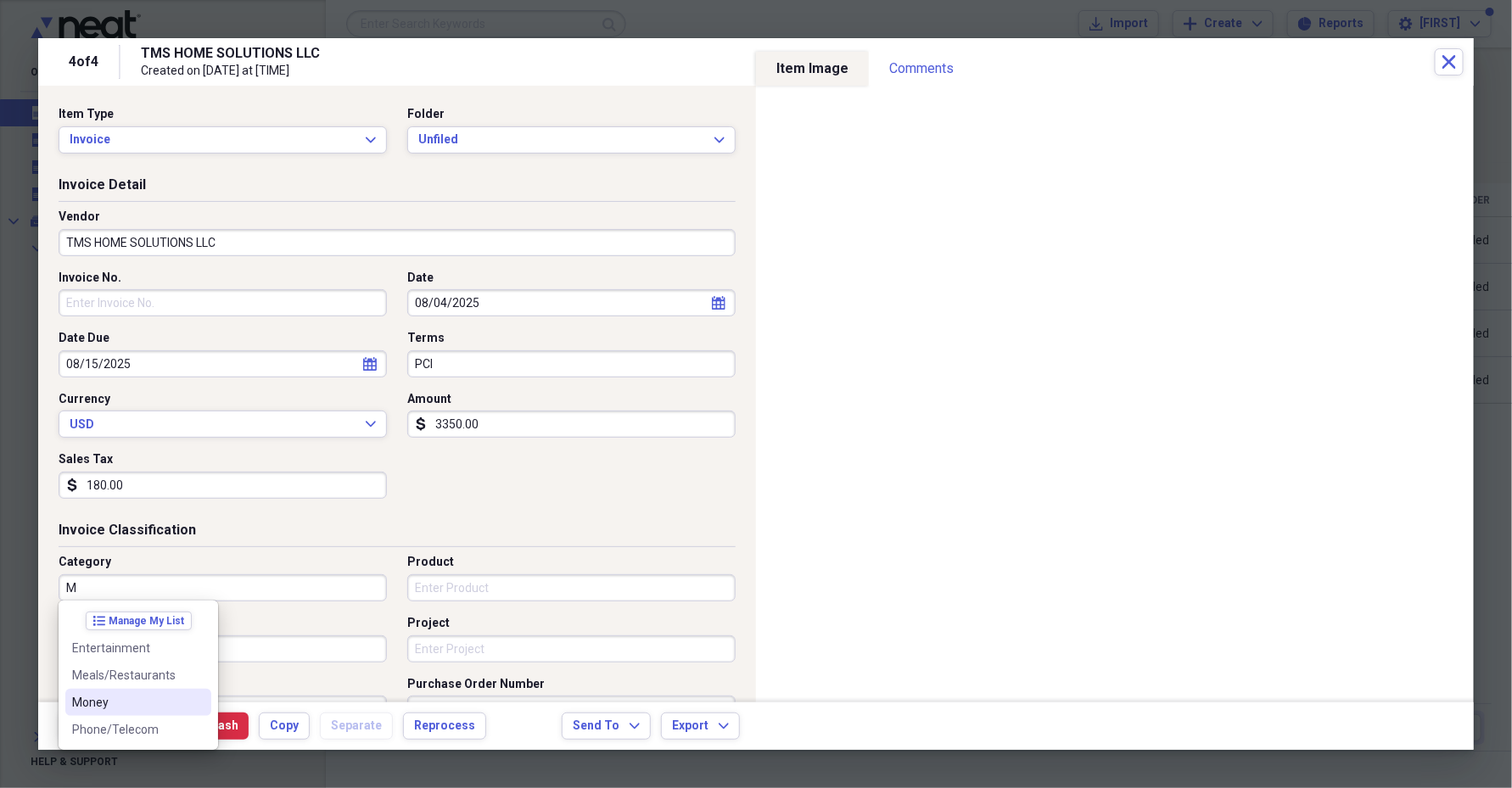 click on "Money" at bounding box center [128, 702] 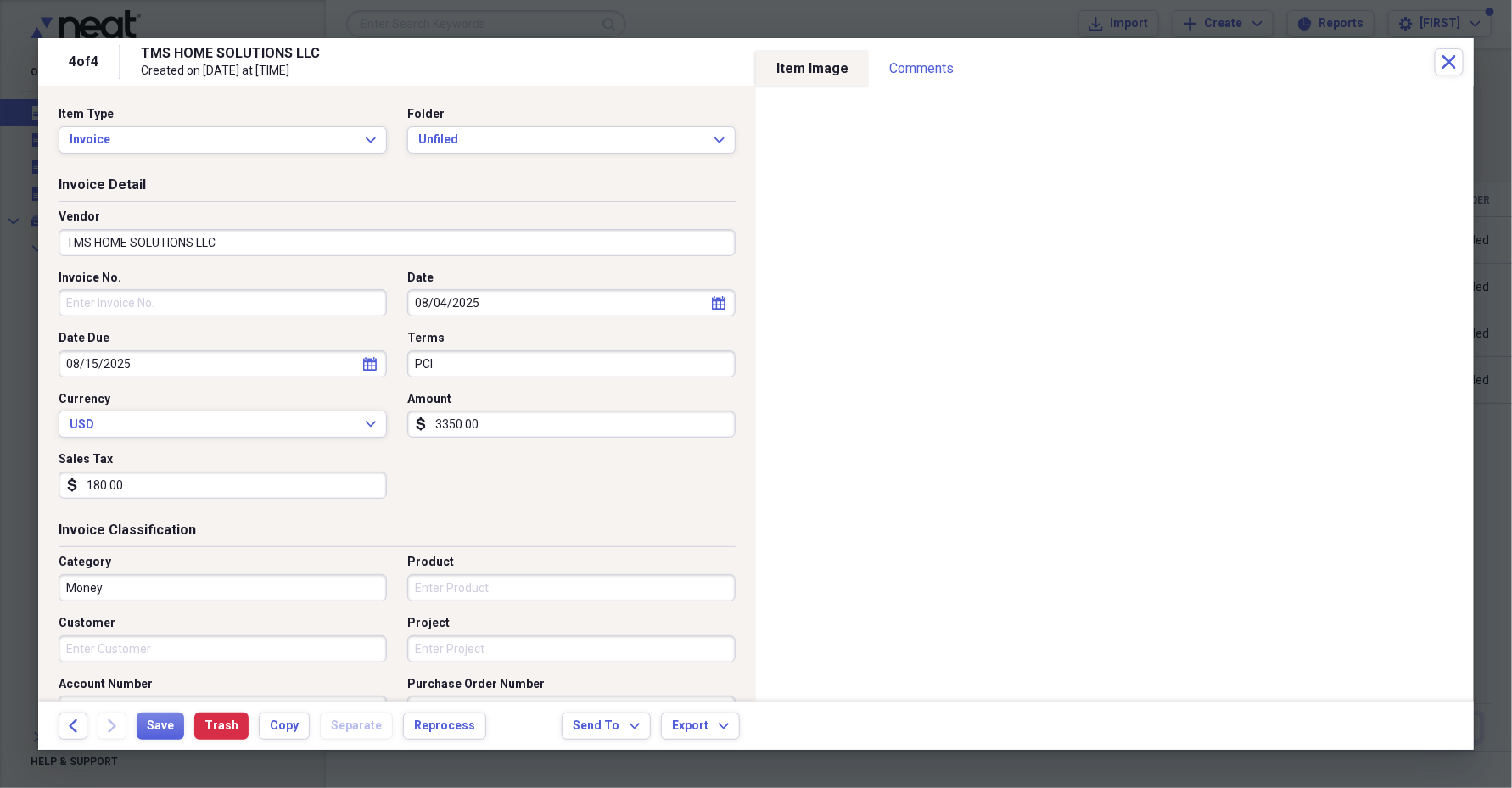 click on "Product" at bounding box center [571, 588] 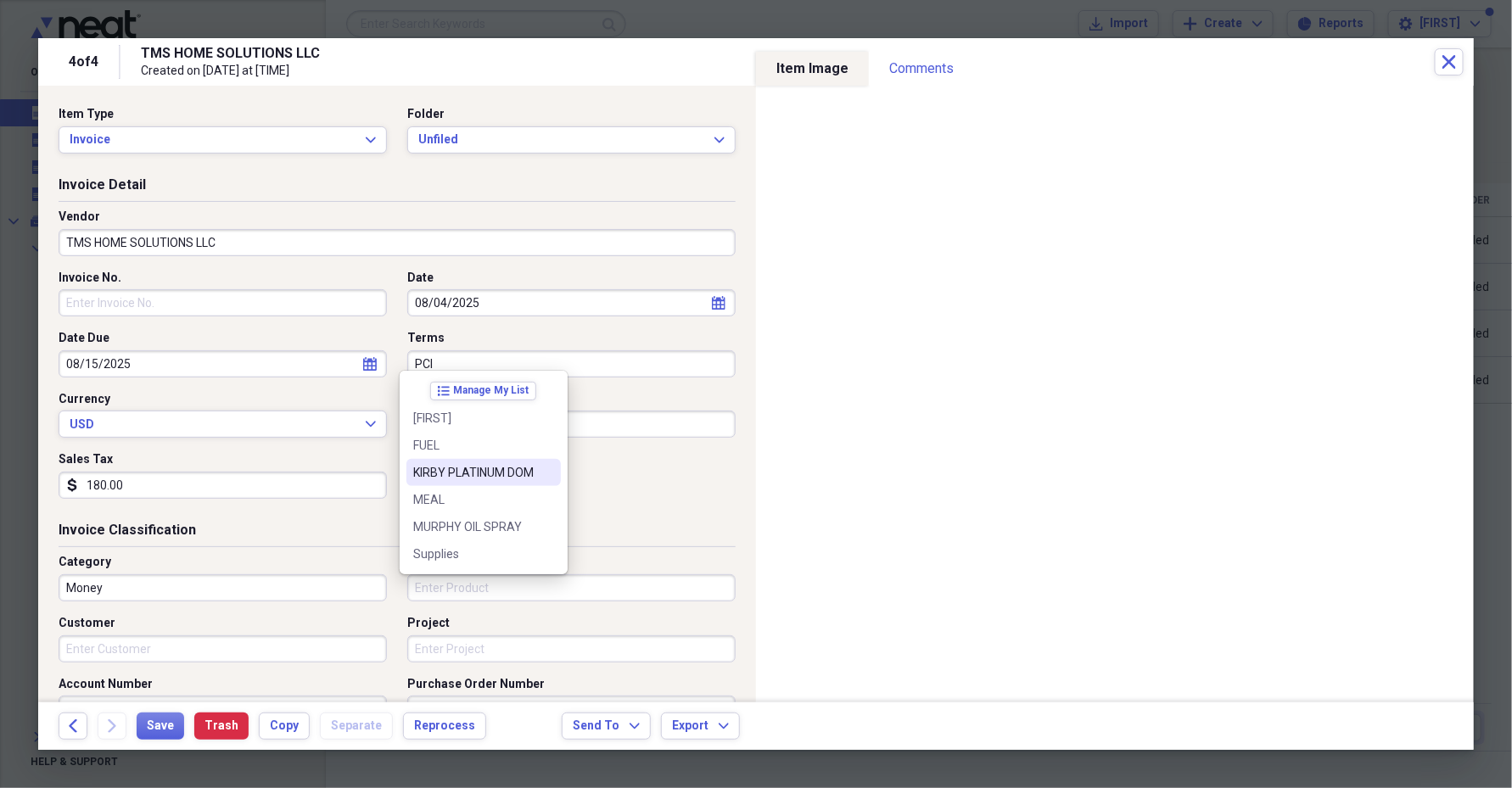 click on "KIRBY PLATINUM DOM" at bounding box center [484, 472] 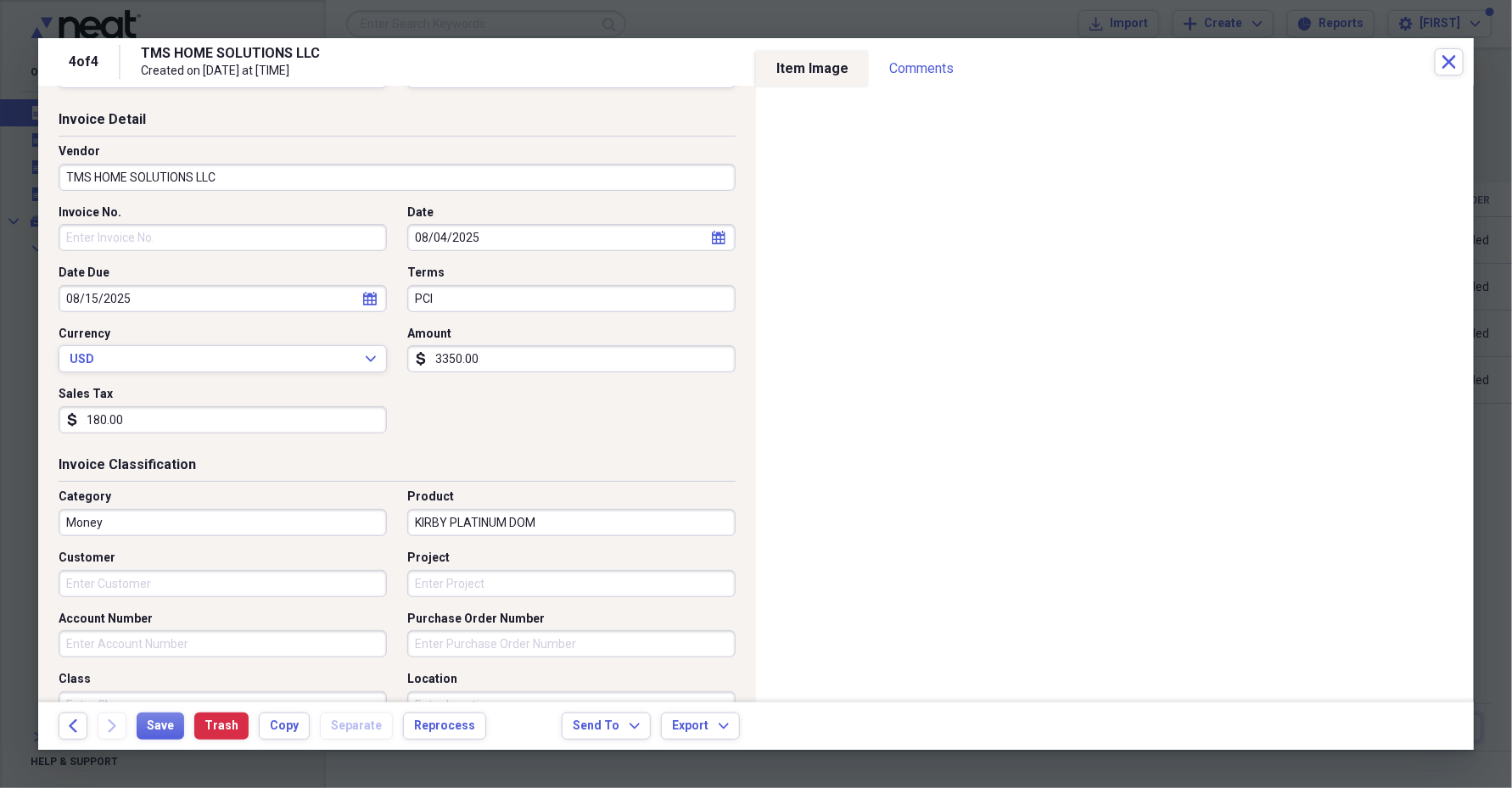 scroll, scrollTop: 0, scrollLeft: 0, axis: both 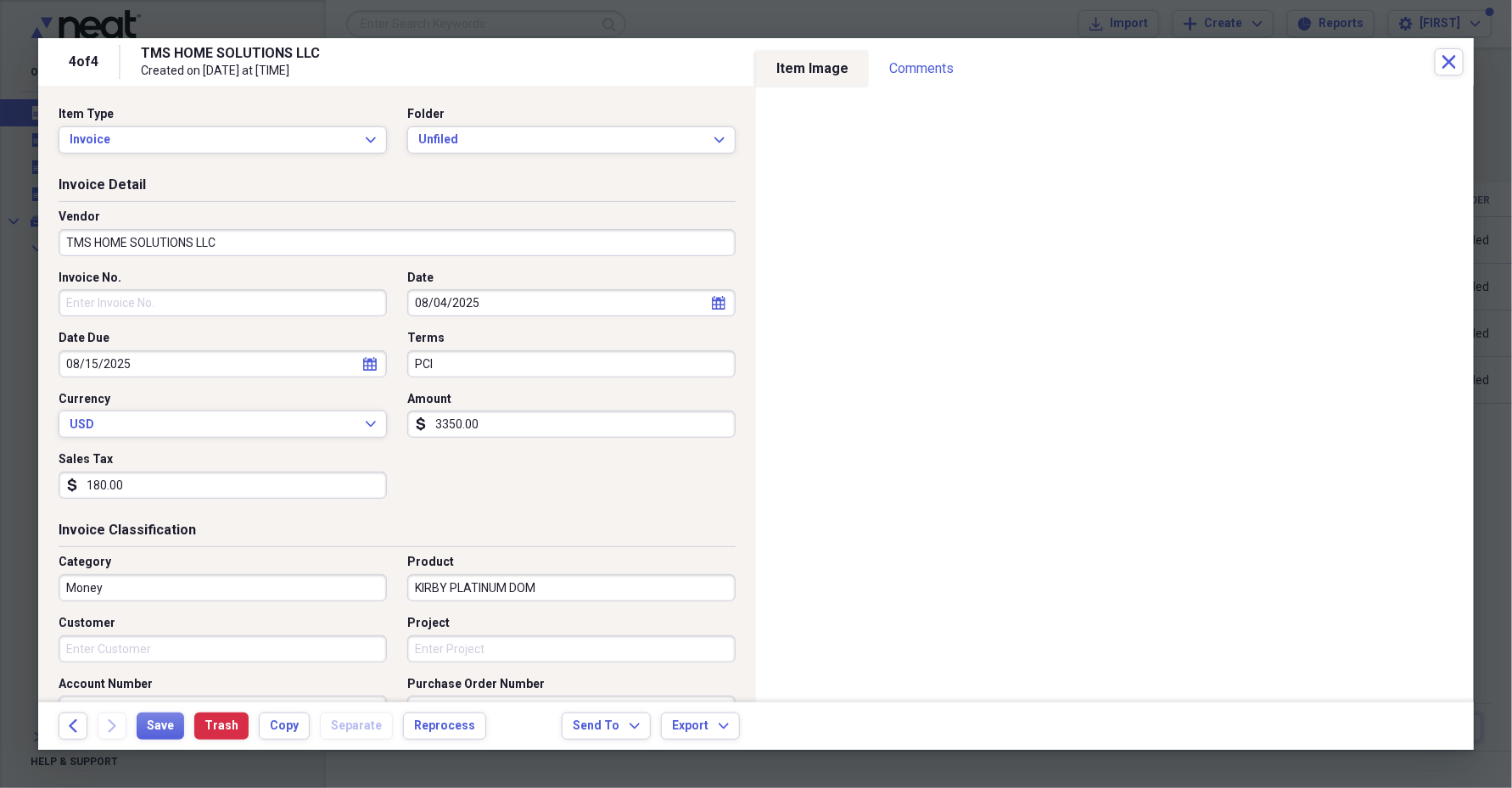 click on "Category Money Product KIRBY PLATINUM DOM Customer Project Account Number Purchase Order Number Class Location" at bounding box center [397, 675] 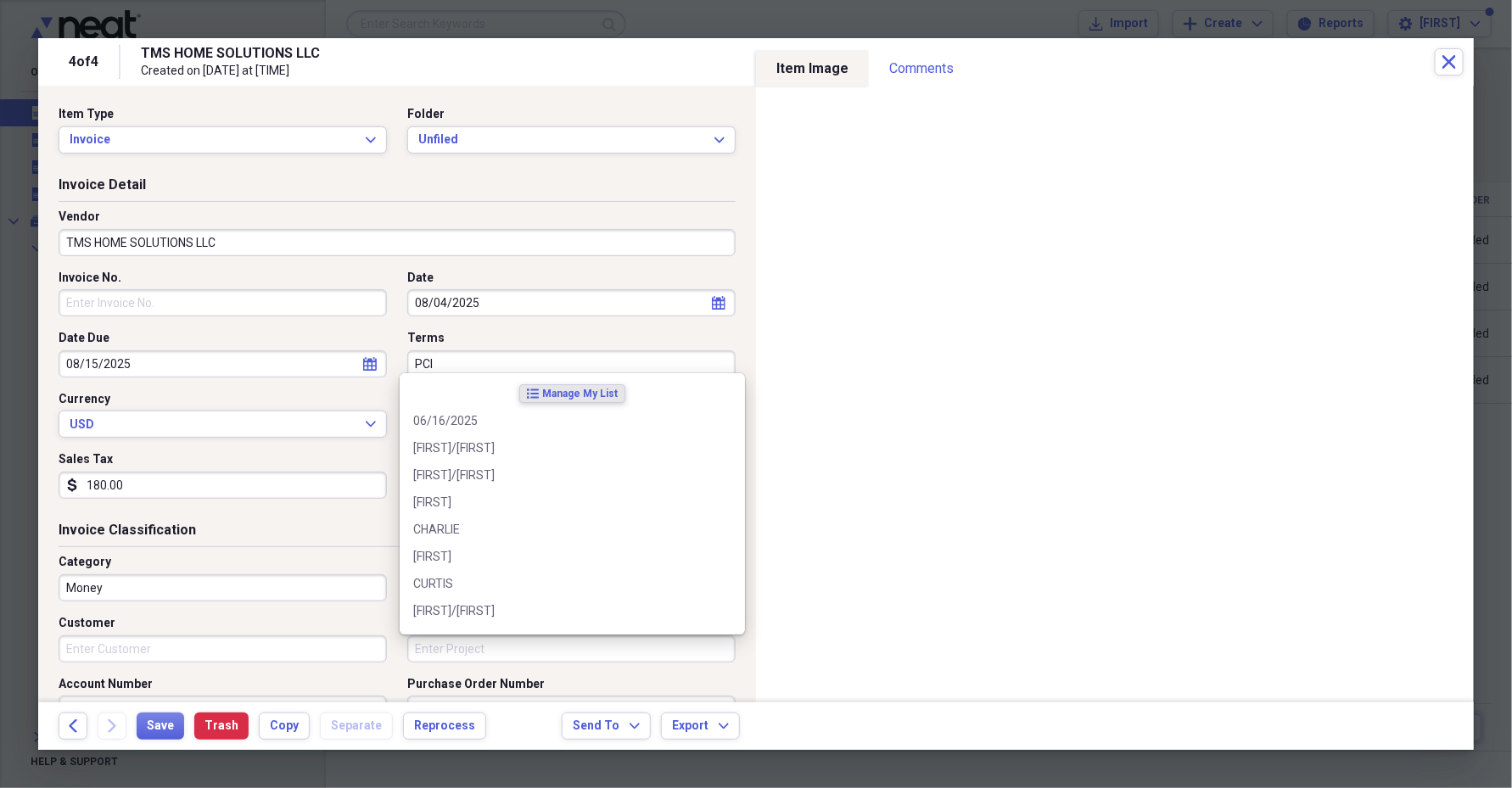 paste on "[LAST]" 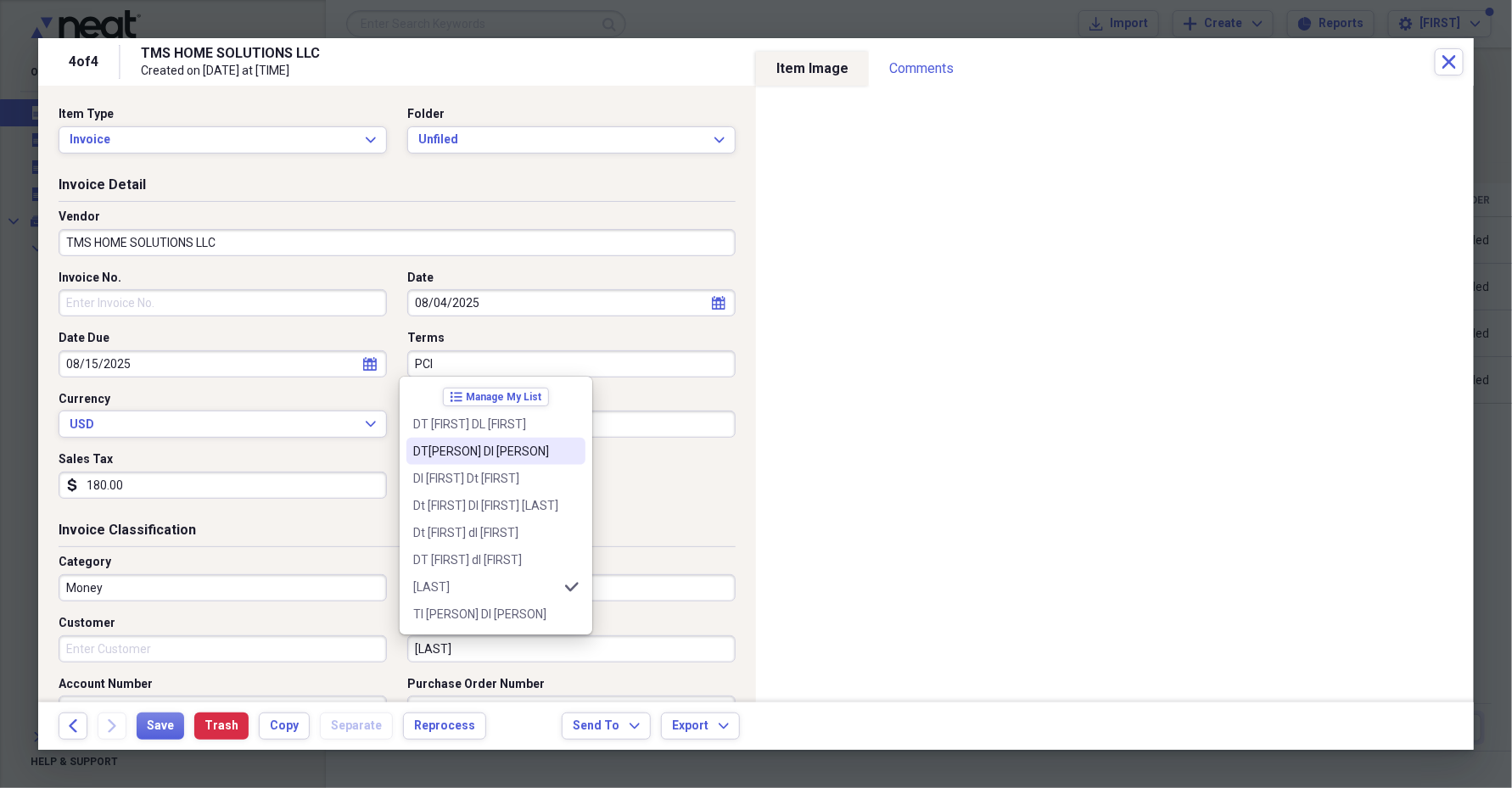 click on "Invoice No. Date [MM]/[DD]/[YYYY] calendar Calendar Date Due [MM]/[DD]/[YYYY] calendar Calendar Terms PCI Currency USD Expand Amount dollar-sign [AMOUNT] Sales Tax dollar-sign [AMOUNT]" at bounding box center (397, 391) 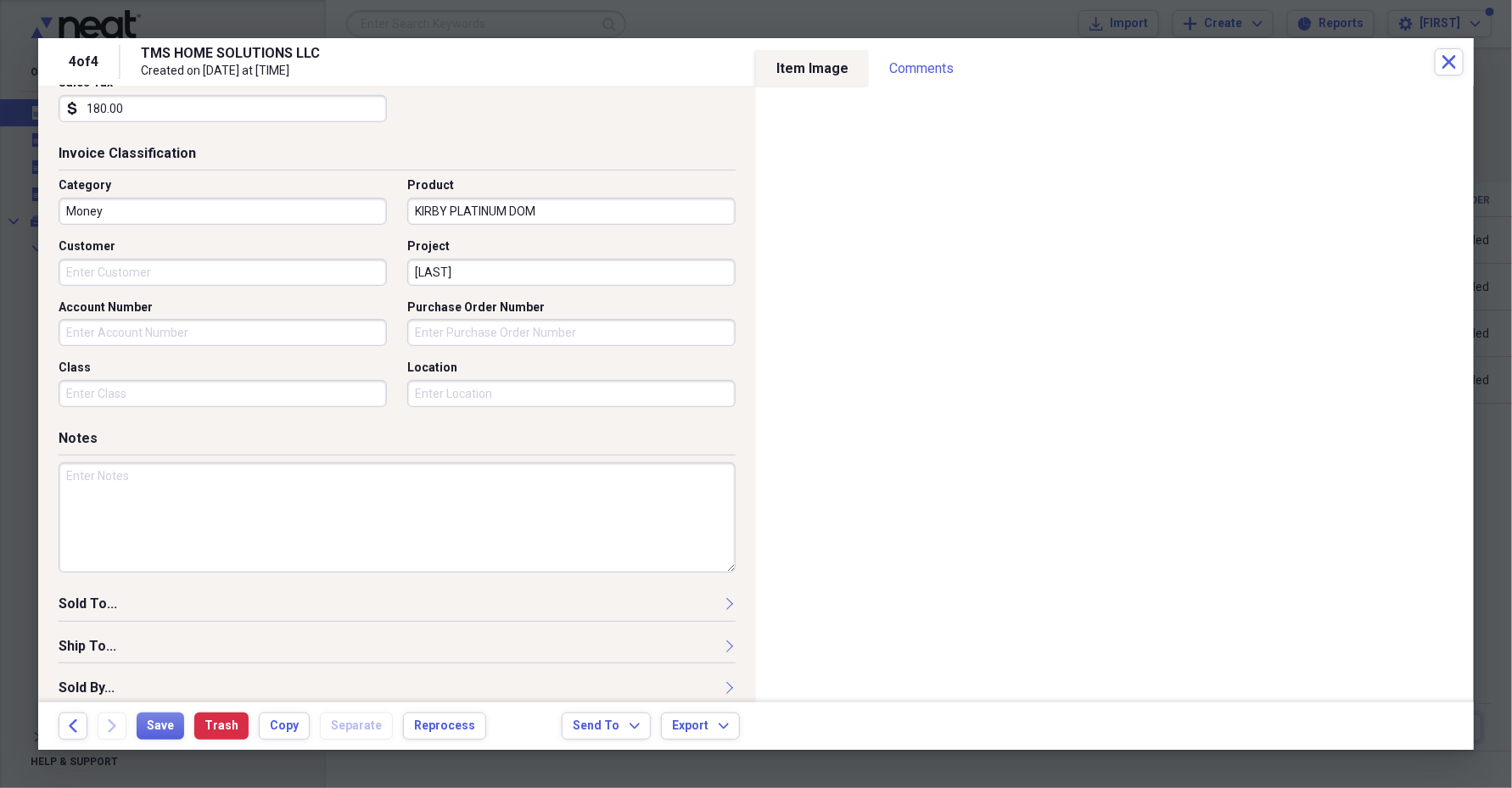 scroll, scrollTop: 393, scrollLeft: 0, axis: vertical 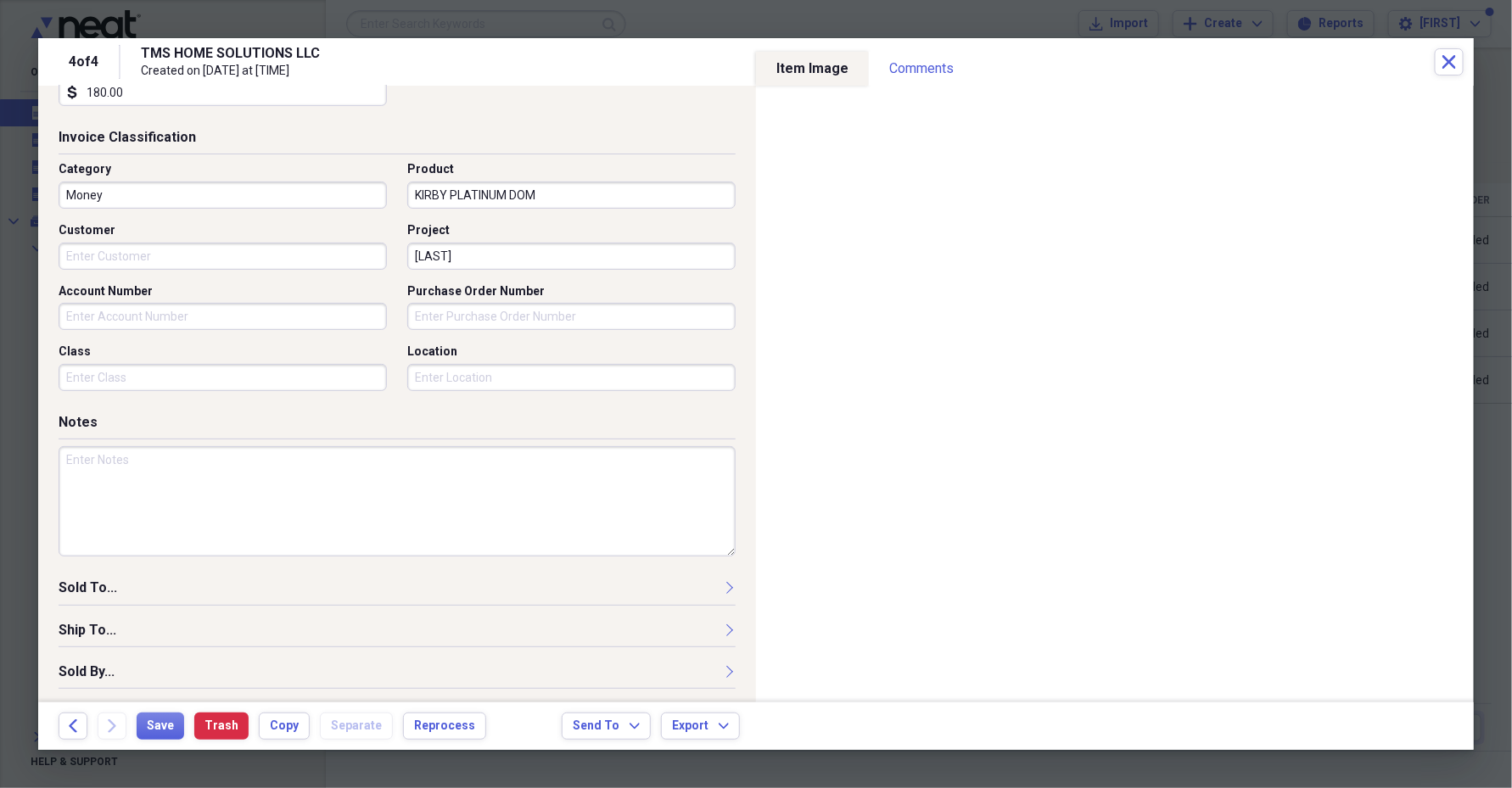 click on "Sold By..." at bounding box center [397, 675] 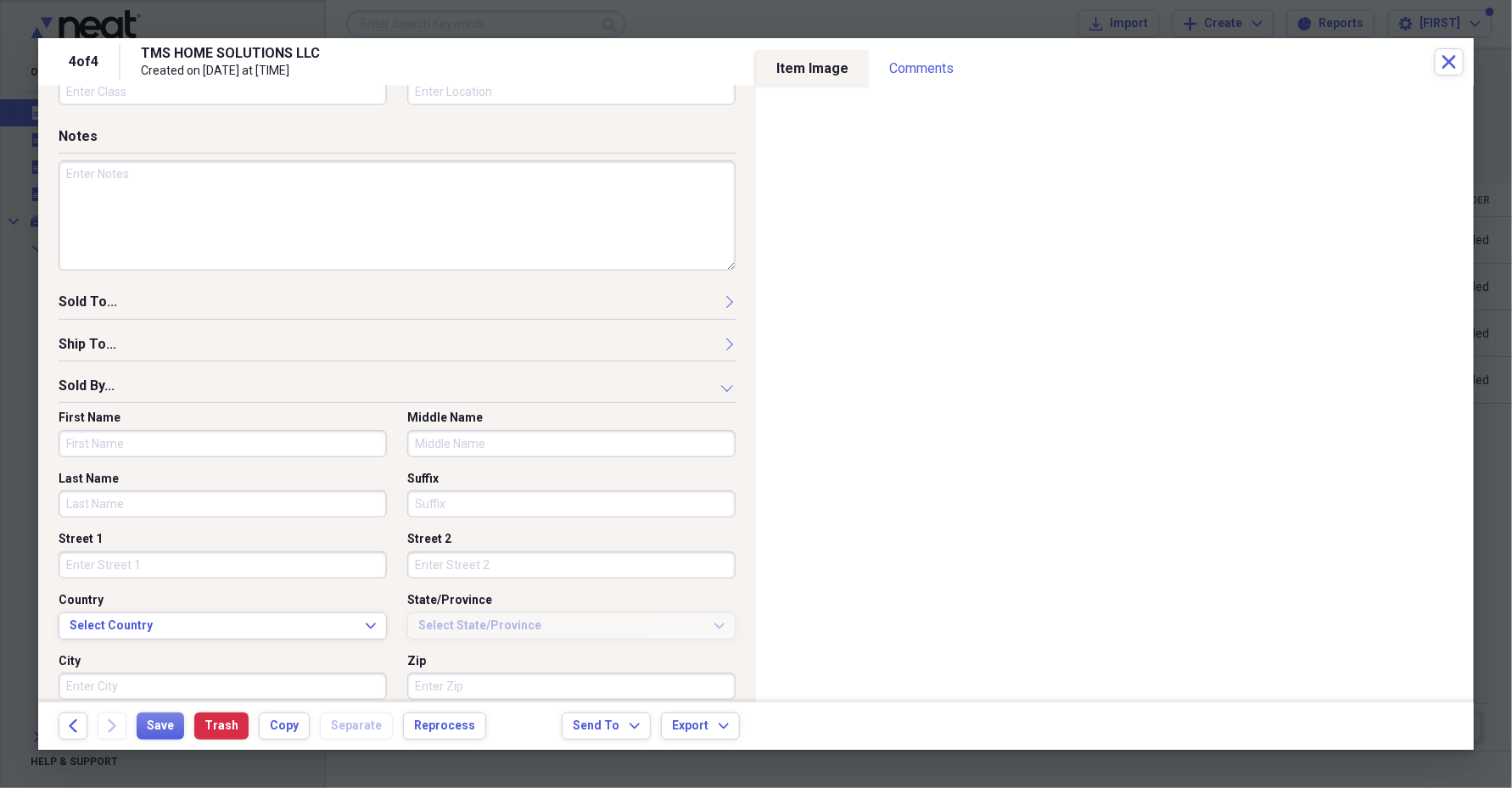 scroll, scrollTop: 696, scrollLeft: 0, axis: vertical 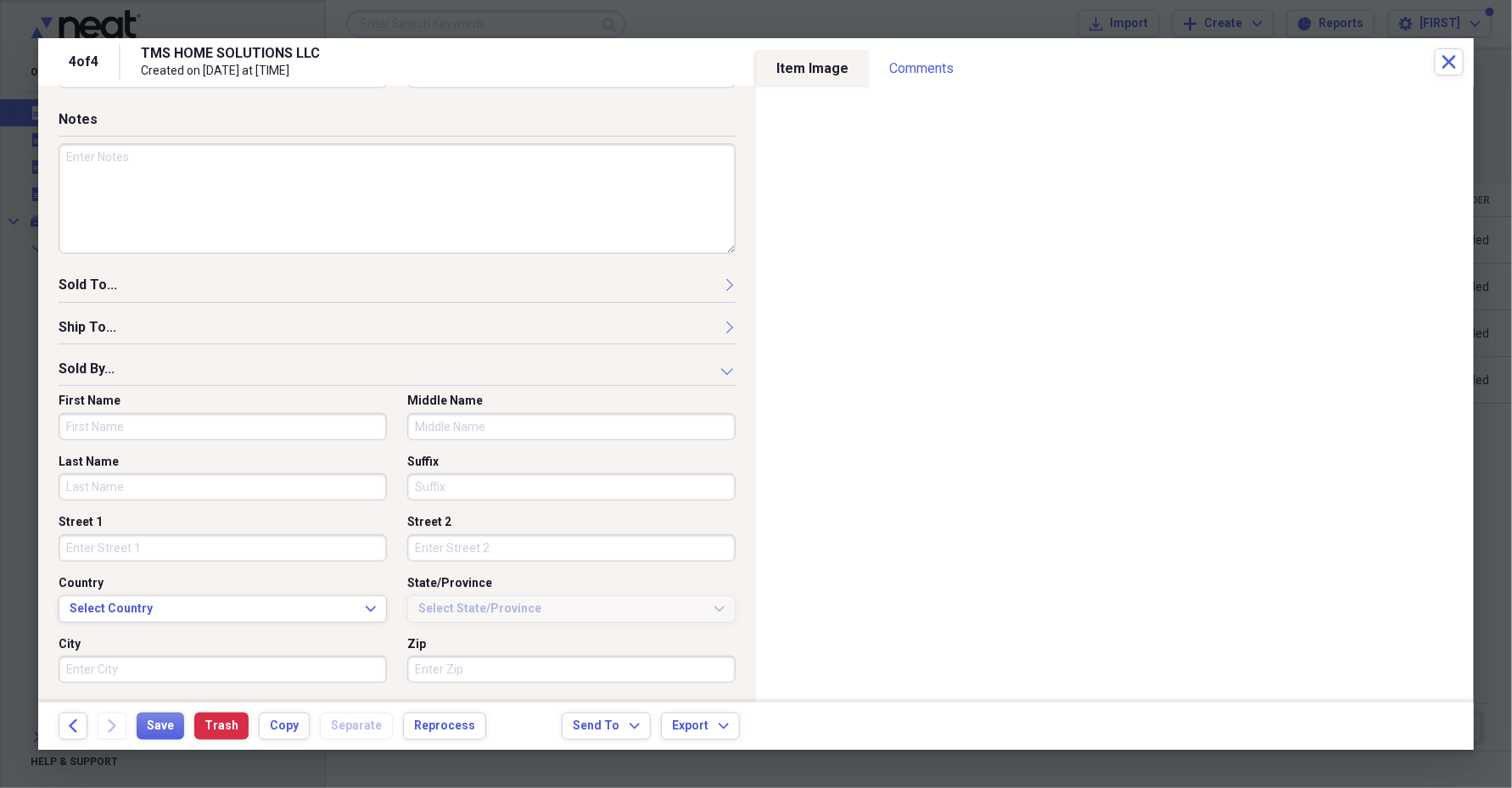 click on "First Name" at bounding box center (222, 427) 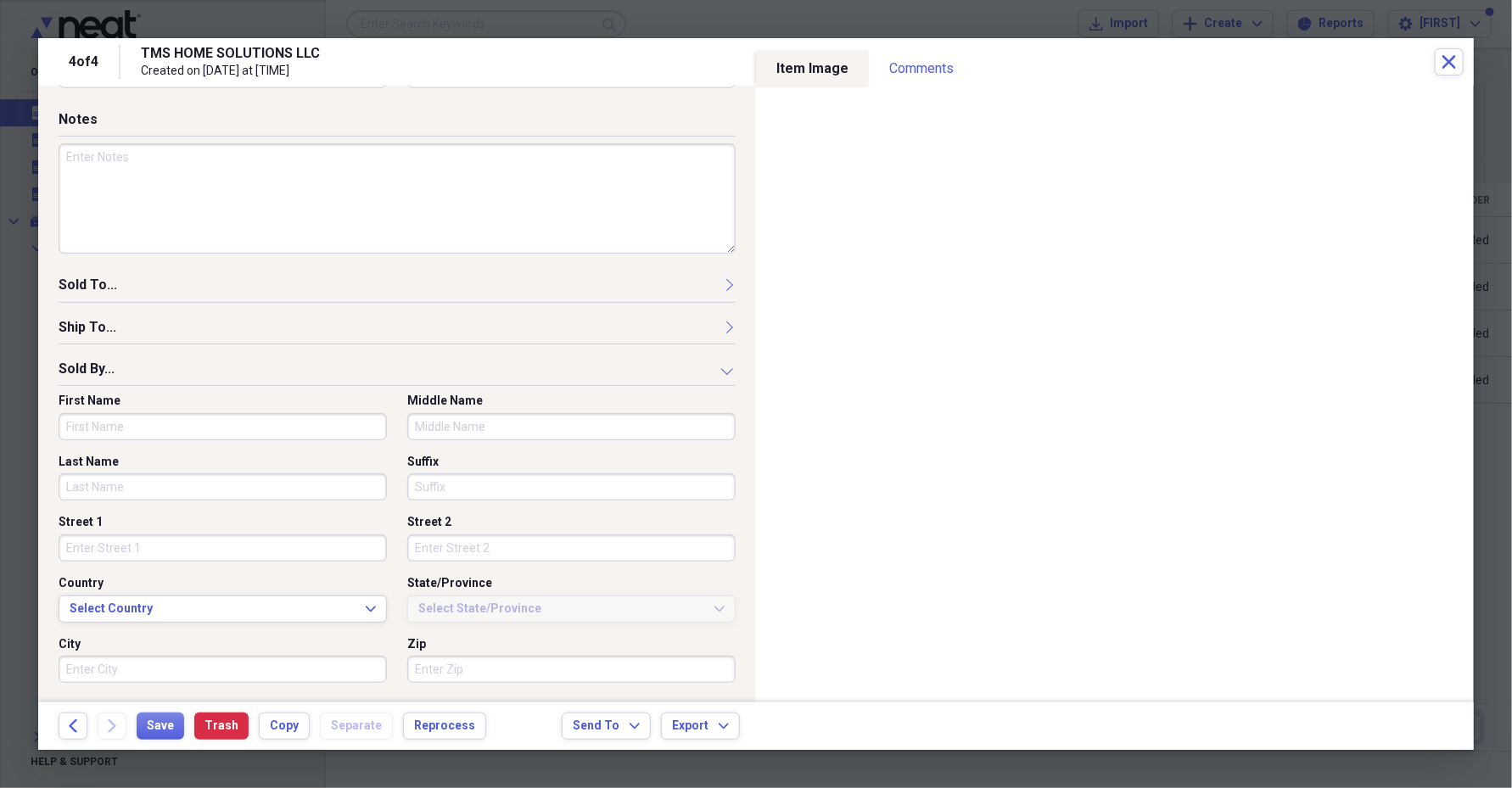 paste on "[LAST]" 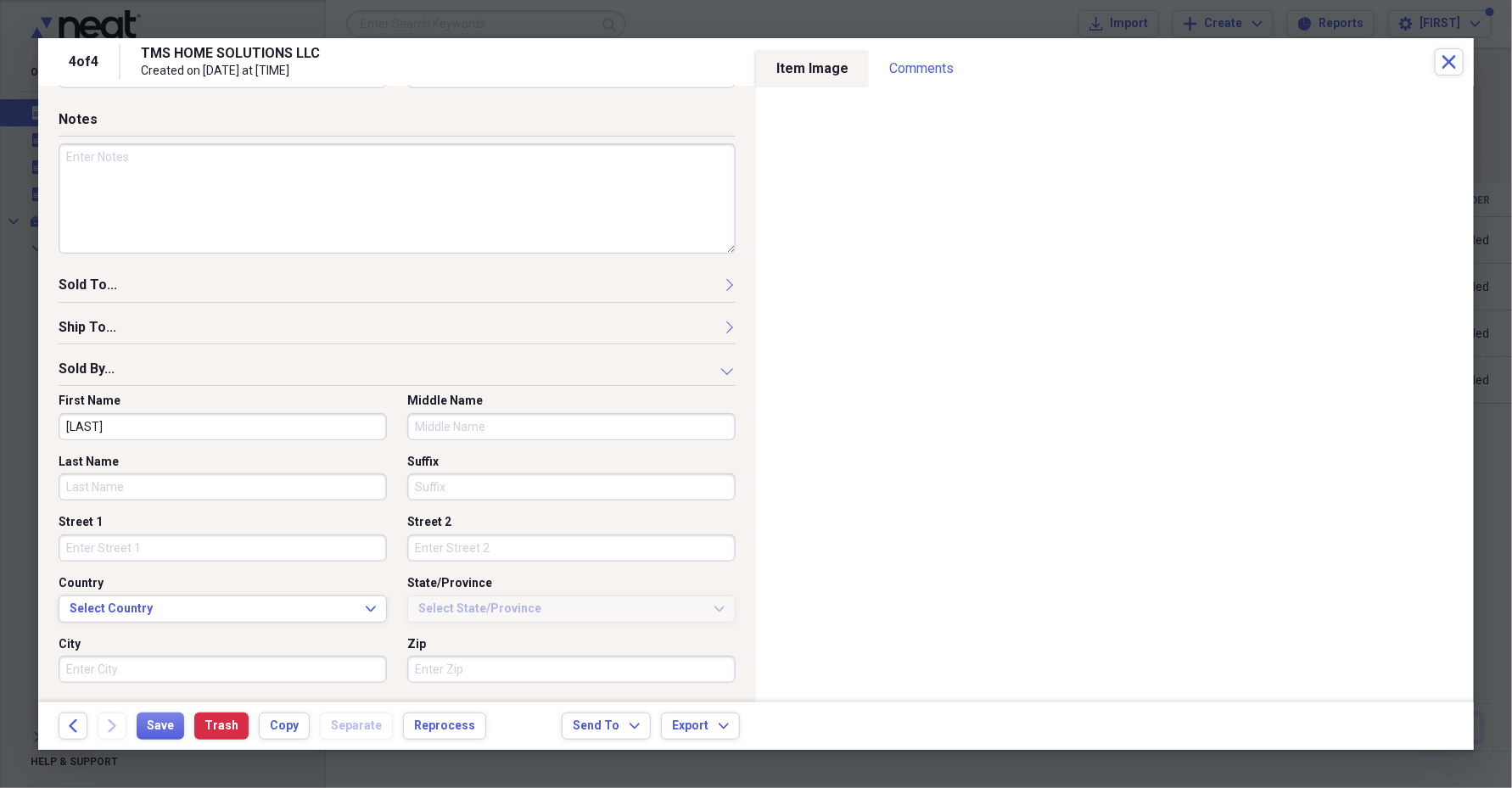 scroll, scrollTop: 157, scrollLeft: 0, axis: vertical 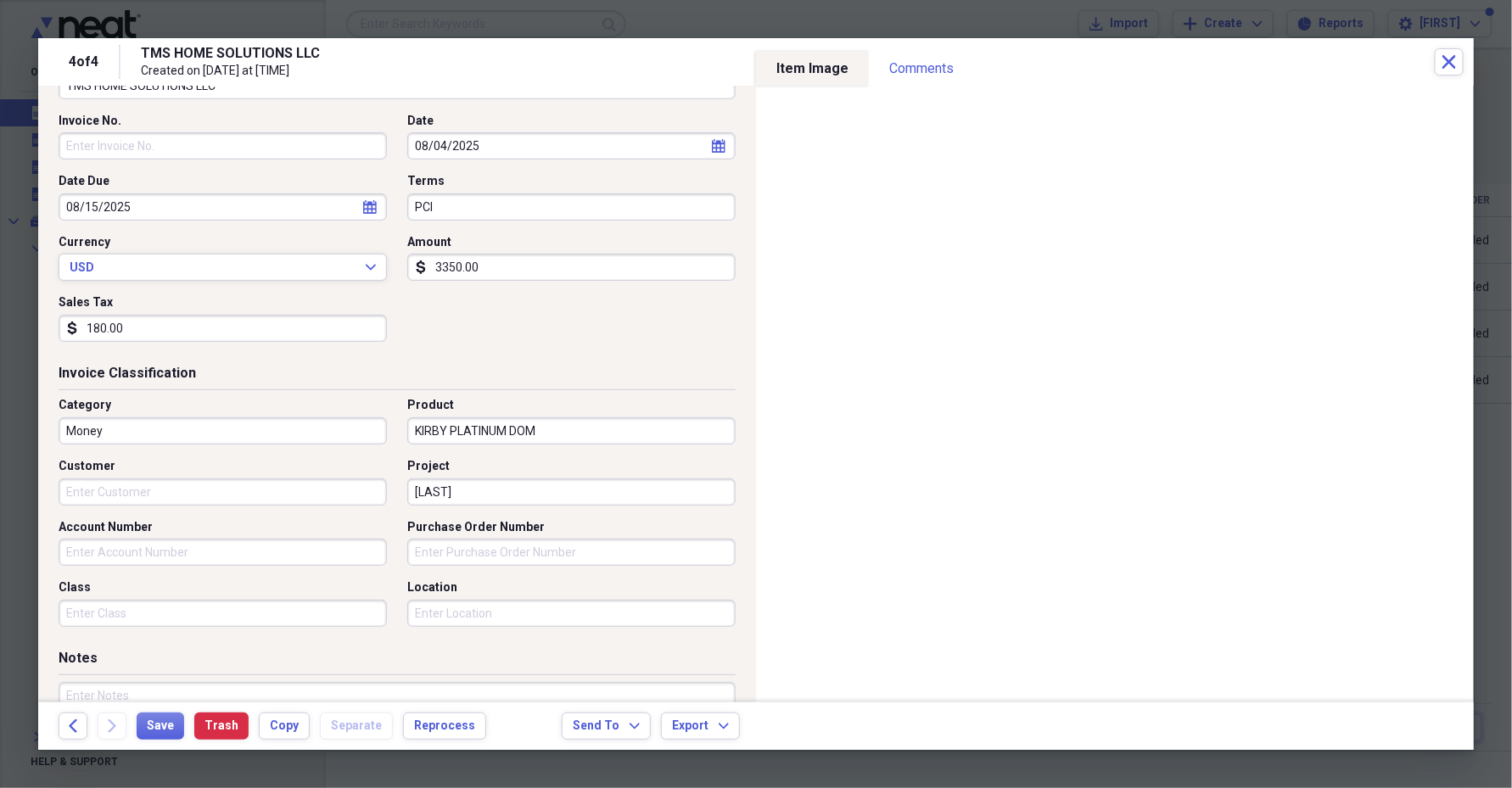 click on "Customer" at bounding box center [222, 492] 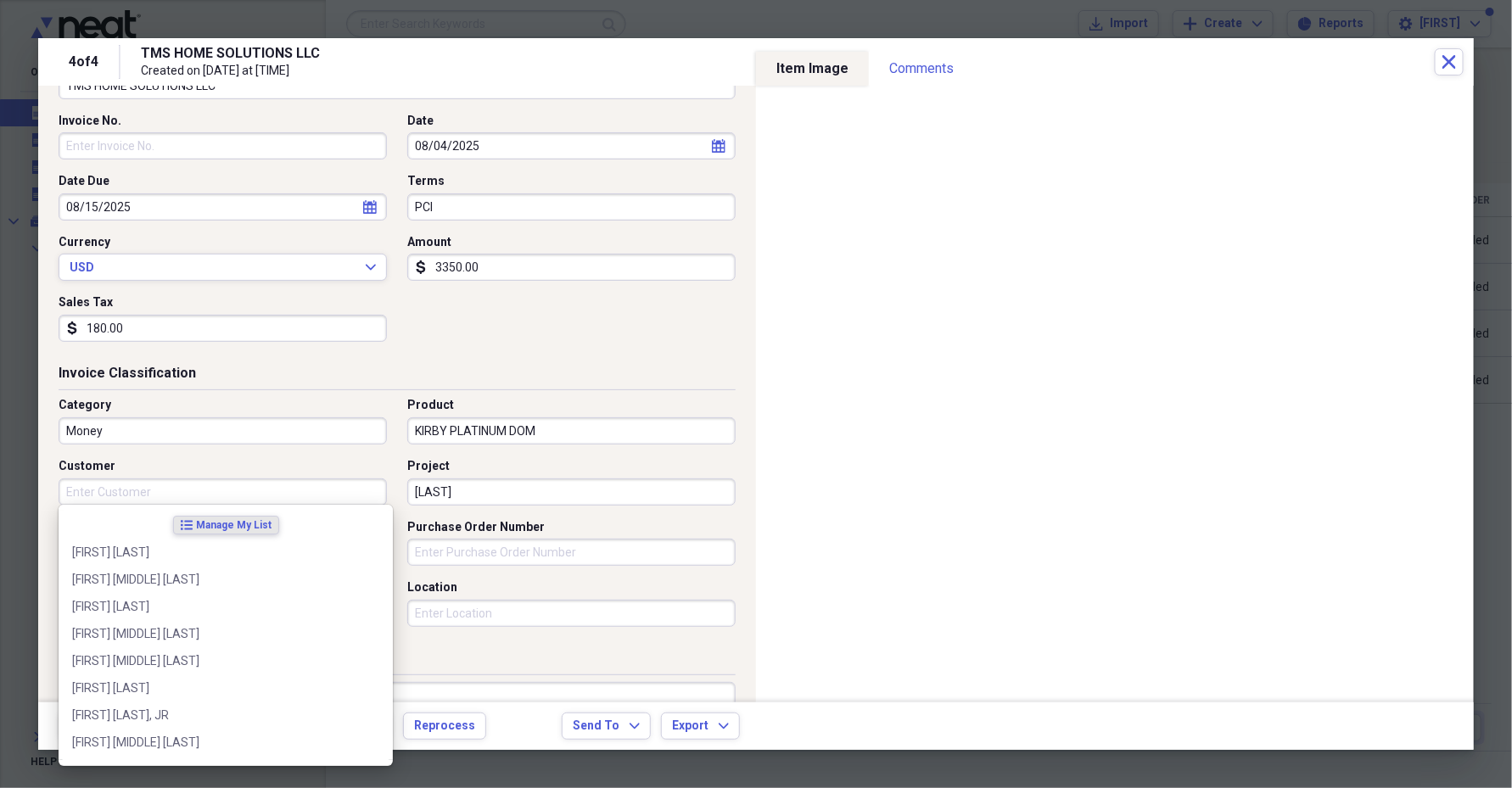 paste on "[FIRST][LAST]" 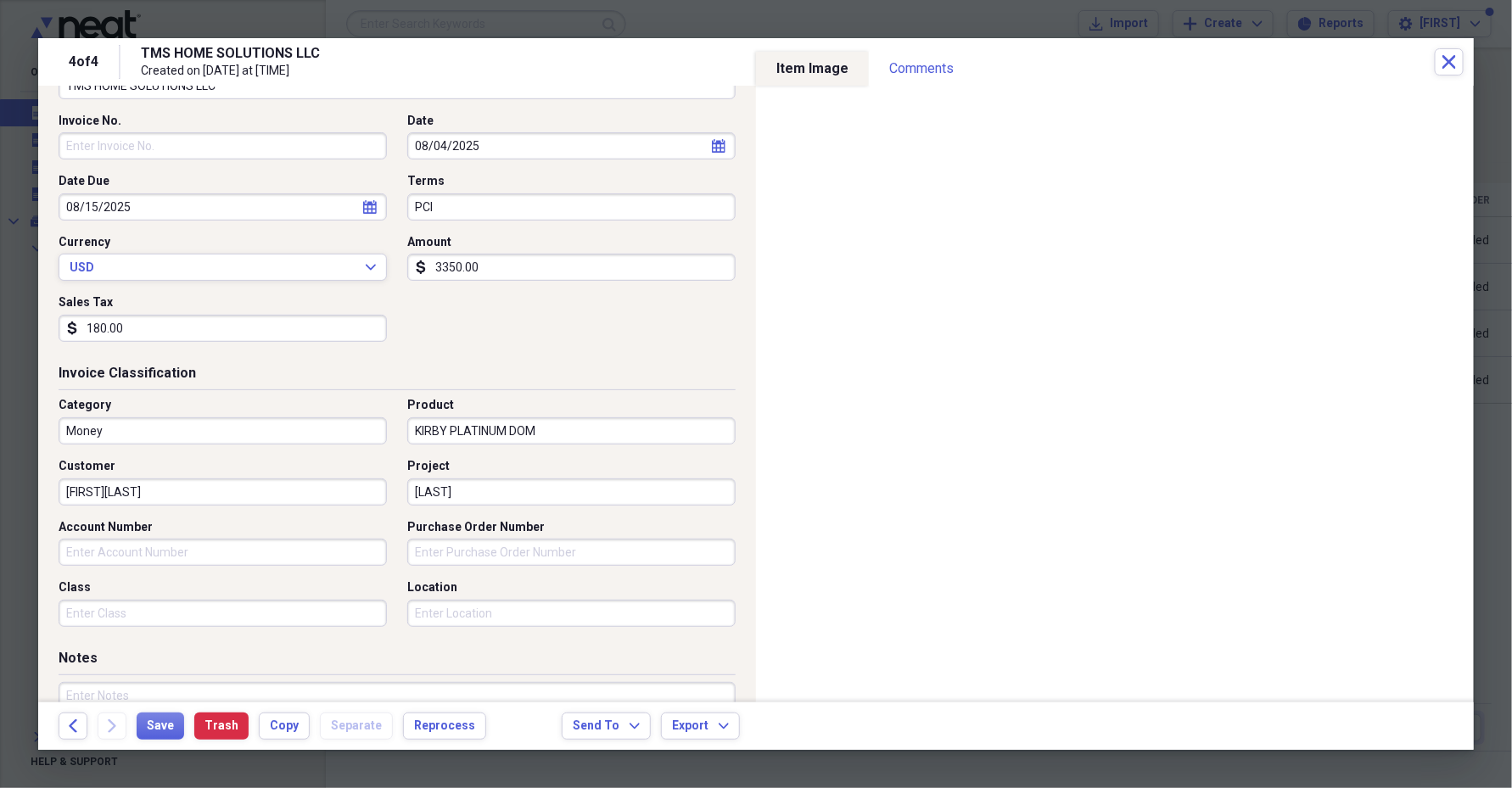 click on "[FIRST][LAST]" at bounding box center [222, 492] 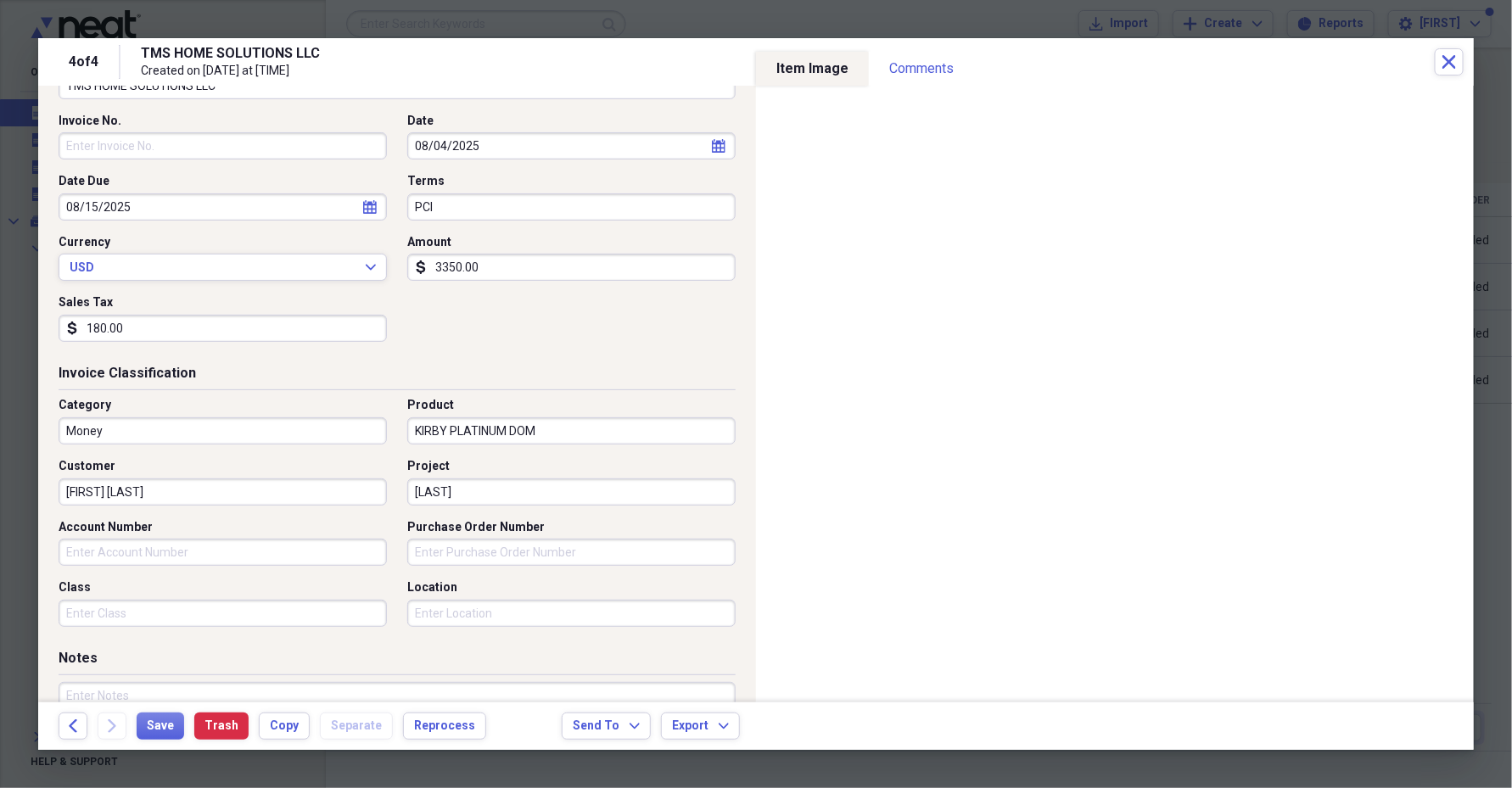 click on "[FIRST] [LAST]" at bounding box center (222, 492) 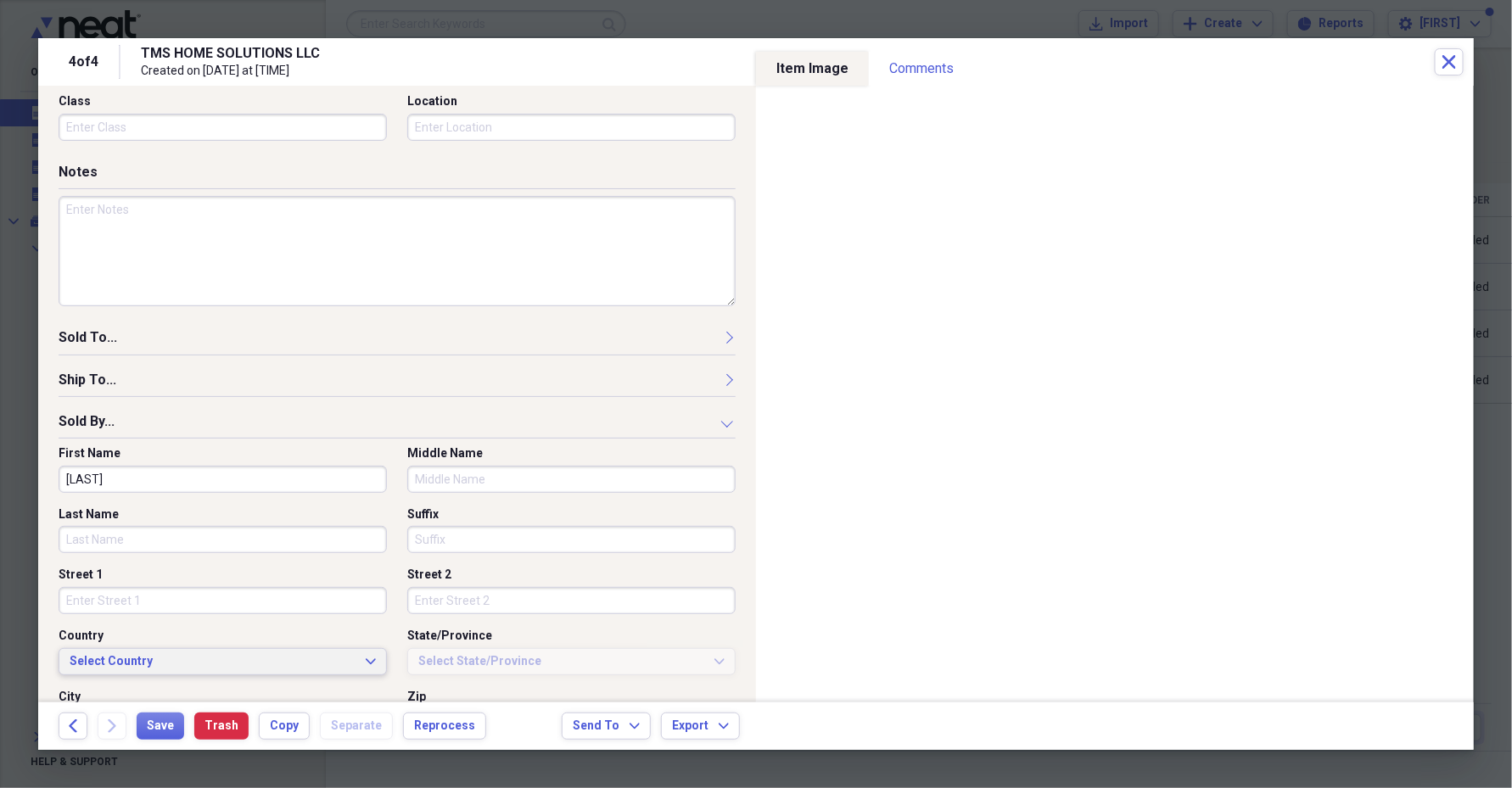 scroll, scrollTop: 686, scrollLeft: 0, axis: vertical 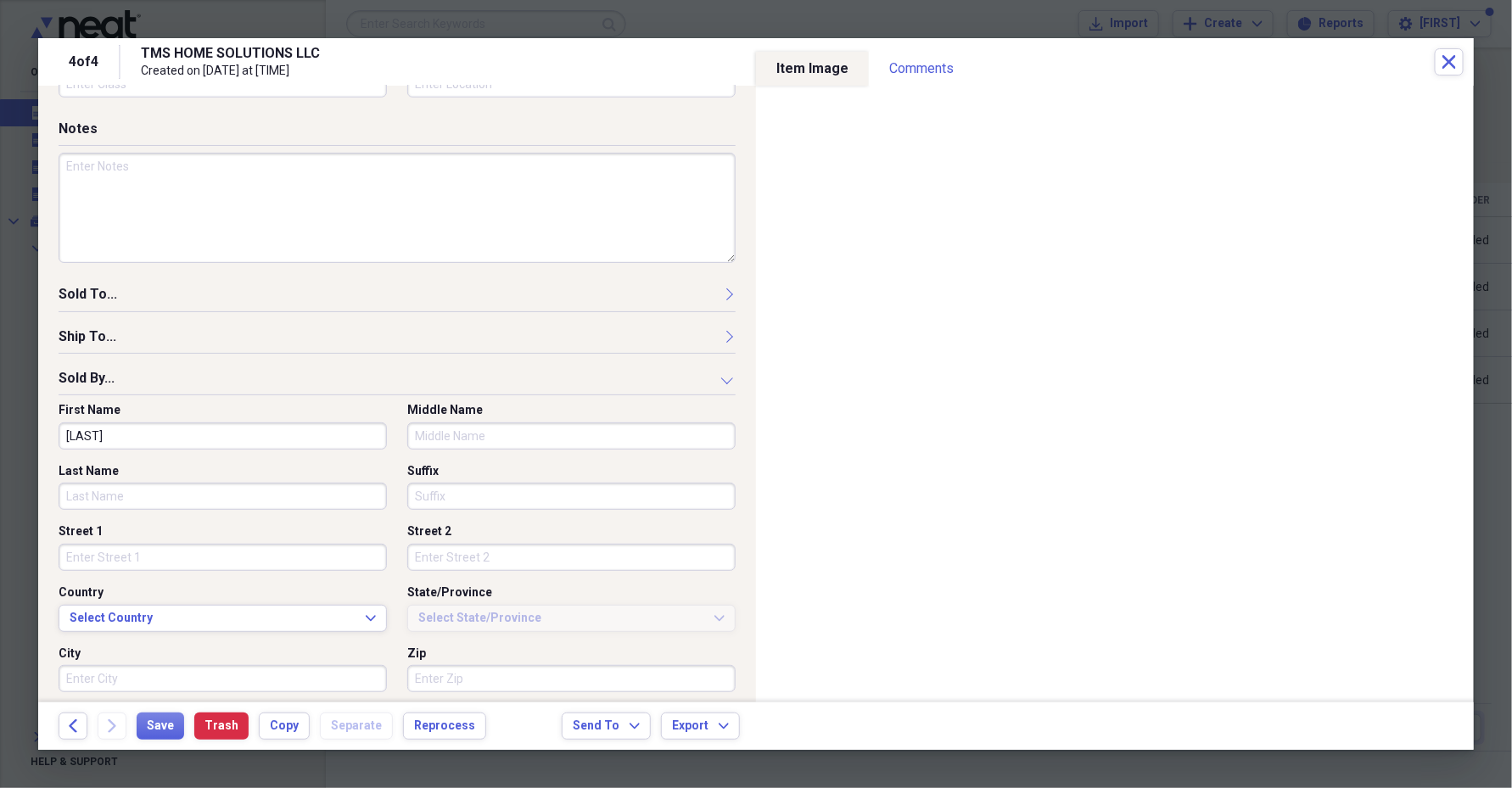 click on "Sold To..." at bounding box center (397, 298) 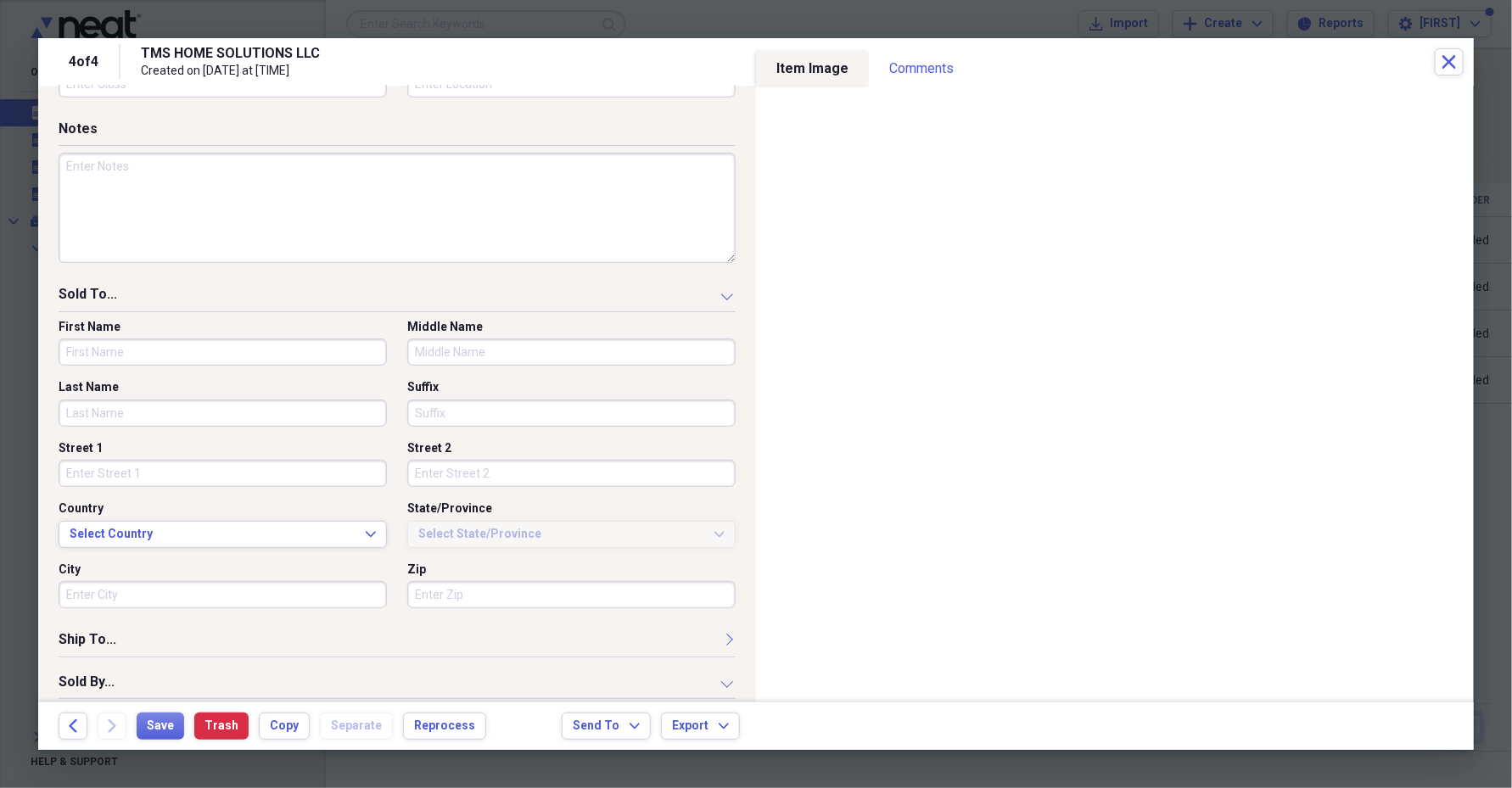 click on "First Name" at bounding box center (222, 352) 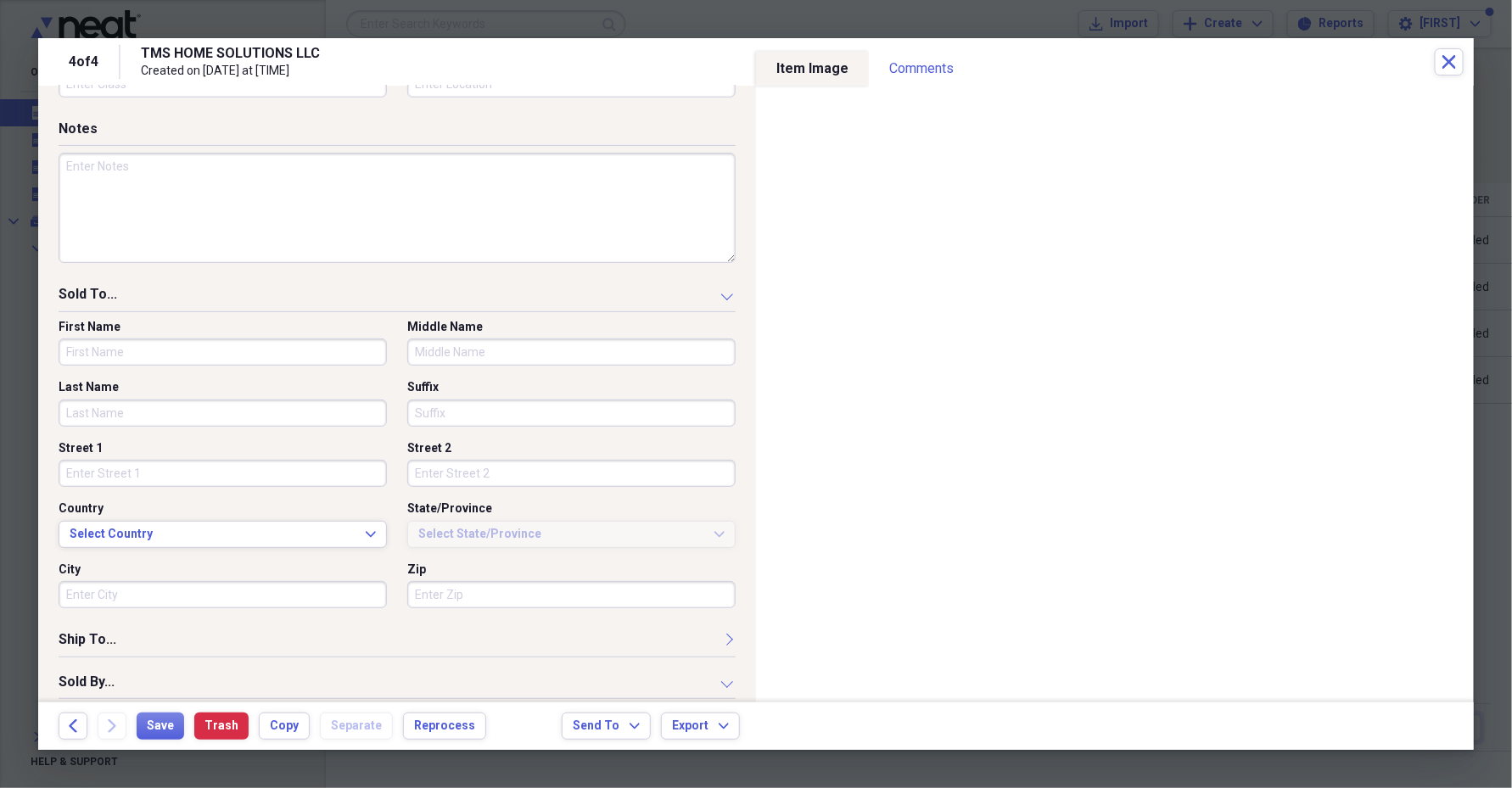 paste on "[FIRST] [LAST]" 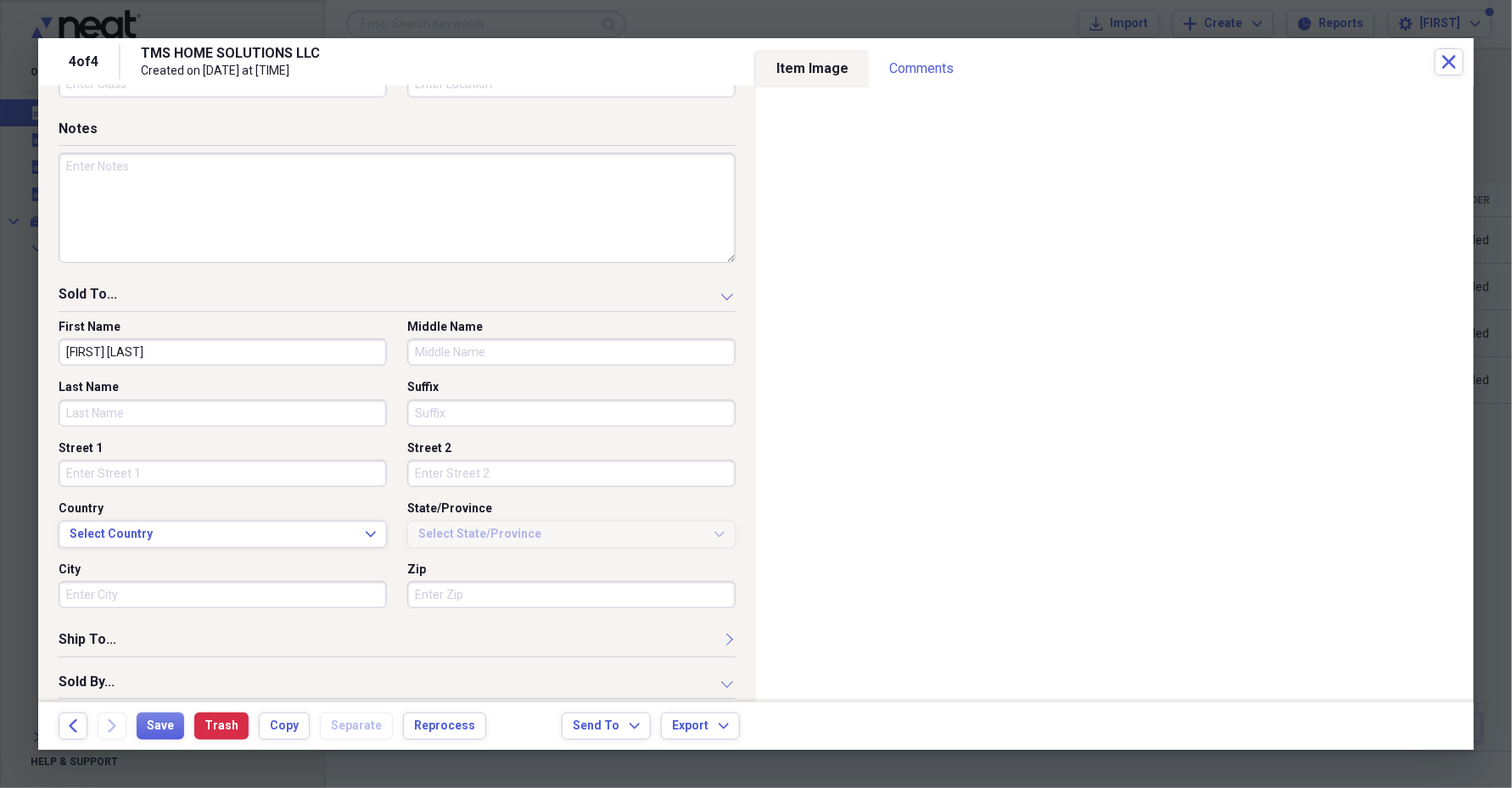 click on "Last Name" at bounding box center (222, 413) 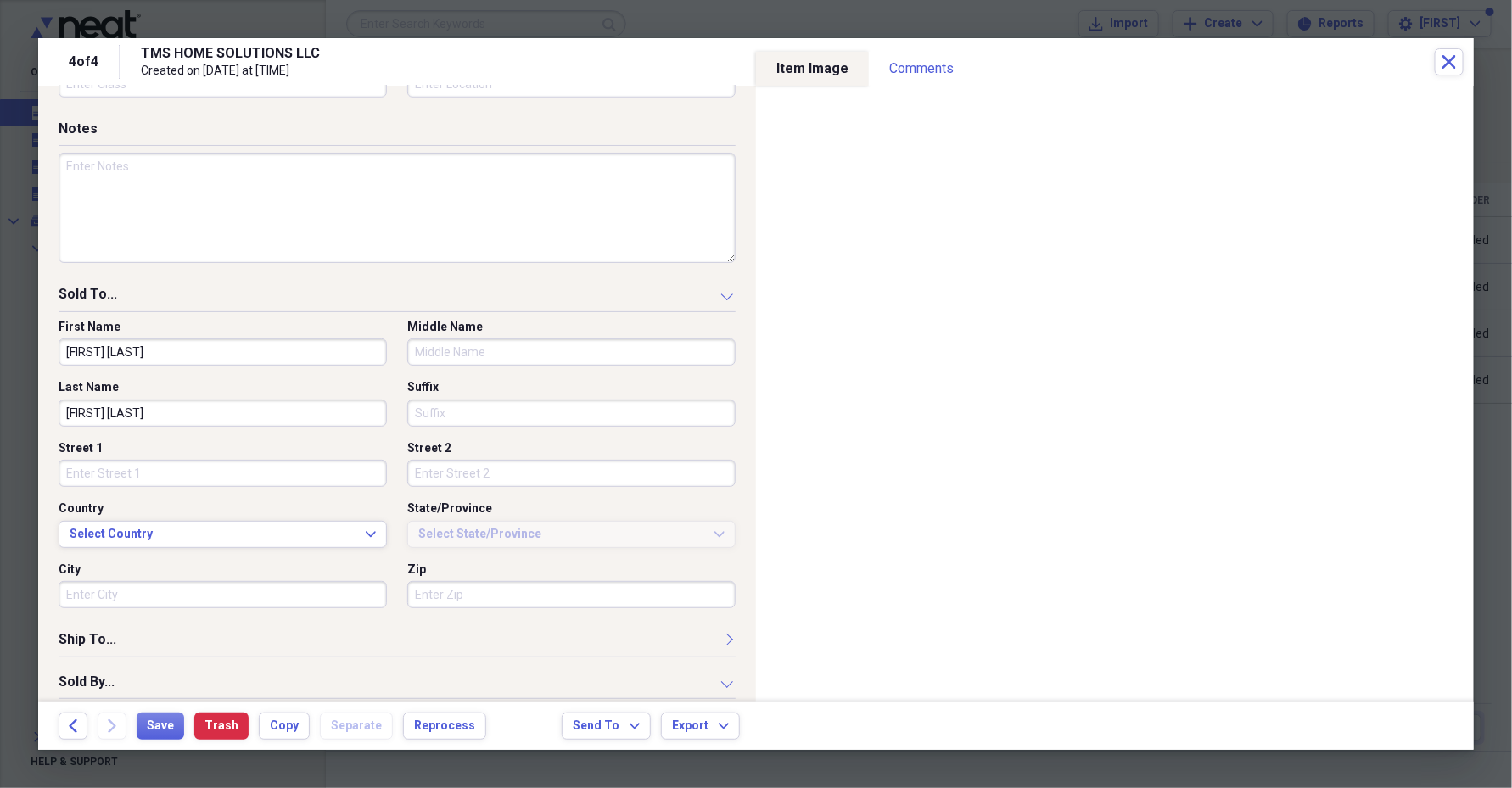 click on "Middle Name" at bounding box center (571, 352) 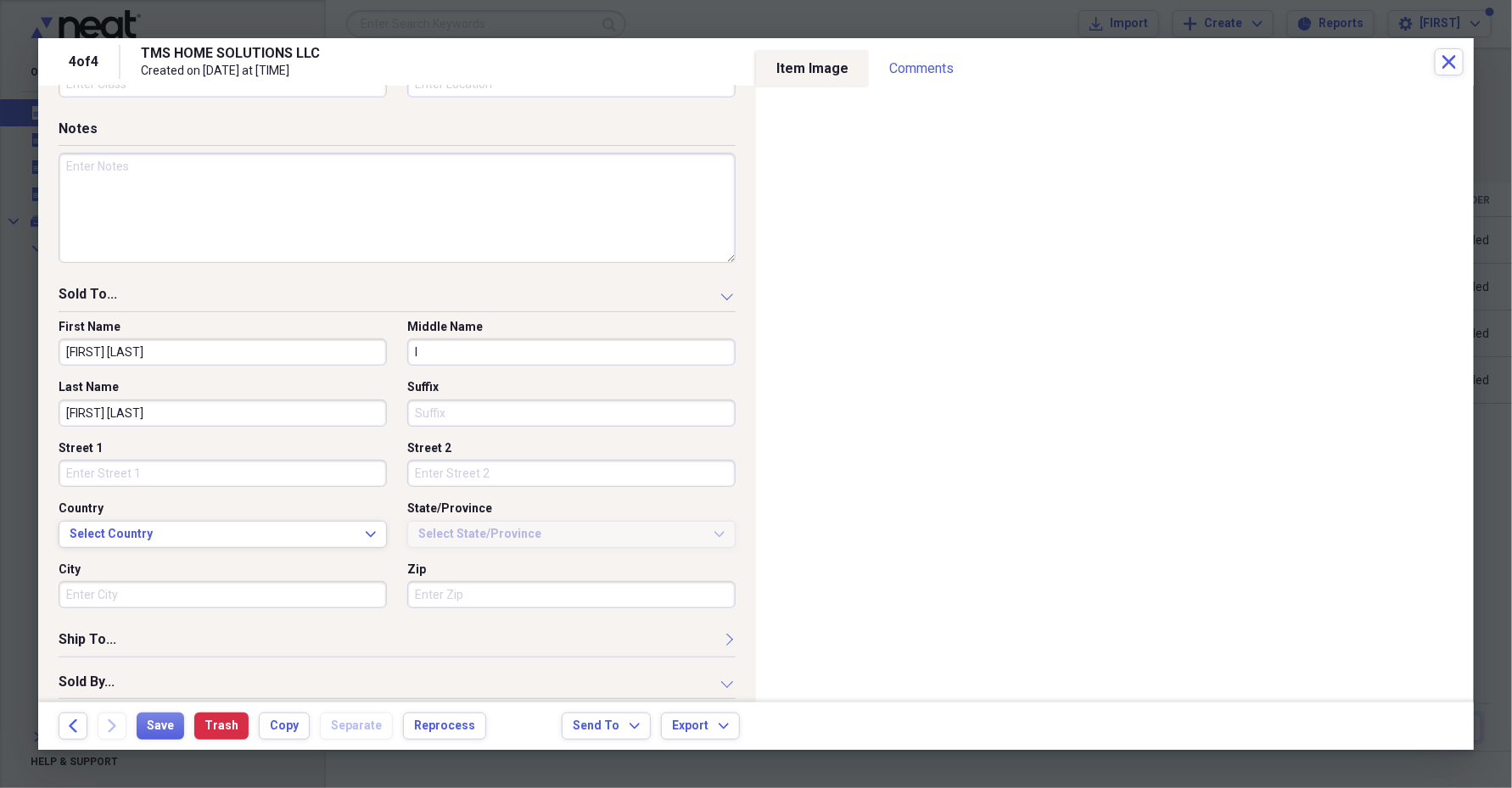drag, startPoint x: 118, startPoint y: 344, endPoint x: 204, endPoint y: 344, distance: 86 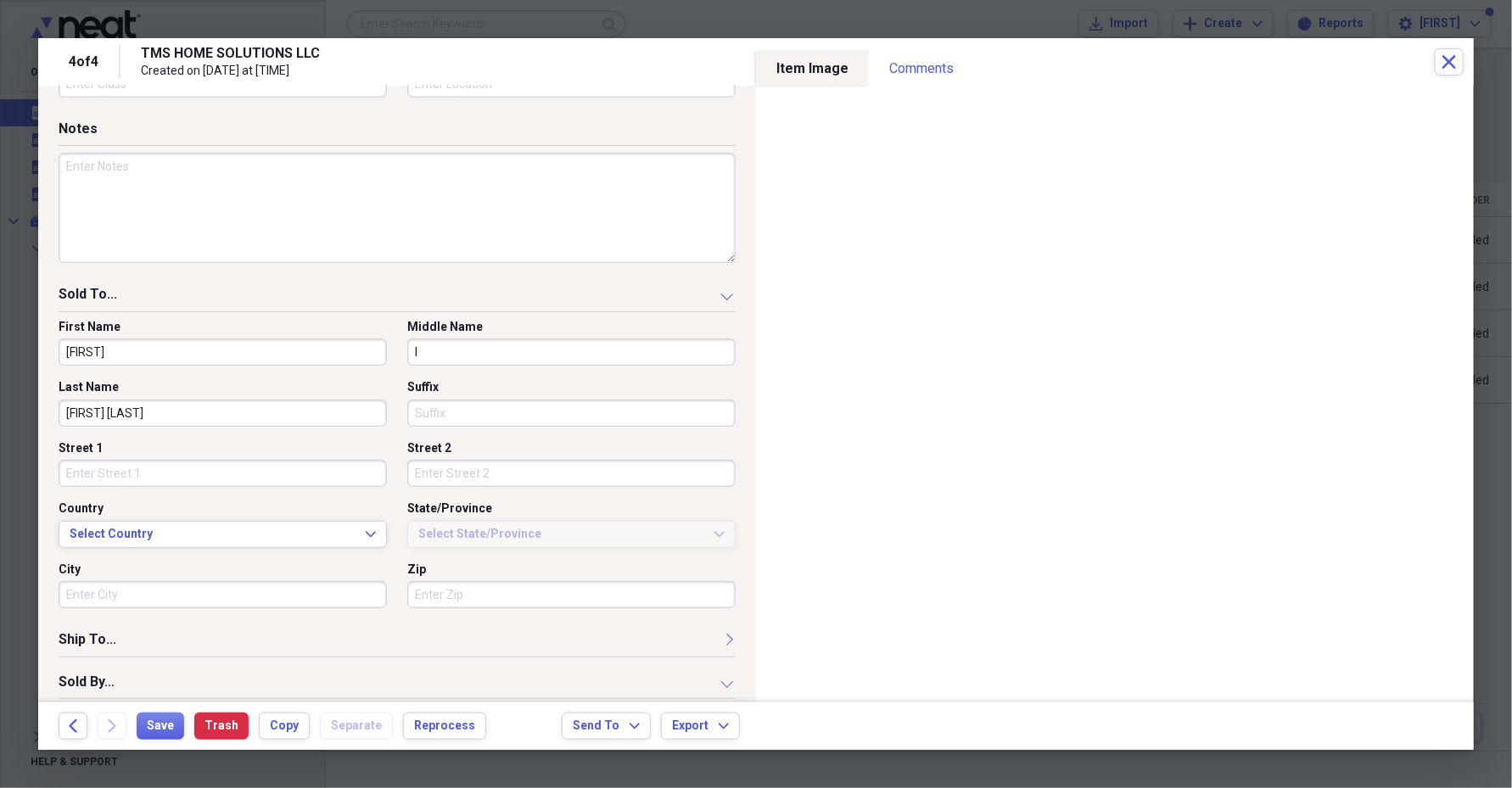 drag, startPoint x: 127, startPoint y: 410, endPoint x: 51, endPoint y: 412, distance: 76.02631 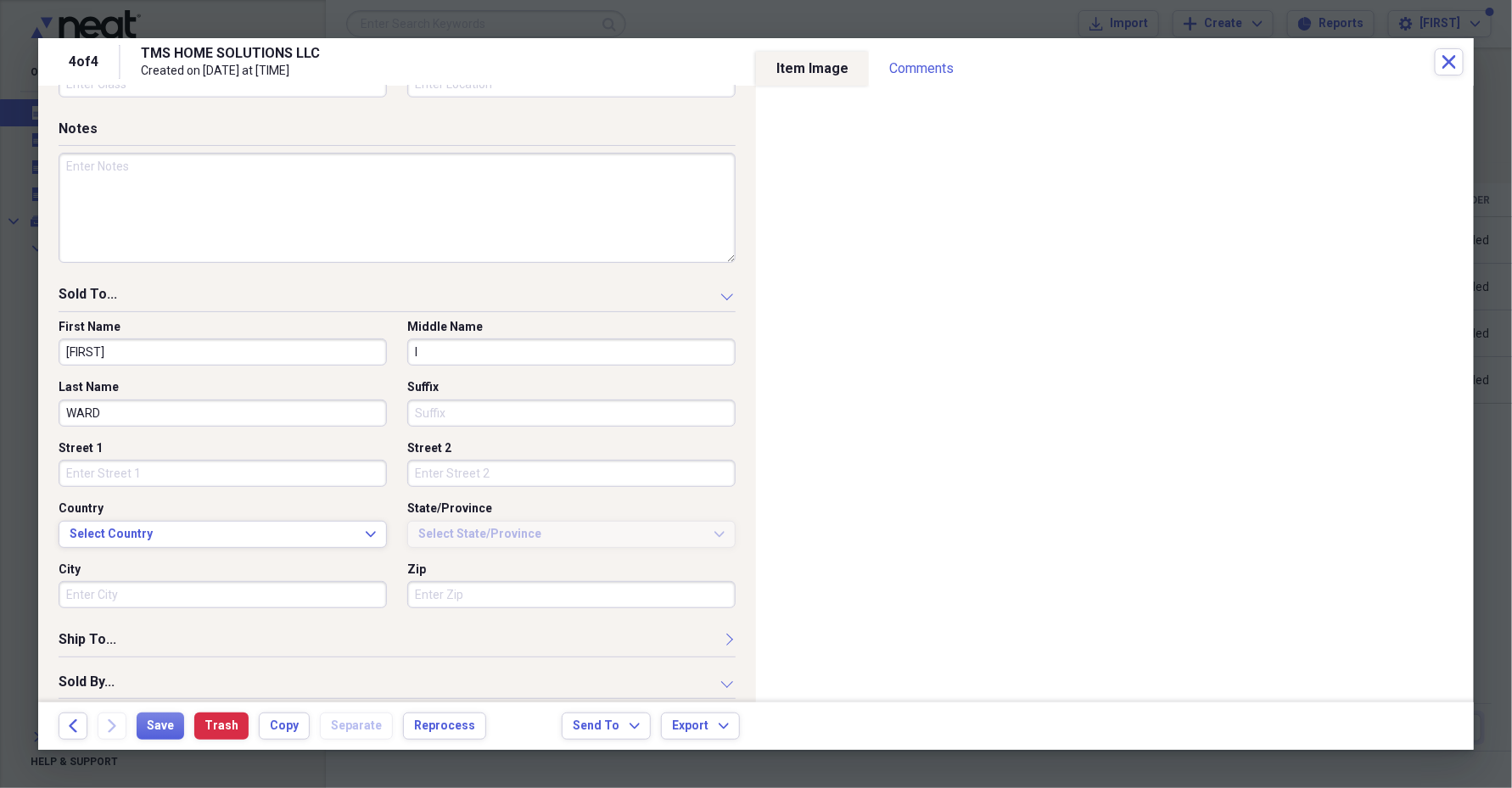 click on "Street 1" at bounding box center (222, 473) 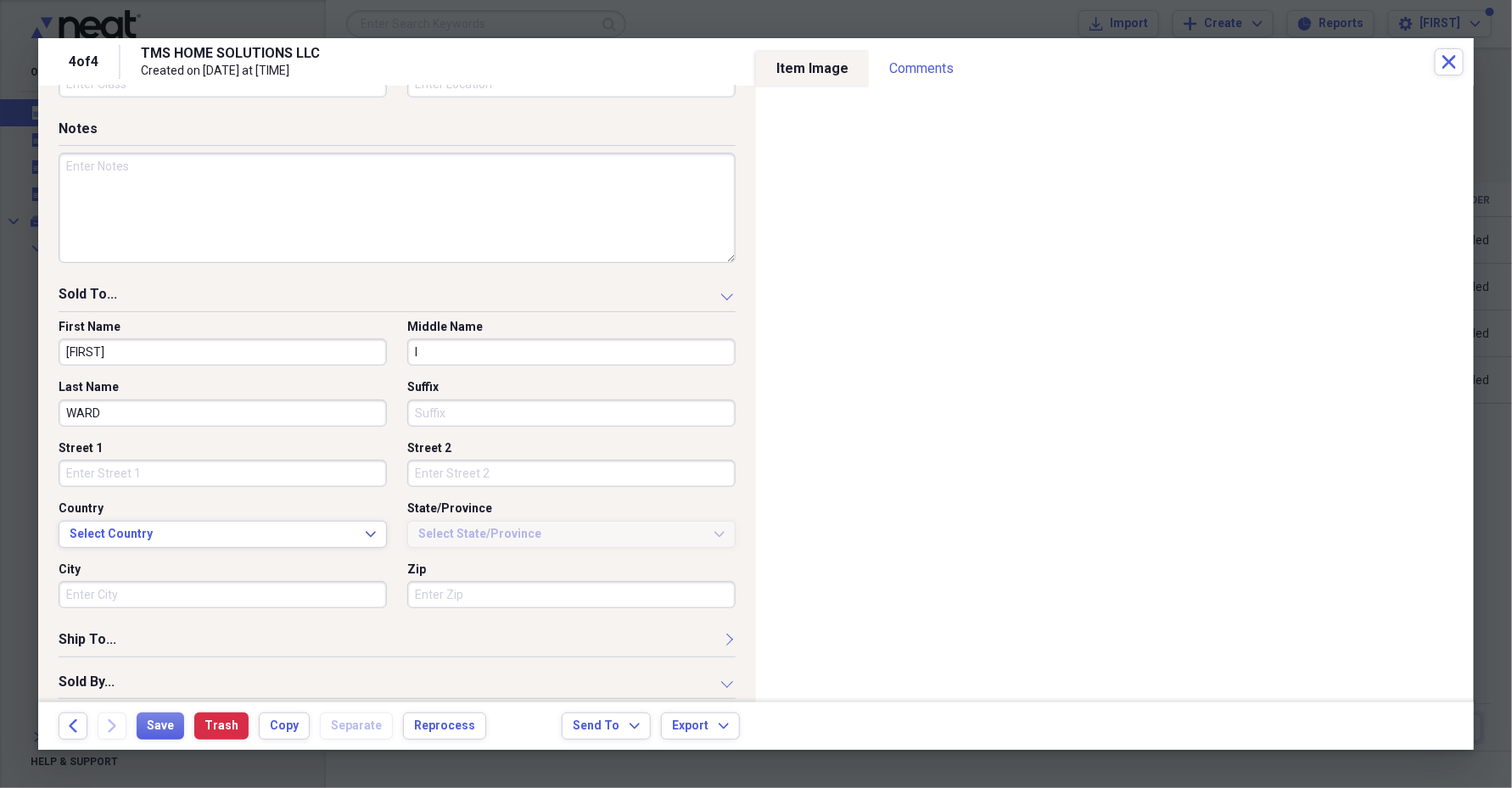 paste on "[NUMBER] [STREET] [CITY]" 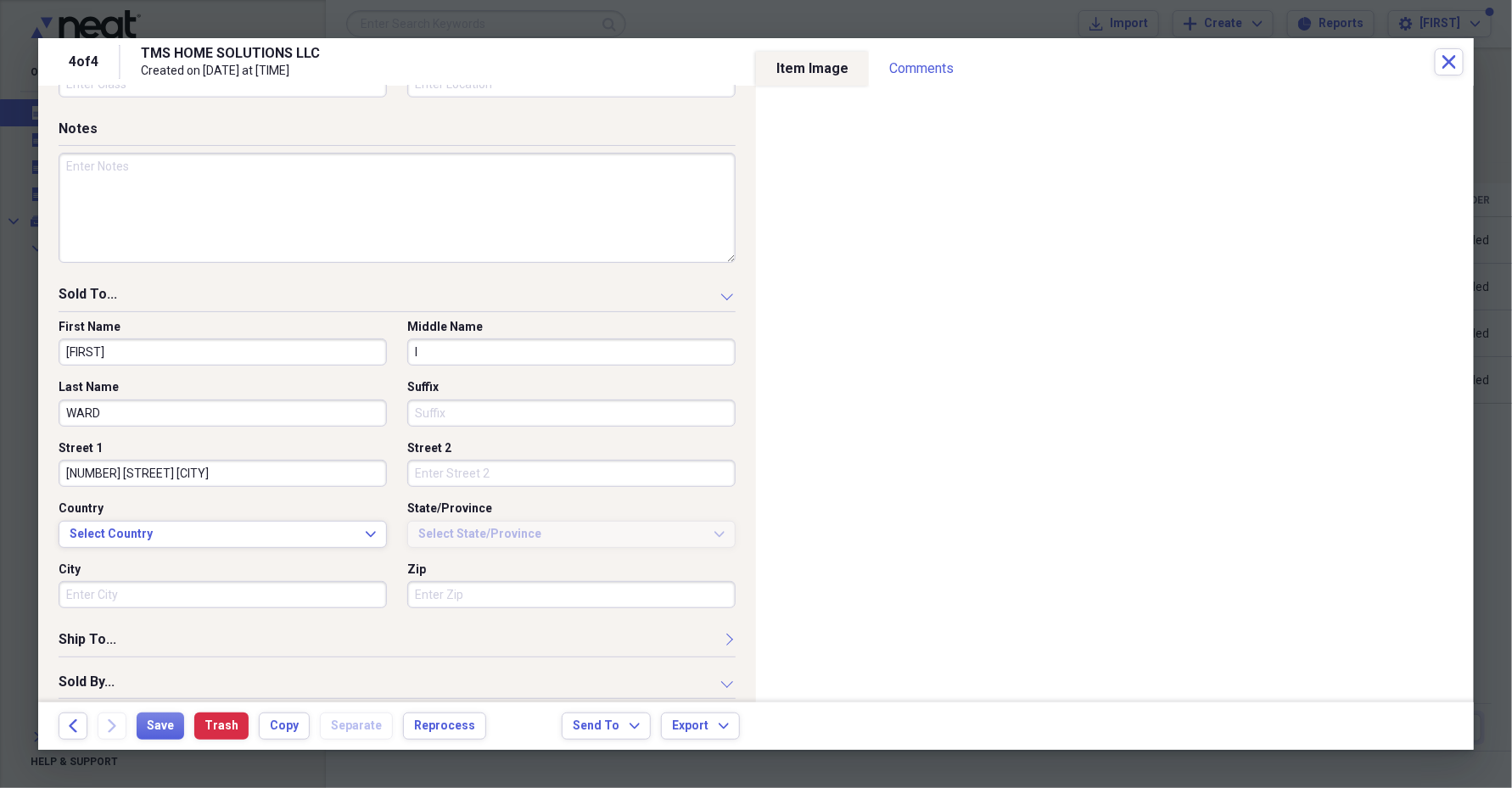 click on "[NUMBER] [STREET] [CITY]" at bounding box center [222, 473] 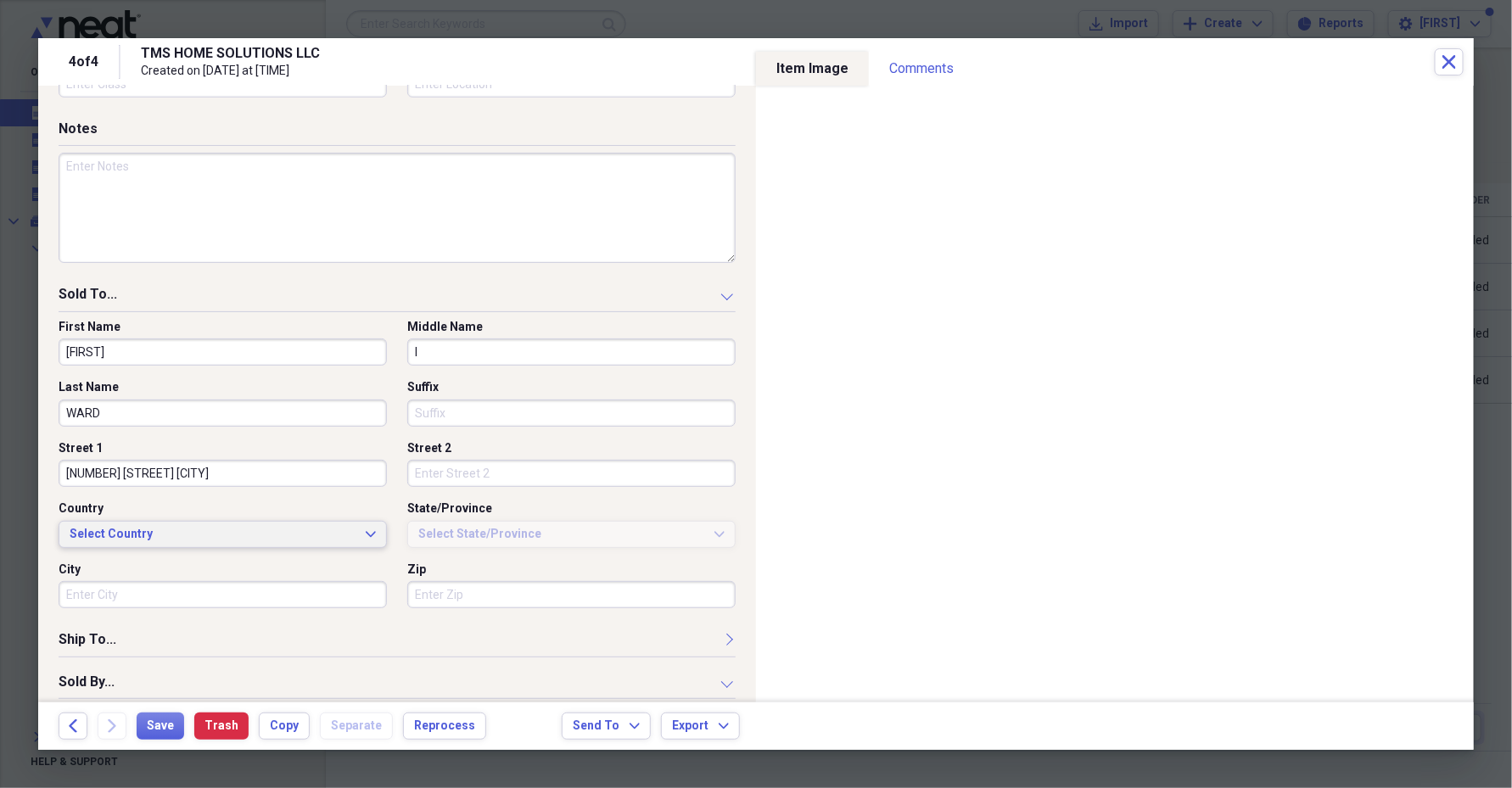 click on "Select Country Expand" at bounding box center (222, 534) 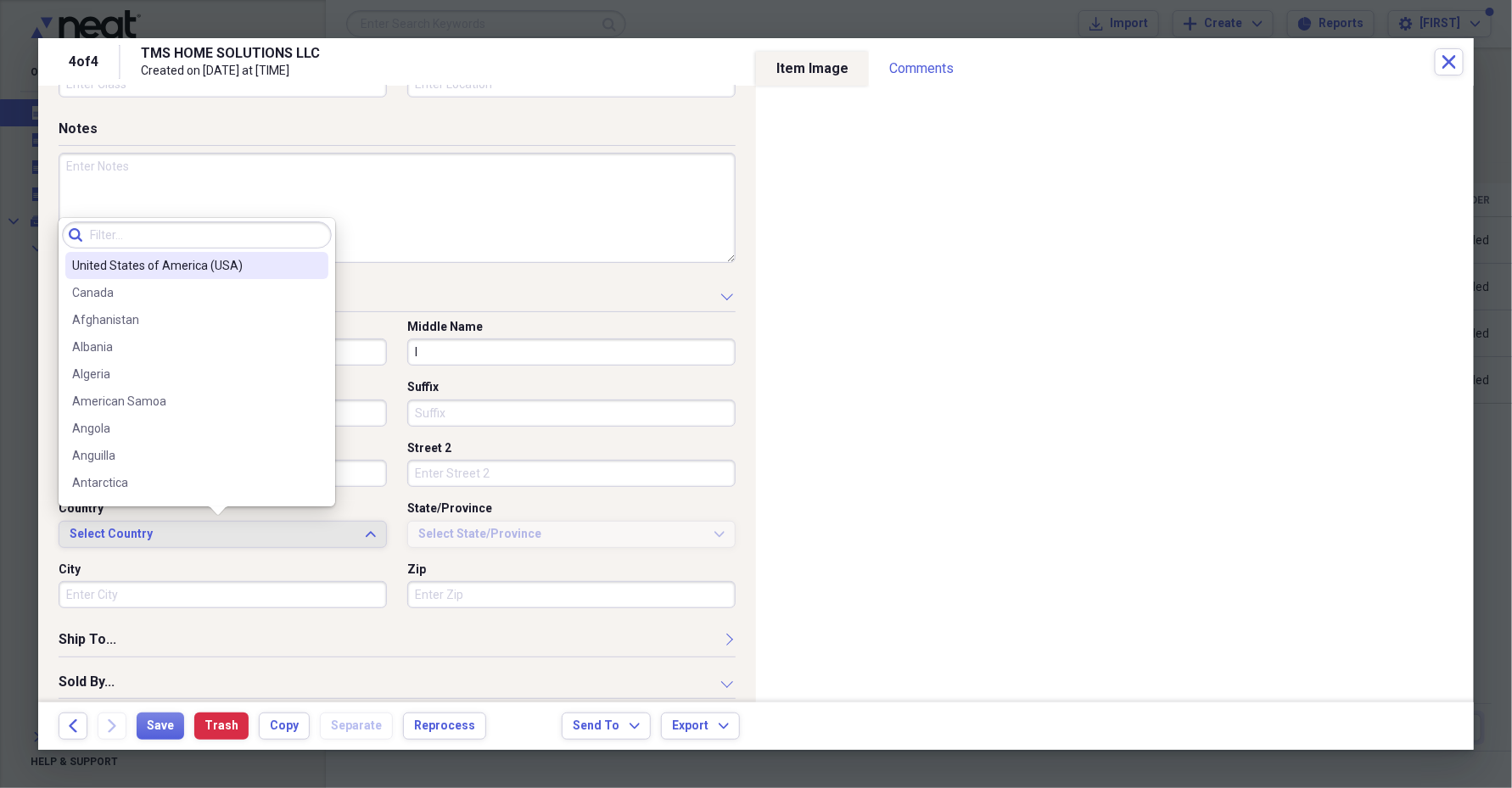 click on "United States of America (USA)" at bounding box center [197, 265] 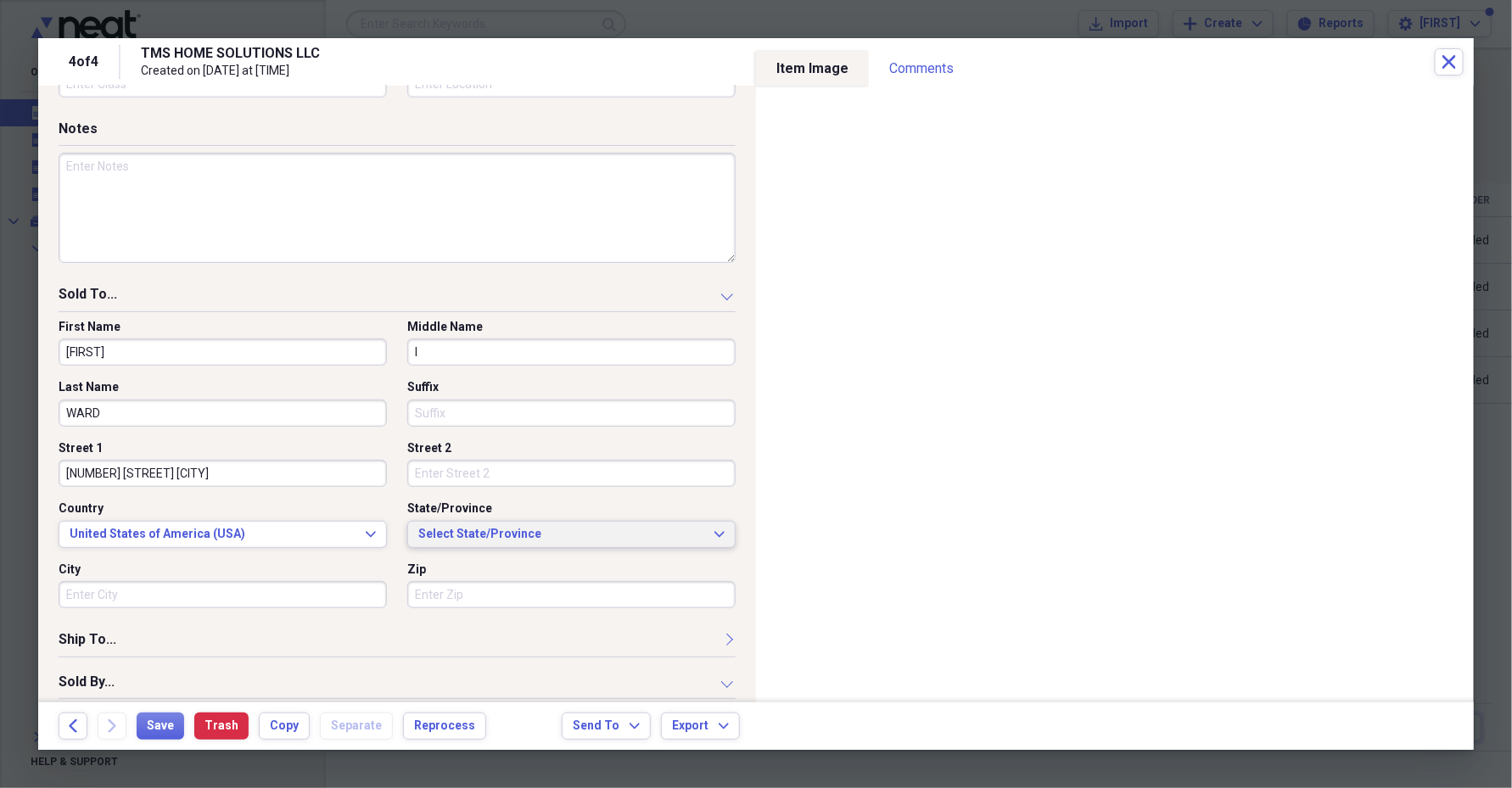 click on "Select State/Province" at bounding box center (561, 534) 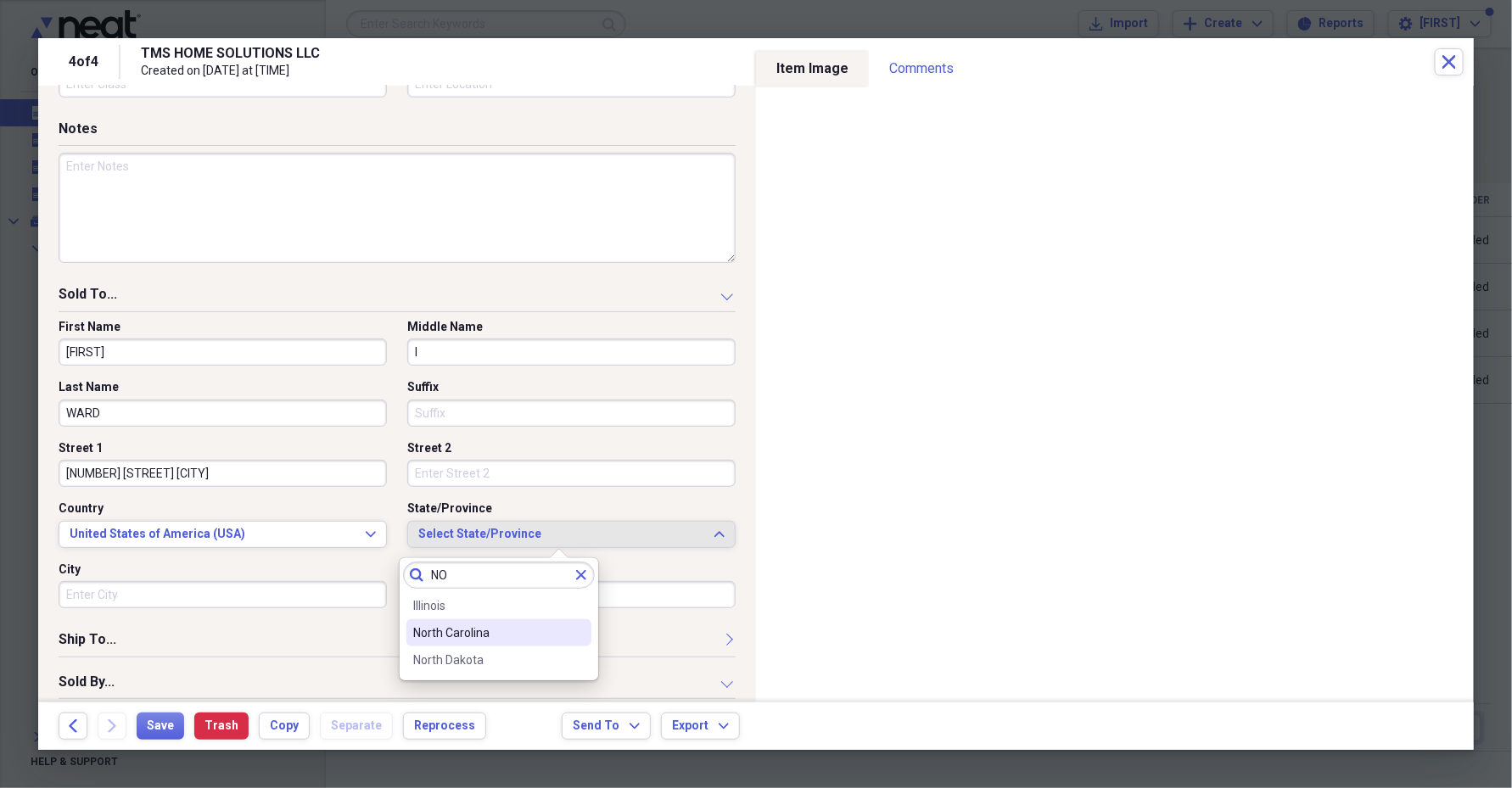 click on "North Carolina" at bounding box center (489, 633) 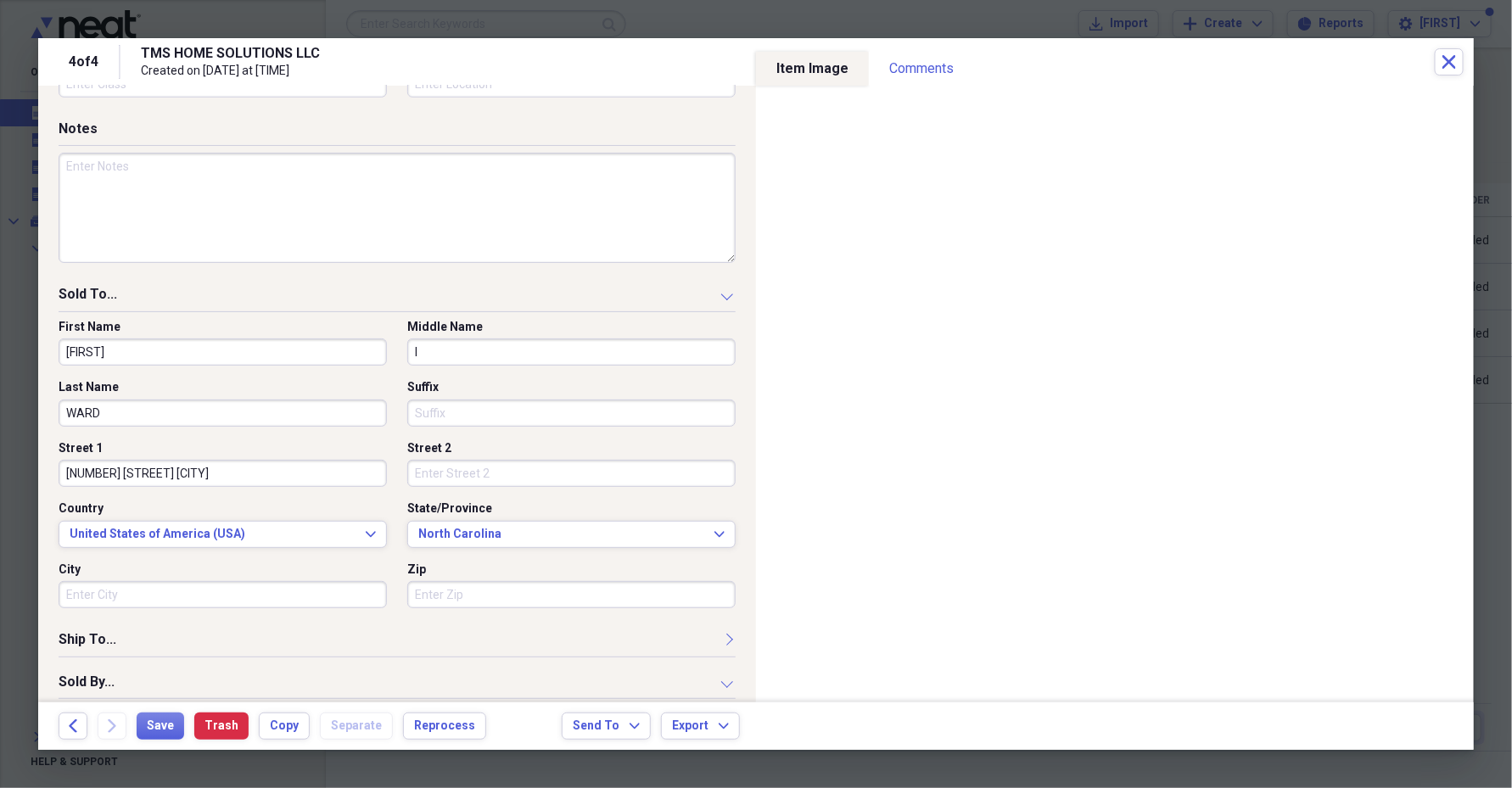 click on "City" at bounding box center [222, 595] 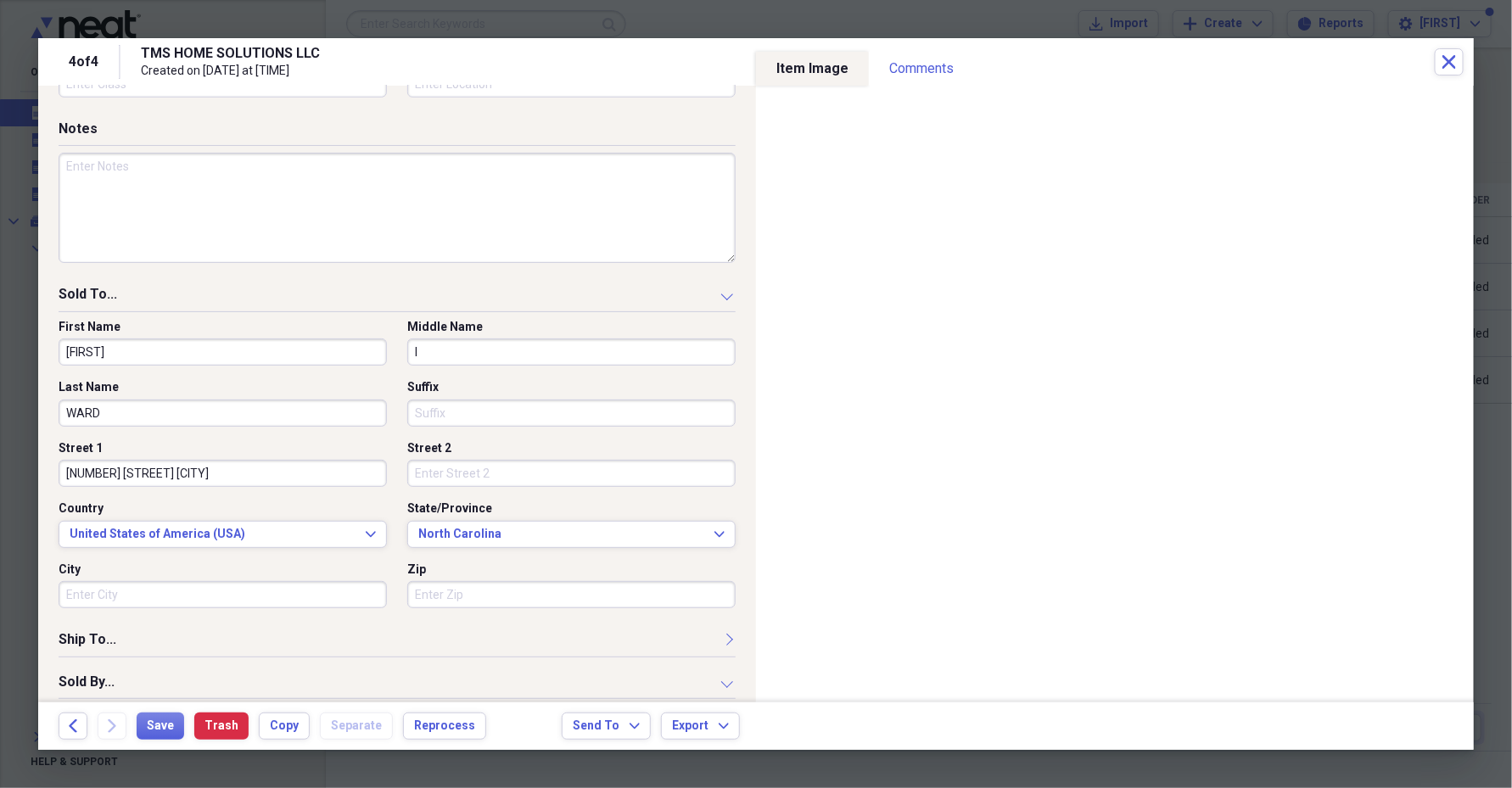 click on "City" at bounding box center (222, 595) 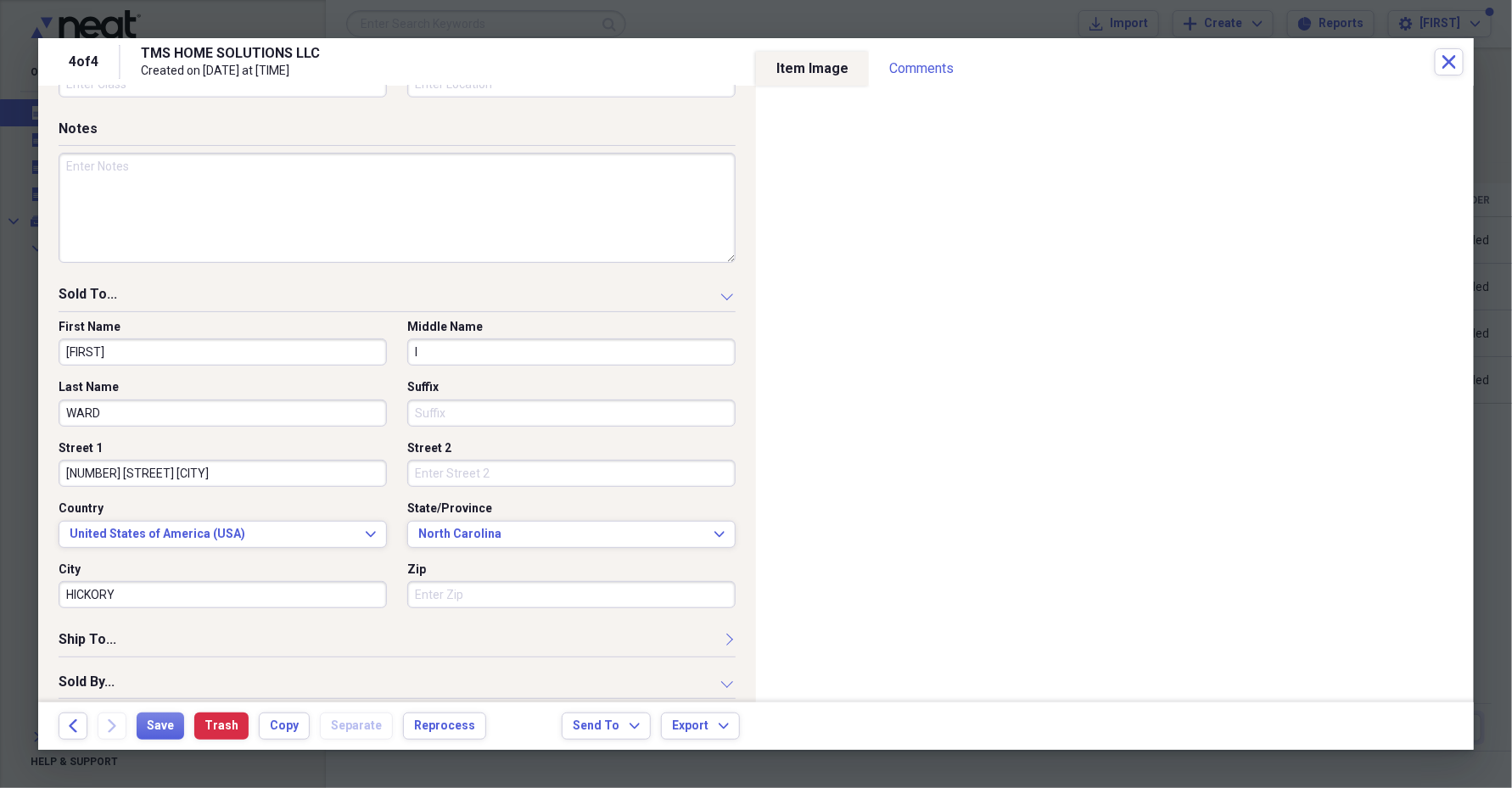 click on "Zip" at bounding box center (571, 595) 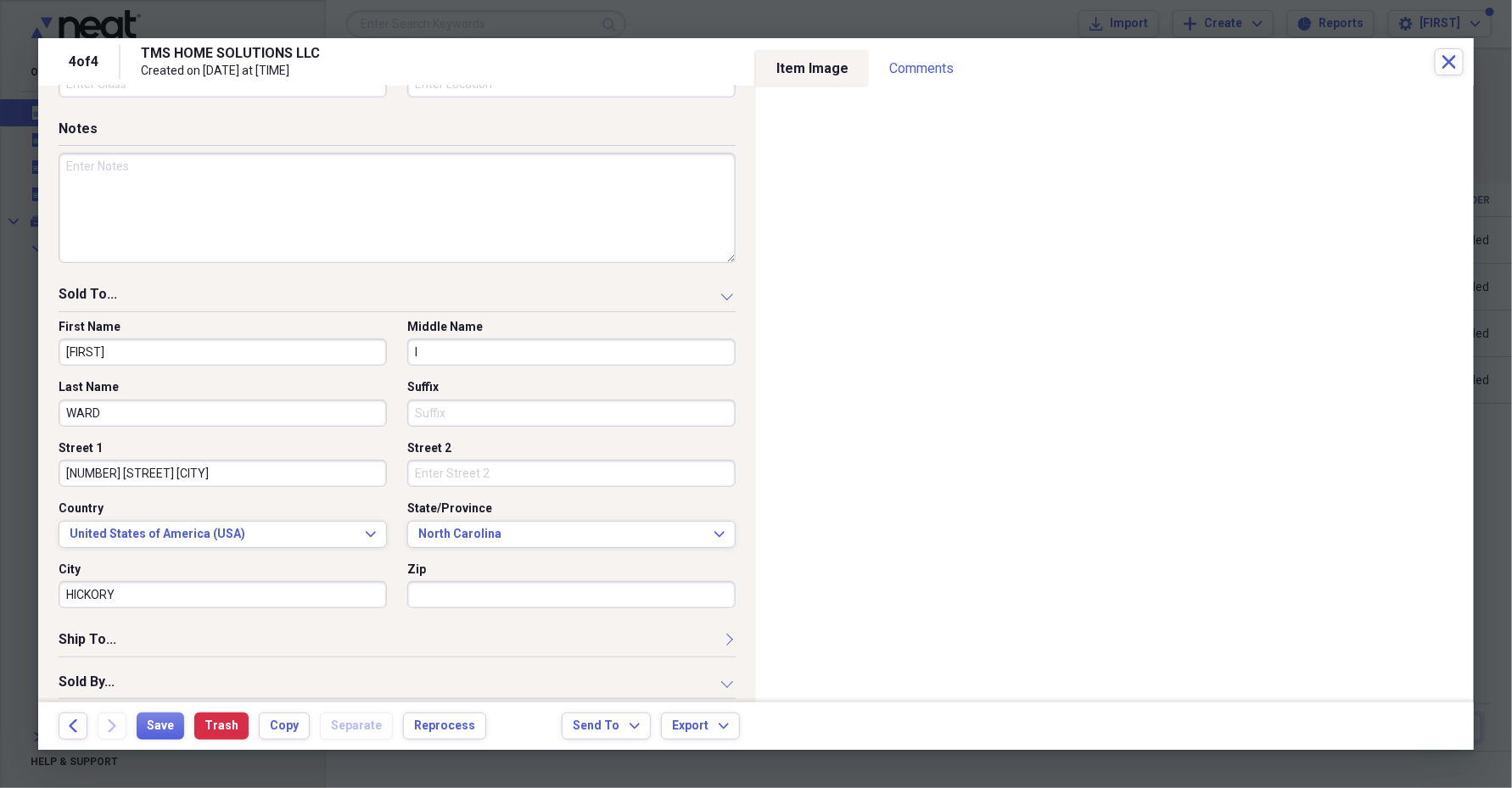 click on "Zip" at bounding box center (571, 595) 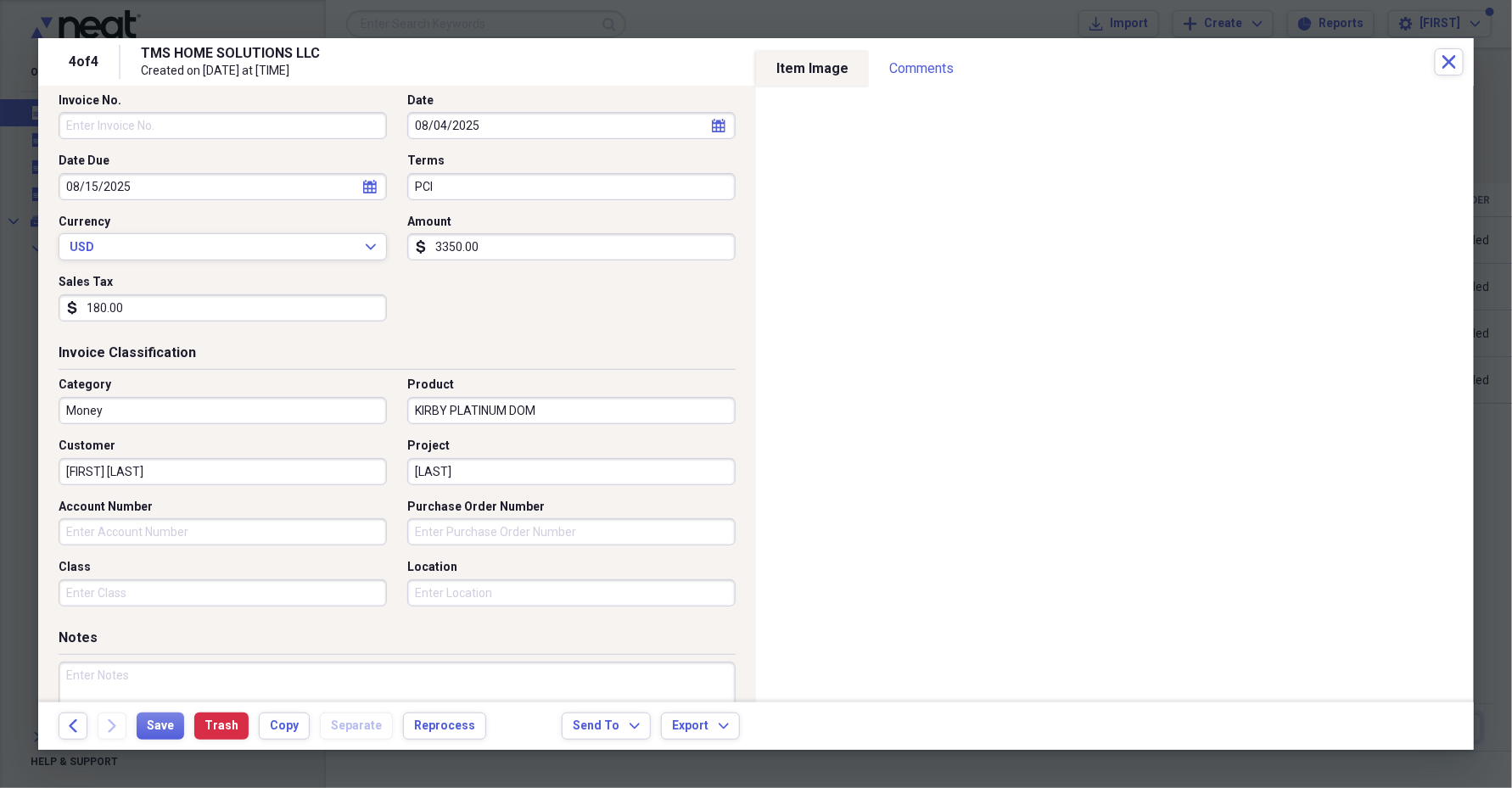 scroll, scrollTop: 152, scrollLeft: 0, axis: vertical 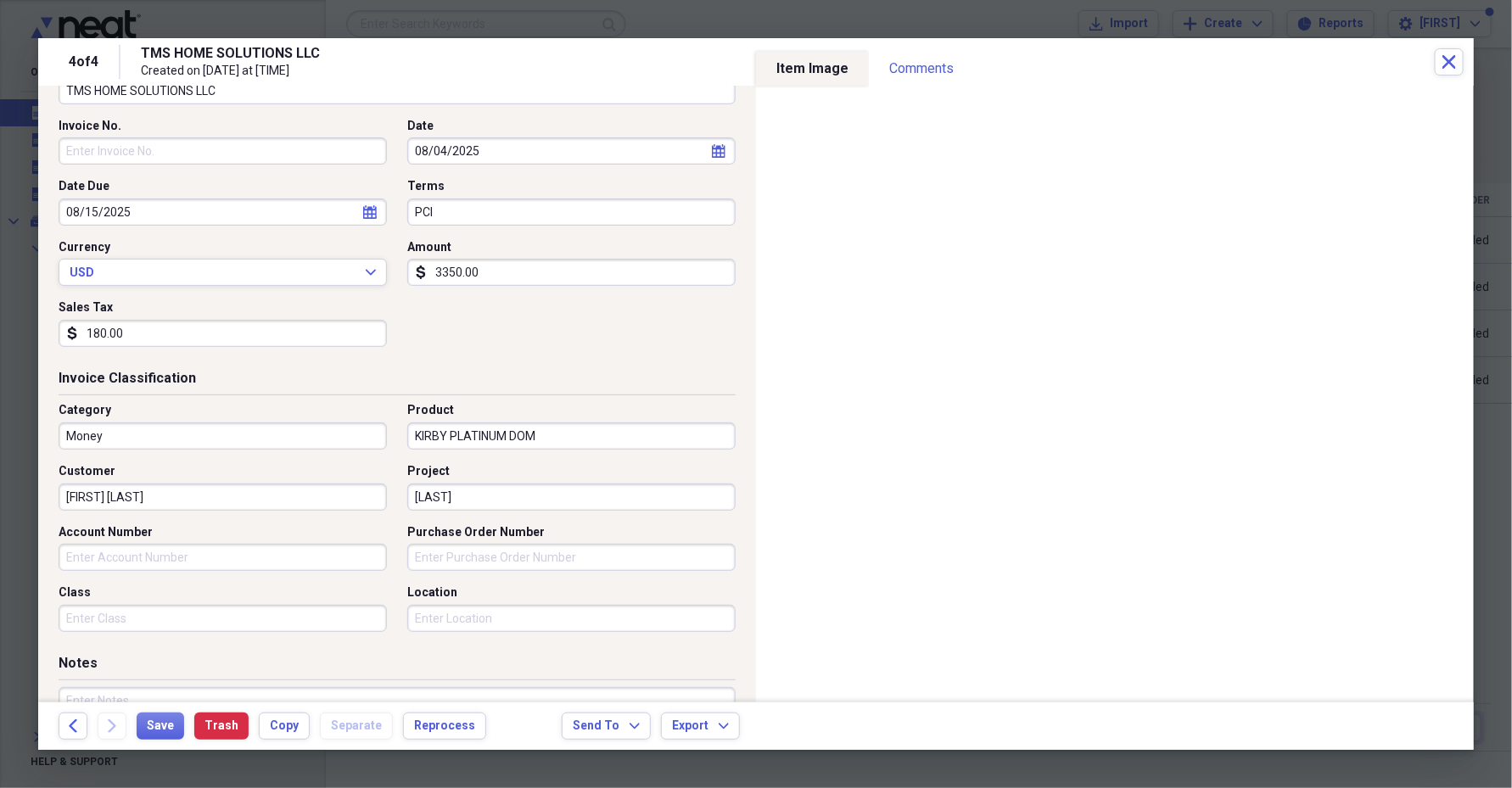 click on "[FIRST] [LAST]" at bounding box center (222, 497) 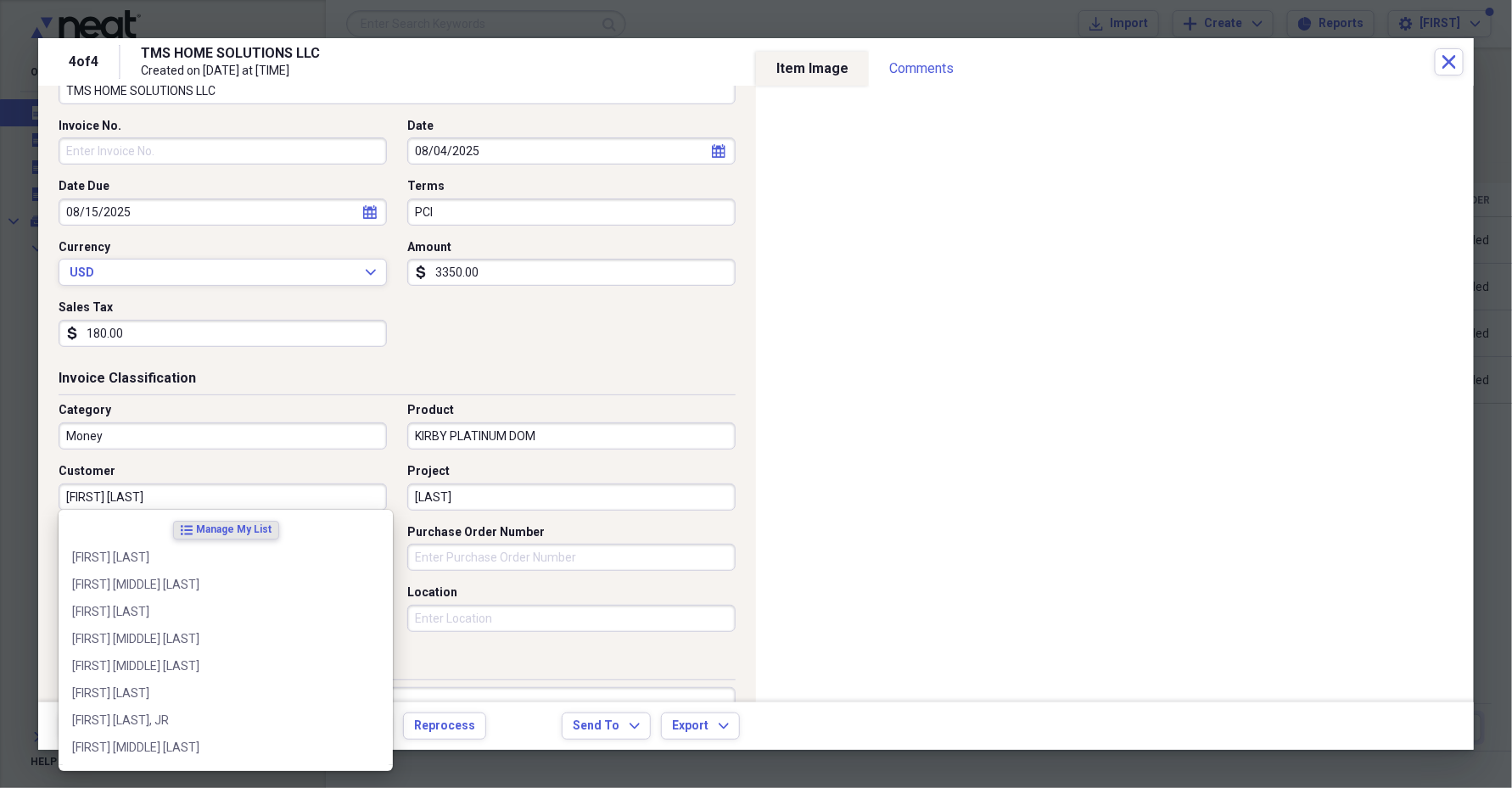 click on "[FIRST] [LAST]" at bounding box center [222, 497] 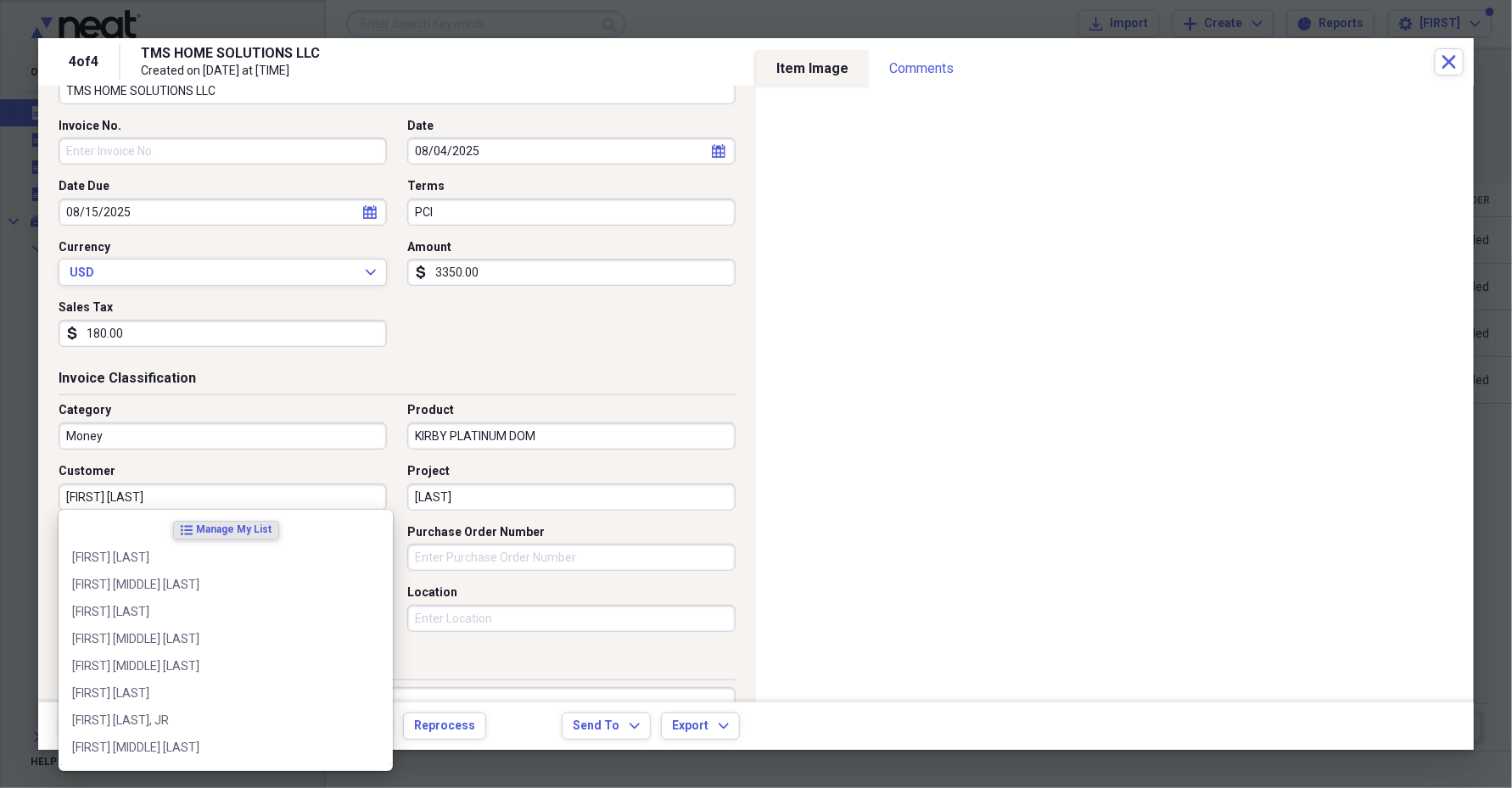 click on "Invoice Detail Vendor TMS HOME SOLUTIONS LLC Invoice No. [NUMBER] Date [DATE] calendar Calendar Date Due [DATE] calendar Calendar Terms PCI Currency USD Expand Amount dollar-sign $[NUMBER] Sales Tax dollar-sign $[NUMBER]" at bounding box center [397, 196] 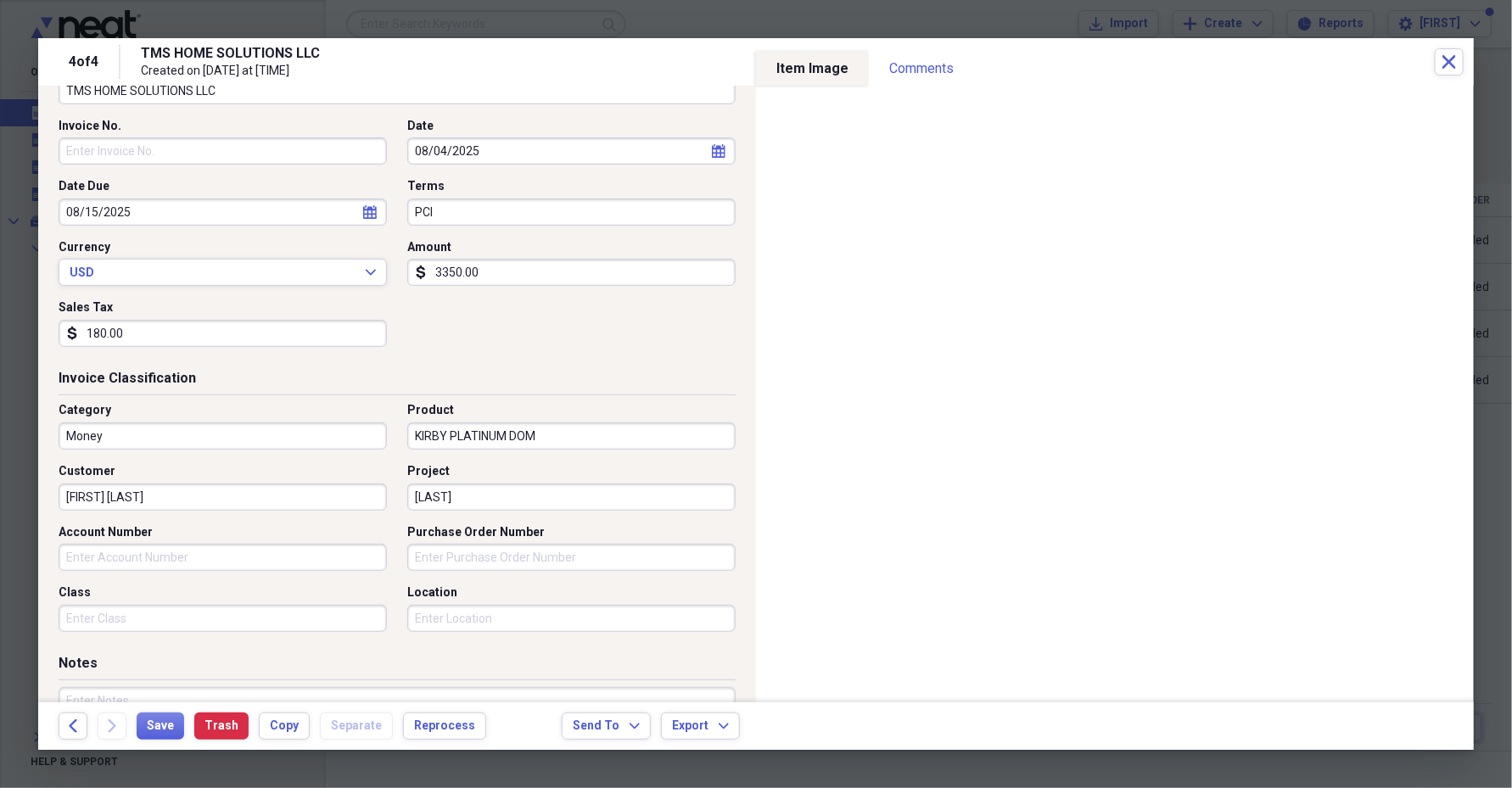 click on "Account Number" at bounding box center (222, 557) 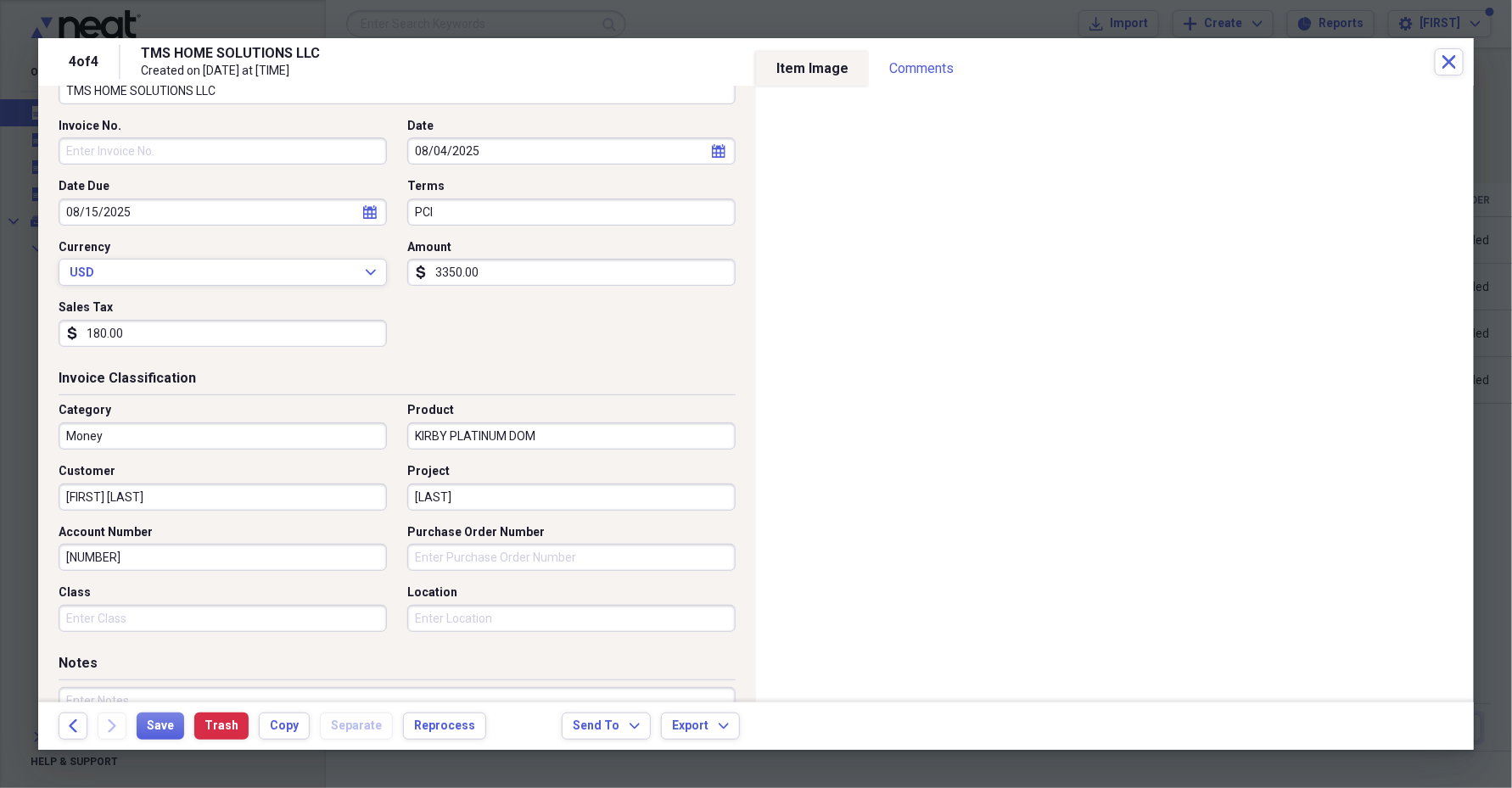click on "Class" at bounding box center [222, 618] 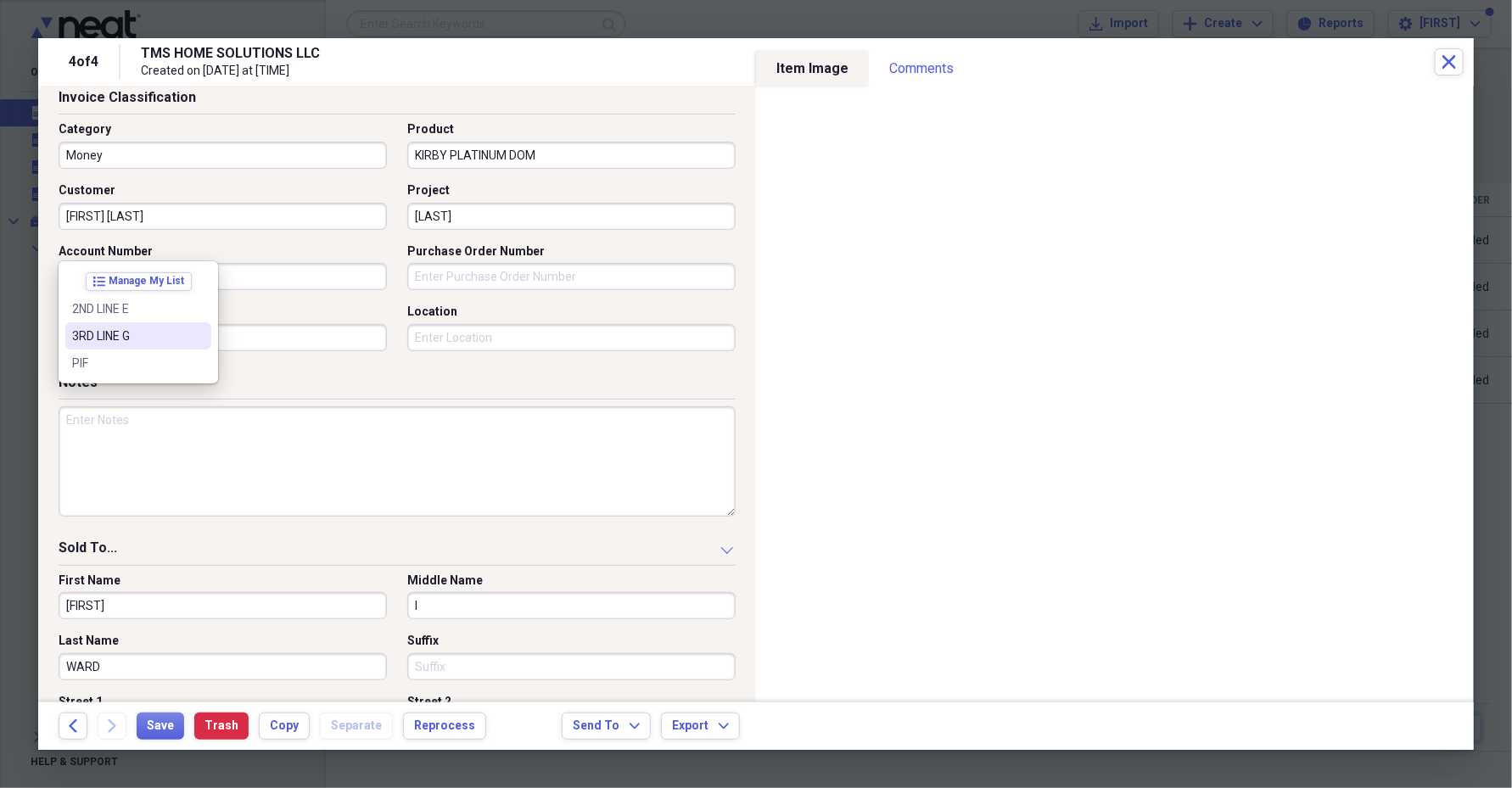 scroll, scrollTop: 576, scrollLeft: 0, axis: vertical 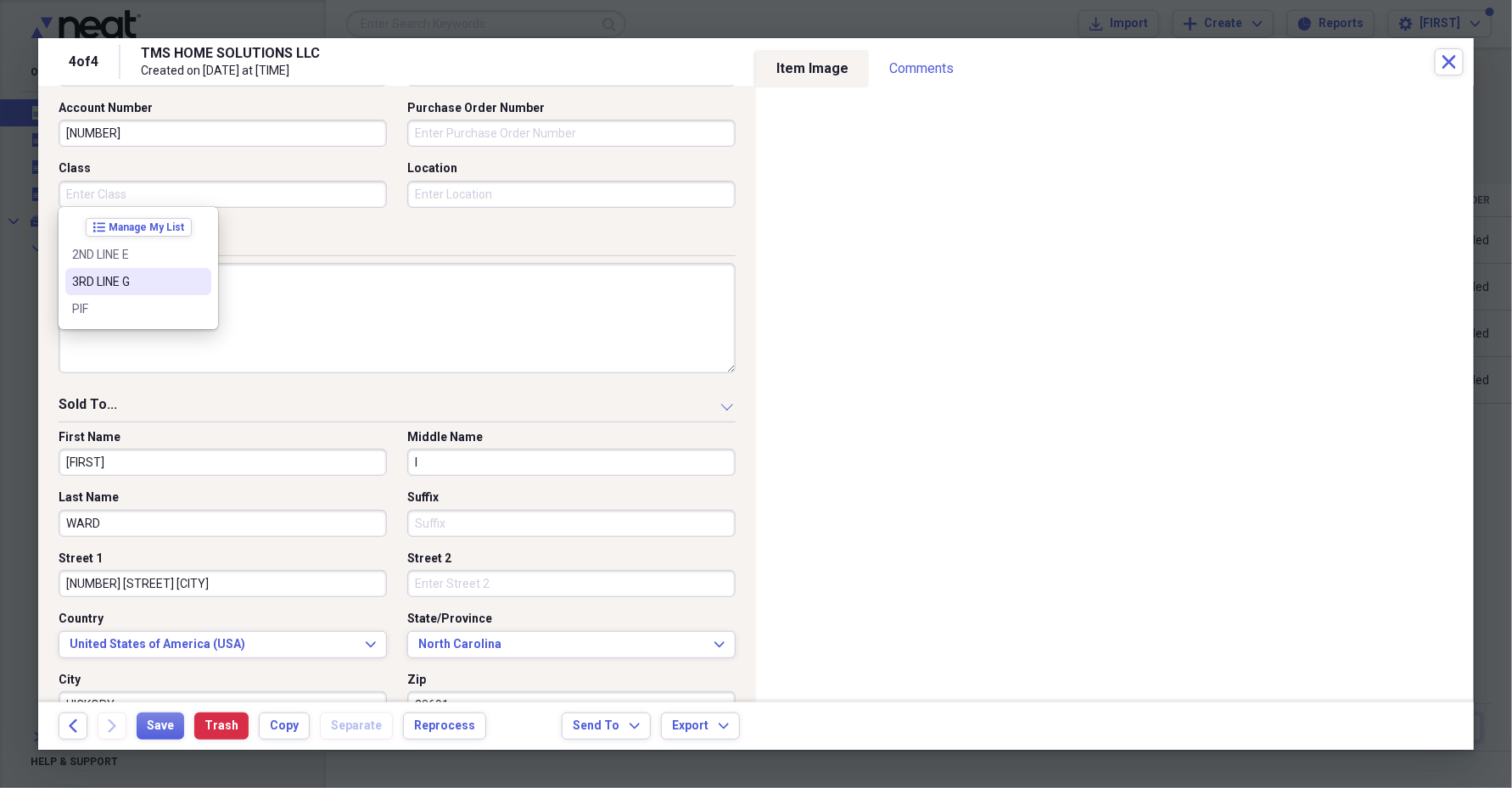 click at bounding box center [397, 318] 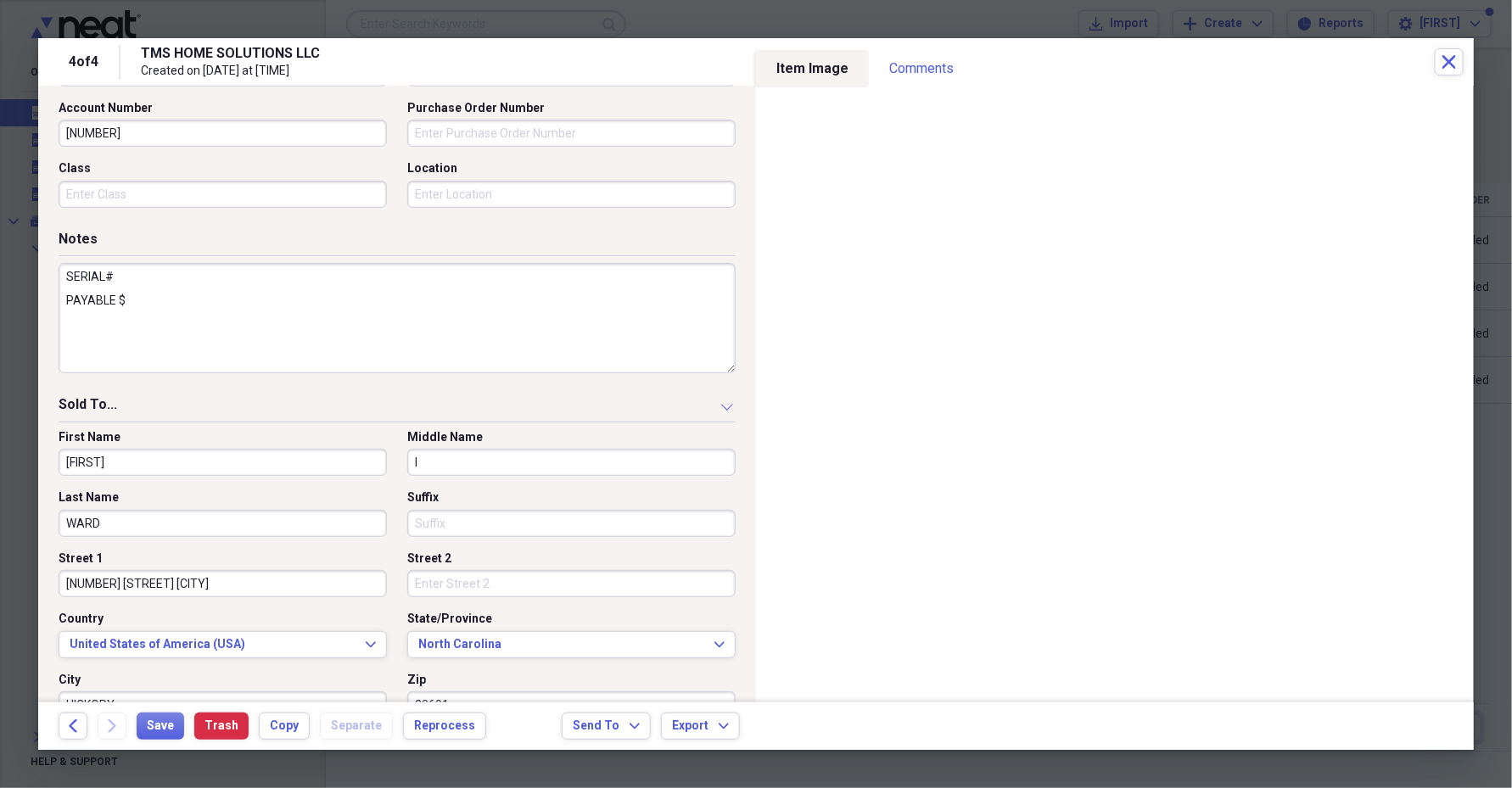 paste on "1844.40" 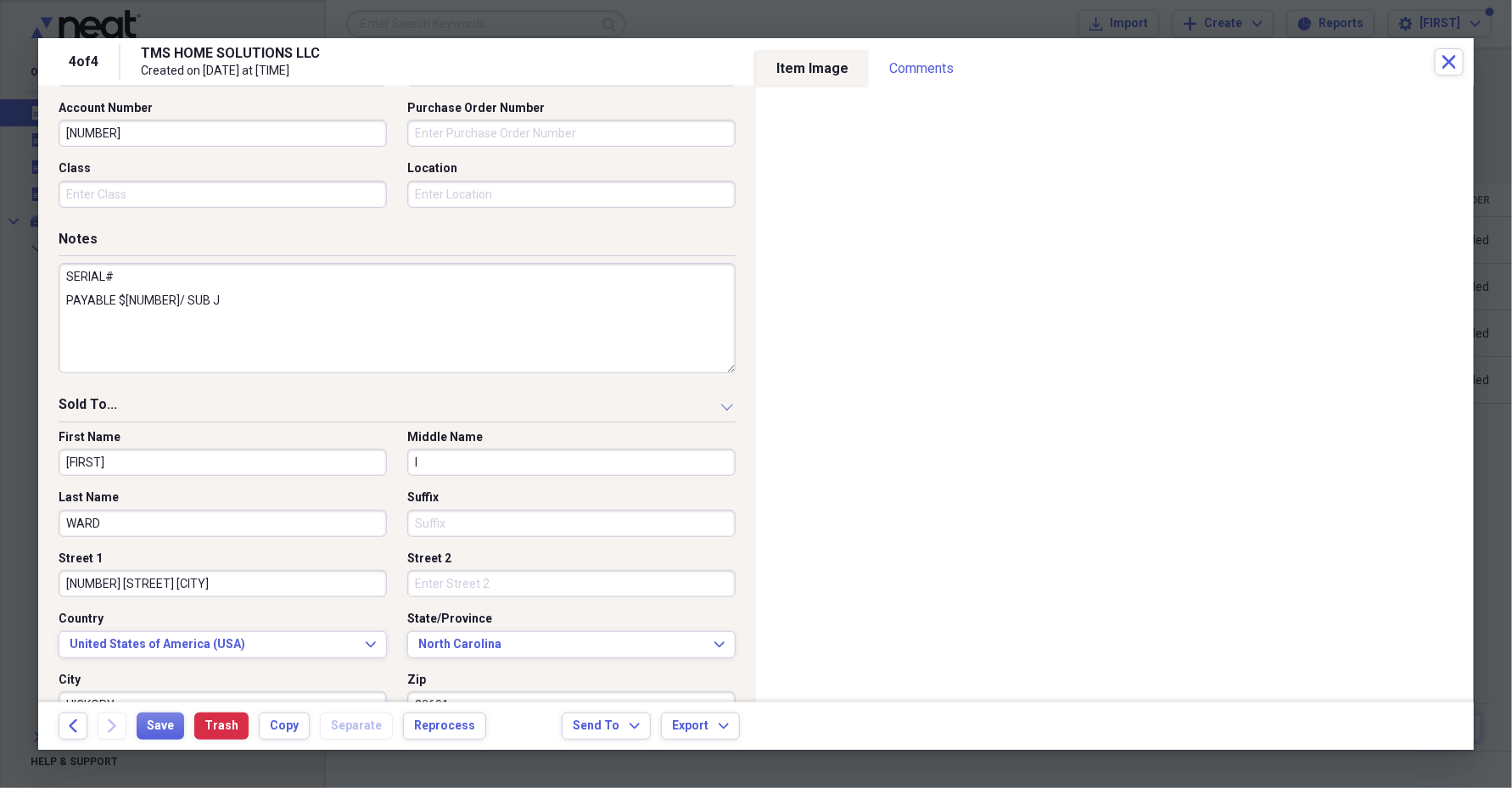 click on "SERIAL#
PAYABLE $[NUMBER]/ SUB J" at bounding box center (397, 318) 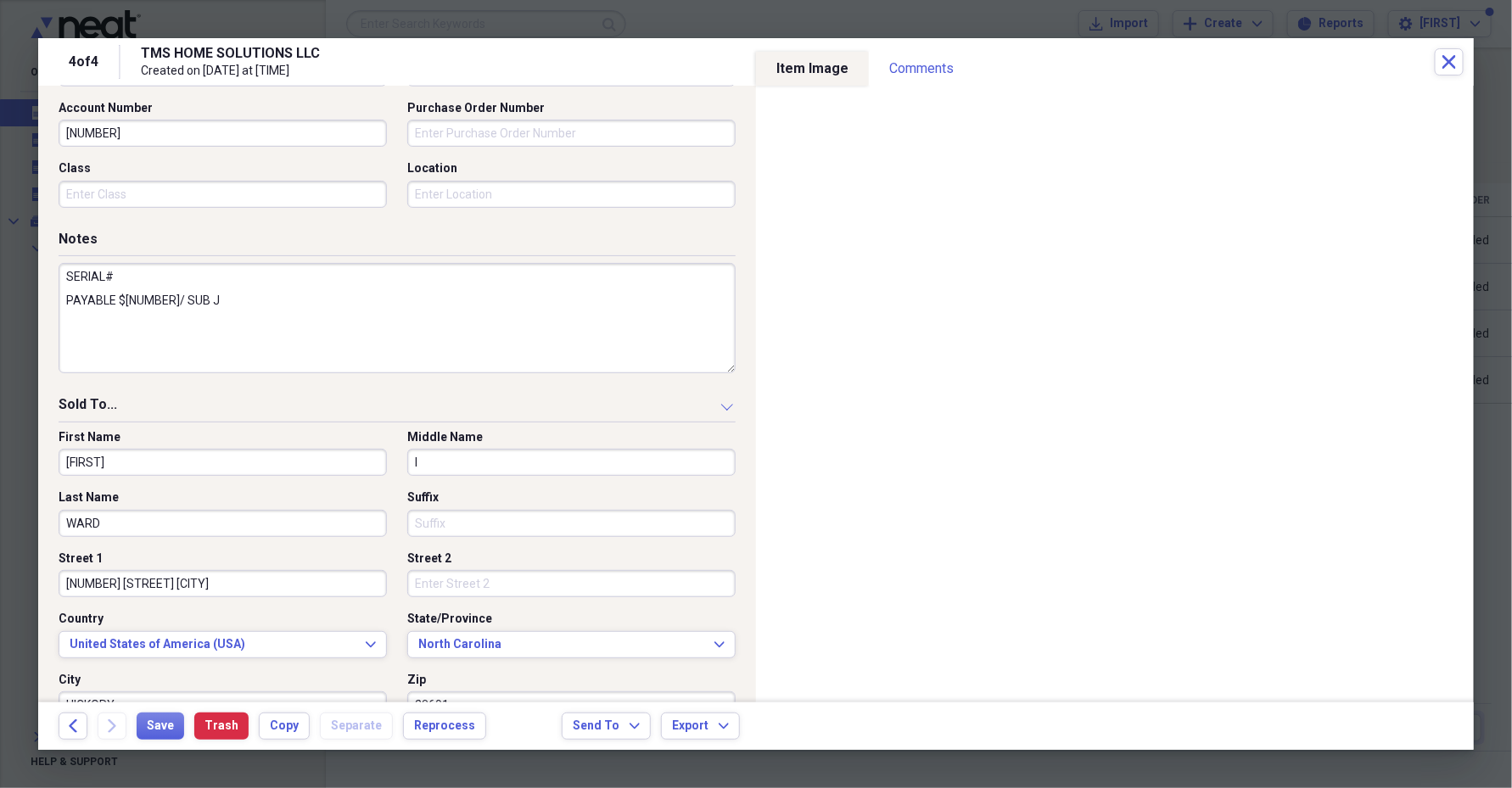 paste on "[NUMBER]" 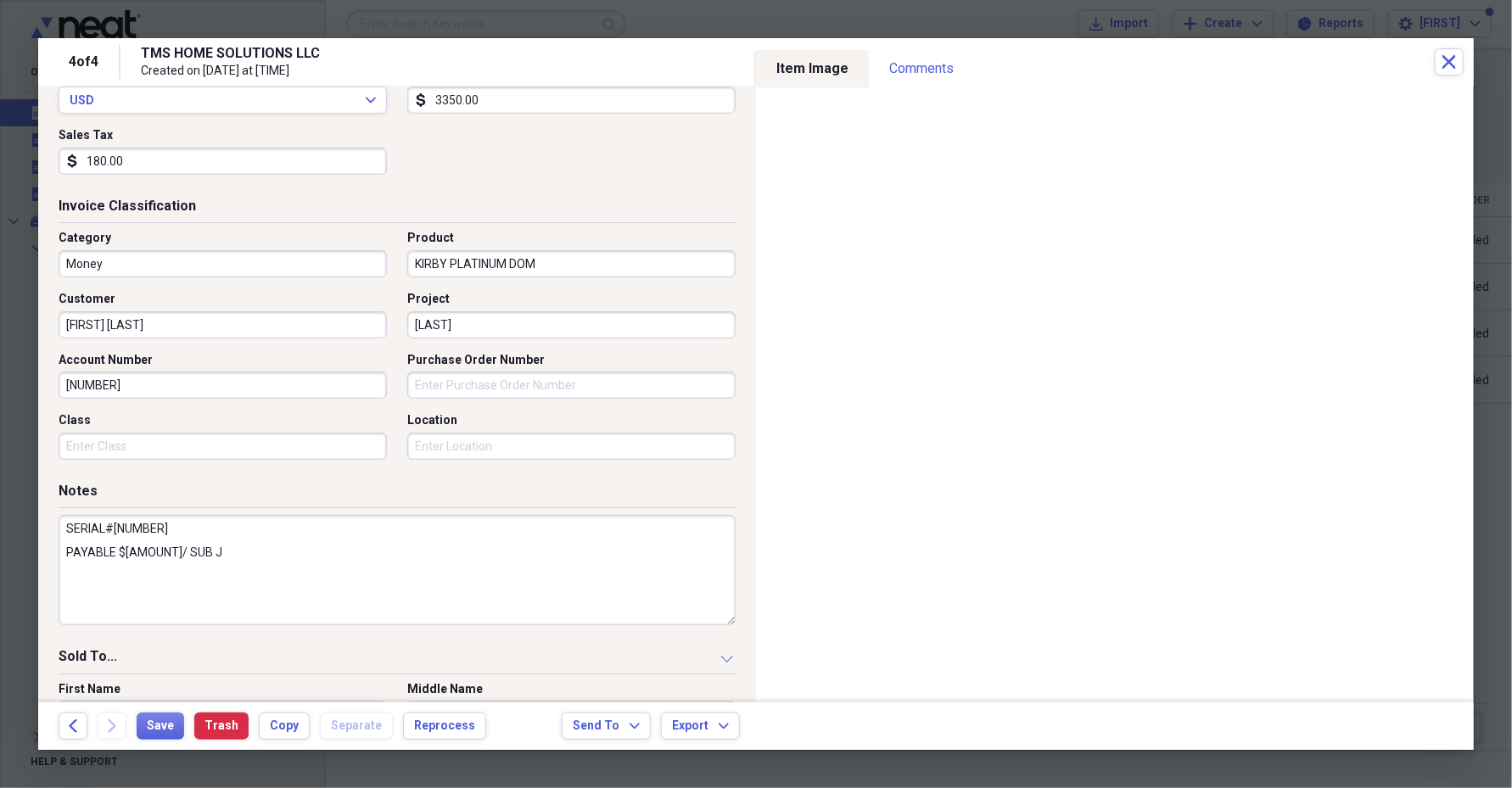 scroll, scrollTop: 258, scrollLeft: 0, axis: vertical 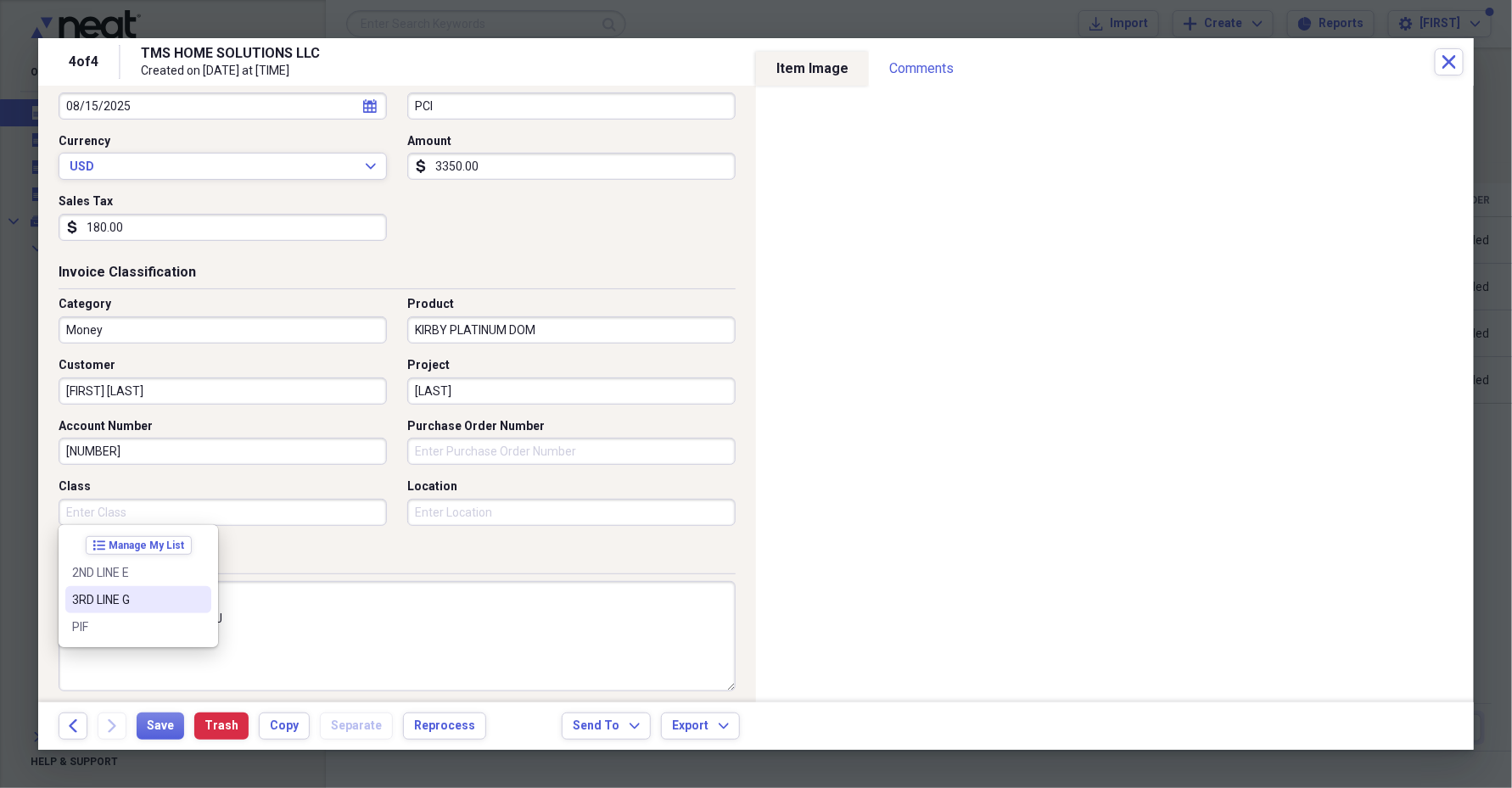 click on "Class" at bounding box center [222, 512] 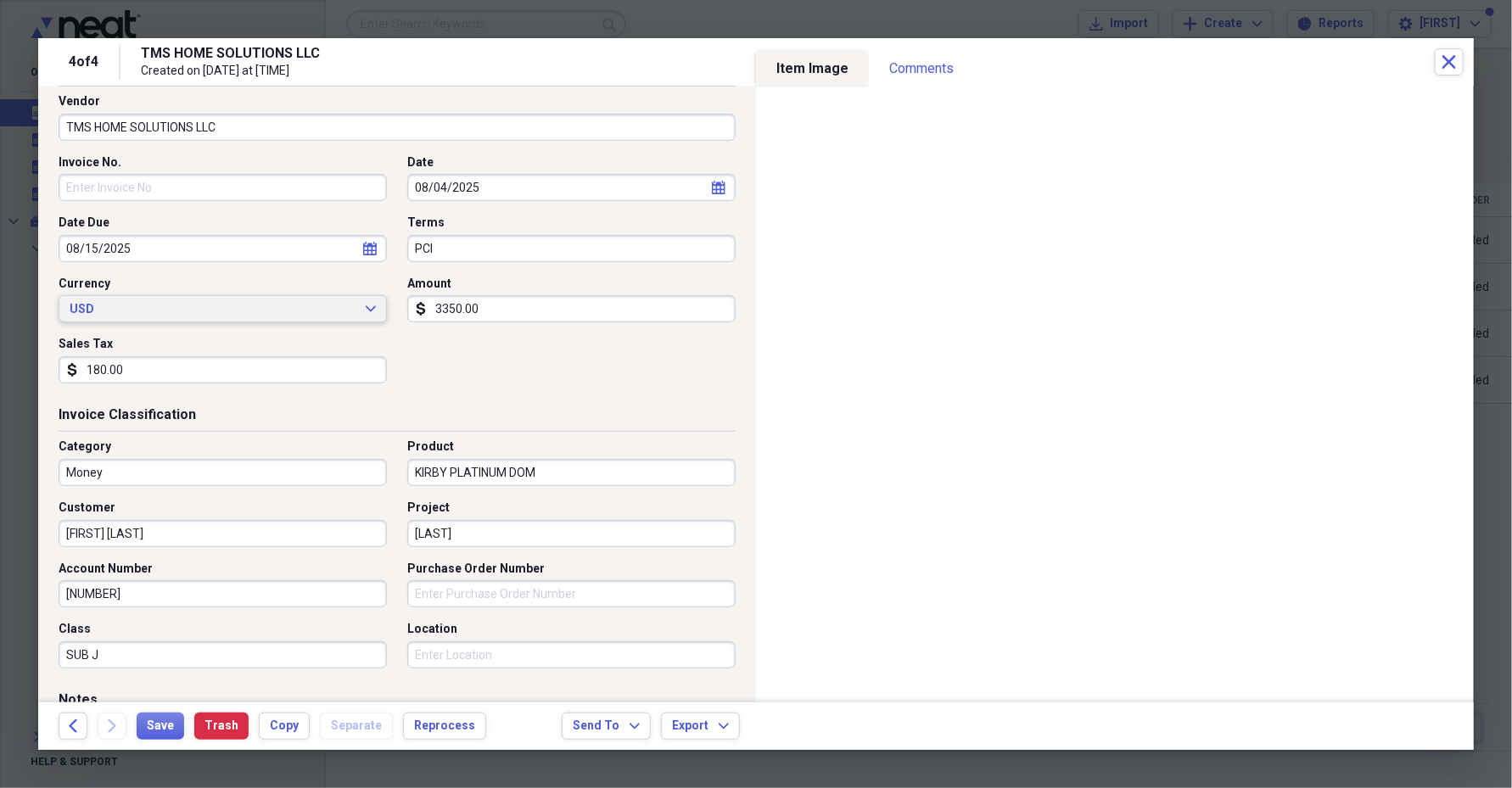 scroll, scrollTop: 0, scrollLeft: 0, axis: both 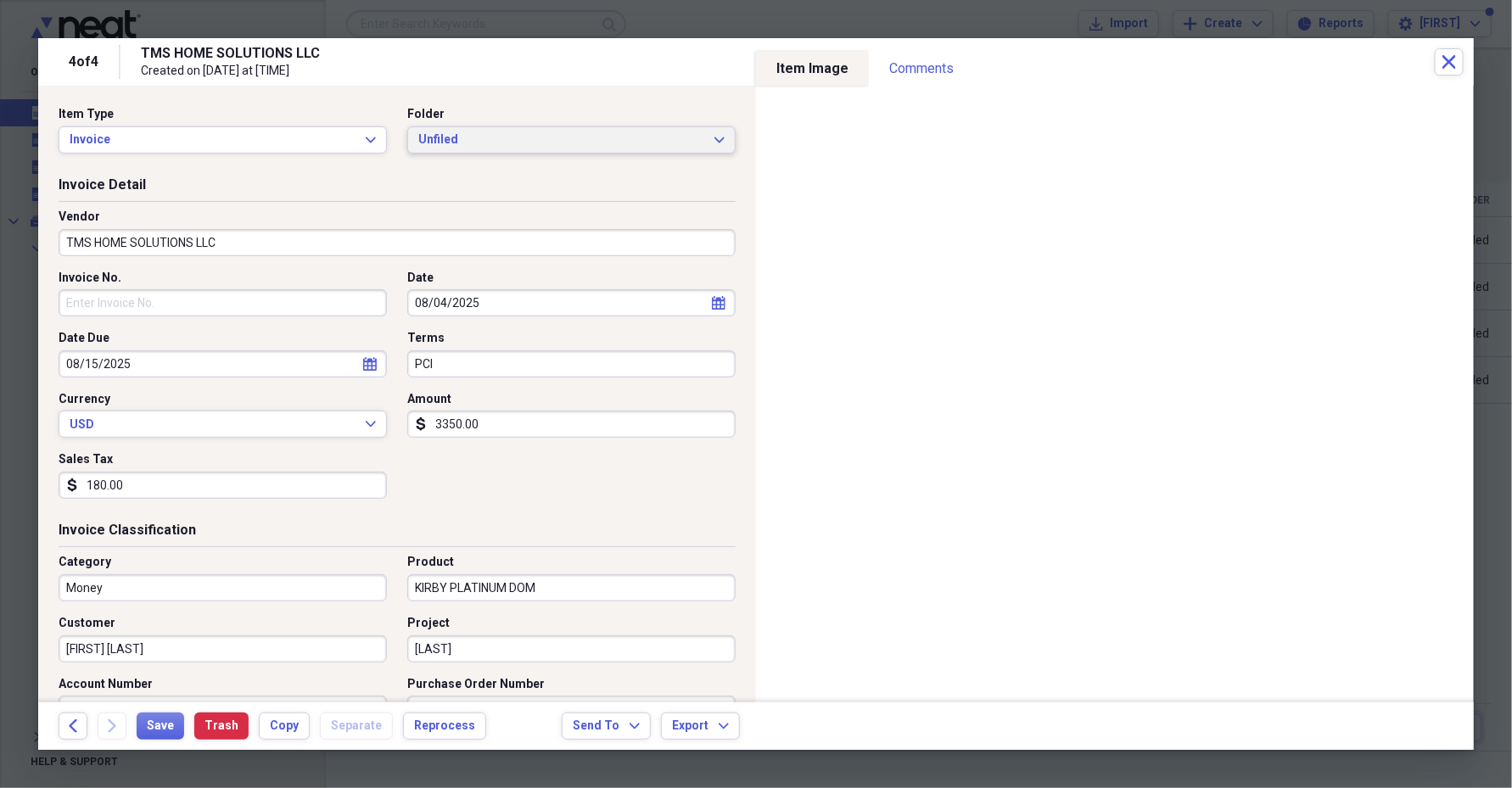 click on "Unfiled" at bounding box center [561, 140] 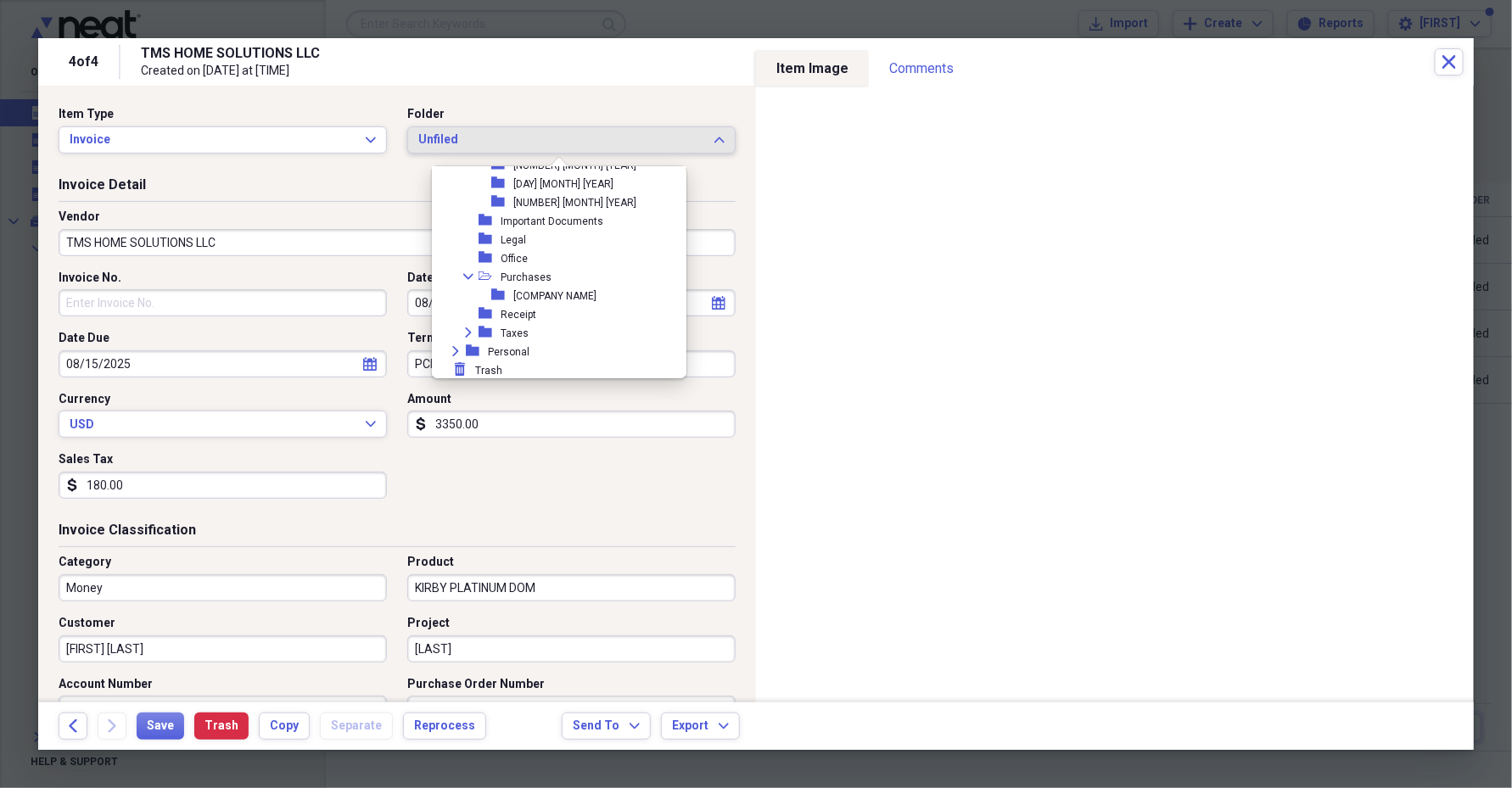 scroll, scrollTop: 211, scrollLeft: 0, axis: vertical 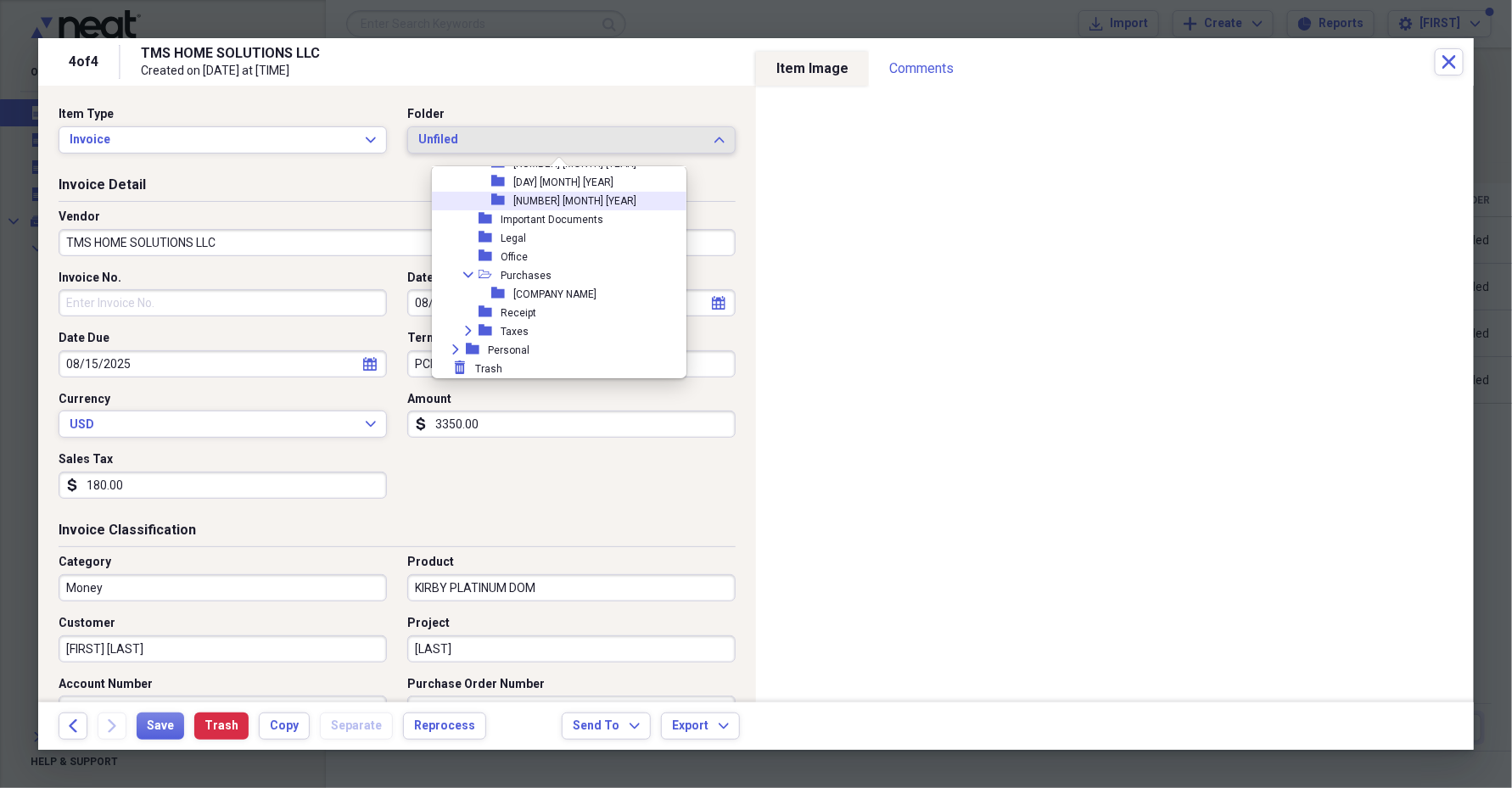 click on "[NUMBER] [MONTH] [YEAR]" at bounding box center (574, 201) 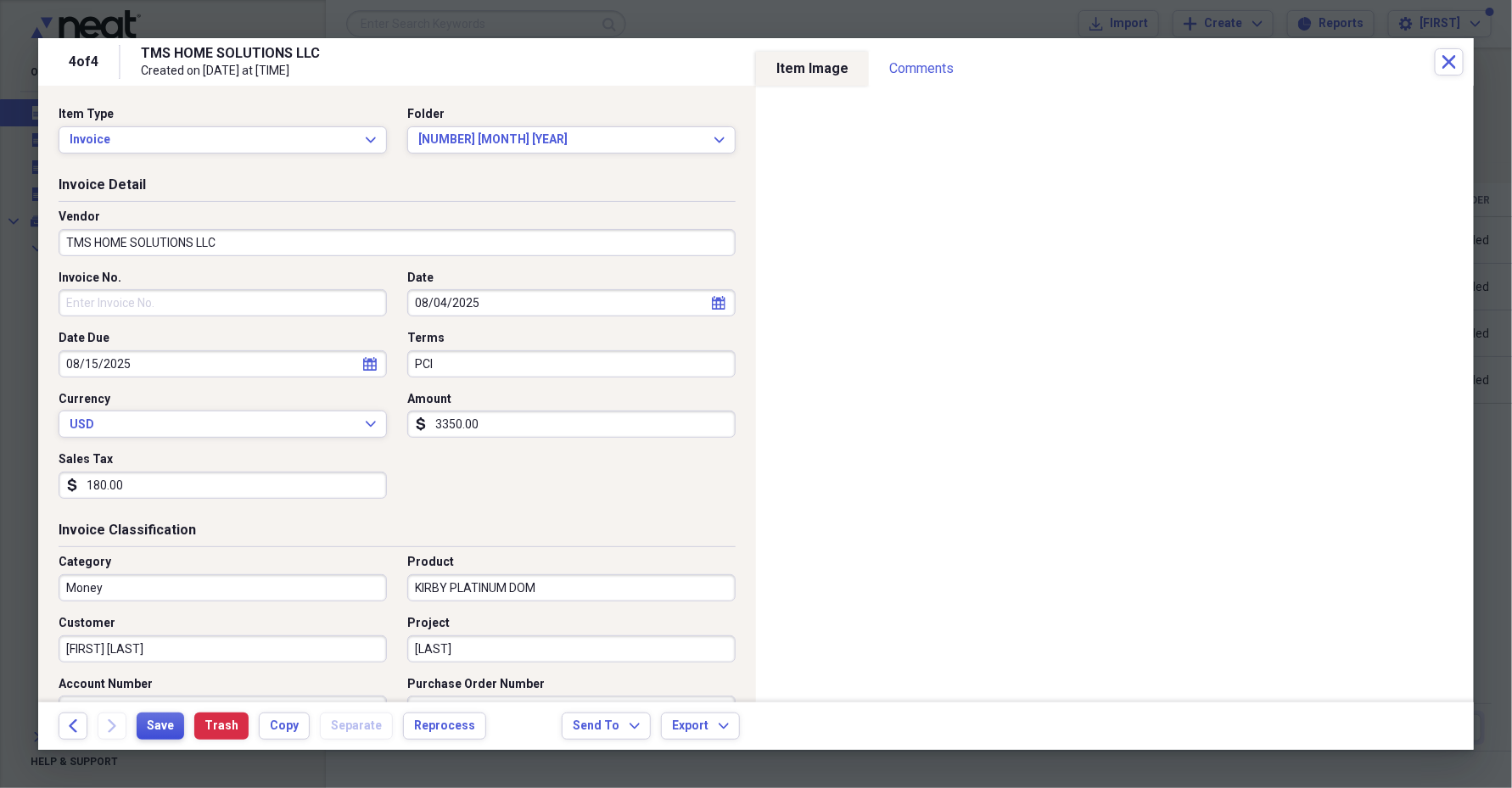 click on "Save" at bounding box center [160, 726] 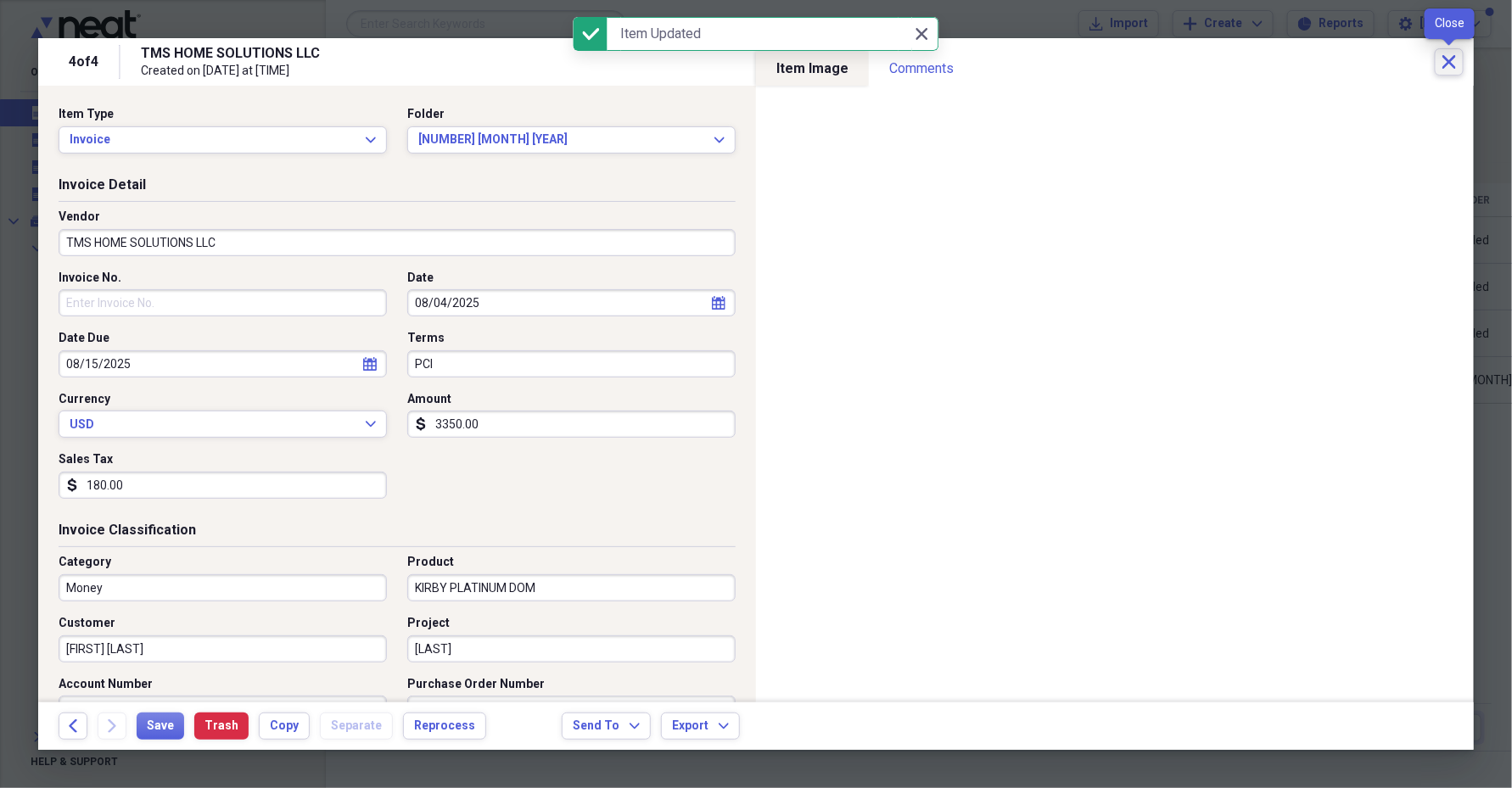click on "Close" 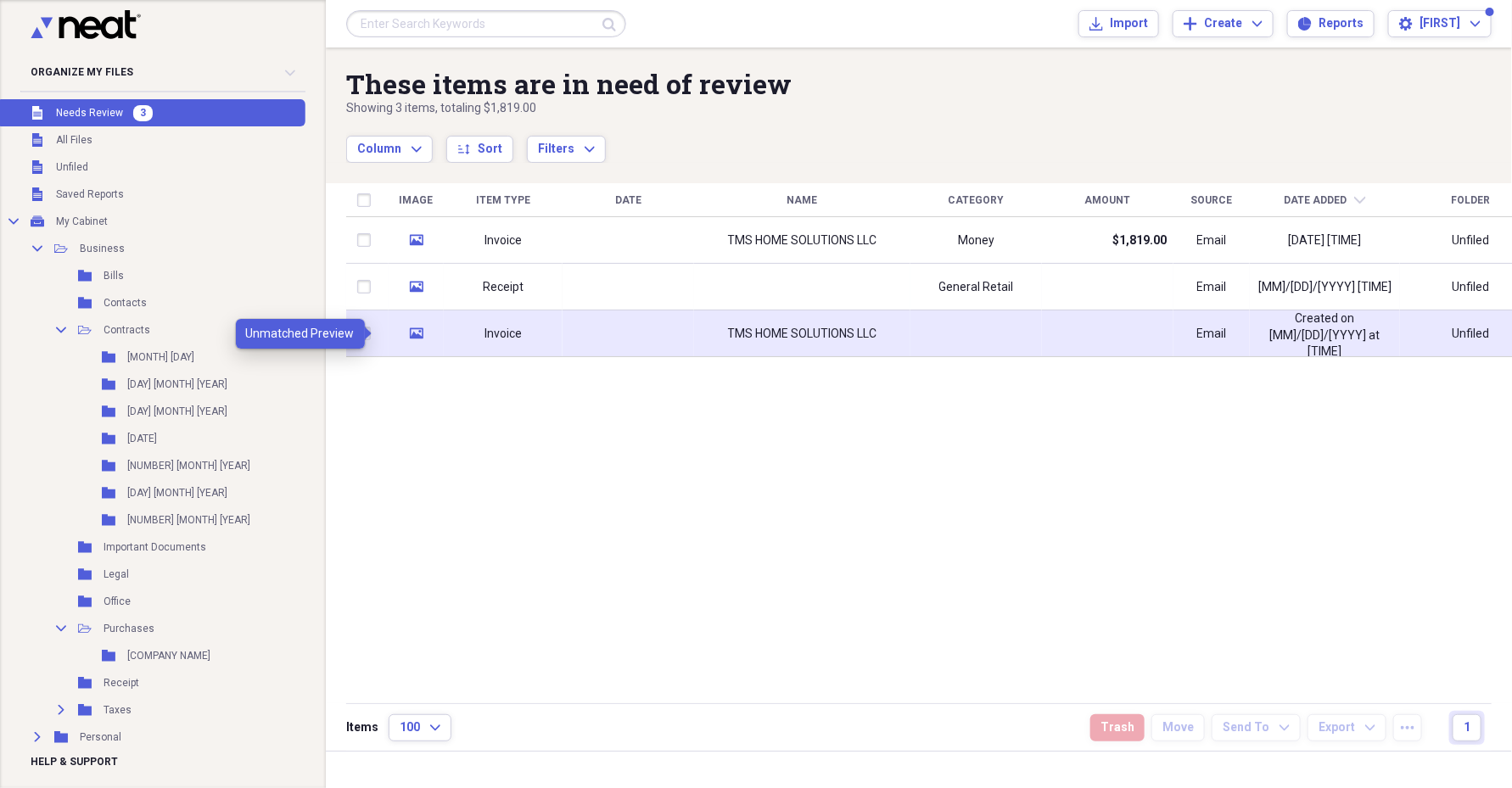 click 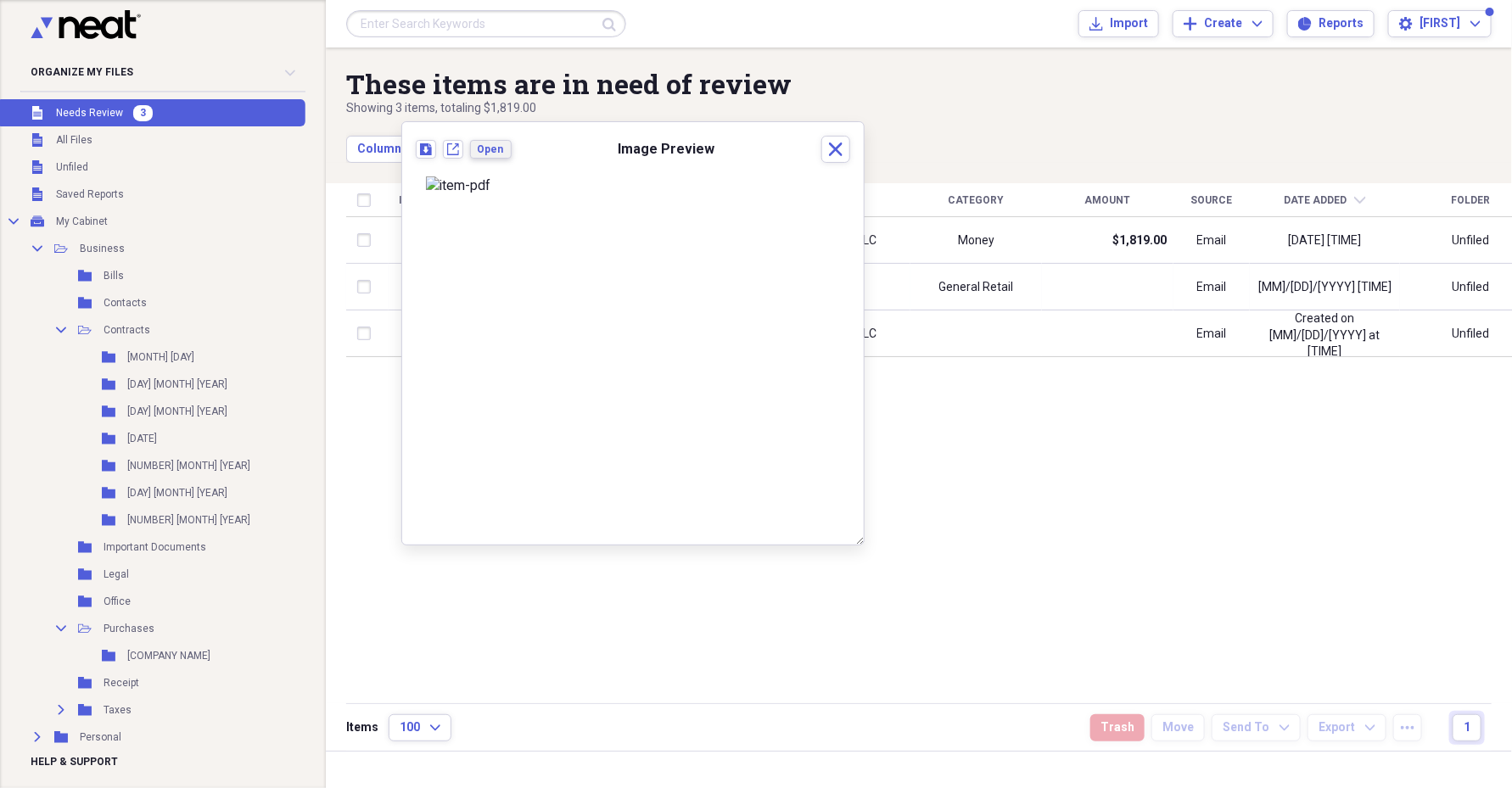 click on "Open" at bounding box center (490, 149) 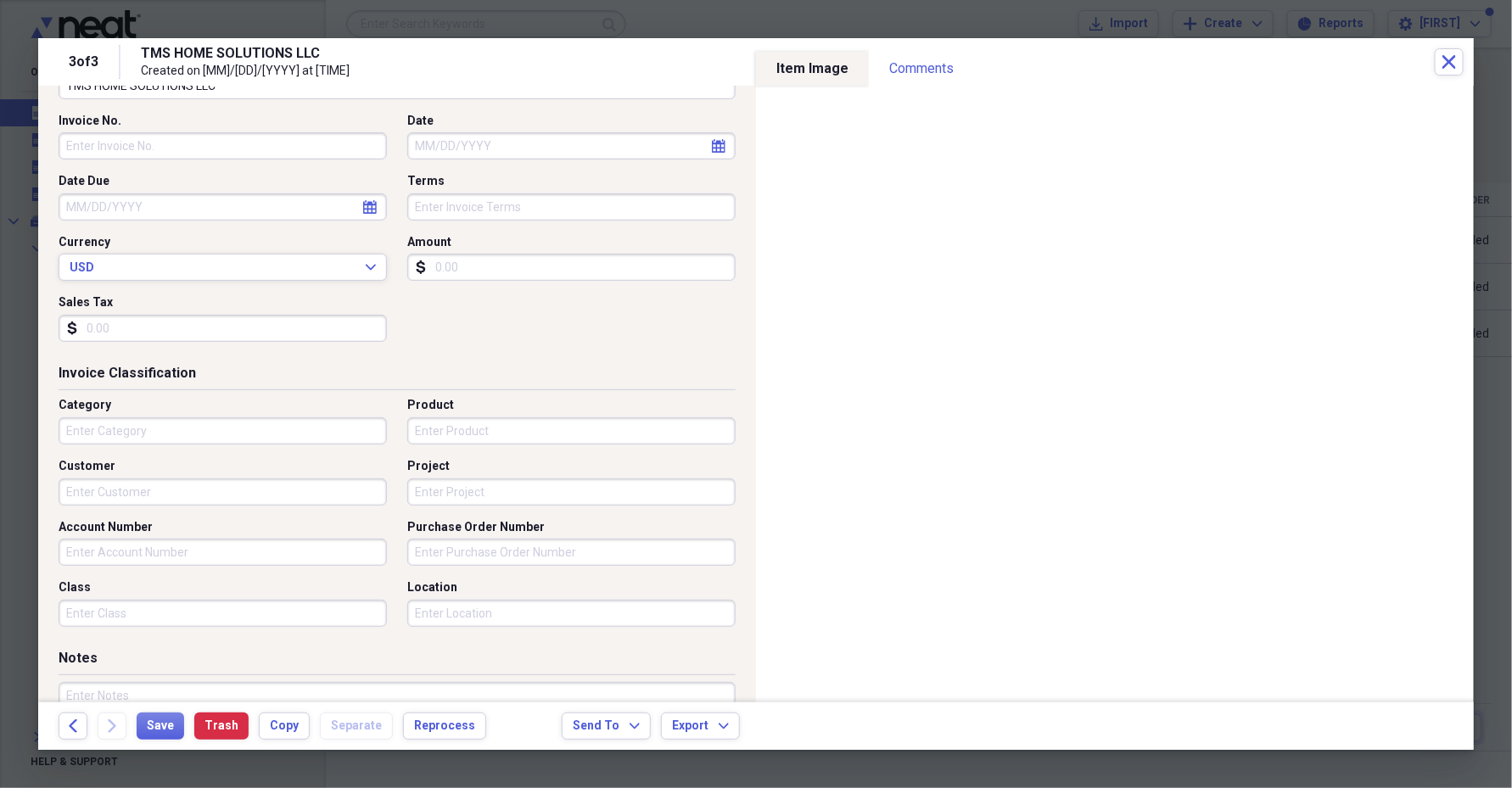 scroll, scrollTop: 211, scrollLeft: 0, axis: vertical 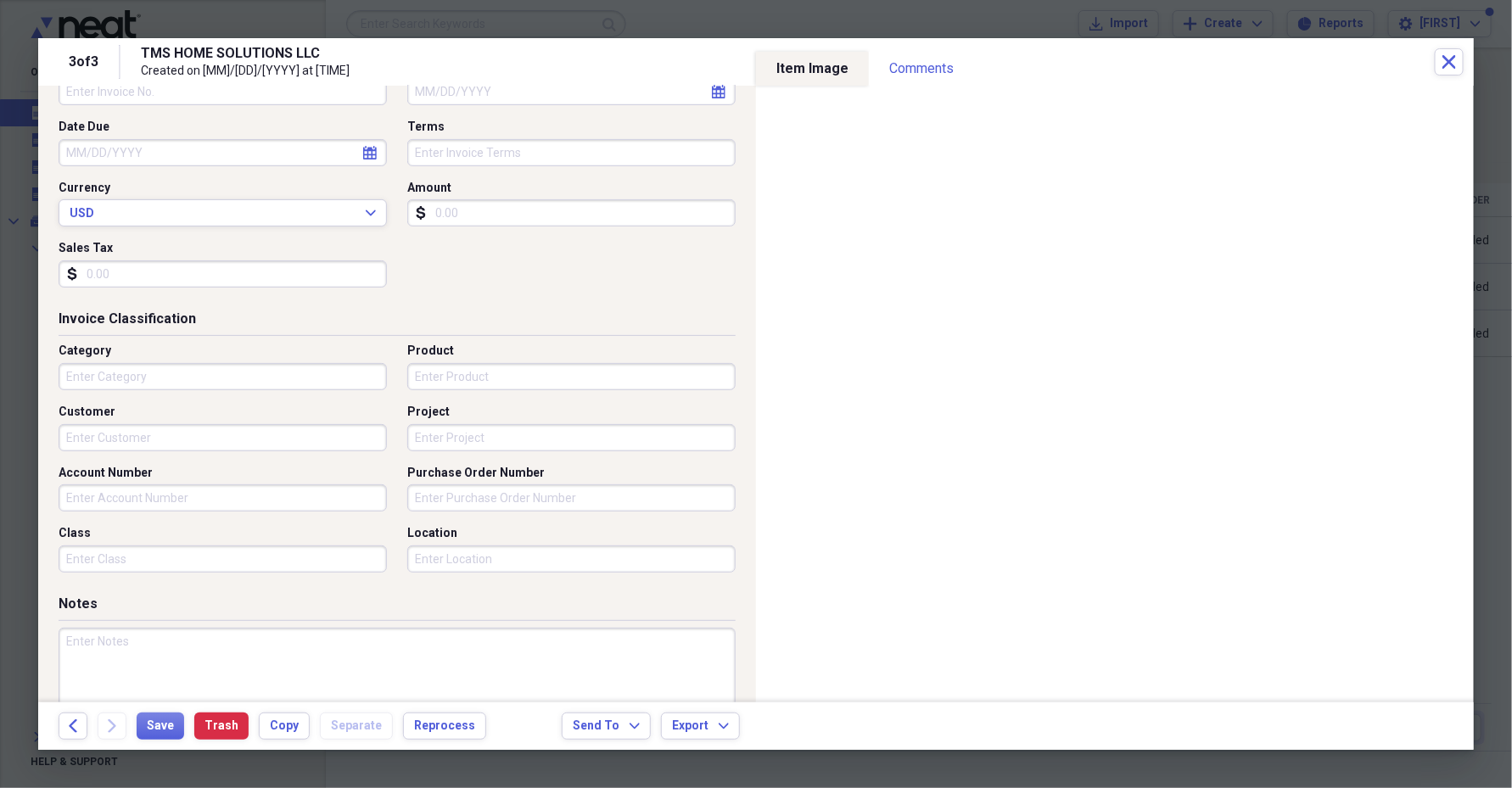 click on "Customer" at bounding box center [222, 438] 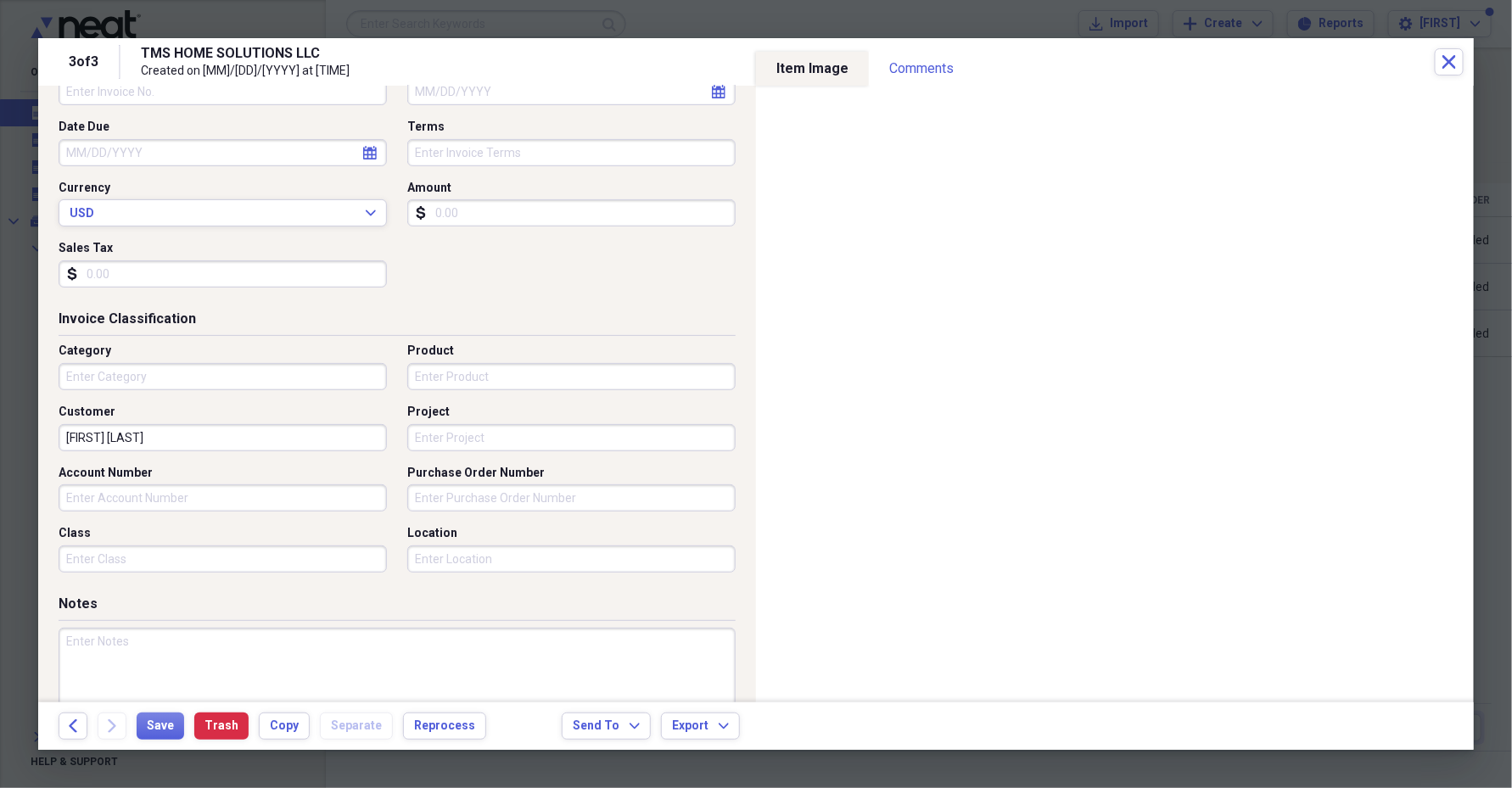 click on "[FIRST] [LAST]" at bounding box center [222, 438] 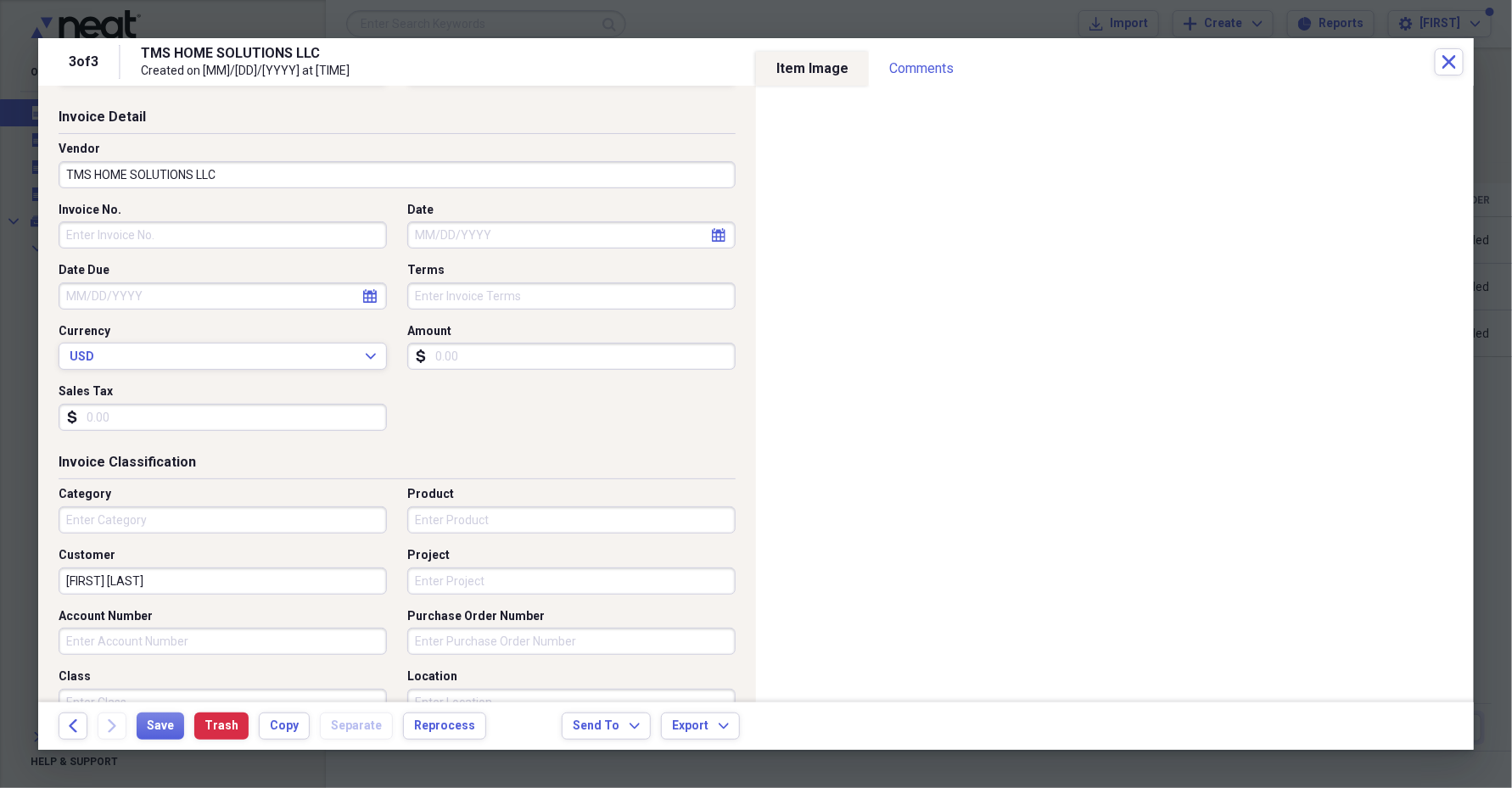 scroll, scrollTop: 0, scrollLeft: 0, axis: both 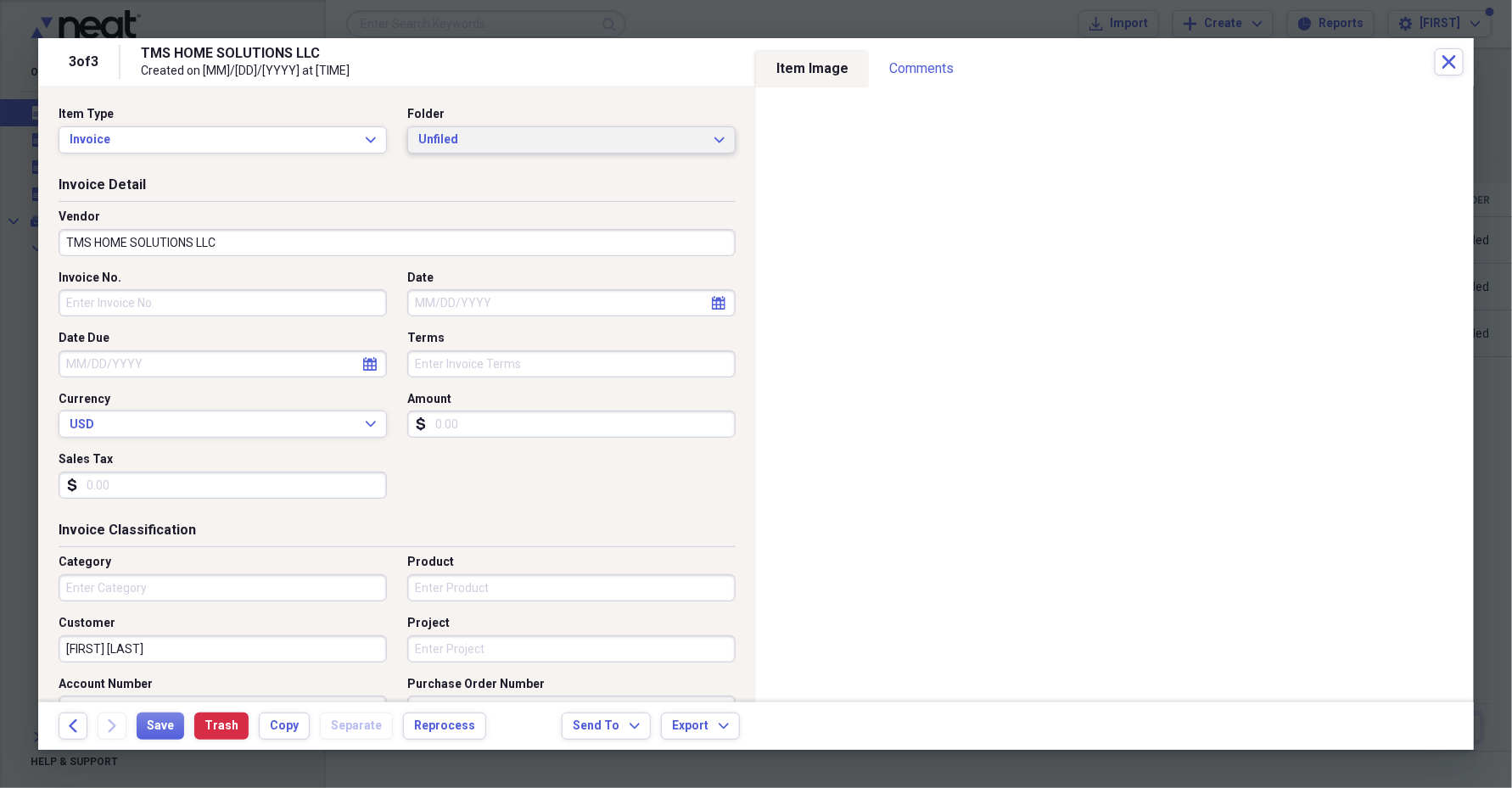 click on "Unfiled Expand" at bounding box center (571, 140) 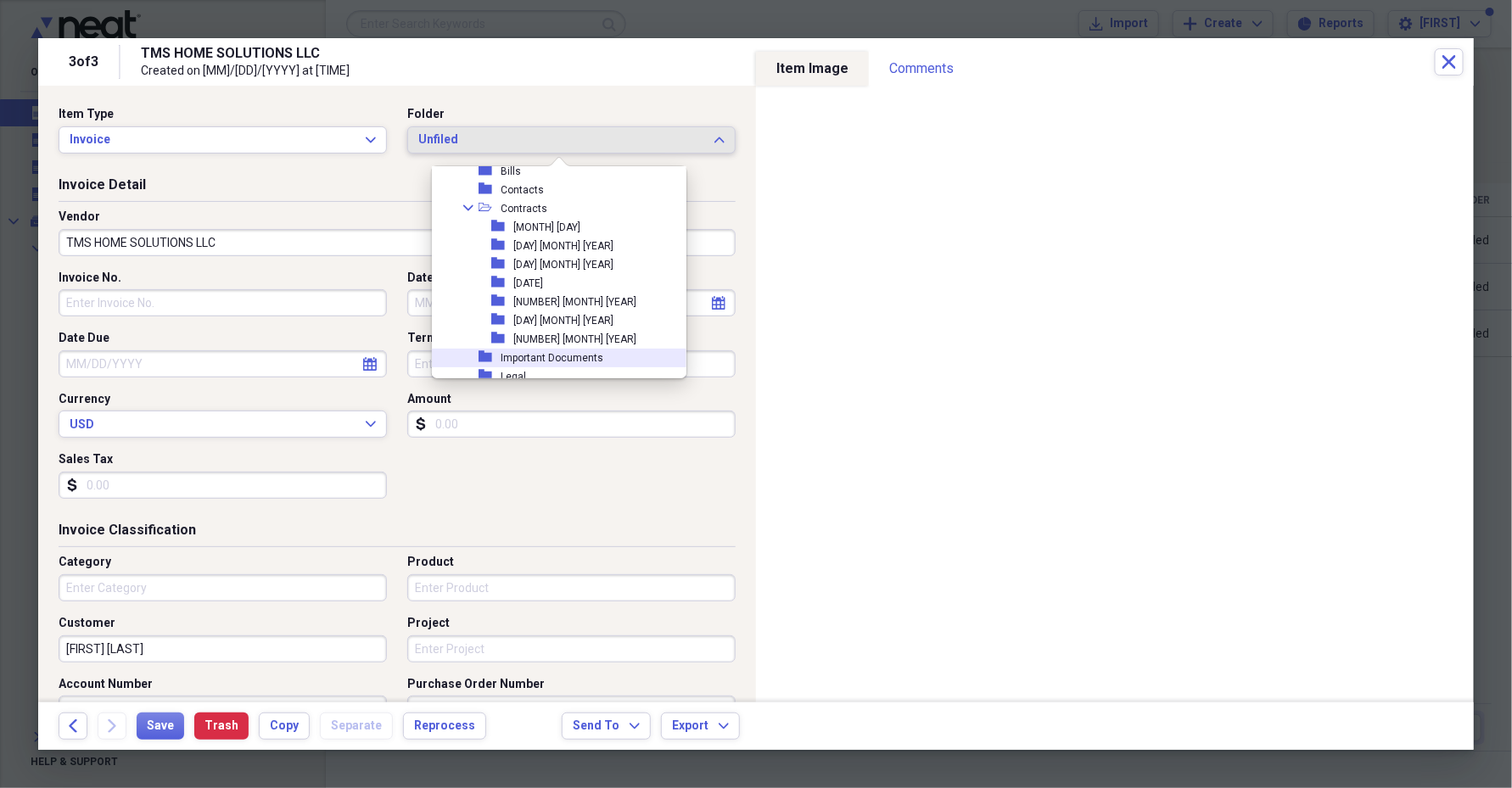 scroll, scrollTop: 105, scrollLeft: 0, axis: vertical 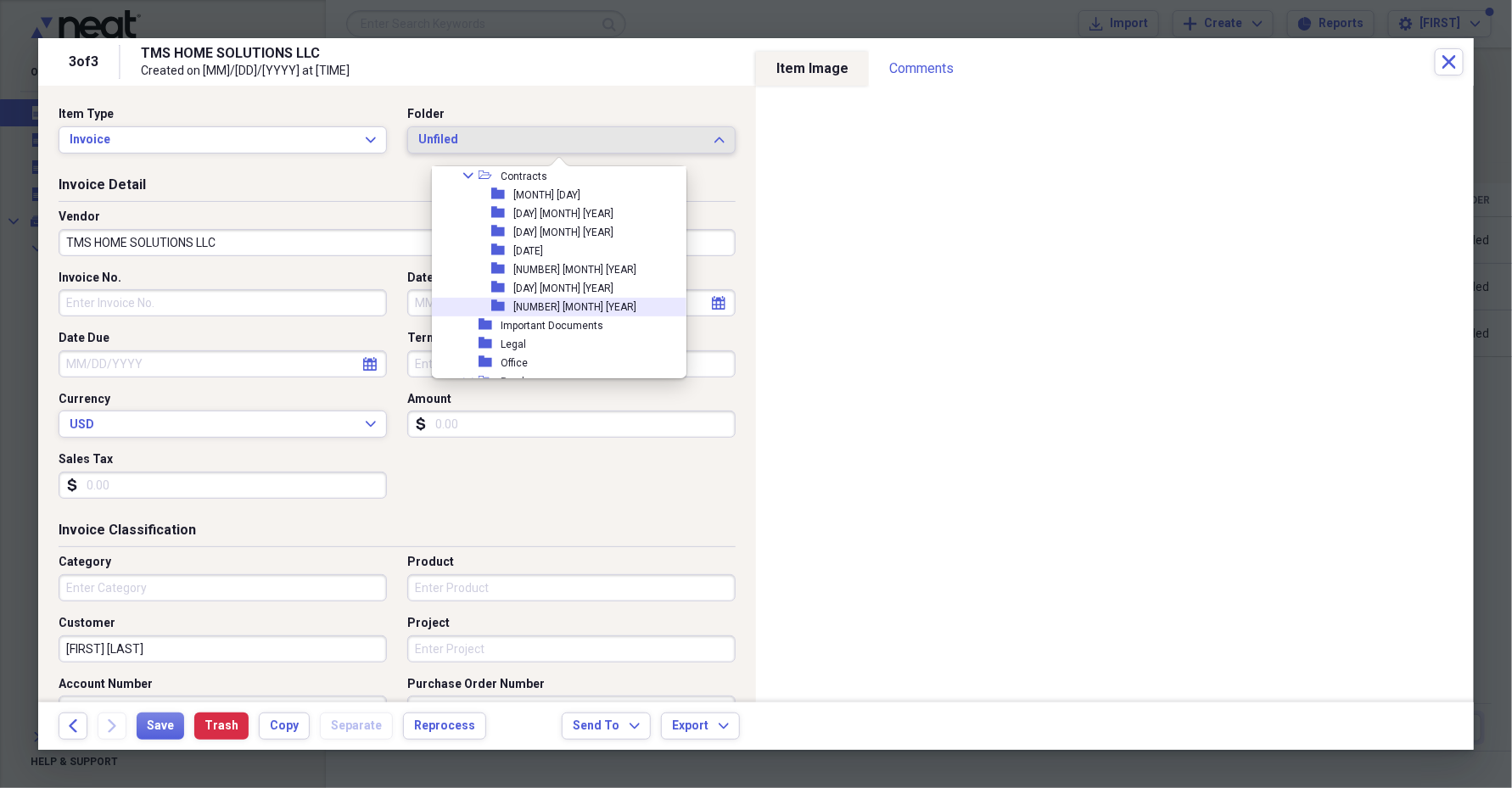 click on "[NUMBER] [MONTH] [YEAR]" at bounding box center [574, 307] 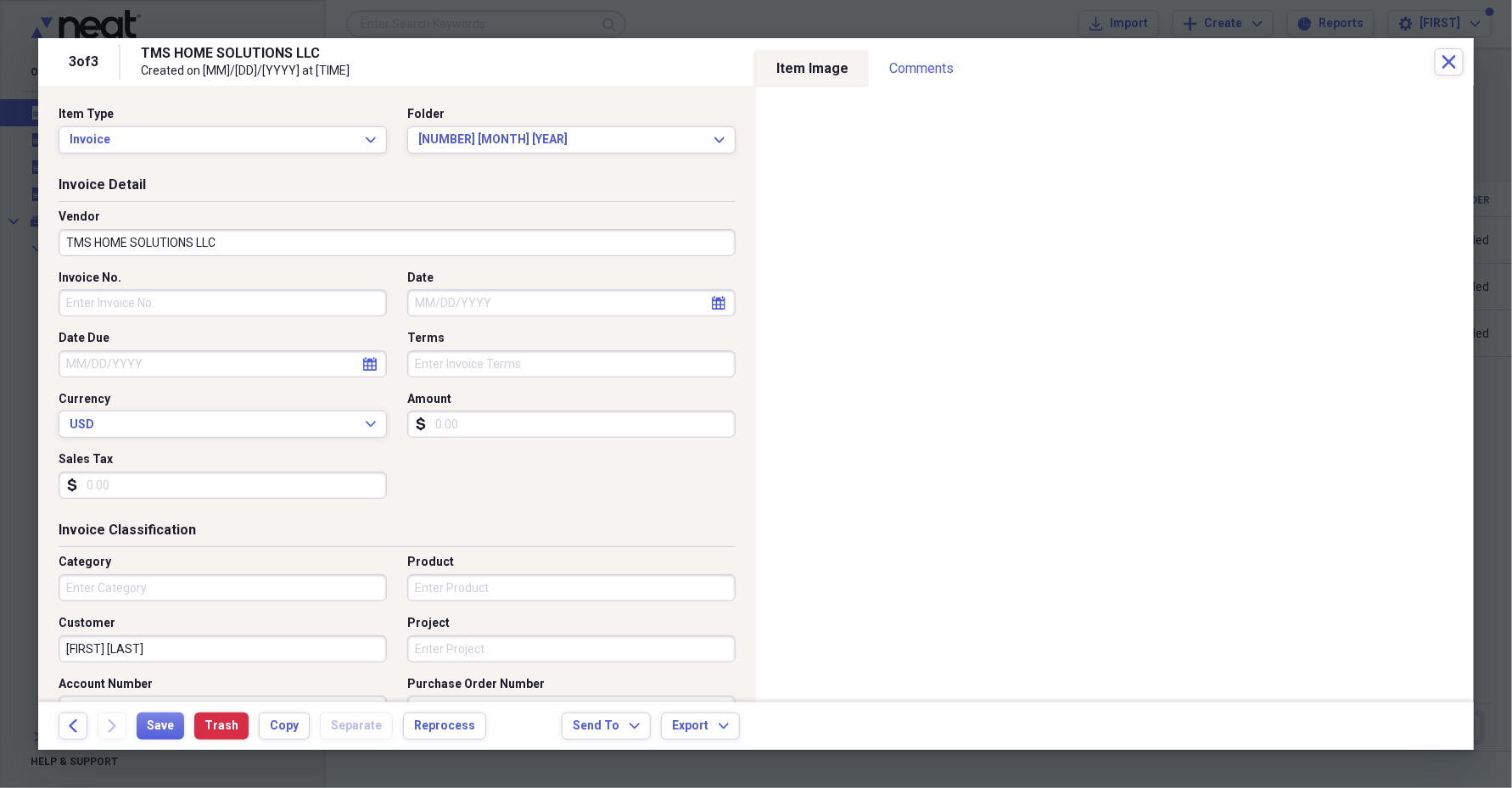 click 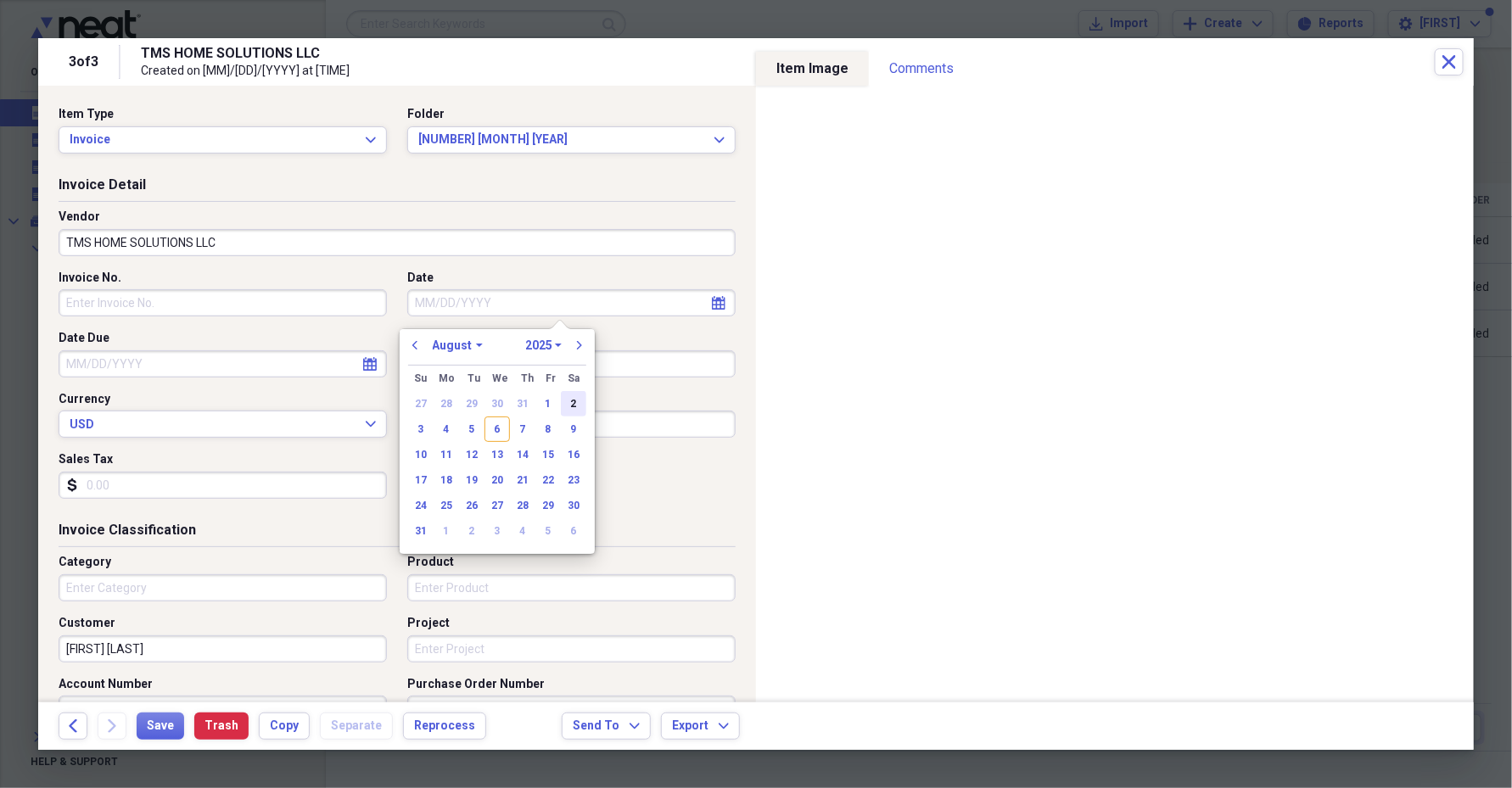 click on "2" at bounding box center [574, 404] 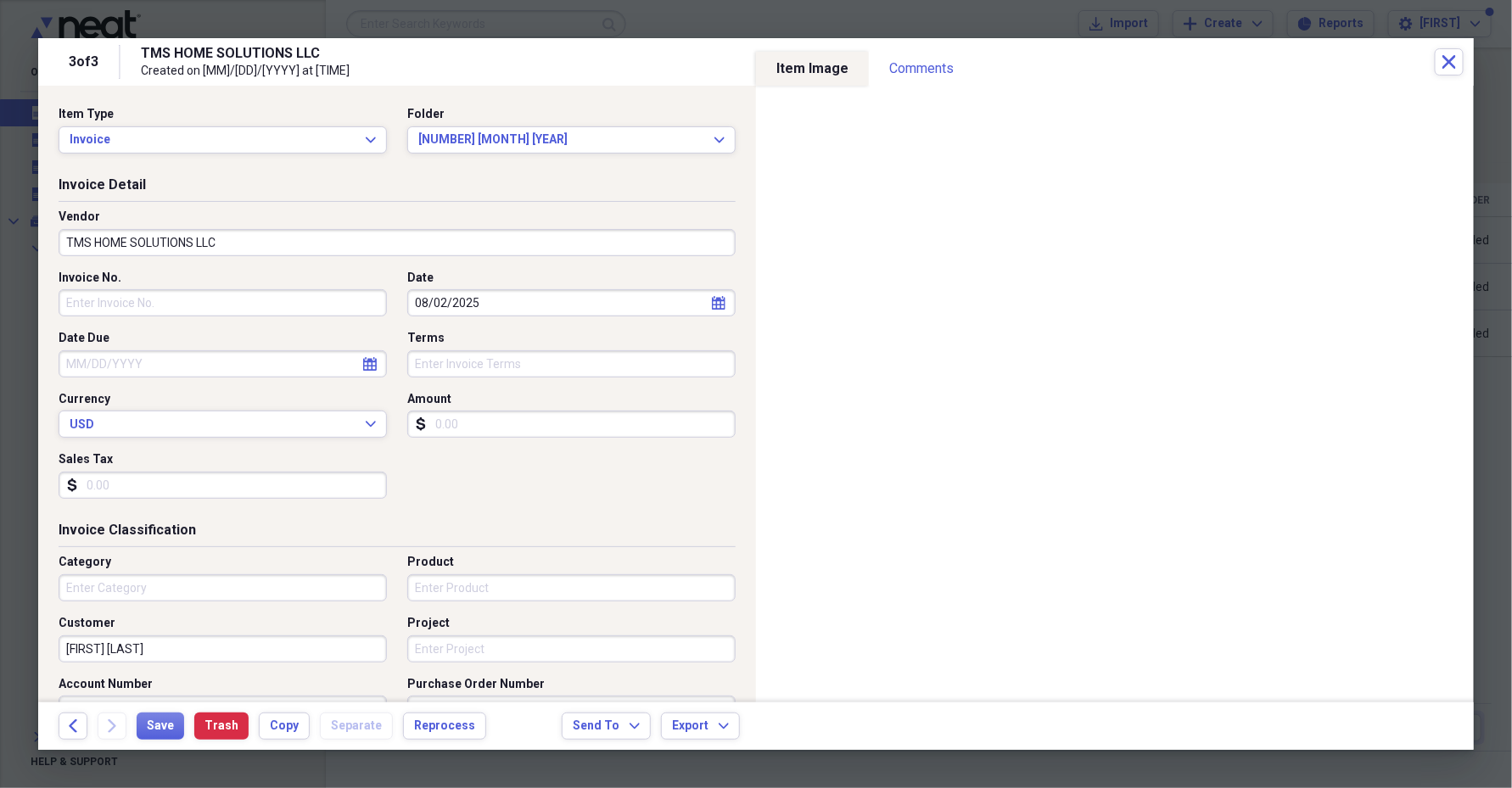 click on "calendar" 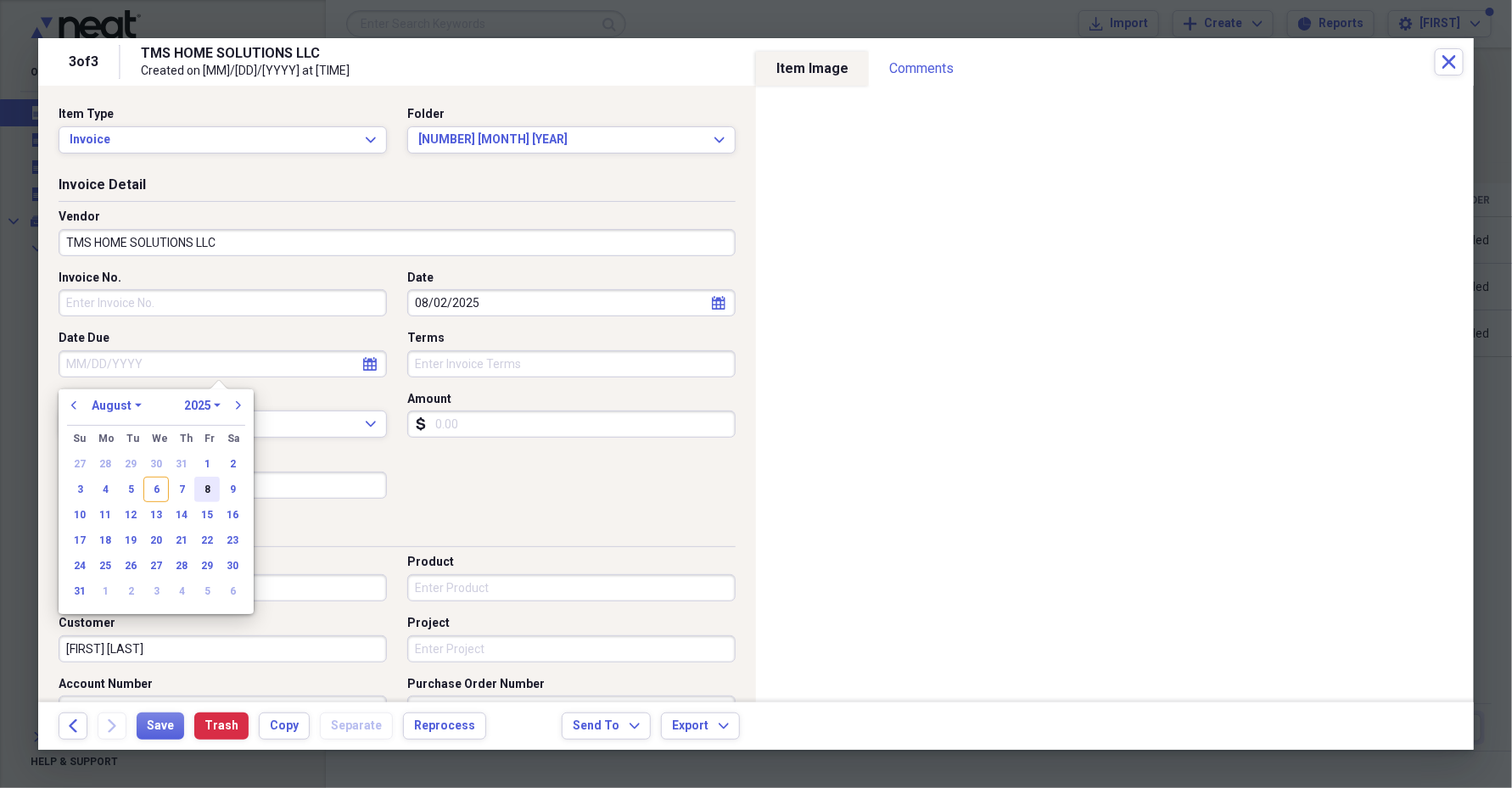click on "8" at bounding box center (207, 489) 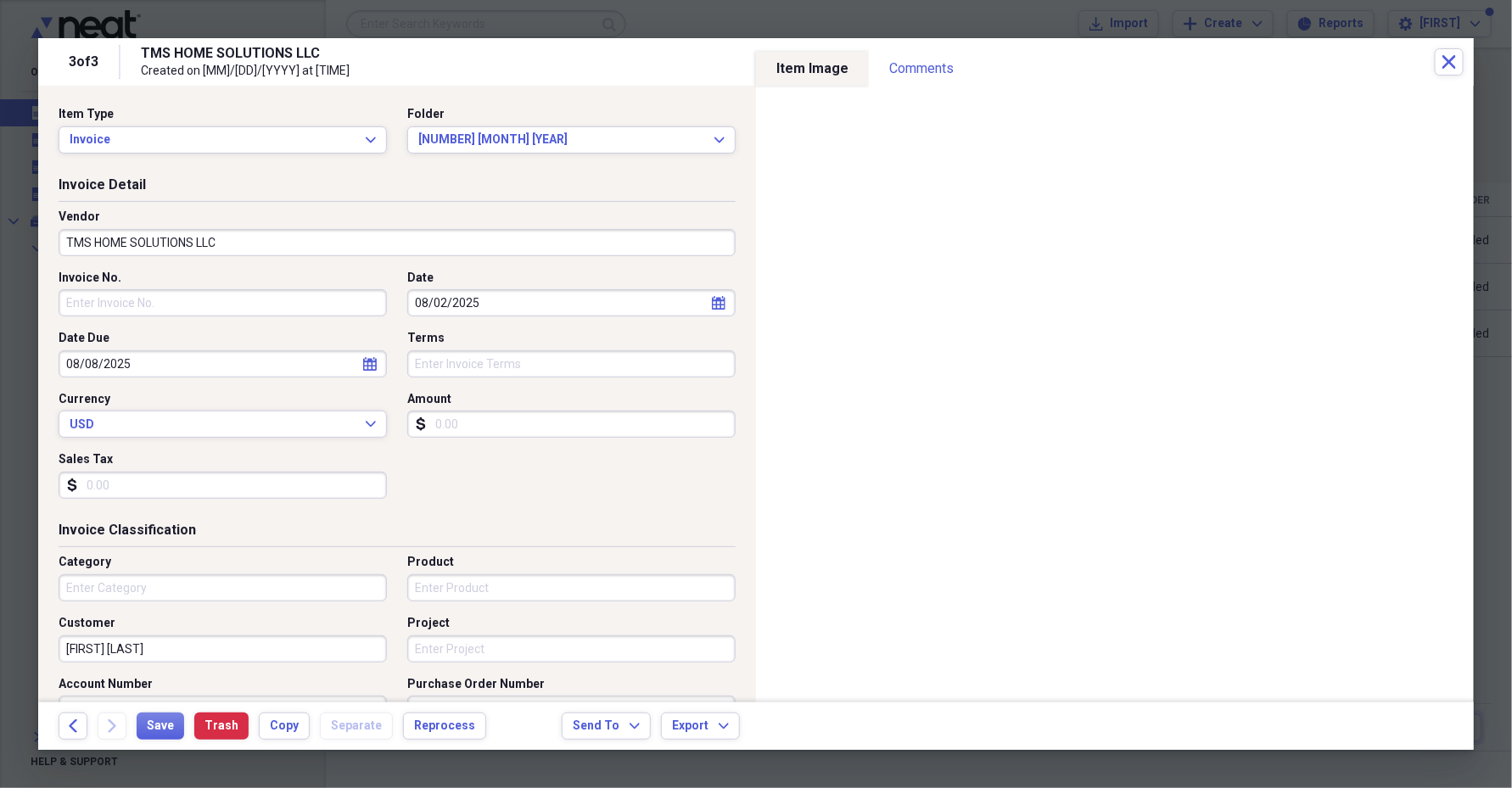 click on "Amount" at bounding box center [571, 424] 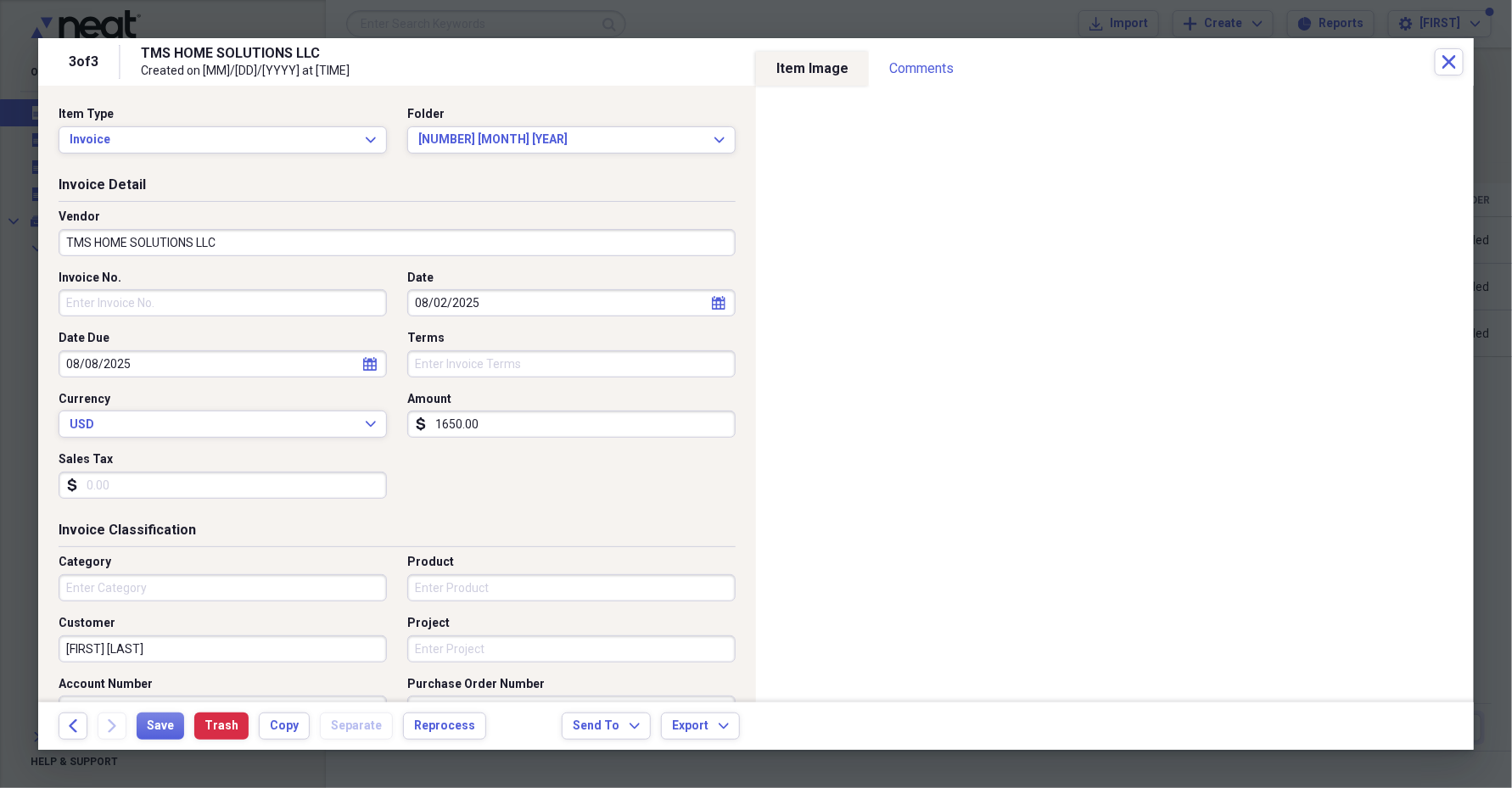 click on "Sales Tax" at bounding box center (222, 485) 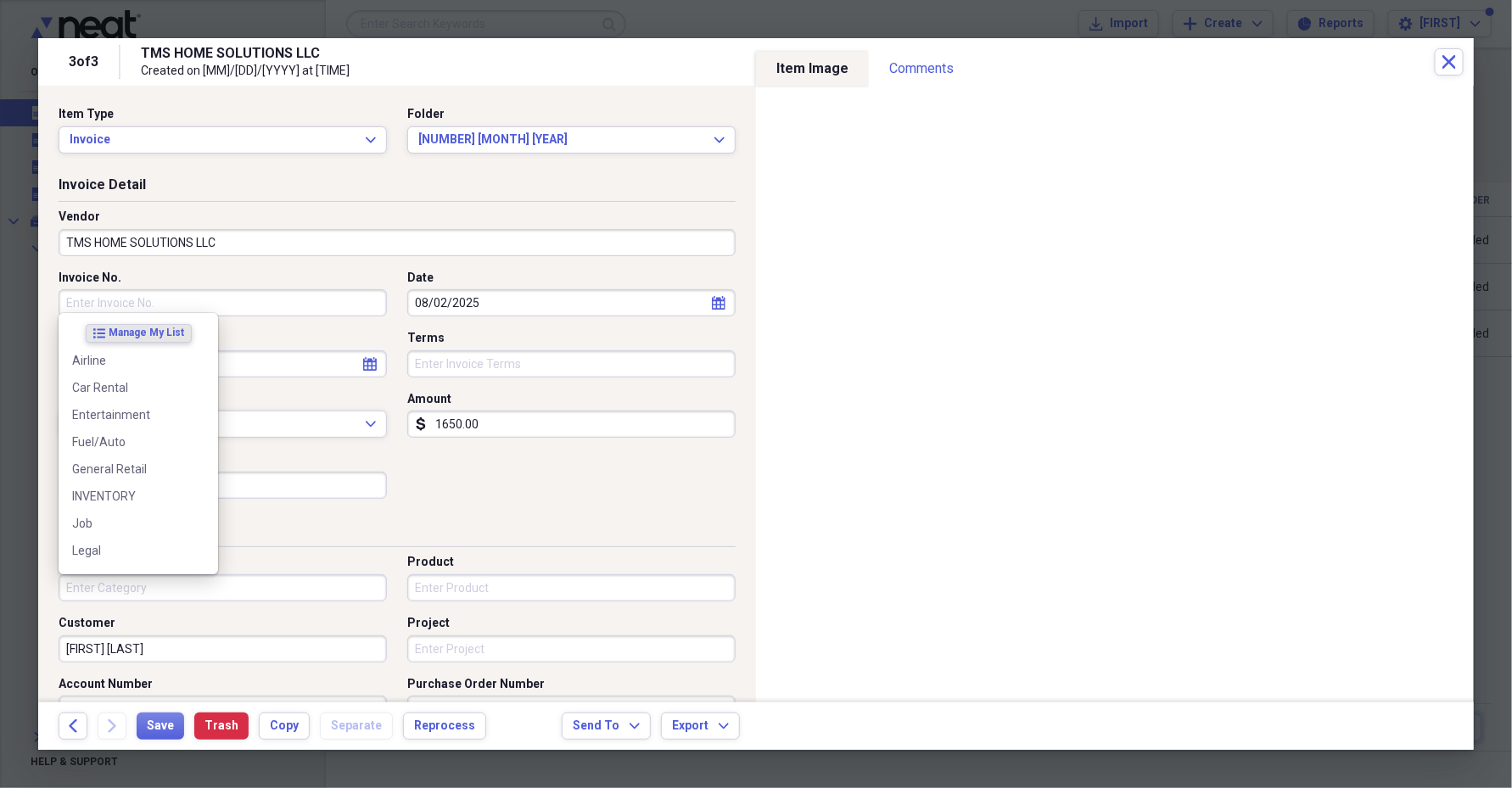 click on "Category" at bounding box center (222, 588) 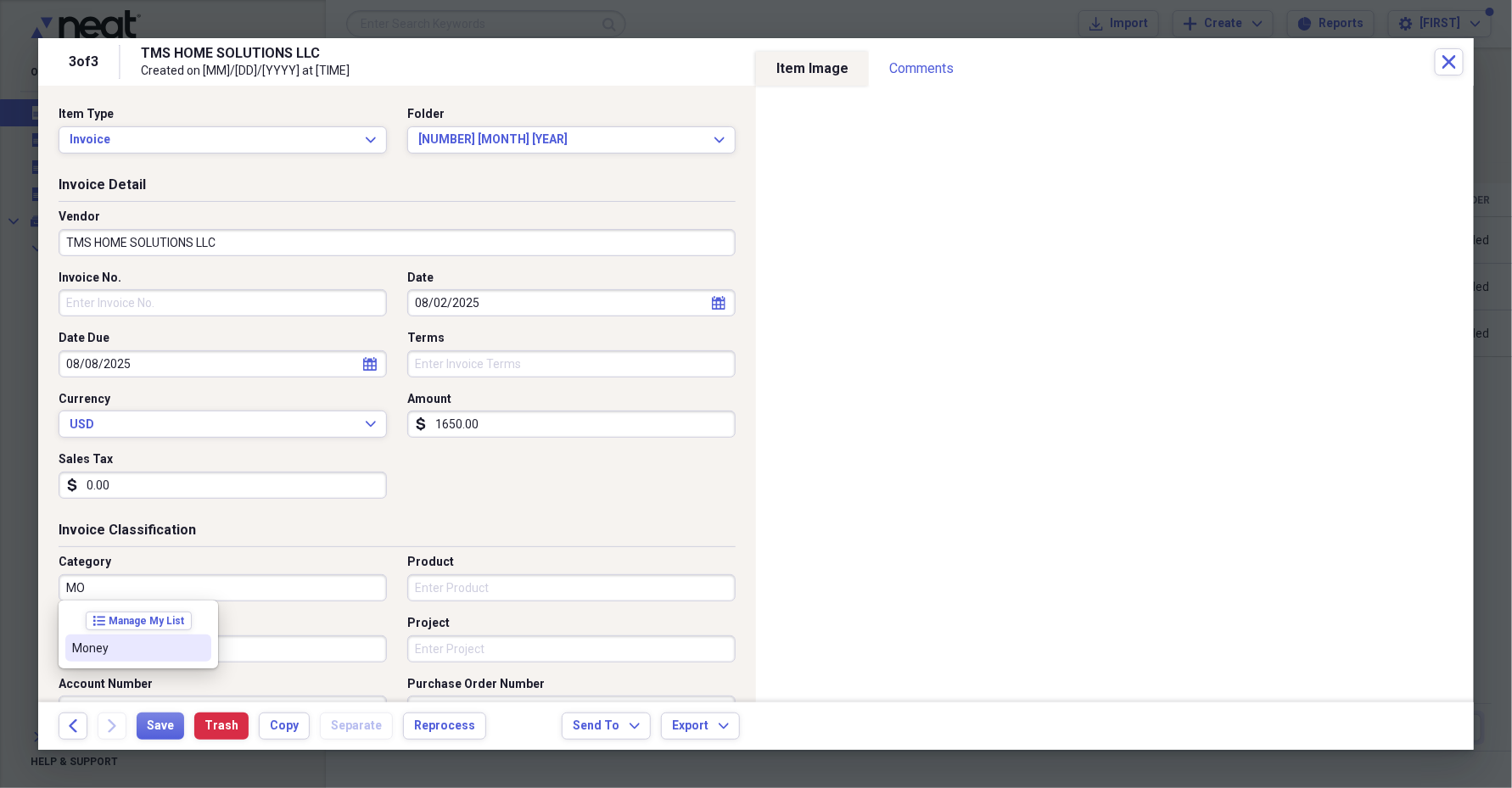 click on "Money" at bounding box center [128, 648] 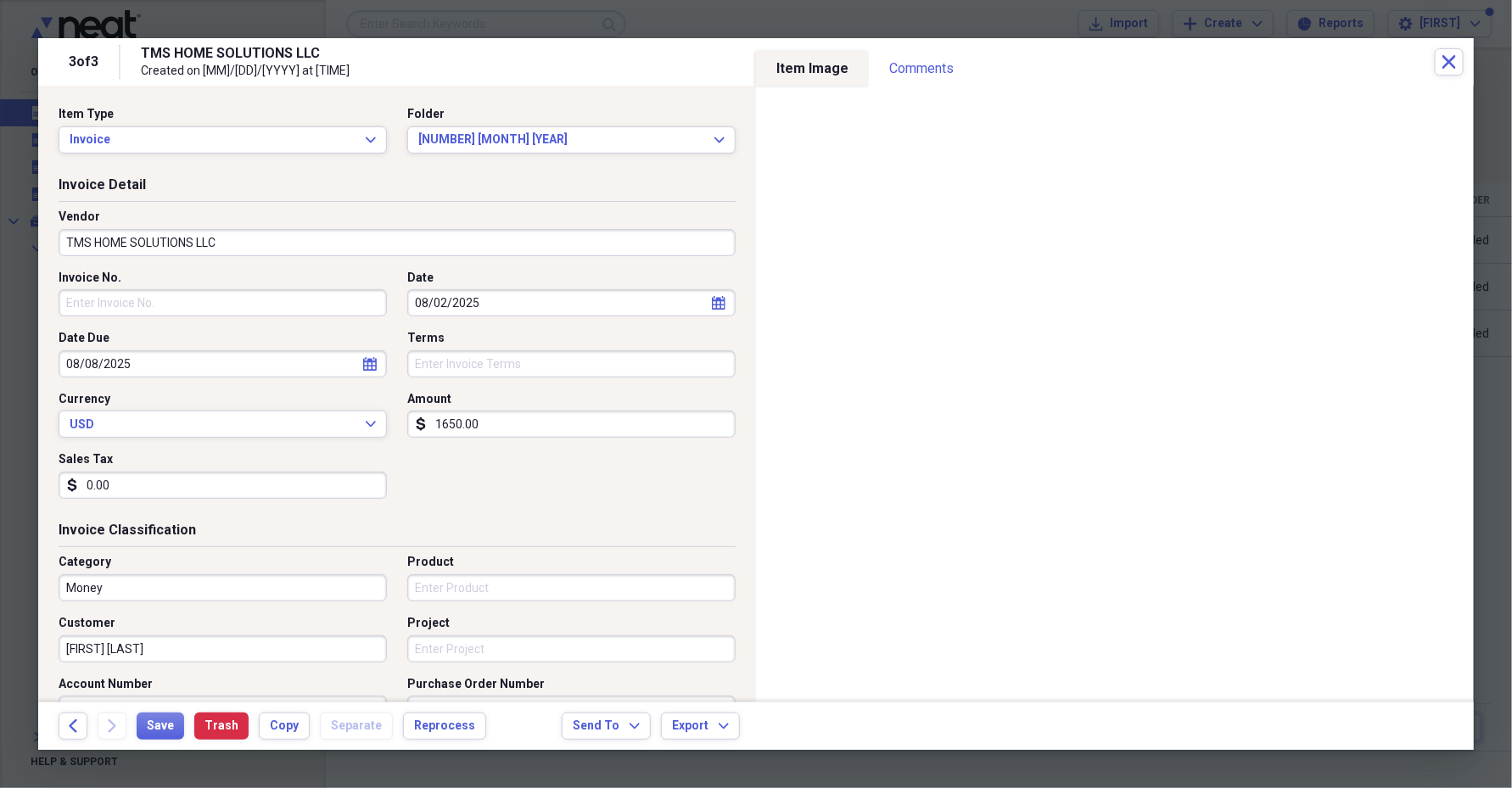 click on "Terms" at bounding box center [571, 364] 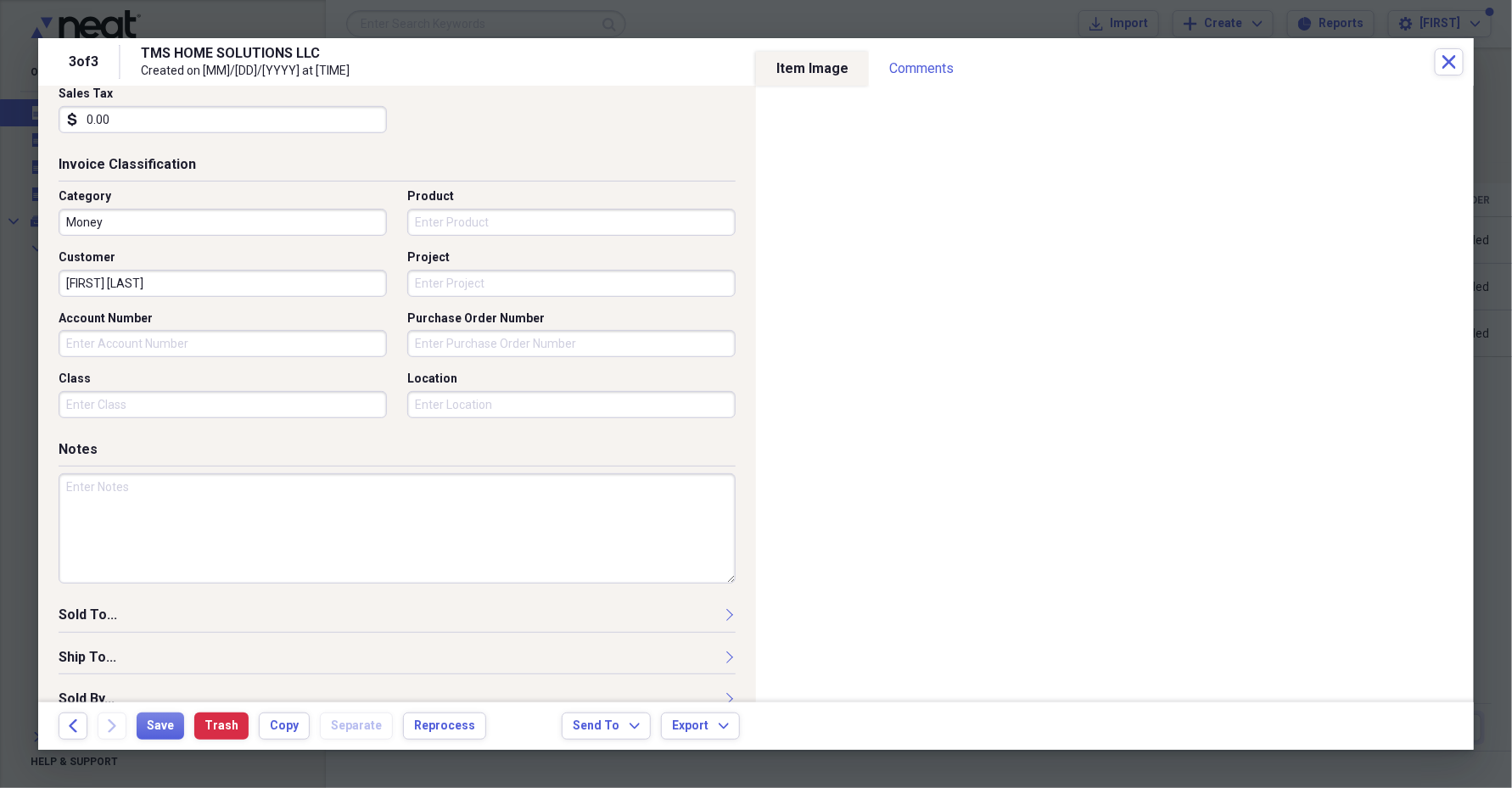 scroll, scrollTop: 393, scrollLeft: 0, axis: vertical 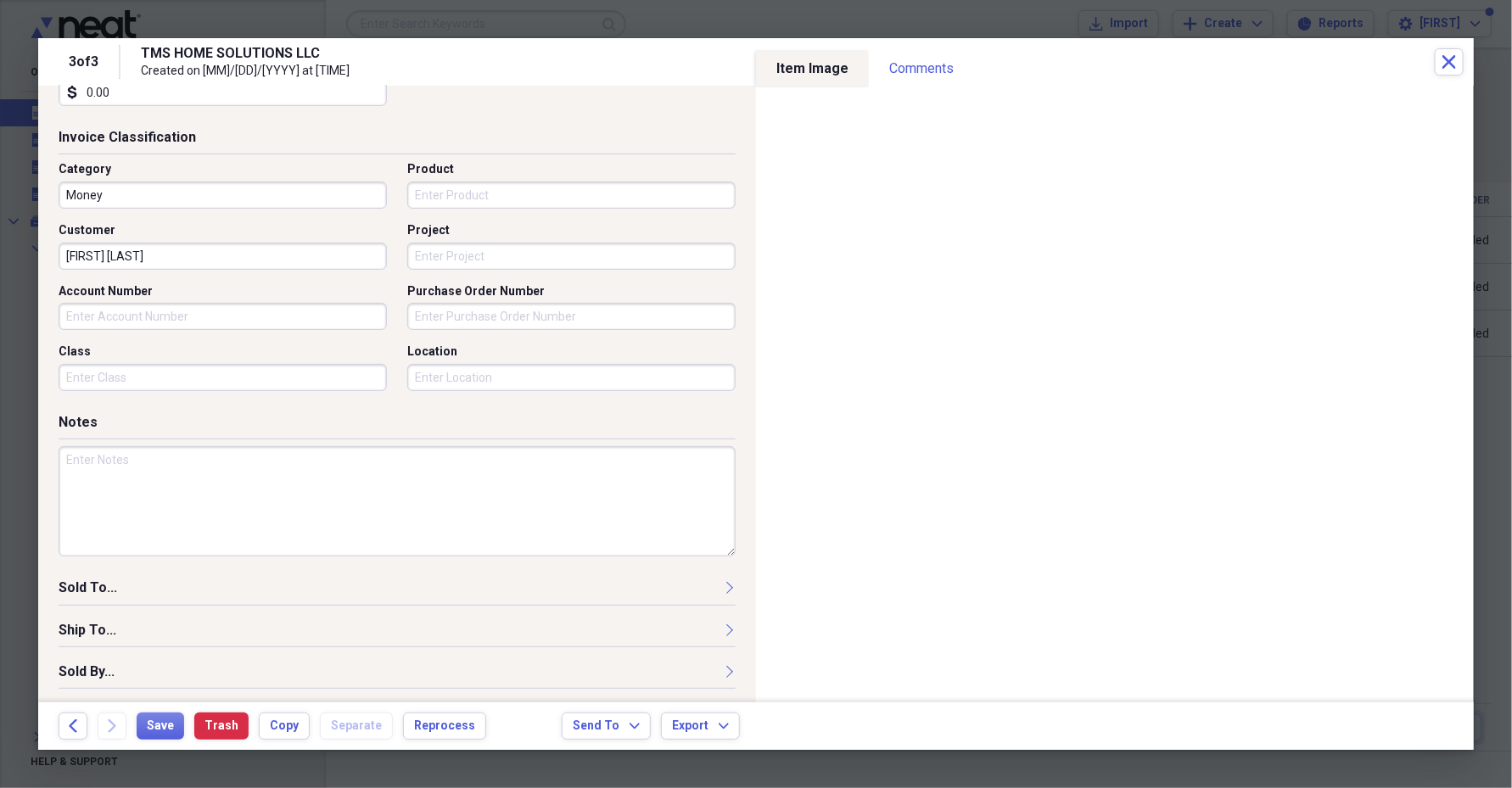 click on "Class" at bounding box center (222, 377) 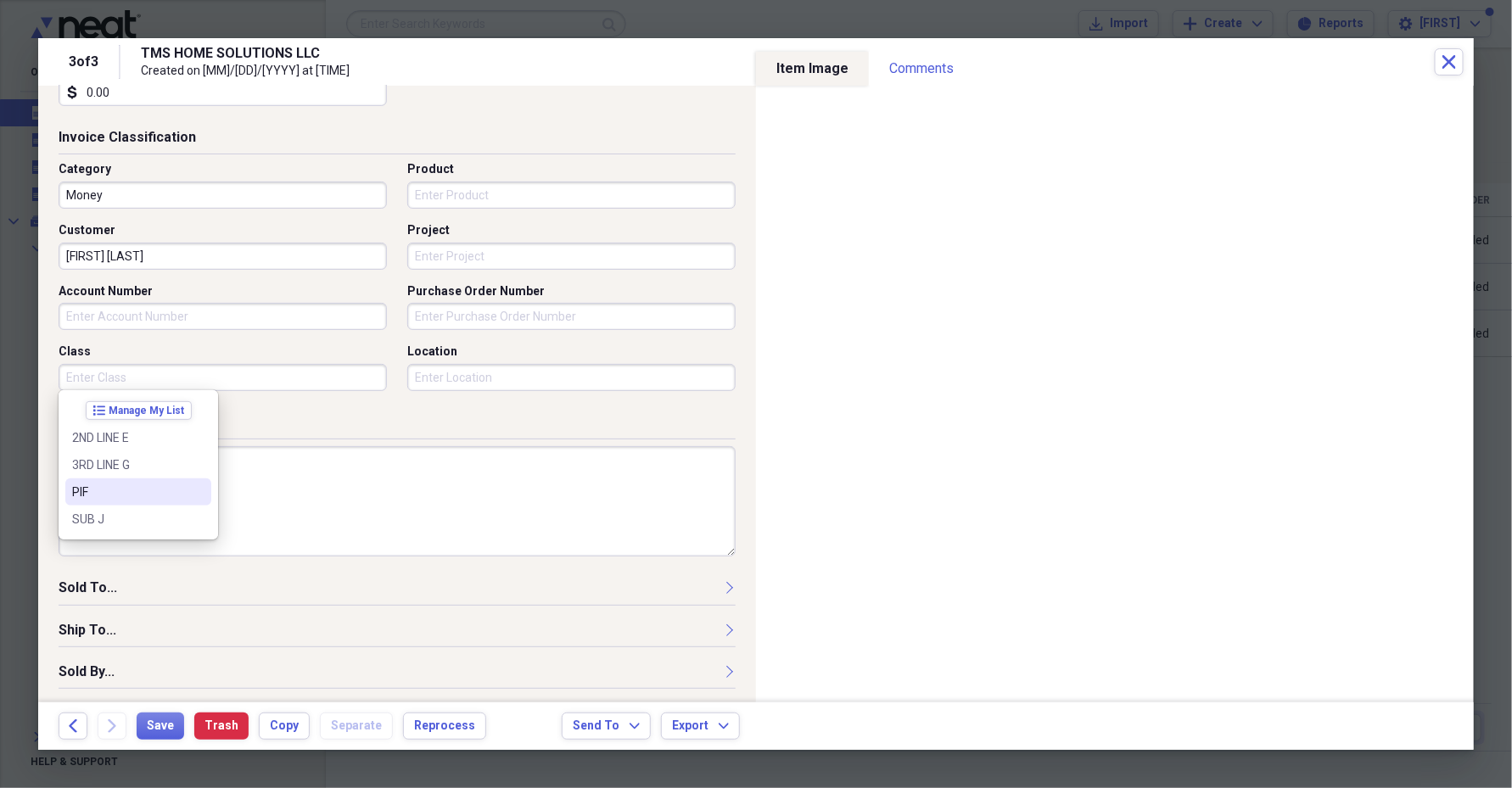 click on "PIF" at bounding box center [128, 492] 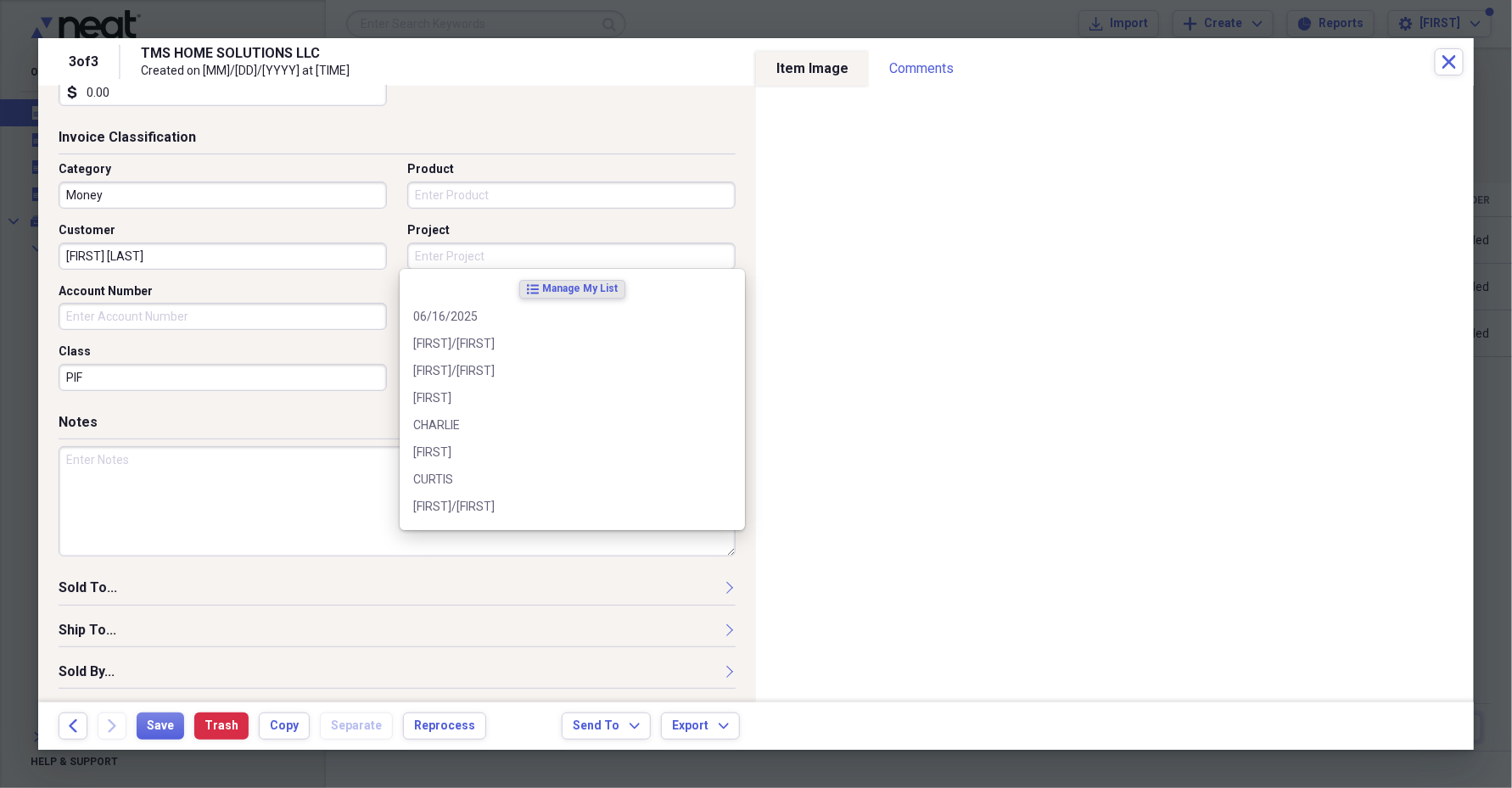 click on "Project" at bounding box center (571, 256) 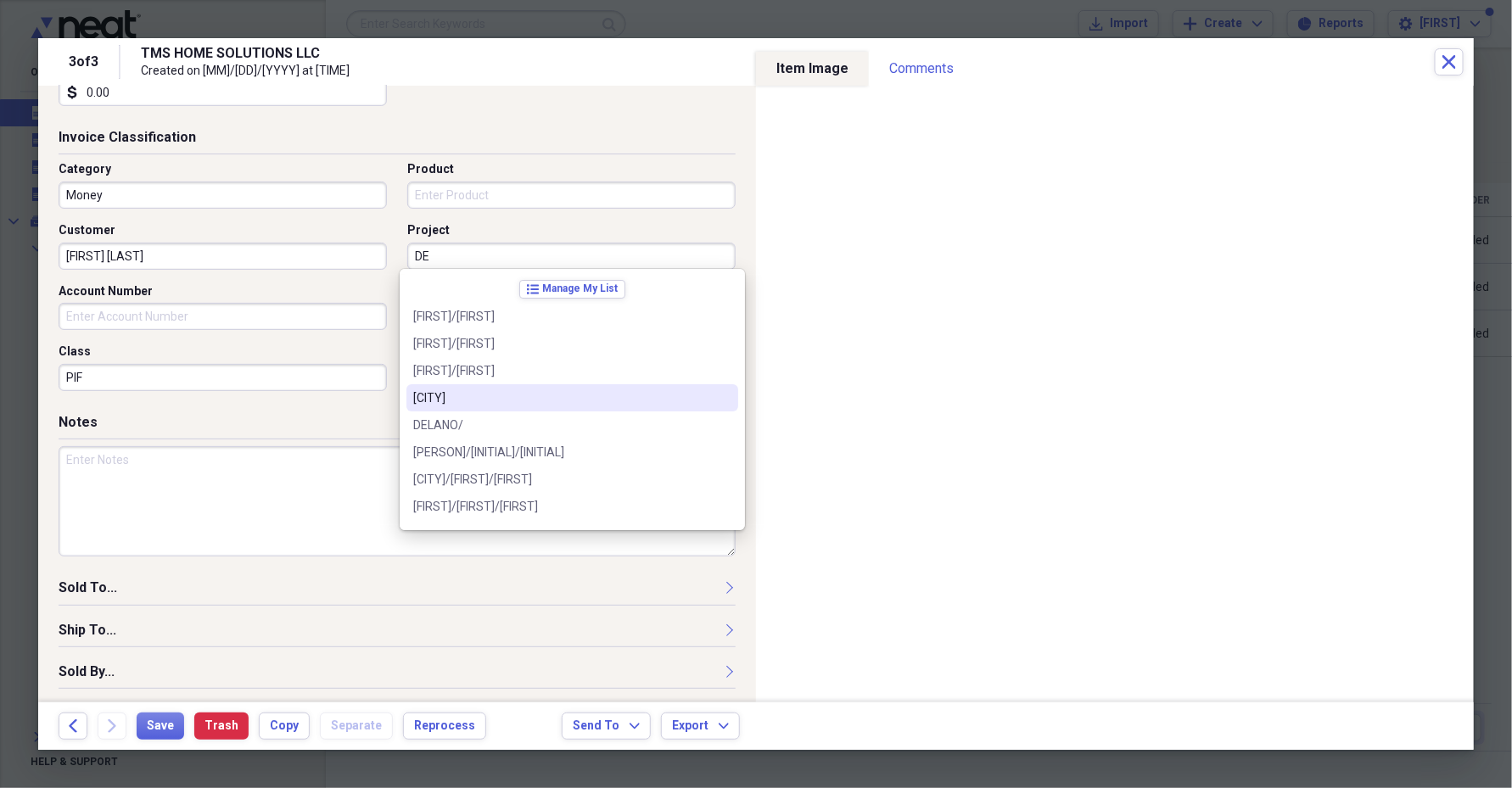 click on "[CITY]" at bounding box center (562, 398) 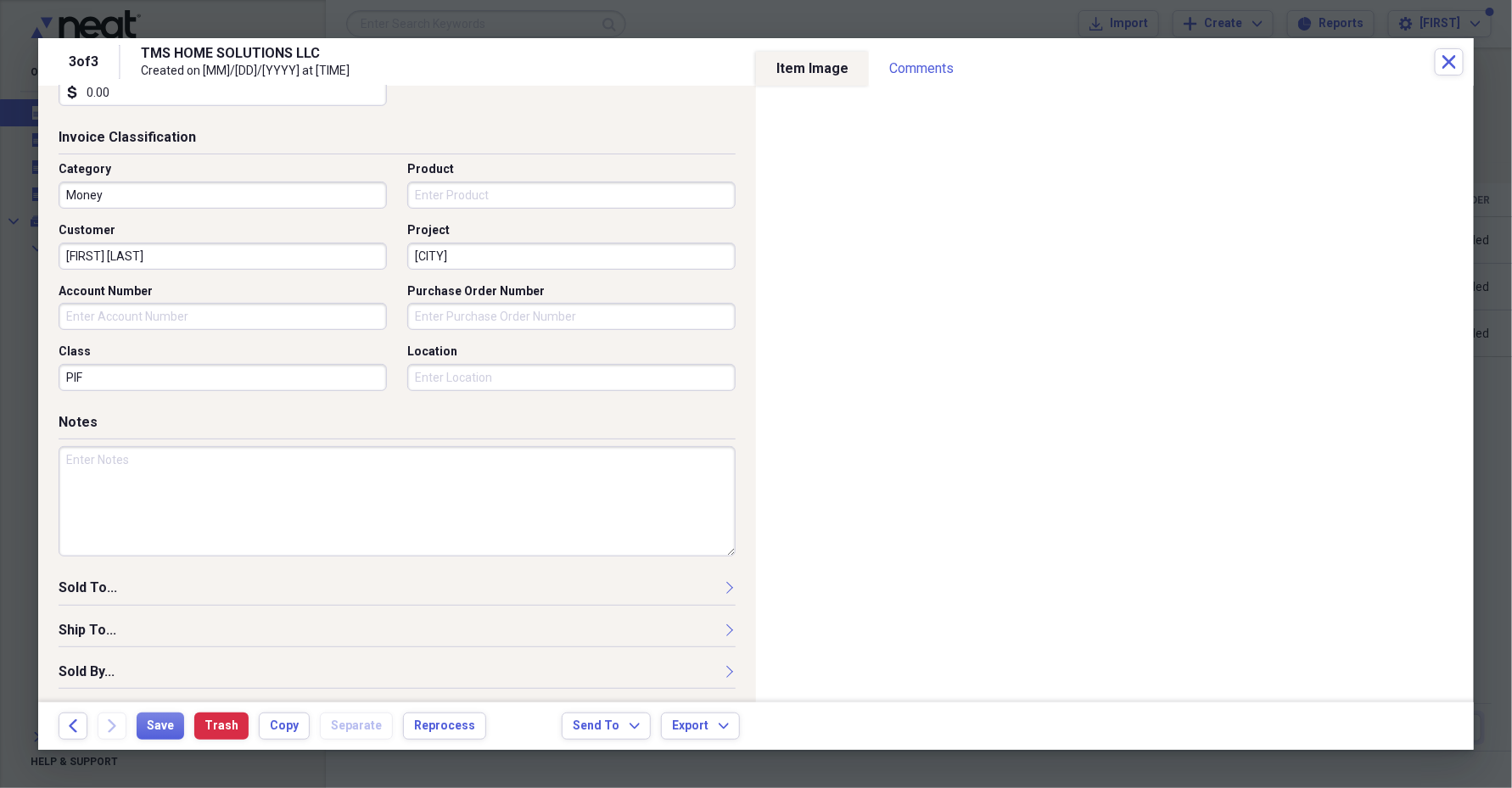click at bounding box center (397, 501) 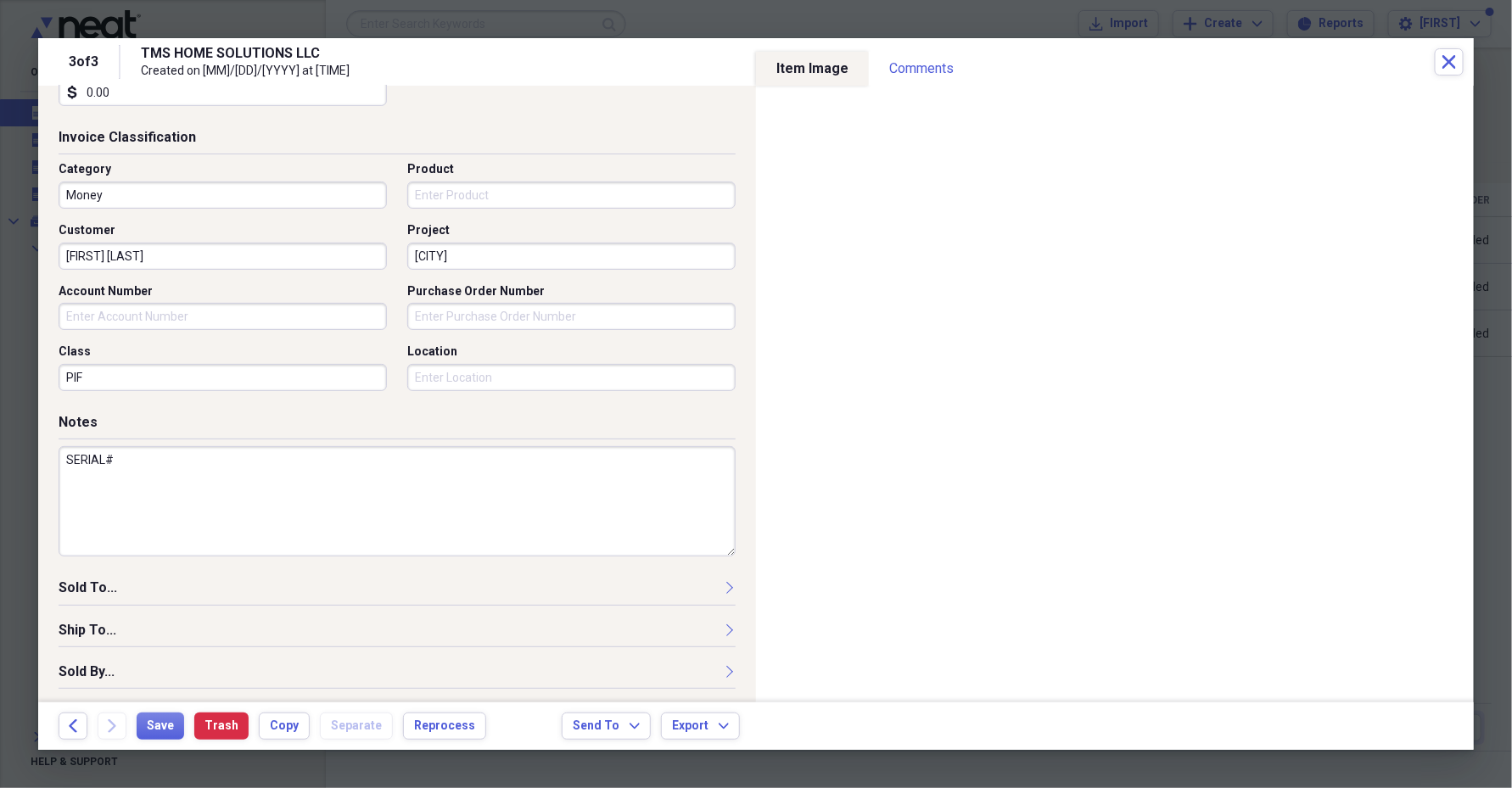 click on "Notes SERIAL#" at bounding box center (397, 495) 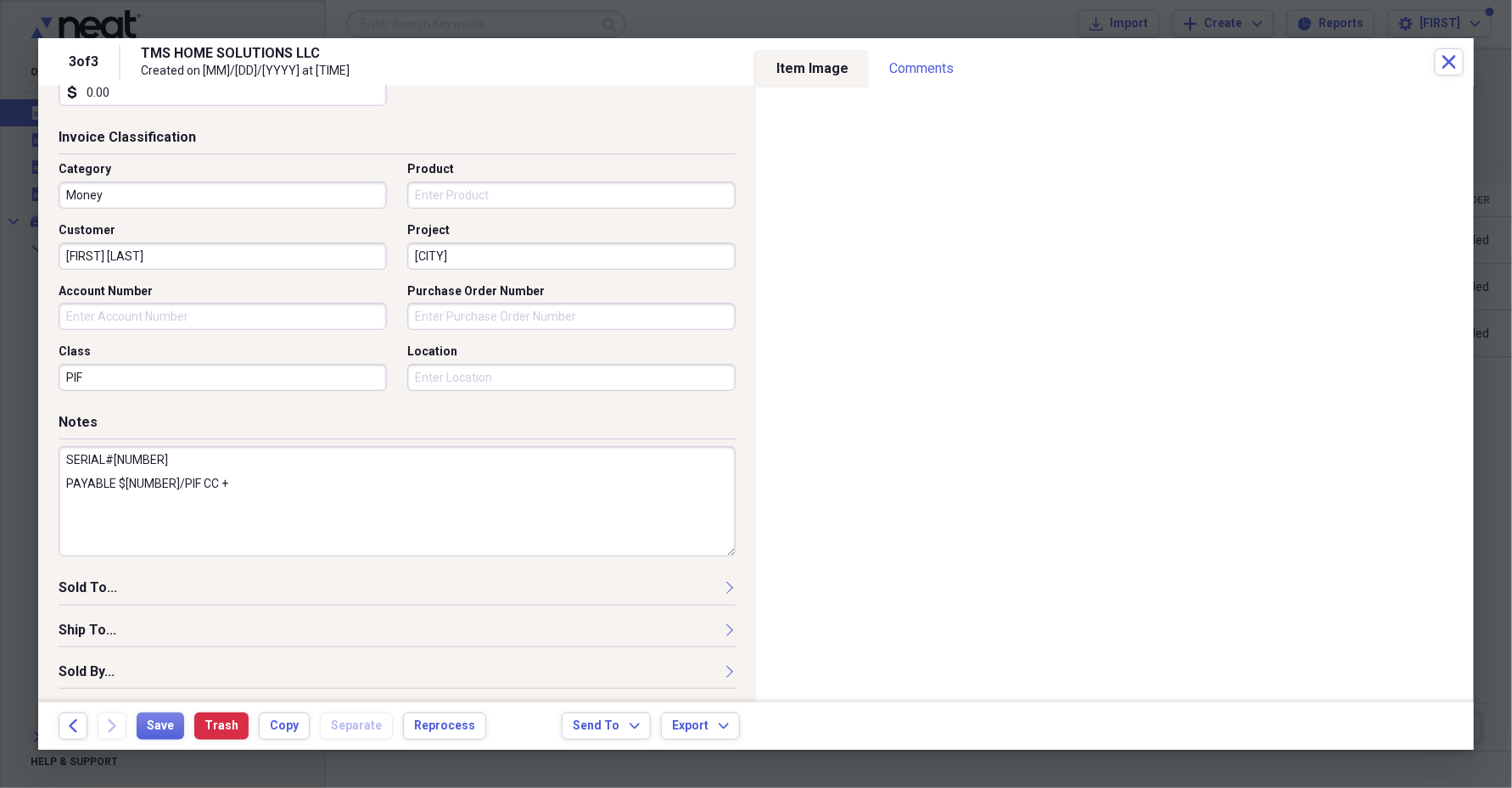 click on "[FIRST] [LAST]" at bounding box center [222, 256] 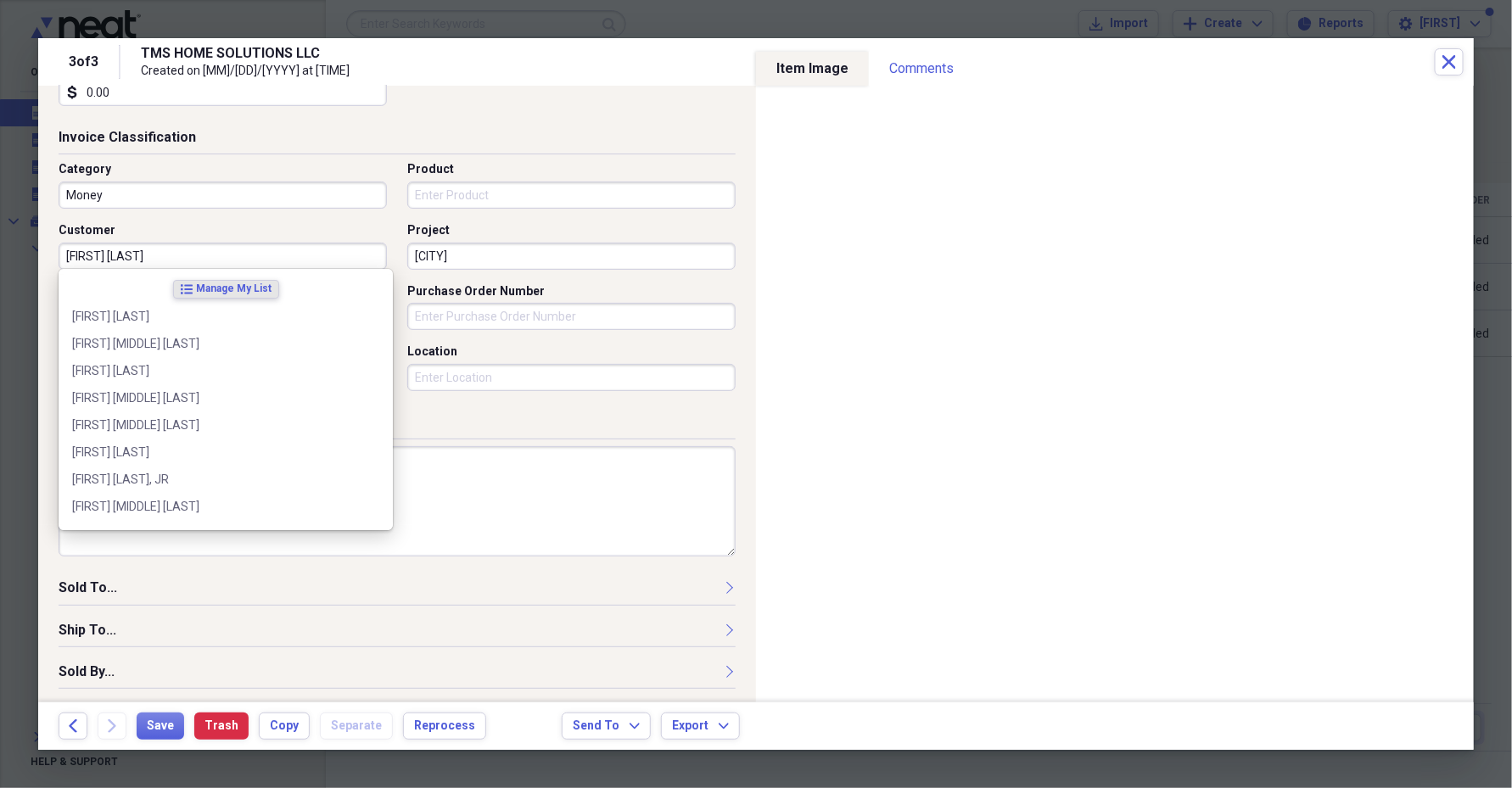 click on "[FIRST] [LAST]" at bounding box center [222, 256] 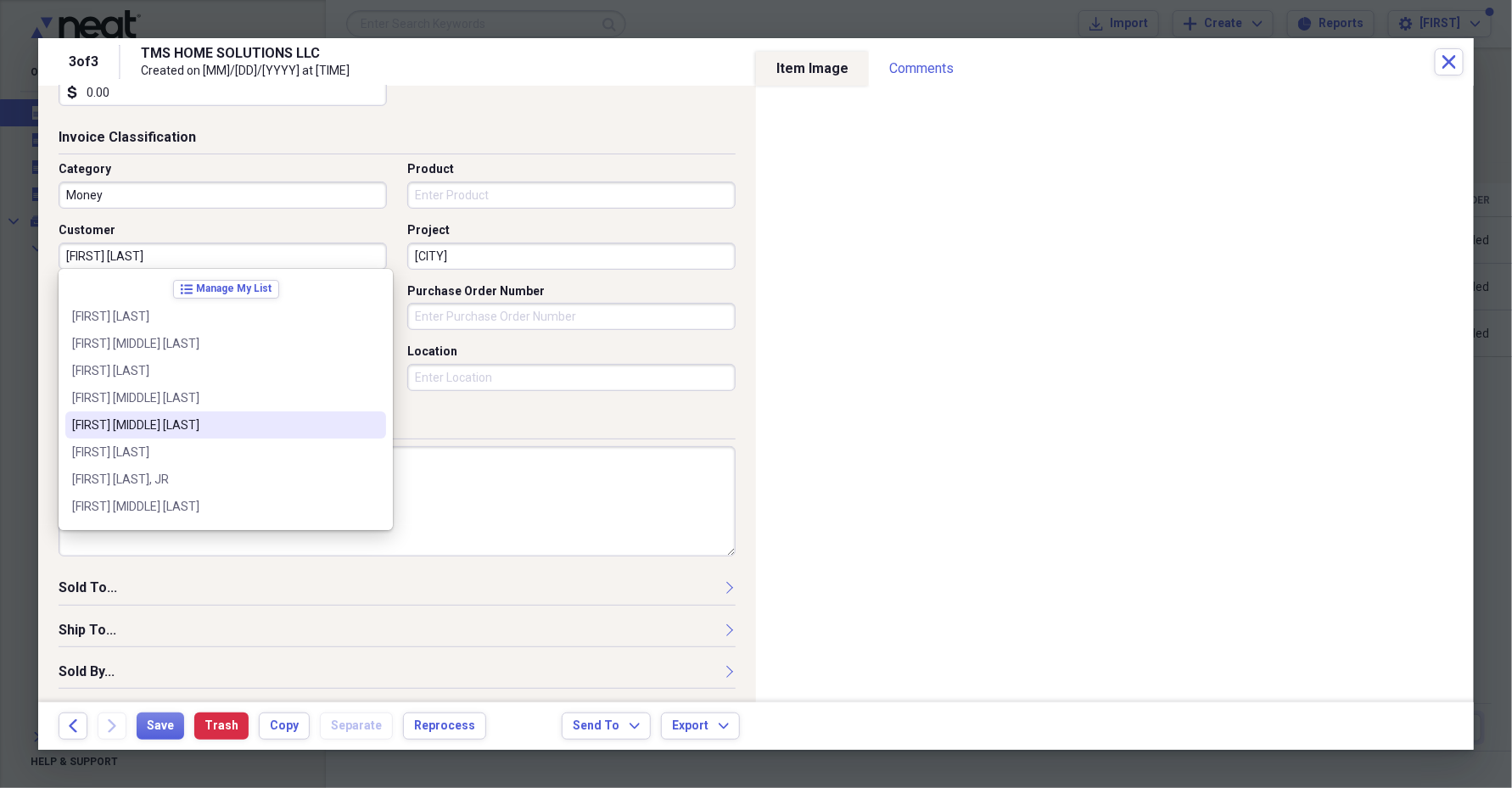 click on "SERIAL#[NUMBER]
PAYABLE $[NUMBER]/PIF CC +" at bounding box center (397, 501) 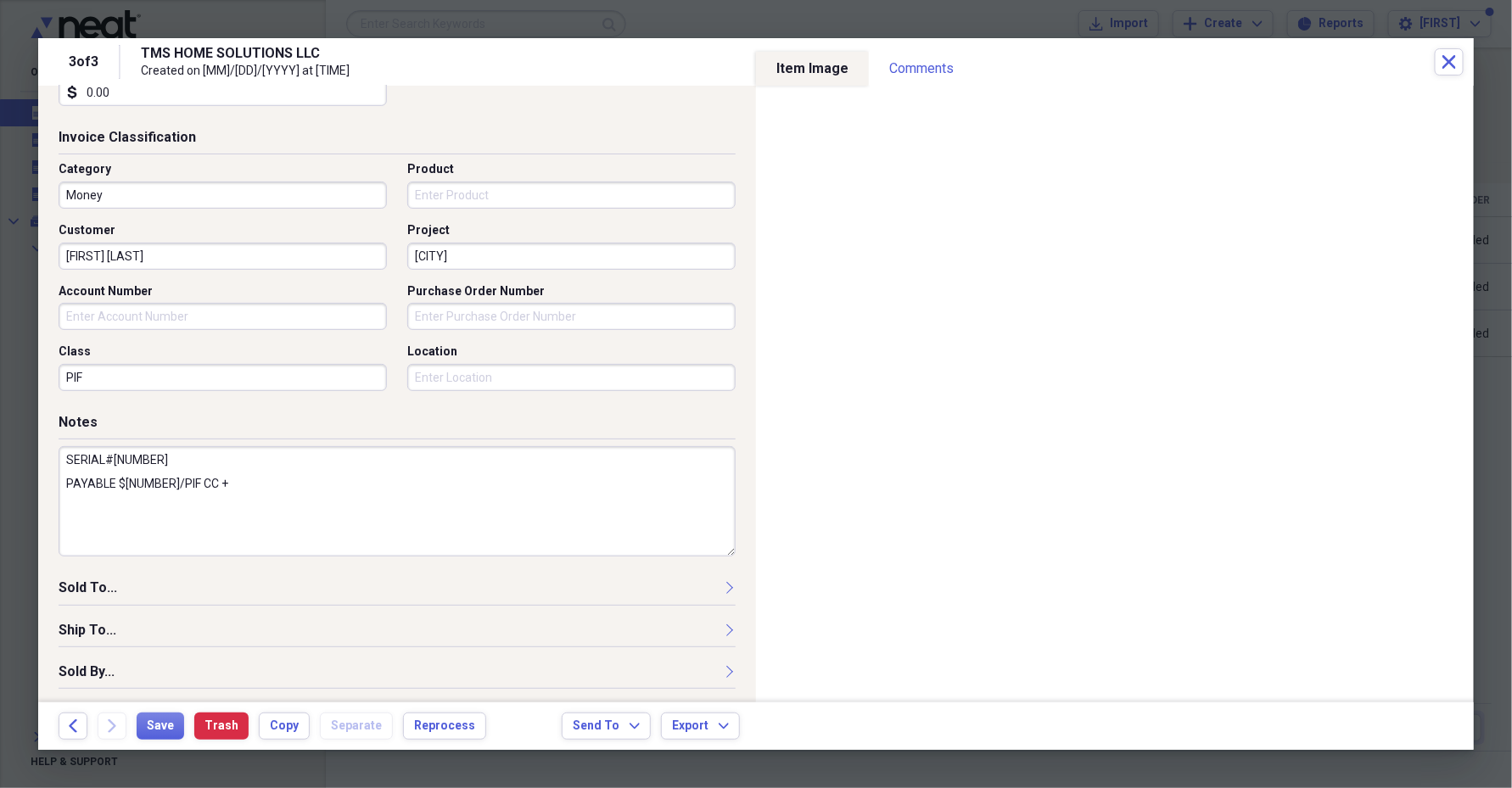 click on "Sold To..." at bounding box center [397, 591] 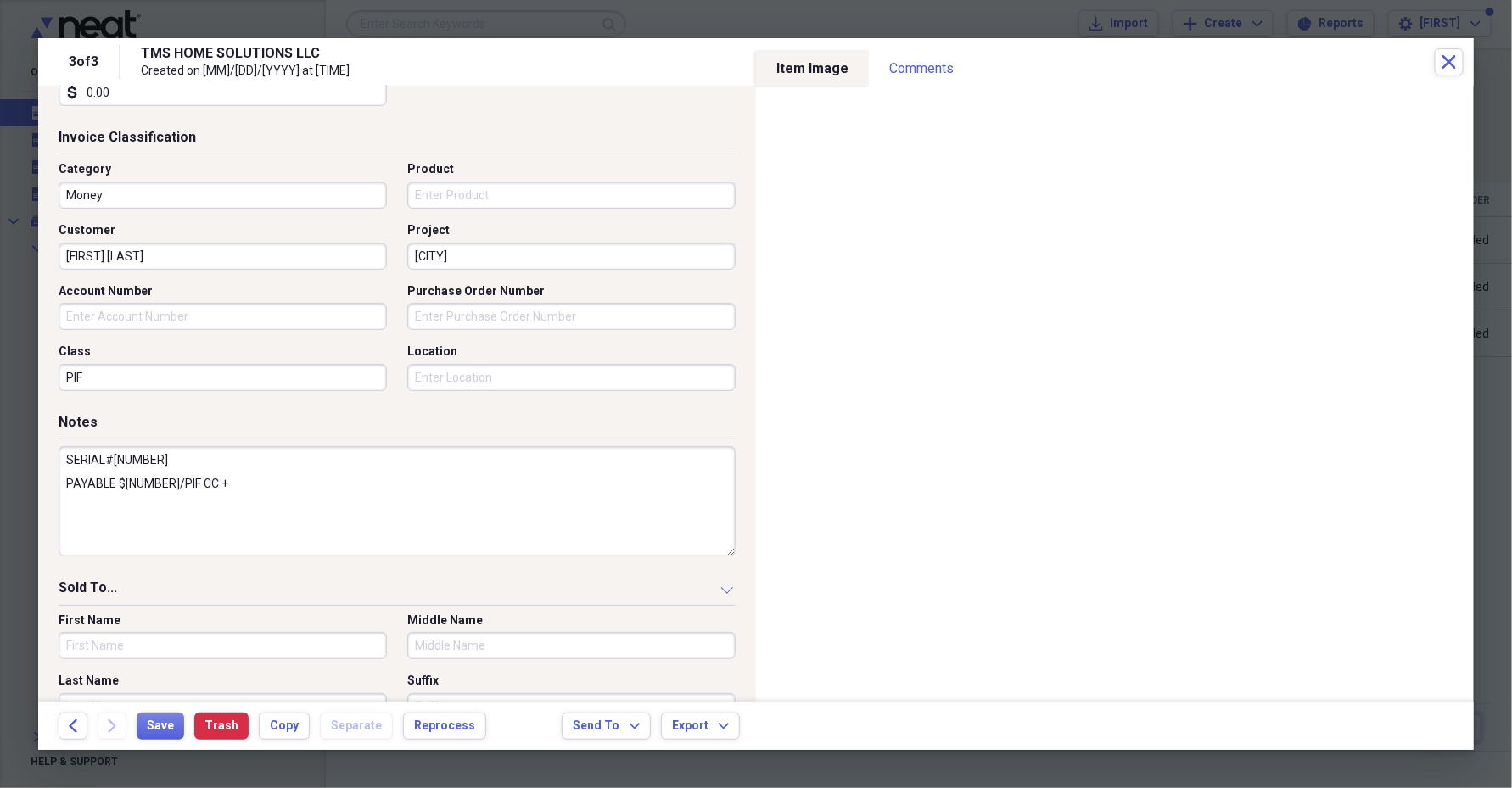 click on "First Name" at bounding box center (222, 645) 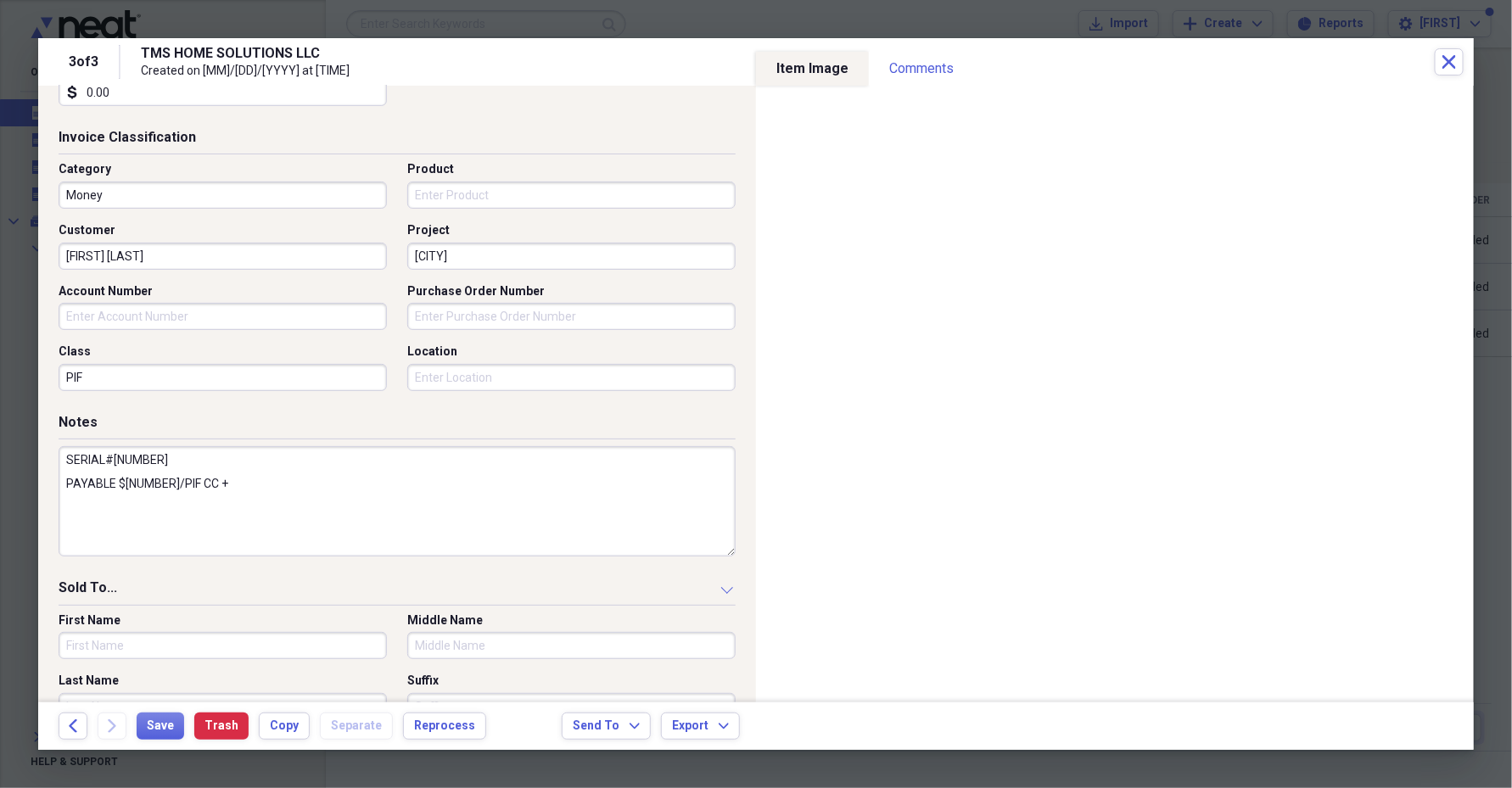 paste on "[FIRST] [LAST]" 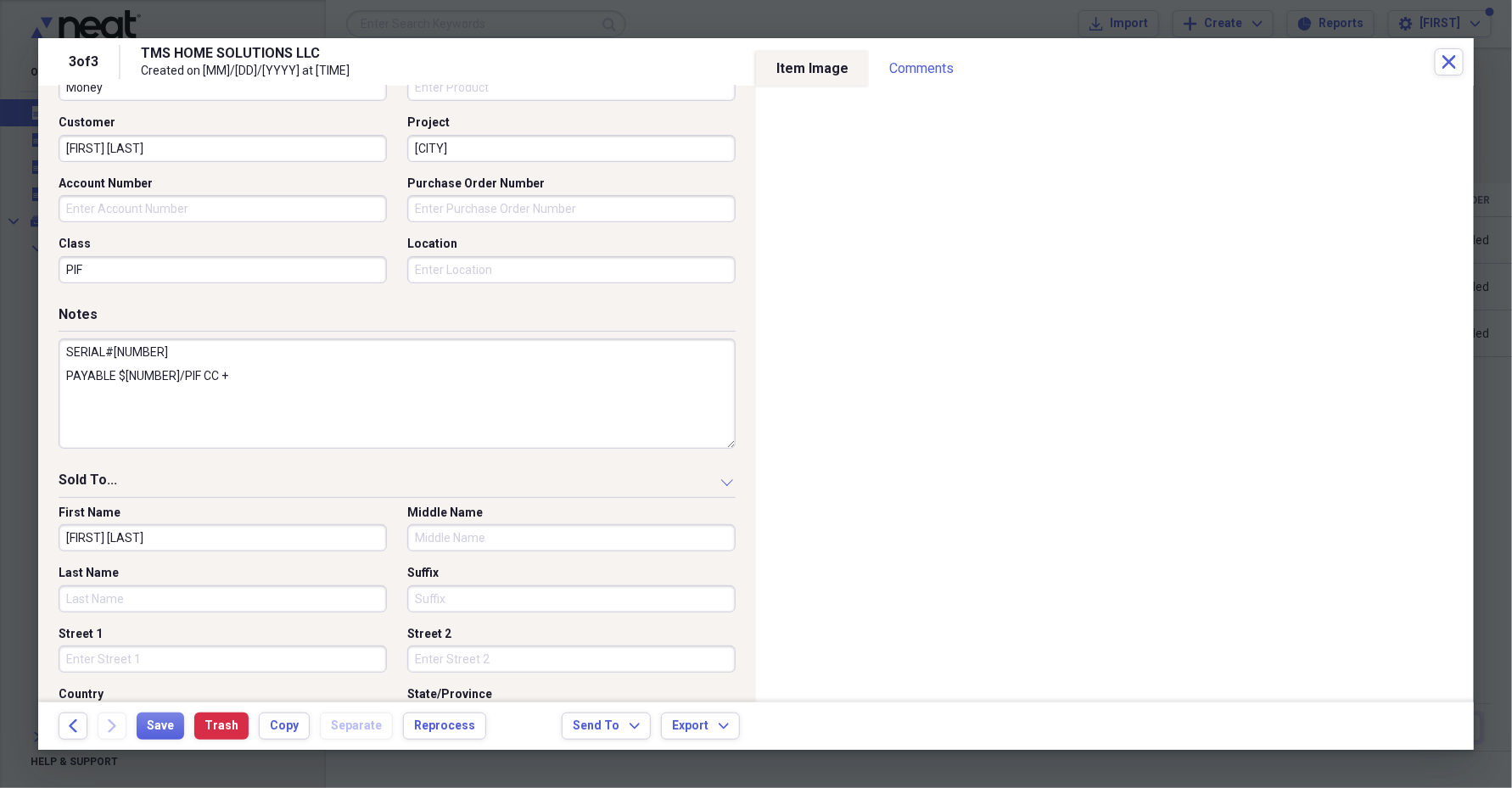 scroll, scrollTop: 696, scrollLeft: 0, axis: vertical 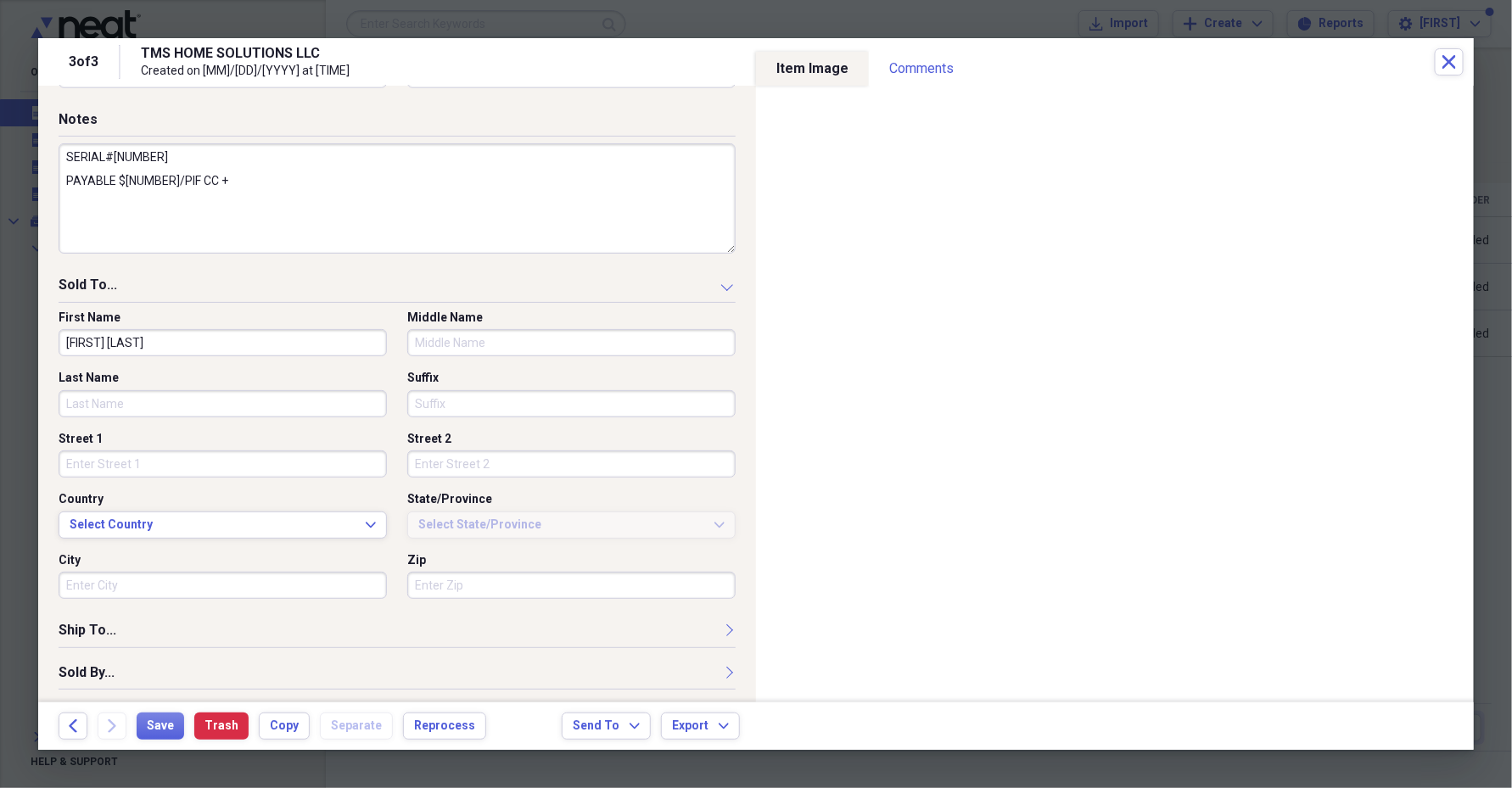 click on "Last Name" at bounding box center (222, 404) 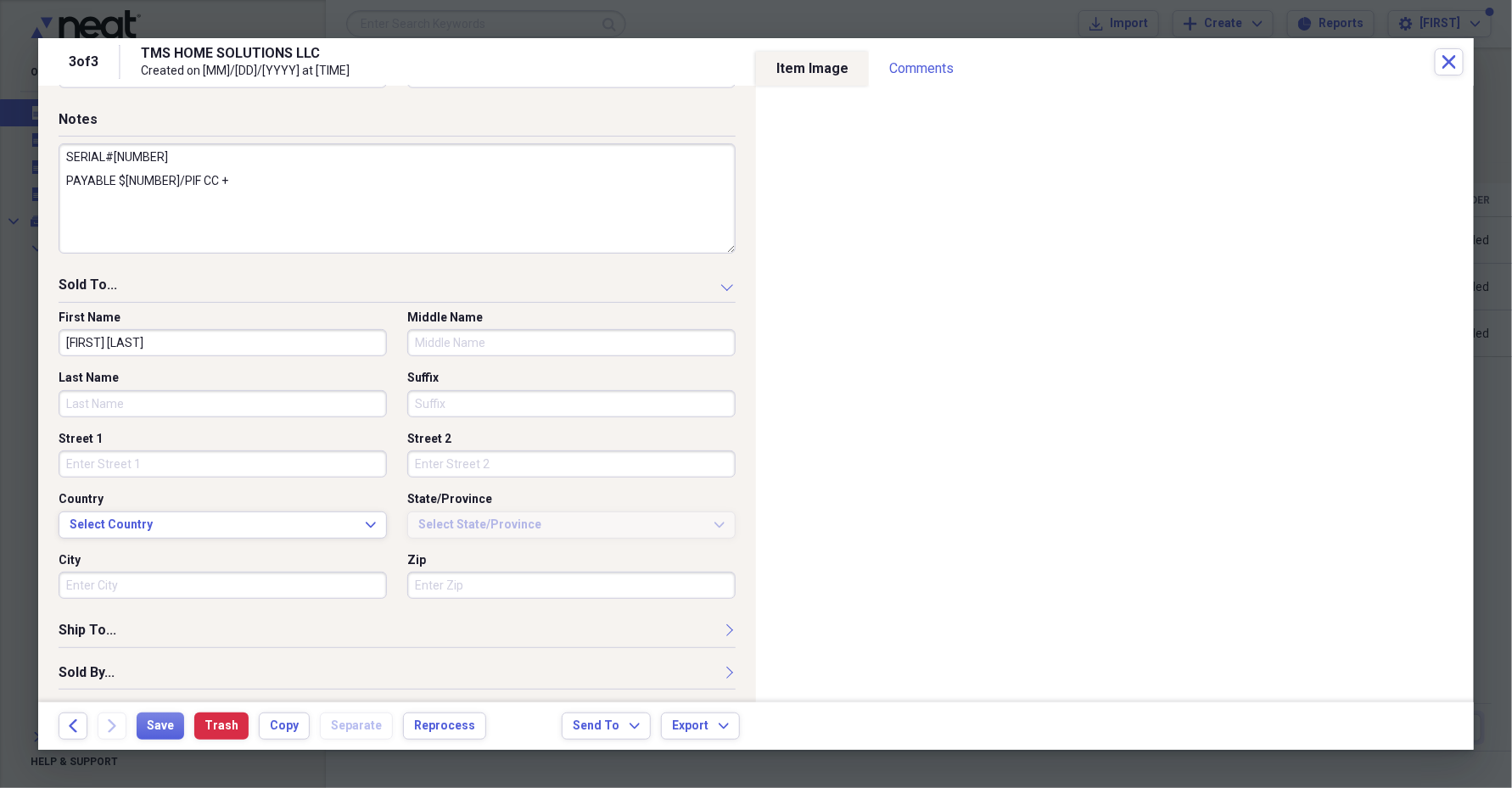 paste on "[FIRST] [LAST]" 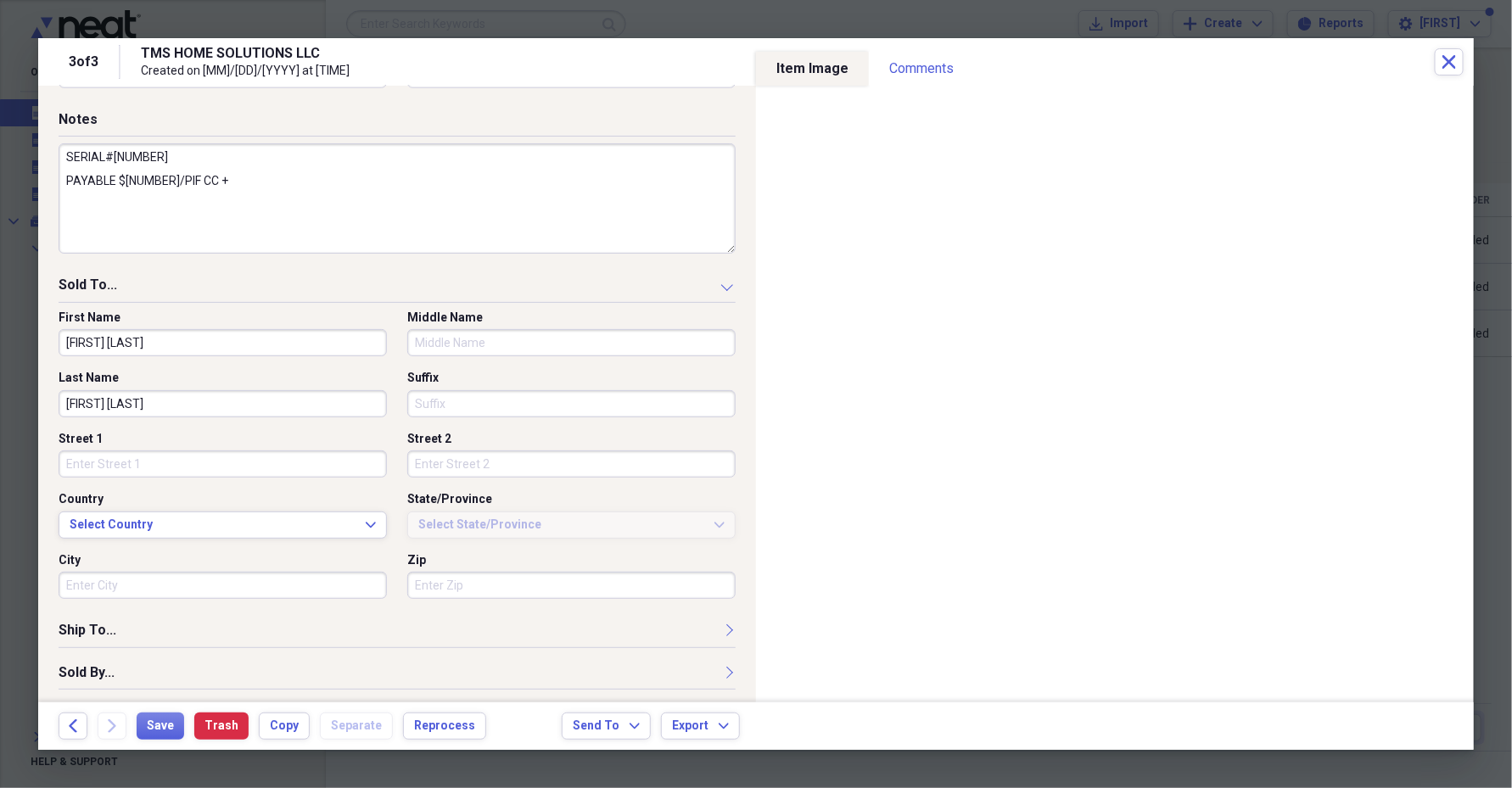 drag, startPoint x: 102, startPoint y: 341, endPoint x: 132, endPoint y: 342, distance: 30.016662 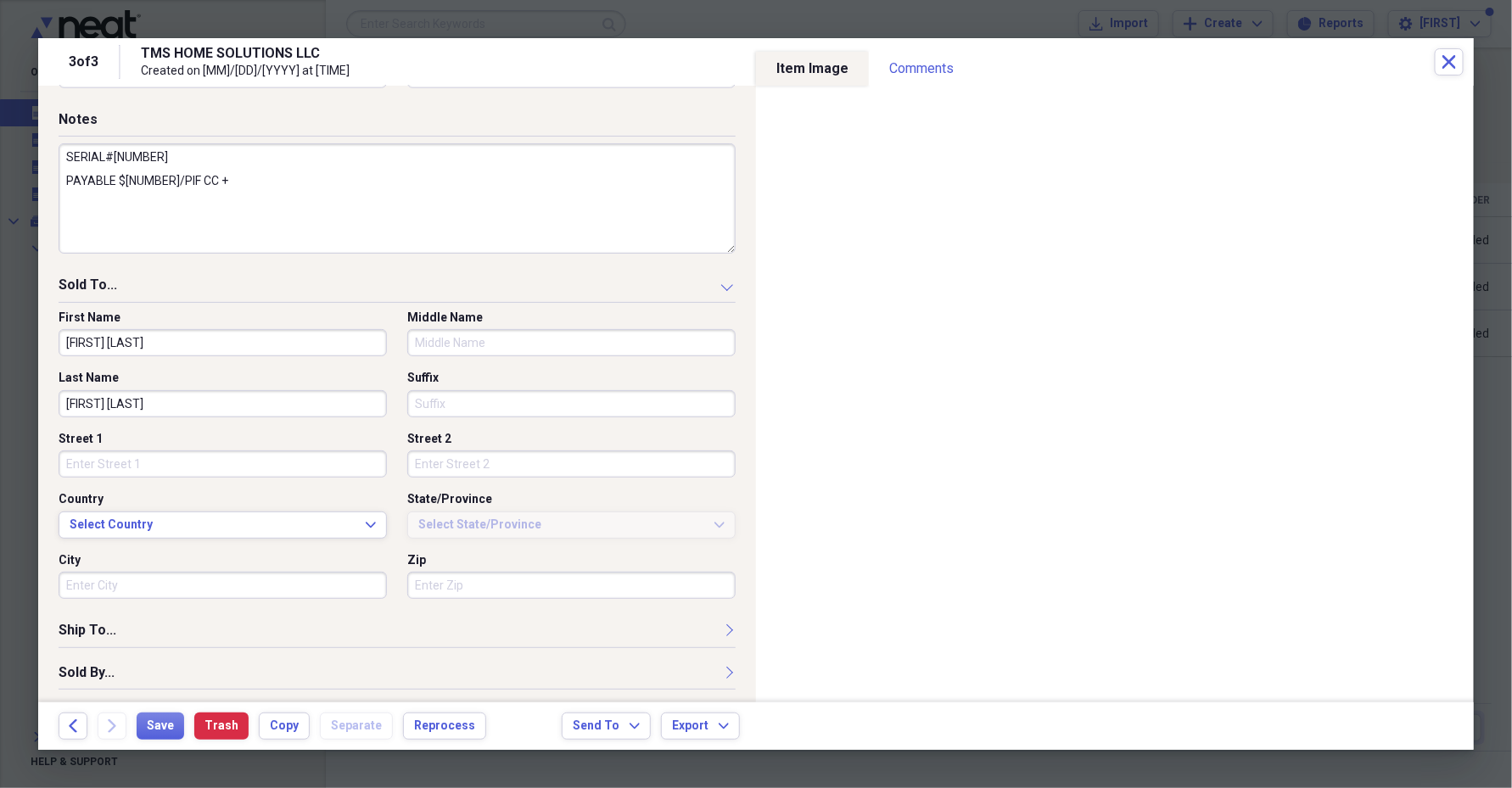 drag, startPoint x: 98, startPoint y: 337, endPoint x: 165, endPoint y: 350, distance: 68.24954 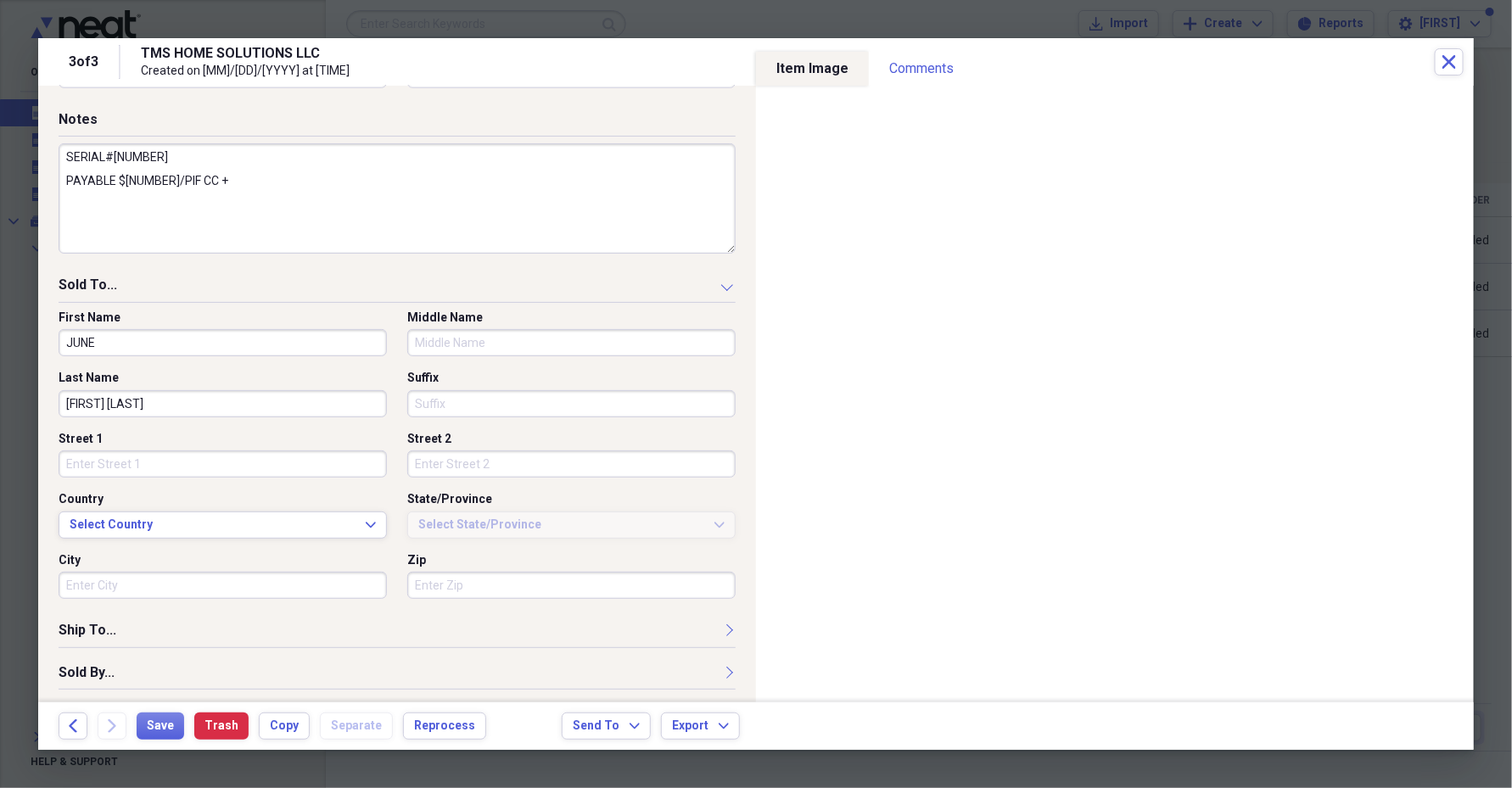 drag, startPoint x: 95, startPoint y: 405, endPoint x: 38, endPoint y: 405, distance: 57 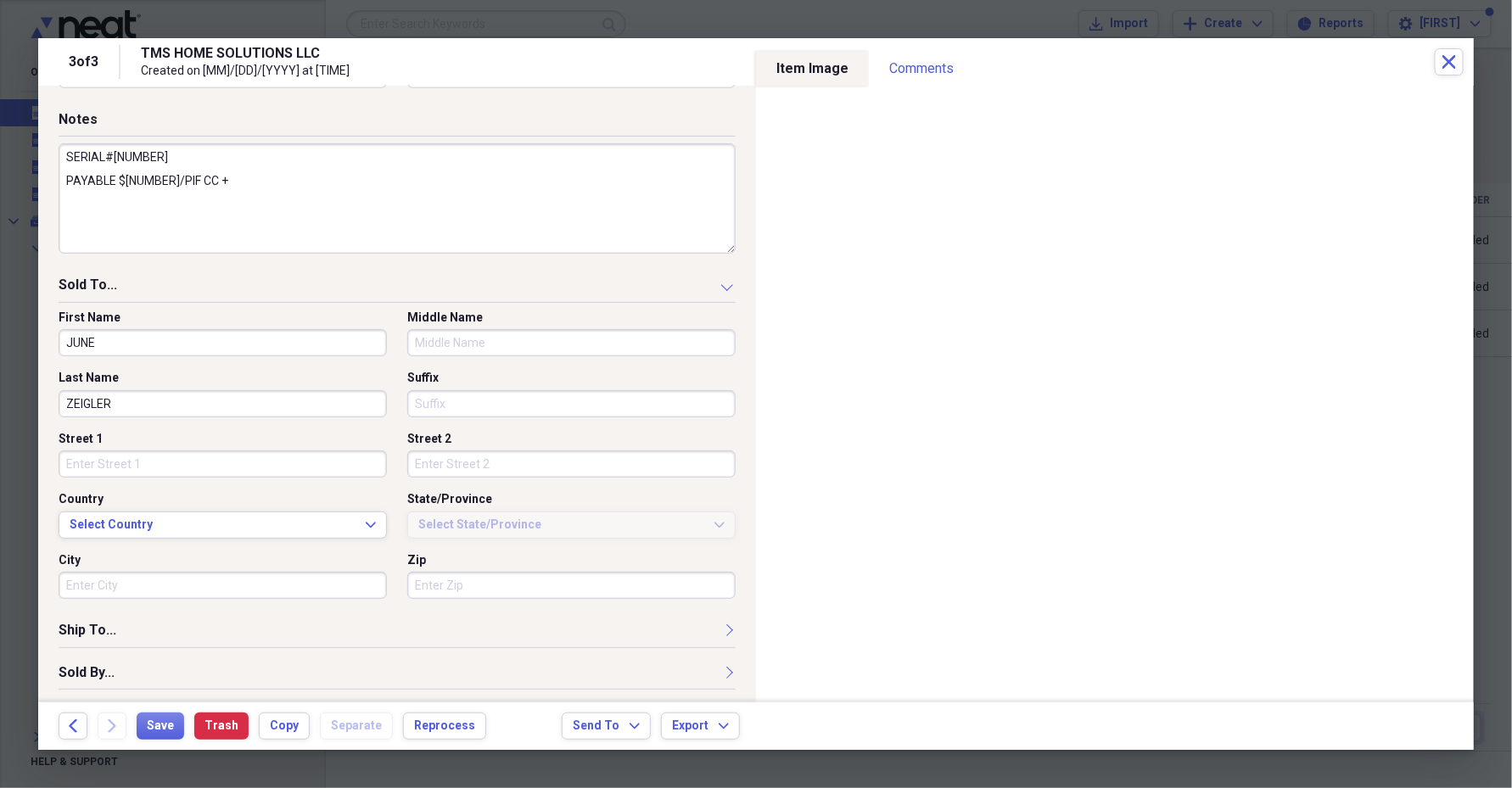 click on "Street 1" at bounding box center (222, 464) 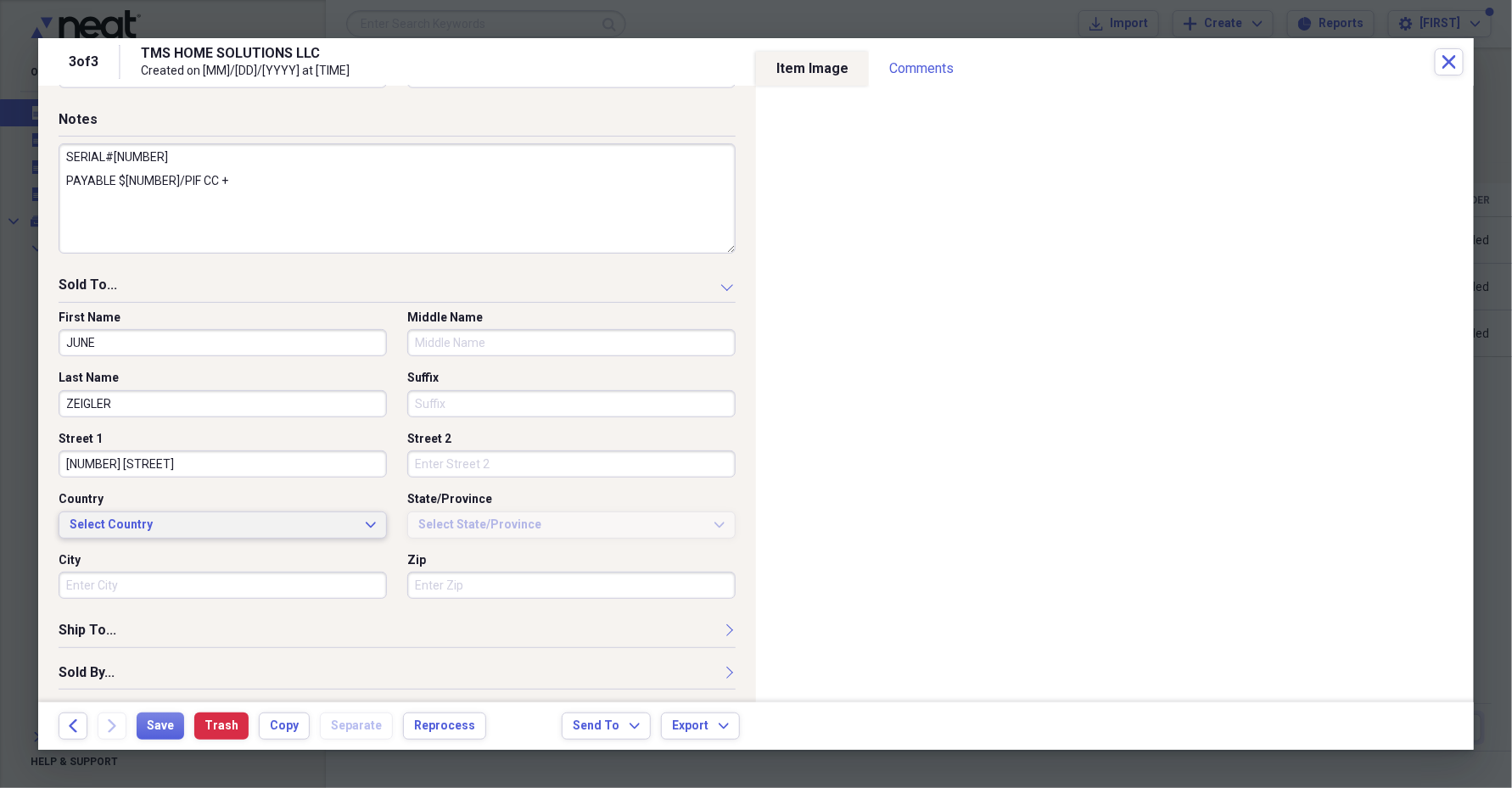 click on "Select Country" at bounding box center [212, 525] 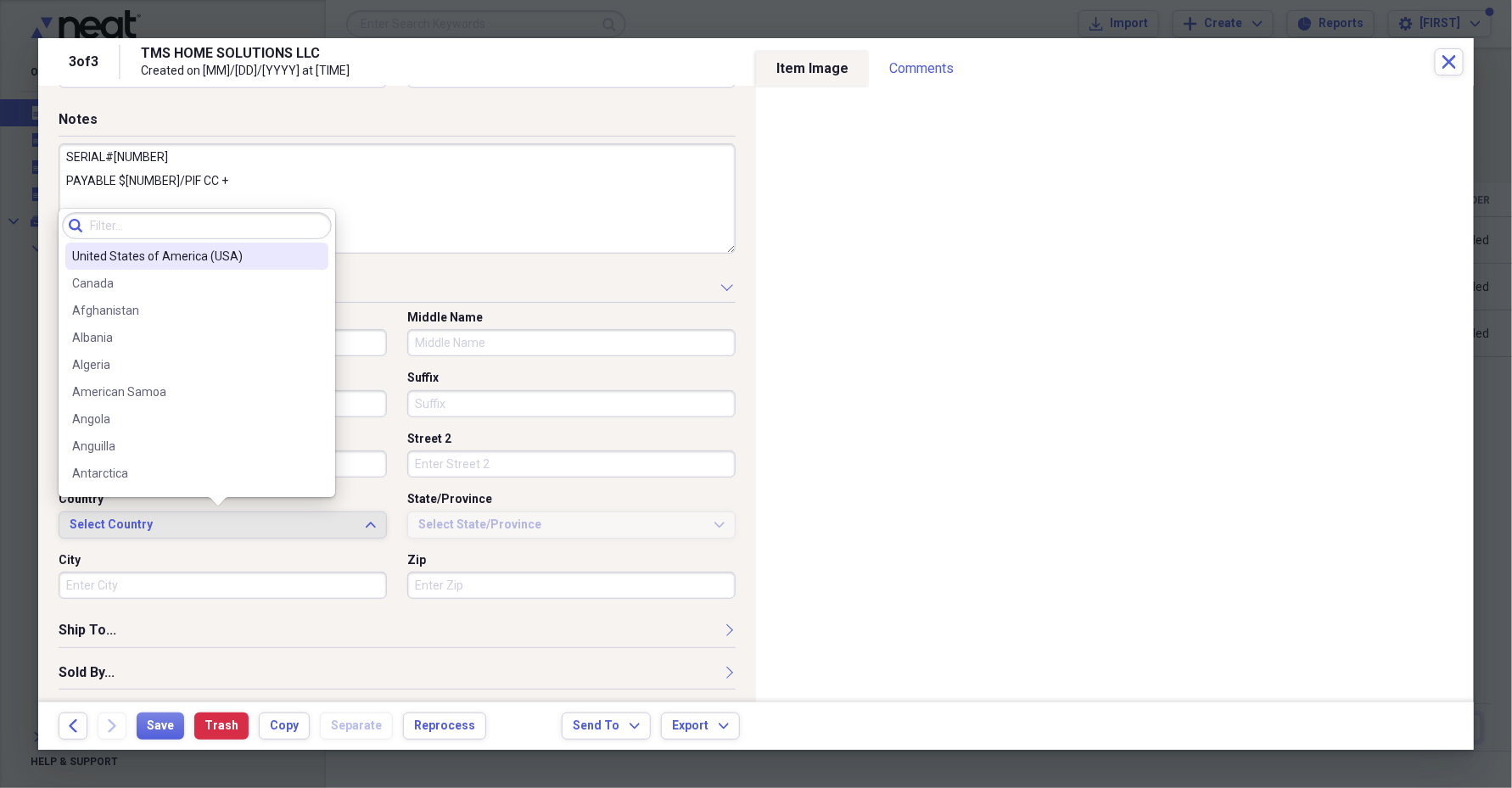 click at bounding box center (315, 256) 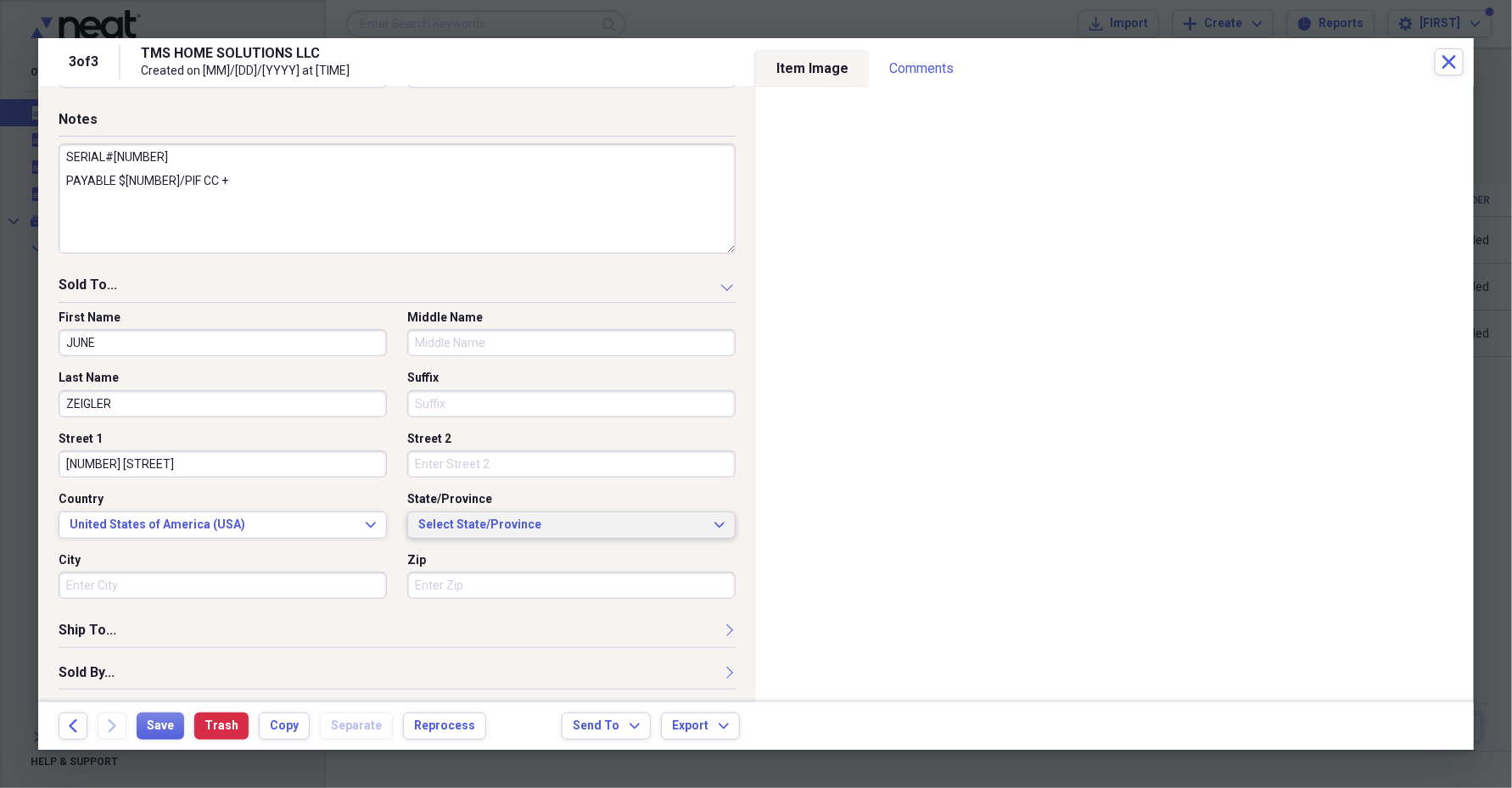 click on "Select State/Province" at bounding box center (561, 525) 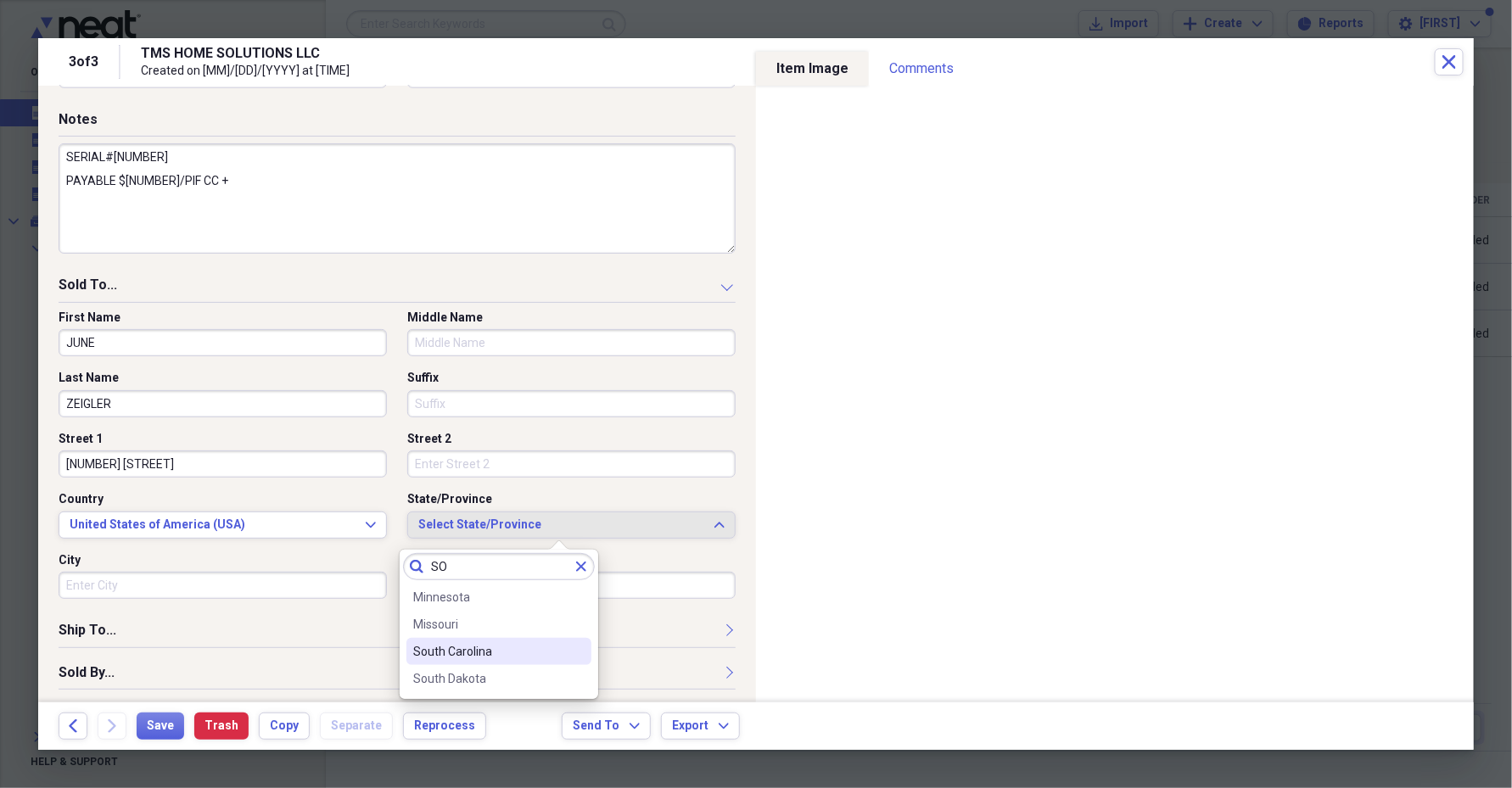click on "South Carolina" at bounding box center [499, 651] 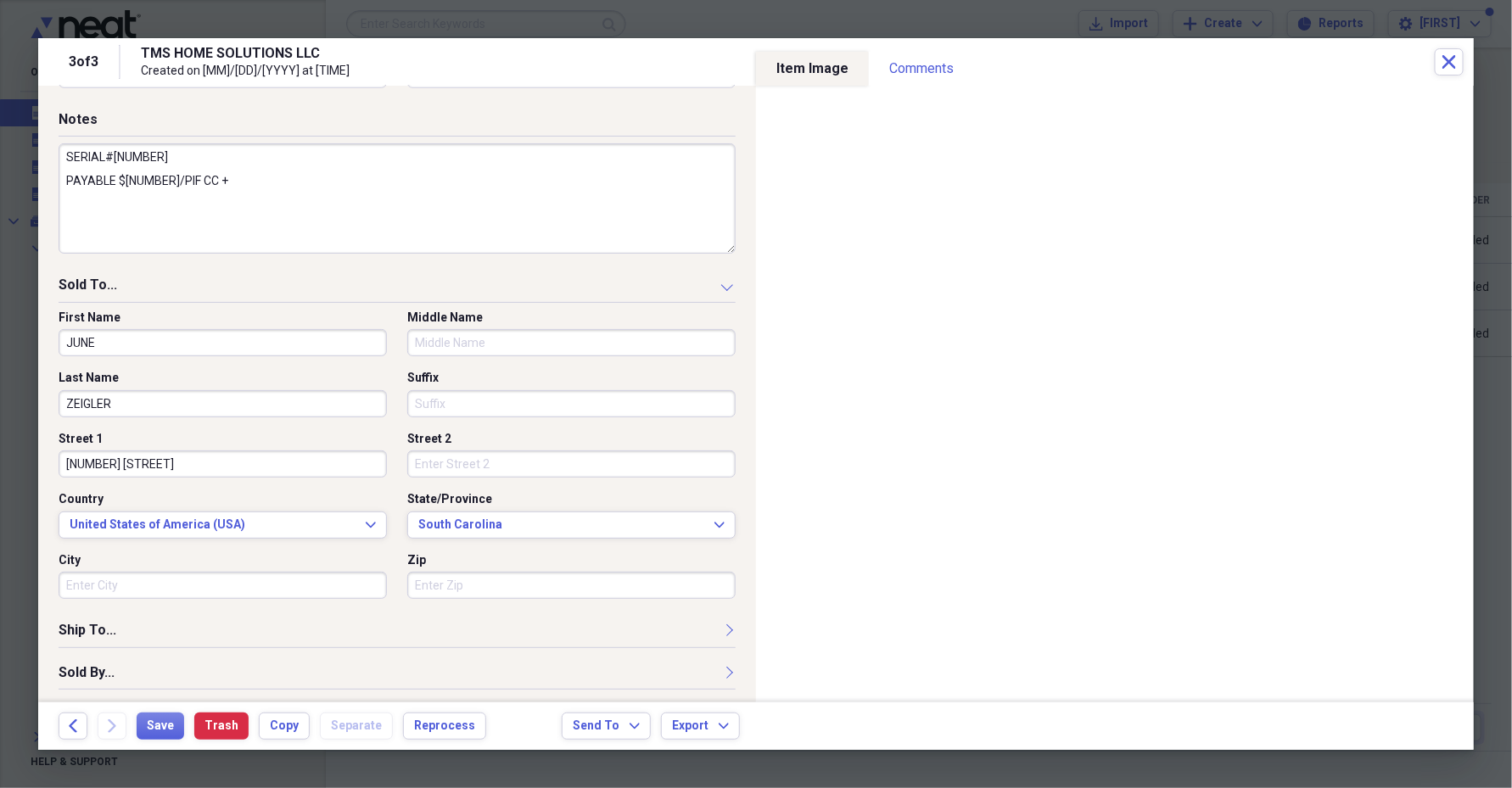 click on "City" at bounding box center [222, 585] 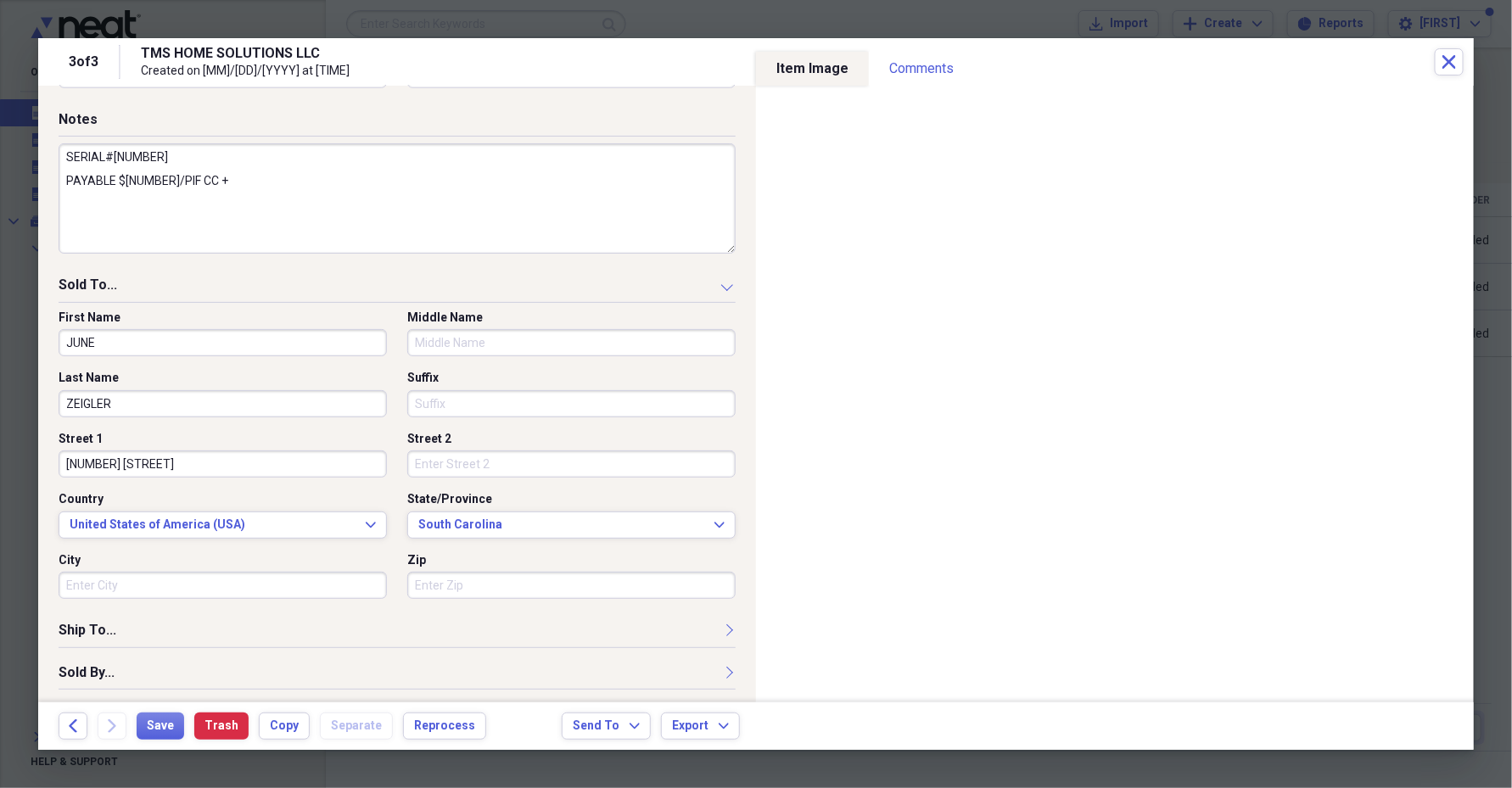 click on "City" at bounding box center [222, 585] 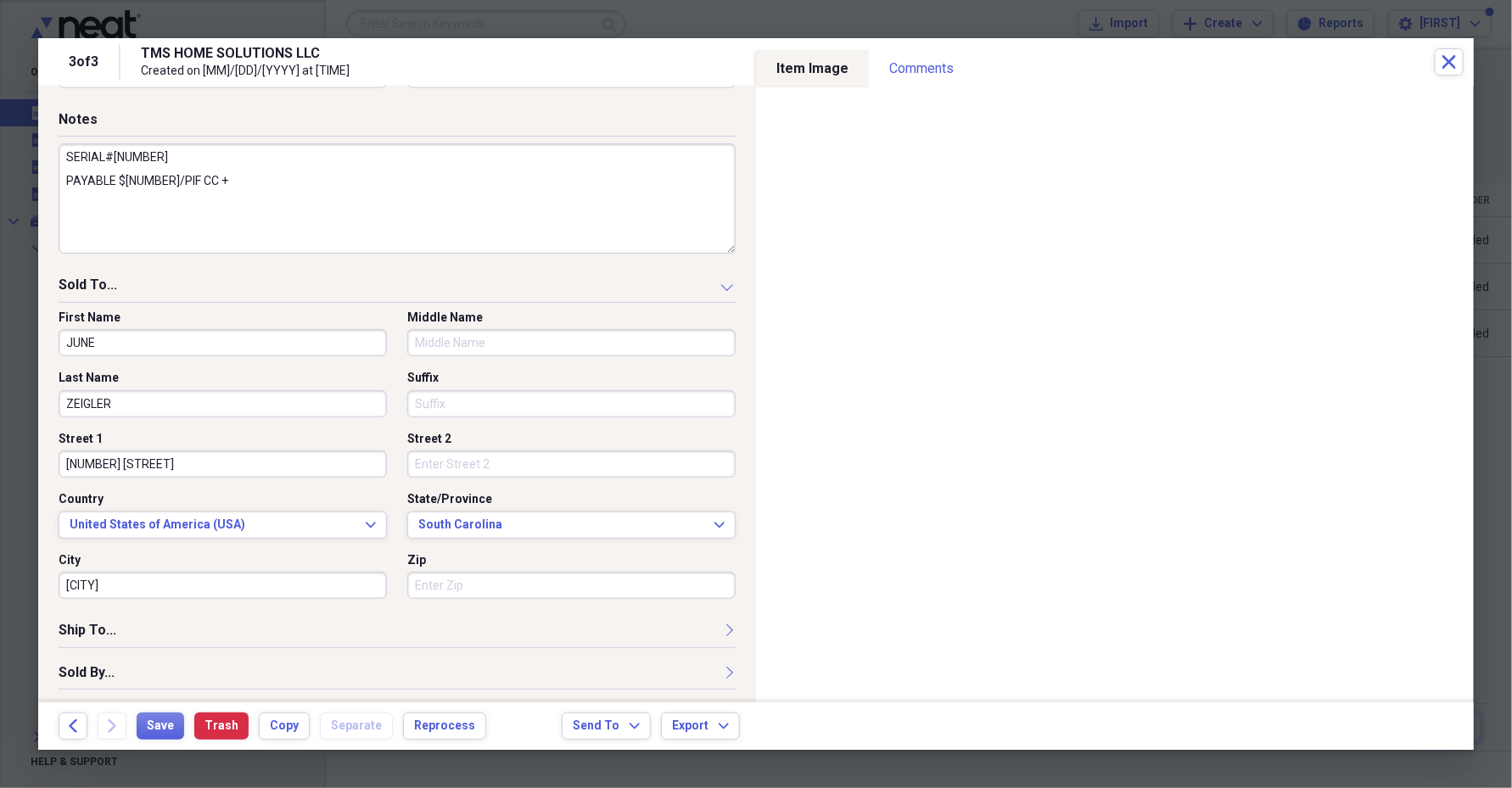 click on "Zip" at bounding box center (571, 585) 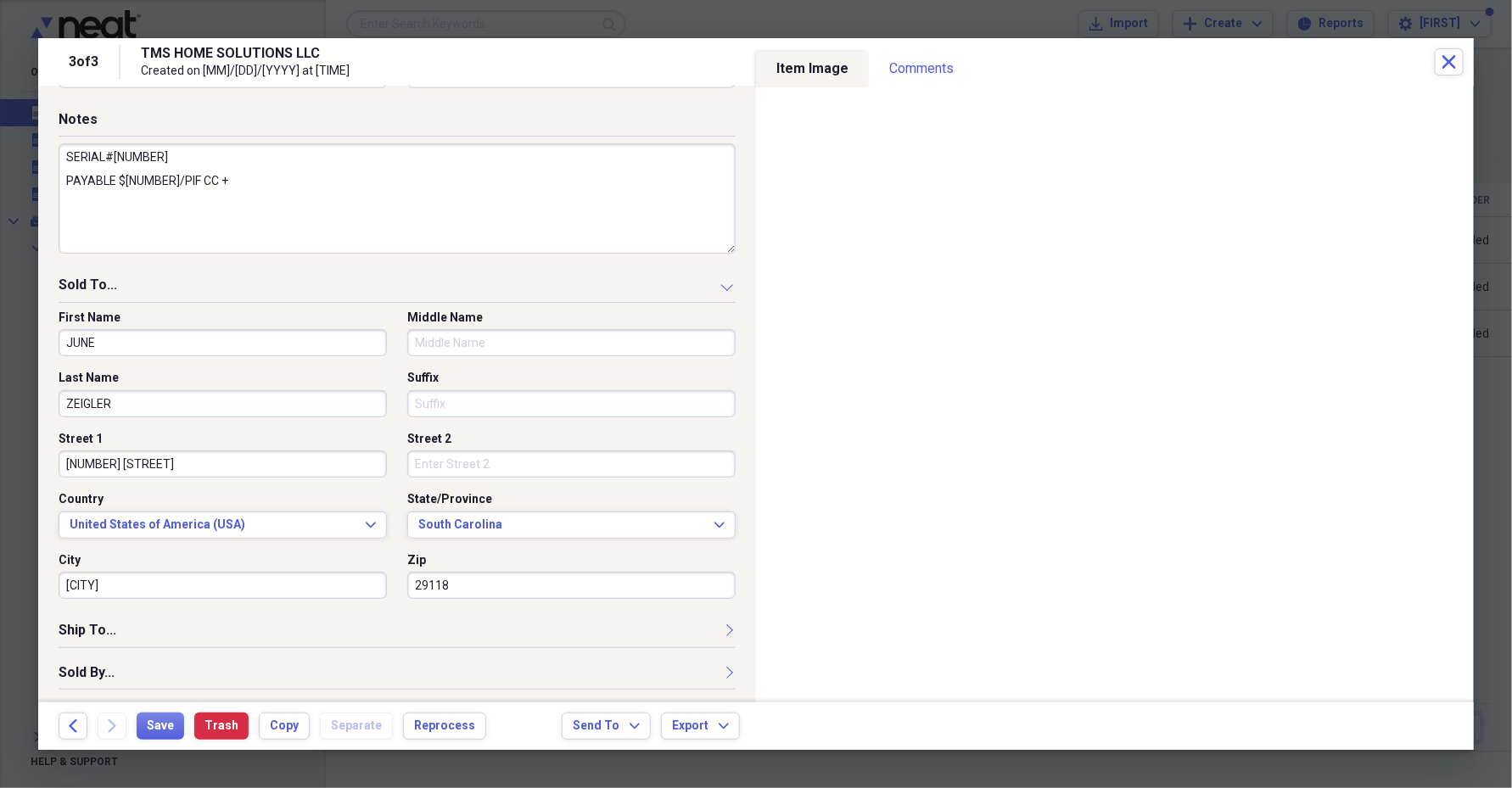 click on "Sold By..." at bounding box center [397, 676] 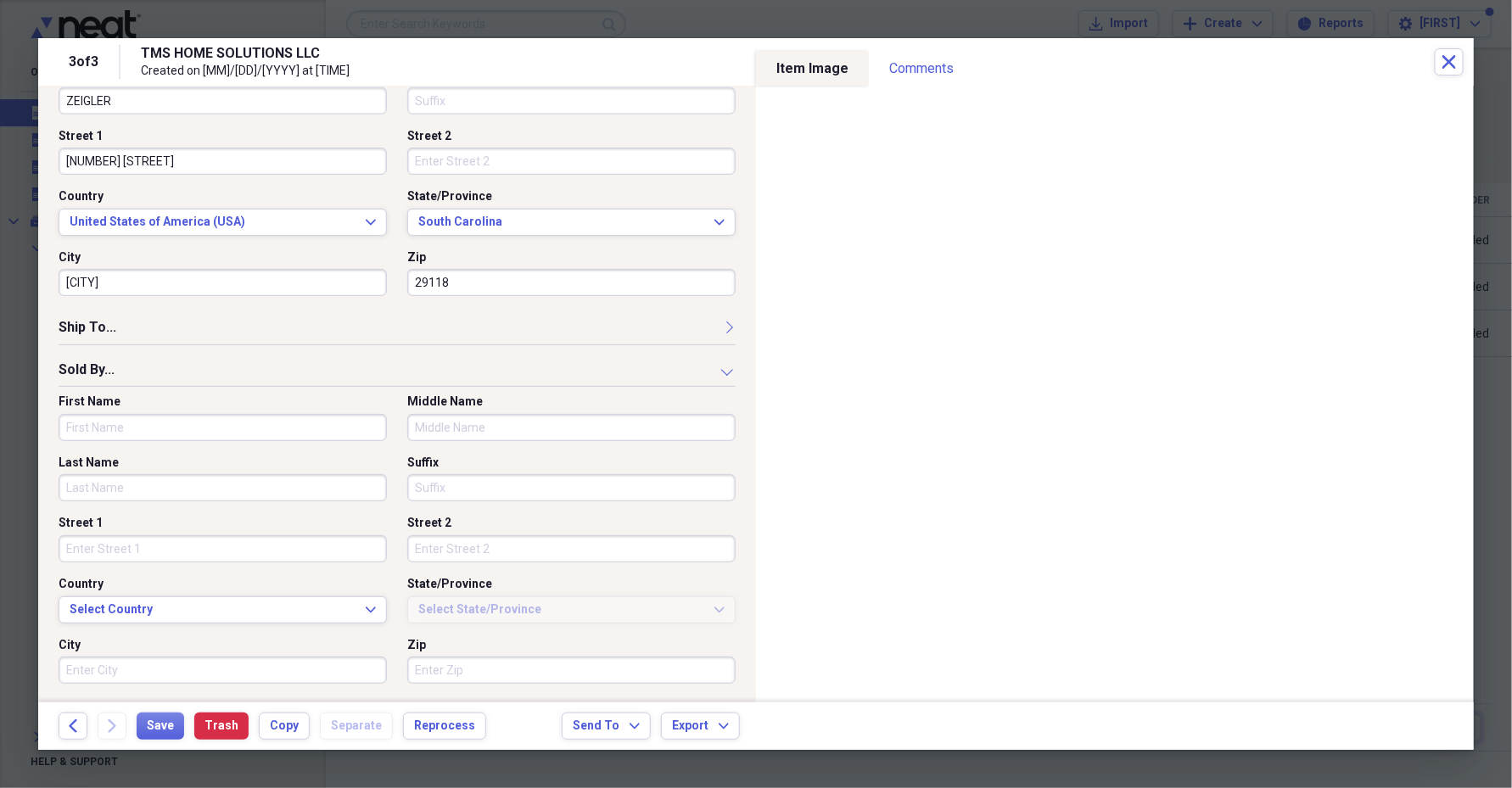 scroll, scrollTop: 1000, scrollLeft: 0, axis: vertical 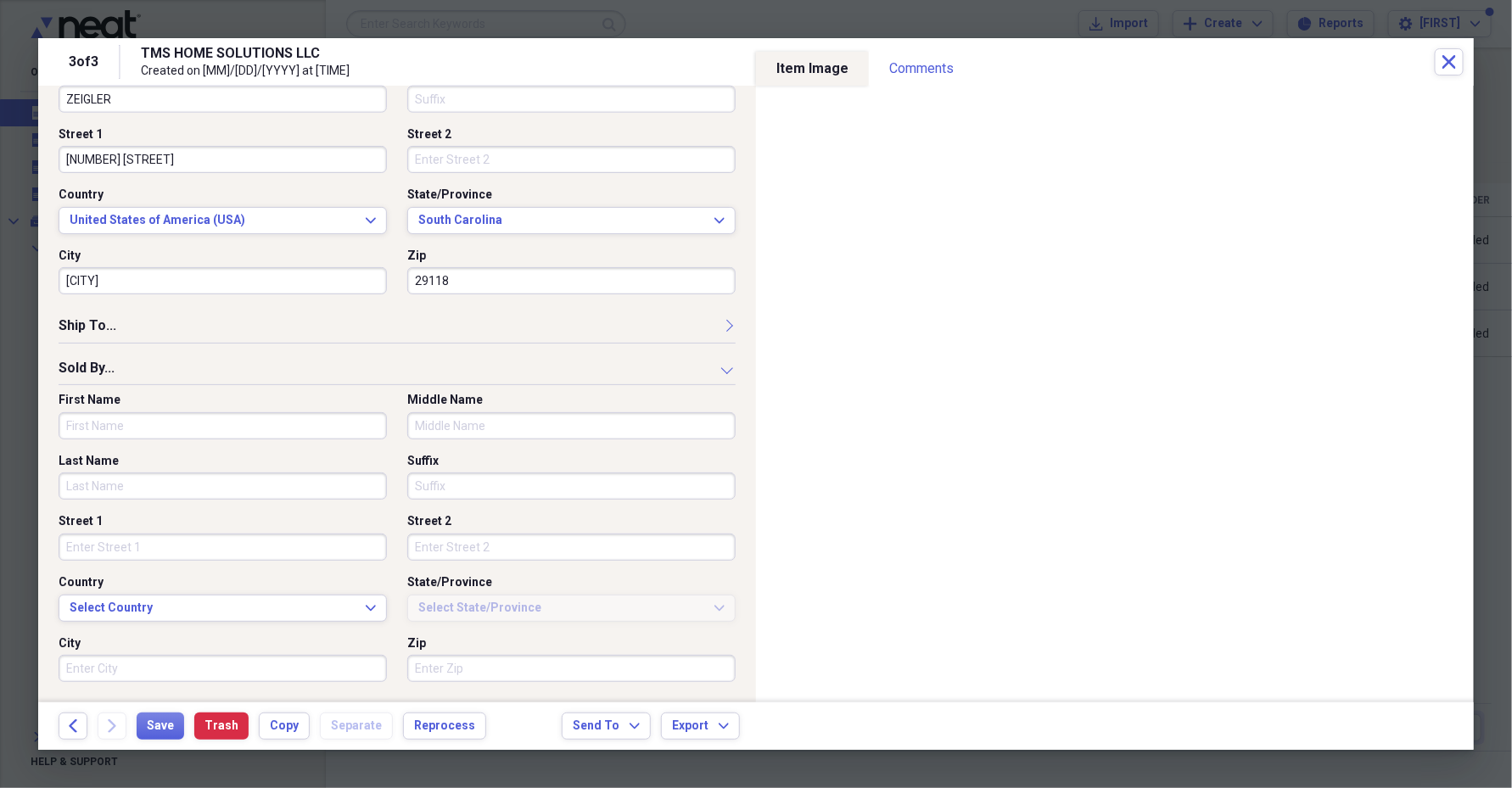 click on "First Name" at bounding box center (222, 426) 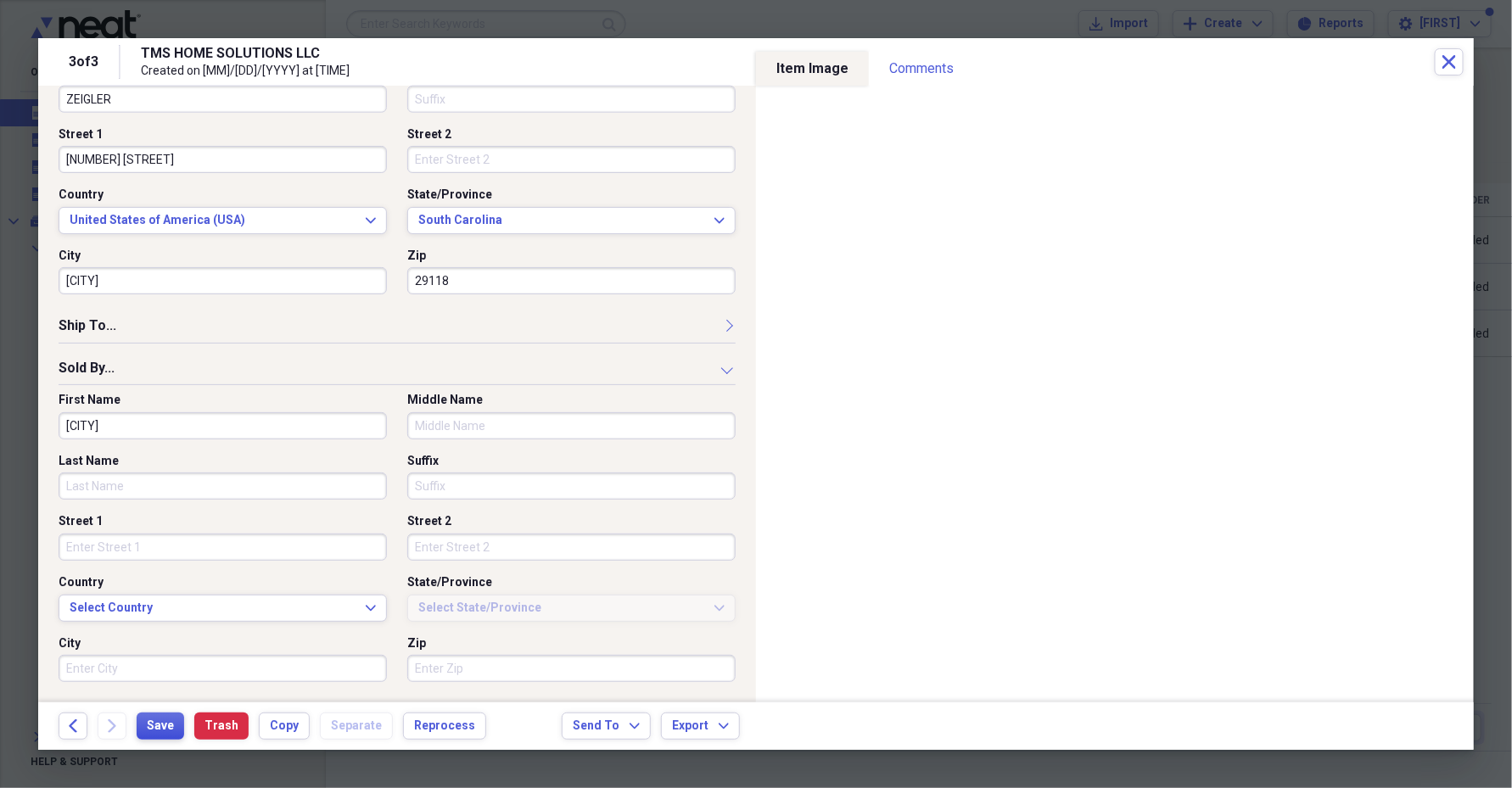 click on "Save" at bounding box center (160, 726) 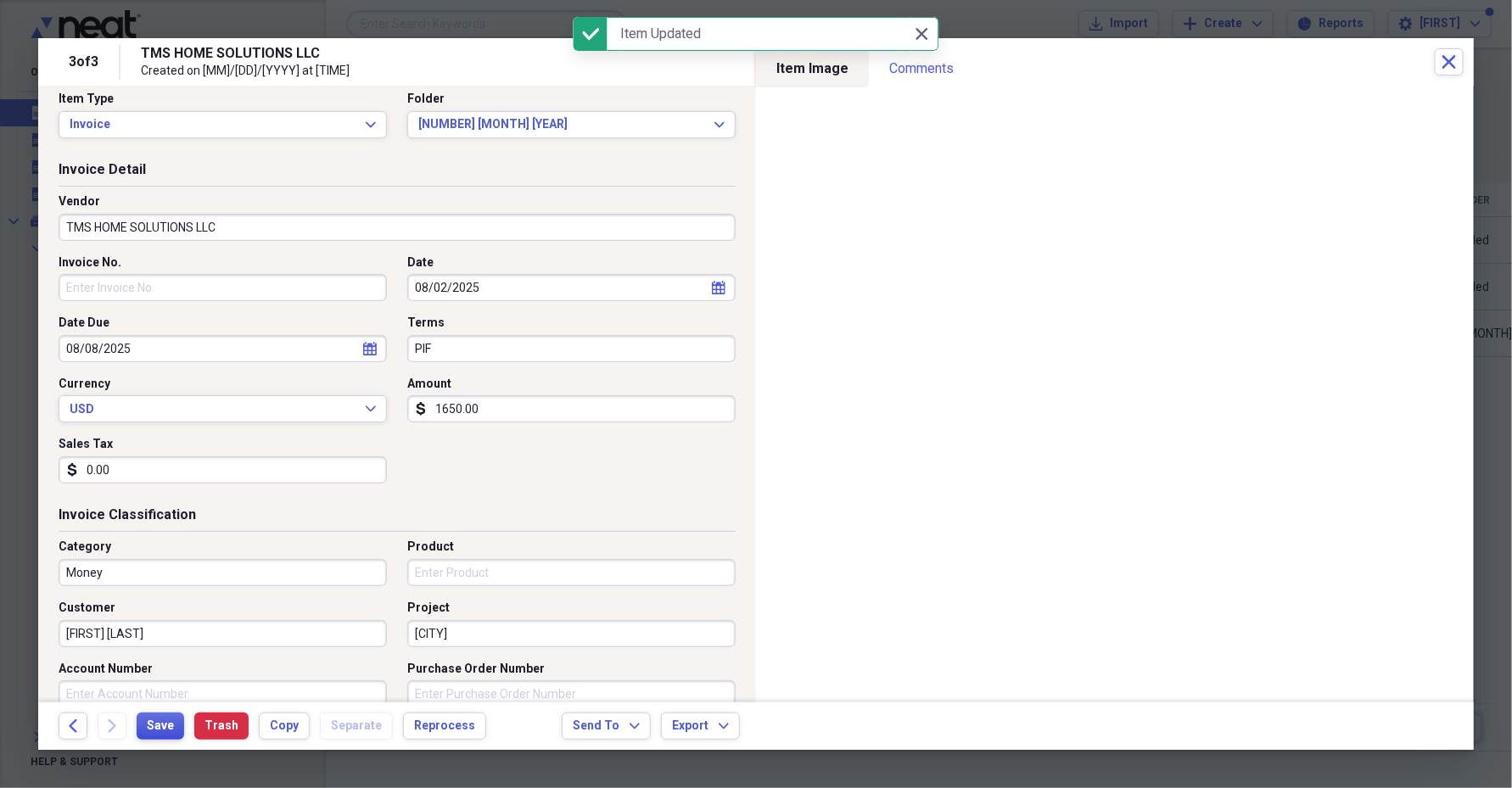 scroll, scrollTop: 0, scrollLeft: 0, axis: both 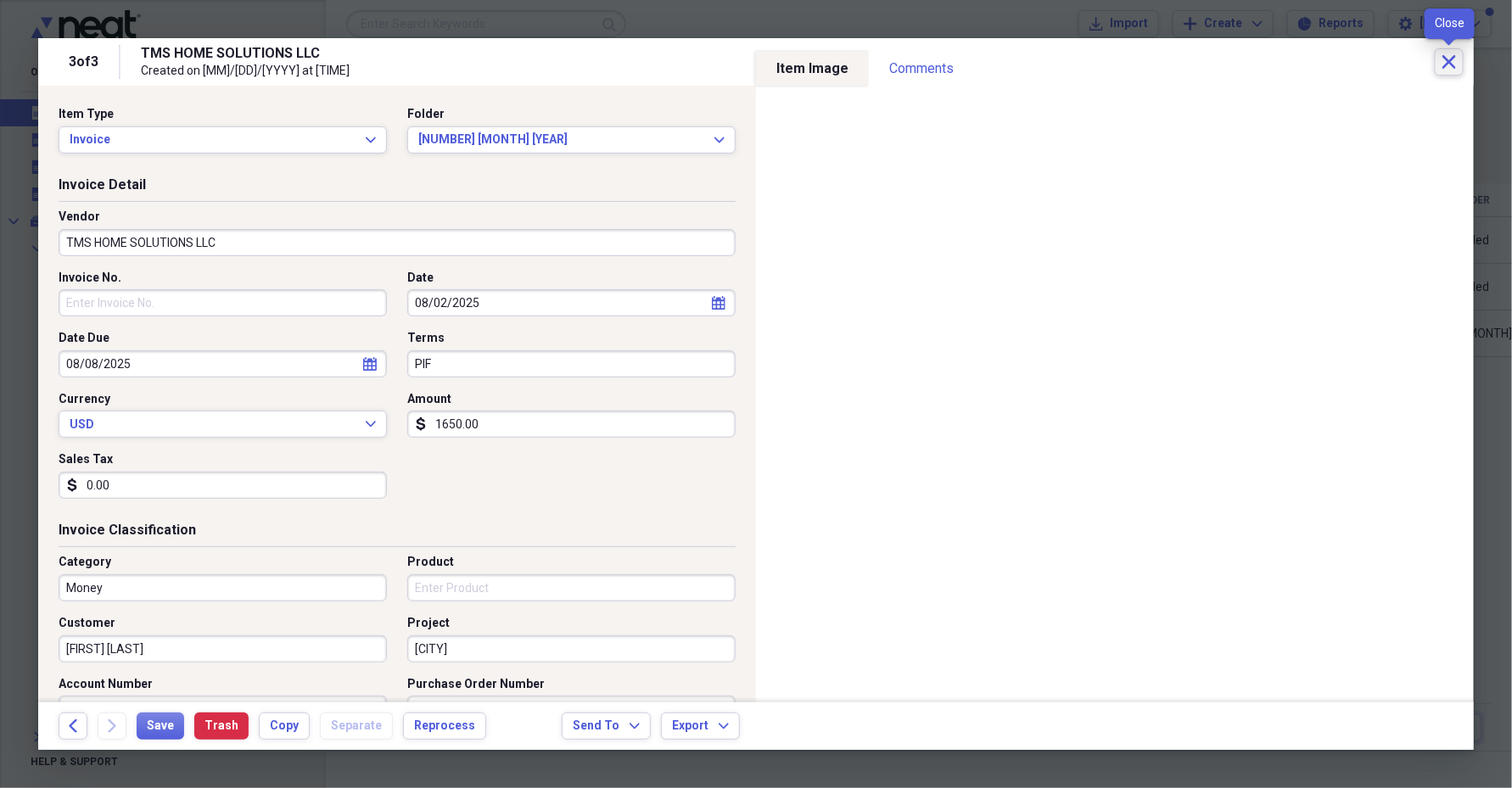 click on "Close" at bounding box center (1449, 62) 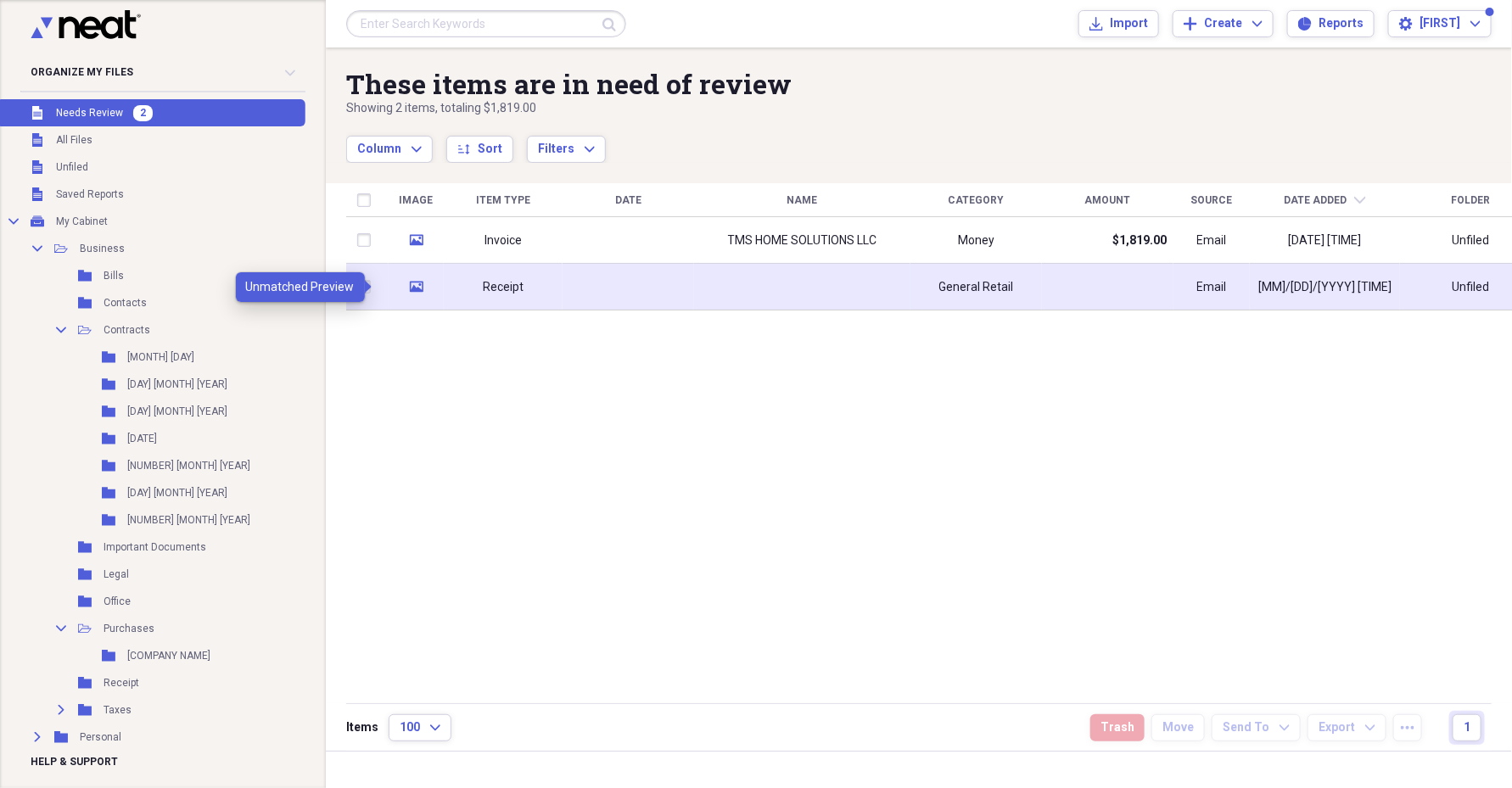 click on "media" 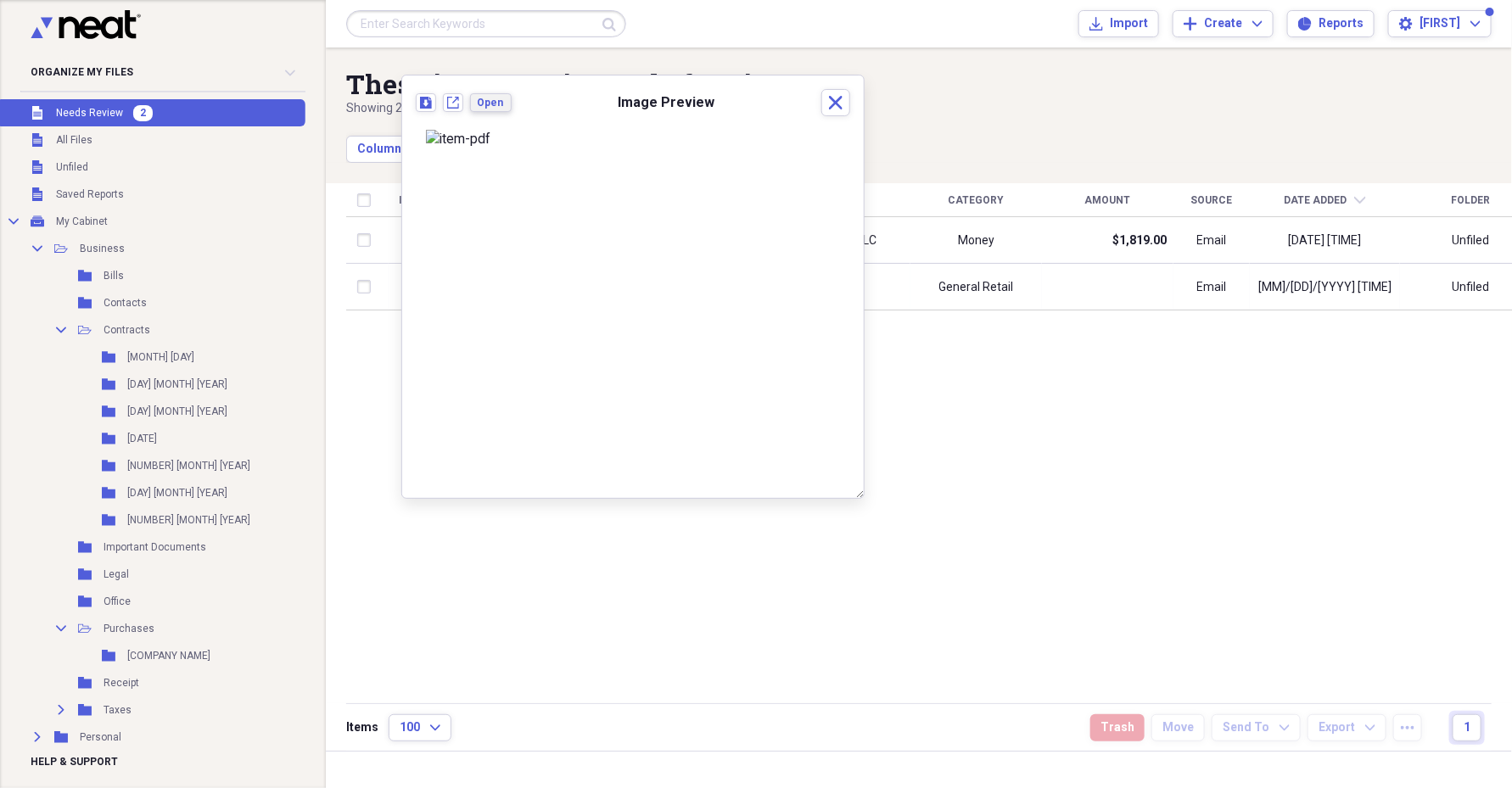 click on "Open" at bounding box center (490, 103) 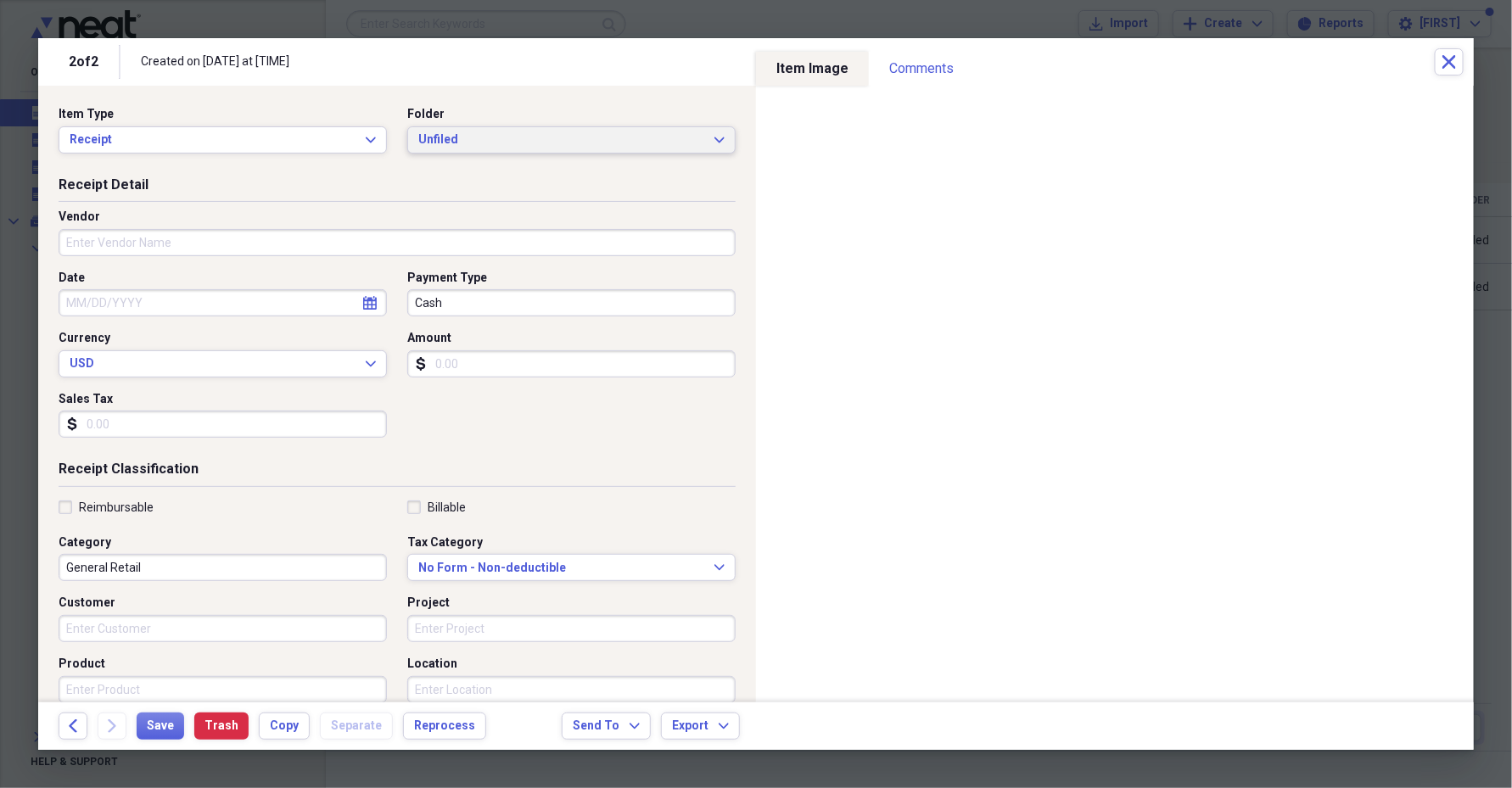 click on "Unfiled" at bounding box center [561, 140] 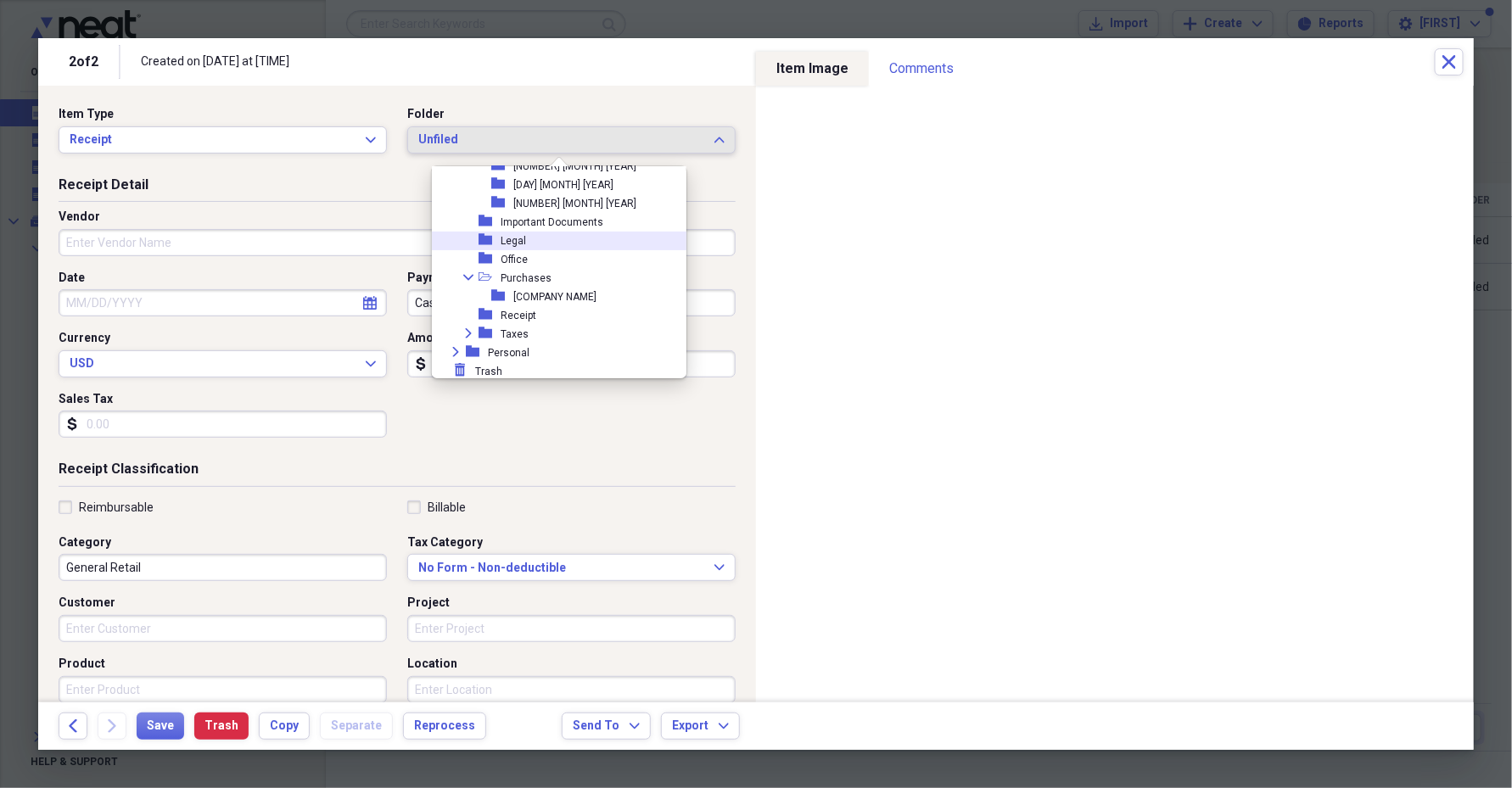 scroll, scrollTop: 211, scrollLeft: 0, axis: vertical 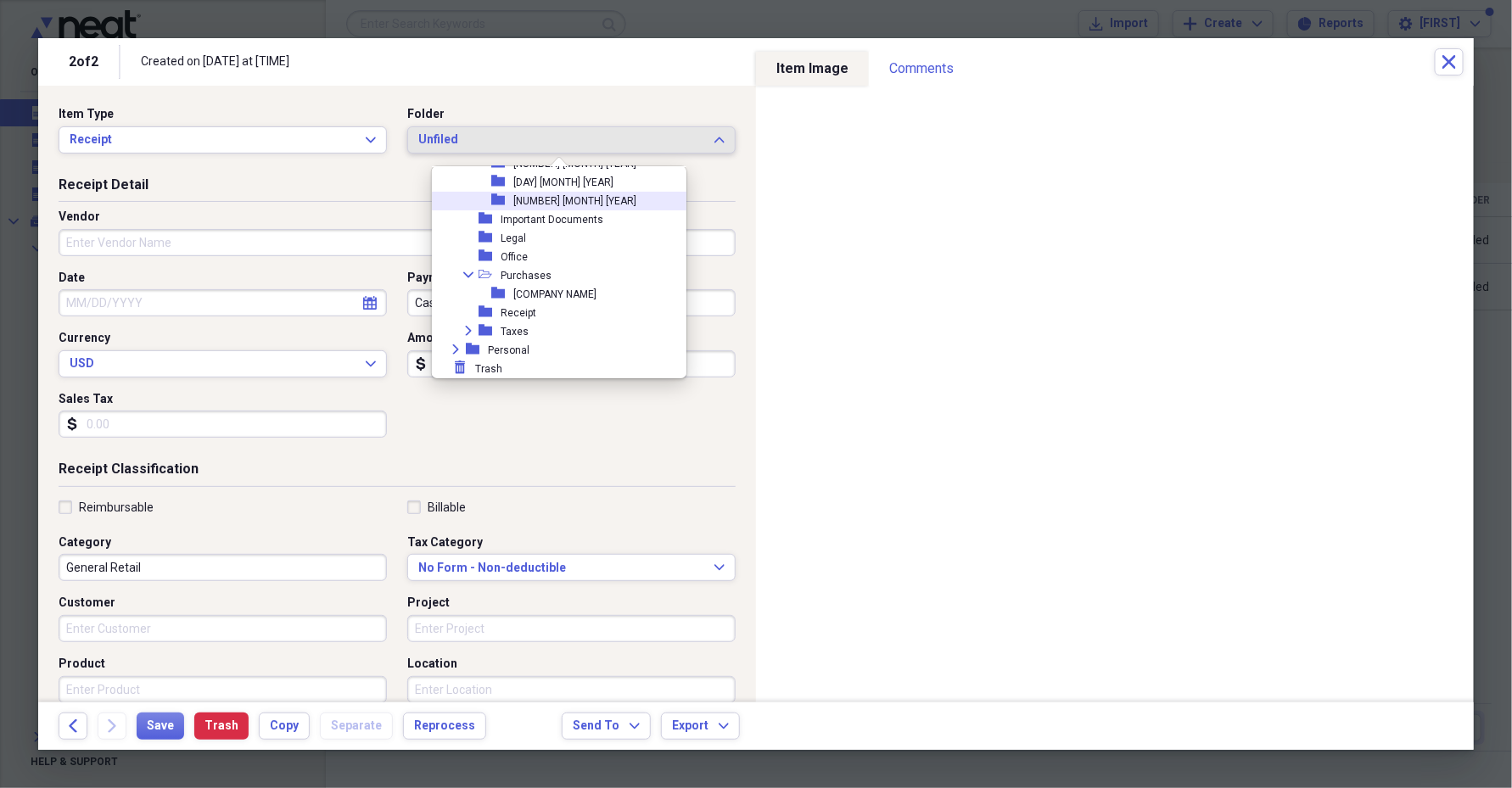 click on "[NUMBER] [MONTH] [YEAR]" at bounding box center (574, 201) 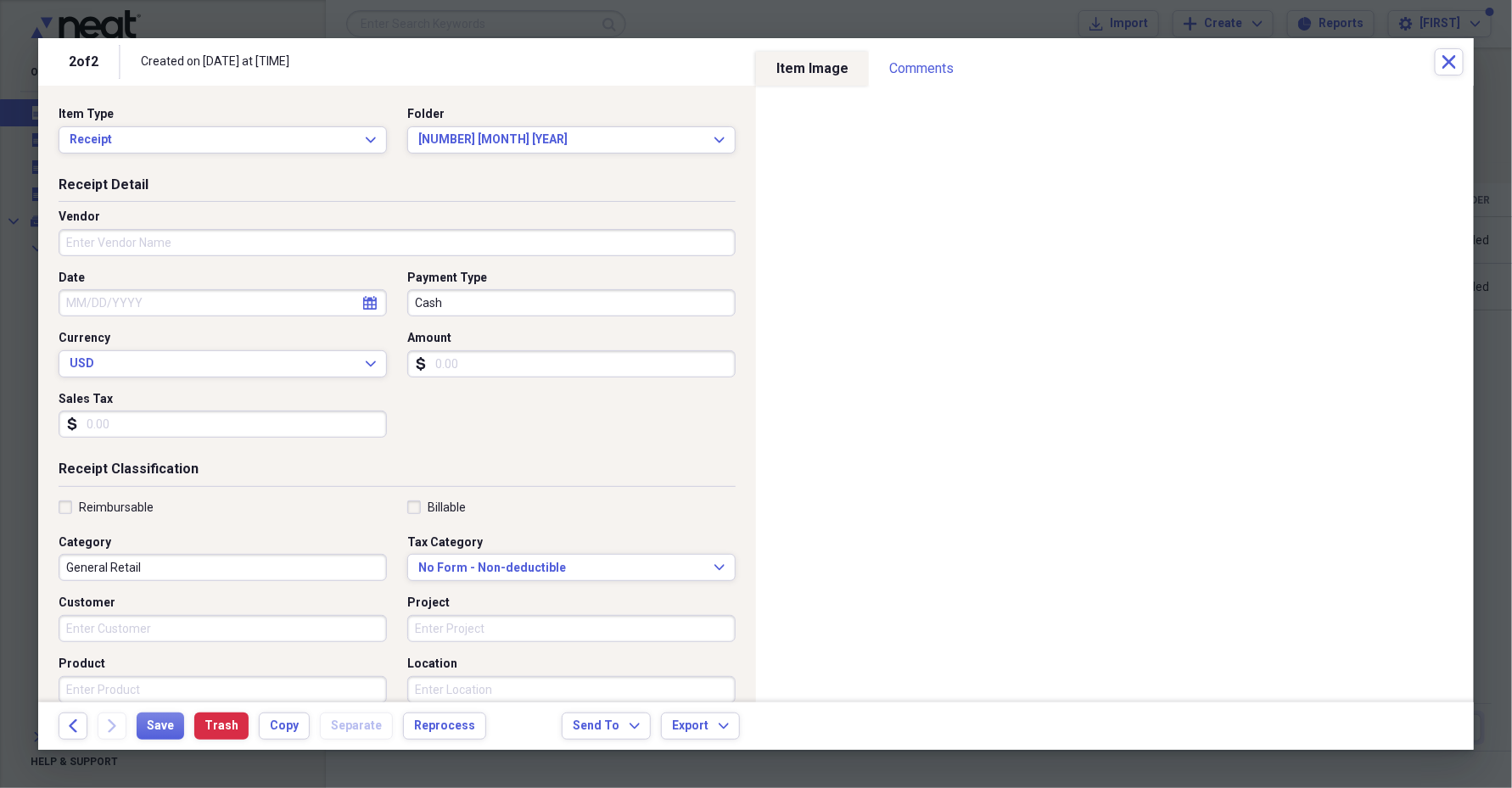 click on "Vendor" at bounding box center [397, 239] 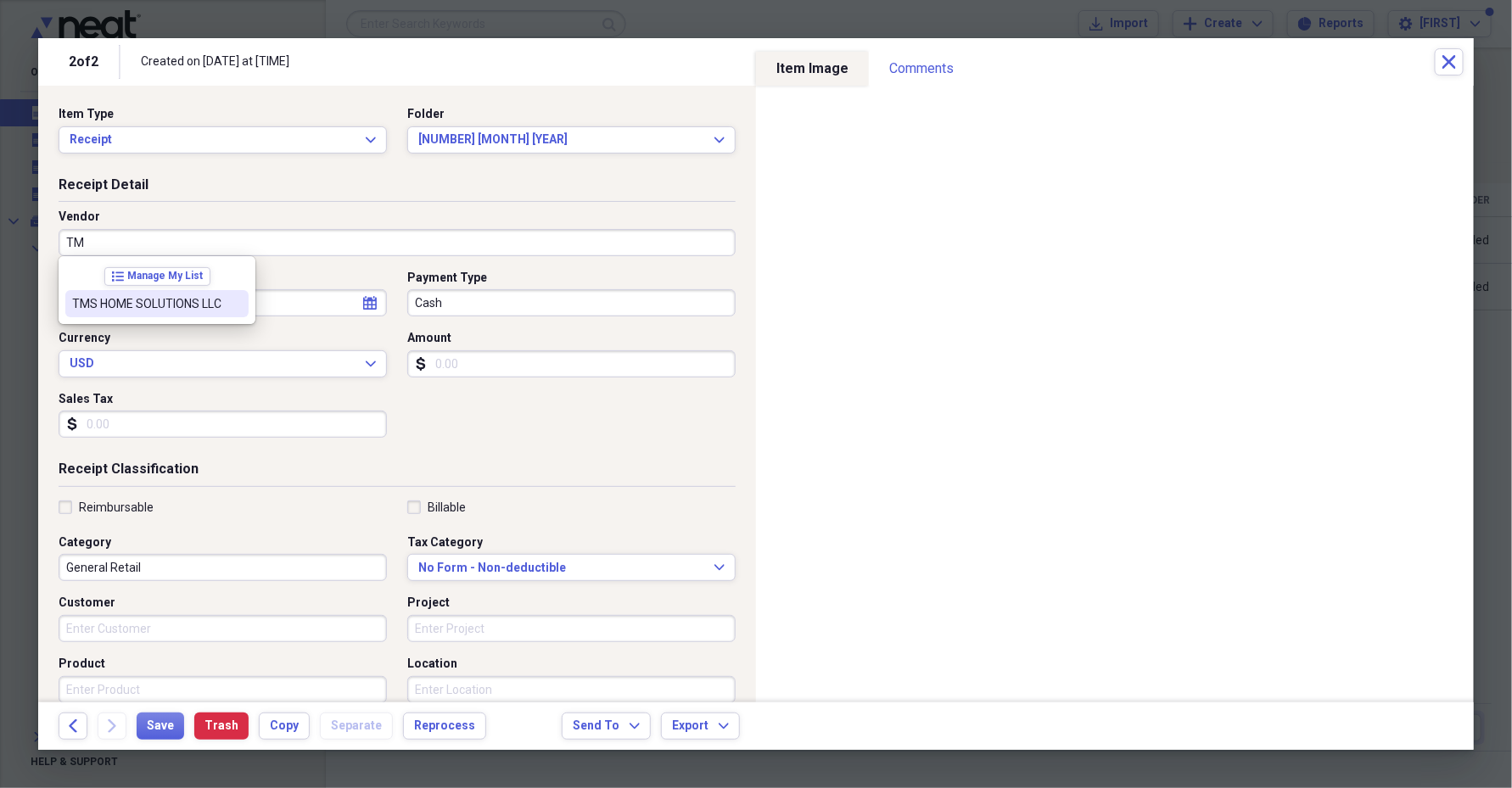 click on "TMS HOME SOLUTIONS LLC" at bounding box center [147, 304] 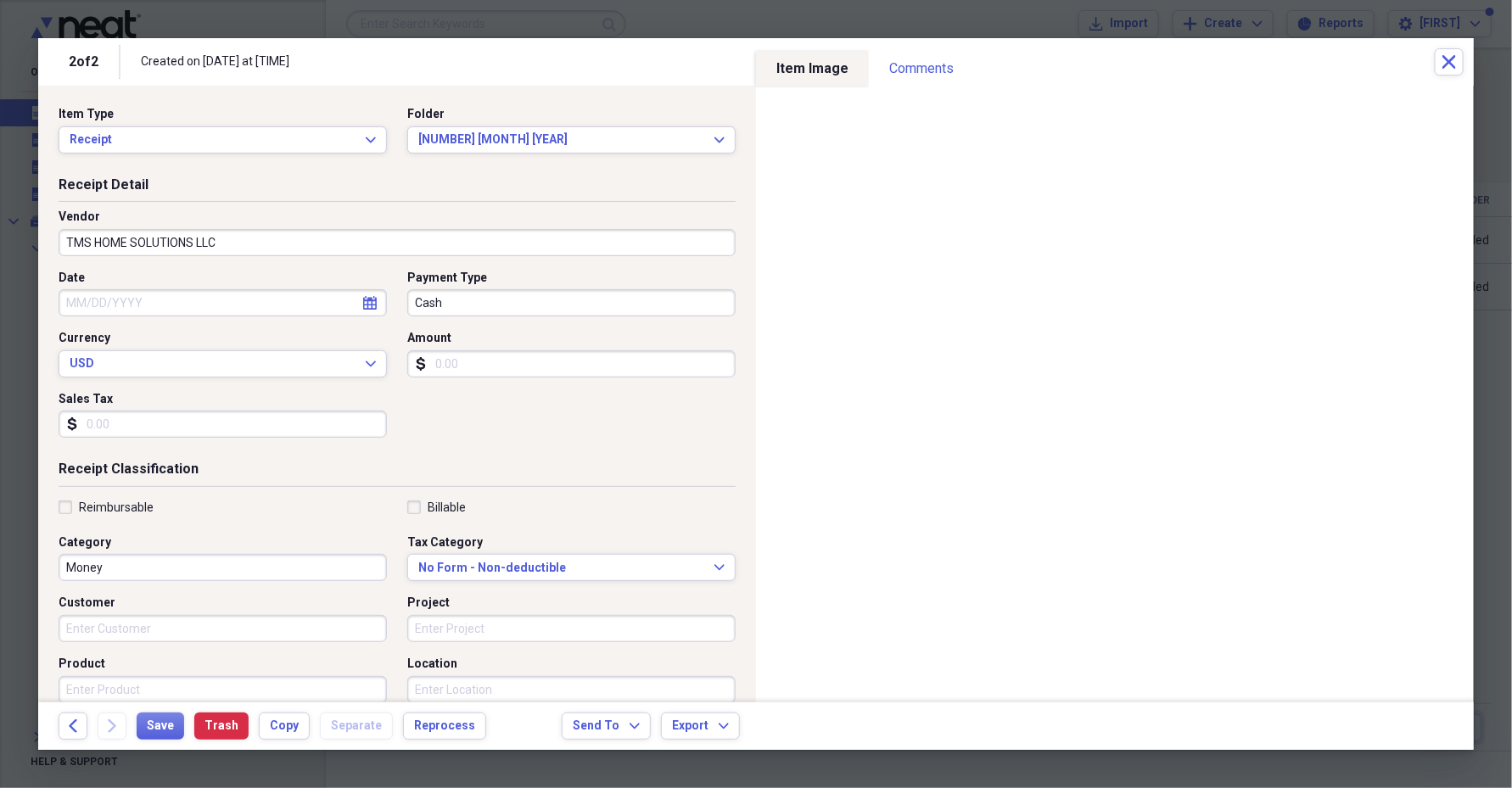 click 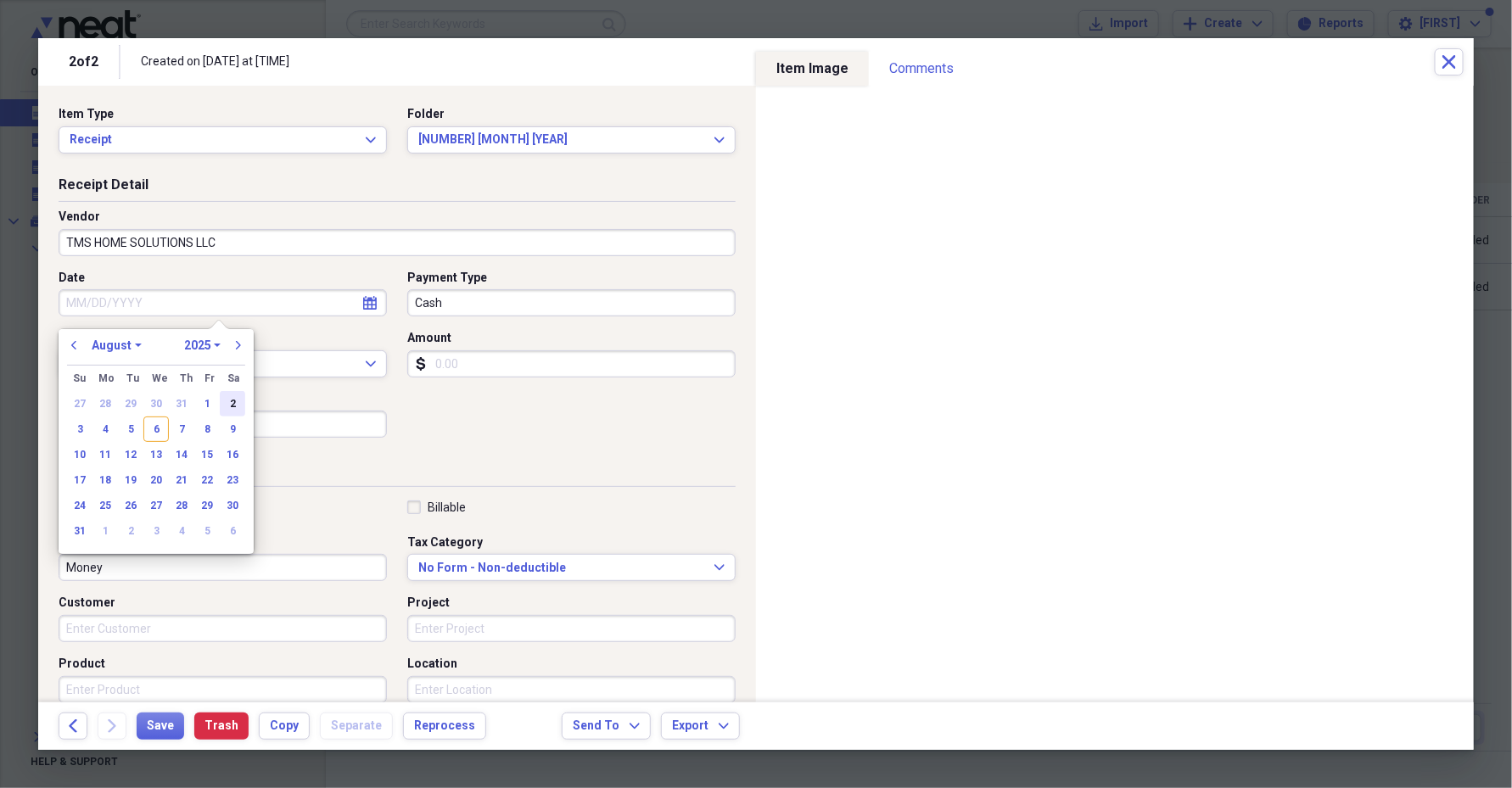 click on "2" at bounding box center [232, 404] 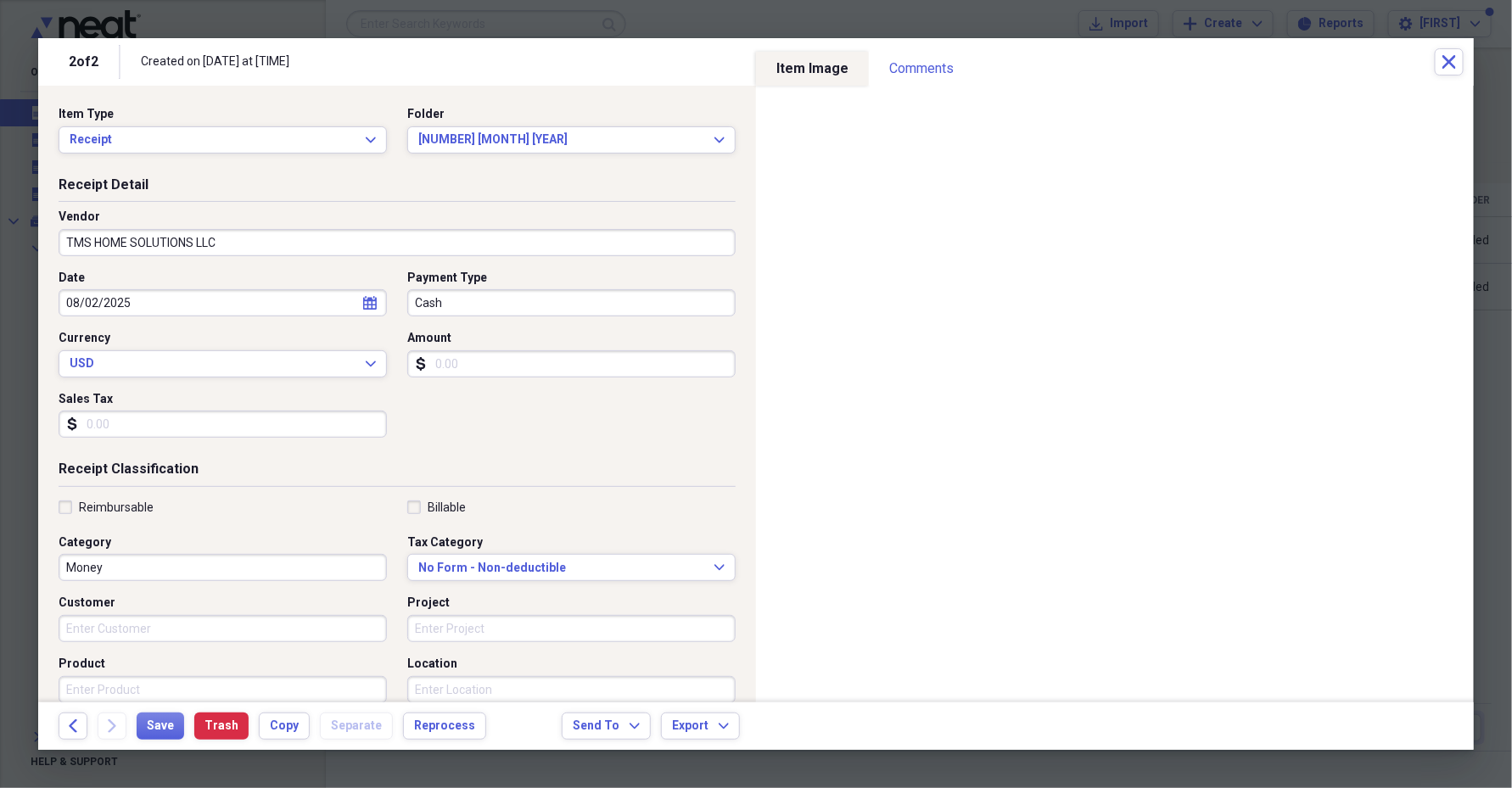 click on "Amount" at bounding box center [571, 364] 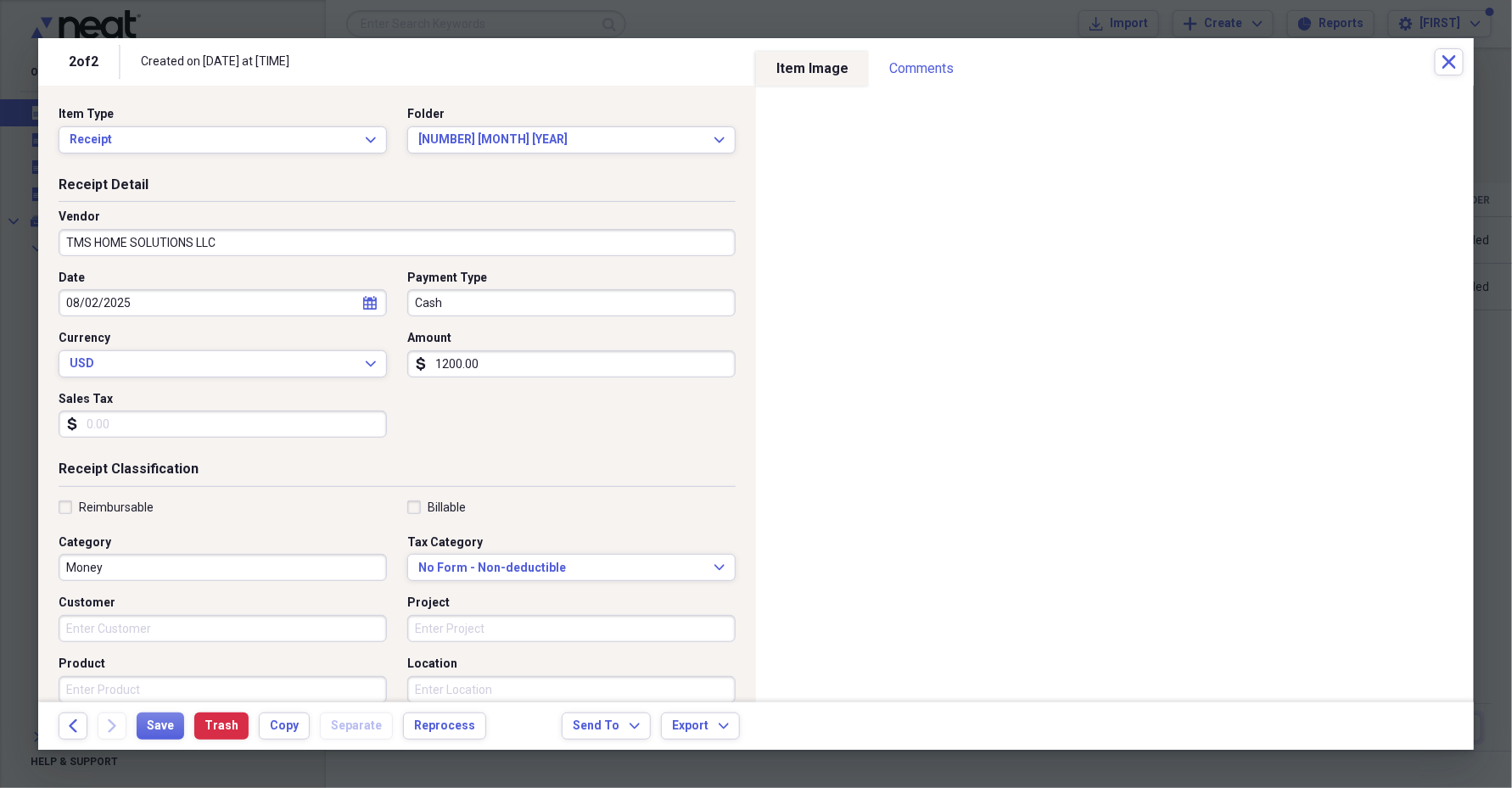 click on "Sales Tax" at bounding box center (222, 424) 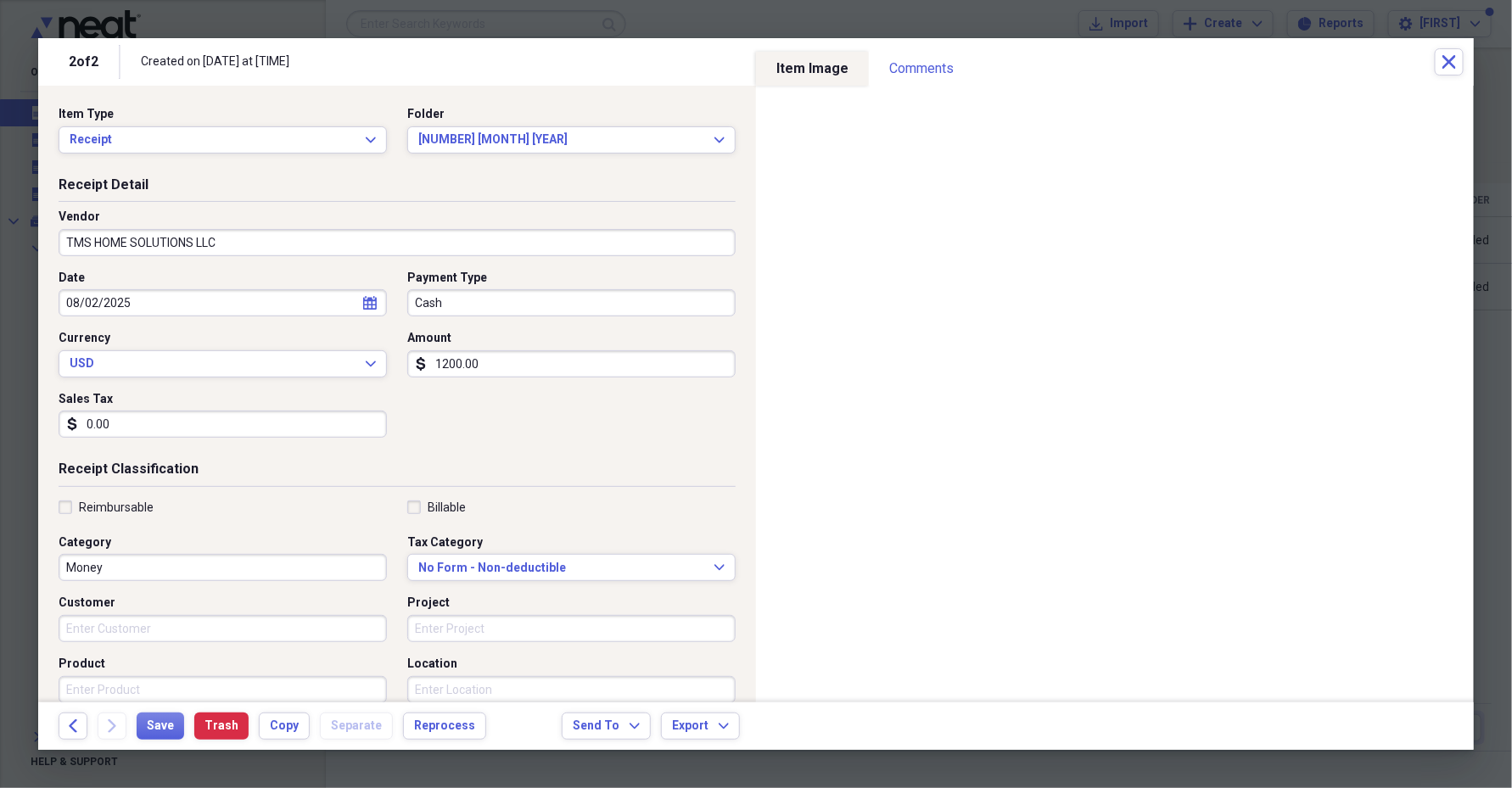 click on "Customer" at bounding box center [222, 629] 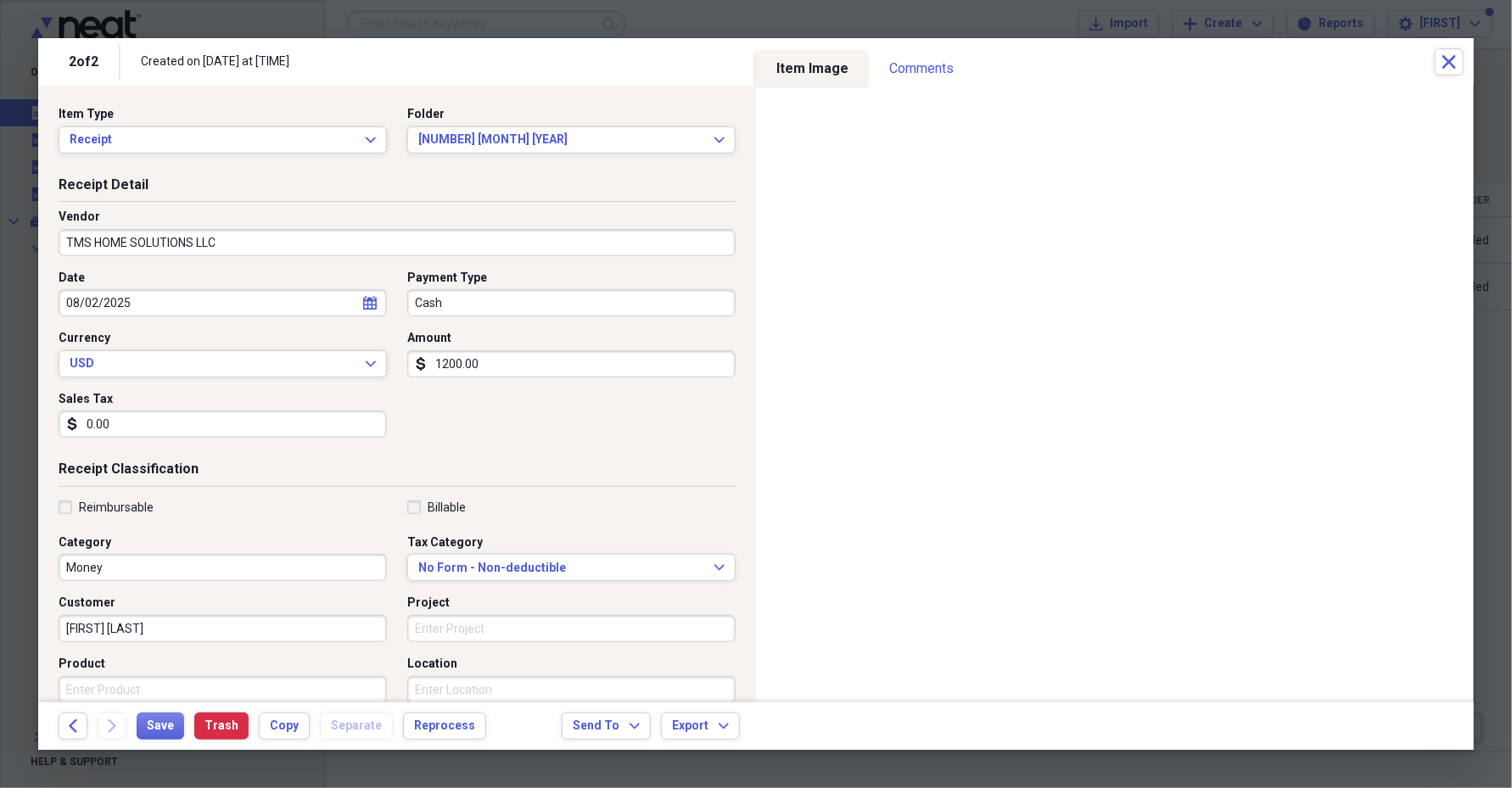 click on "[FIRST] [LAST]" at bounding box center [222, 629] 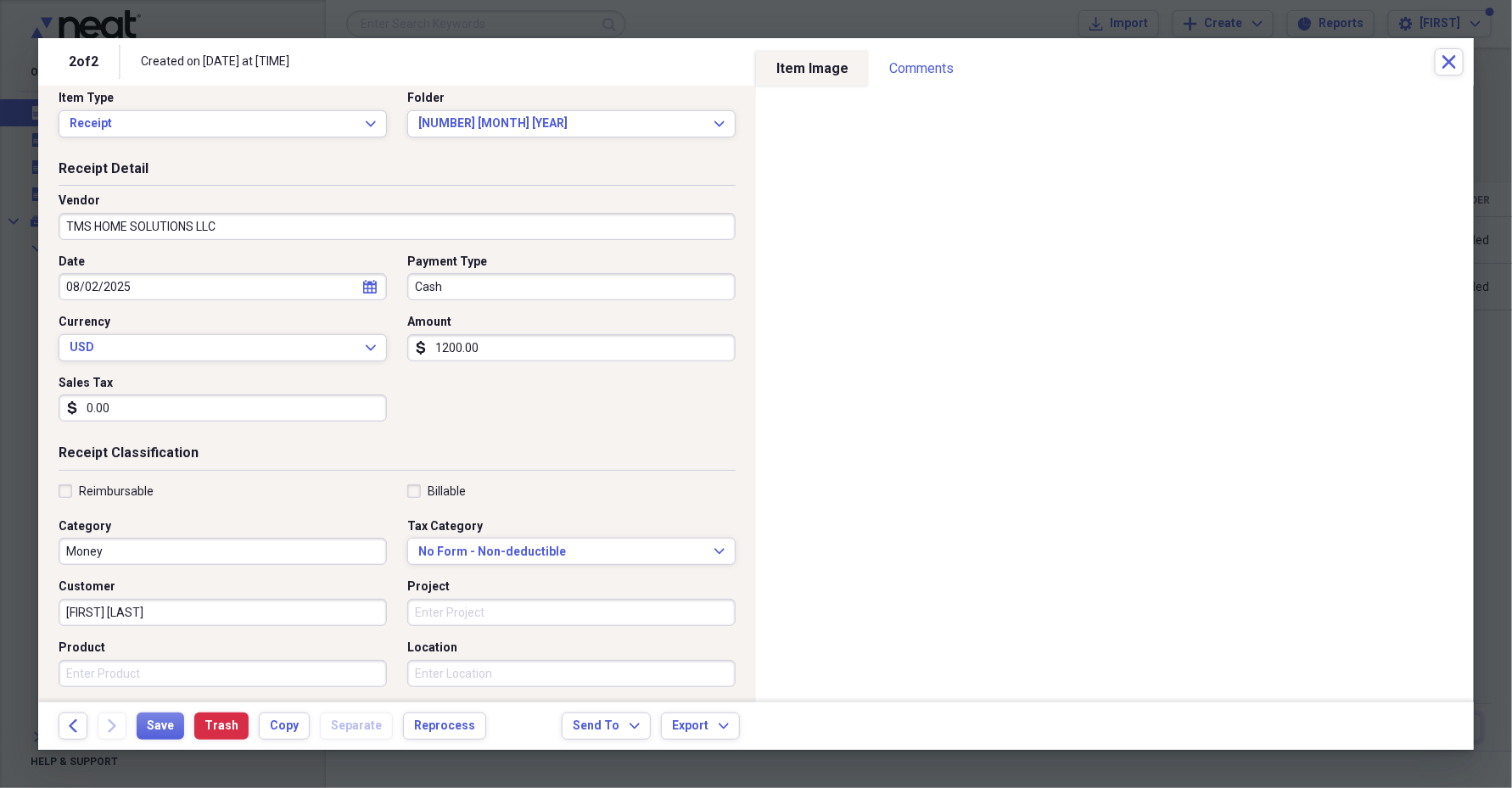 scroll, scrollTop: 0, scrollLeft: 0, axis: both 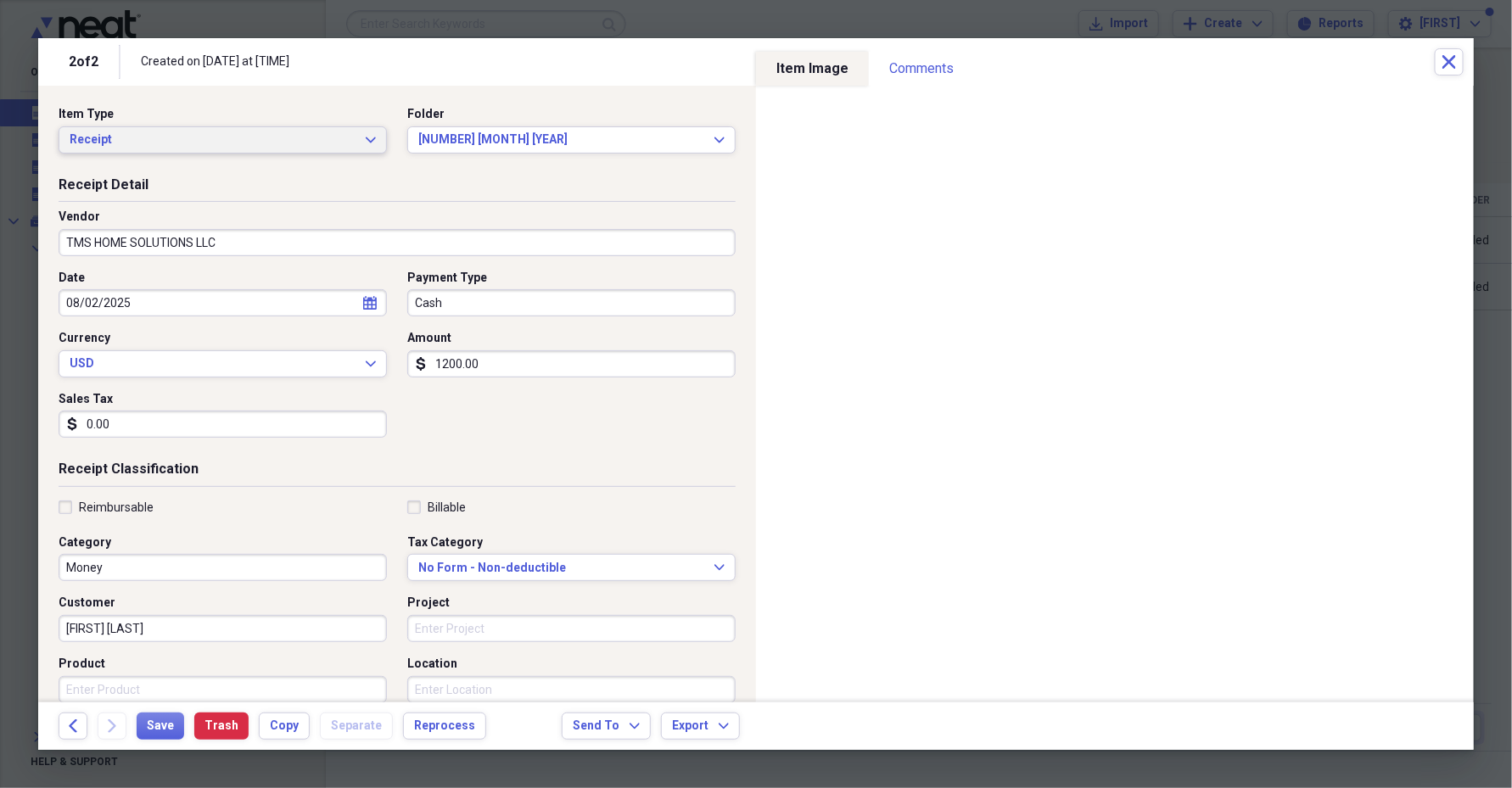 click on "Receipt Expand" at bounding box center [222, 140] 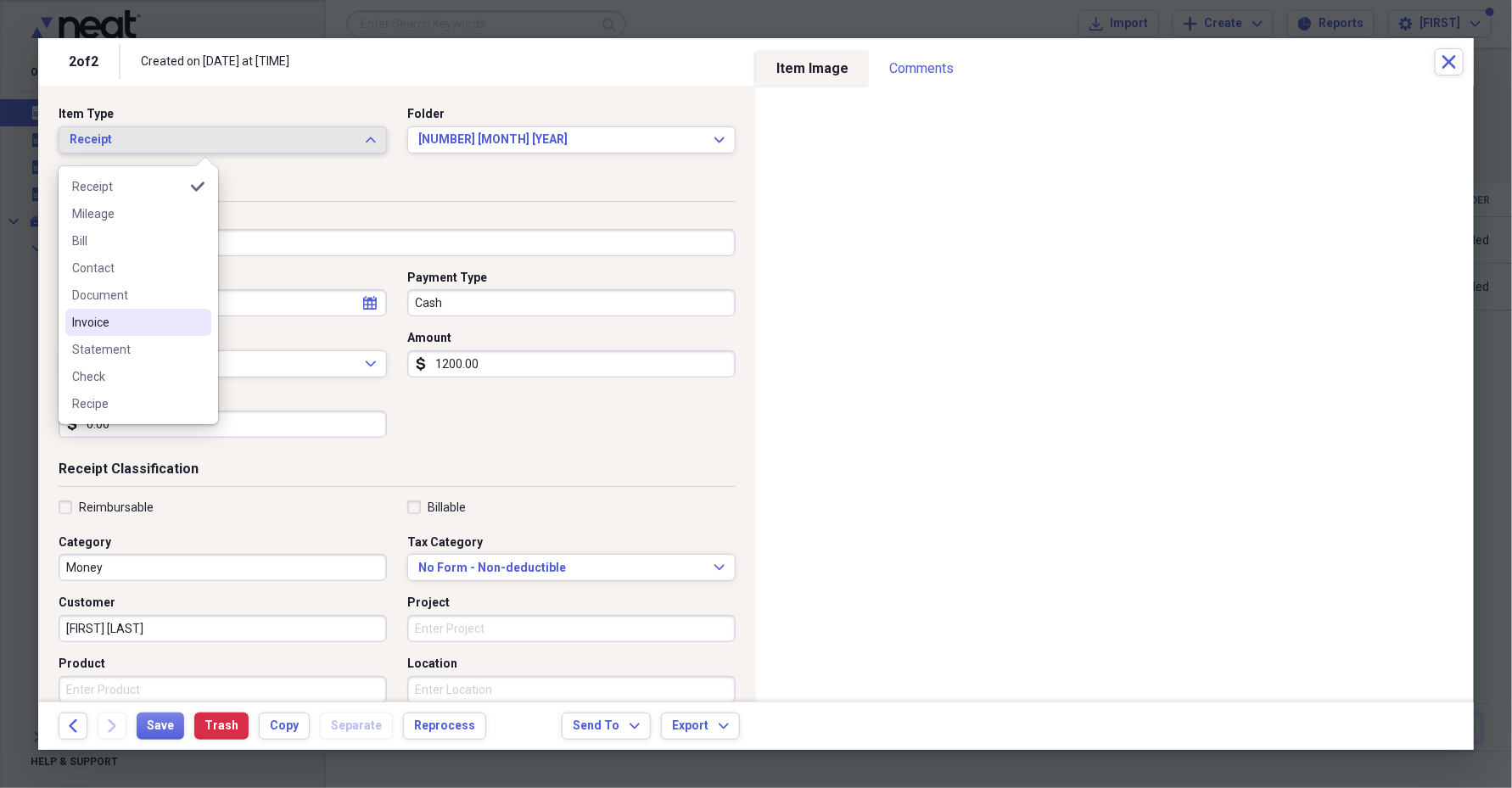 click on "Invoice" at bounding box center (128, 322) 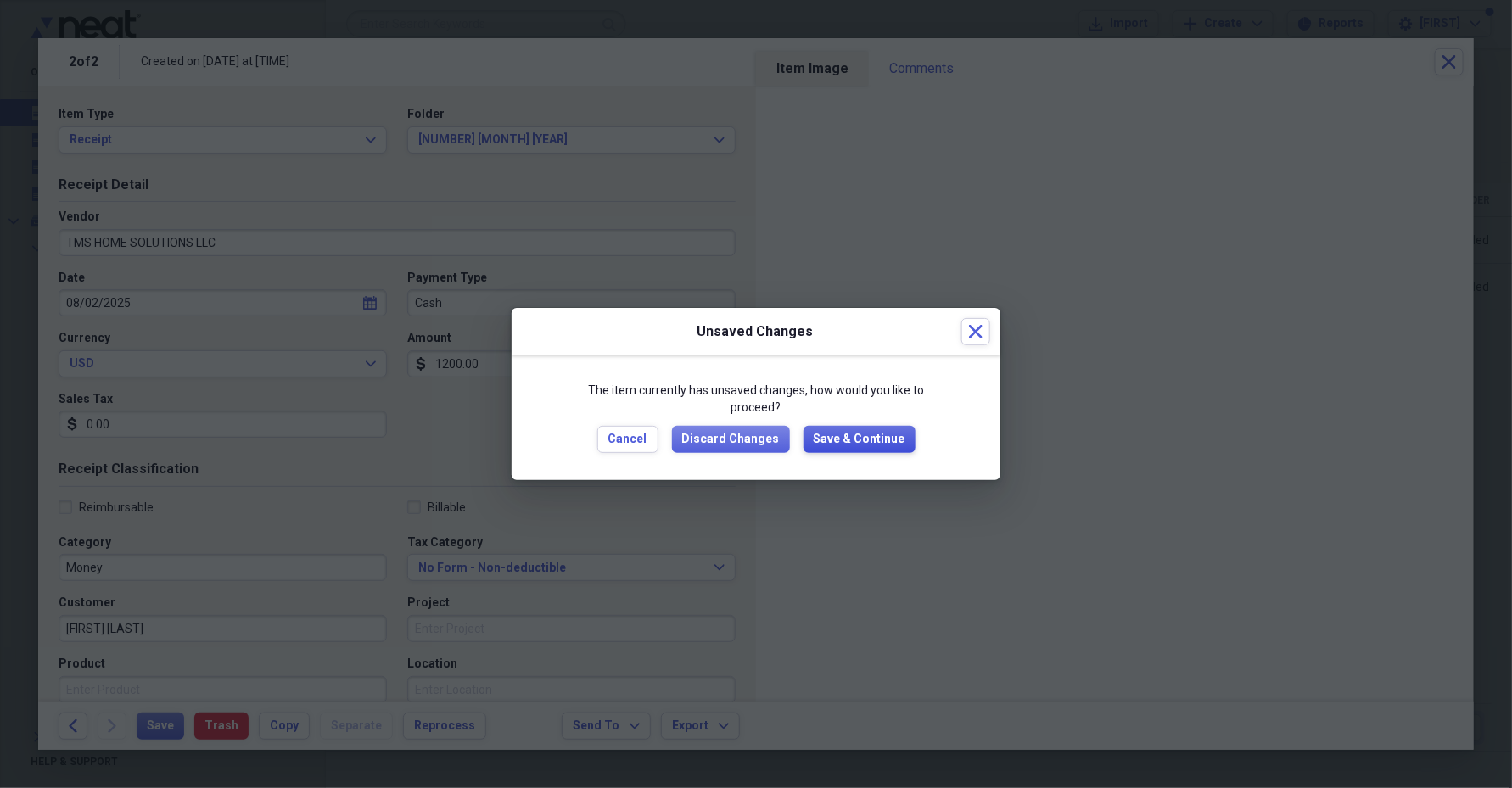 click on "Save & Continue" at bounding box center [860, 439] 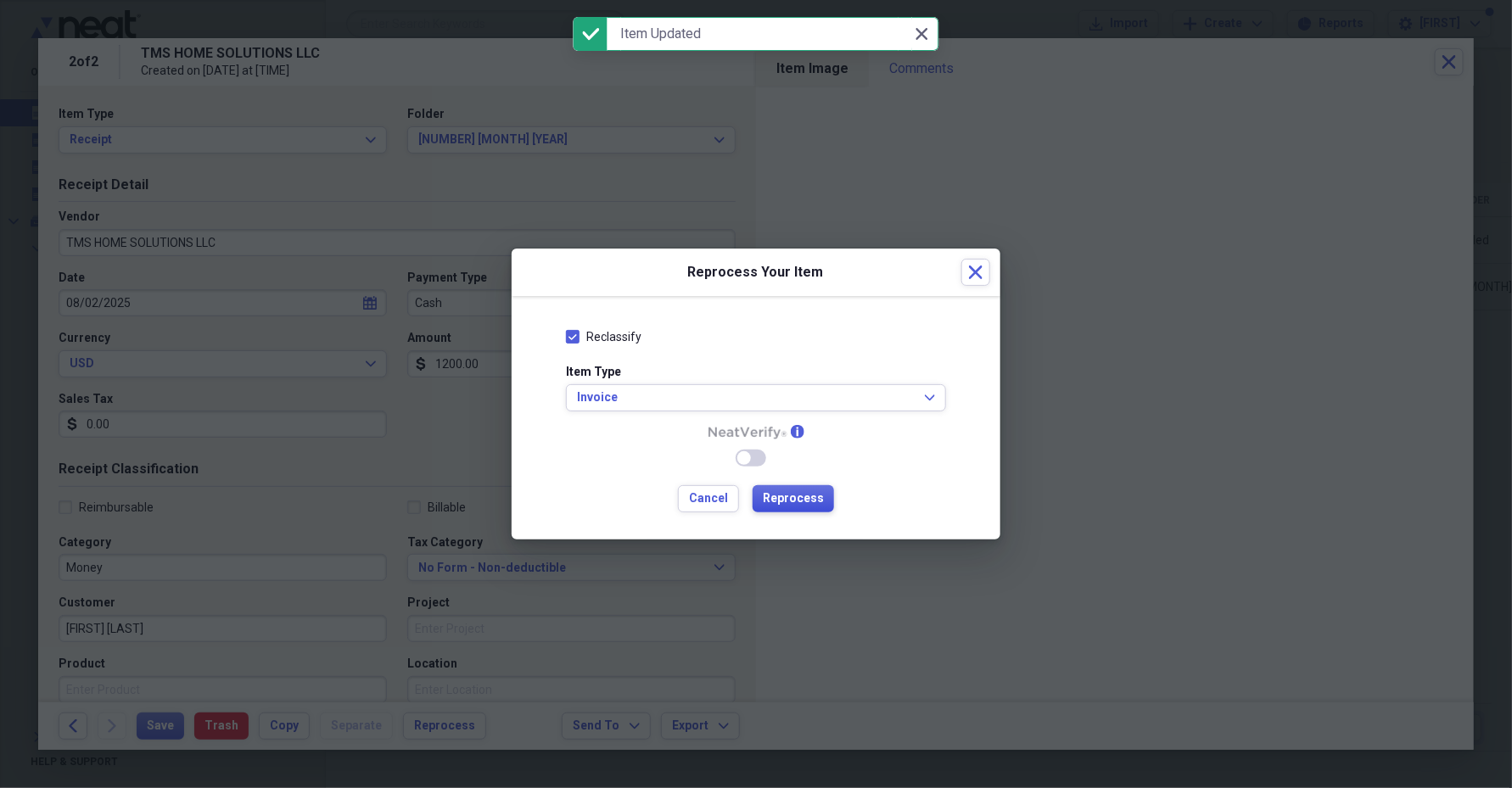 click on "Reprocess" at bounding box center [793, 499] 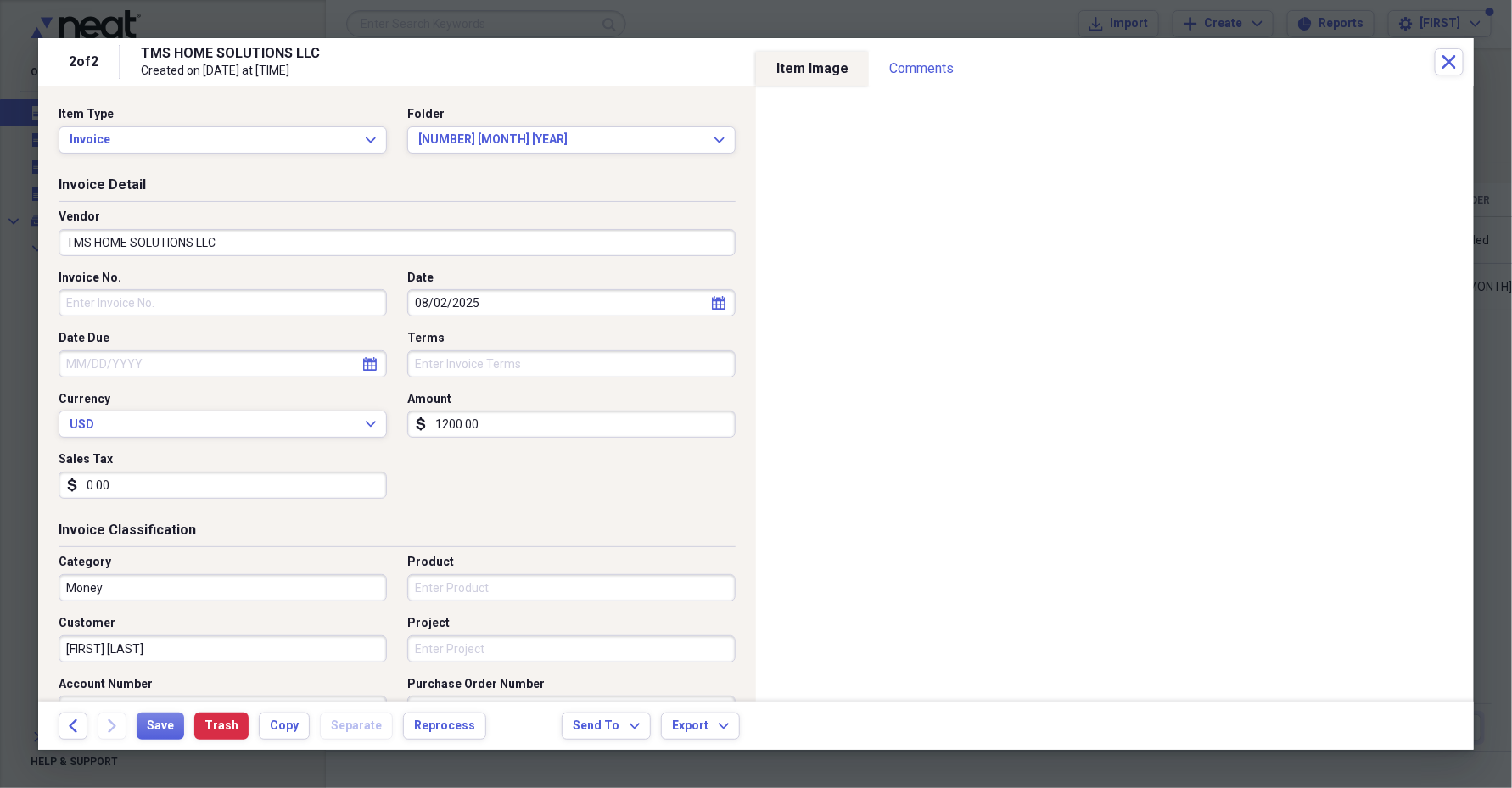 click on "Terms" at bounding box center [571, 364] 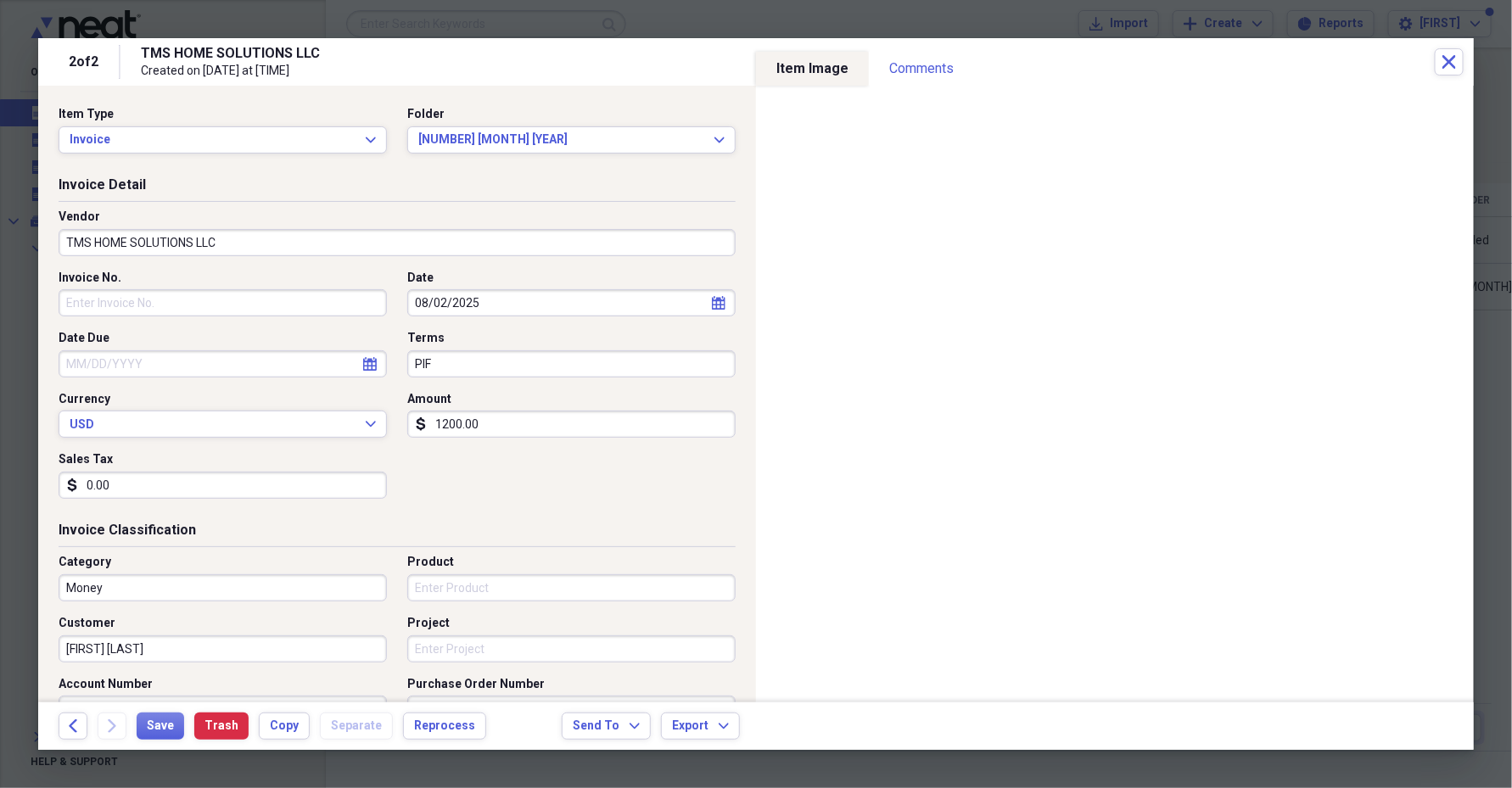 click on "calendar" 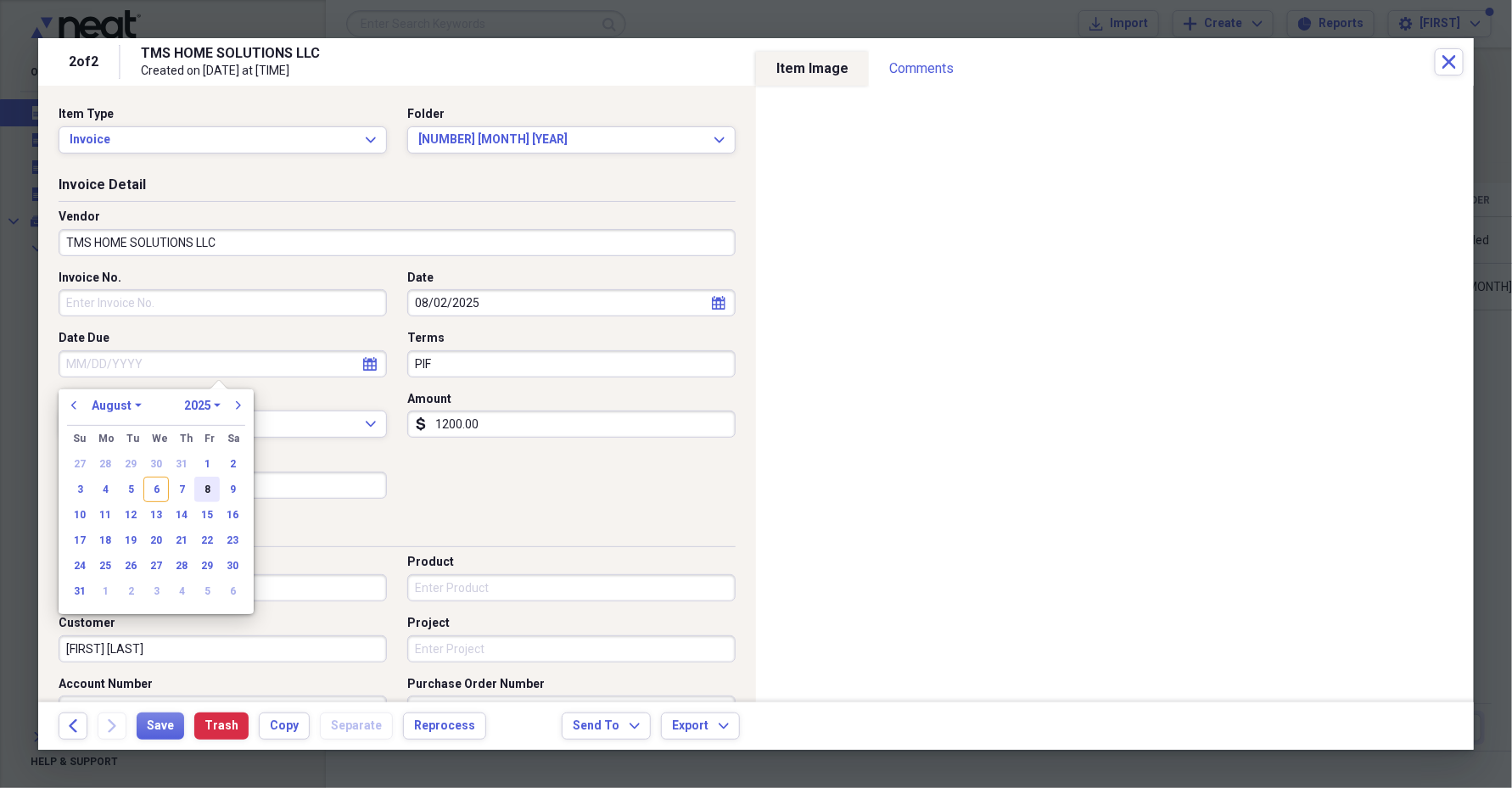 click on "8" at bounding box center [207, 489] 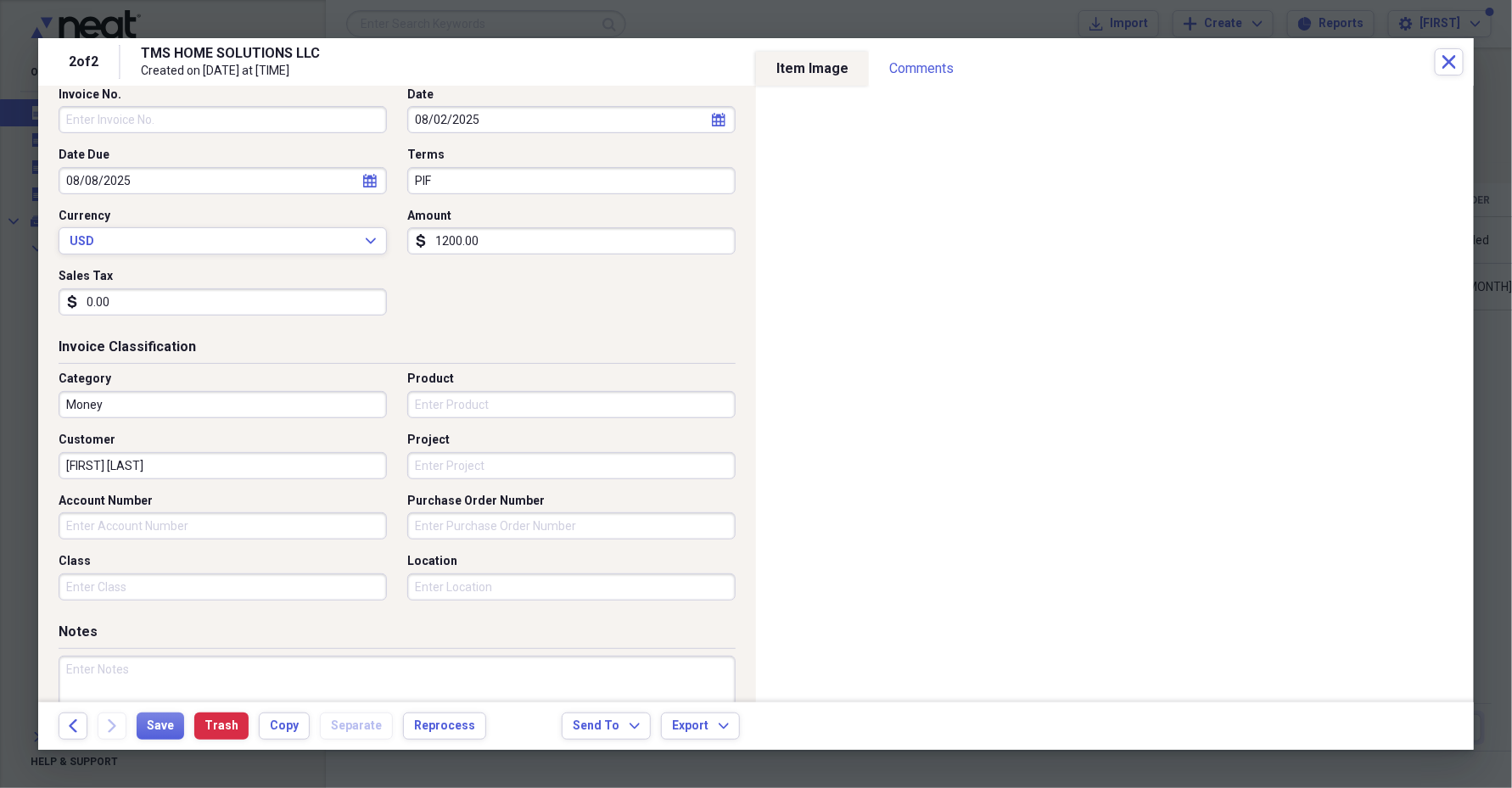 scroll, scrollTop: 211, scrollLeft: 0, axis: vertical 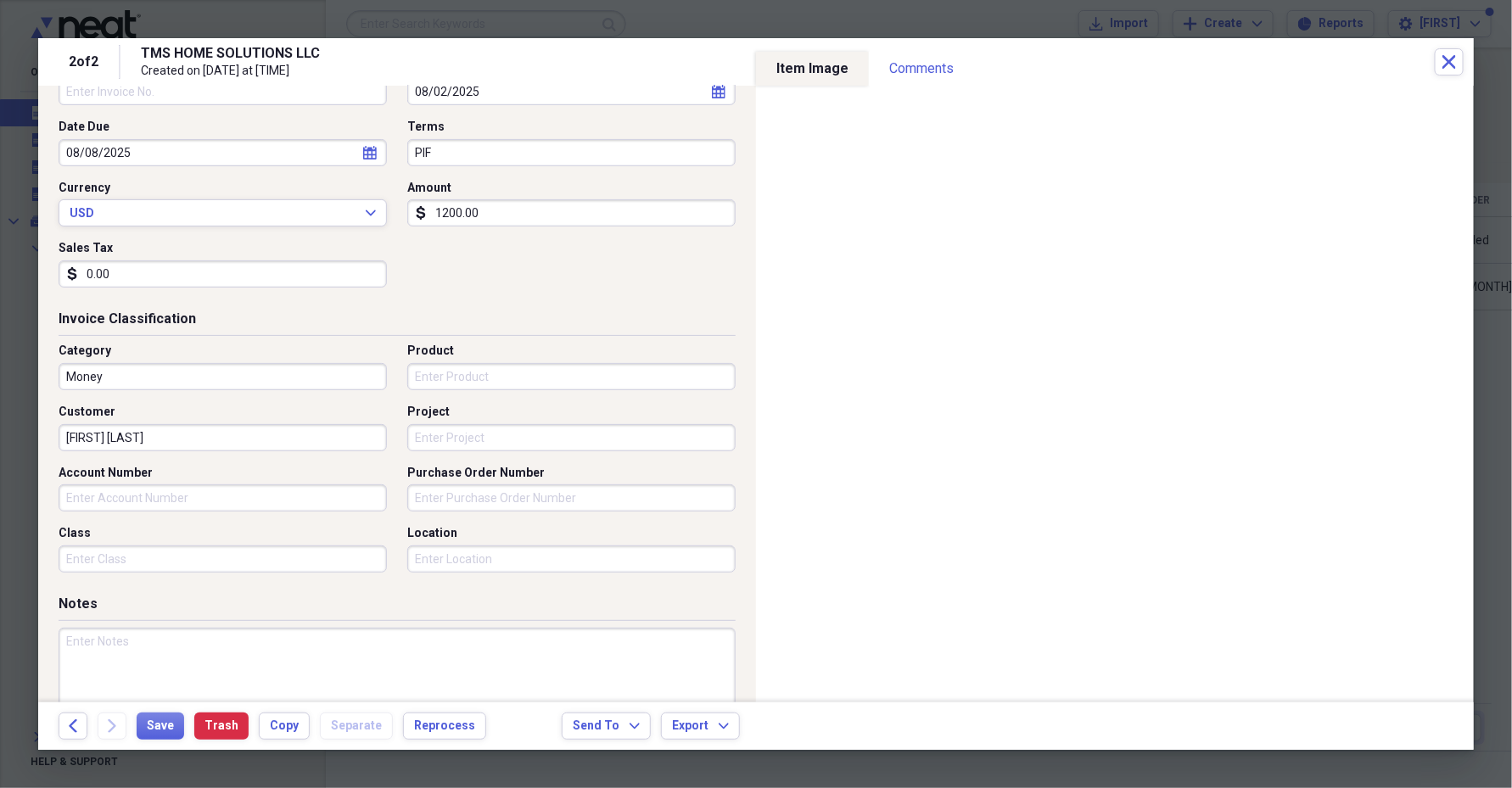 click on "Product" at bounding box center (571, 377) 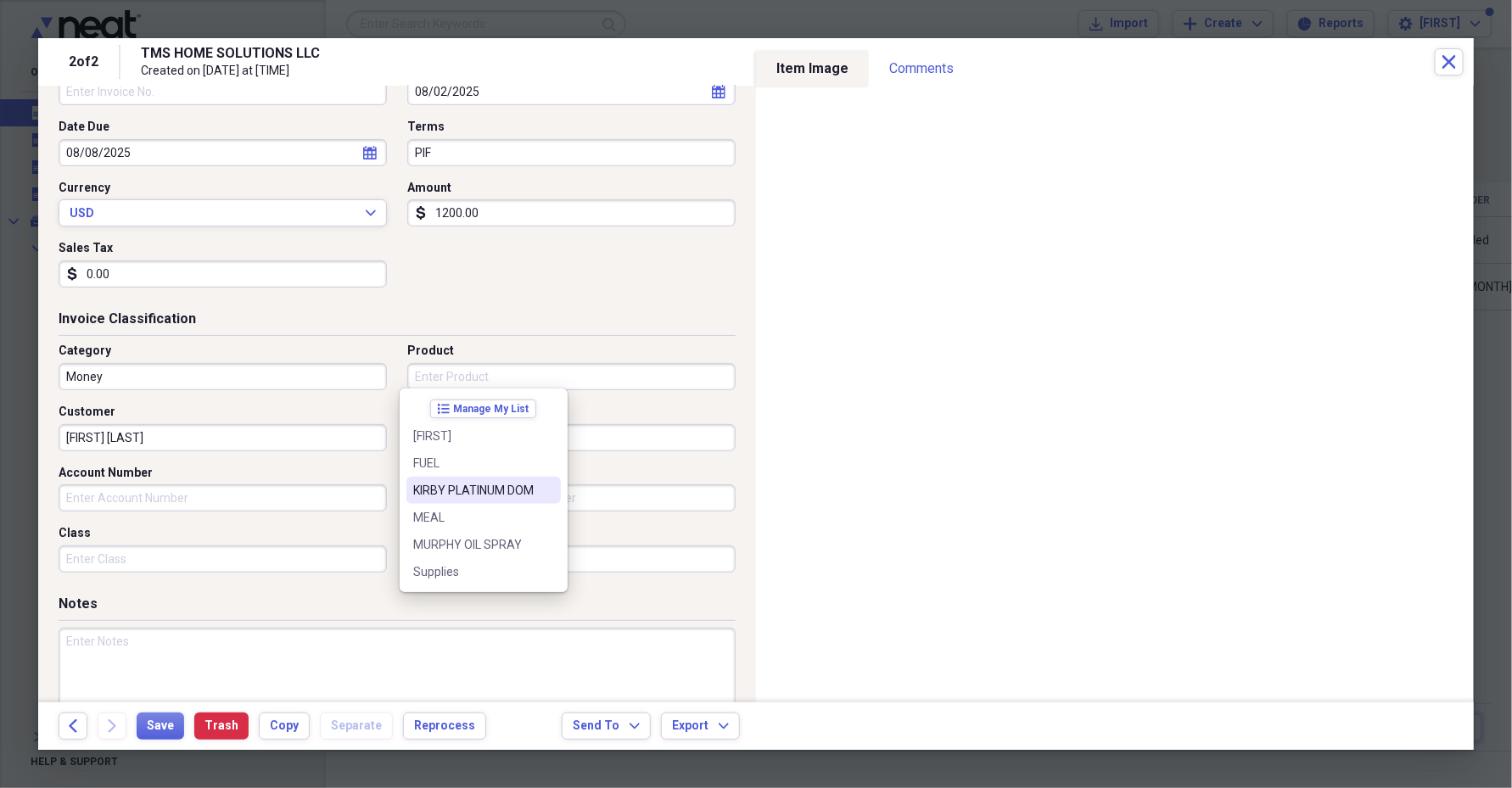 click on "KIRBY PLATINUM DOM" at bounding box center (473, 490) 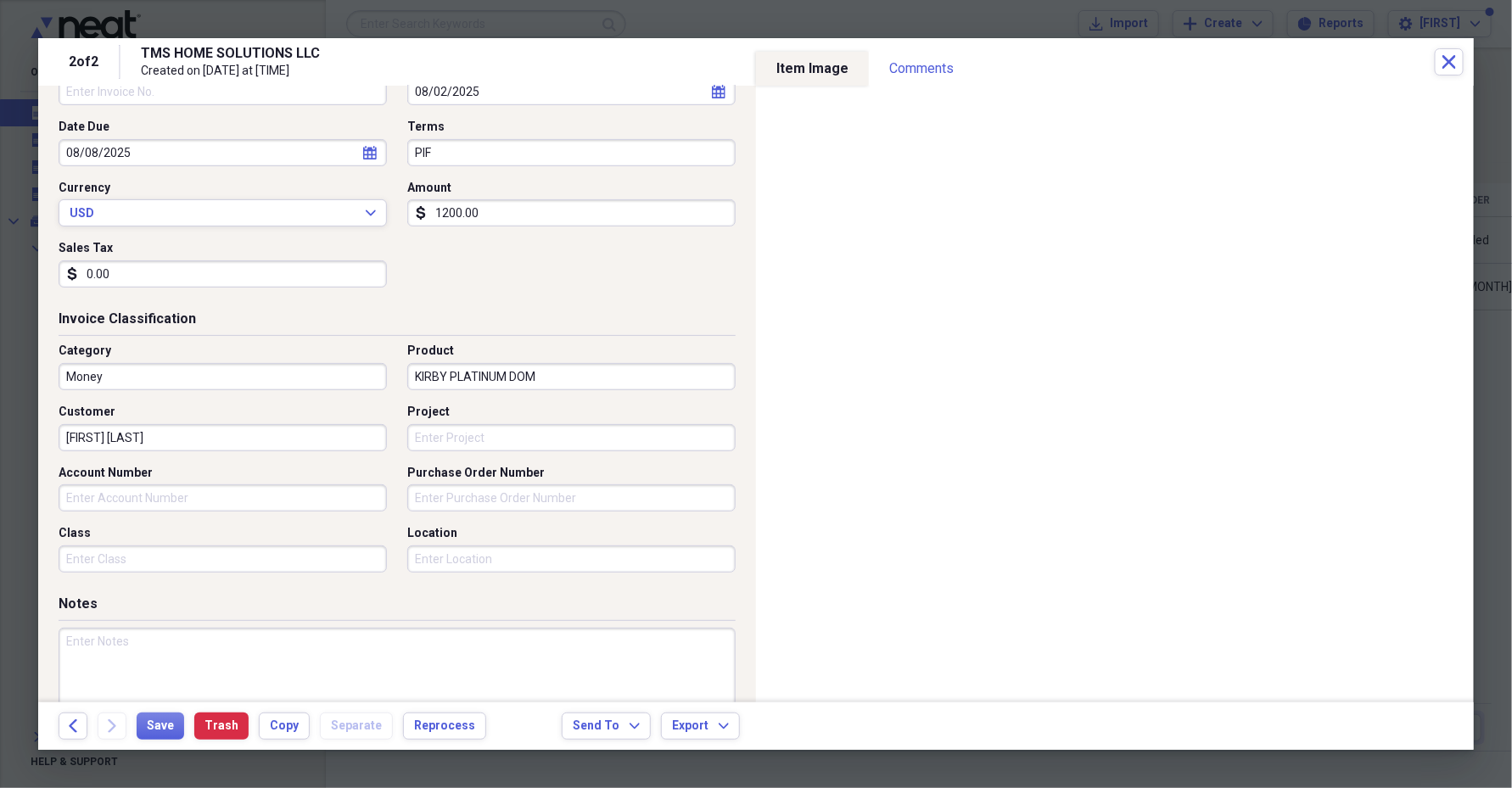 click on "Project" at bounding box center [571, 438] 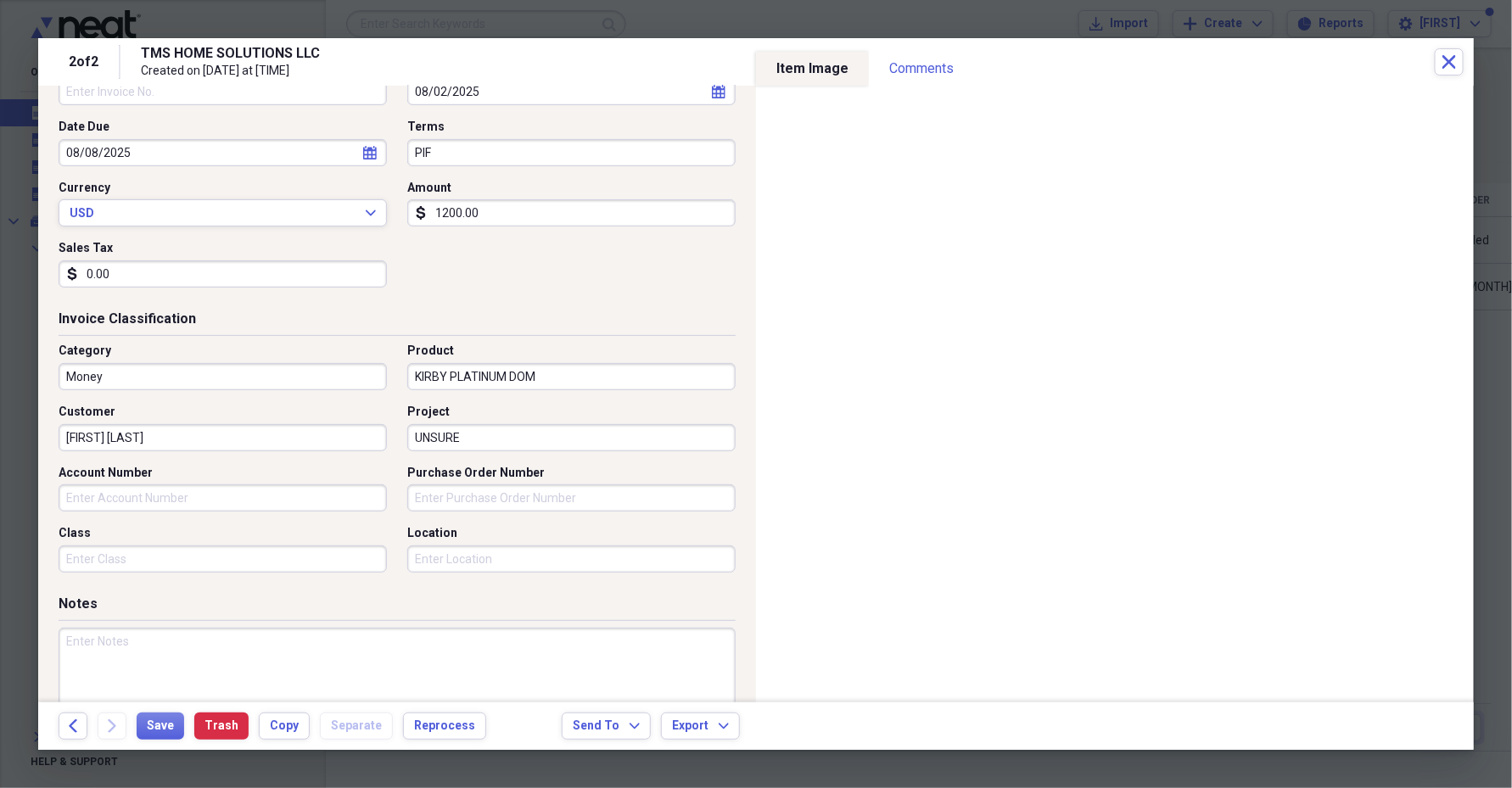 click on "Account Number" at bounding box center (222, 498) 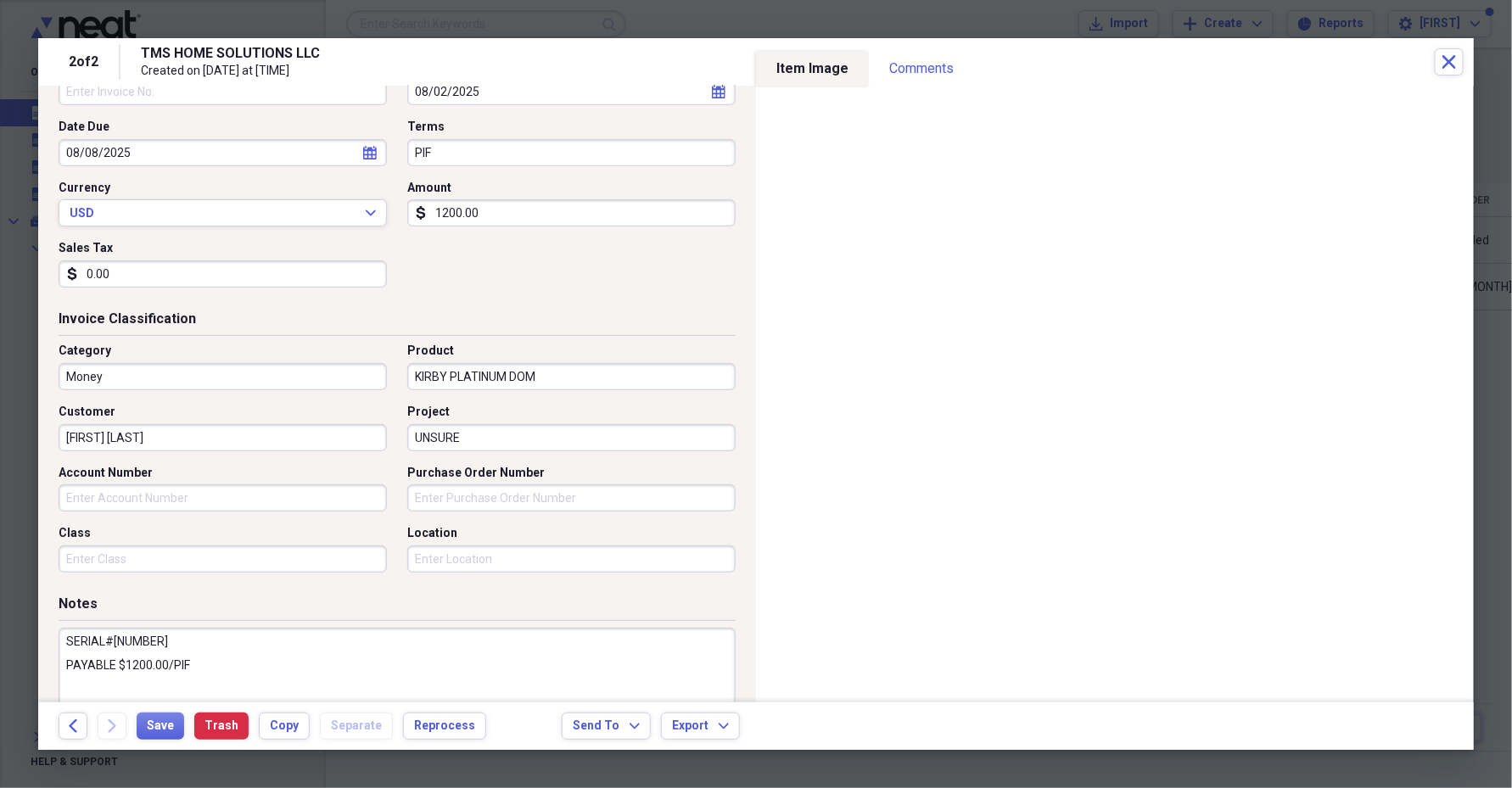 click on "[FIRST] [LAST]" at bounding box center [222, 438] 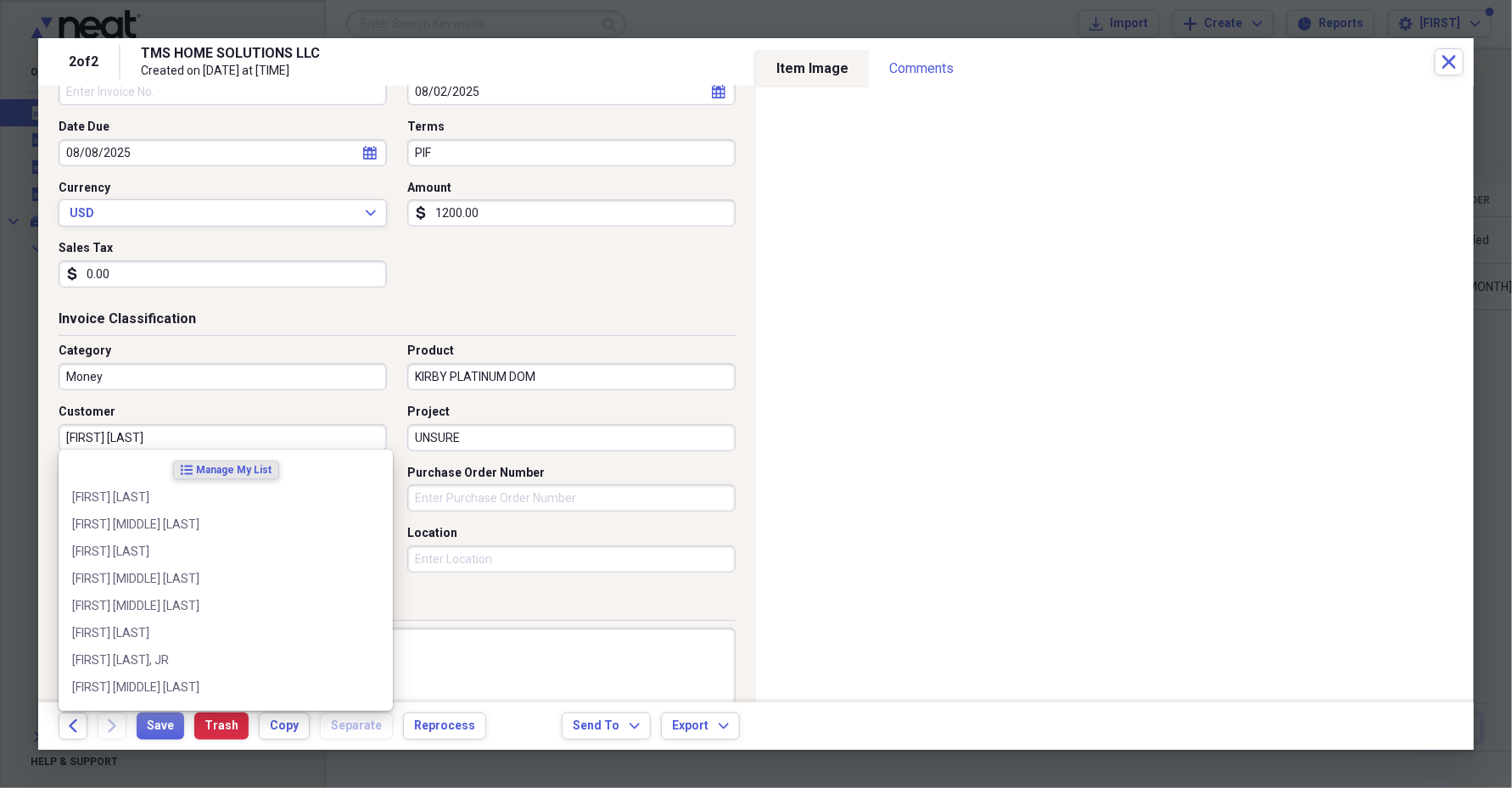 click on "[FIRST] [LAST]" at bounding box center (222, 438) 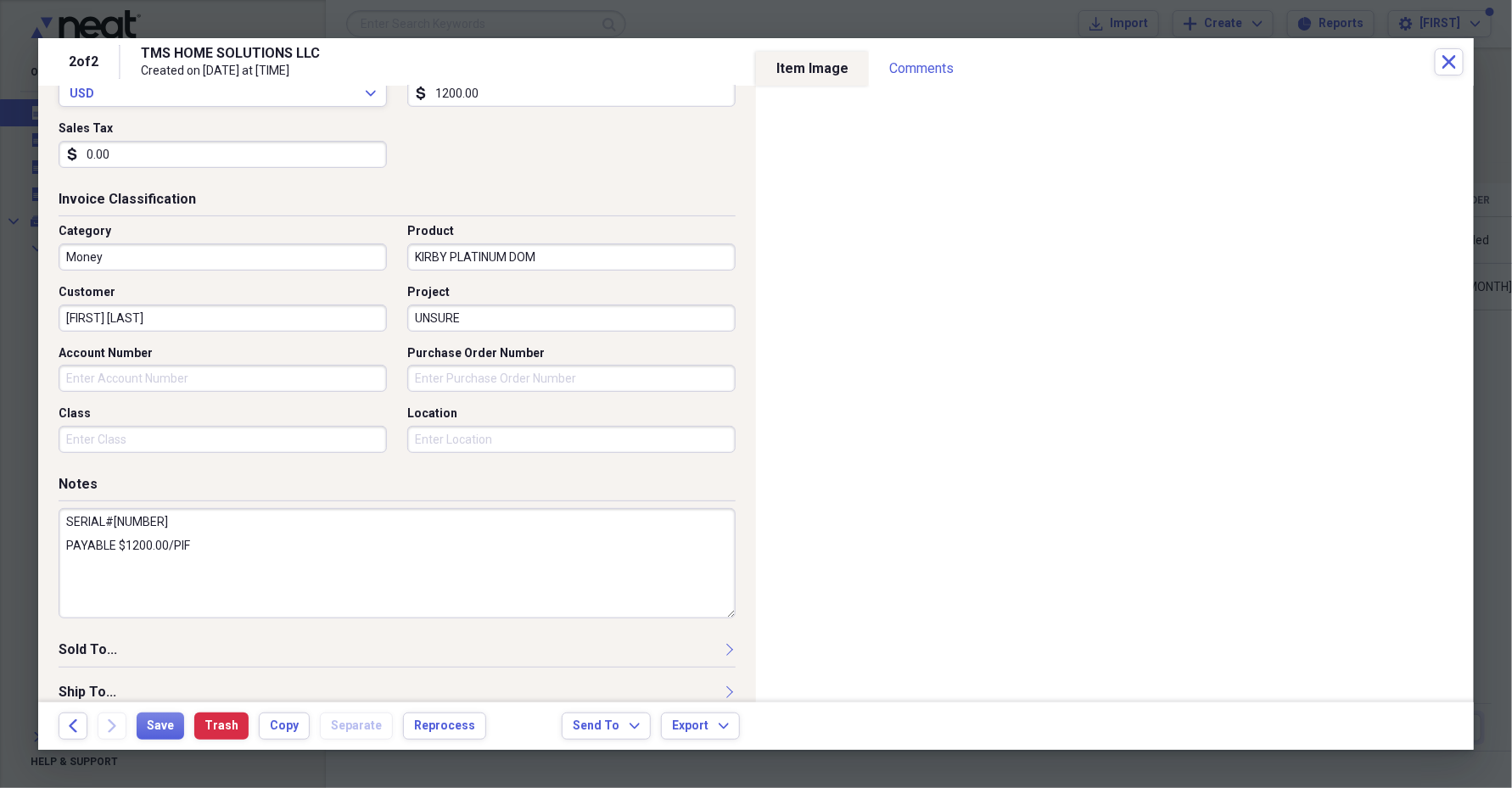 scroll, scrollTop: 393, scrollLeft: 0, axis: vertical 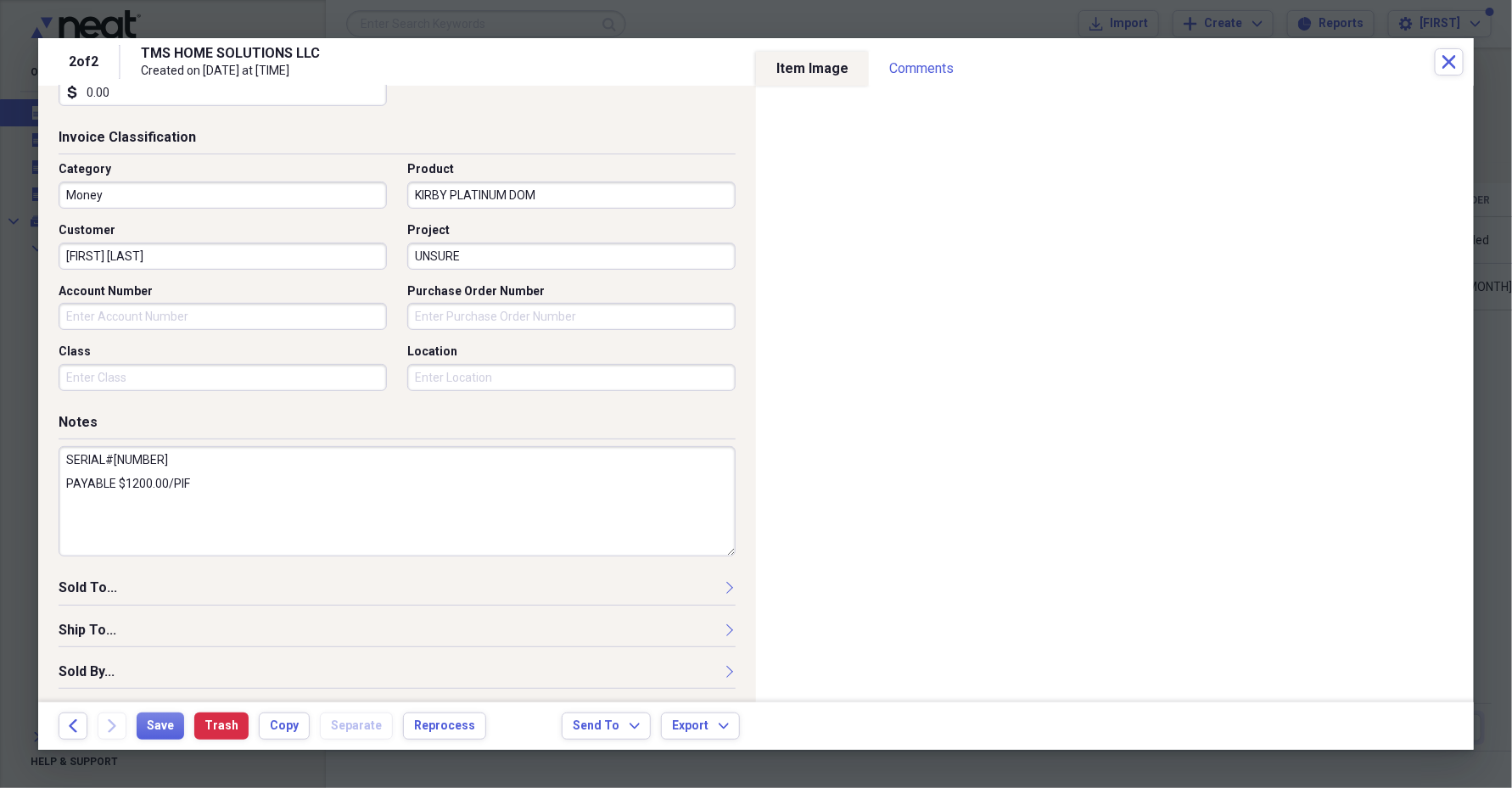 click on "Sold To..." at bounding box center (397, 591) 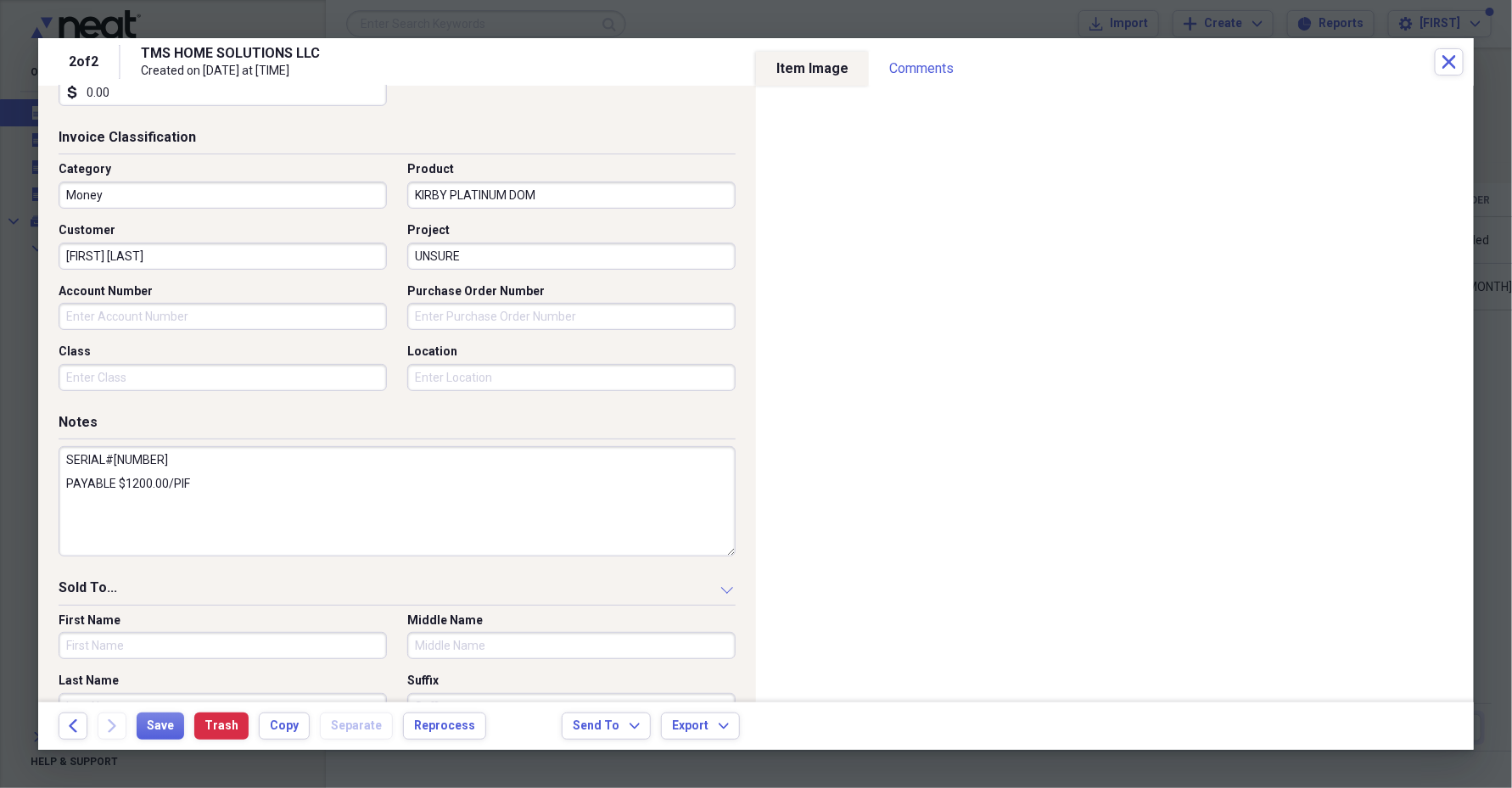 click on "First Name" at bounding box center [222, 645] 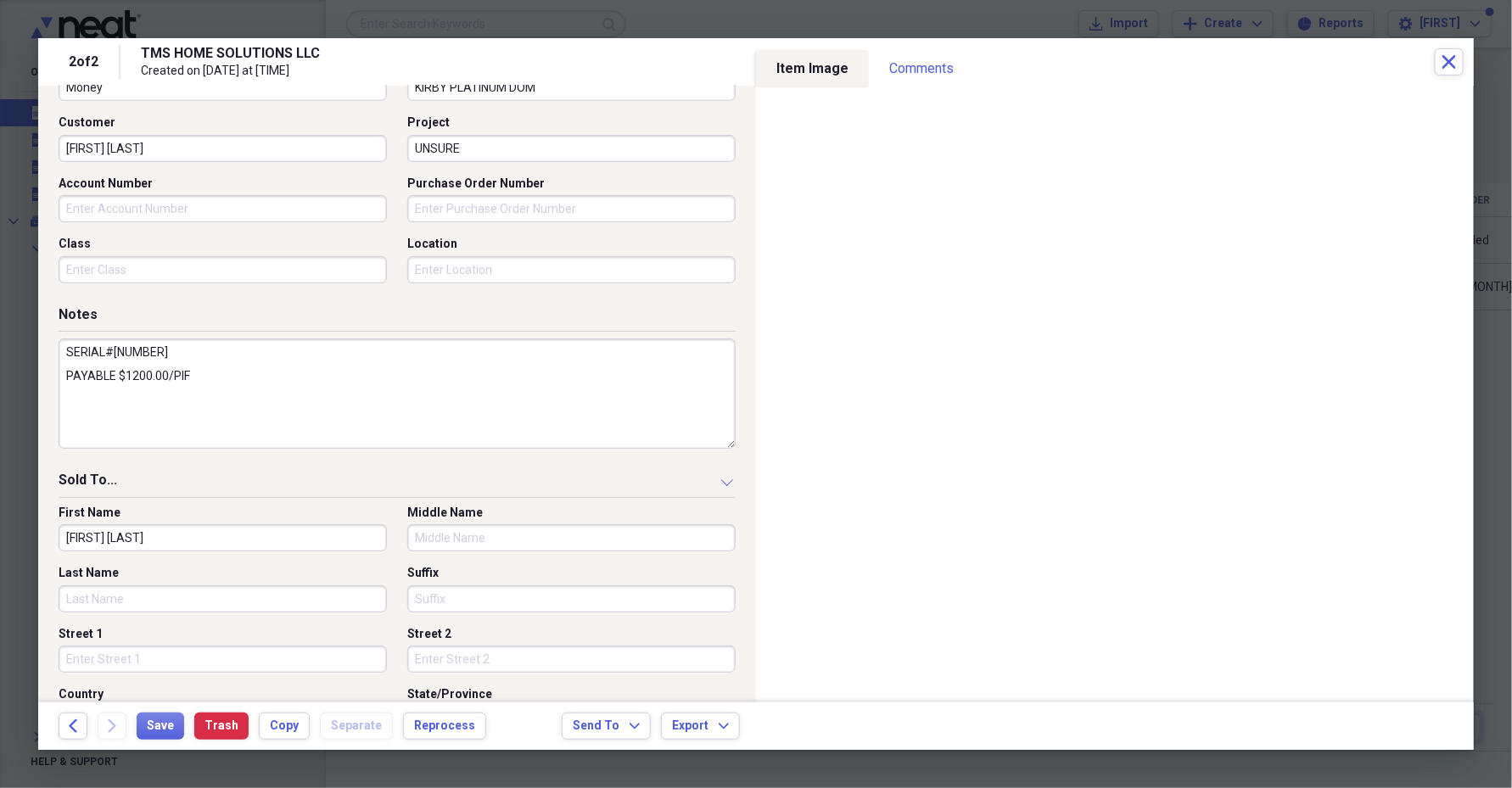scroll, scrollTop: 605, scrollLeft: 0, axis: vertical 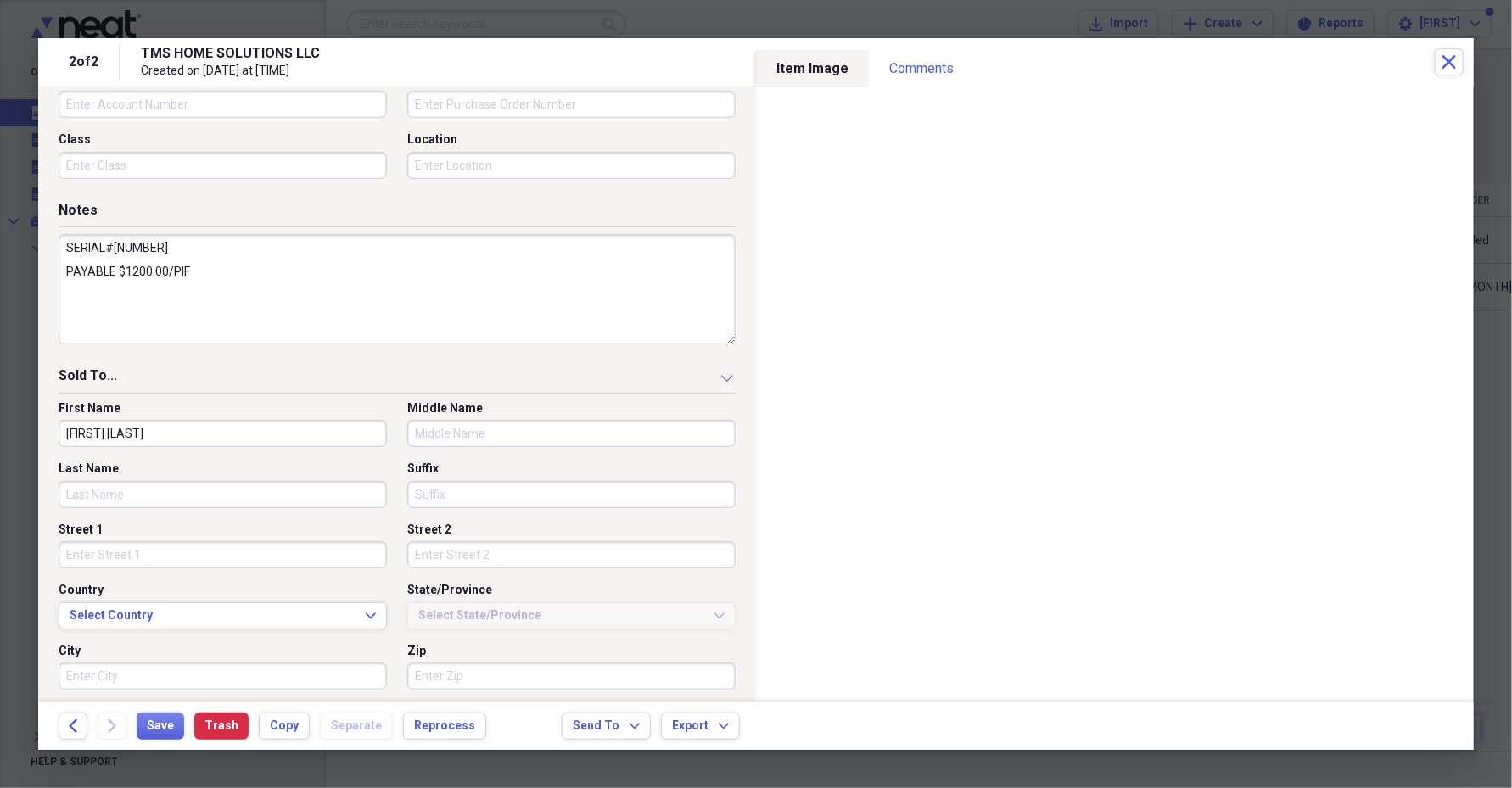 click on "Last Name" at bounding box center (222, 495) 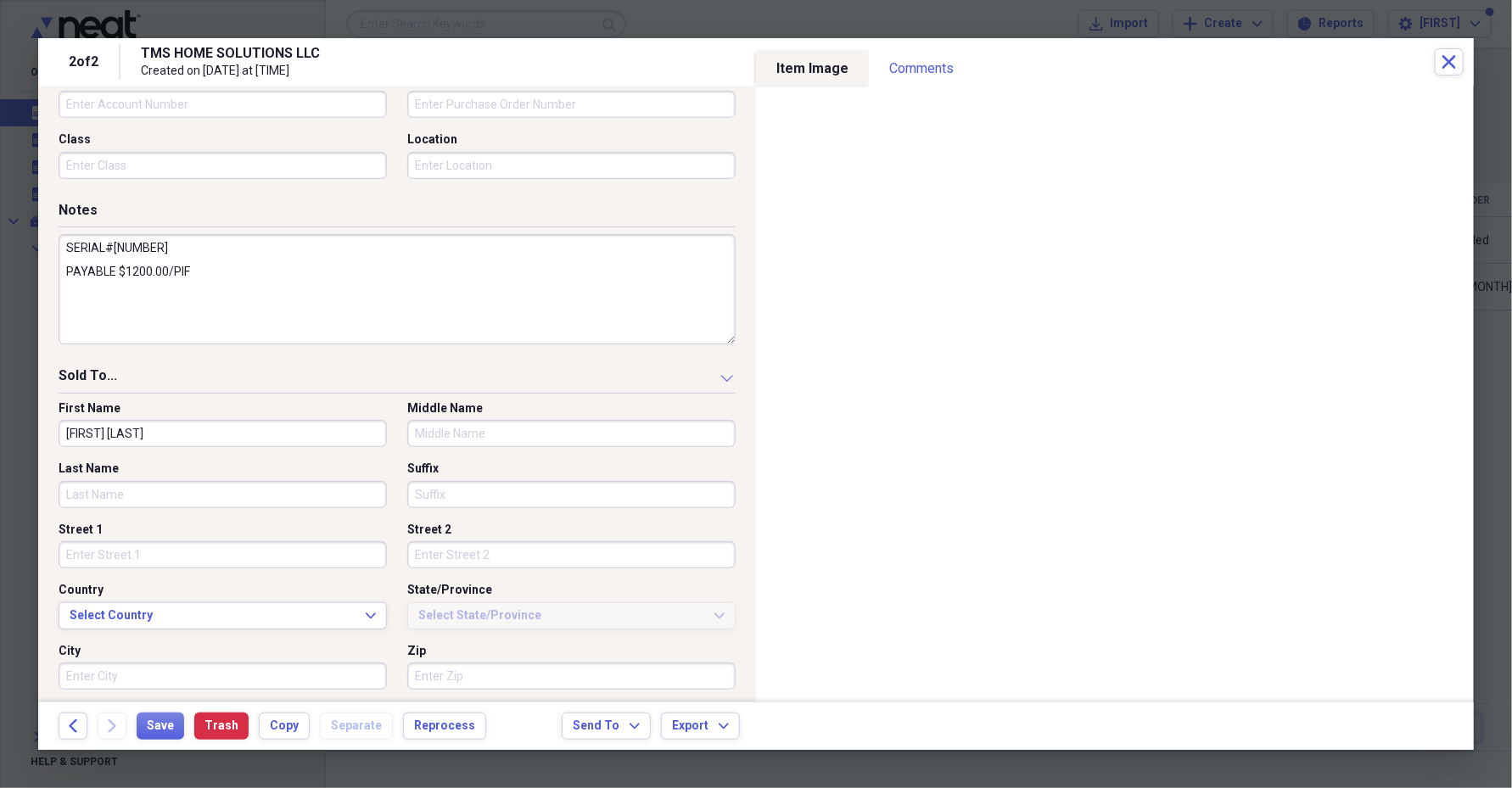 paste on "[FIRST] [LAST]" 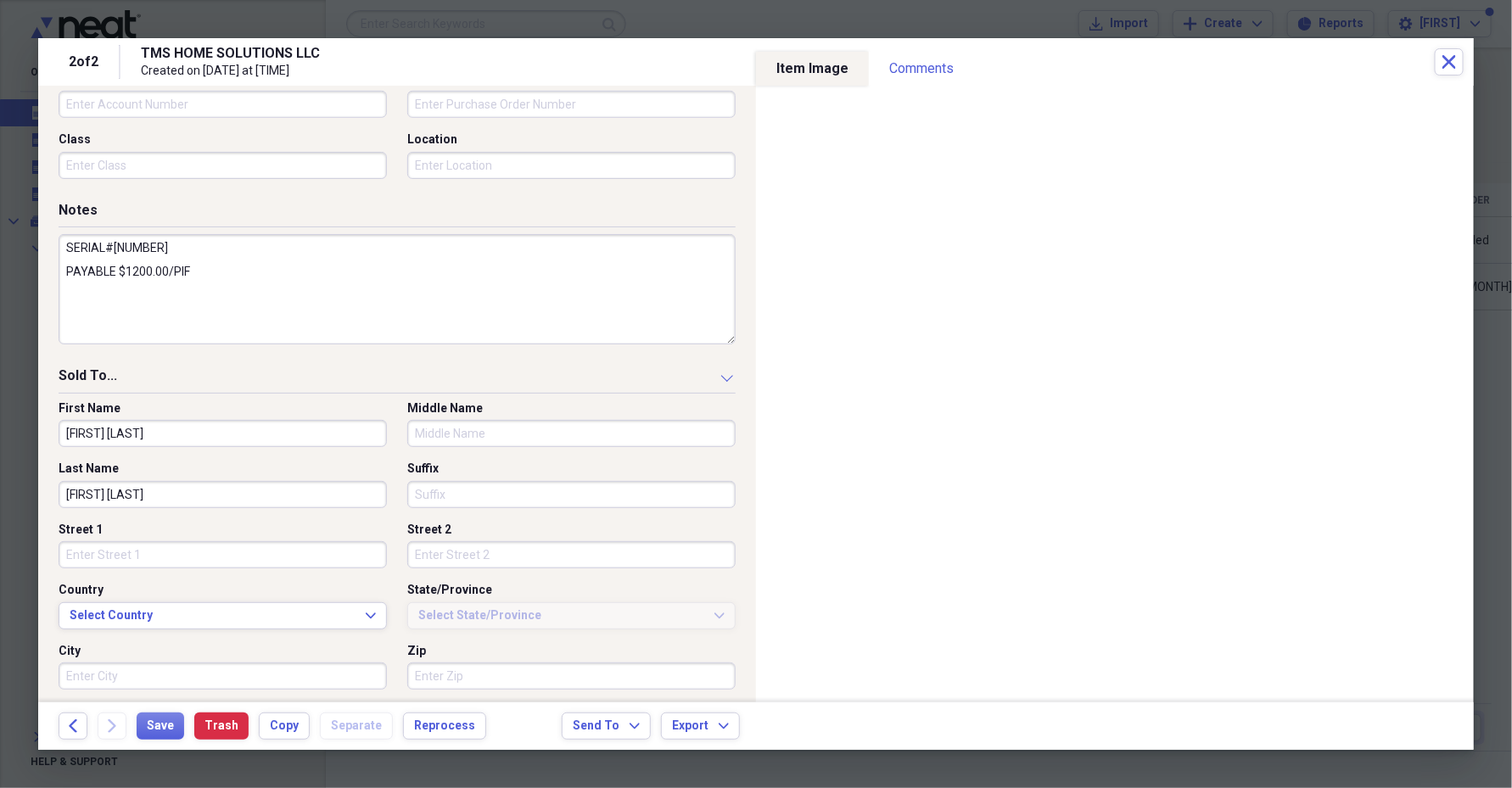 drag, startPoint x: 119, startPoint y: 433, endPoint x: 204, endPoint y: 431, distance: 85.02 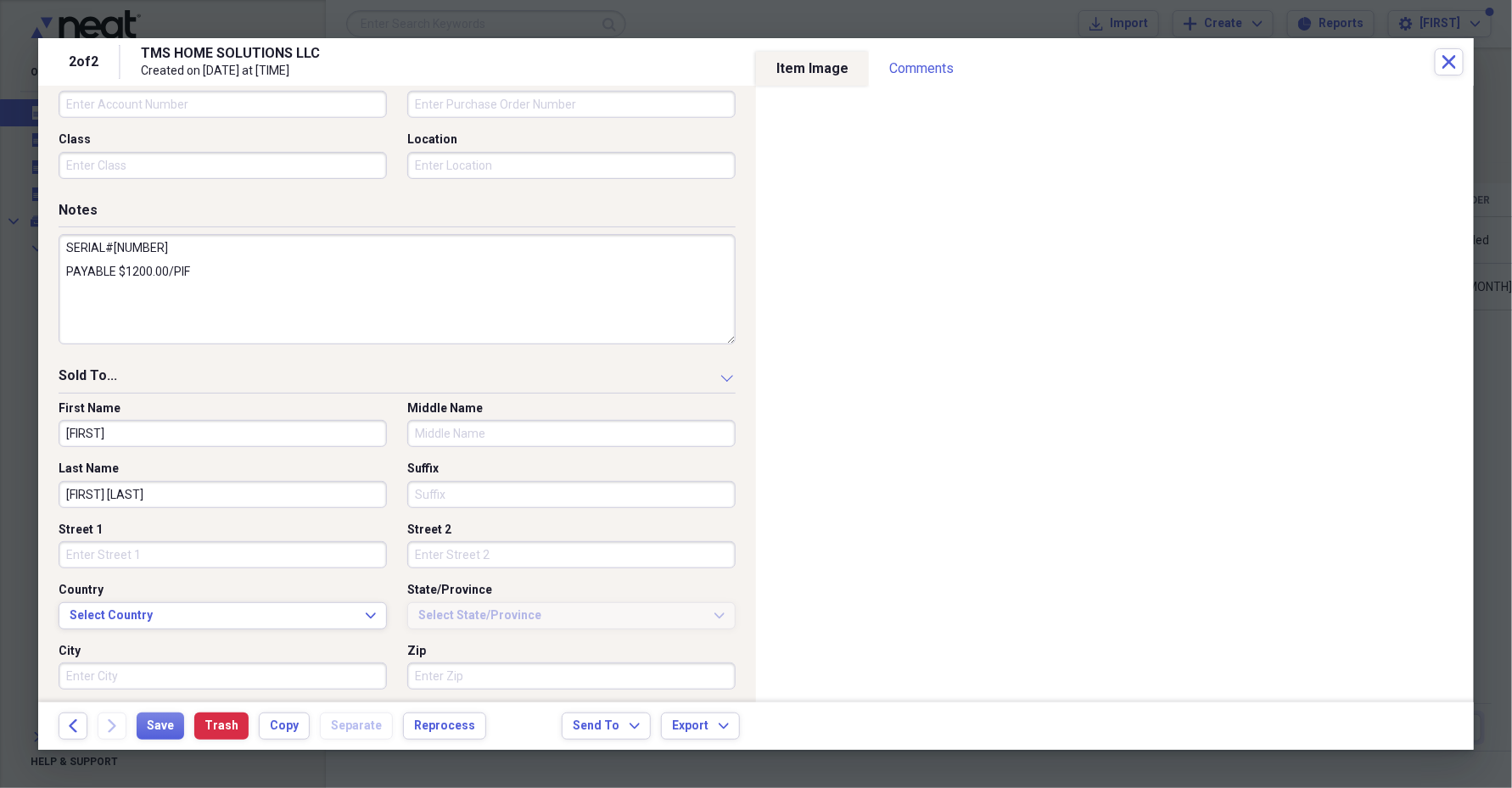 drag, startPoint x: 121, startPoint y: 486, endPoint x: 46, endPoint y: 497, distance: 75.80237 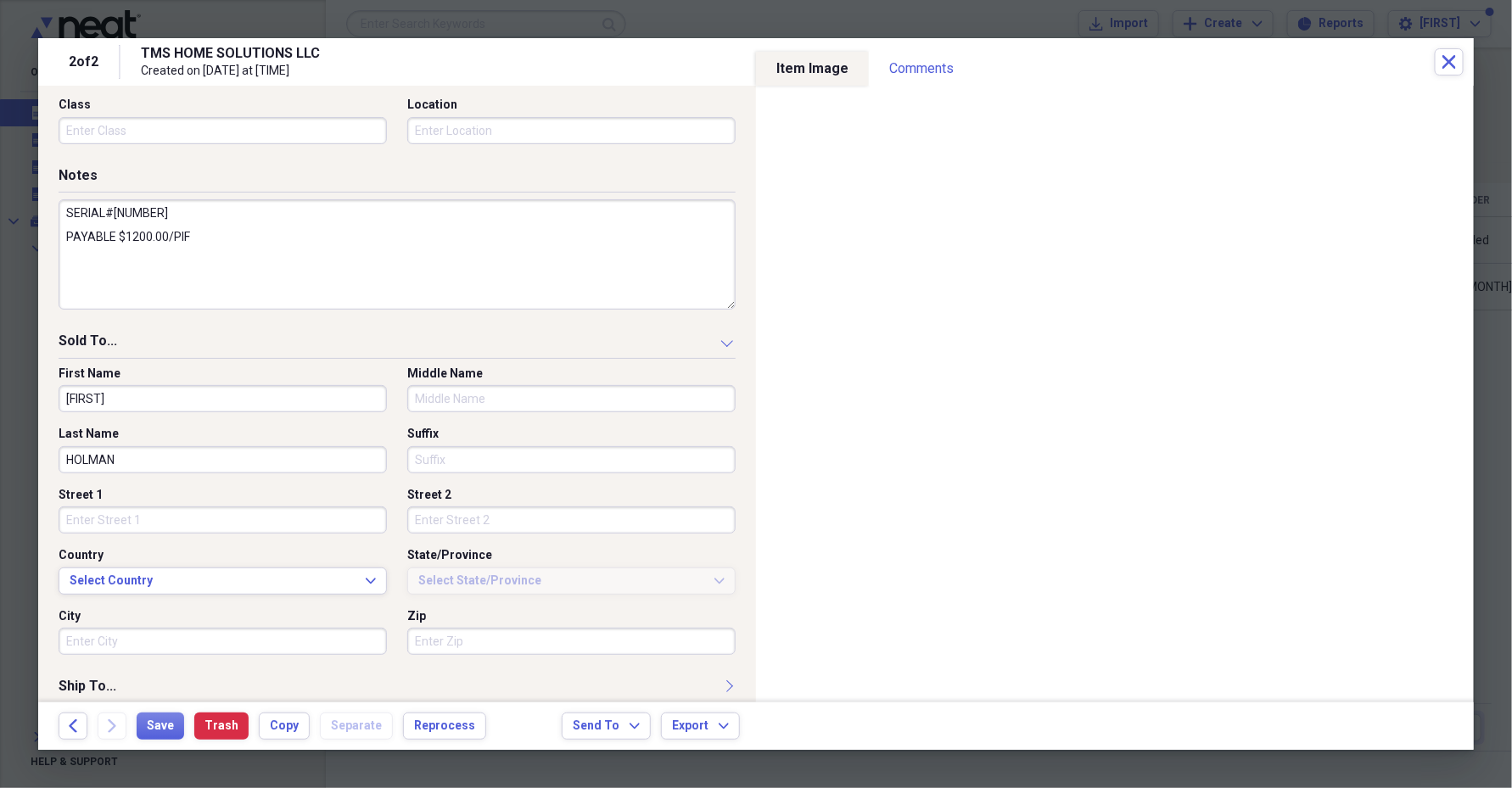 scroll, scrollTop: 696, scrollLeft: 0, axis: vertical 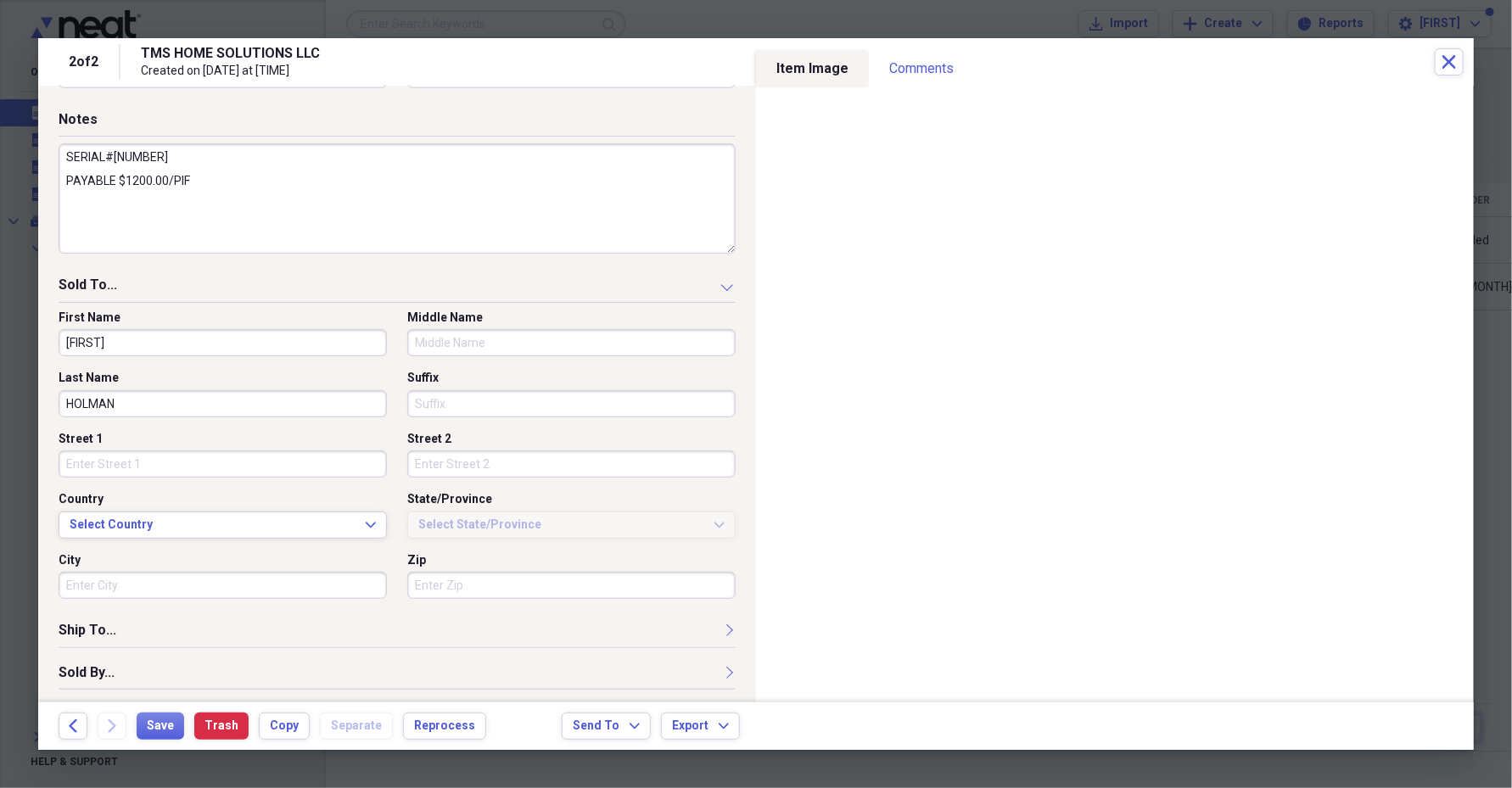 click on "SERIAL#[NUMBER]
PAYABLE $1200.00/PIF" at bounding box center [397, 198] 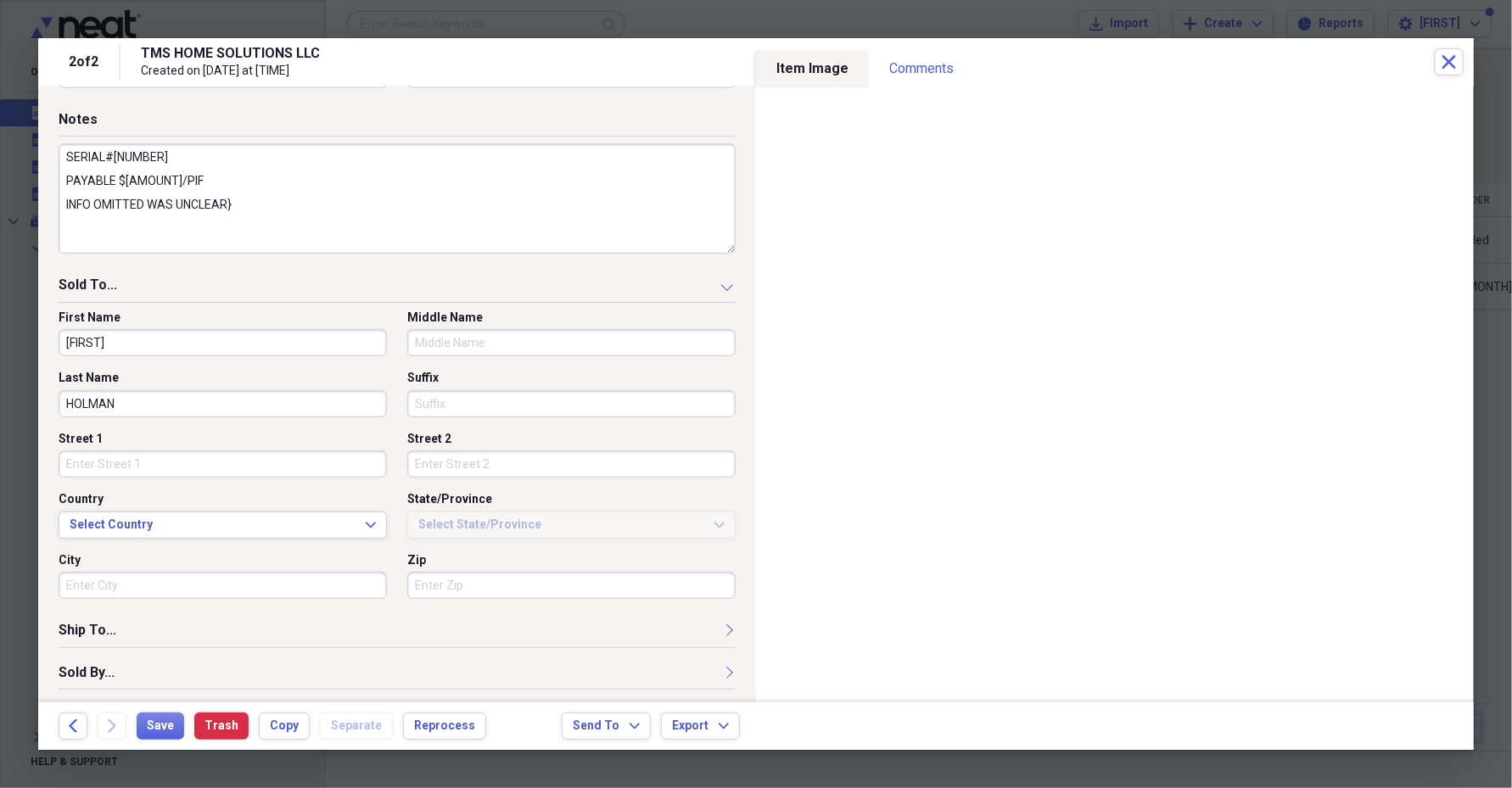 click on "SERIAL#[NUMBER]
PAYABLE $[AMOUNT]/PIF
INFO OMITTED WAS UNCLEAR}" at bounding box center [397, 198] 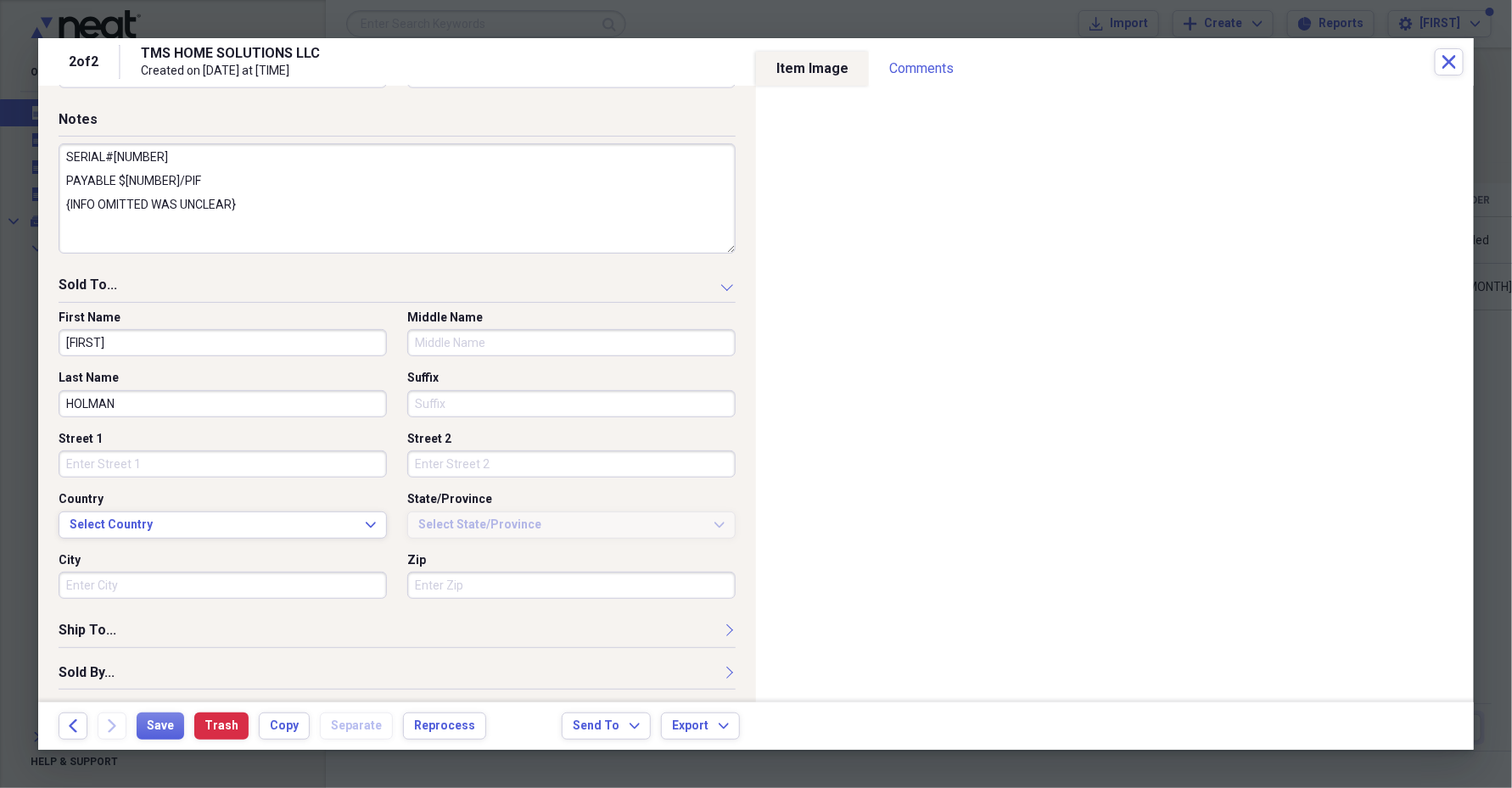 click on "SERIAL#[NUMBER]
PAYABLE $[NUMBER]/PIF
{INFO OMITTED WAS UNCLEAR}" at bounding box center (397, 198) 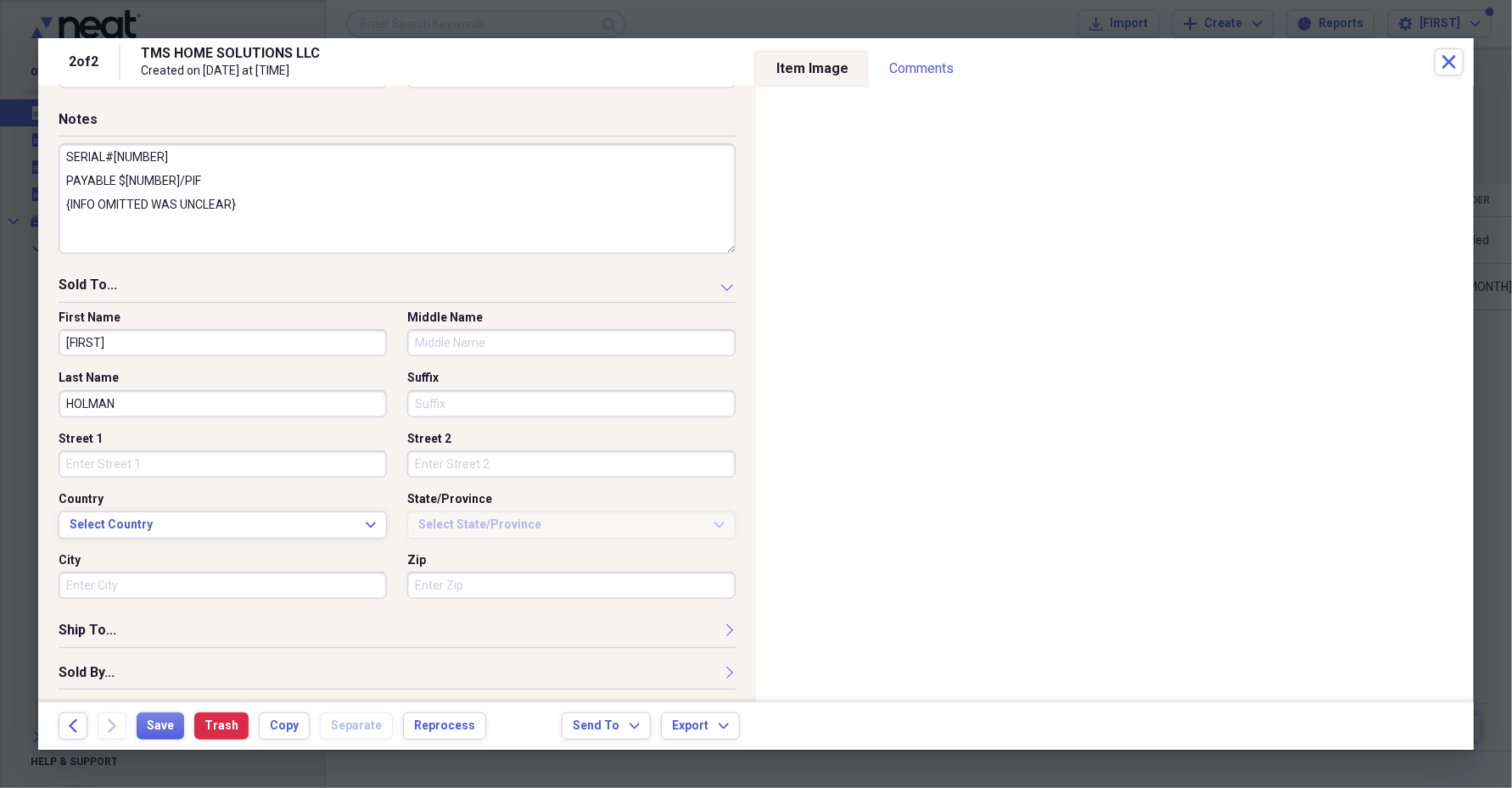 click on "SERIAL#[NUMBER]
PAYABLE $[NUMBER]/PIF
{INFO OMITTED WAS UNCLEAR}" at bounding box center [397, 198] 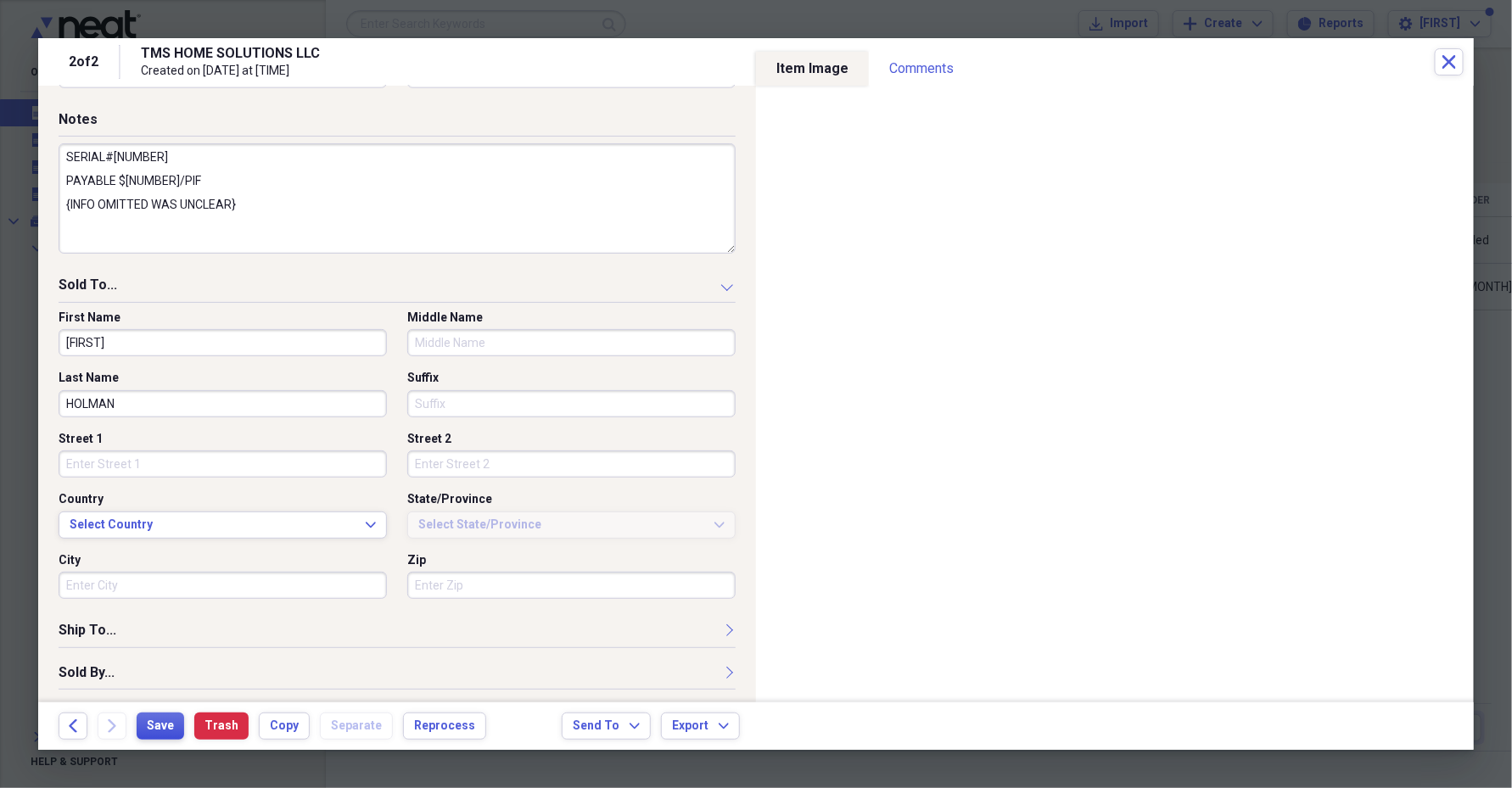 click on "Save" at bounding box center (160, 726) 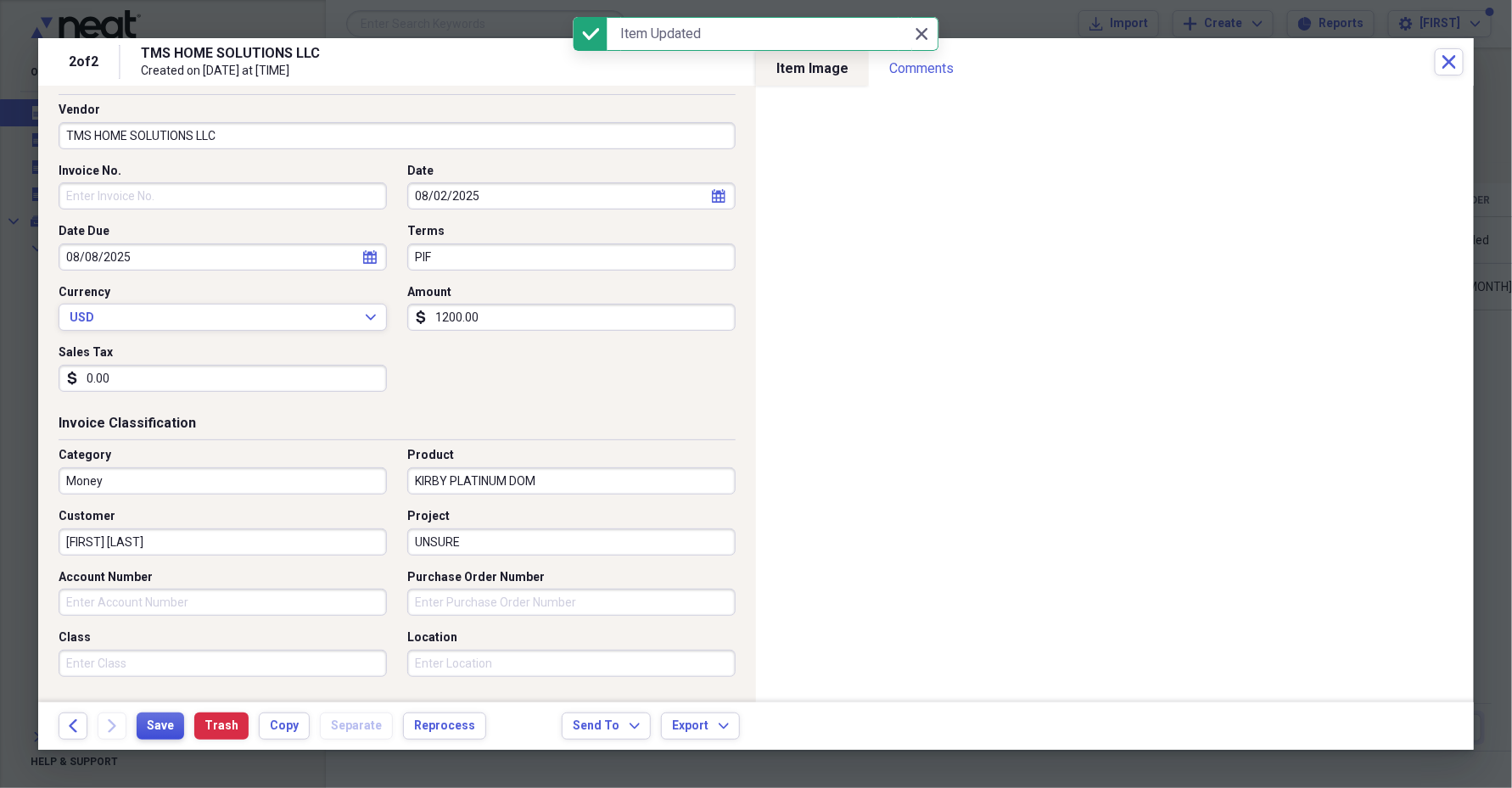 scroll, scrollTop: 59, scrollLeft: 0, axis: vertical 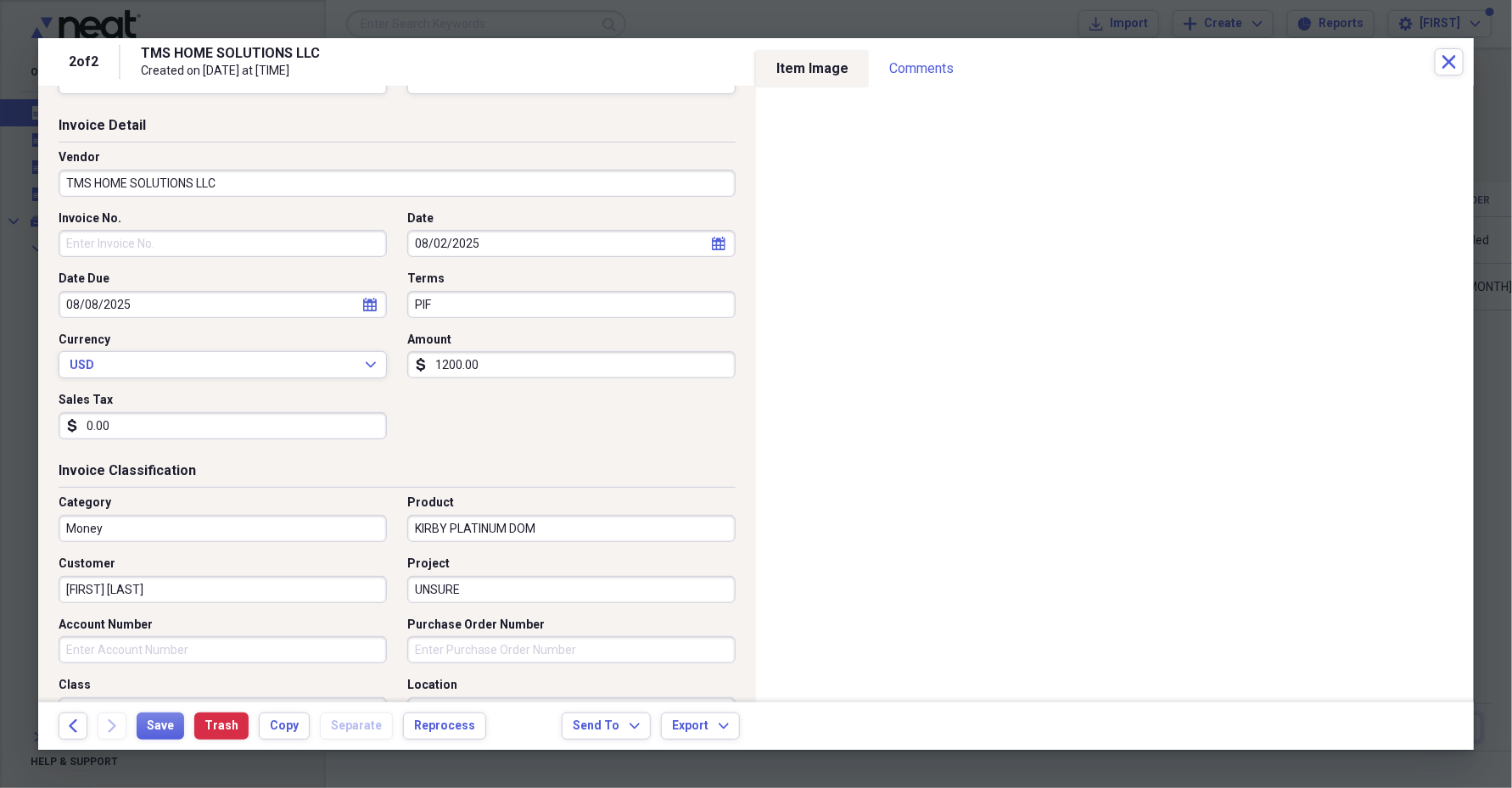 click on "[FIRST] [LAST]" at bounding box center [222, 590] 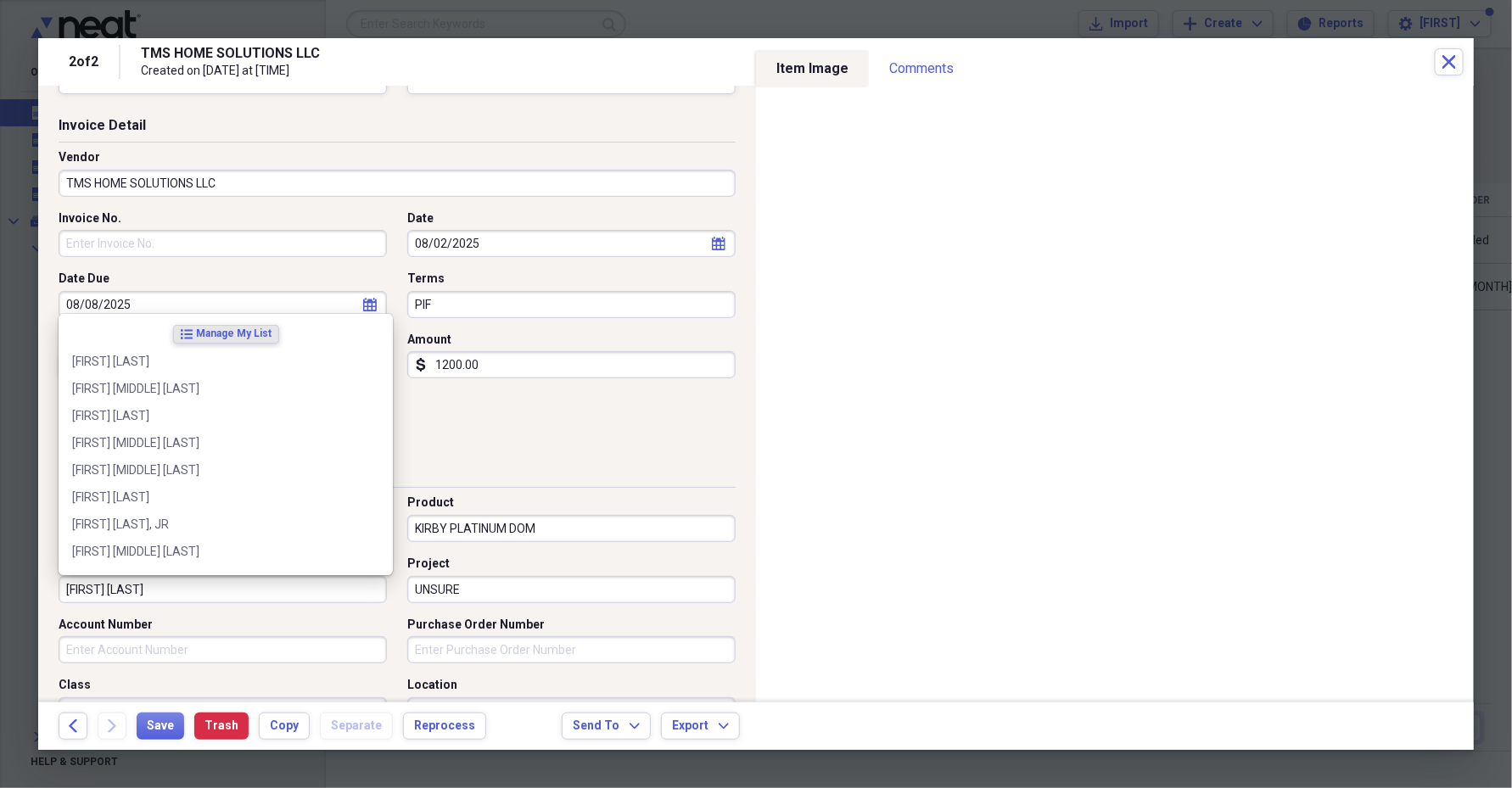 click on "[FIRST] [LAST]" at bounding box center [222, 590] 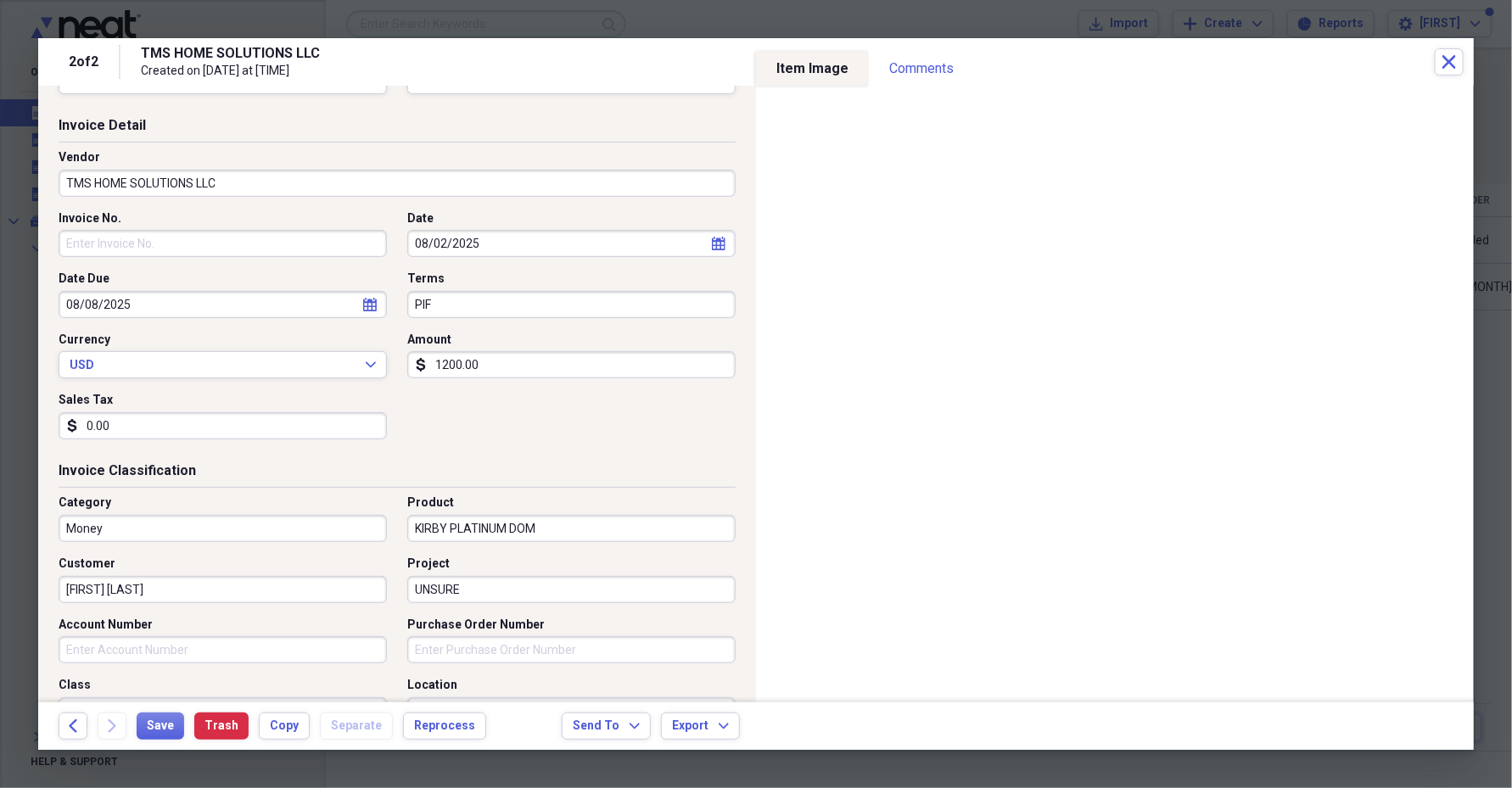 click on "Invoice No. Date [DATE] calendar Calendar Date Due [DATE] calendar Calendar Terms PIF Currency USD Expand Amount dollar-sign [AMOUNT] Sales Tax dollar-sign [AMOUNT]" at bounding box center (397, 332) 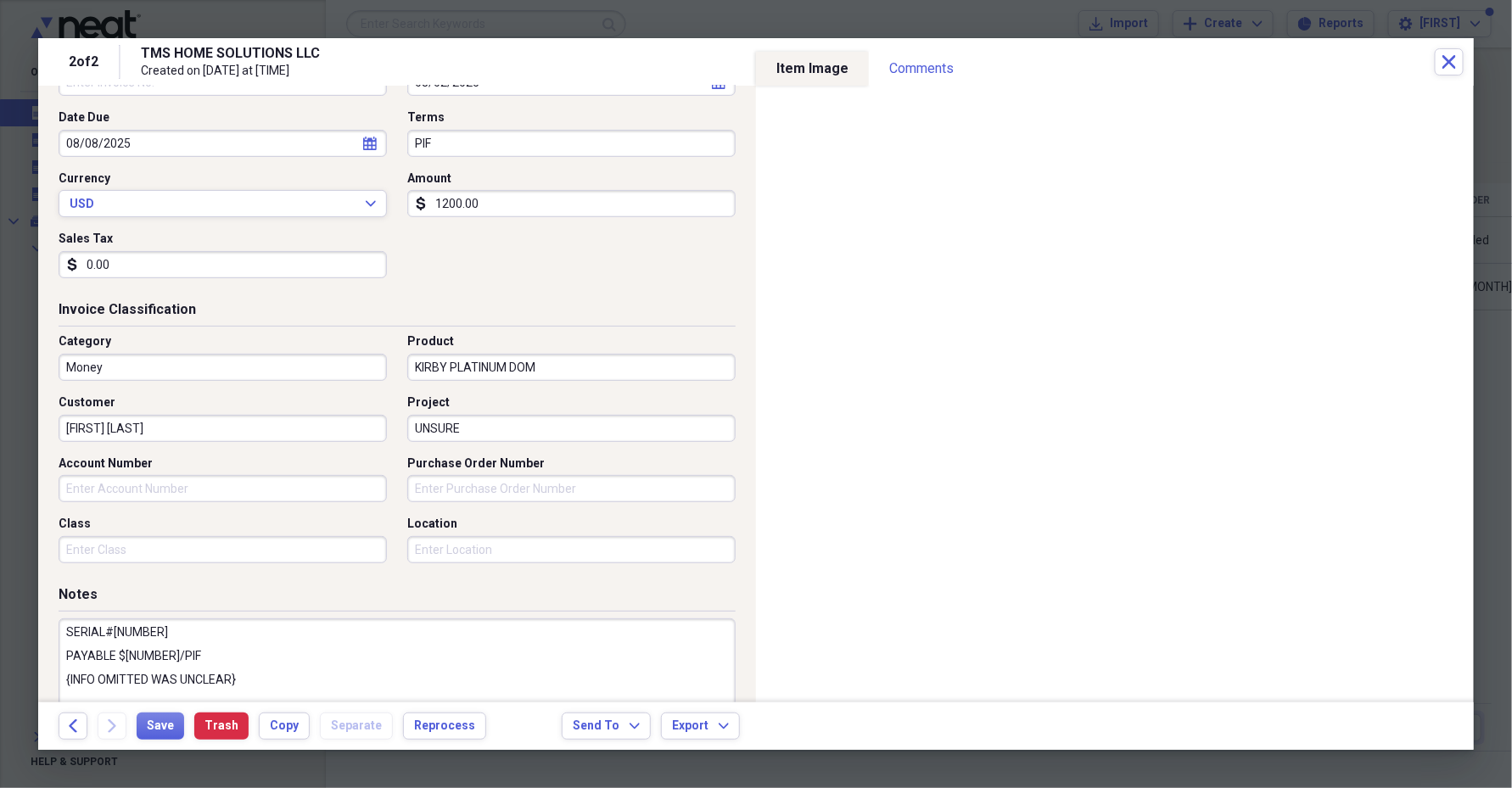 scroll, scrollTop: 271, scrollLeft: 0, axis: vertical 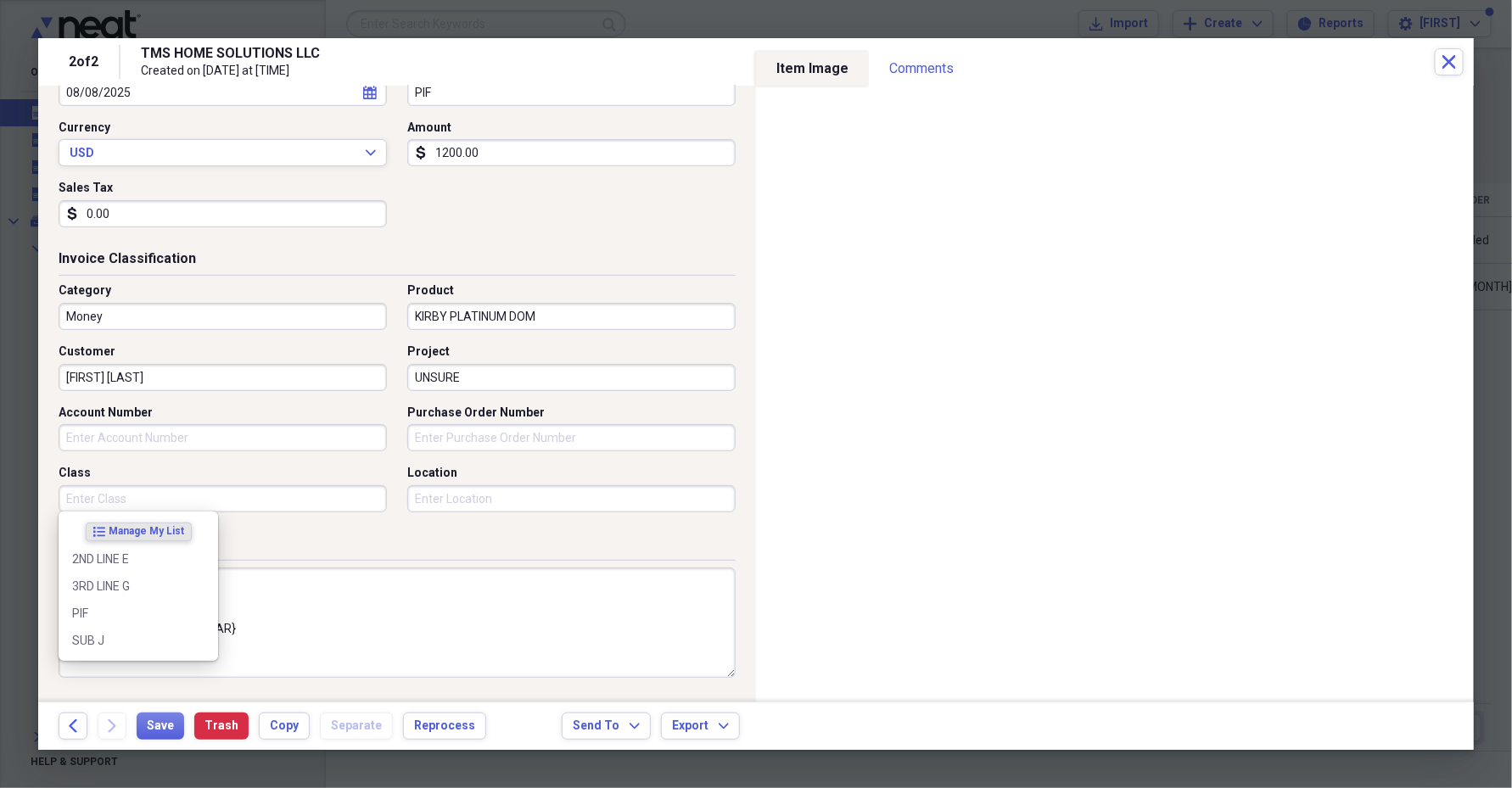 click on "Class" at bounding box center (222, 499) 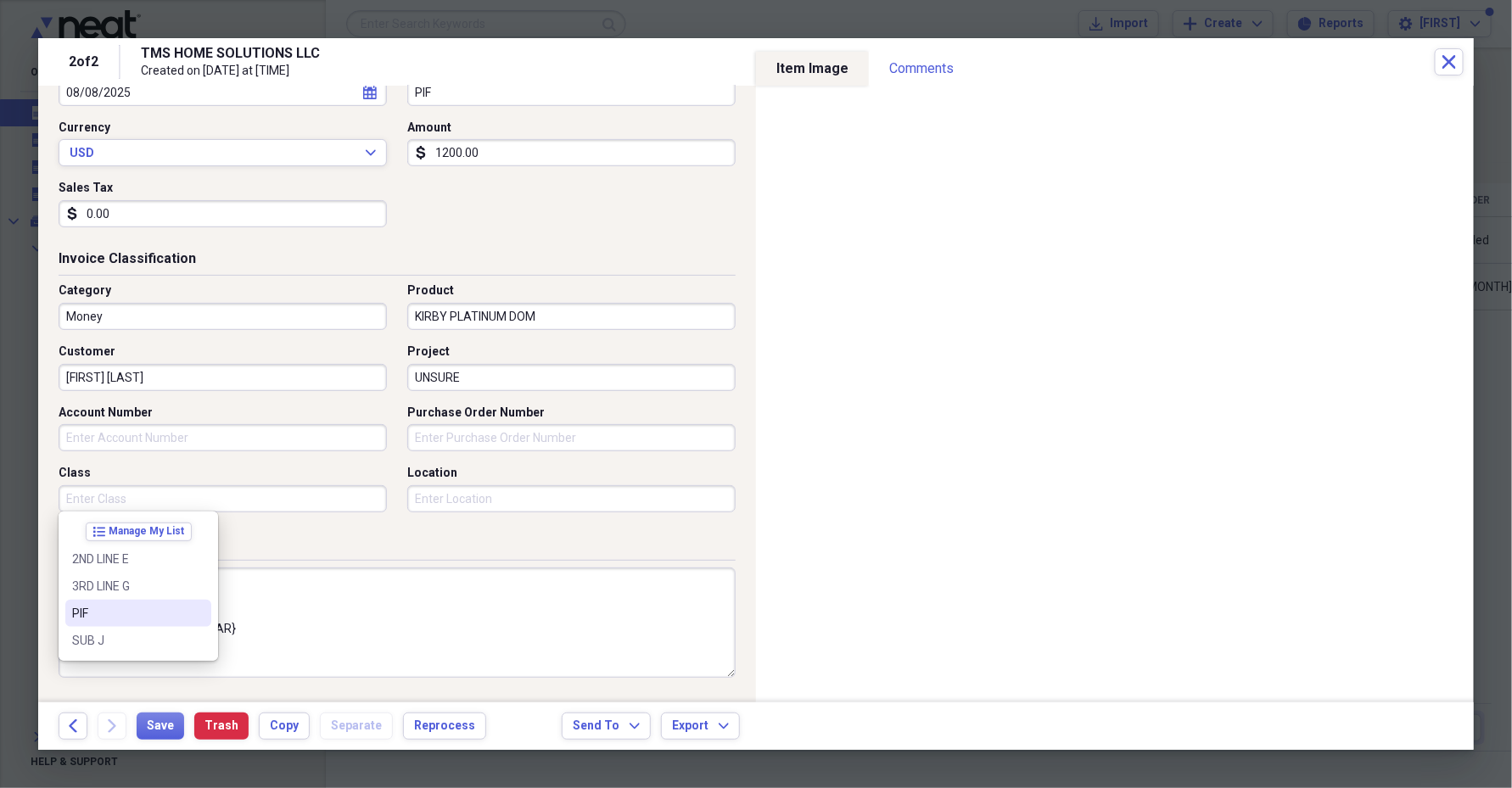 click on "PIF" at bounding box center (128, 613) 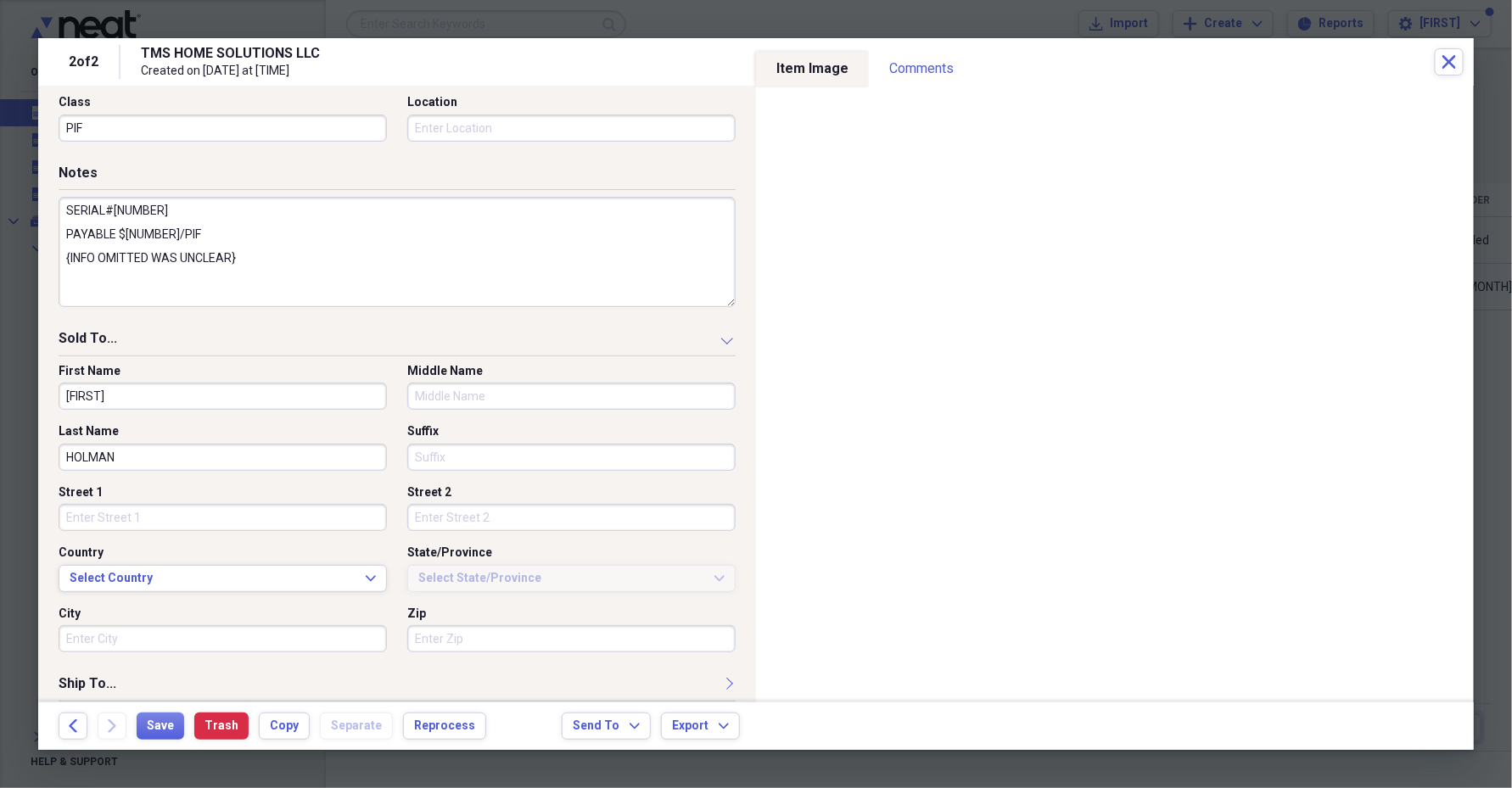 scroll, scrollTop: 696, scrollLeft: 0, axis: vertical 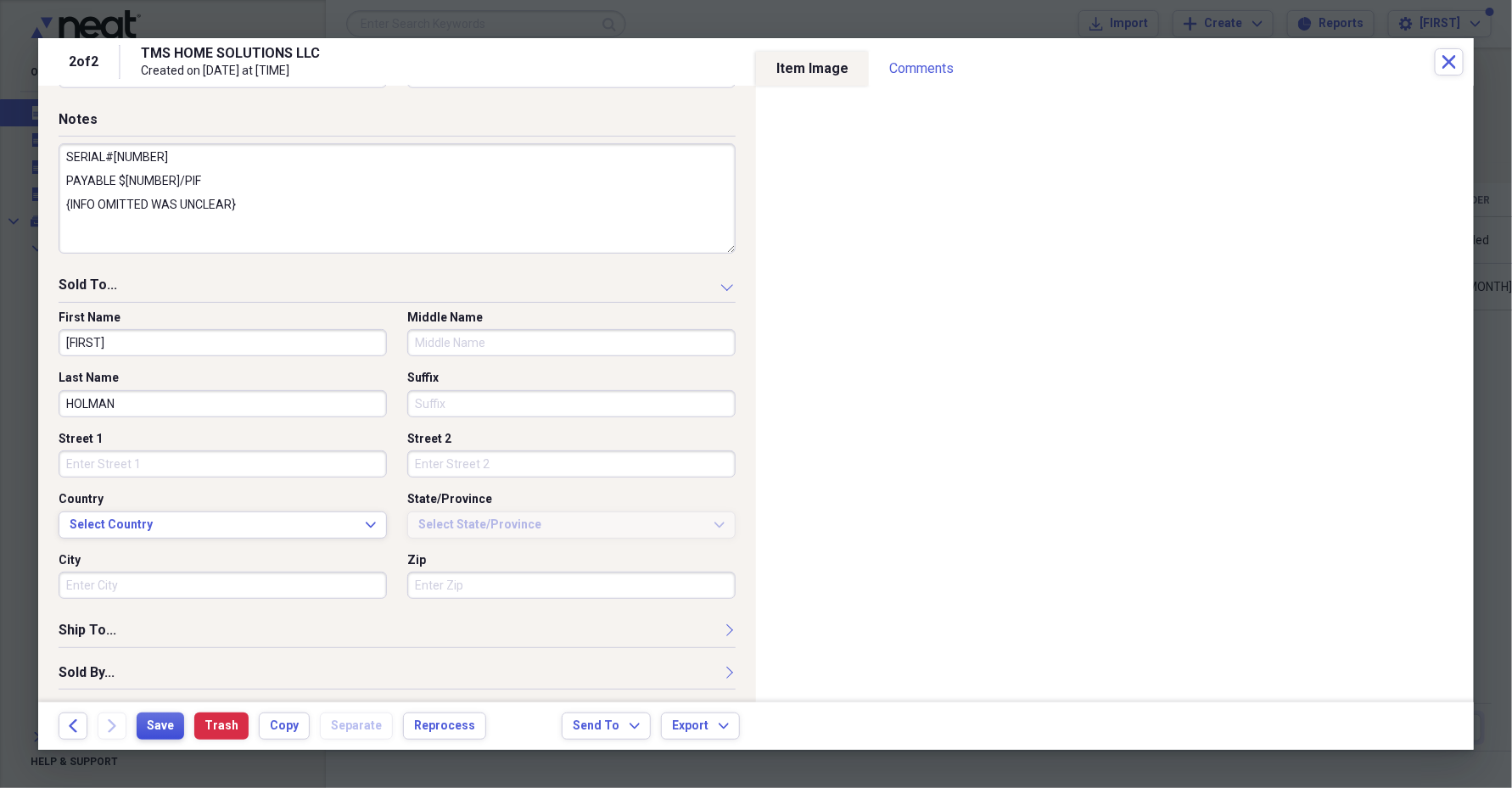 click on "Save" at bounding box center [160, 726] 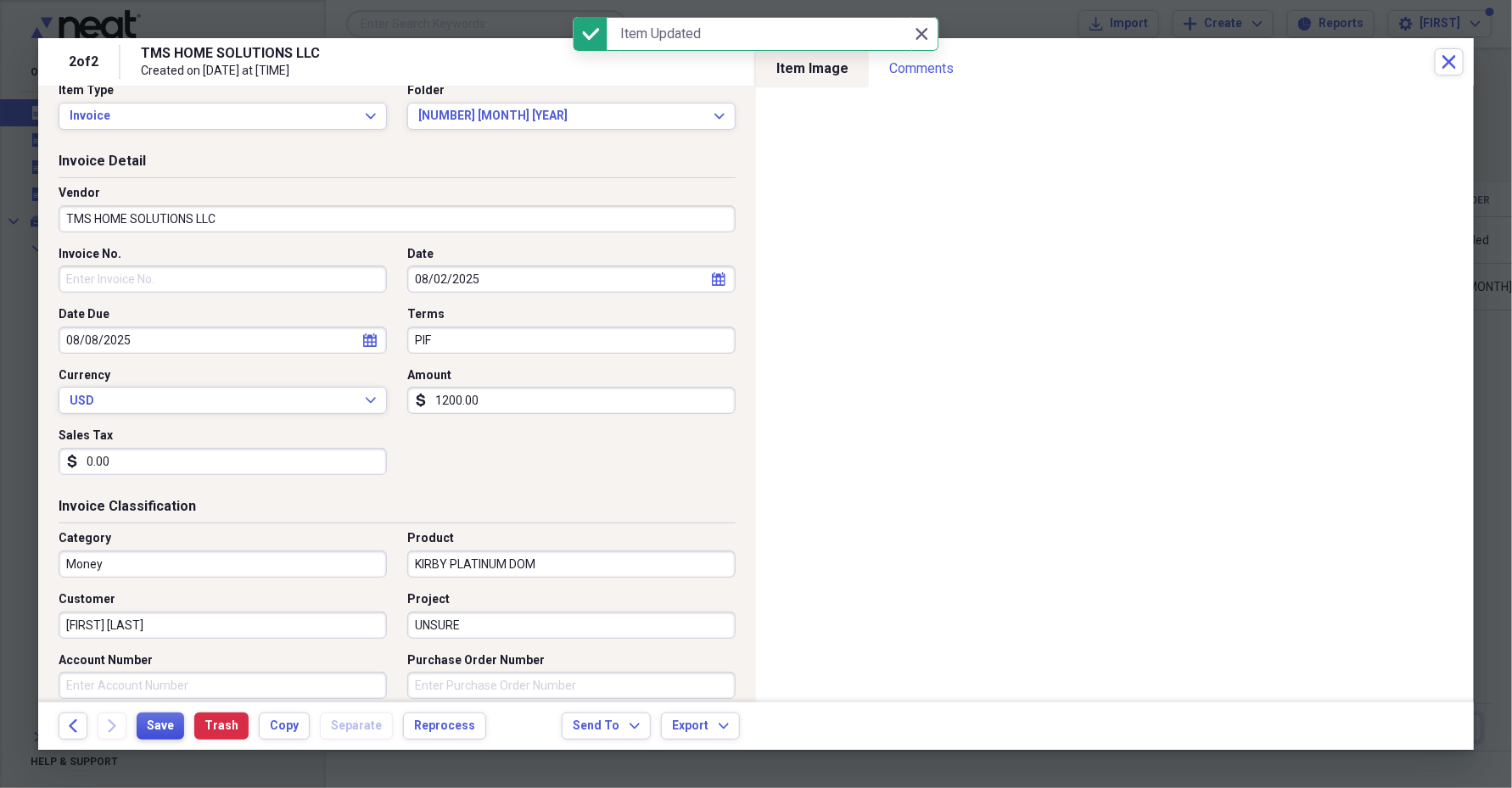 scroll, scrollTop: 0, scrollLeft: 0, axis: both 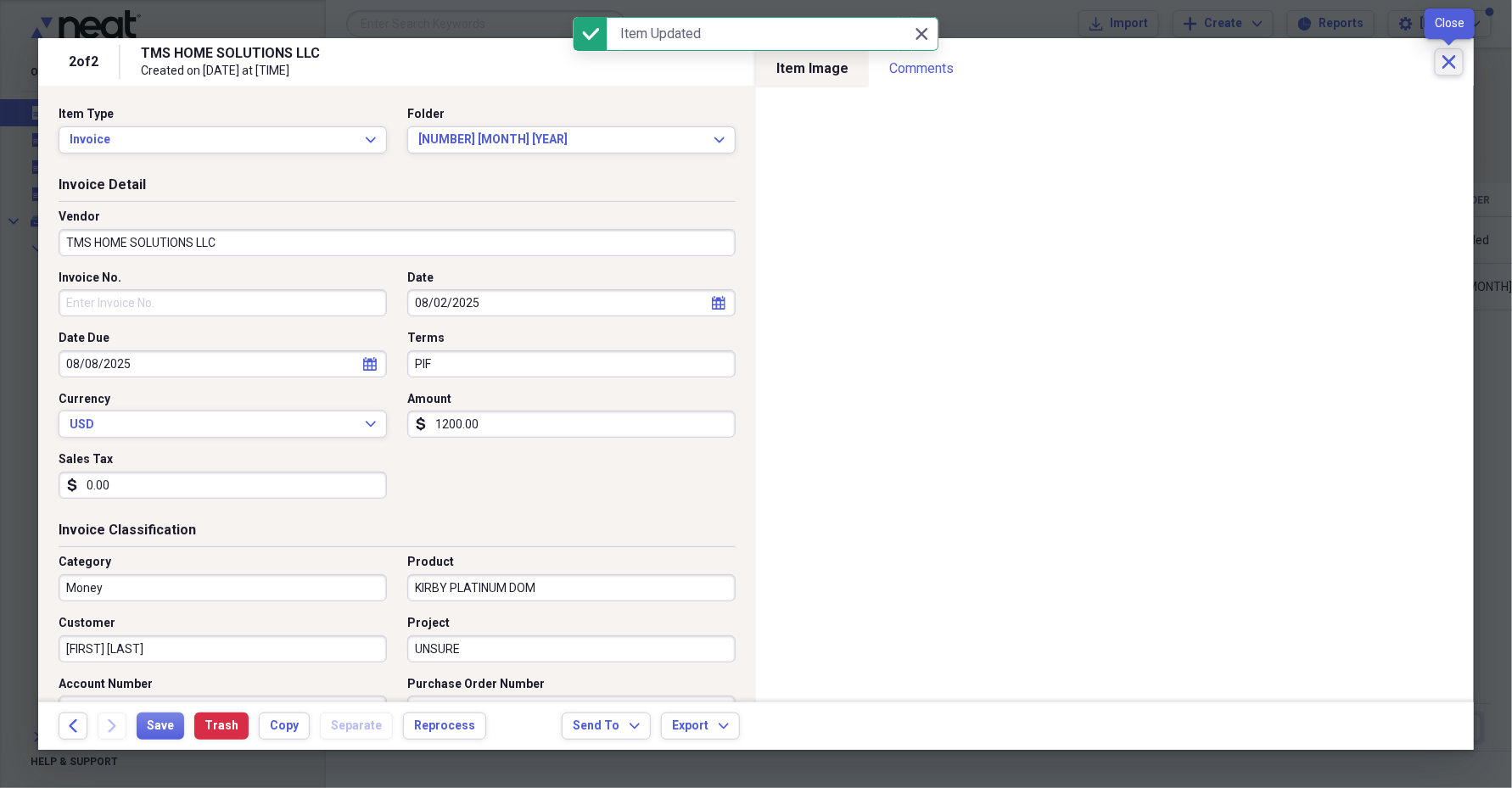 click on "Close" 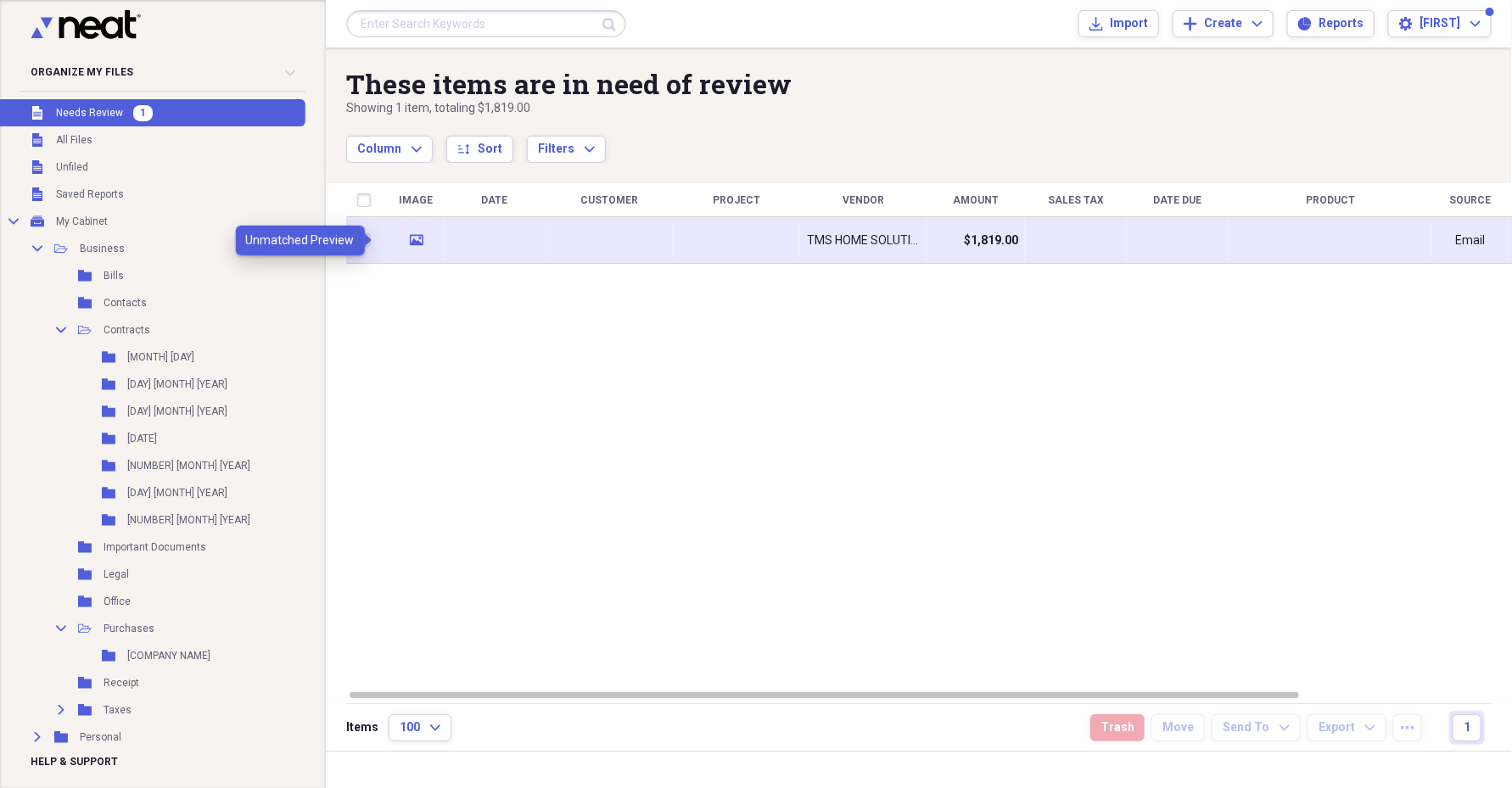 click 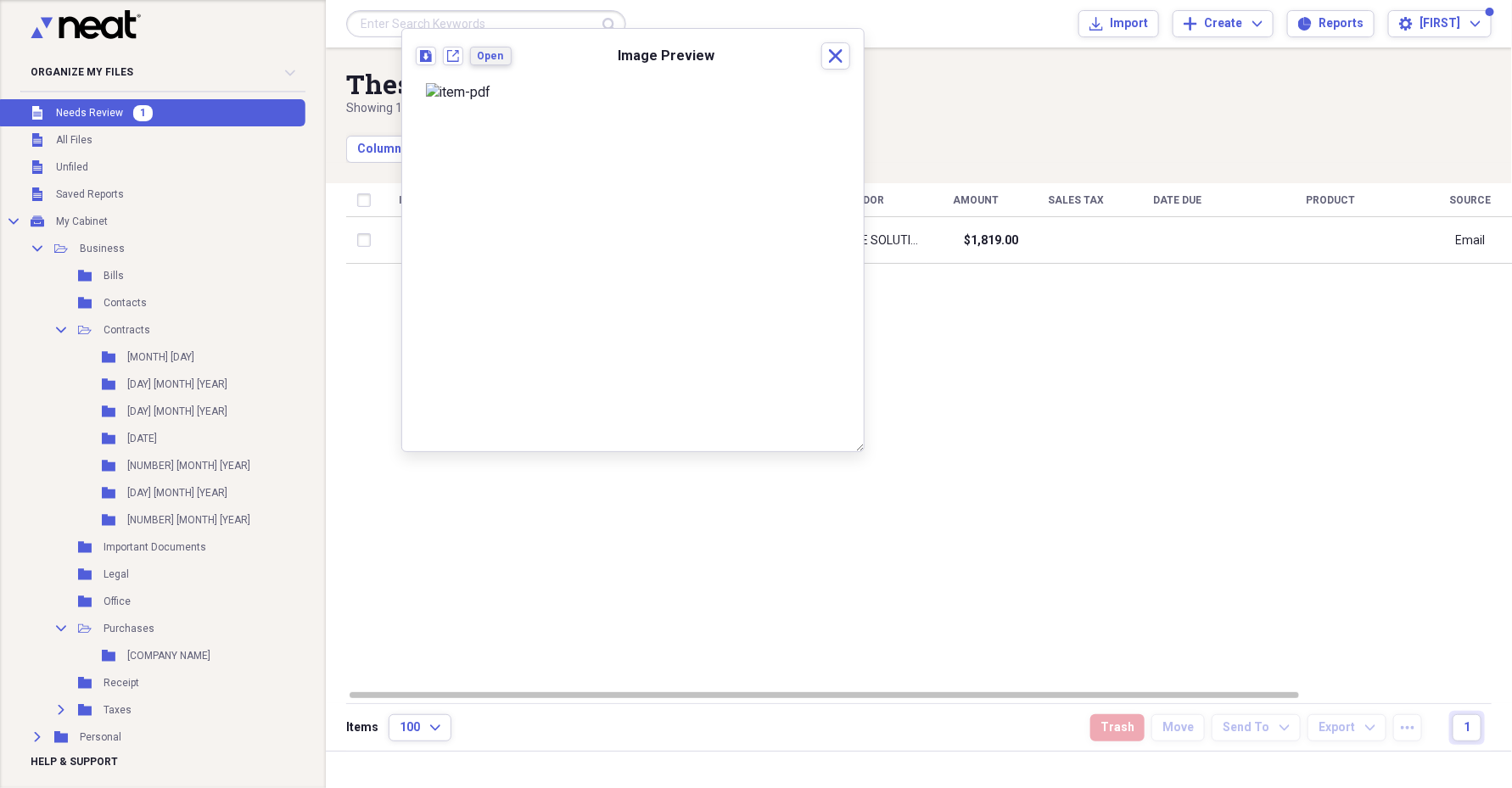 click on "Open" at bounding box center (490, 56) 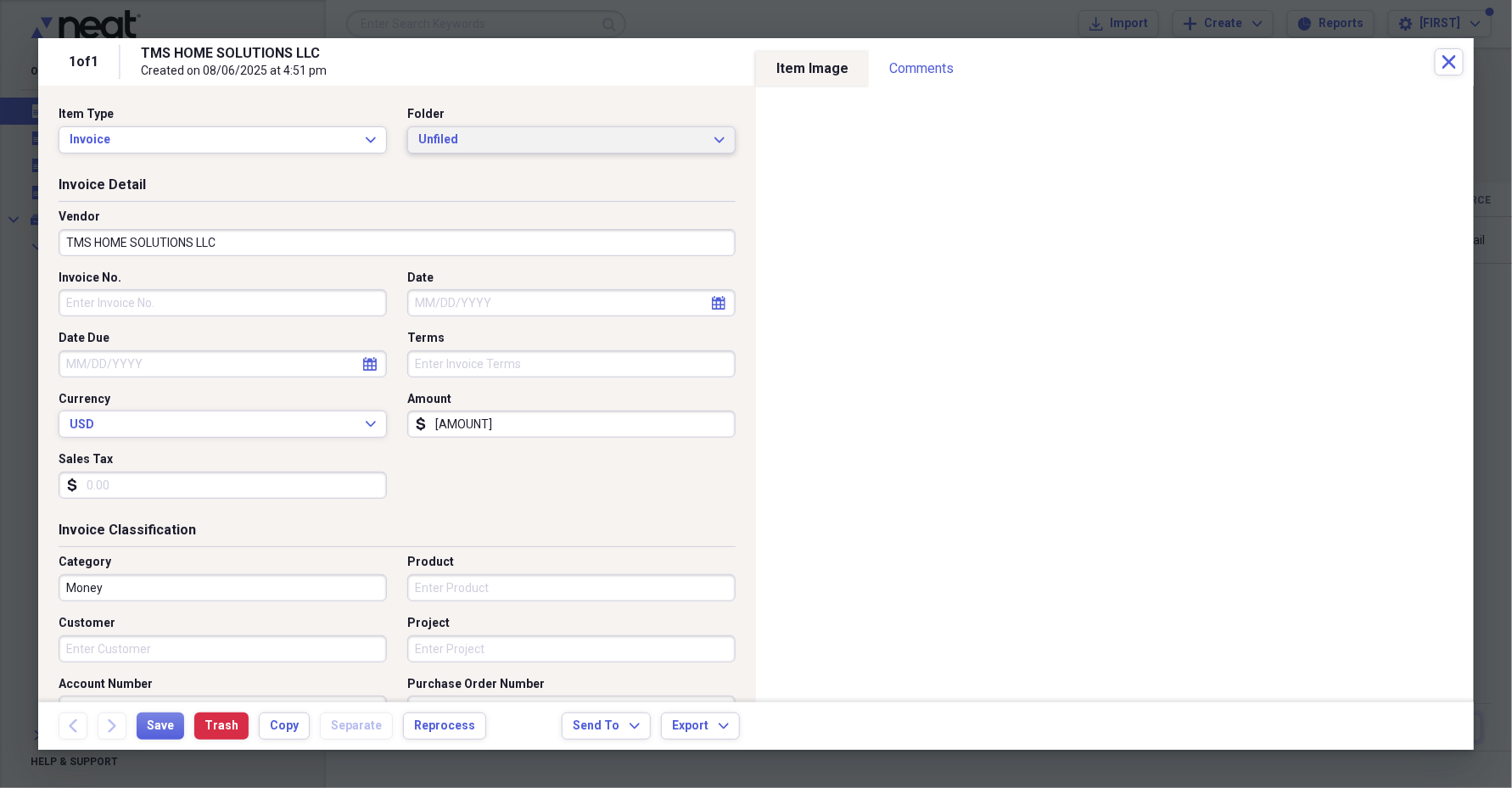 click on "Unfiled" at bounding box center [561, 140] 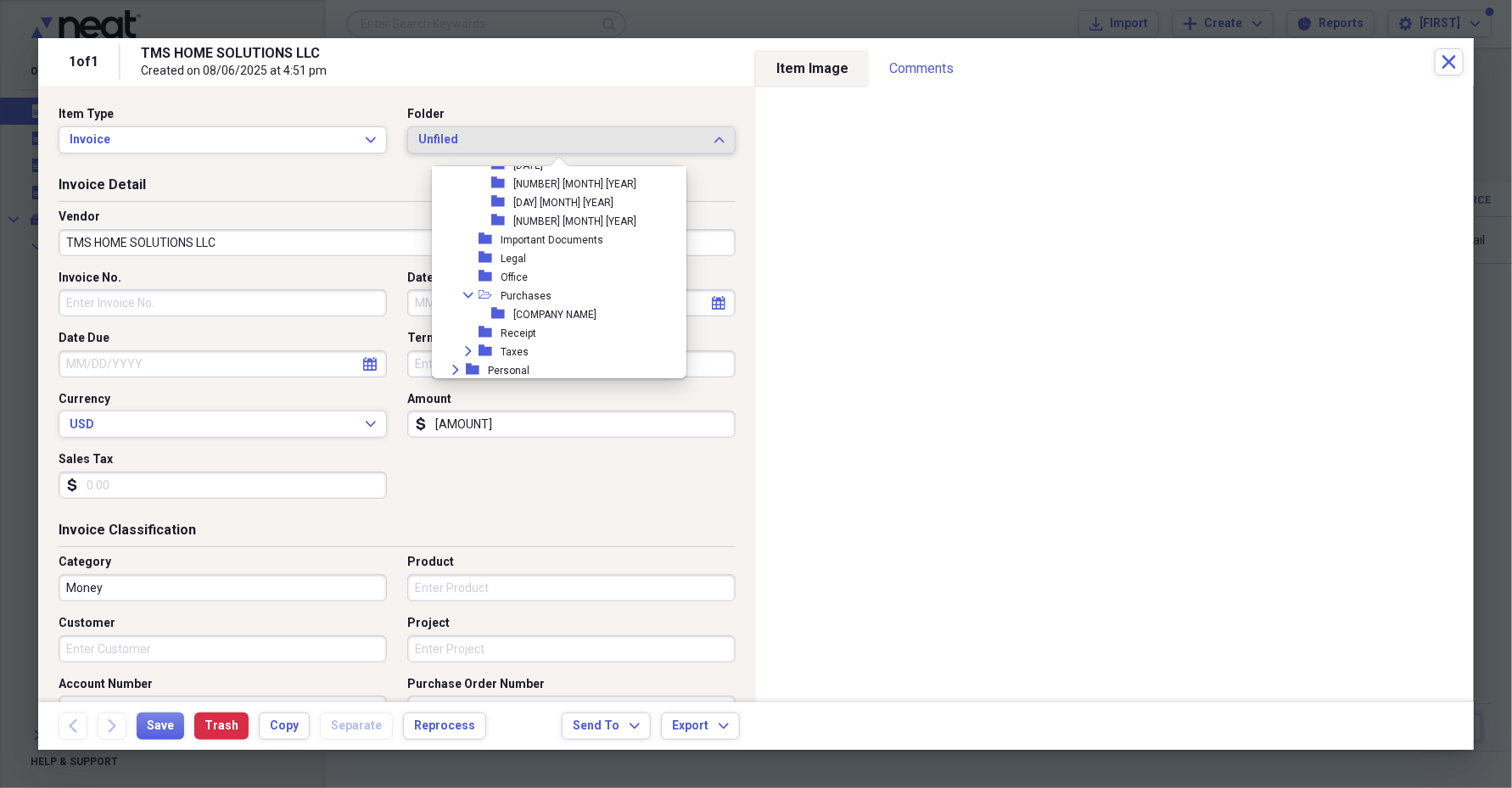 scroll, scrollTop: 211, scrollLeft: 0, axis: vertical 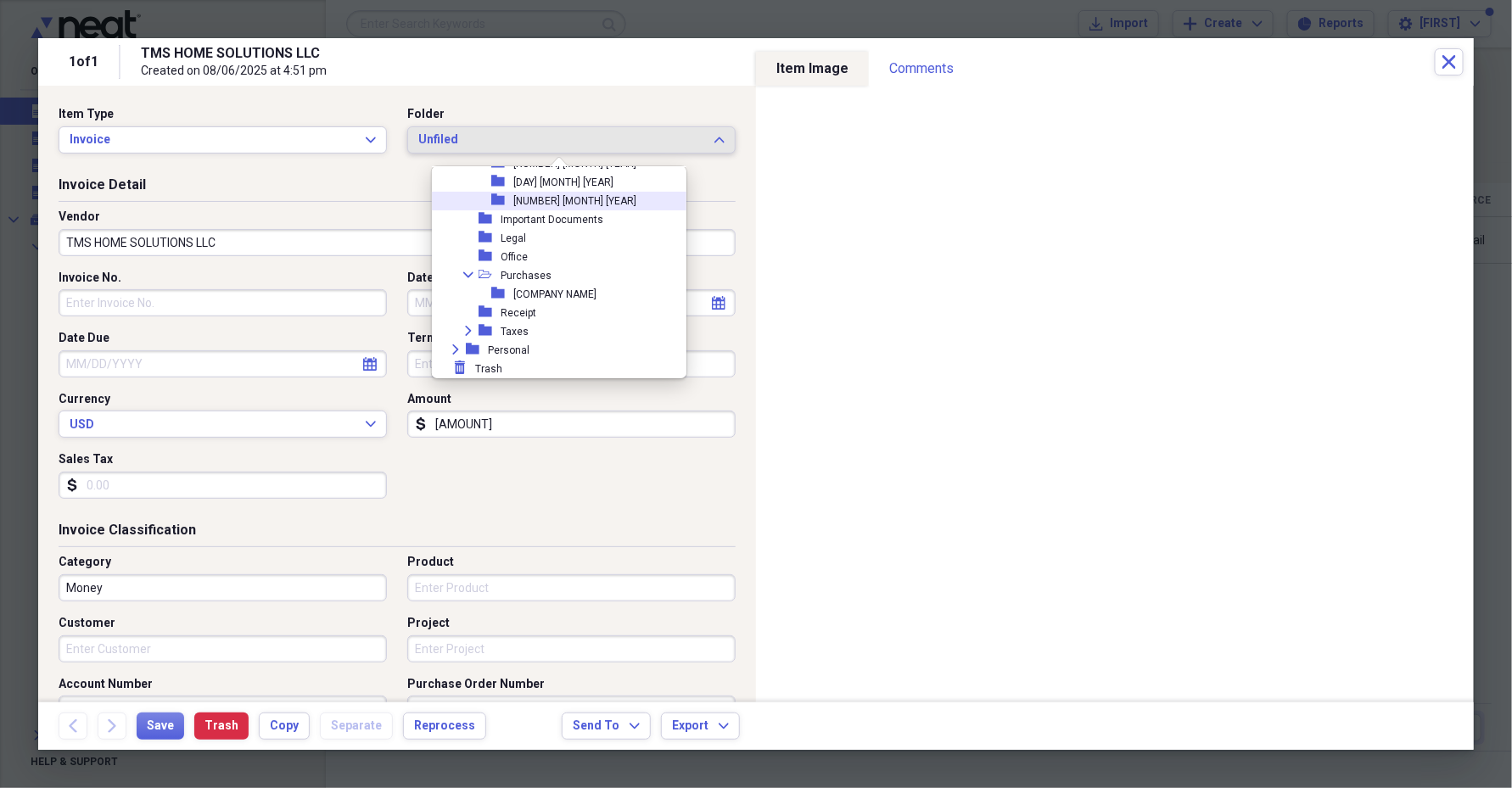 click on "[NUMBER] [MONTH] [YEAR]" at bounding box center (574, 201) 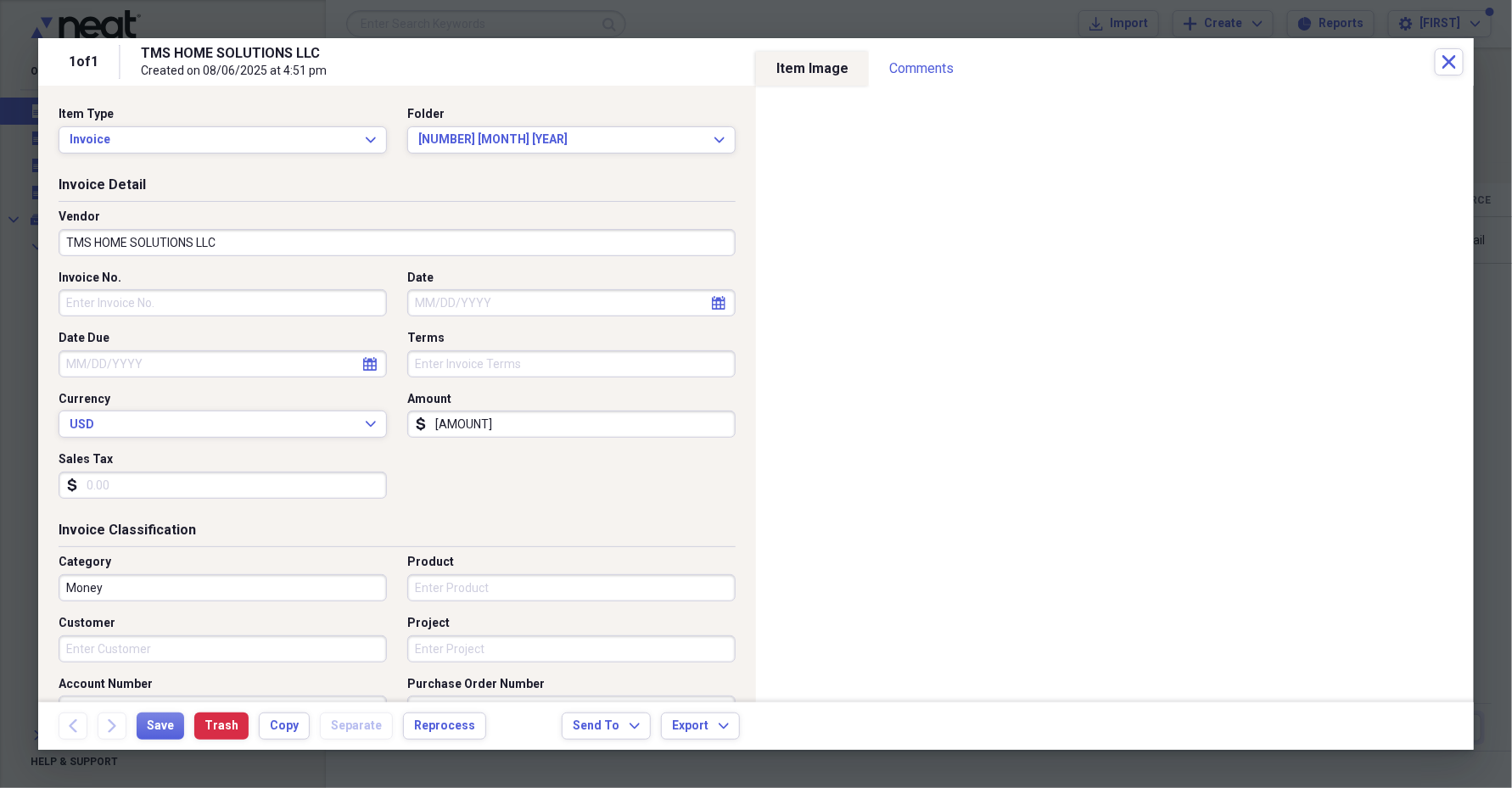 click on "calendar Calendar" at bounding box center (719, 303) 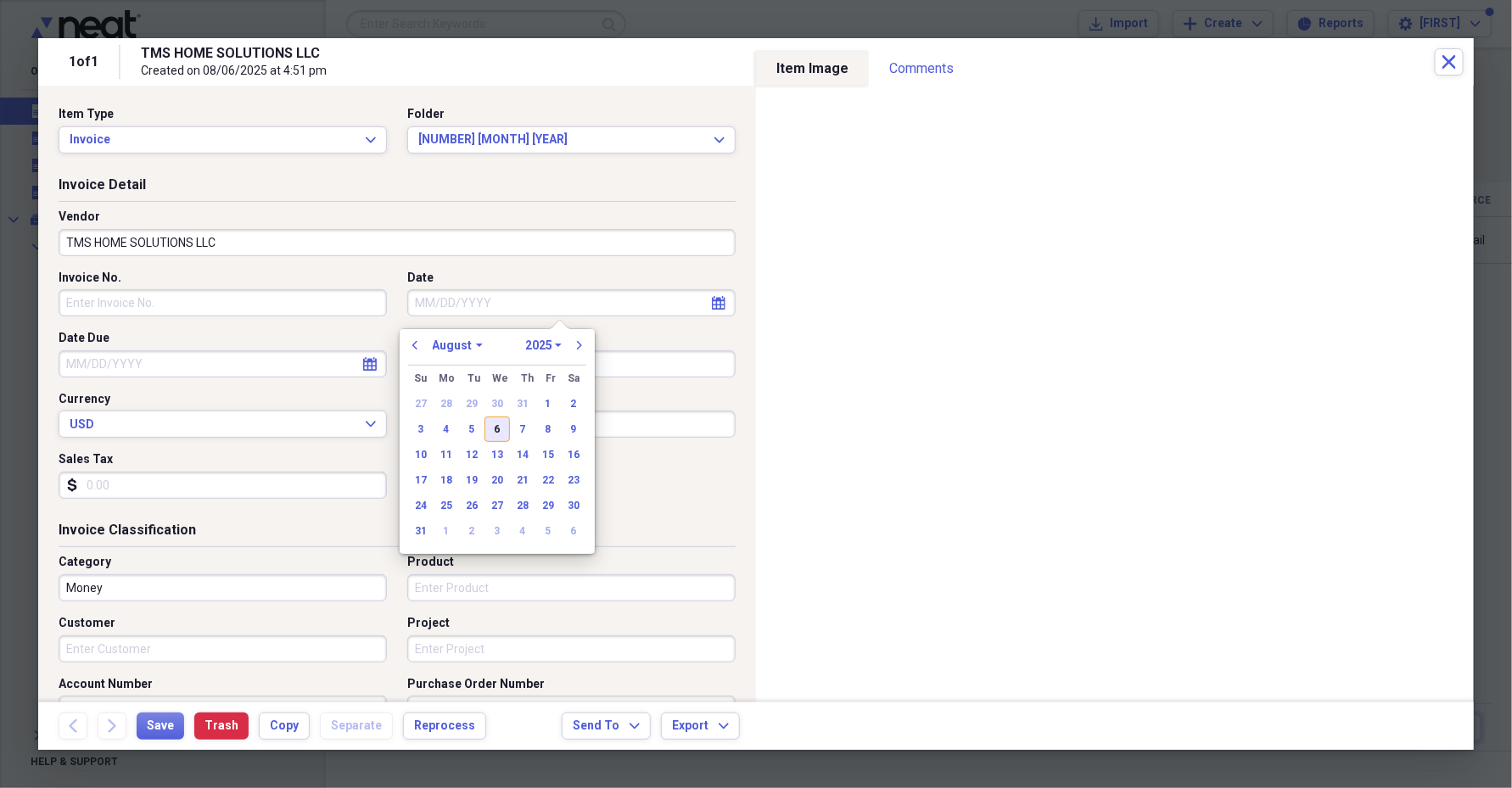 click on "6" at bounding box center (497, 429) 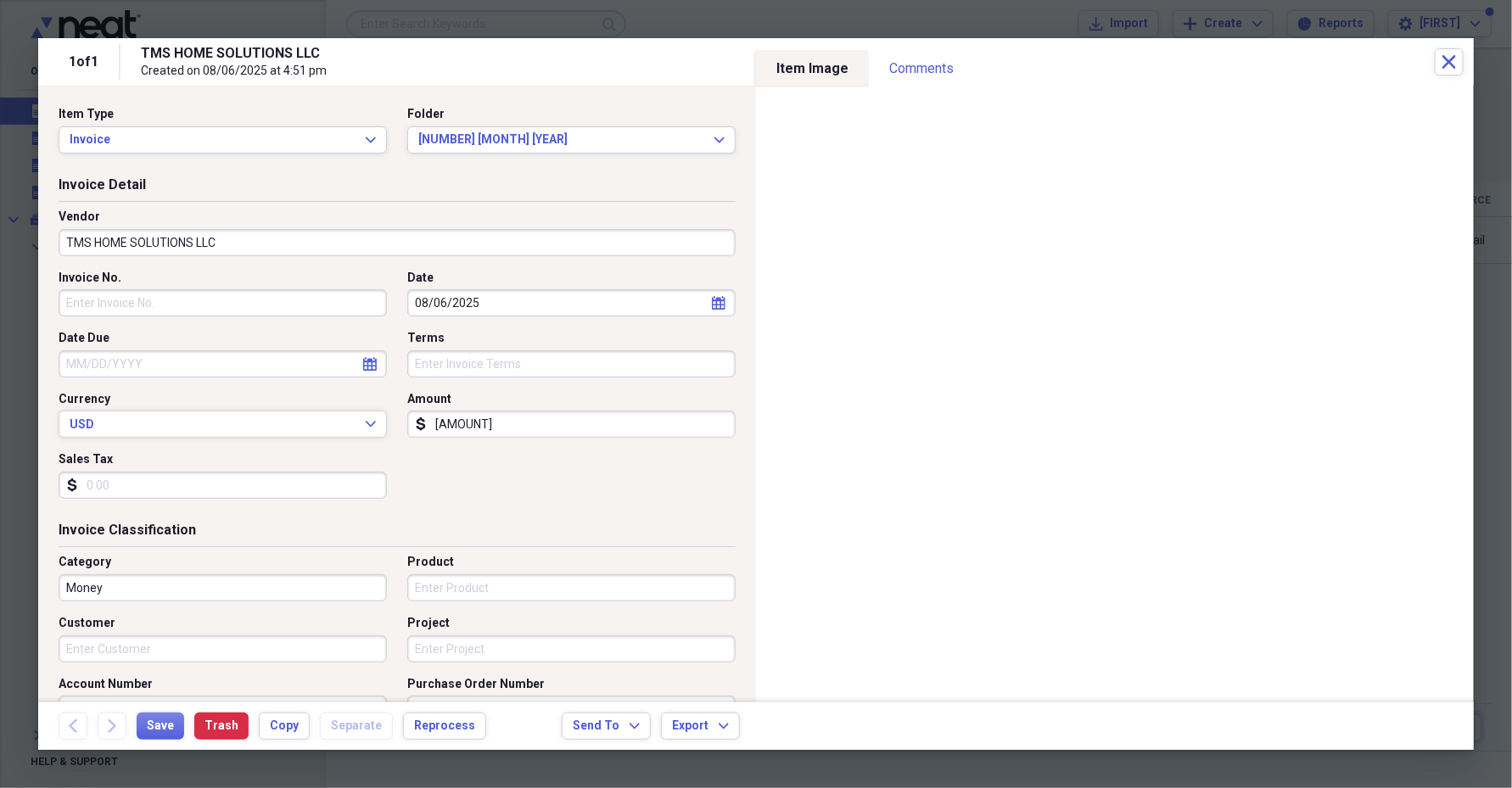click on "calendar" 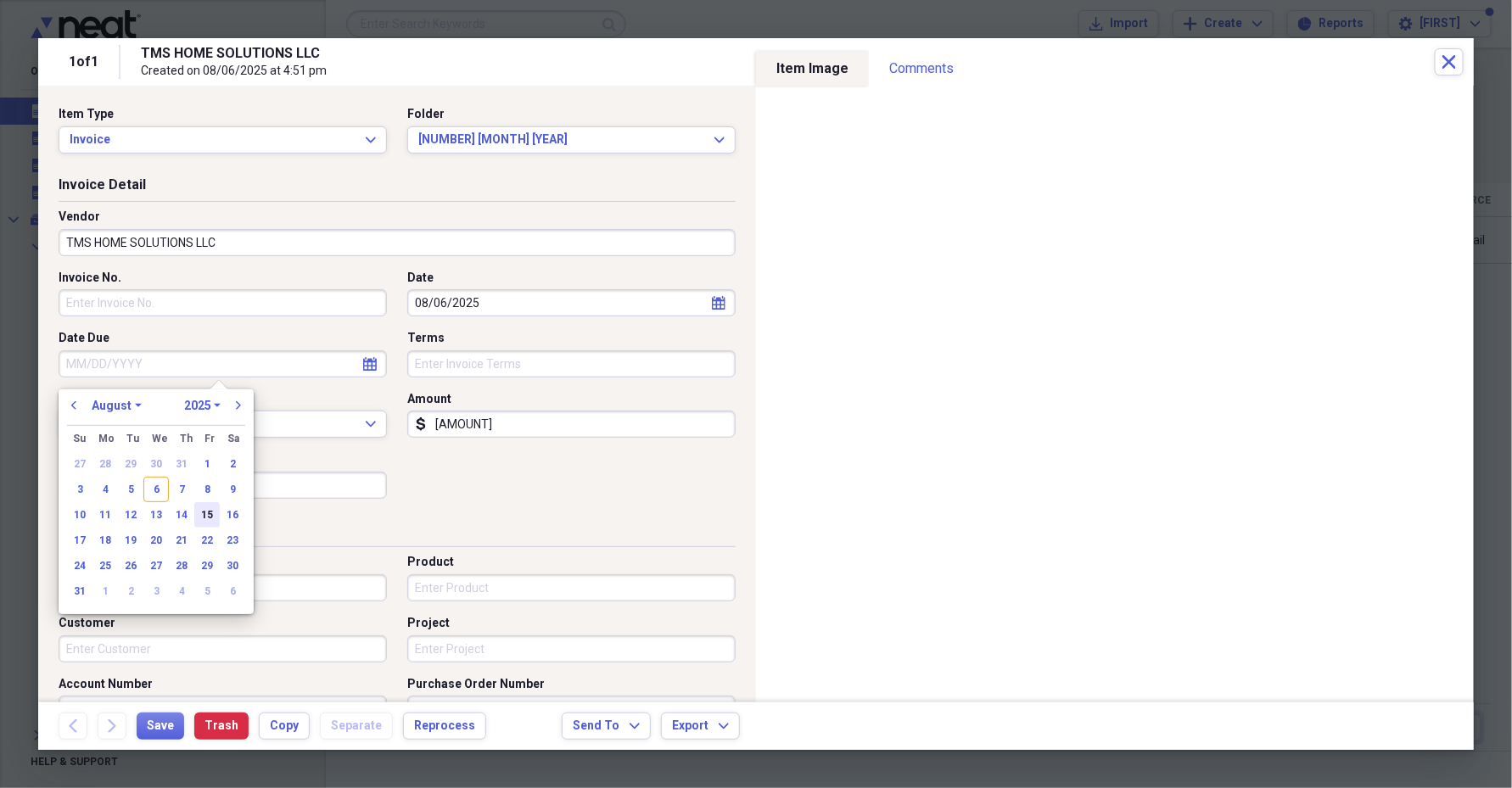 click on "15" at bounding box center [207, 515] 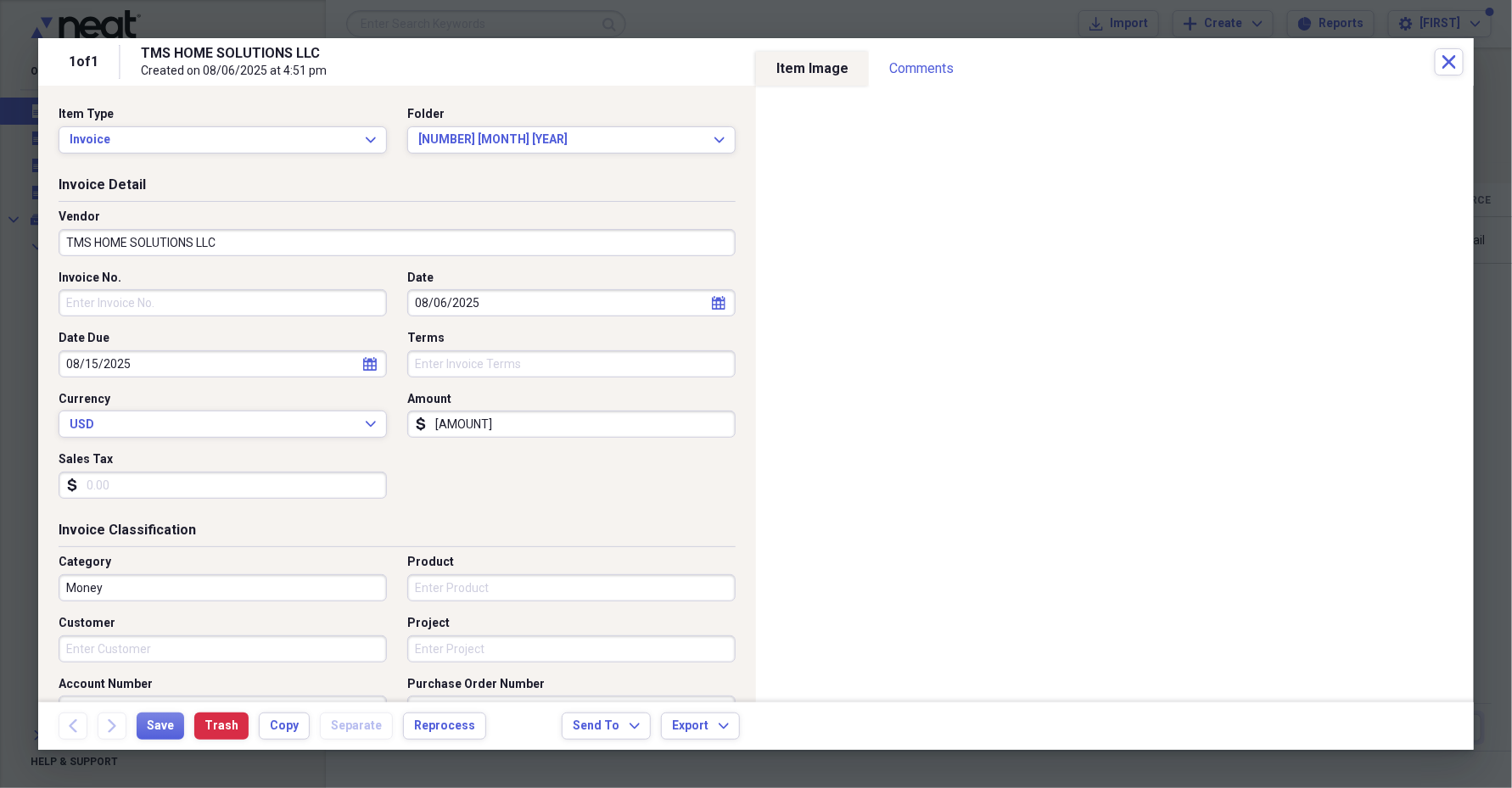 click on "Terms" at bounding box center [571, 364] 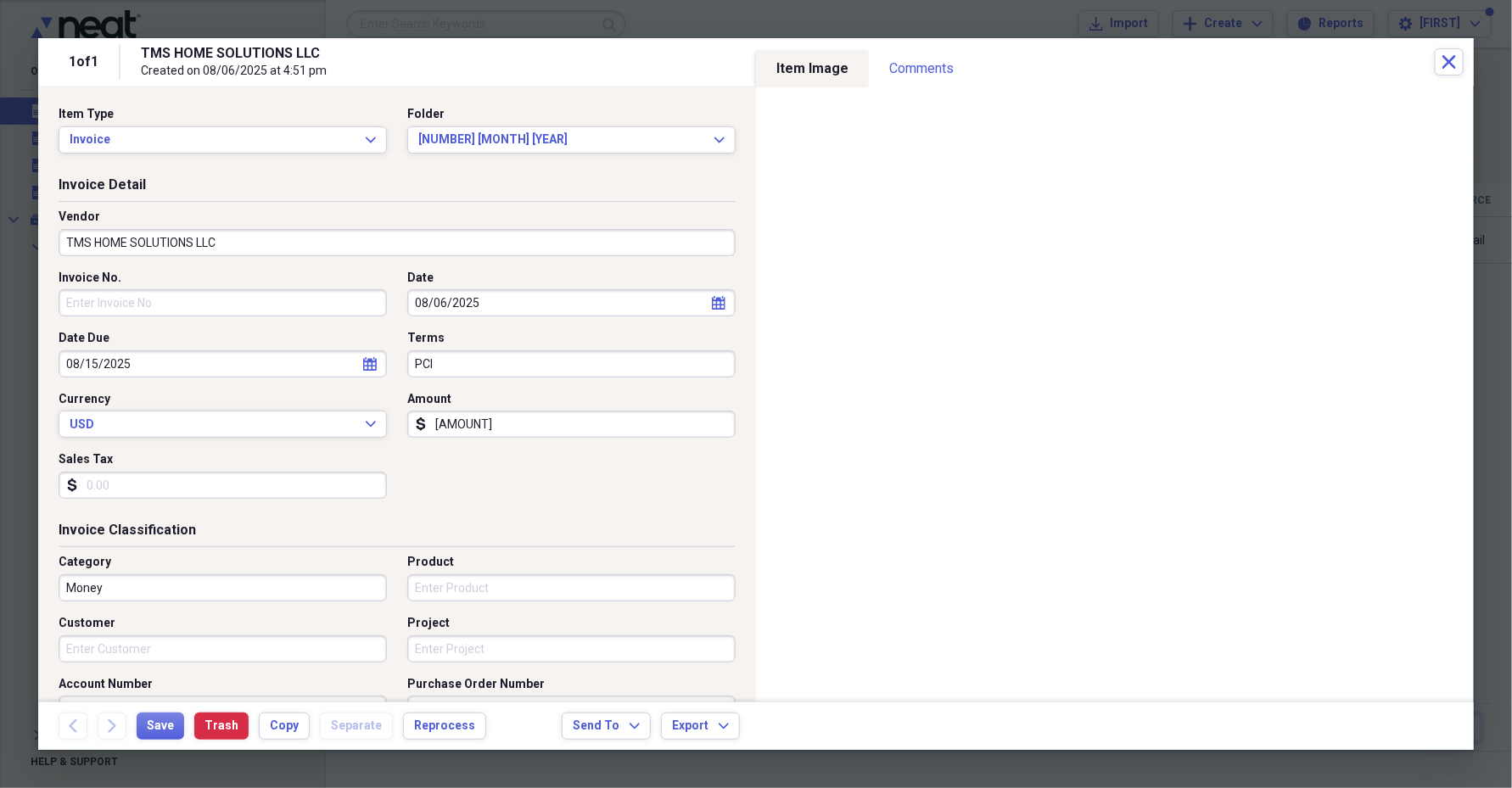drag, startPoint x: 492, startPoint y: 430, endPoint x: 447, endPoint y: 422, distance: 45.70558 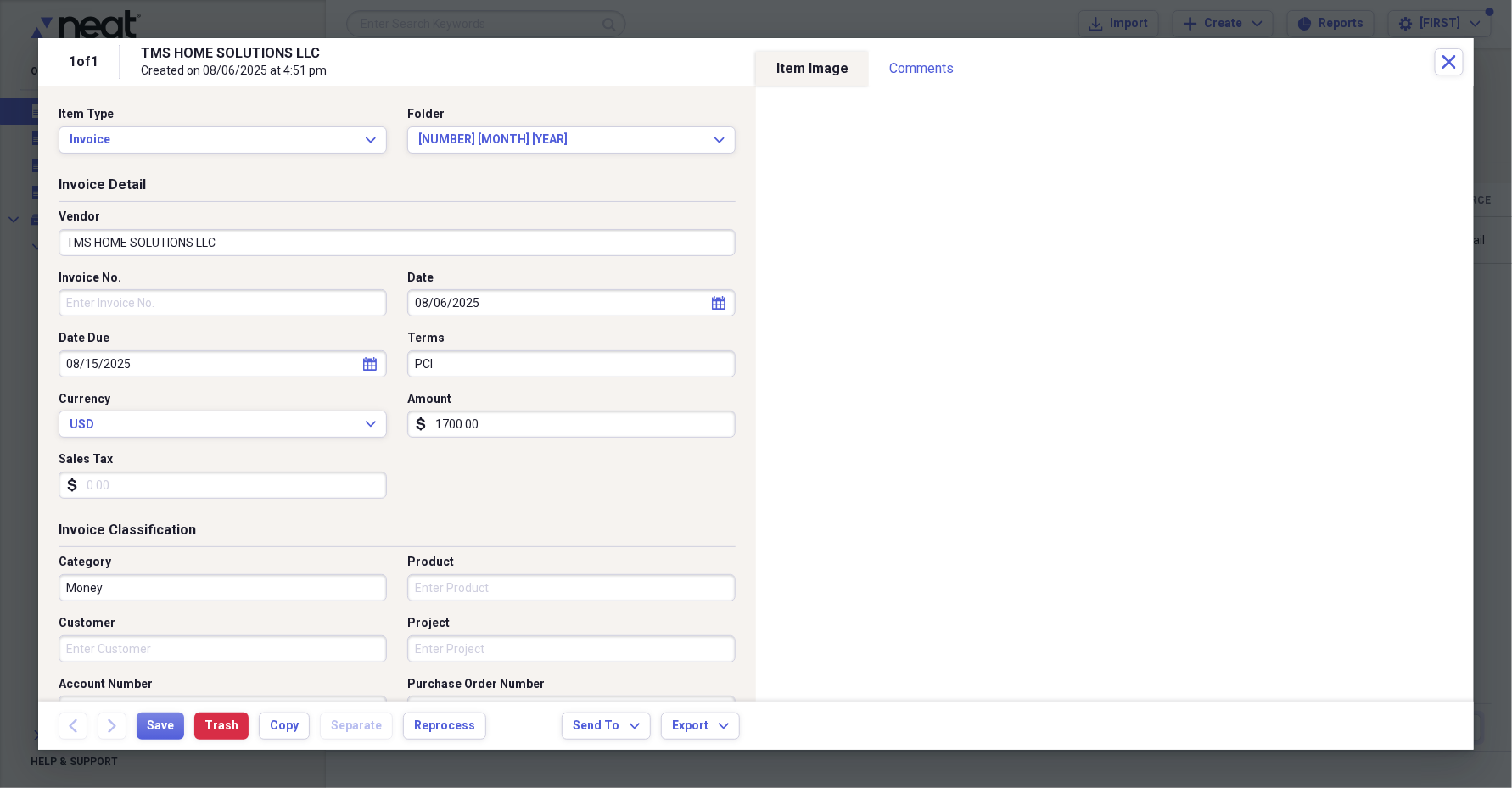 click on "Sales Tax" at bounding box center [222, 485] 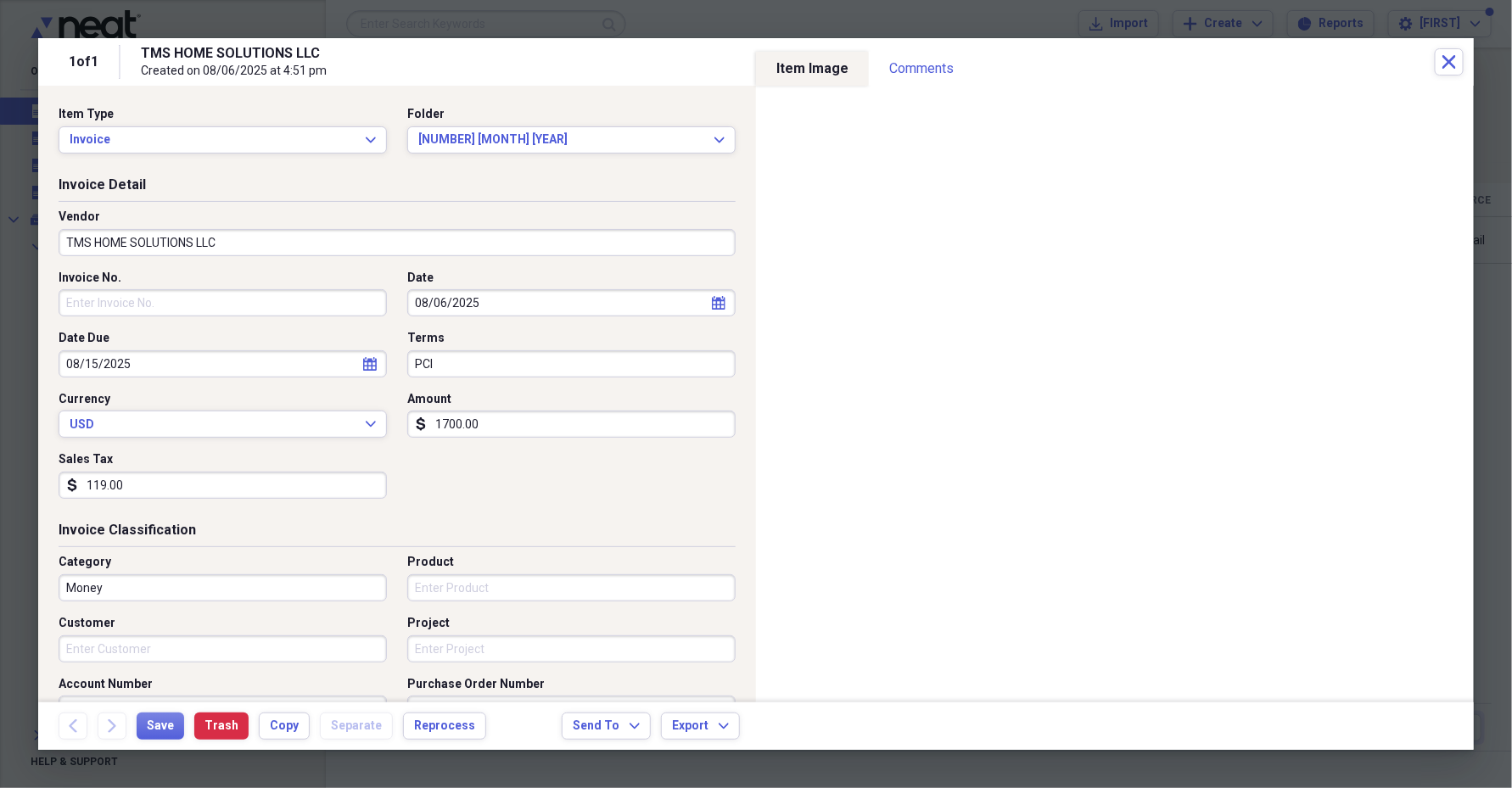 click on "Product" at bounding box center [571, 588] 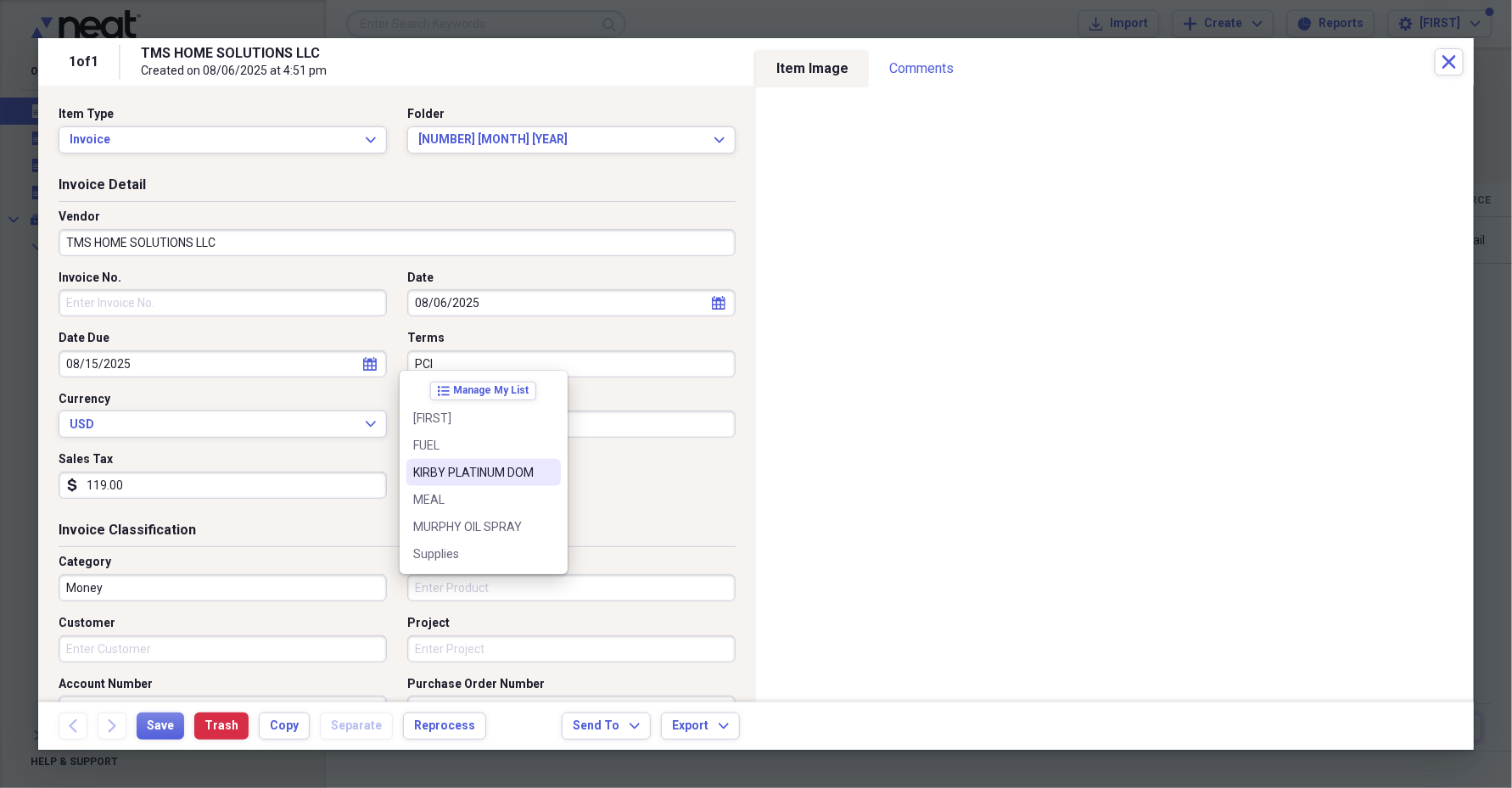 click on "KIRBY PLATINUM DOM" at bounding box center [473, 472] 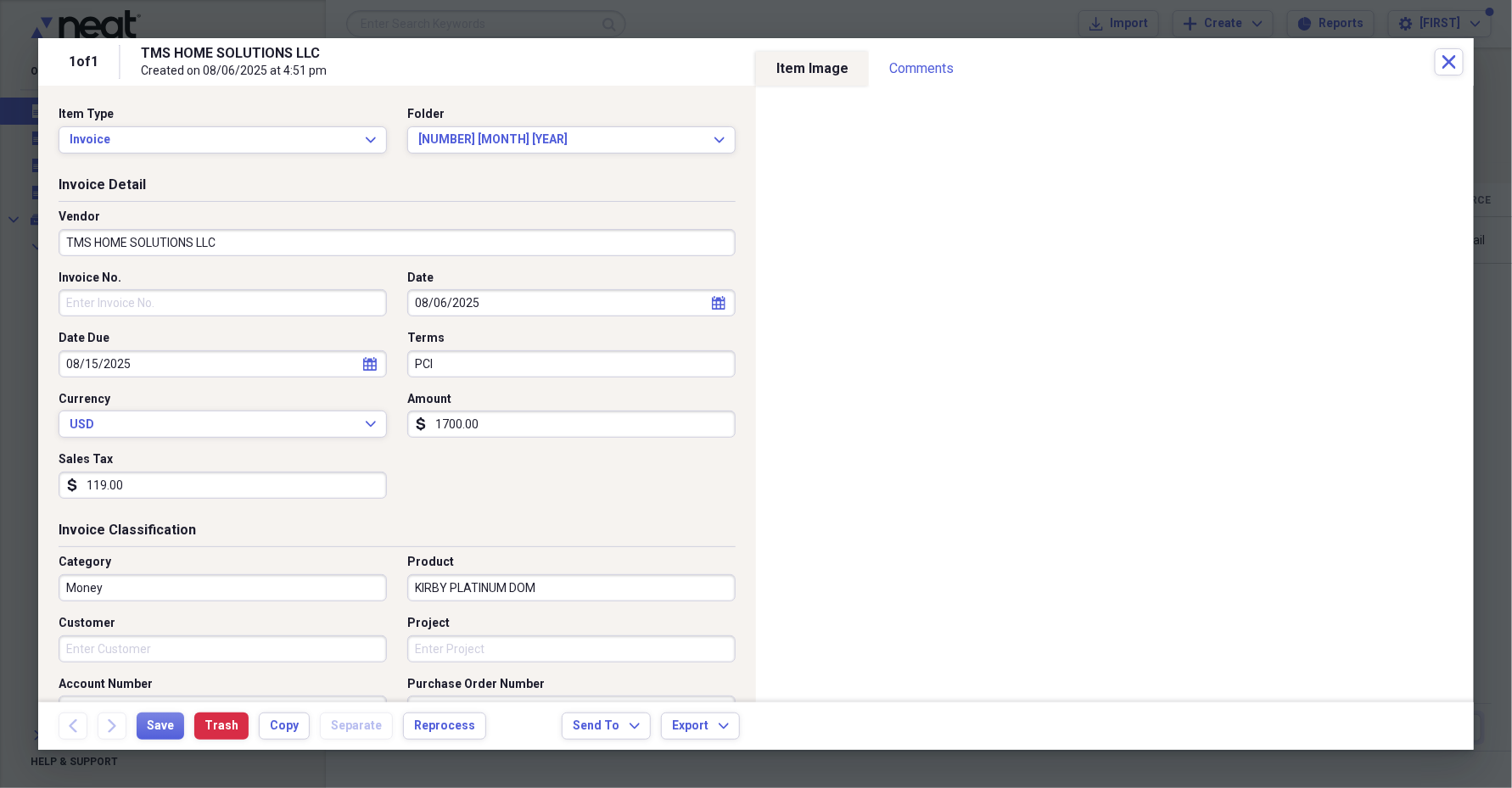 click on "Customer" at bounding box center [222, 649] 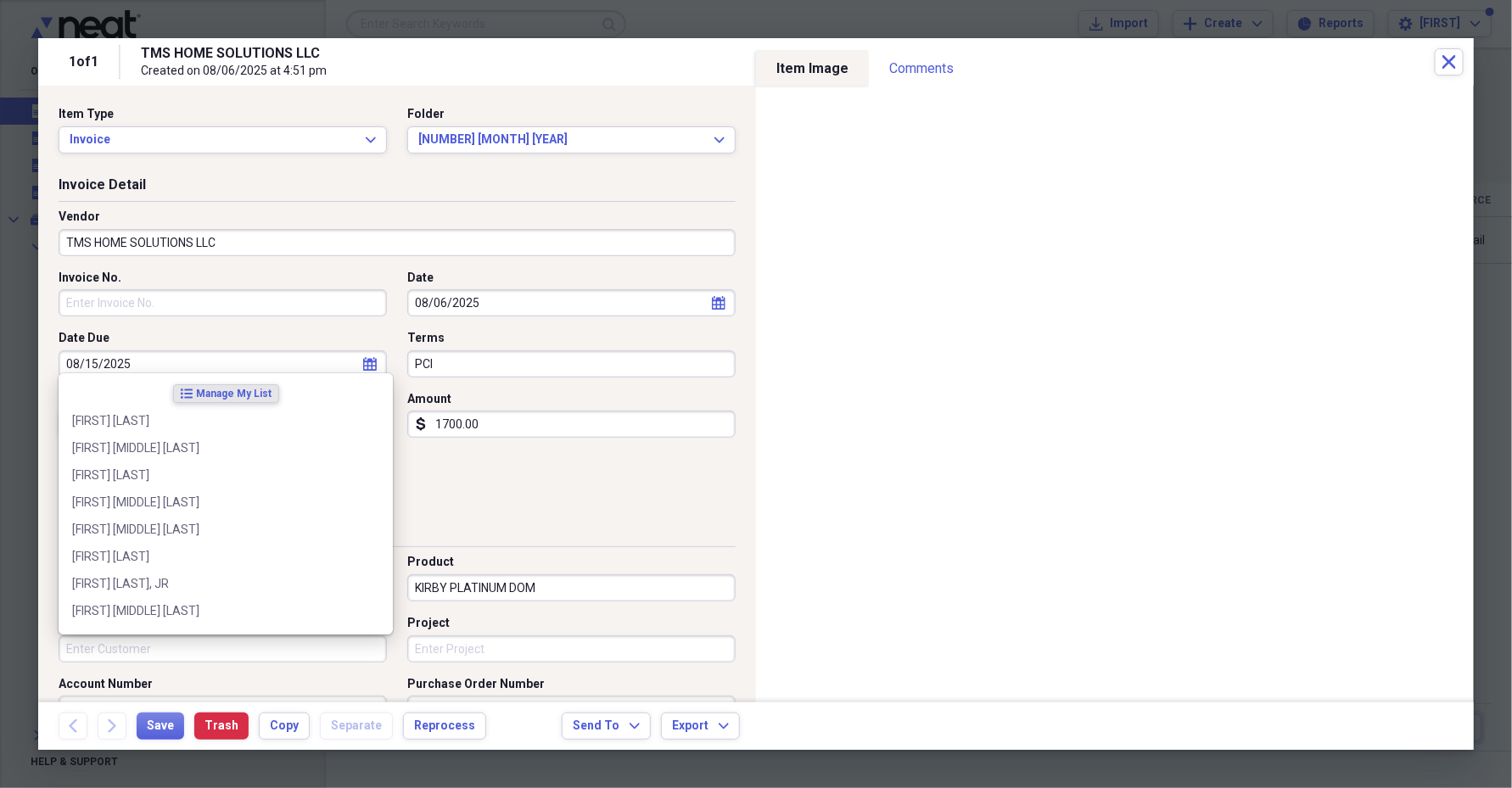 paste on "[FIRST] [LAST]" 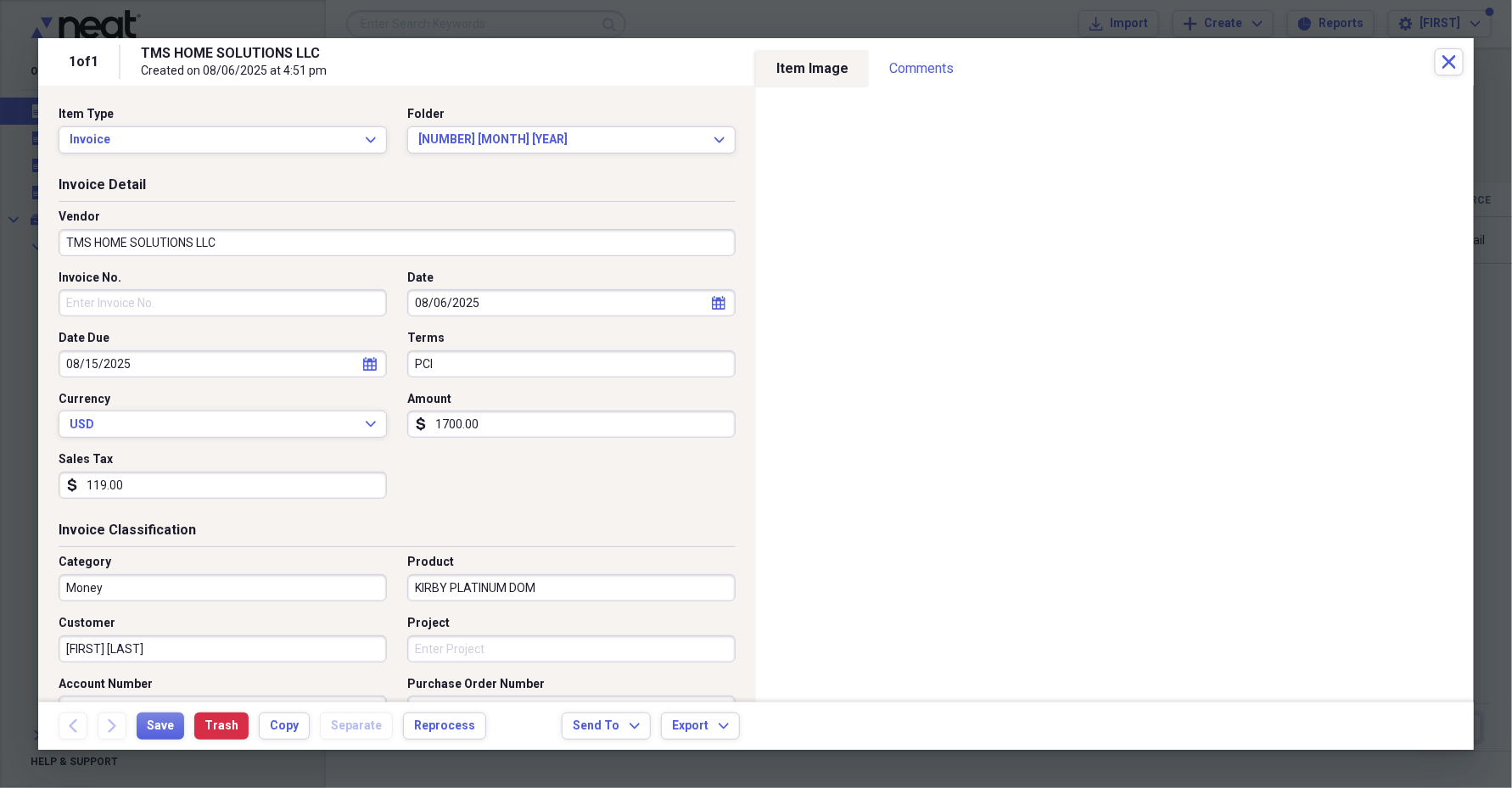 click on "[FIRST] [LAST]" at bounding box center [222, 649] 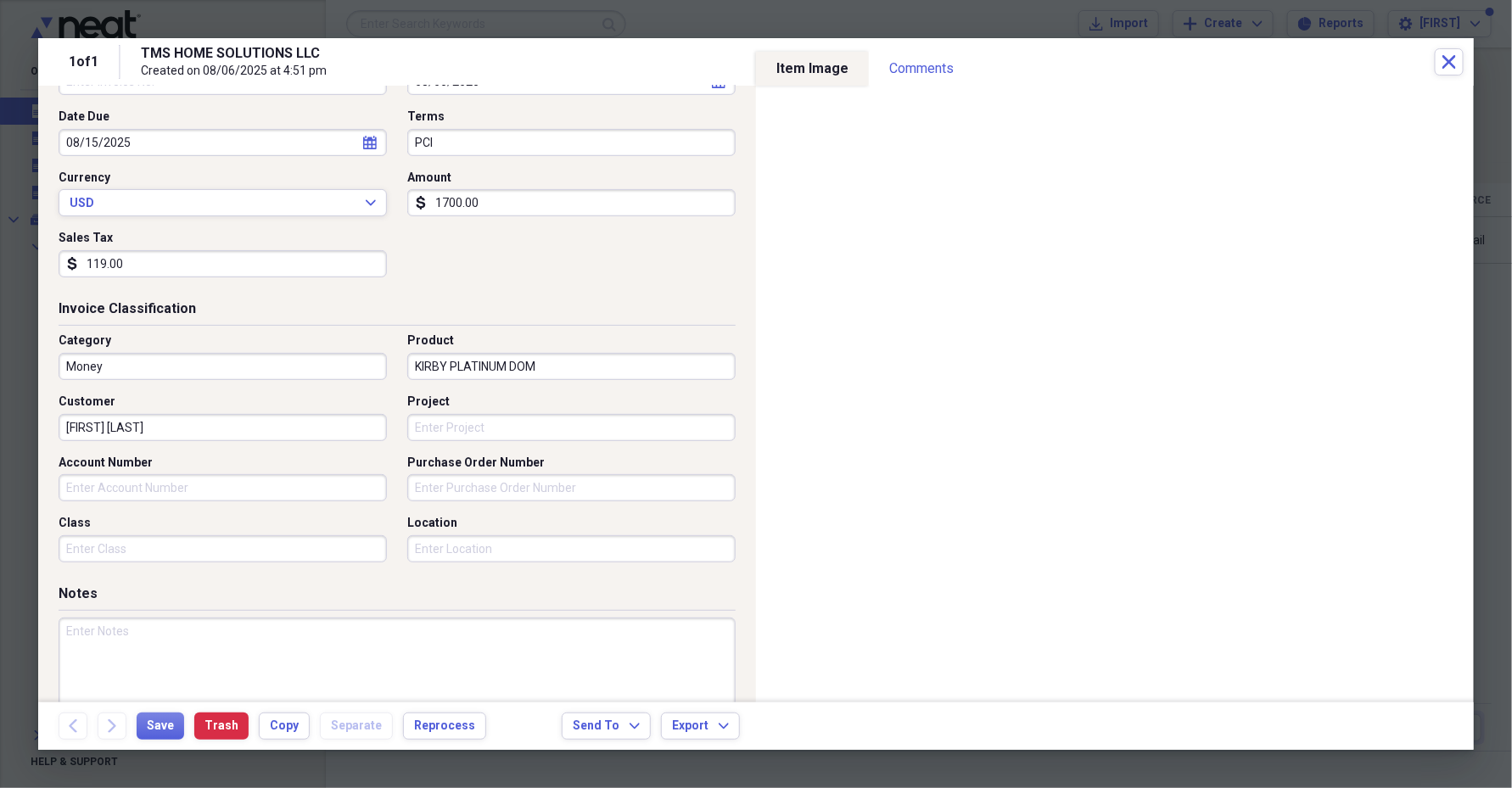 scroll, scrollTop: 318, scrollLeft: 0, axis: vertical 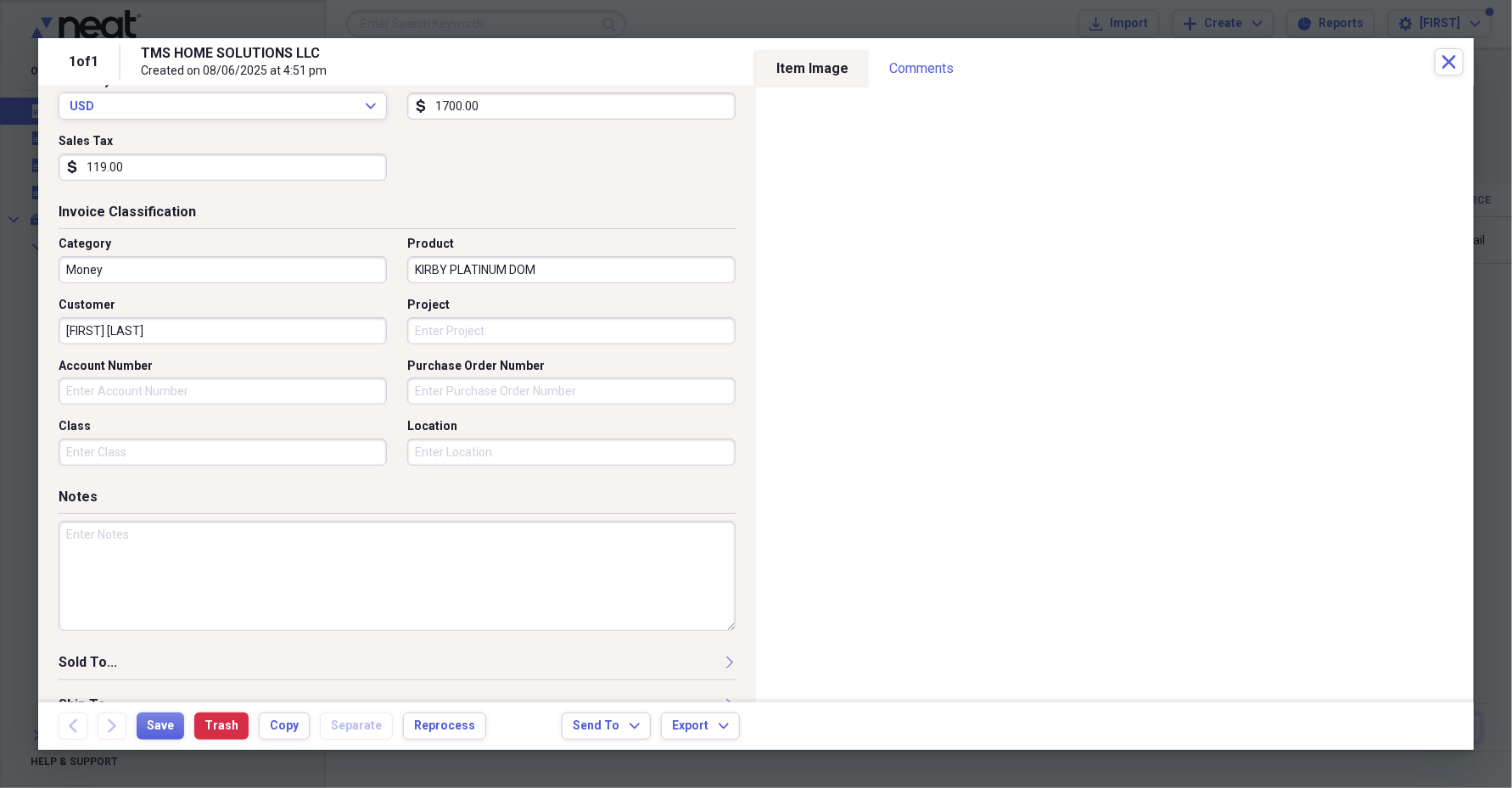 click on "[FIRST] [LAST]" at bounding box center (222, 331) 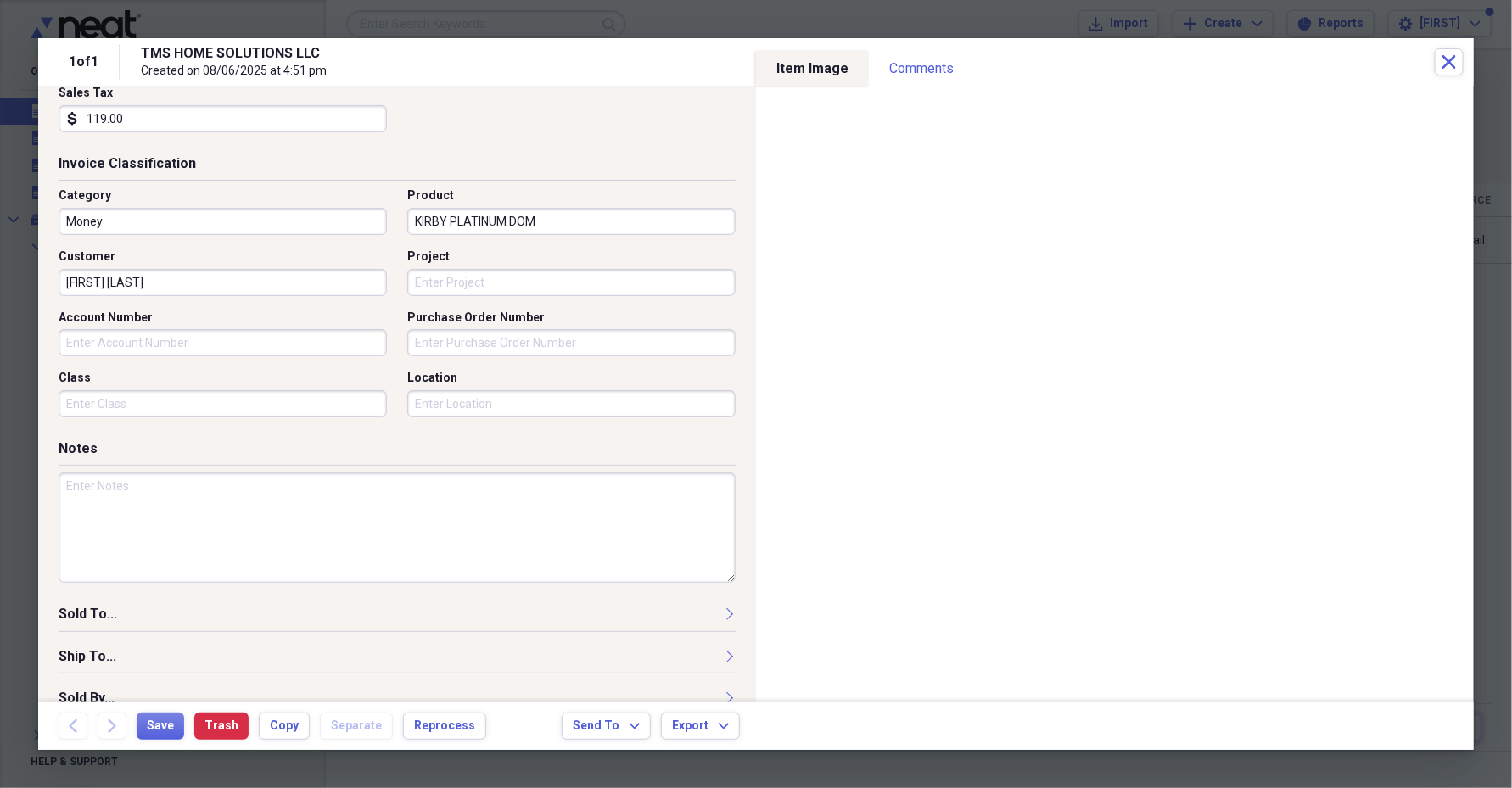 scroll, scrollTop: 393, scrollLeft: 0, axis: vertical 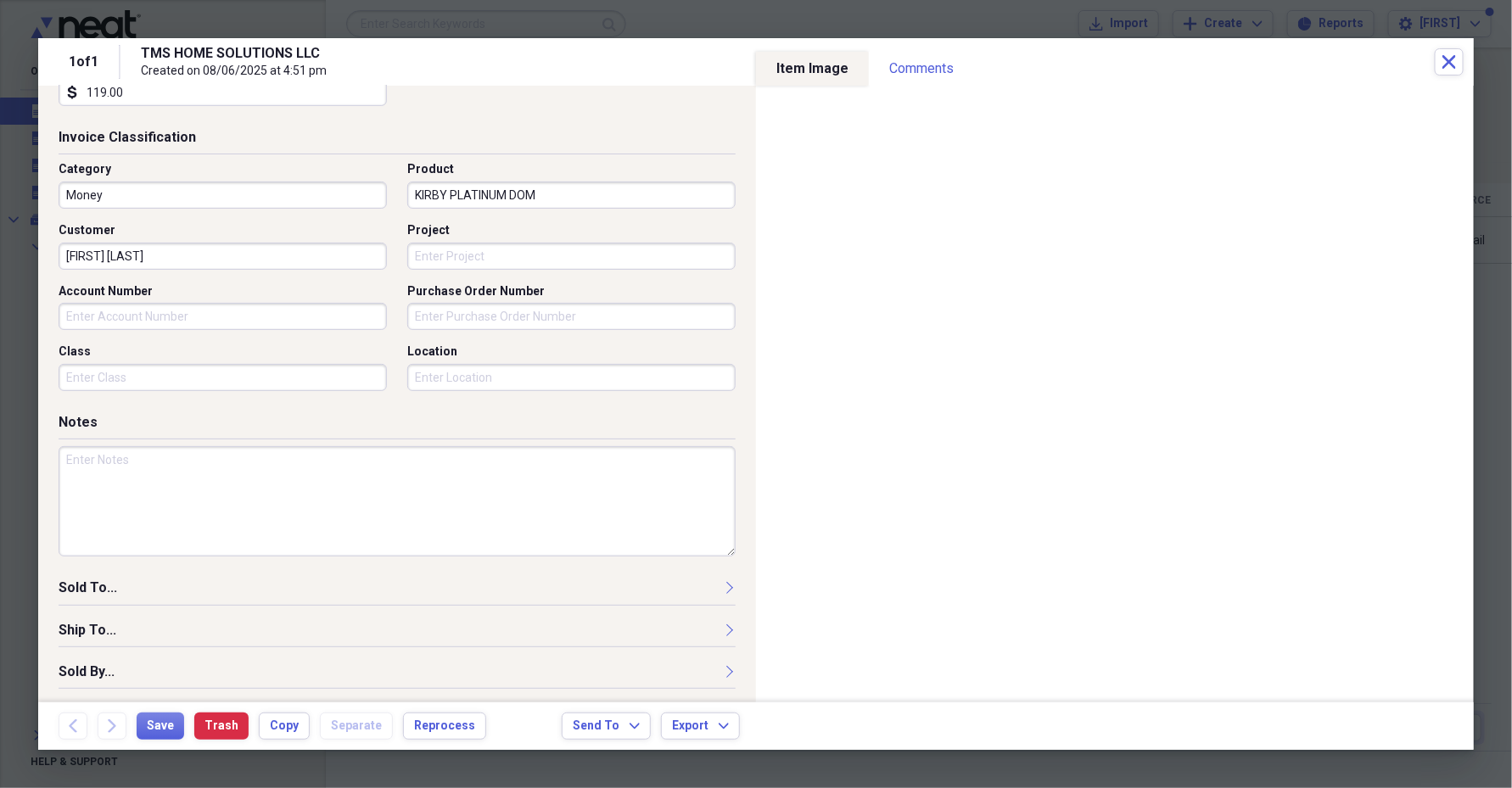 click on "Notes" at bounding box center (397, 495) 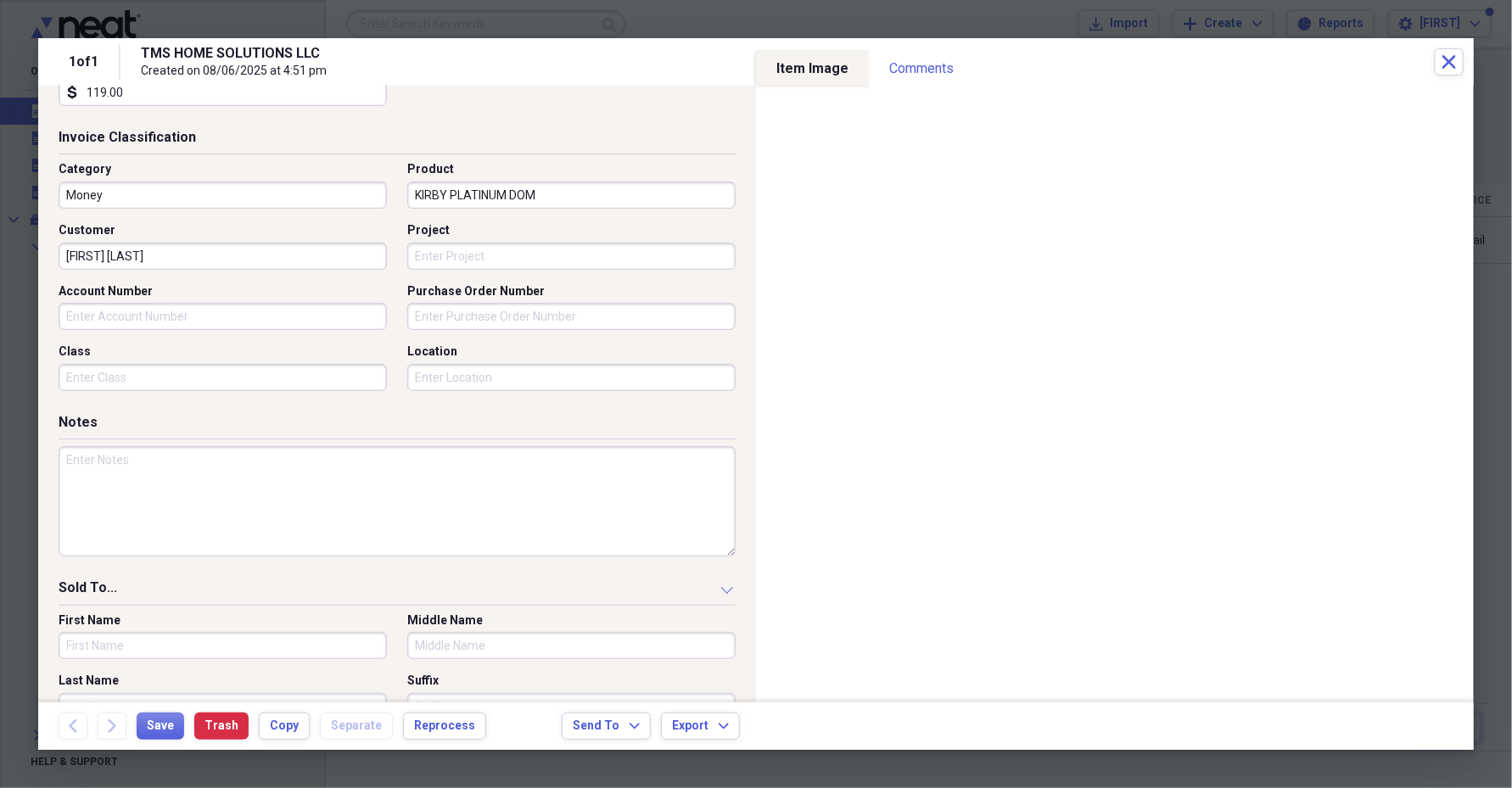 click on "First Name" at bounding box center (222, 645) 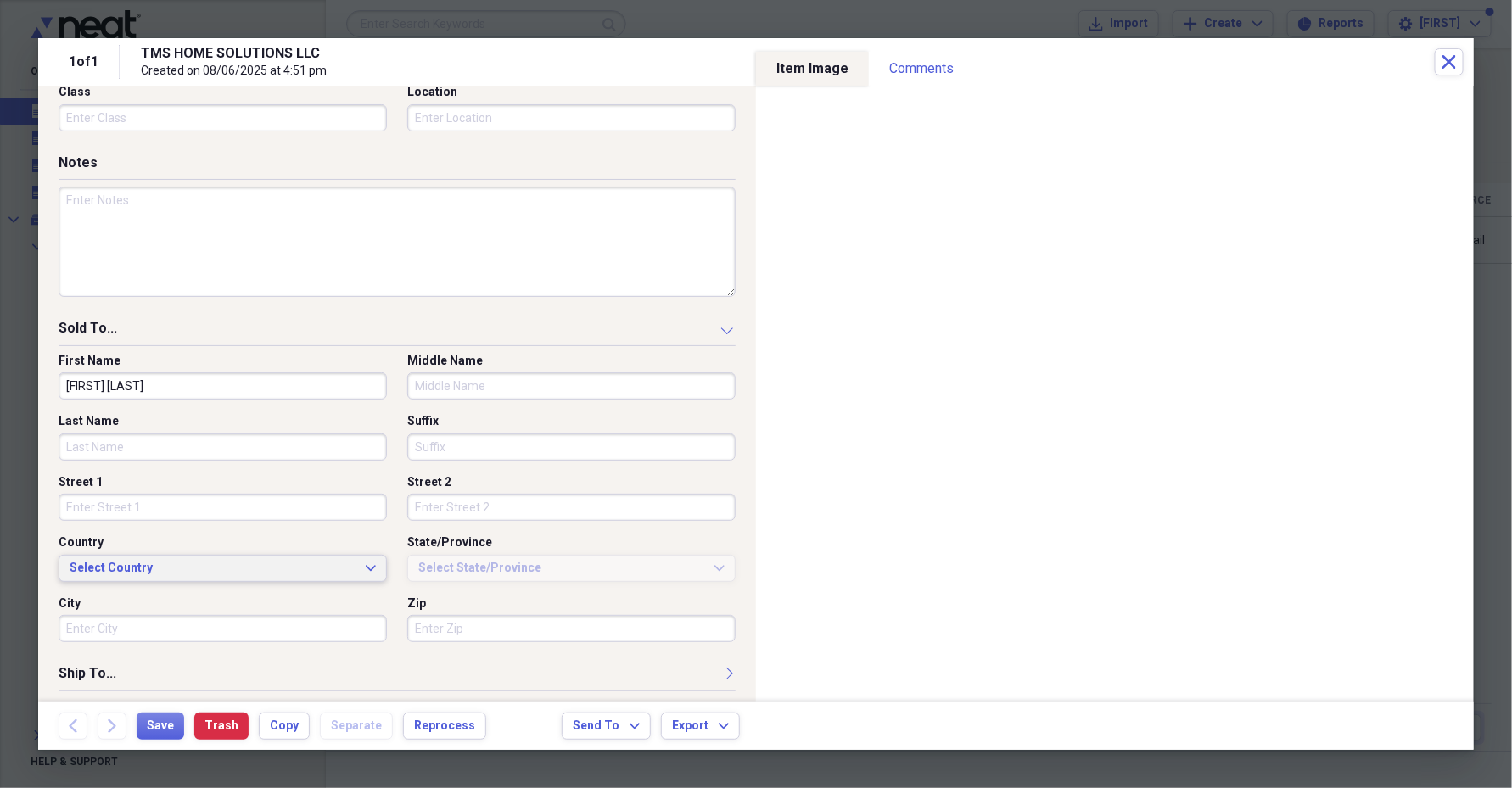 scroll, scrollTop: 696, scrollLeft: 0, axis: vertical 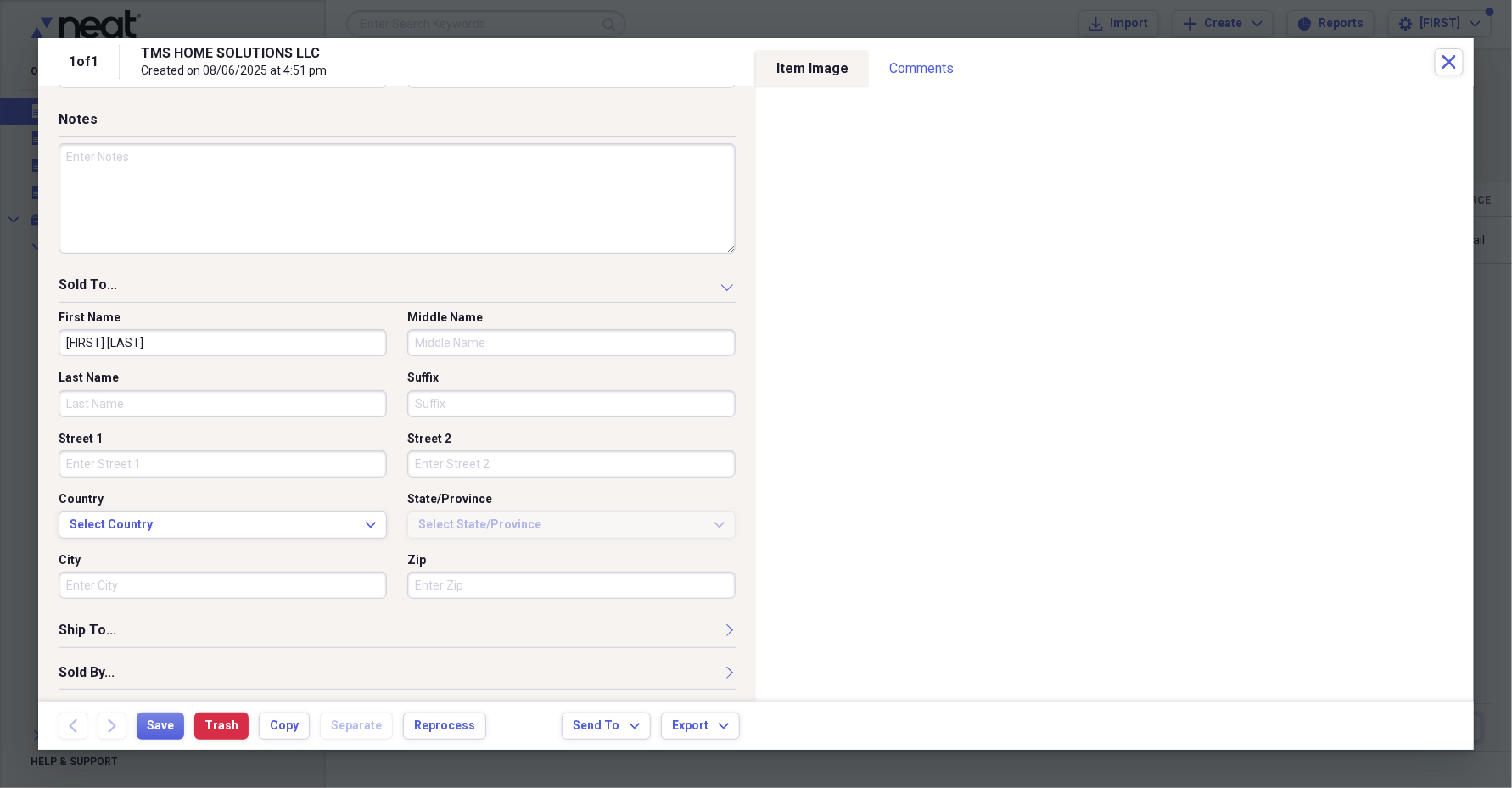 click on "Last Name" at bounding box center (222, 404) 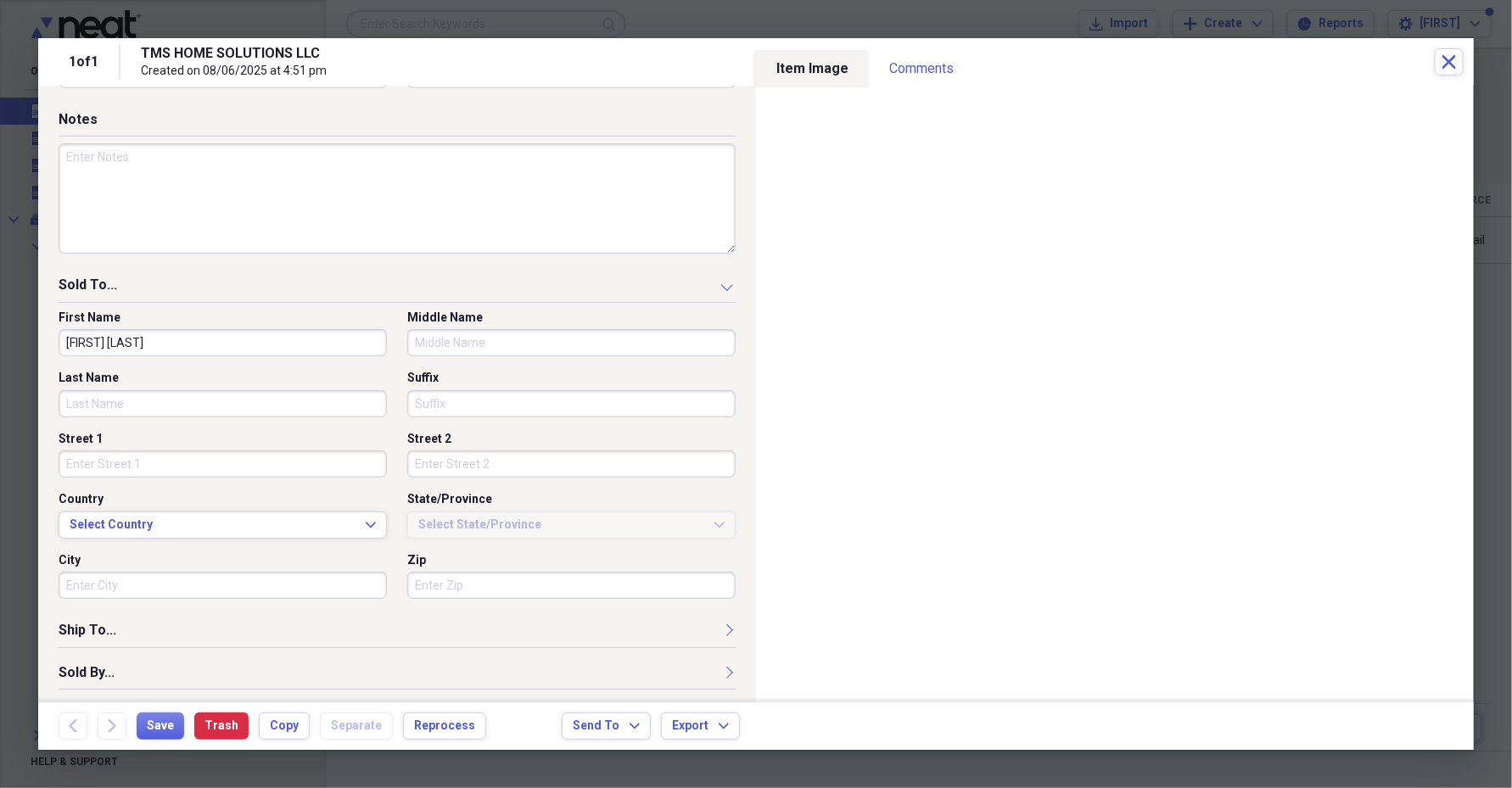 paste on "[FIRST] [LAST]" 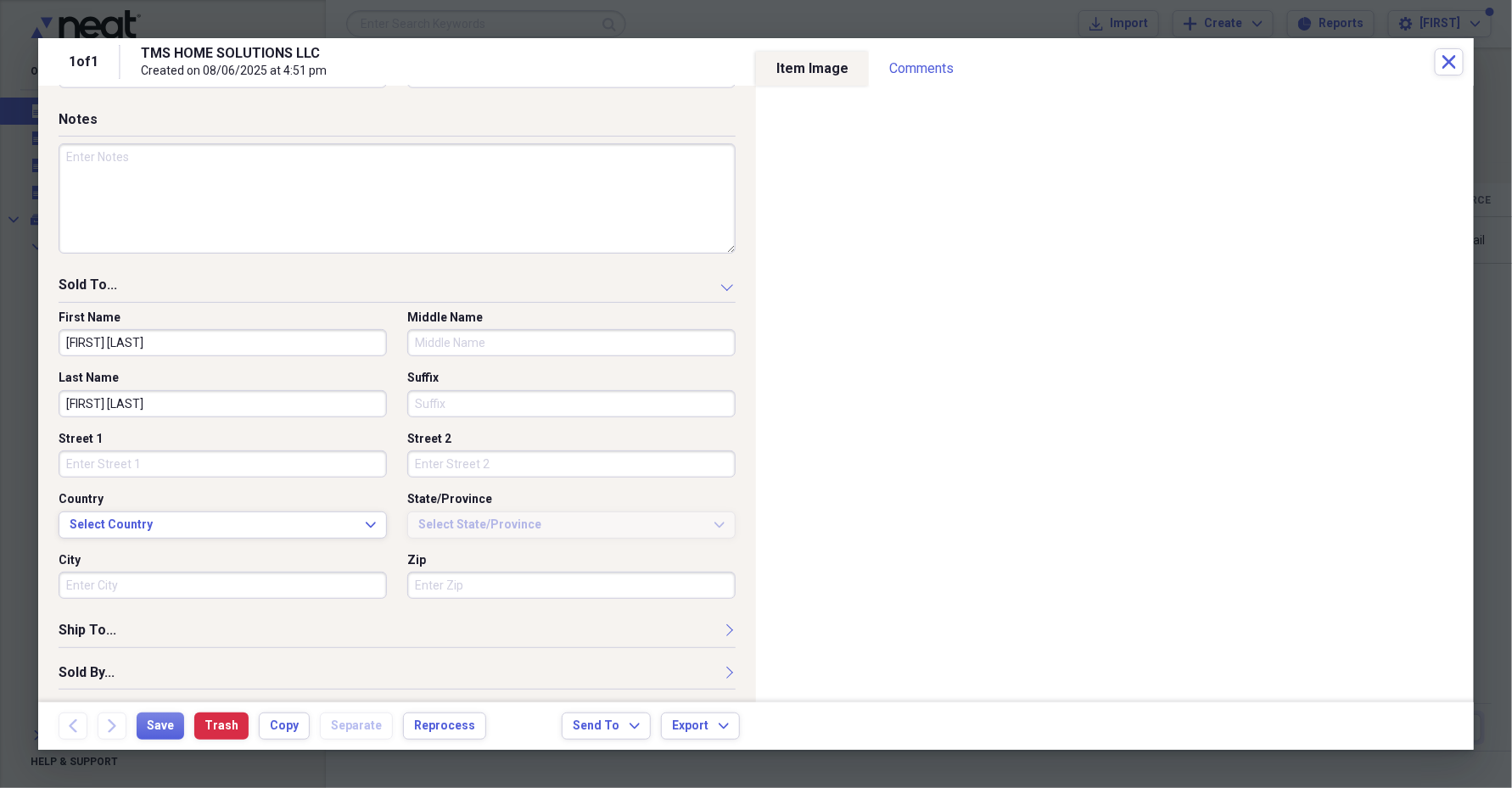 click on "Middle Name" at bounding box center (566, 333) 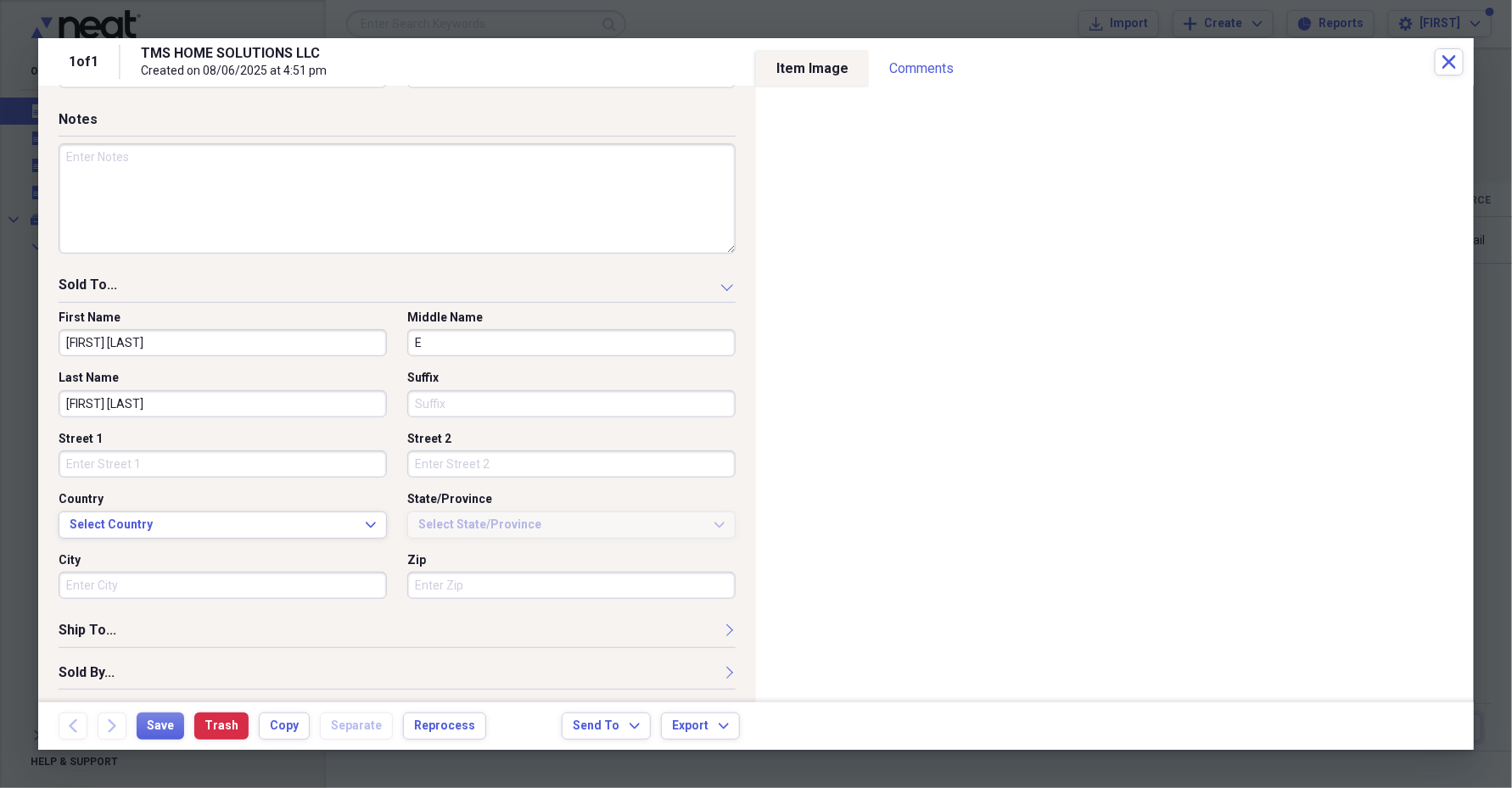 drag, startPoint x: 109, startPoint y: 341, endPoint x: 193, endPoint y: 344, distance: 84.05355 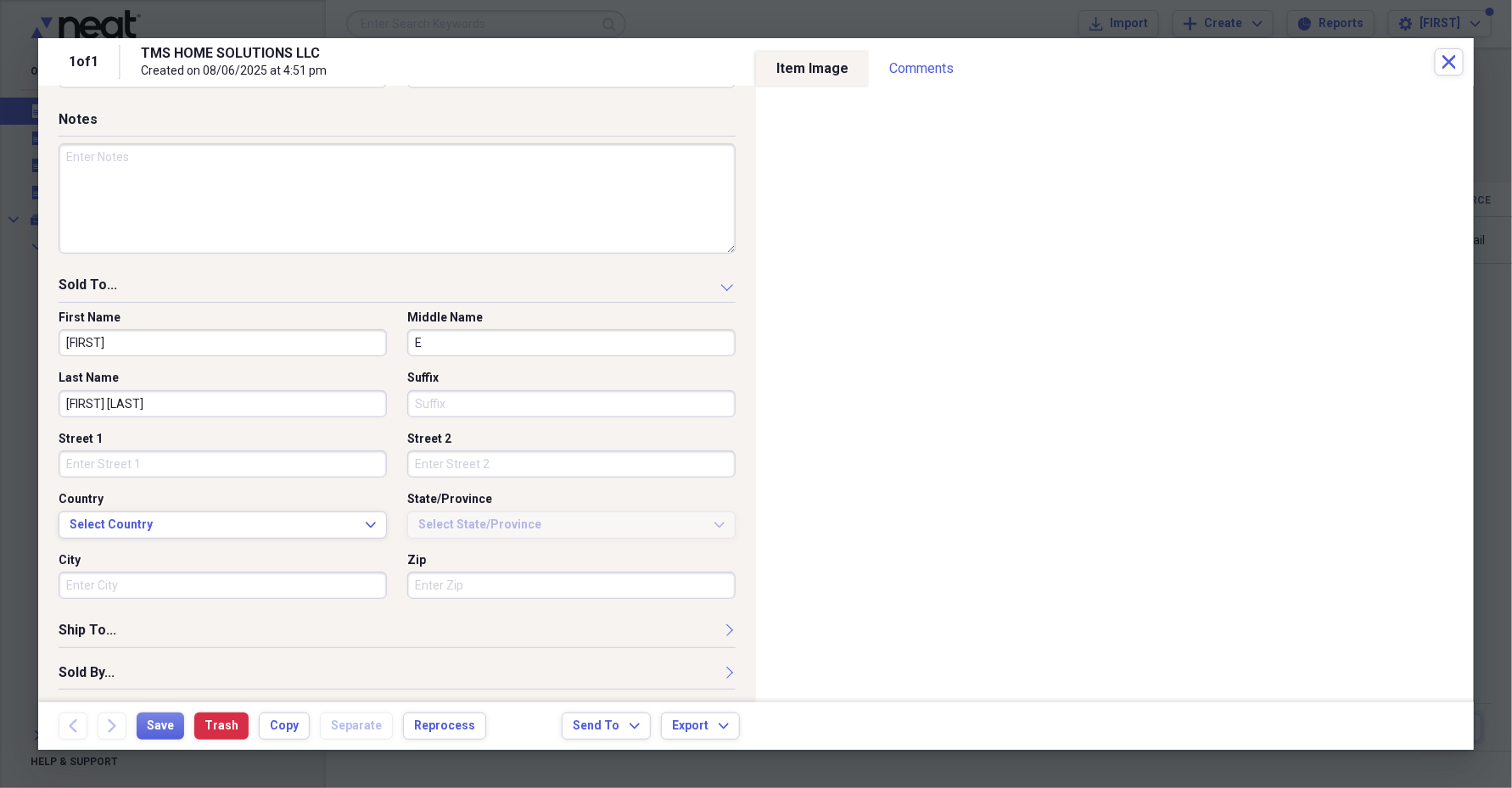 drag, startPoint x: 111, startPoint y: 397, endPoint x: 45, endPoint y: 405, distance: 66.48308 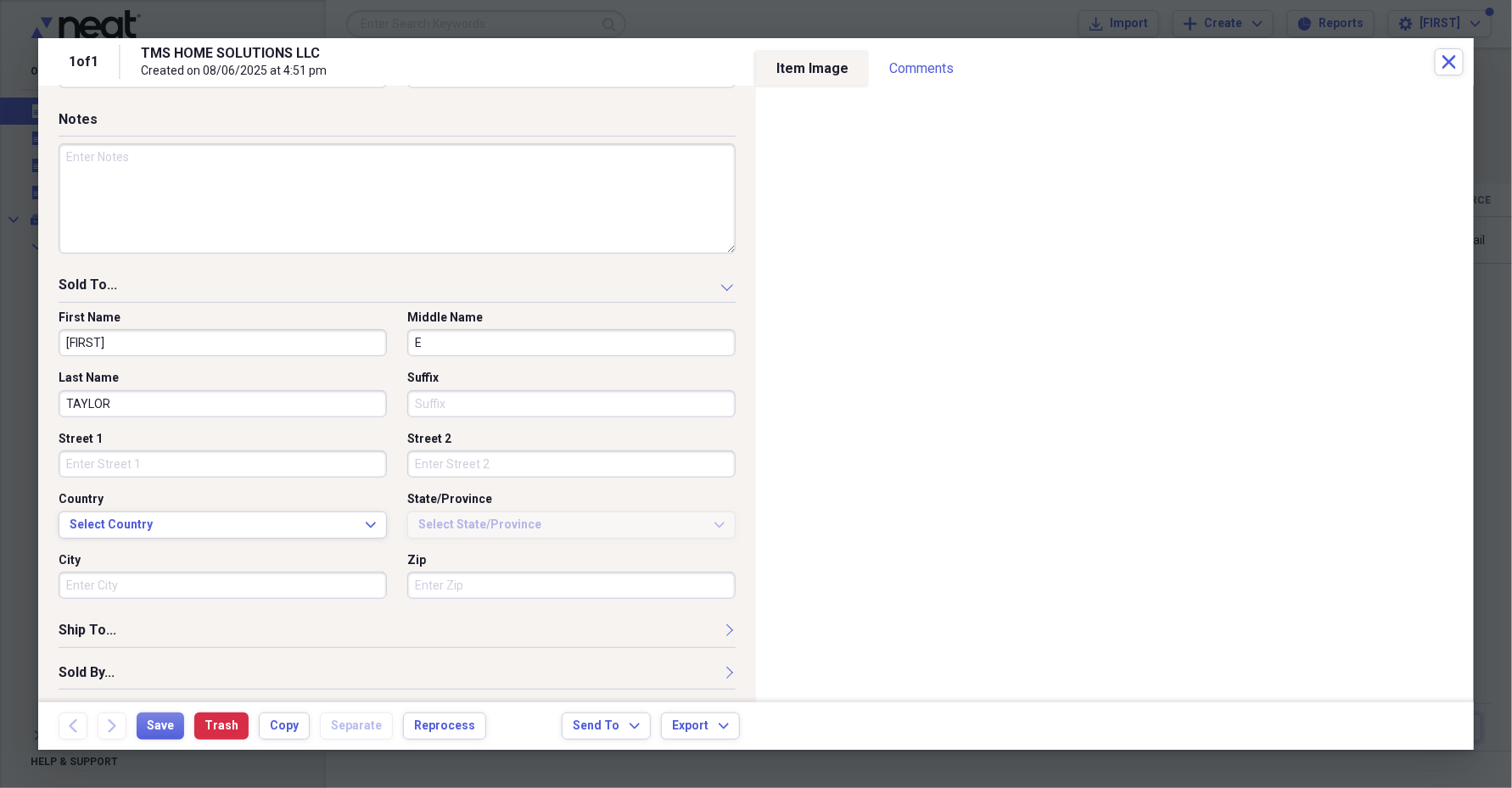 click on "Street 1" at bounding box center [222, 464] 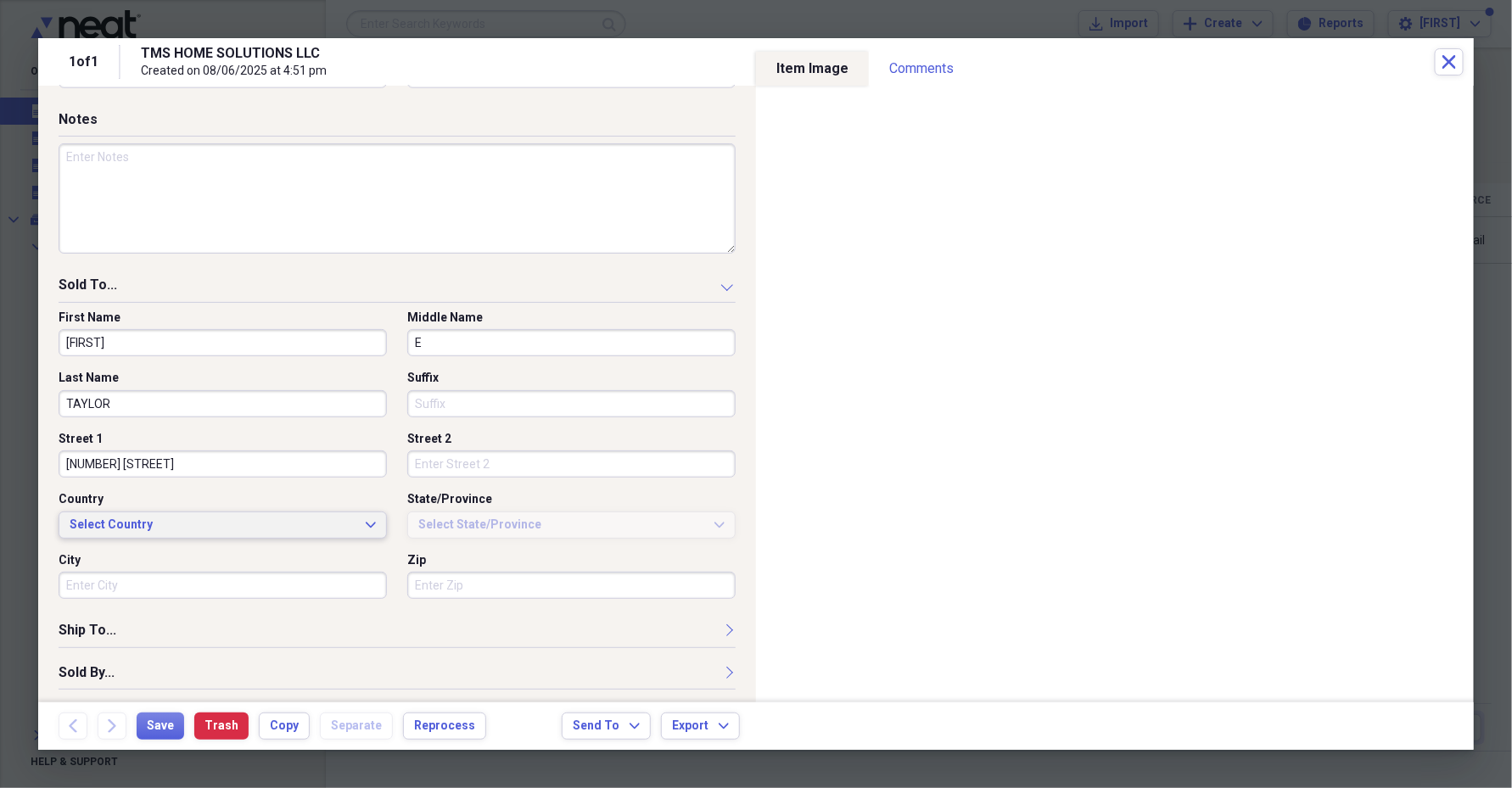 click on "Select Country" at bounding box center [212, 525] 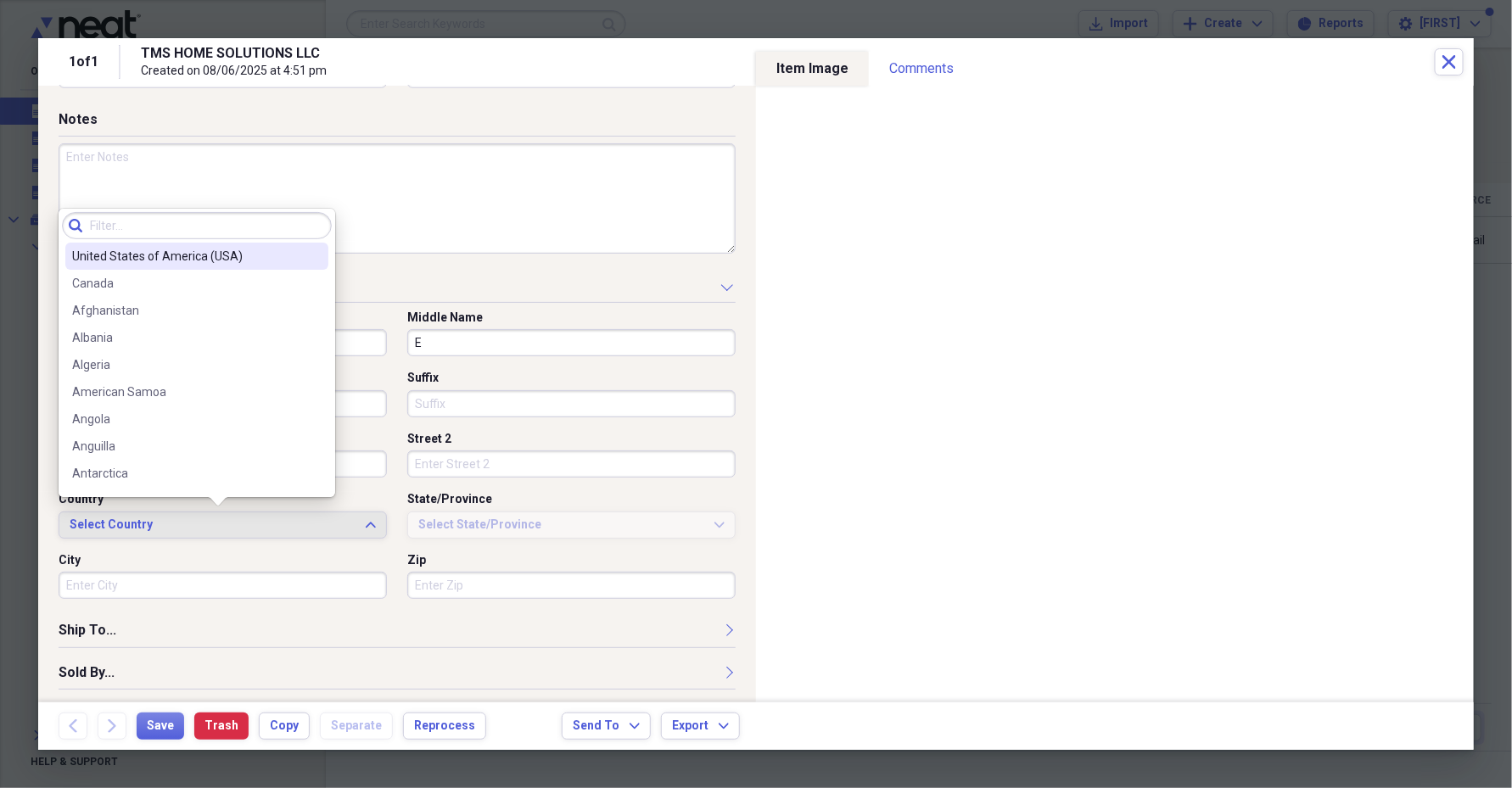 click on "United States of America (USA)" at bounding box center (197, 256) 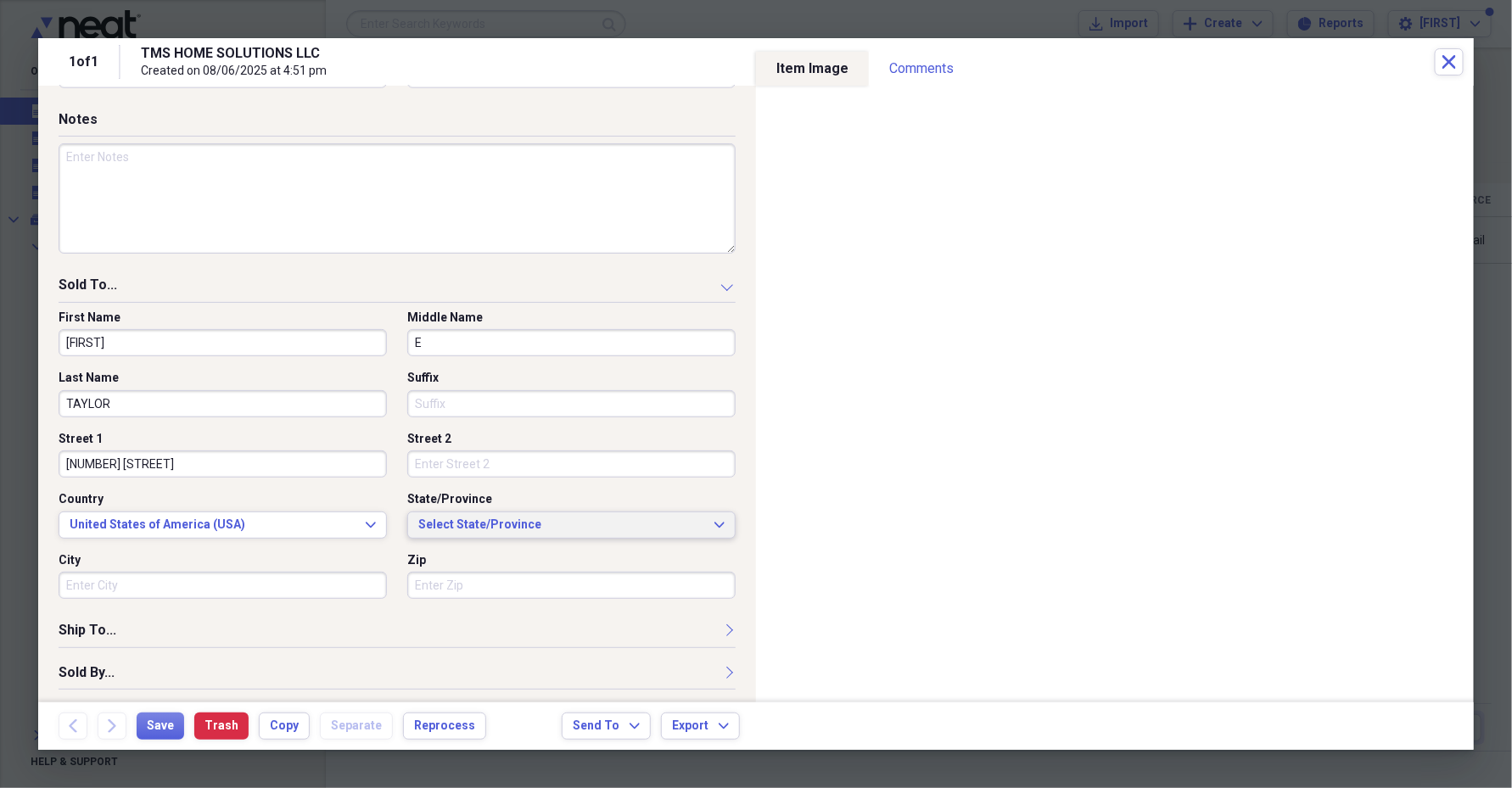click on "Select State/Province" at bounding box center [561, 525] 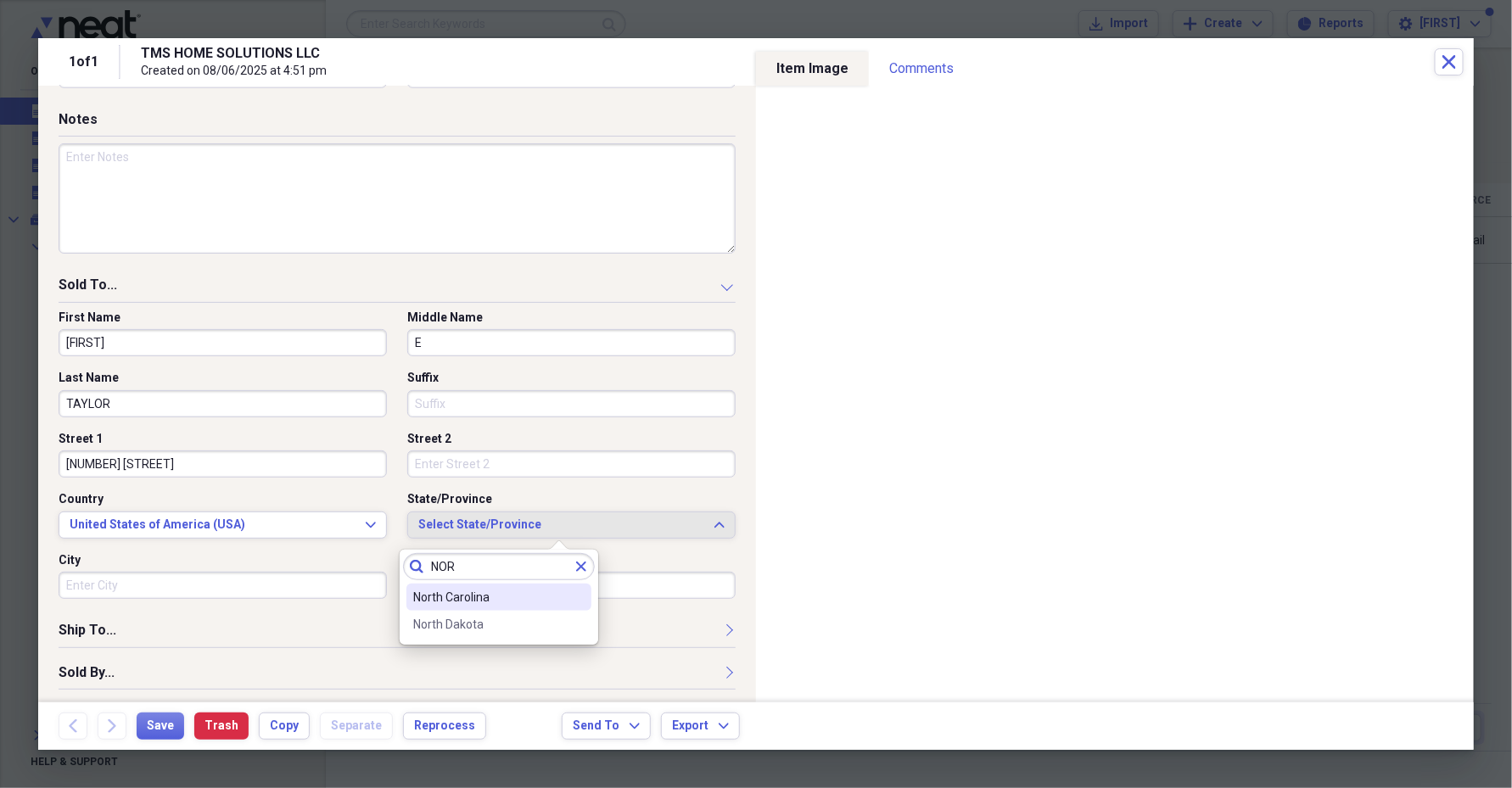 click on "North Carolina" at bounding box center (489, 597) 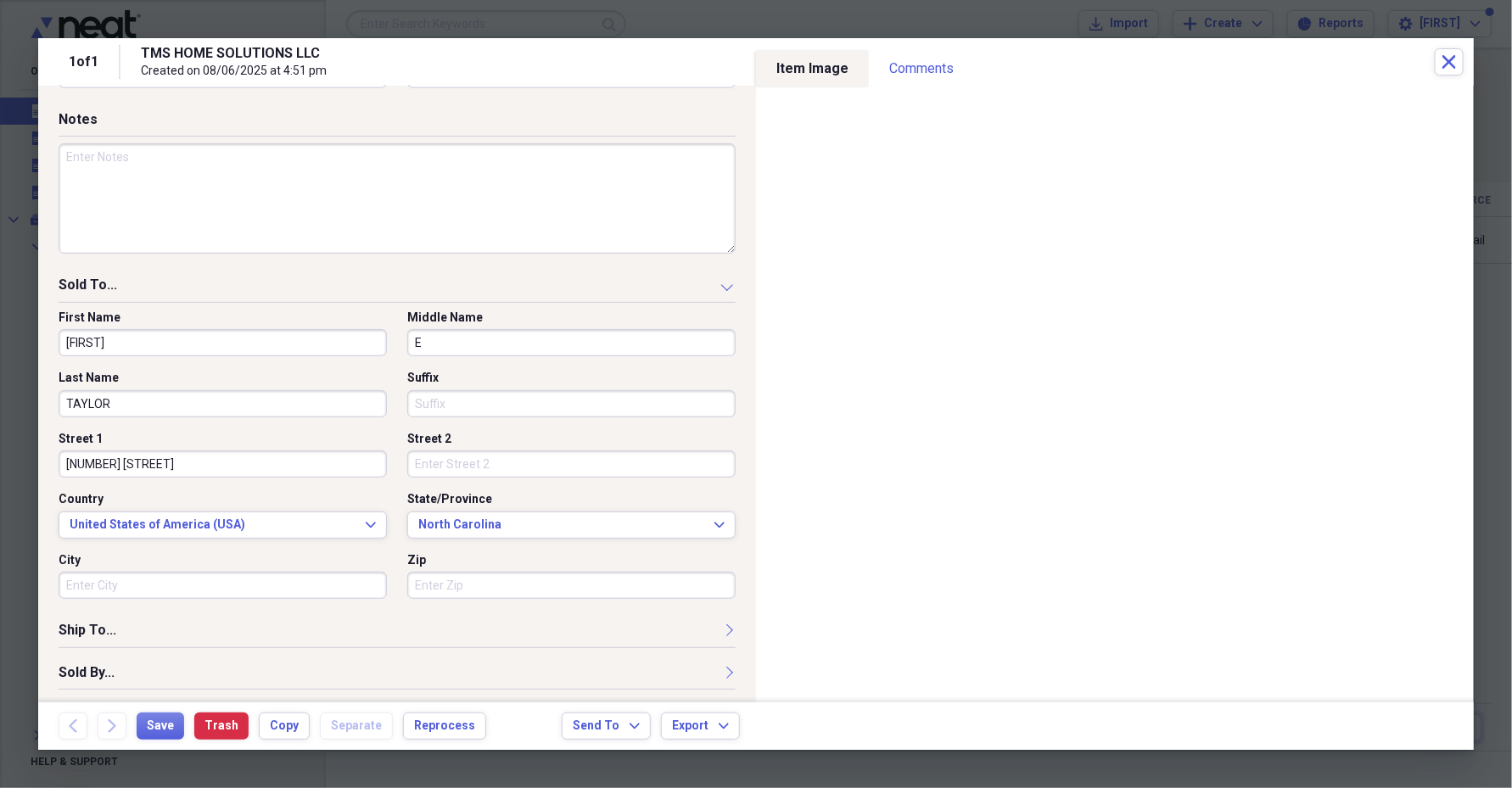 click on "City" at bounding box center (222, 585) 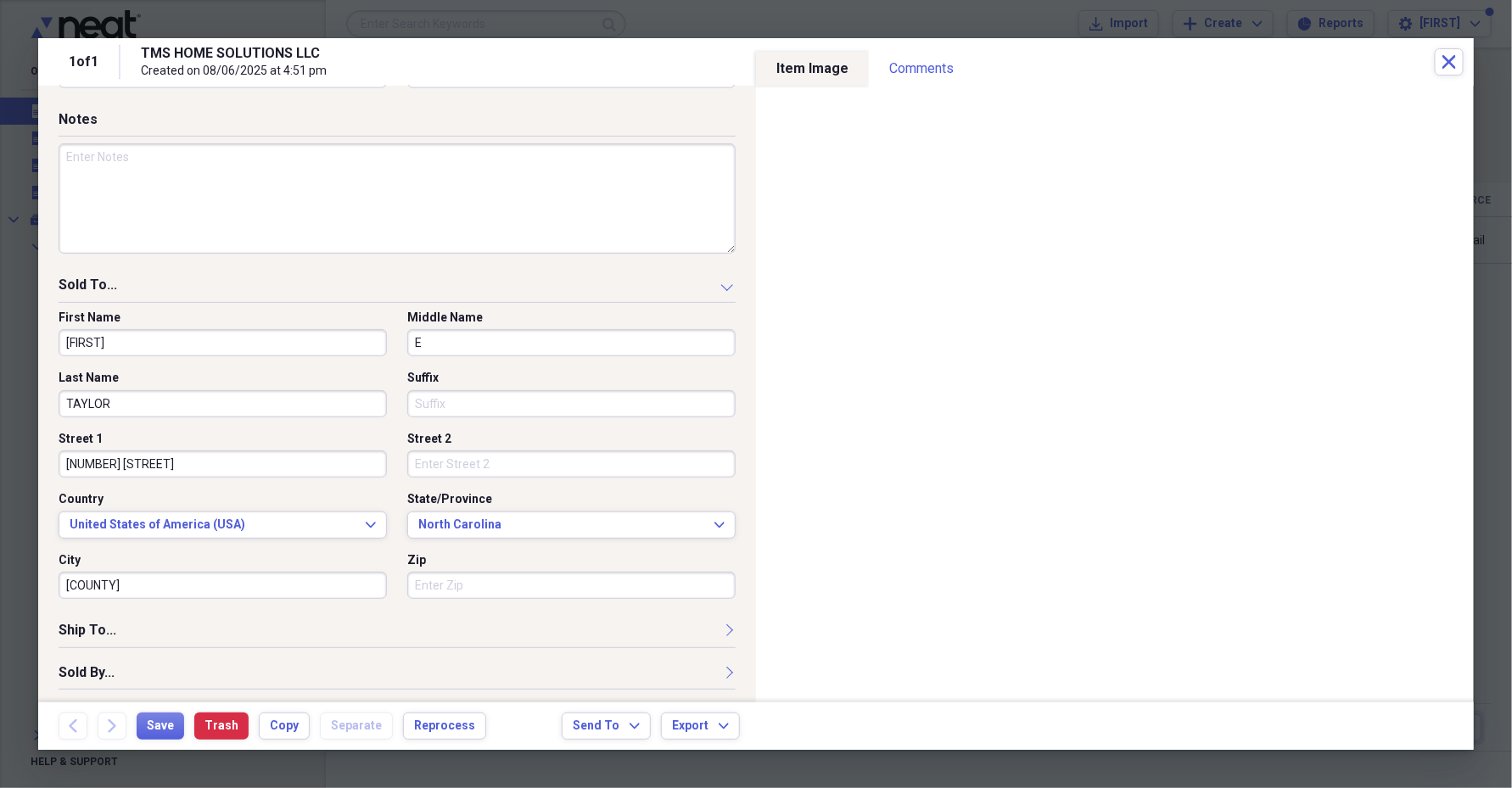 click on "Zip" at bounding box center (571, 585) 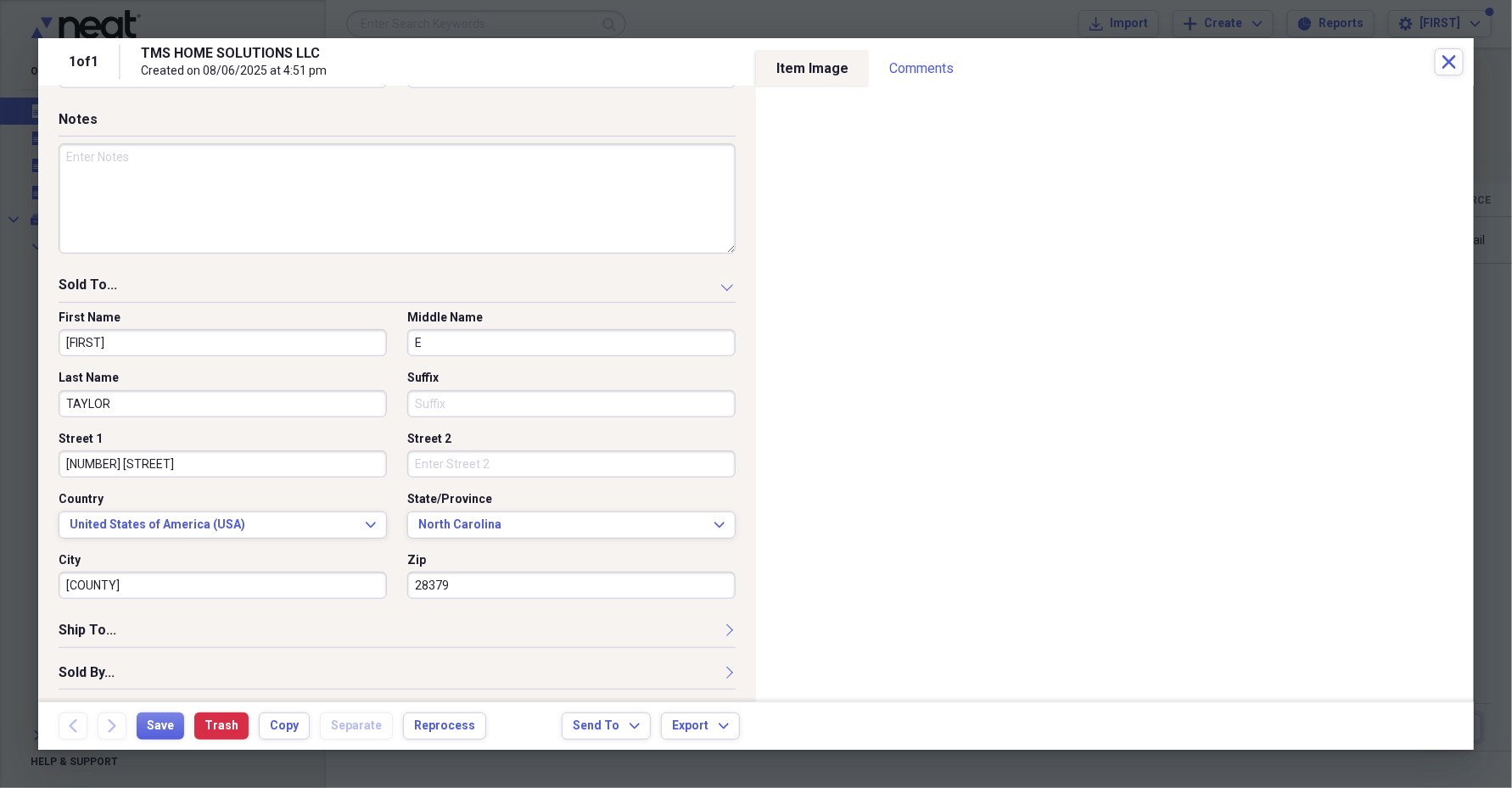 click on "Sold By..." at bounding box center [397, 676] 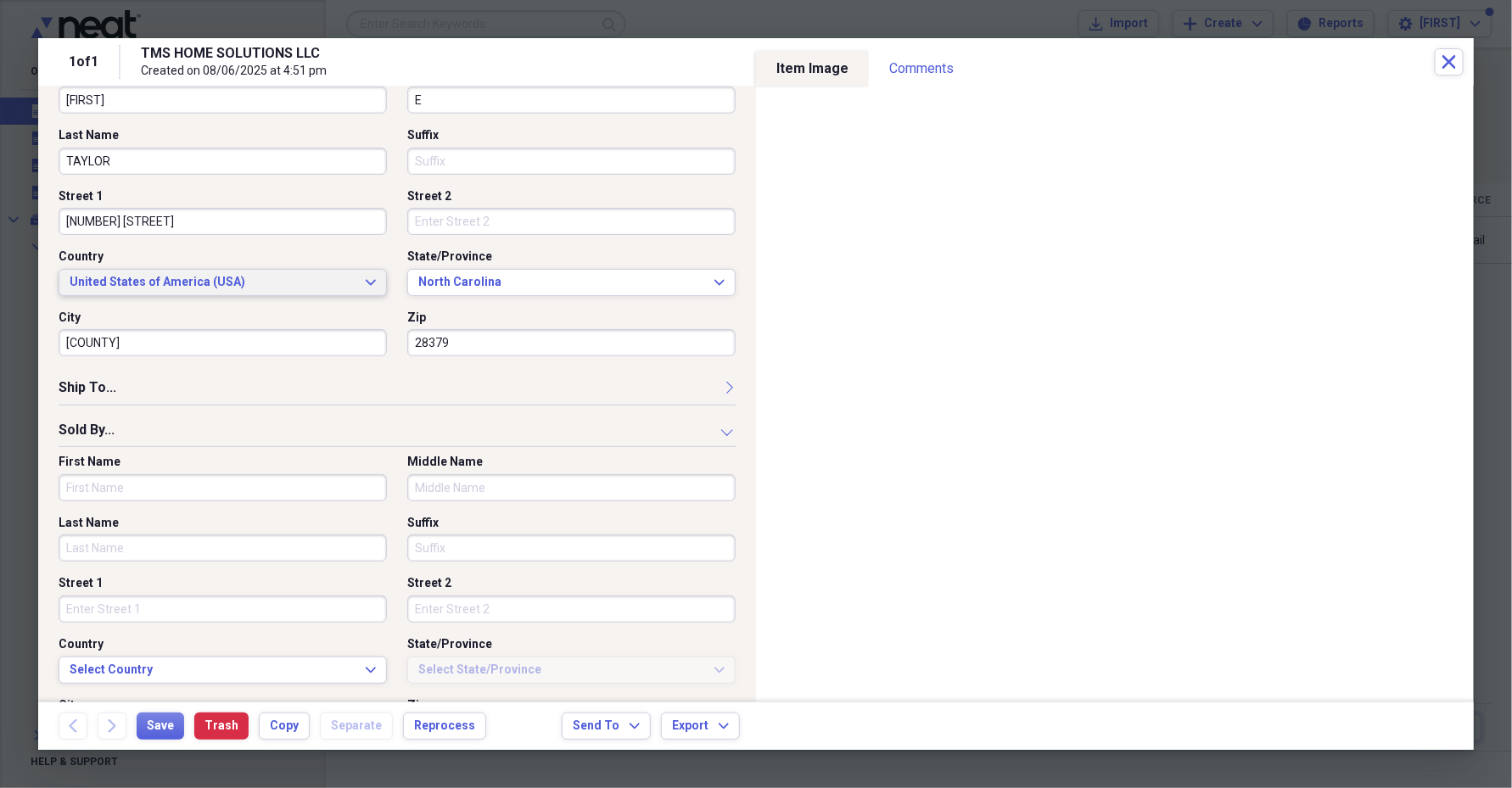 scroll, scrollTop: 894, scrollLeft: 0, axis: vertical 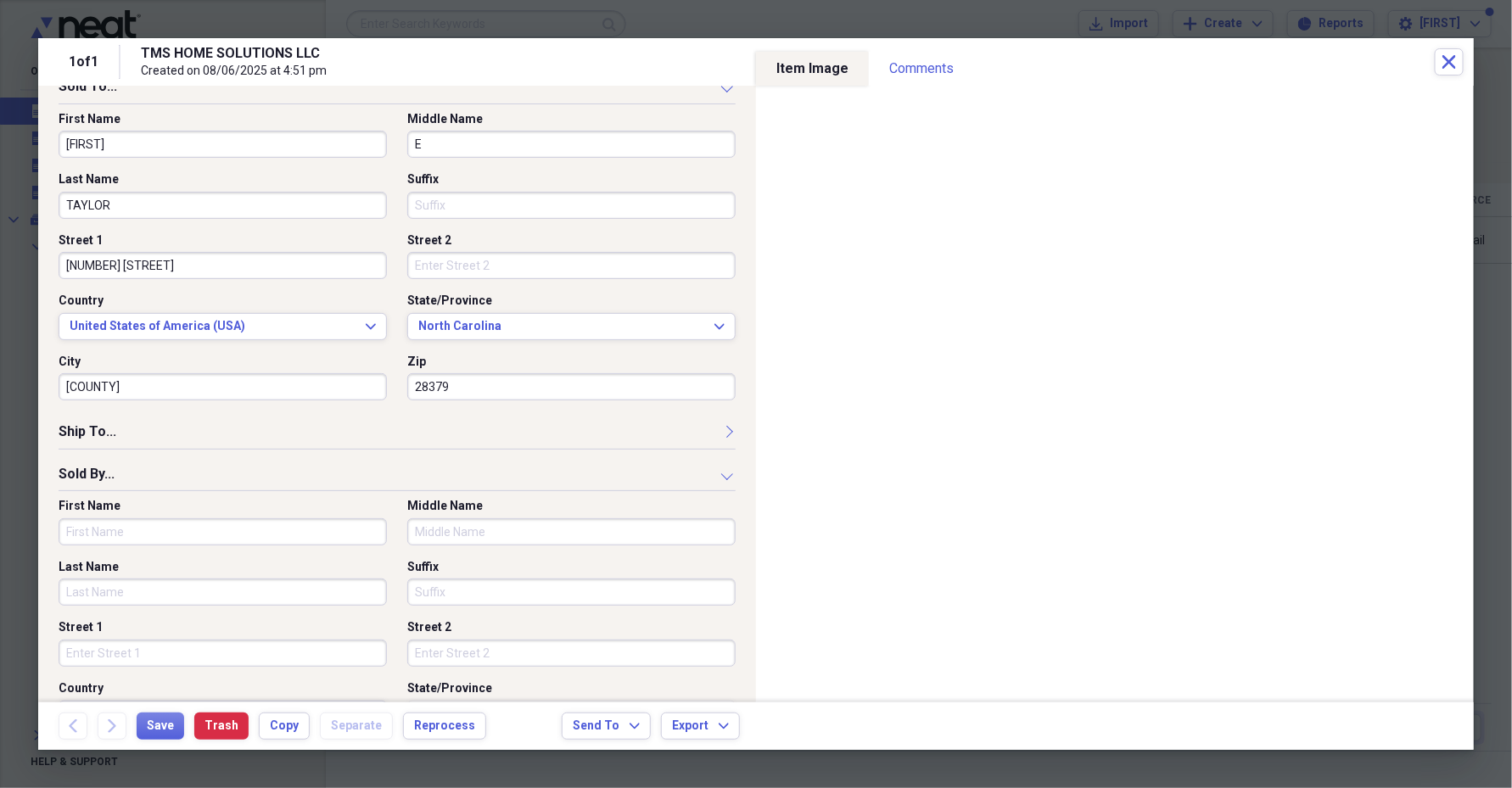 click on "First Name" at bounding box center [222, 532] 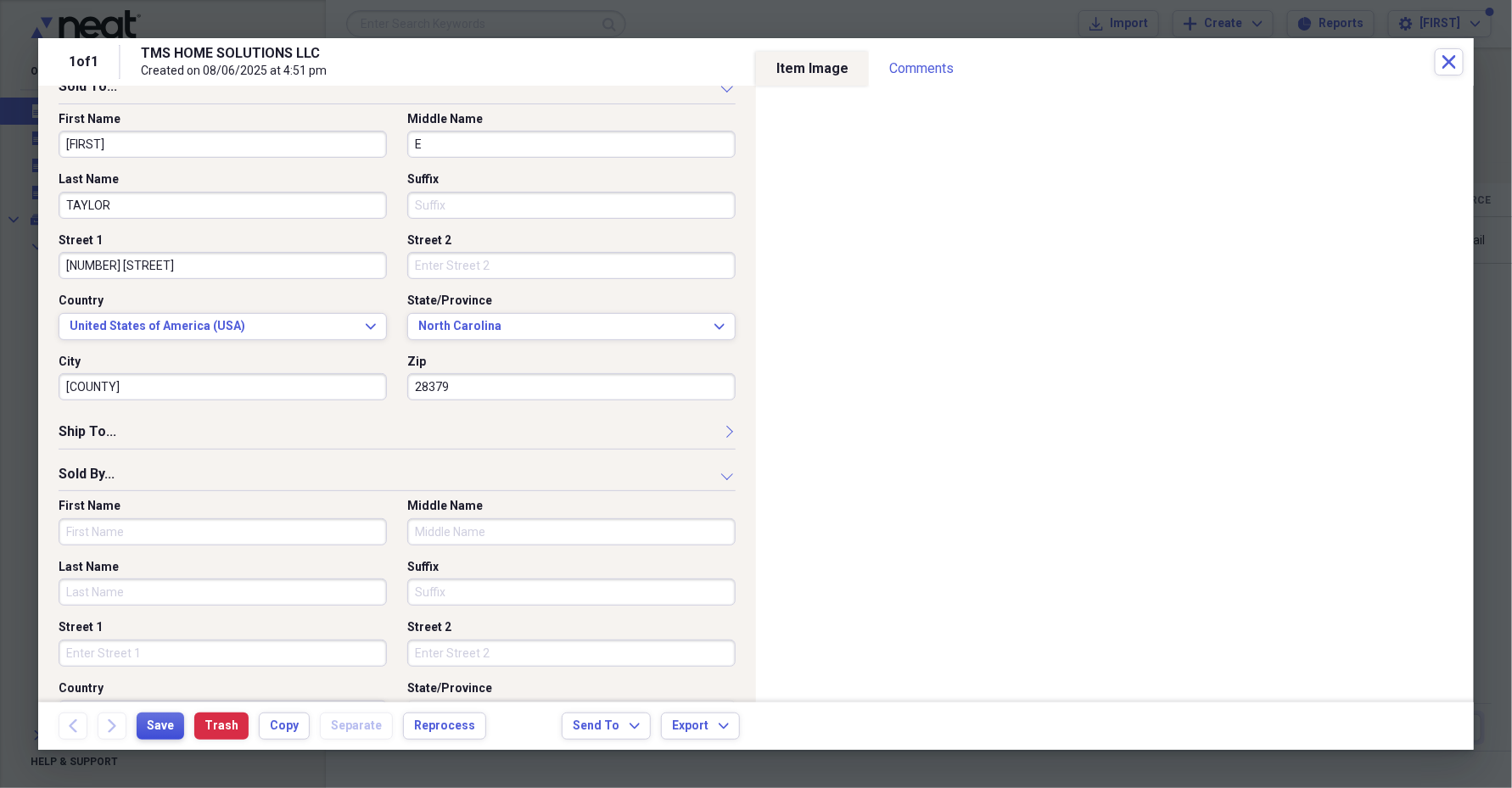 click on "Save" at bounding box center [160, 726] 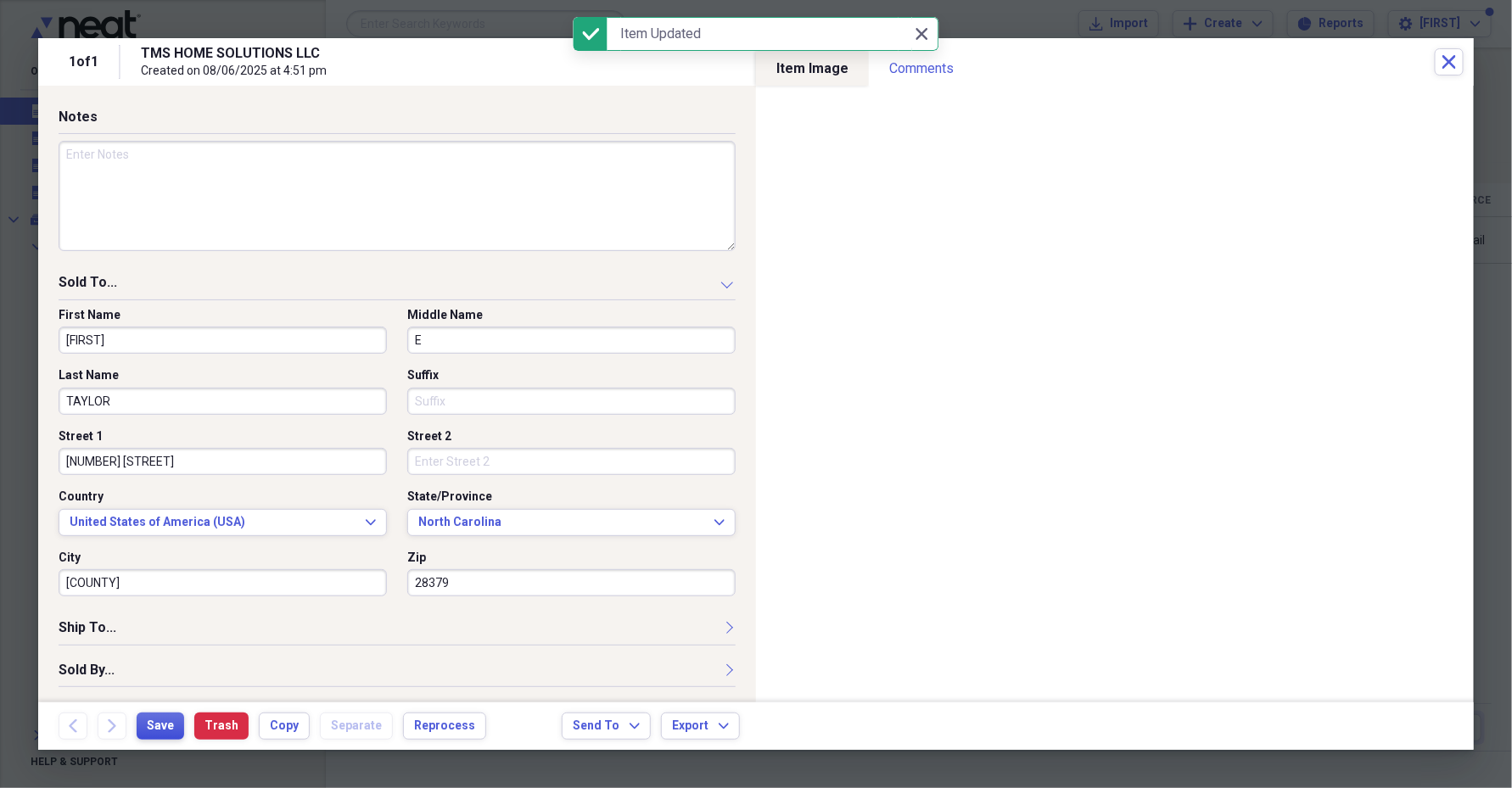 scroll, scrollTop: 696, scrollLeft: 0, axis: vertical 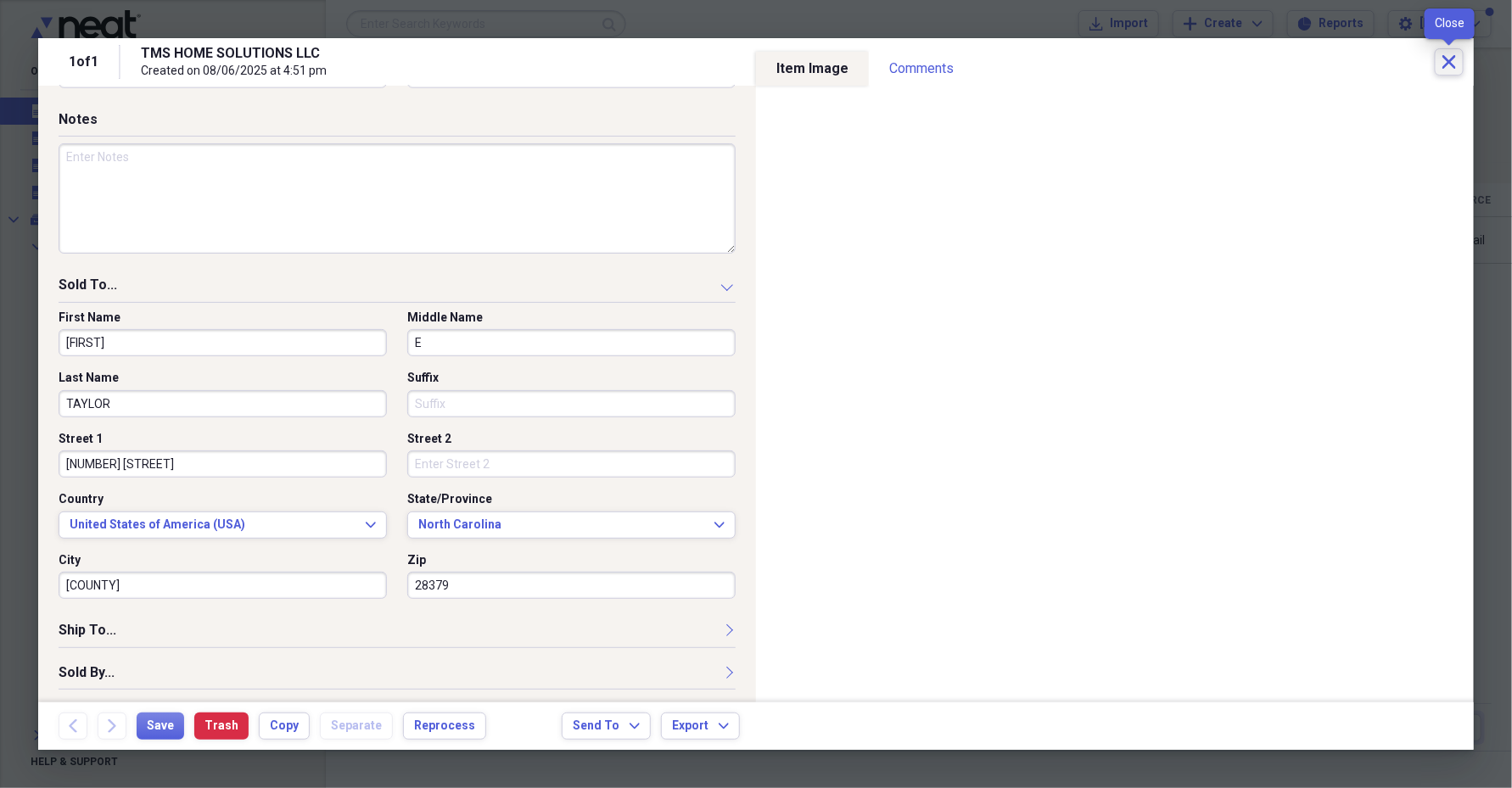 click on "Close" at bounding box center [1449, 62] 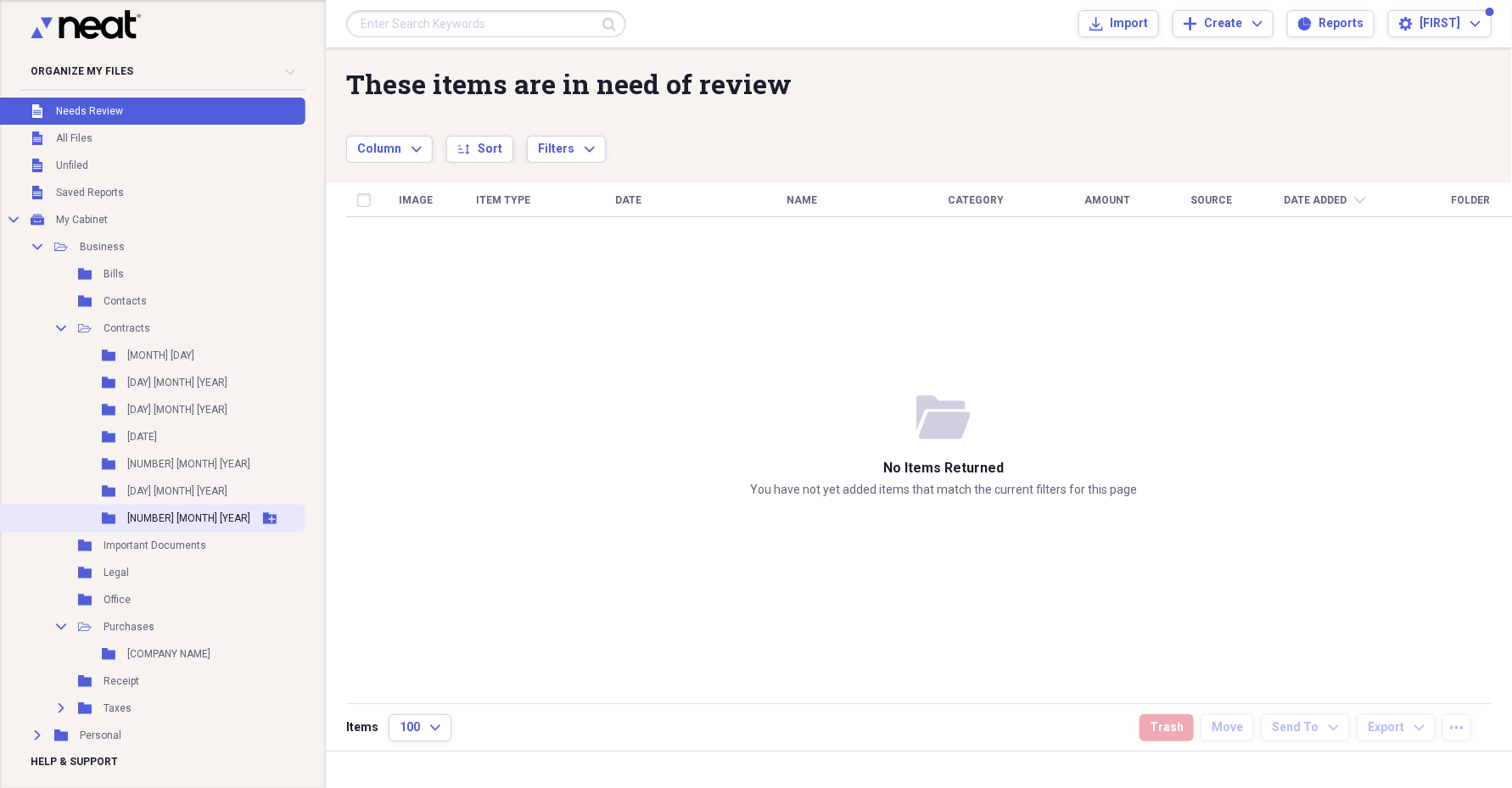 click on "[NUMBER] [MONTH] [YEAR]" at bounding box center (188, 518) 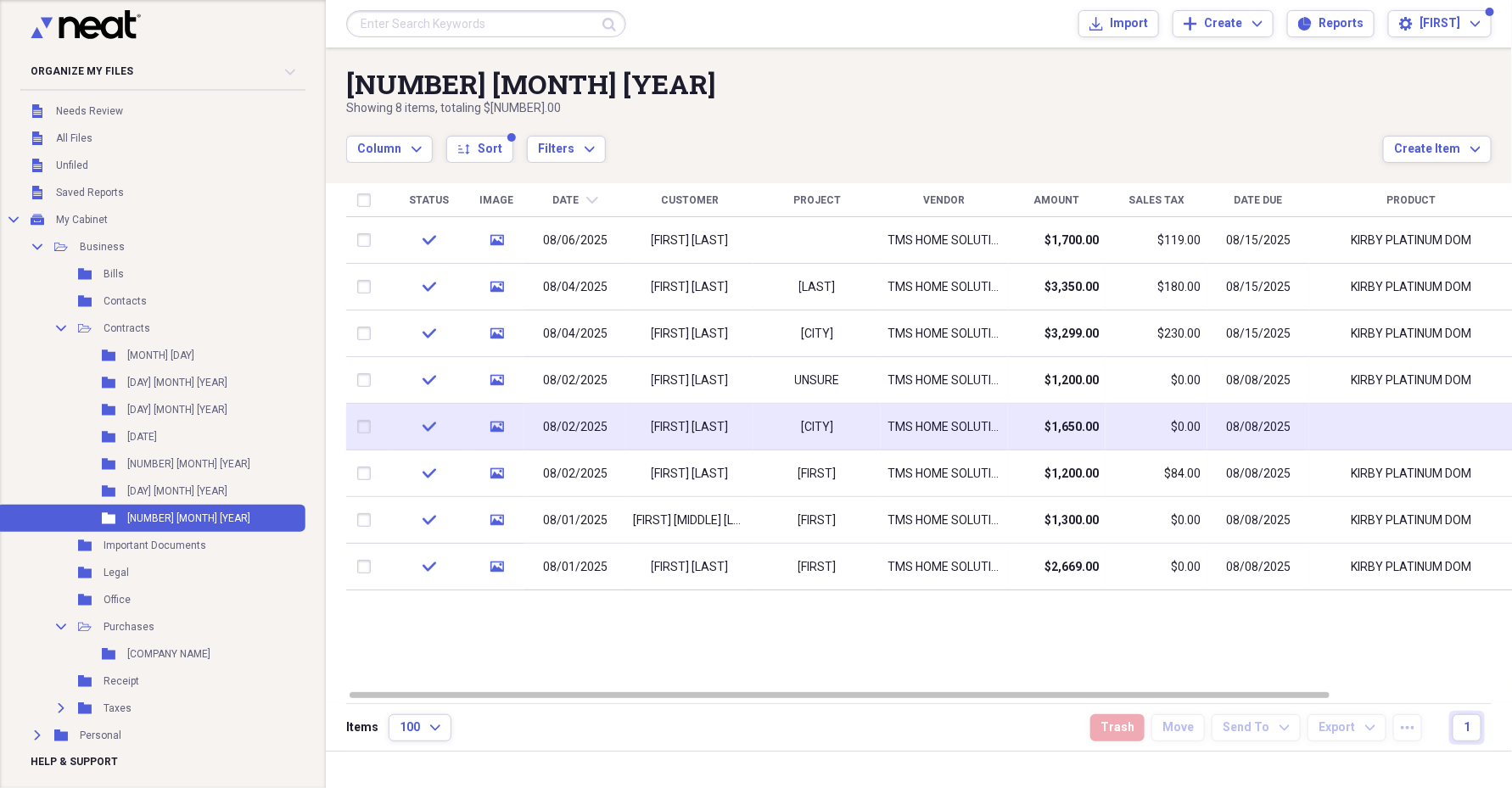 click on "[FIRST] [LAST]" at bounding box center (690, 427) 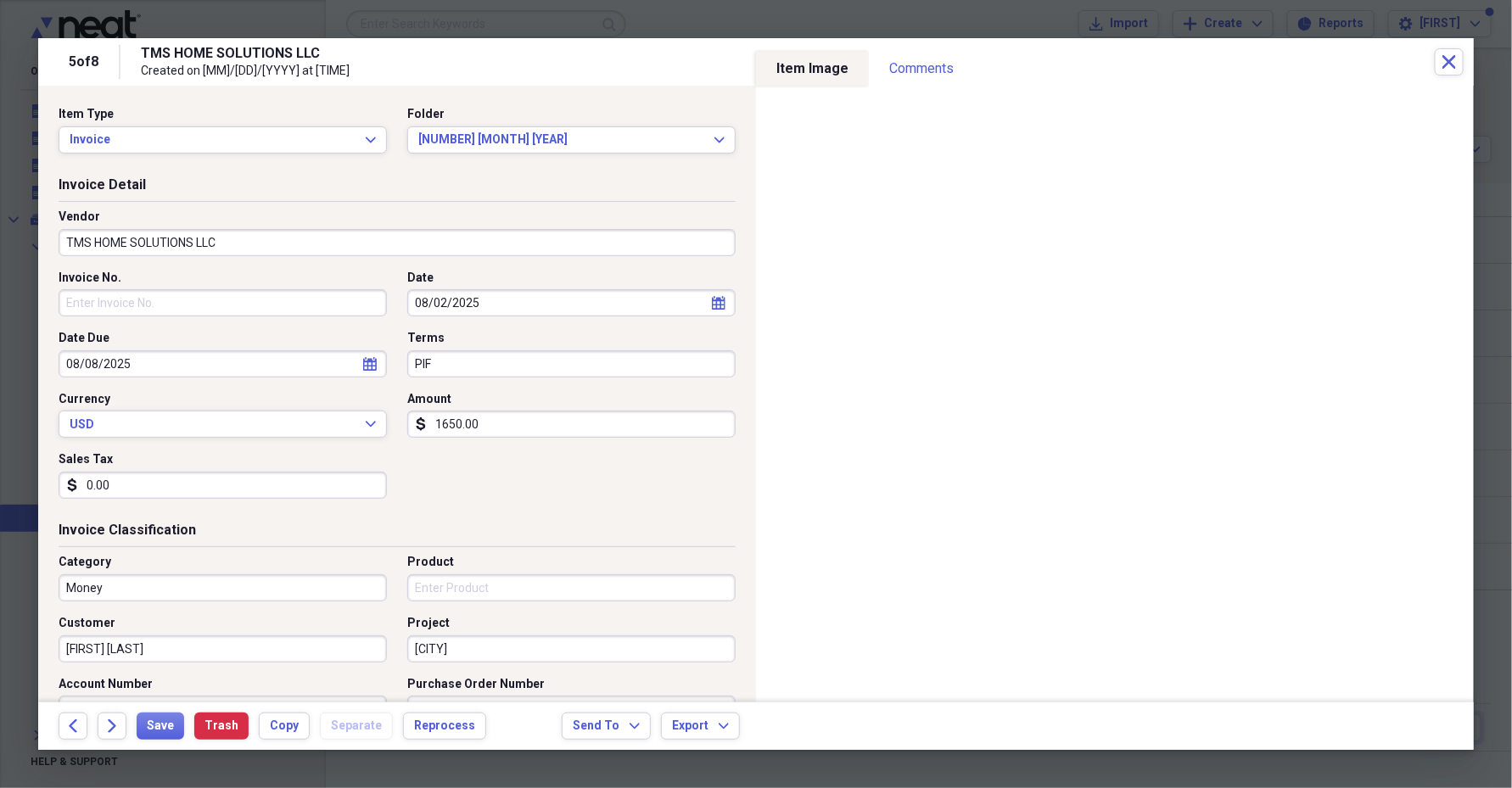 click on "Product" at bounding box center [571, 588] 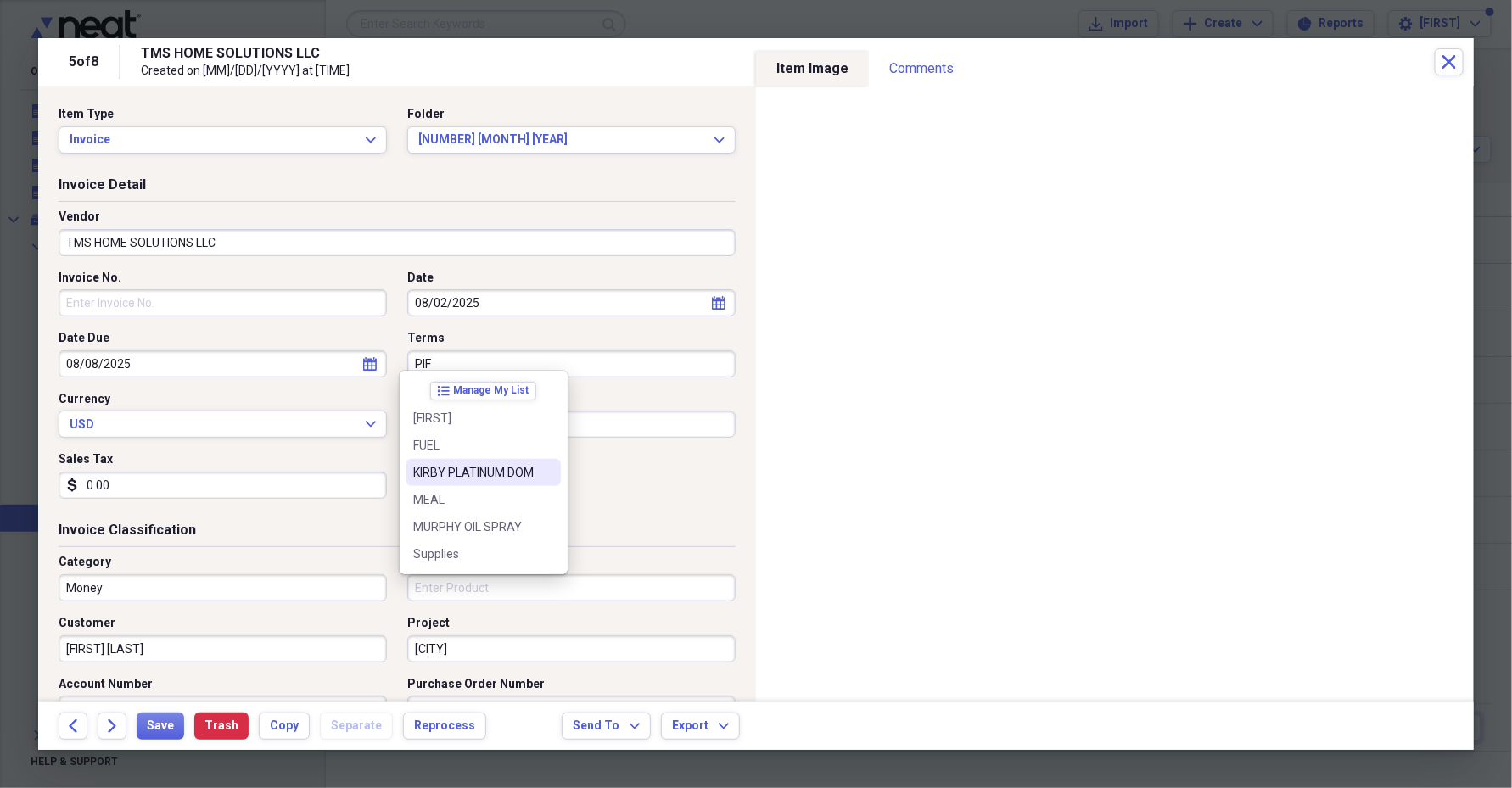click on "KIRBY PLATINUM DOM" at bounding box center (484, 472) 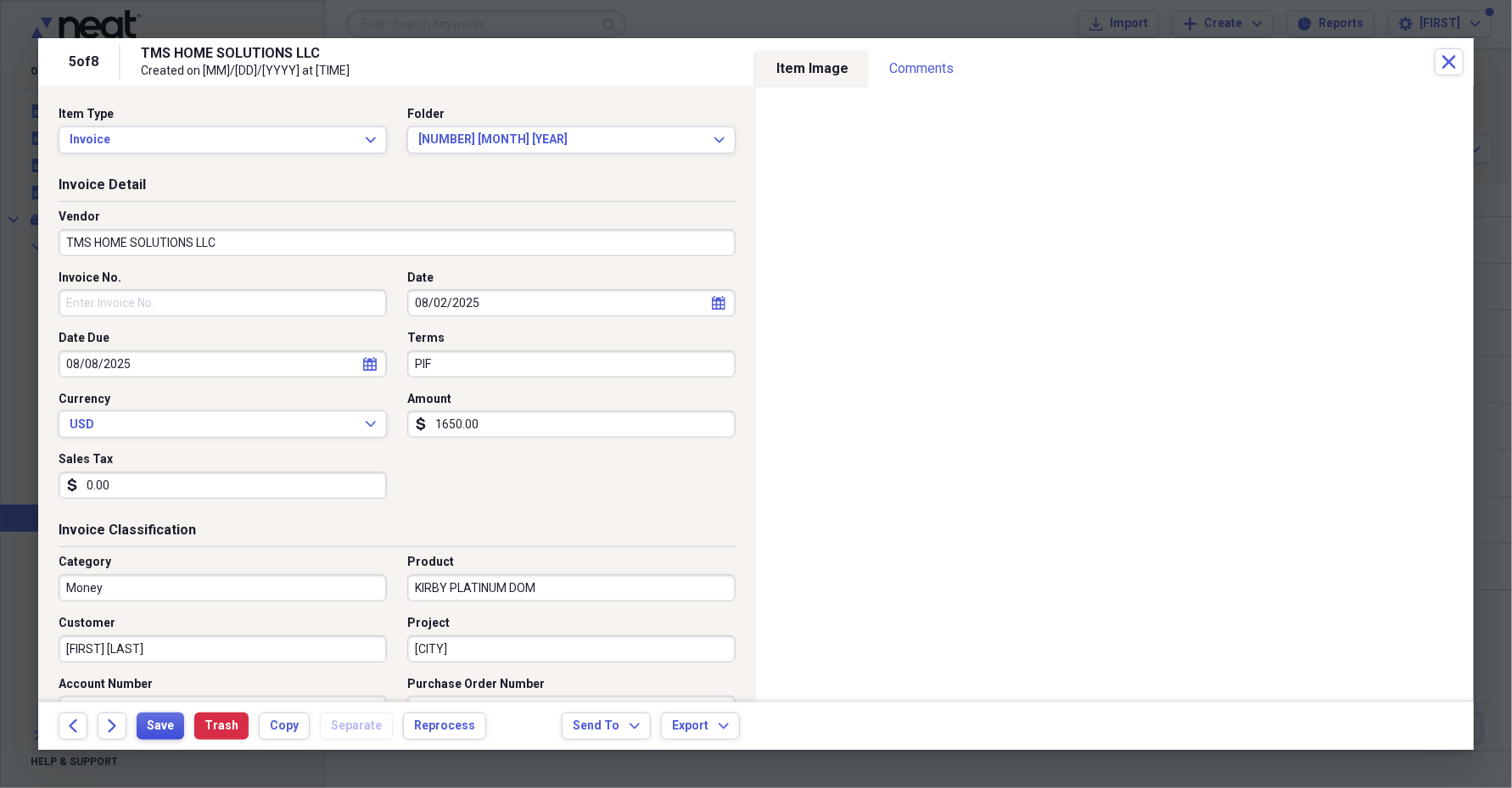 click on "Save" at bounding box center [160, 726] 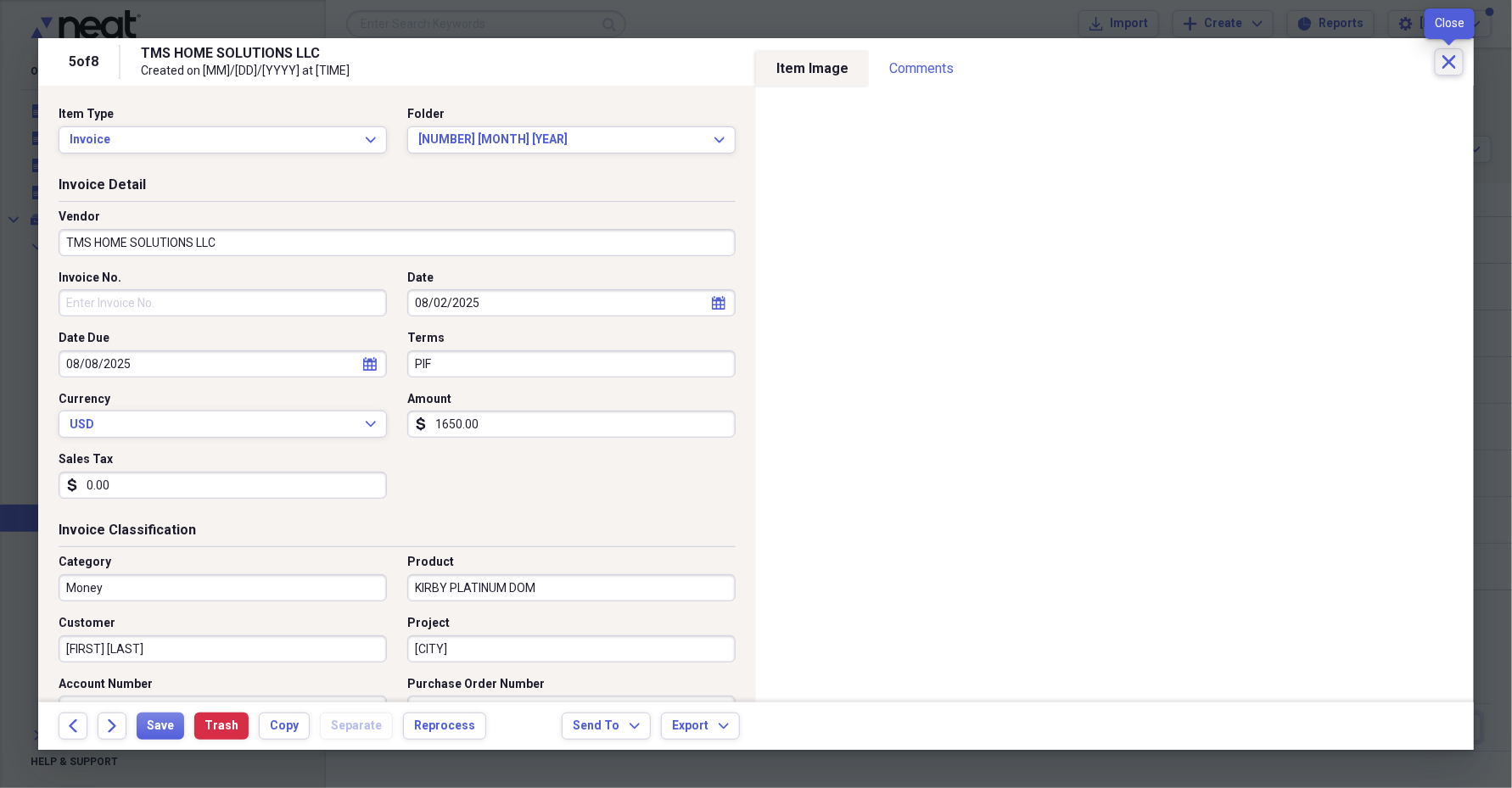 click on "Close" at bounding box center [1449, 62] 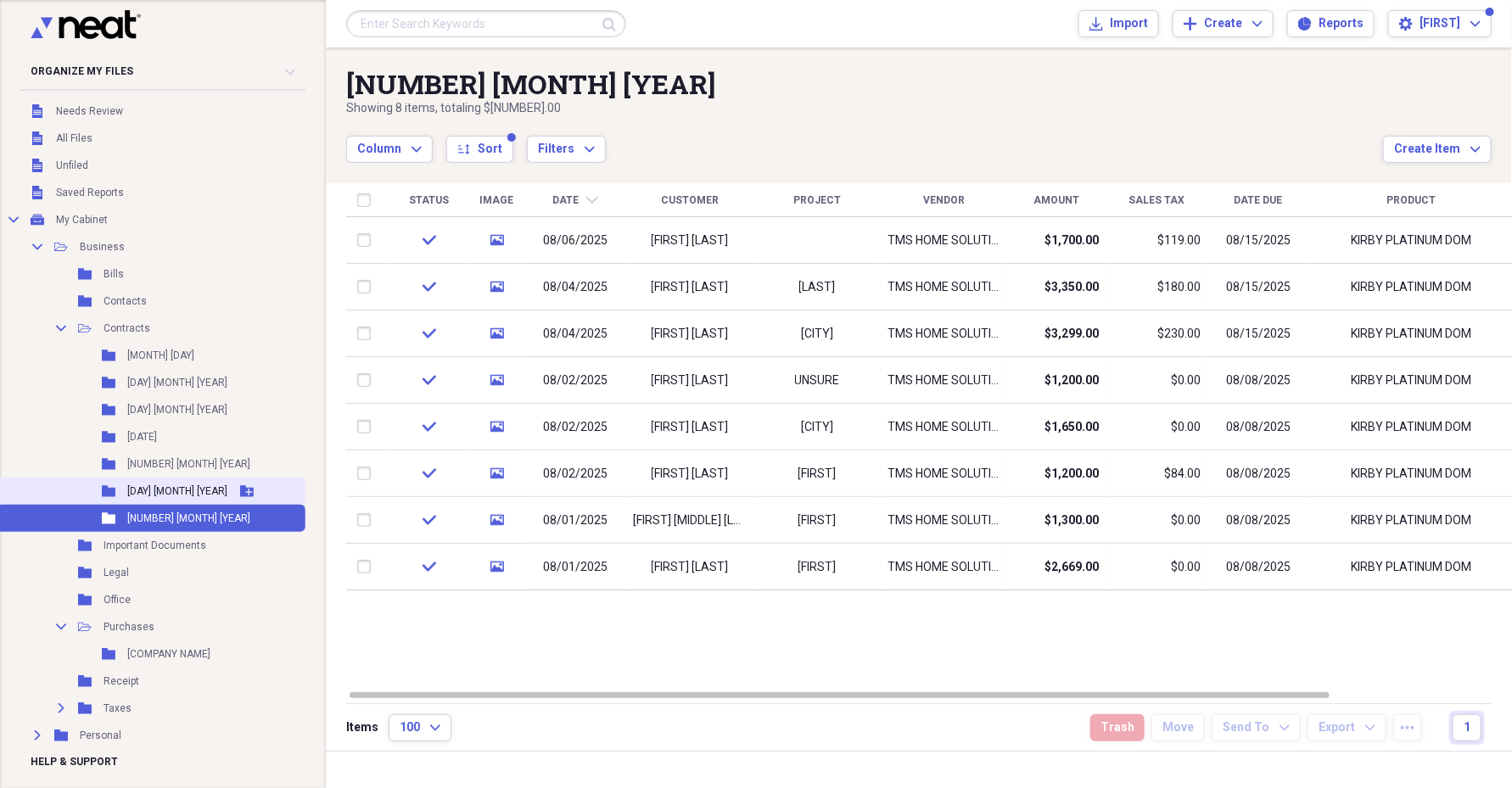 click on "[DAY] [MONTH] [YEAR]" at bounding box center [177, 491] 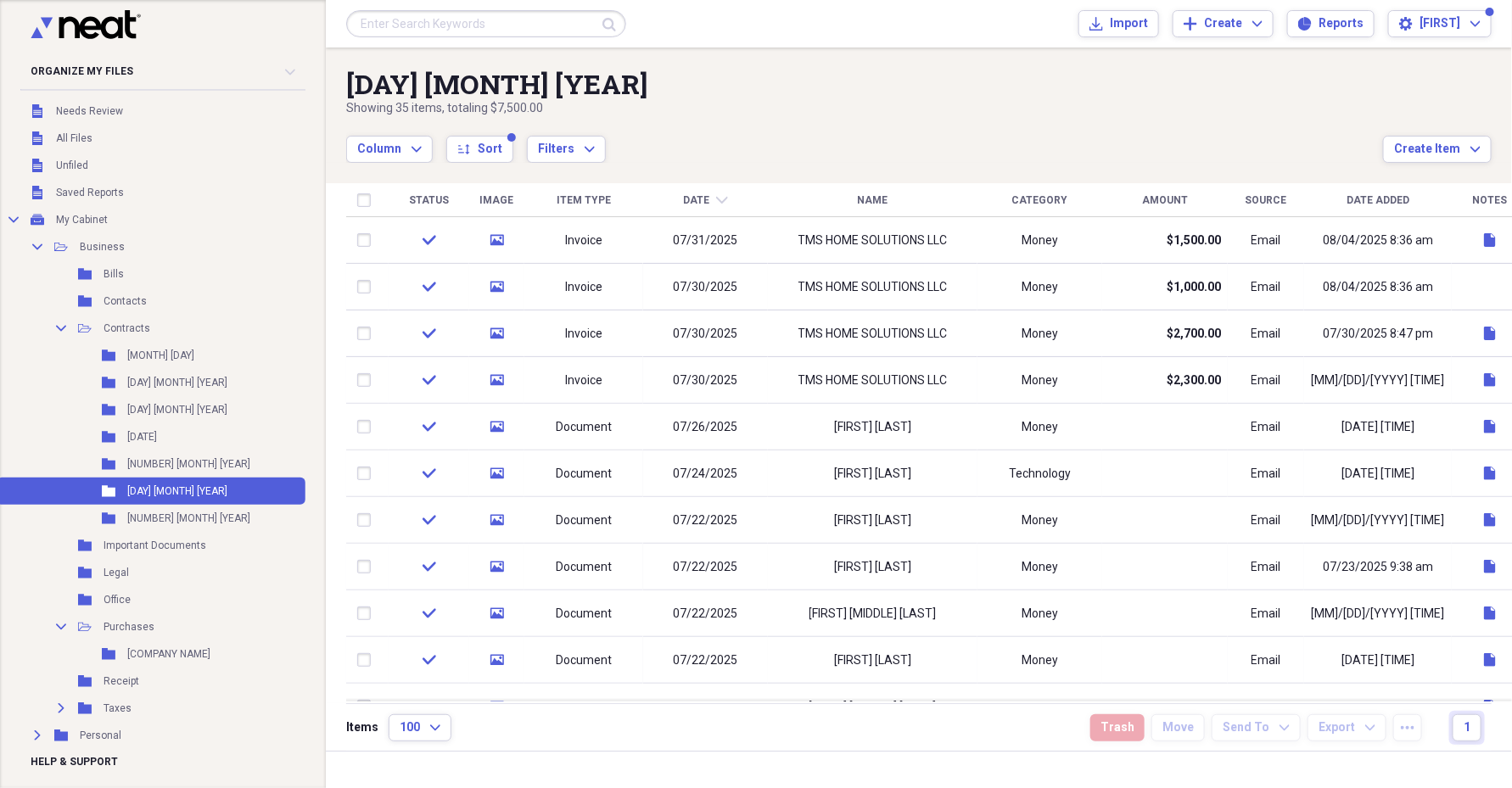 click on "Date chevron-down" at bounding box center [705, 200] 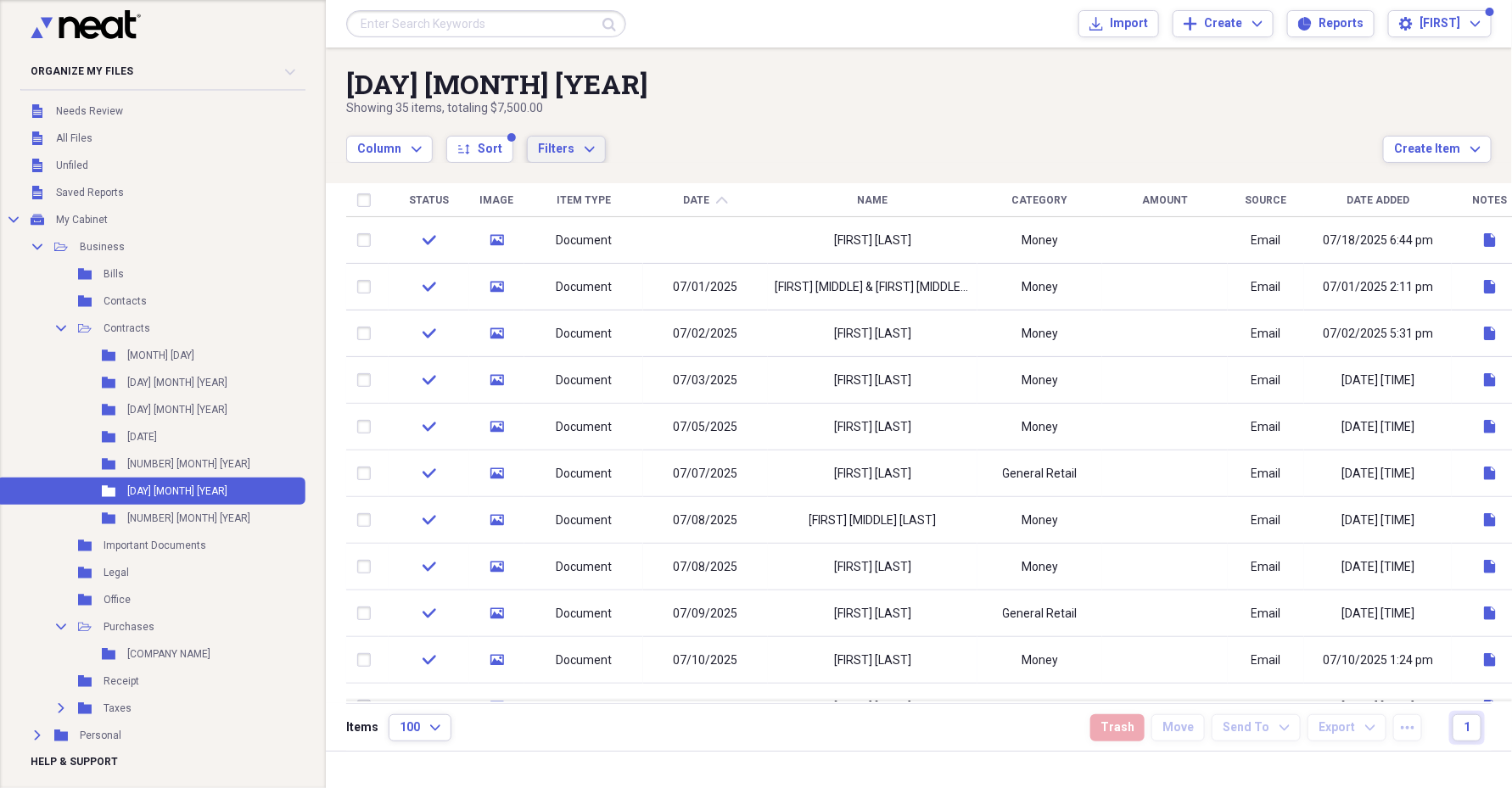 click on "Expand" 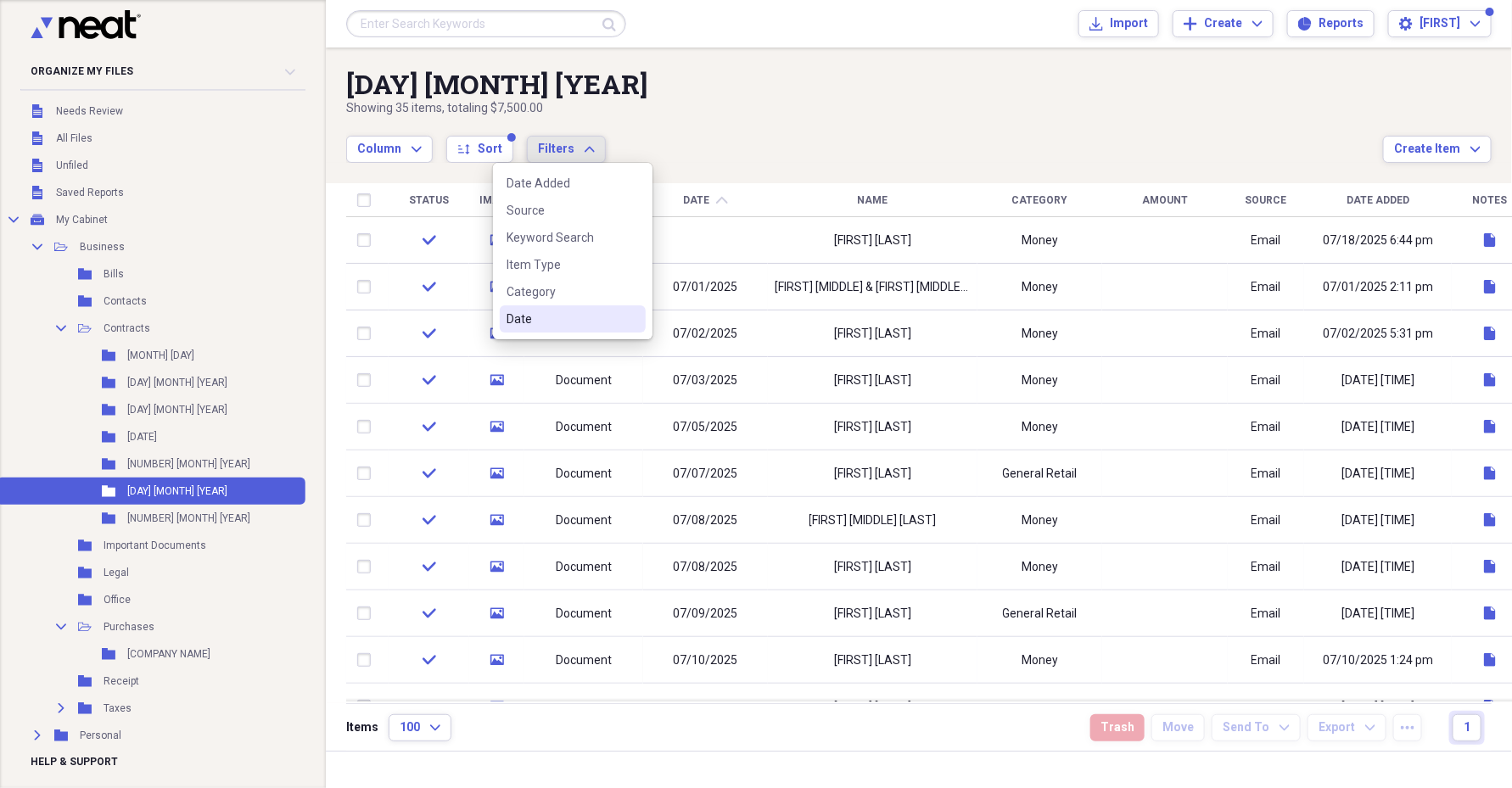 click on "Date" at bounding box center (573, 319) 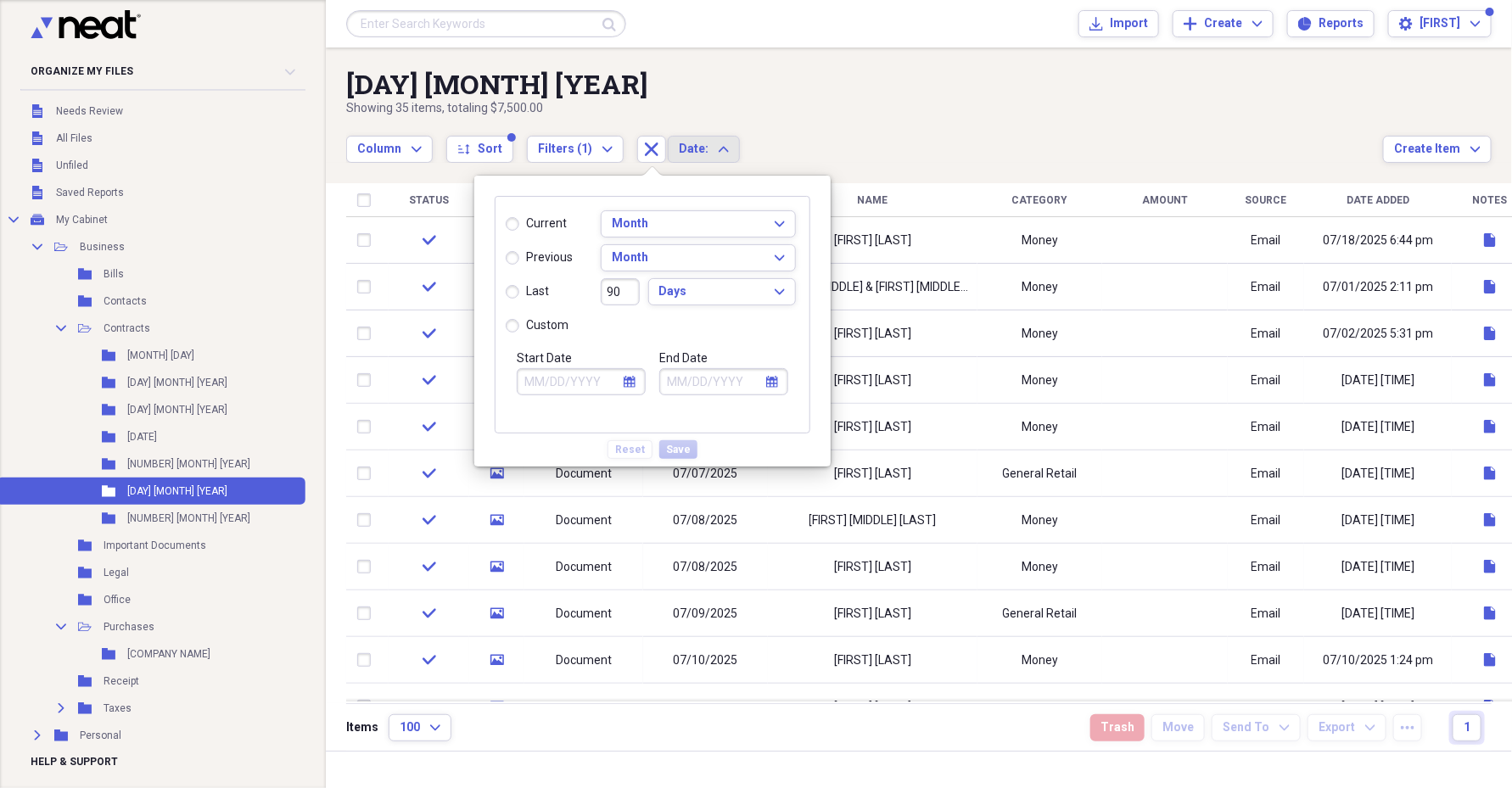 click 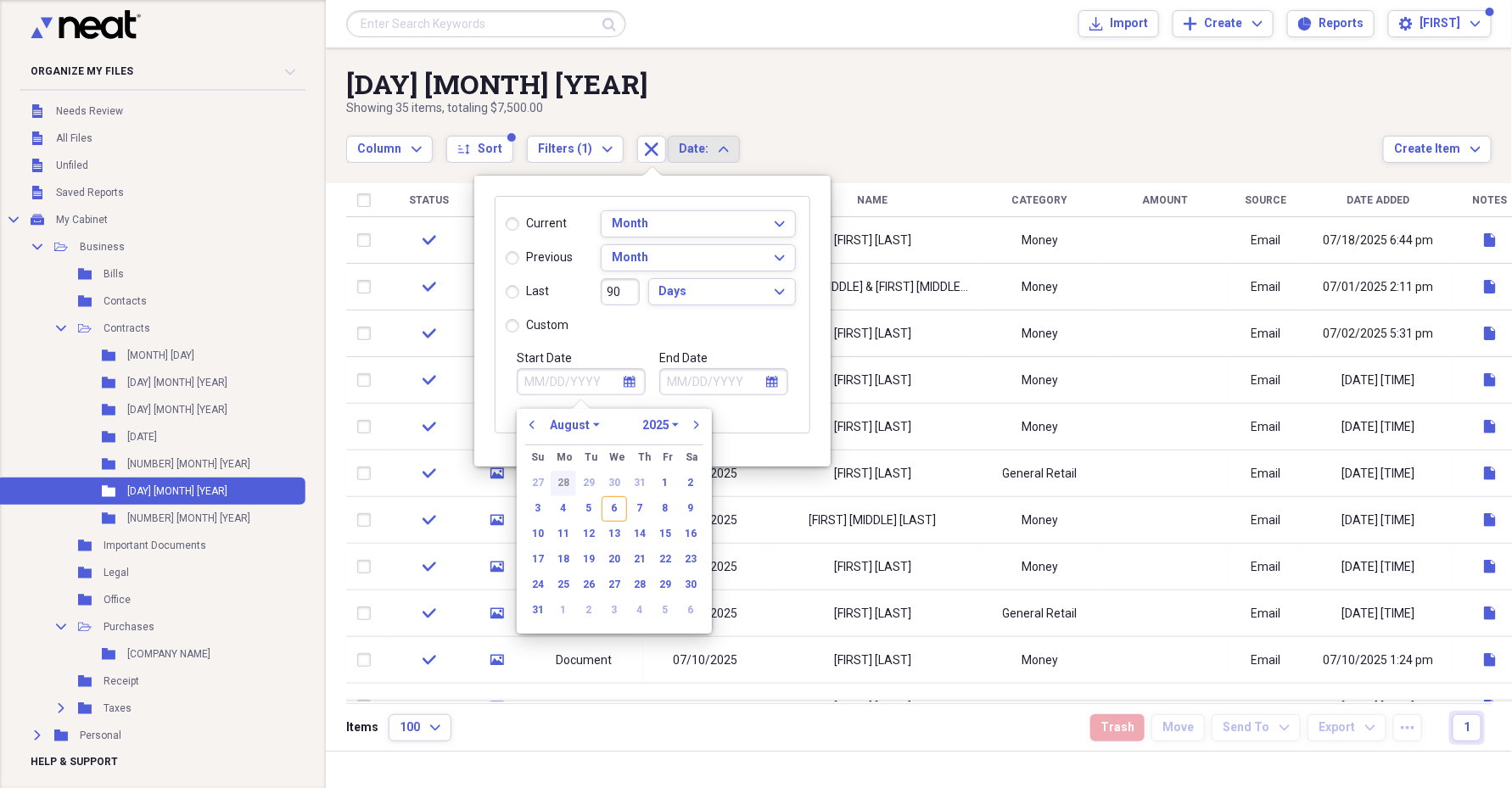 click on "28" at bounding box center [563, 483] 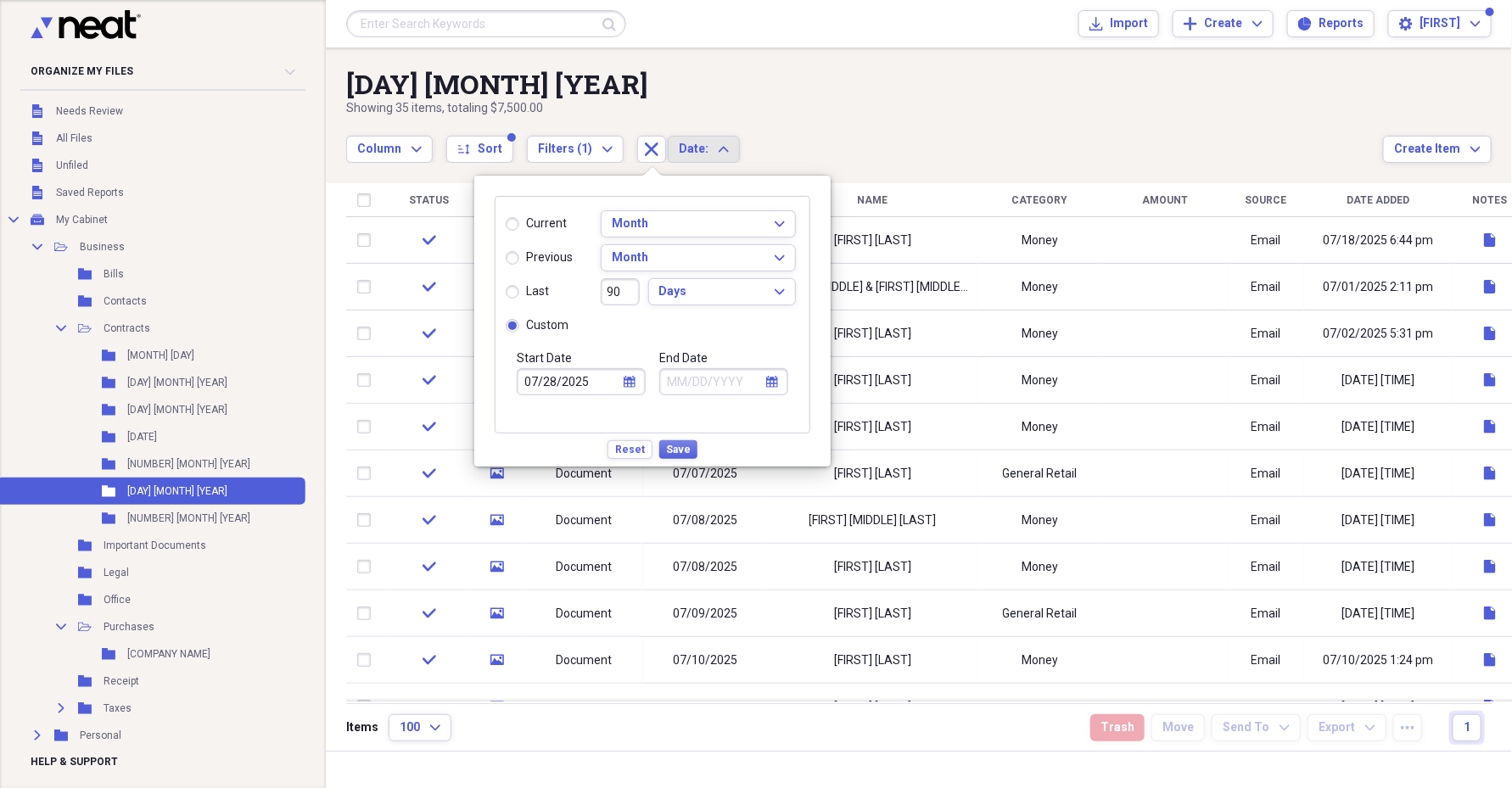 click 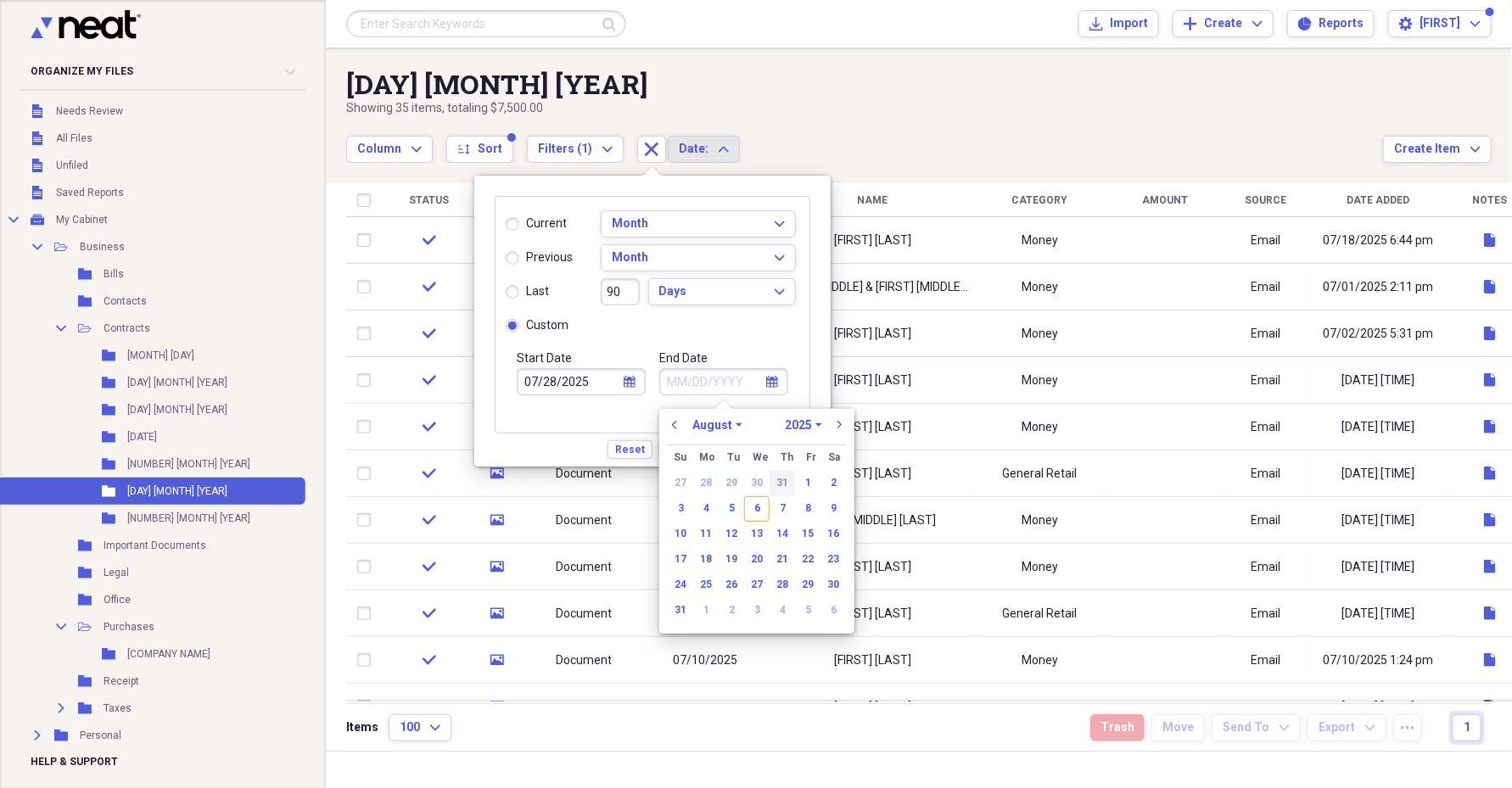 click on "31" at bounding box center (782, 483) 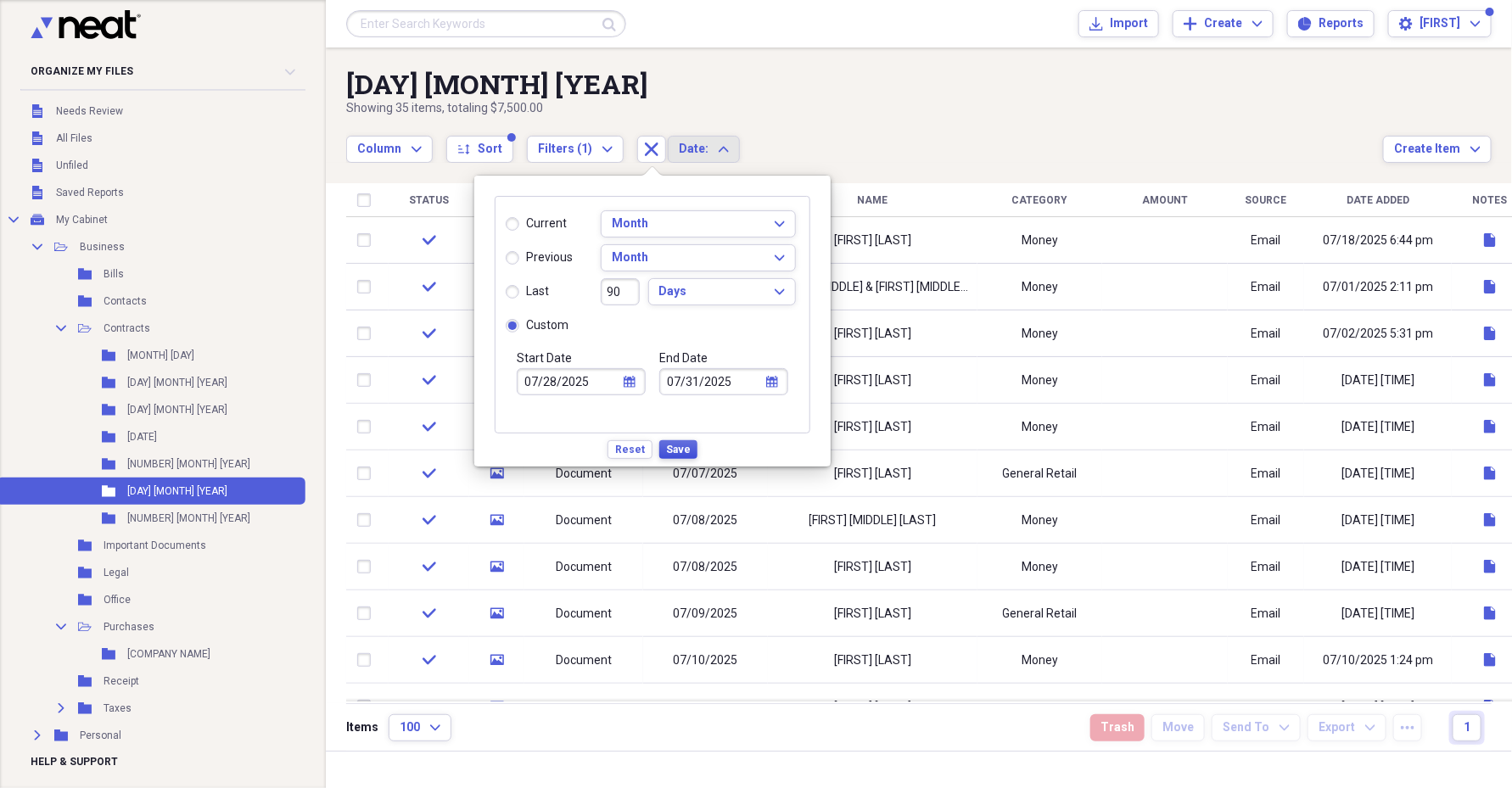 click on "Save" at bounding box center [678, 450] 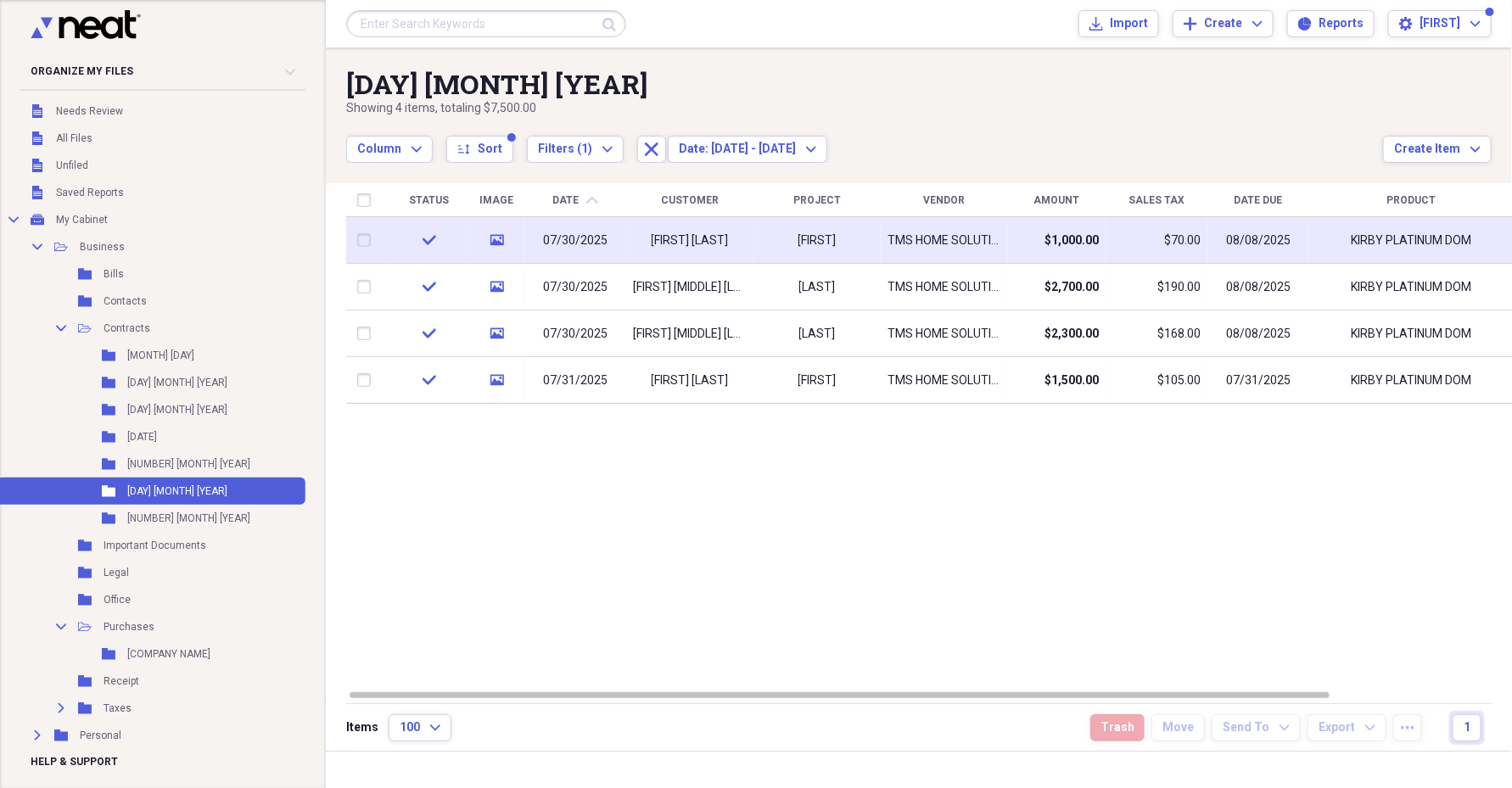 click at bounding box center (367, 240) 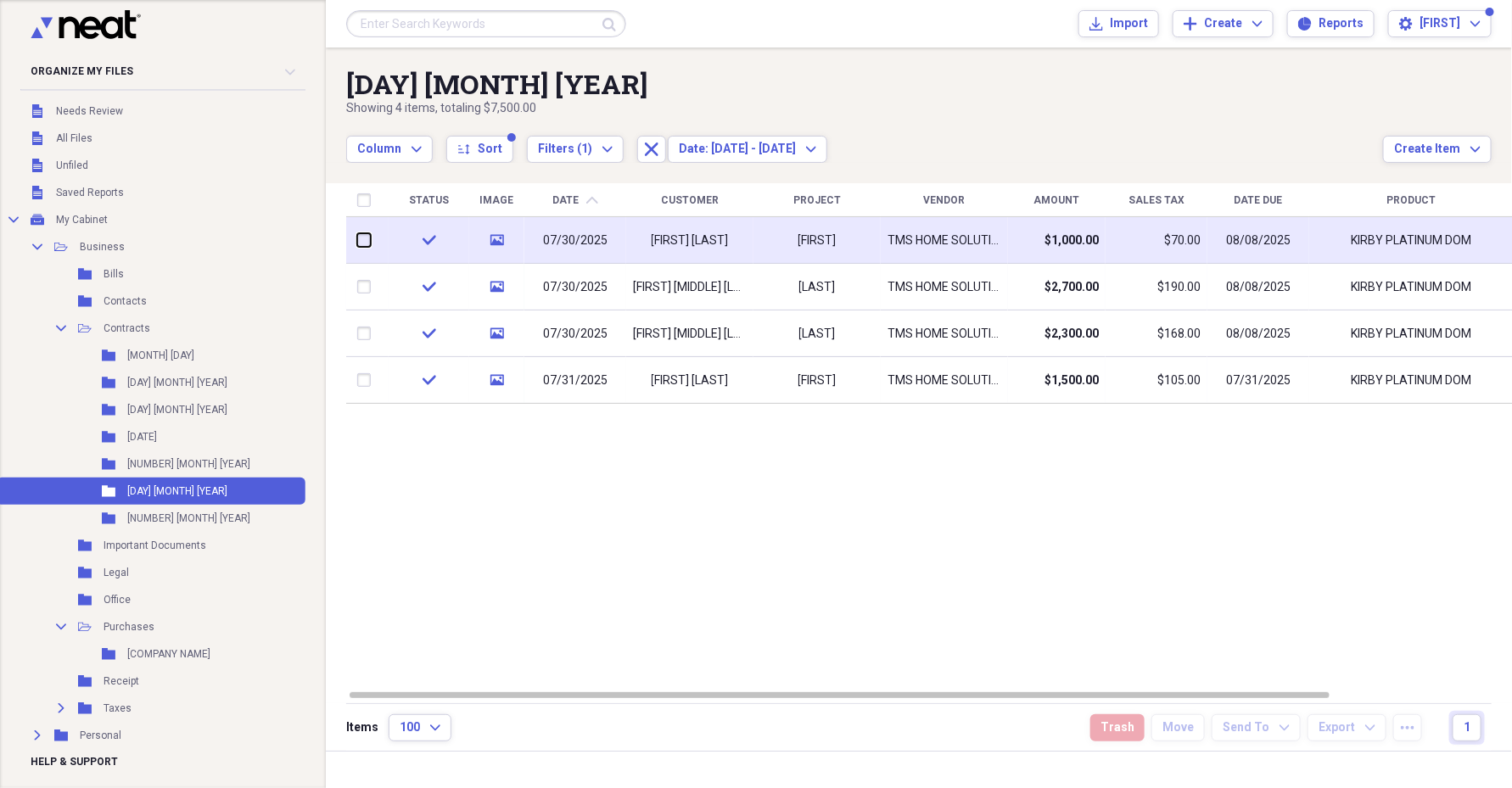 click at bounding box center (357, 240) 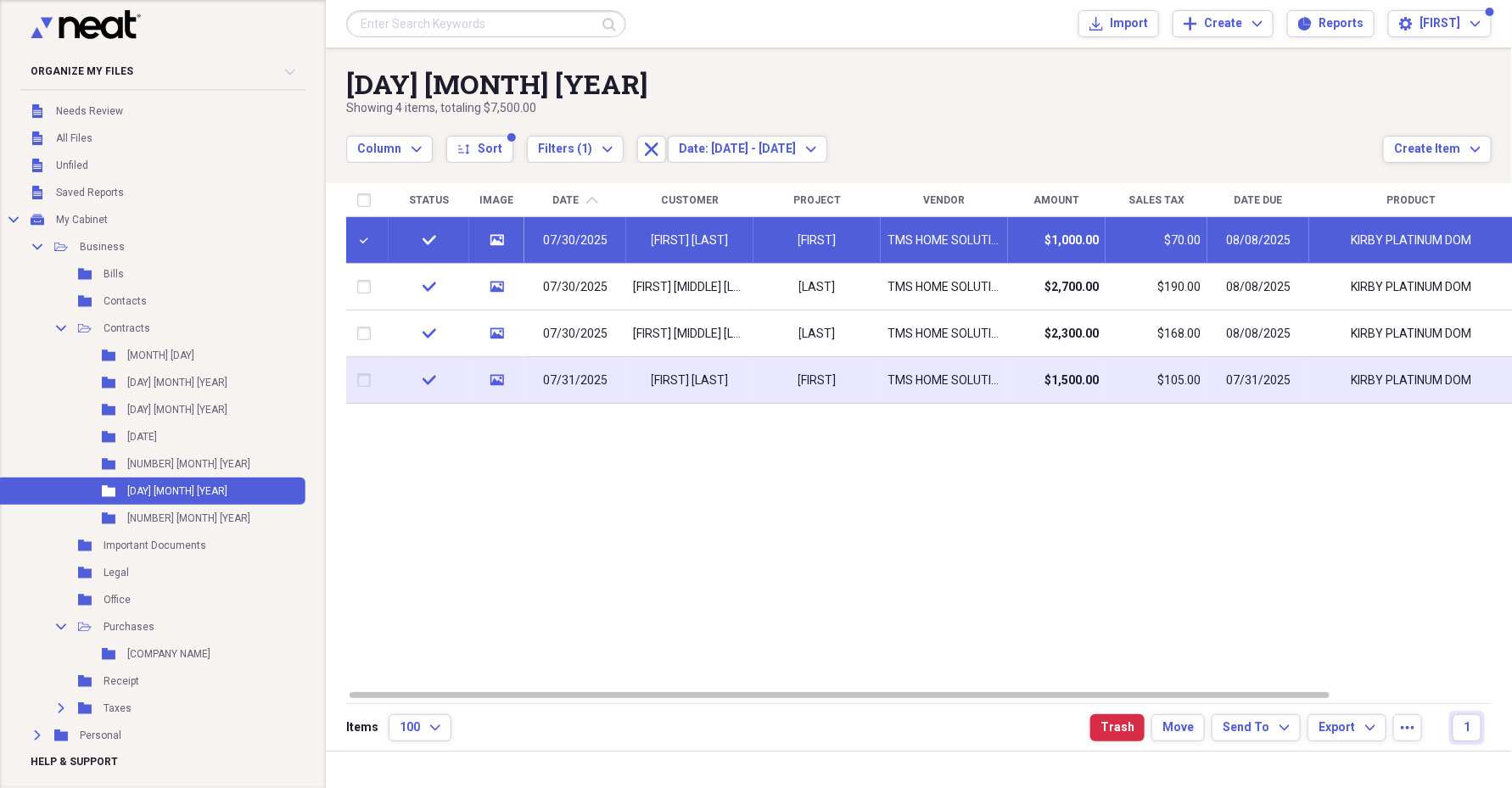 click at bounding box center (367, 380) 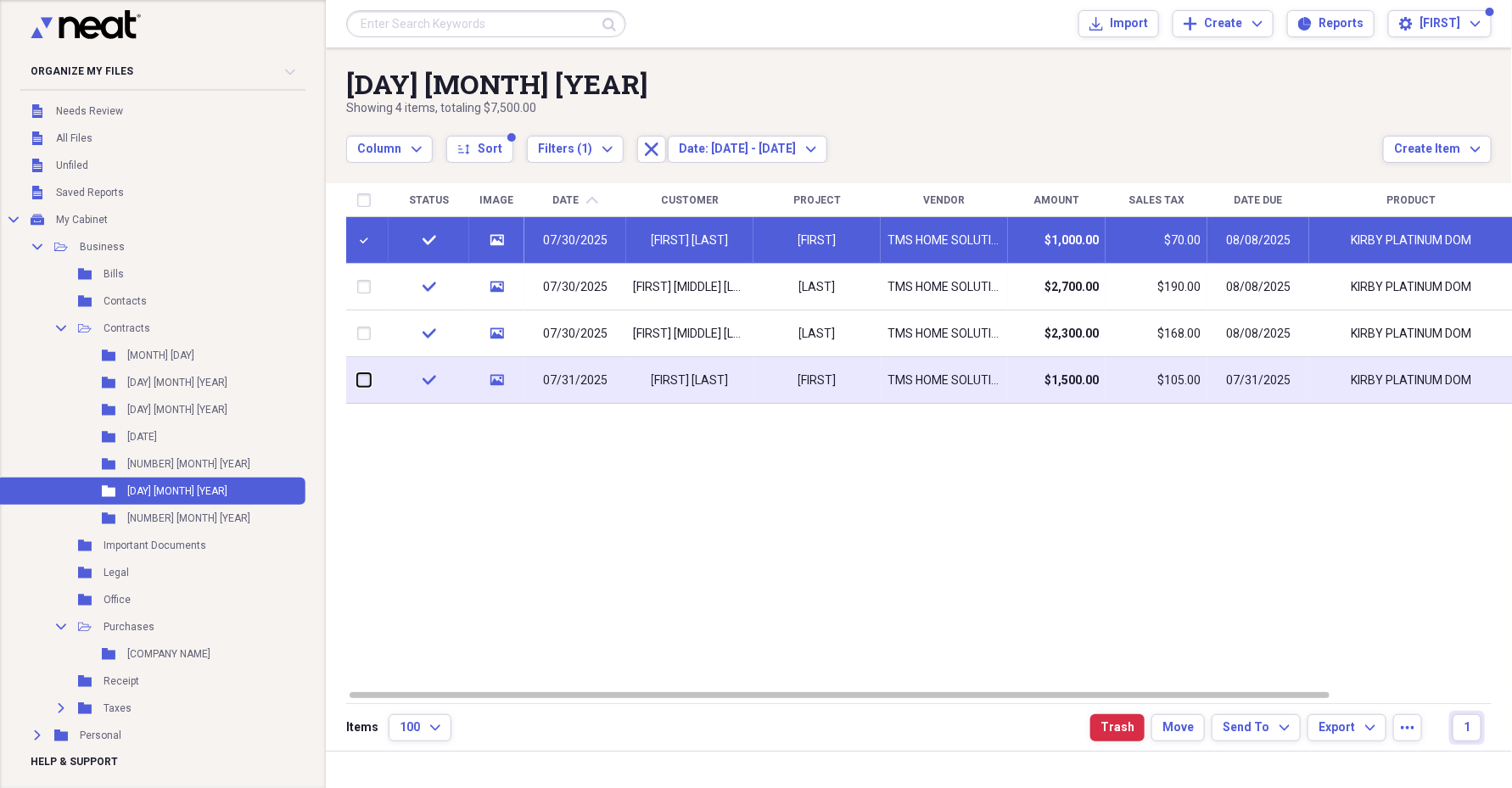 click at bounding box center [357, 380] 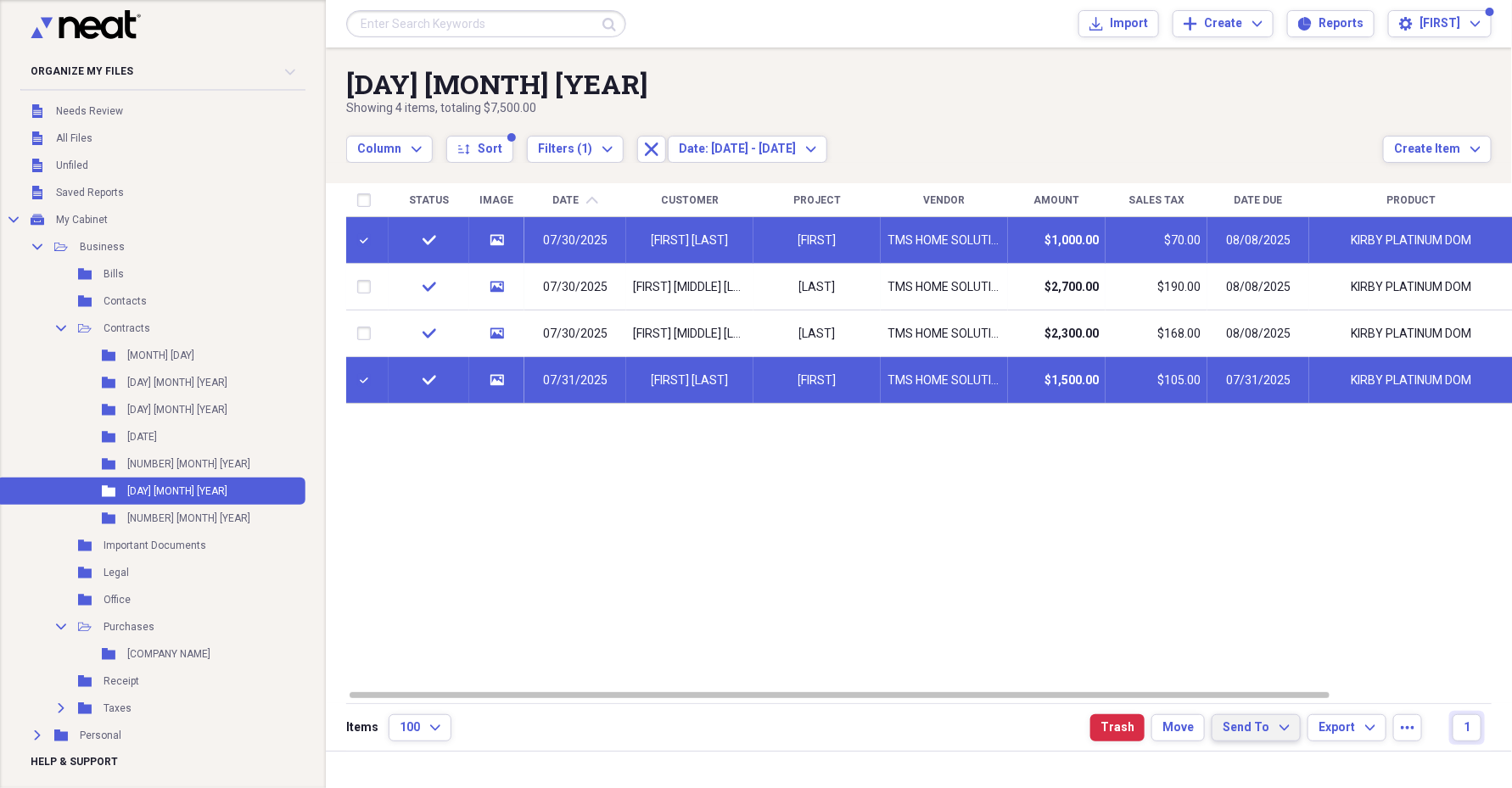 click on "Expand" 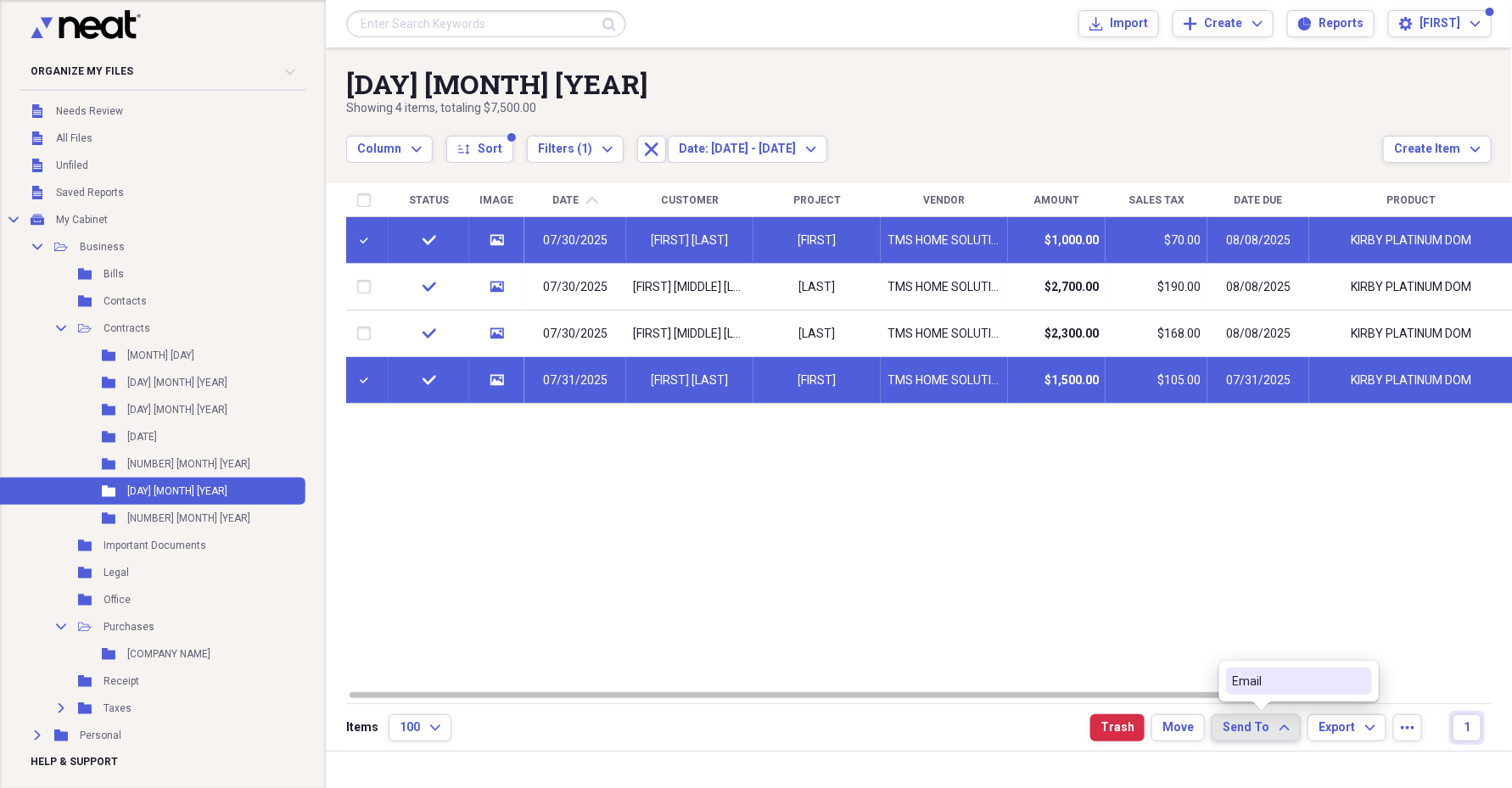 click on "Email" at bounding box center (1289, 681) 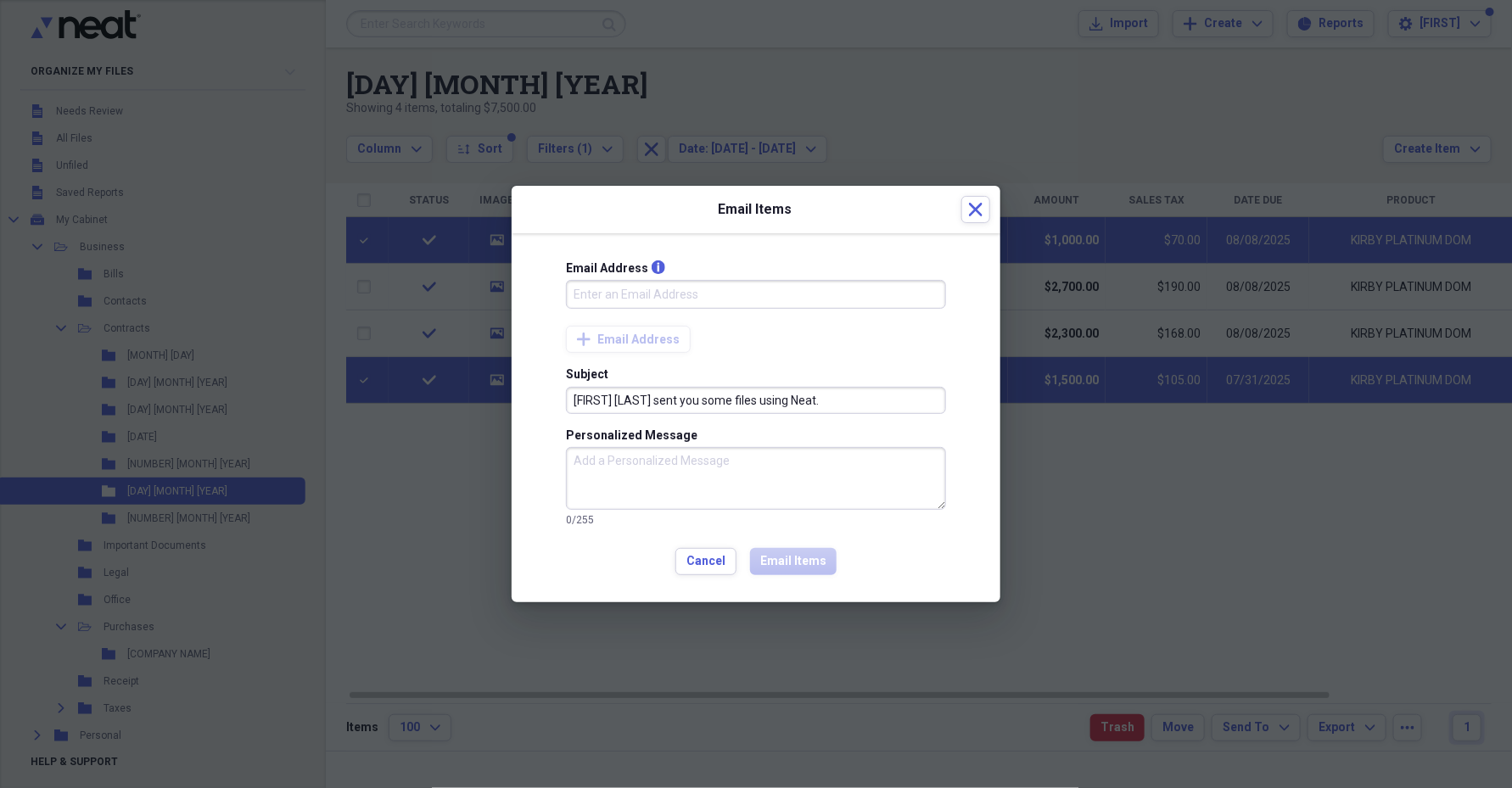 click on "Email Address info" at bounding box center (756, 294) 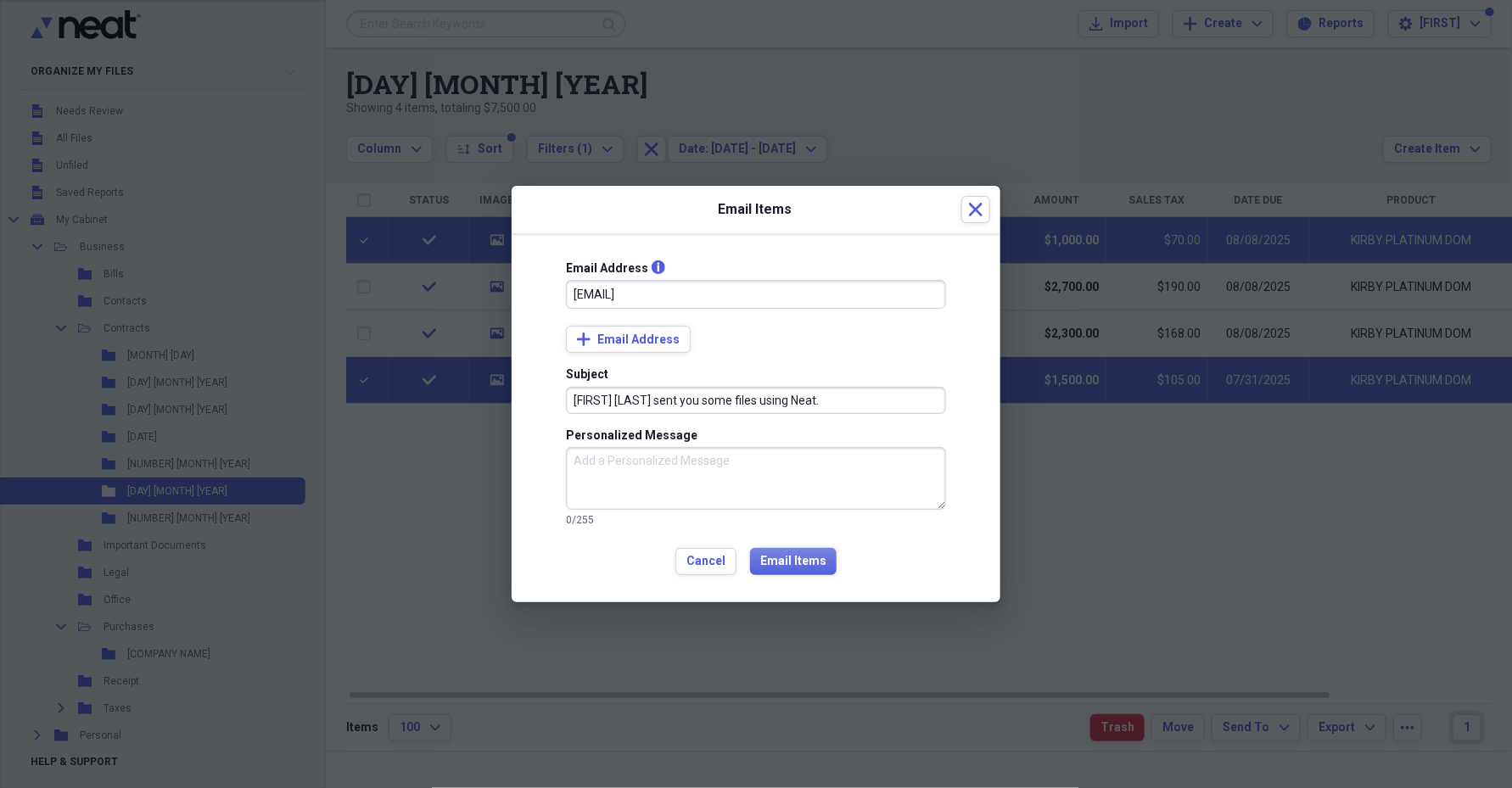 click on "Personalized Message" at bounding box center [756, 478] 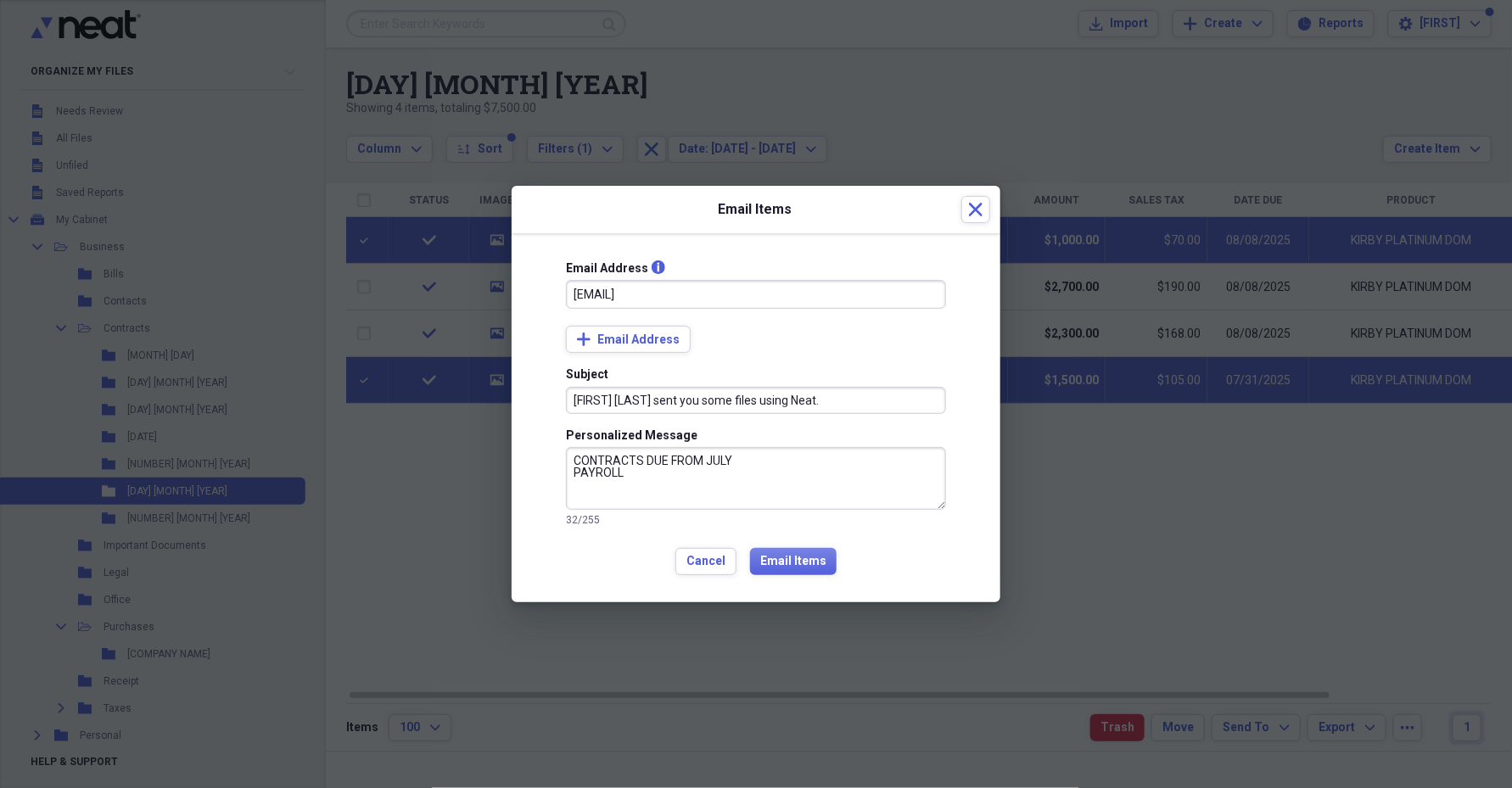 click on "CONTRACTS DUE FROM JULY
PAYROLL" at bounding box center [756, 478] 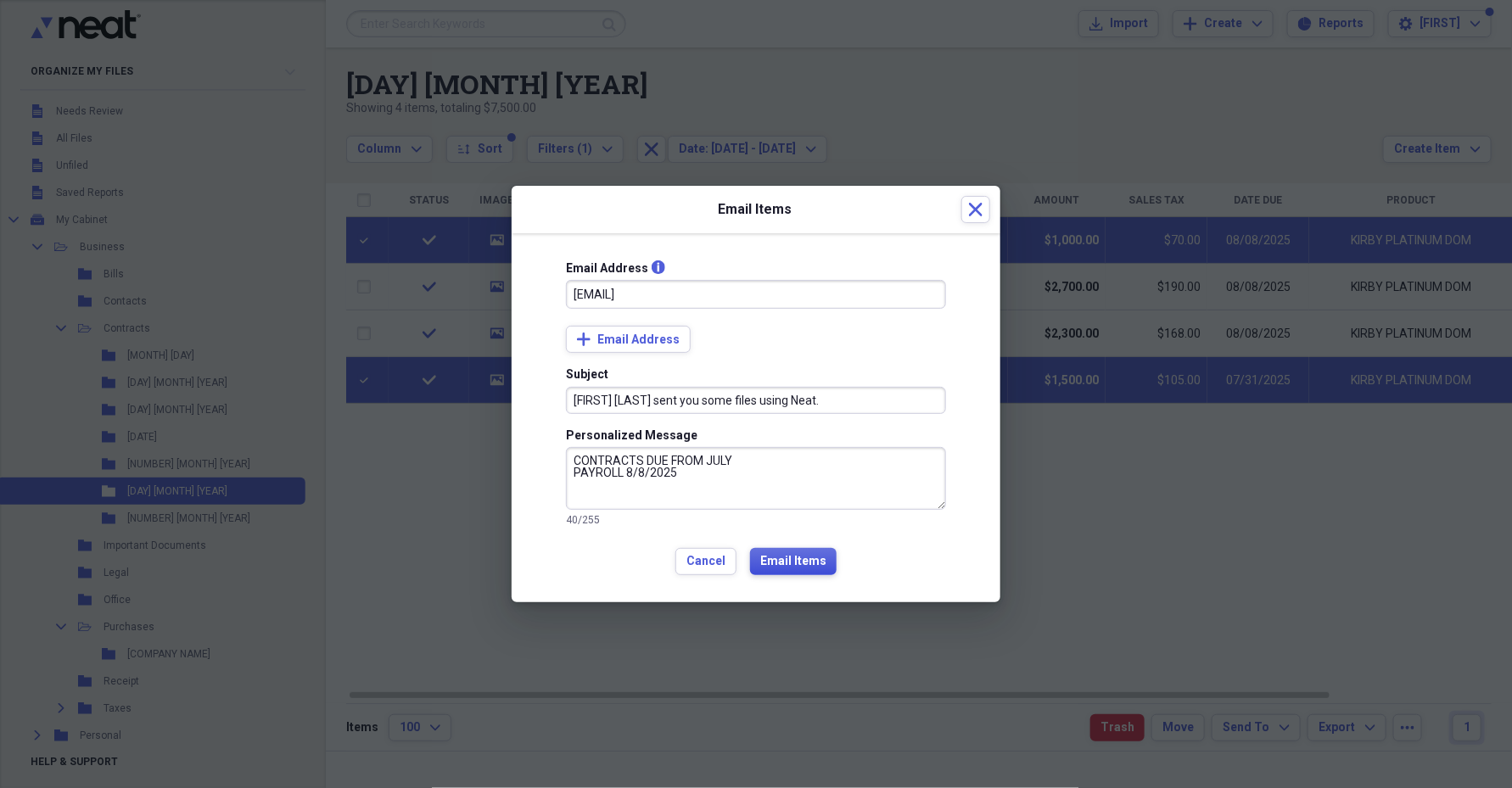 click on "Email Items" at bounding box center (793, 562) 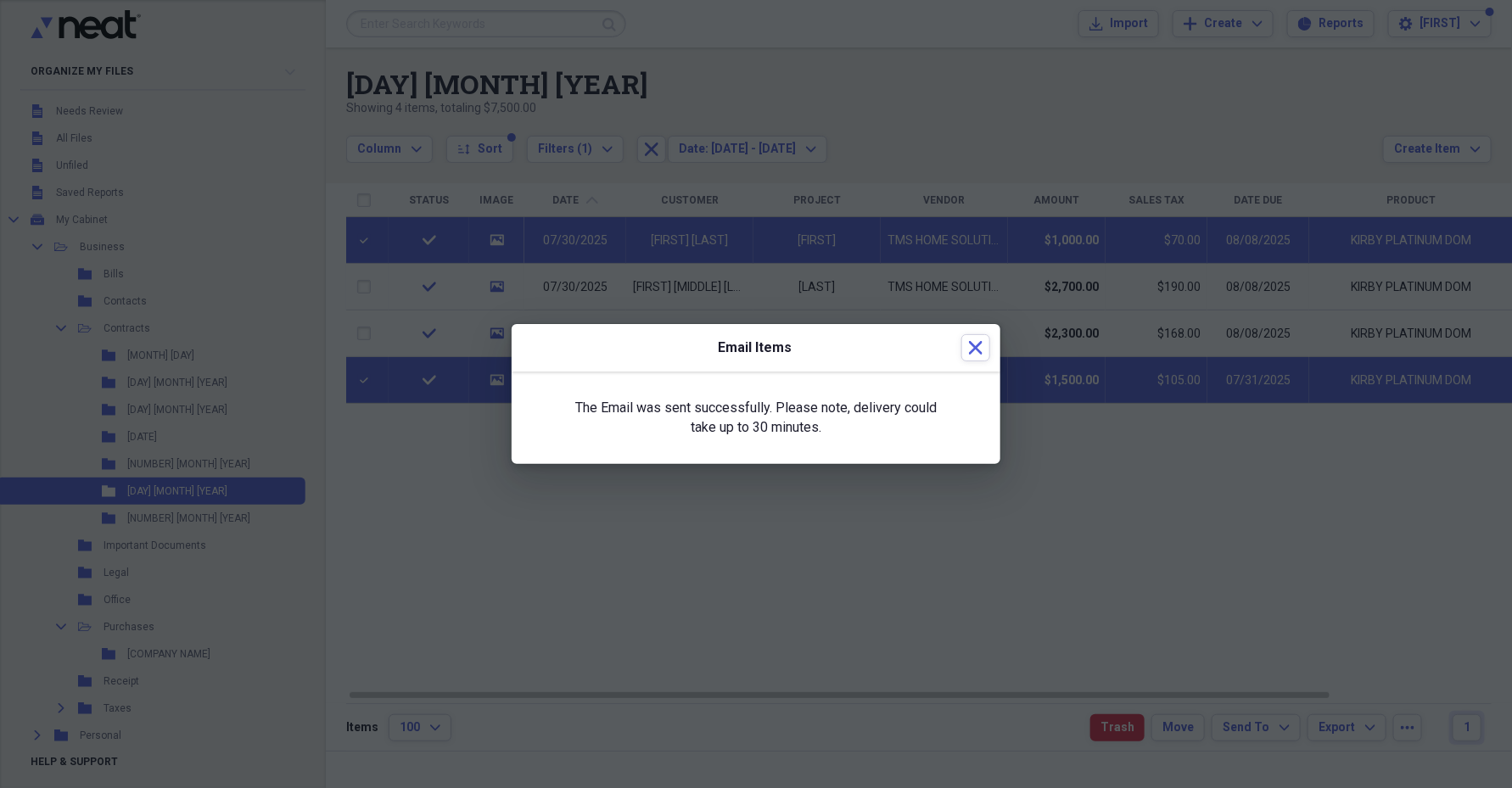 click at bounding box center [756, 394] 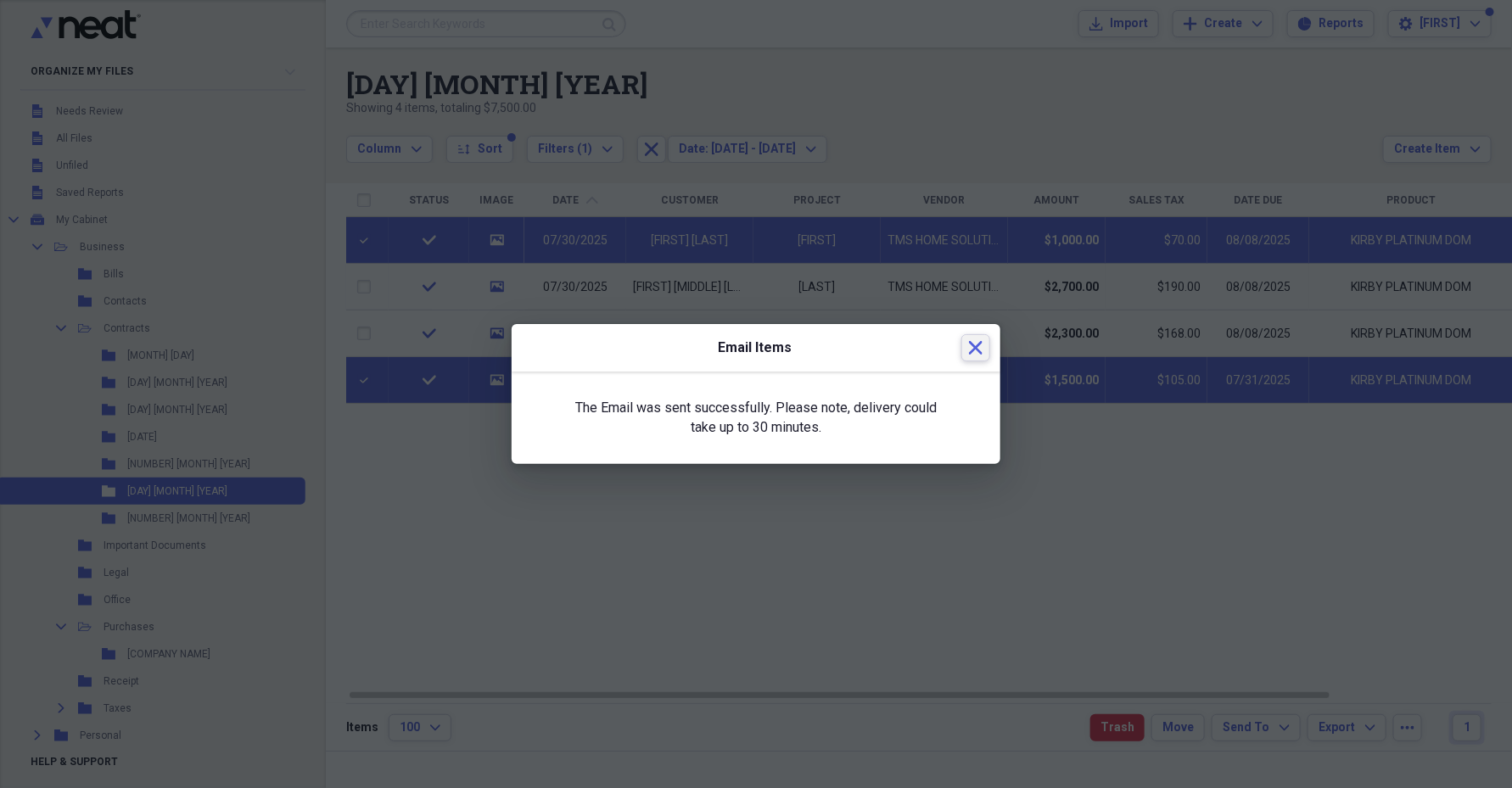 click 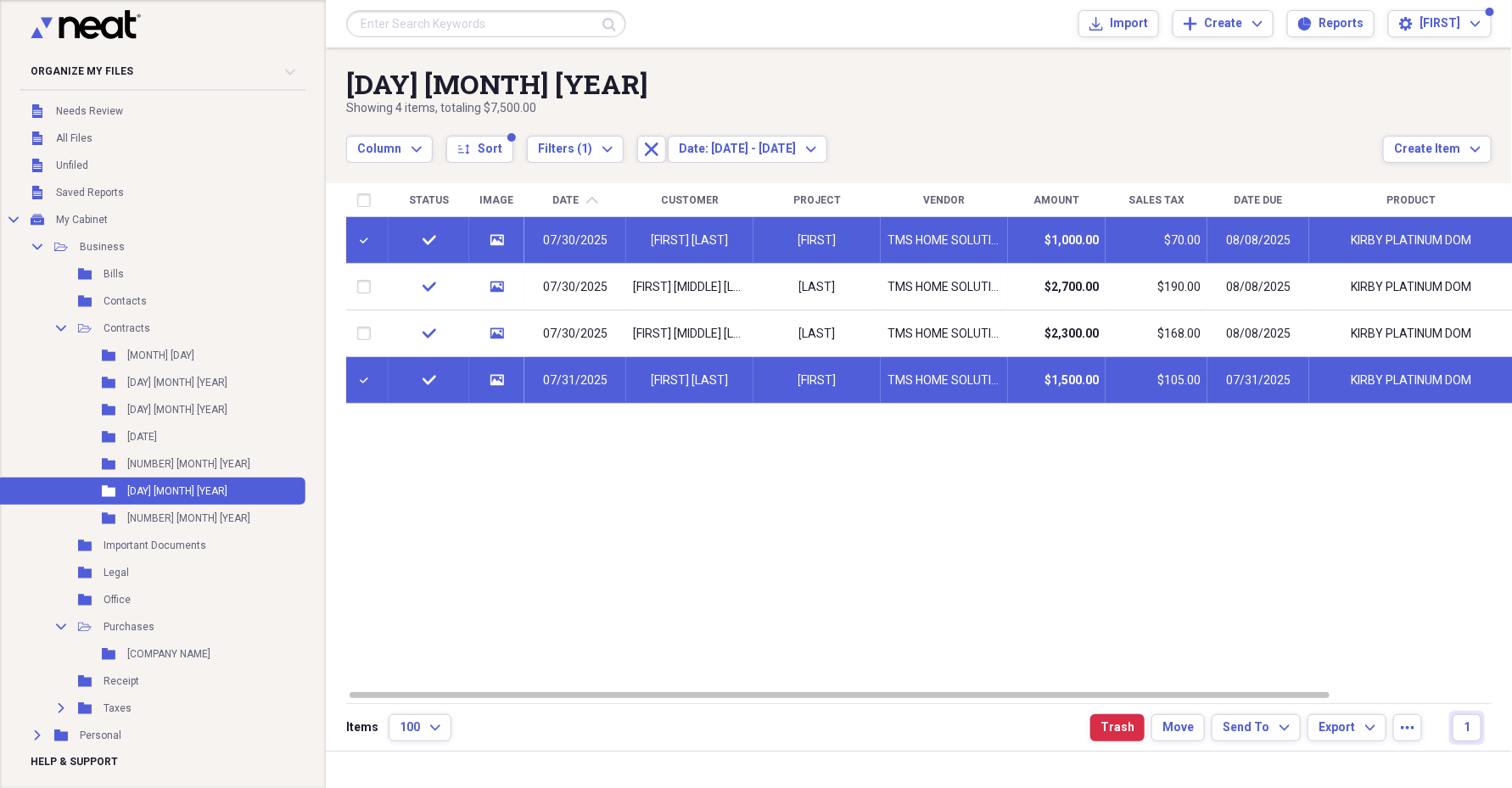 click at bounding box center (367, 380) 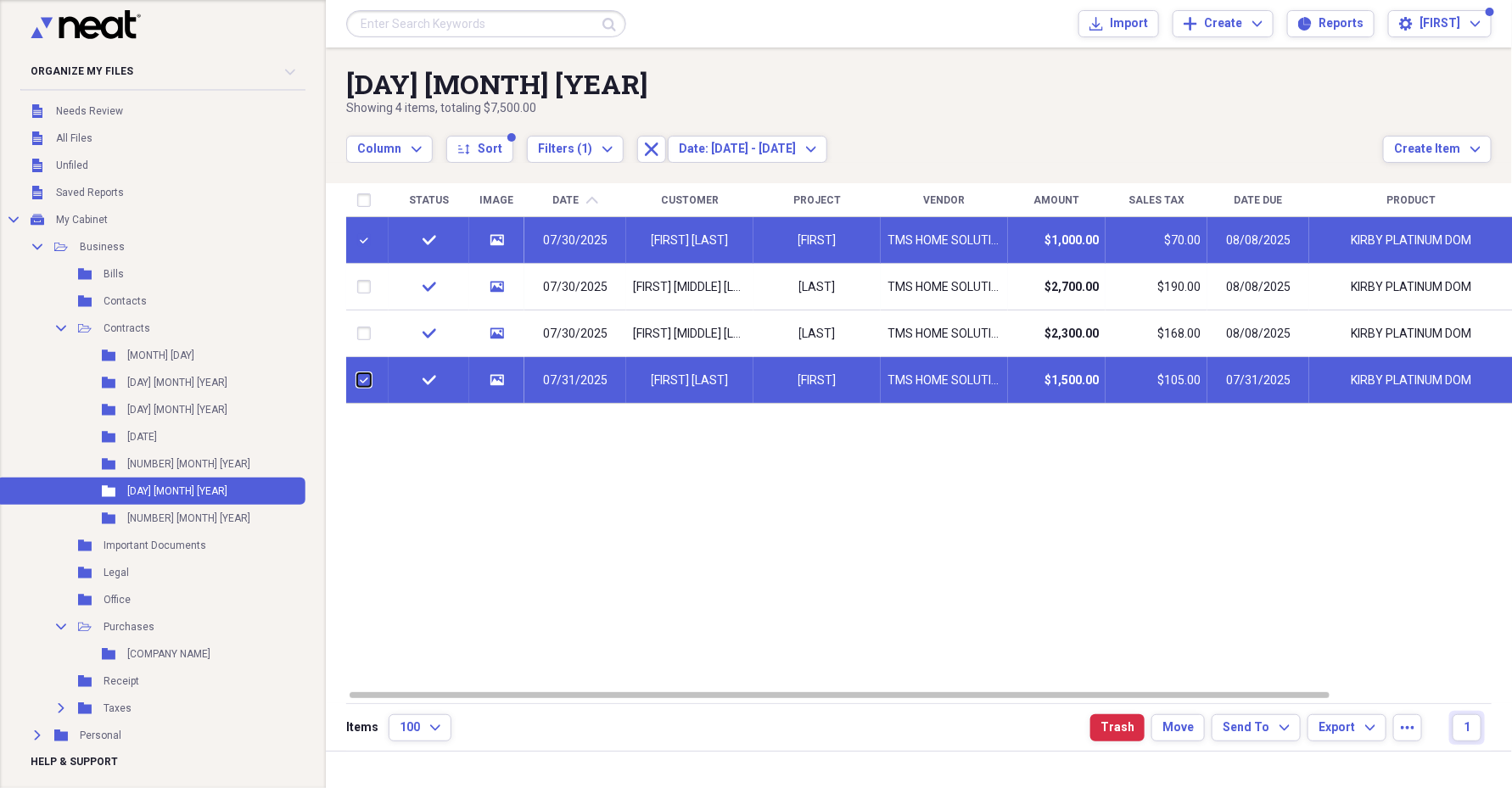 click at bounding box center (357, 380) 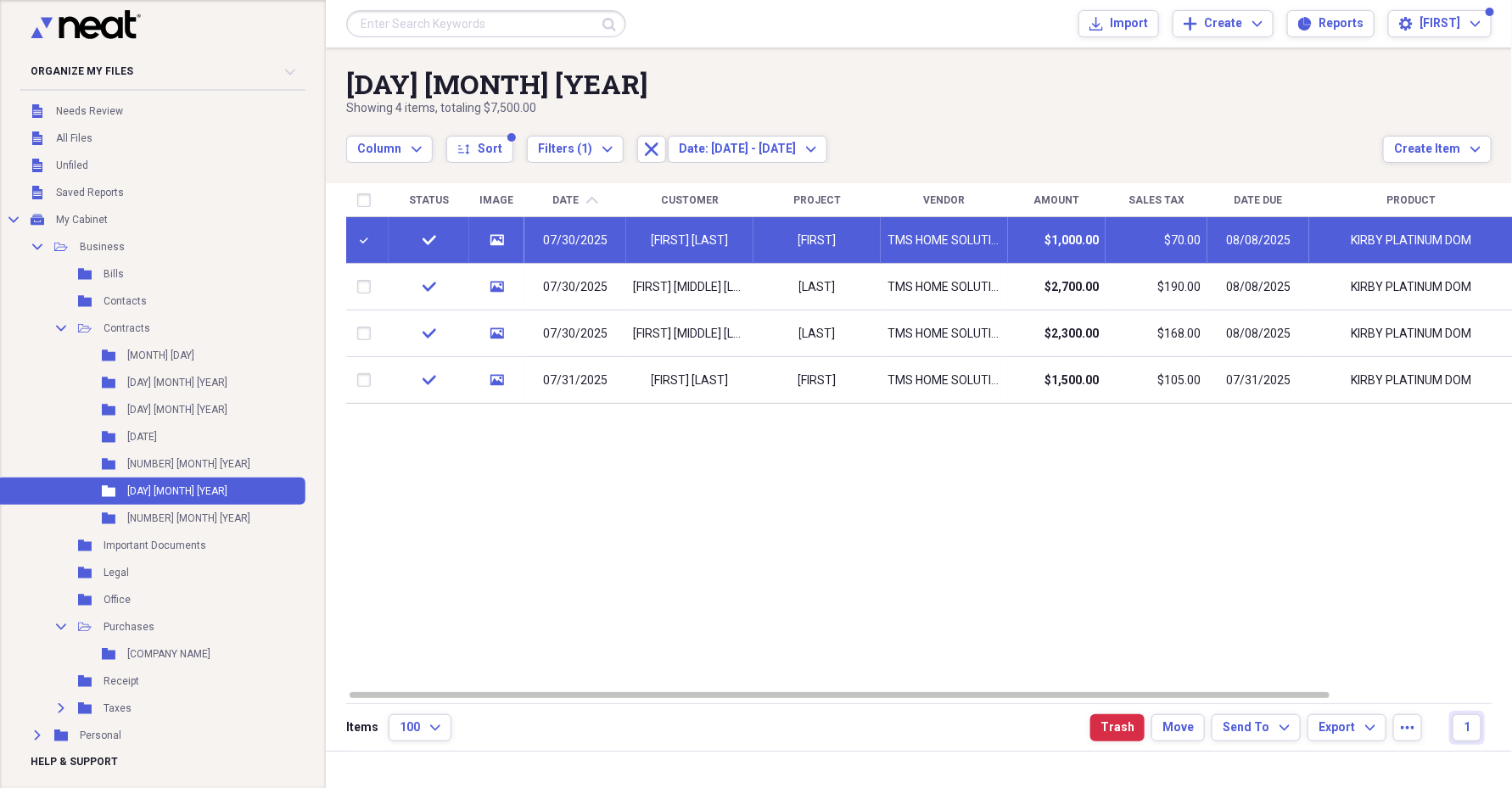 click at bounding box center [367, 240] 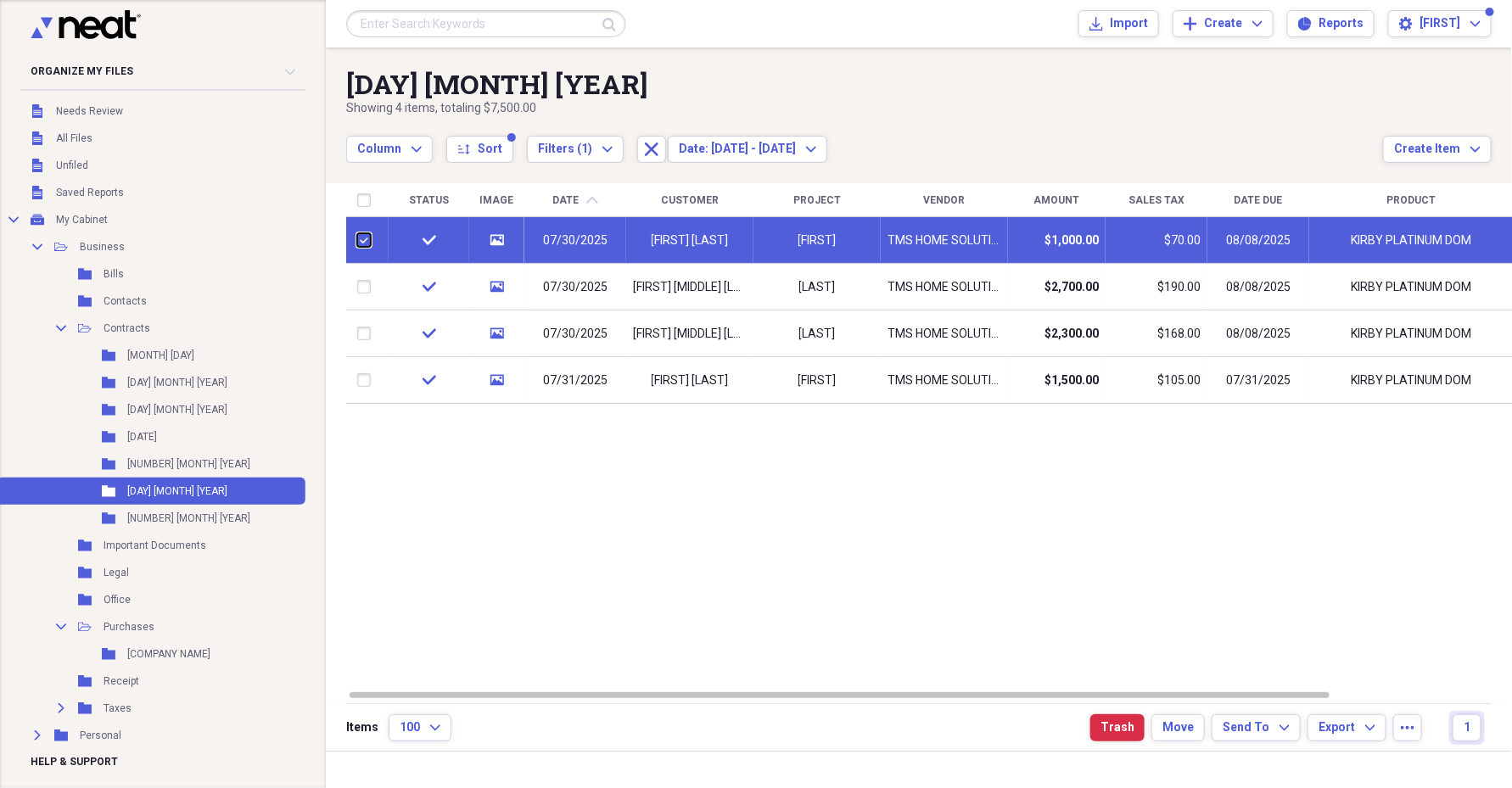 click at bounding box center [357, 240] 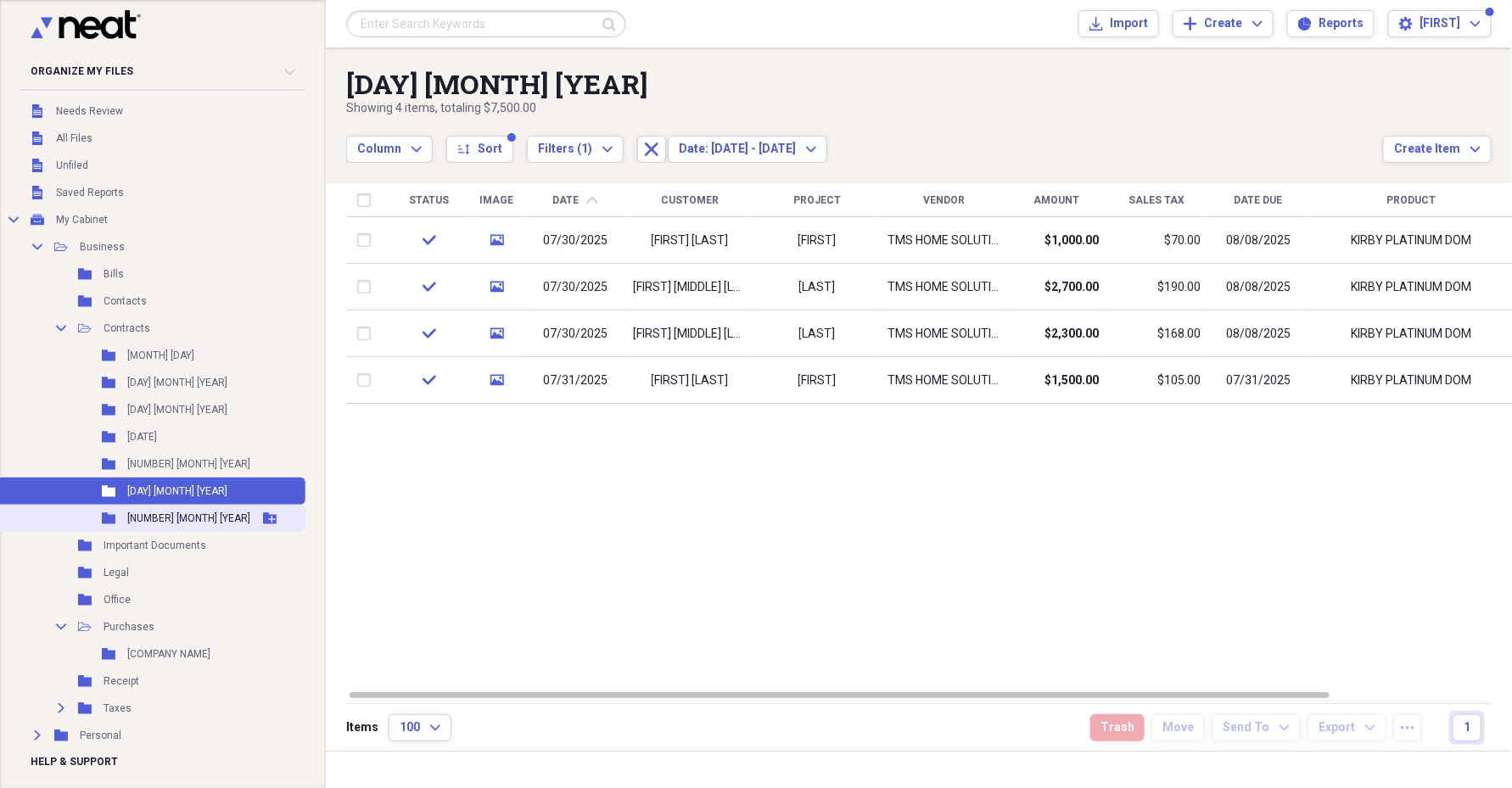 click on "Folder [DAY] AUGUST [YEAR] Add Folder" at bounding box center [151, 518] 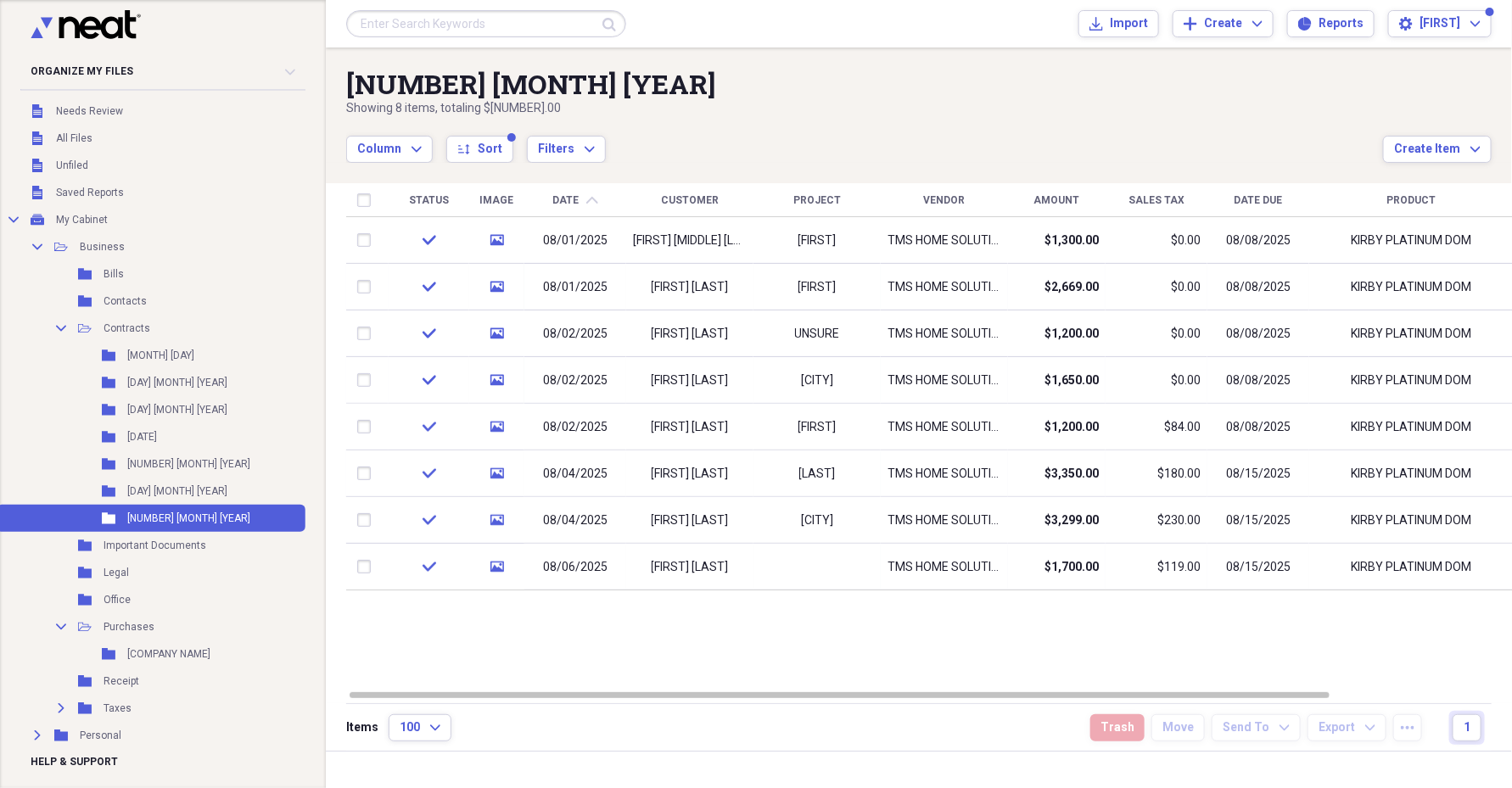 click on "Date" at bounding box center [566, 200] 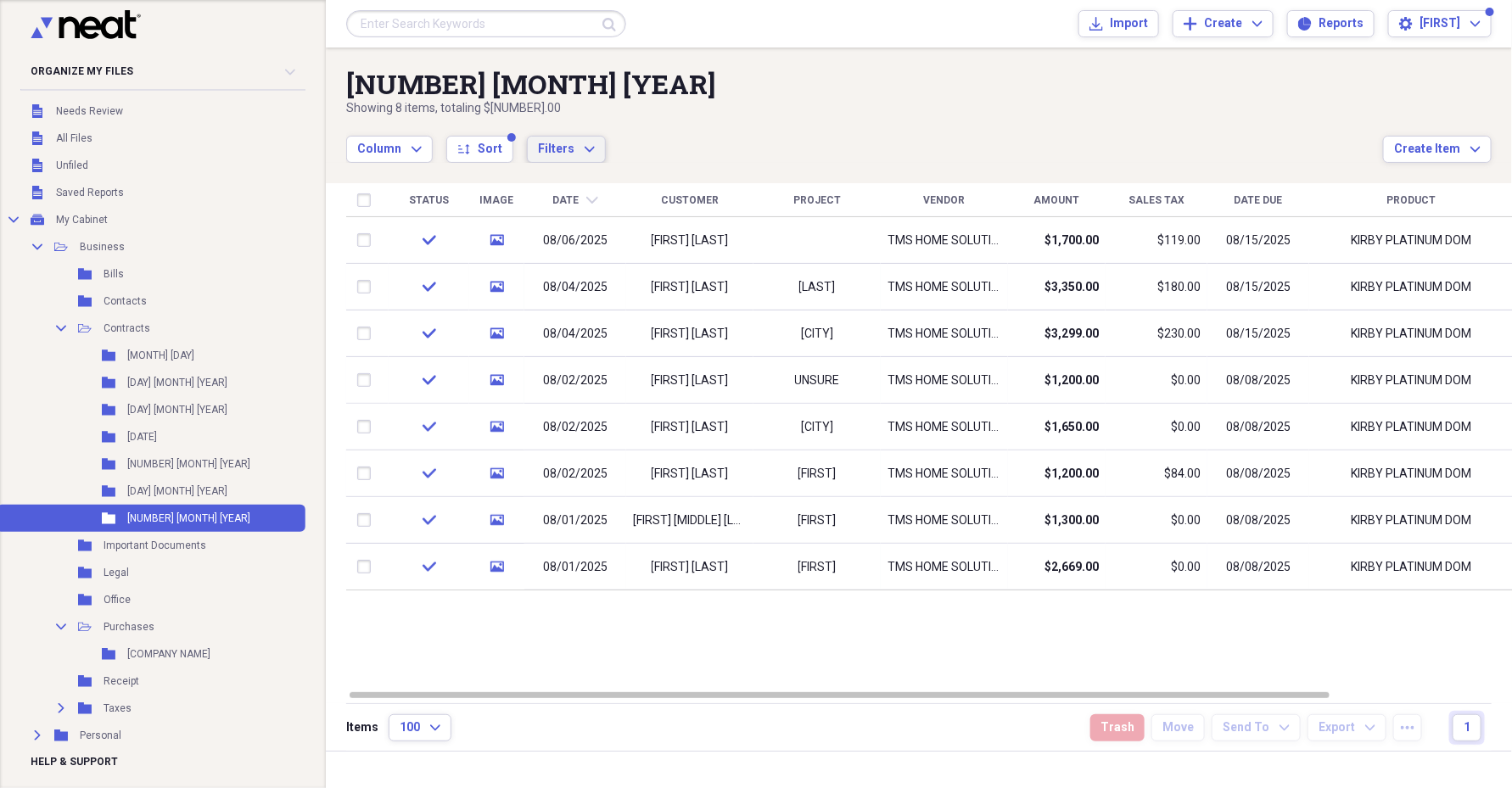 click on "Filters  Expand" at bounding box center (566, 149) 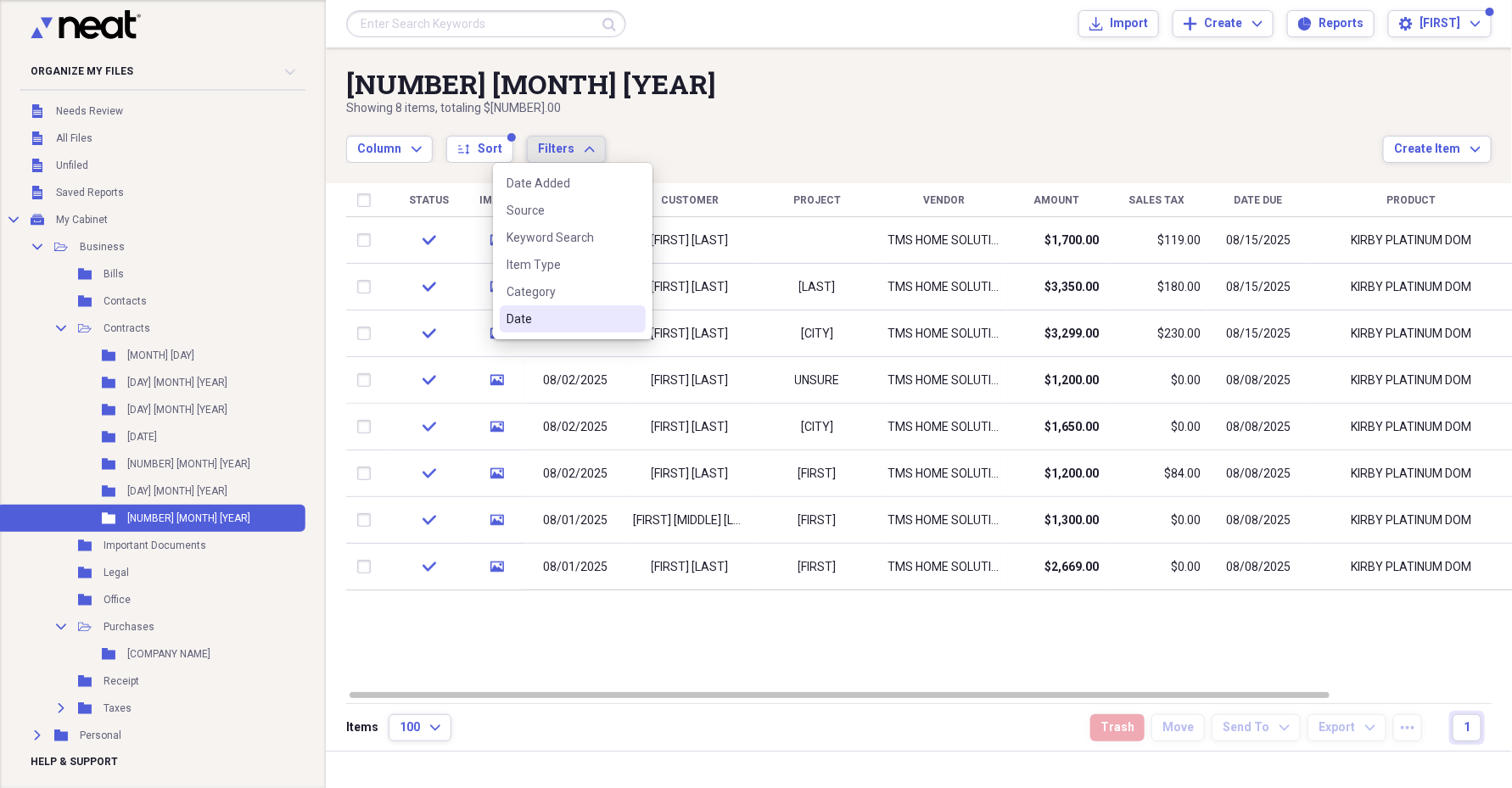 click on "Date" at bounding box center (563, 319) 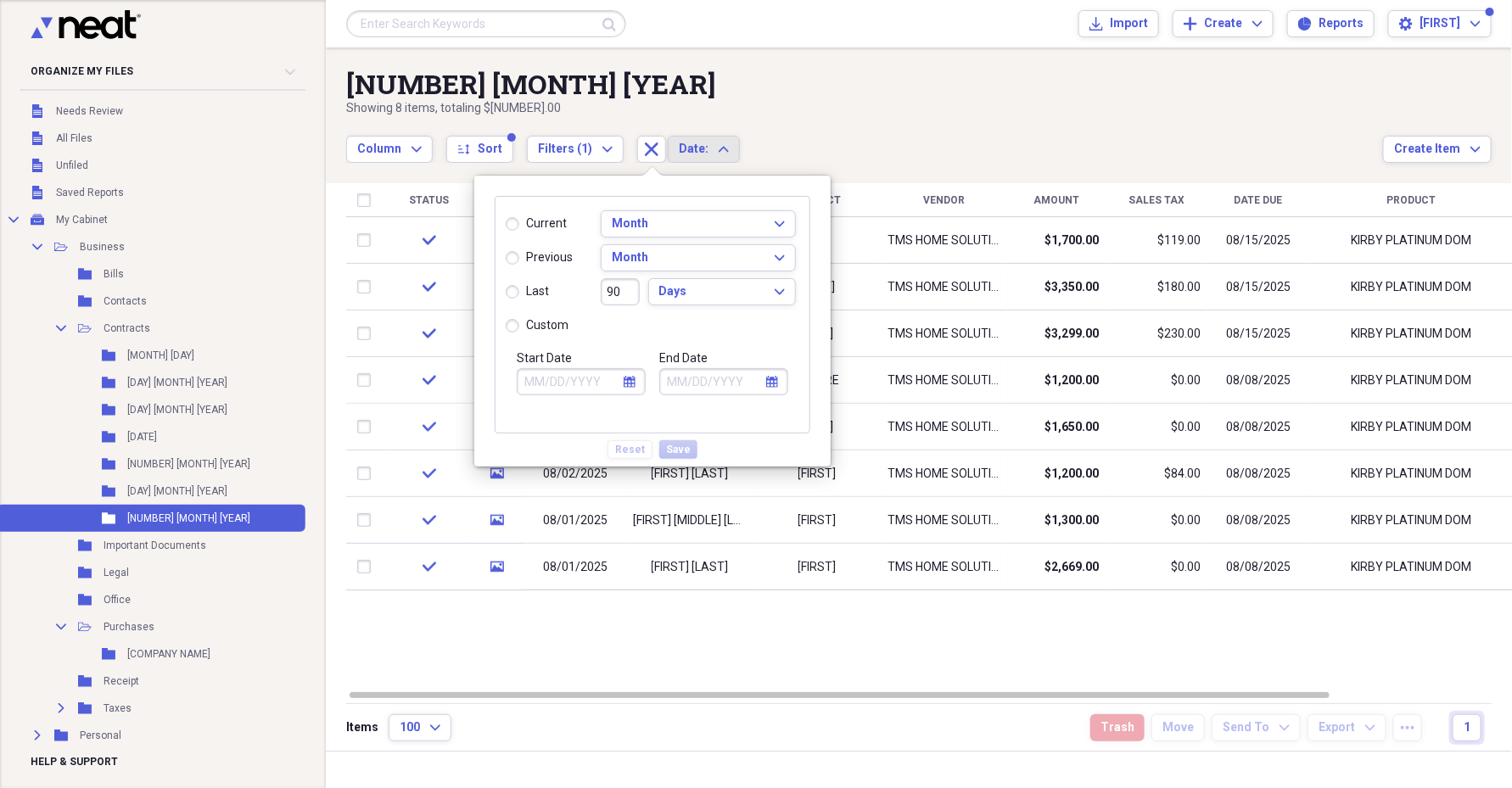 click 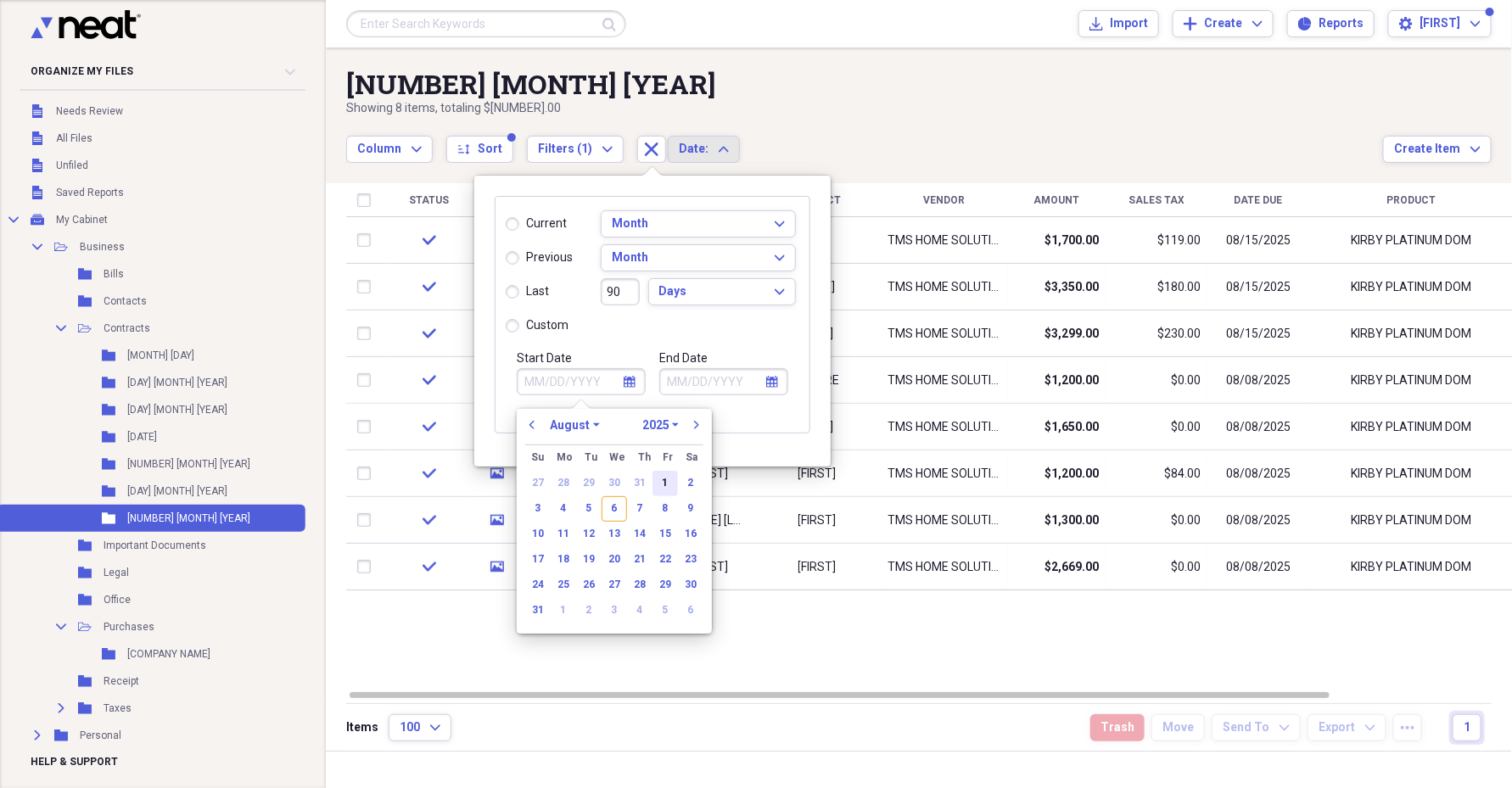 click on "1" at bounding box center (665, 483) 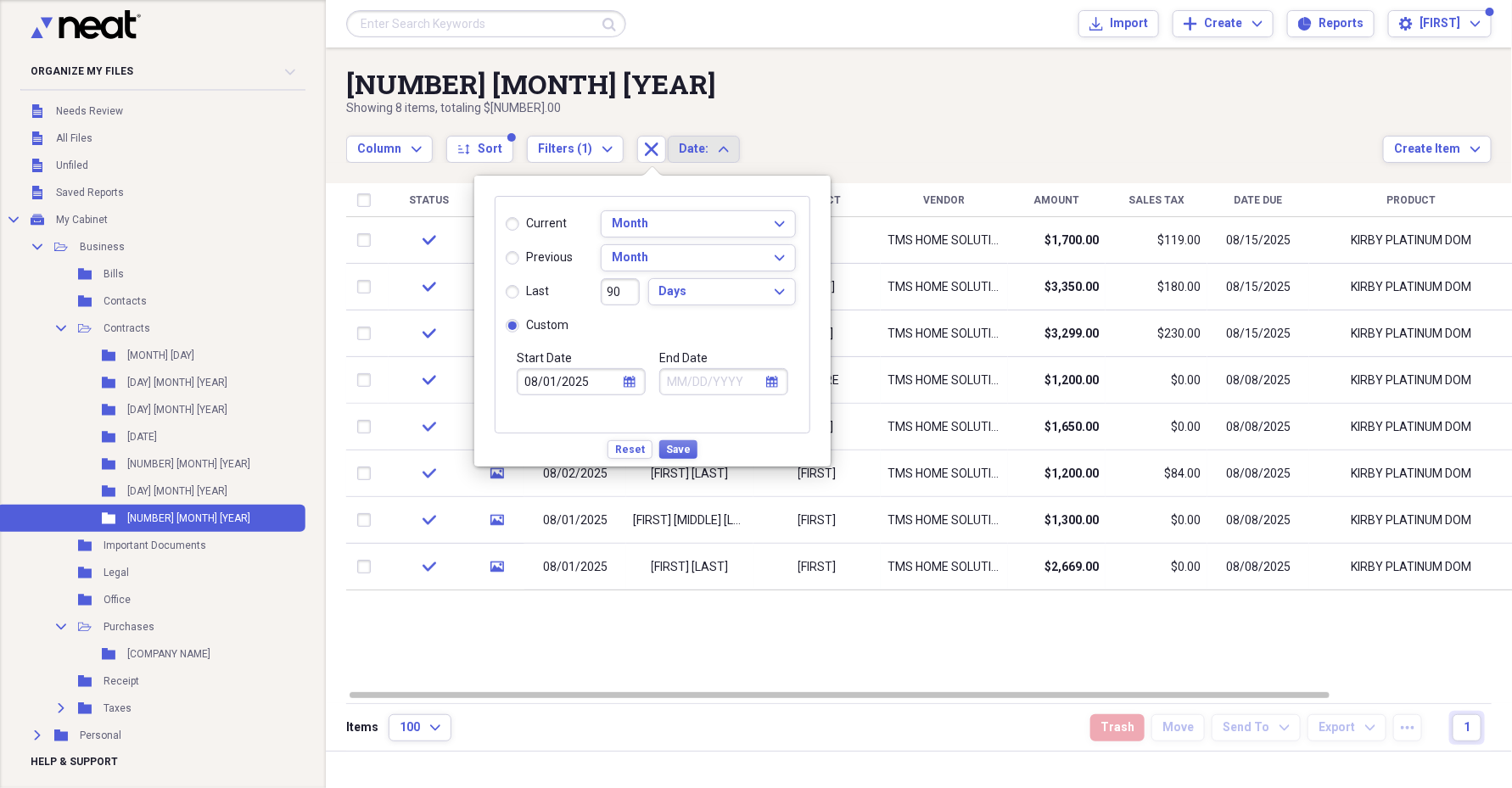 click 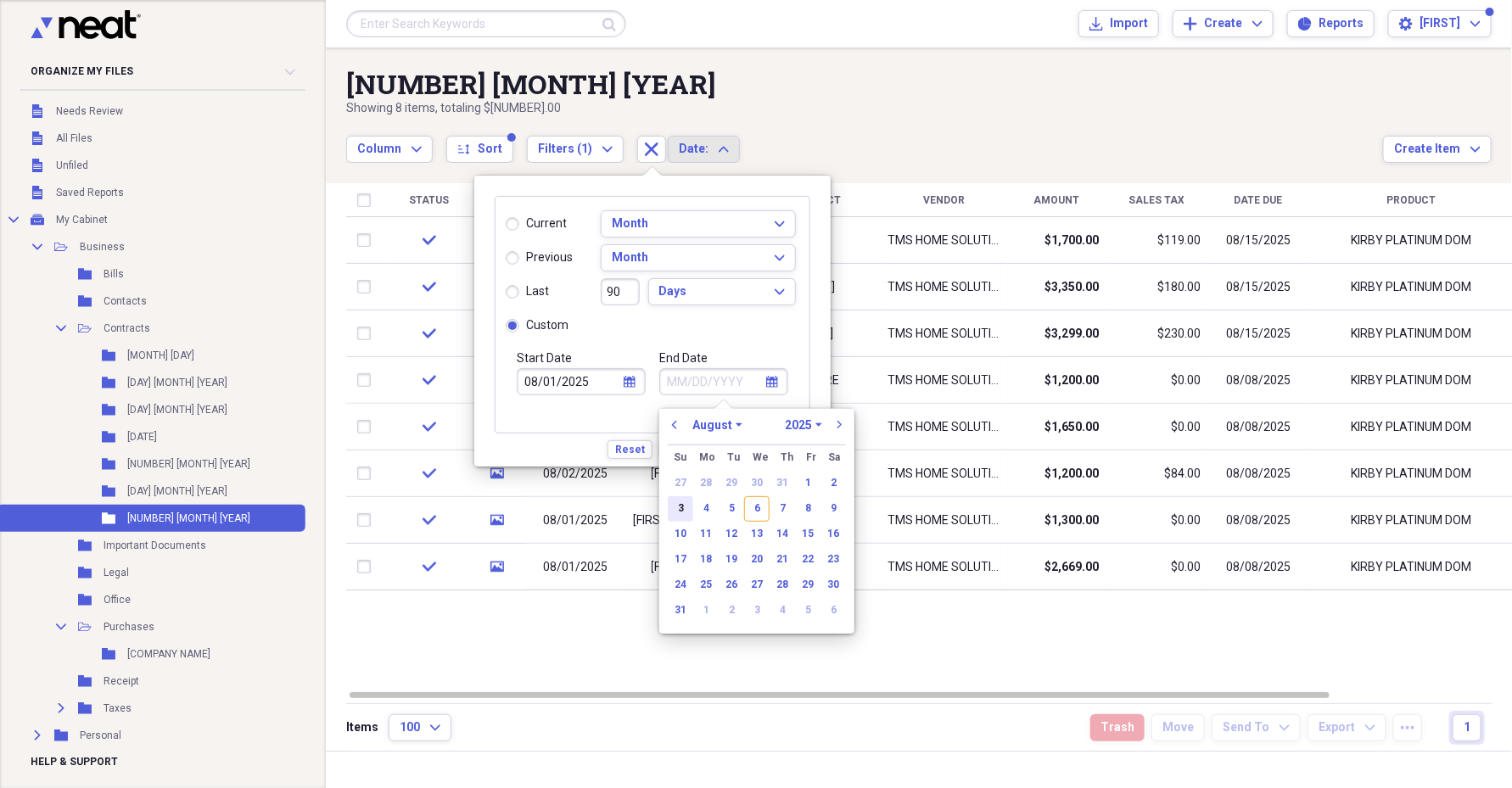 click on "3" at bounding box center [680, 509] 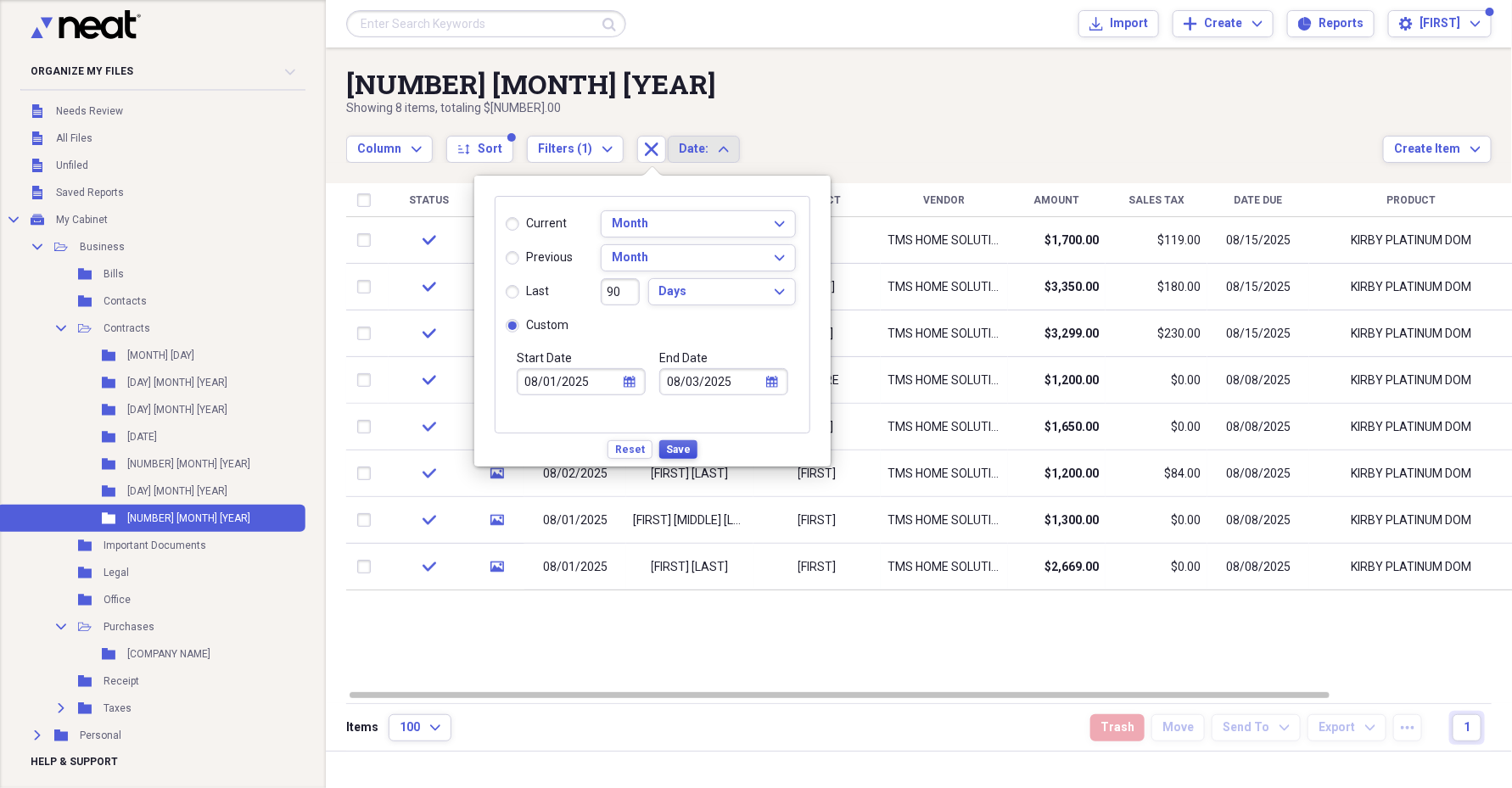 click on "Save" at bounding box center (678, 450) 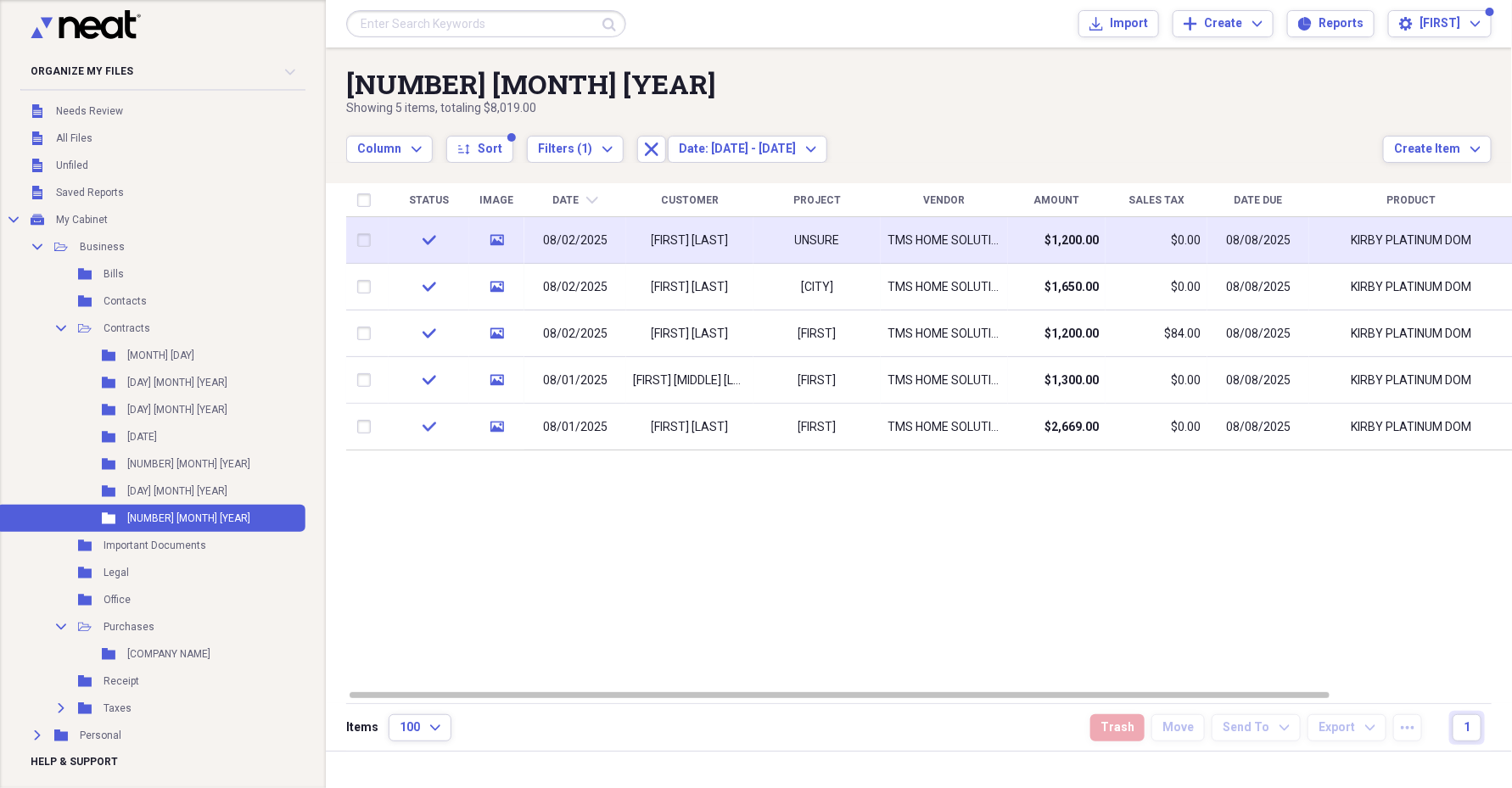 click at bounding box center (367, 240) 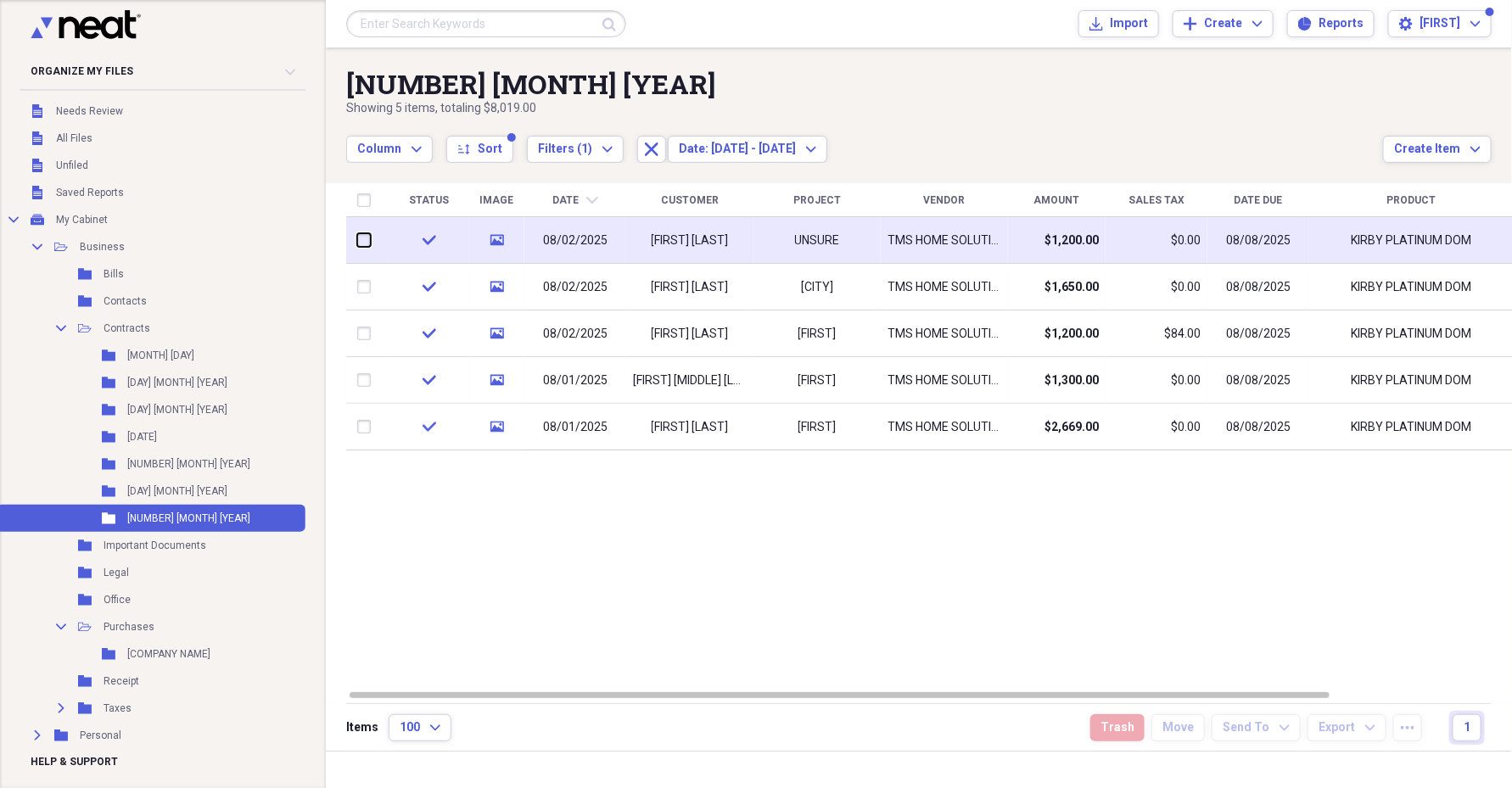 click at bounding box center (357, 240) 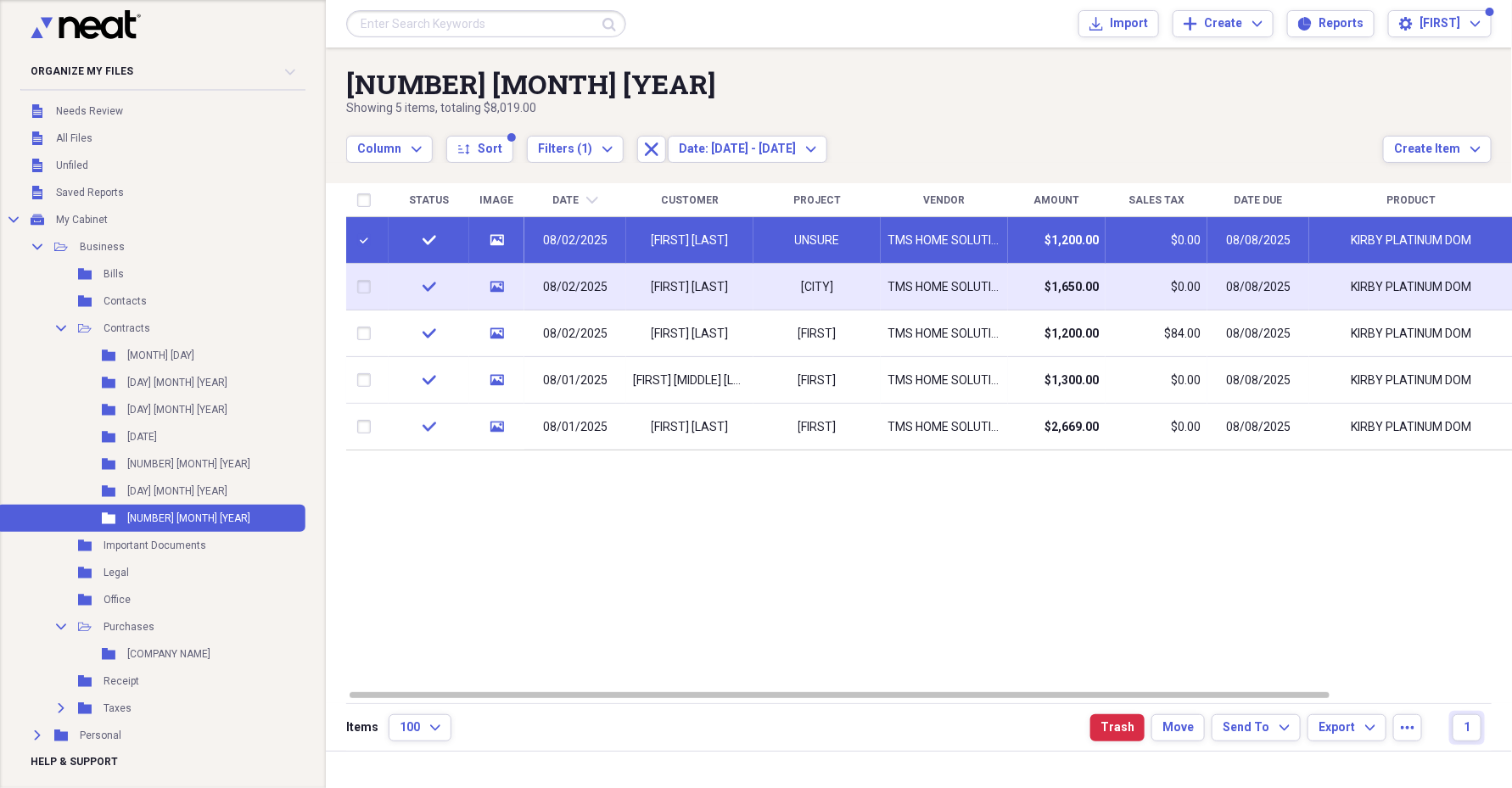 click at bounding box center [367, 287] 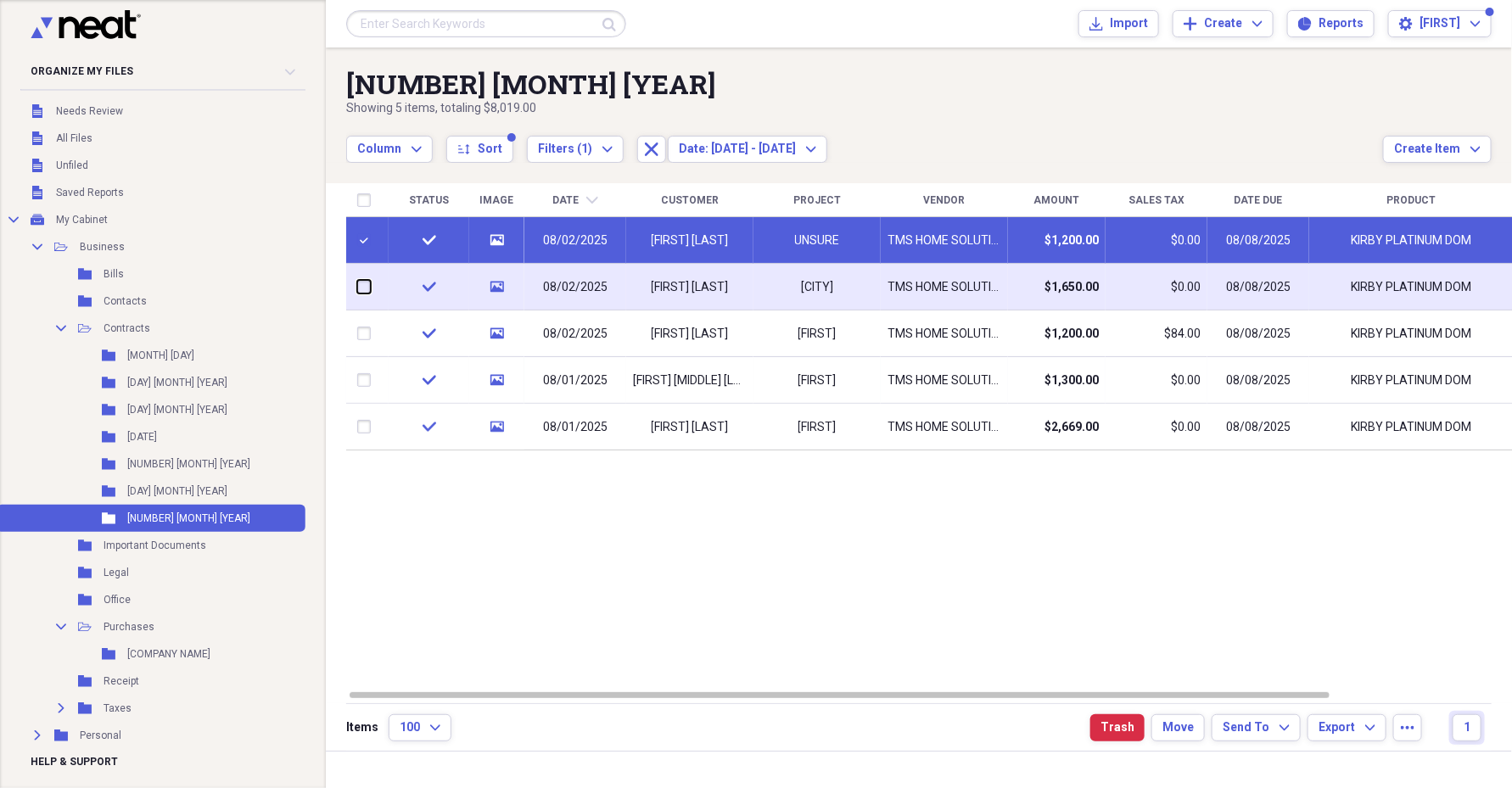 click at bounding box center [357, 287] 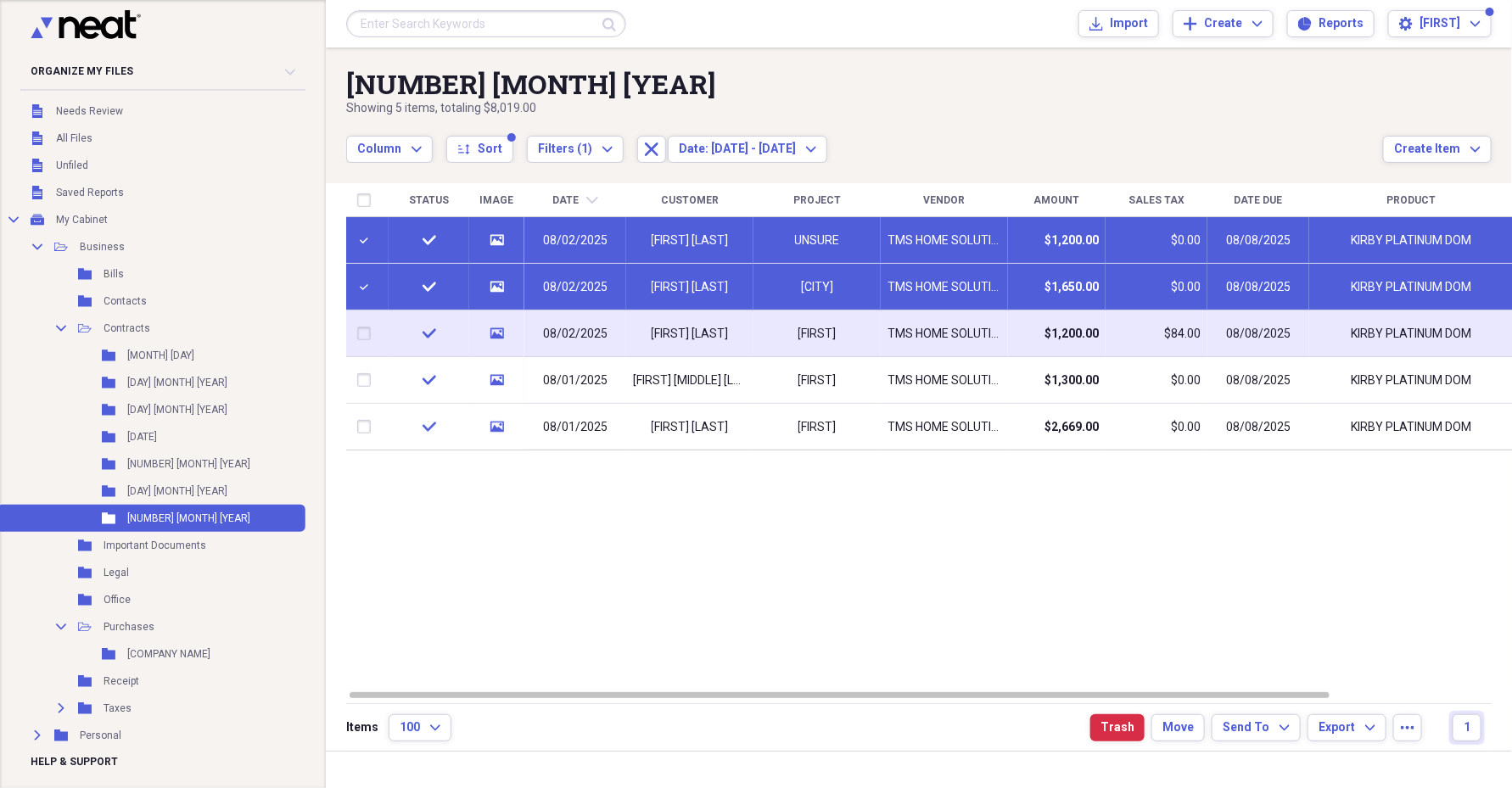 click at bounding box center [367, 333] 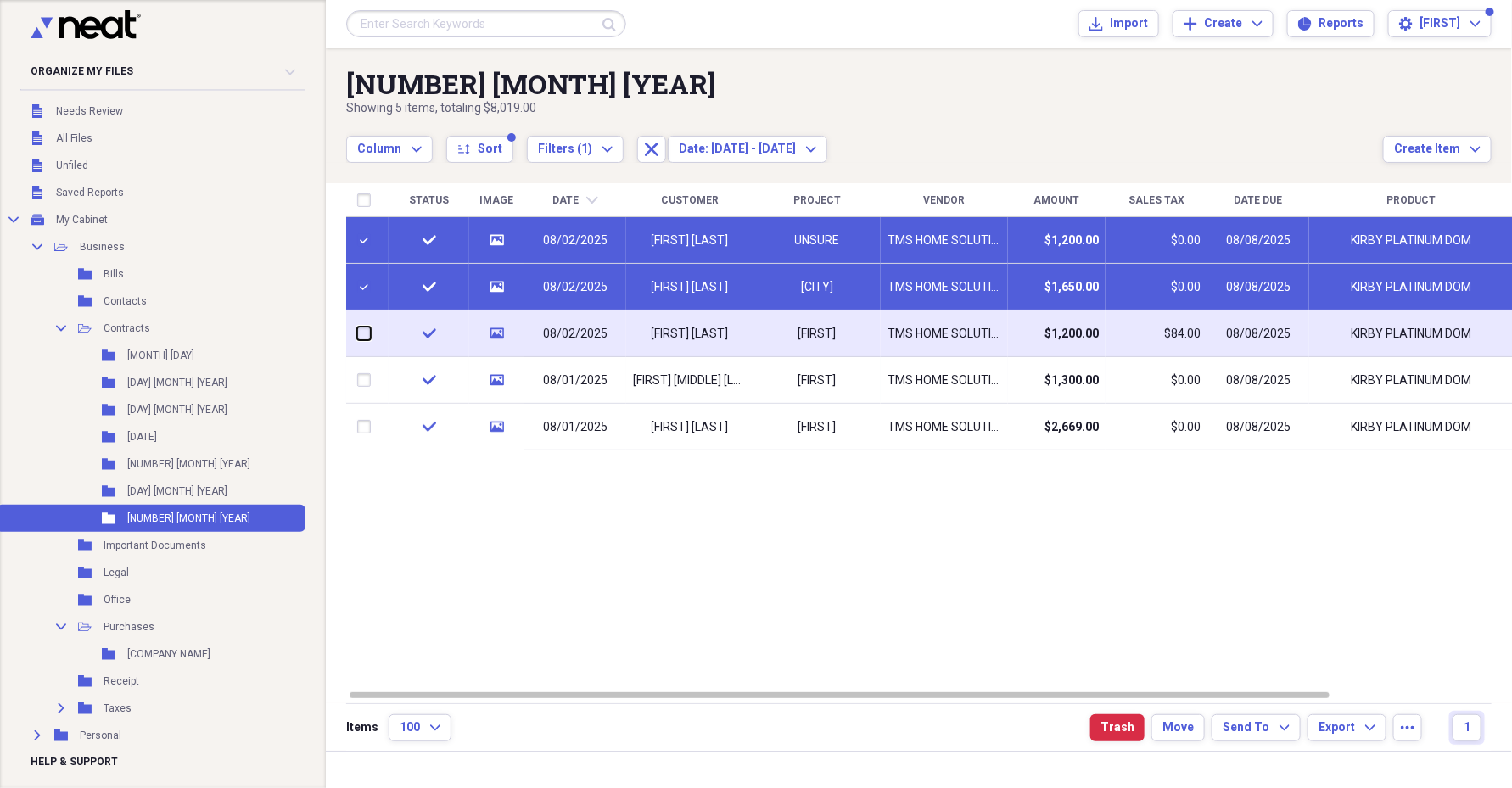 click at bounding box center [357, 333] 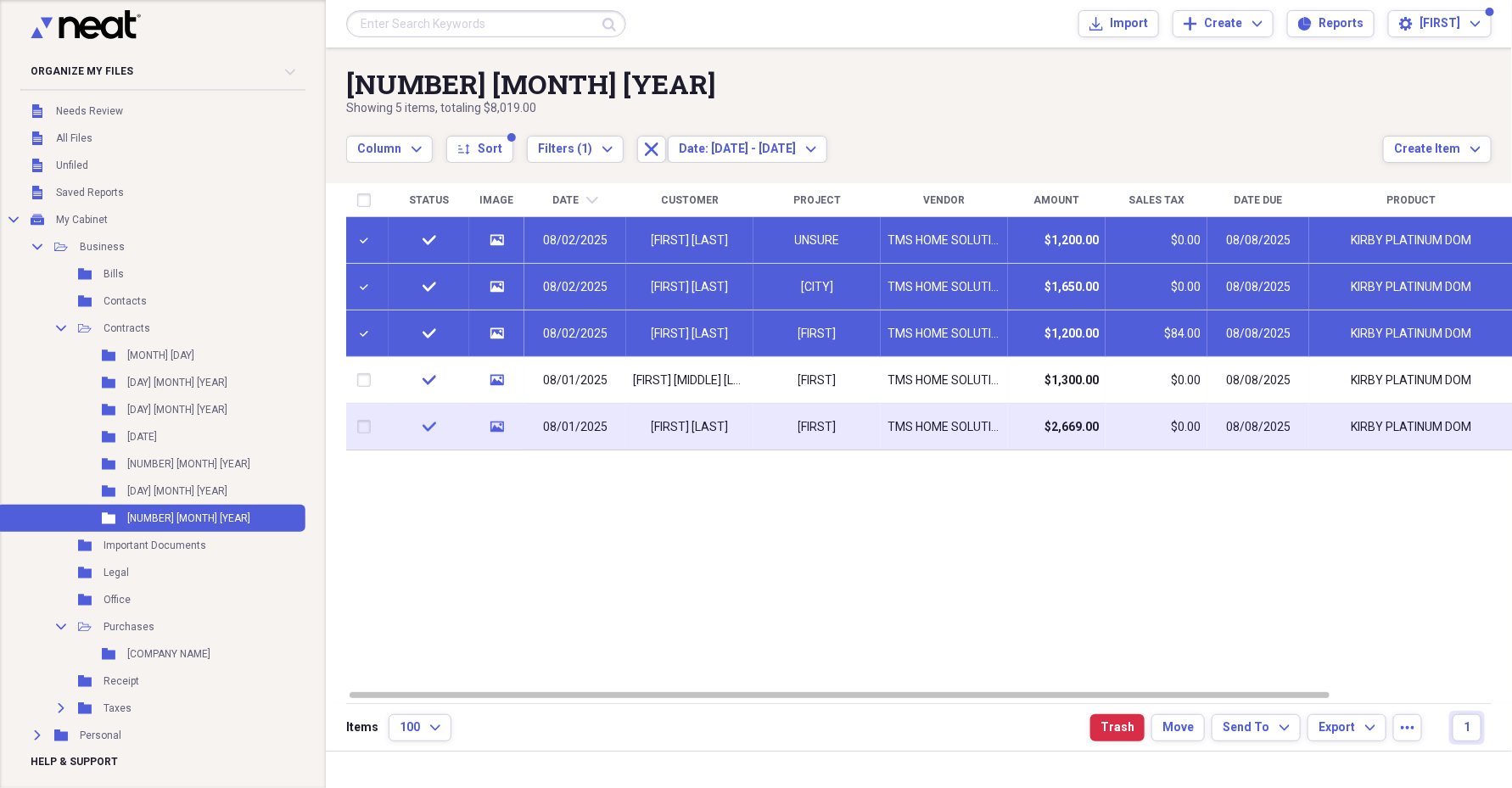 click at bounding box center [367, 427] 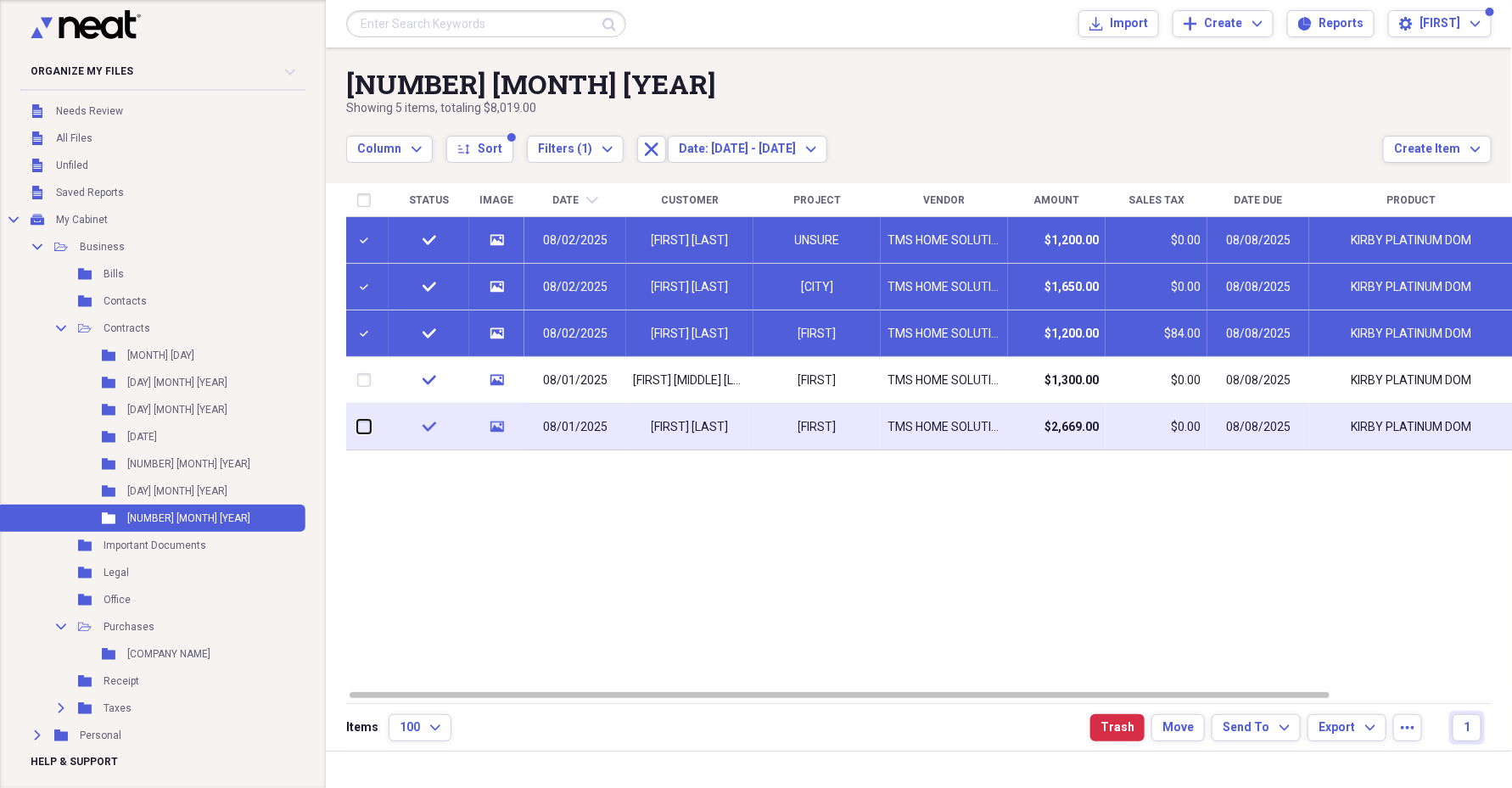 click at bounding box center [357, 427] 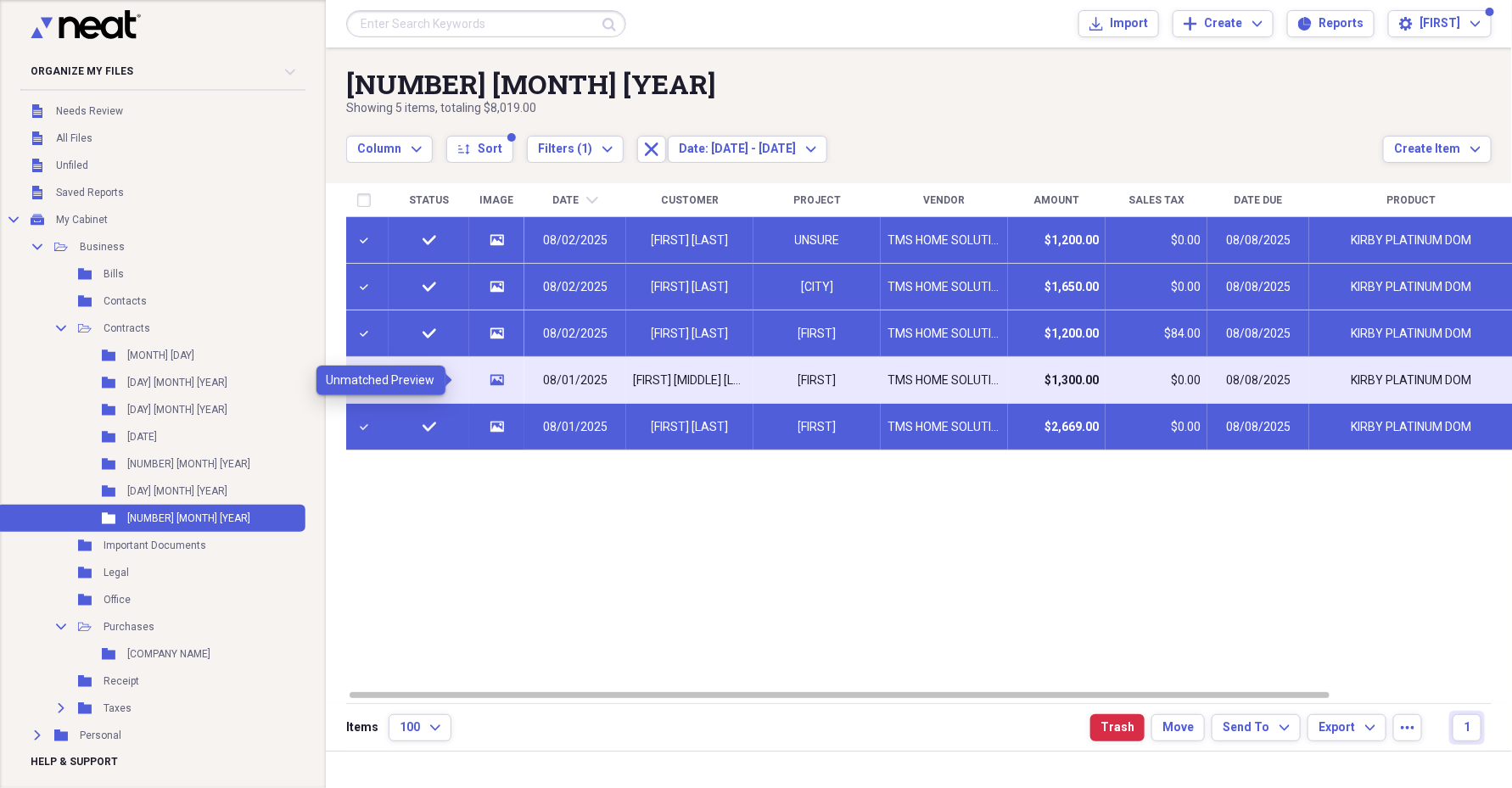 click on "media" 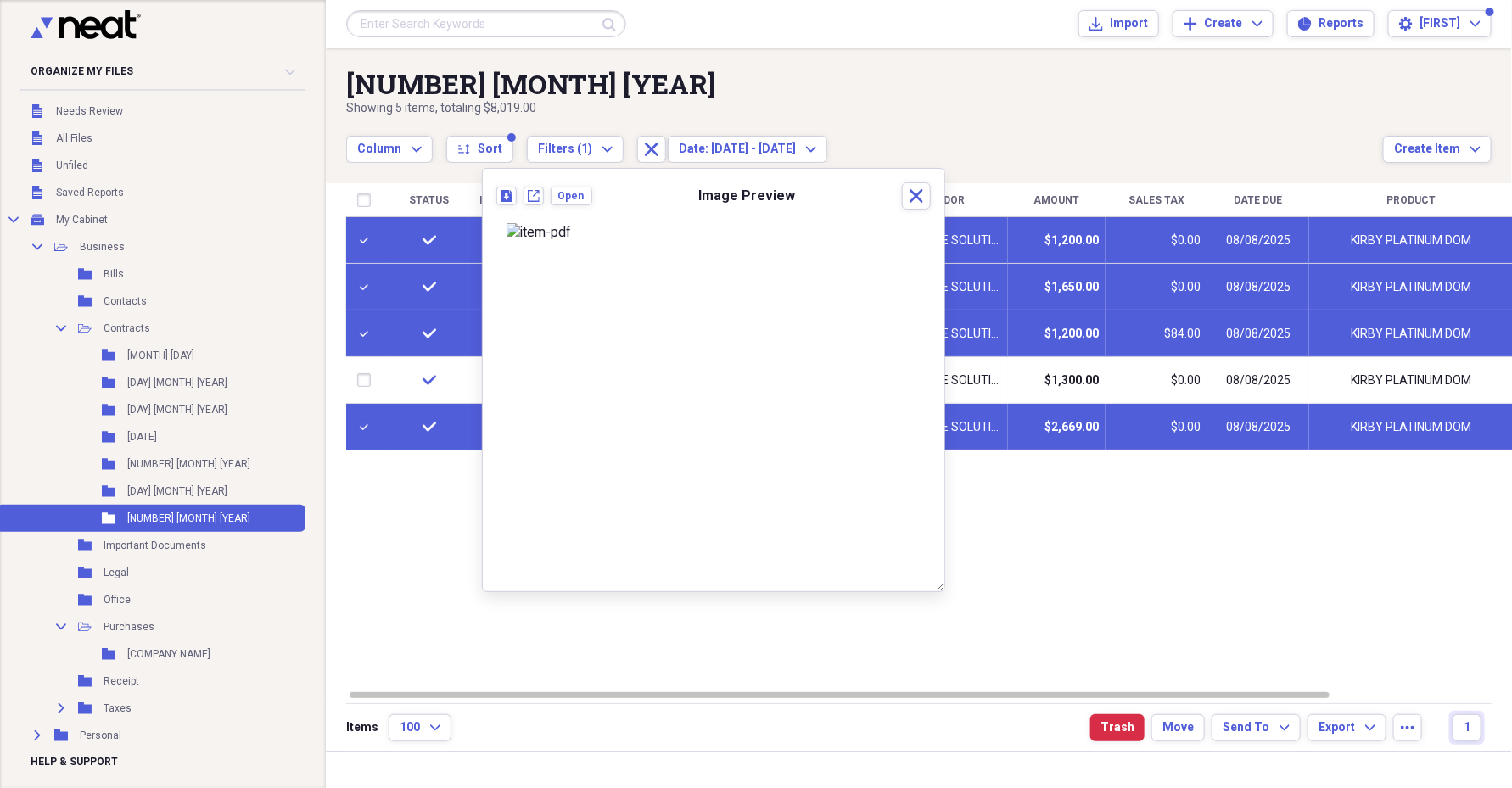 scroll, scrollTop: 304, scrollLeft: 0, axis: vertical 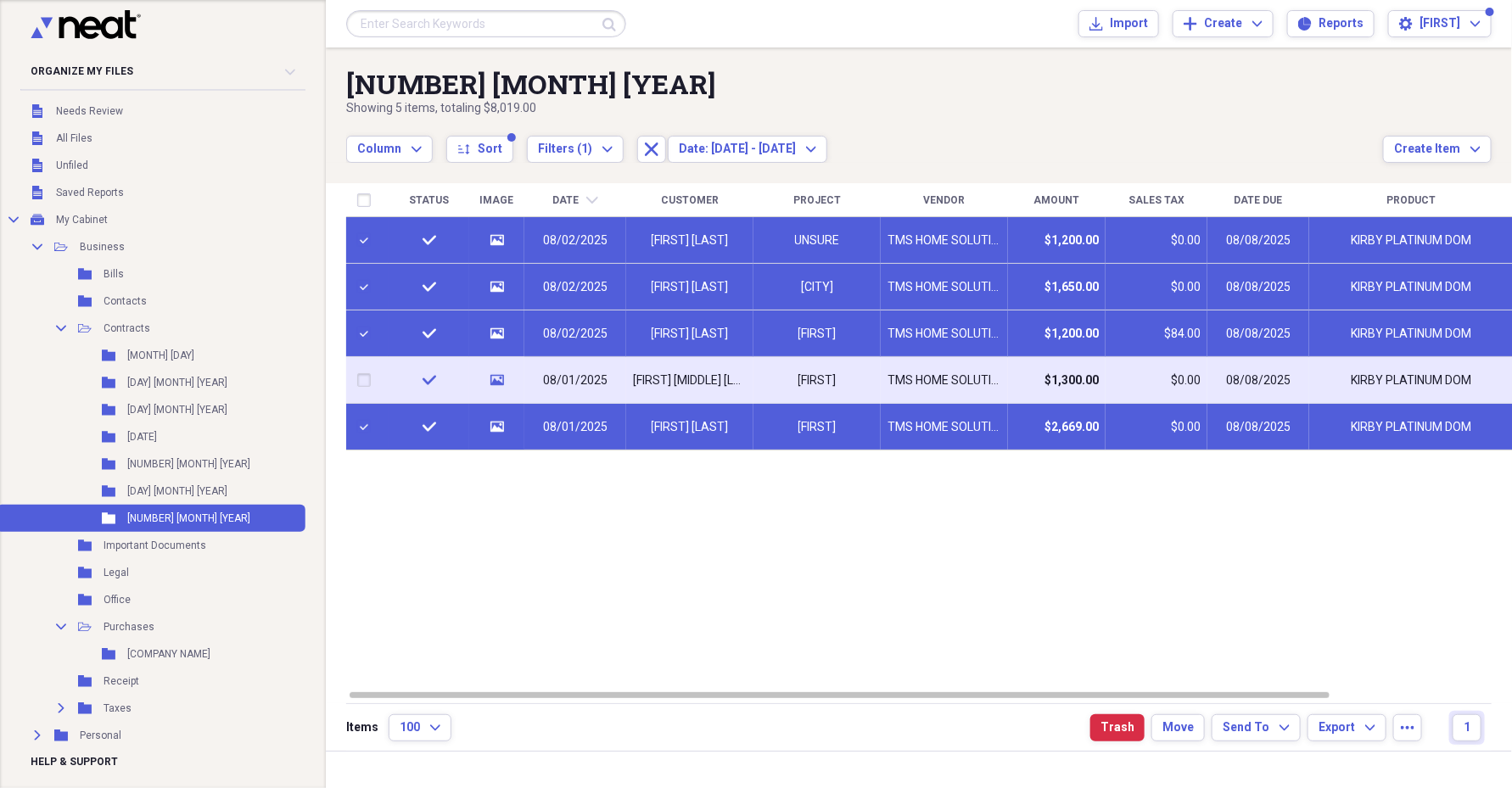 click at bounding box center (367, 380) 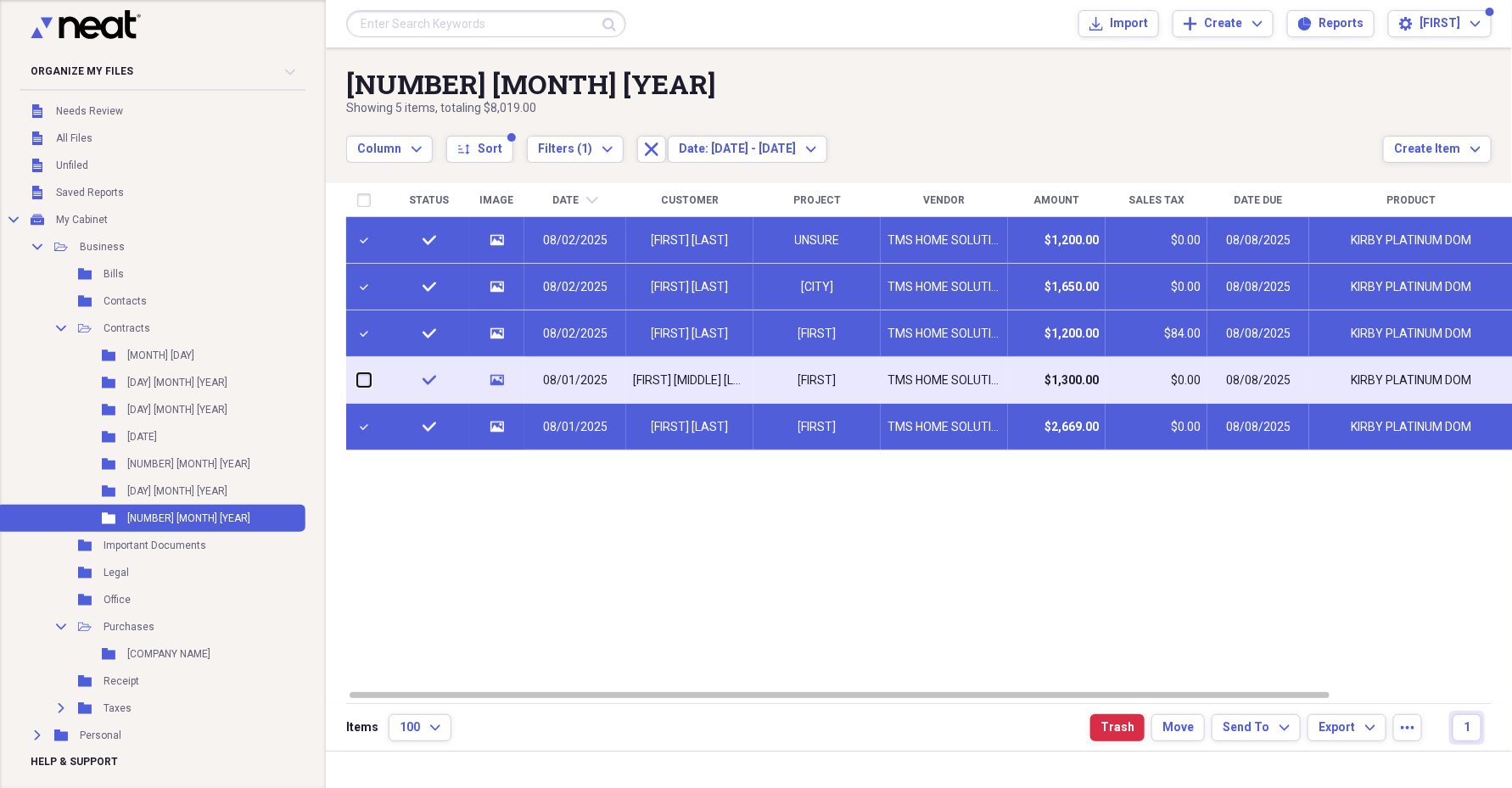 click at bounding box center (357, 380) 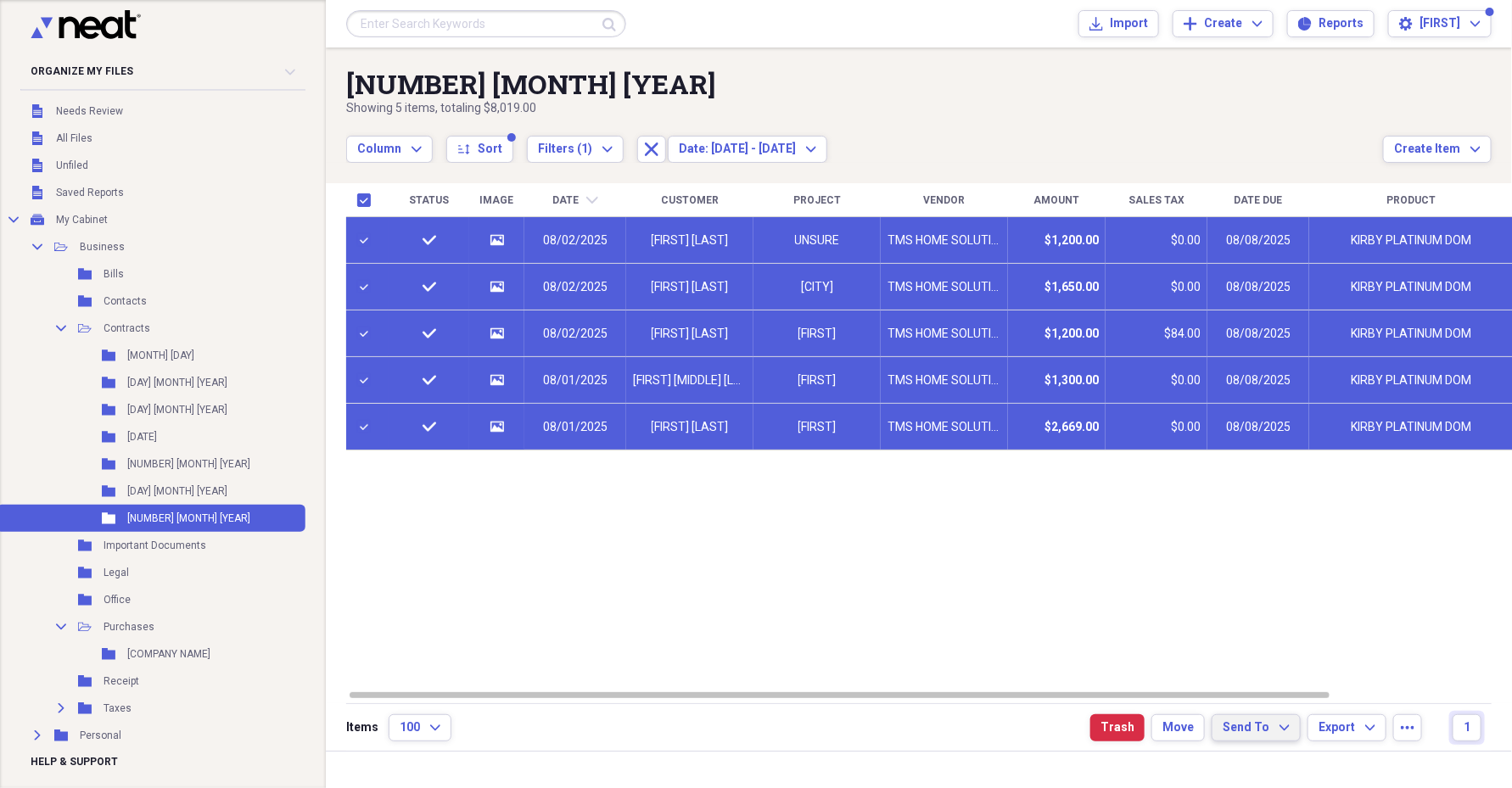 click on "Send To Expand" at bounding box center [1256, 728] 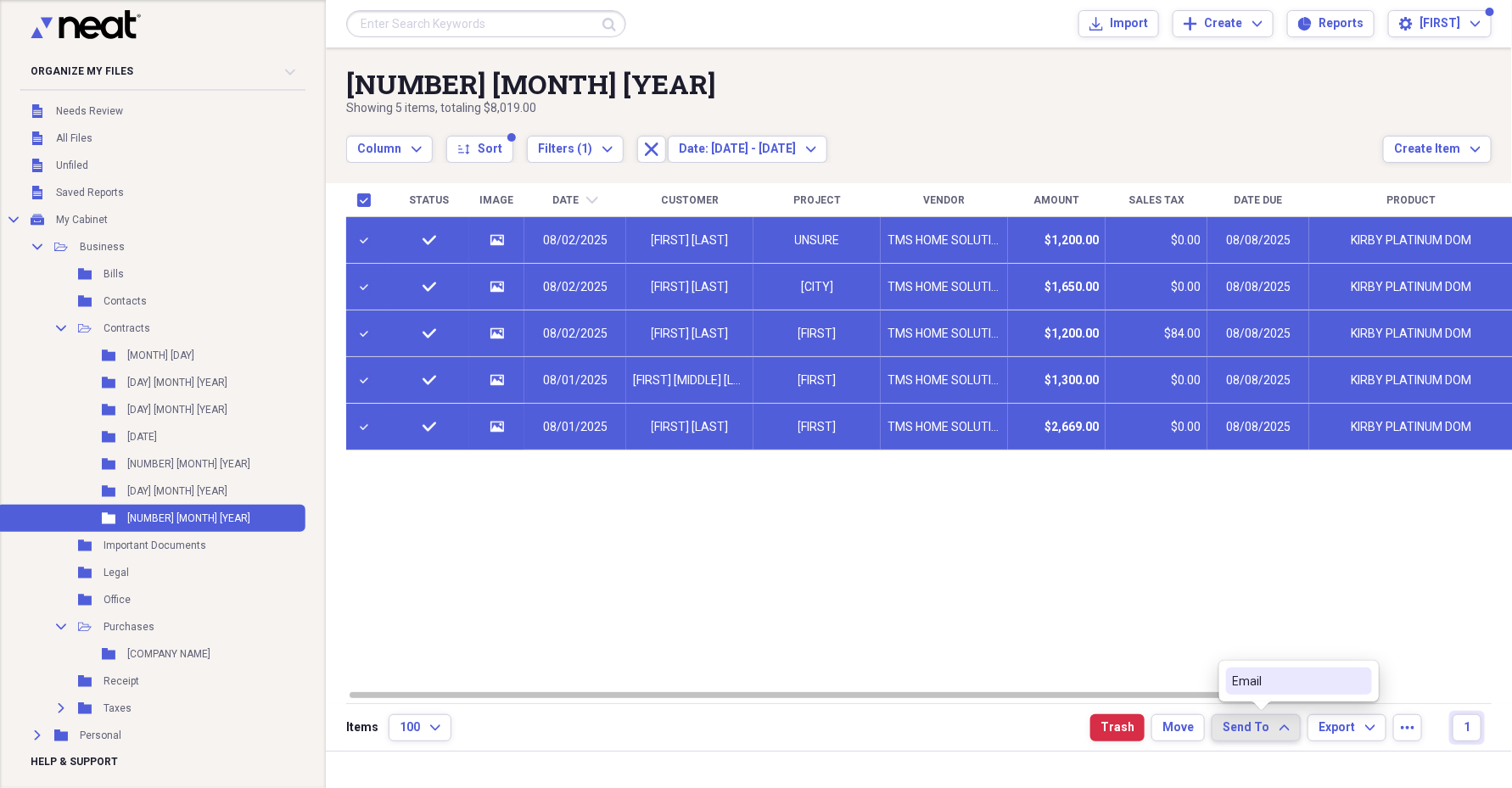 click on "Email" at bounding box center (1289, 681) 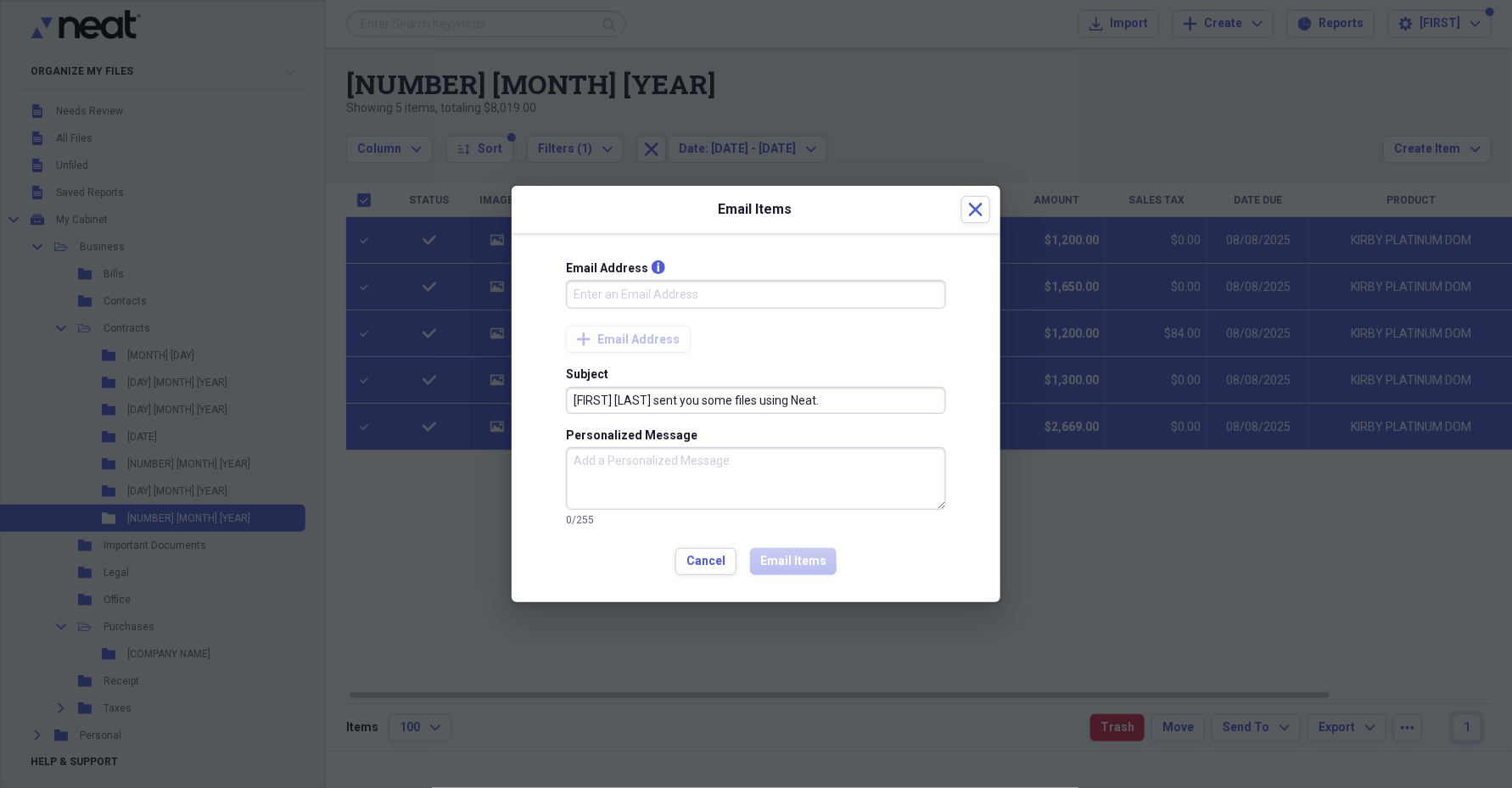 click on "Email Address info" at bounding box center (756, 294) 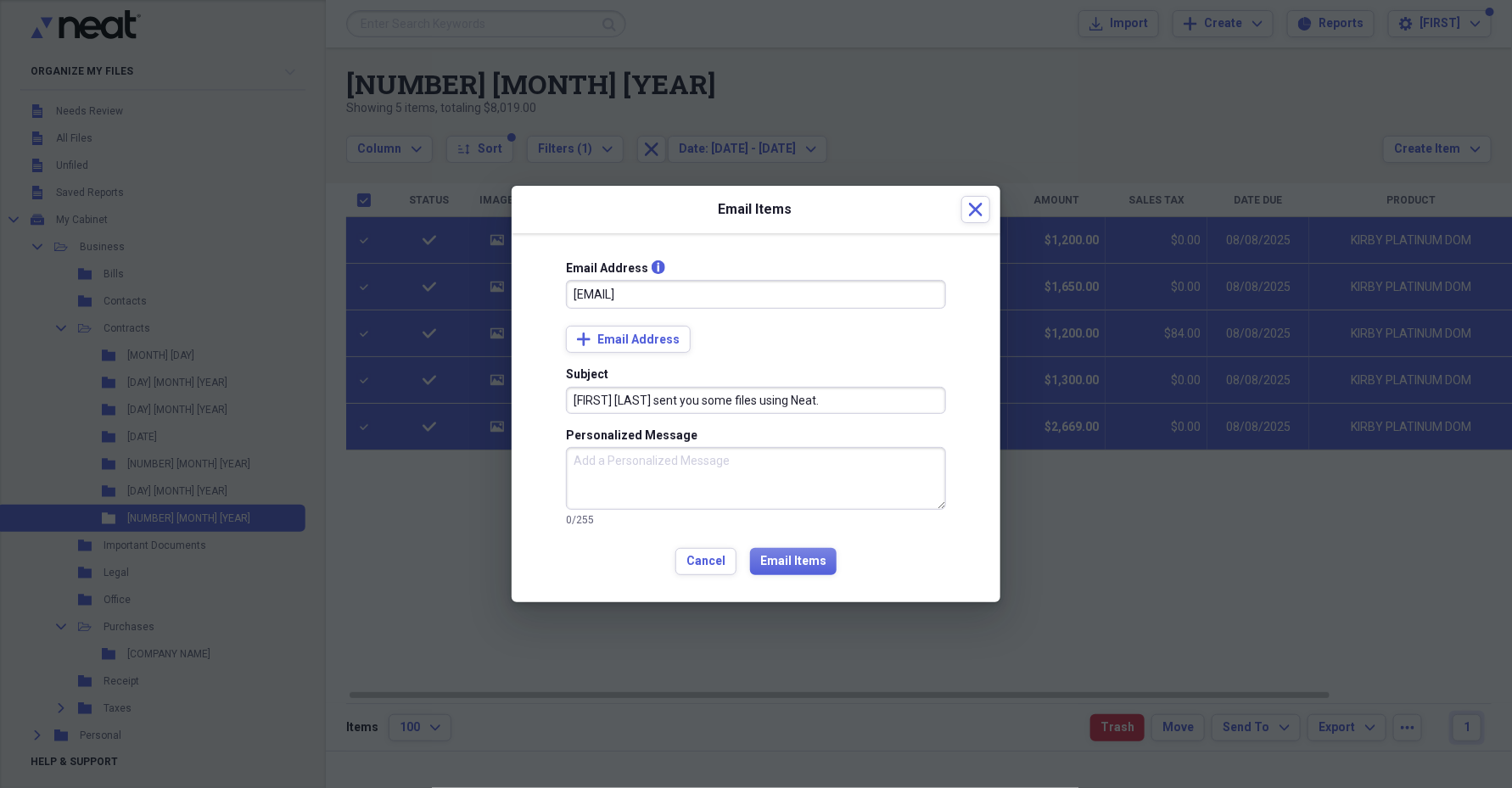 click on "Personalized Message" at bounding box center [756, 478] 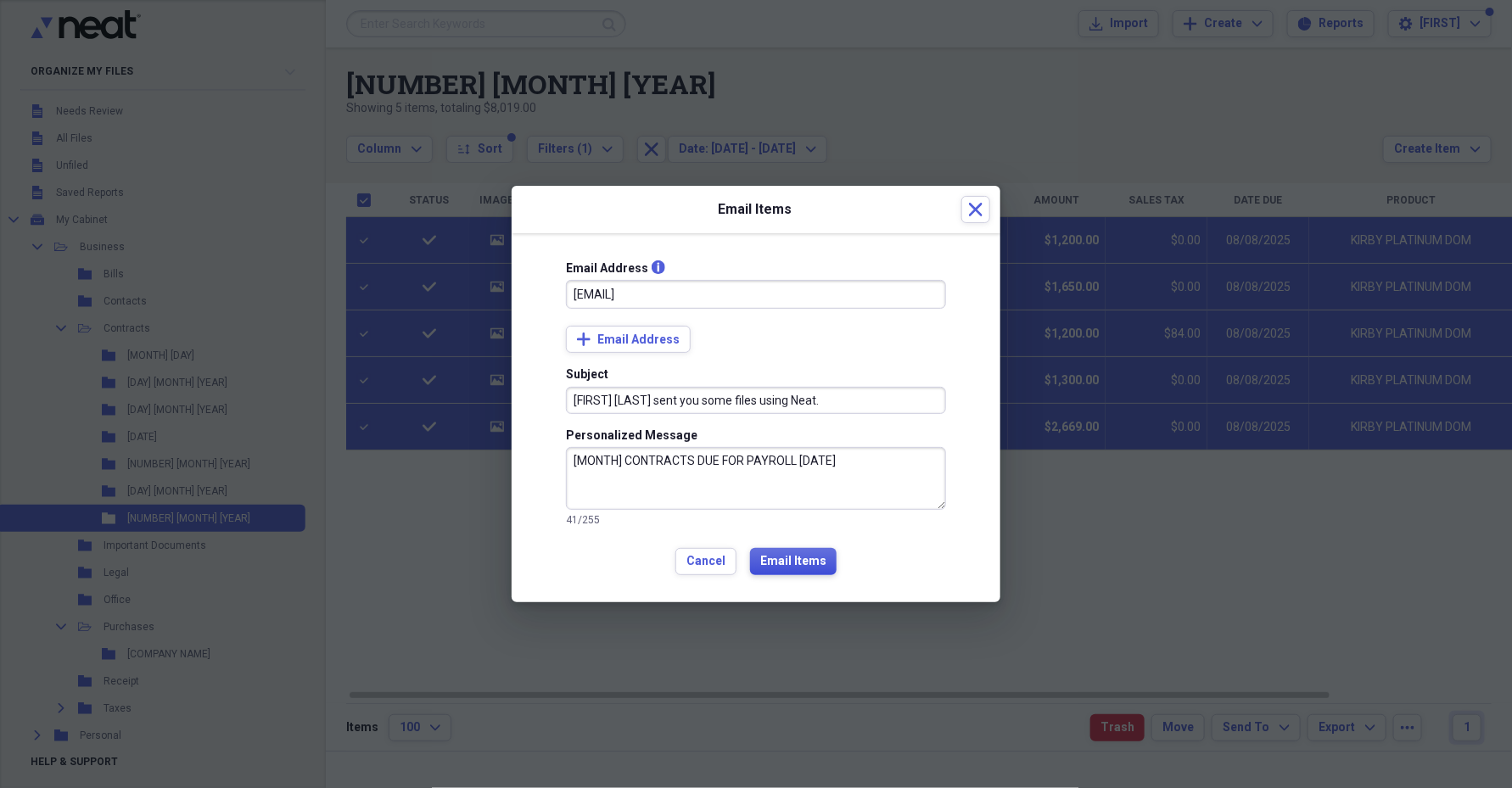 click on "Email Items" at bounding box center (793, 562) 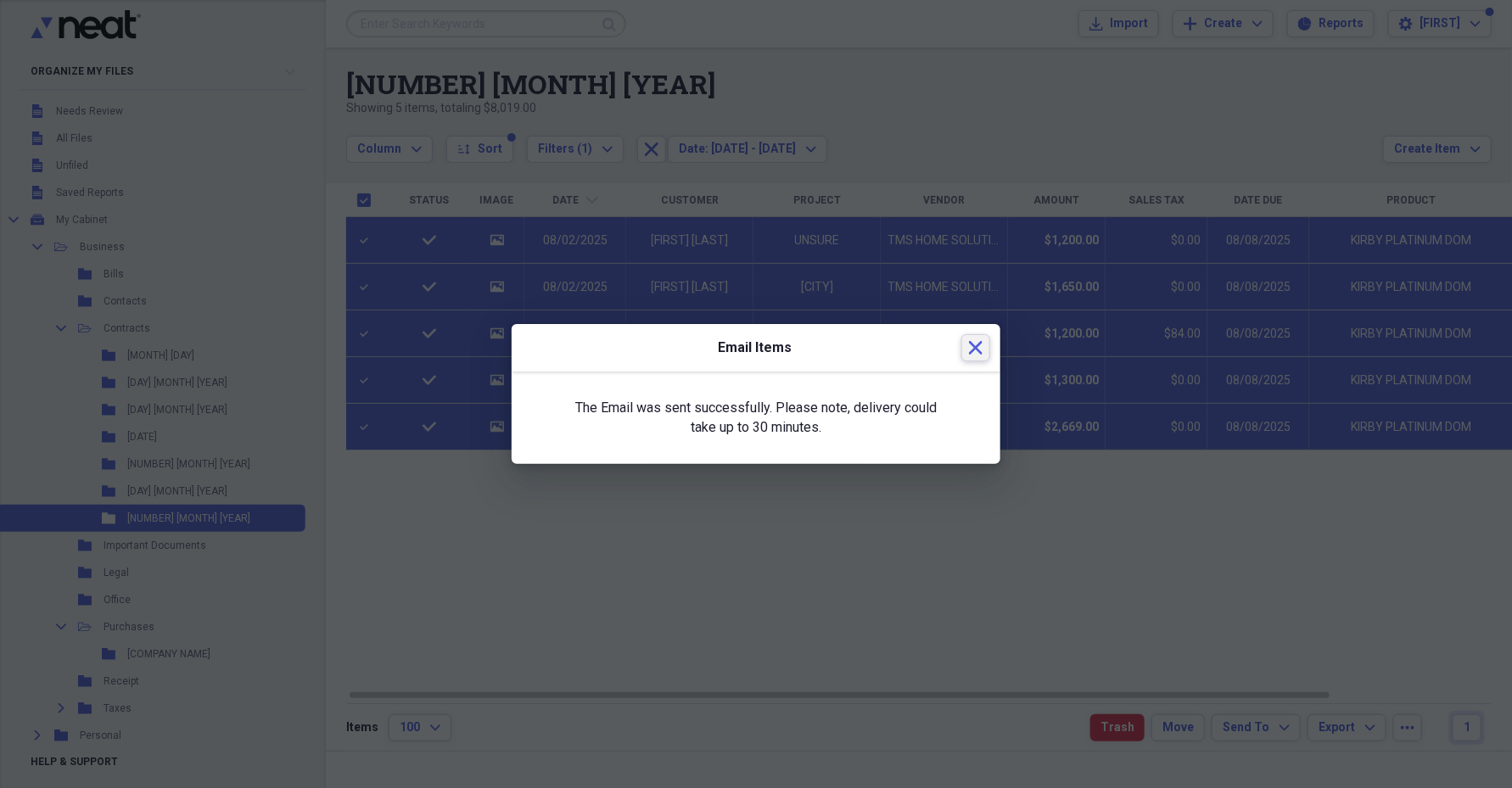 click on "Close" at bounding box center (976, 348) 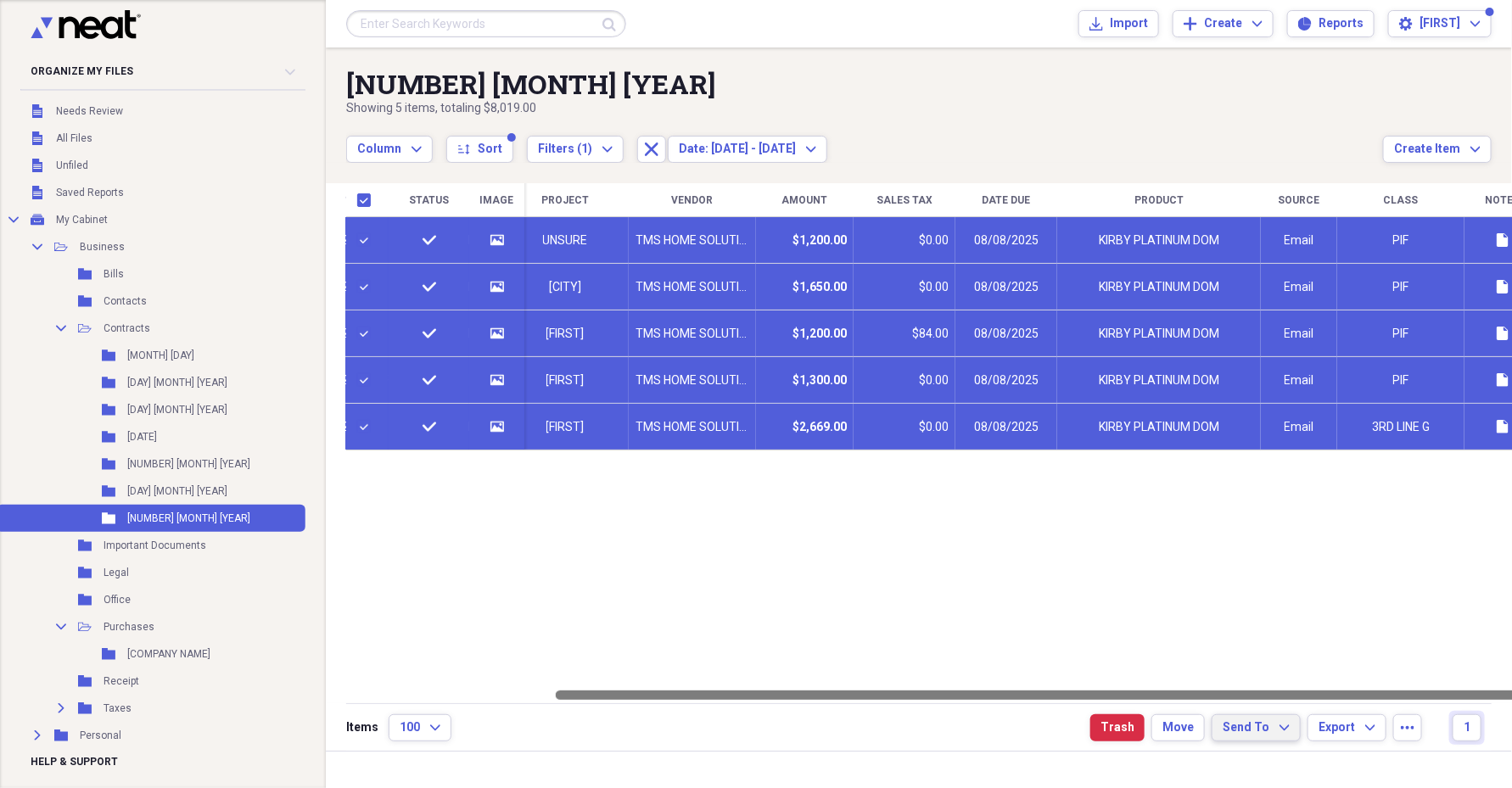 drag, startPoint x: 848, startPoint y: 689, endPoint x: 1255, endPoint y: 676, distance: 407.2076 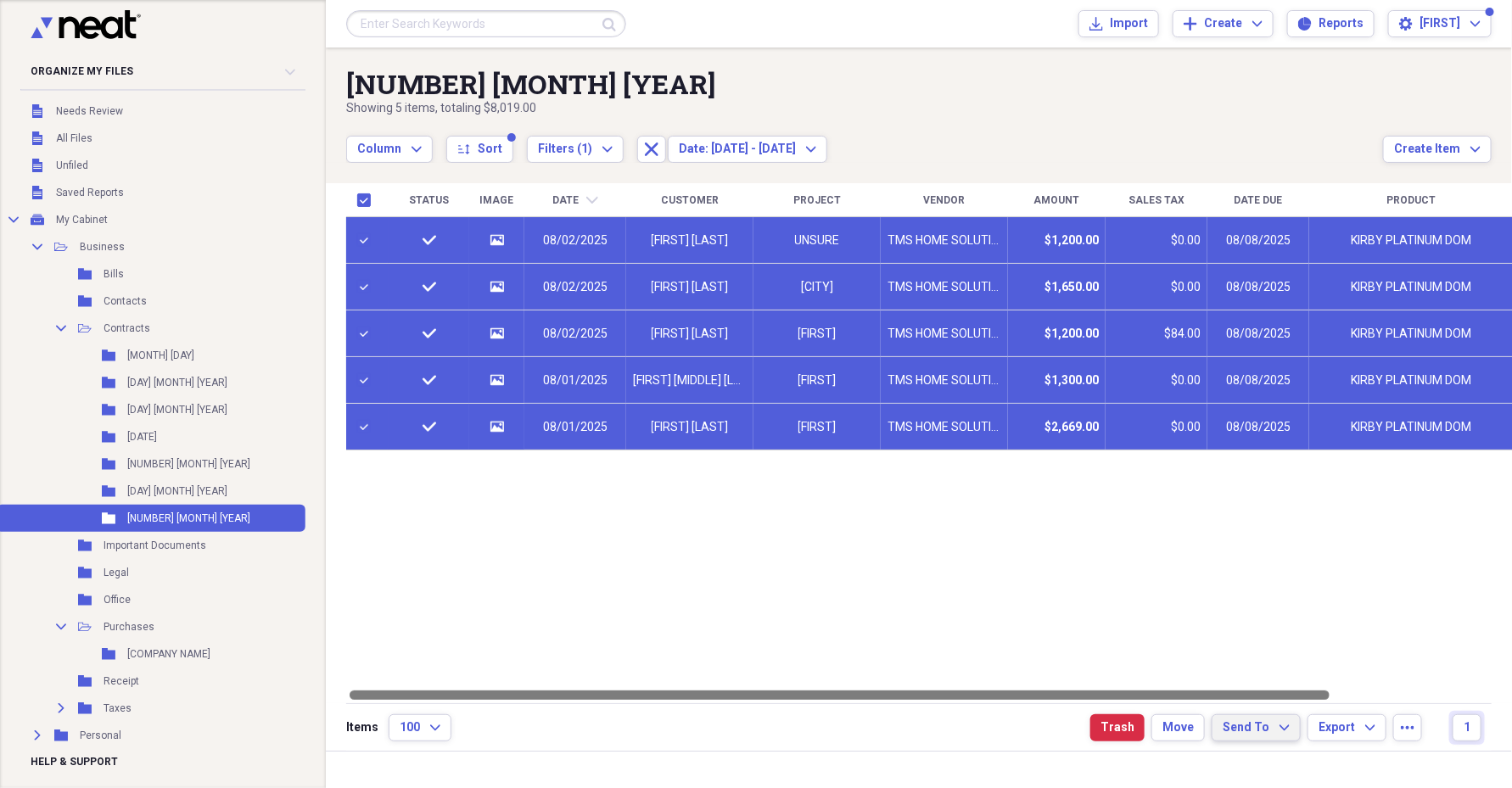 drag, startPoint x: 972, startPoint y: 693, endPoint x: 465, endPoint y: 694, distance: 507.00099 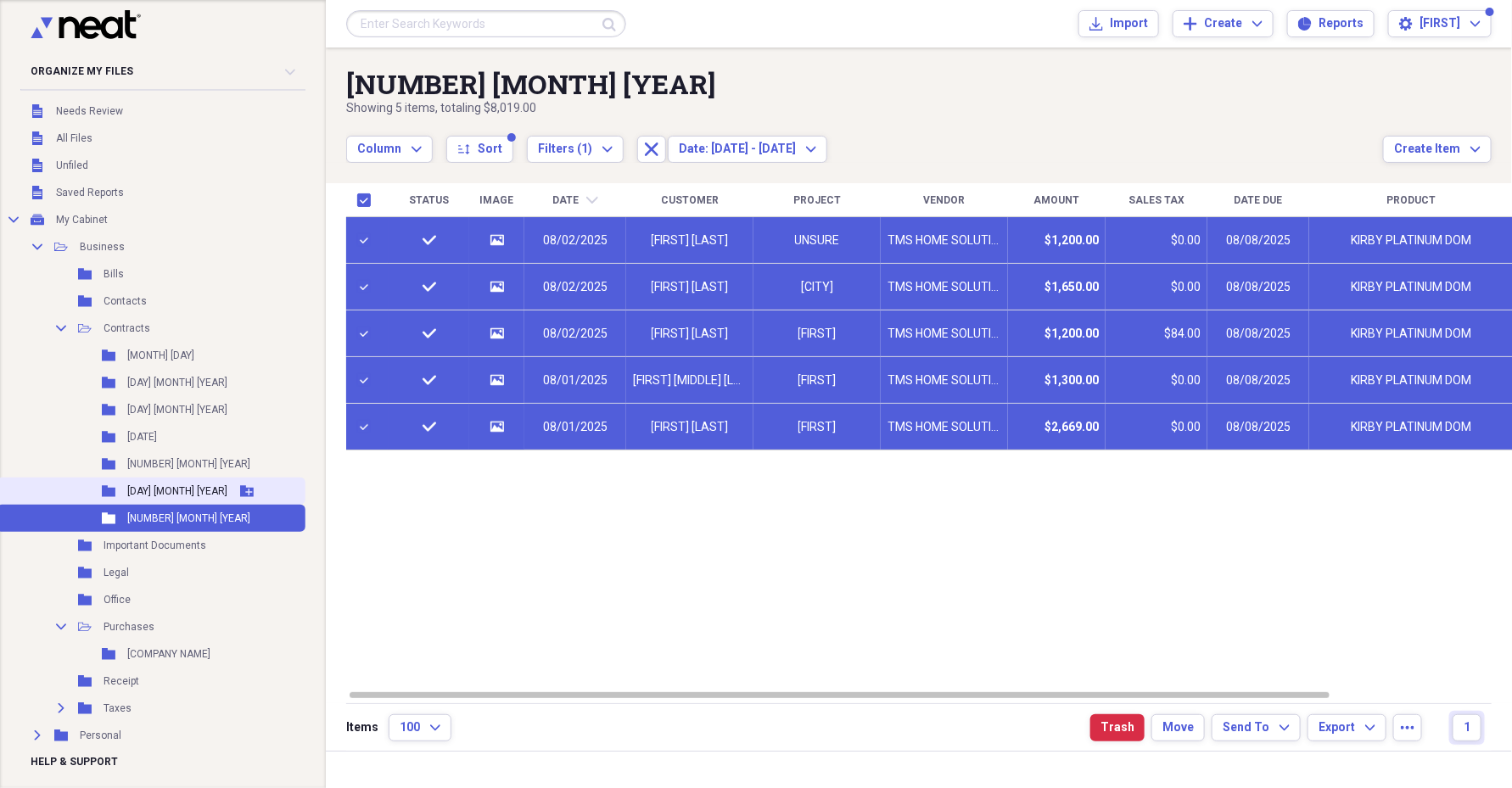 click on "[DAY] [MONTH] [YEAR]" at bounding box center [177, 491] 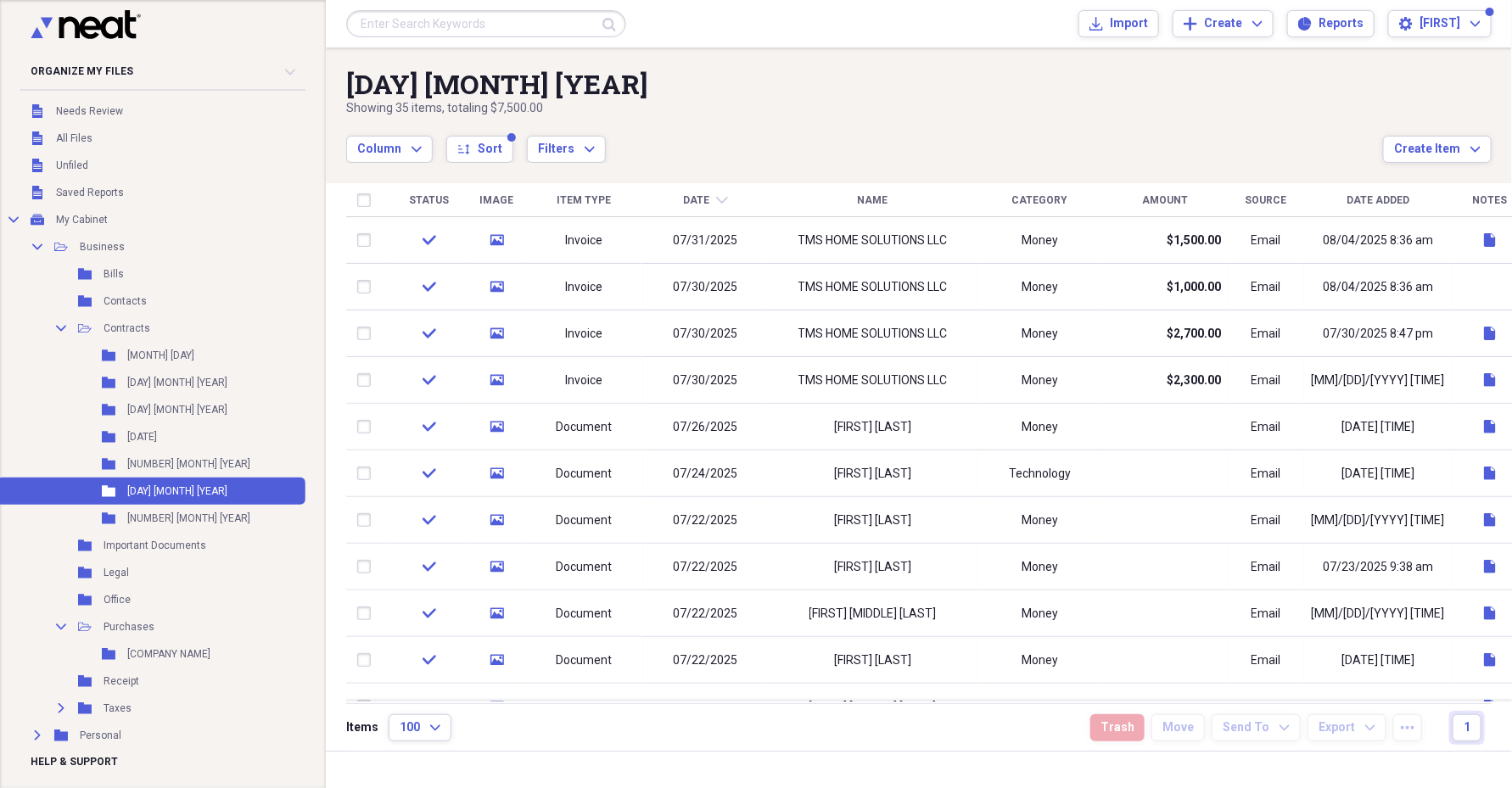 click on "Column Expand sort Sort Filters  Expand" at bounding box center [865, 140] 